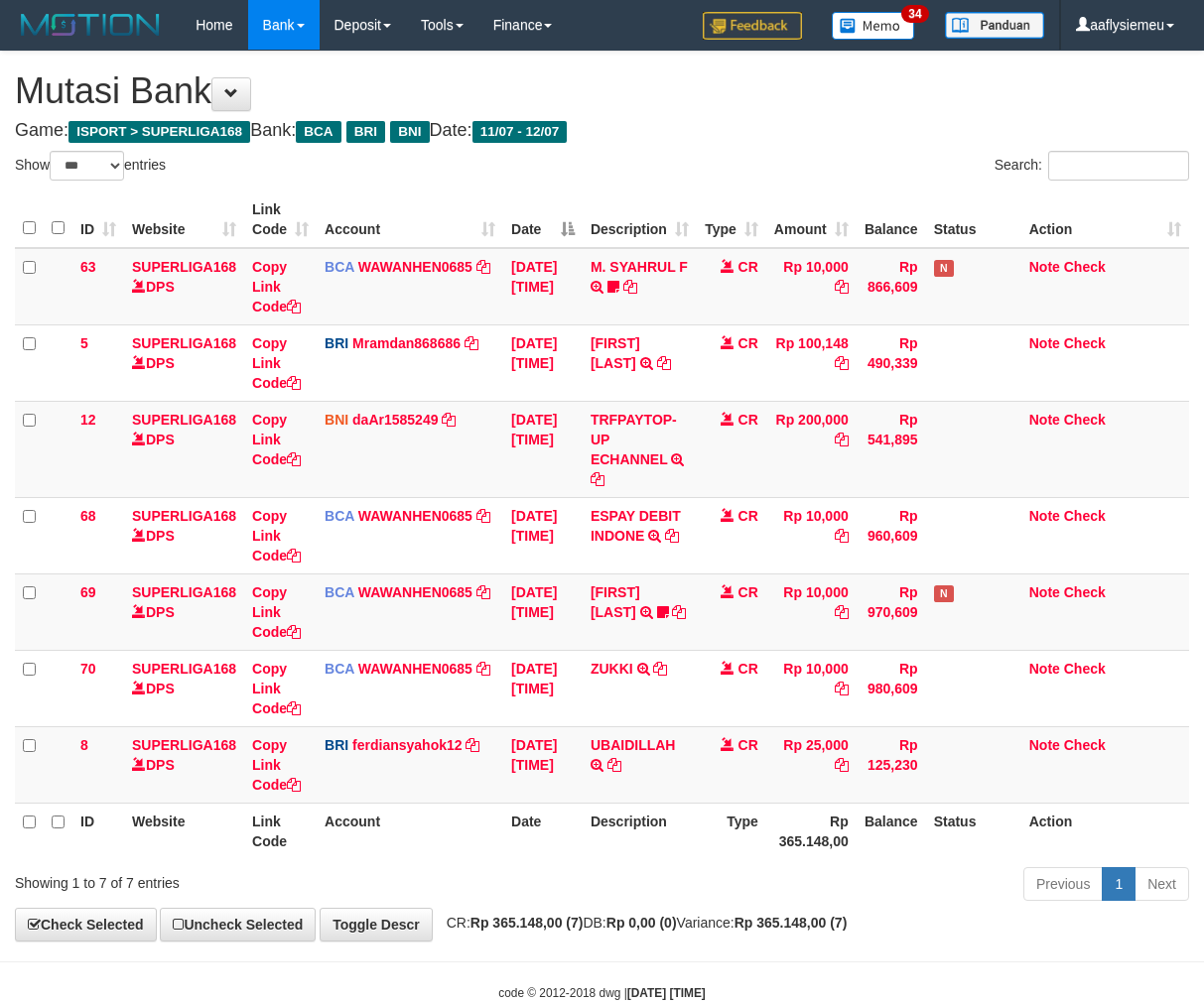 select on "***" 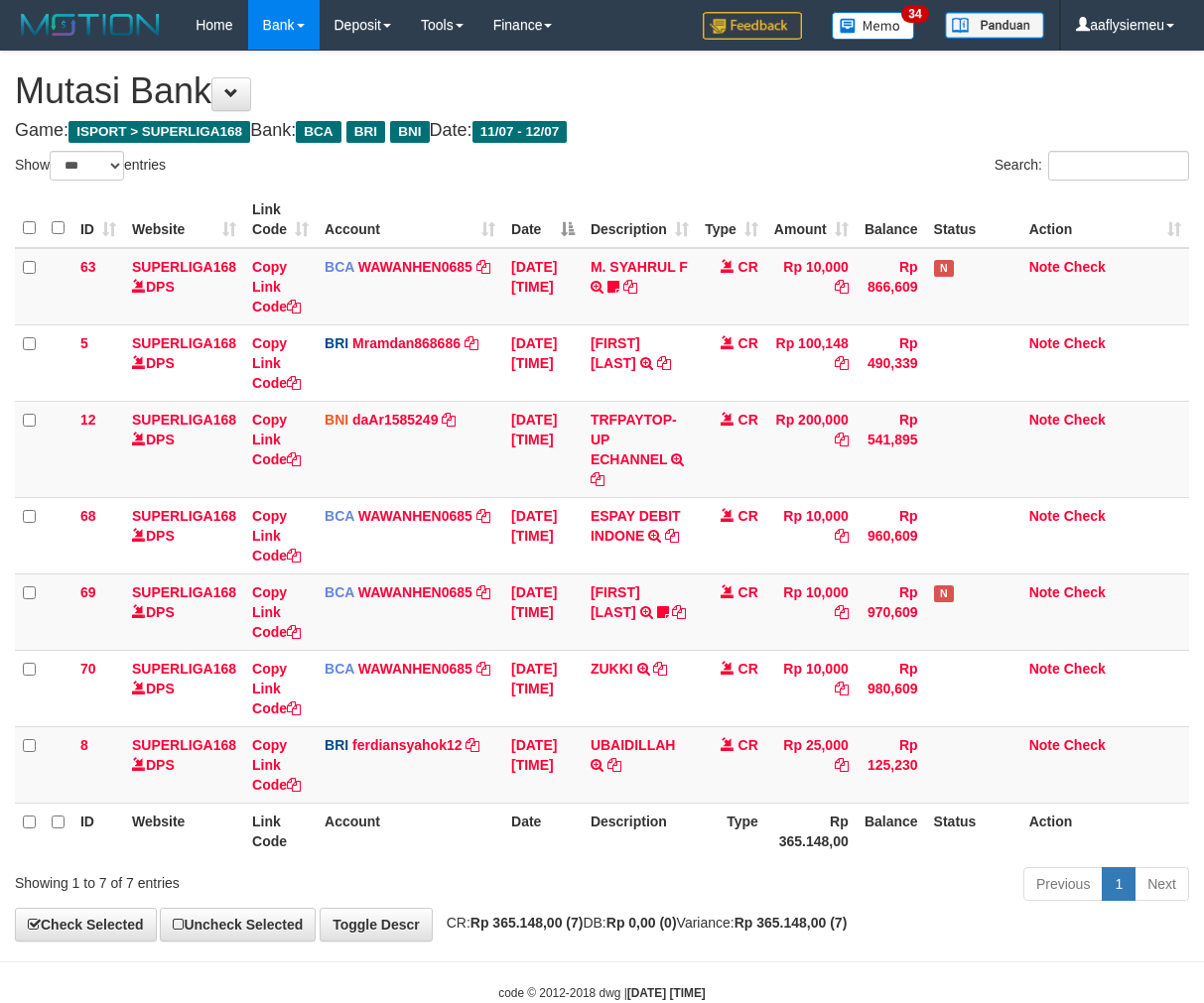 scroll, scrollTop: 50, scrollLeft: 0, axis: vertical 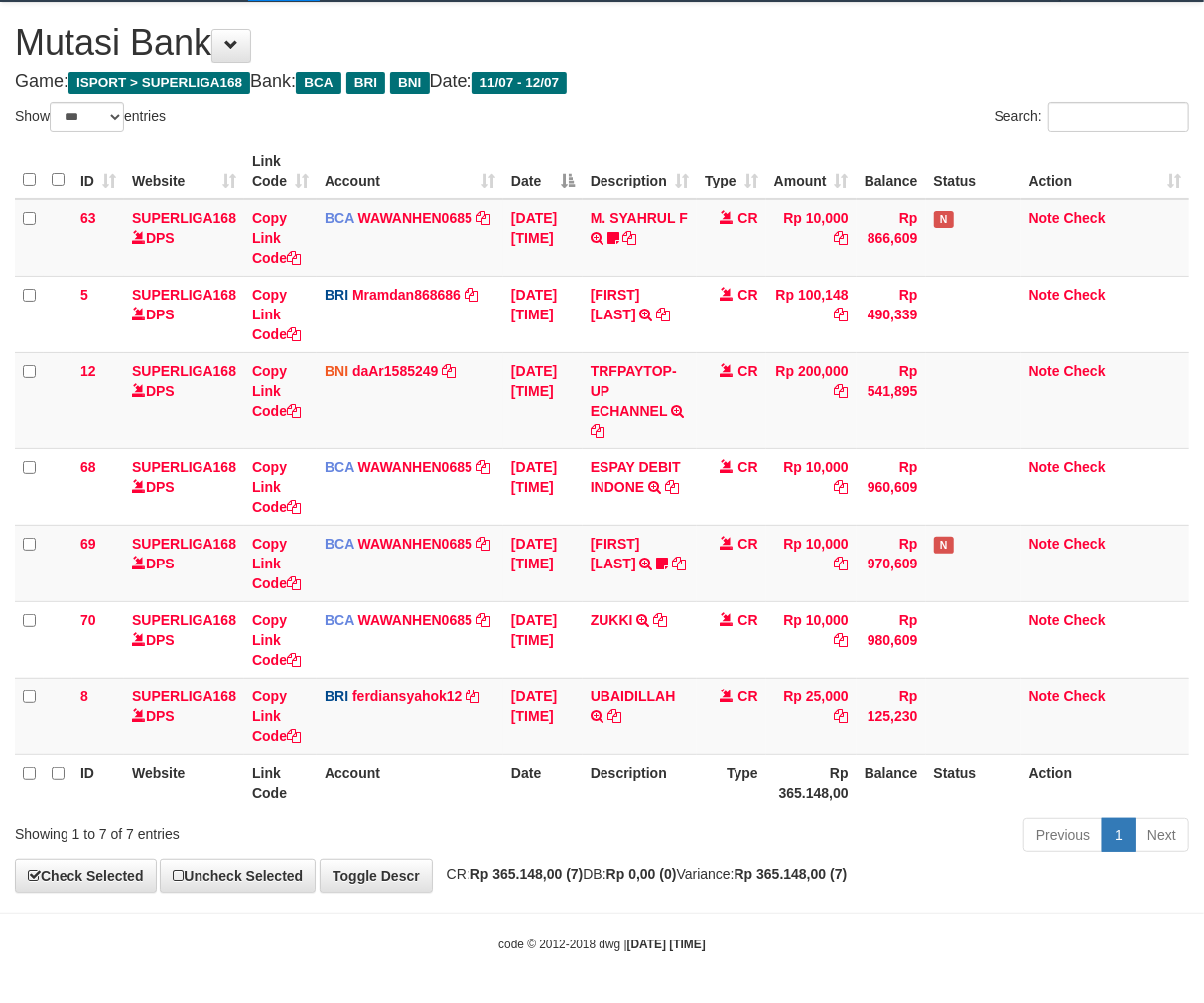 click on "Previous 1 Next" at bounding box center (853, 837) 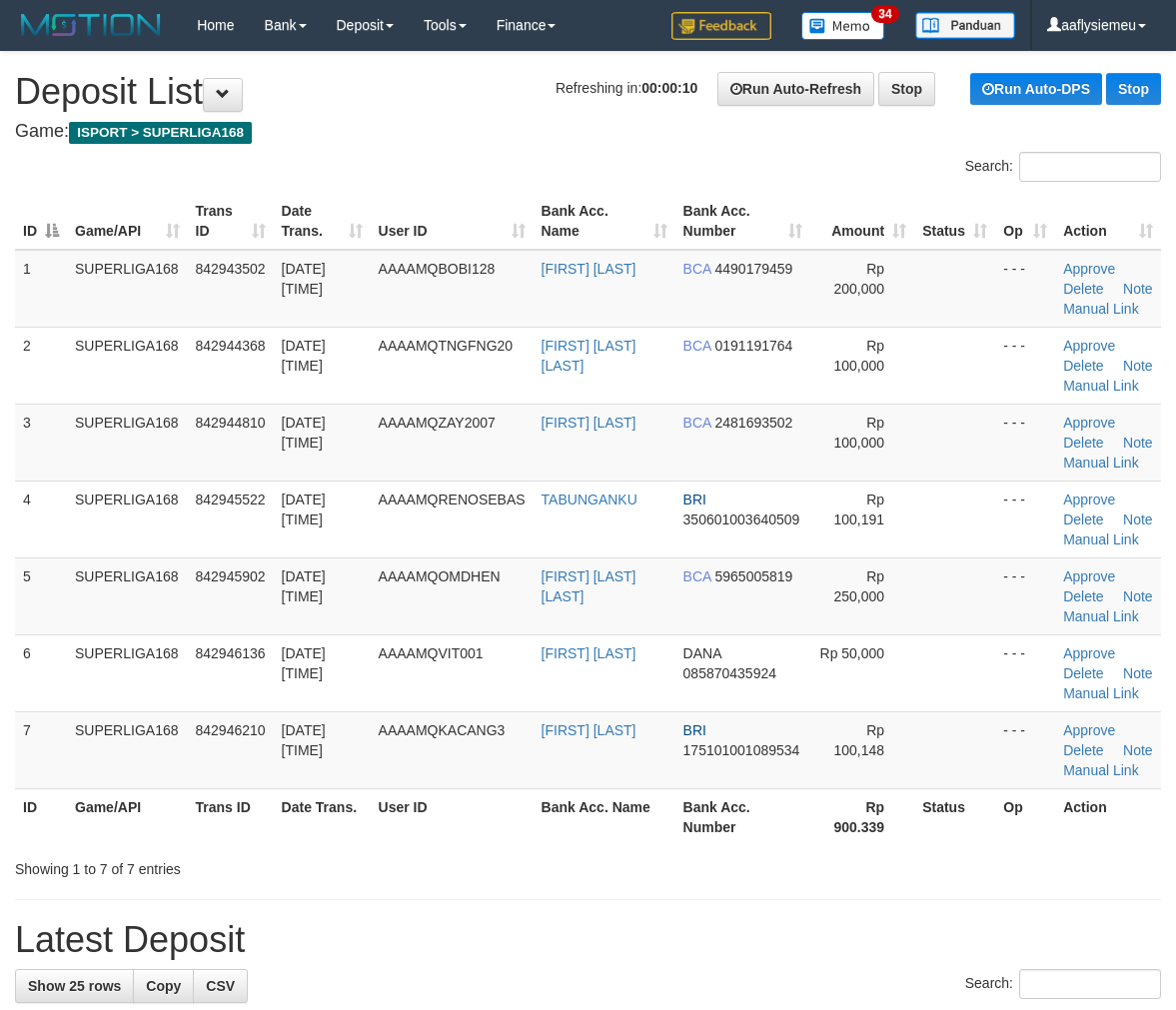 scroll, scrollTop: 0, scrollLeft: 0, axis: both 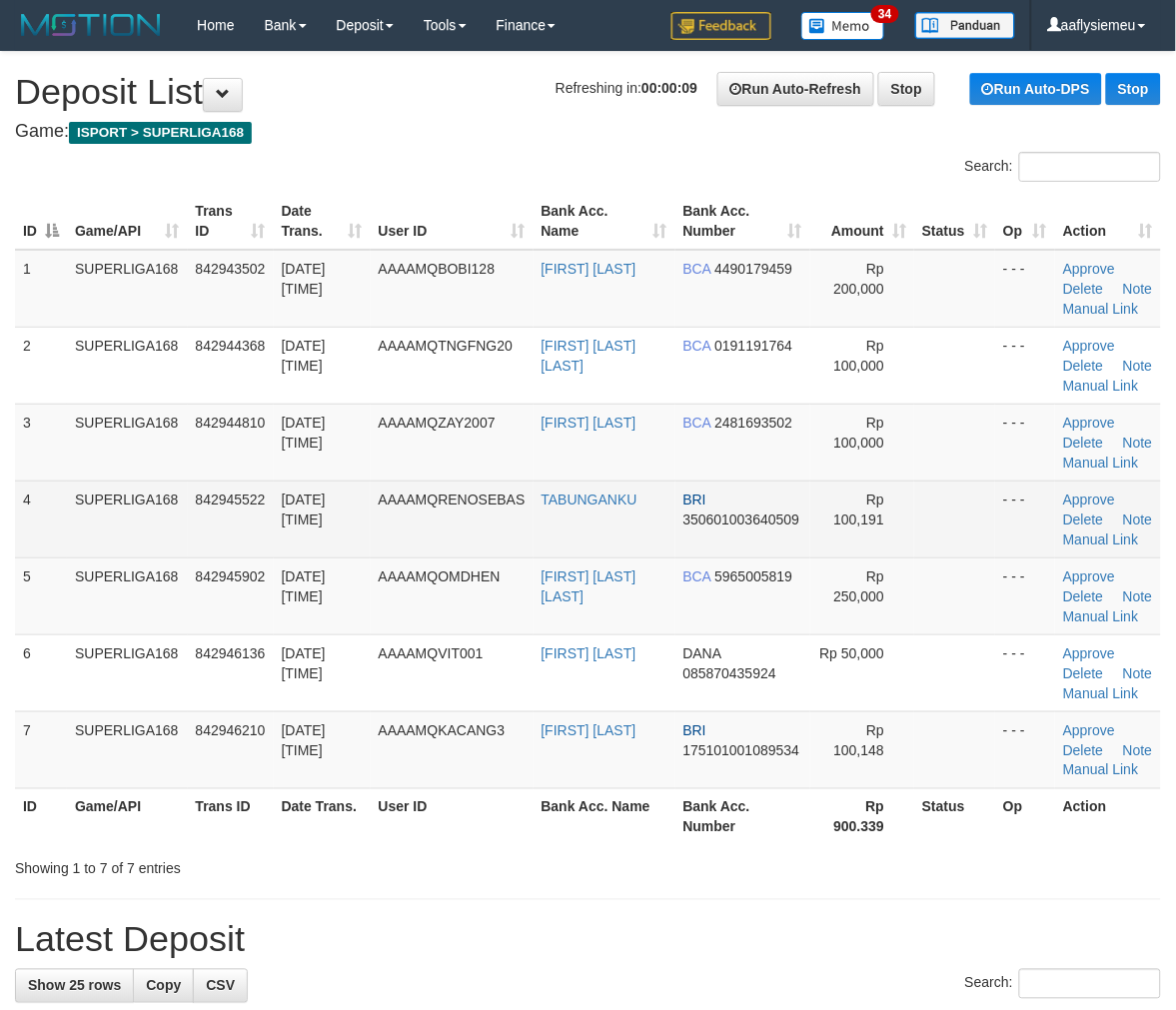 drag, startPoint x: 61, startPoint y: 586, endPoint x: 3, endPoint y: 612, distance: 63.560994 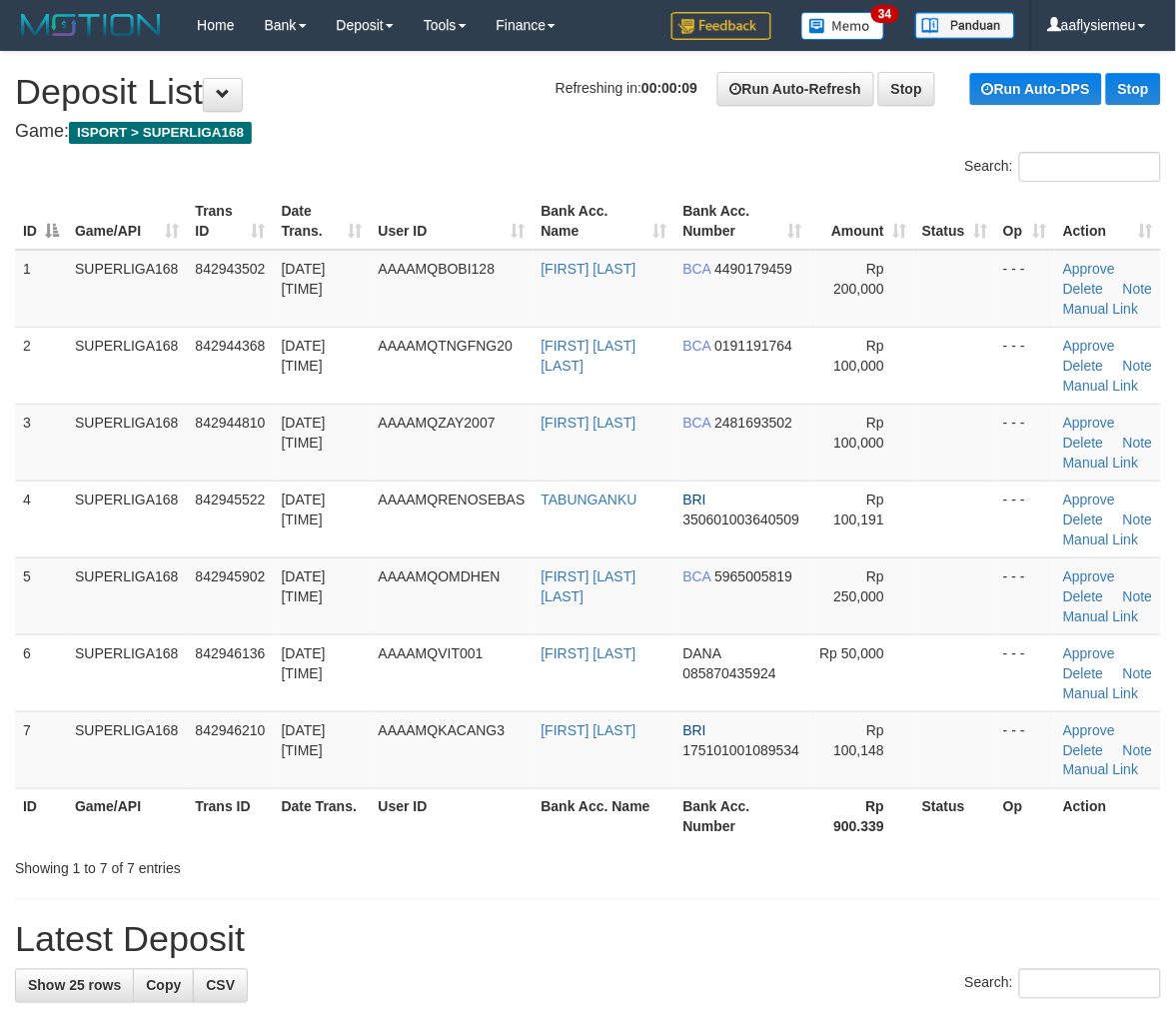 click on "4" at bounding box center (41, 518) 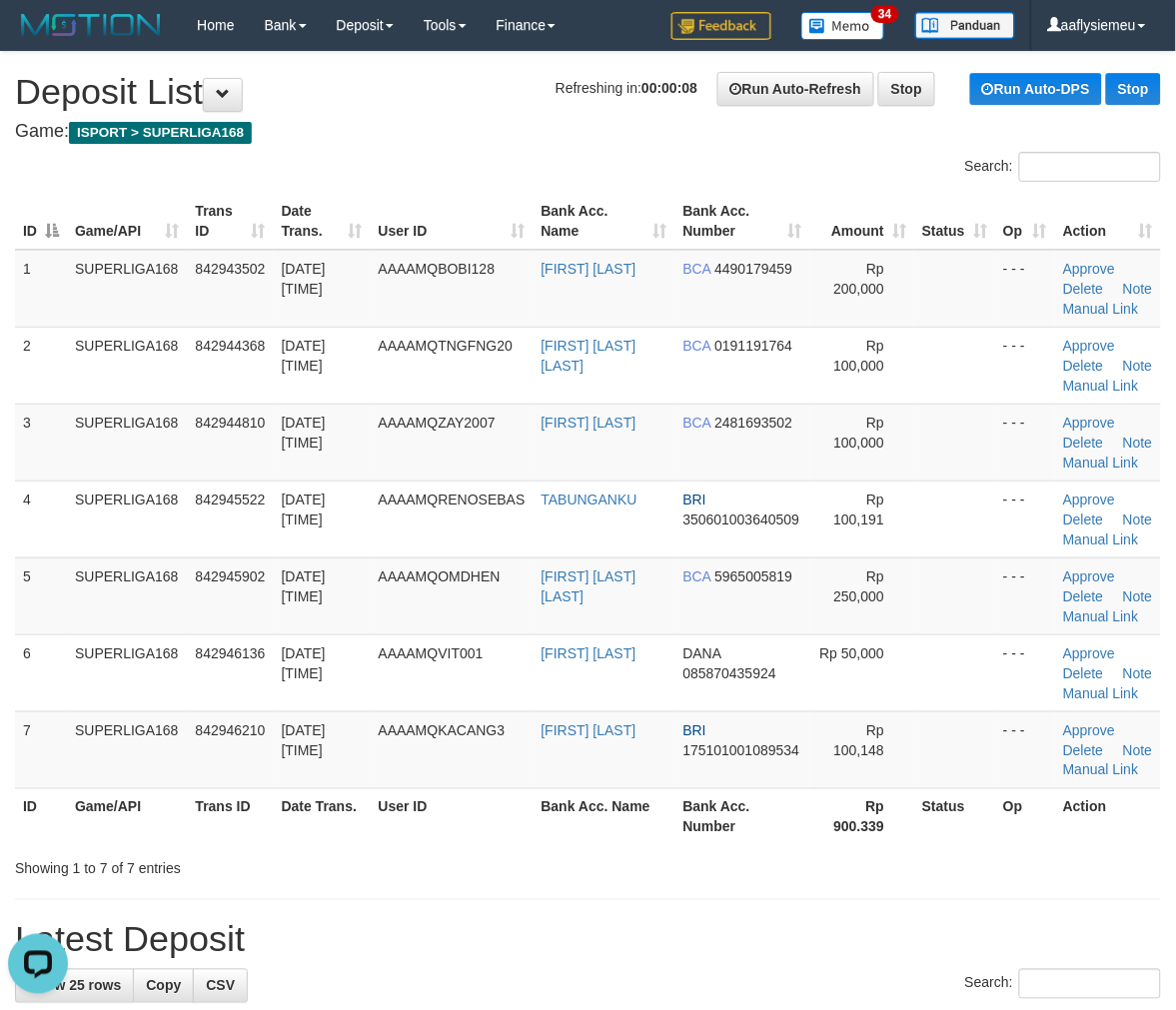 scroll, scrollTop: 0, scrollLeft: 0, axis: both 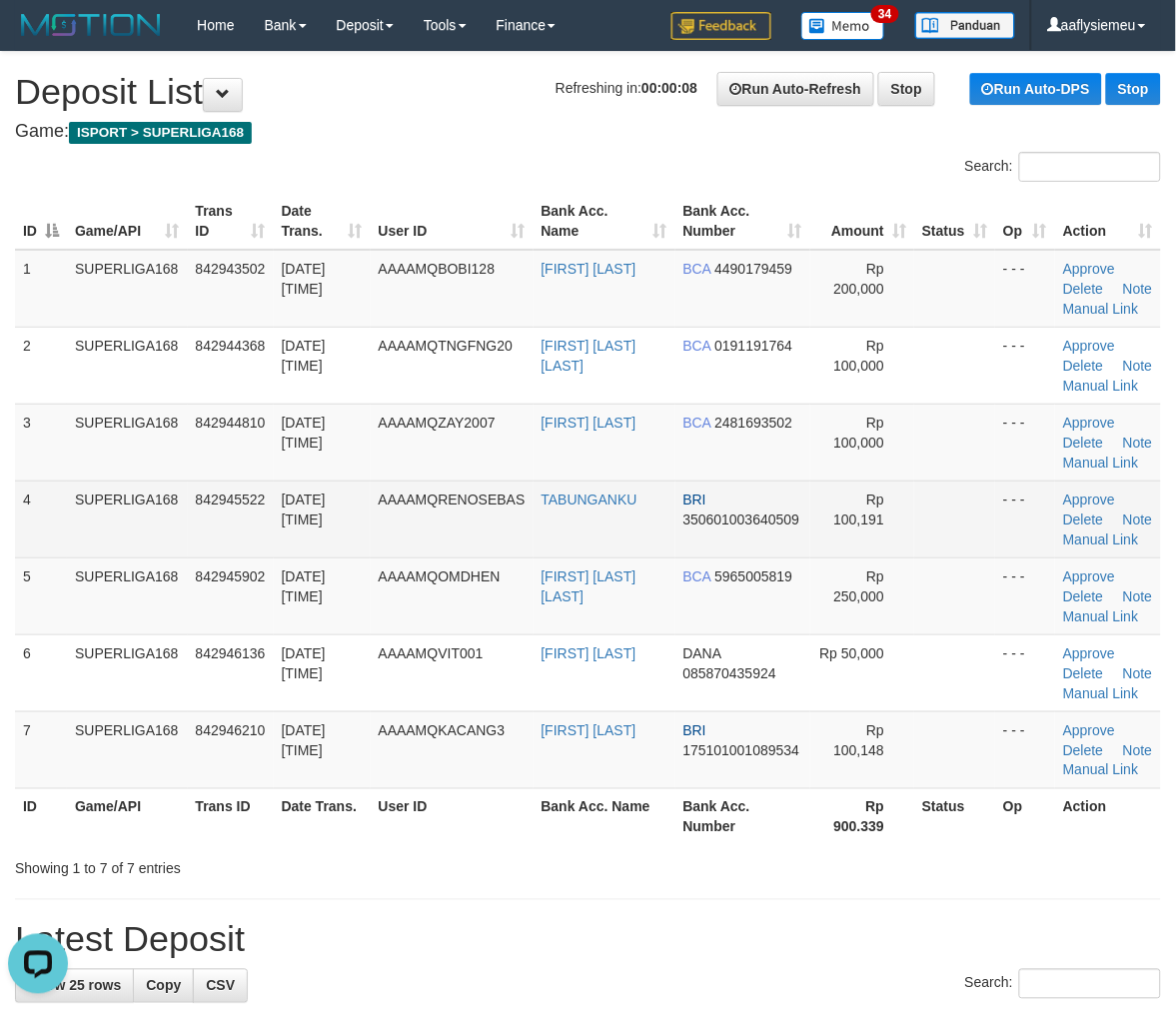 click on "SUPERLIGA168" at bounding box center [127, 518] 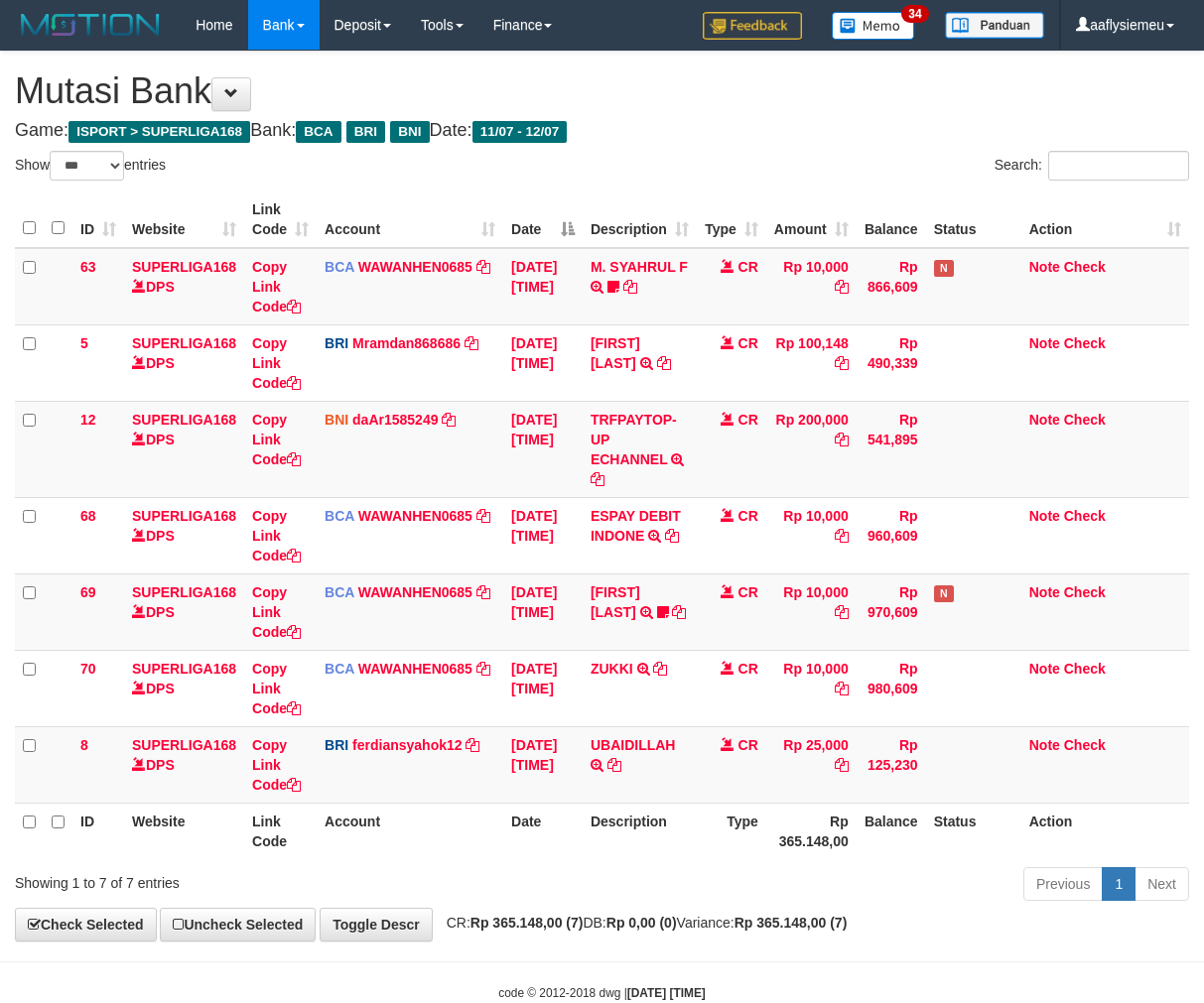 select on "***" 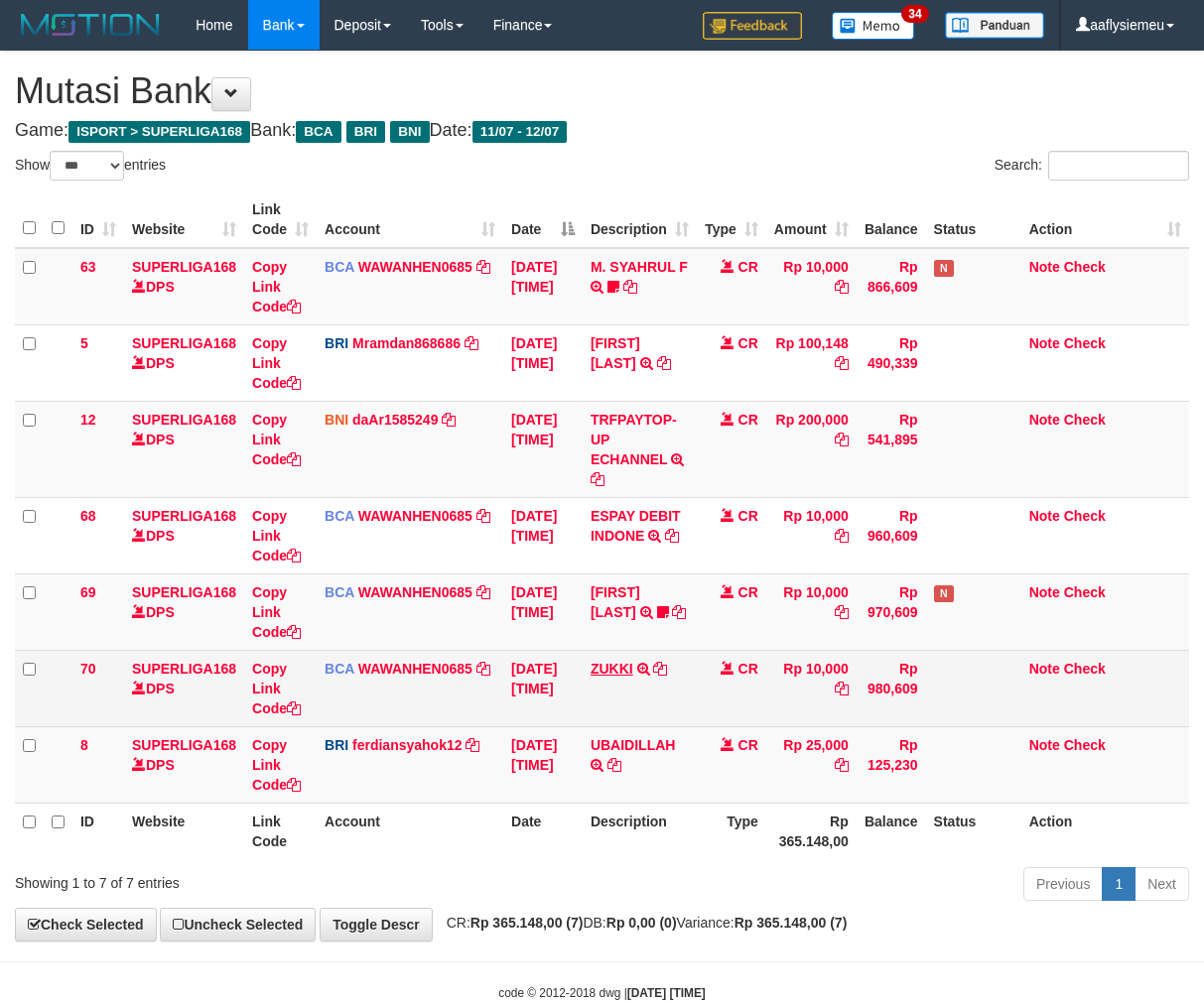 scroll, scrollTop: 50, scrollLeft: 0, axis: vertical 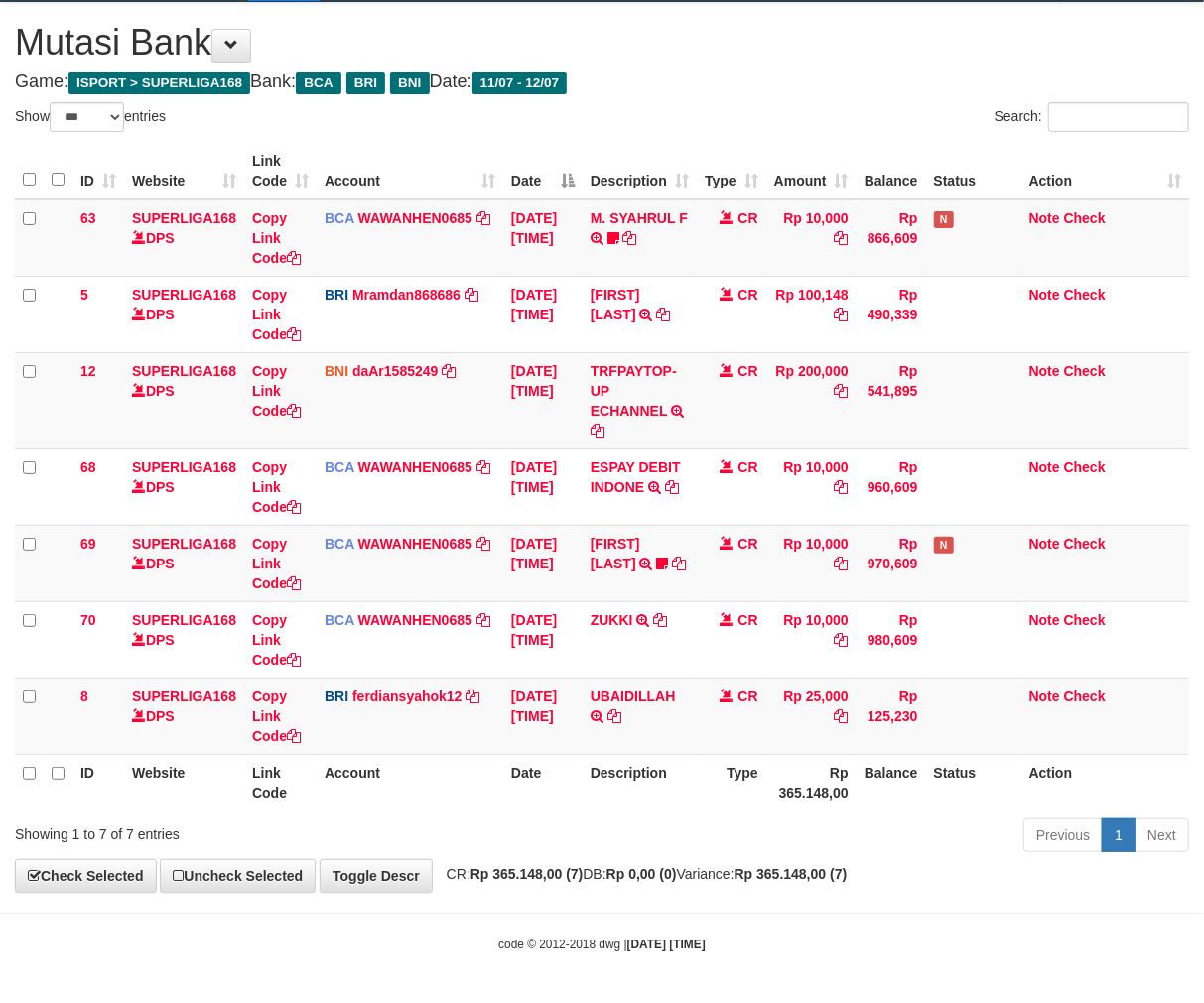 drag, startPoint x: 622, startPoint y: 818, endPoint x: 715, endPoint y: 790, distance: 97.12363 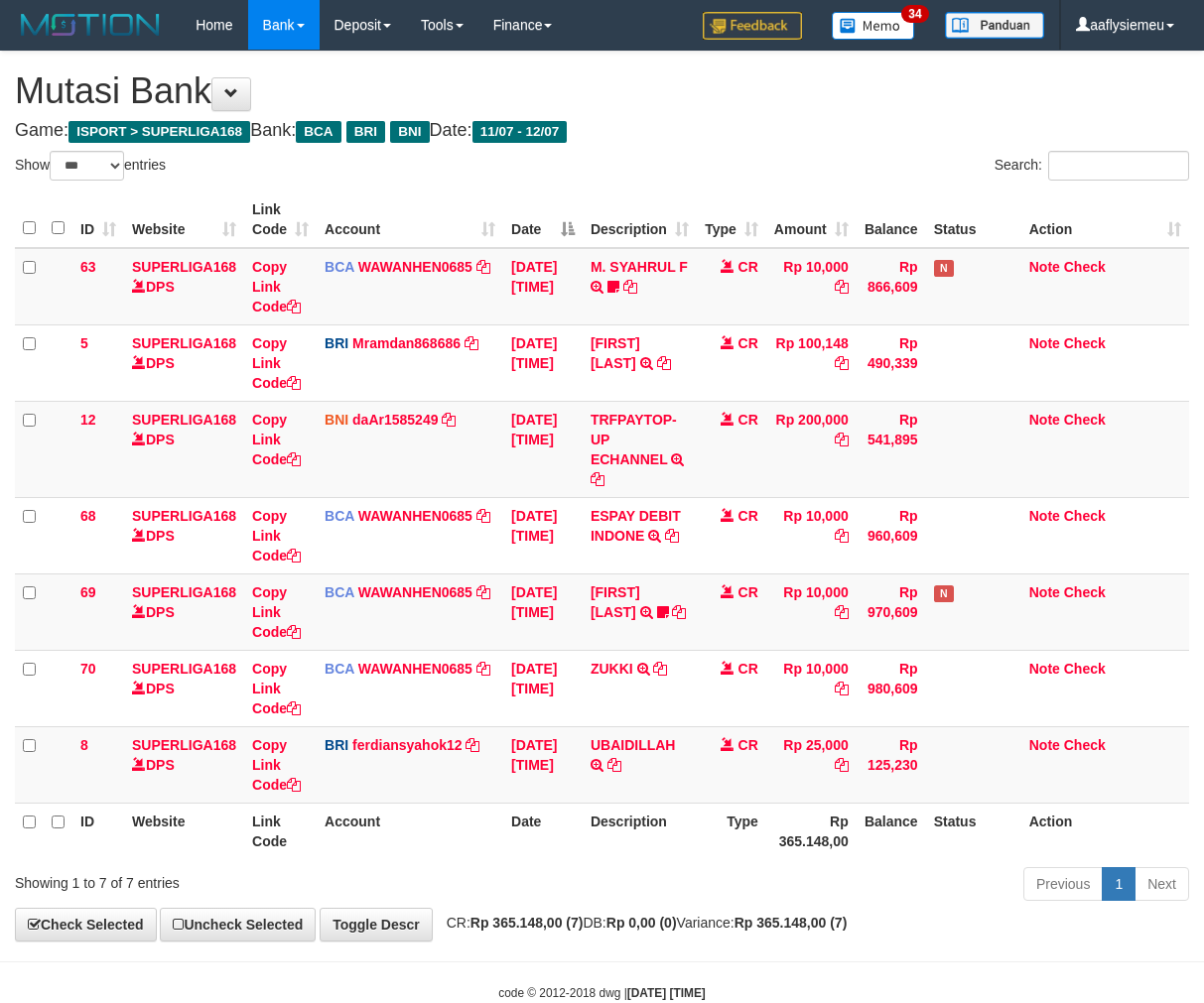 select on "***" 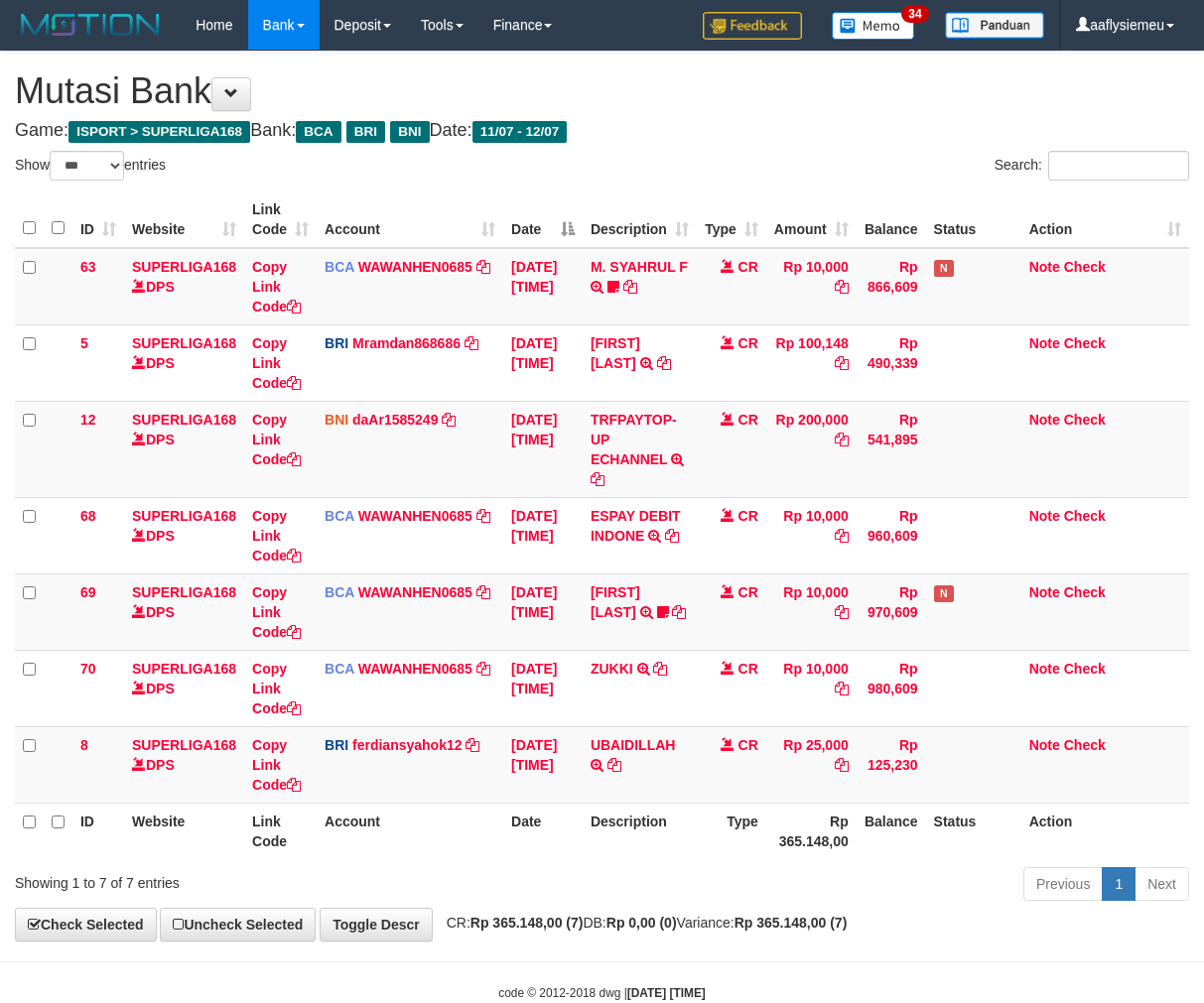 scroll, scrollTop: 50, scrollLeft: 0, axis: vertical 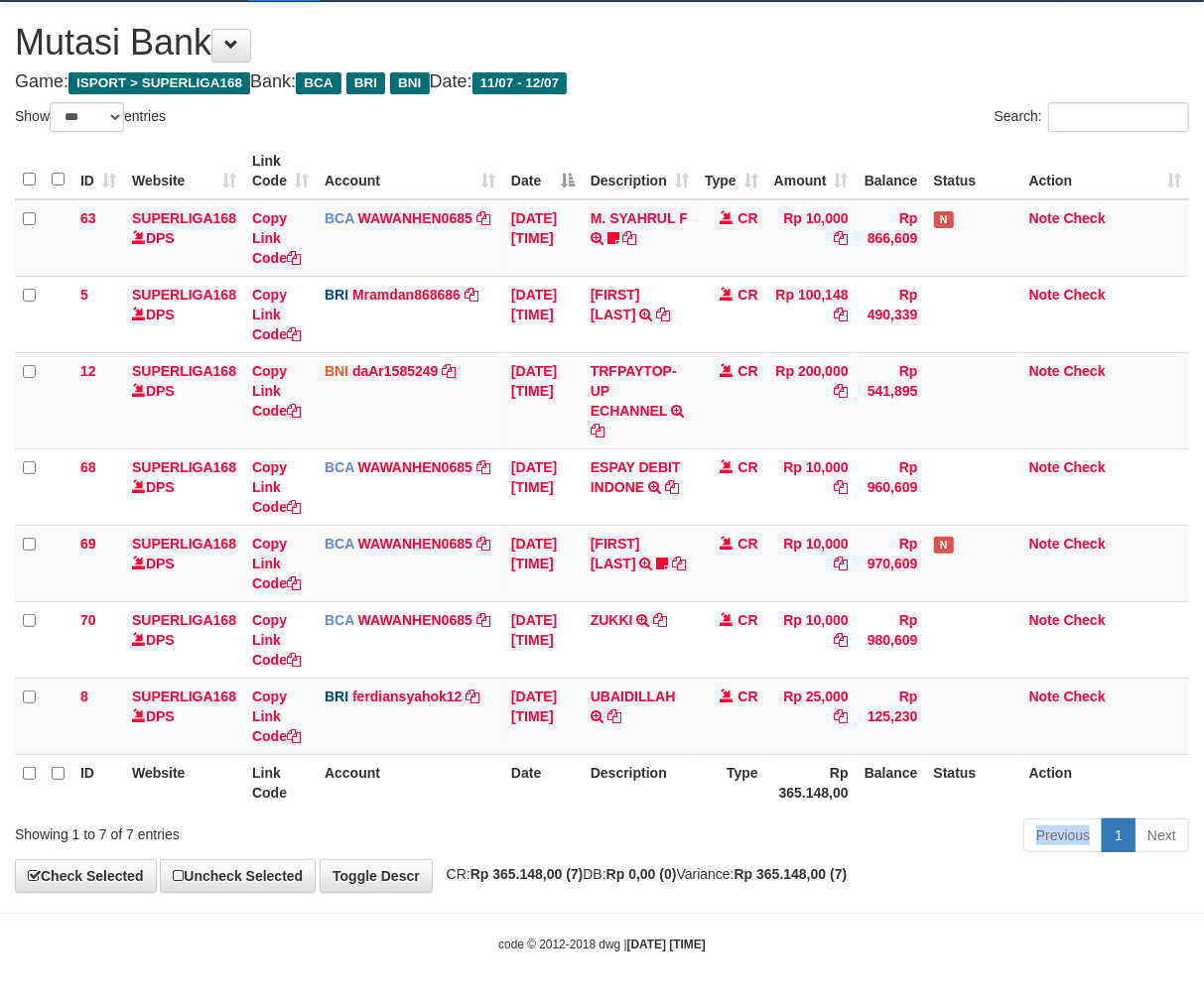 click on "Previous 1 Next" at bounding box center [853, 837] 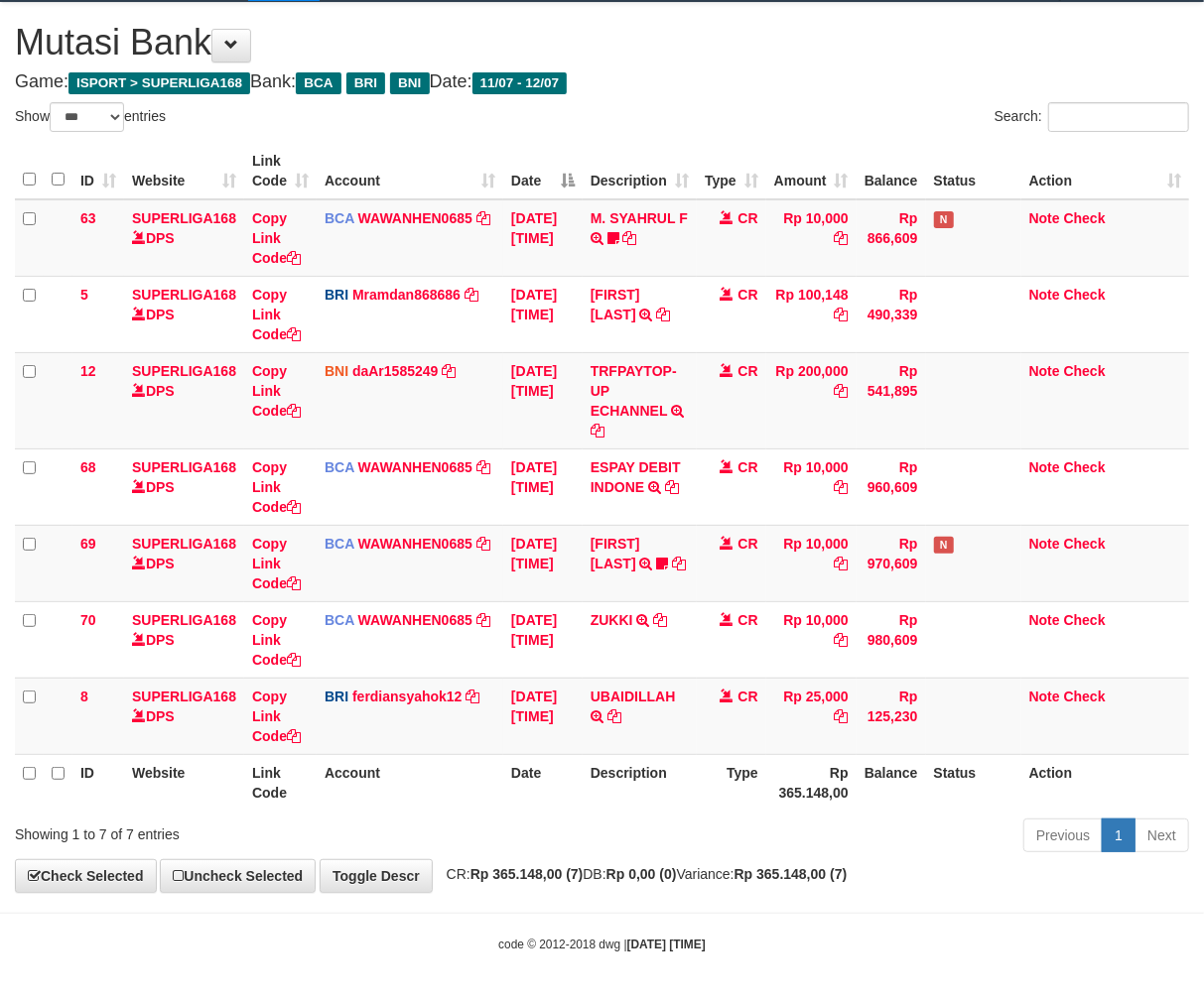 click on "Previous 1 Next" at bounding box center (853, 837) 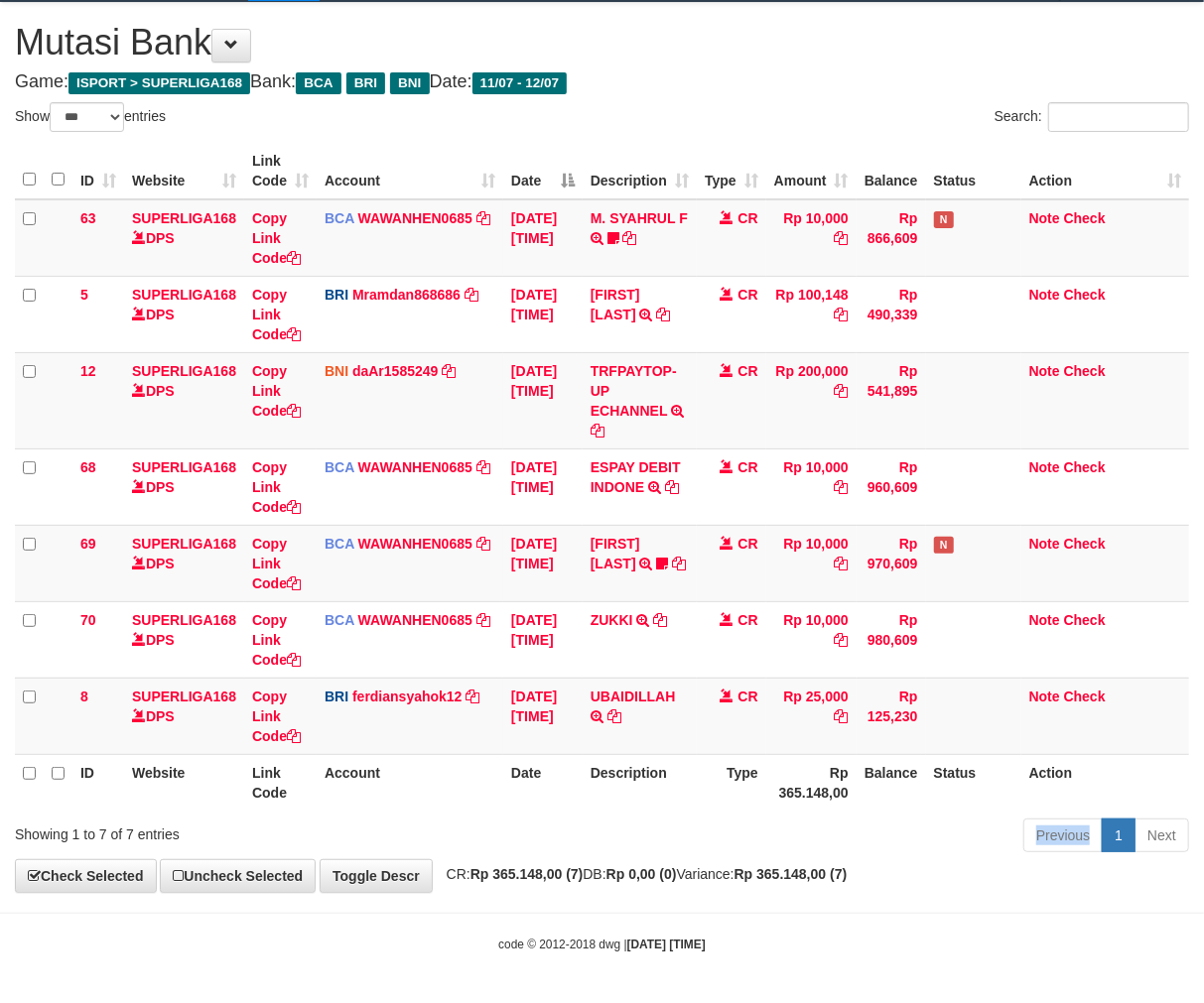 click on "Previous 1 Next" at bounding box center [853, 837] 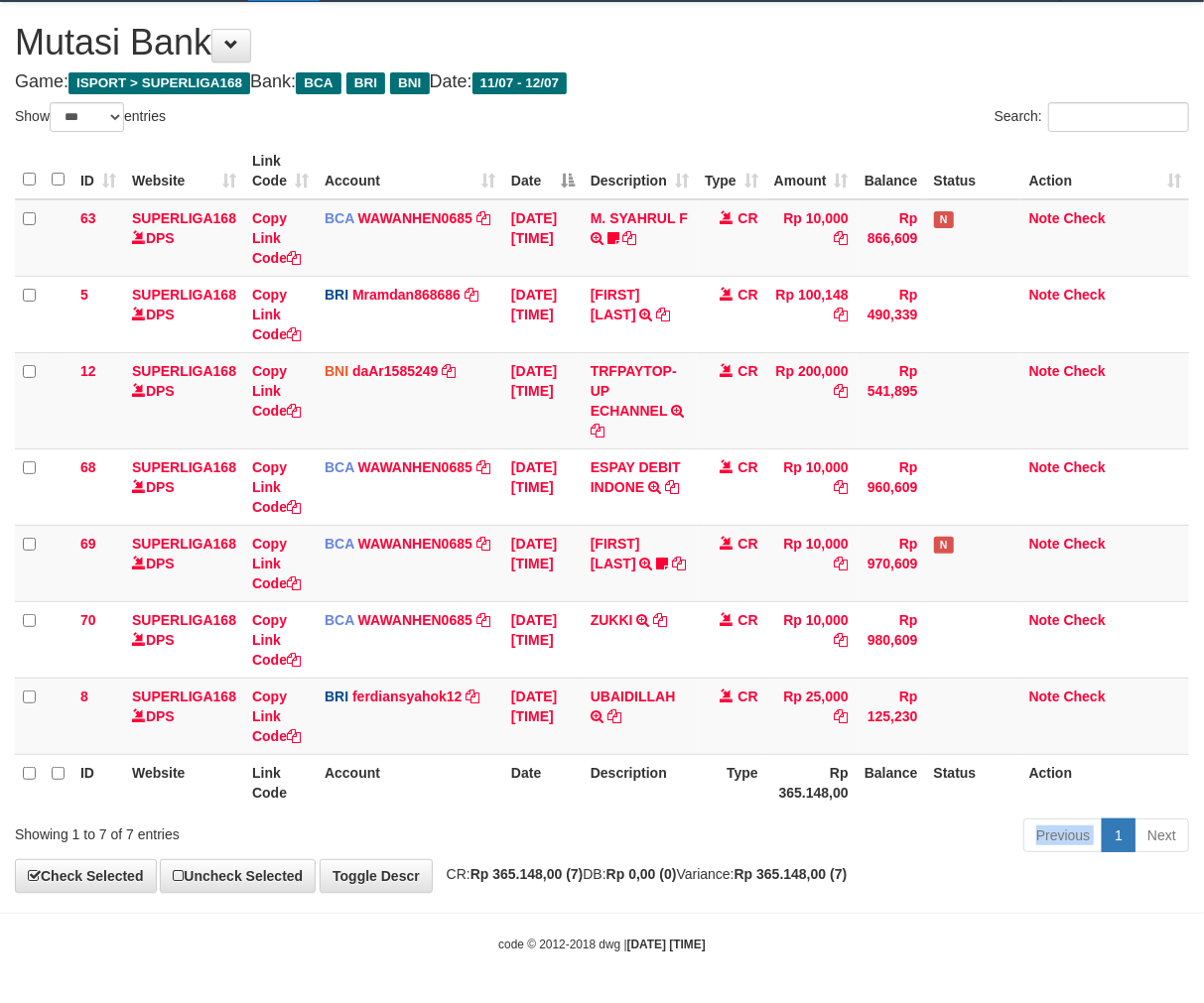 click on "Previous 1 Next" at bounding box center (853, 837) 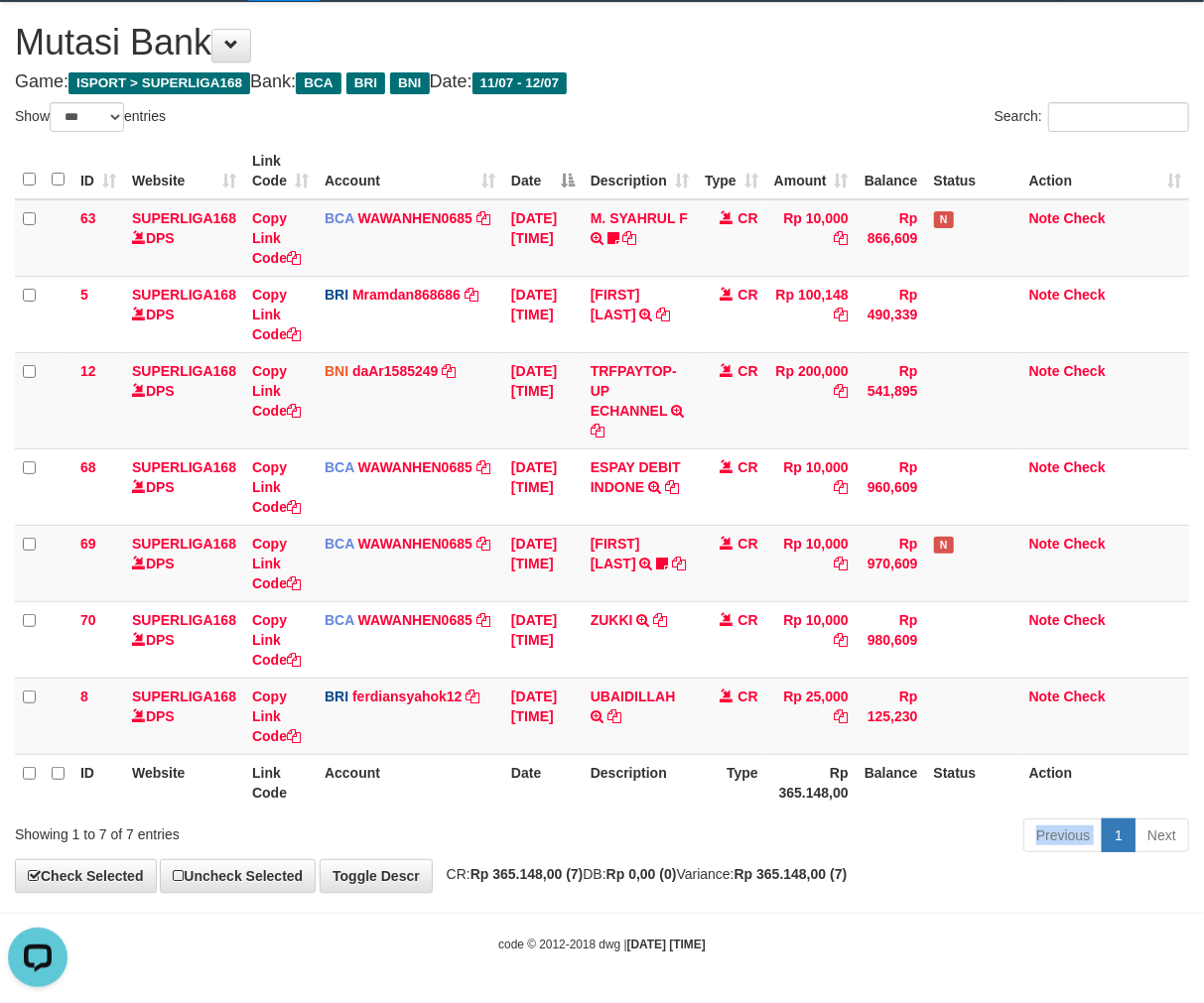 scroll, scrollTop: 0, scrollLeft: 0, axis: both 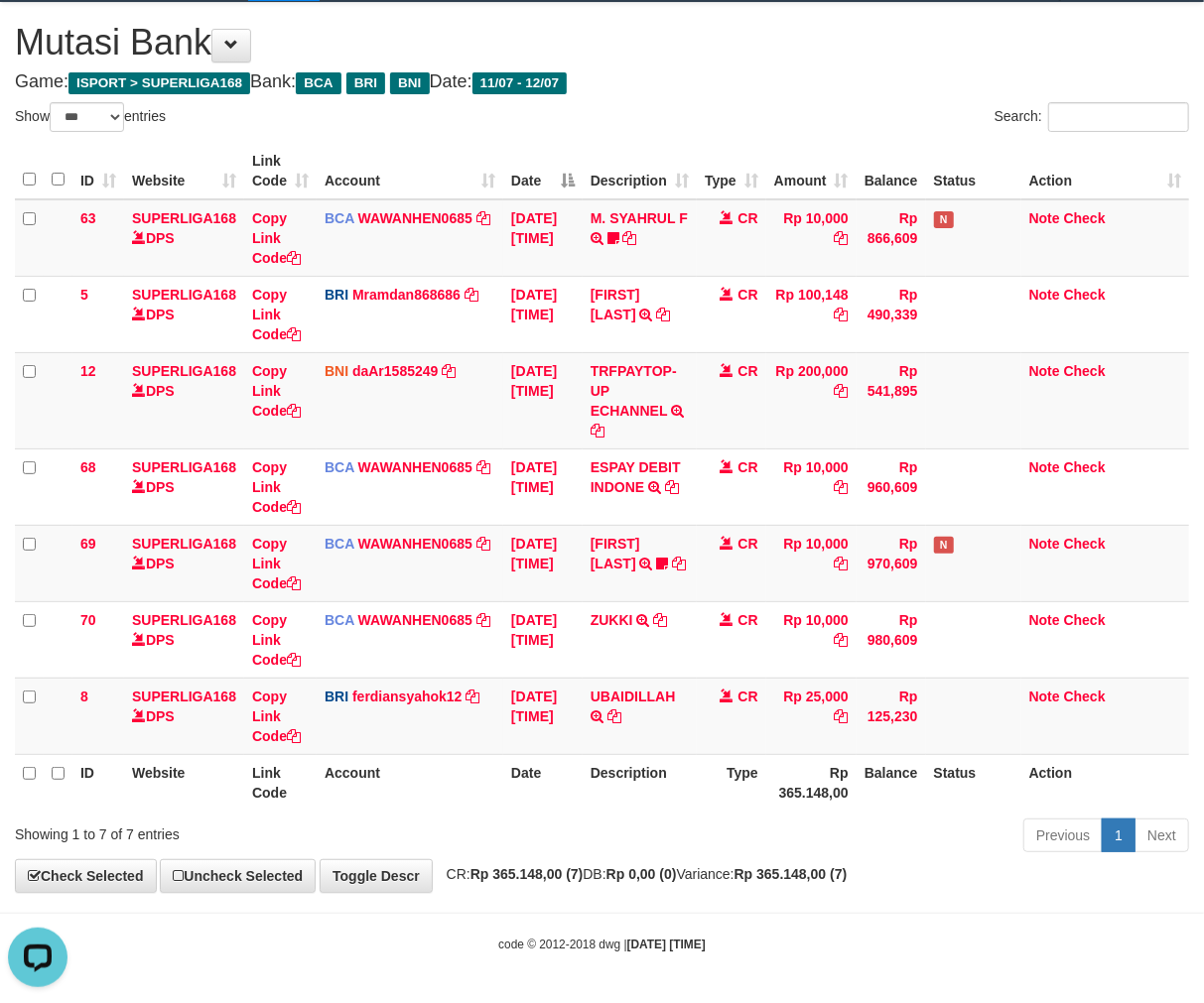 click on "Previous 1 Next" at bounding box center (853, 837) 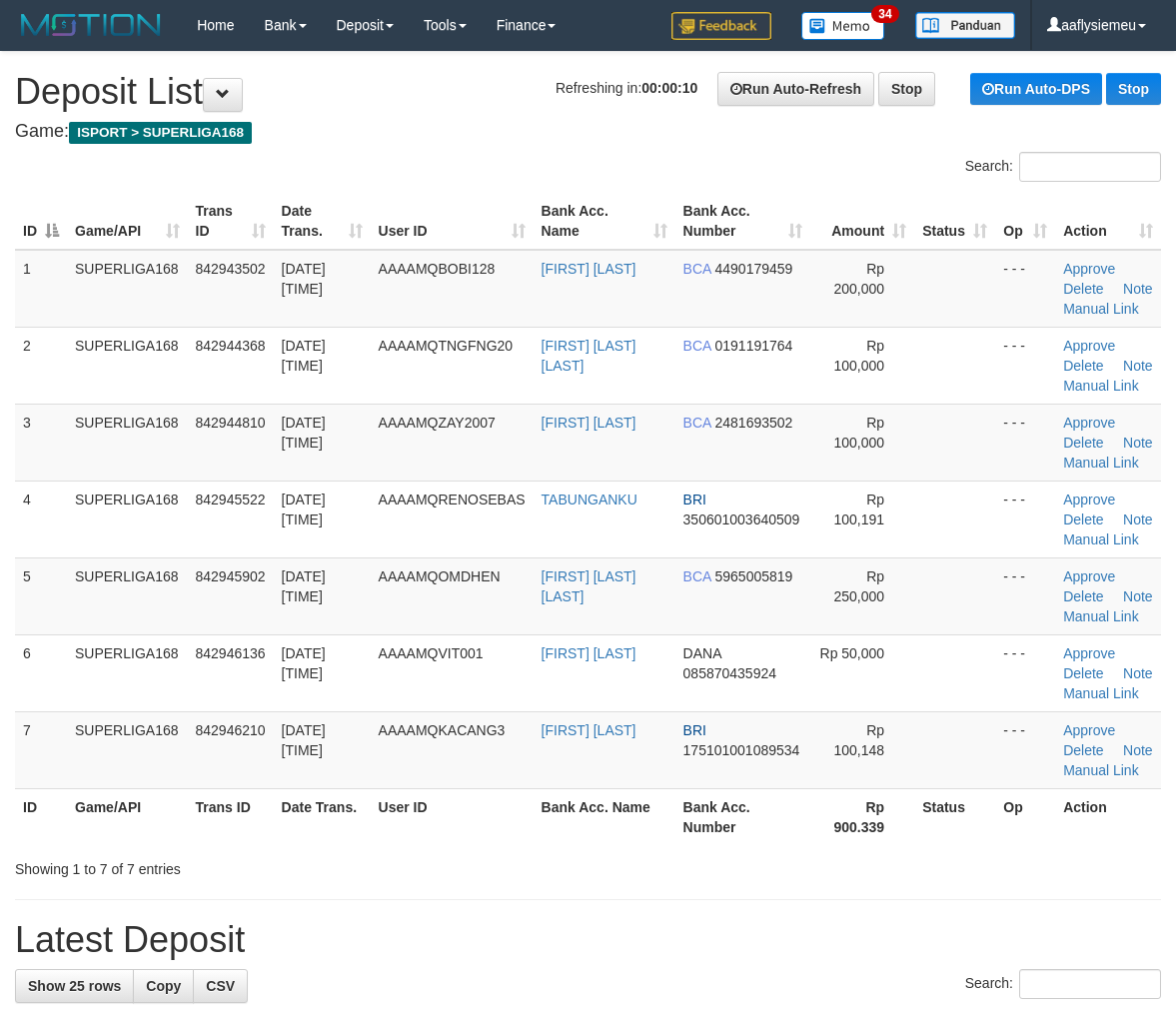 scroll, scrollTop: 0, scrollLeft: 0, axis: both 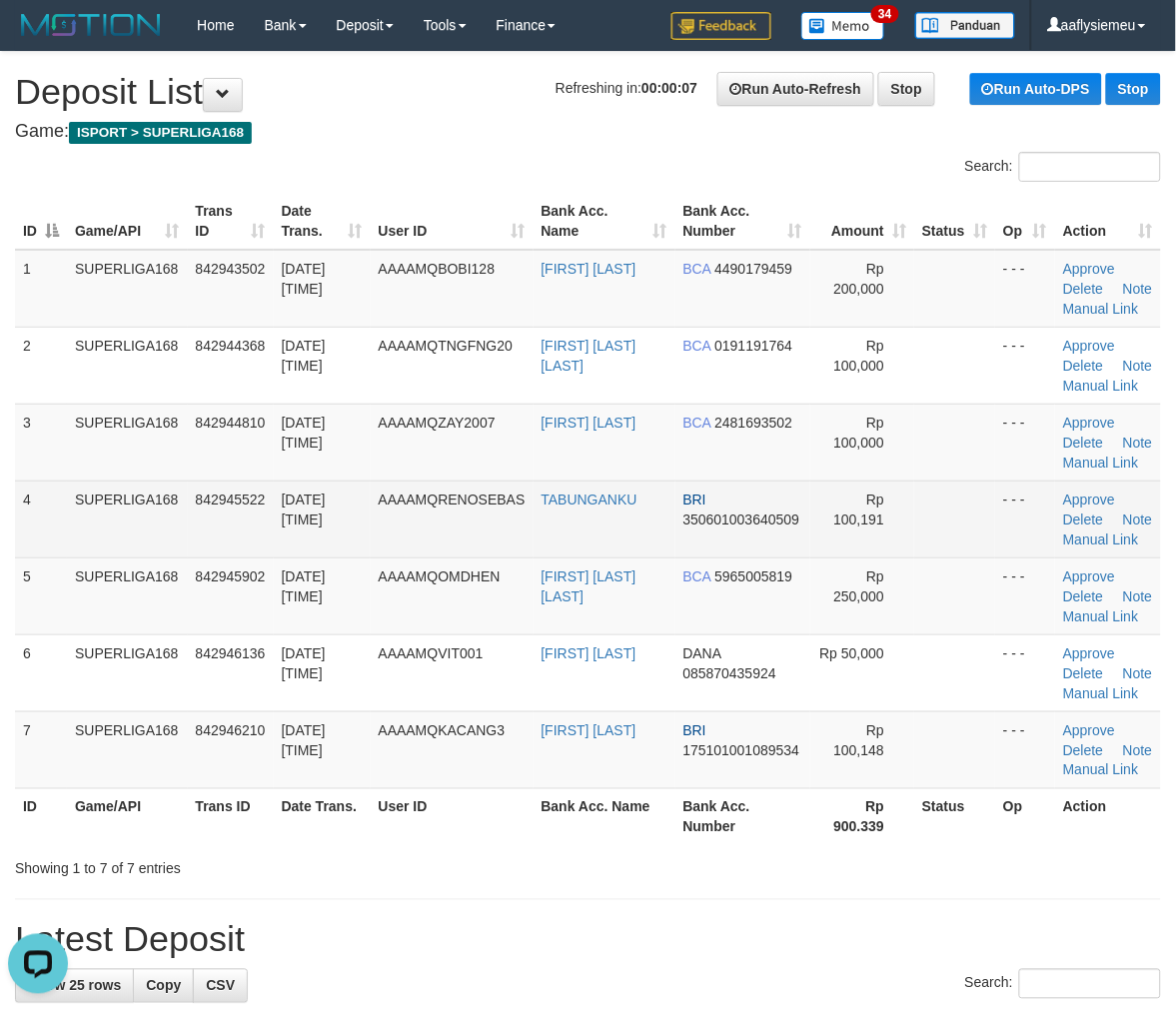 click on "4" at bounding box center (41, 518) 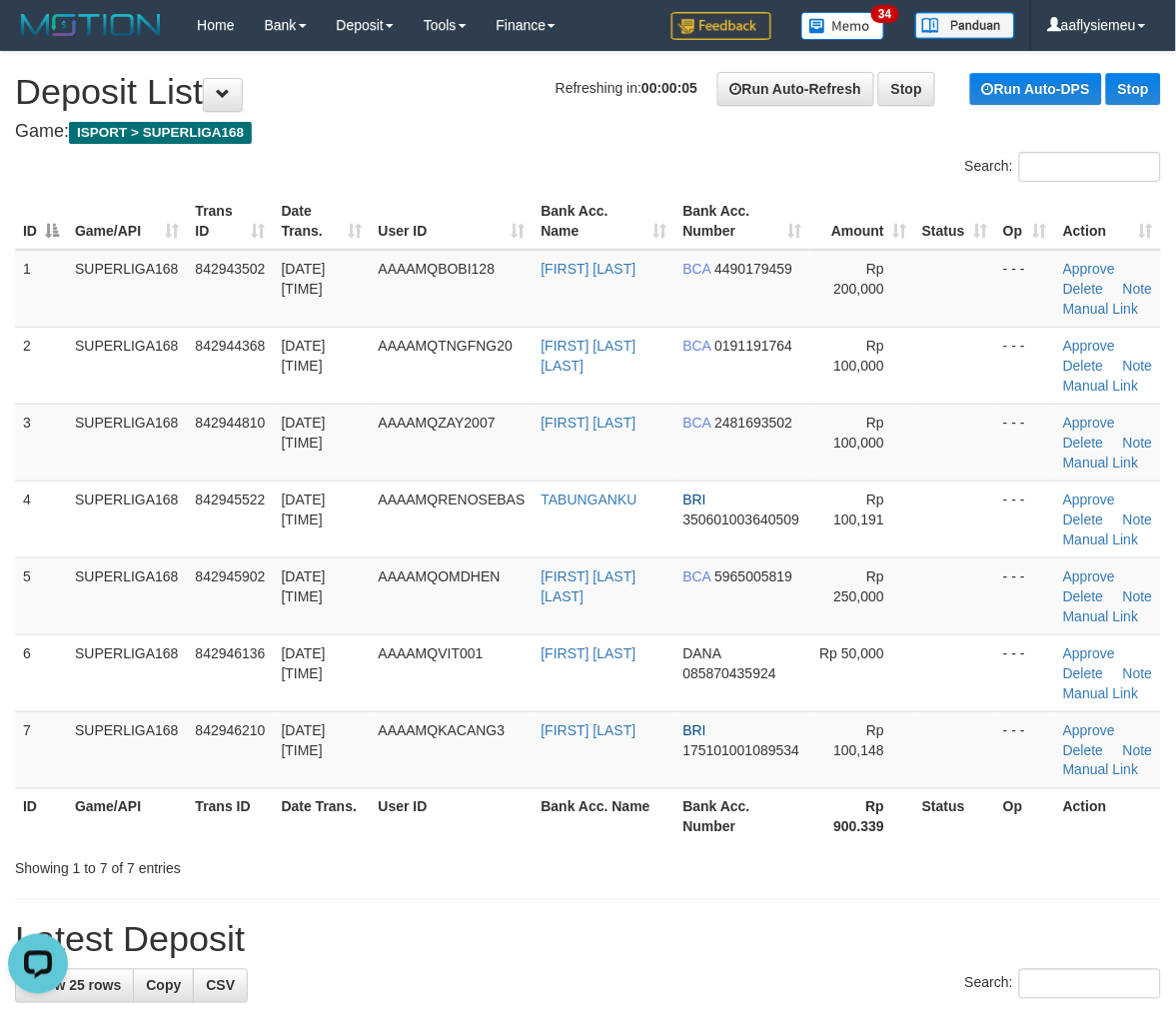drag, startPoint x: 22, startPoint y: 575, endPoint x: 7, endPoint y: 586, distance: 18.601075 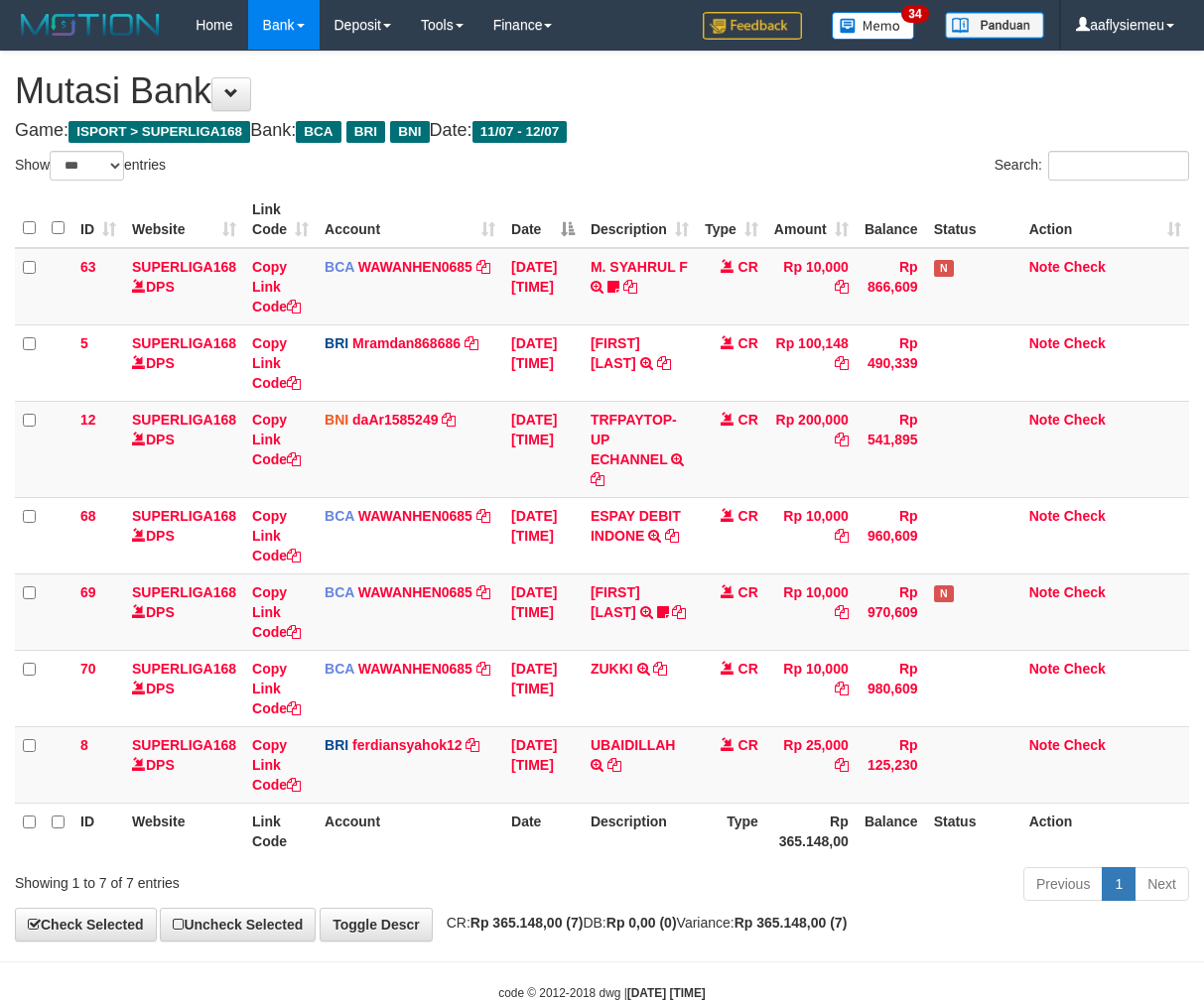 select on "***" 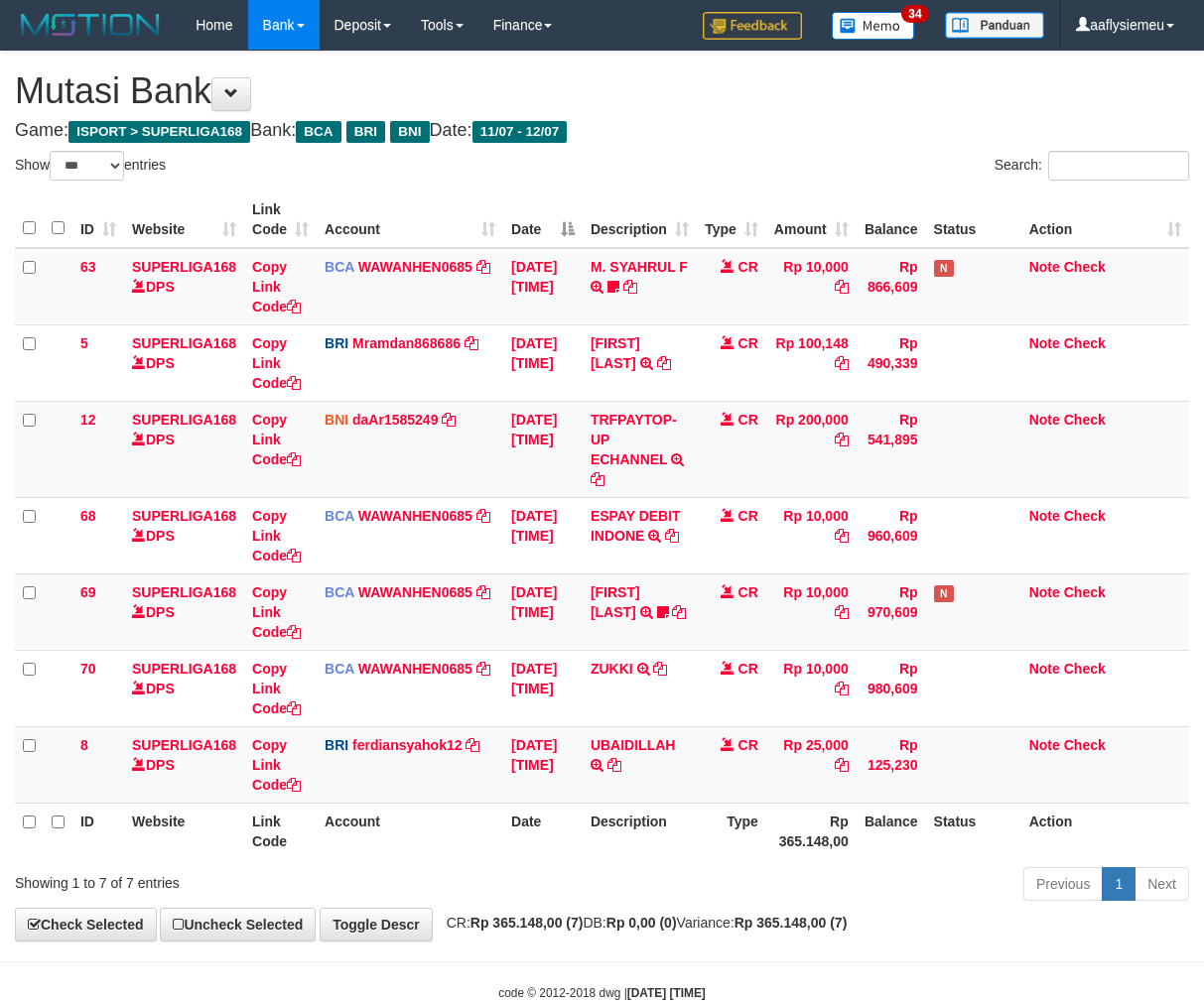 scroll, scrollTop: 50, scrollLeft: 0, axis: vertical 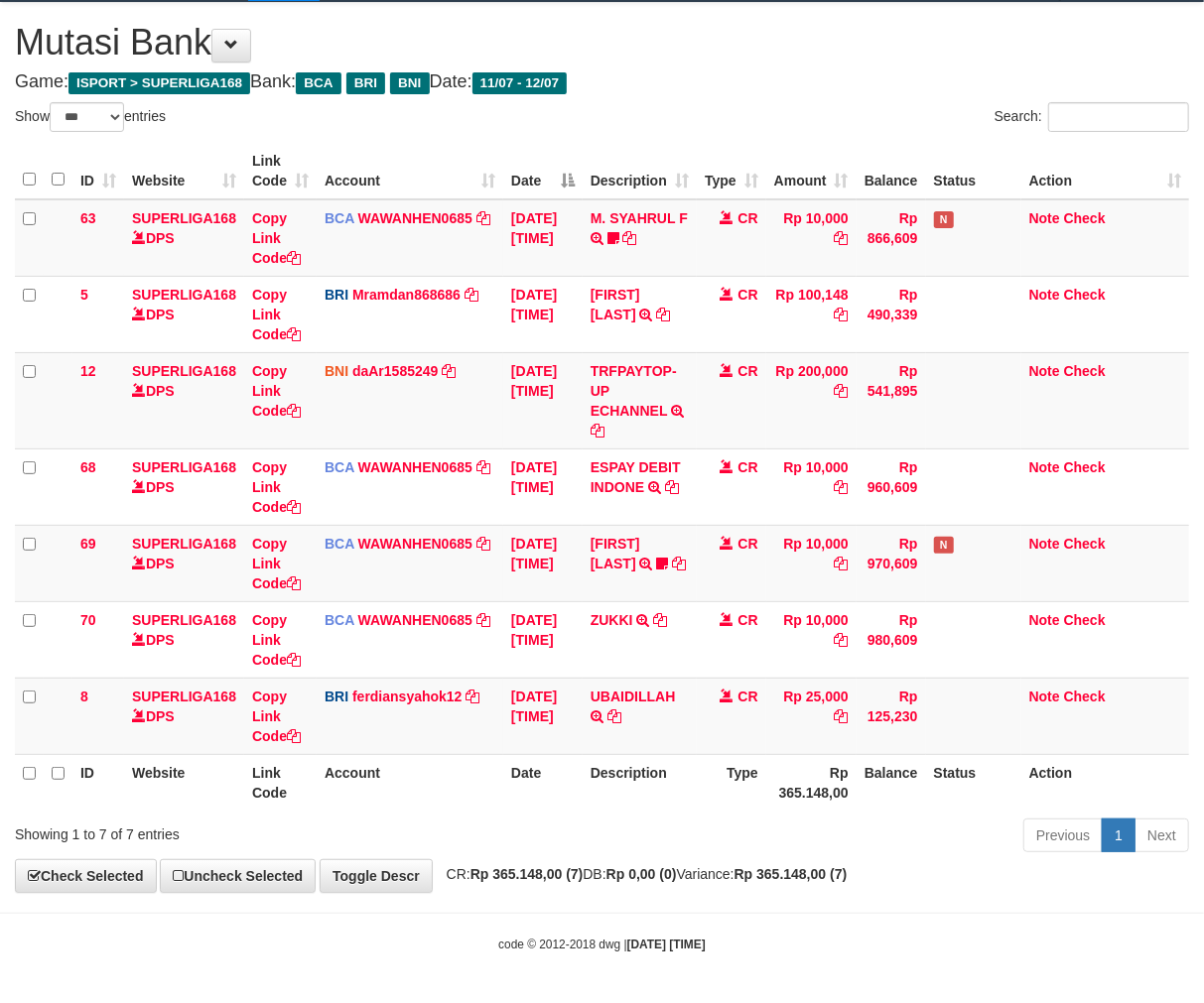 click on "Type" at bounding box center [732, 782] 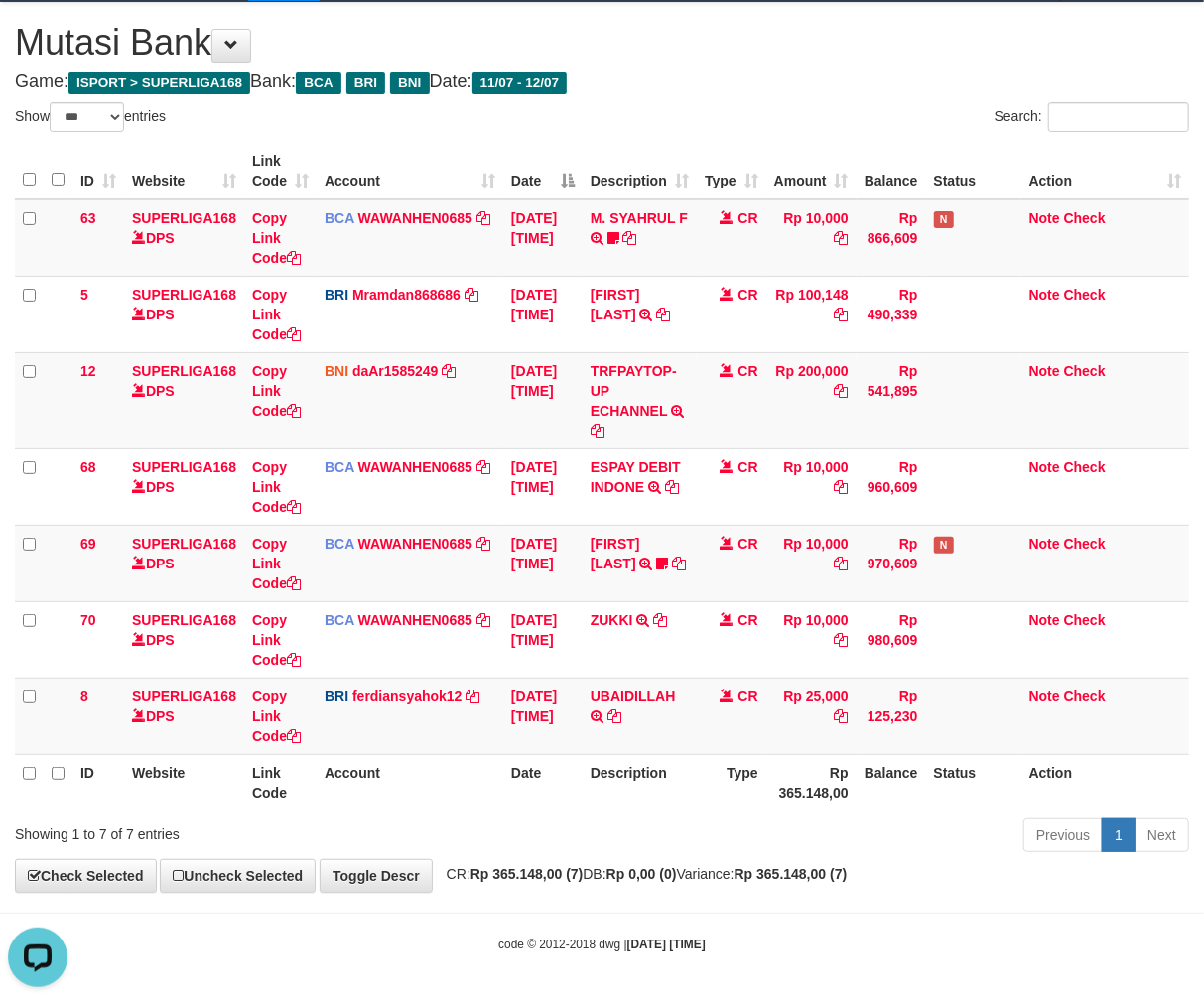 scroll, scrollTop: 0, scrollLeft: 0, axis: both 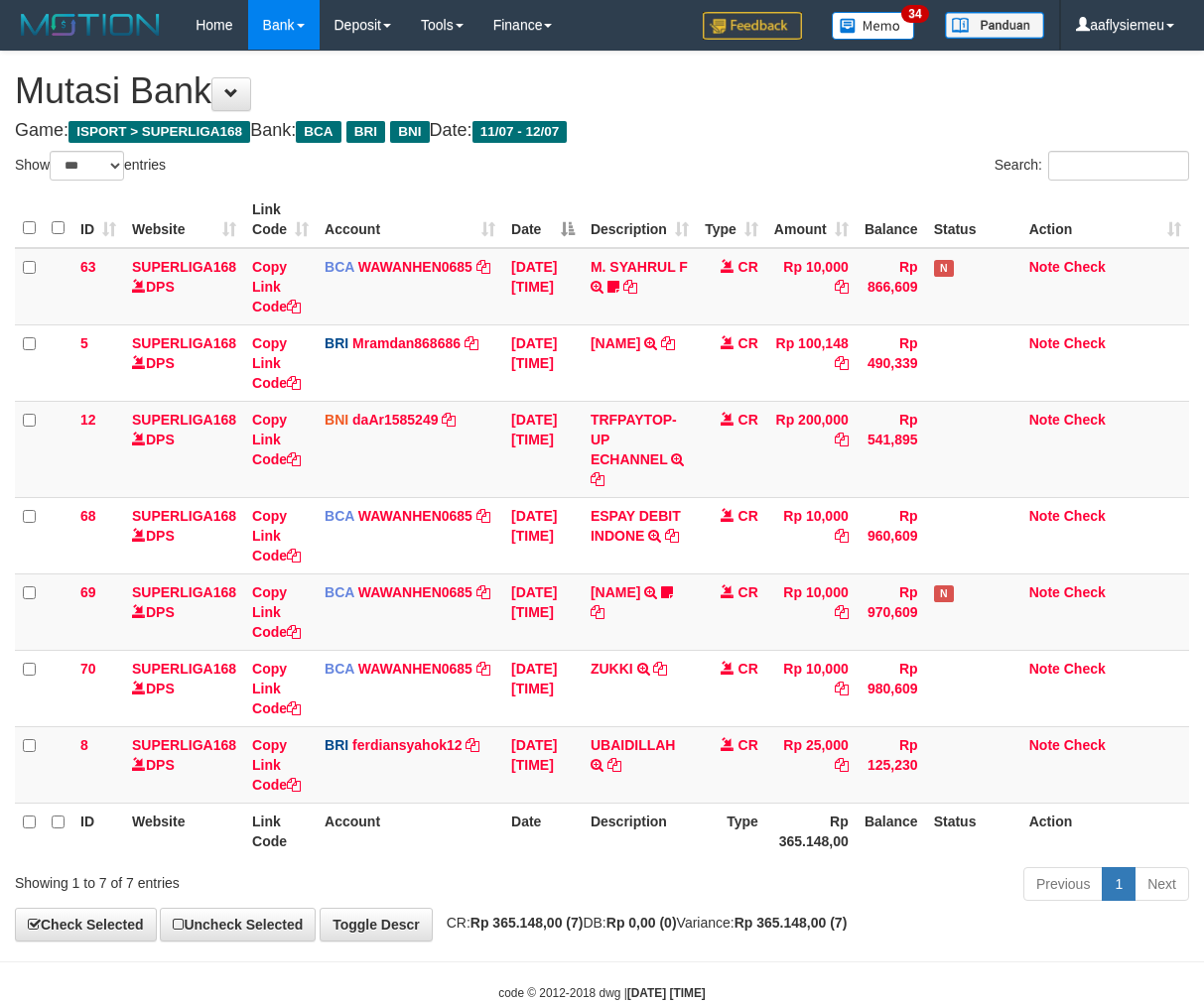 select on "***" 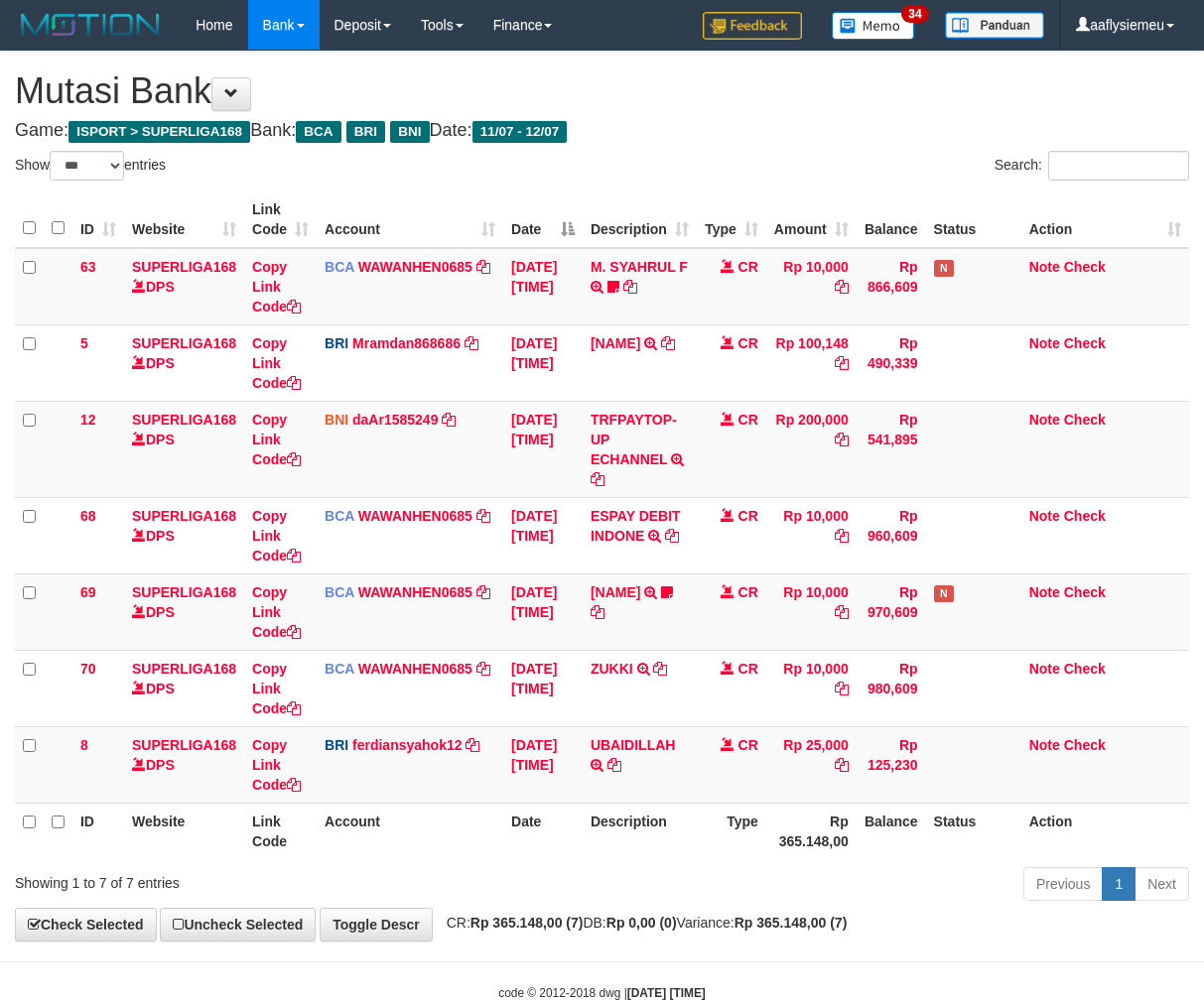 scroll, scrollTop: 50, scrollLeft: 0, axis: vertical 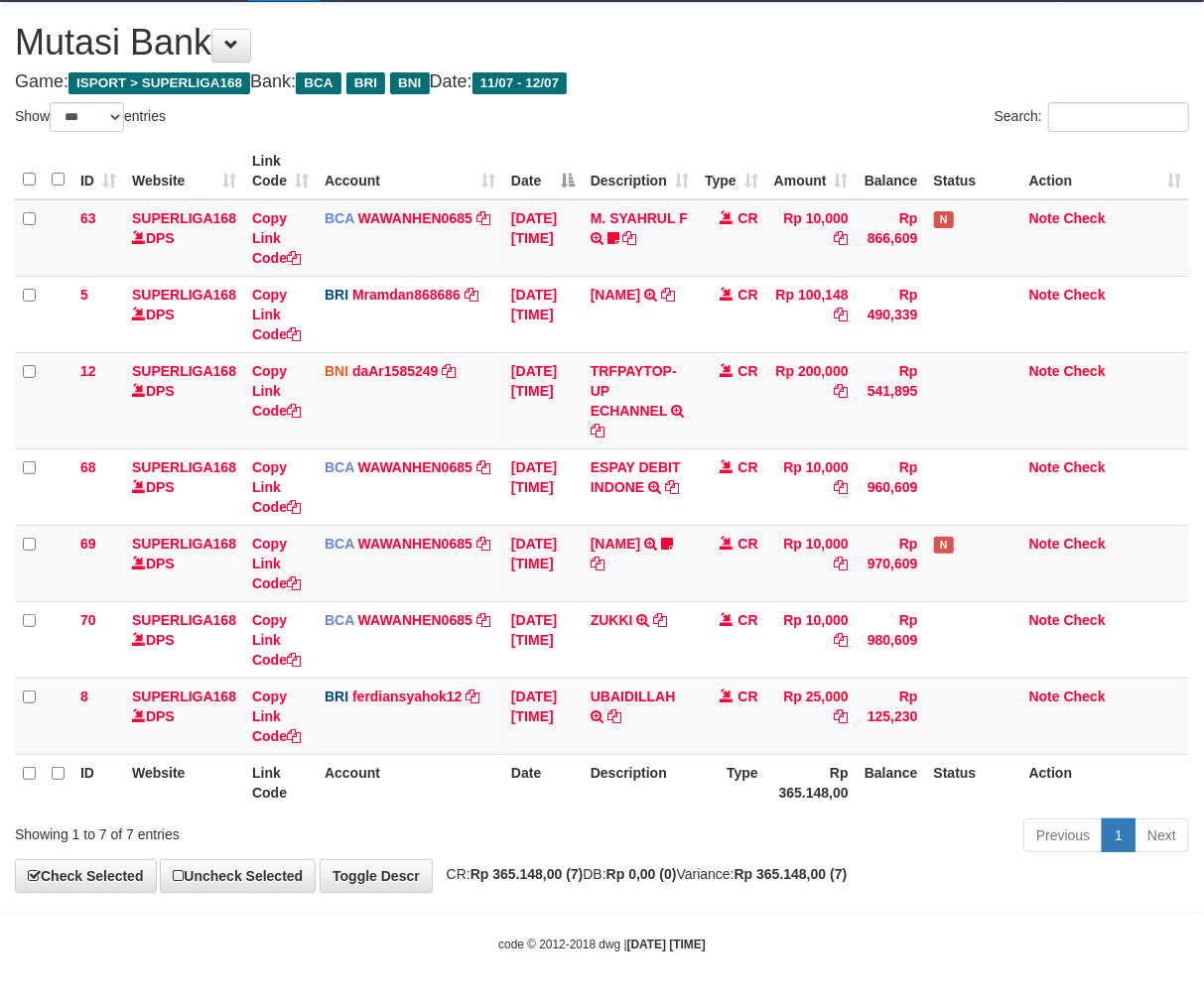 click on "Account" at bounding box center (410, 782) 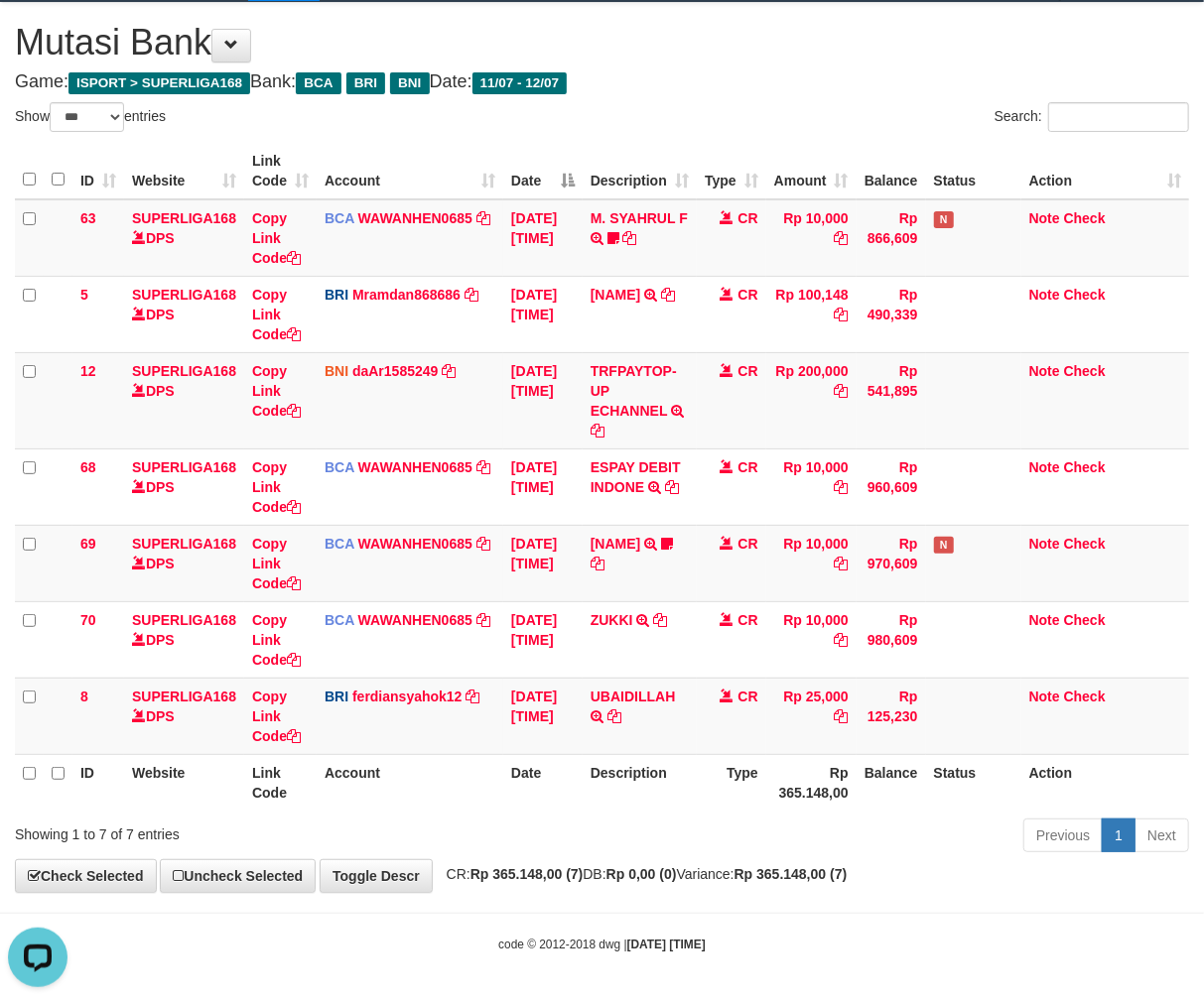 scroll, scrollTop: 0, scrollLeft: 0, axis: both 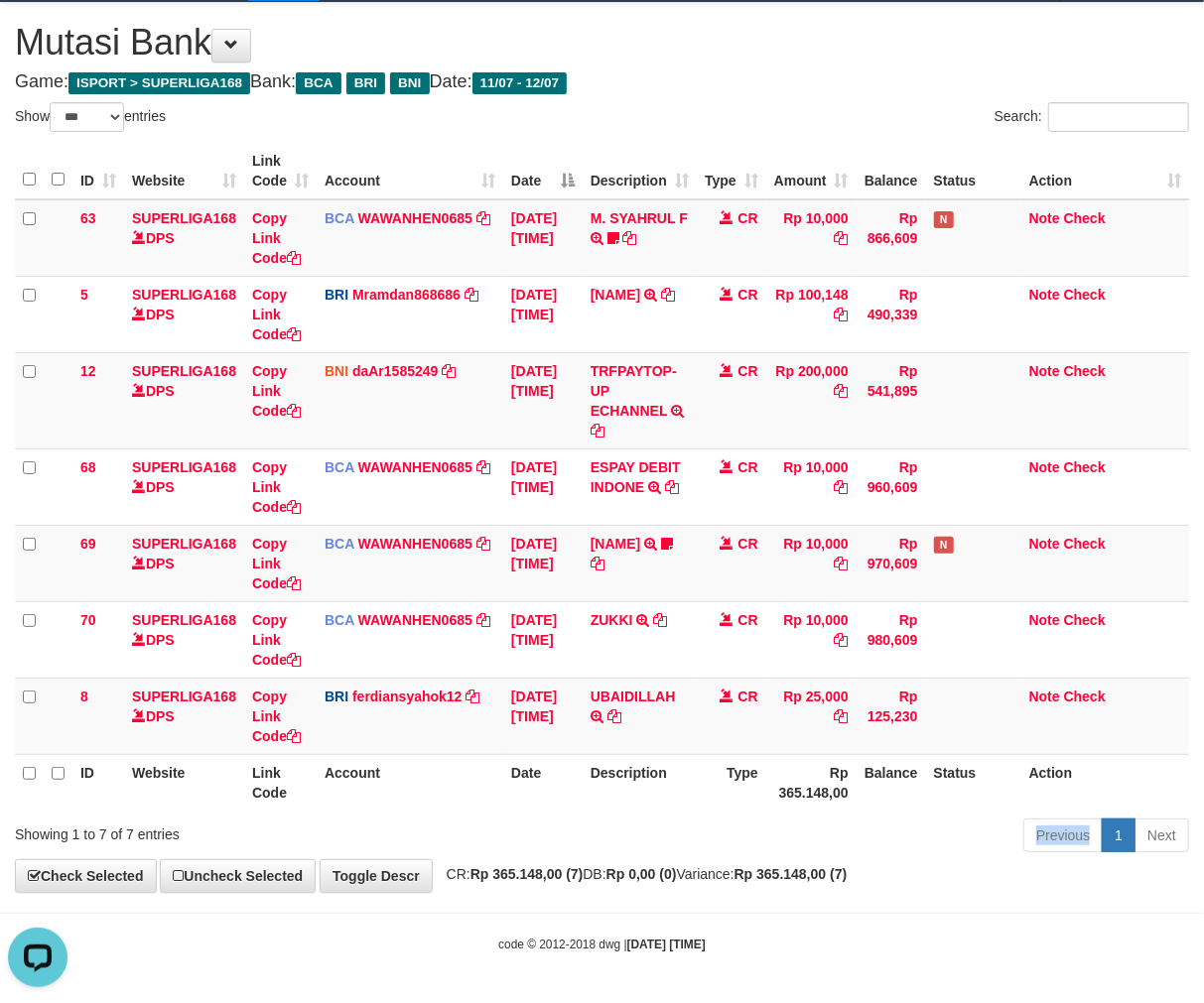 click on "Previous 1 Next" at bounding box center [853, 837] 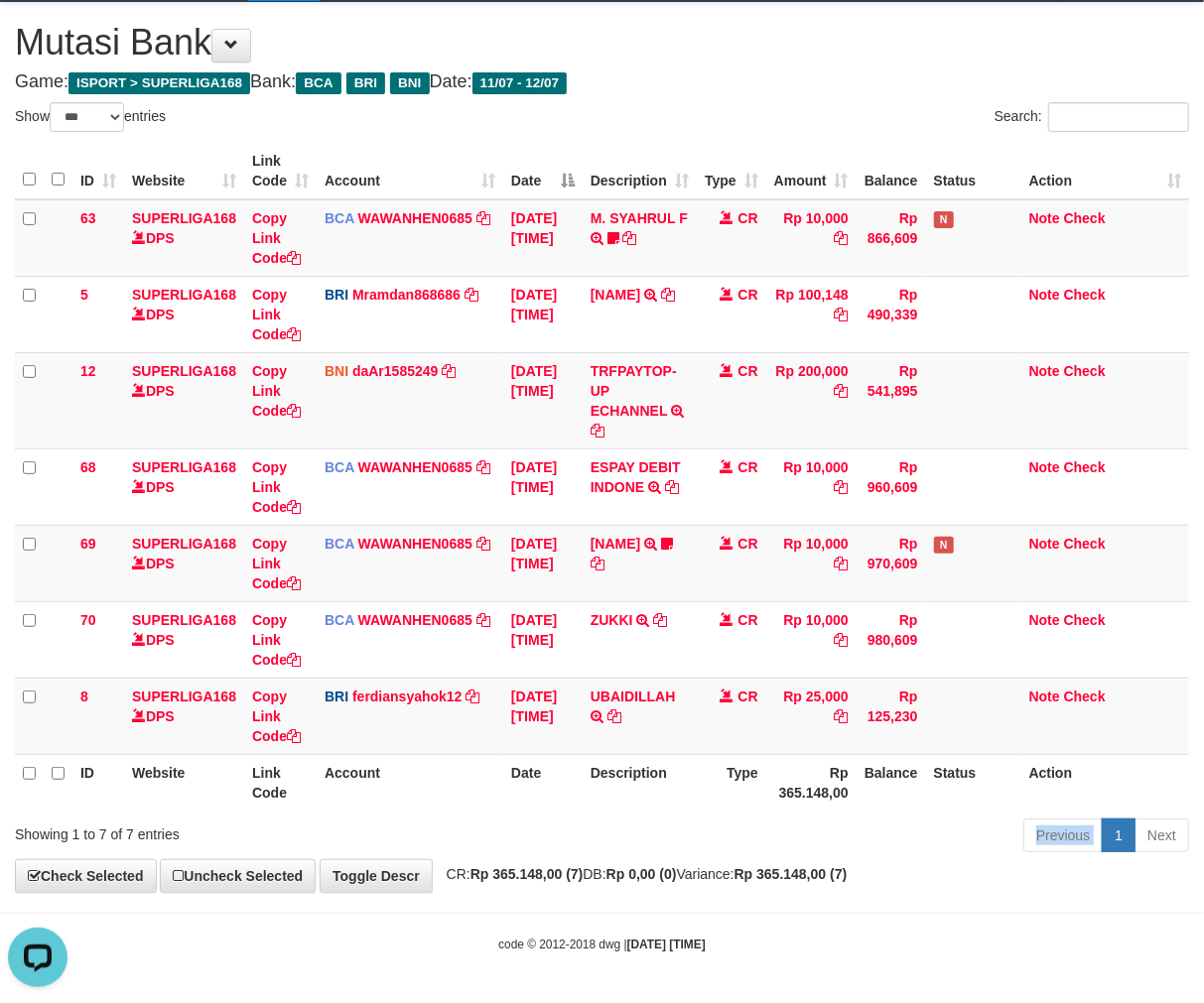 click on "Previous 1 Next" at bounding box center [853, 837] 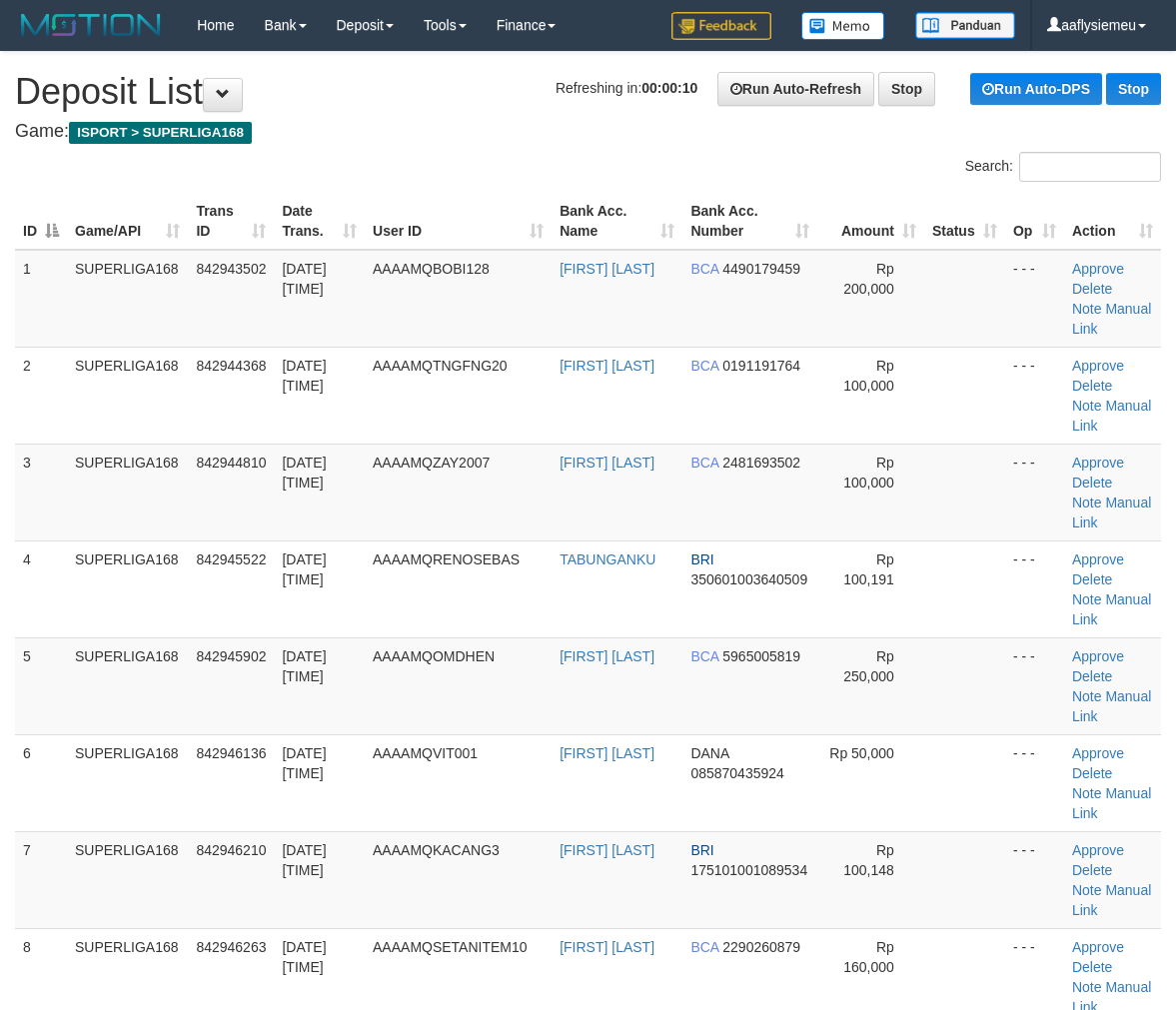 scroll, scrollTop: 0, scrollLeft: 0, axis: both 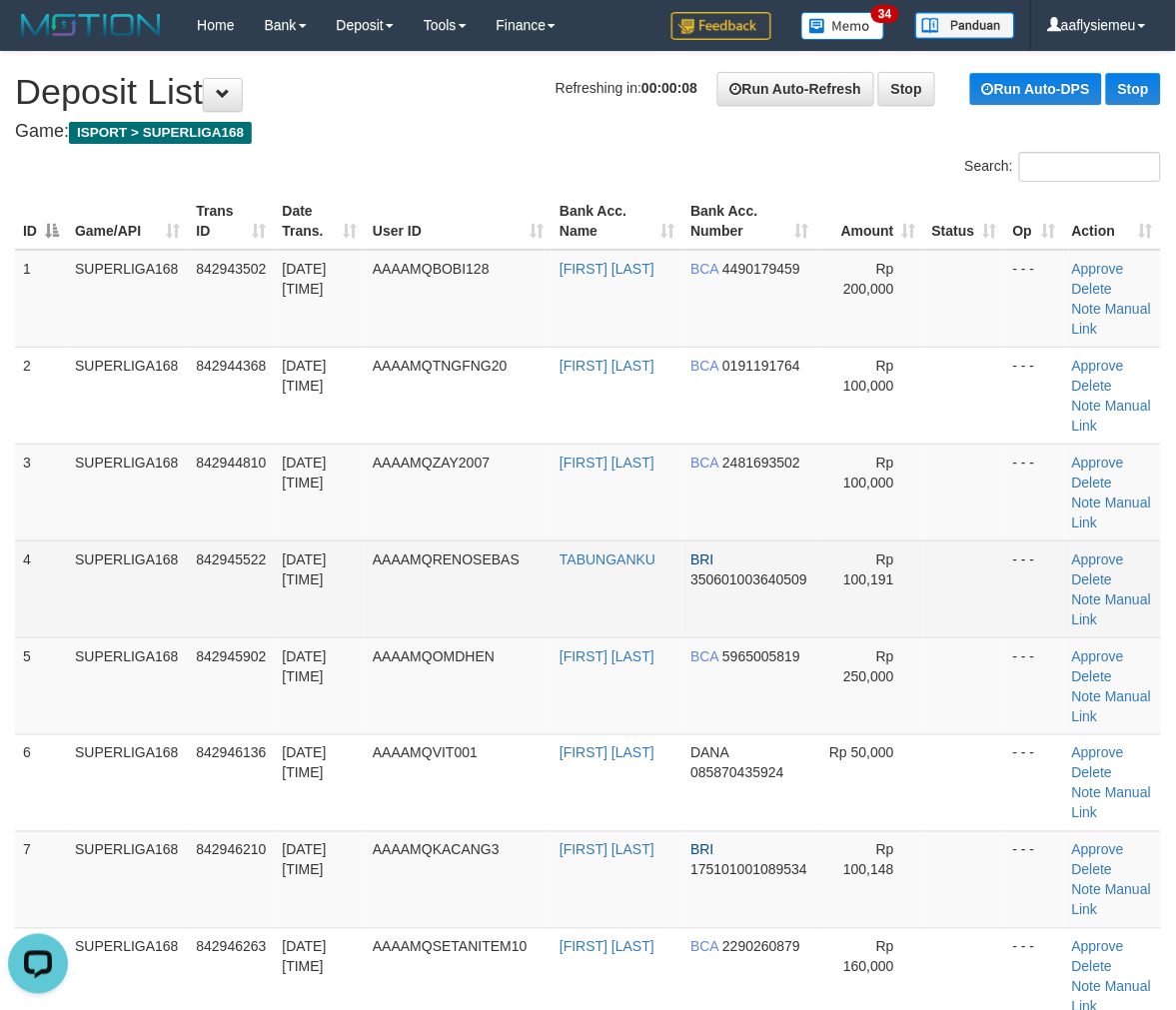 click on "4" at bounding box center (41, 588) 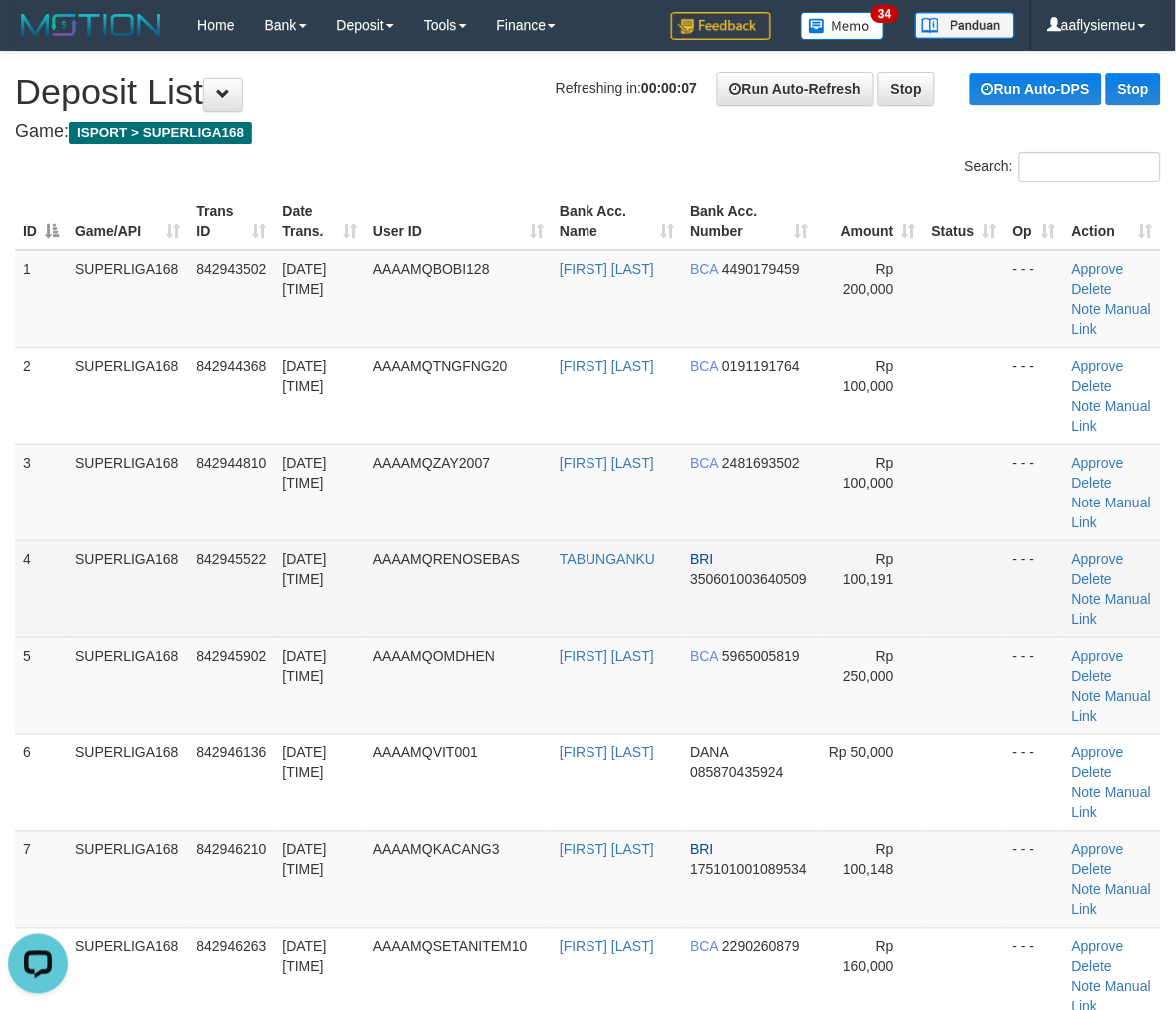 drag, startPoint x: 93, startPoint y: 622, endPoint x: 84, endPoint y: 627, distance: 10.29563 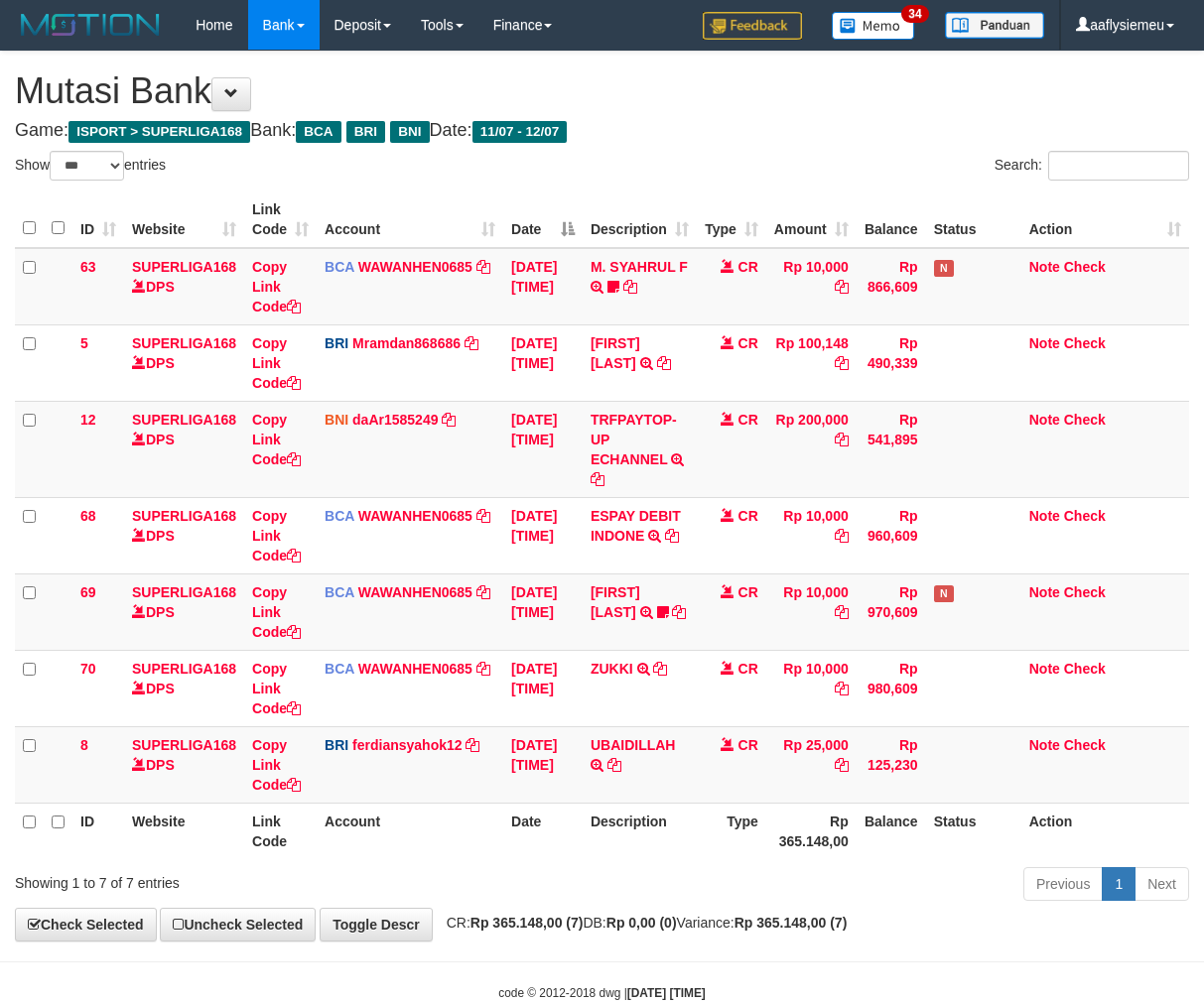 select on "***" 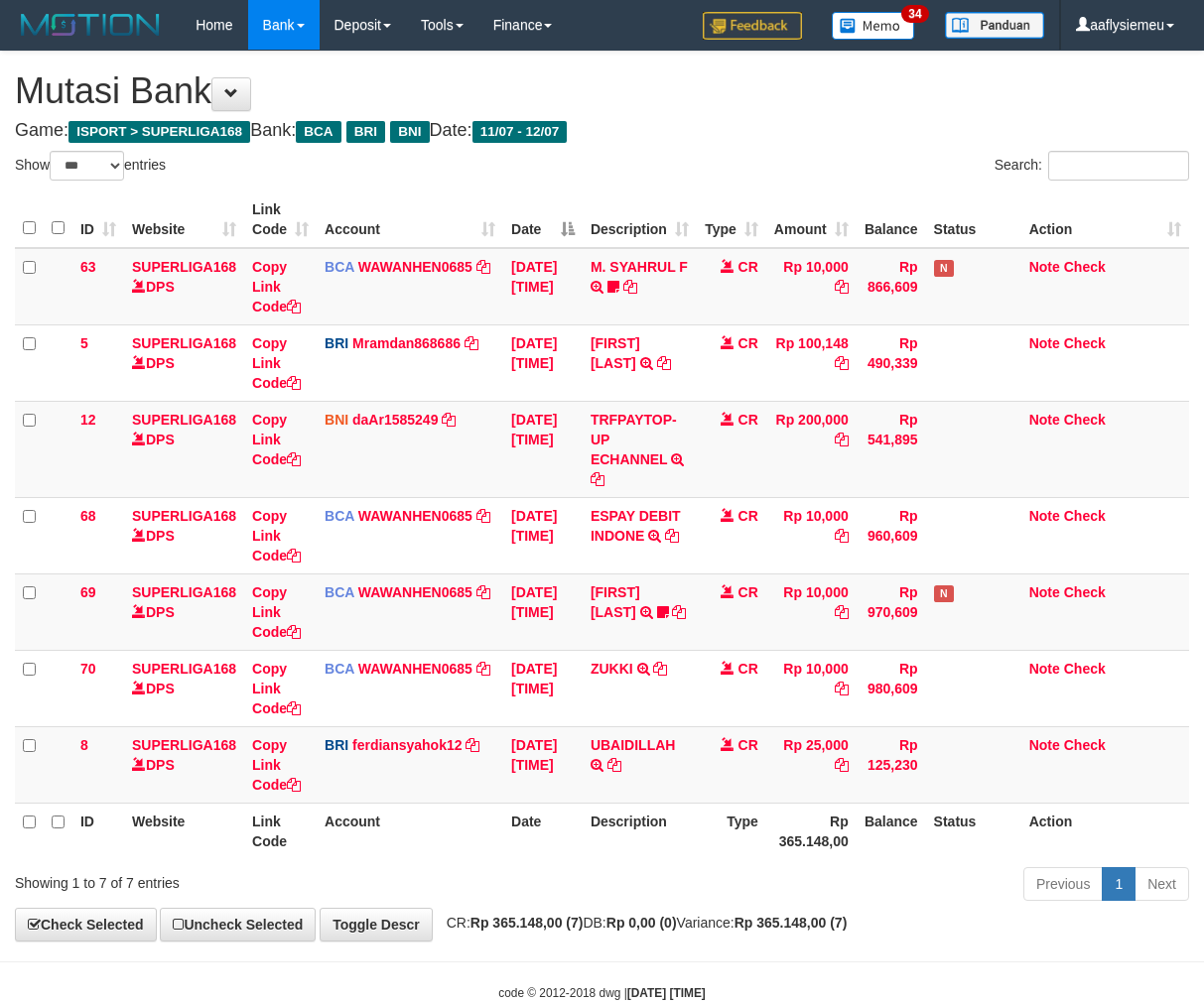 scroll, scrollTop: 50, scrollLeft: 0, axis: vertical 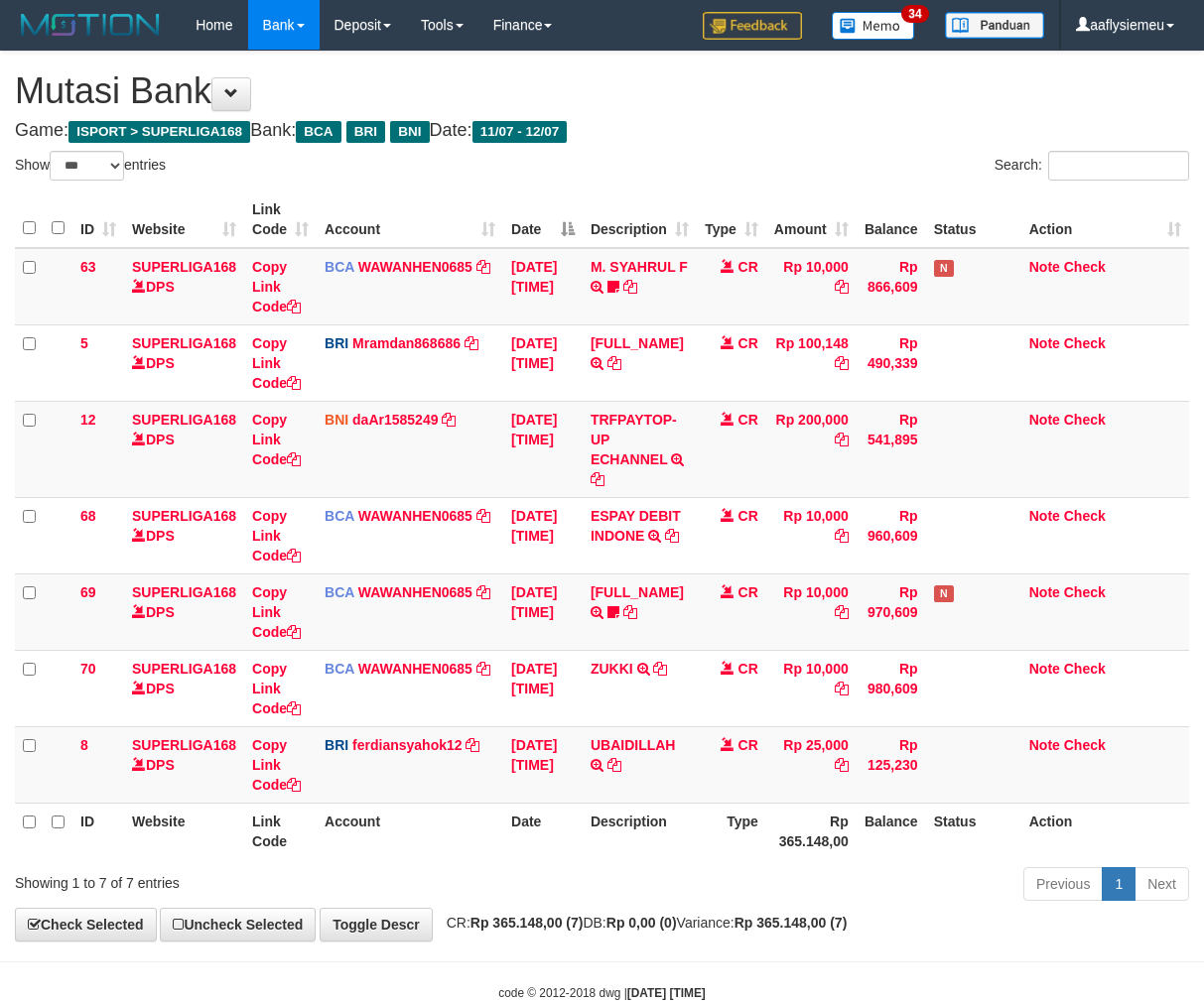 select on "***" 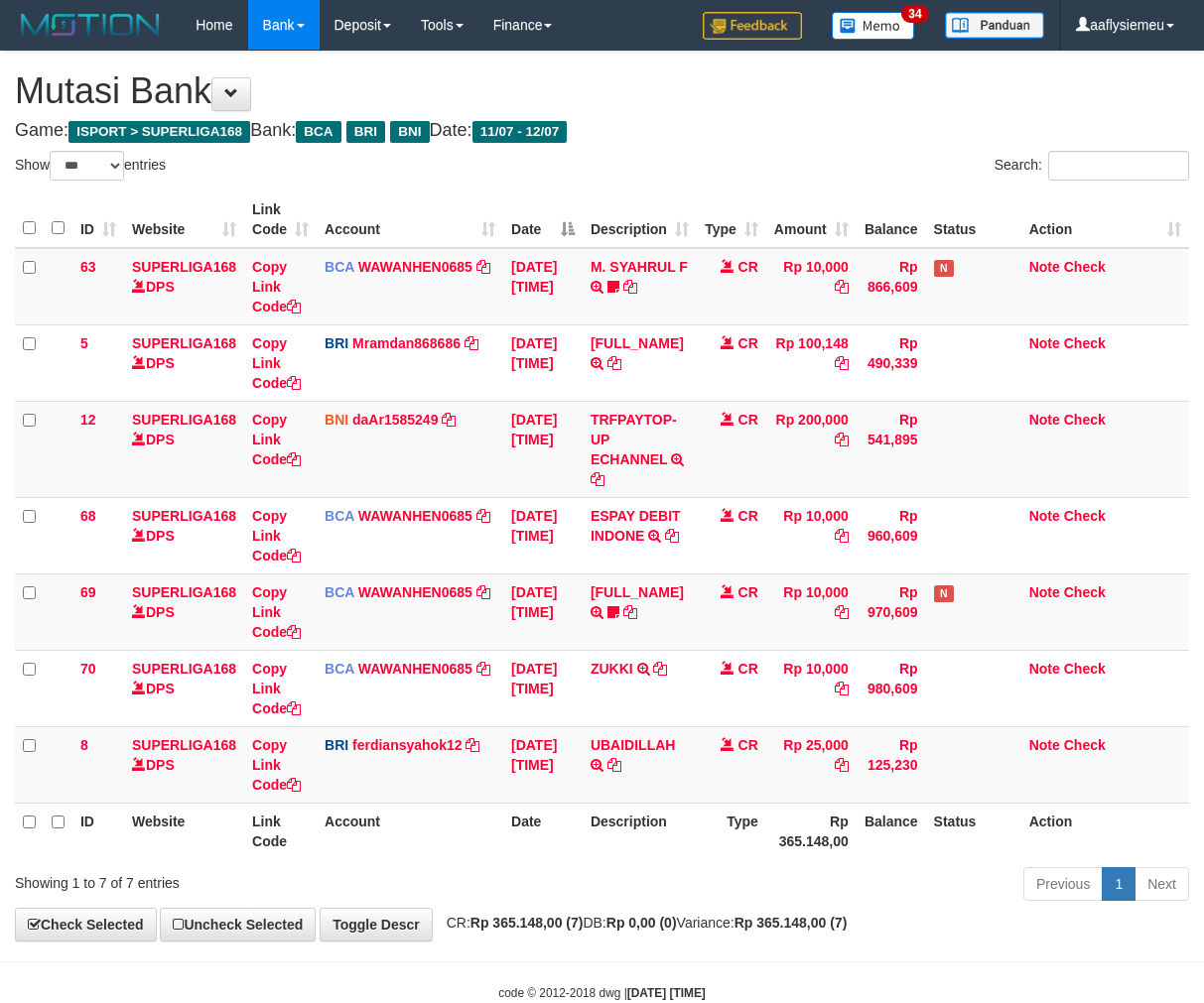 scroll, scrollTop: 50, scrollLeft: 0, axis: vertical 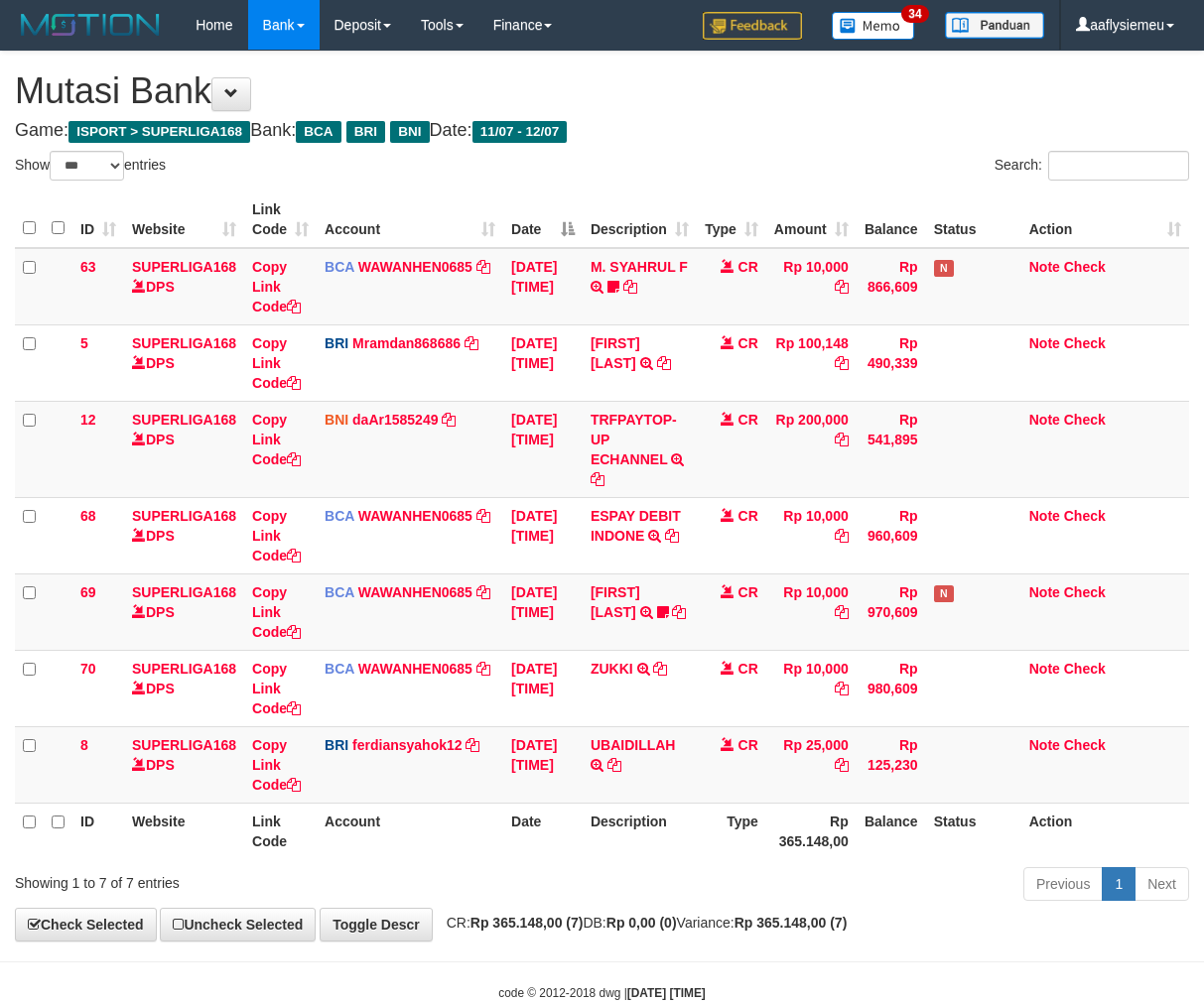 select on "***" 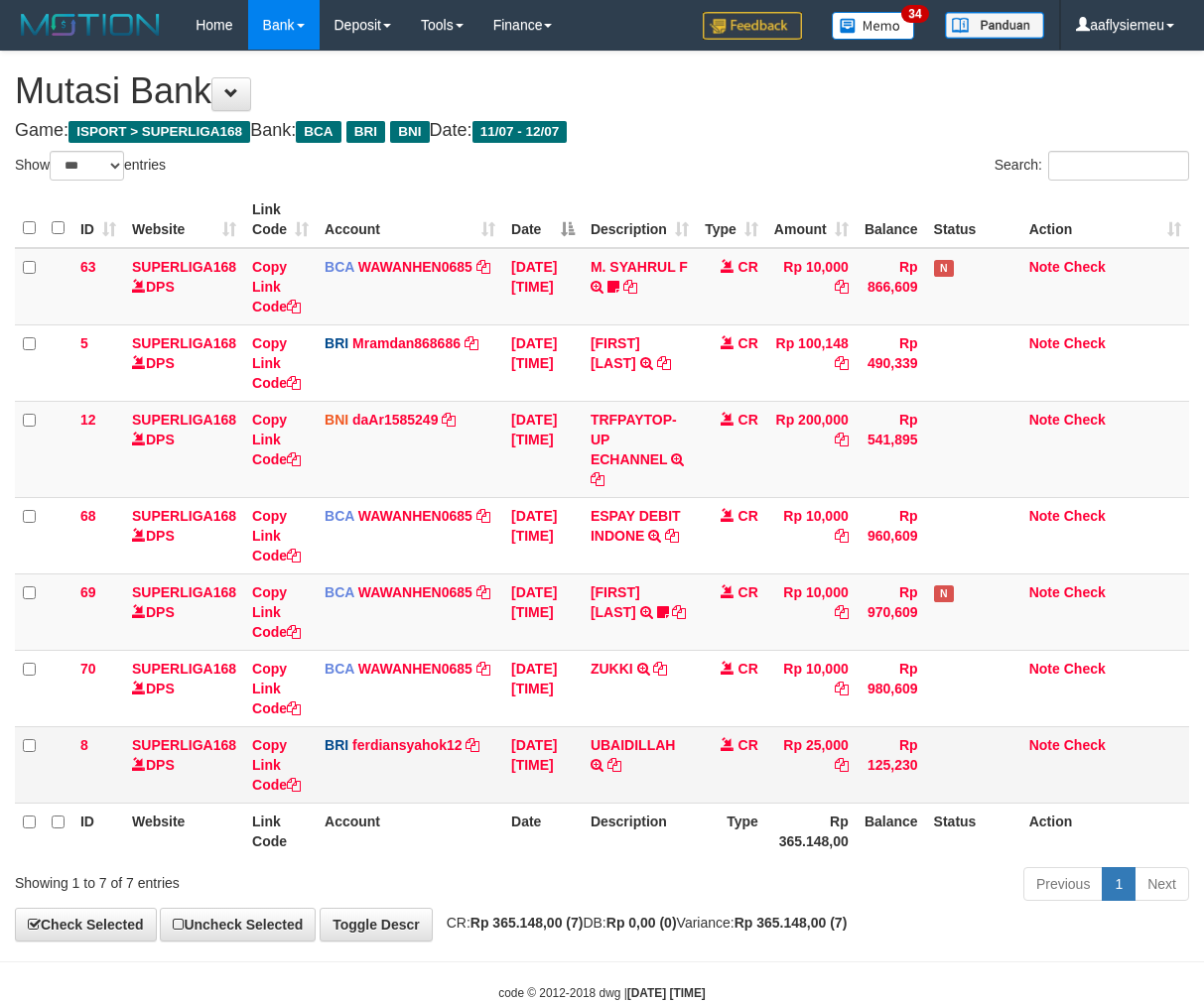 scroll, scrollTop: 50, scrollLeft: 0, axis: vertical 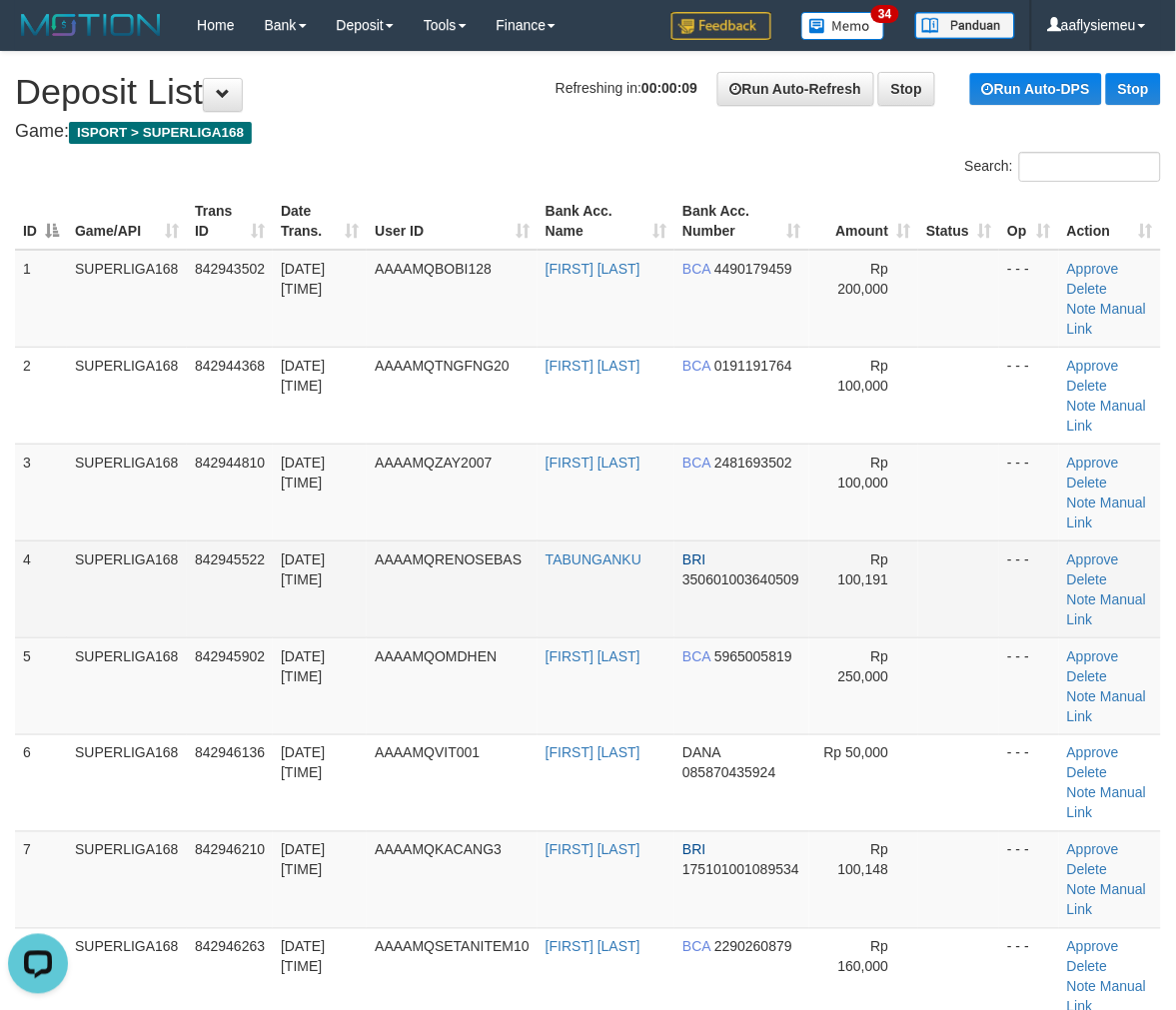 click on "842945522" at bounding box center (230, 559) 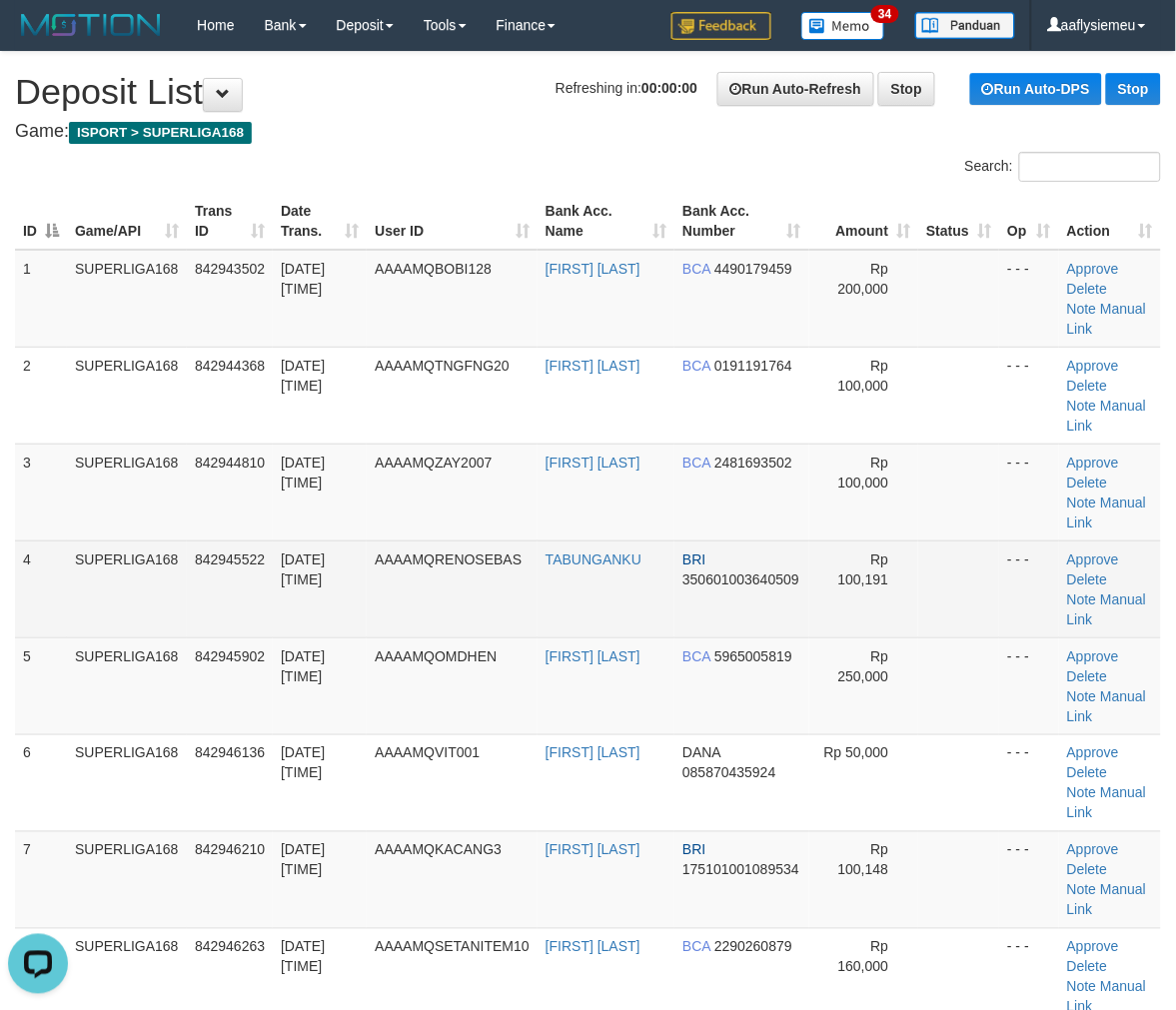 drag, startPoint x: 145, startPoint y: 566, endPoint x: 20, endPoint y: 619, distance: 135.77187 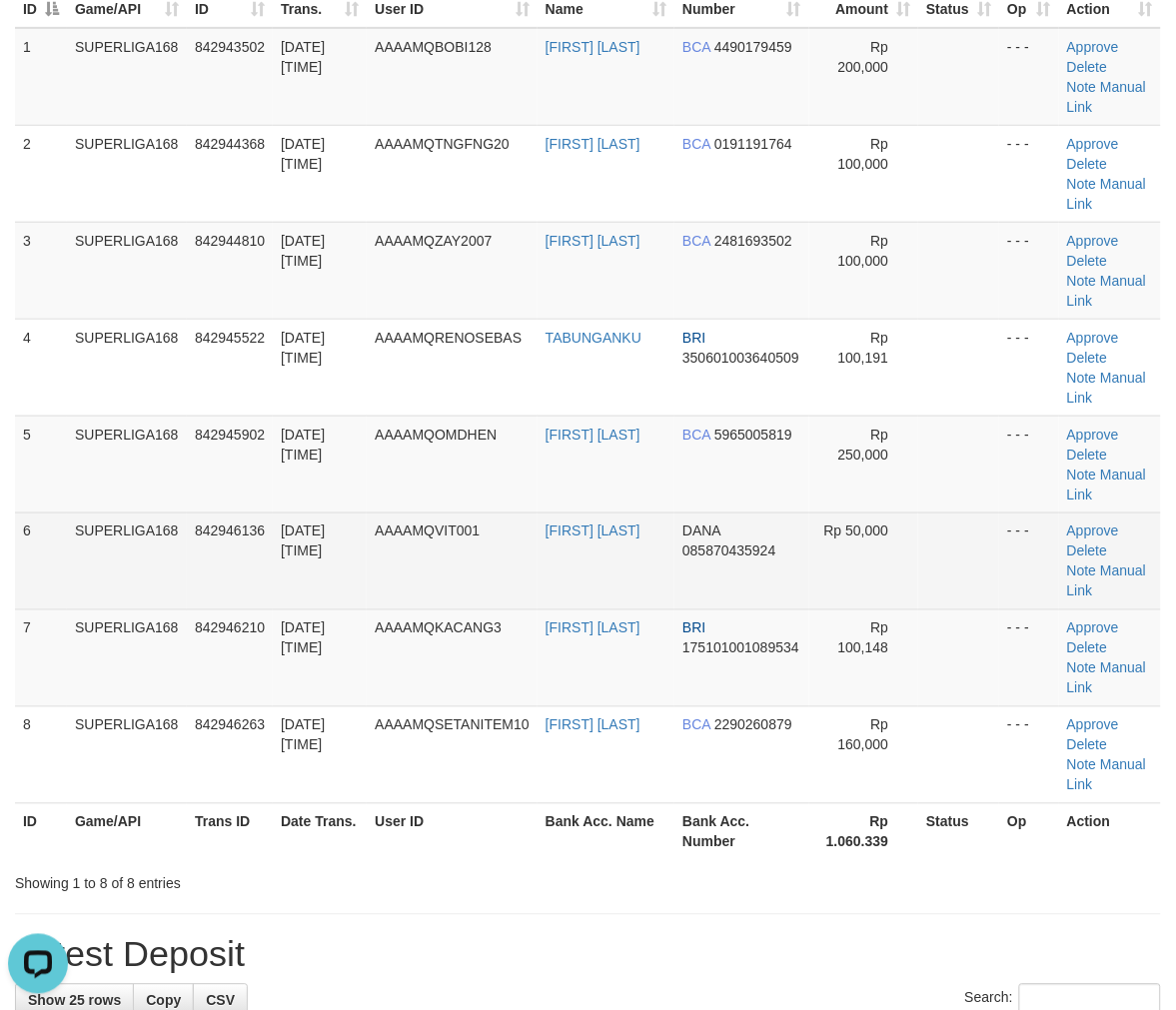 scroll, scrollTop: 221, scrollLeft: 0, axis: vertical 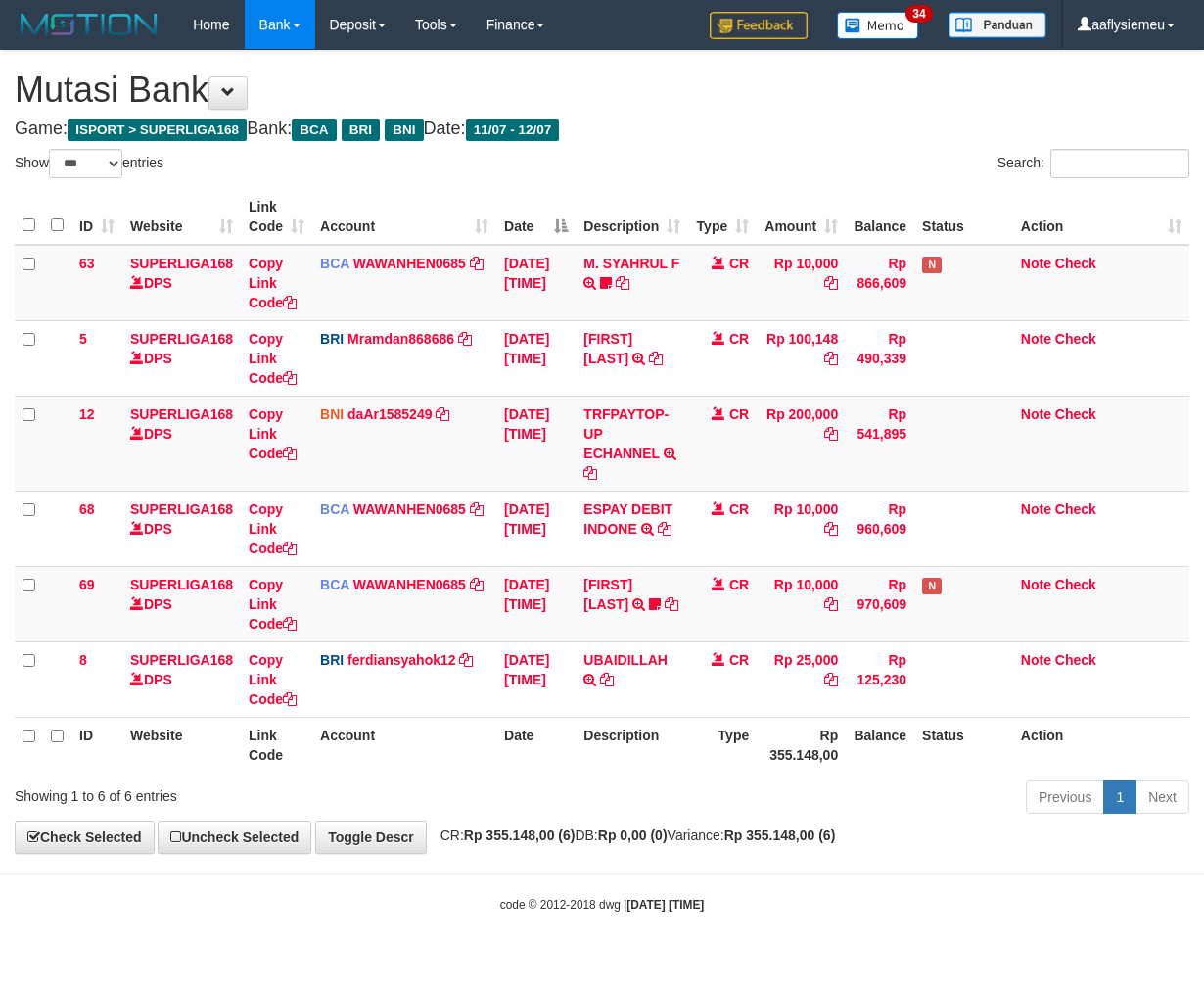 select on "***" 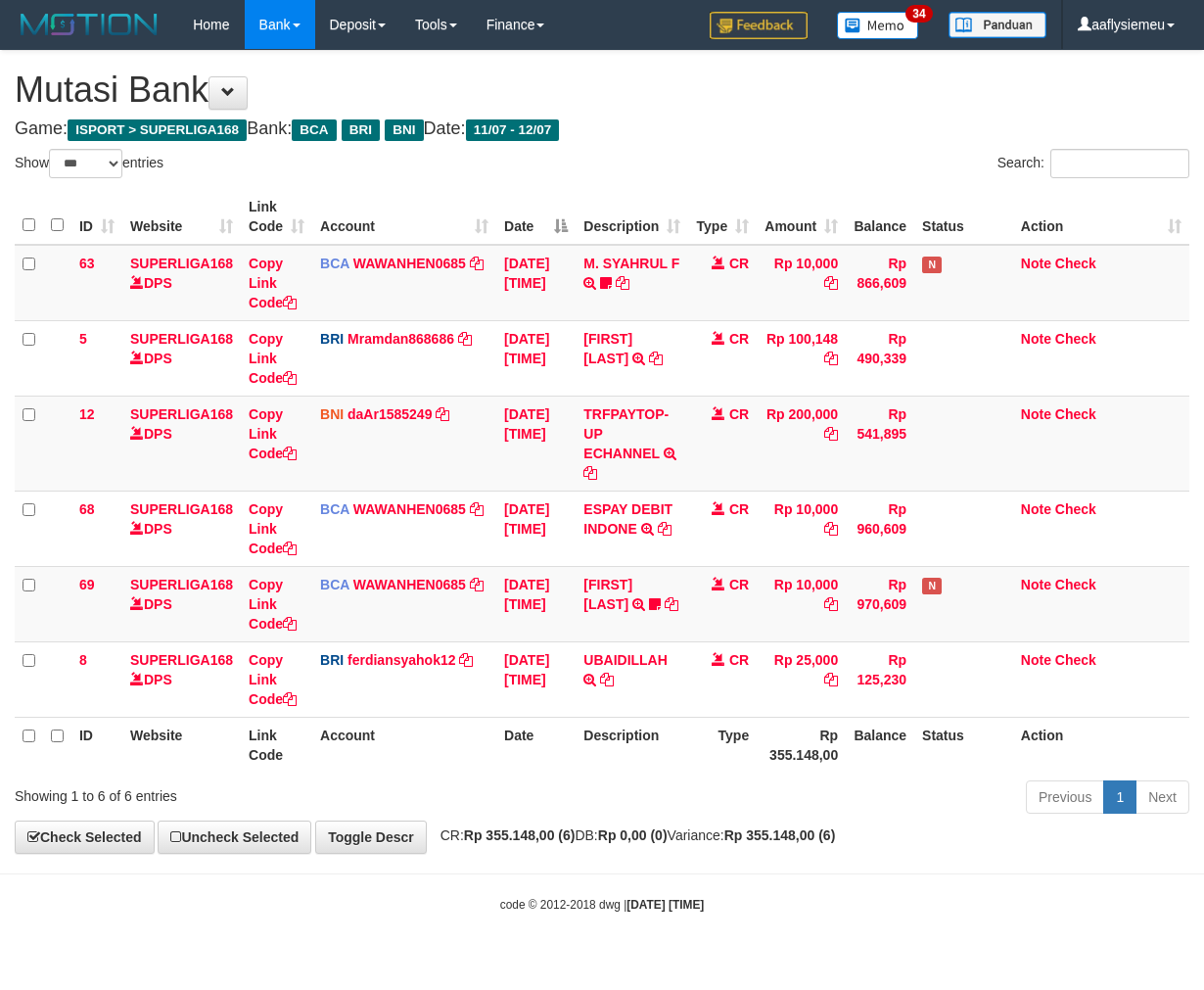 scroll, scrollTop: 0, scrollLeft: 0, axis: both 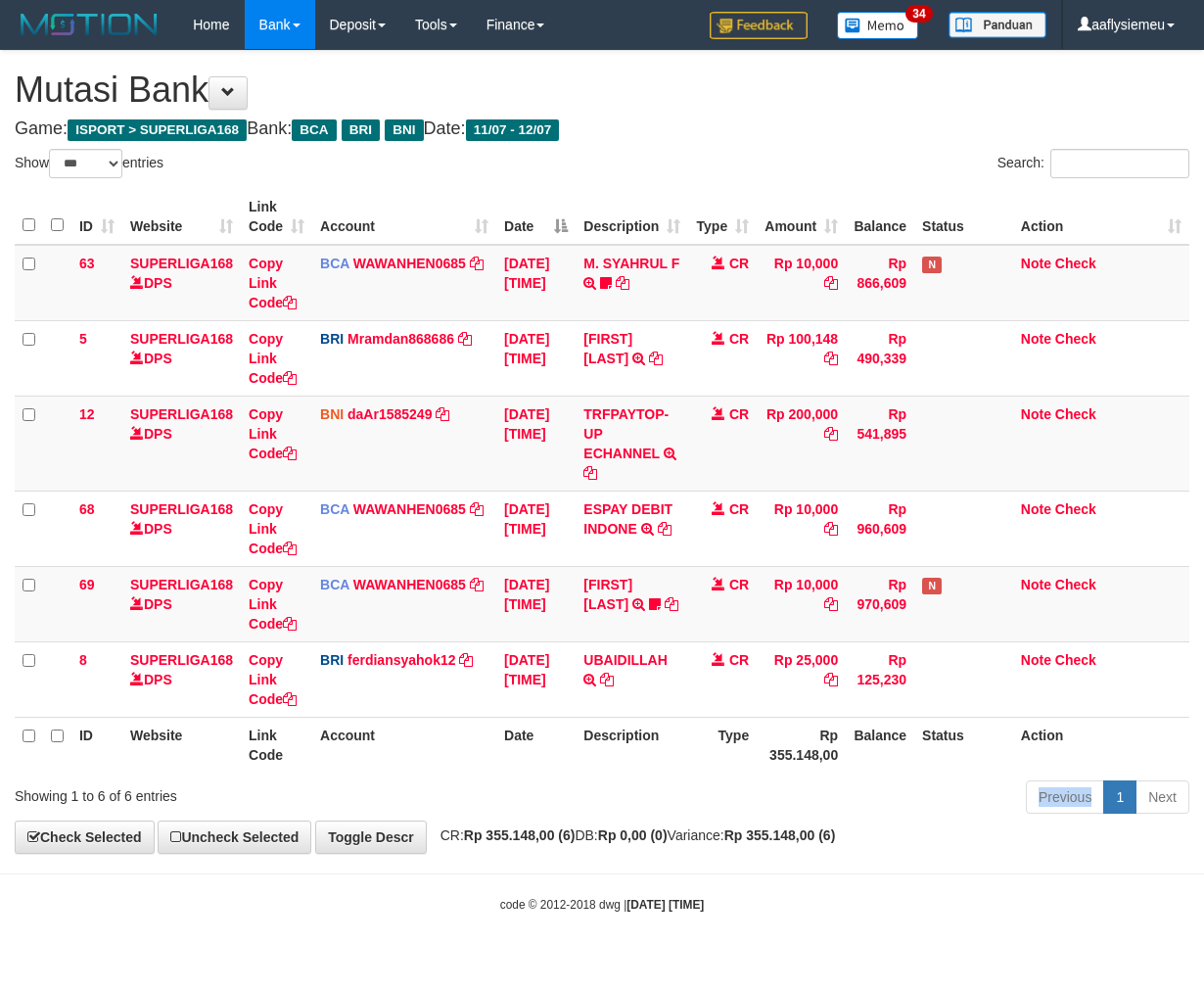 click on "Previous 1 Next" at bounding box center (854, 799) 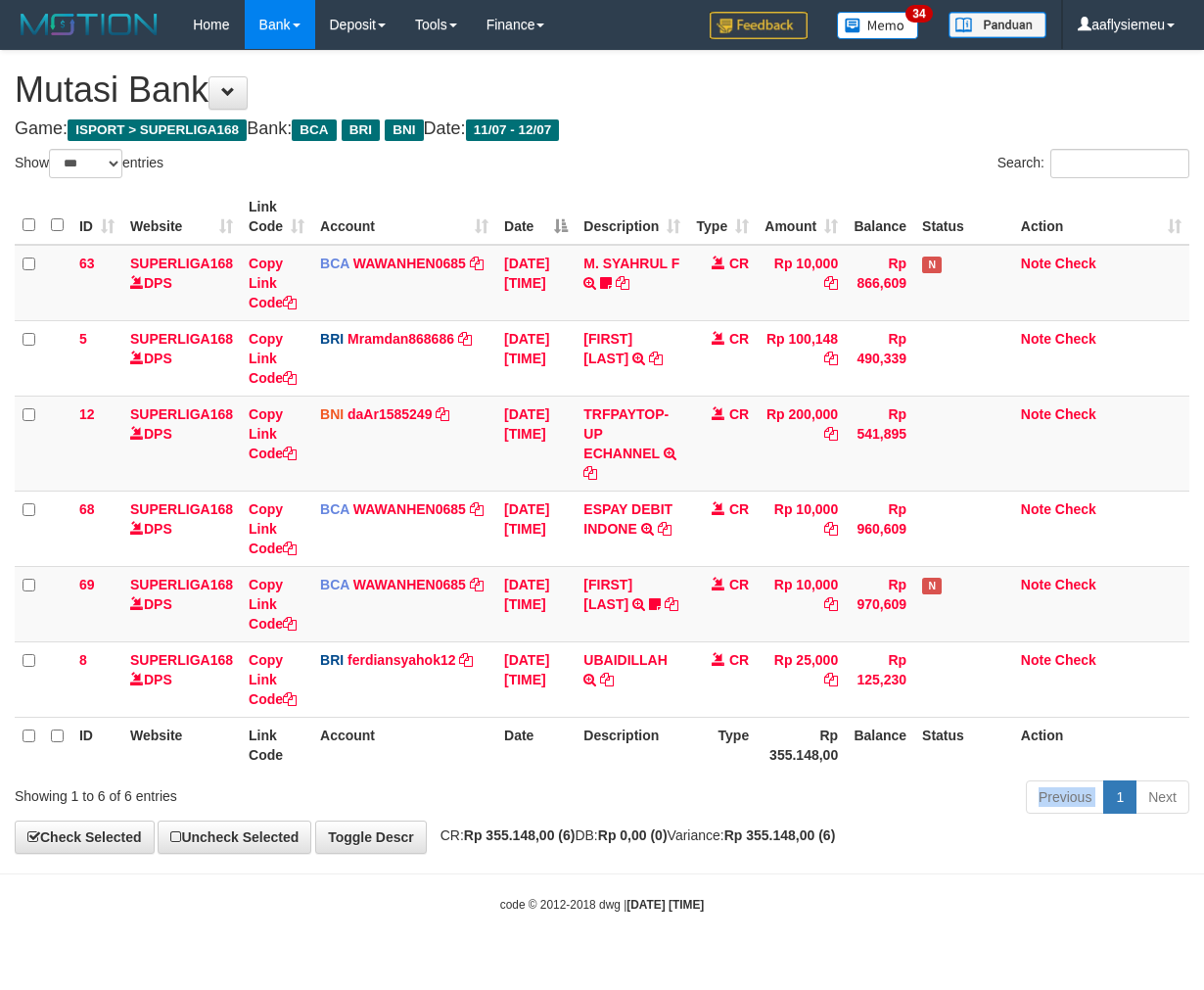 click on "Previous 1 Next" at bounding box center [854, 799] 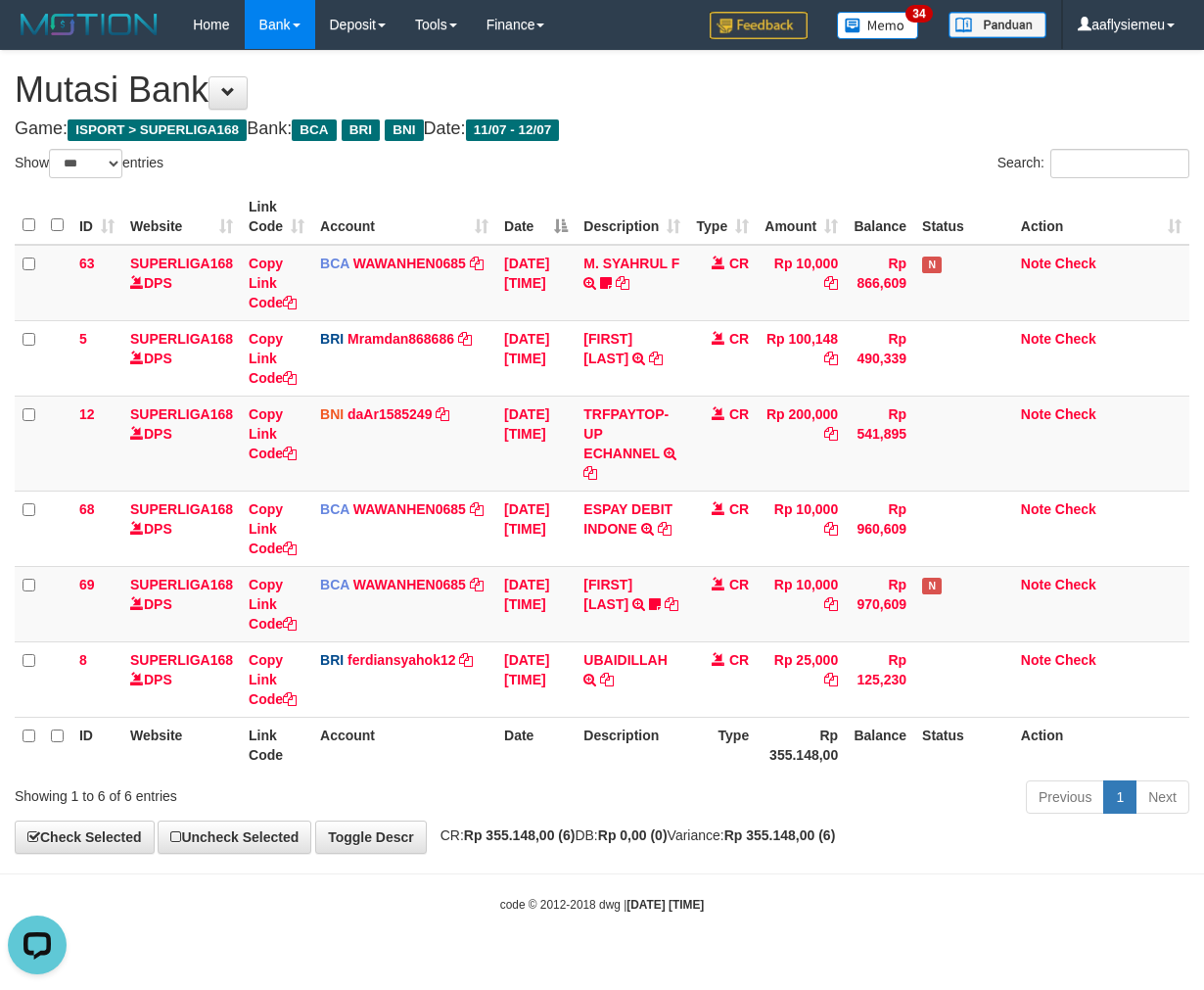 click on "Previous 1 Next" at bounding box center (854, 799) 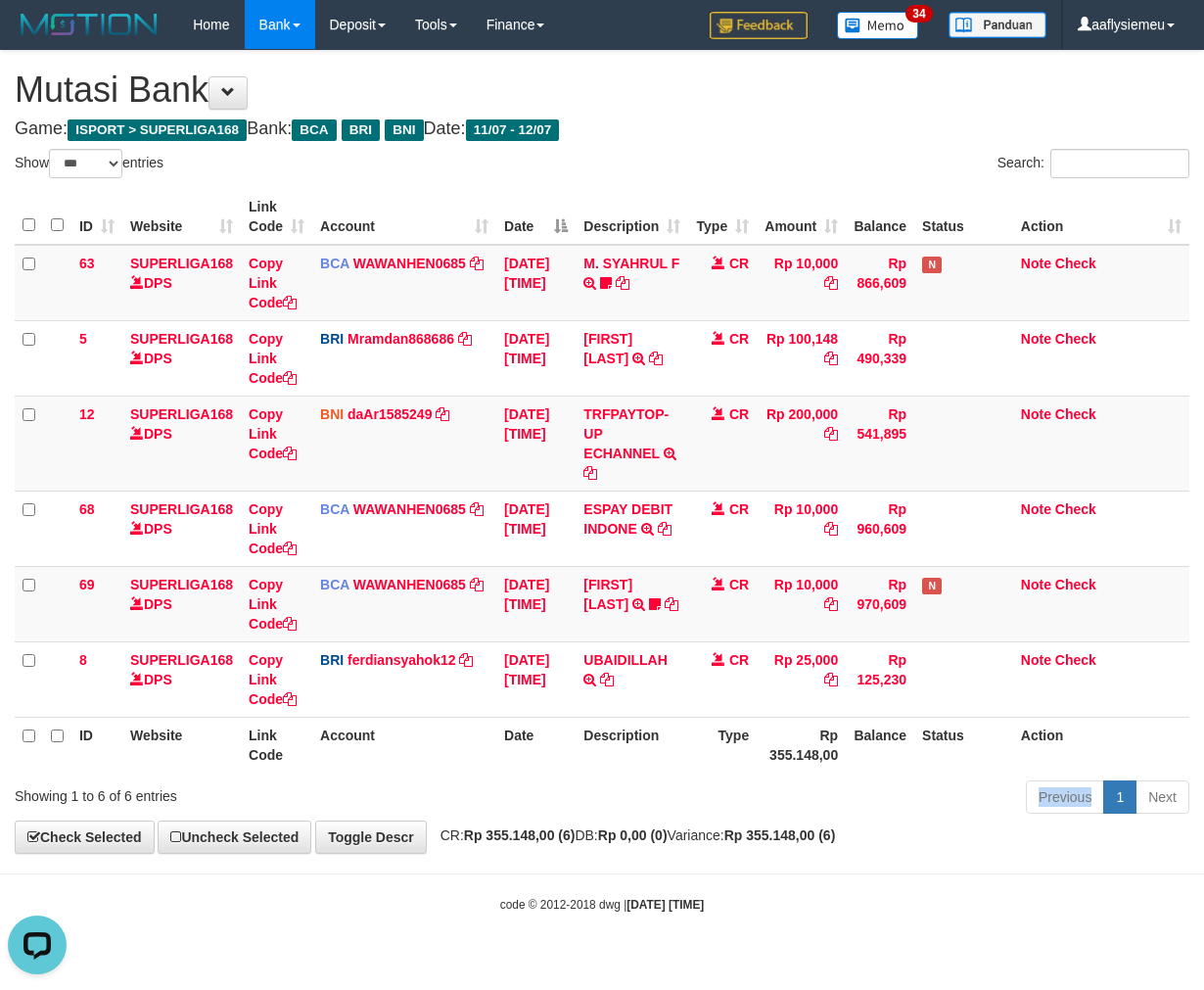 click on "Previous 1 Next" at bounding box center [854, 799] 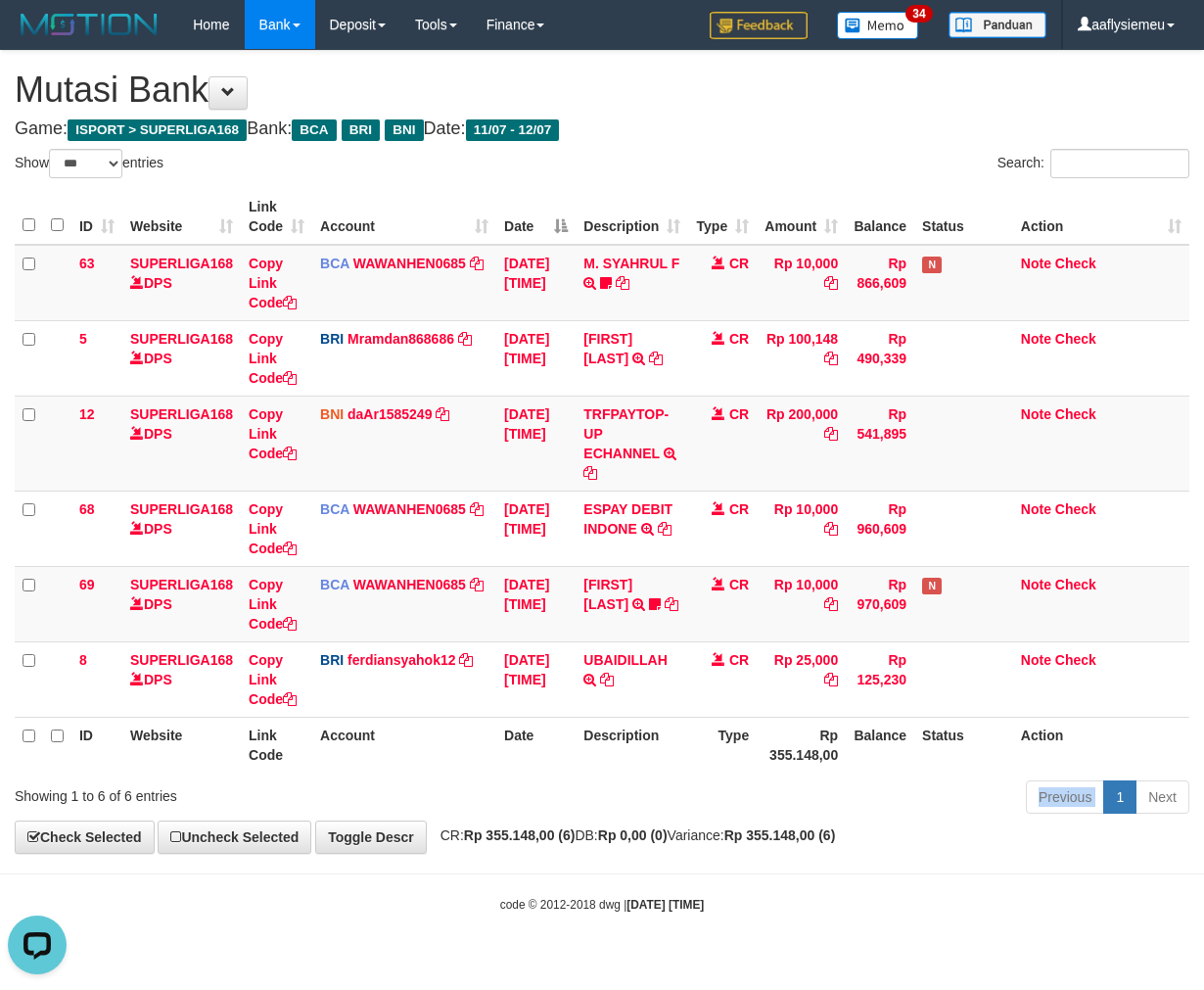 click on "Previous 1 Next" at bounding box center [854, 799] 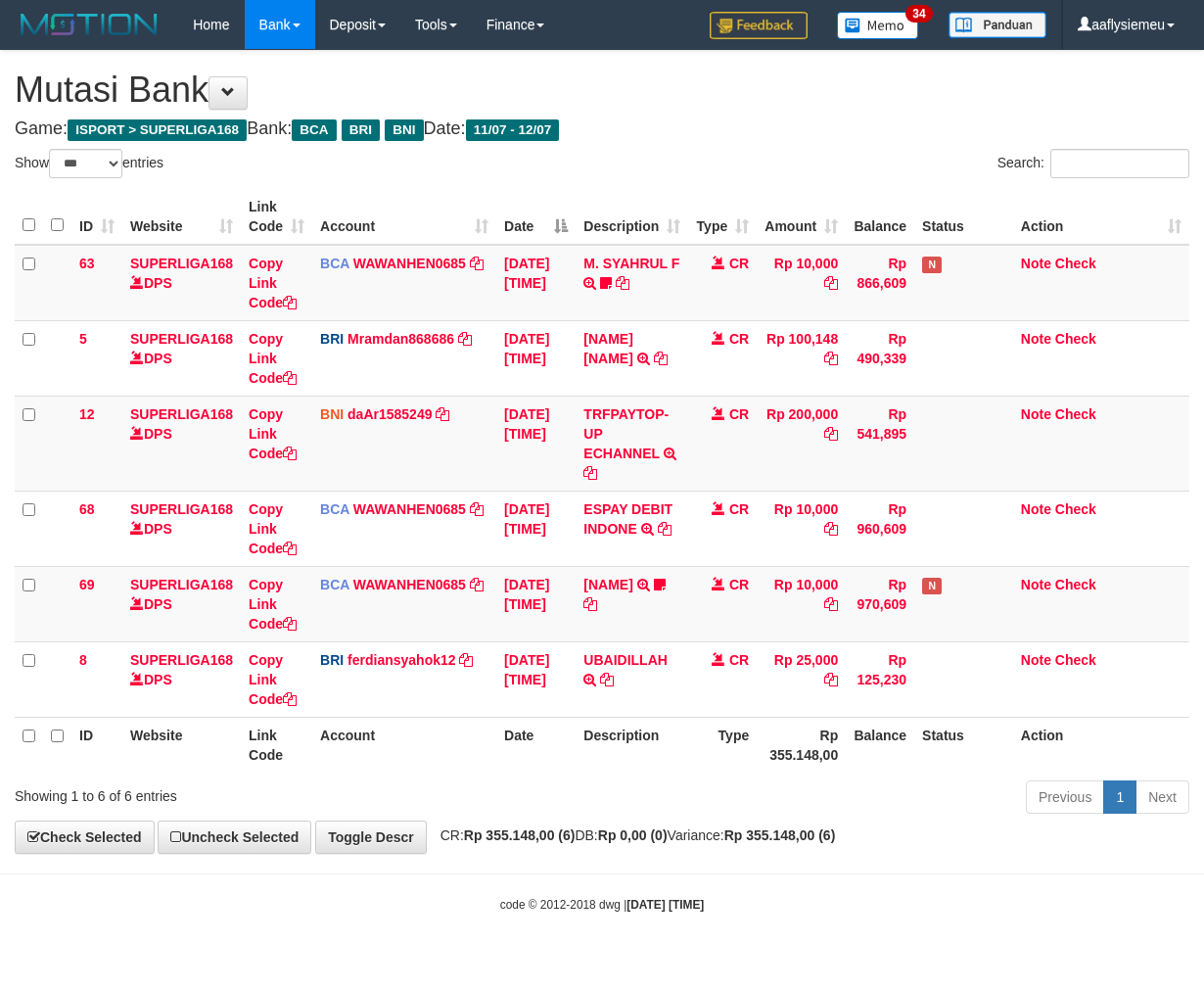 select on "***" 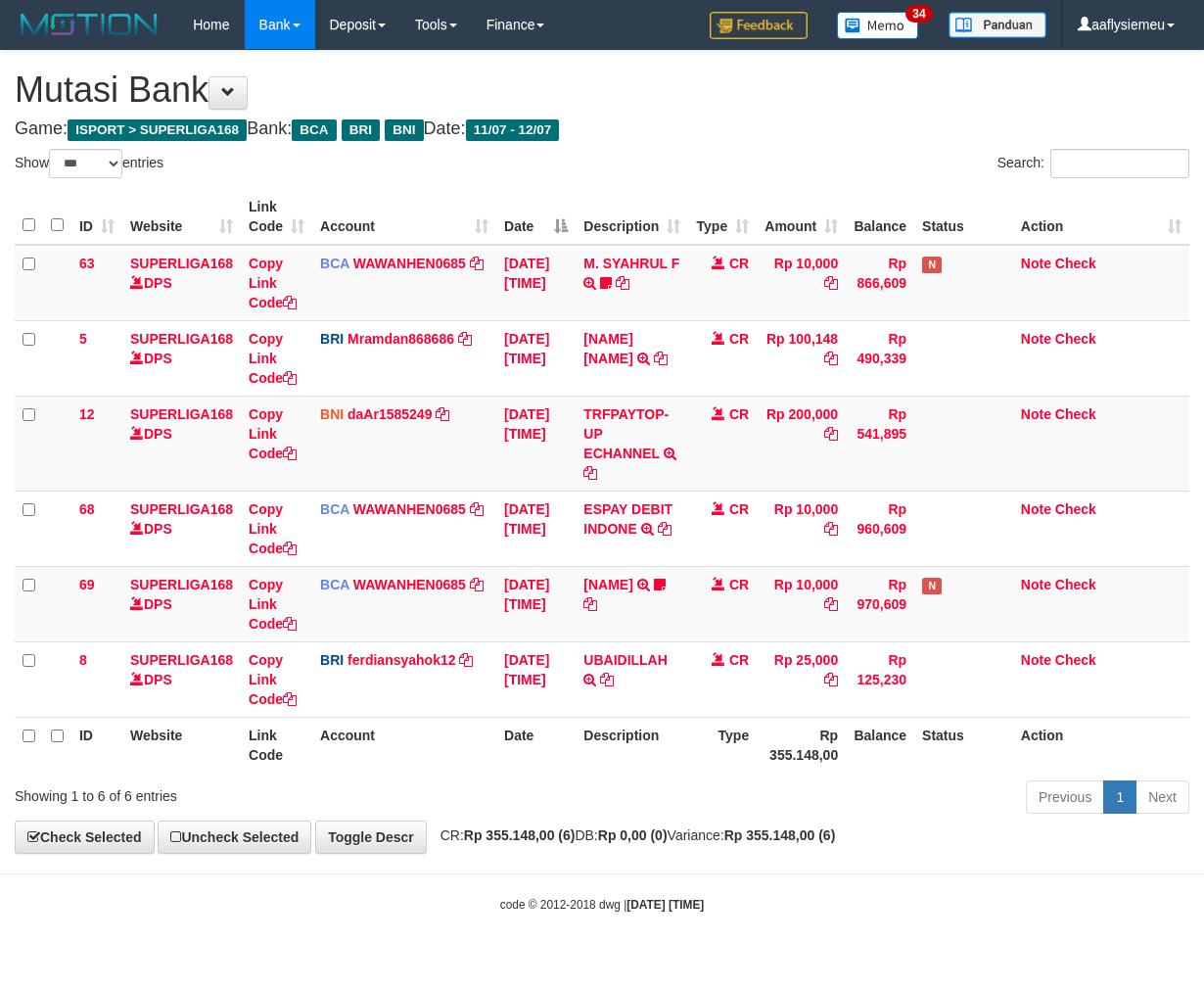 scroll, scrollTop: 0, scrollLeft: 0, axis: both 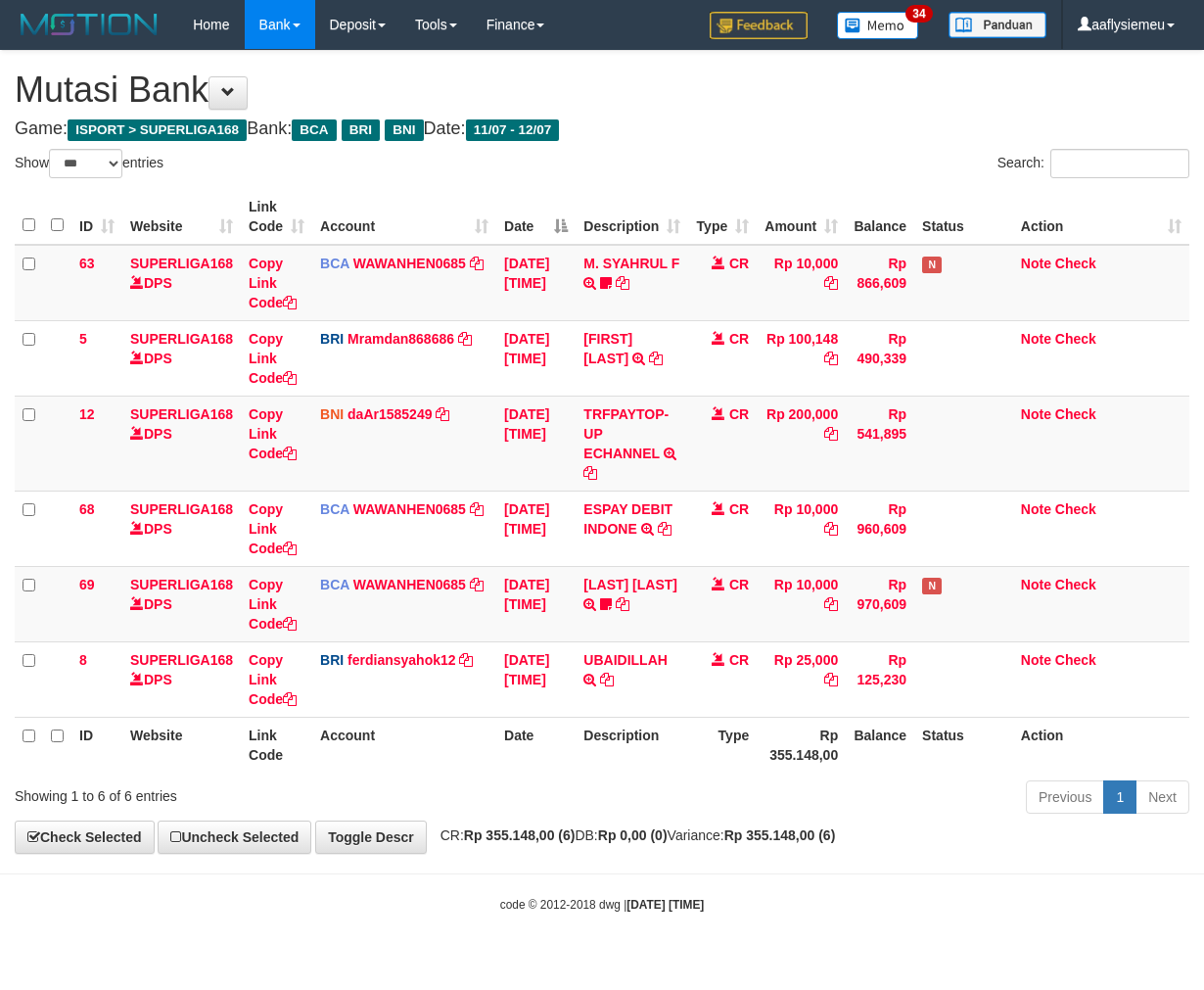 select on "***" 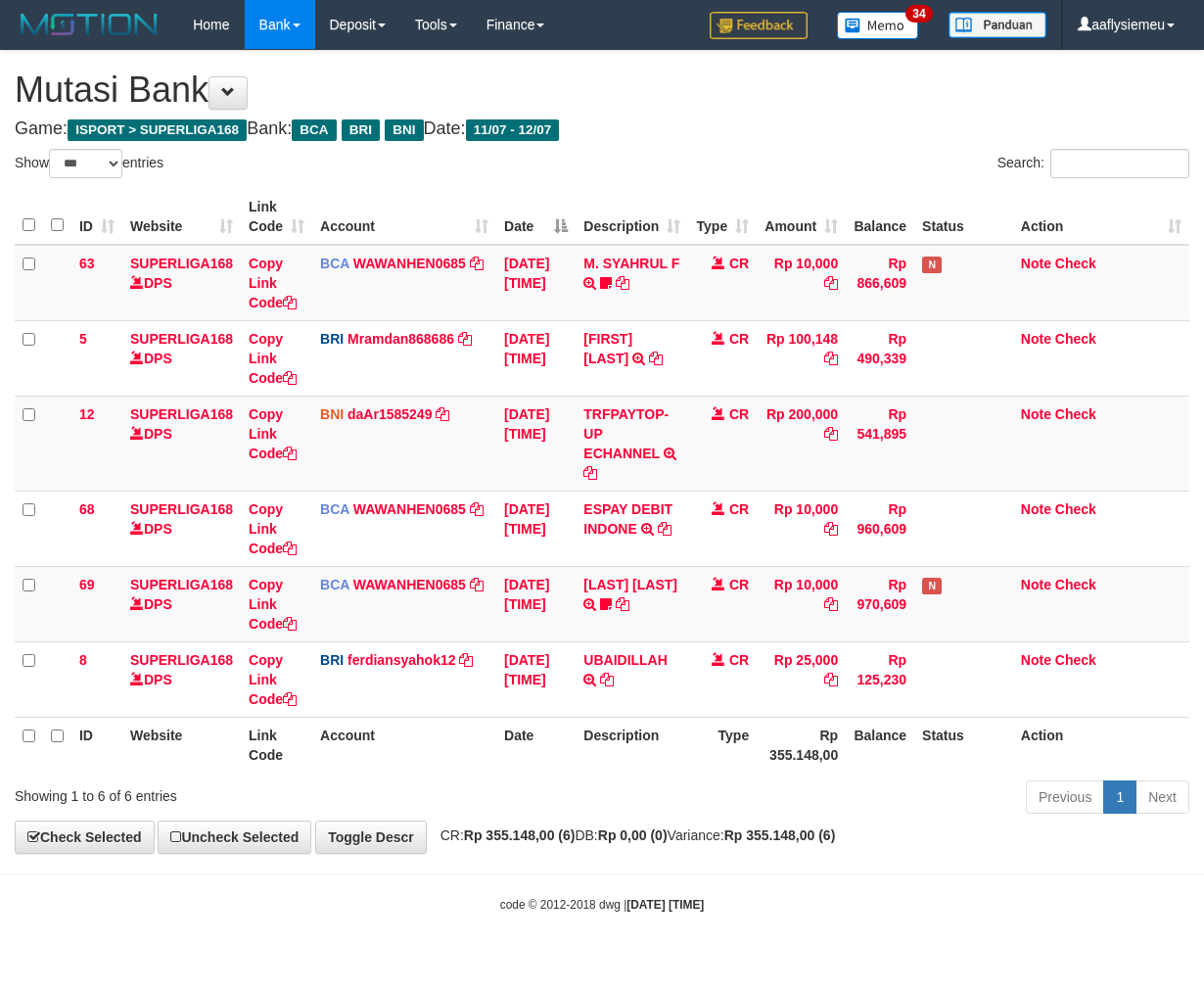 scroll, scrollTop: 0, scrollLeft: 0, axis: both 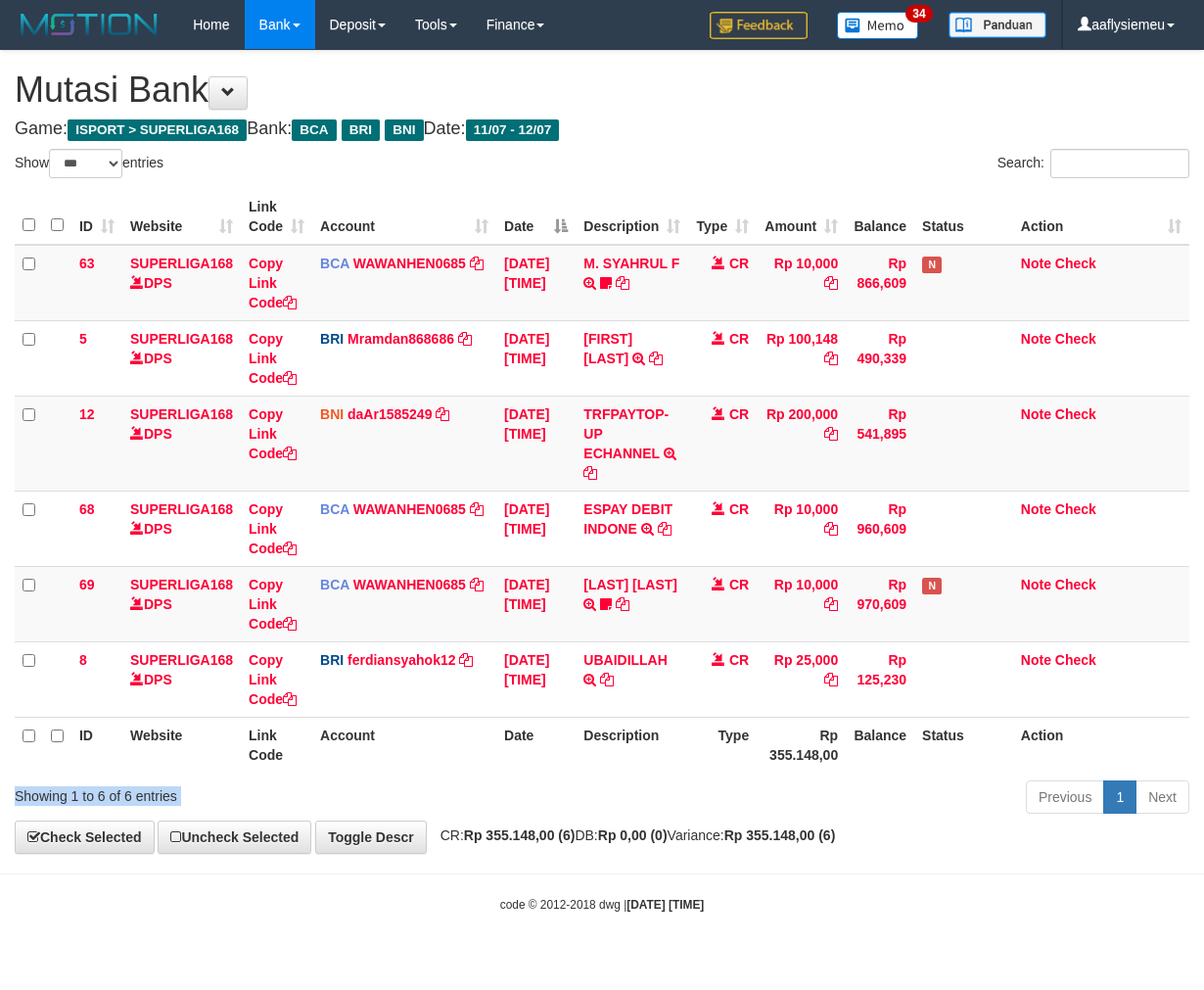 click on "Showing 1 to 6 of 6 entries Previous 1 Next" at bounding box center (602, 799) 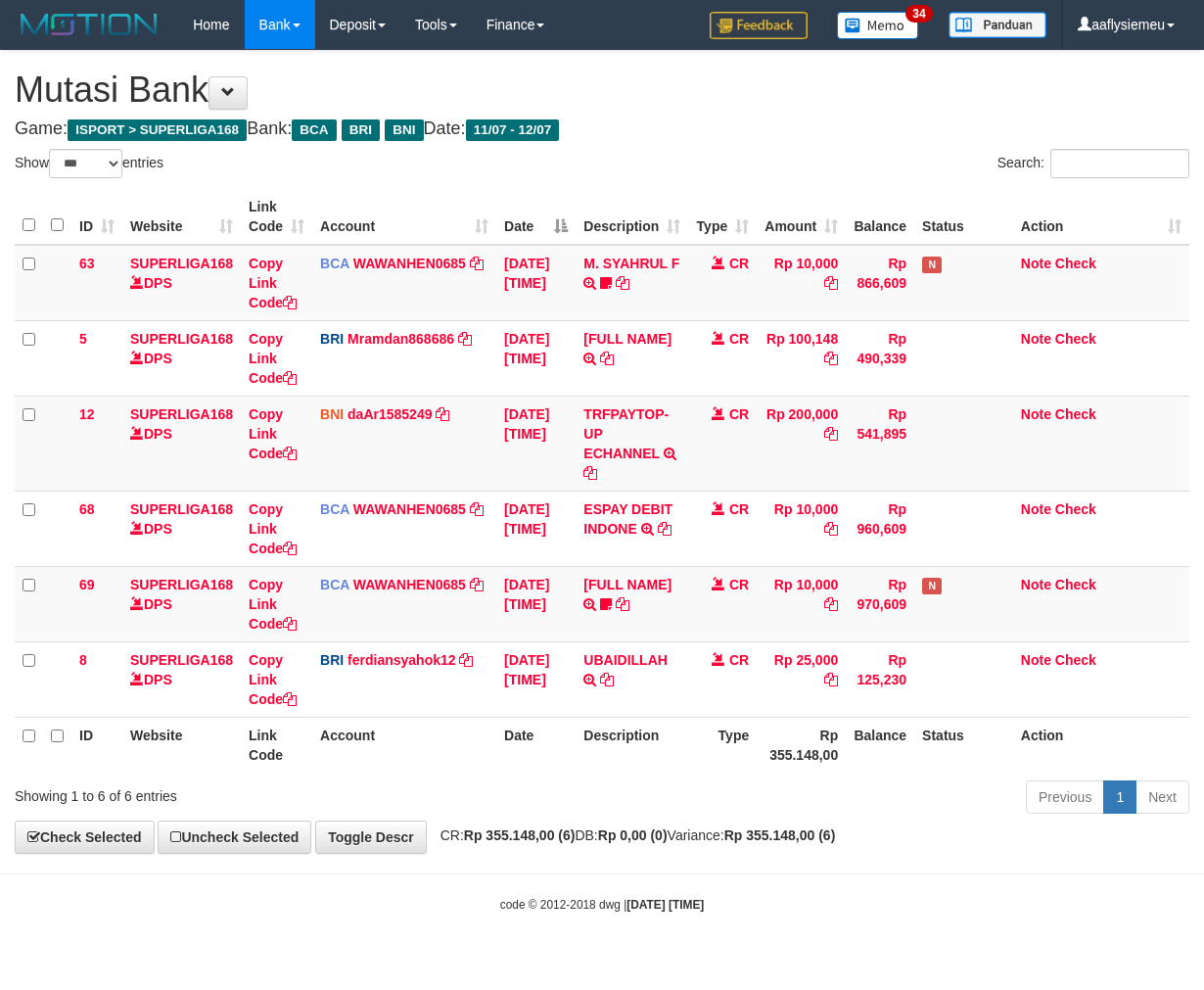 select on "***" 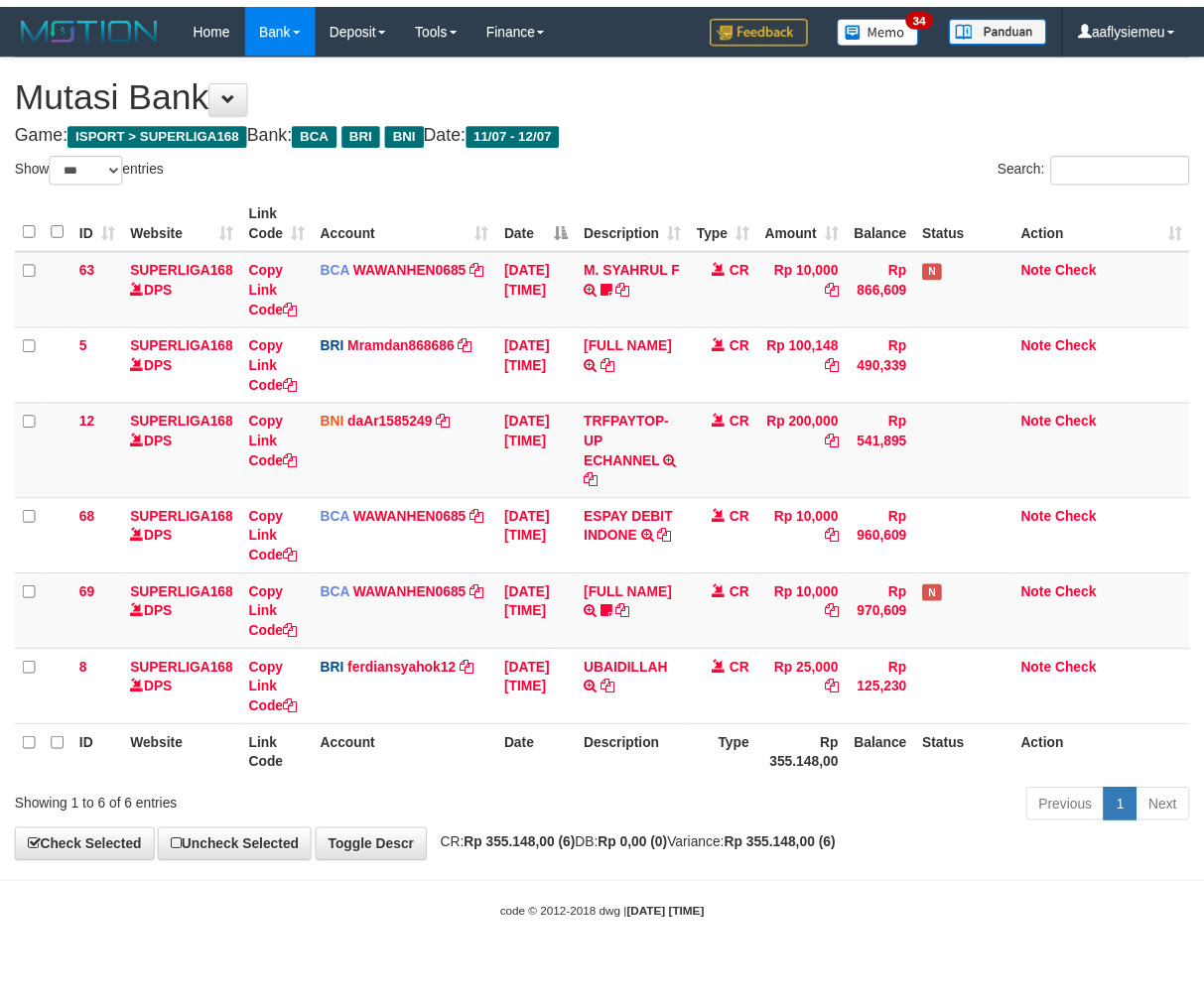 scroll, scrollTop: 0, scrollLeft: 0, axis: both 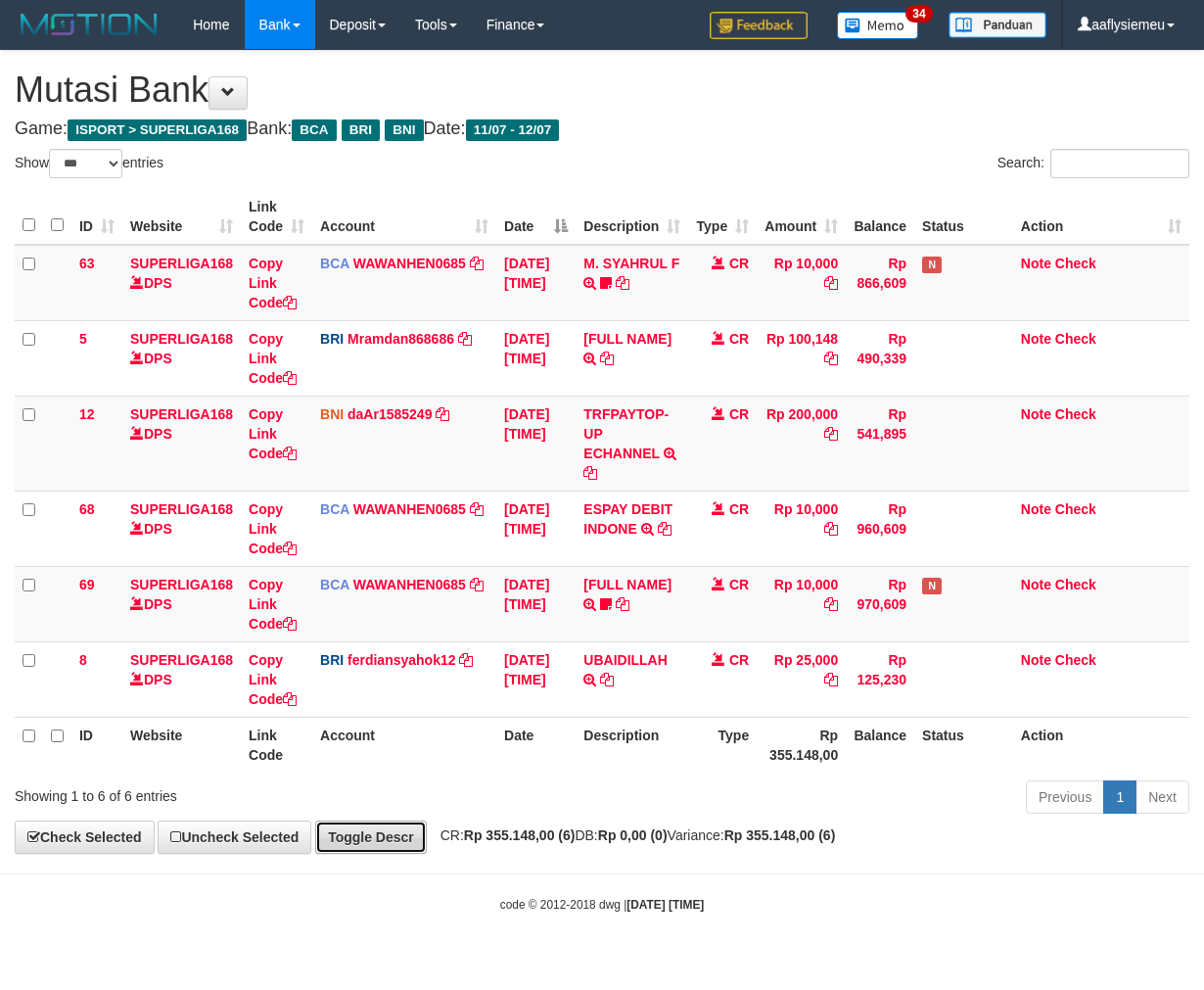 click on "Toggle Descr" at bounding box center (371, 837) 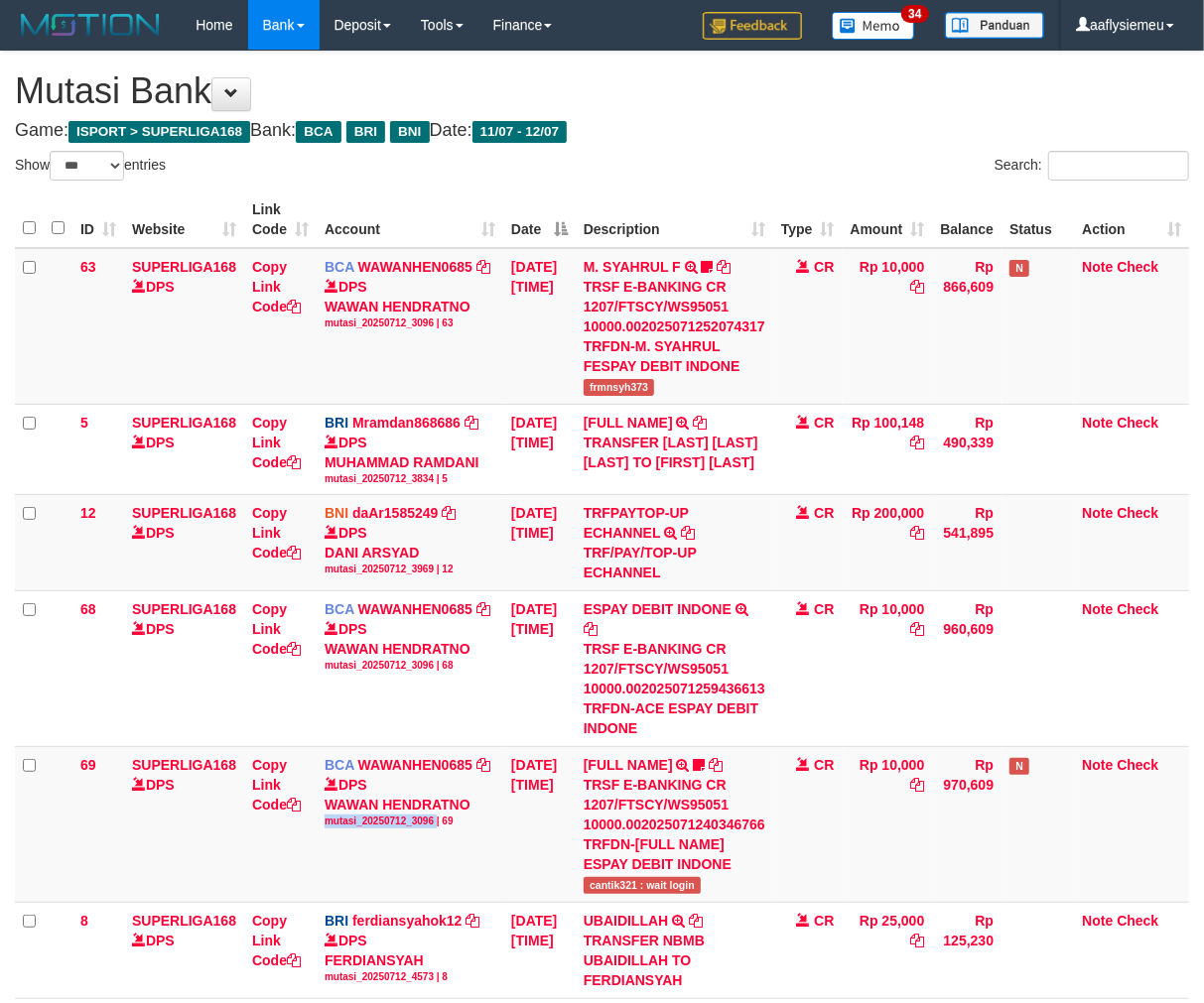 click on "BCA
WAWANHEN0685
DPS
WAWAN HENDRATNO
mutasi_20250712_3096 | 69
mutasi_20250712_3096 | 69" at bounding box center [410, 824] 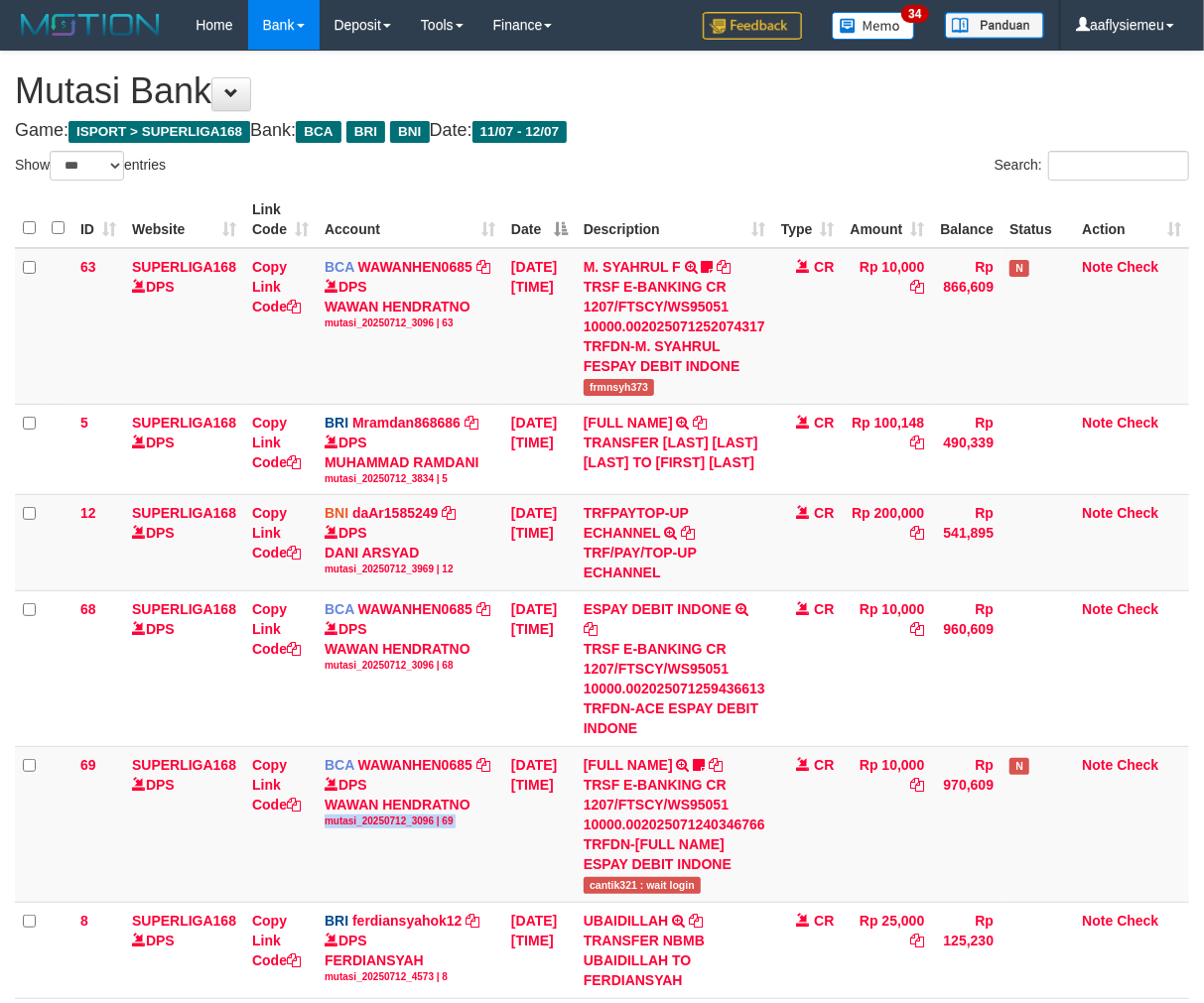 click on "BCA
WAWANHEN0685
DPS
WAWAN HENDRATNO
mutasi_20250712_3096 | 69
mutasi_20250712_3096 | 69" at bounding box center (410, 824) 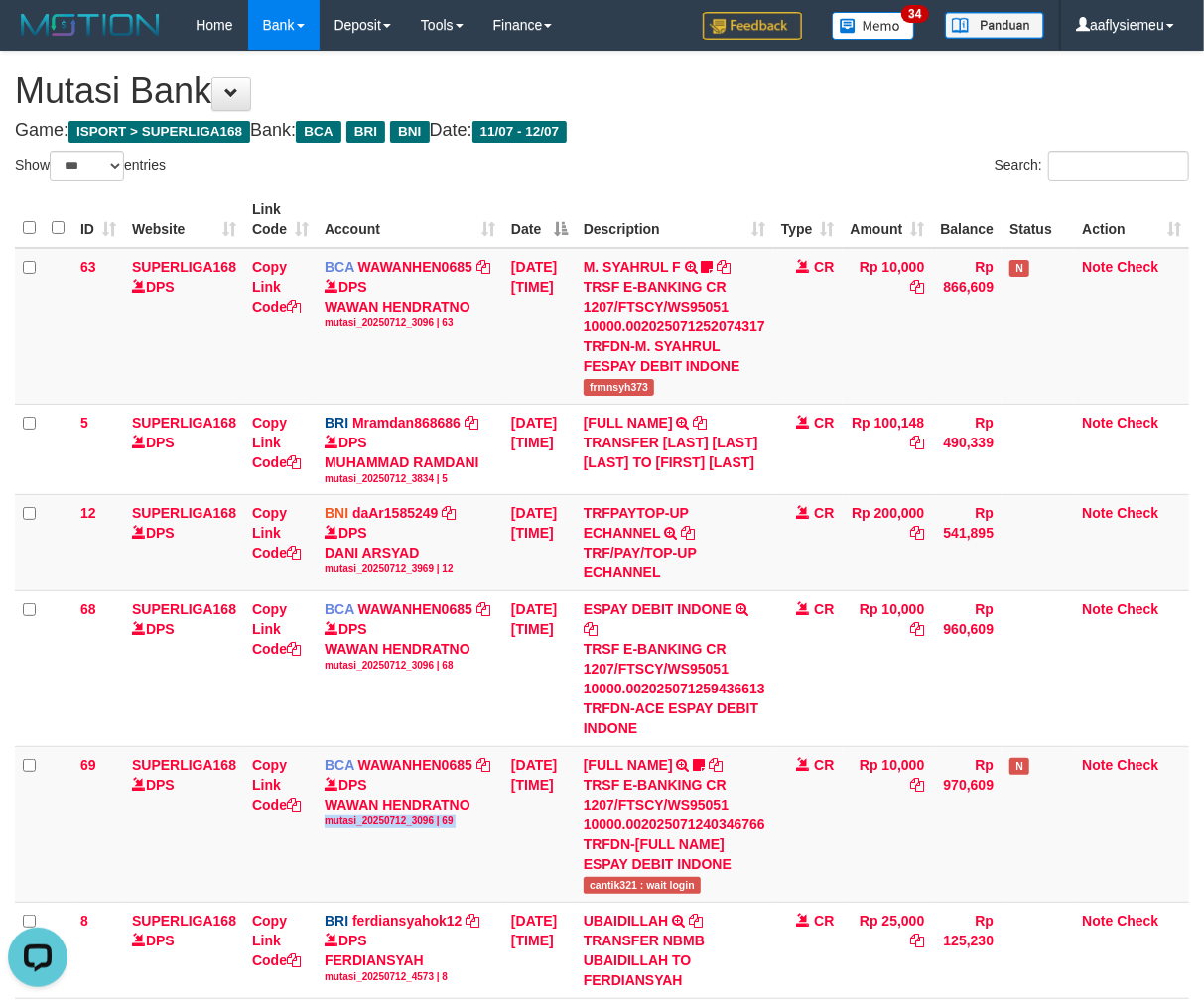 click on "BCA
WAWANHEN0685
DPS
WAWAN HENDRATNO
mutasi_20250712_3096 | 69
mutasi_20250712_3096 | 69" at bounding box center [410, 824] 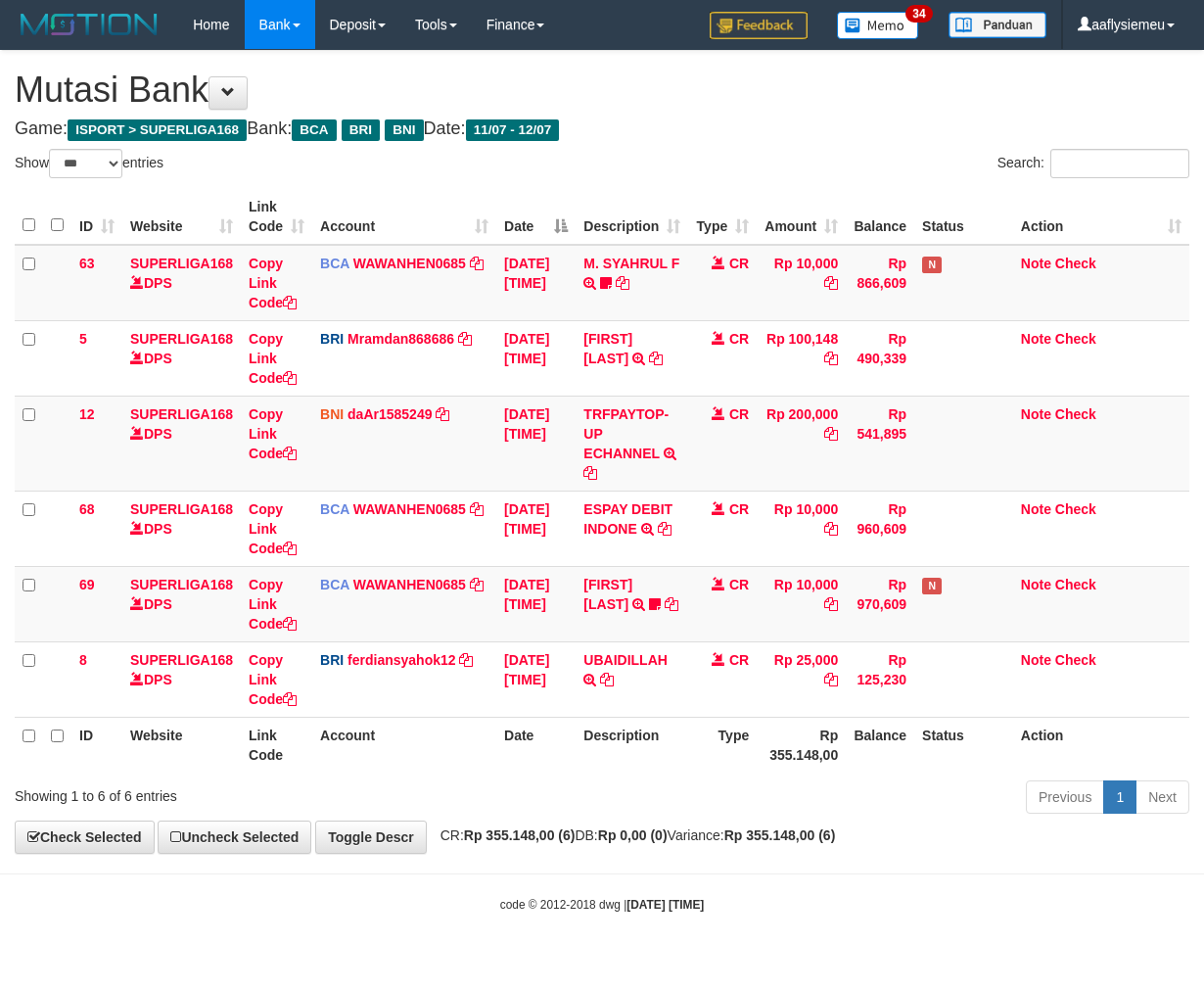 select on "***" 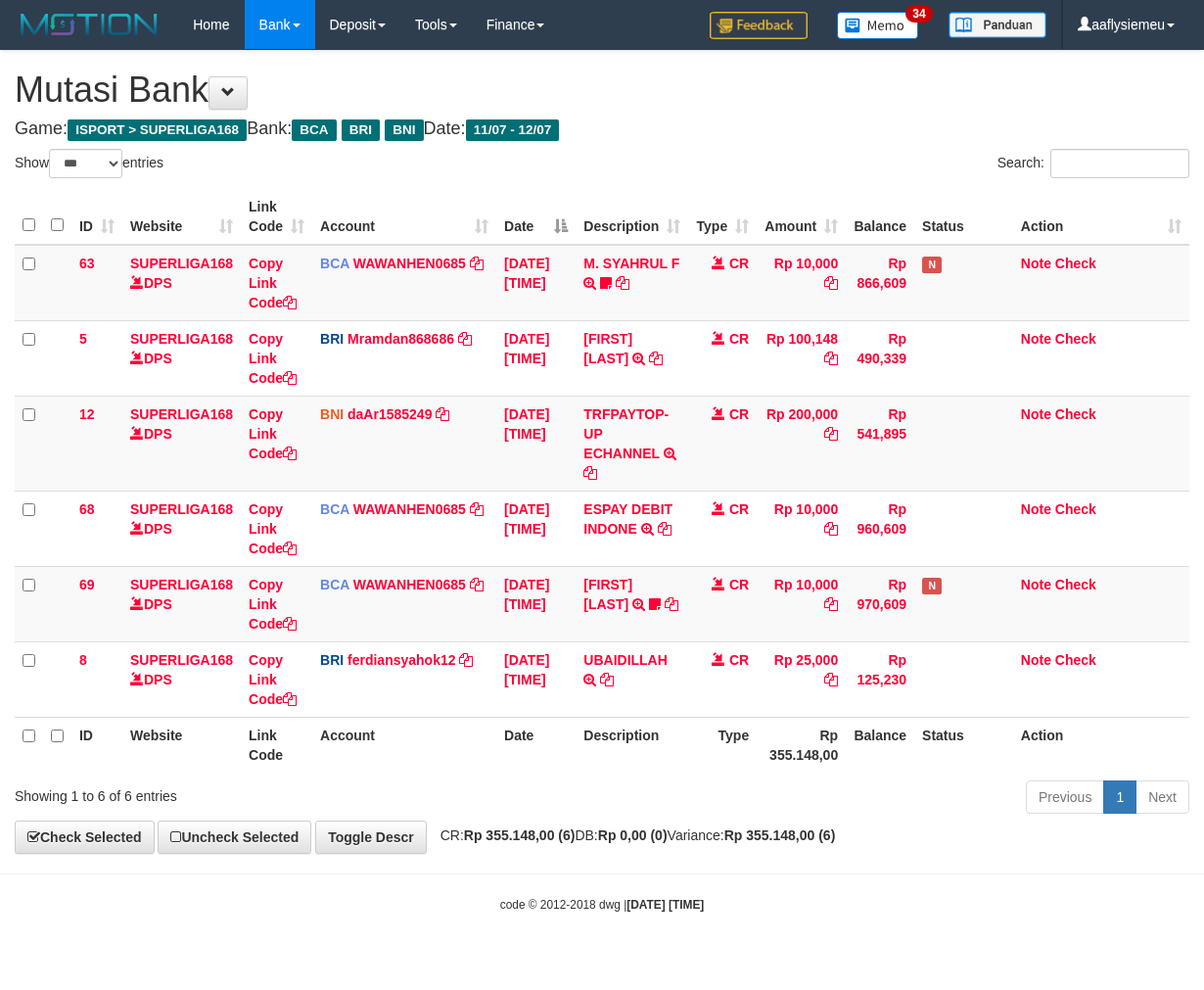 scroll, scrollTop: 0, scrollLeft: 0, axis: both 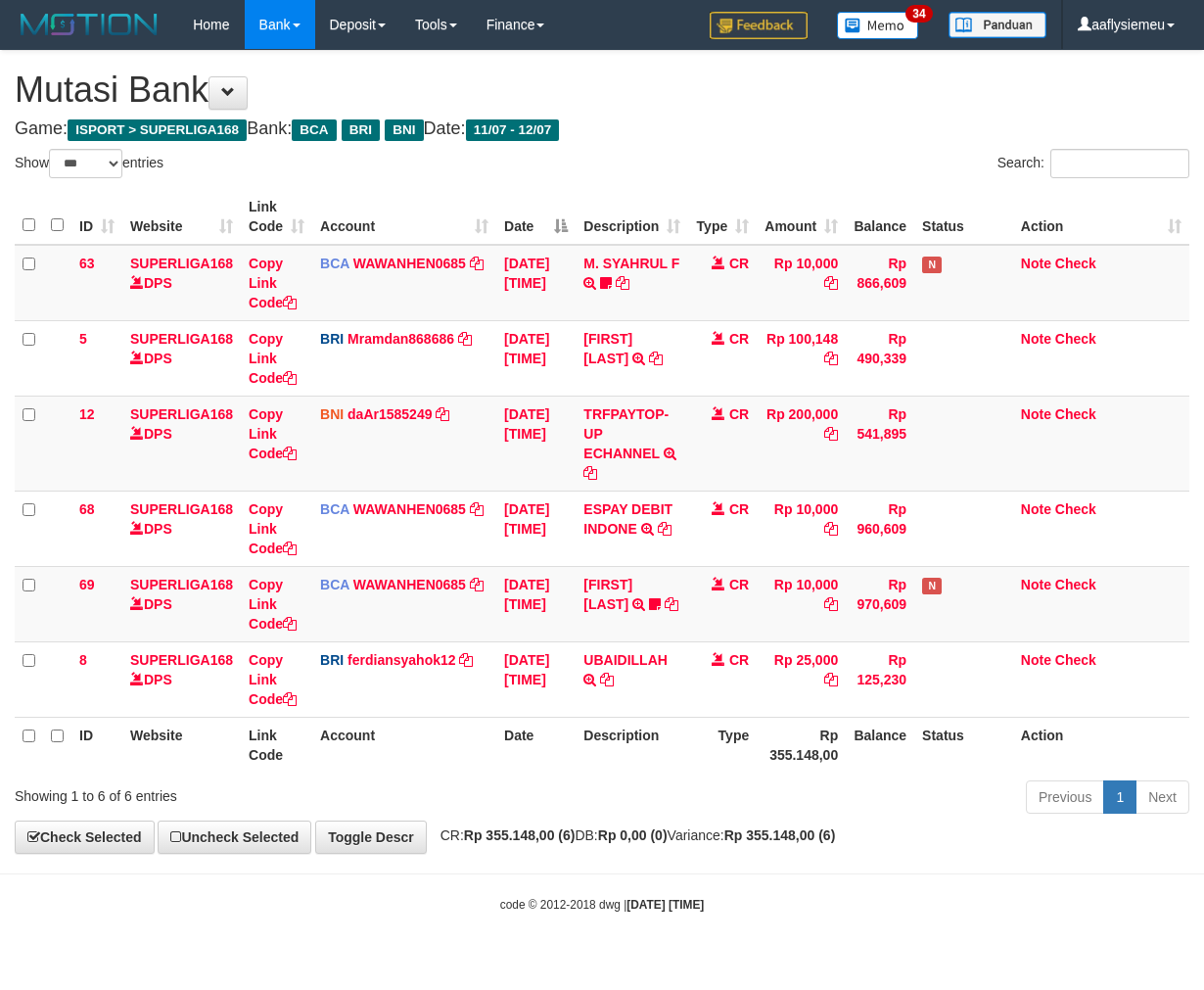 select on "***" 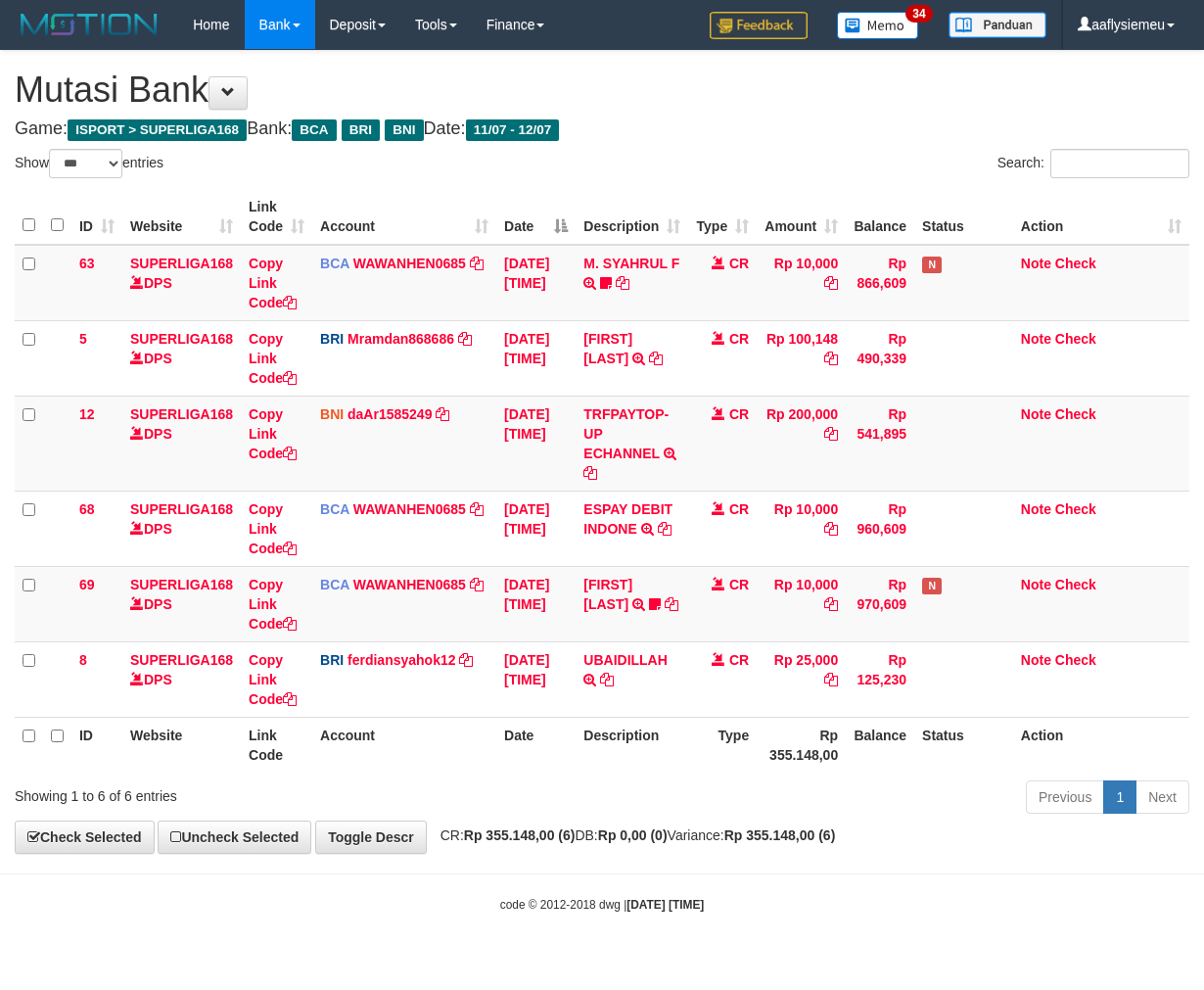 scroll, scrollTop: 0, scrollLeft: 0, axis: both 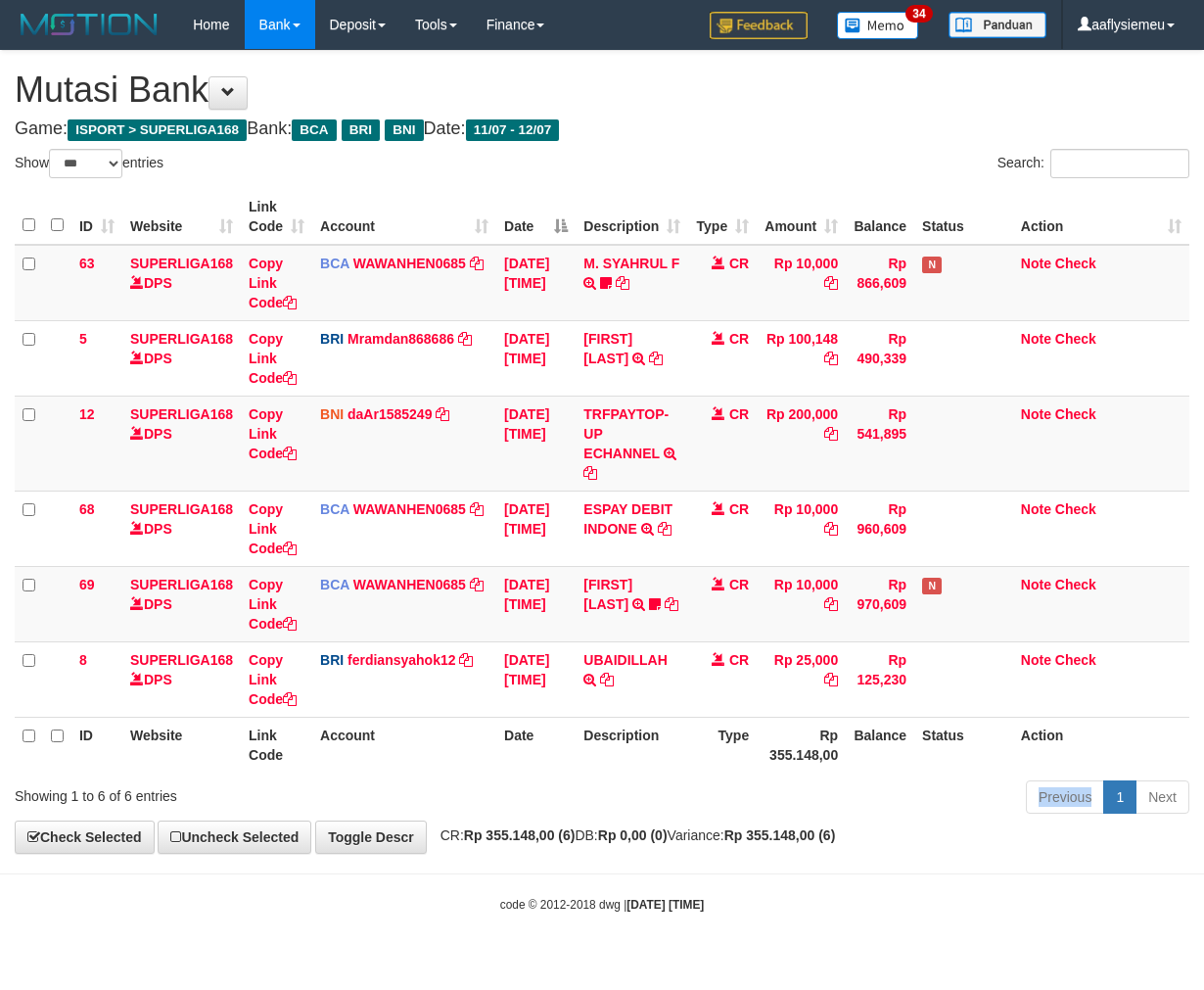 click on "Previous 1 Next" at bounding box center (854, 799) 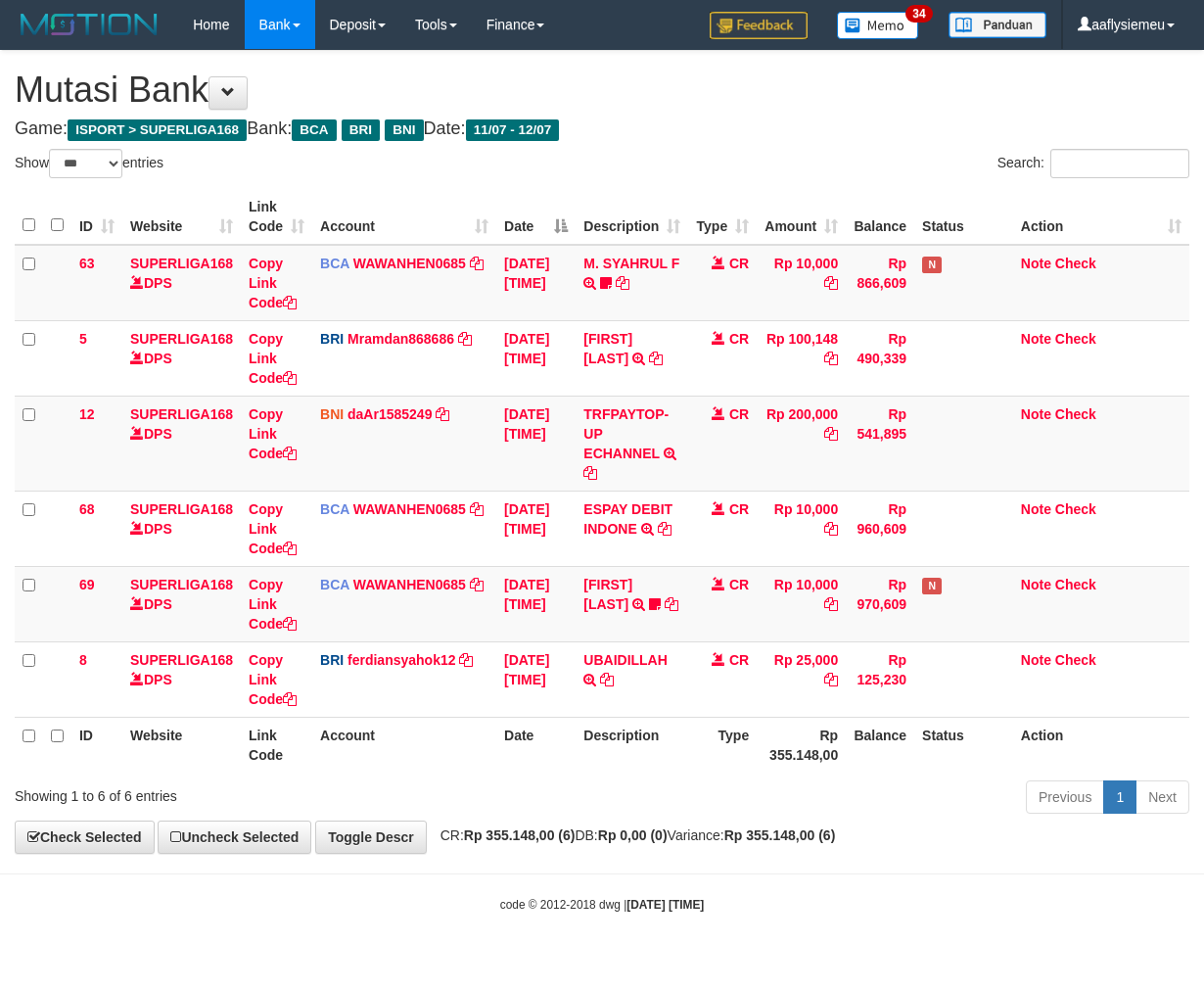 drag, startPoint x: 761, startPoint y: 825, endPoint x: 1010, endPoint y: 744, distance: 261.84346 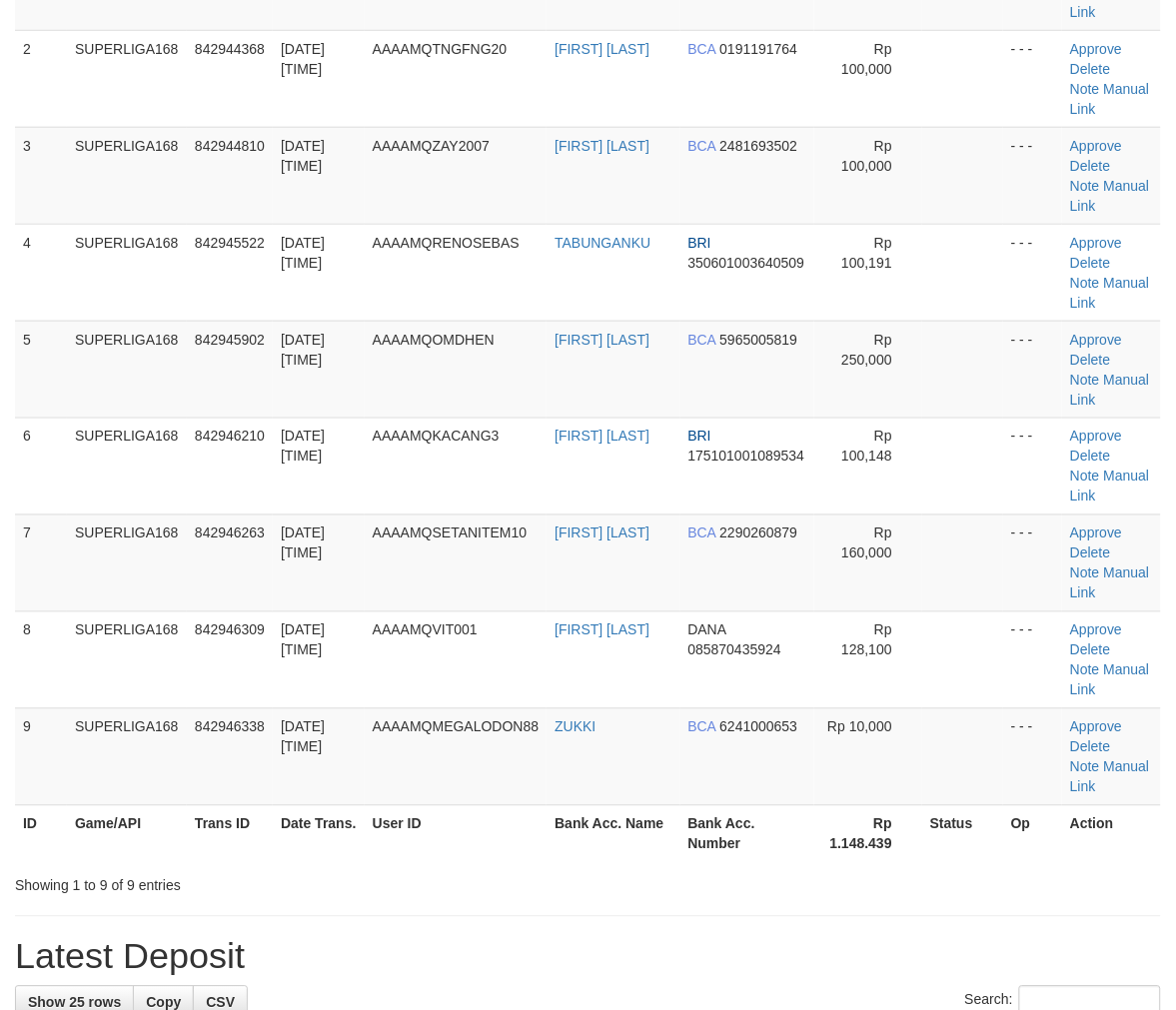 scroll, scrollTop: 111, scrollLeft: 0, axis: vertical 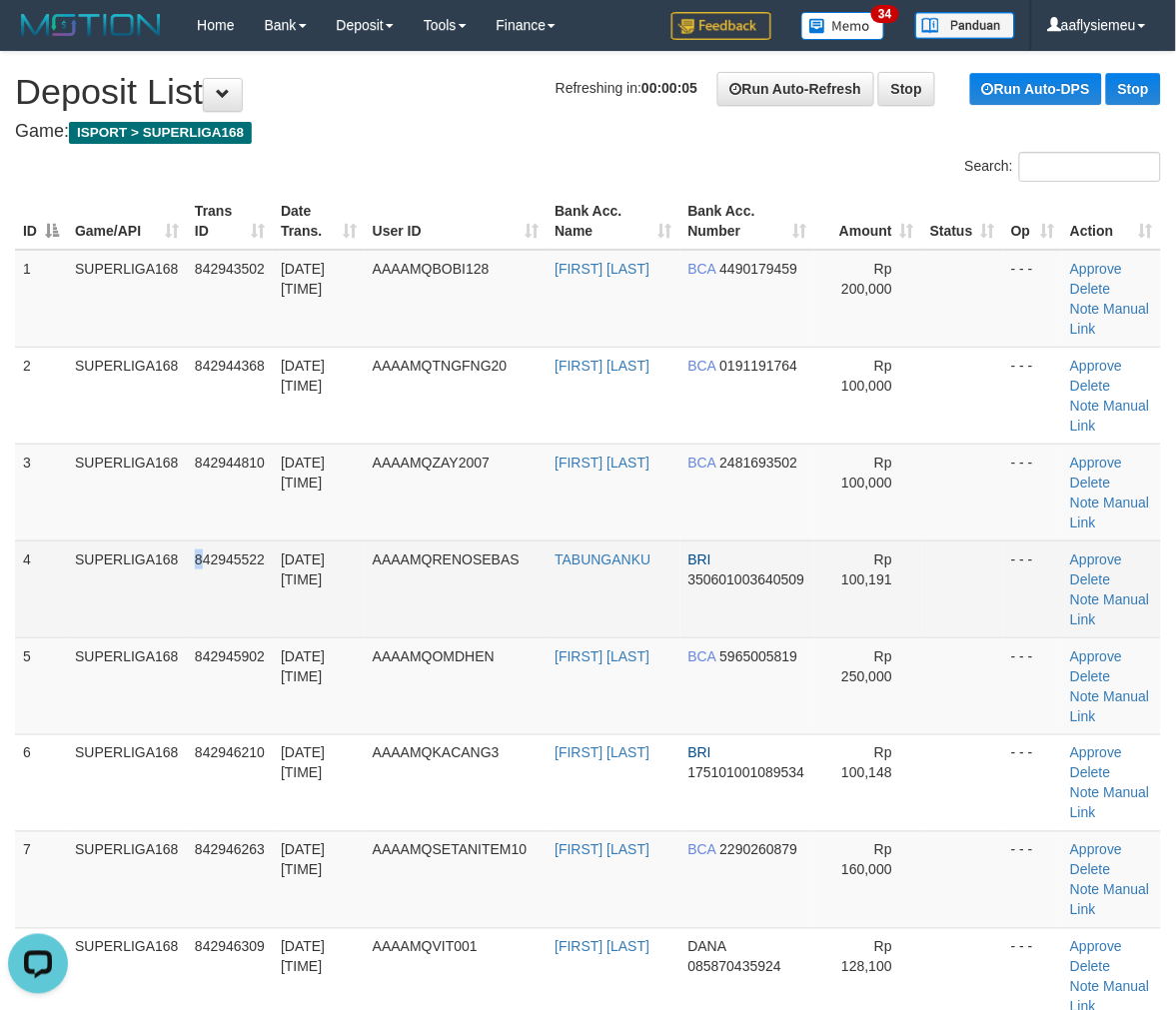 drag, startPoint x: 198, startPoint y: 557, endPoint x: 183, endPoint y: 569, distance: 19.209373 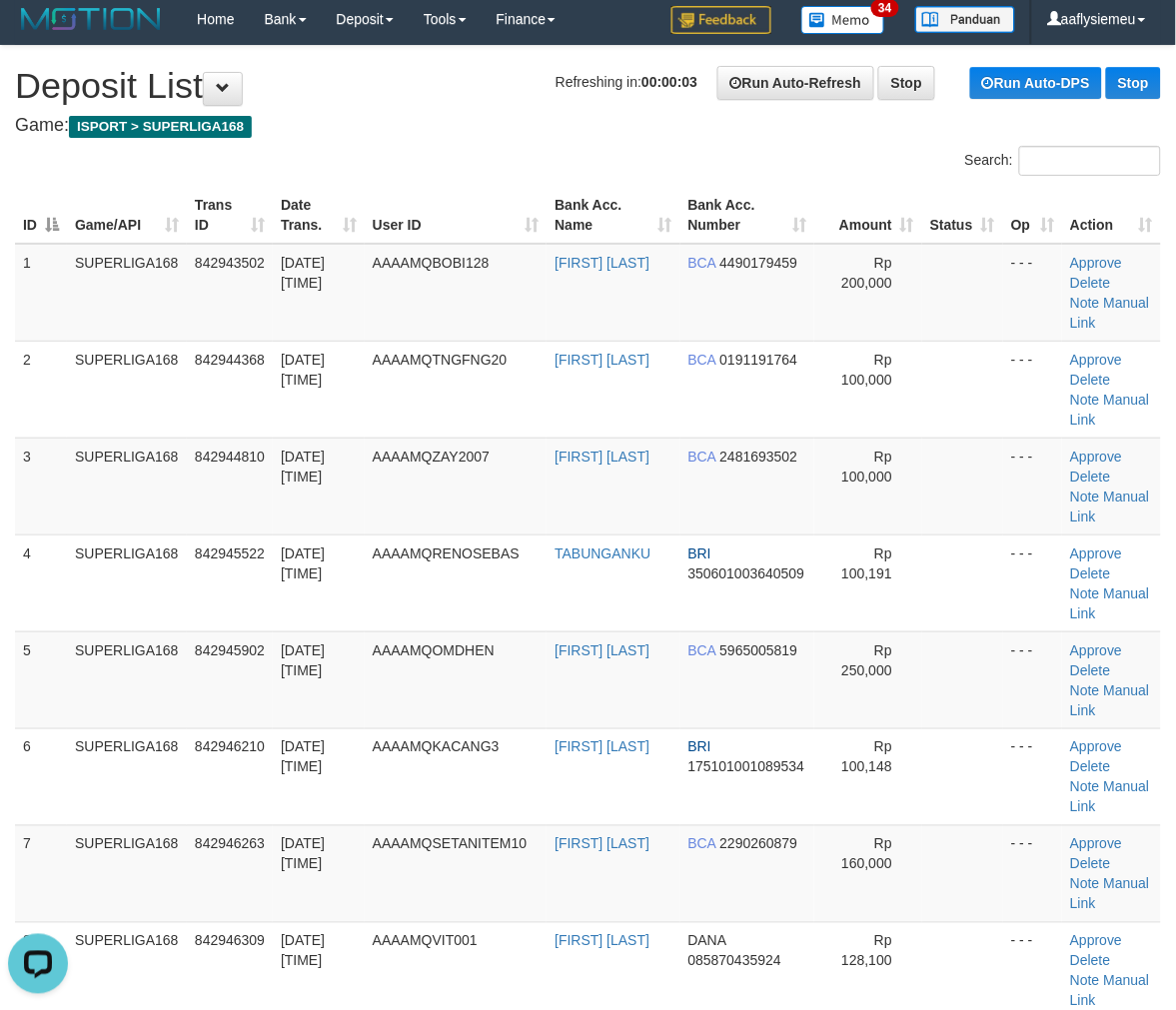 scroll, scrollTop: 0, scrollLeft: 0, axis: both 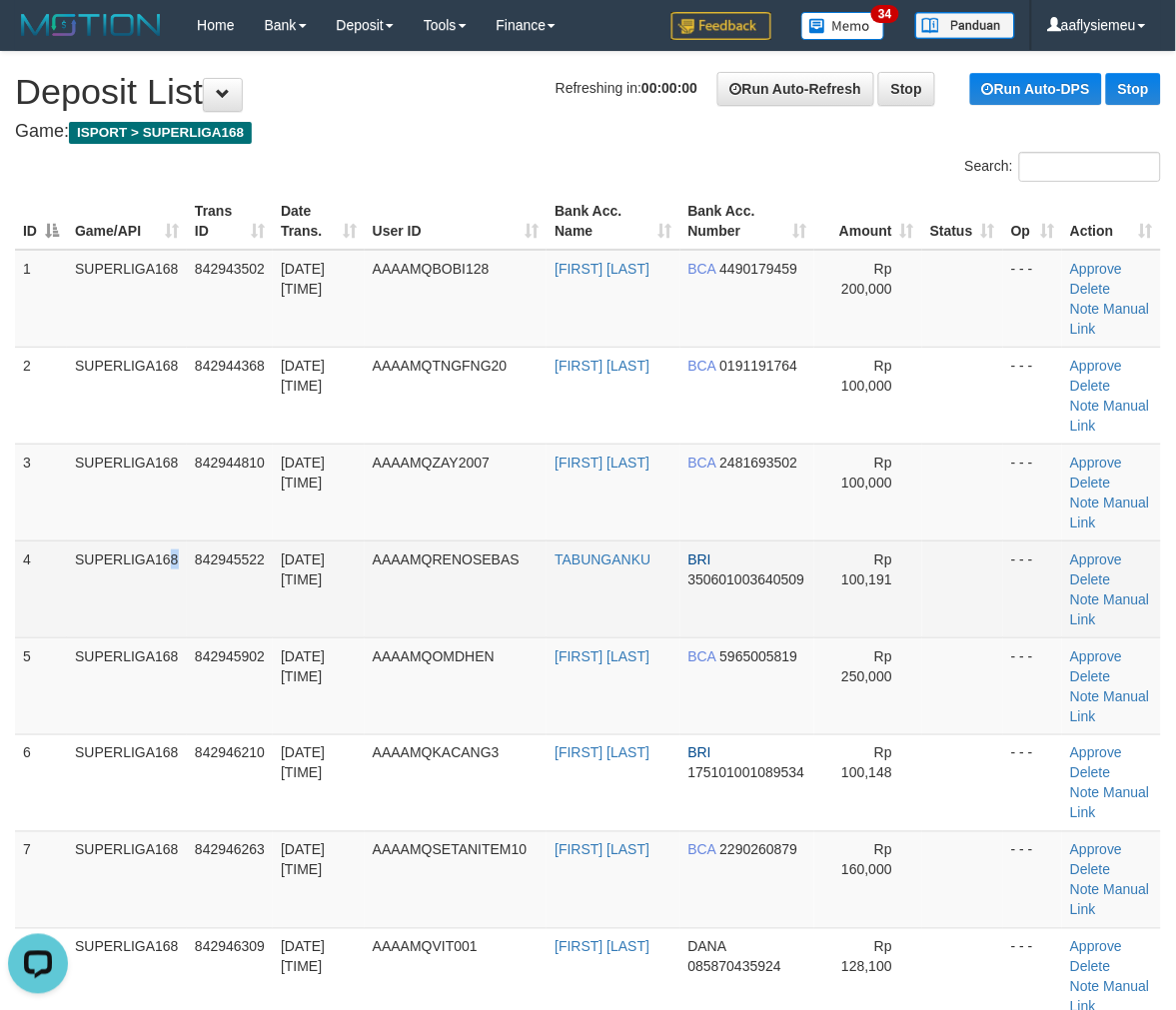 click on "SUPERLIGA168" at bounding box center (127, 588) 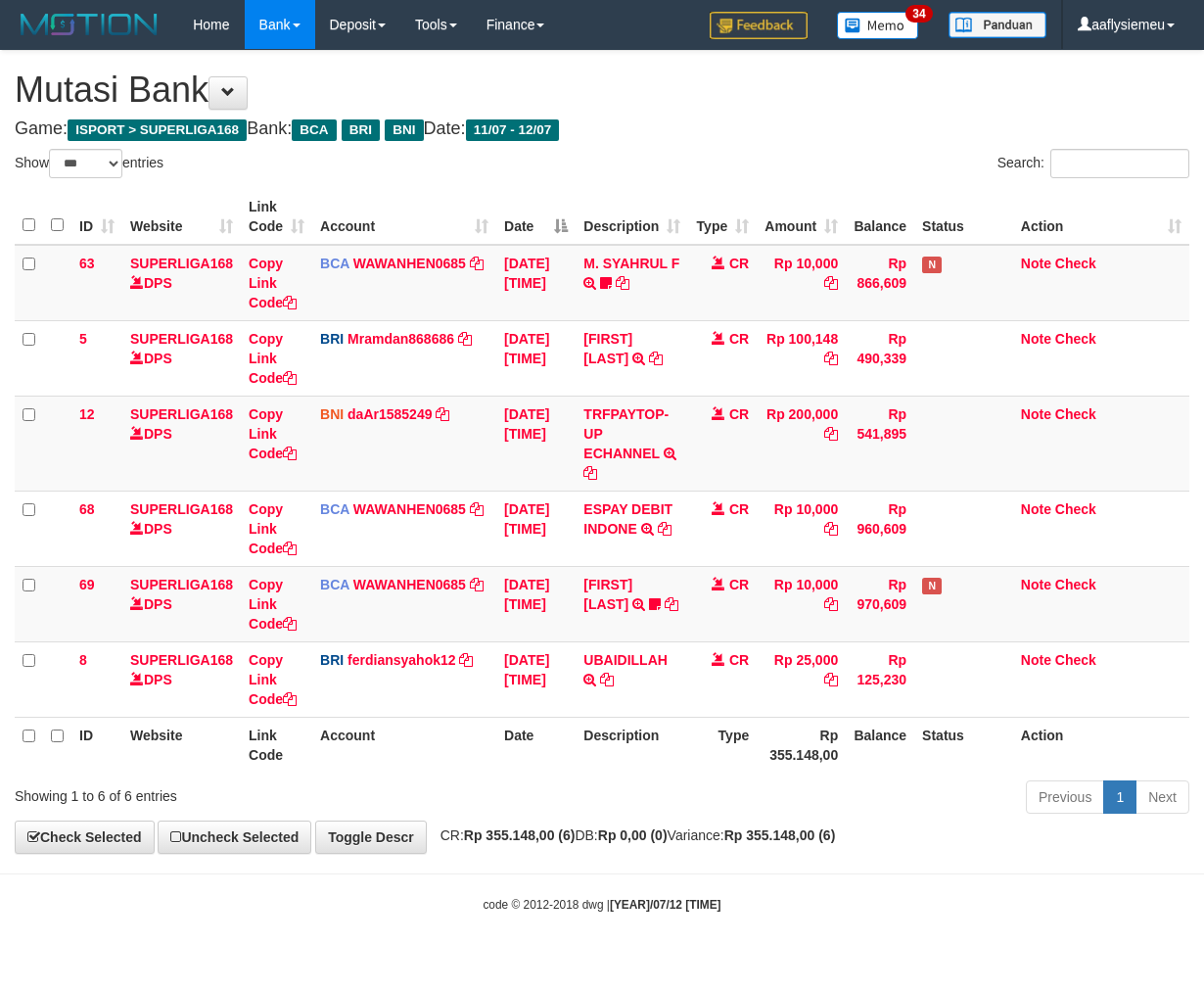 select on "***" 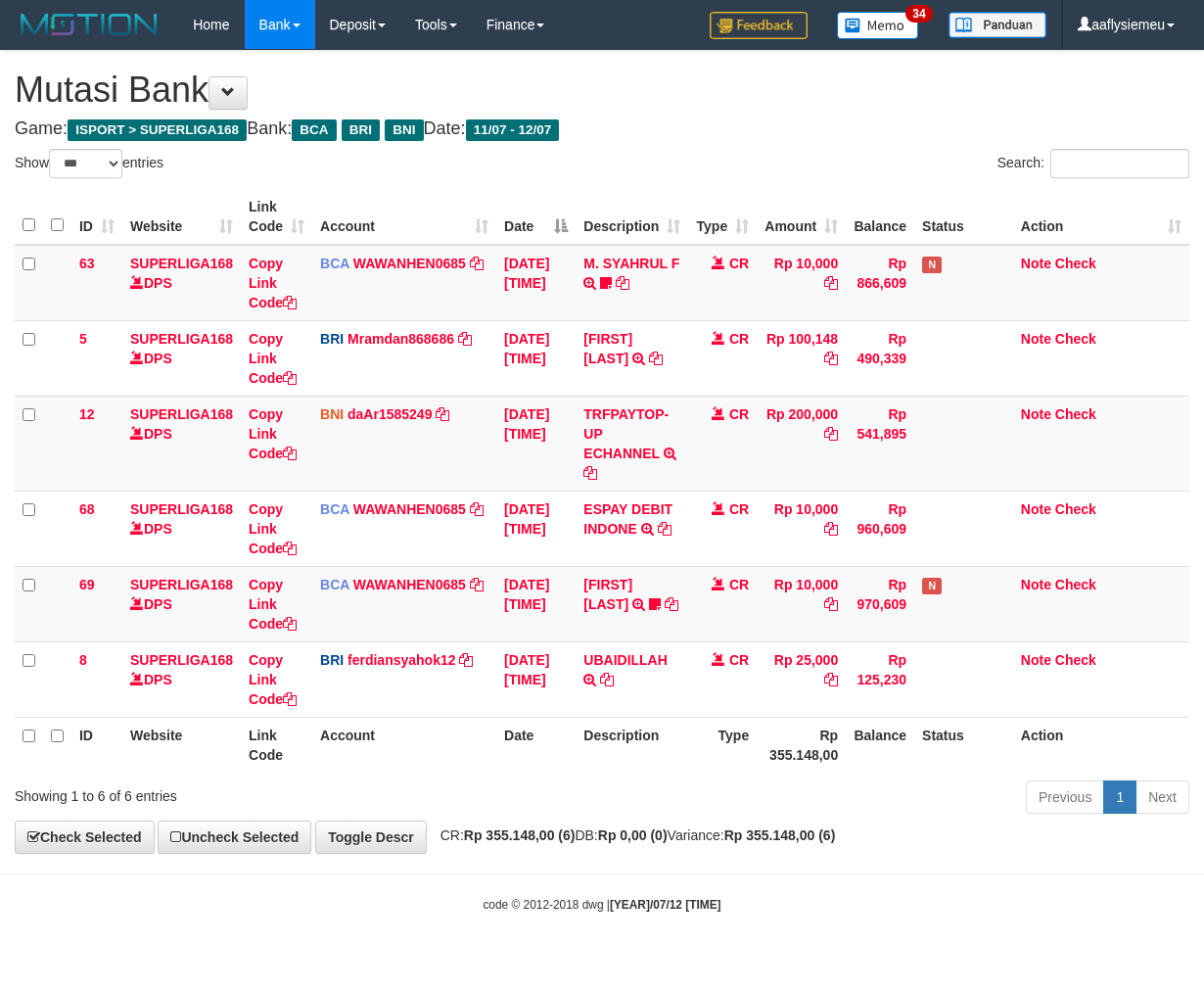 scroll, scrollTop: 0, scrollLeft: 0, axis: both 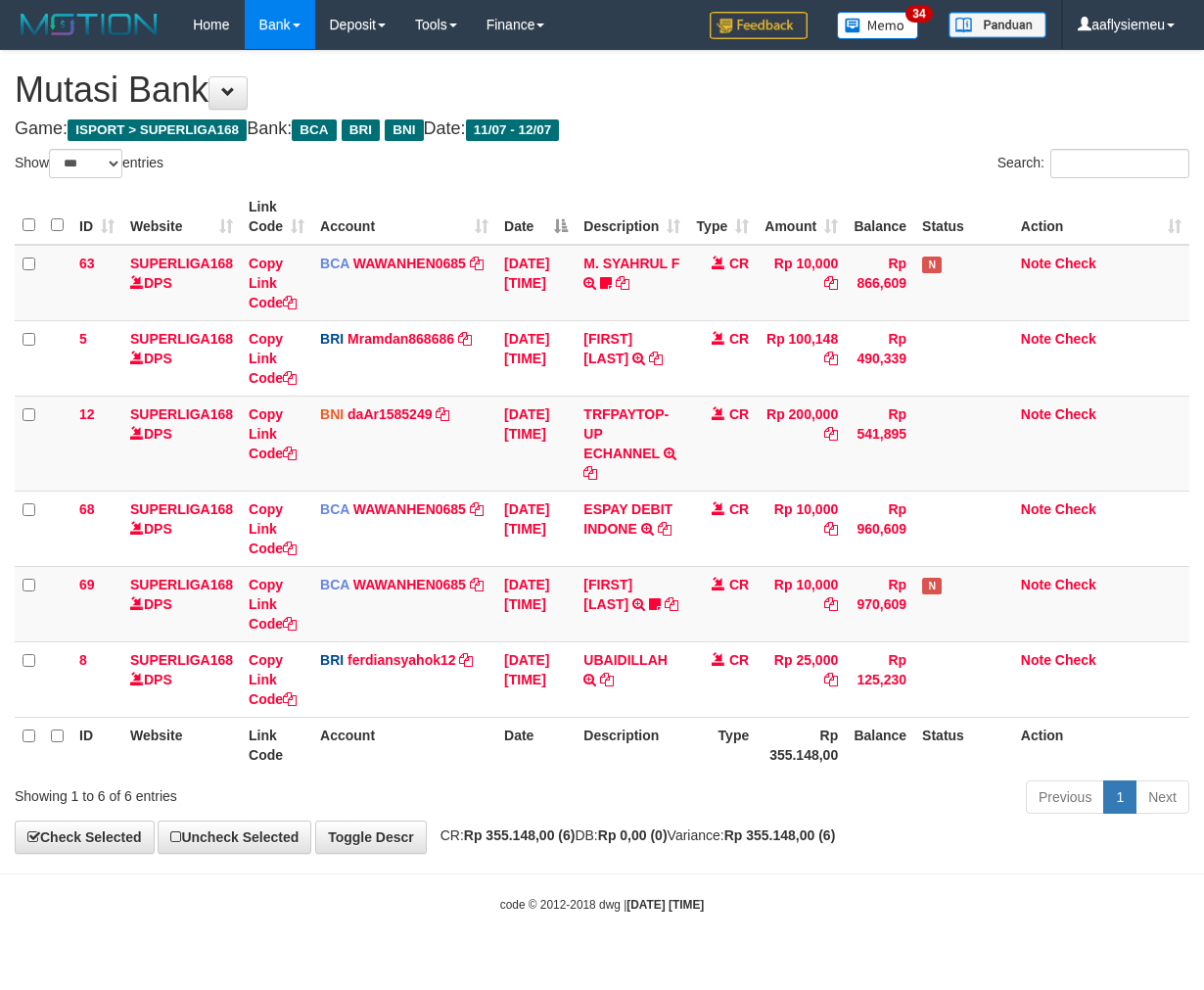 select on "***" 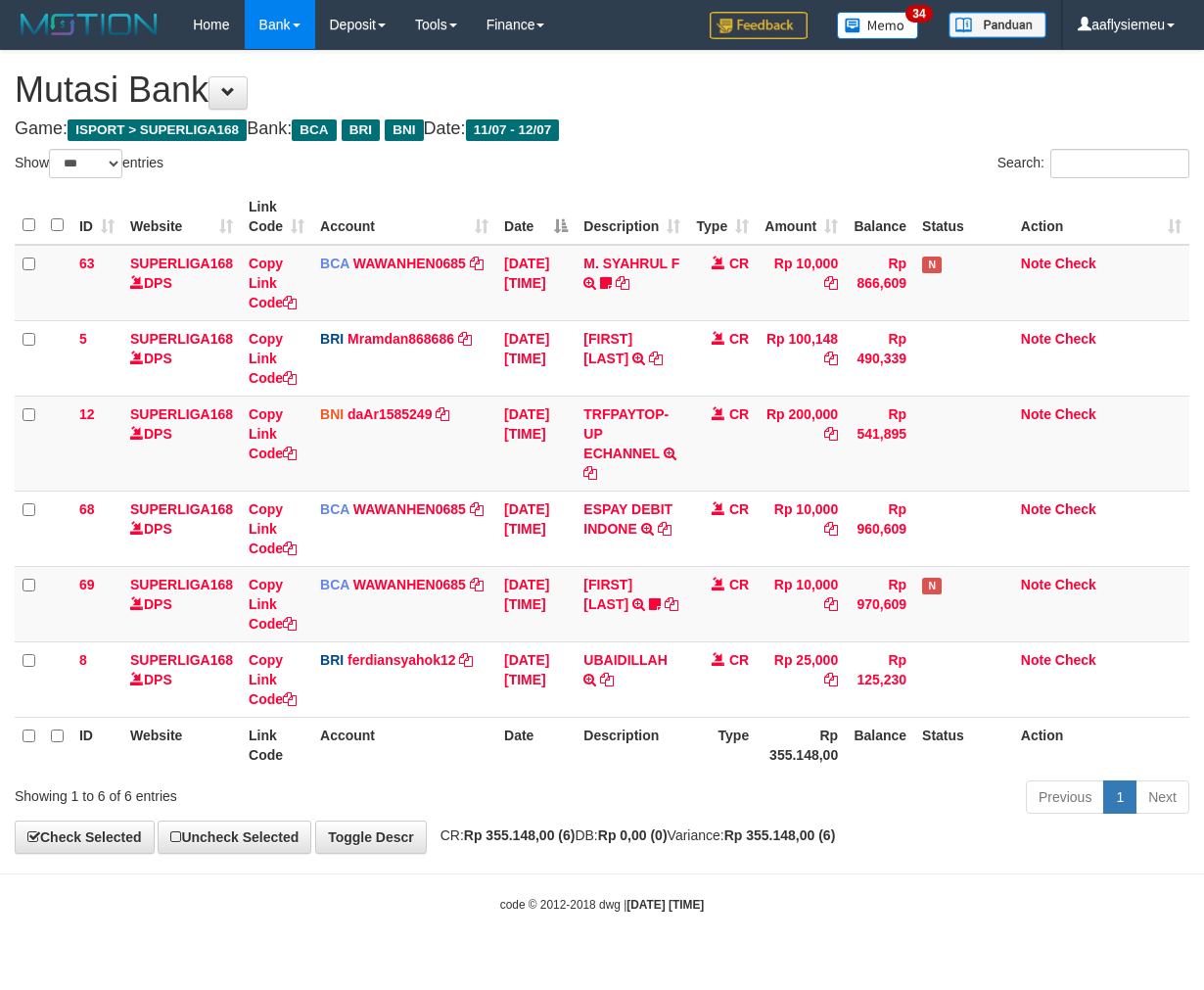 scroll, scrollTop: 0, scrollLeft: 0, axis: both 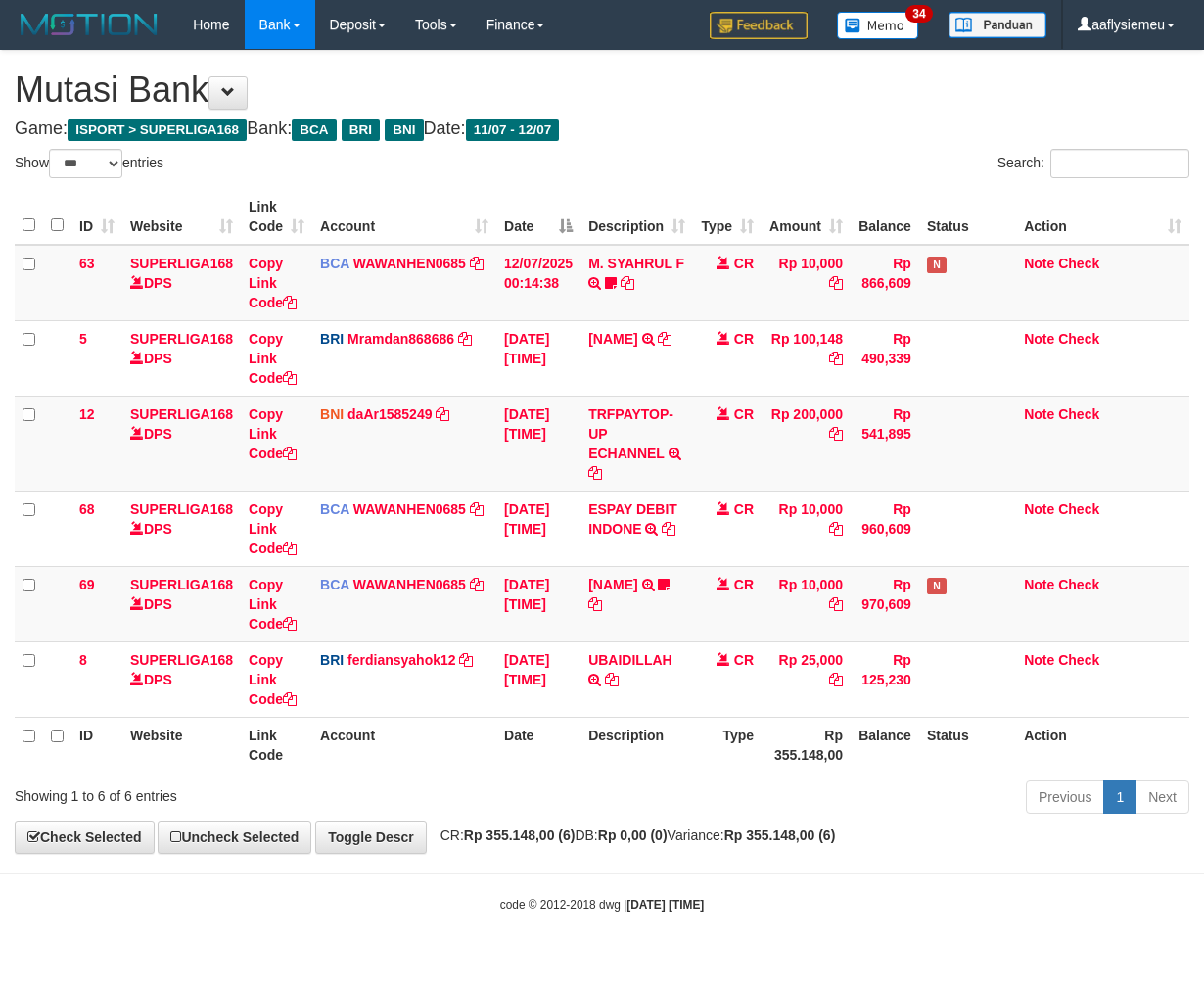 select on "***" 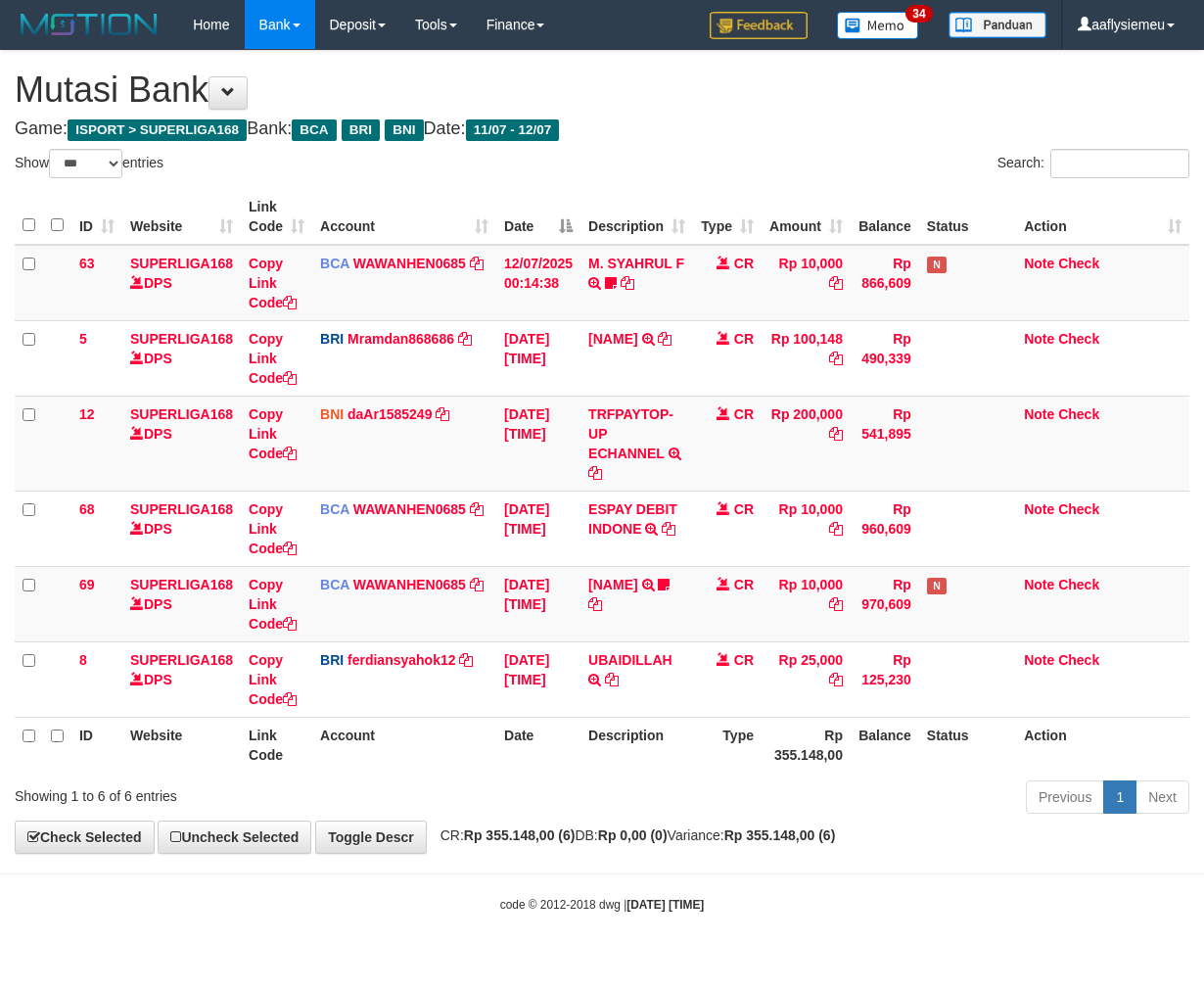 scroll, scrollTop: 0, scrollLeft: 0, axis: both 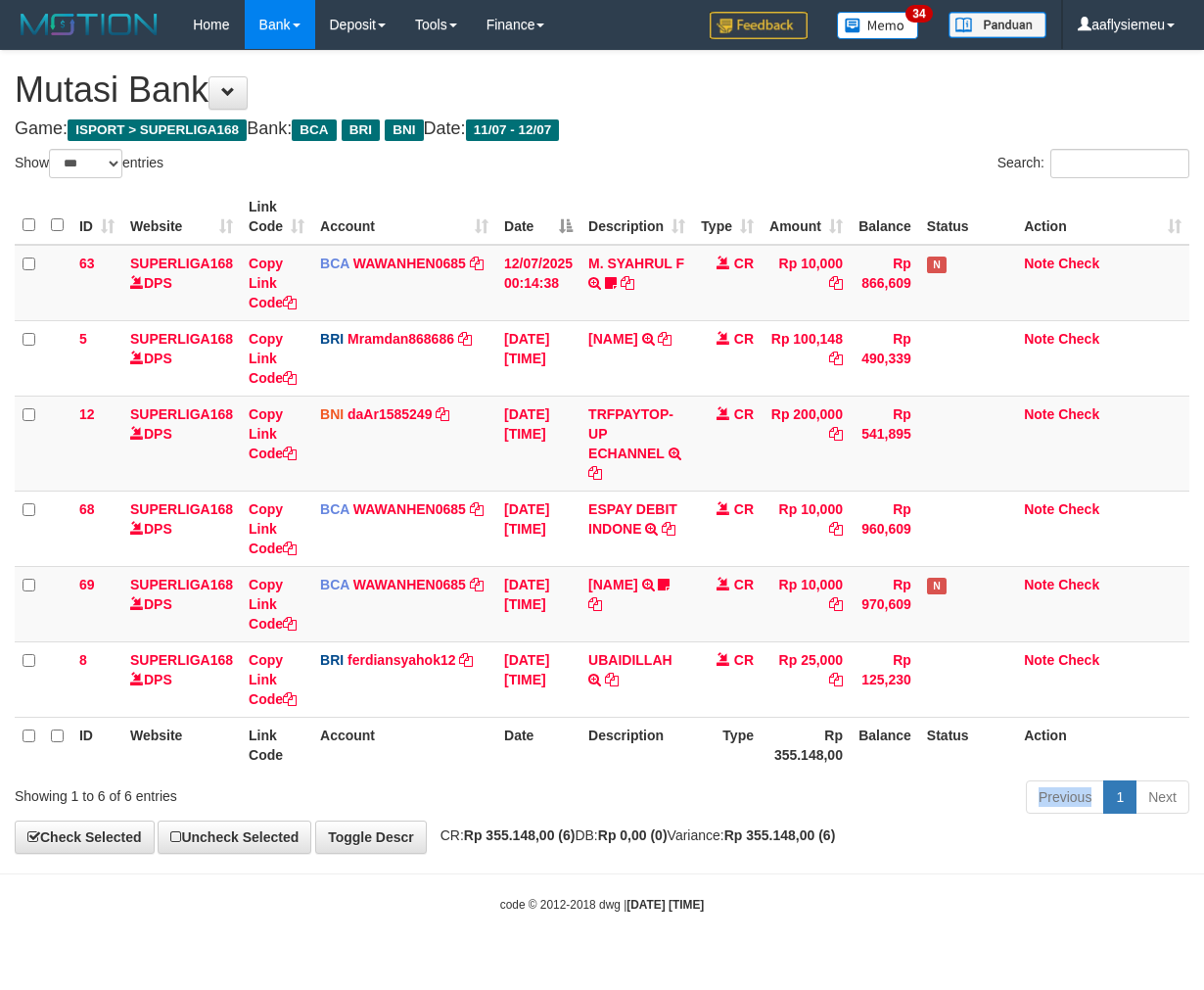 click on "Previous 1 Next" at bounding box center (854, 799) 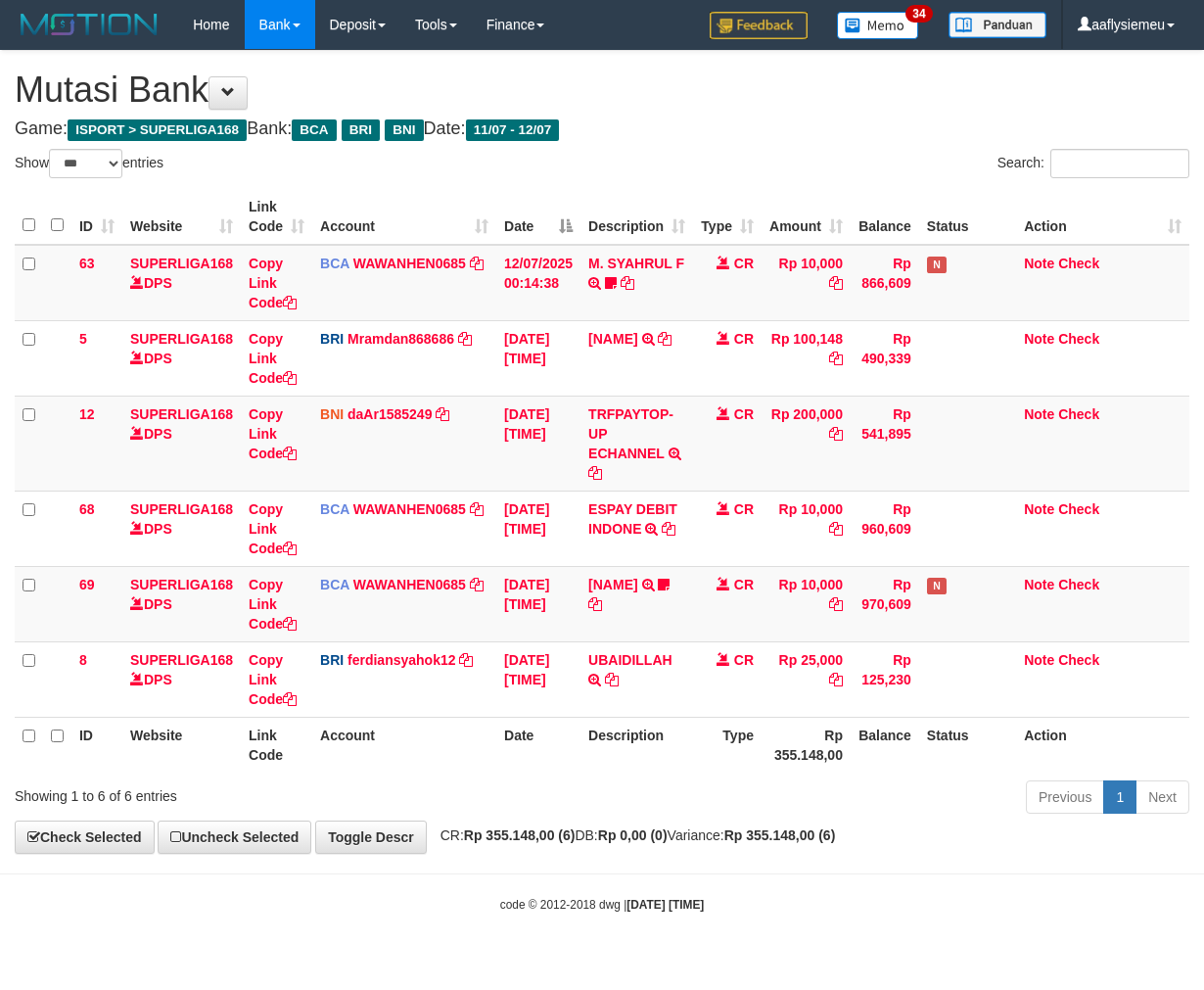 click on "Previous 1 Next" at bounding box center [854, 799] 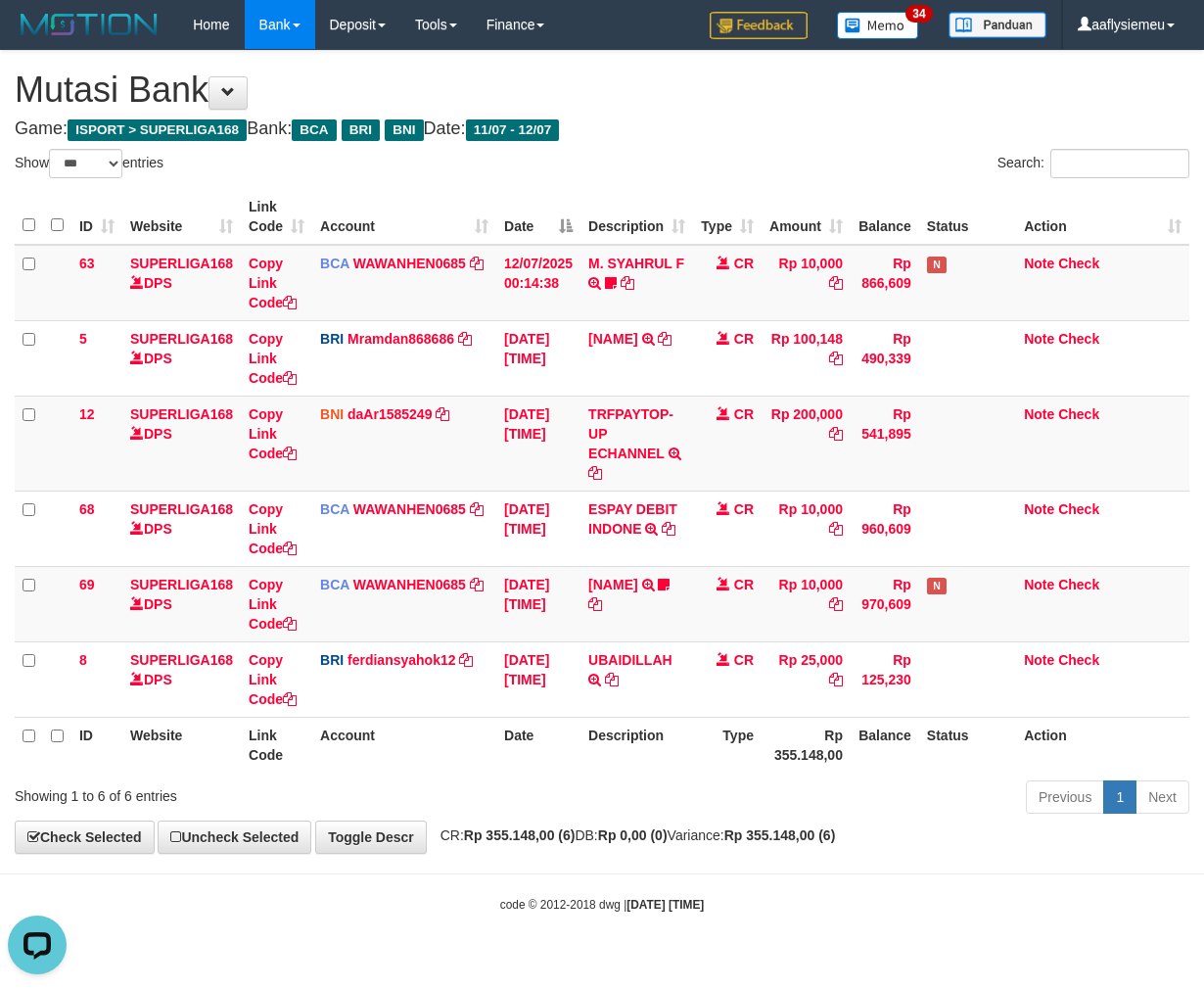 scroll, scrollTop: 0, scrollLeft: 0, axis: both 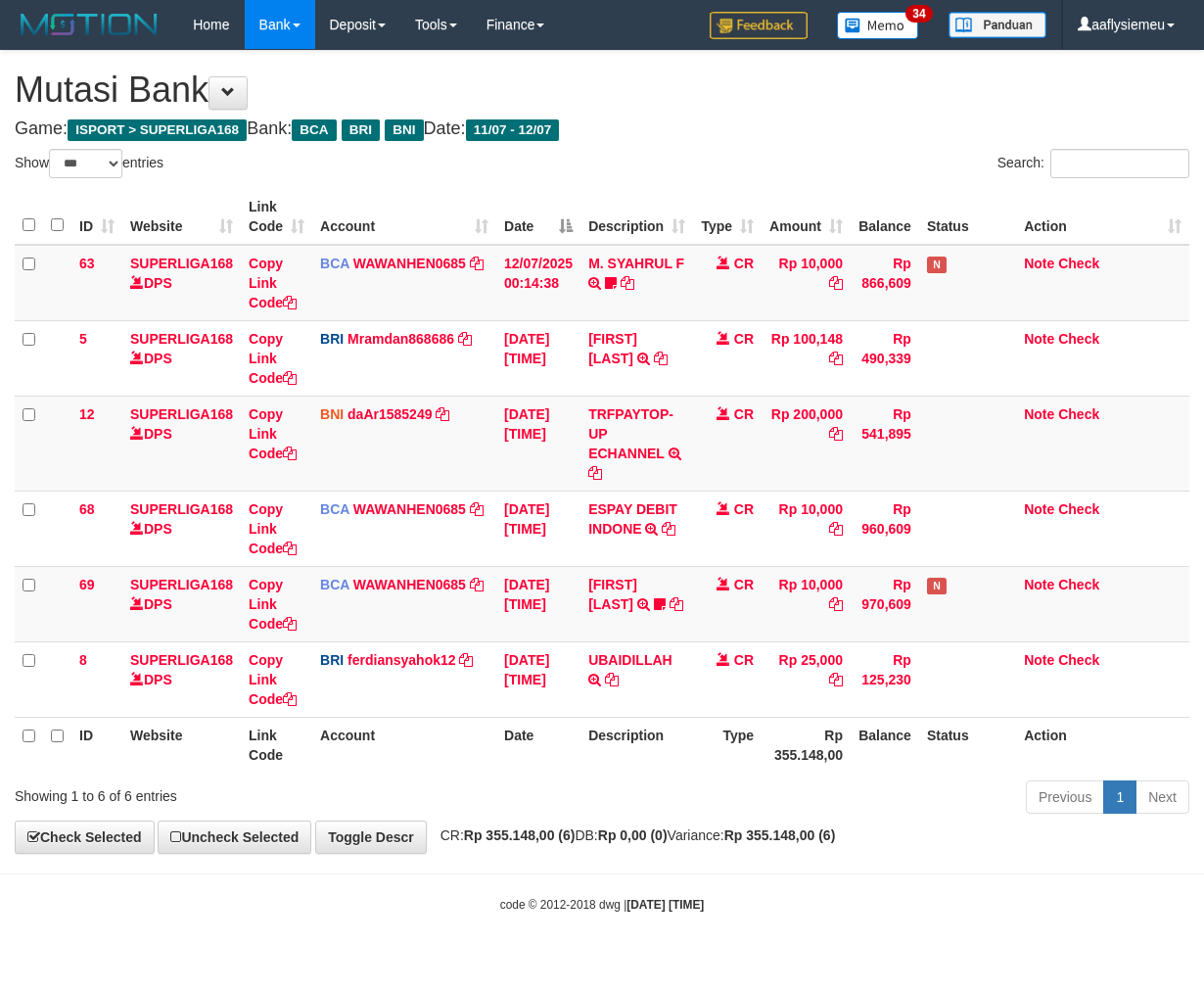 select on "***" 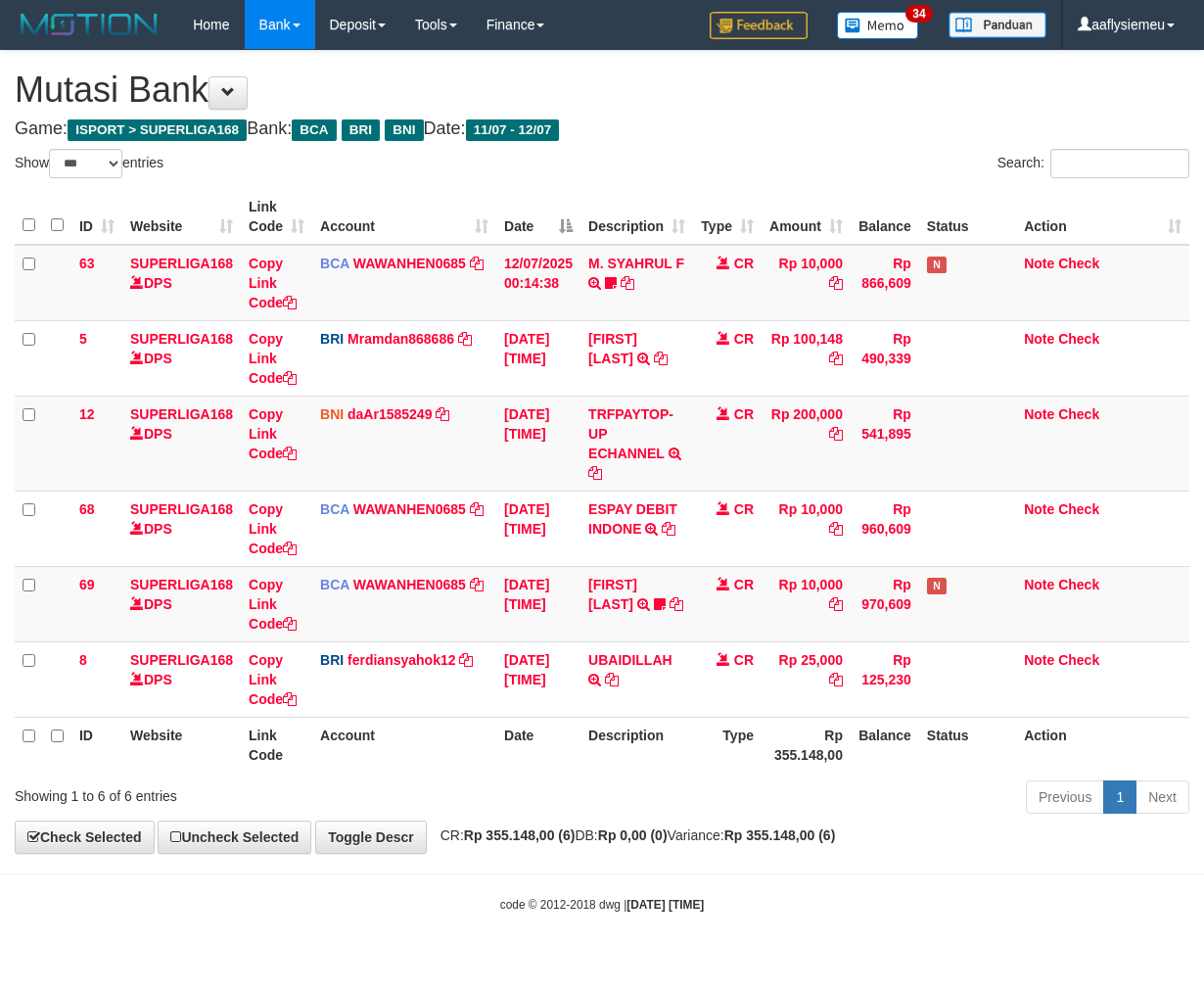 scroll, scrollTop: 0, scrollLeft: 0, axis: both 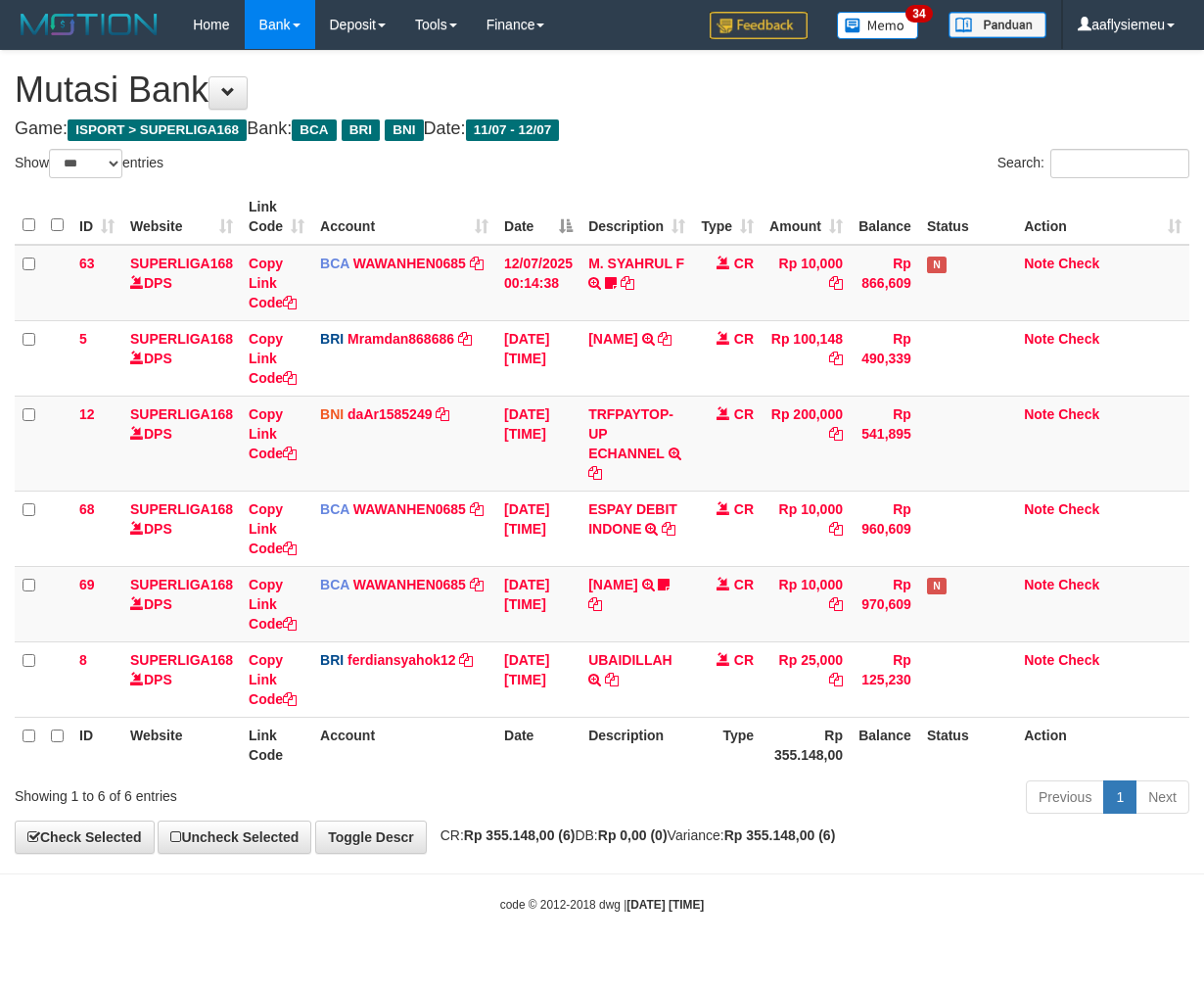 select on "***" 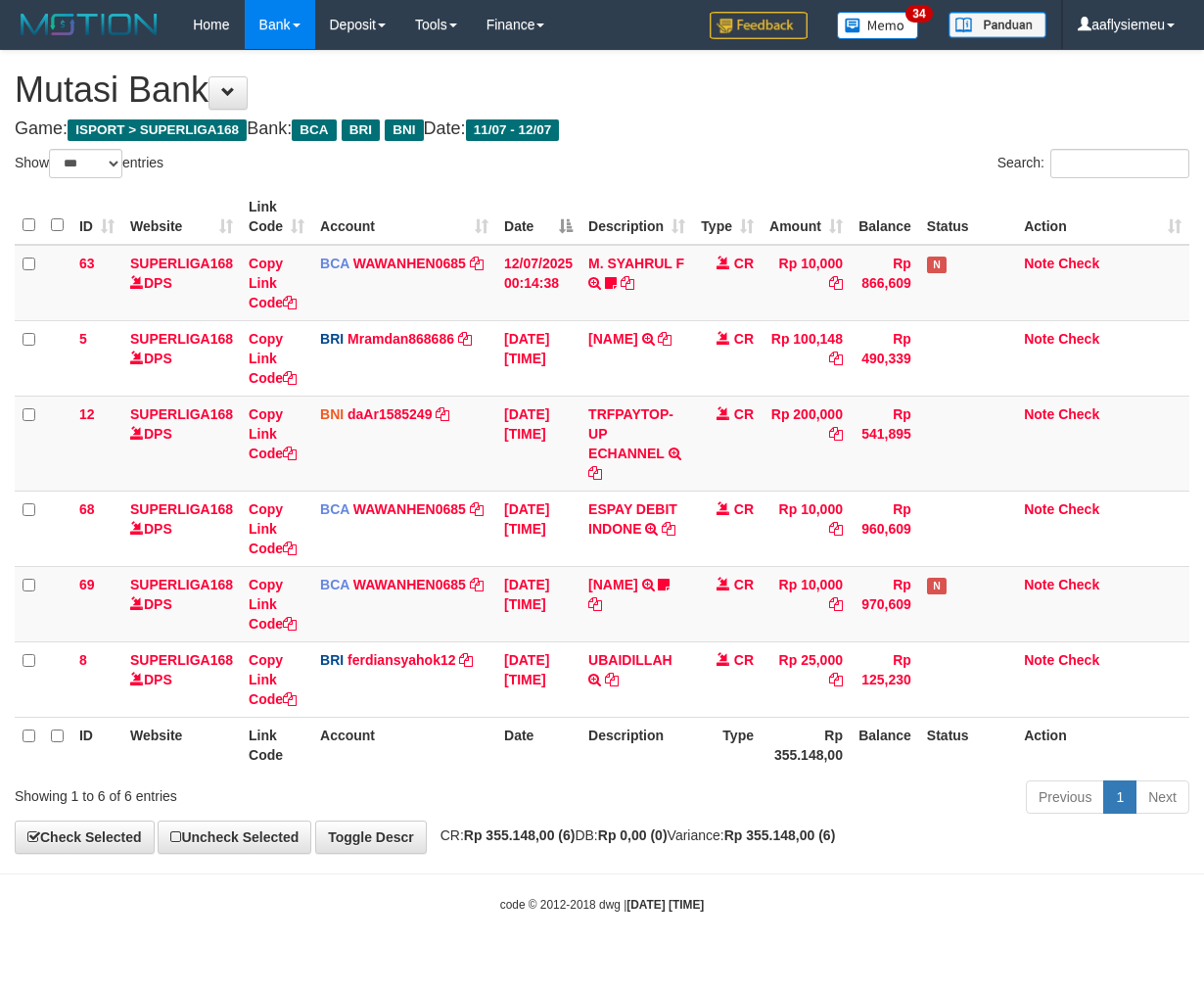 scroll, scrollTop: 0, scrollLeft: 0, axis: both 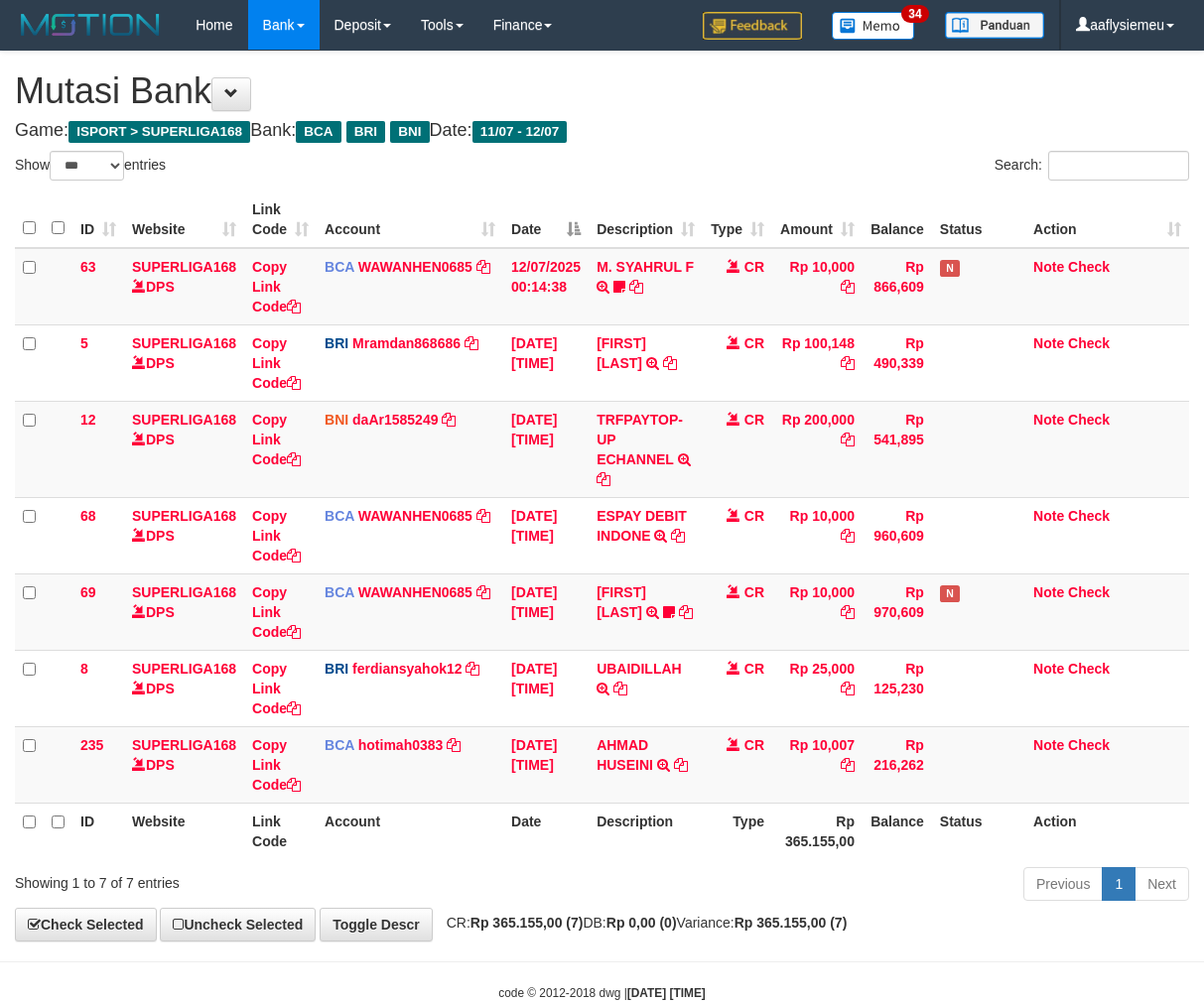 select on "***" 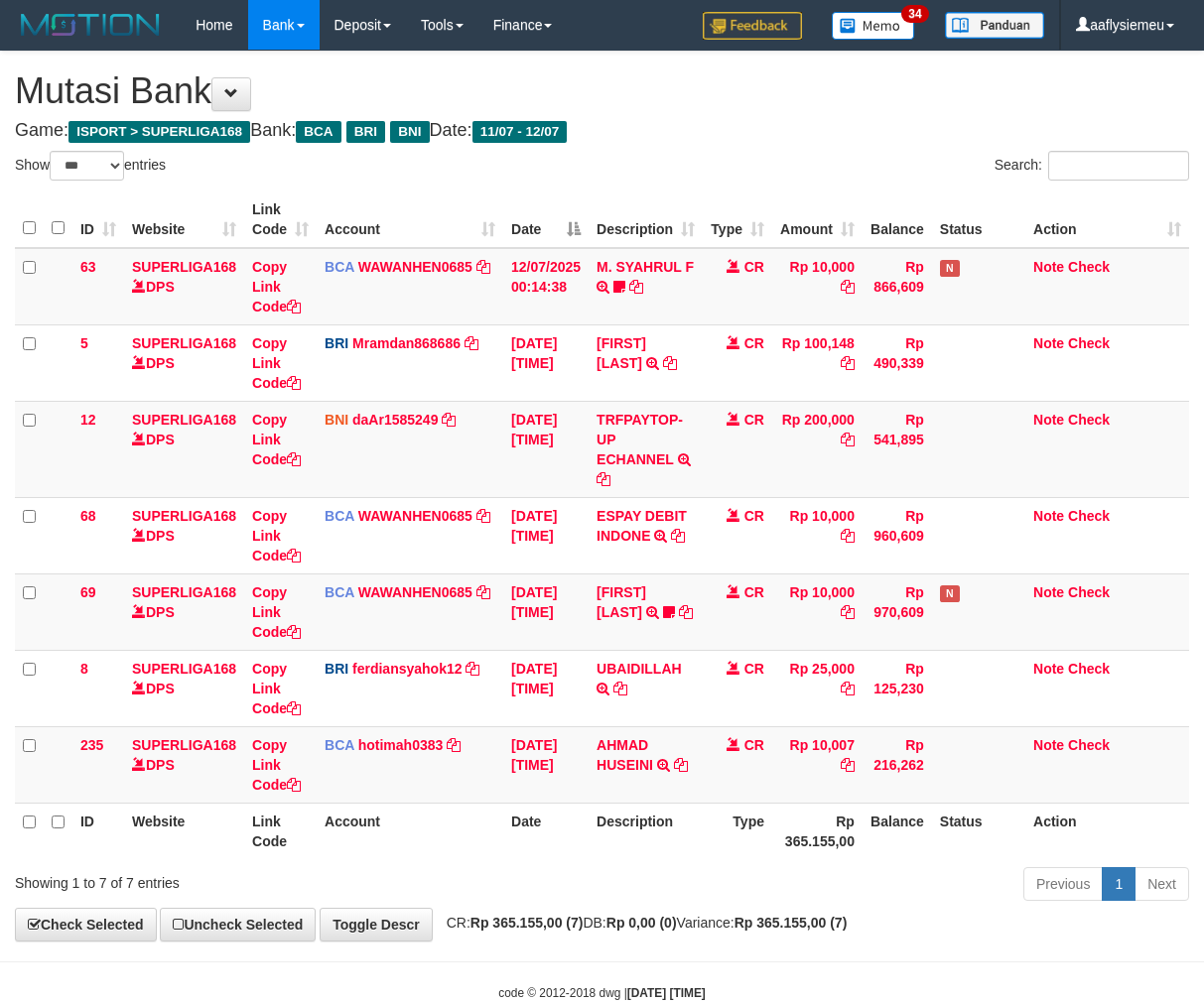 scroll, scrollTop: 0, scrollLeft: 0, axis: both 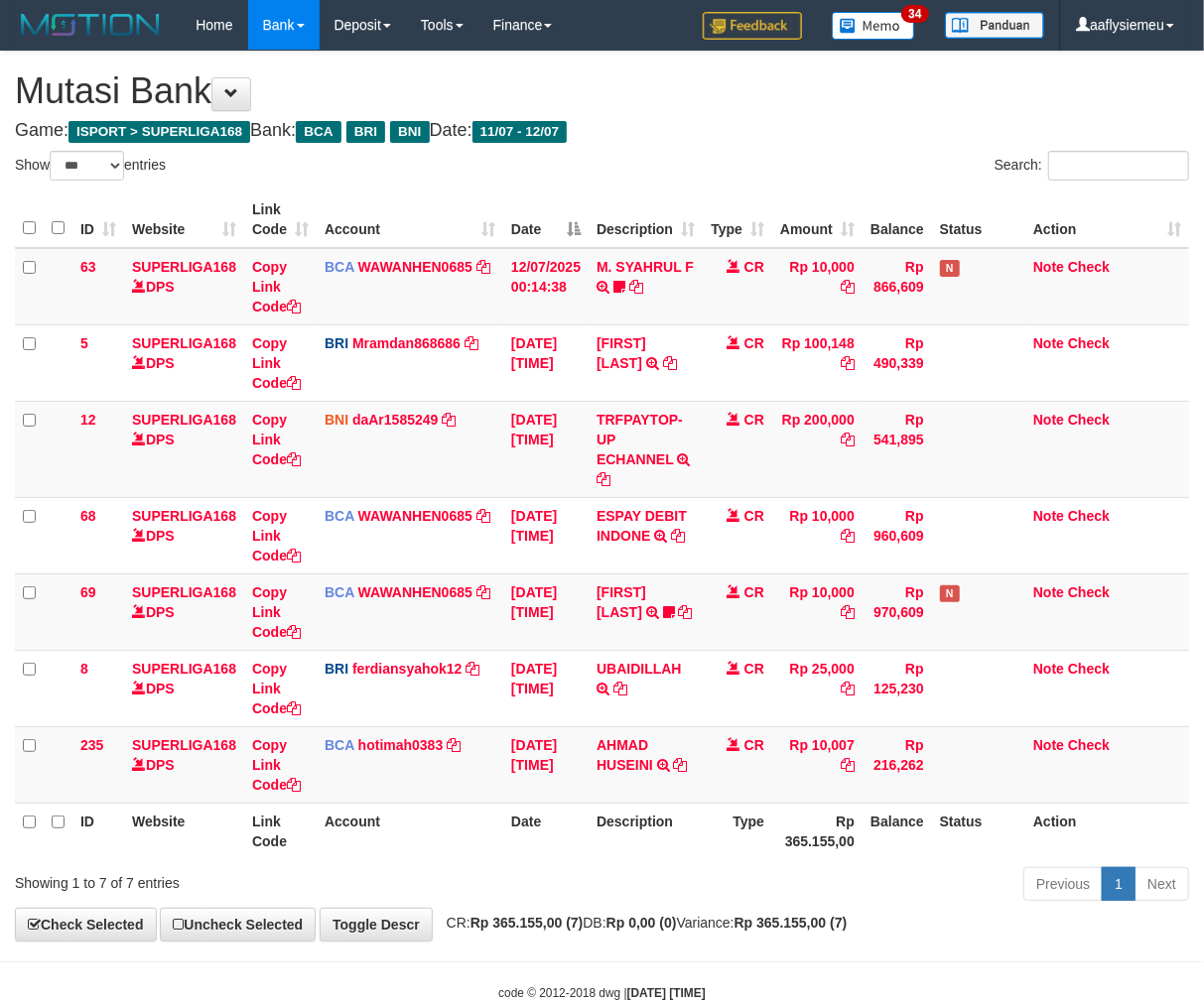 click on "Type" at bounding box center [737, 830] 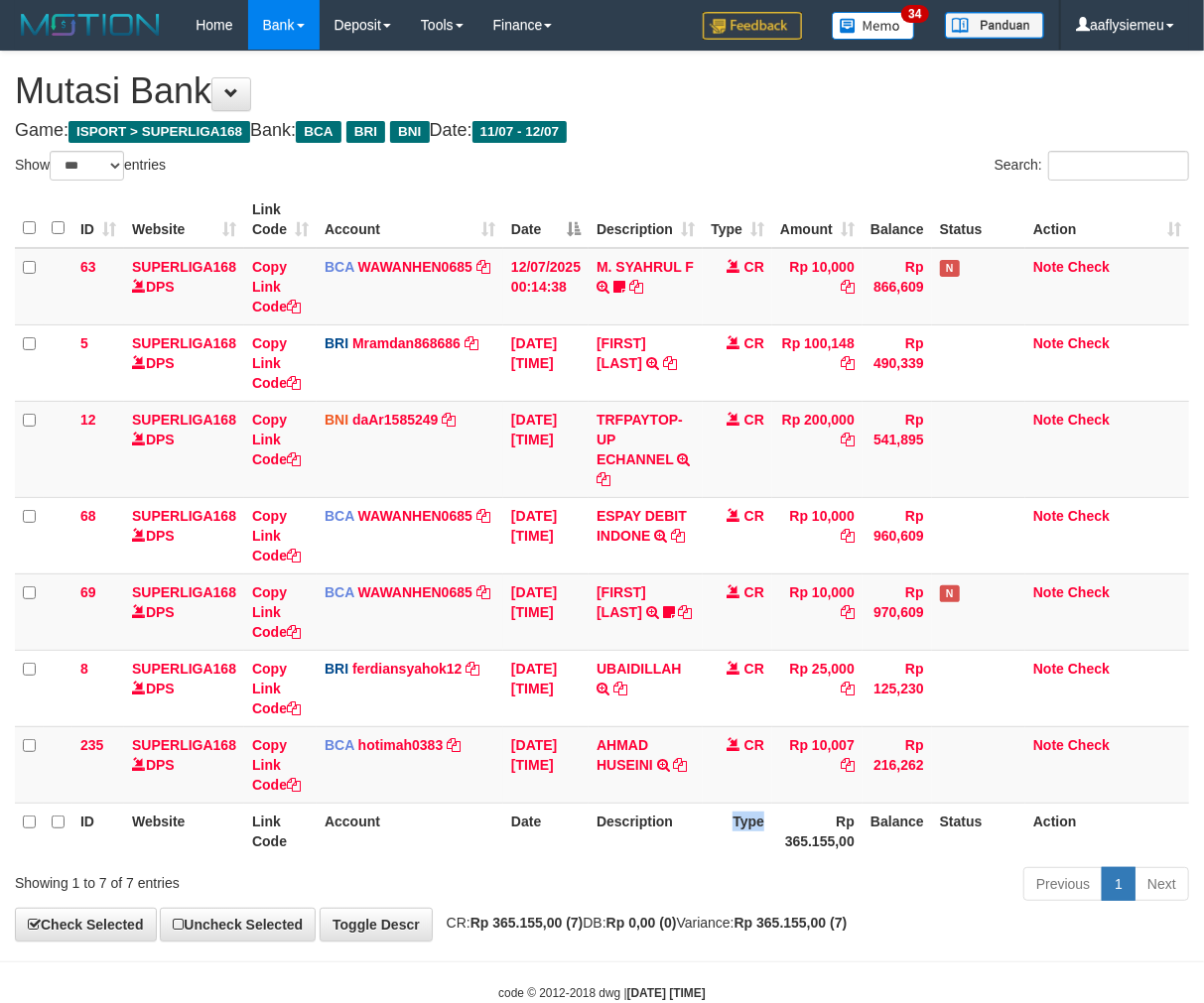 click on "Type" at bounding box center [737, 830] 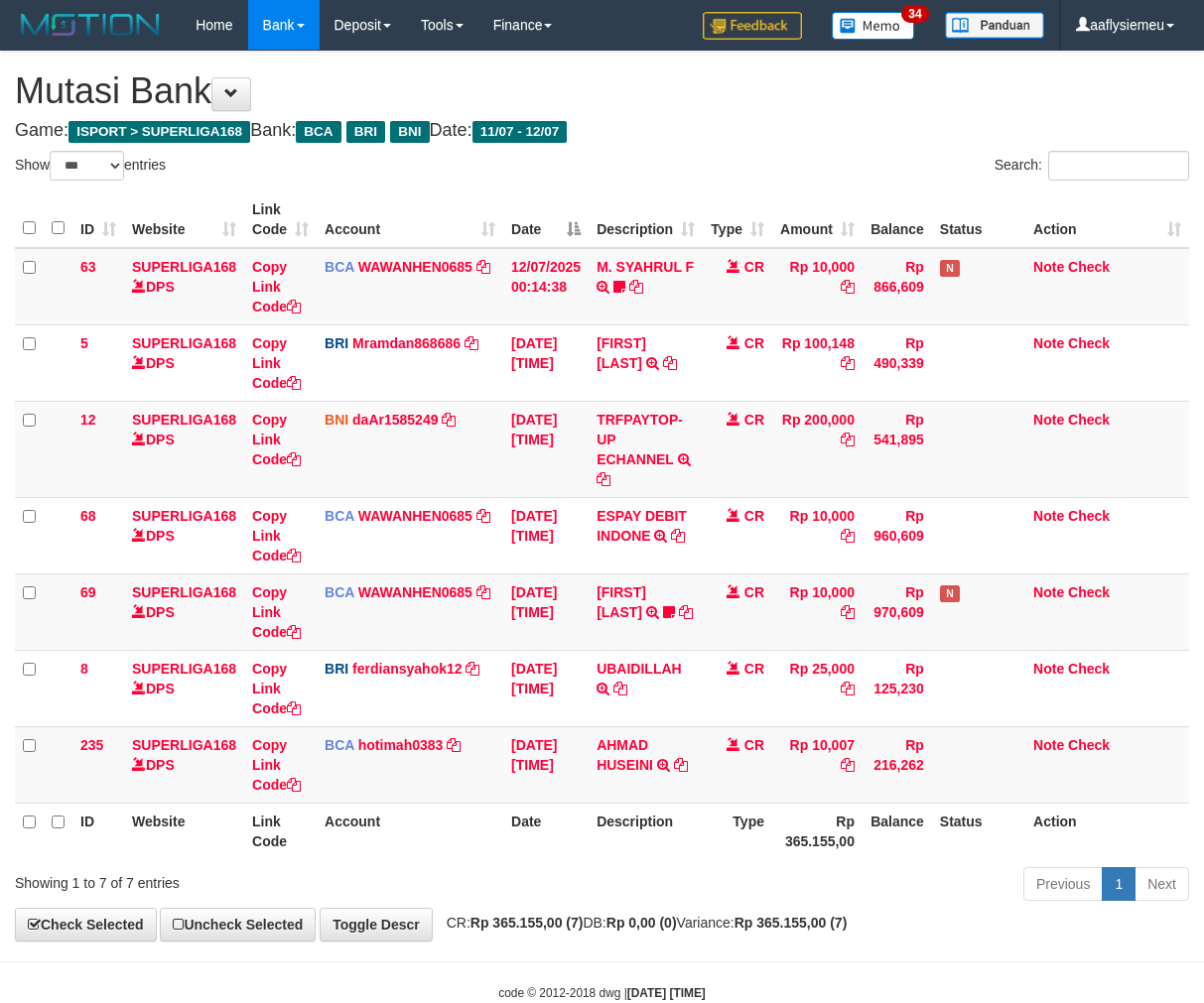 select on "***" 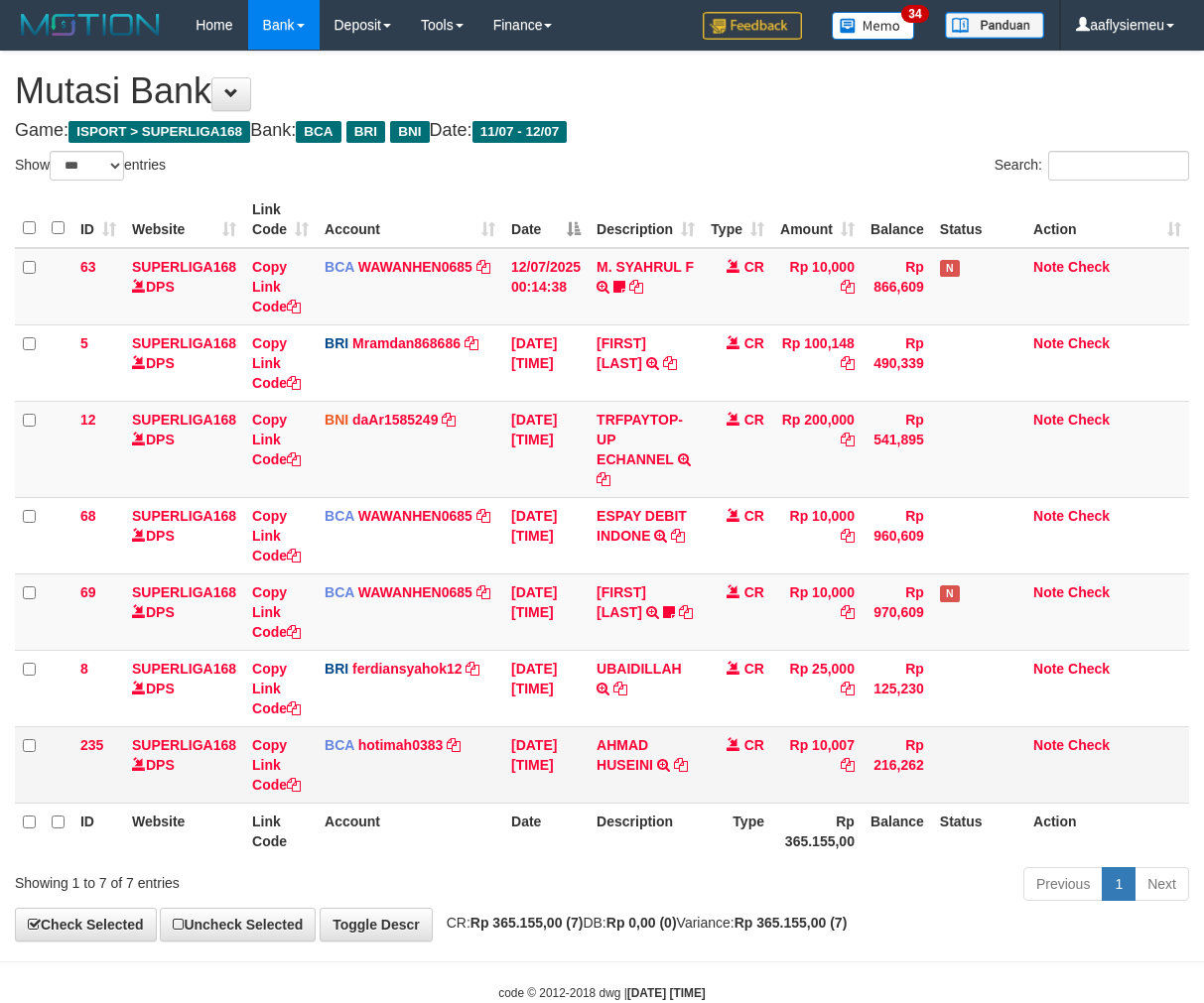 scroll, scrollTop: 0, scrollLeft: 0, axis: both 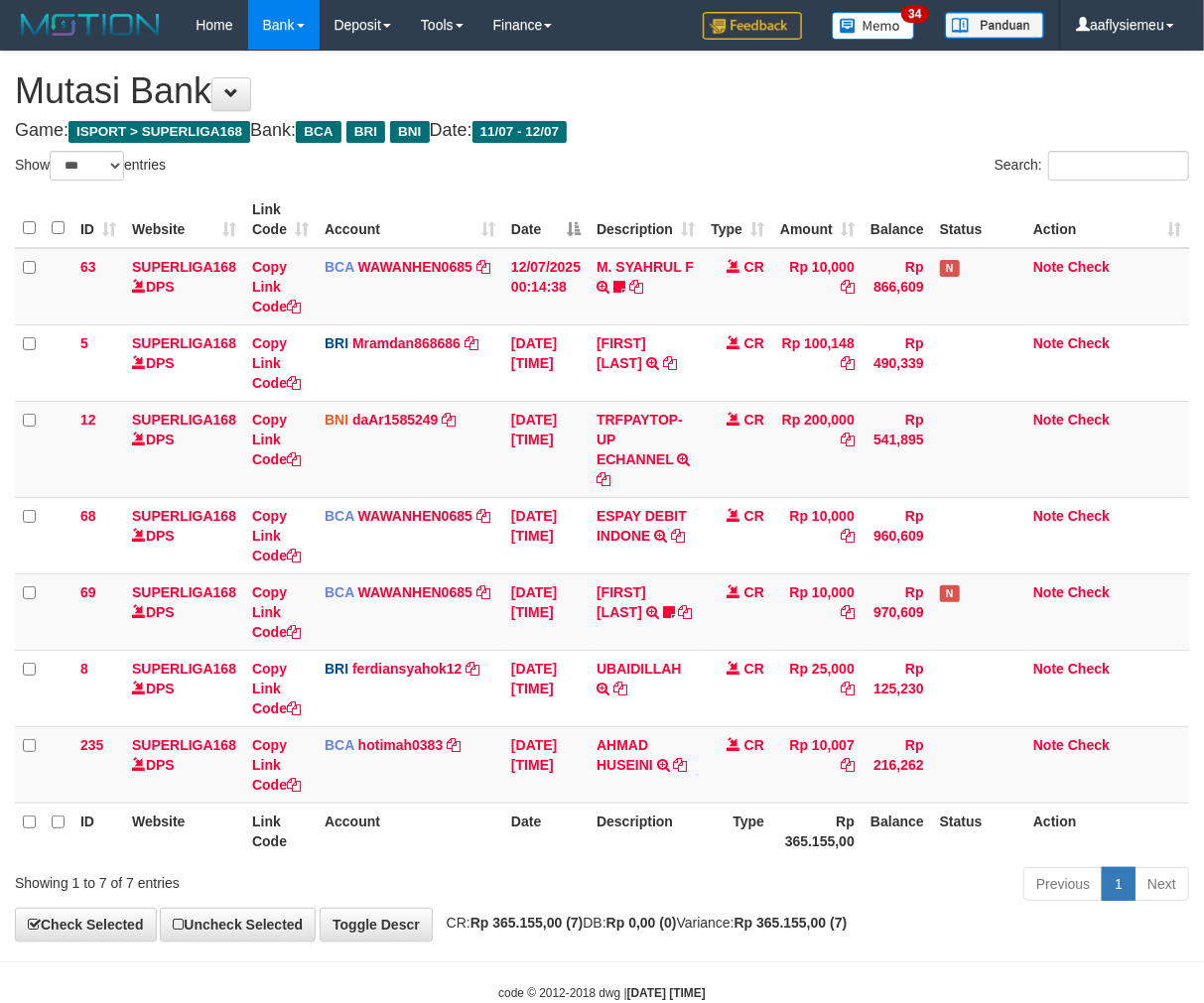 click on "Previous 1 Next" at bounding box center [853, 886] 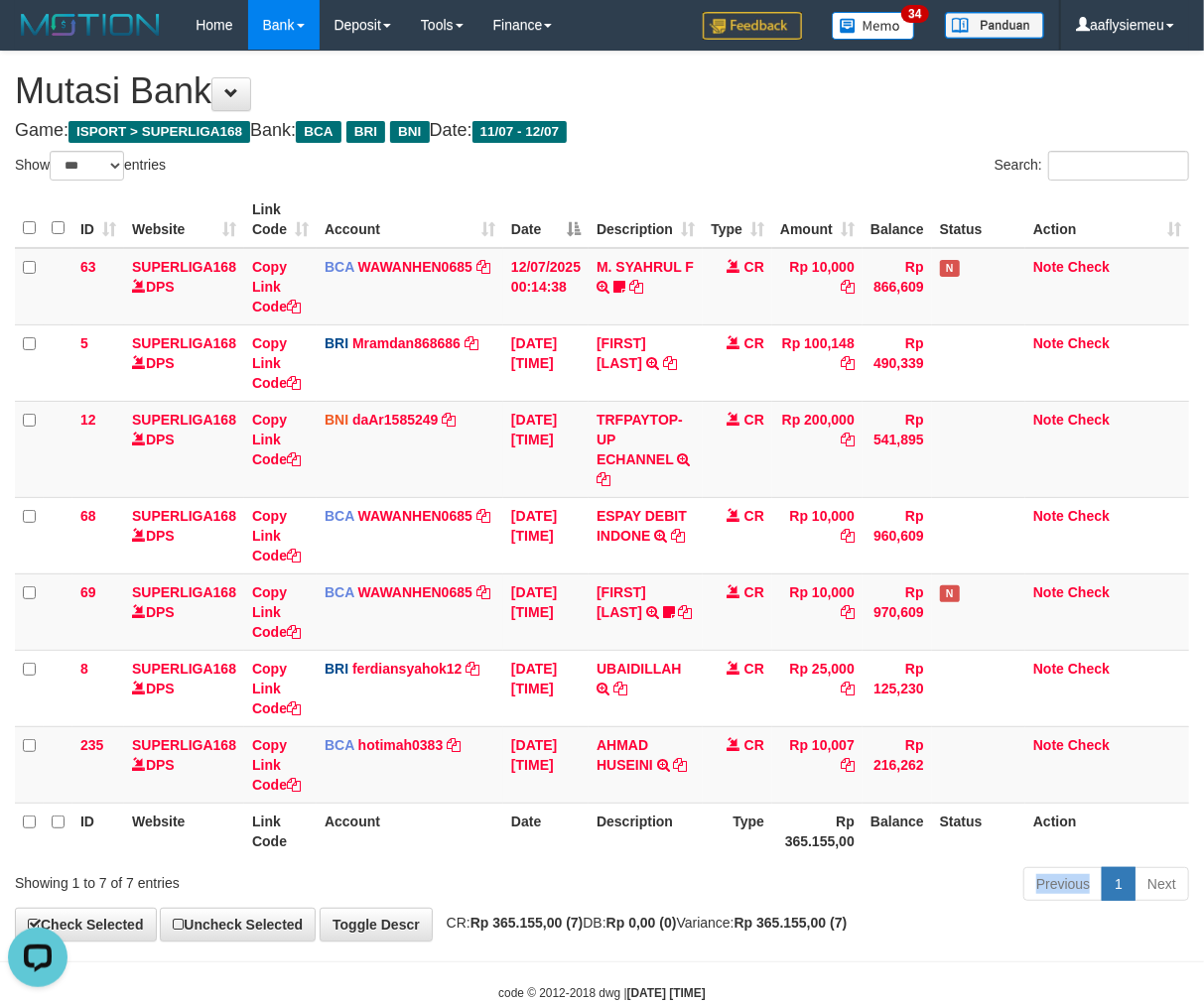 scroll, scrollTop: 0, scrollLeft: 0, axis: both 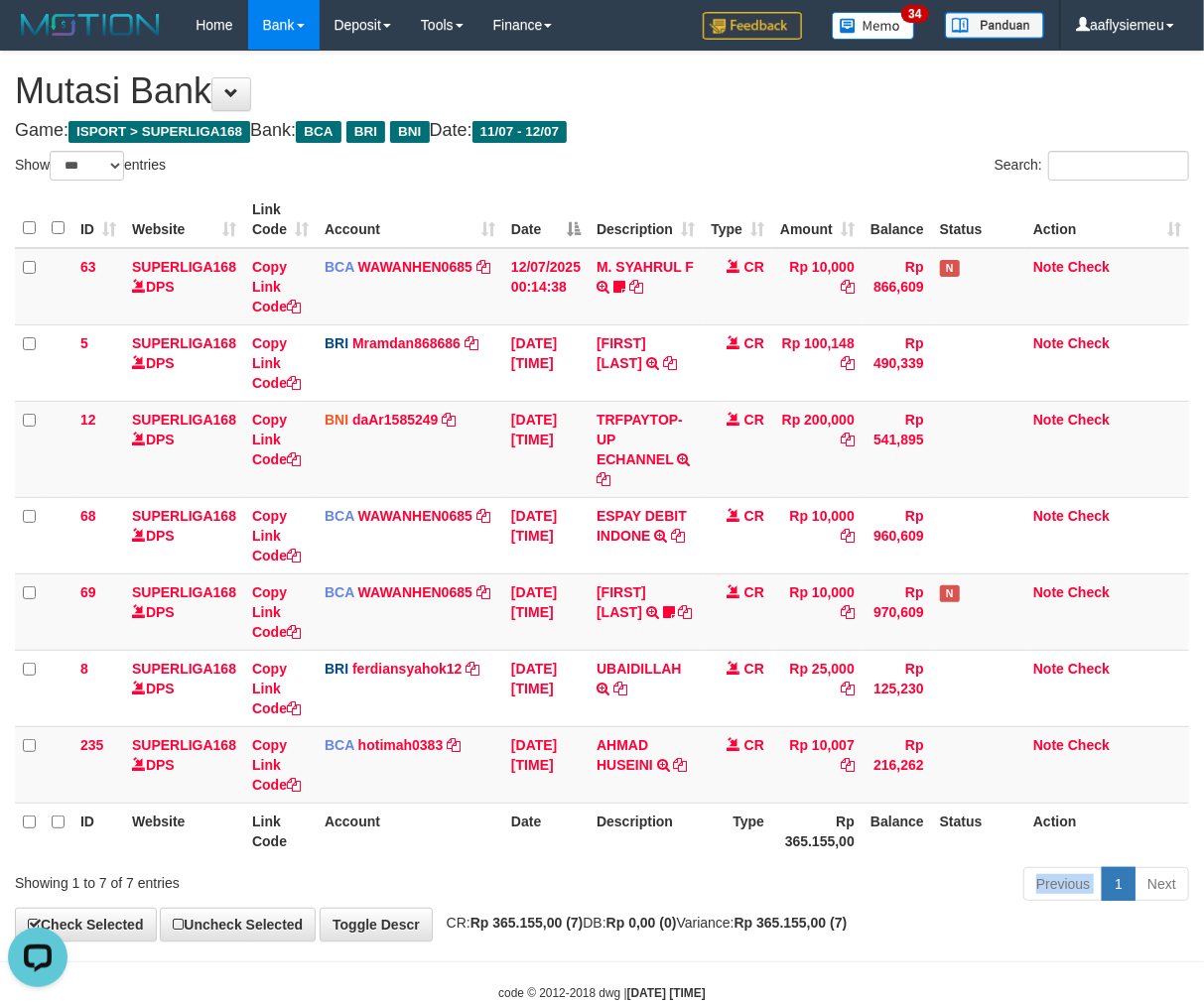 click on "Previous 1 Next" at bounding box center [853, 886] 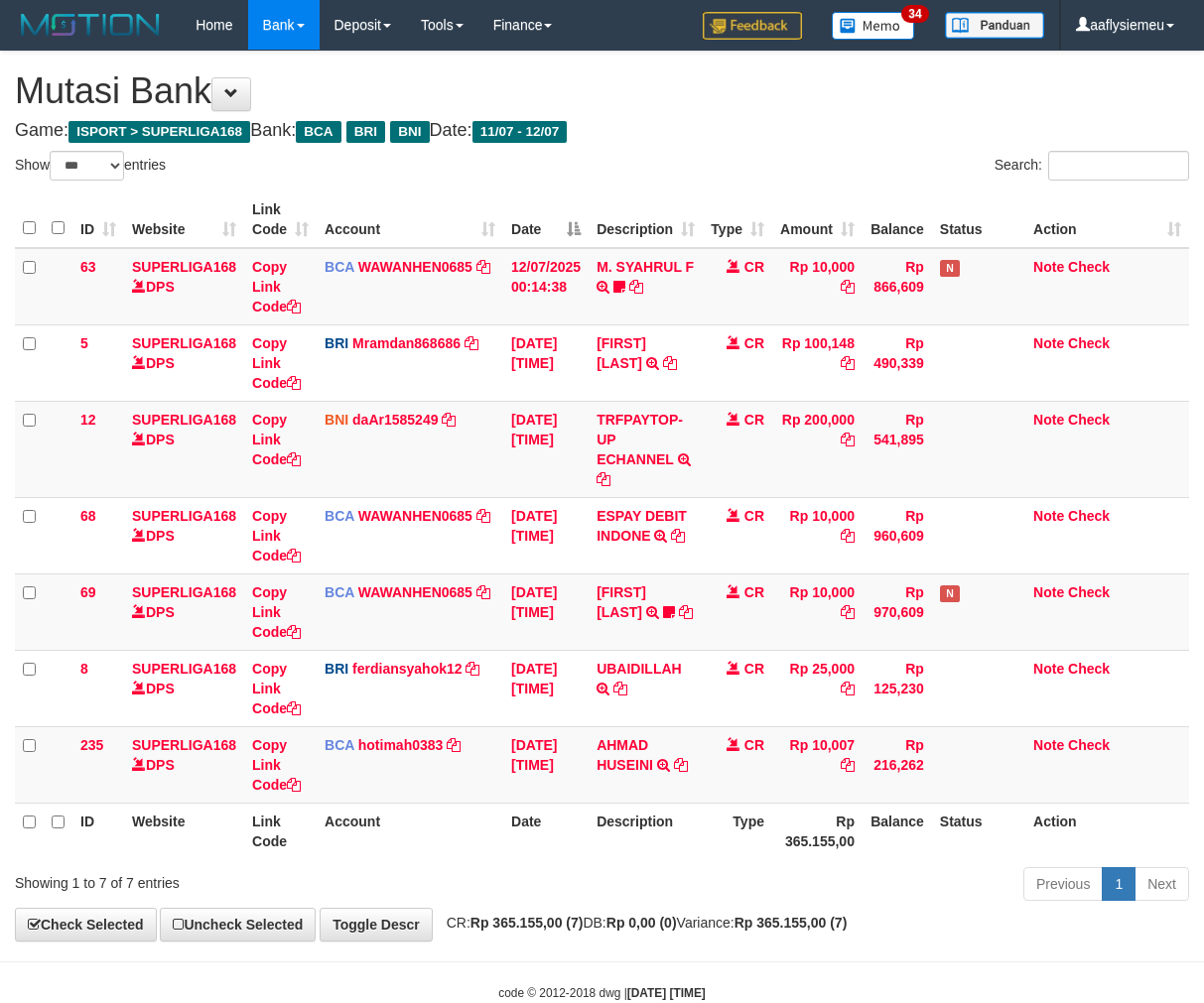 select on "***" 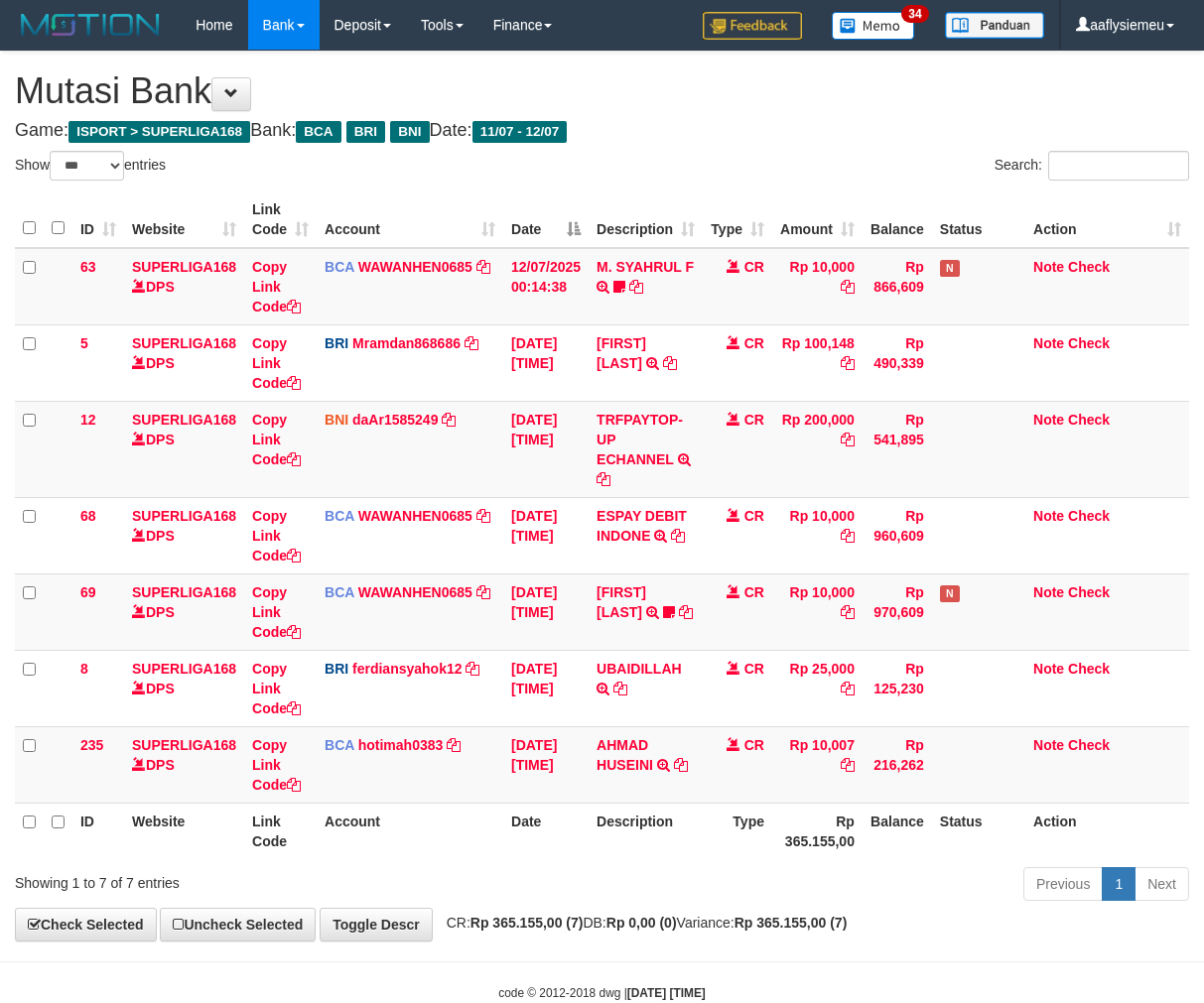 scroll, scrollTop: 0, scrollLeft: 0, axis: both 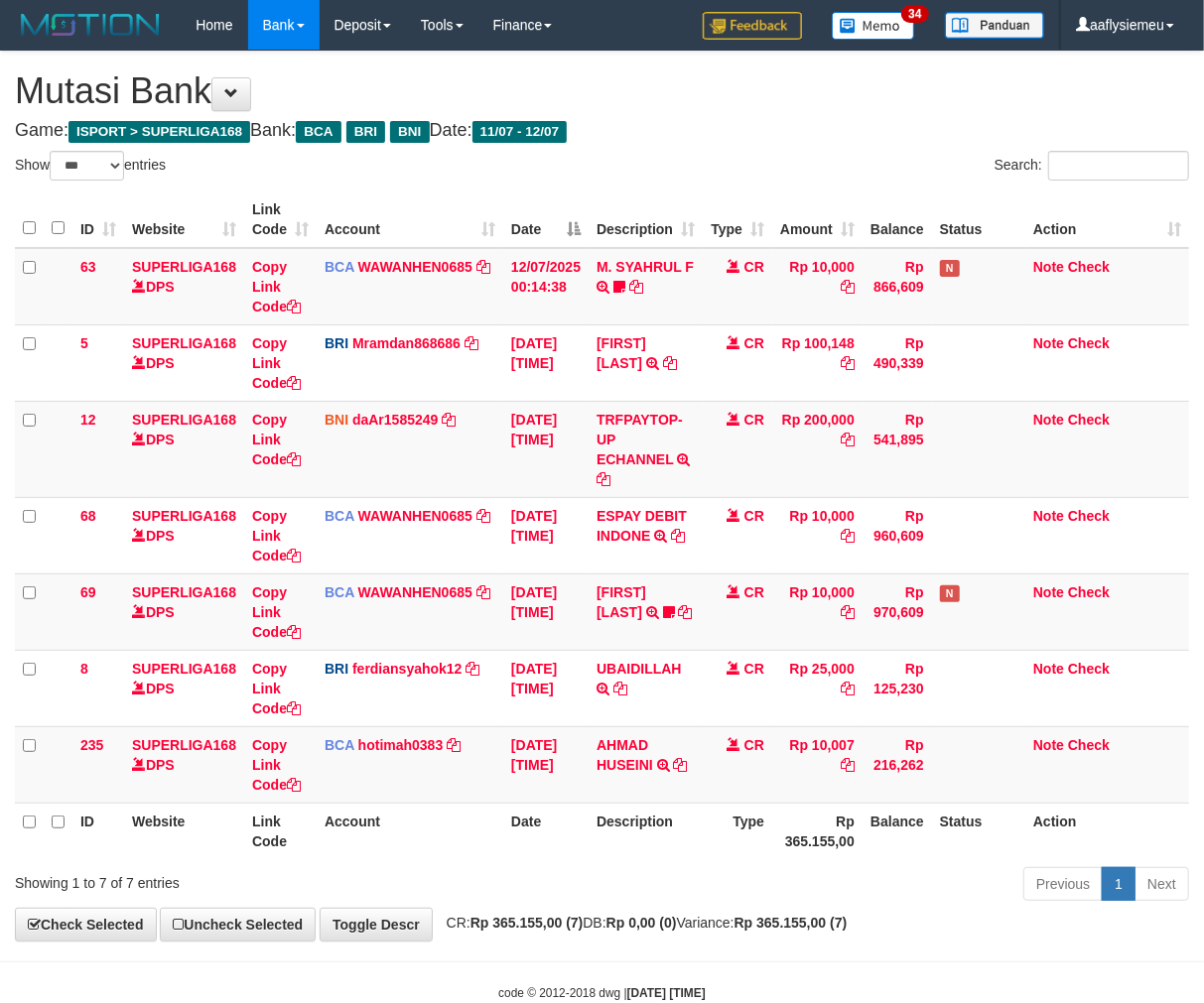 click on "Previous 1 Next" at bounding box center (853, 886) 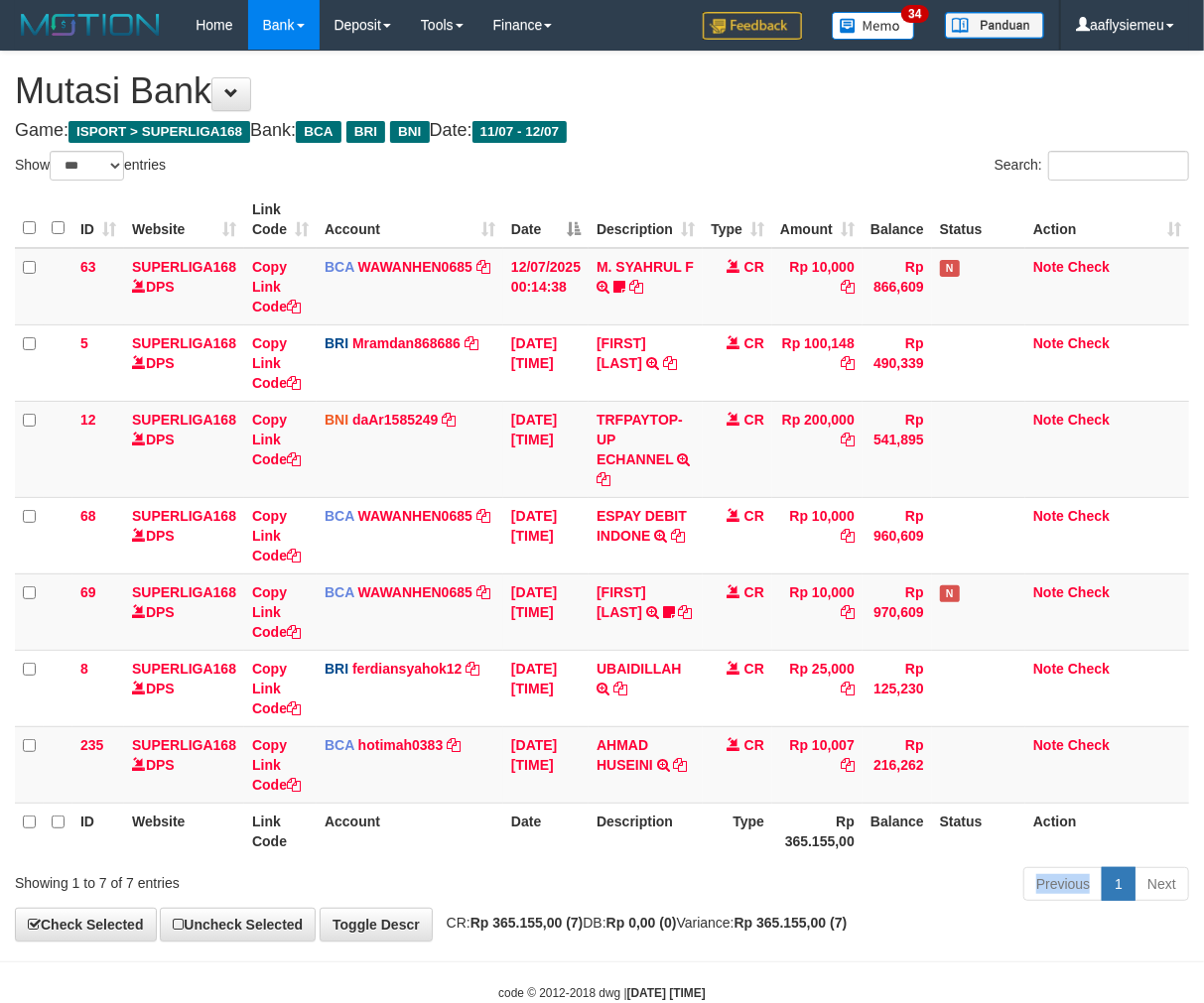 click on "Previous 1 Next" at bounding box center [853, 886] 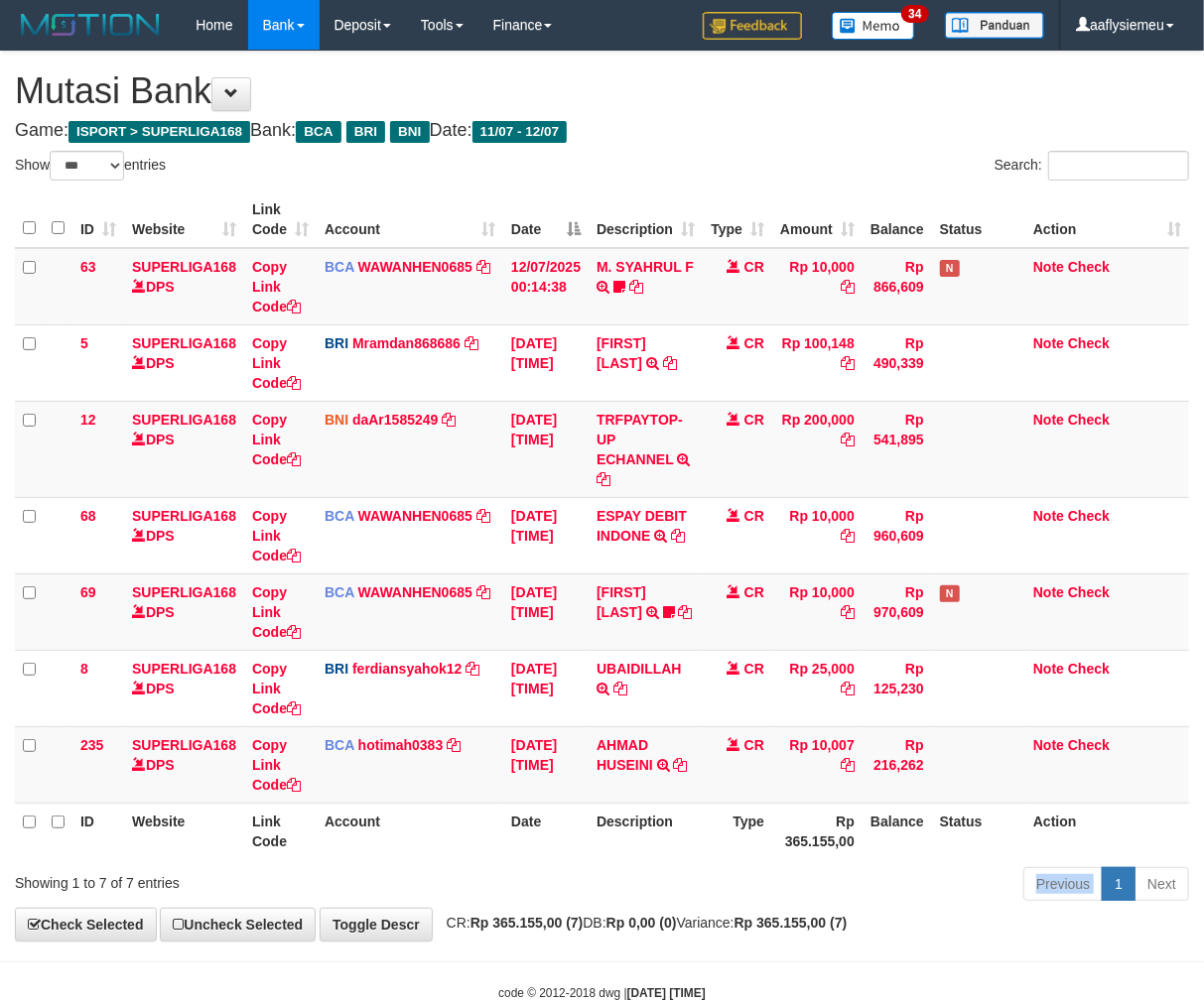 click on "Previous 1 Next" at bounding box center (853, 886) 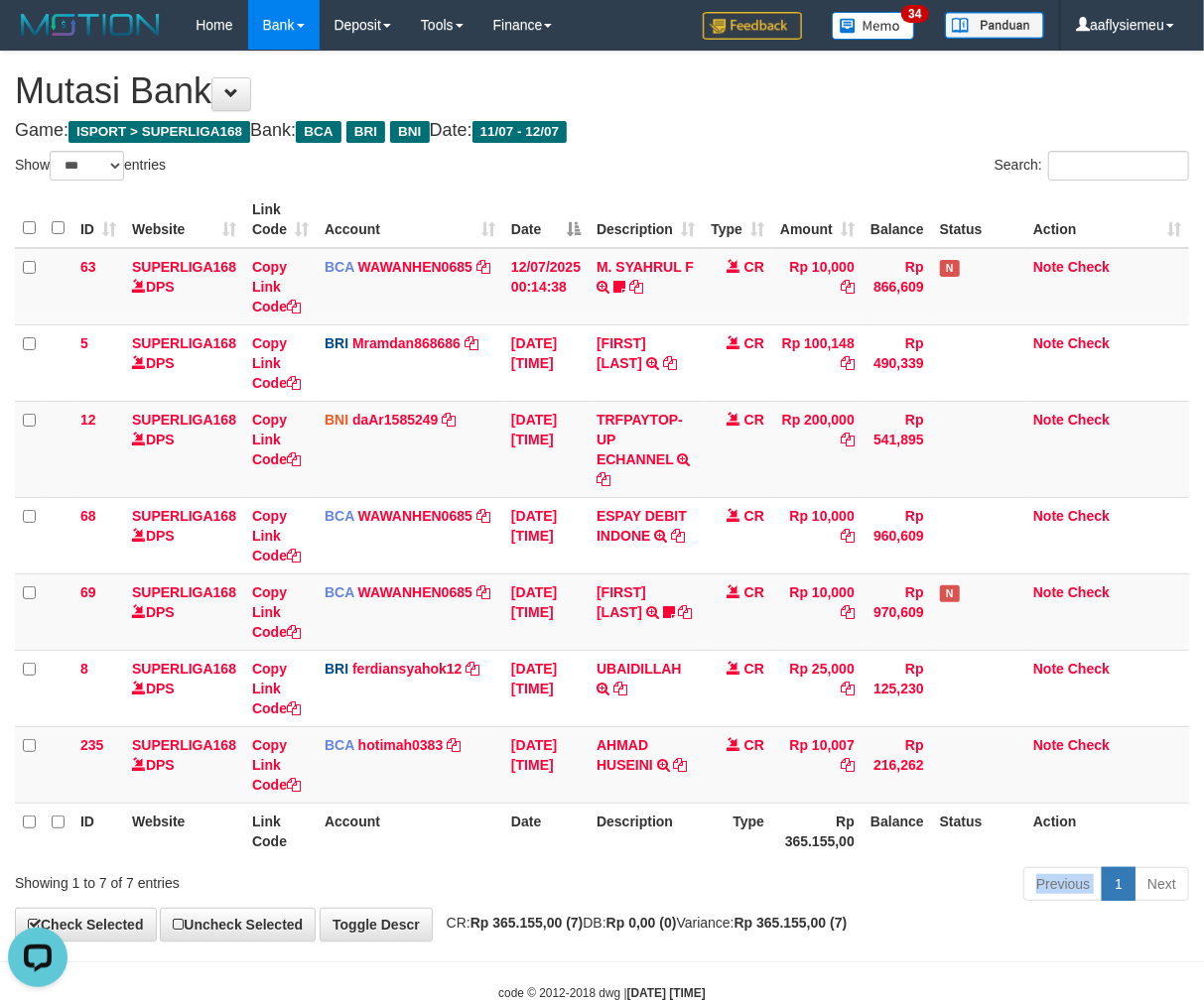 scroll, scrollTop: 0, scrollLeft: 0, axis: both 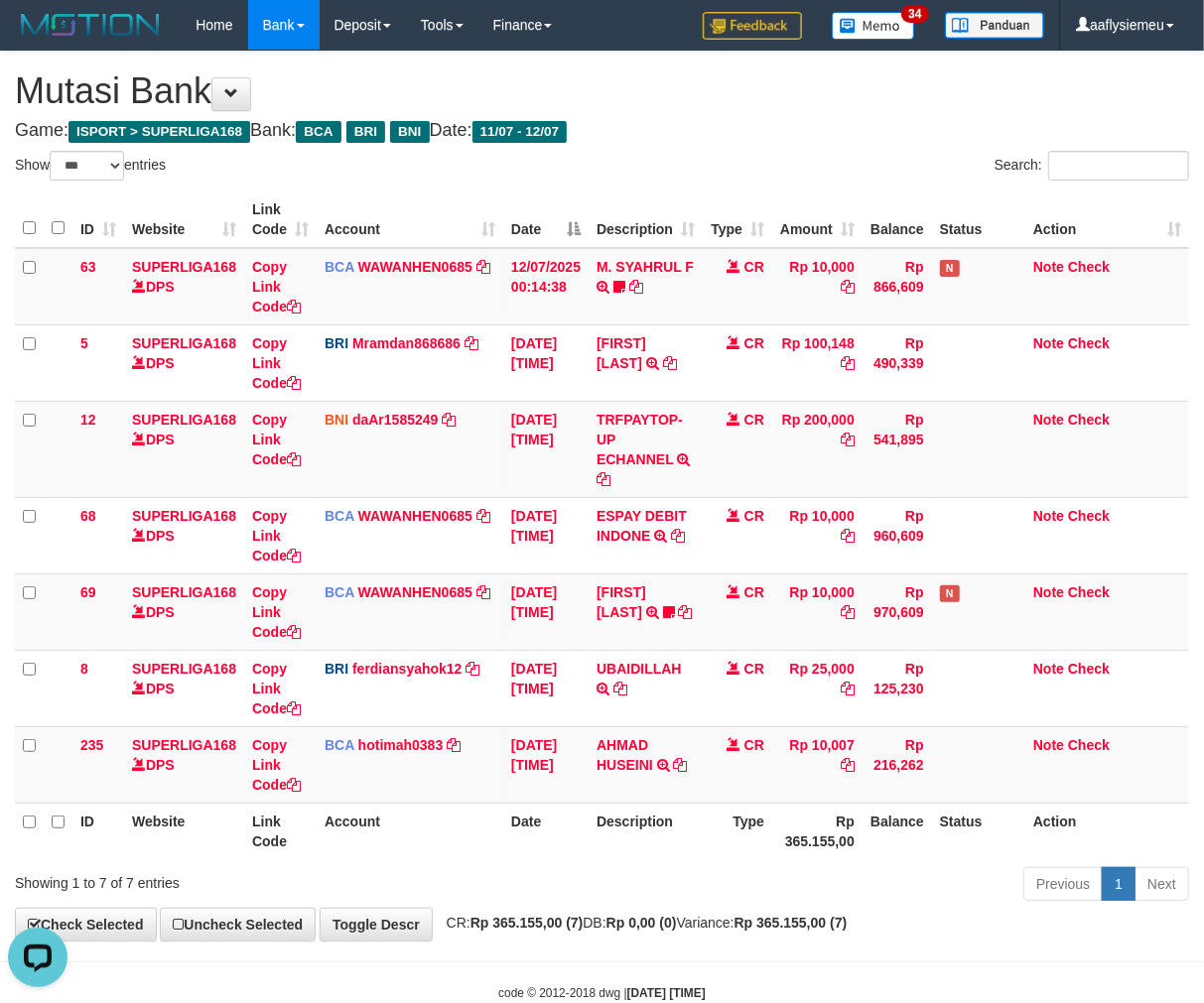 click on "Previous 1 Next" at bounding box center [853, 886] 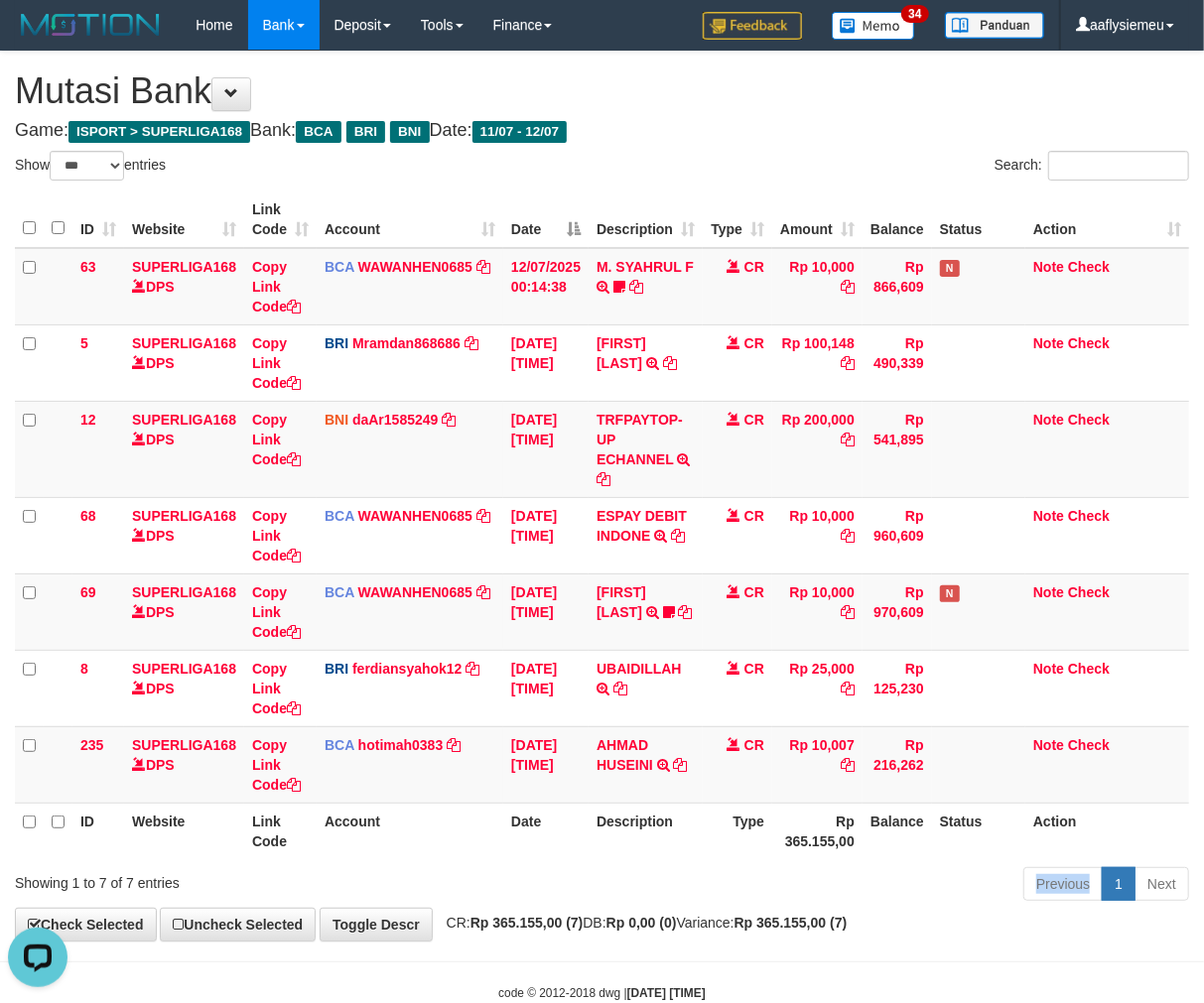 click on "Previous 1 Next" at bounding box center (853, 886) 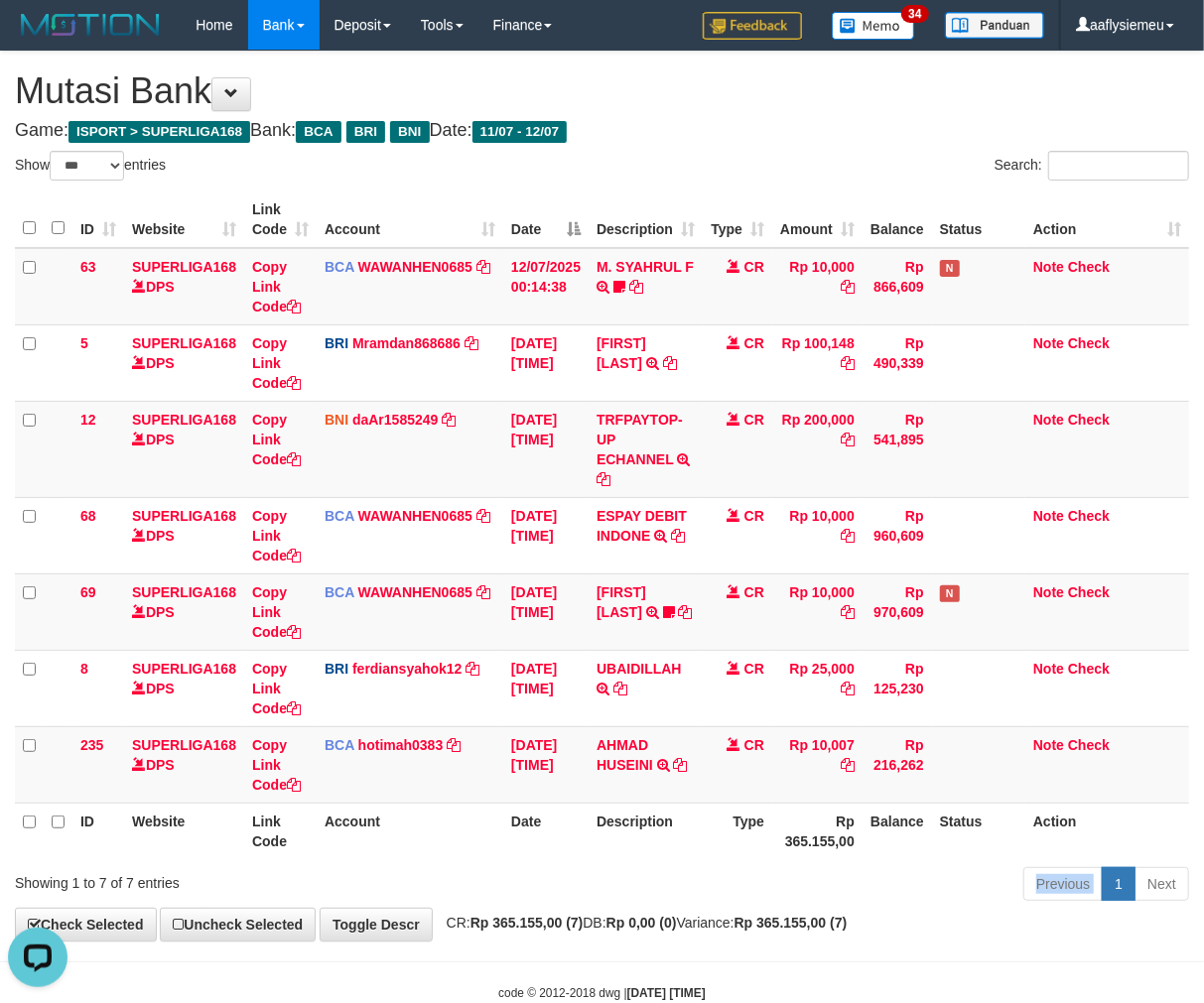 click on "Previous 1 Next" at bounding box center (853, 886) 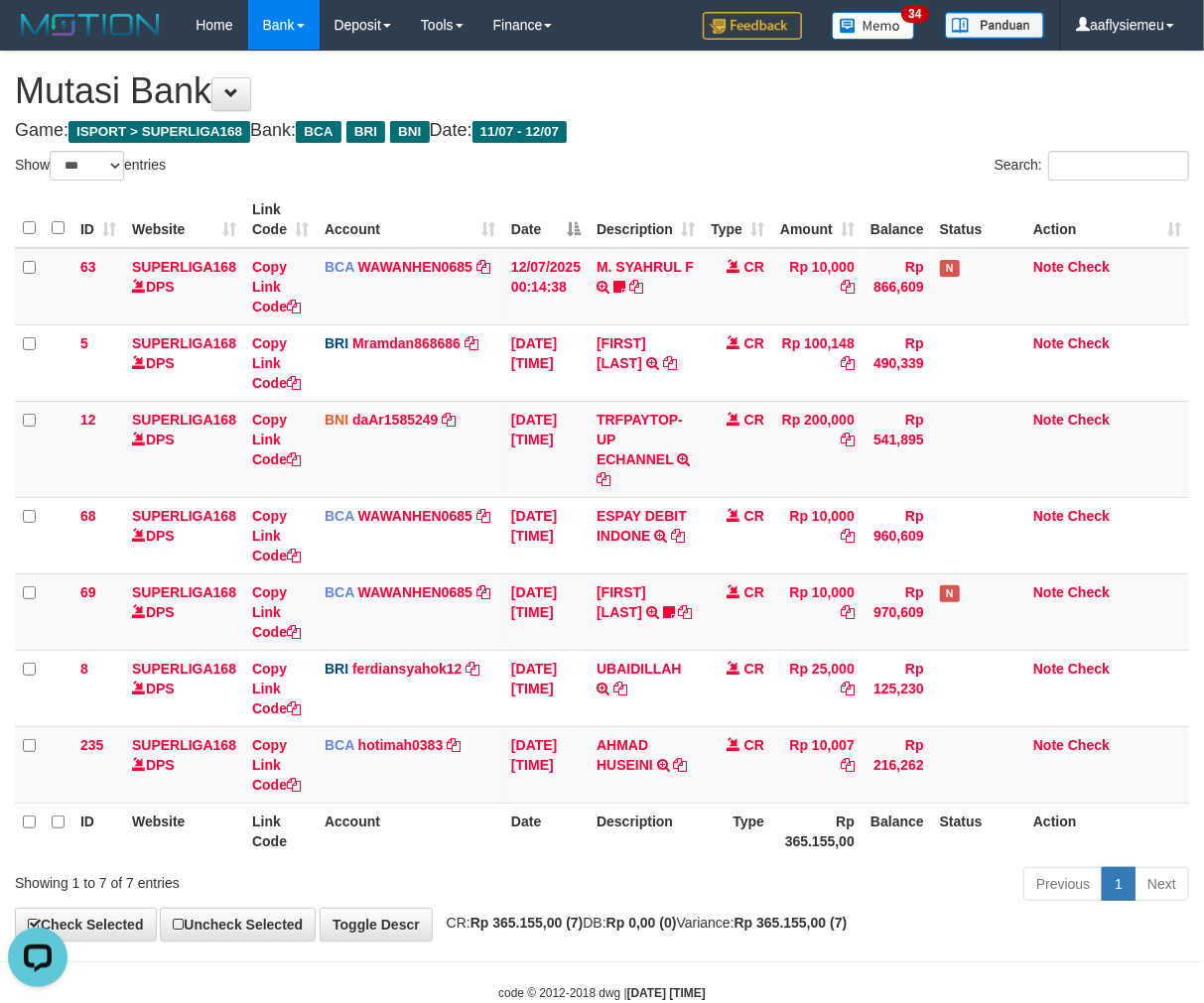 drag, startPoint x: 590, startPoint y: 889, endPoint x: 1219, endPoint y: 746, distance: 645.0504 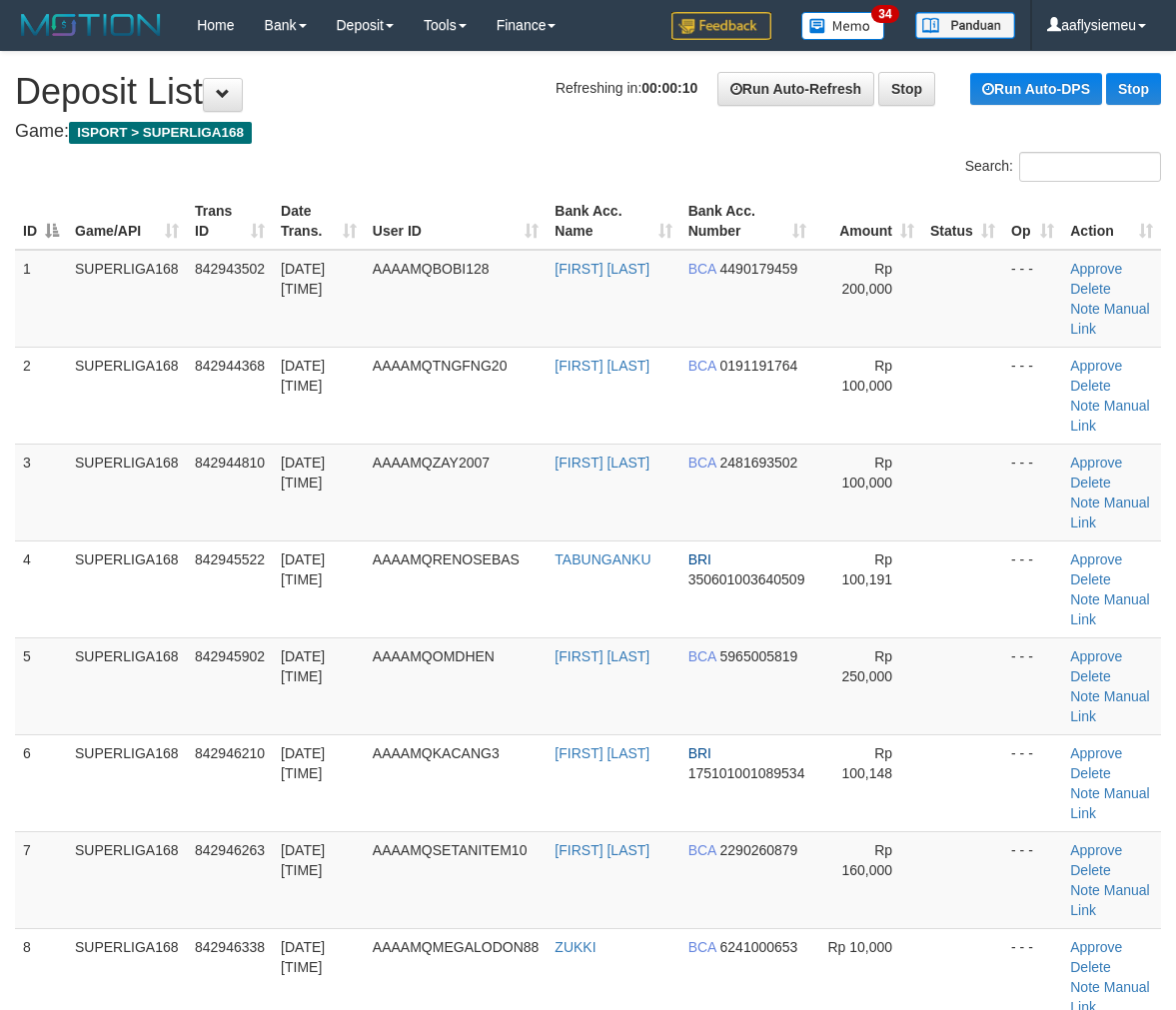 scroll, scrollTop: 0, scrollLeft: 0, axis: both 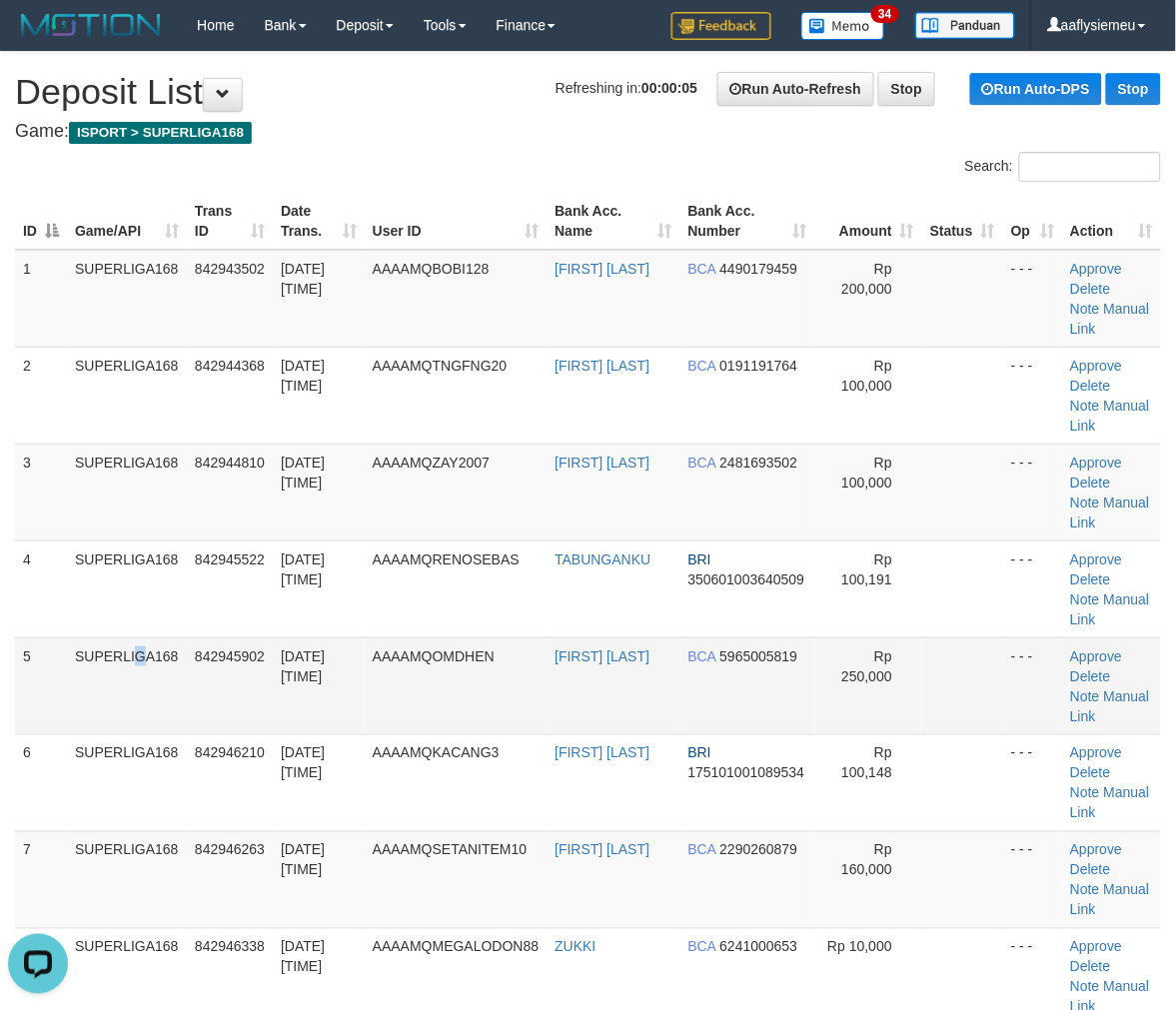 click on "SUPERLIGA168" at bounding box center (127, 685) 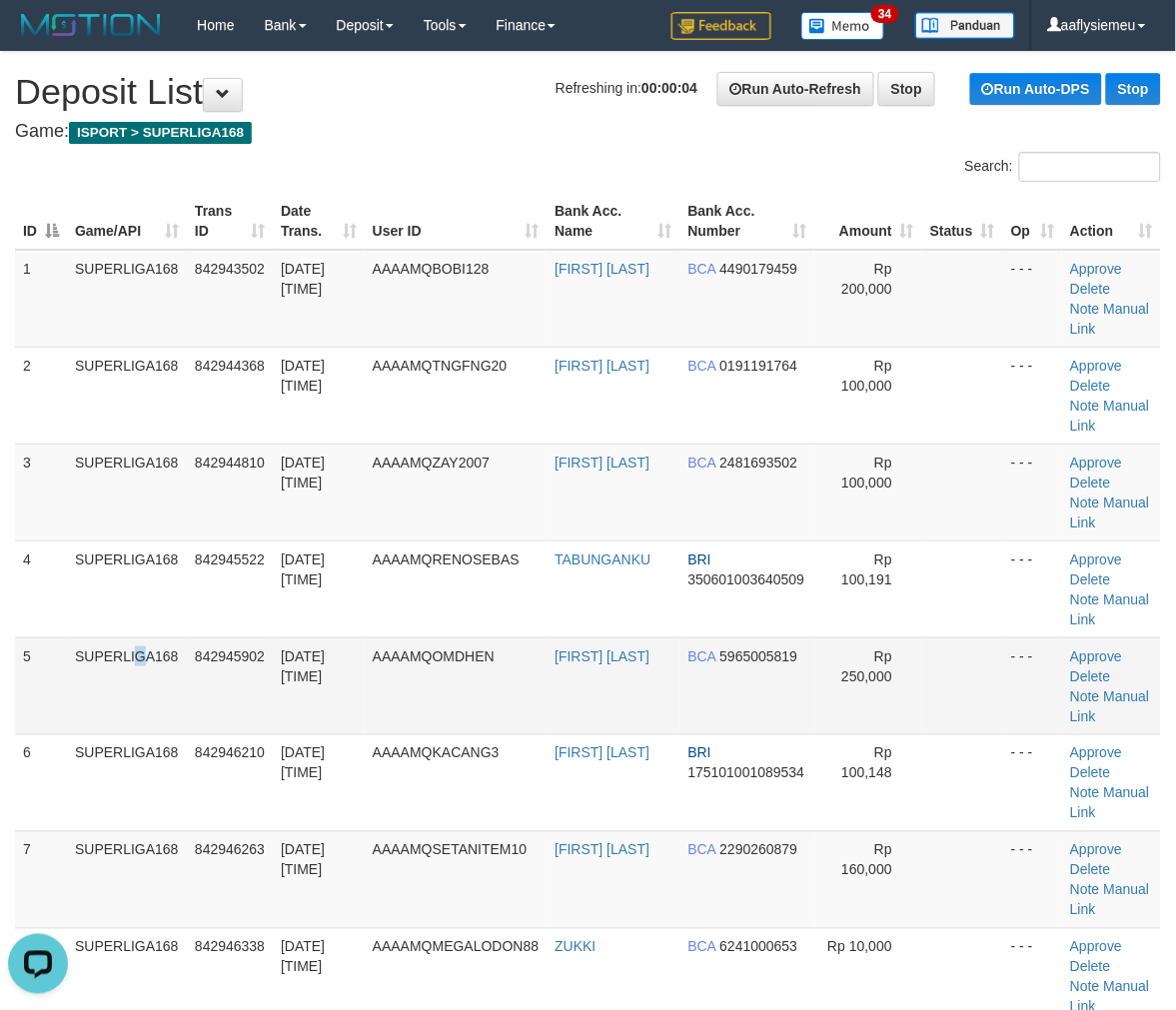 drag, startPoint x: 142, startPoint y: 651, endPoint x: 7, endPoint y: 660, distance: 135.29967 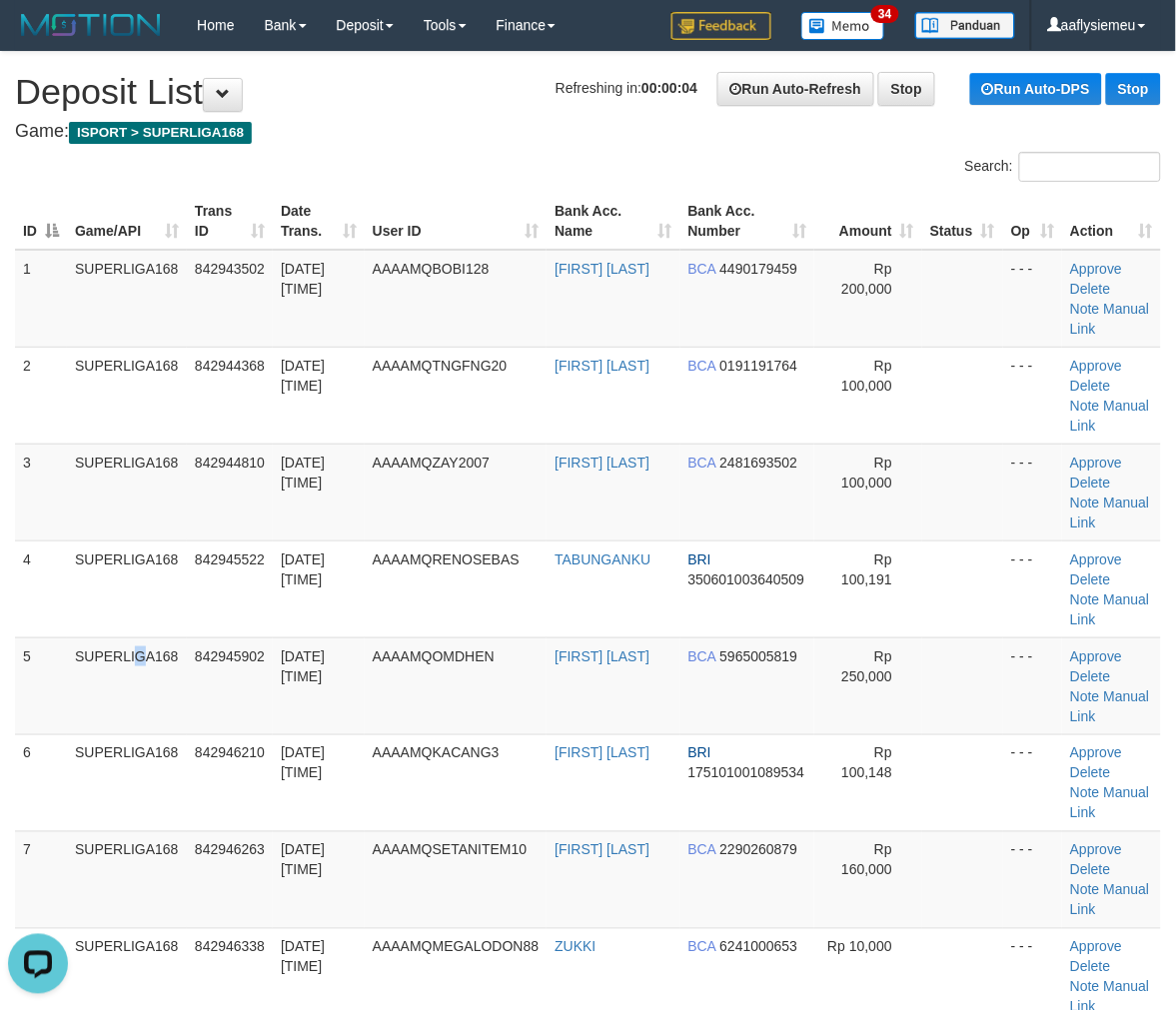 click on "SUPERLIGA168" at bounding box center (127, 685) 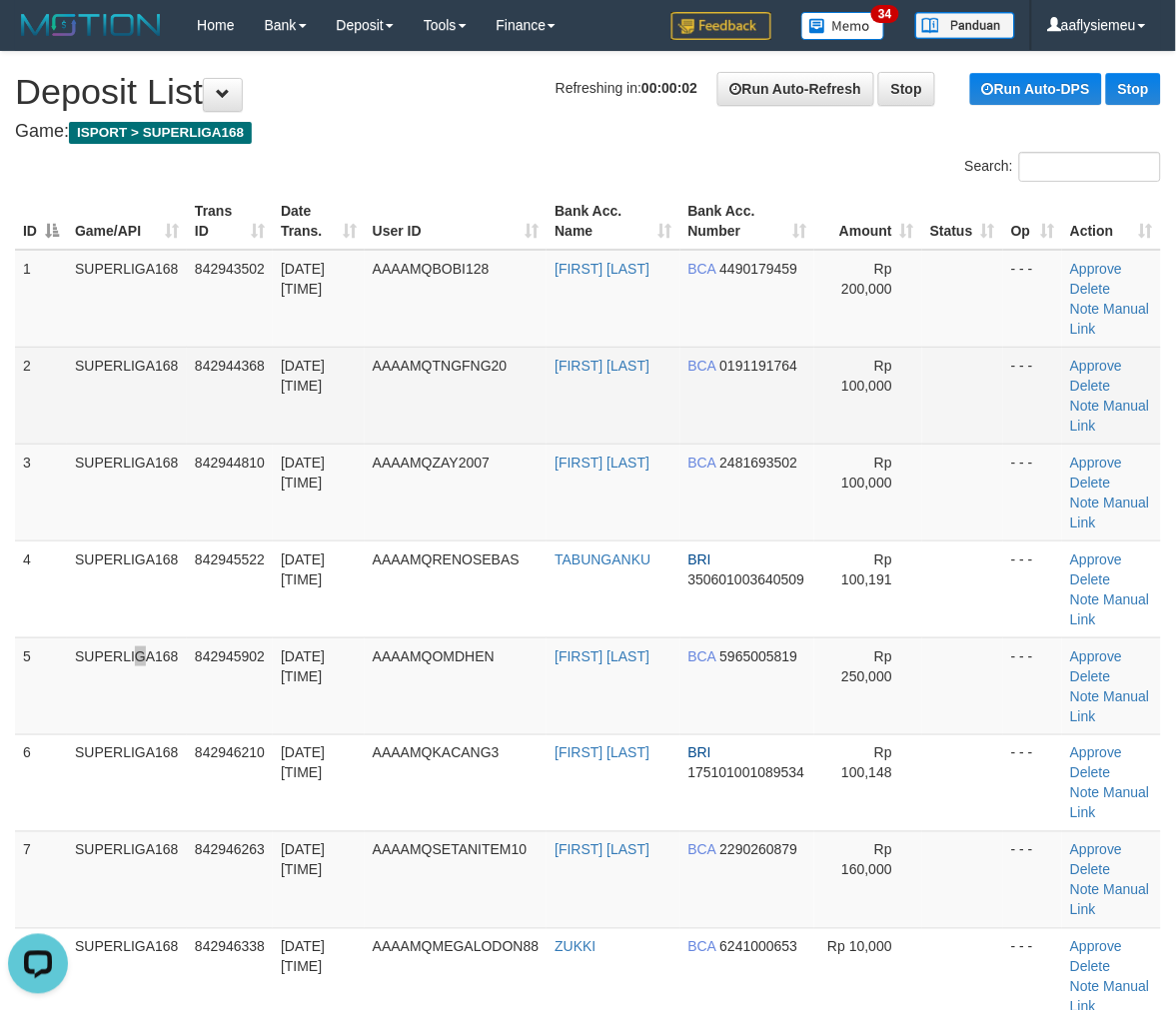 click on "SUPERLIGA168" at bounding box center [127, 395] 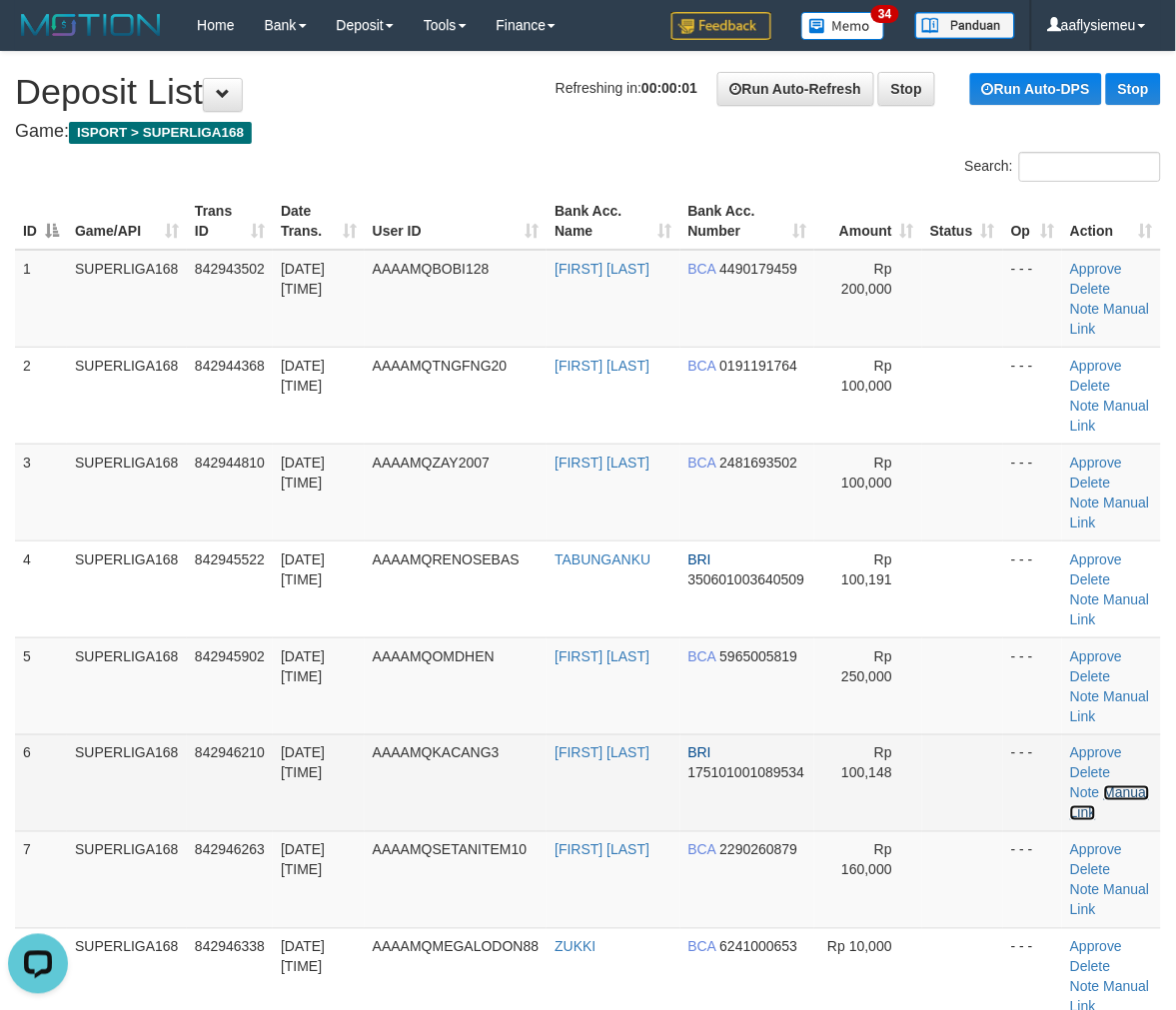 click on "Manual Link" at bounding box center (1109, 803) 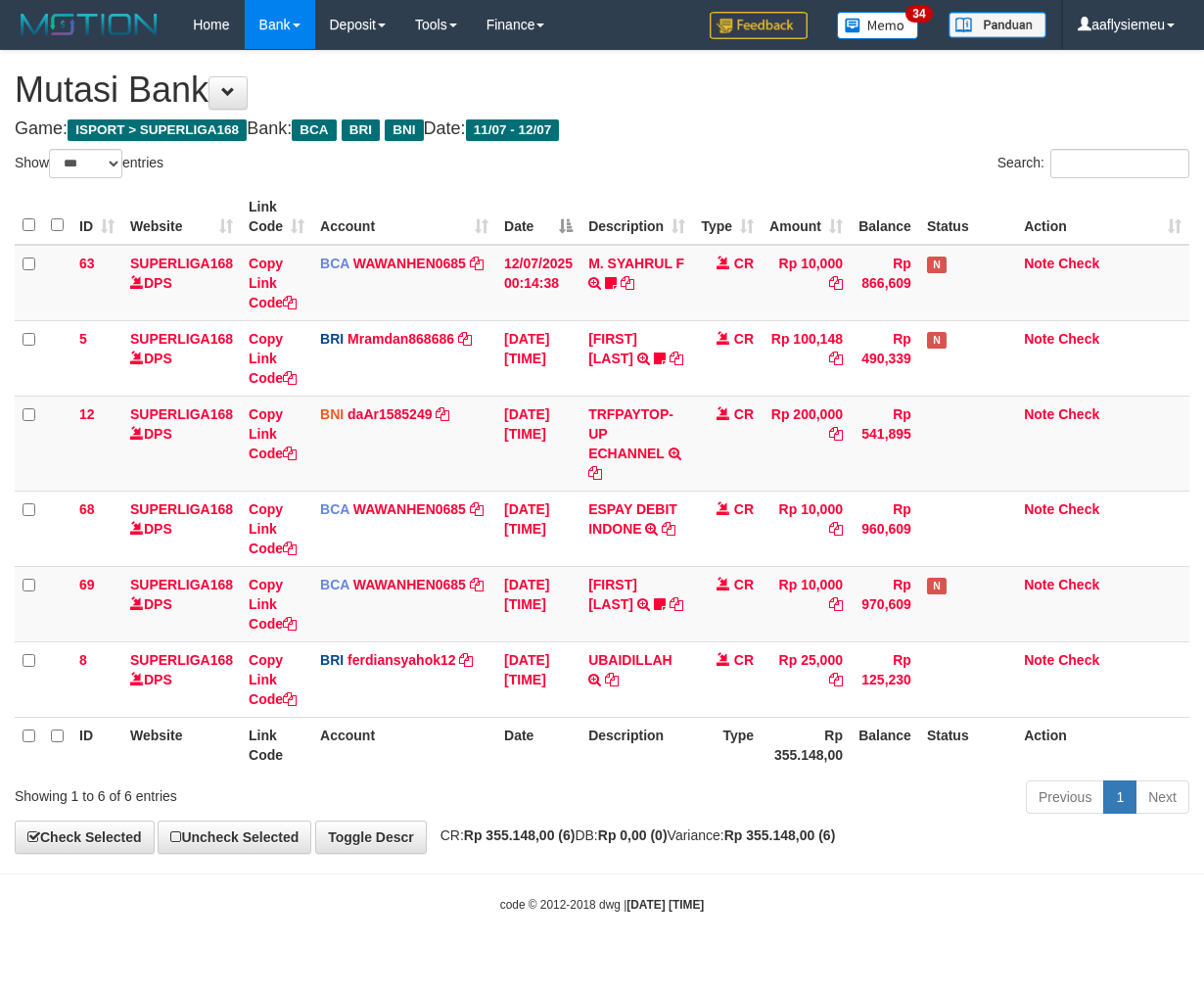 select on "***" 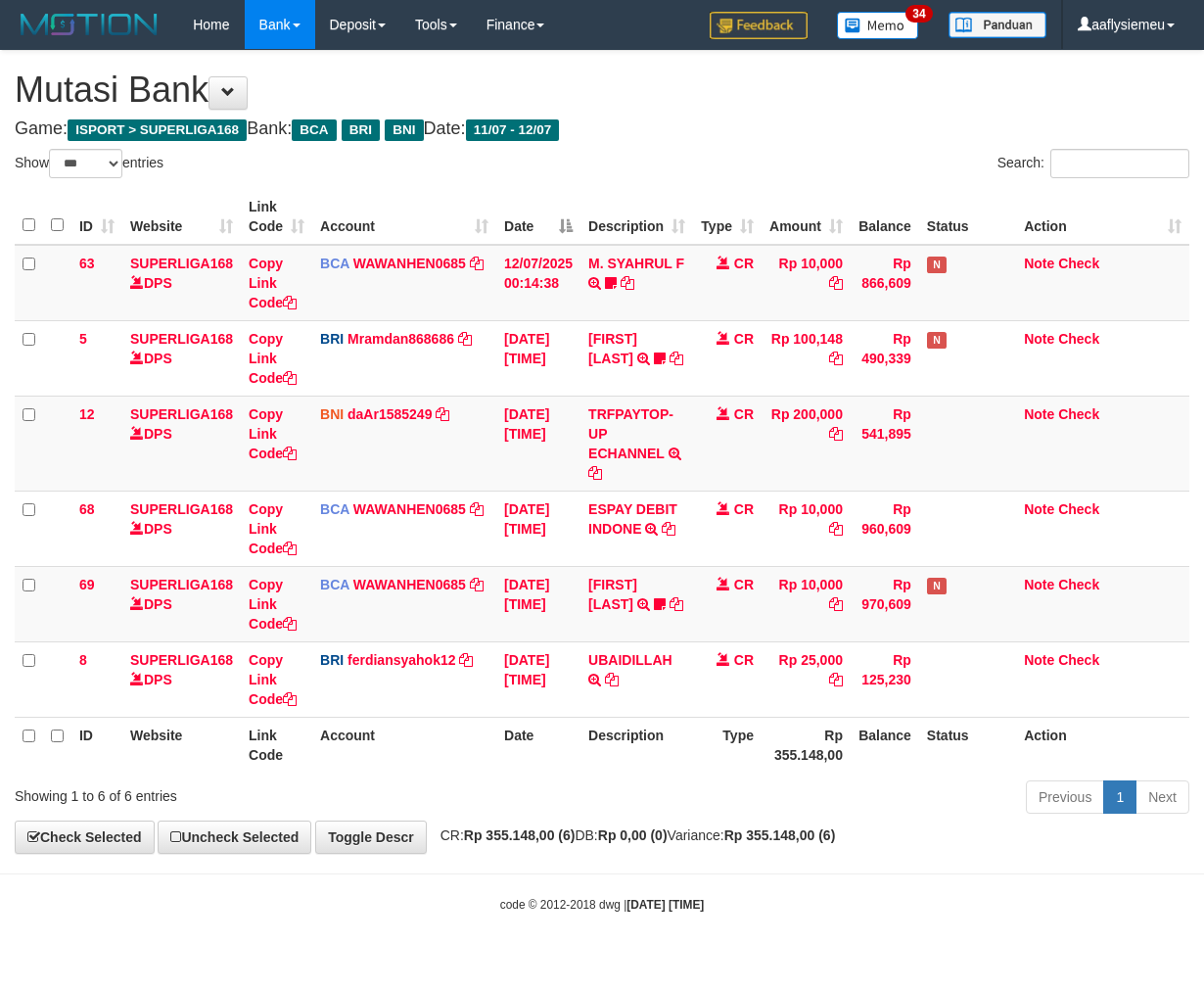 scroll, scrollTop: 0, scrollLeft: 0, axis: both 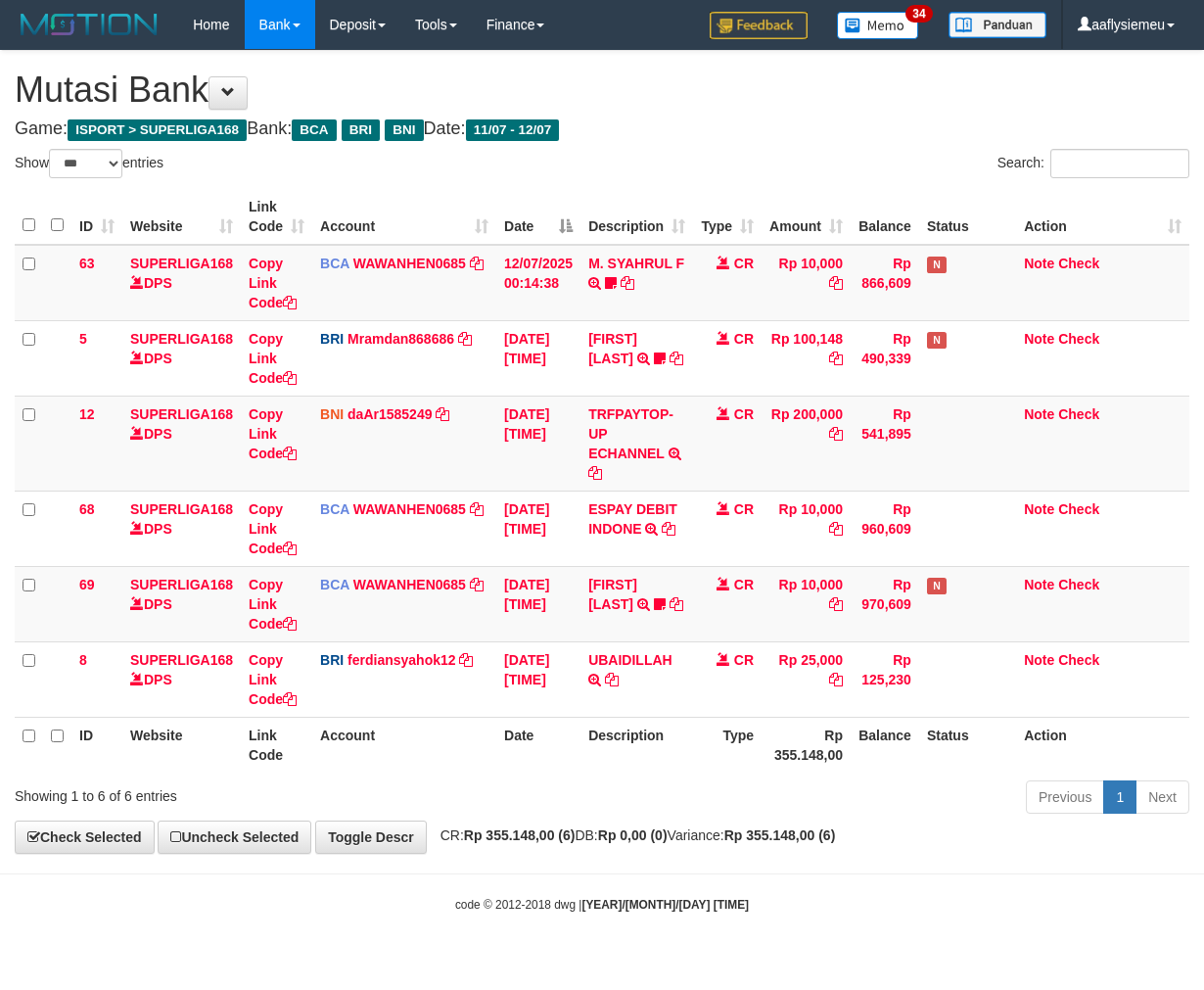 select on "***" 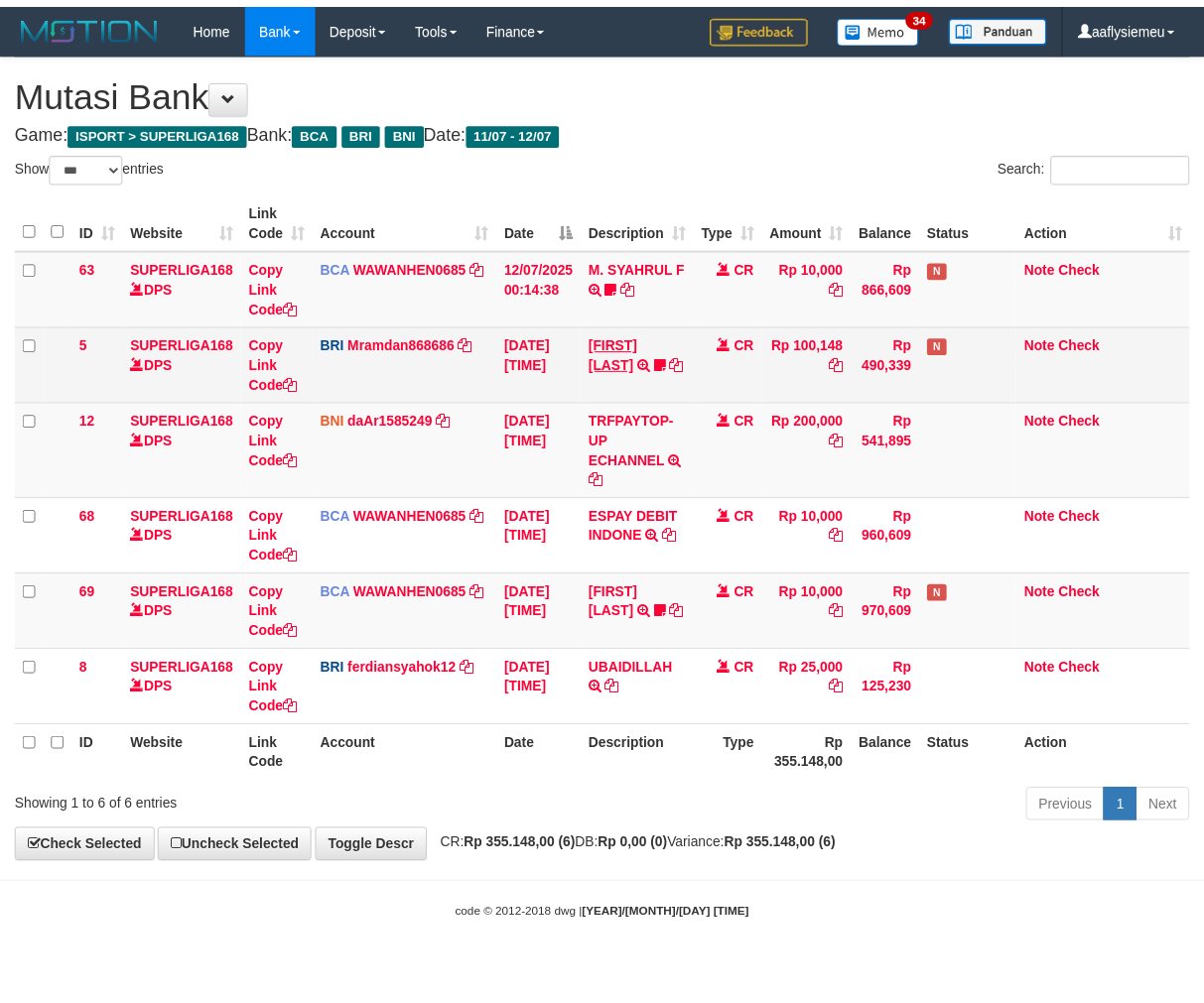 scroll, scrollTop: 0, scrollLeft: 0, axis: both 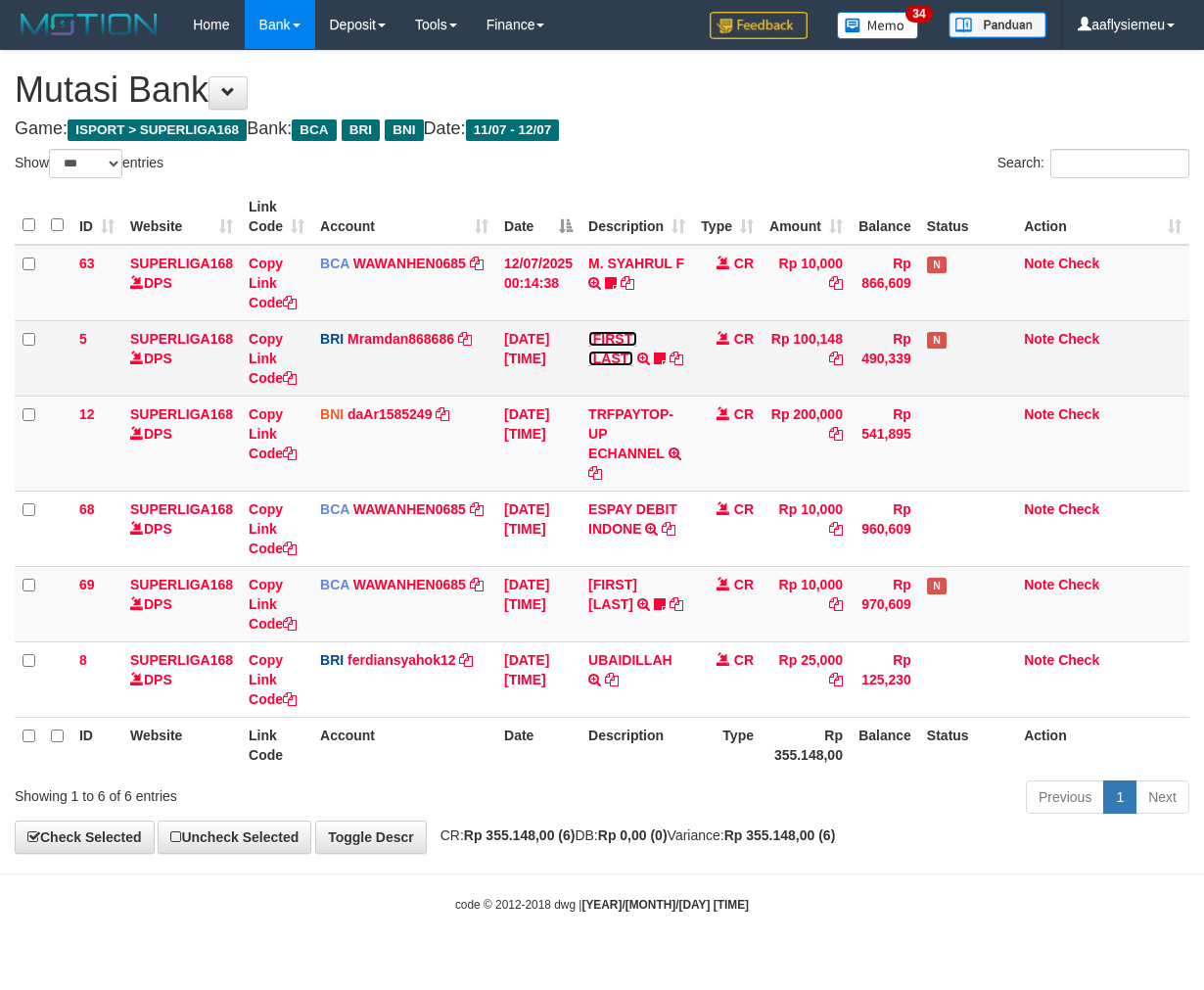 click on "YARID ABDILLAH" at bounding box center [613, 349] 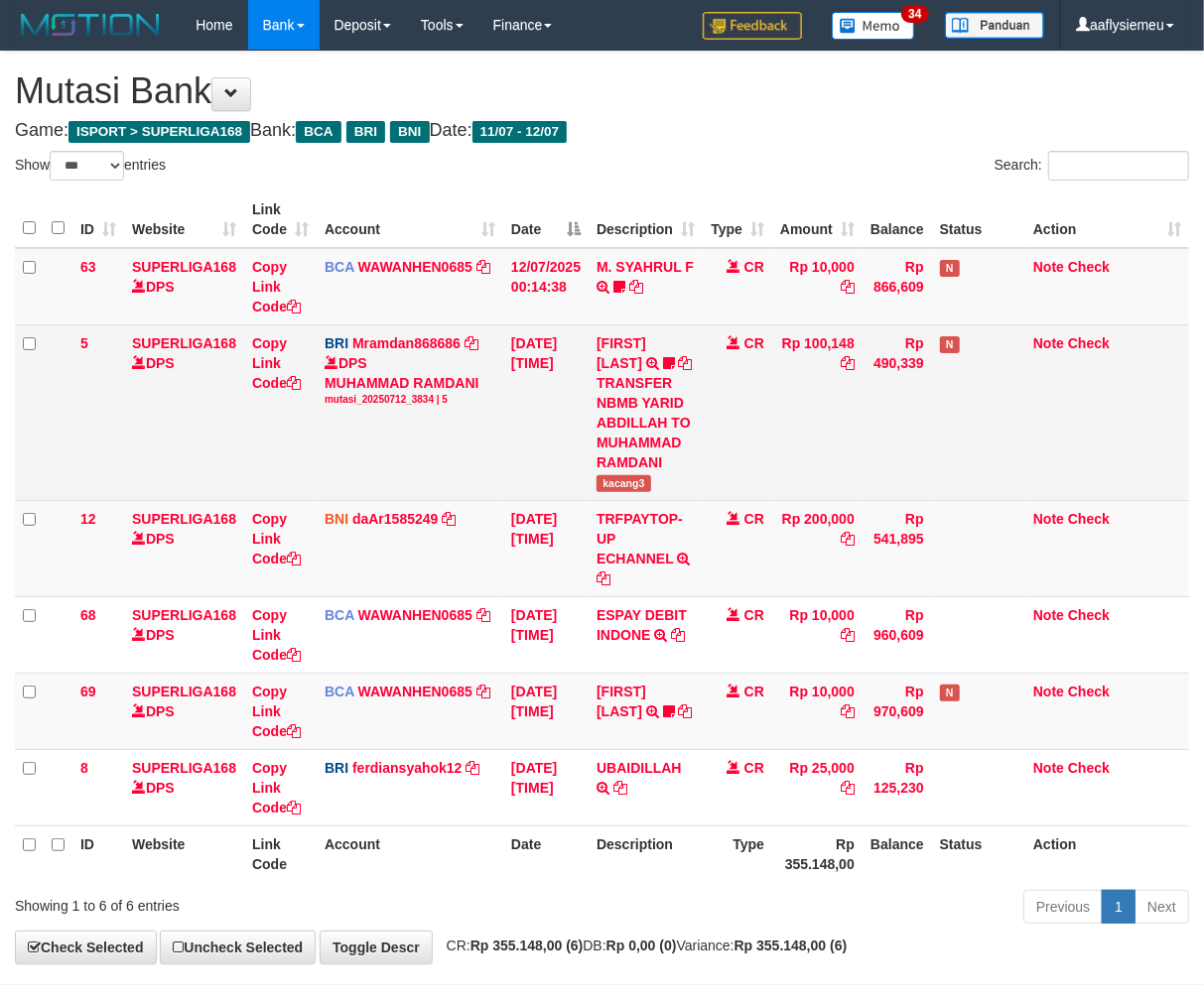 click on "kacang3" at bounding box center (623, 483) 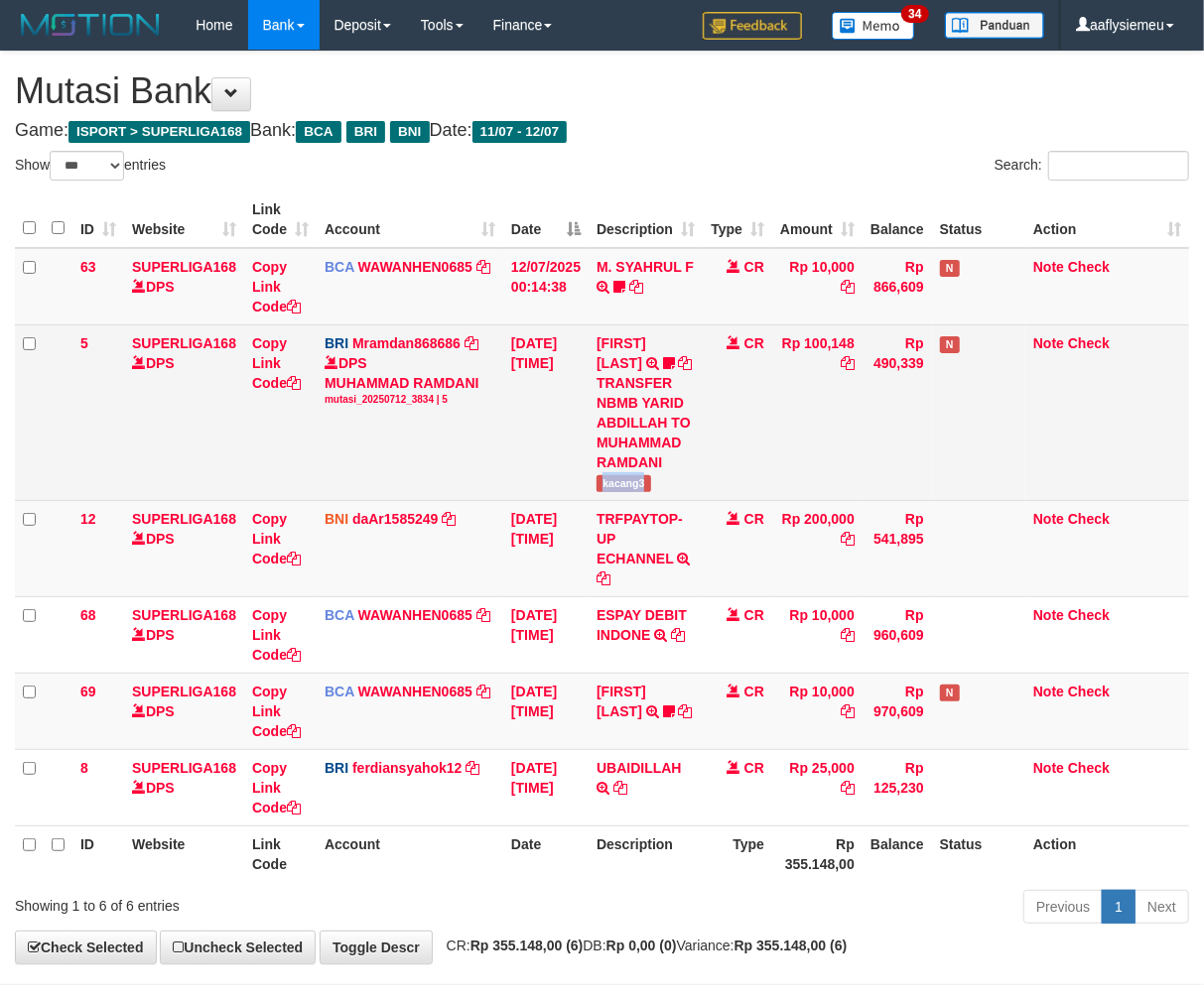copy on "kacang3" 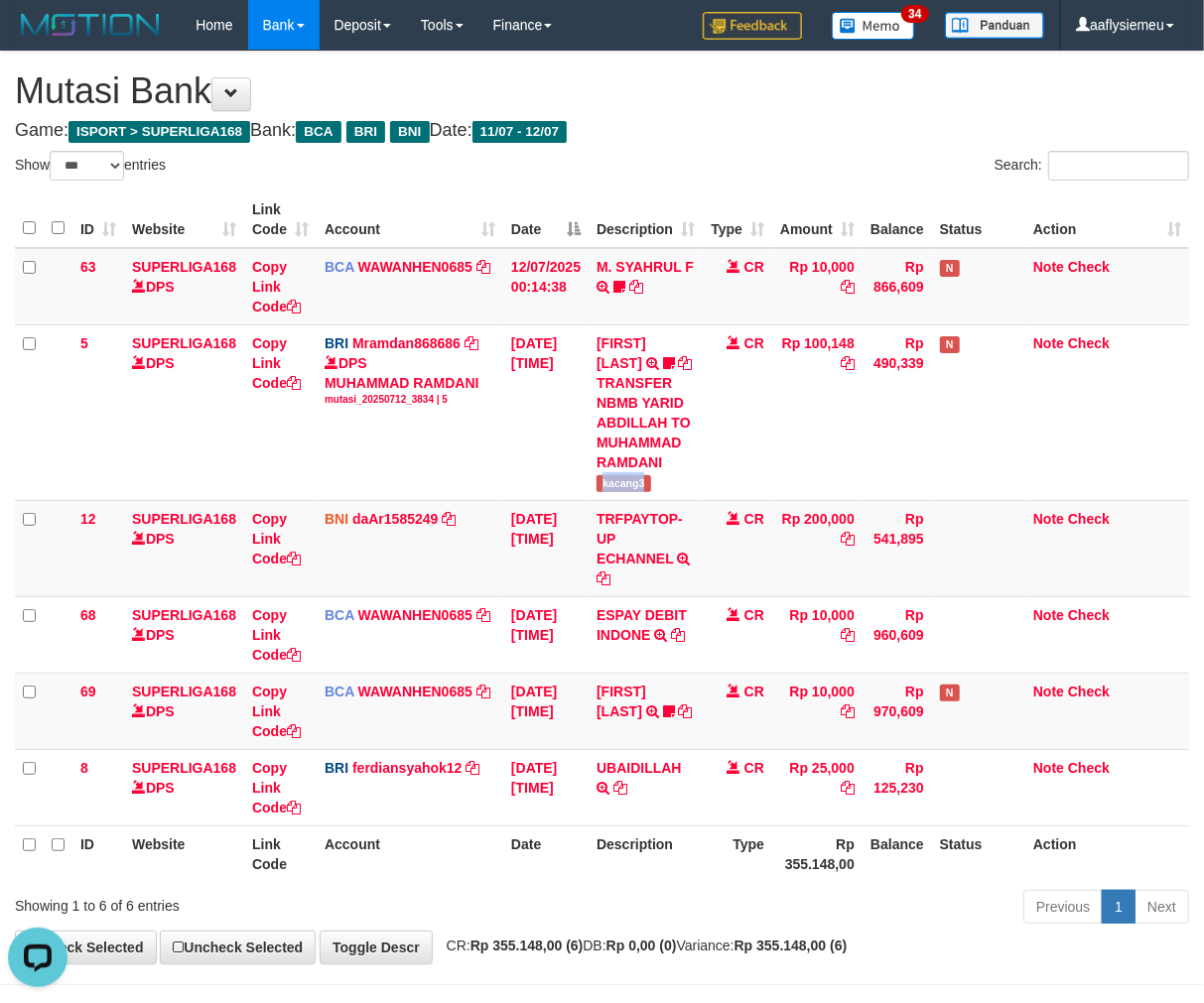 scroll, scrollTop: 0, scrollLeft: 0, axis: both 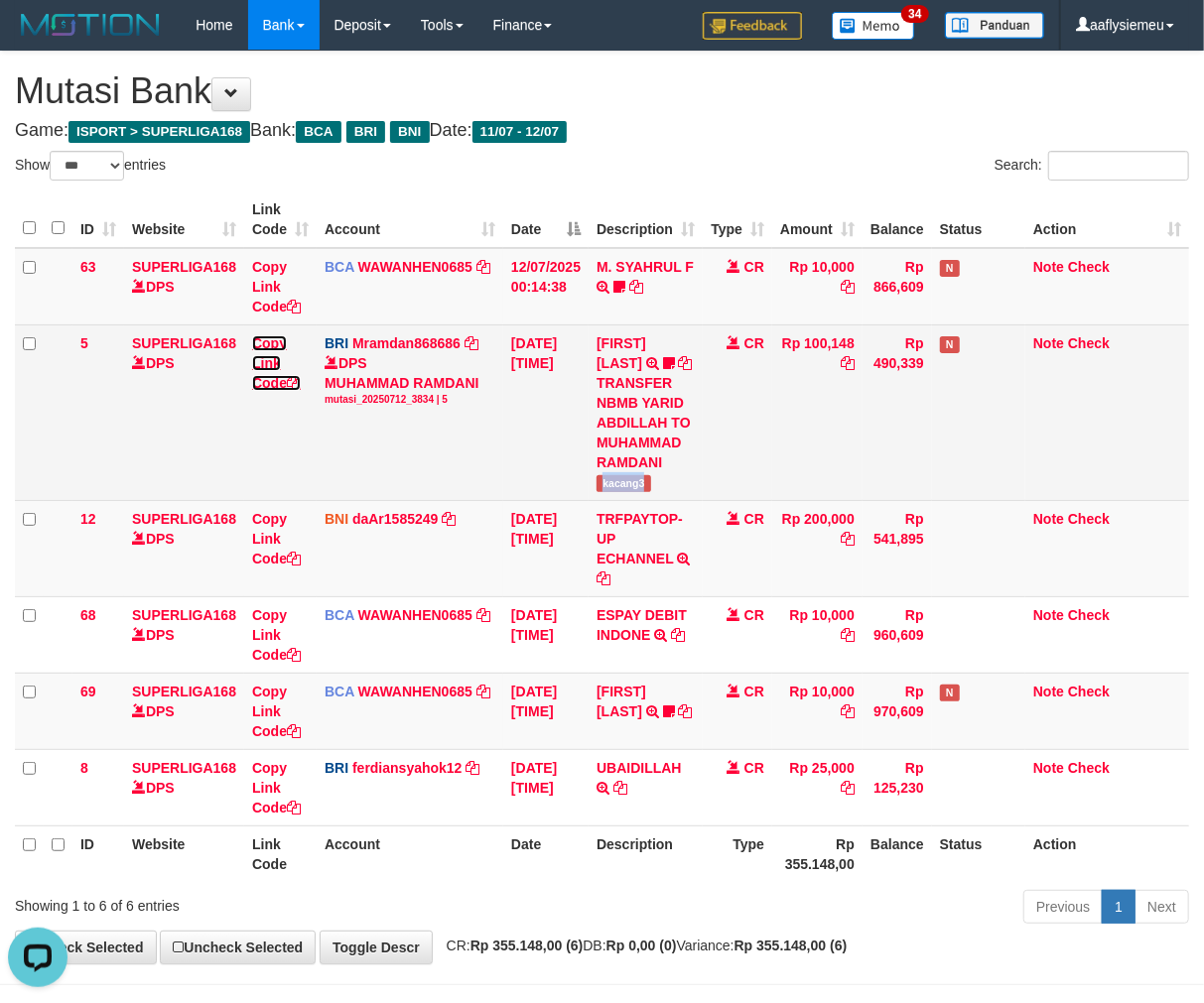 click on "Copy Link Code" at bounding box center (276, 363) 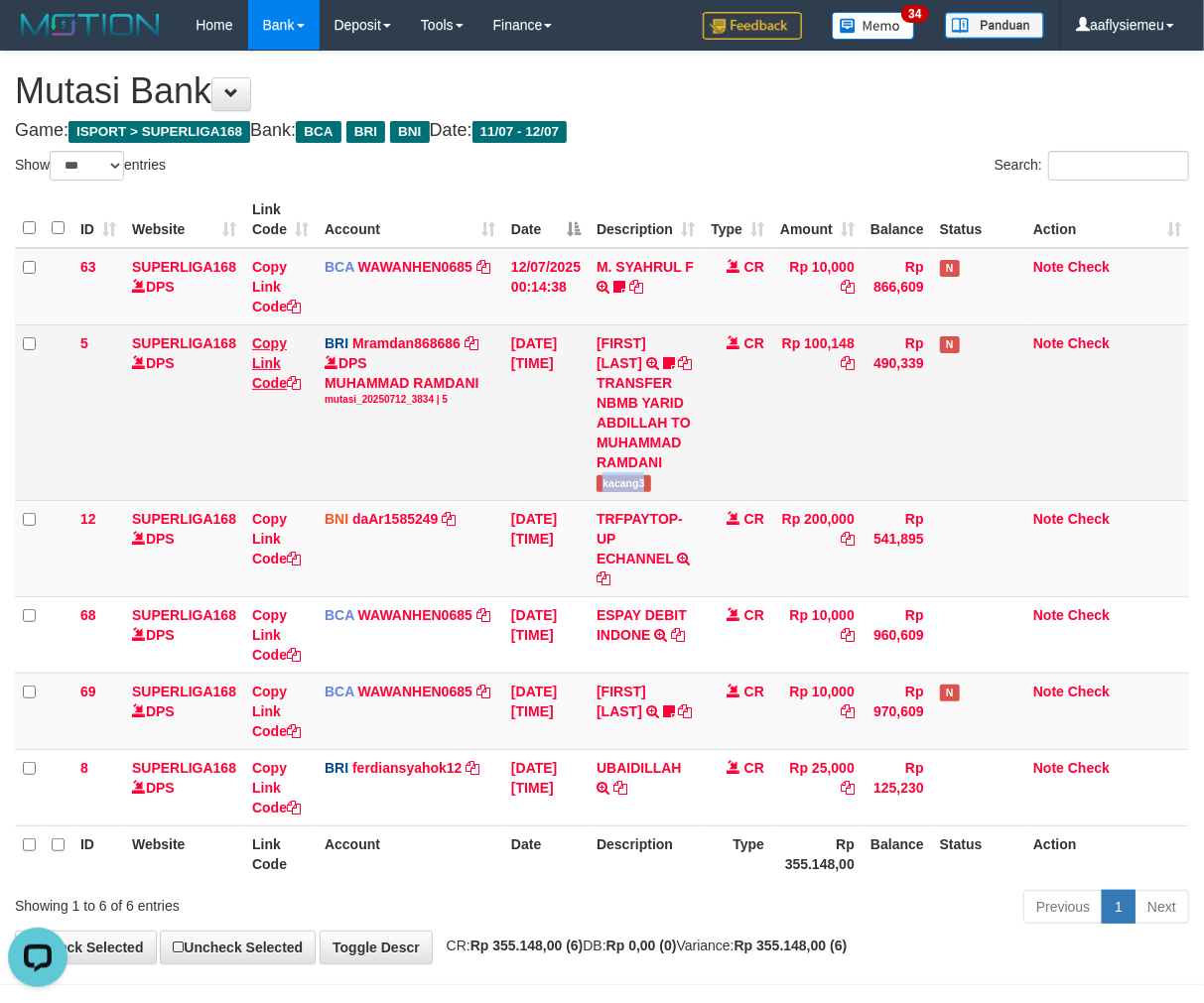 copy on "kacang3" 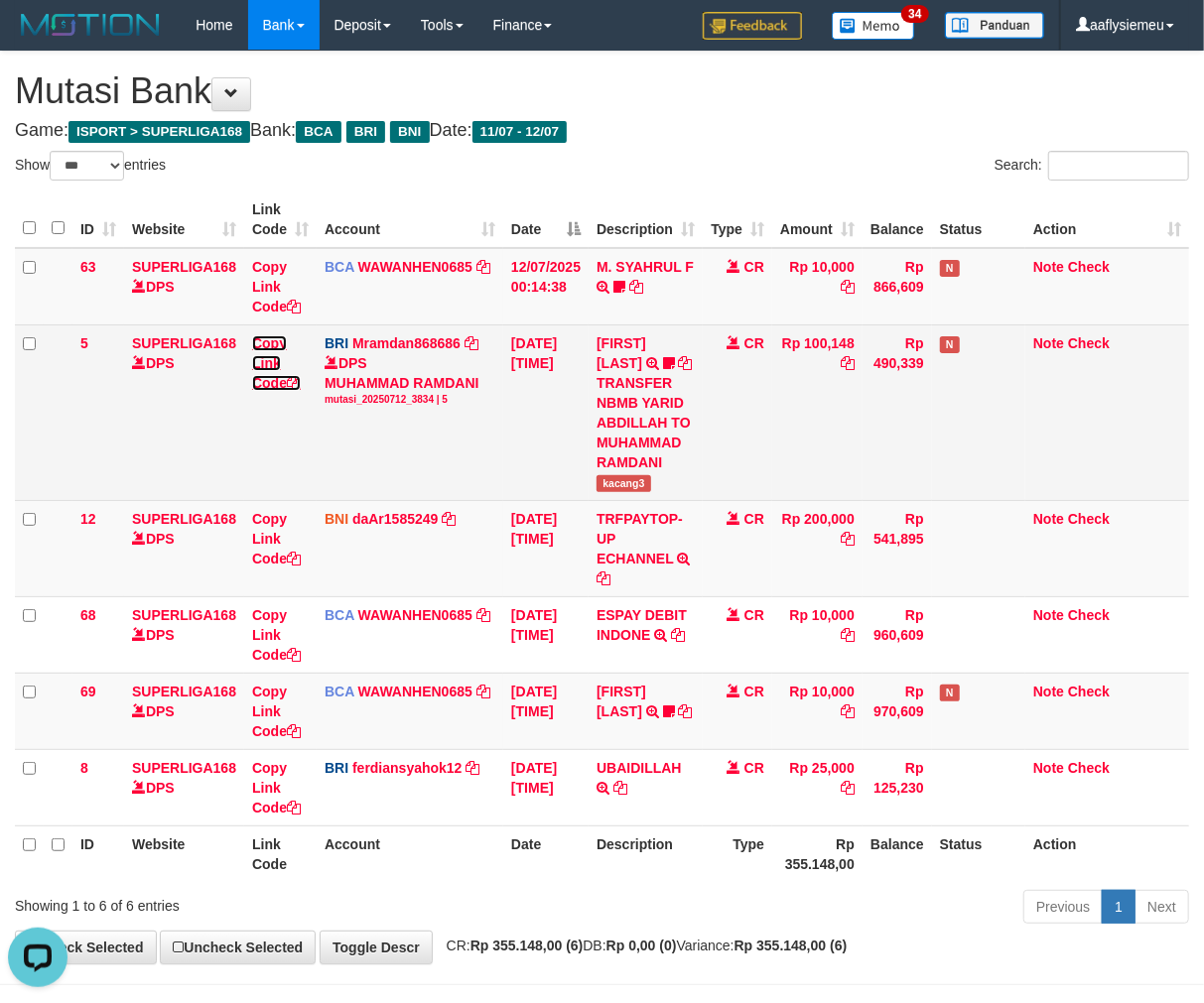 drag, startPoint x: 262, startPoint y: 381, endPoint x: 524, endPoint y: 452, distance: 271.4498 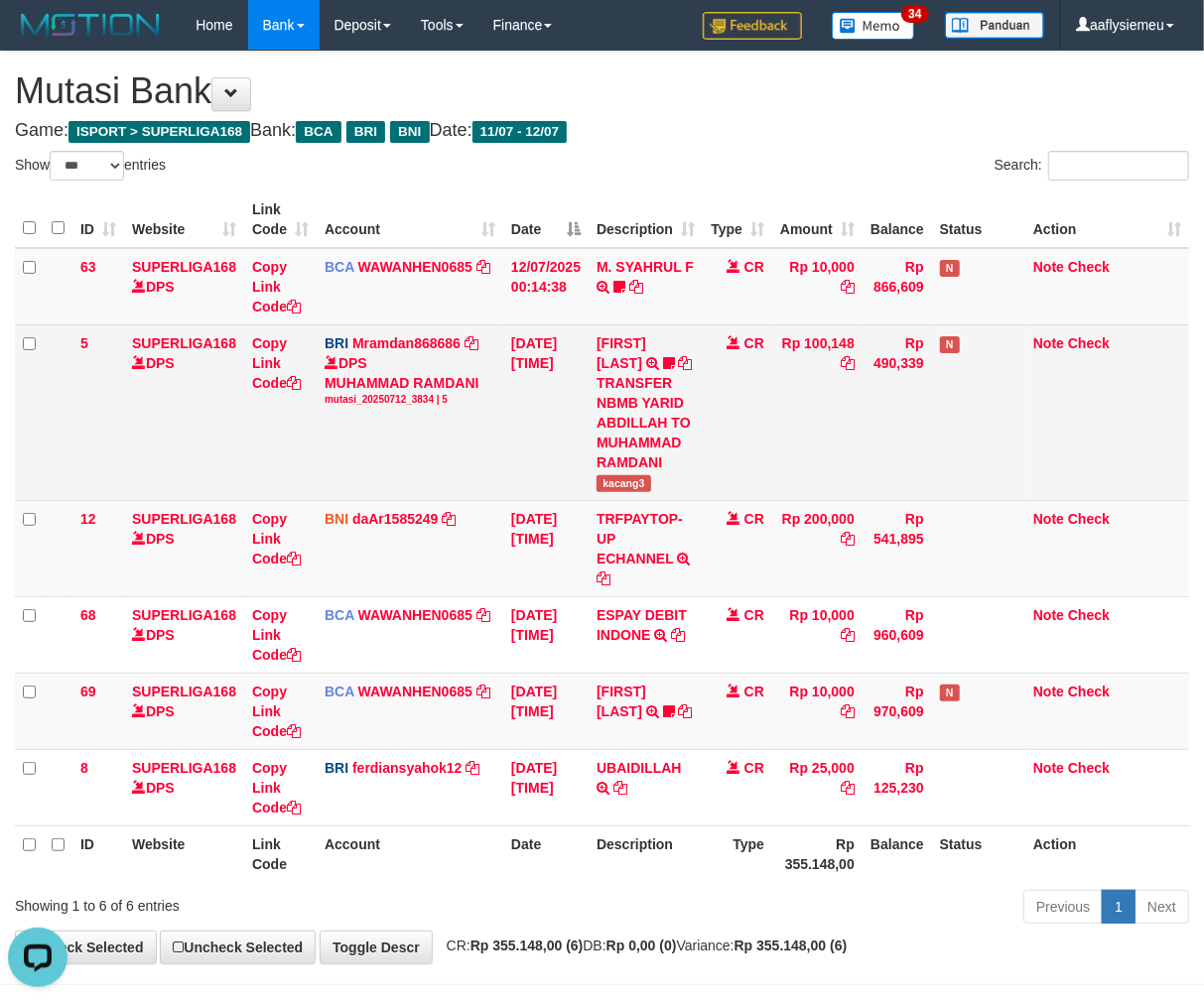 scroll, scrollTop: 0, scrollLeft: 0, axis: both 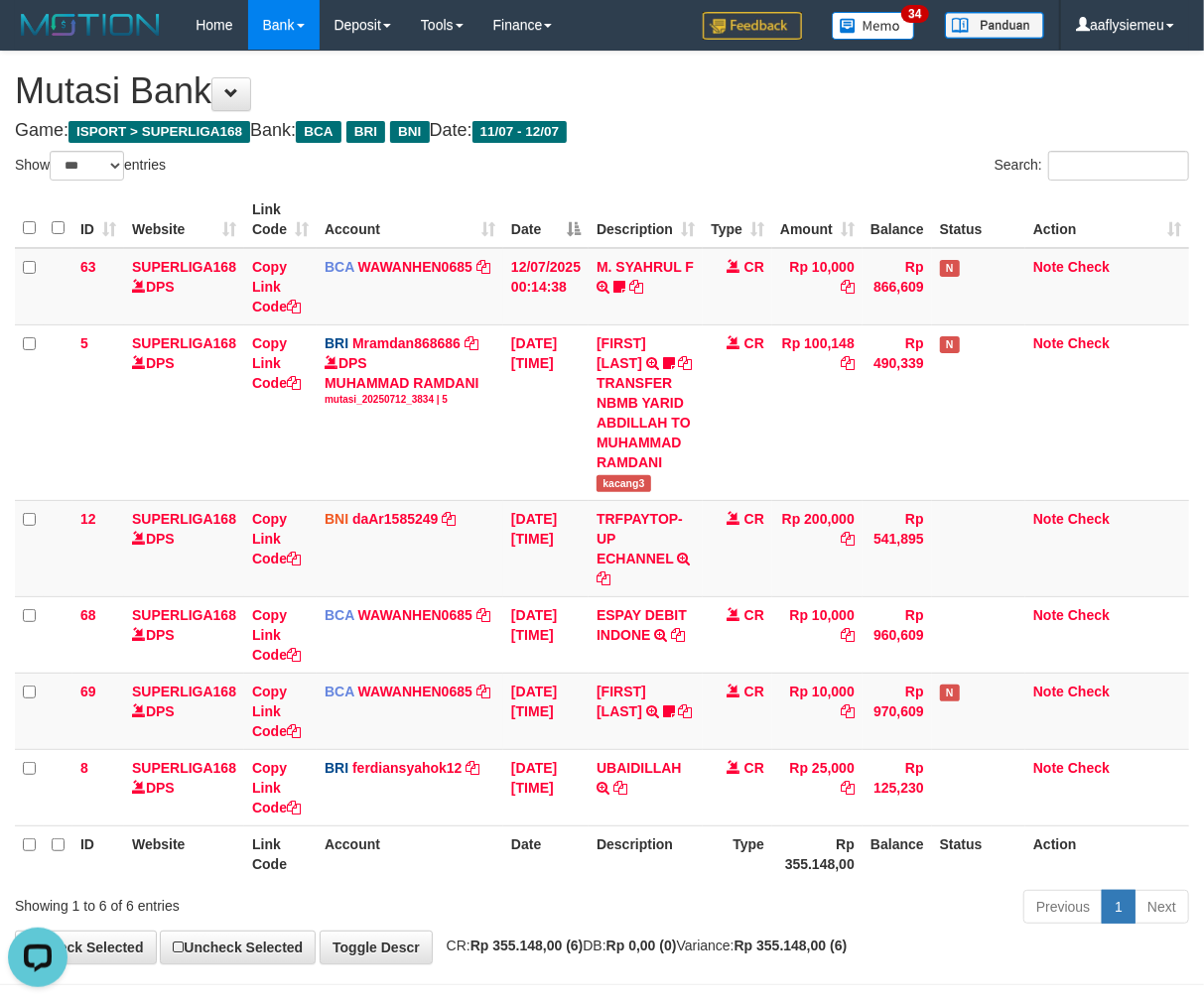 click on "Type" at bounding box center [737, 853] 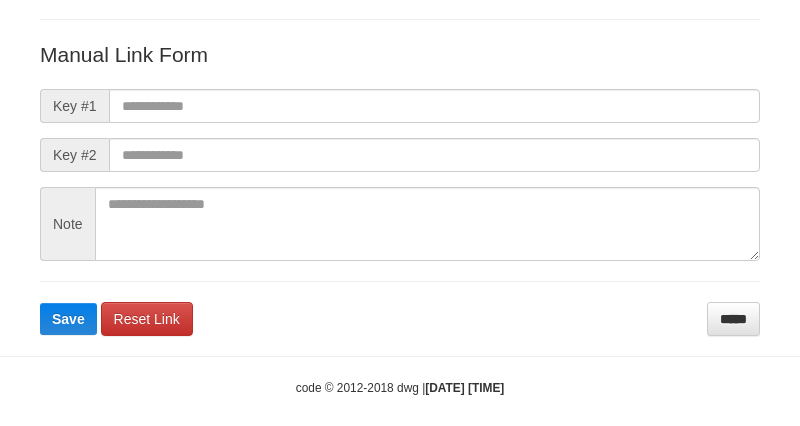 scroll, scrollTop: 222, scrollLeft: 0, axis: vertical 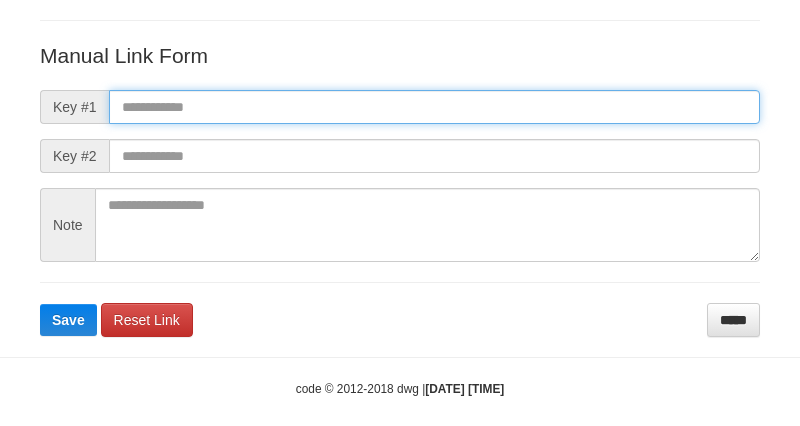 click at bounding box center (434, 107) 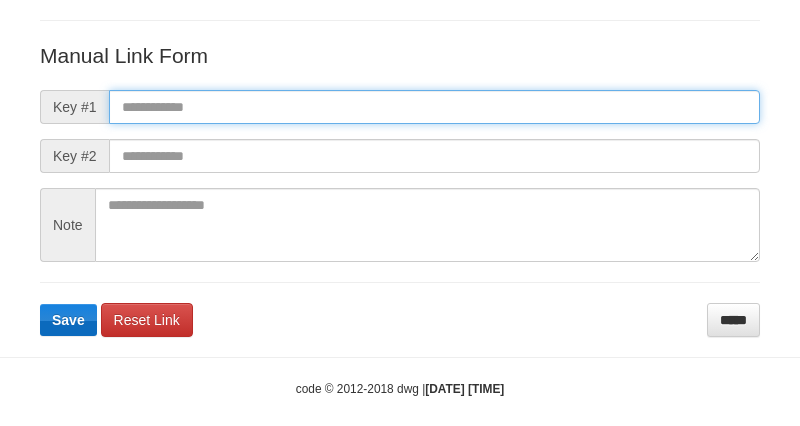 paste on "**********" 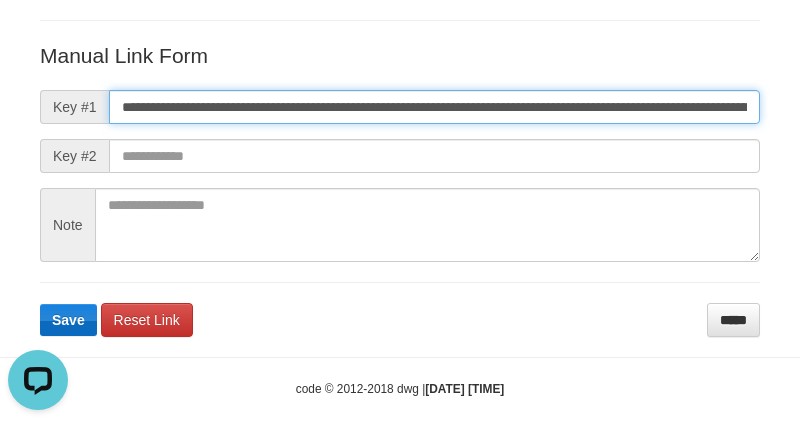 scroll, scrollTop: 0, scrollLeft: 0, axis: both 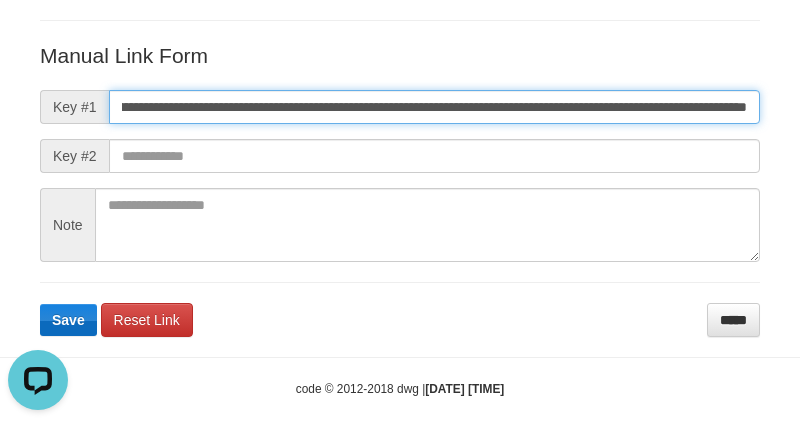 type on "**********" 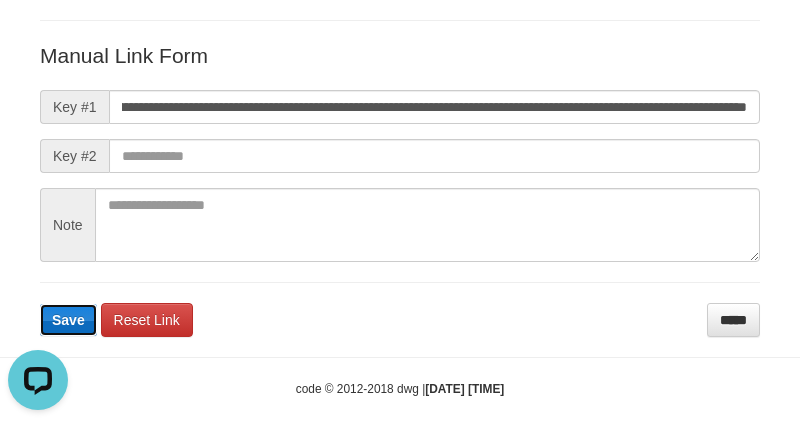 scroll, scrollTop: 0, scrollLeft: 0, axis: both 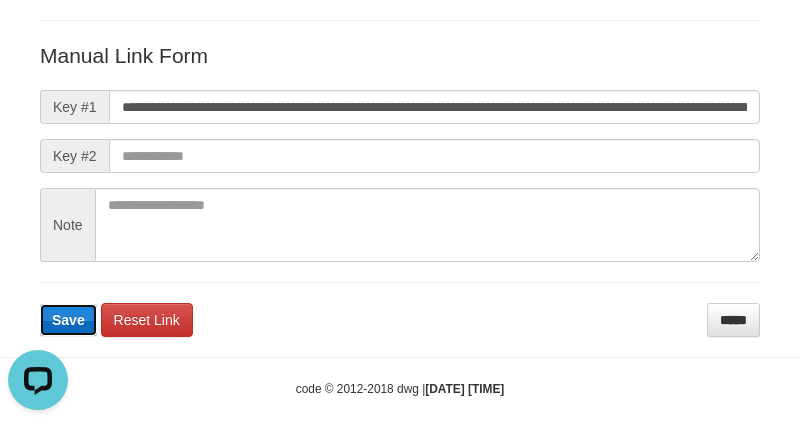 click on "Save" at bounding box center (68, 320) 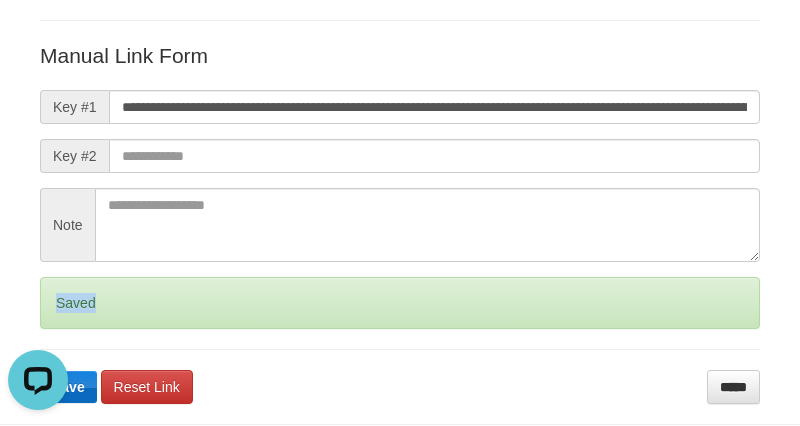 click on "Saved" at bounding box center [400, 303] 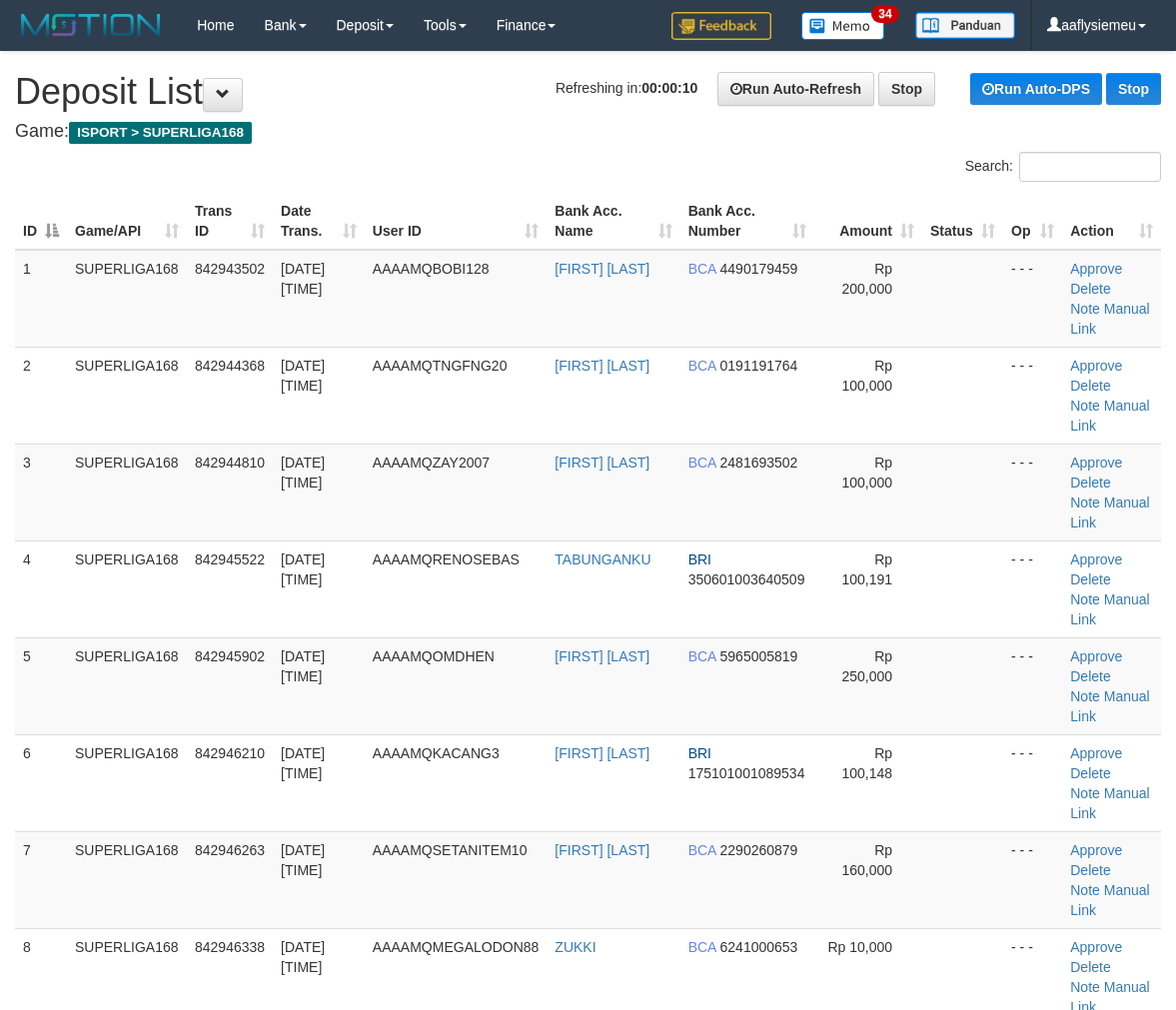 scroll, scrollTop: 0, scrollLeft: 0, axis: both 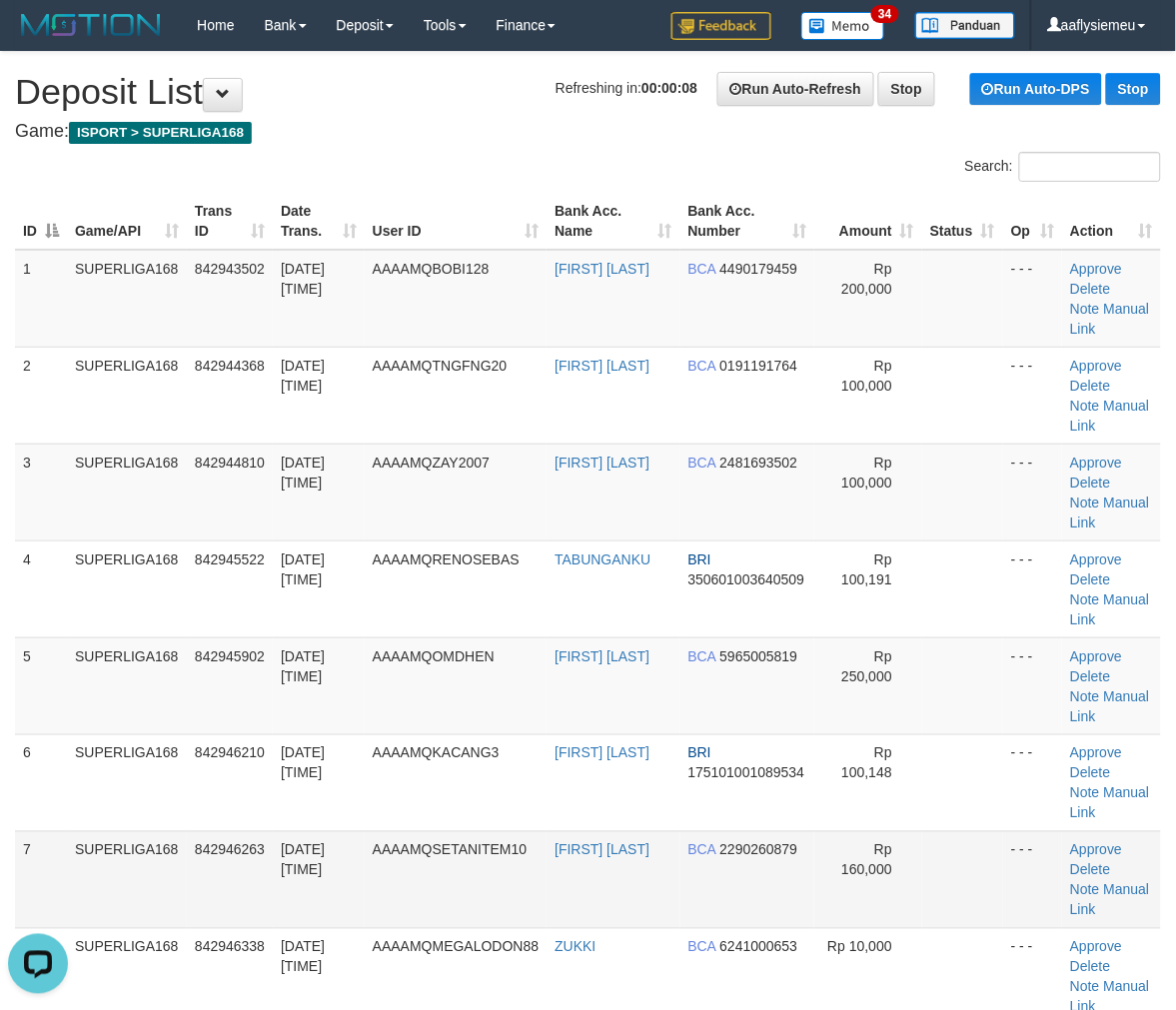 drag, startPoint x: 361, startPoint y: 934, endPoint x: 198, endPoint y: 861, distance: 178.60011 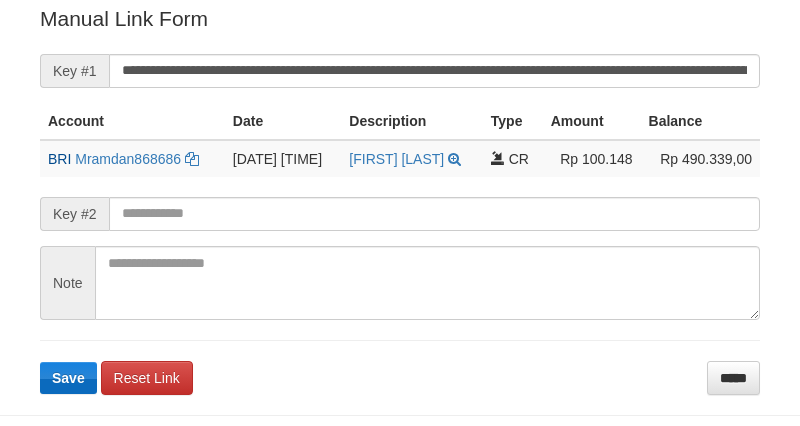 scroll, scrollTop: 480, scrollLeft: 0, axis: vertical 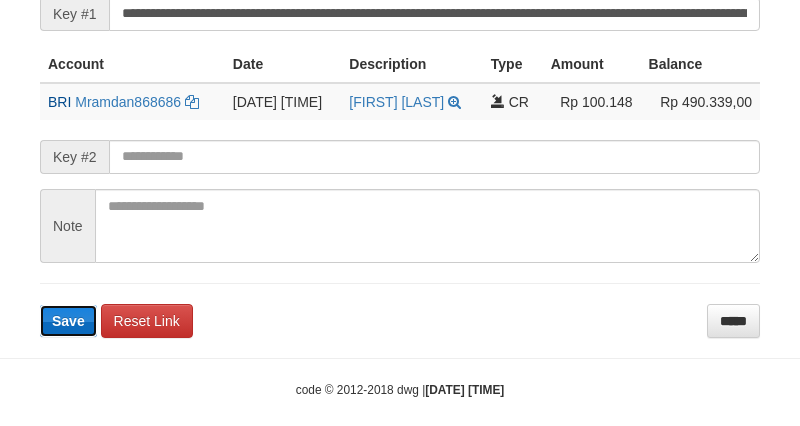 type 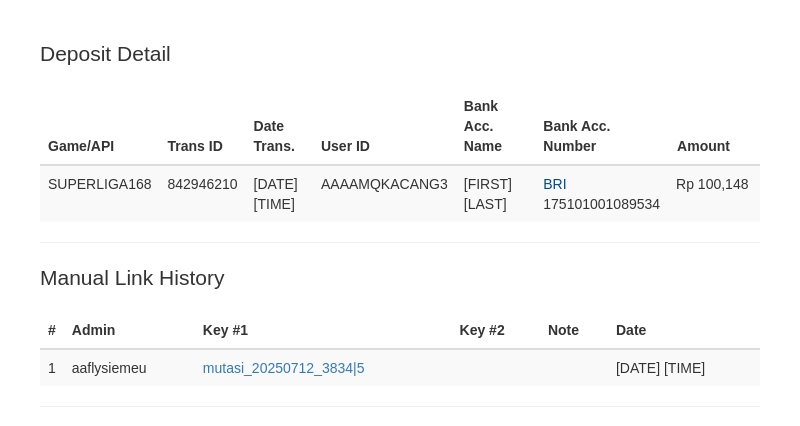 scroll, scrollTop: 480, scrollLeft: 0, axis: vertical 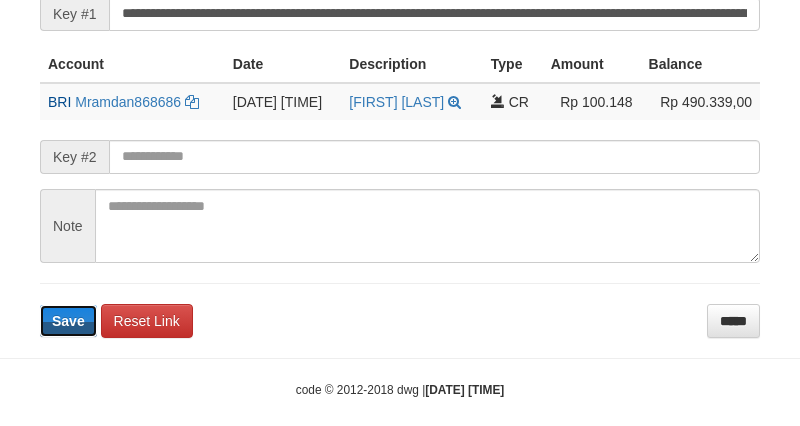 click on "Save" at bounding box center (68, 321) 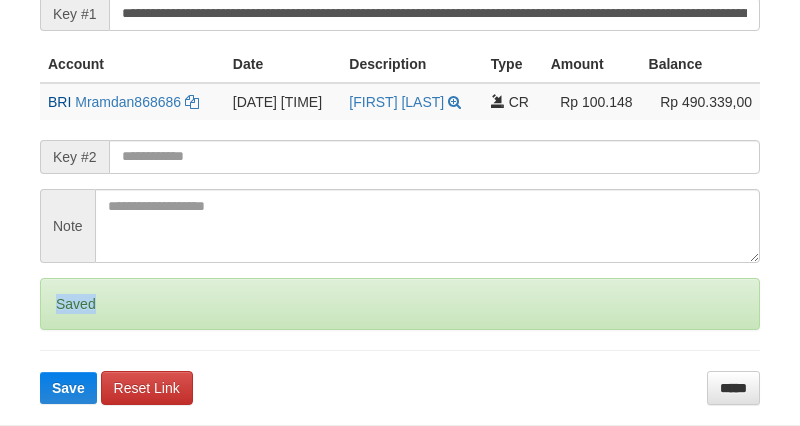 click on "Saved" at bounding box center (400, 304) 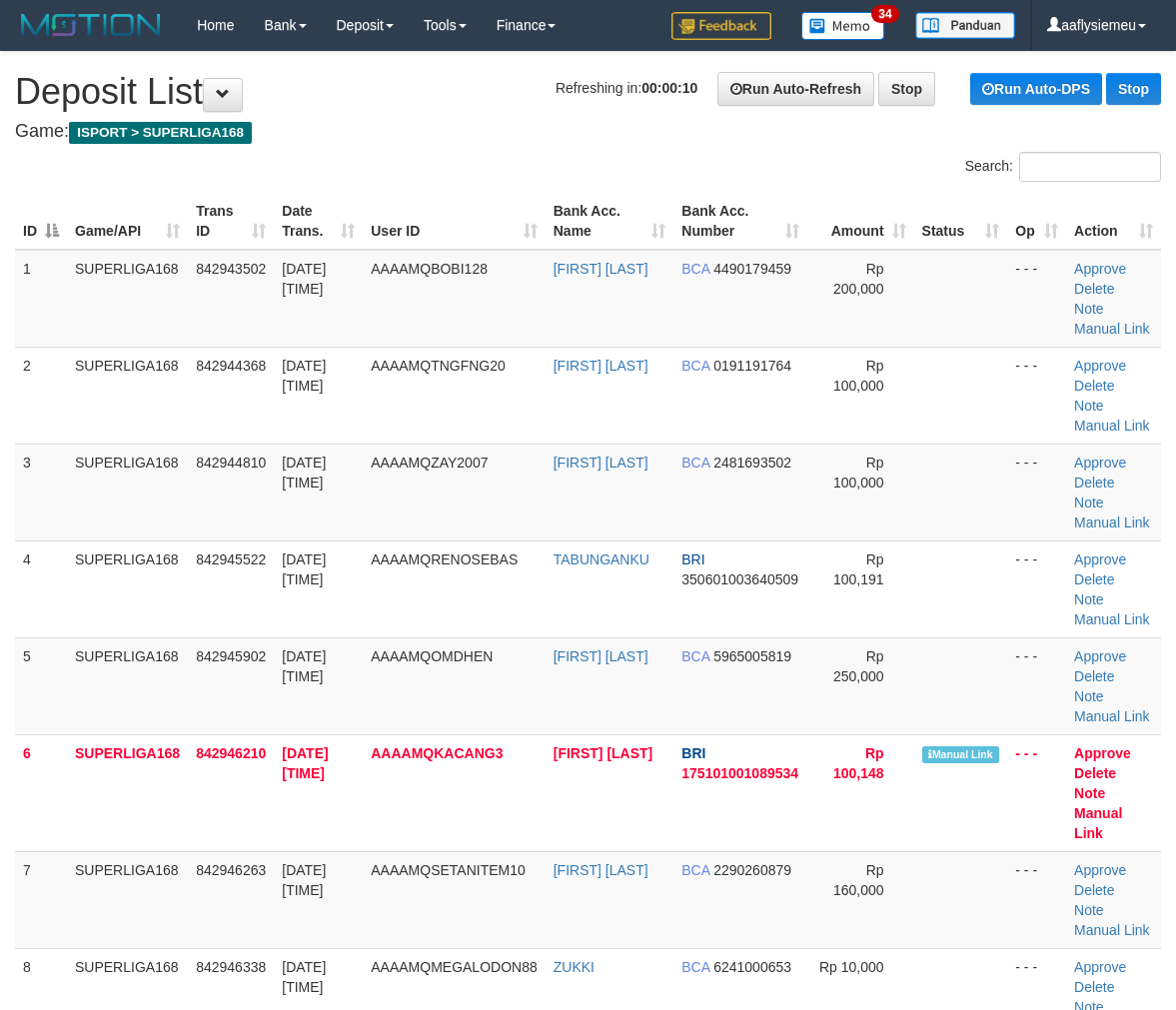 scroll, scrollTop: 0, scrollLeft: 0, axis: both 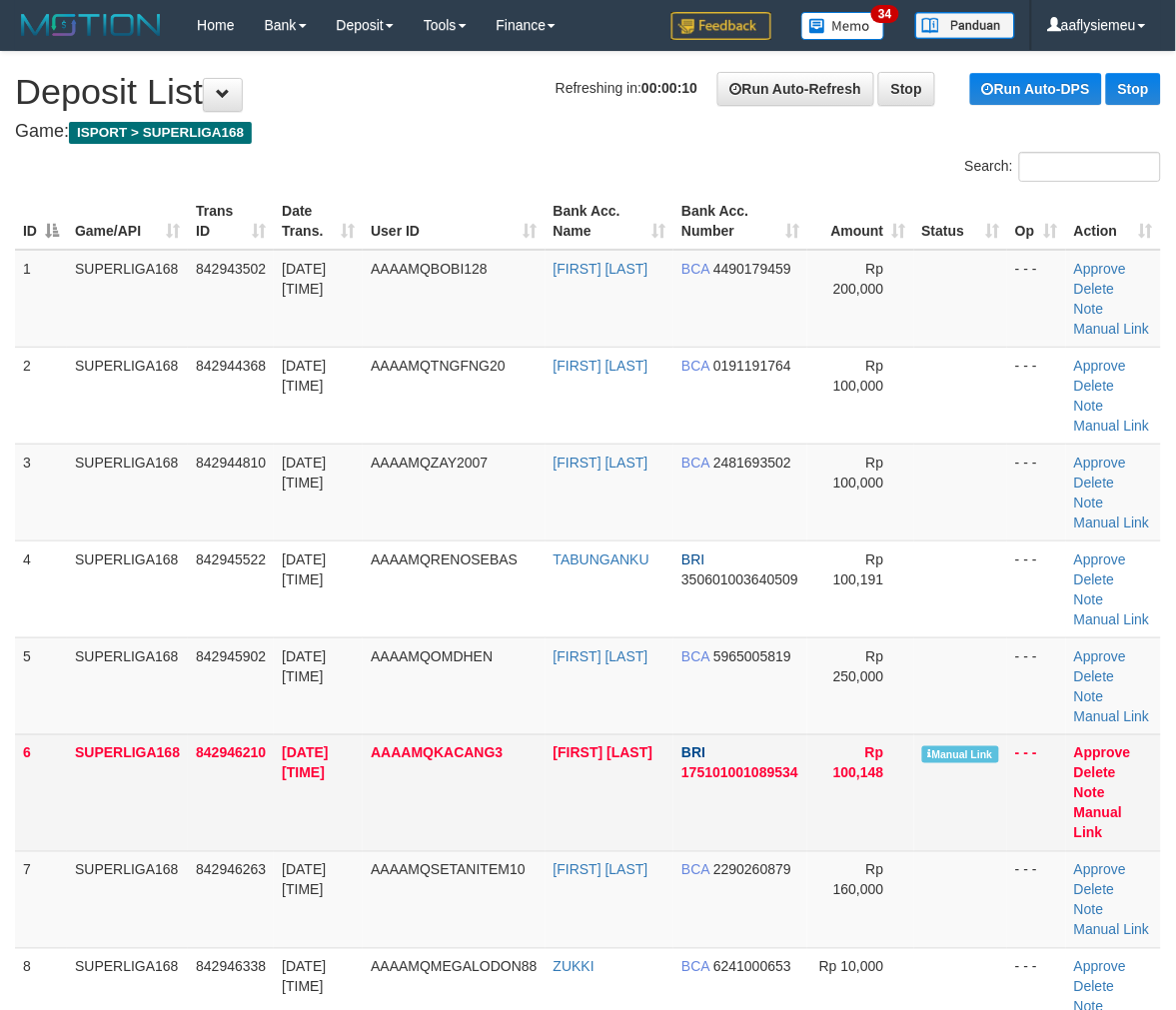 drag, startPoint x: 290, startPoint y: 871, endPoint x: 8, endPoint y: 826, distance: 285.56786 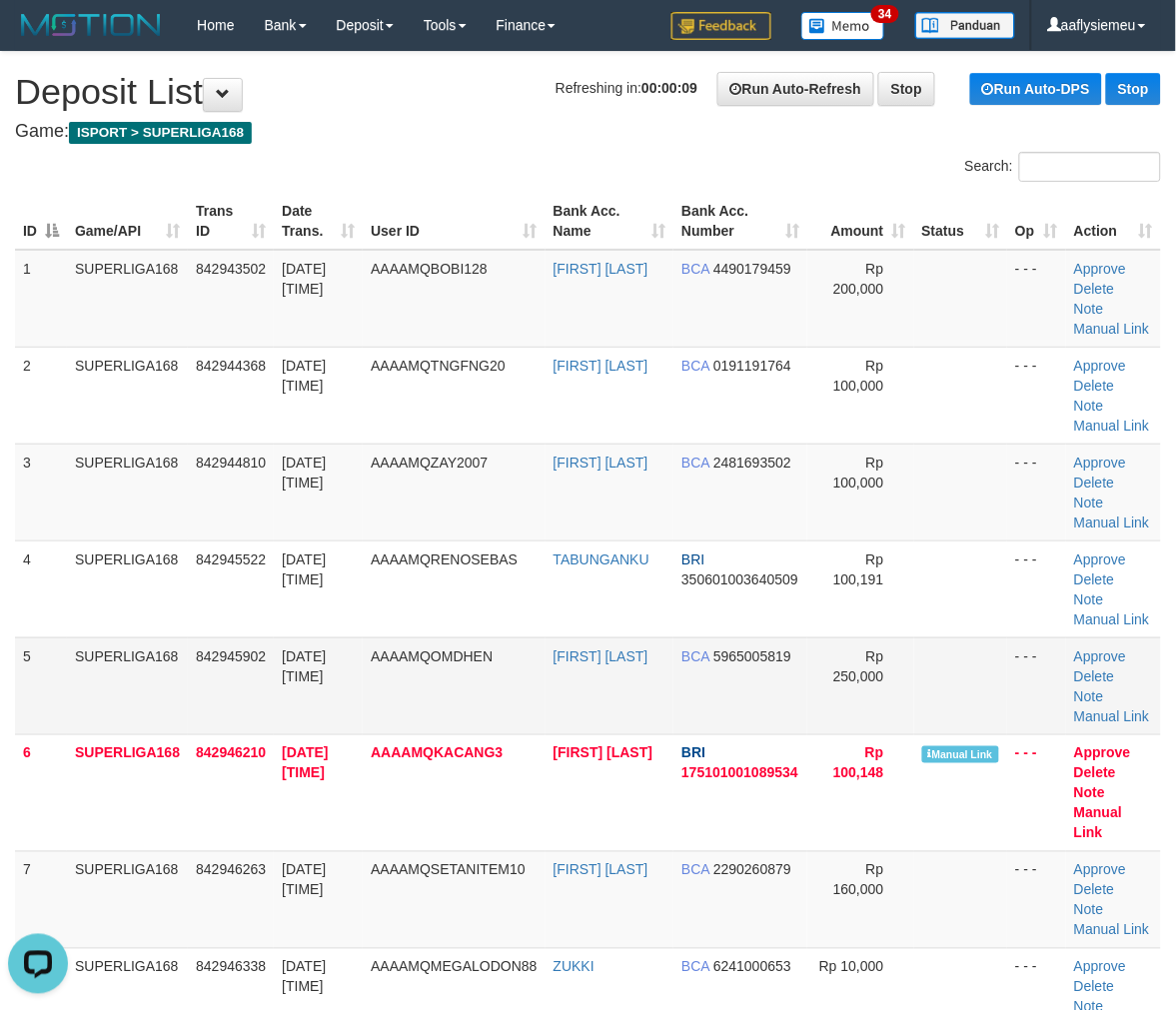 scroll, scrollTop: 0, scrollLeft: 0, axis: both 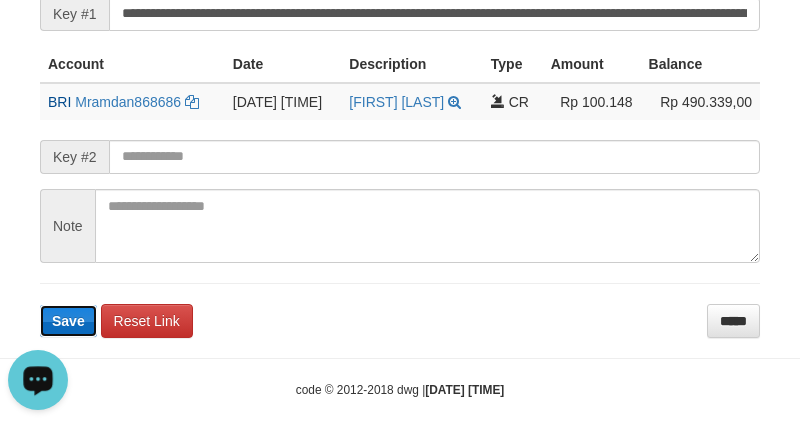 click on "Save" at bounding box center [68, 321] 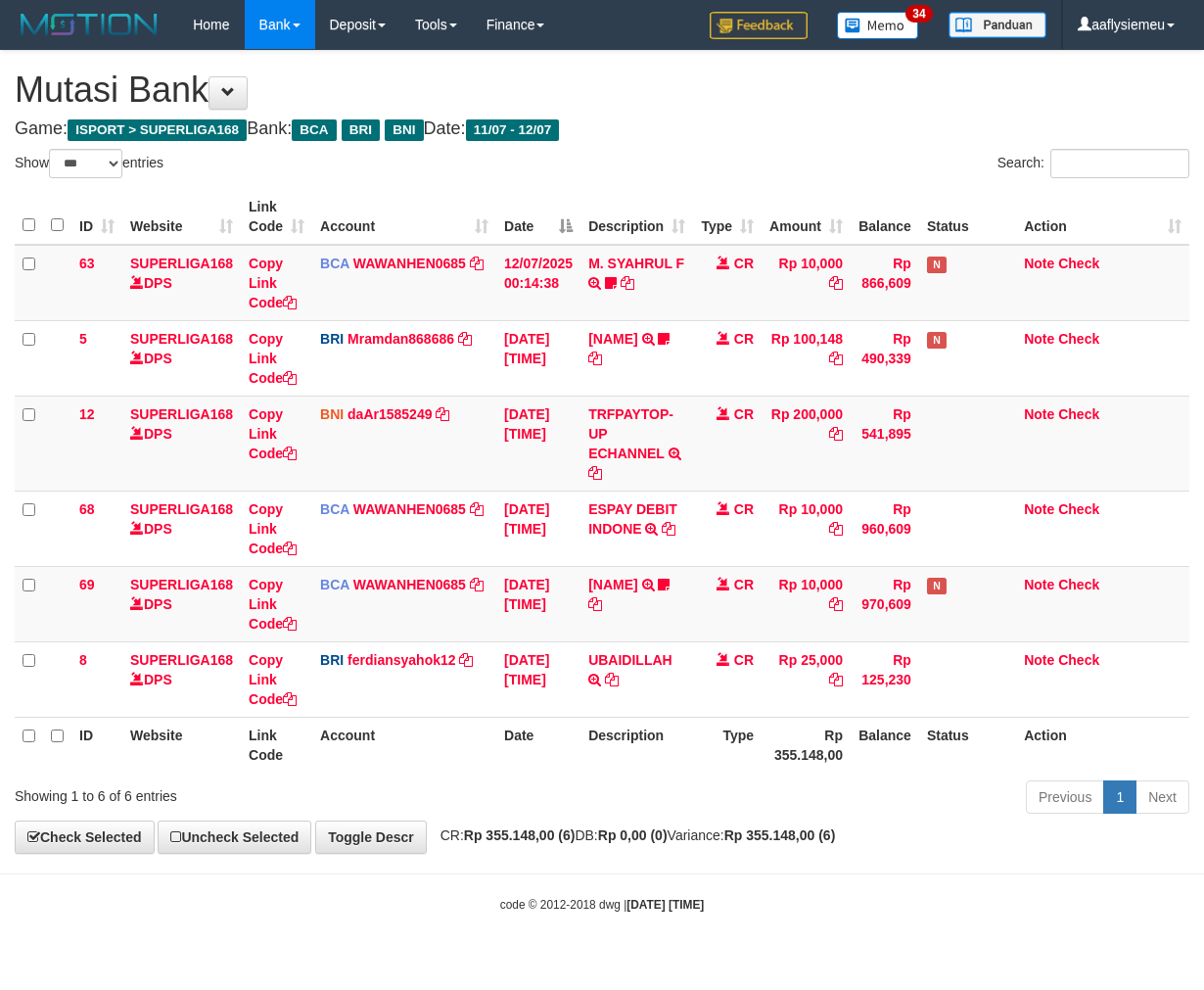 select on "***" 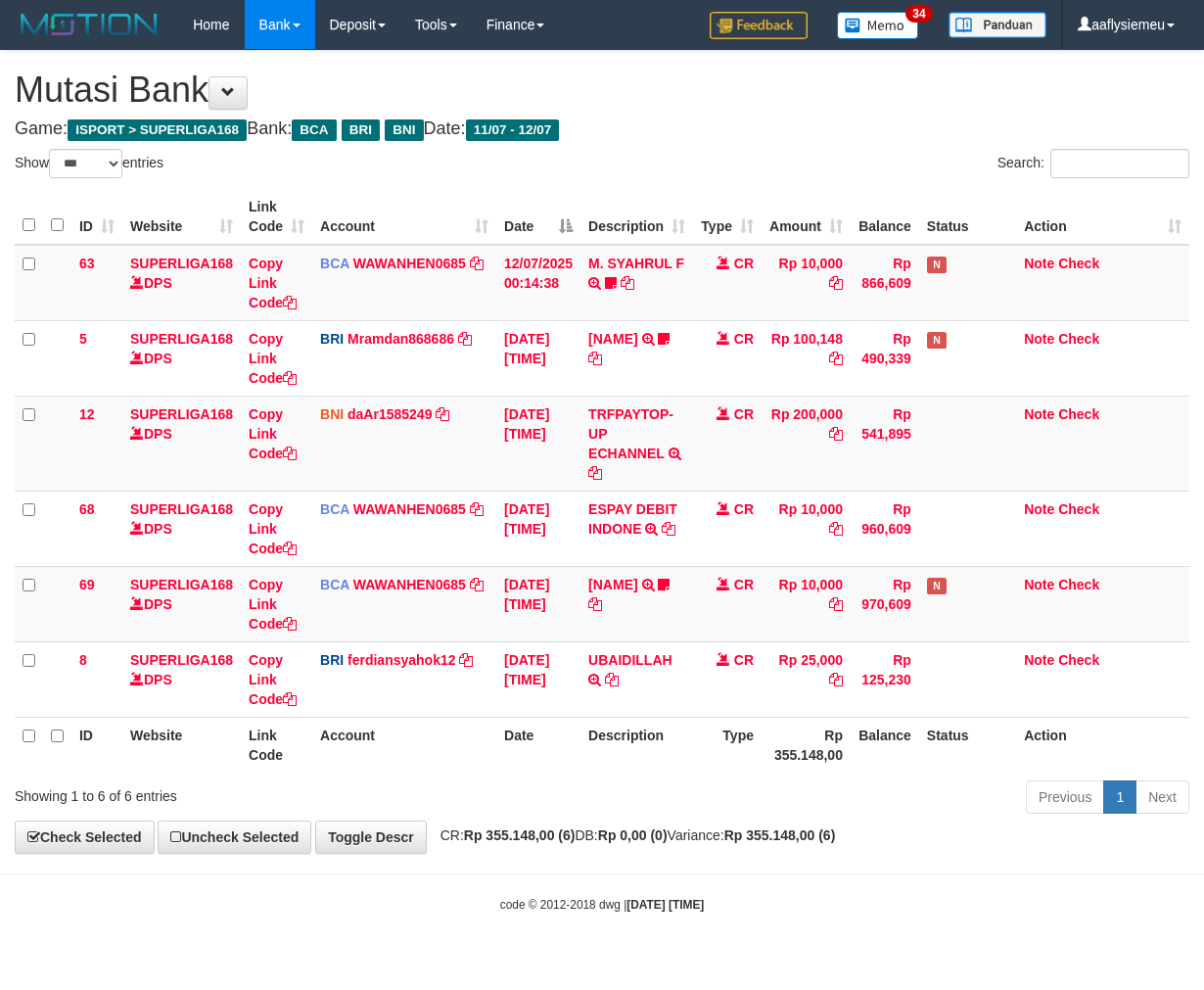 scroll, scrollTop: 0, scrollLeft: 0, axis: both 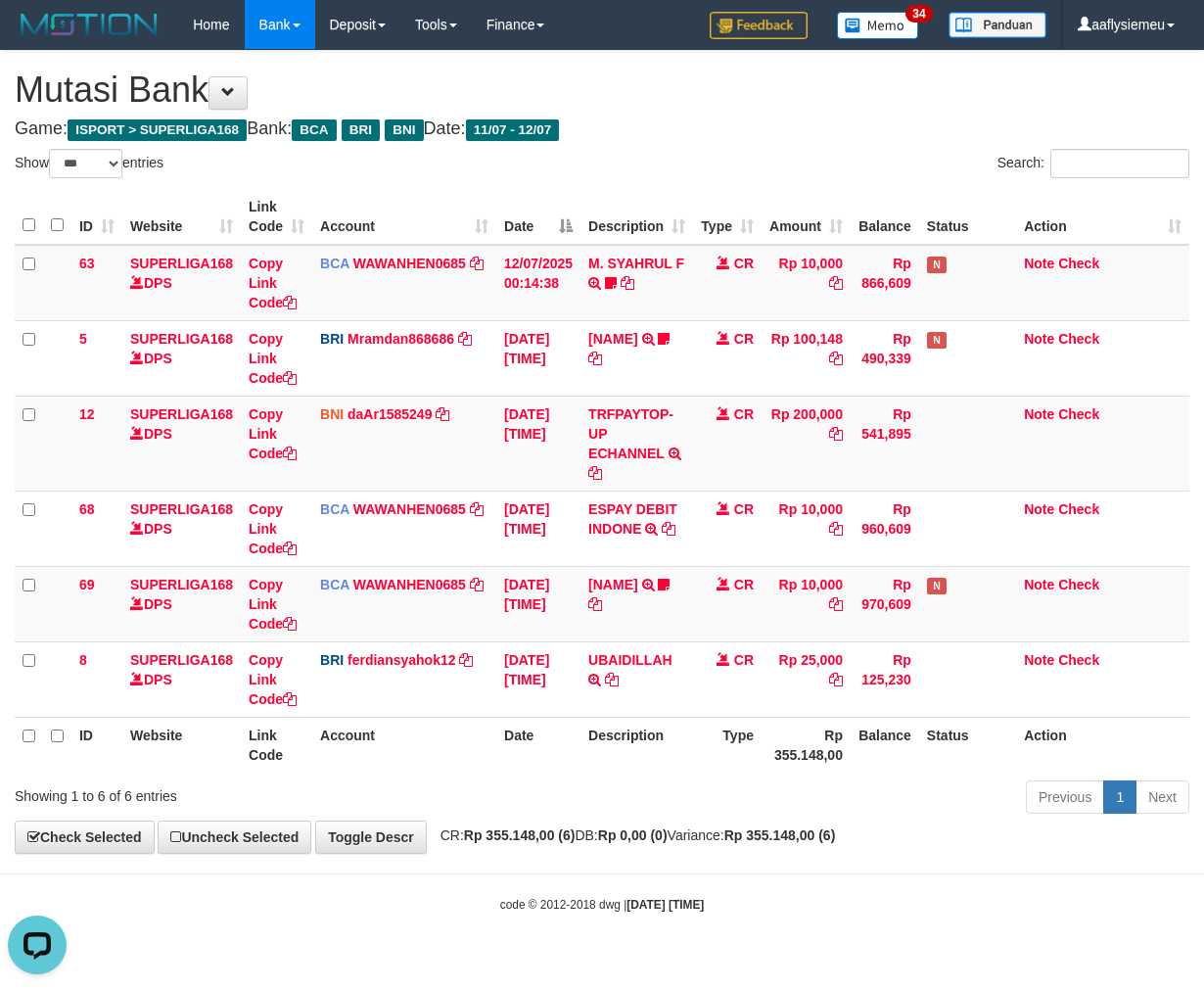 click on "Previous 1 Next" at bounding box center [854, 799] 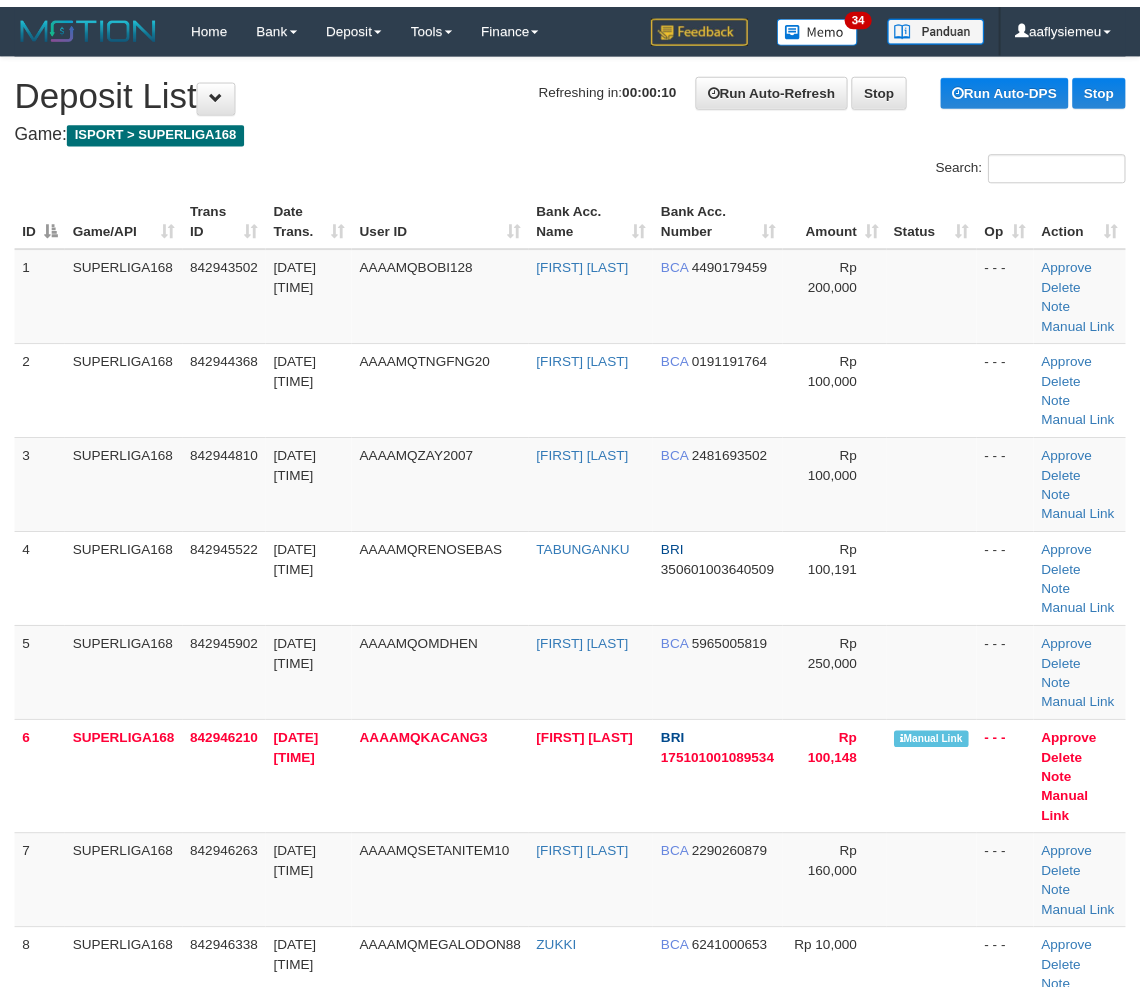 scroll, scrollTop: 0, scrollLeft: 0, axis: both 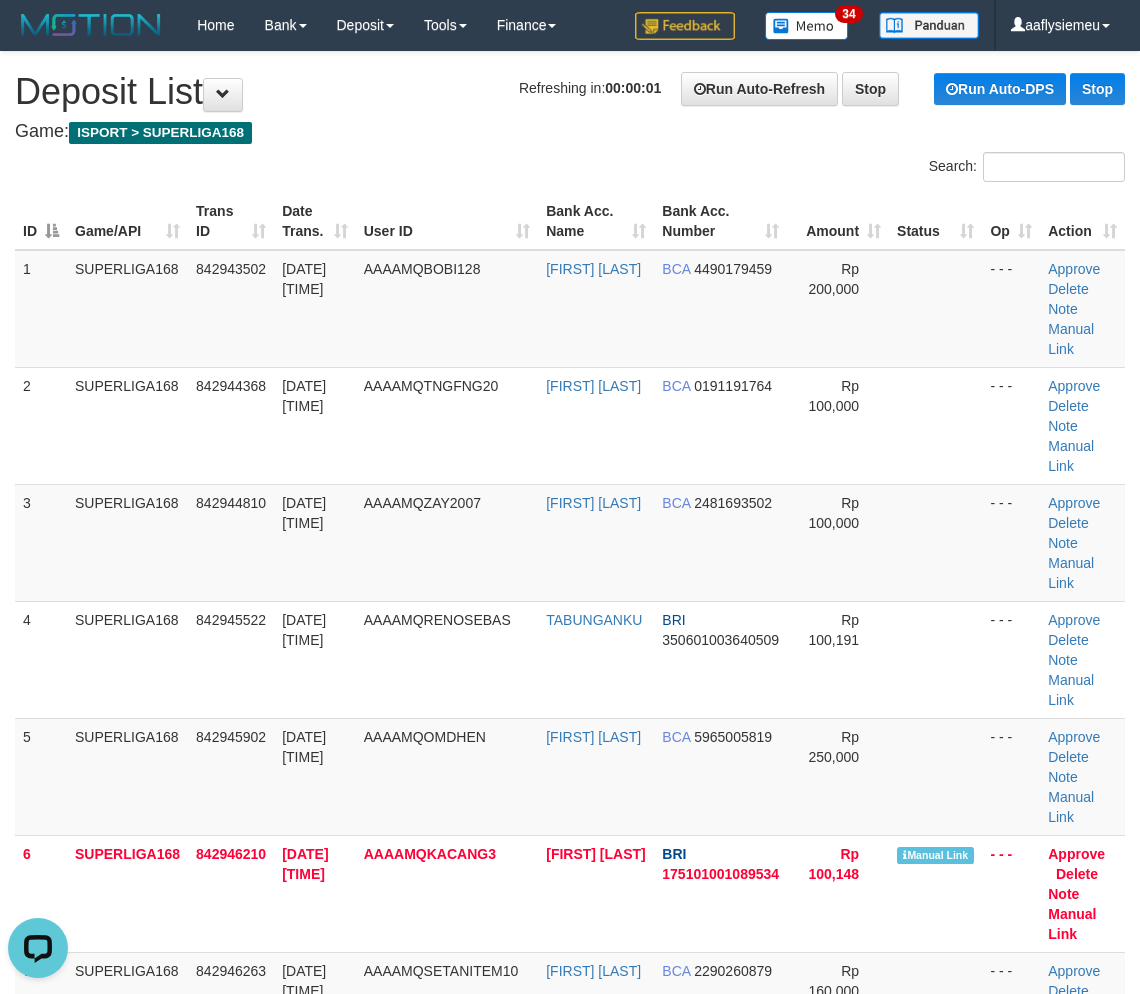 drag, startPoint x: 207, startPoint y: 485, endPoint x: 5, endPoint y: 568, distance: 218.38727 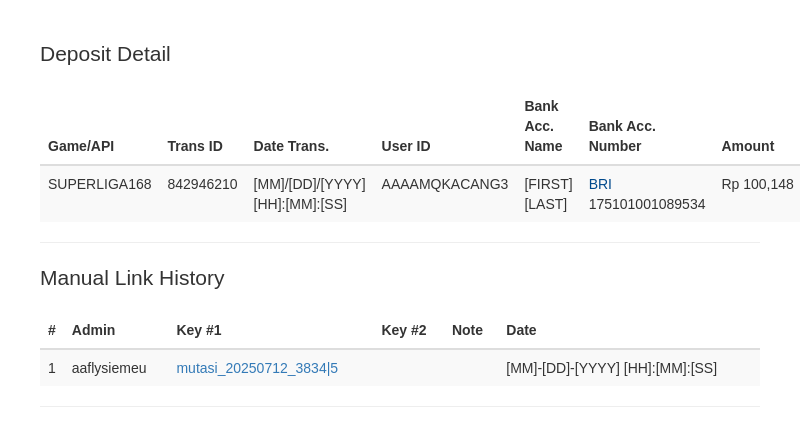 scroll, scrollTop: 480, scrollLeft: 0, axis: vertical 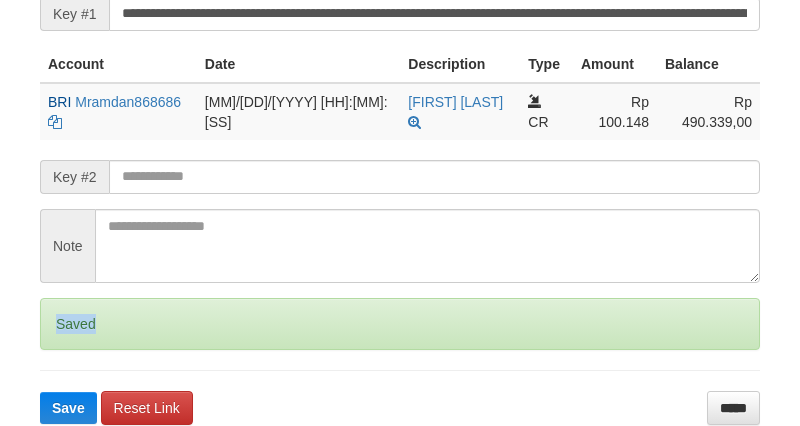 click on "Saved" at bounding box center [400, 324] 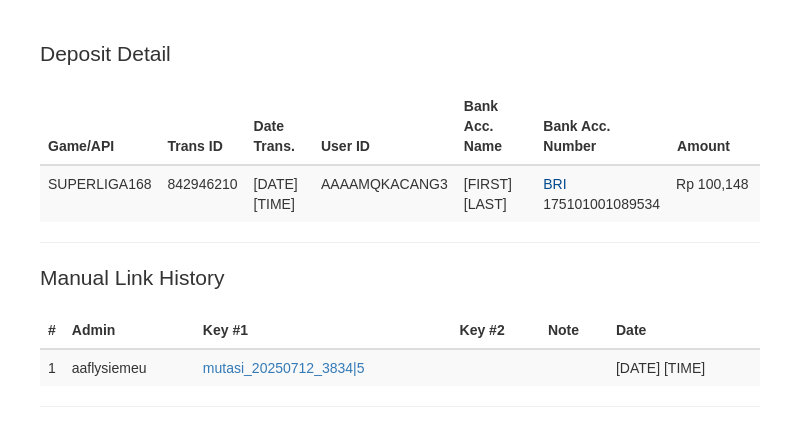 scroll, scrollTop: 480, scrollLeft: 0, axis: vertical 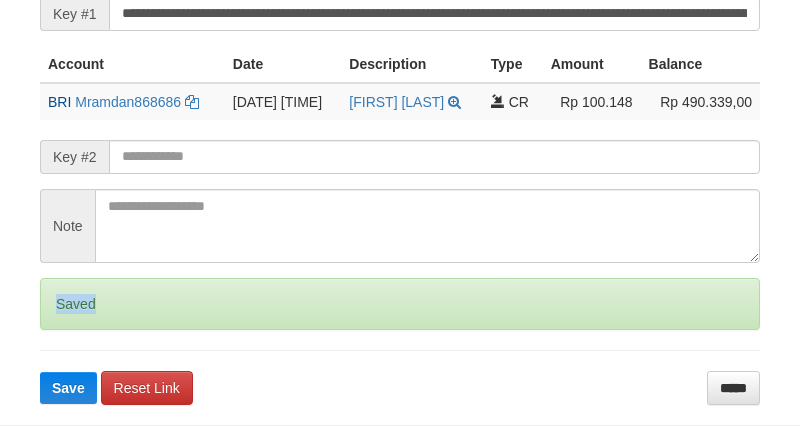 click on "Saved" at bounding box center (400, 304) 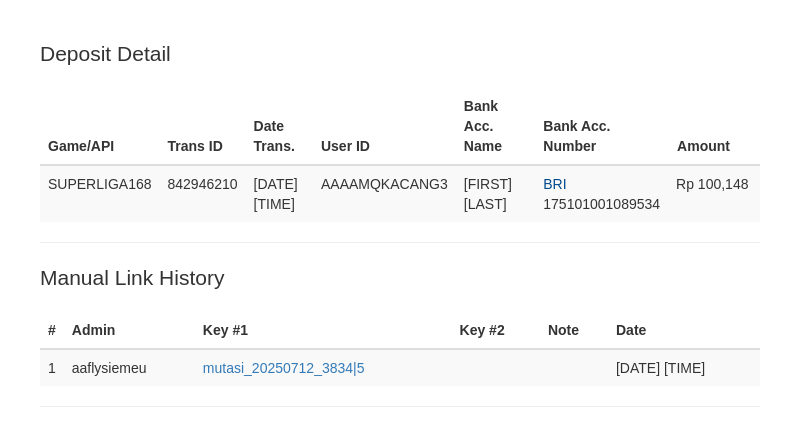 scroll, scrollTop: 480, scrollLeft: 0, axis: vertical 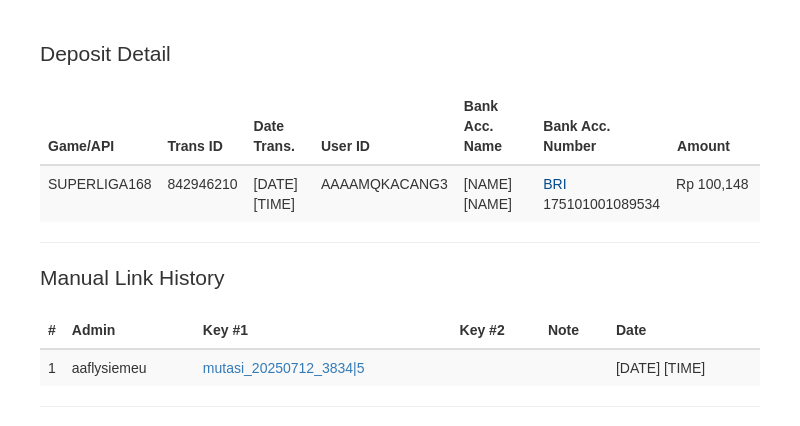 click on "Save" at bounding box center [68, 801] 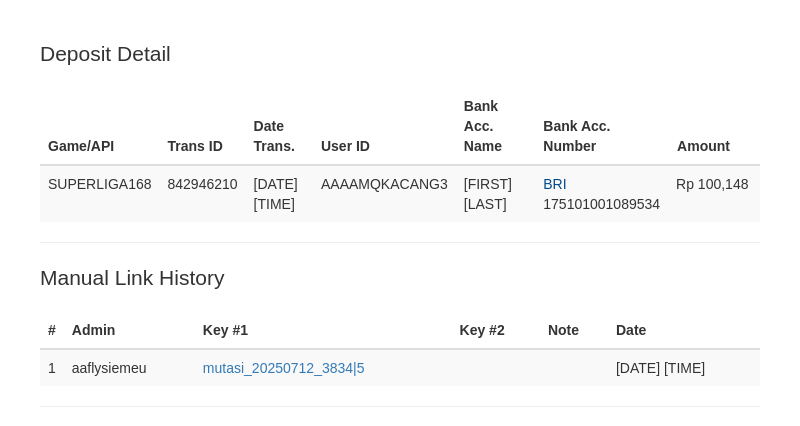 click on "Save" at bounding box center [68, 801] 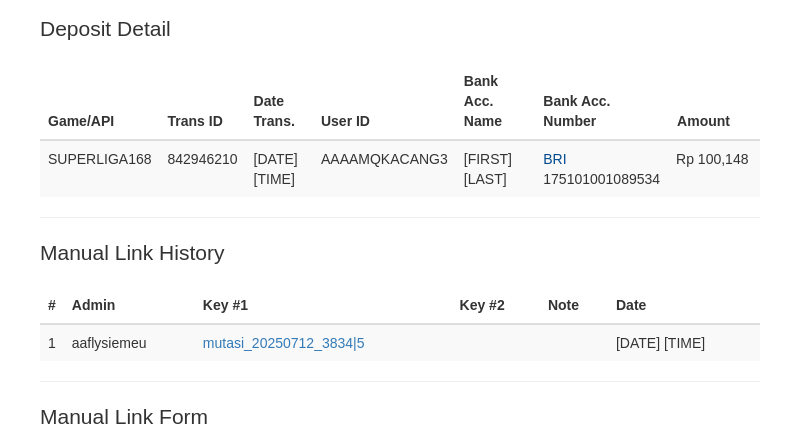 scroll, scrollTop: 0, scrollLeft: 0, axis: both 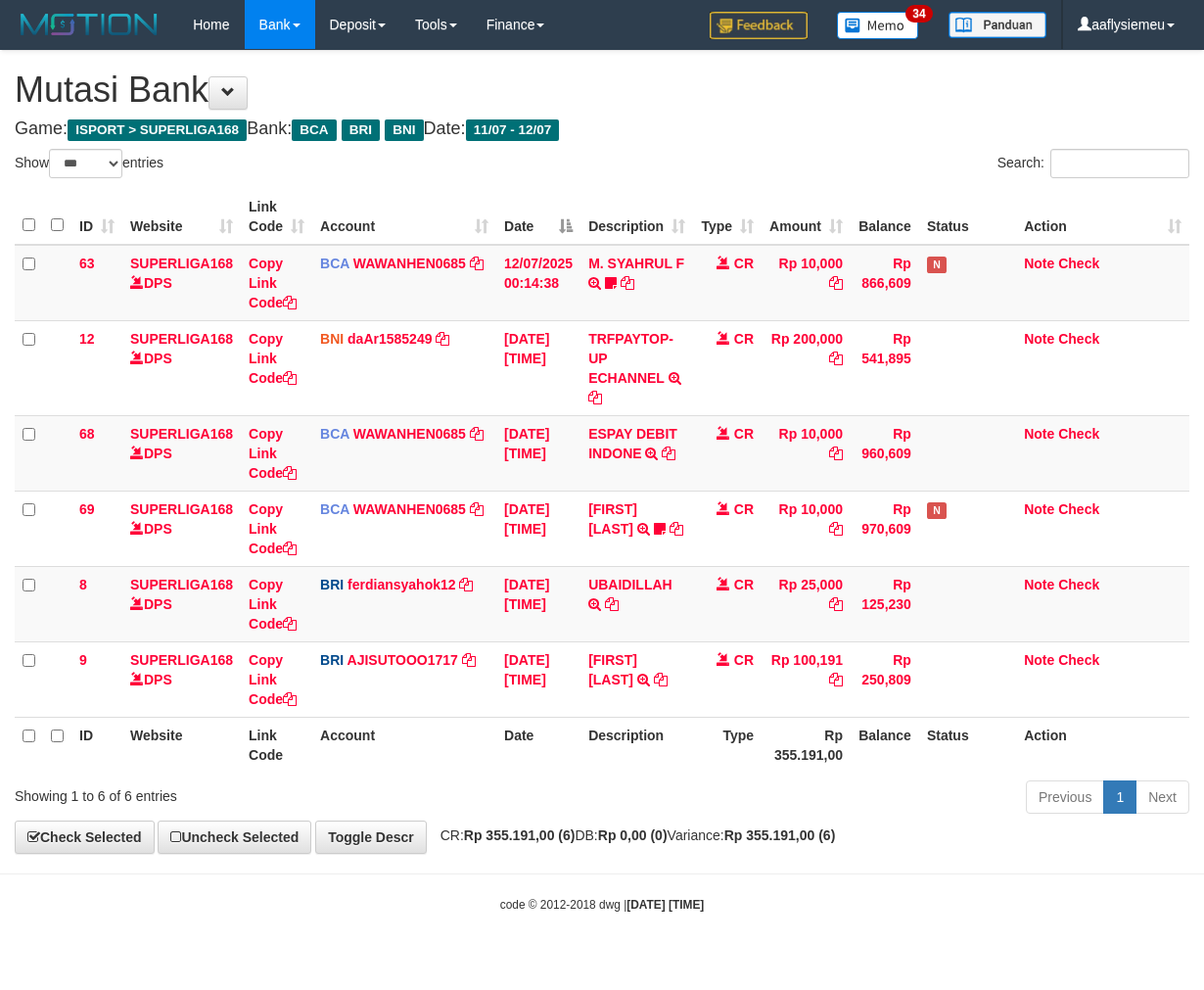 select on "***" 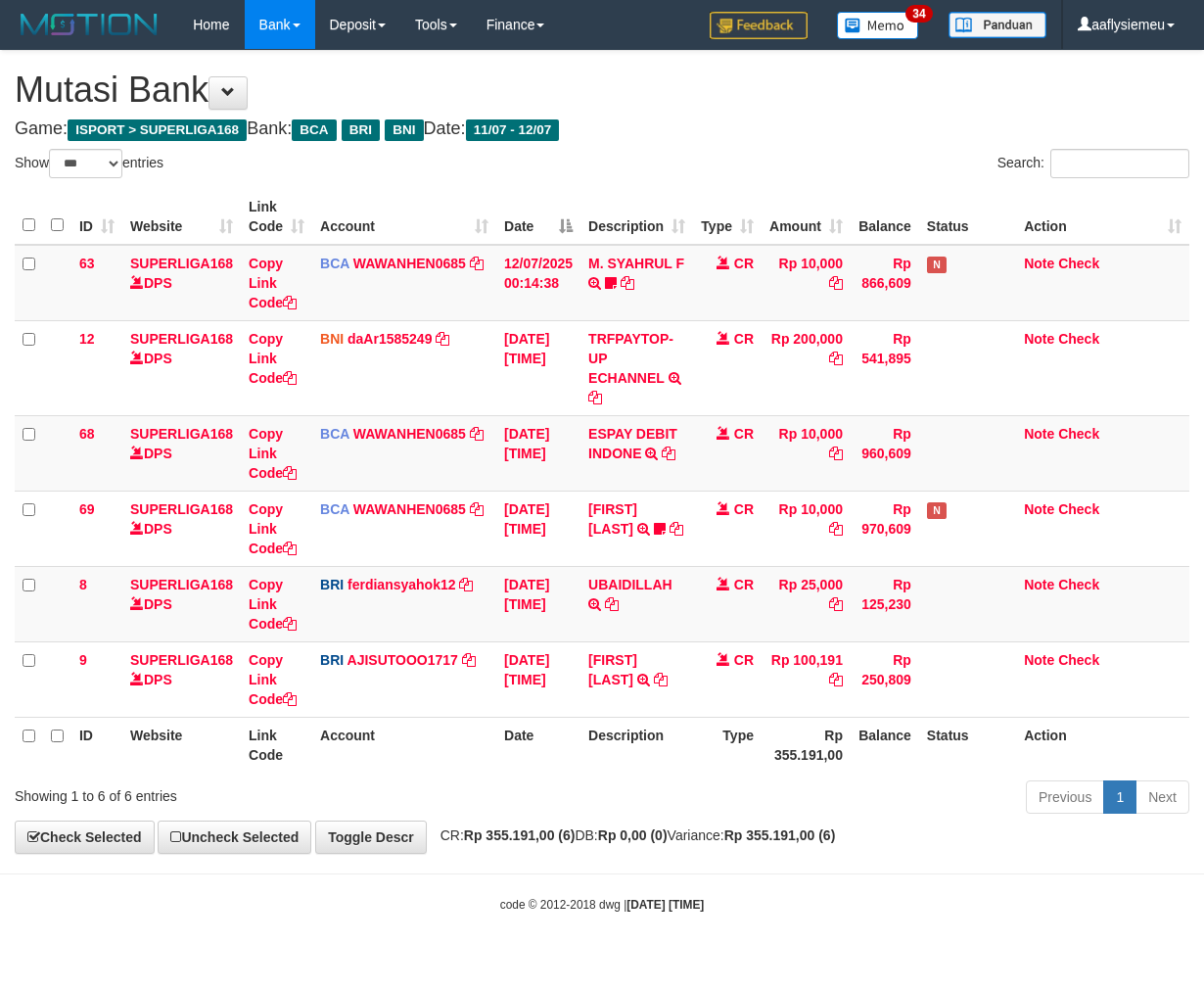 scroll, scrollTop: 0, scrollLeft: 0, axis: both 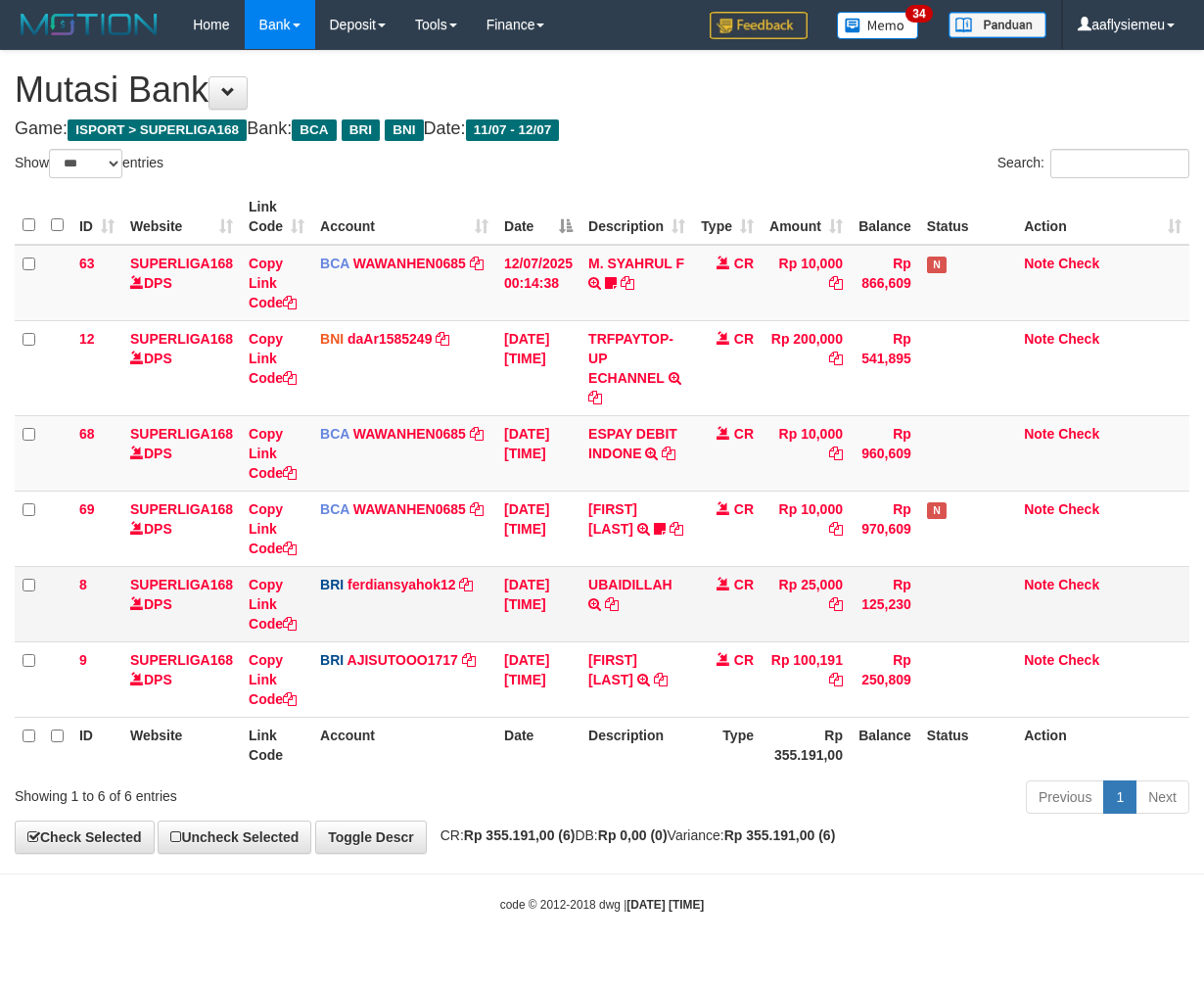 click on "[FIRST] [LAST]         TRANSFER NBMB [FIRST] [LAST] TO [FIRST] [LAST]" at bounding box center [636, 679] 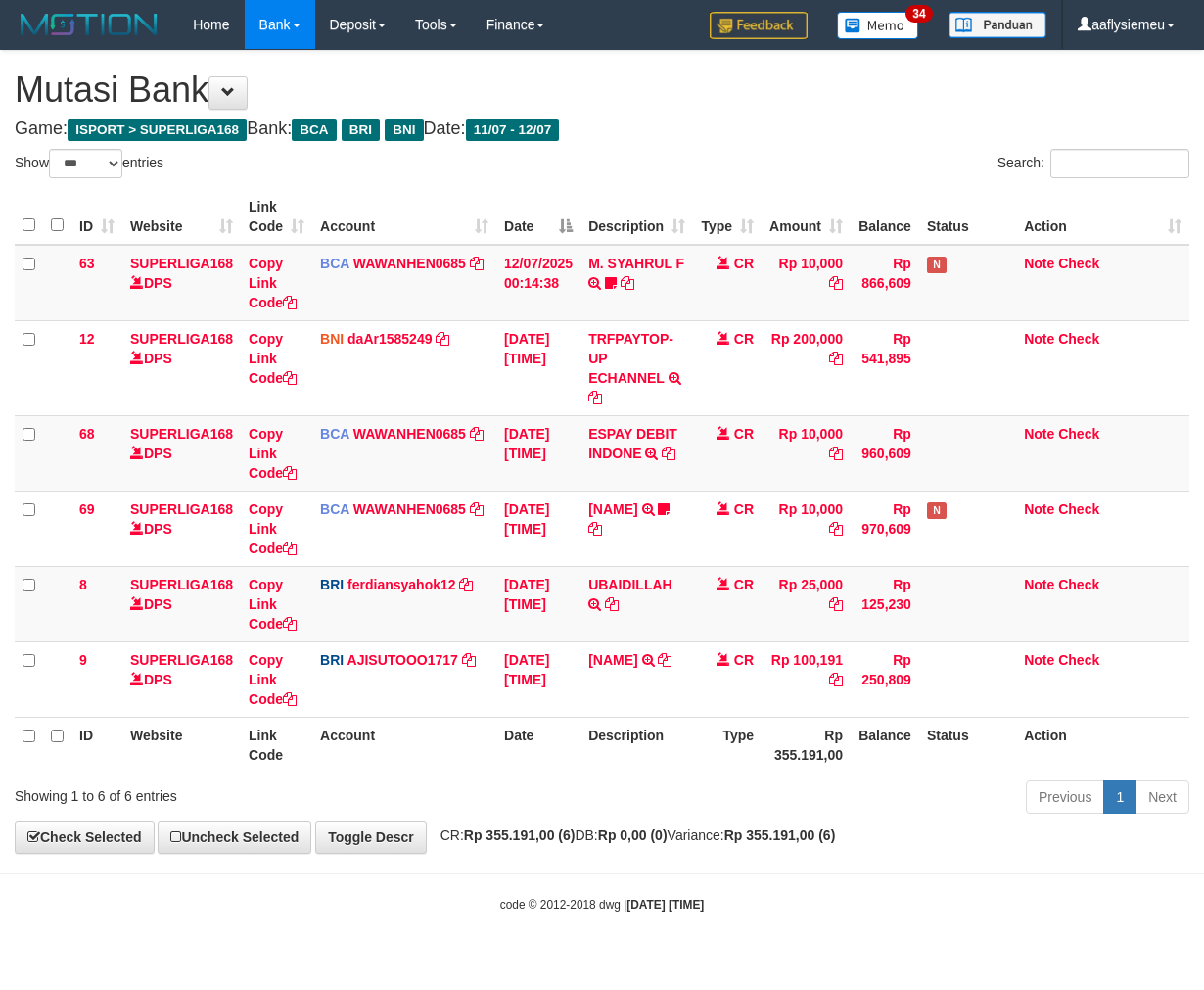 select on "***" 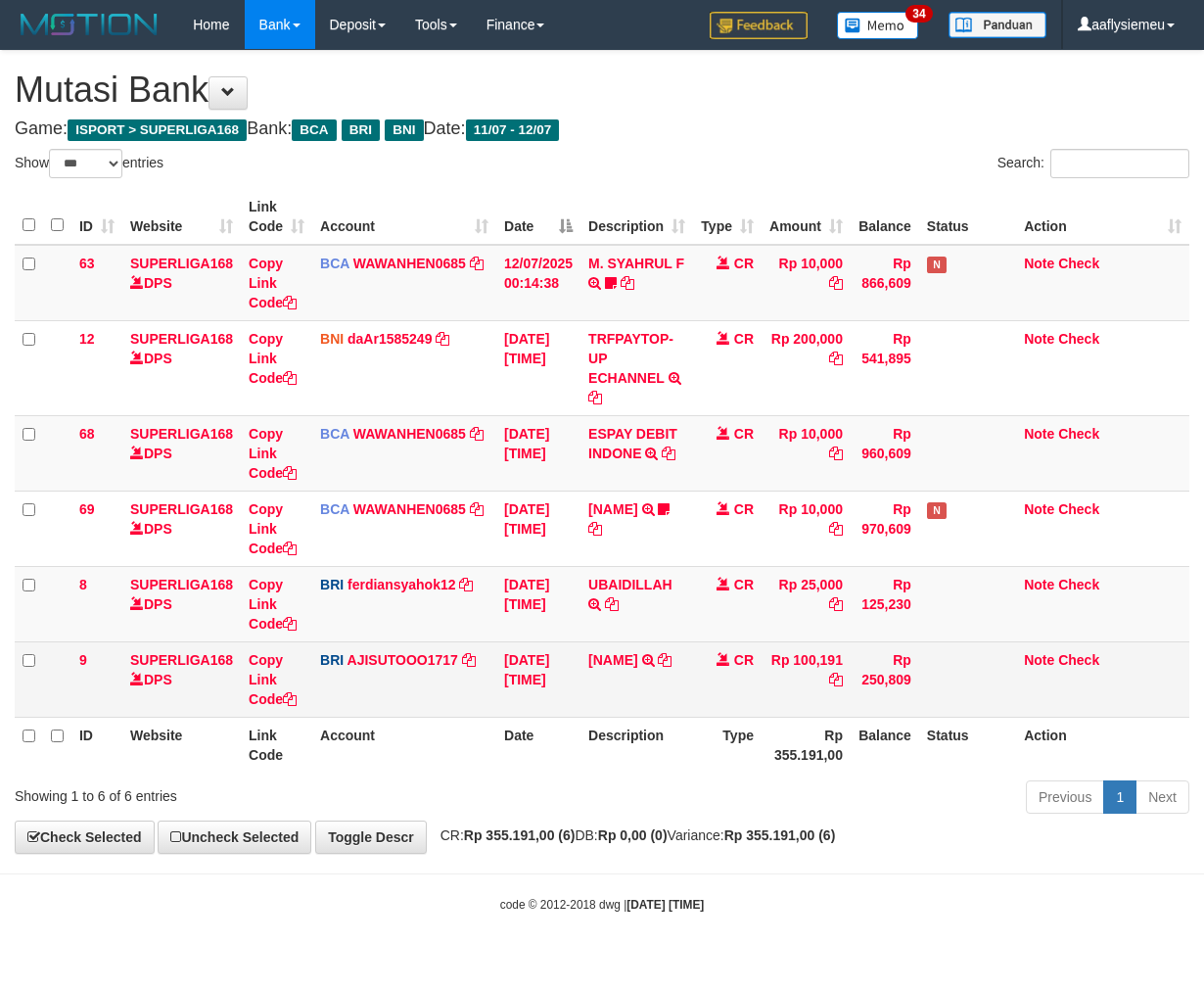 scroll, scrollTop: 0, scrollLeft: 0, axis: both 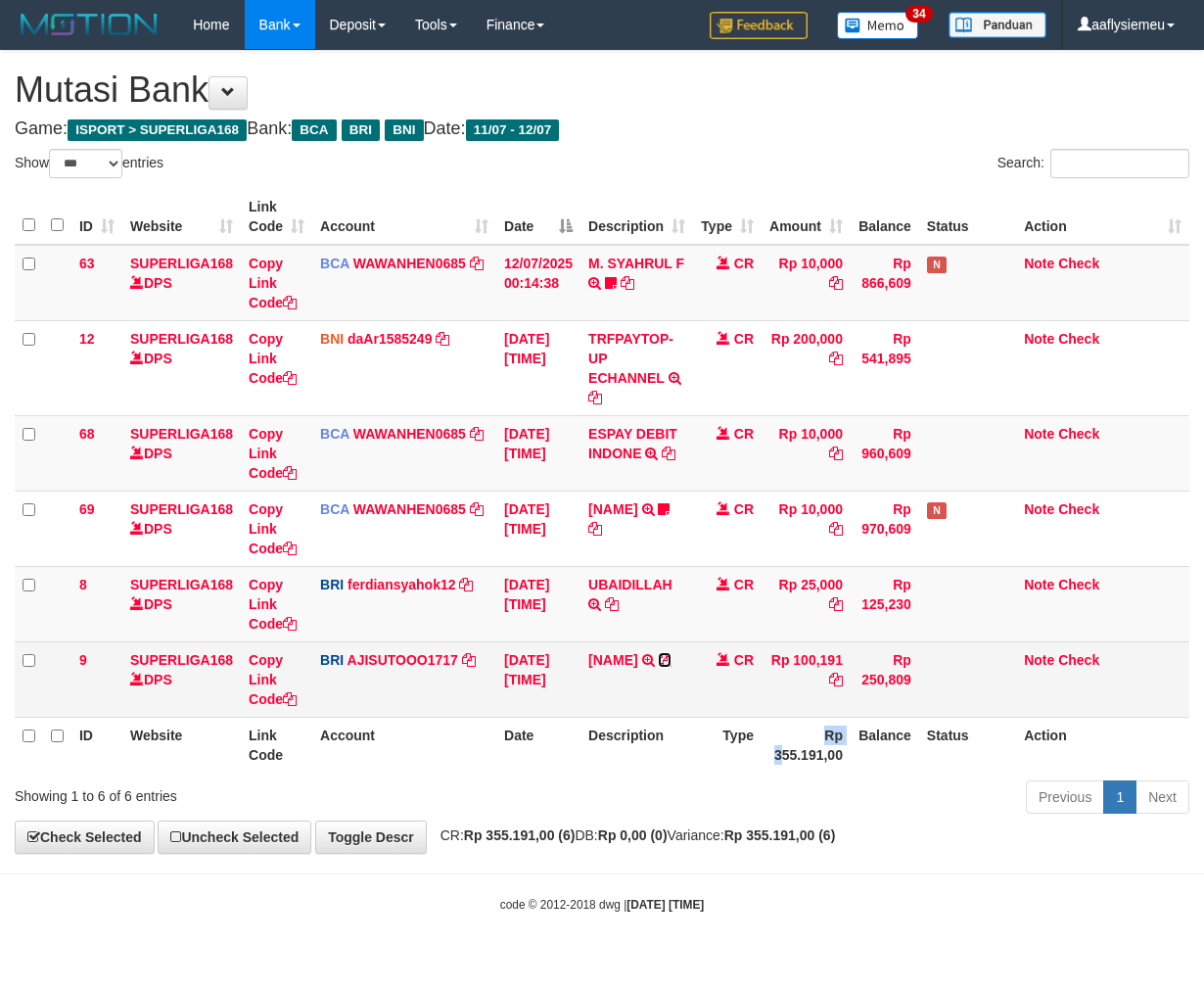 click at bounding box center (665, 660) 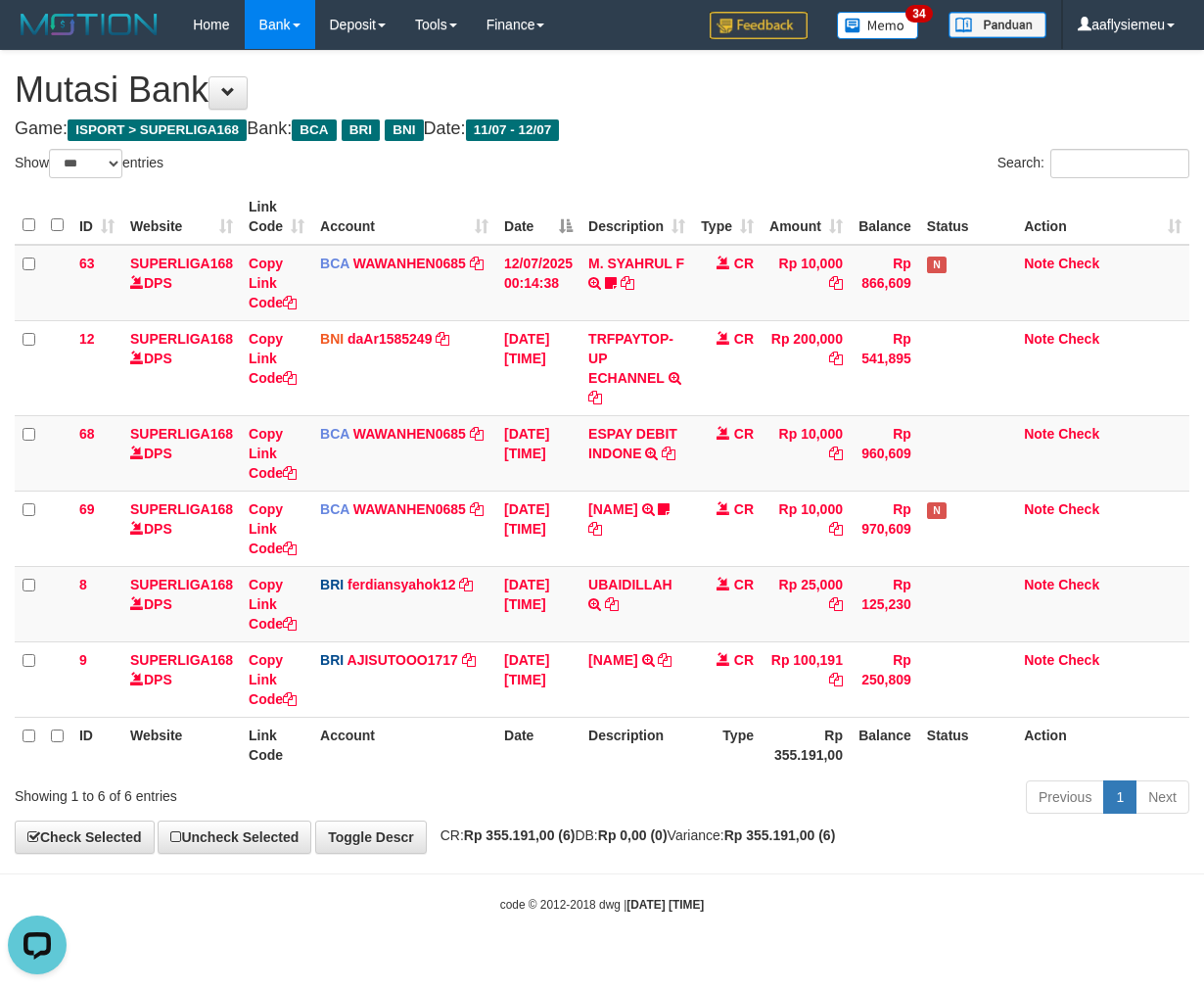 scroll, scrollTop: 0, scrollLeft: 0, axis: both 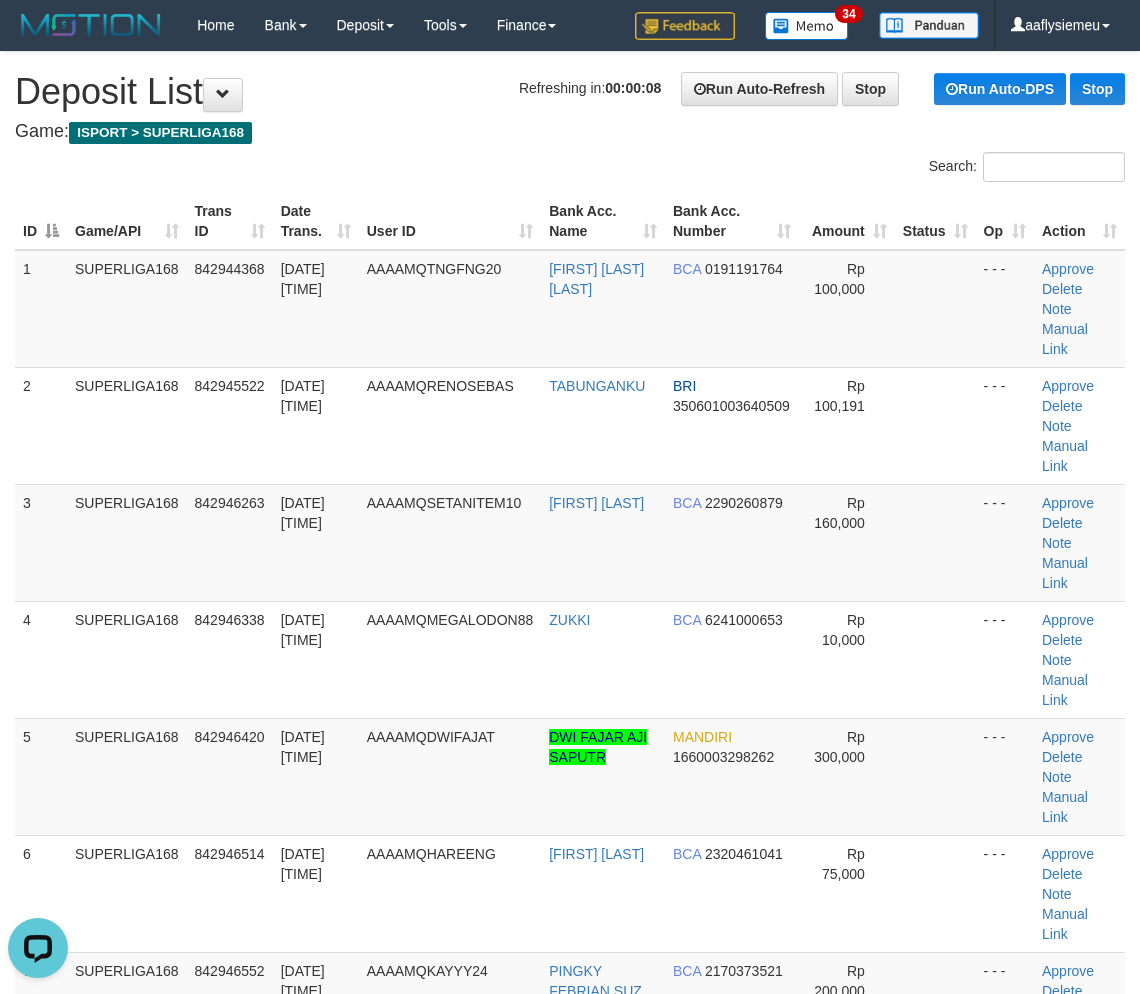 drag, startPoint x: 52, startPoint y: 611, endPoint x: 0, endPoint y: 627, distance: 54.405884 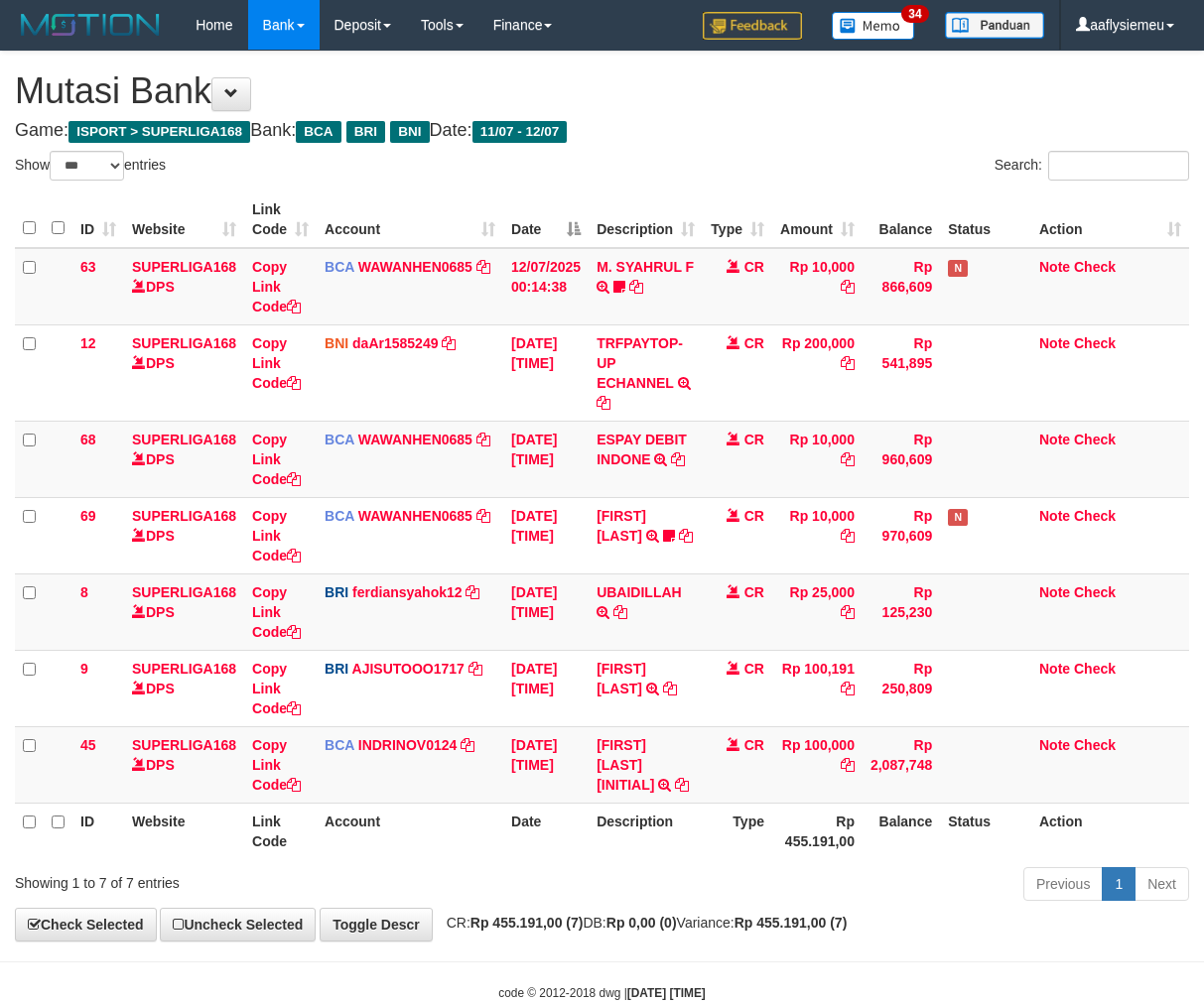 select on "***" 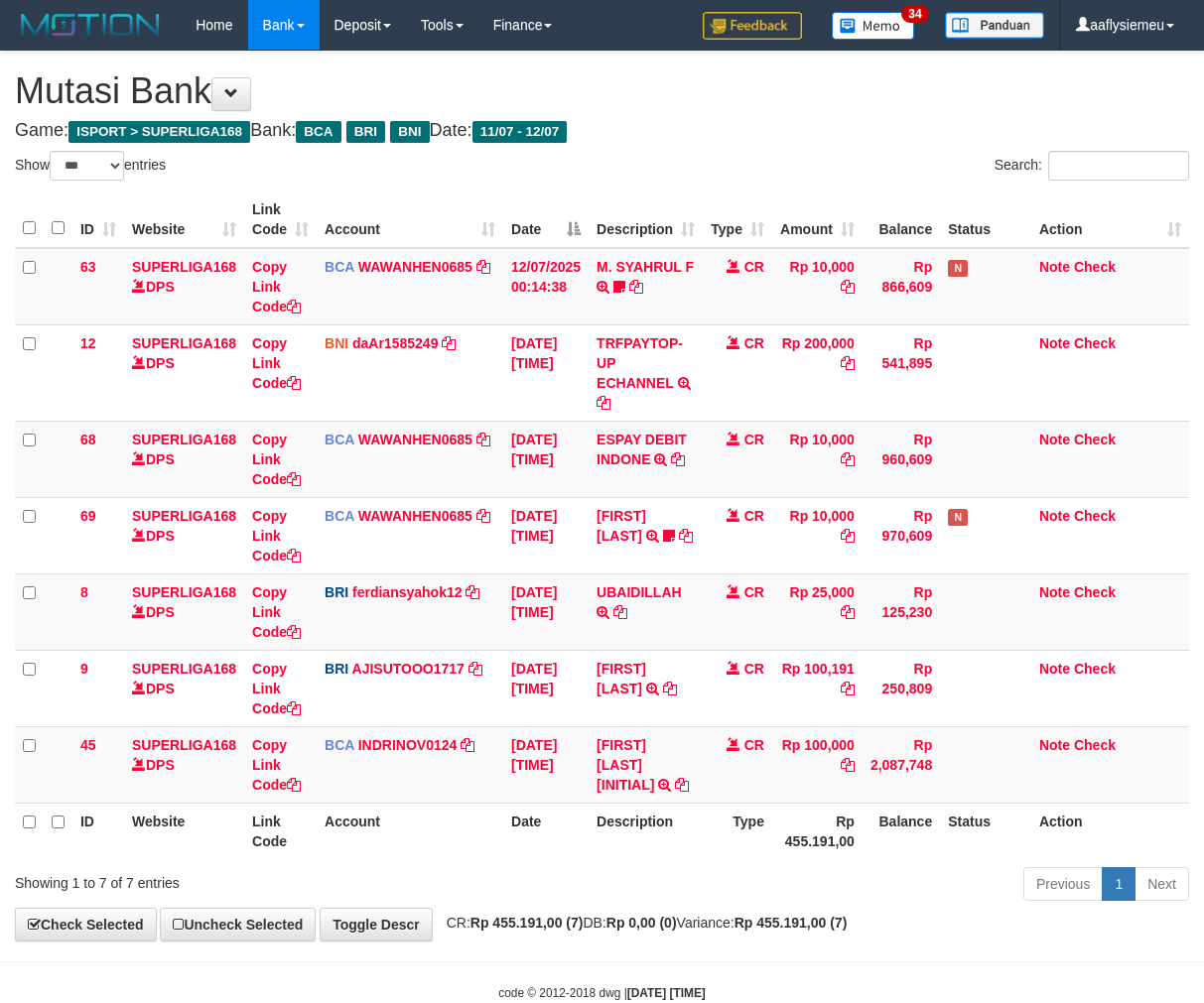 scroll, scrollTop: 0, scrollLeft: 0, axis: both 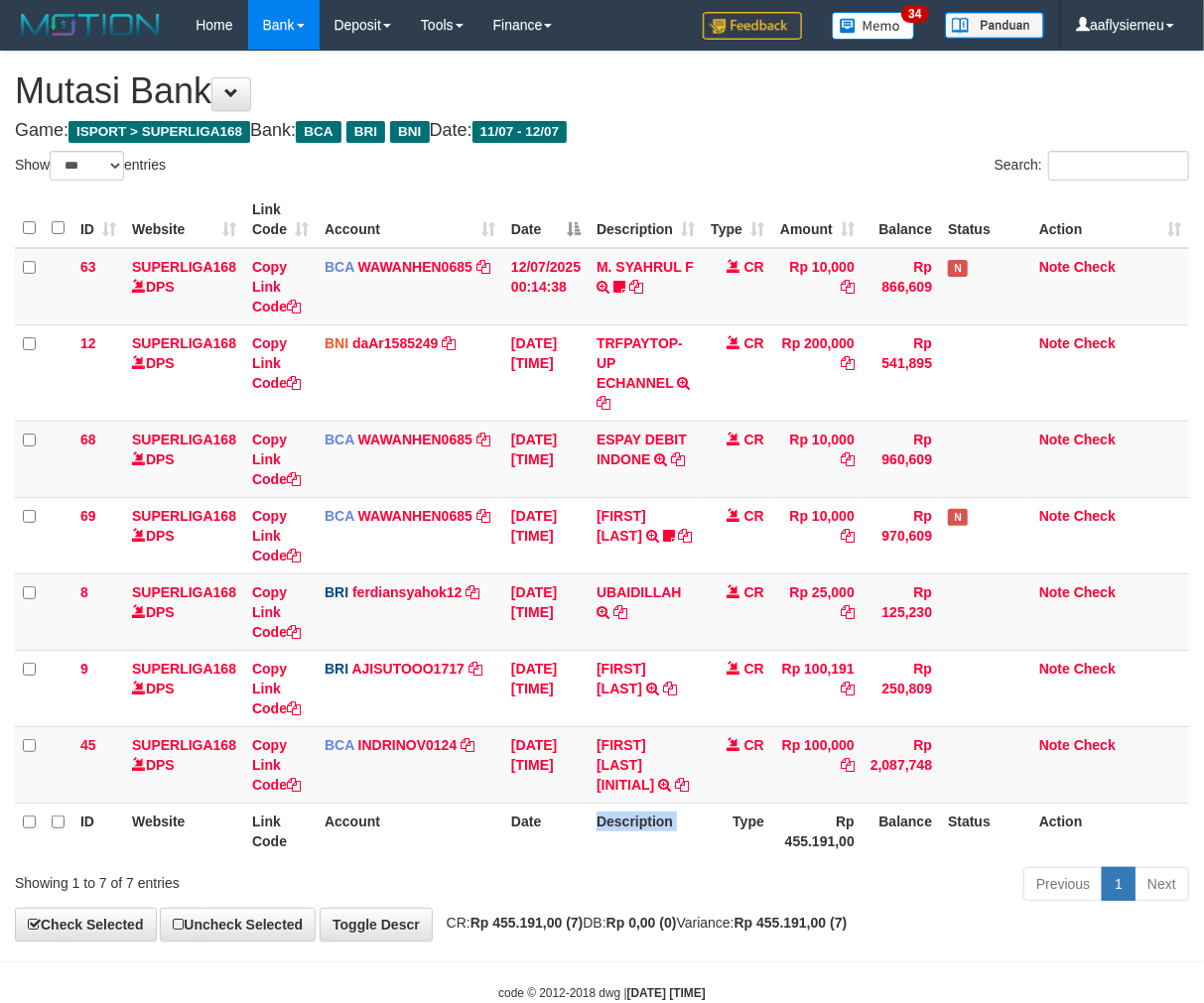 click on "Description" at bounding box center [645, 830] 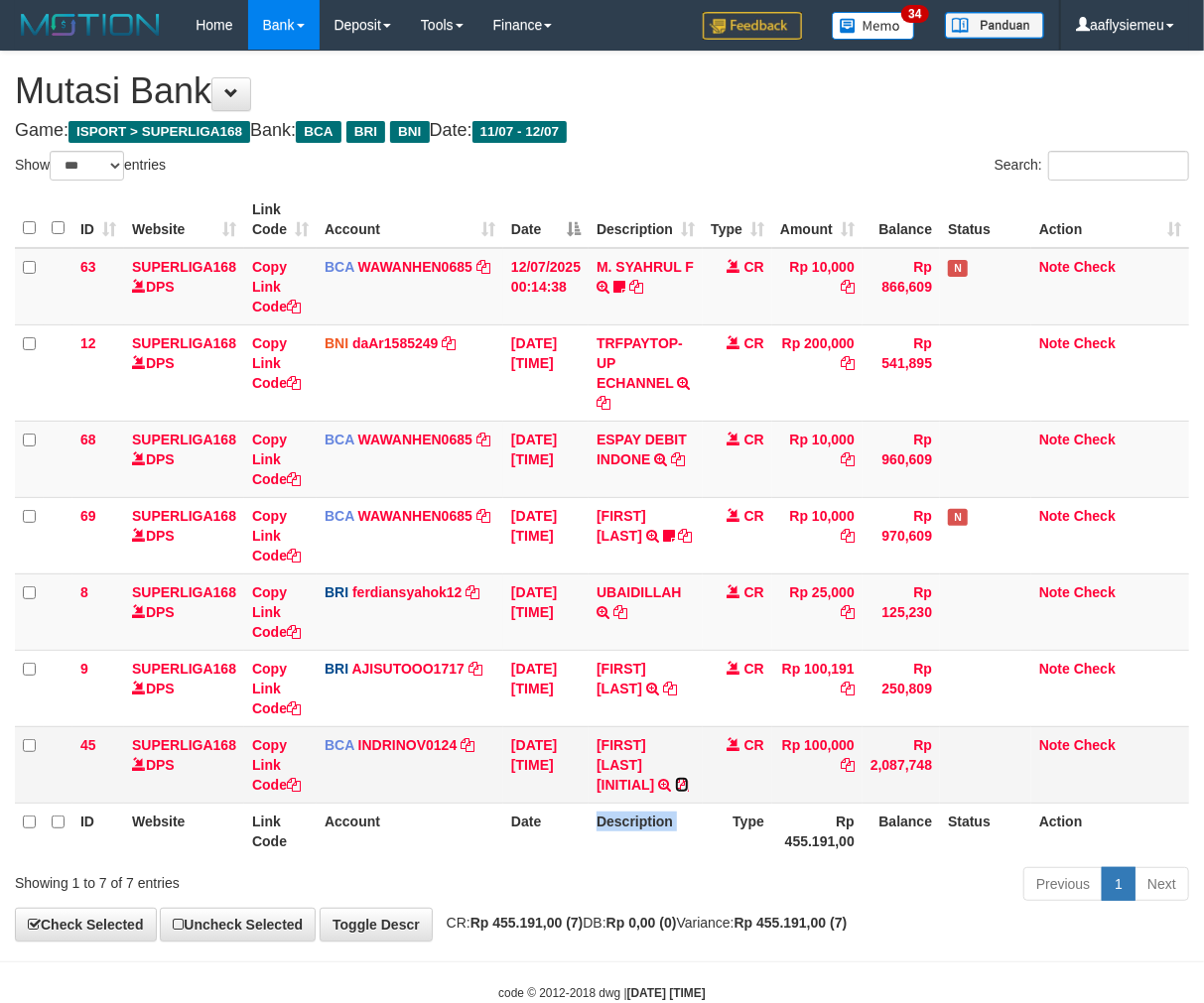 click at bounding box center (682, 785) 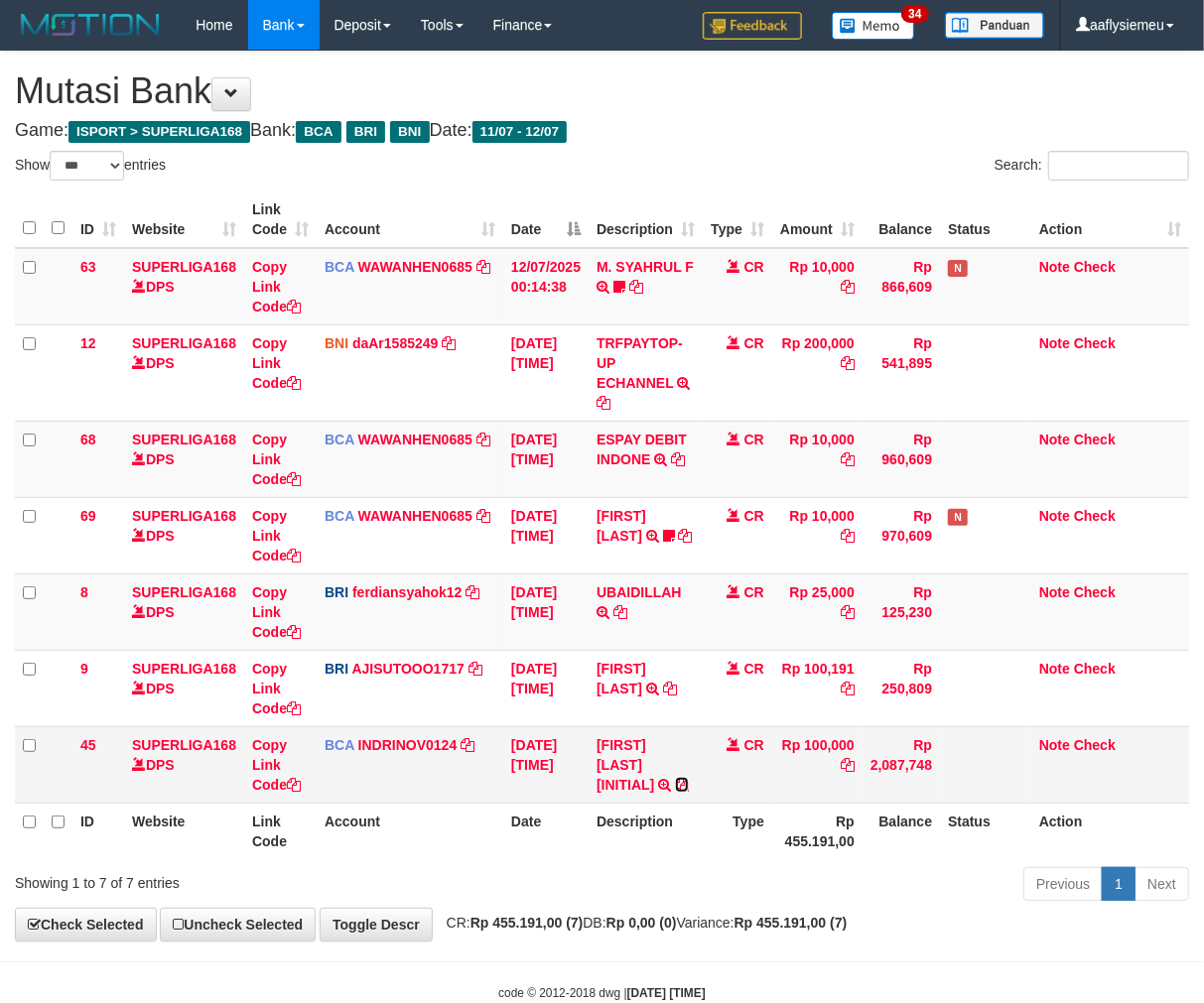 click at bounding box center [682, 785] 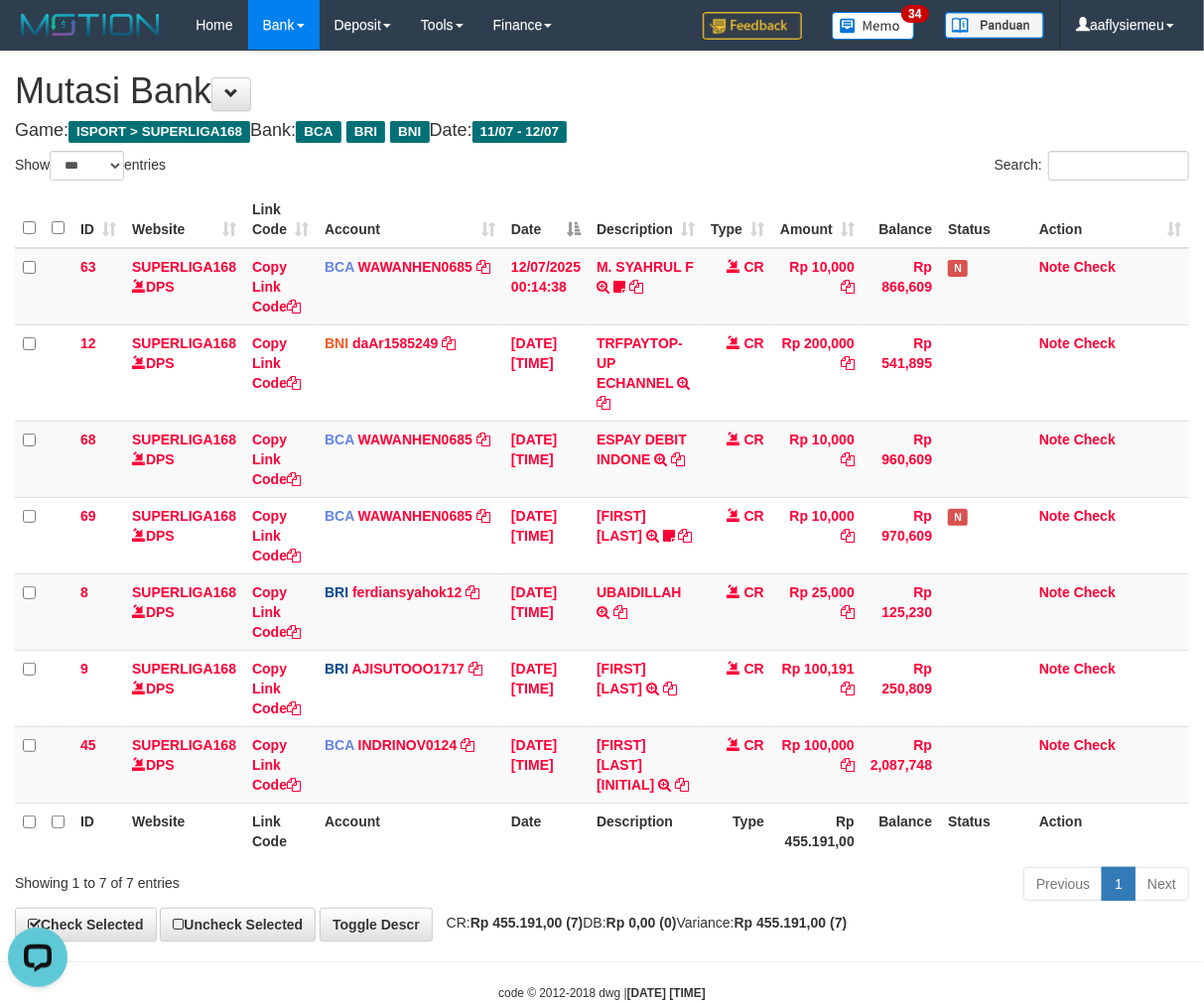 scroll, scrollTop: 0, scrollLeft: 0, axis: both 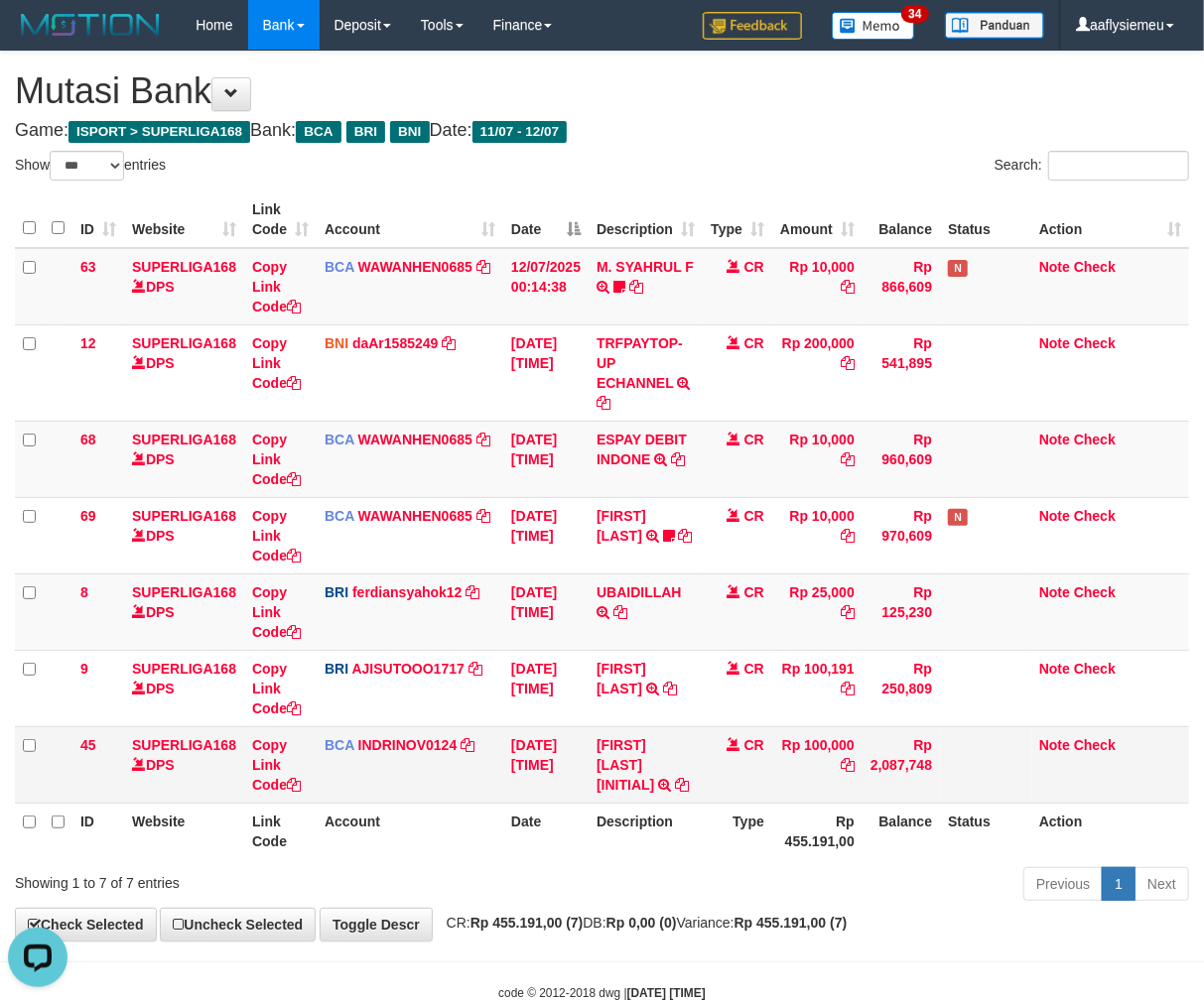 click on "Rp 2,087,748" at bounding box center [901, 764] 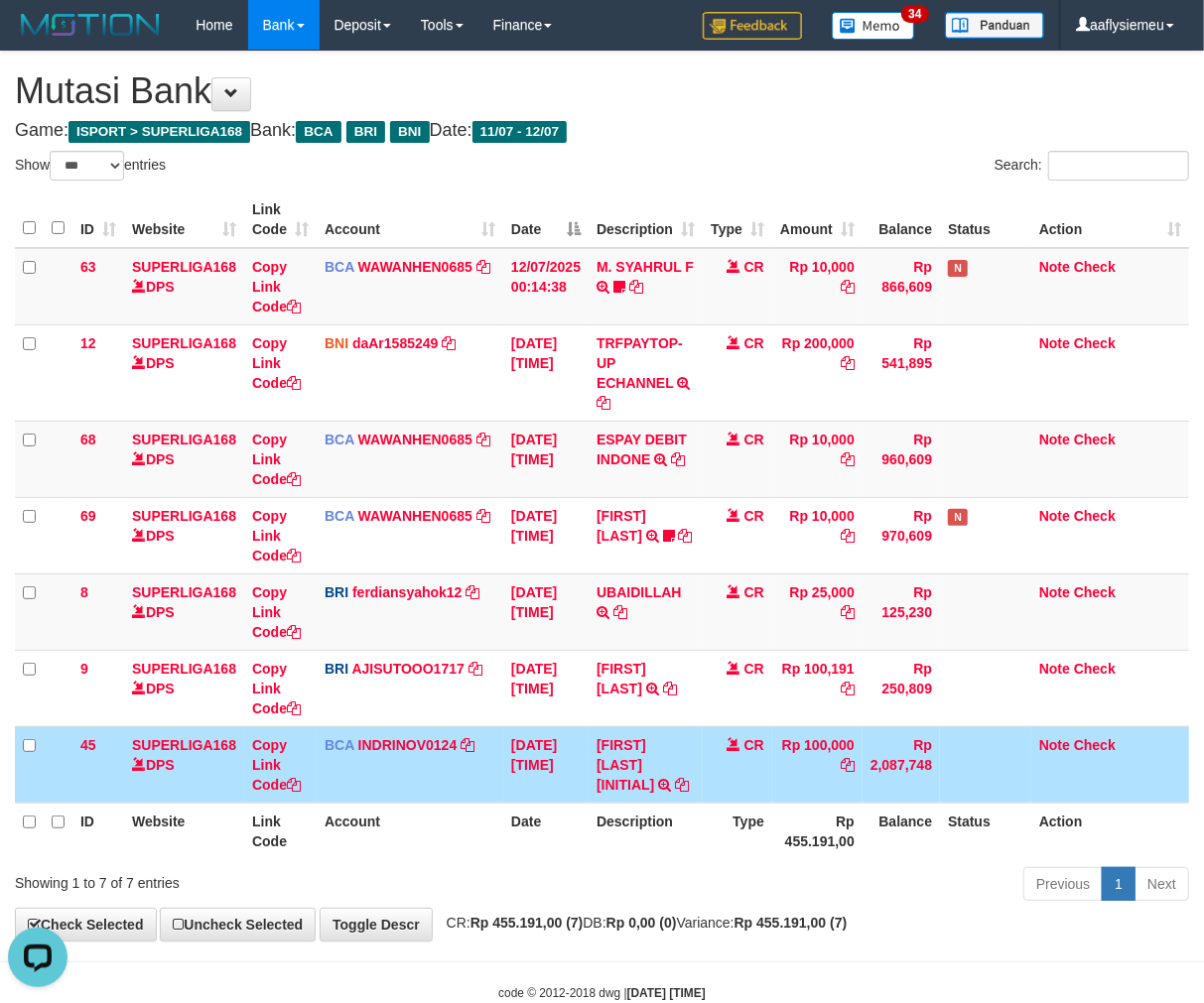 click on "Rp 100,000" at bounding box center (817, 764) 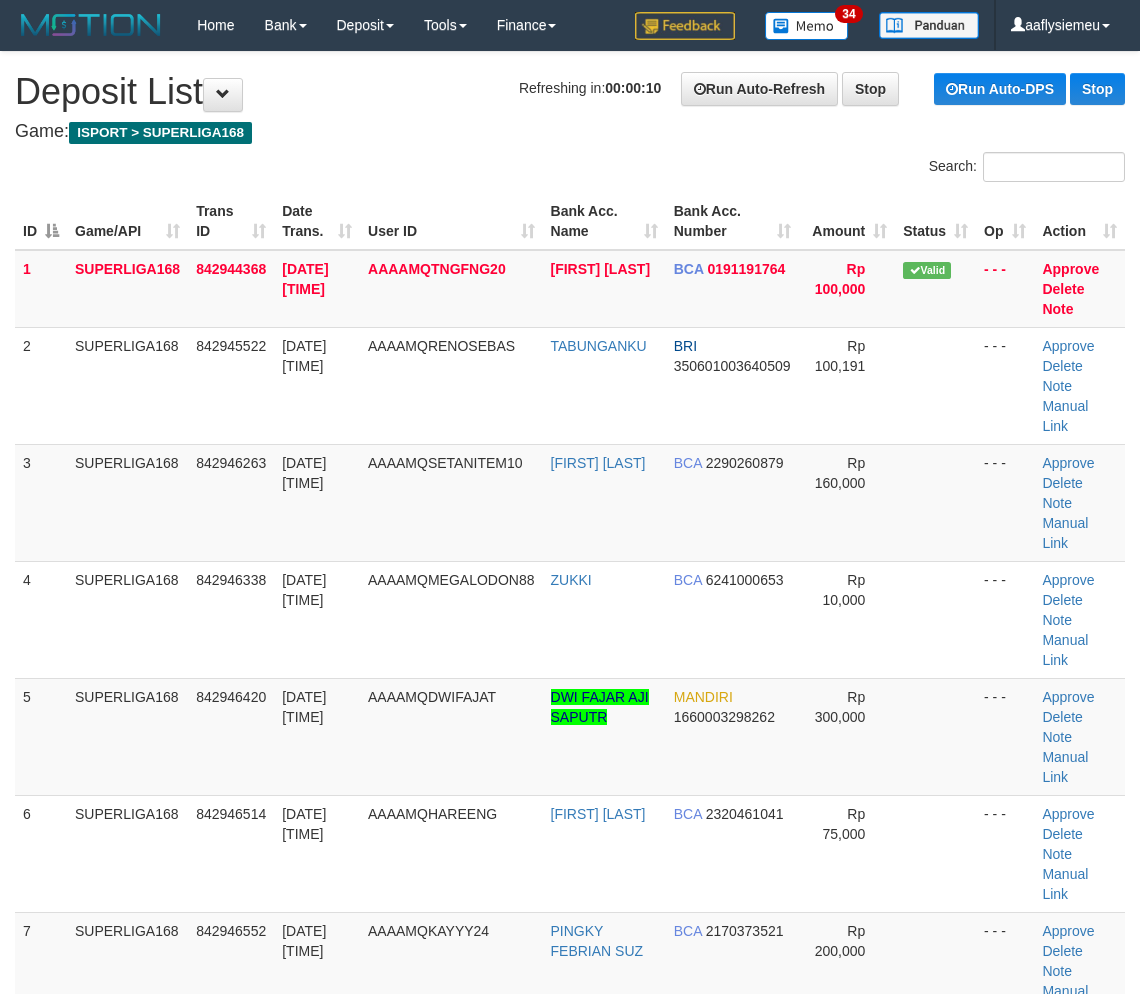 scroll, scrollTop: 0, scrollLeft: 0, axis: both 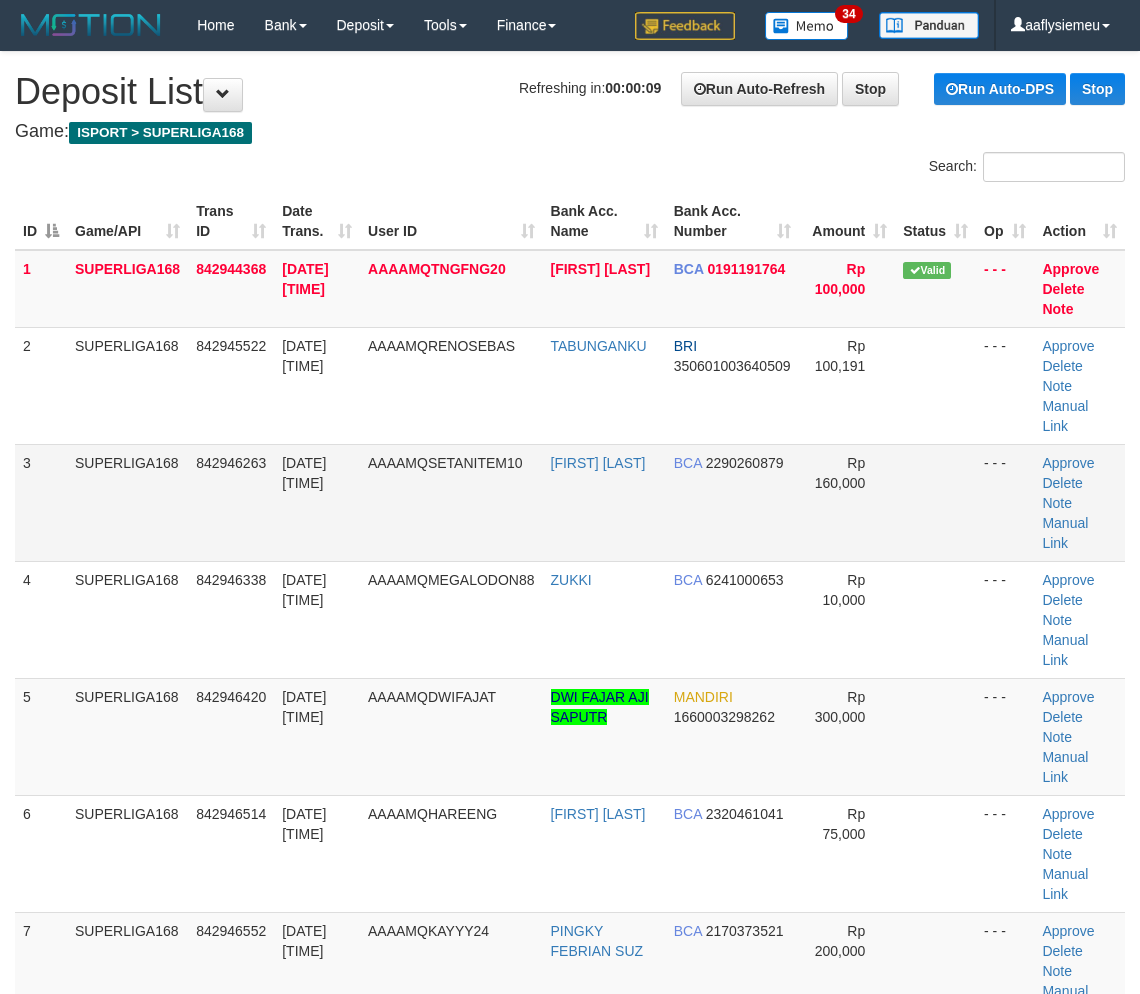 click on "AAAAMQSETANITEM10" at bounding box center (451, 502) 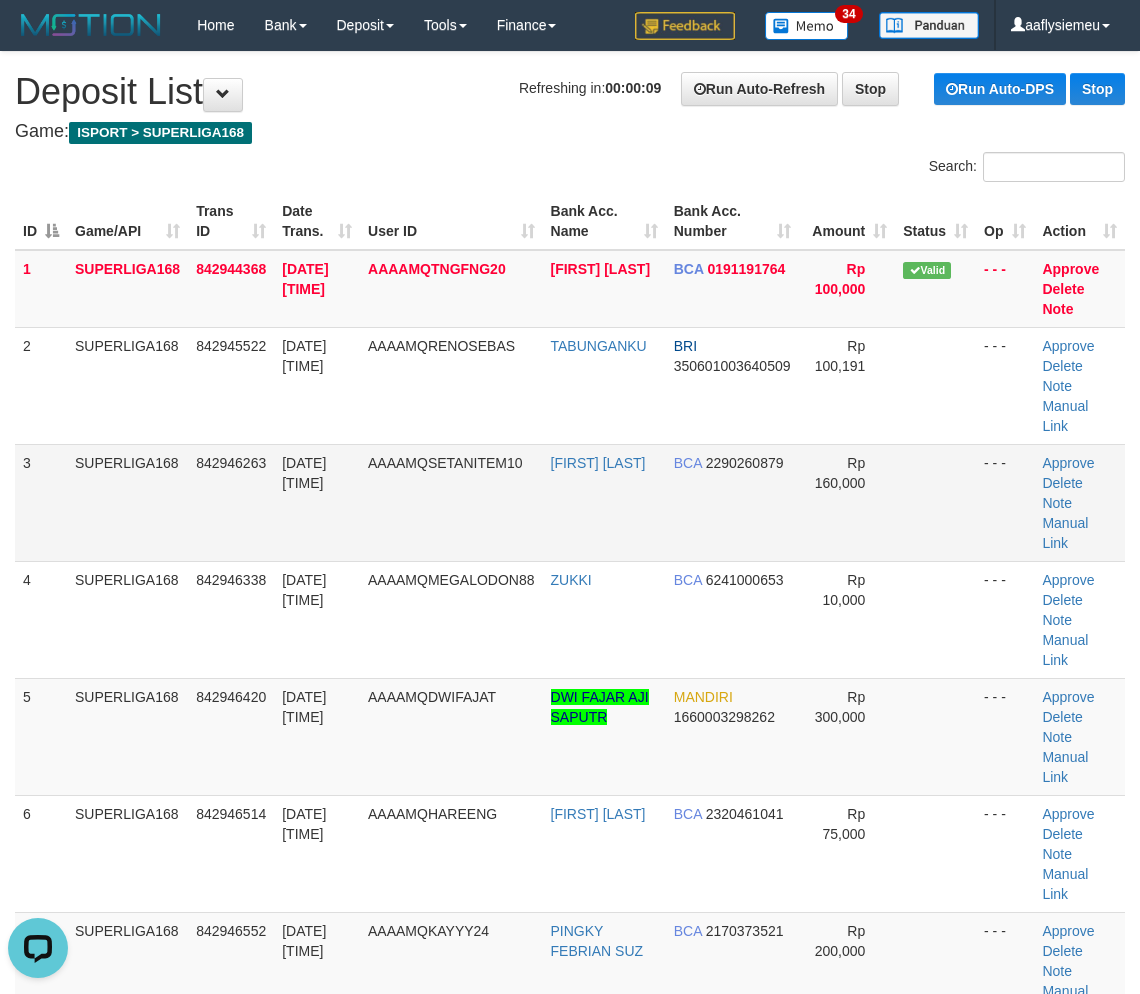 scroll, scrollTop: 0, scrollLeft: 0, axis: both 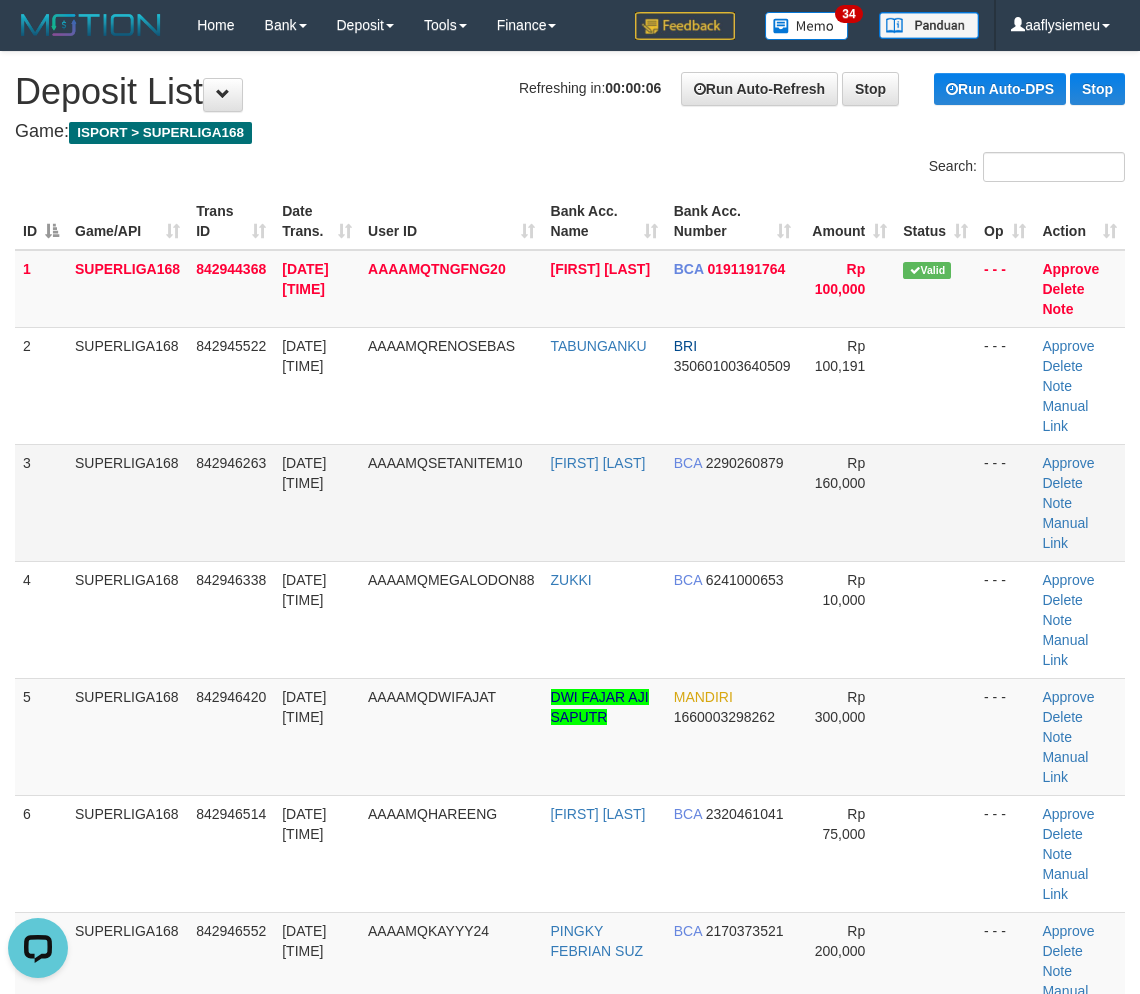 click on "842946263" at bounding box center [231, 502] 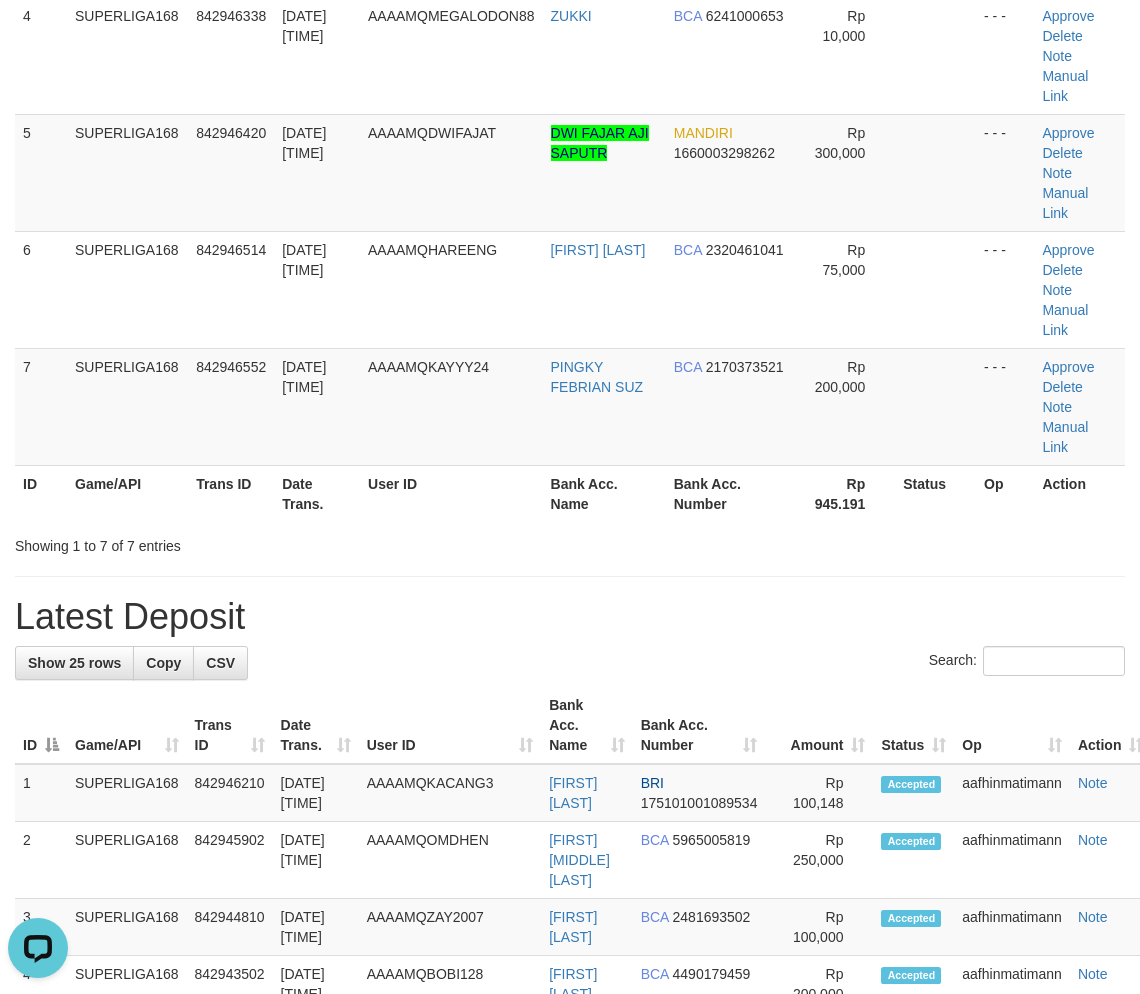 scroll, scrollTop: 777, scrollLeft: 0, axis: vertical 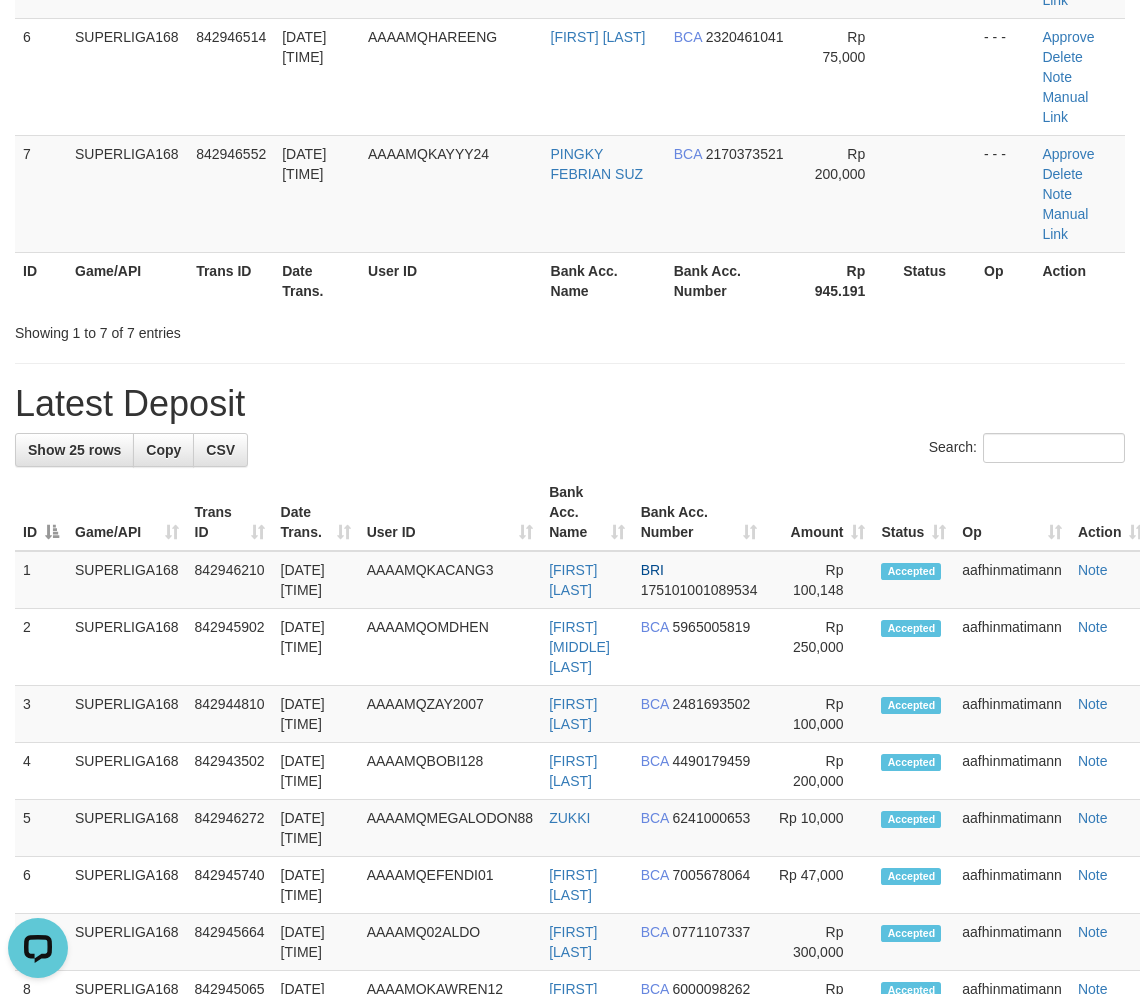 click on "Latest Deposit" at bounding box center (570, 404) 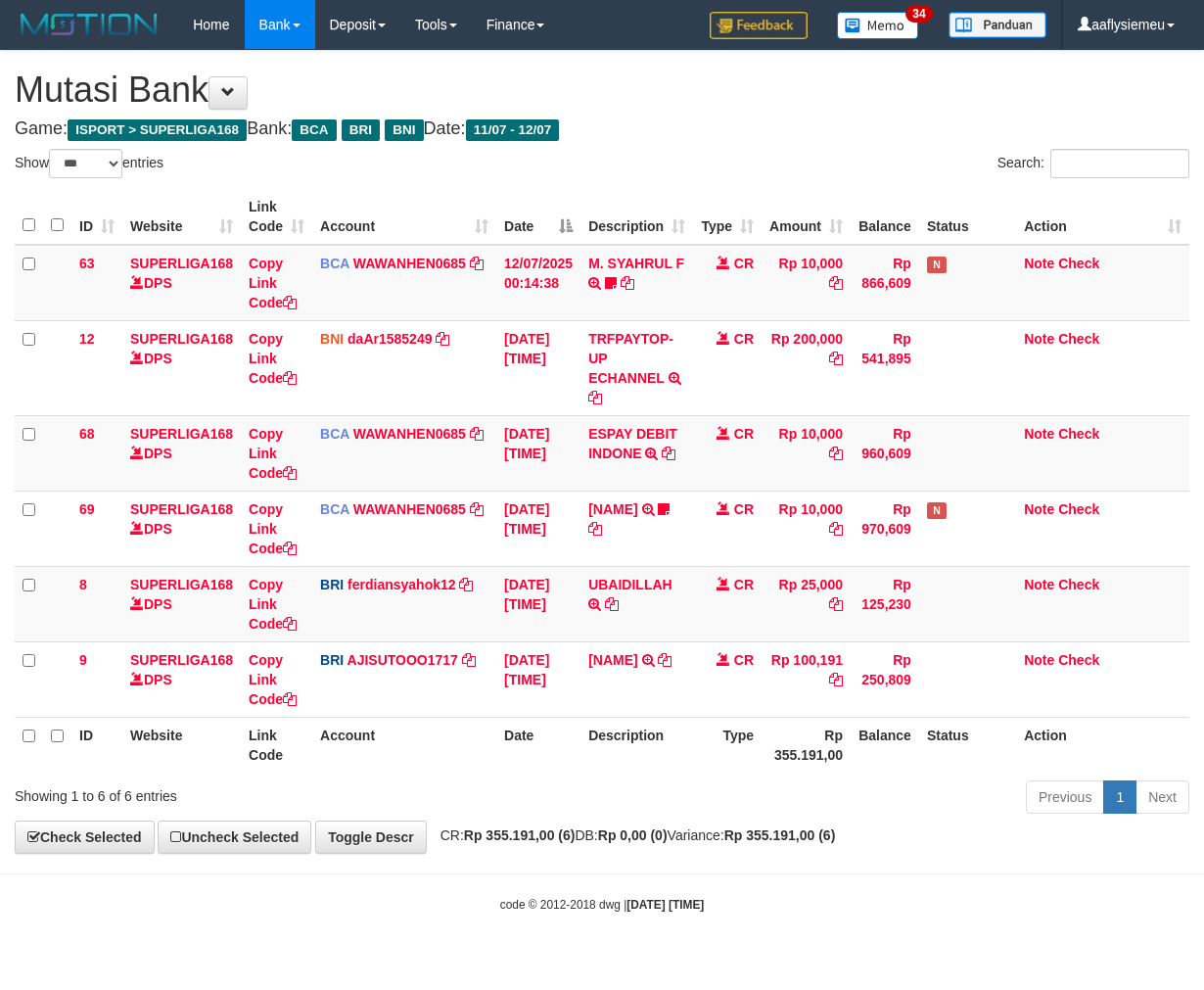select on "***" 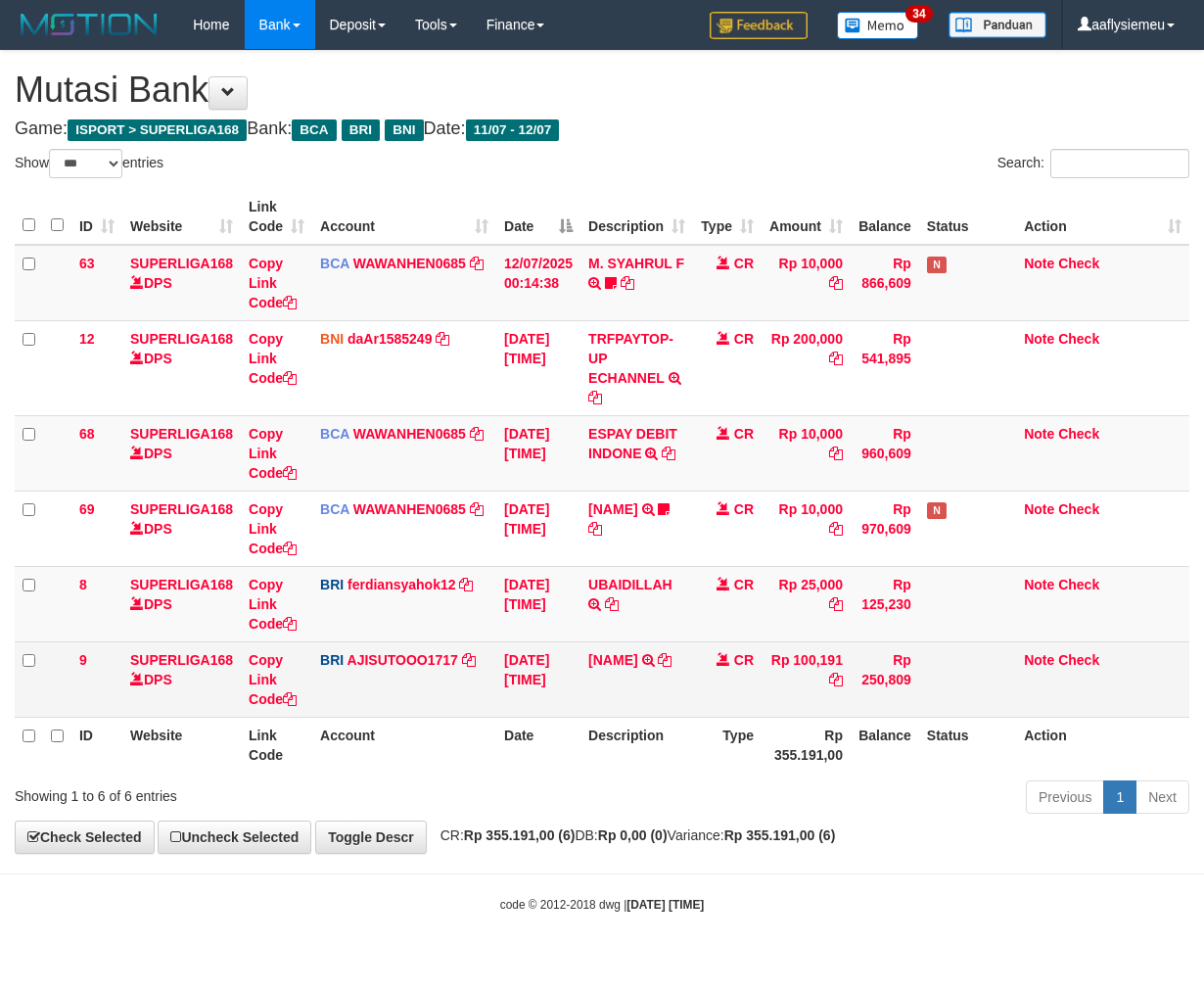 scroll, scrollTop: 0, scrollLeft: 0, axis: both 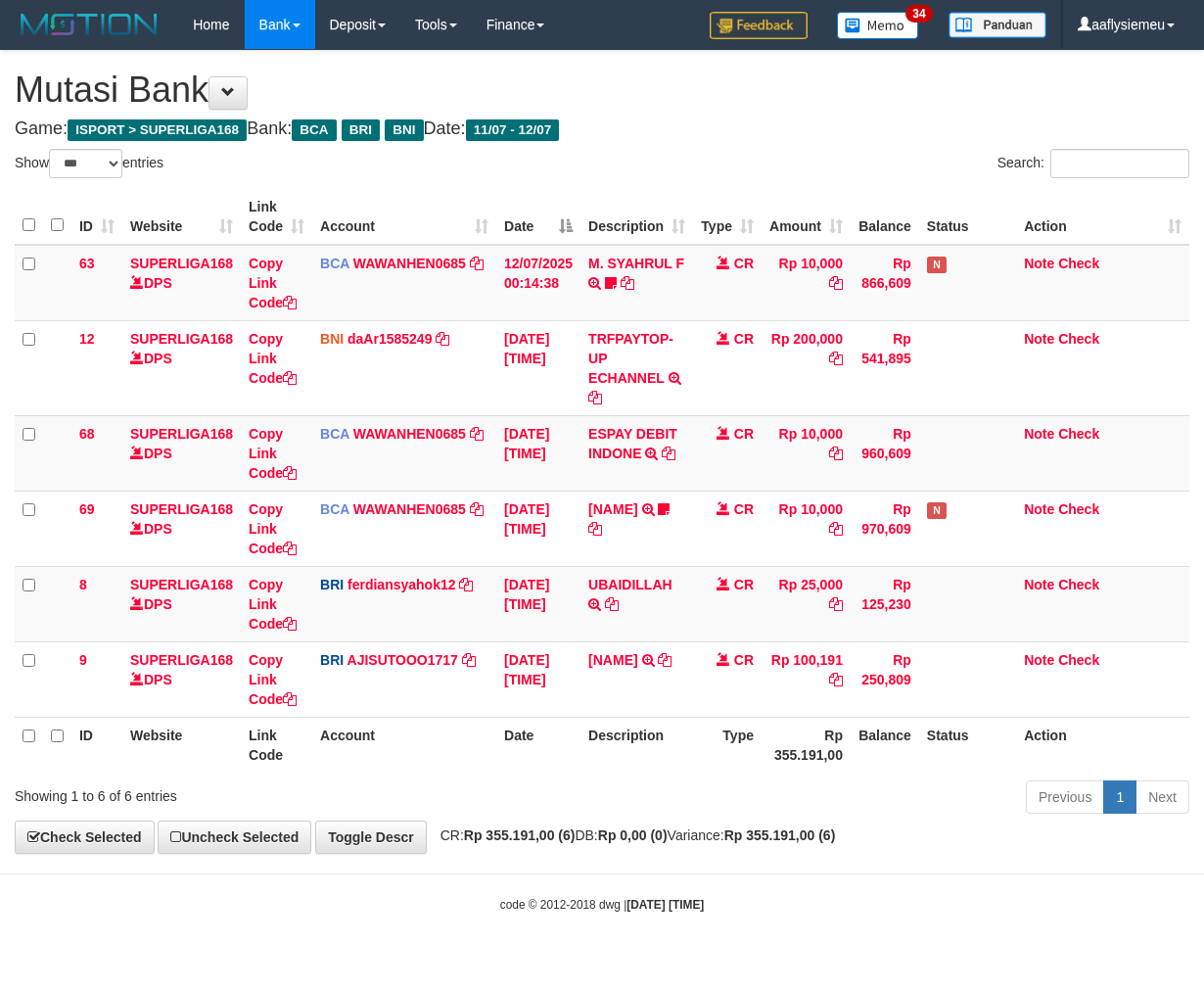 drag, startPoint x: 529, startPoint y: 838, endPoint x: 1192, endPoint y: 667, distance: 684.697 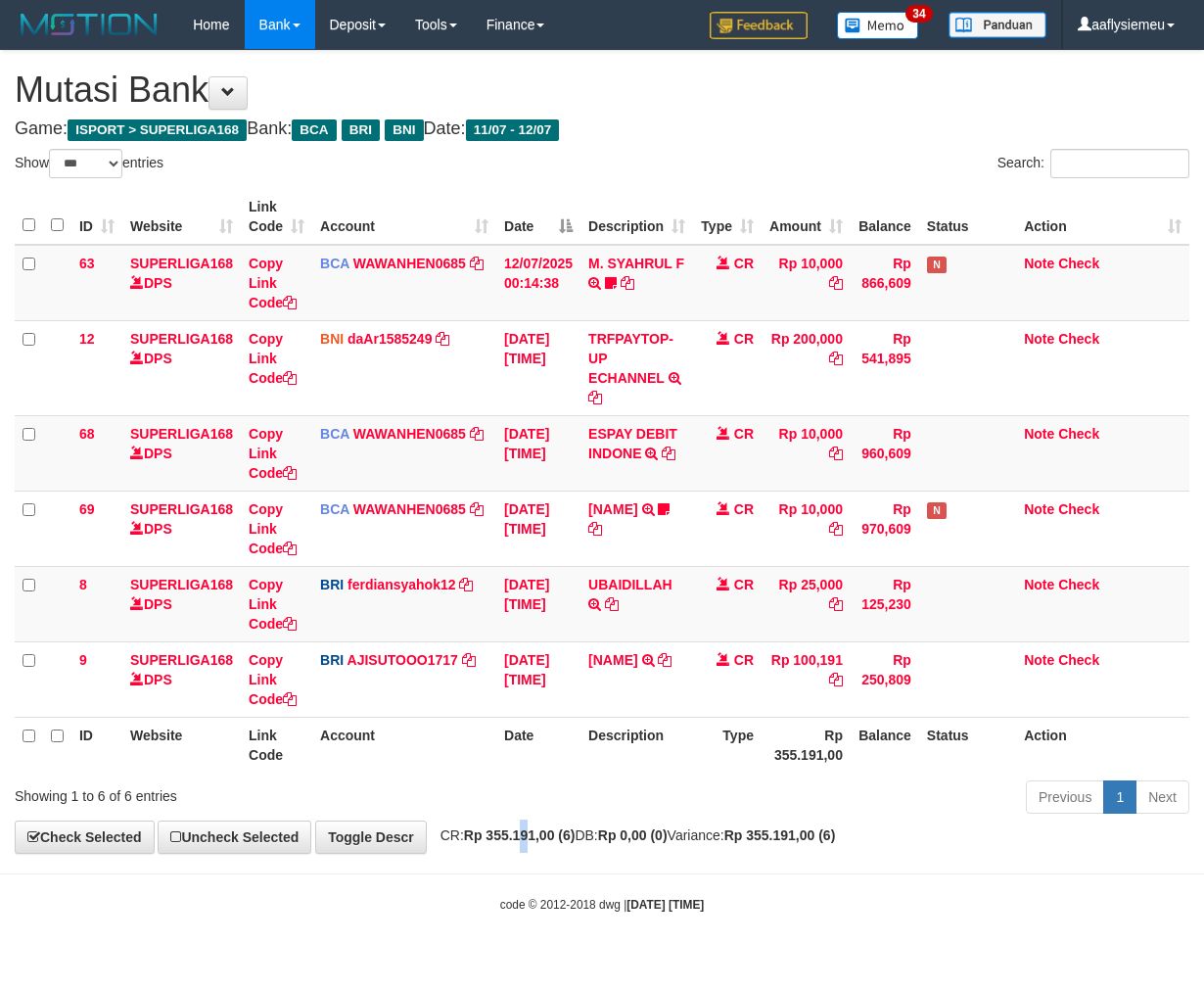 click on "ID Website Link Code Account Date Description Type Amount Balance Status Action
63
SUPERLIGA168    DPS
Copy Link Code
BCA
WAWANHEN0685
DPS
WAWAN HENDRATNO
mutasi_20250712_3096 | 63
mutasi_20250712_3096 | 63
12/07/2025 00:14:38
M. SYAHRUL F            TRSF E-BANKING CR 1207/FTSCY/WS95051
10000.002025071252074317 TRFDN-M. SYAHRUL FESPAY DEBIT INDONE    frmnsyh373
CR
Rp 10,000
Rp 866,609
N
Note
Check
12
SUPERLIGA168    DPS
Copy Link Code
BNI" at bounding box center [602, 481] 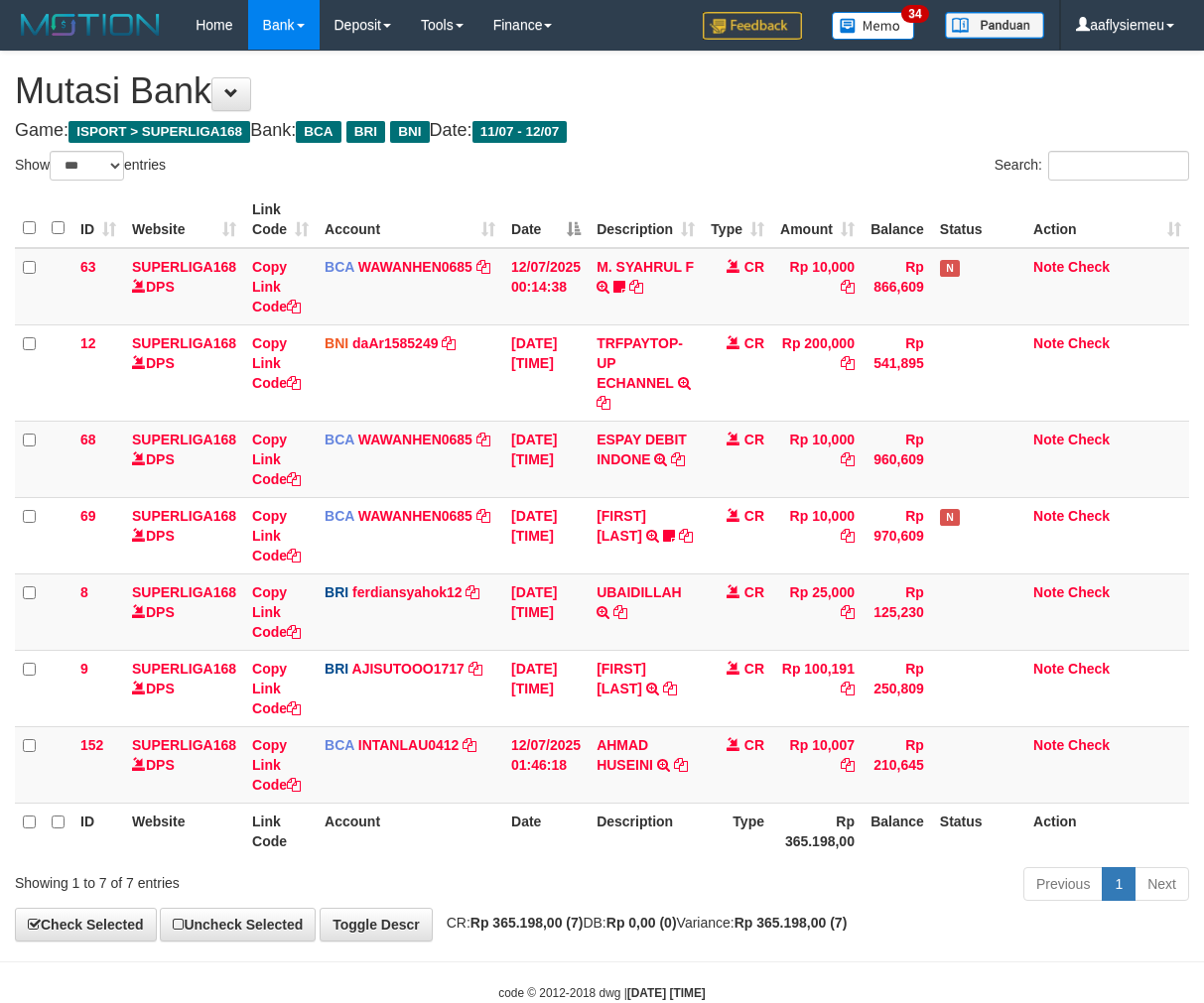 select on "***" 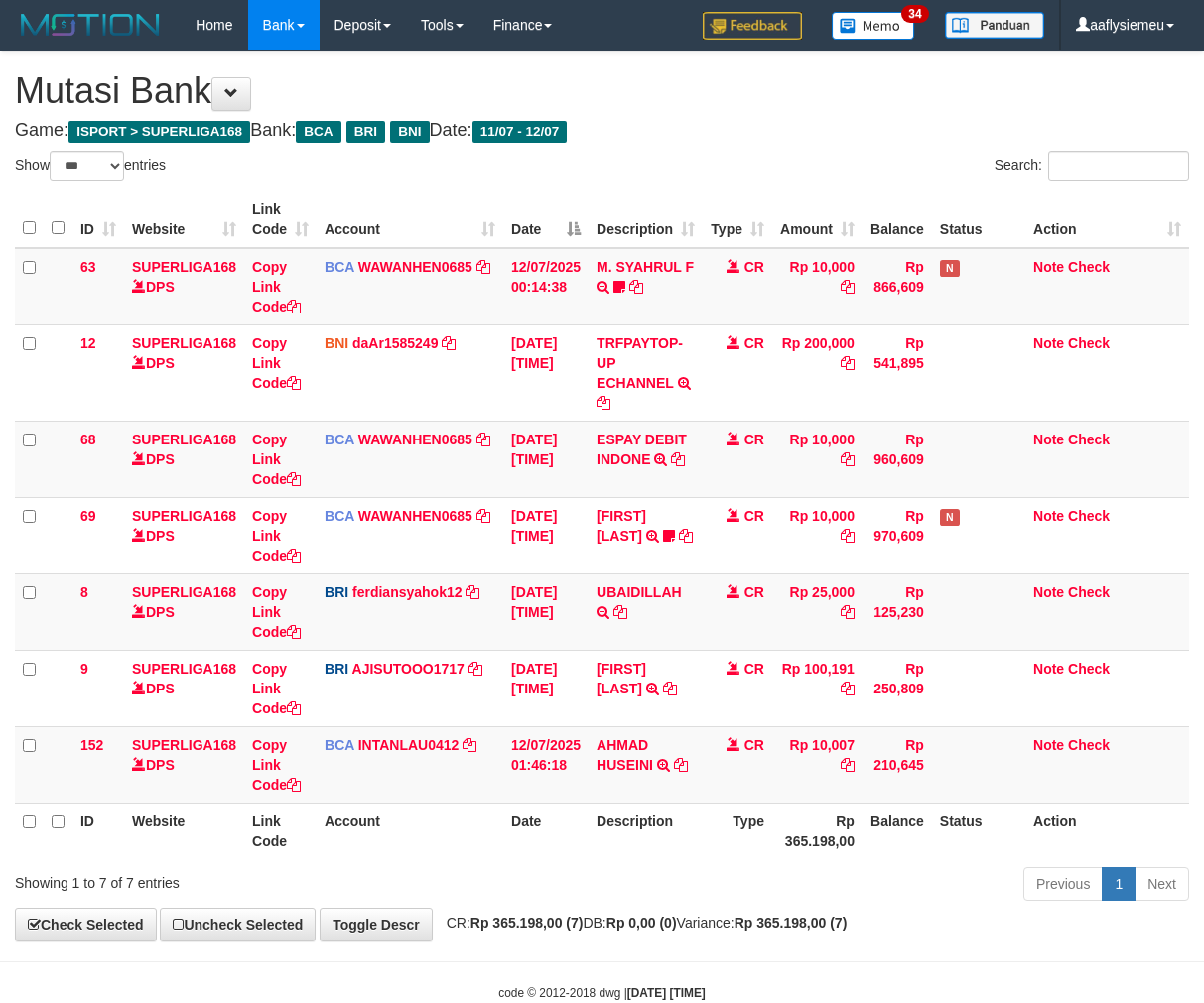 scroll, scrollTop: 0, scrollLeft: 0, axis: both 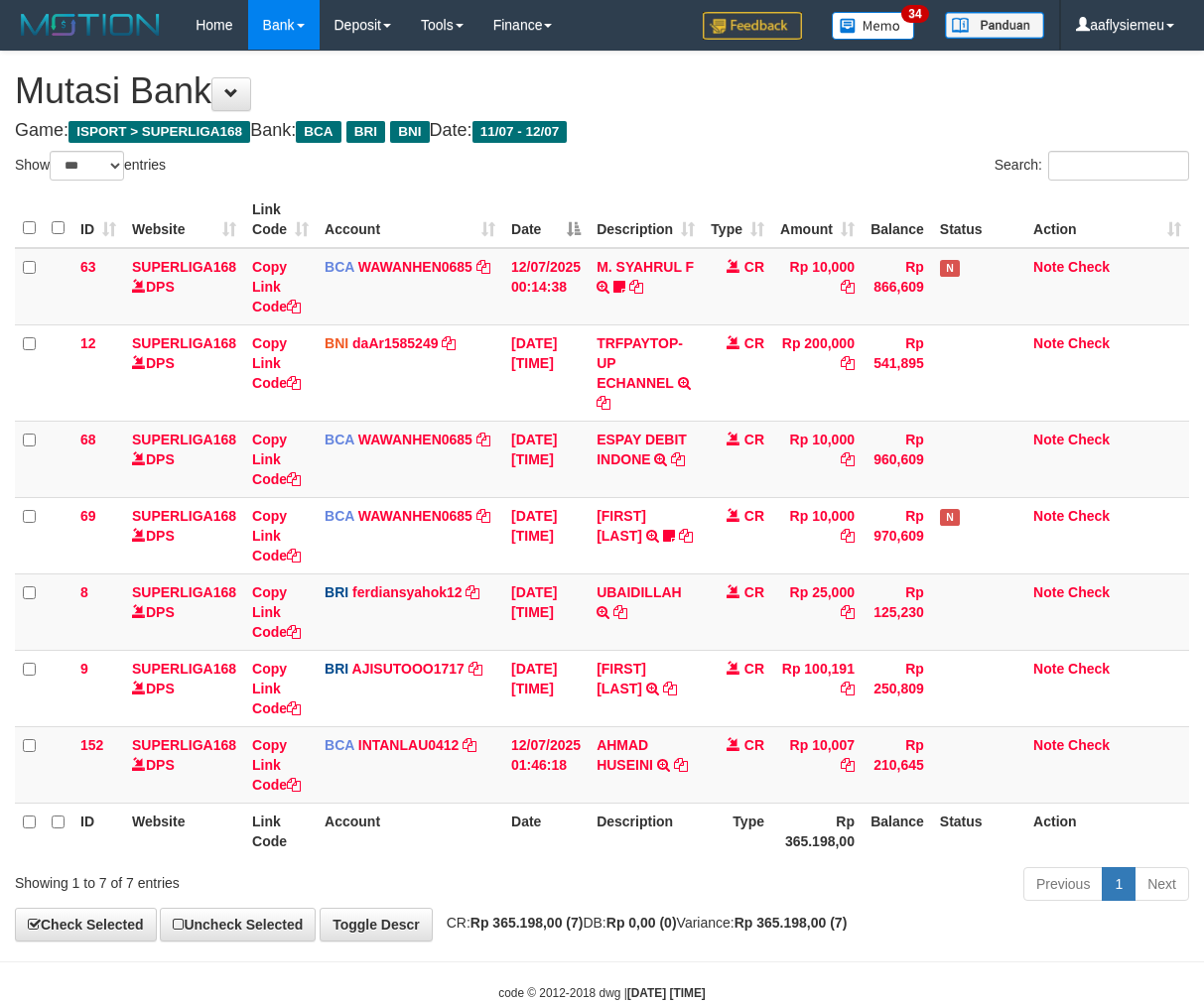 select on "***" 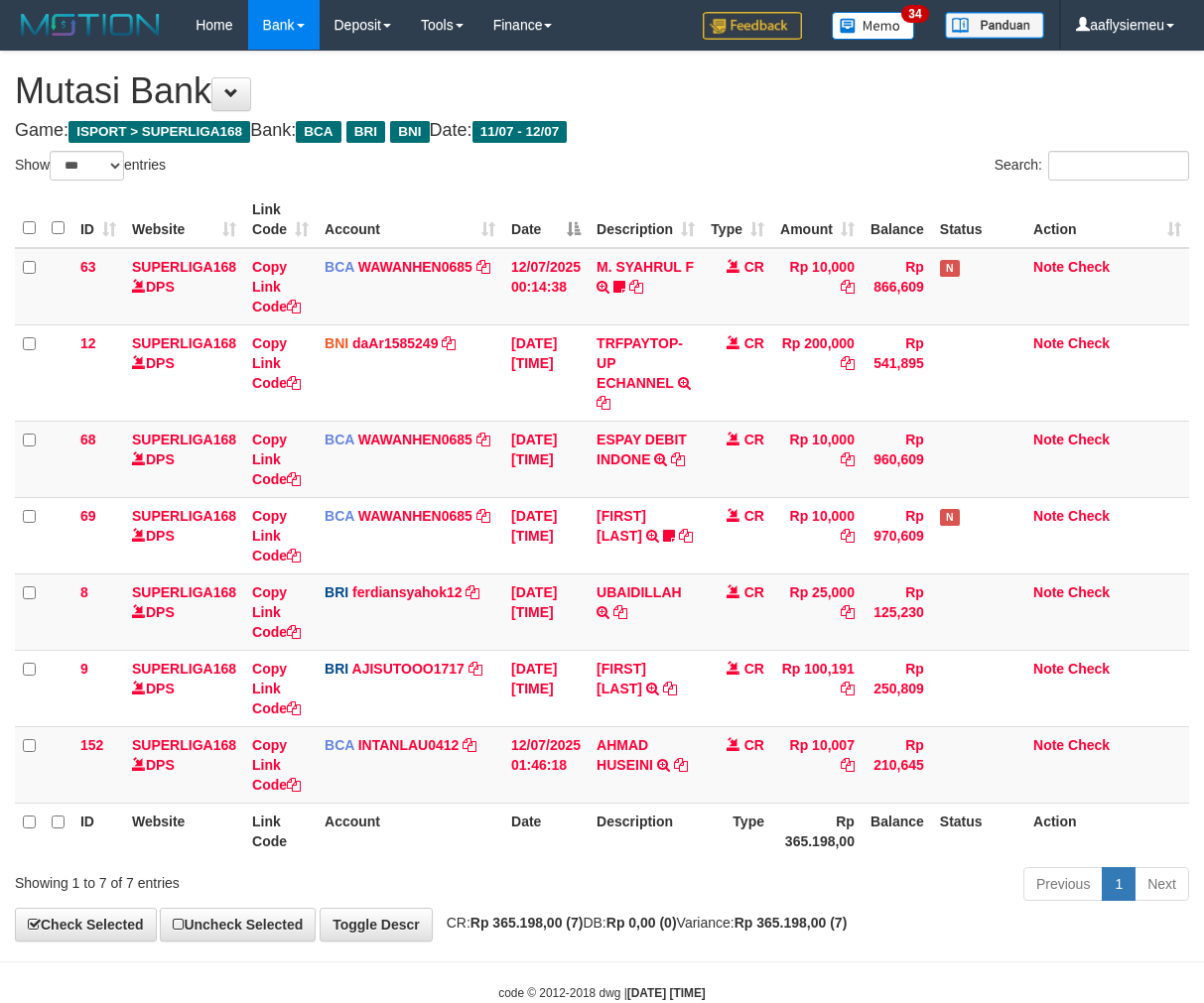 scroll, scrollTop: 0, scrollLeft: 0, axis: both 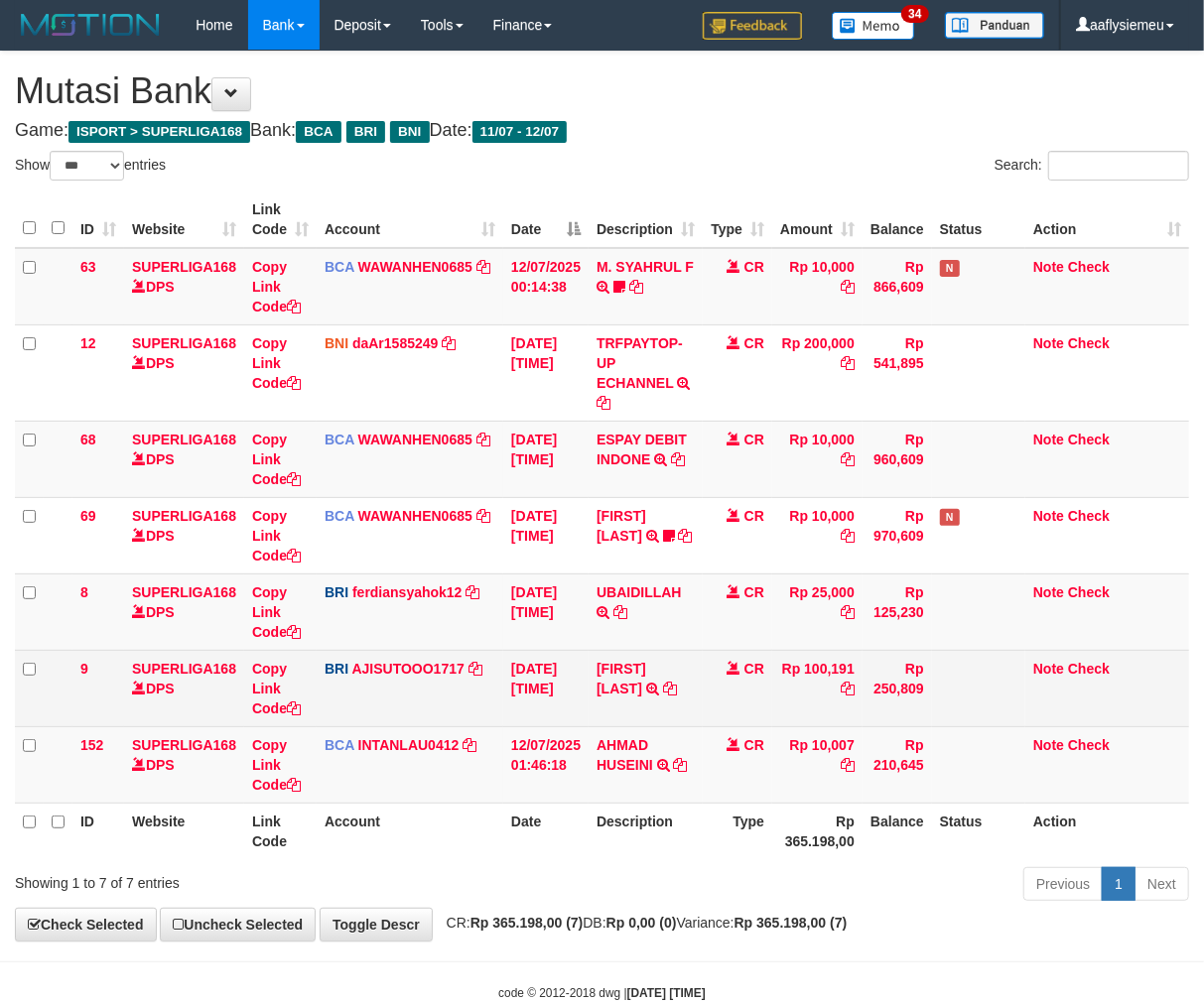 click at bounding box center [979, 688] 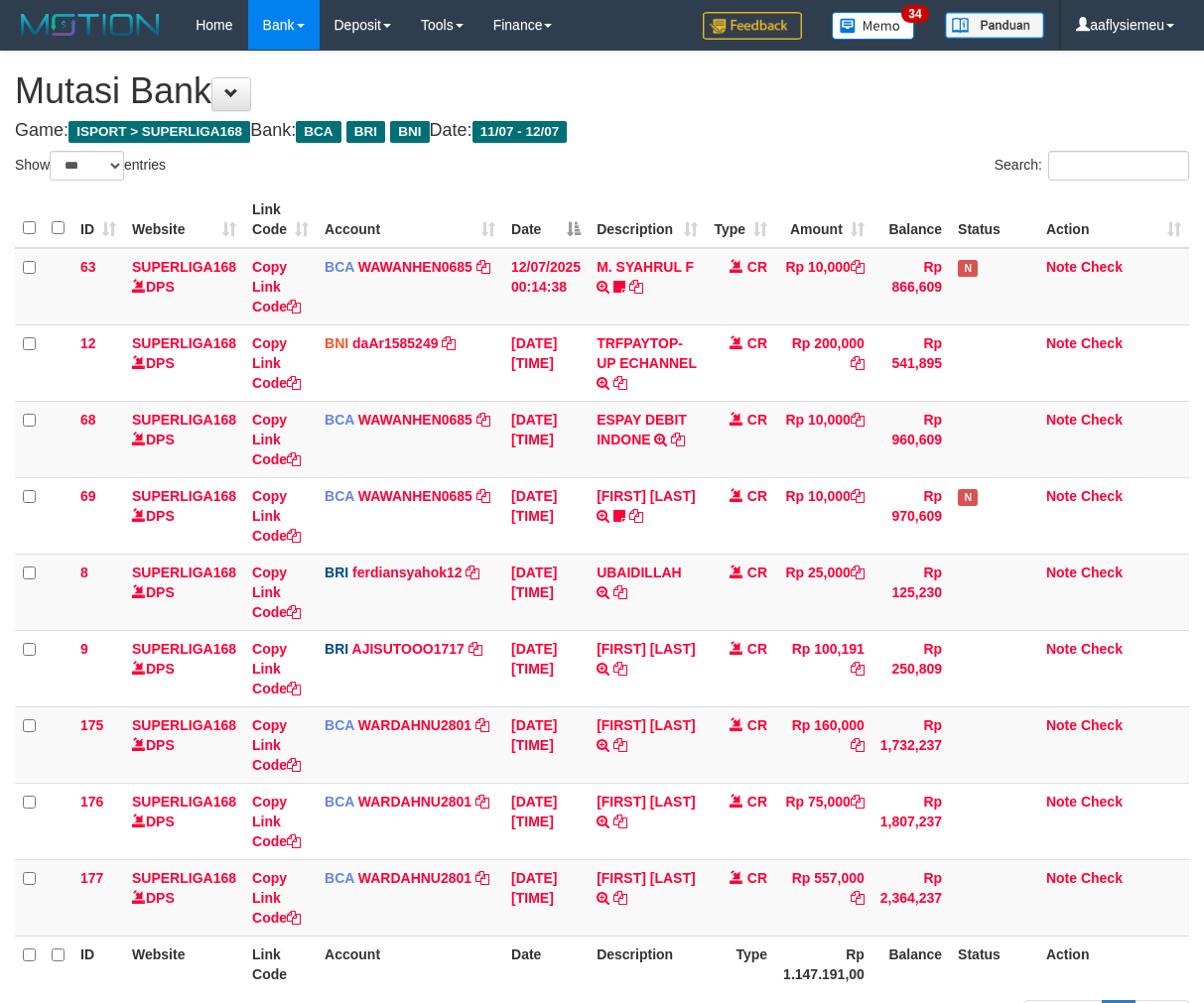 select on "***" 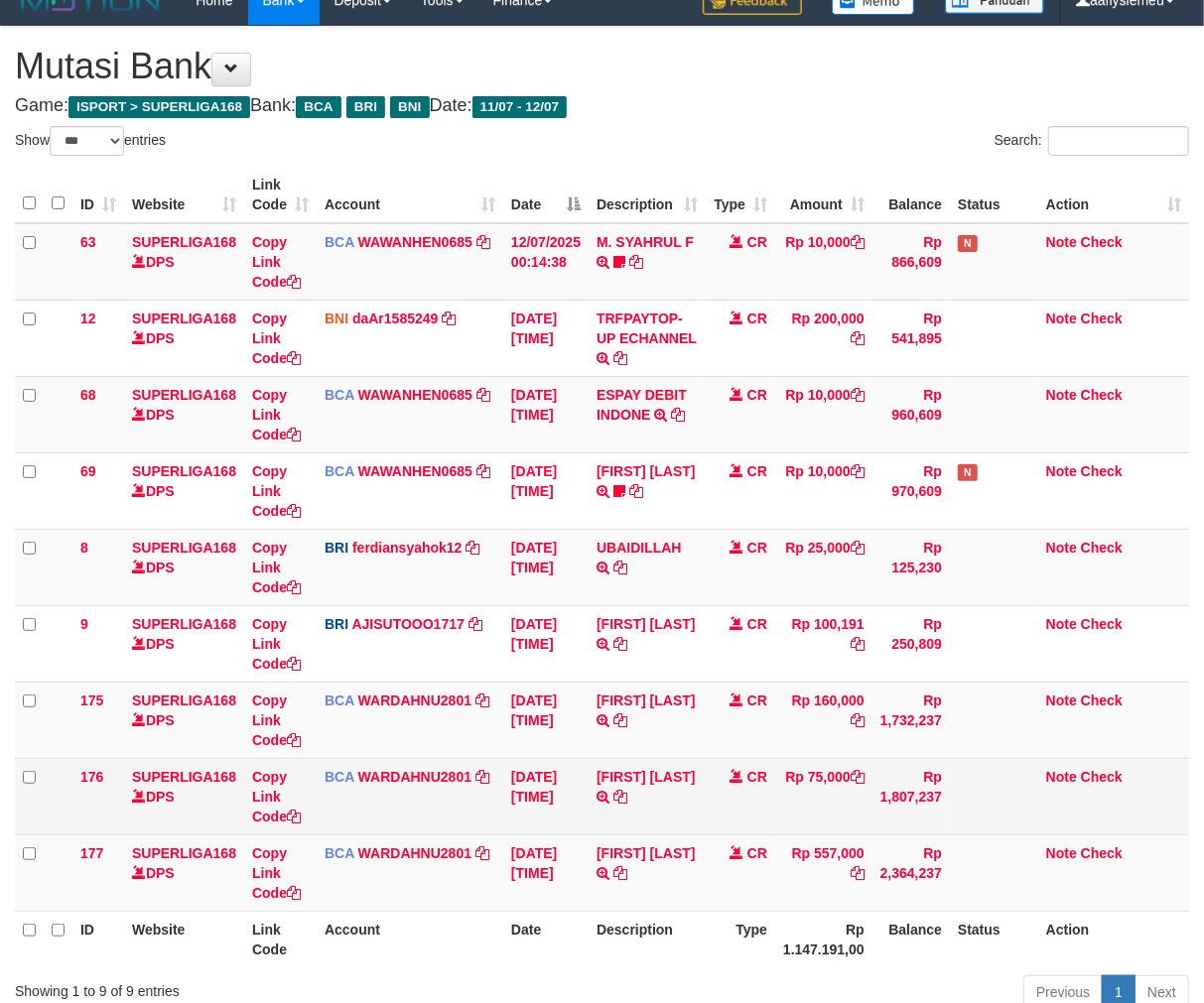 scroll, scrollTop: 183, scrollLeft: 0, axis: vertical 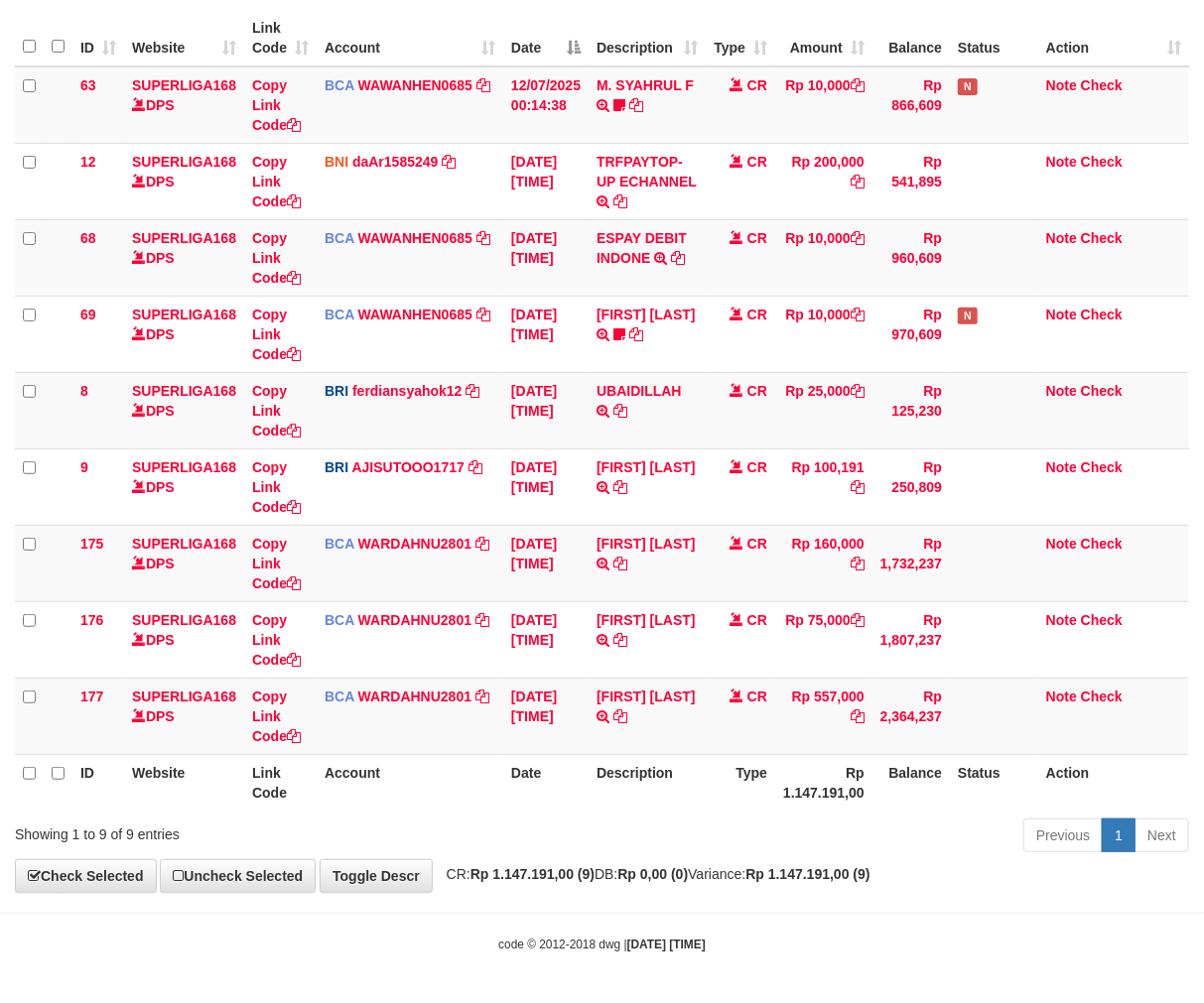 click on "Description" at bounding box center (647, 782) 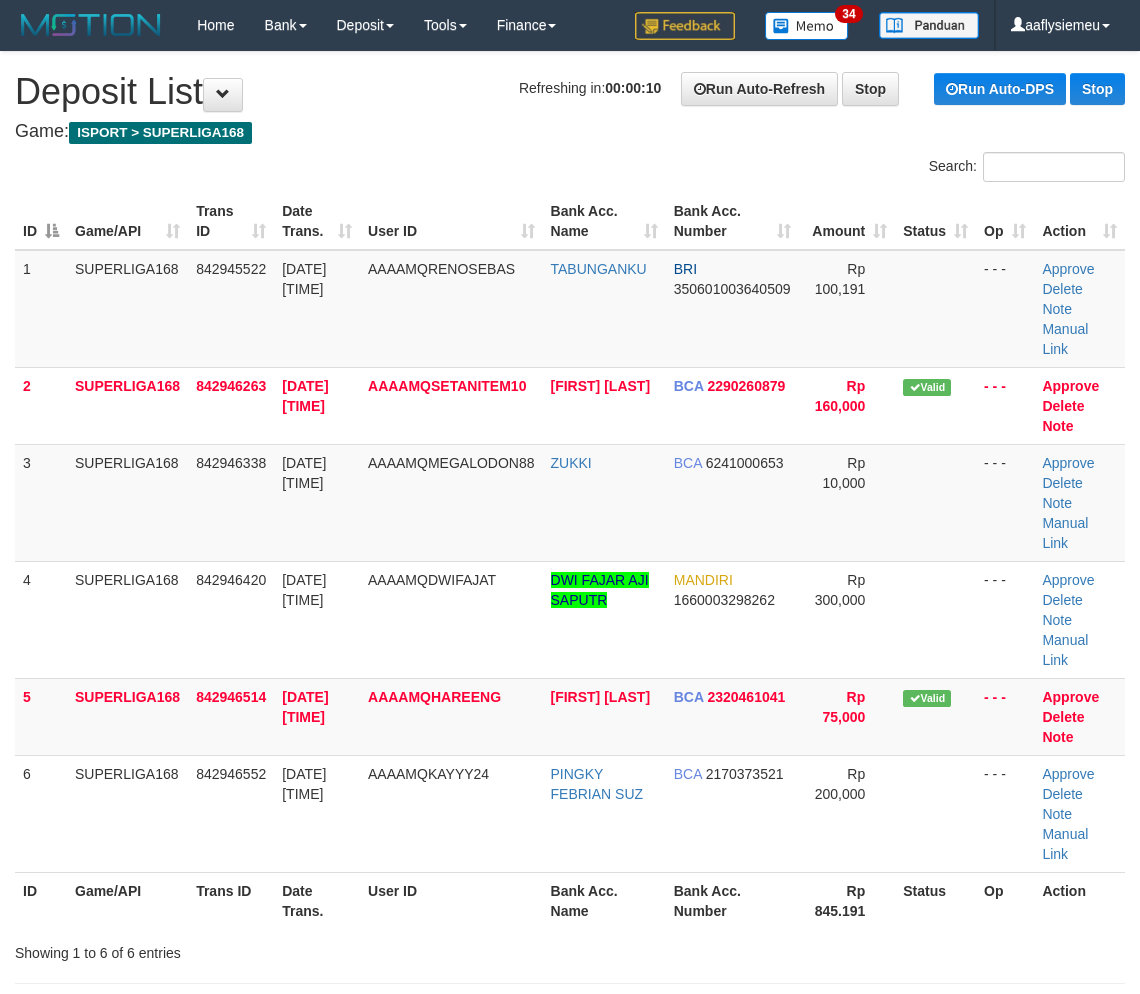 scroll, scrollTop: 0, scrollLeft: 0, axis: both 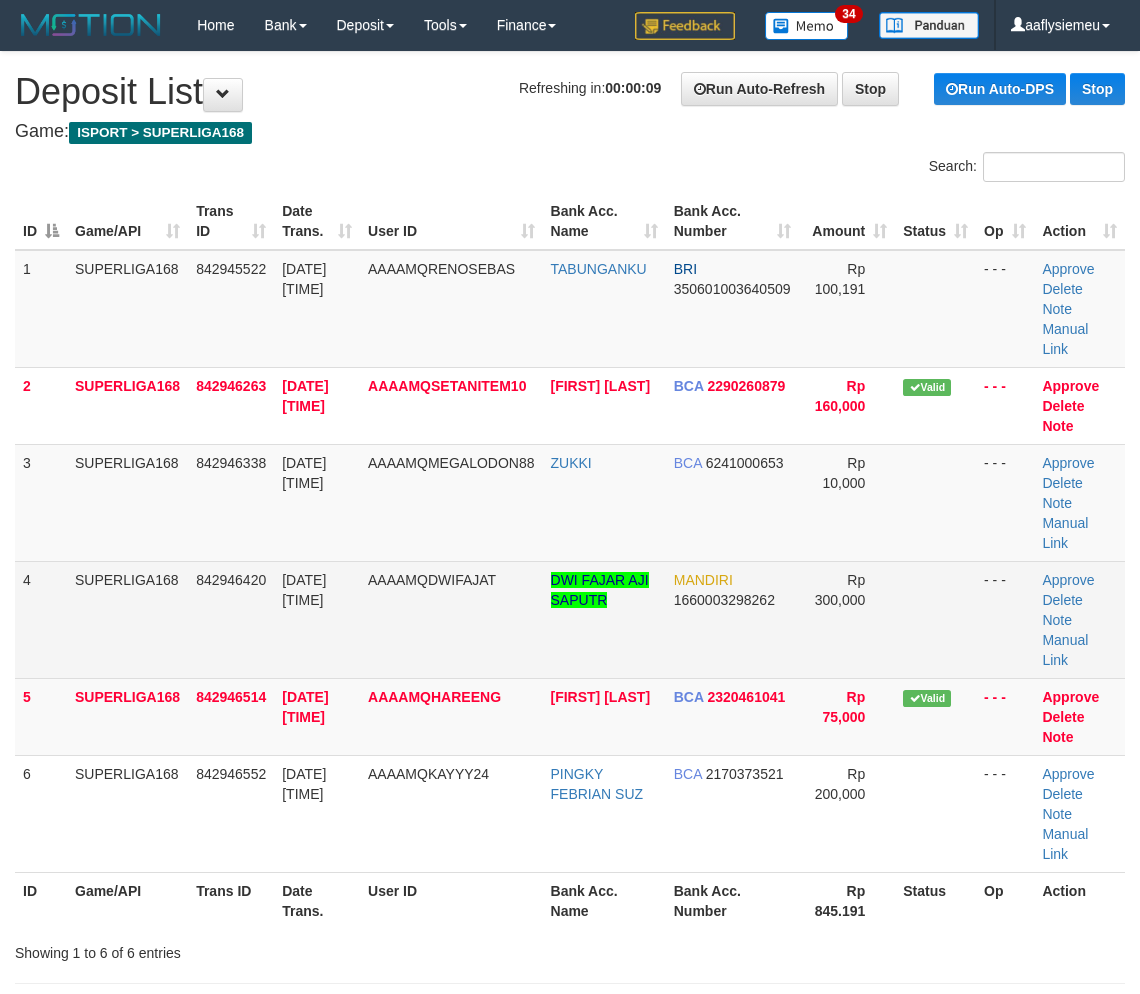 click on "4" at bounding box center (41, 619) 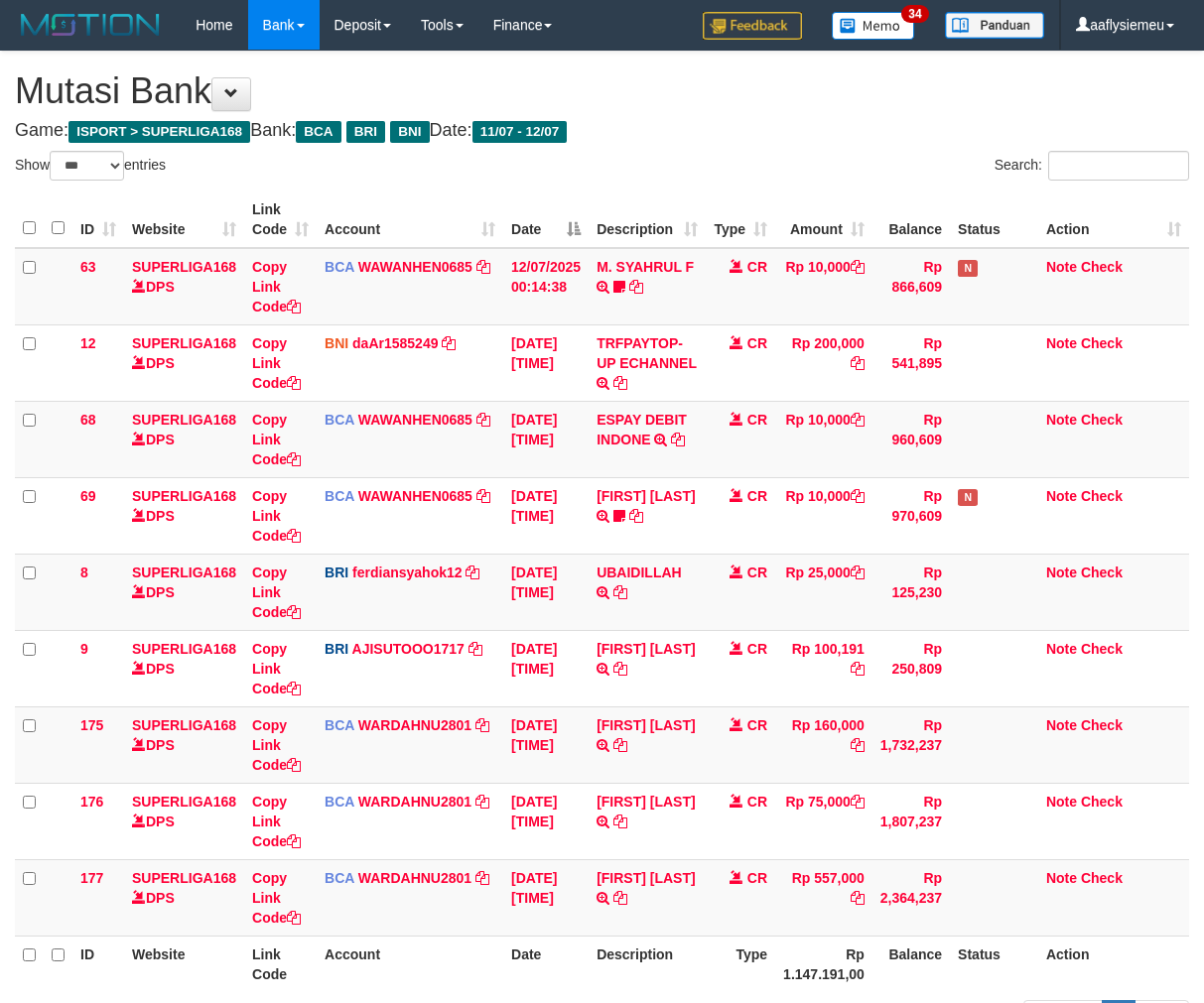 select on "***" 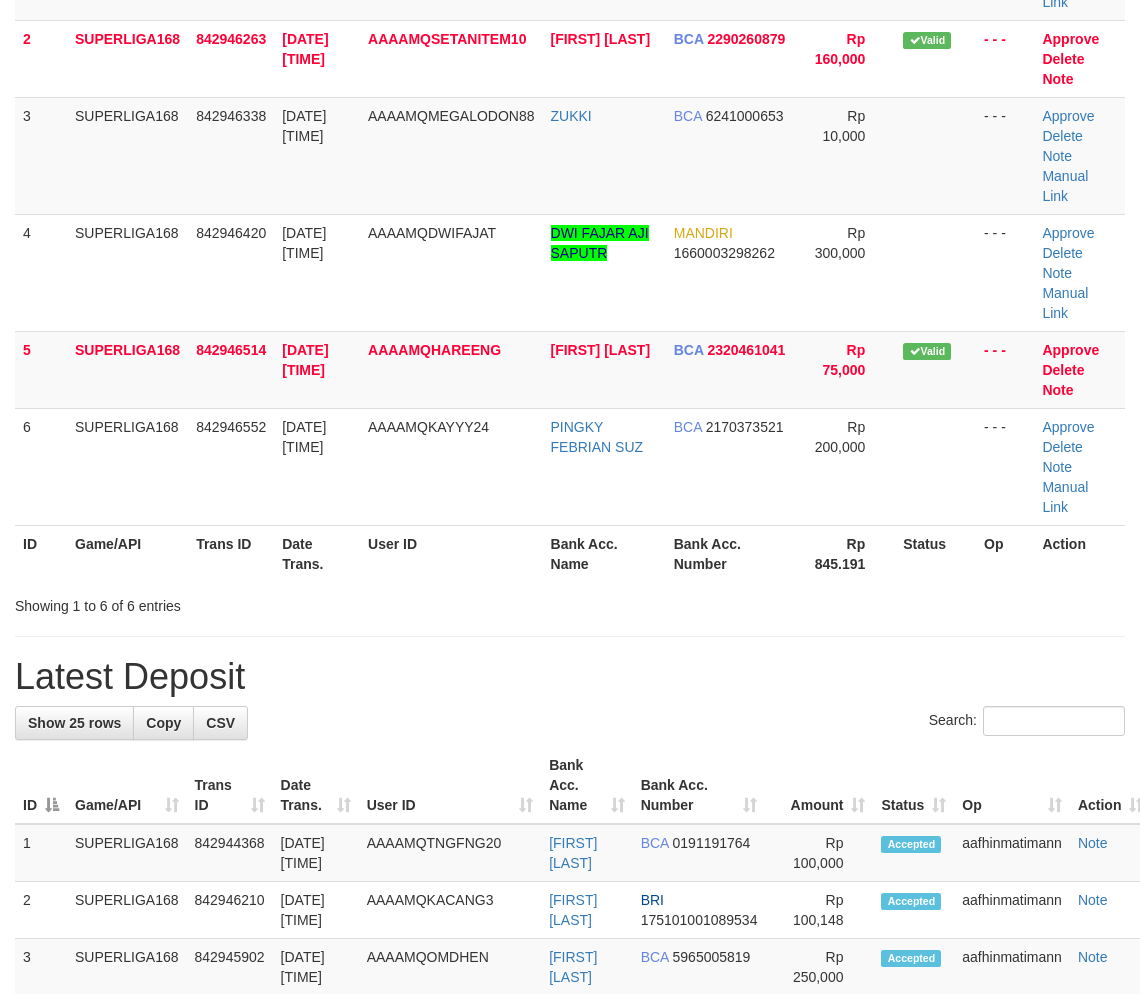 scroll, scrollTop: 350, scrollLeft: 0, axis: vertical 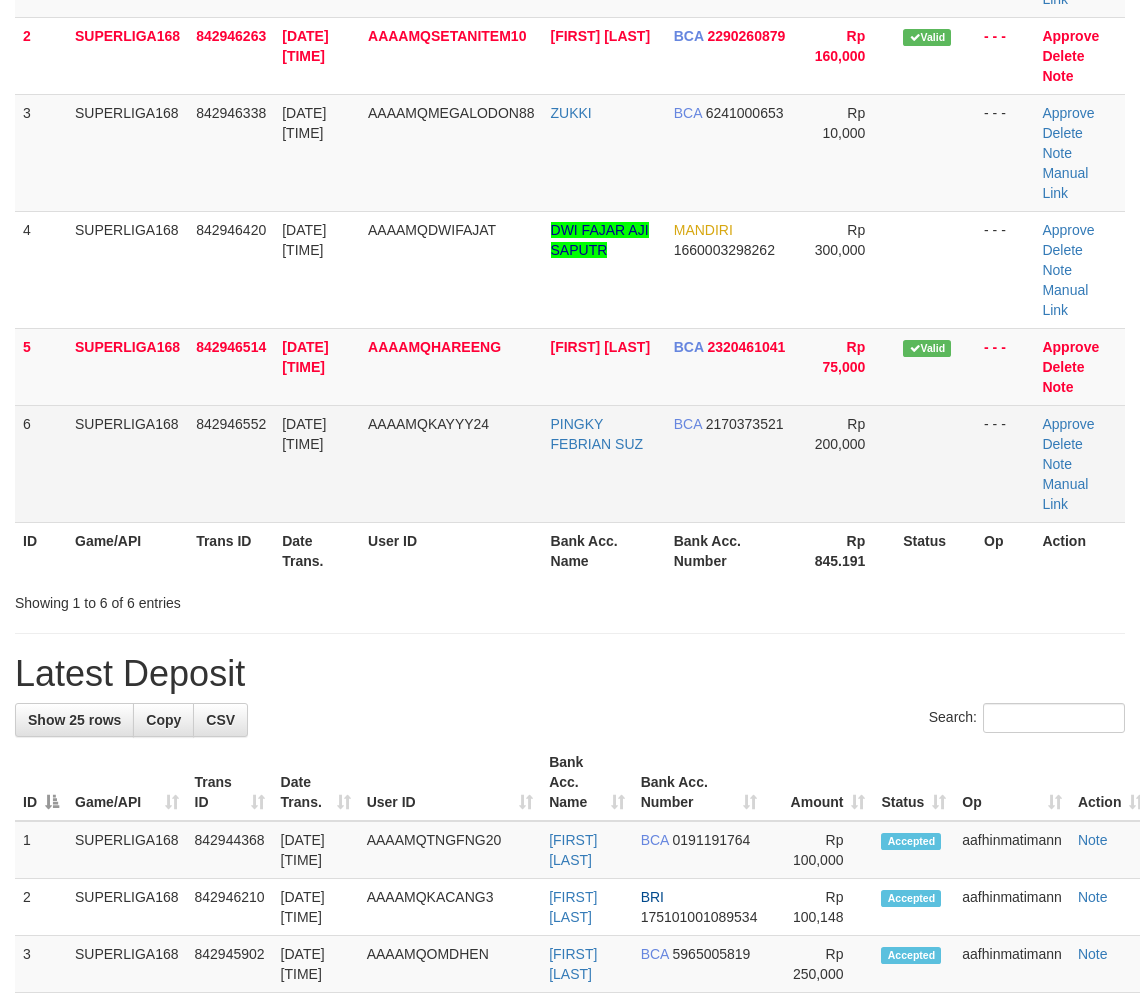 click on "12/07/2025 01:46:04" at bounding box center (317, 463) 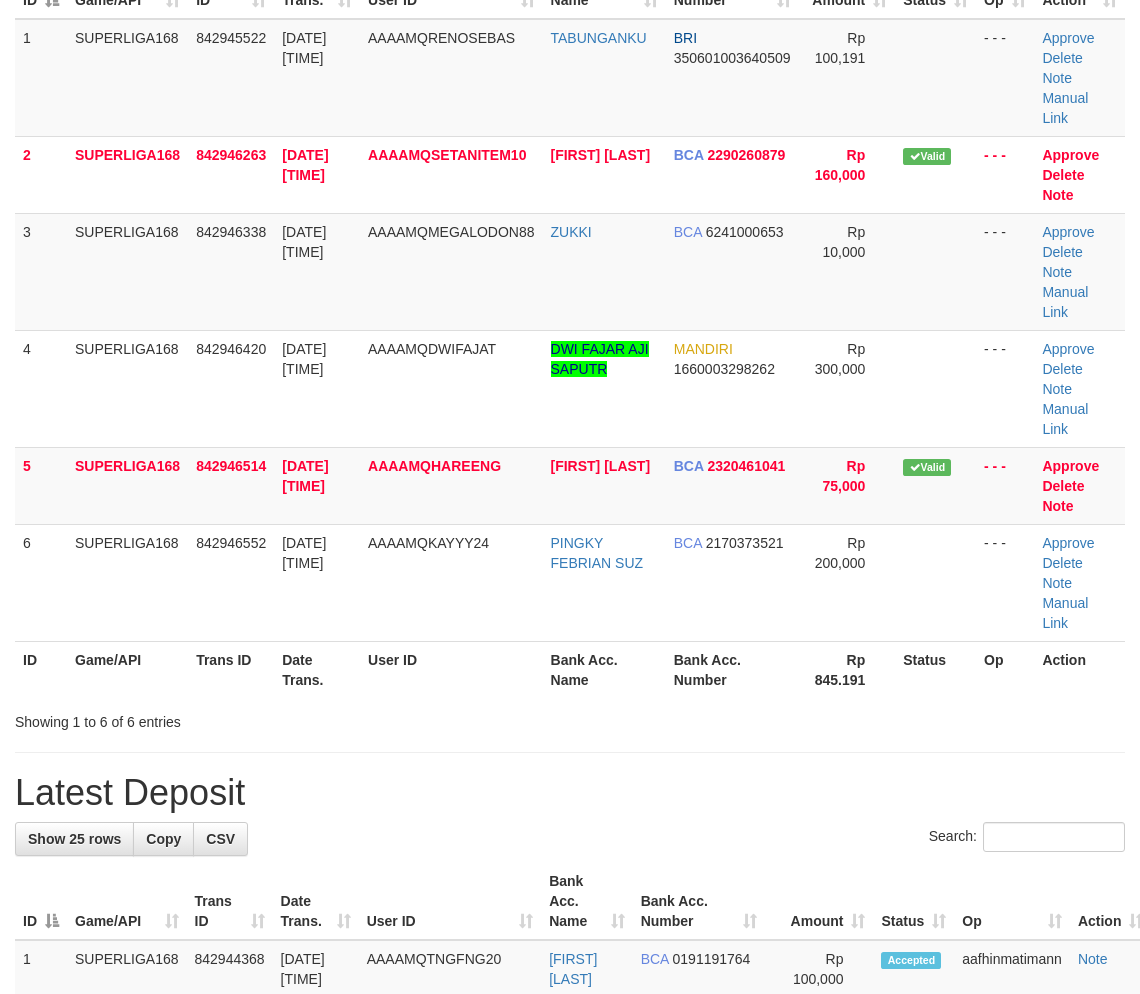scroll, scrollTop: 16, scrollLeft: 0, axis: vertical 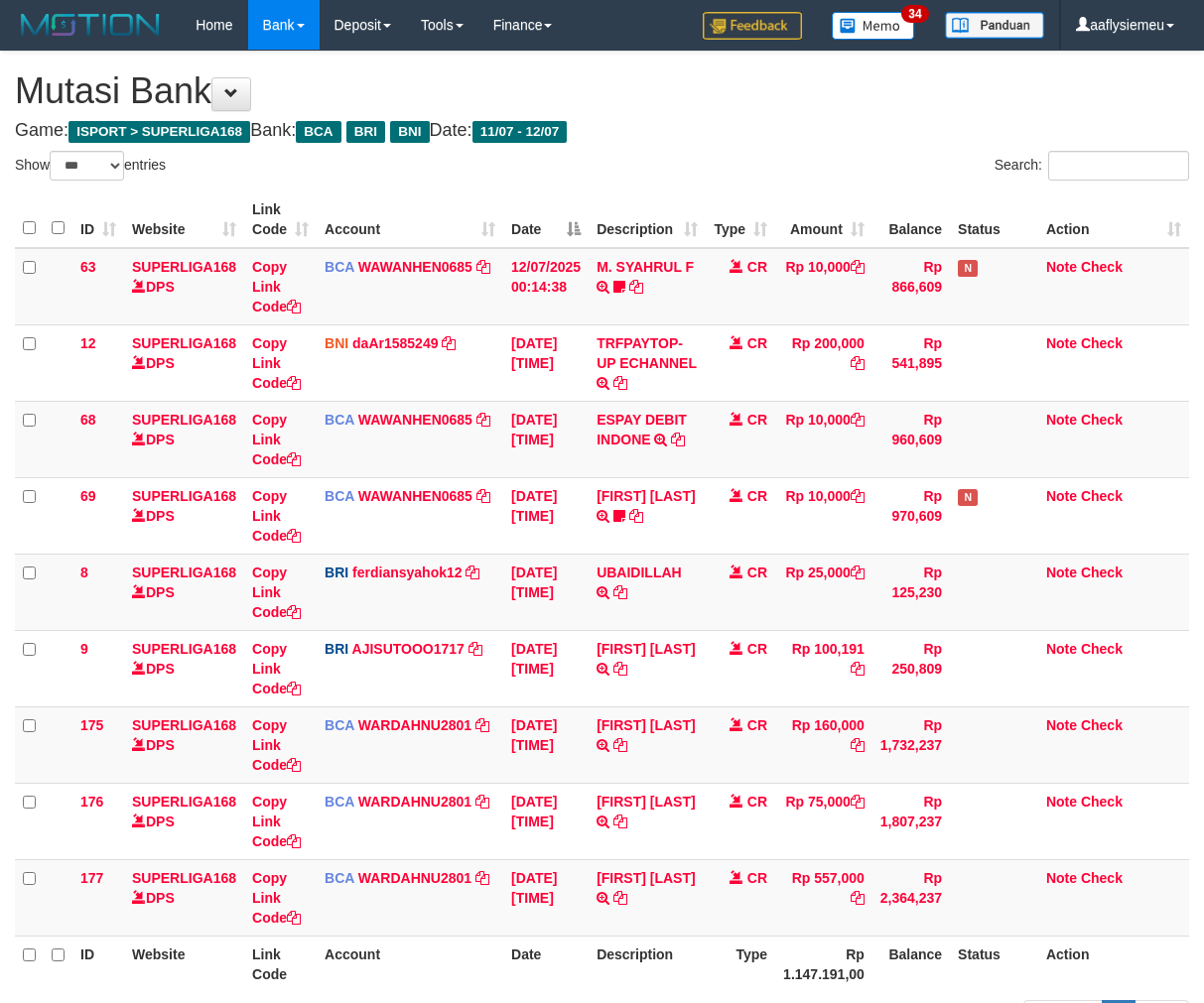 select on "***" 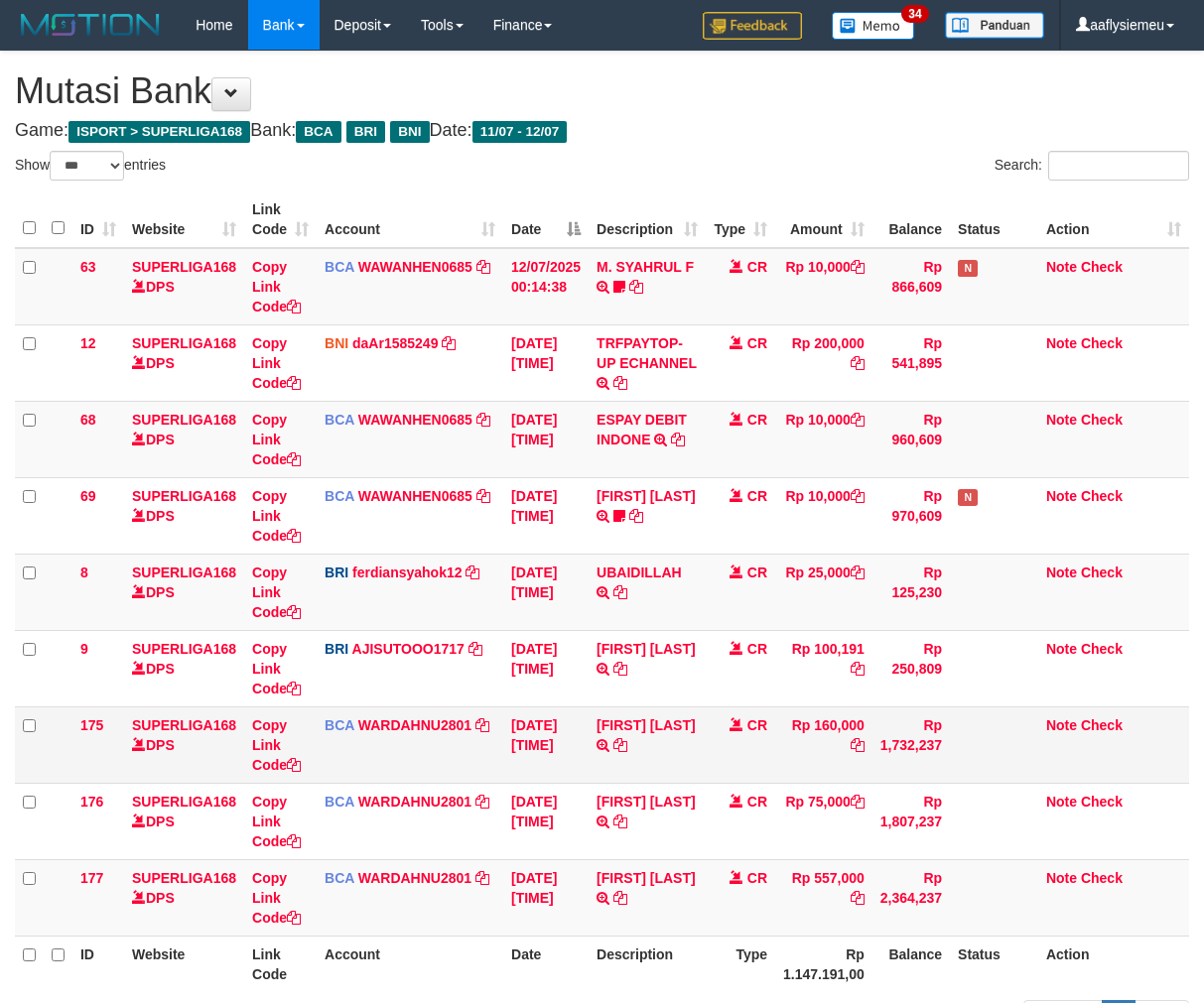 scroll, scrollTop: 0, scrollLeft: 0, axis: both 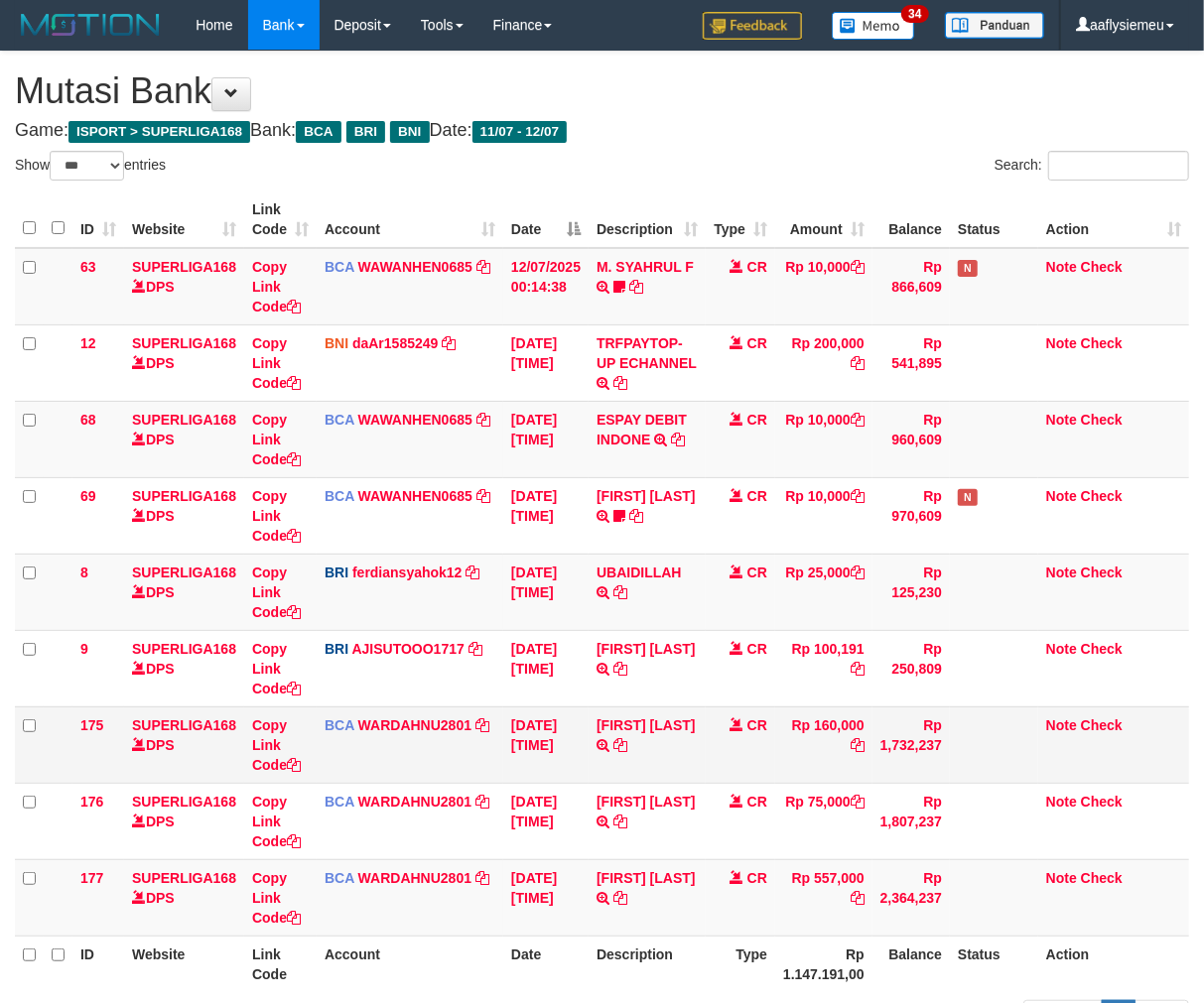 click on "CR" at bounding box center [740, 820] 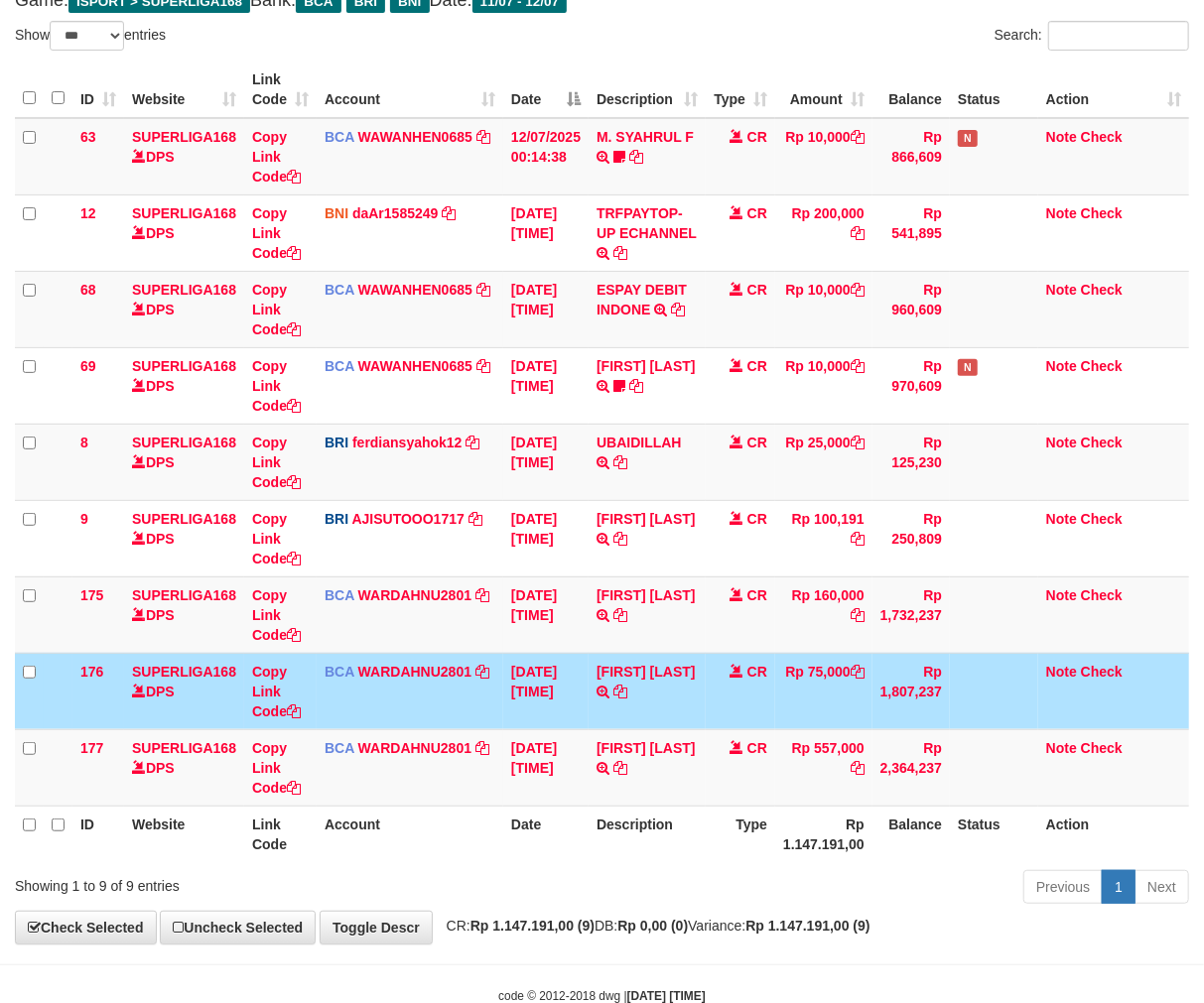 scroll, scrollTop: 183, scrollLeft: 0, axis: vertical 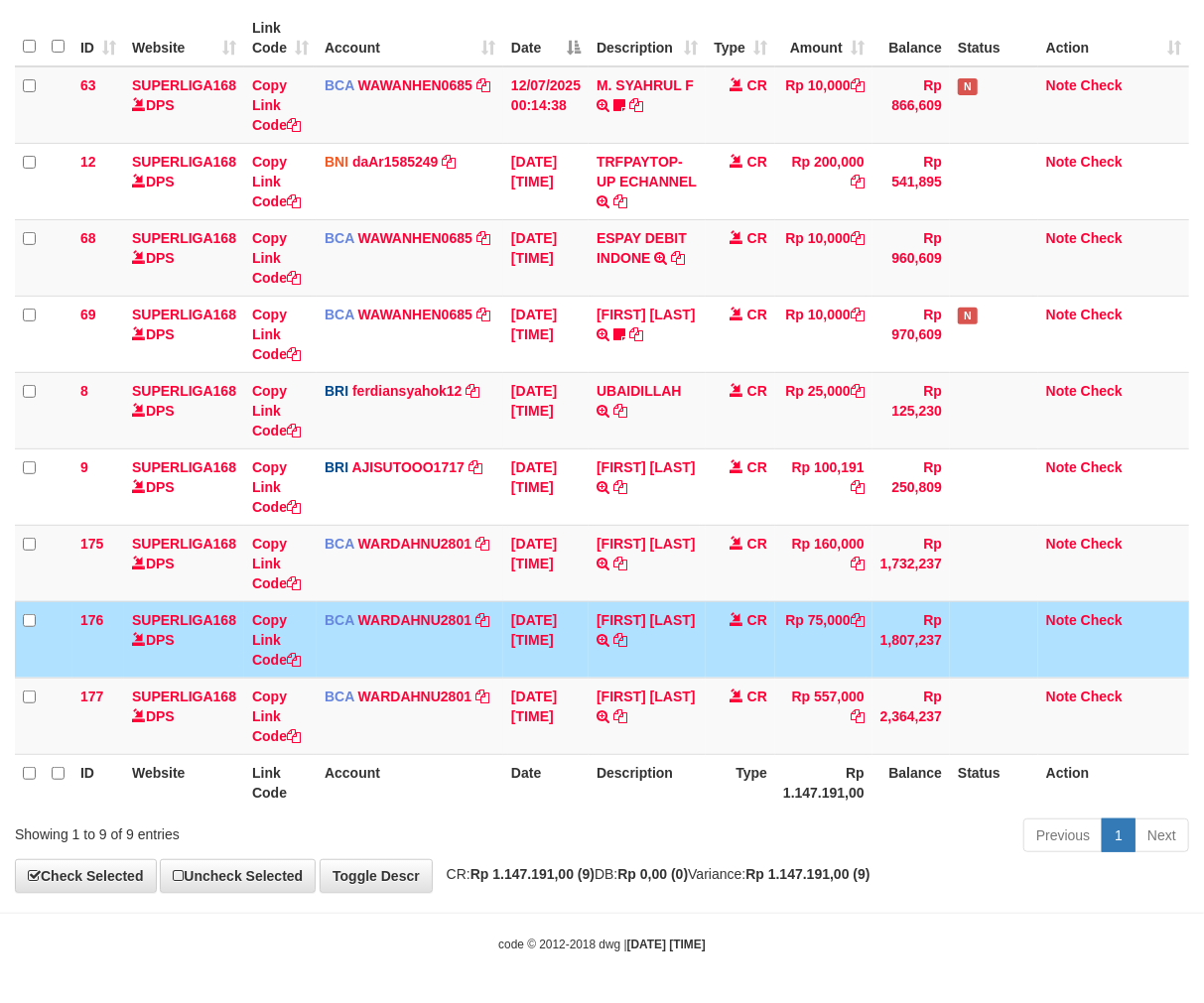 click on "Previous 1 Next" at bounding box center [853, 837] 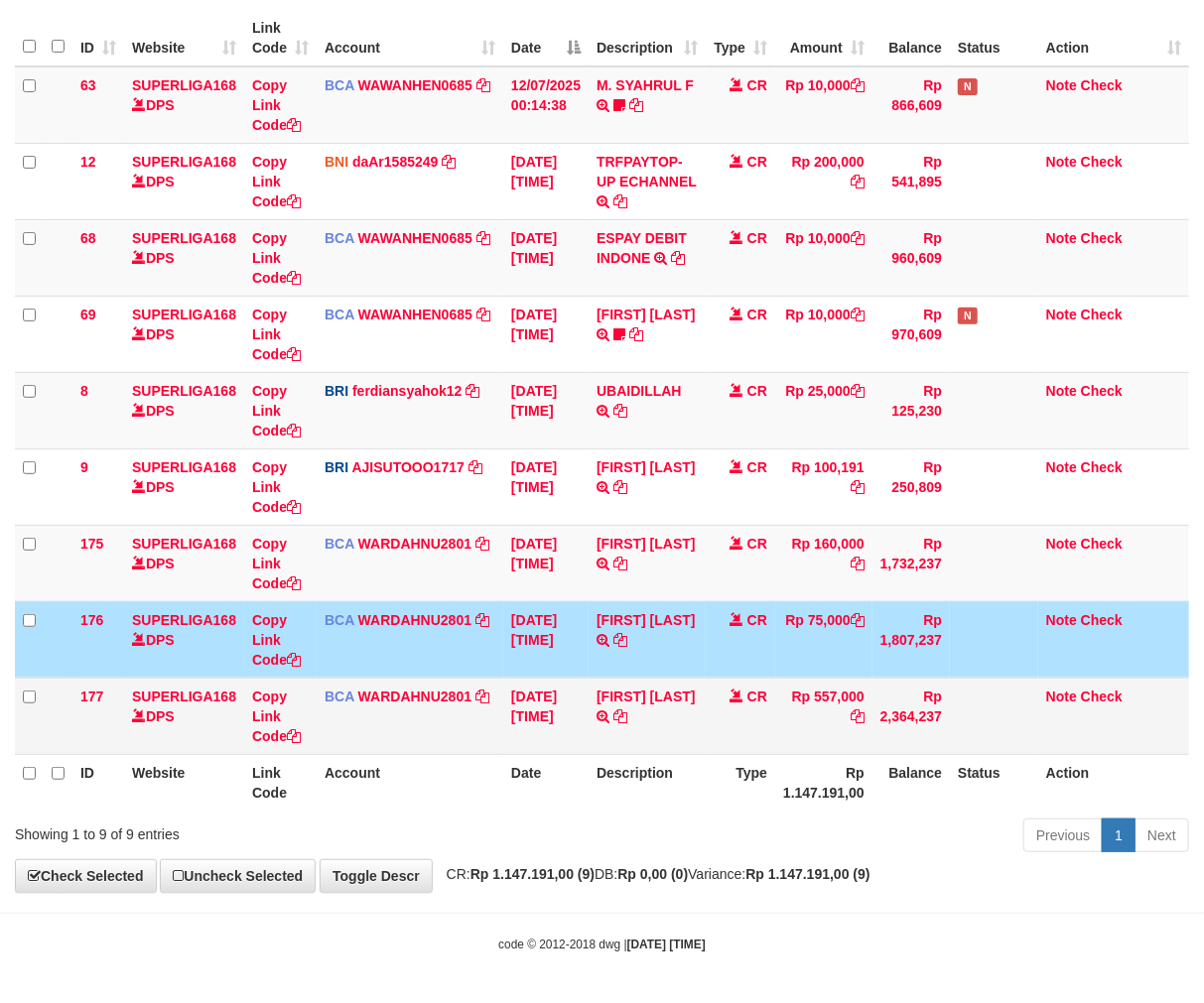 click on "RIZKY SYAHPUTRA         TRSF E-BANKING CR 1207/FTSCY/WS95031
557000.00RIZKY SYAHPUTRA" at bounding box center (647, 715) 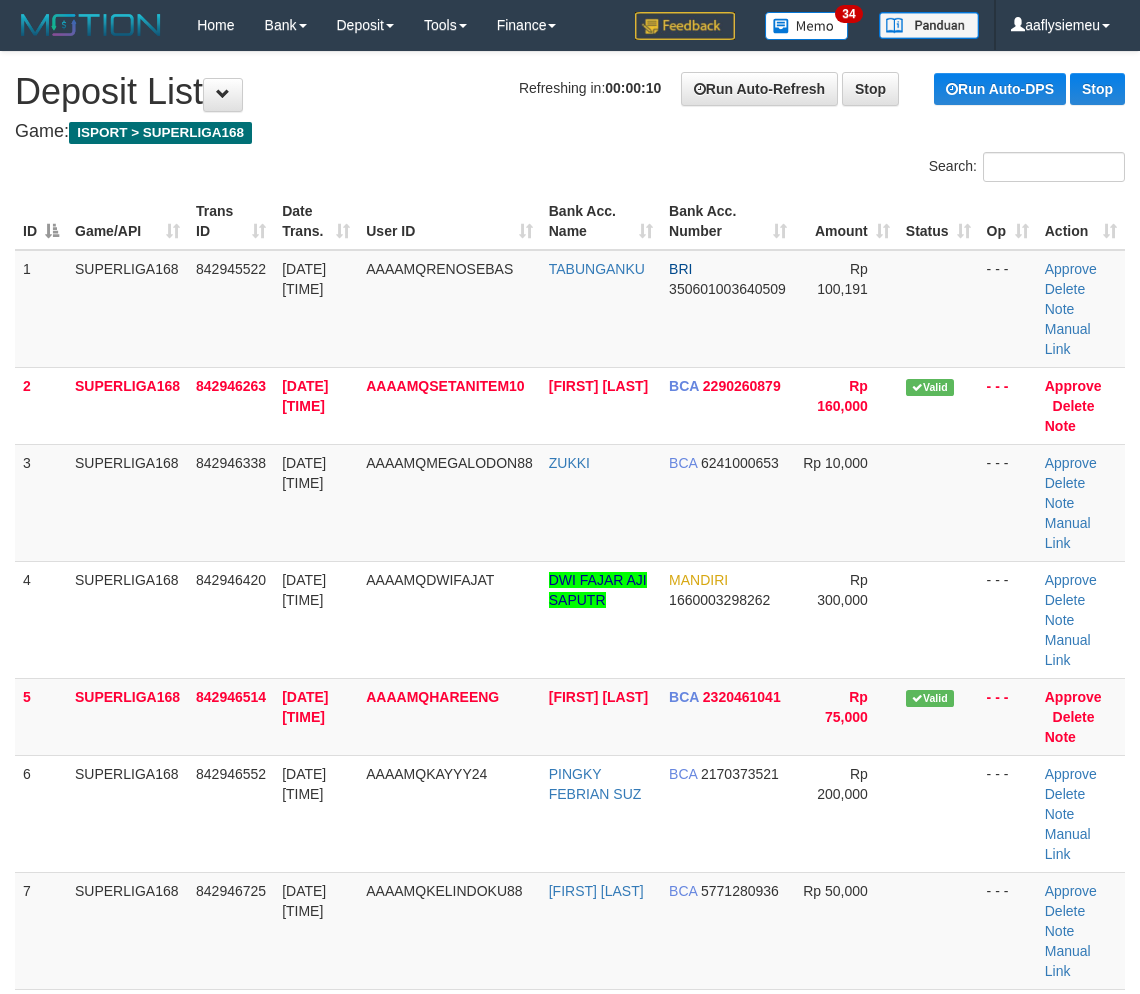 scroll, scrollTop: 16, scrollLeft: 0, axis: vertical 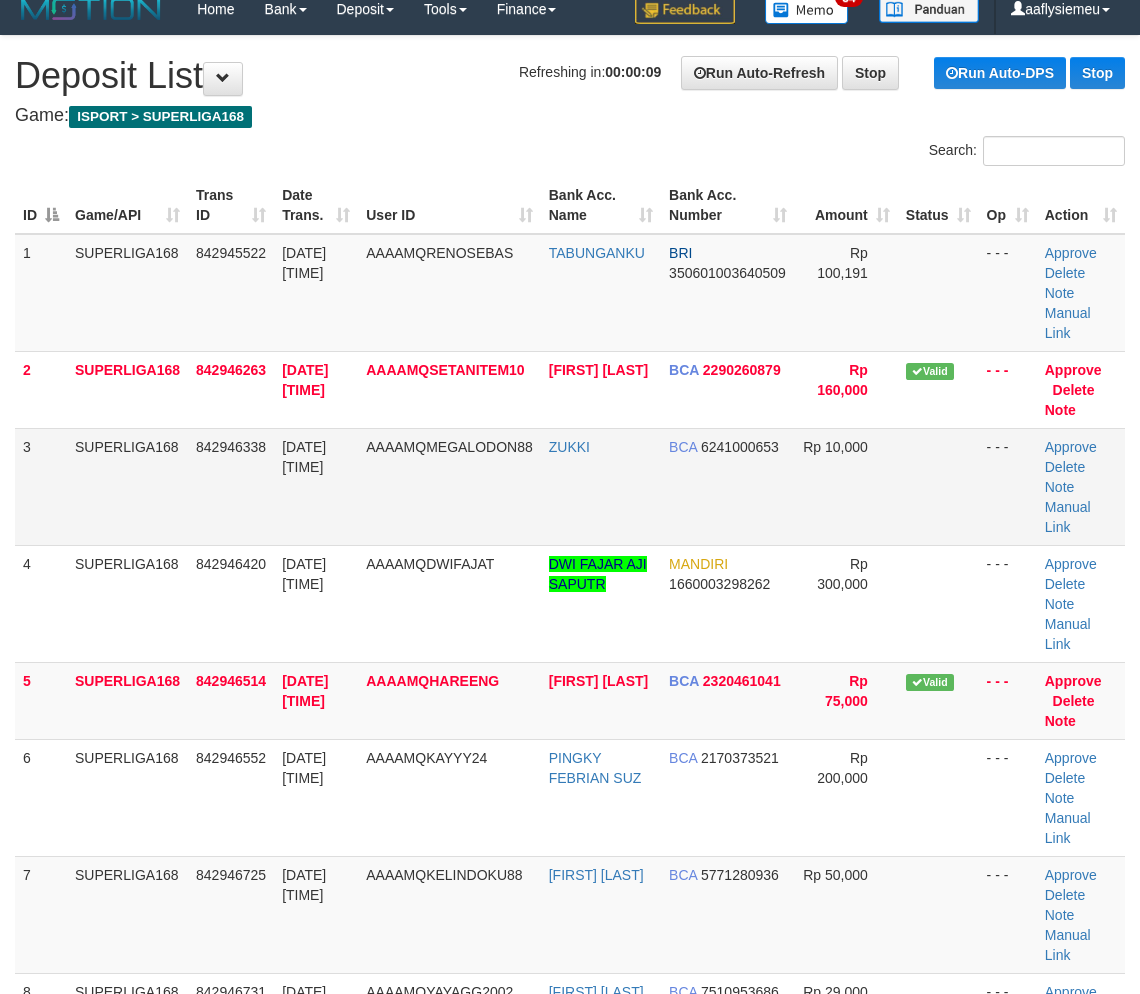 click on "3" at bounding box center (41, 486) 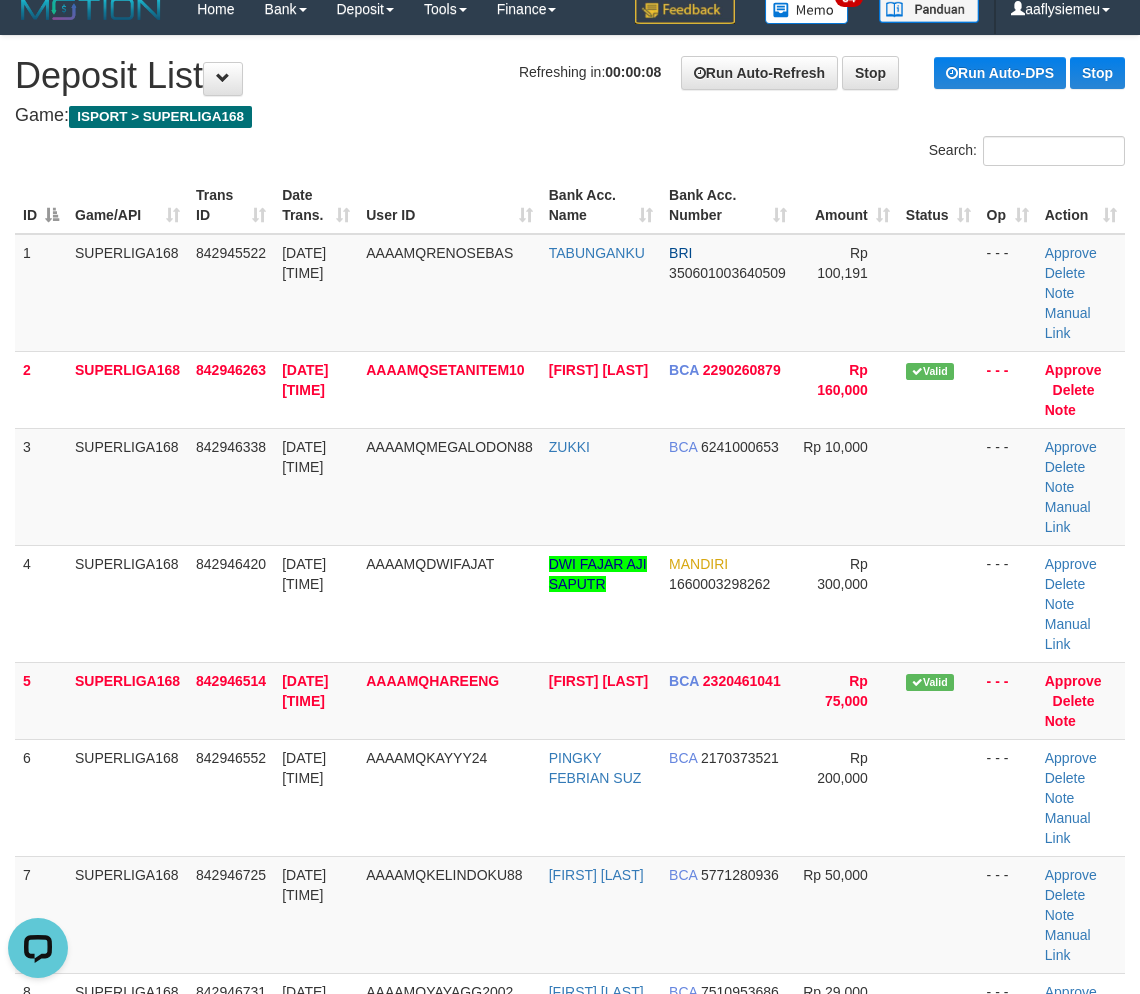 scroll, scrollTop: 0, scrollLeft: 0, axis: both 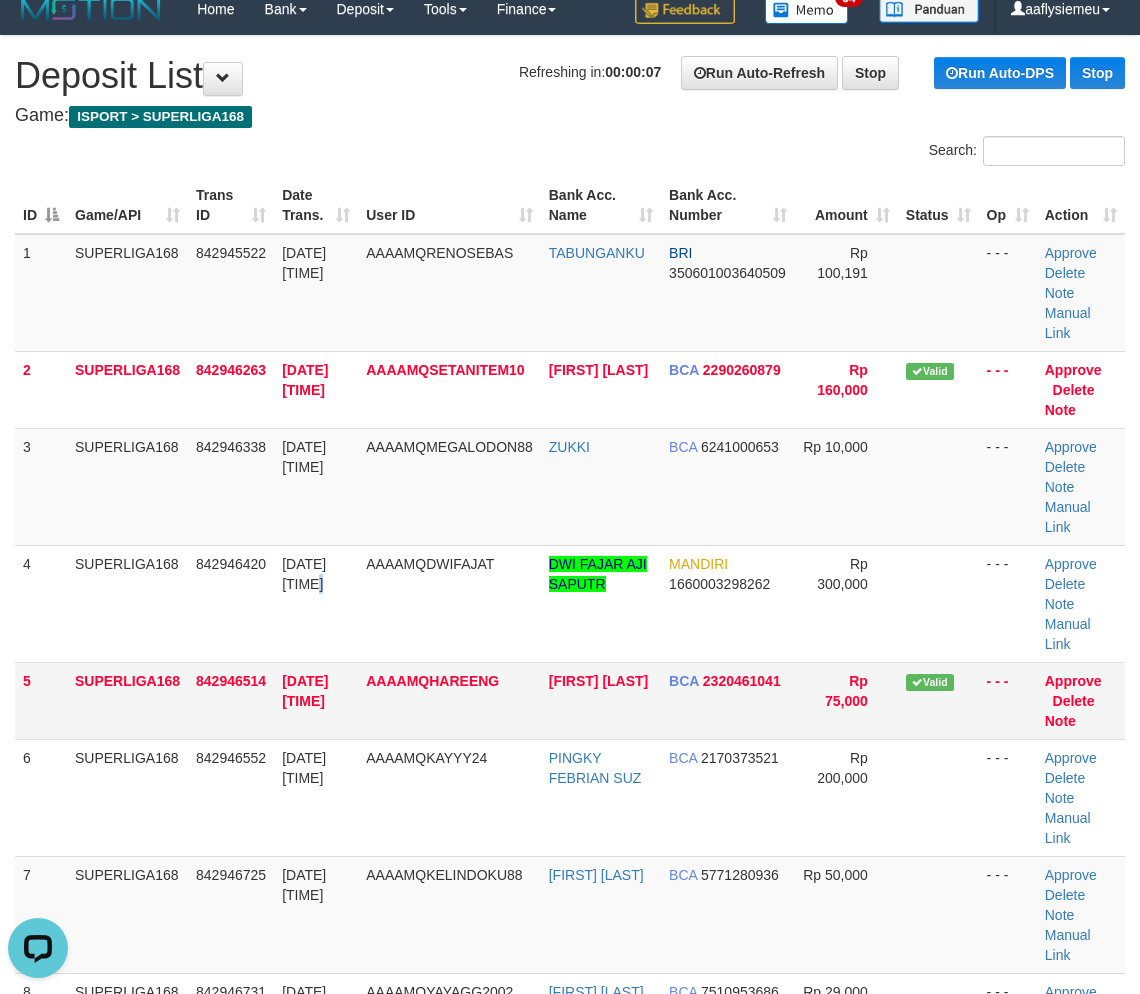drag, startPoint x: 293, startPoint y: 596, endPoint x: 15, endPoint y: 678, distance: 289.84134 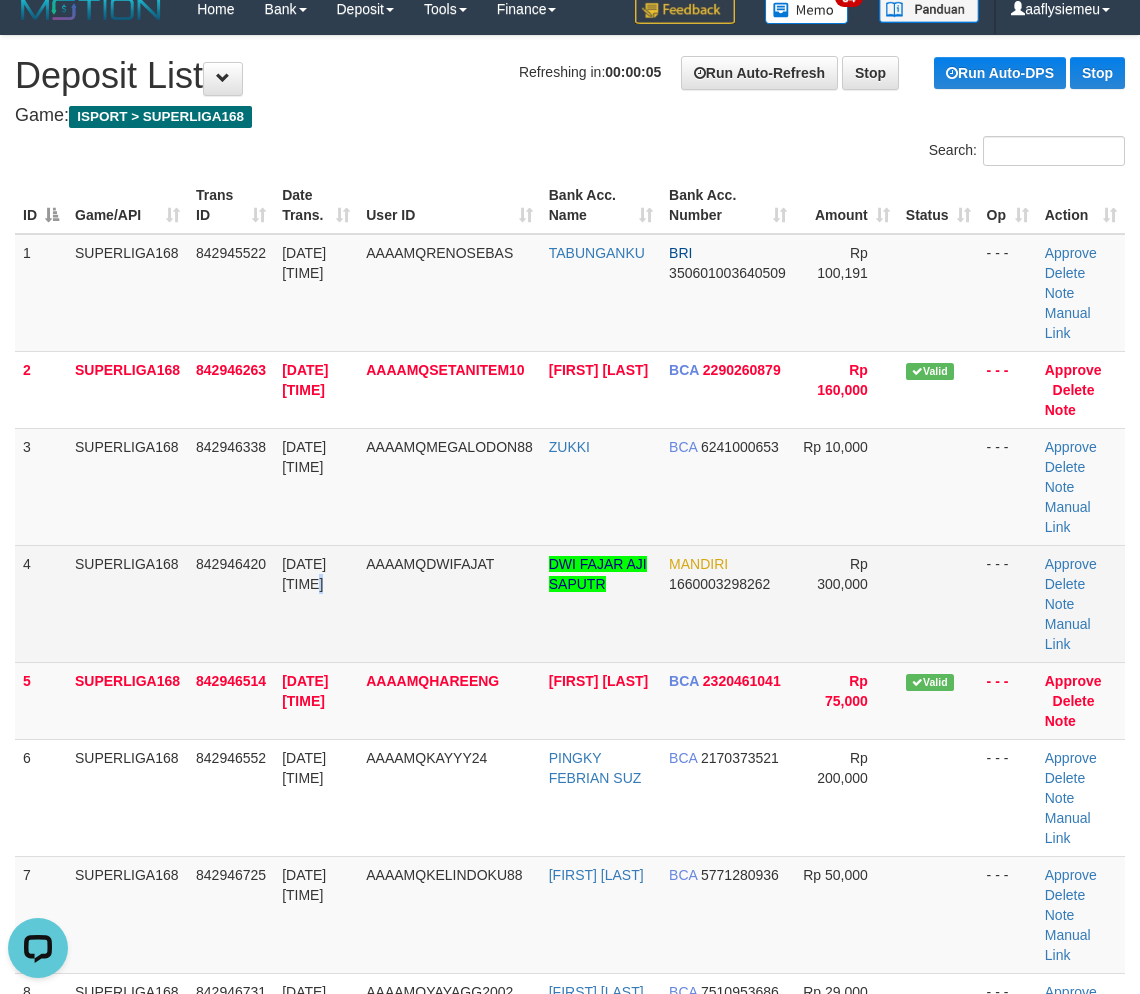 click on "842946420" at bounding box center (231, 564) 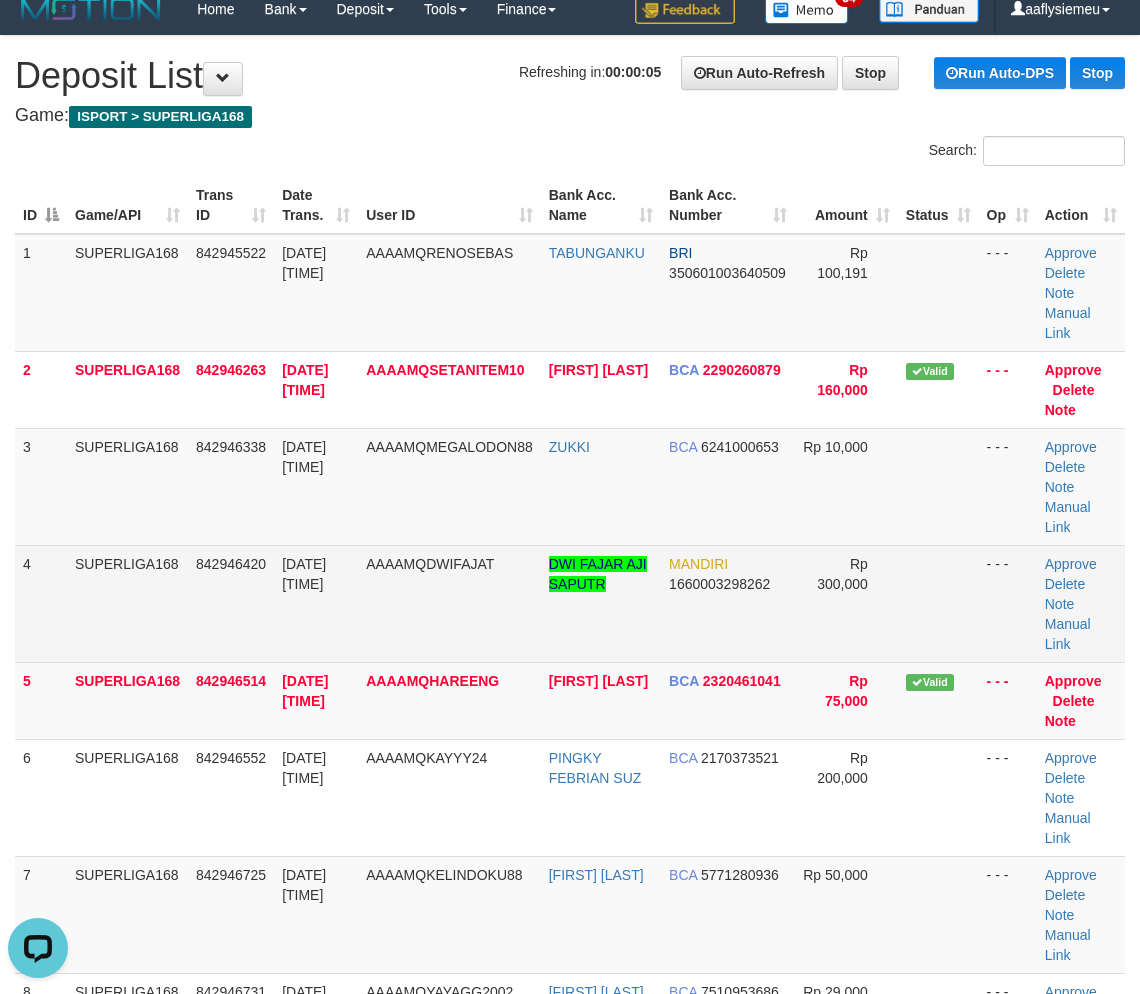 click on "842946420" at bounding box center (231, 564) 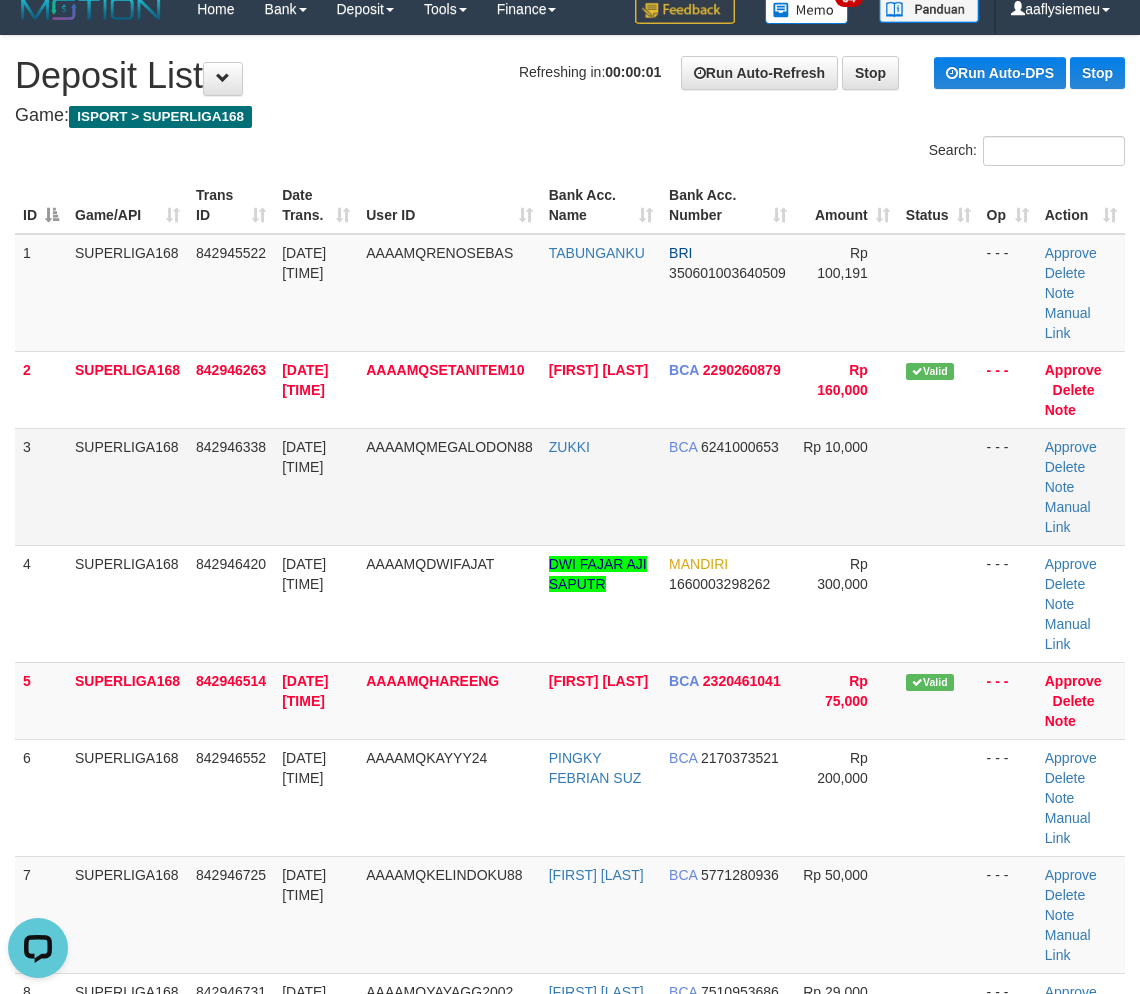 click on "3" at bounding box center [41, 486] 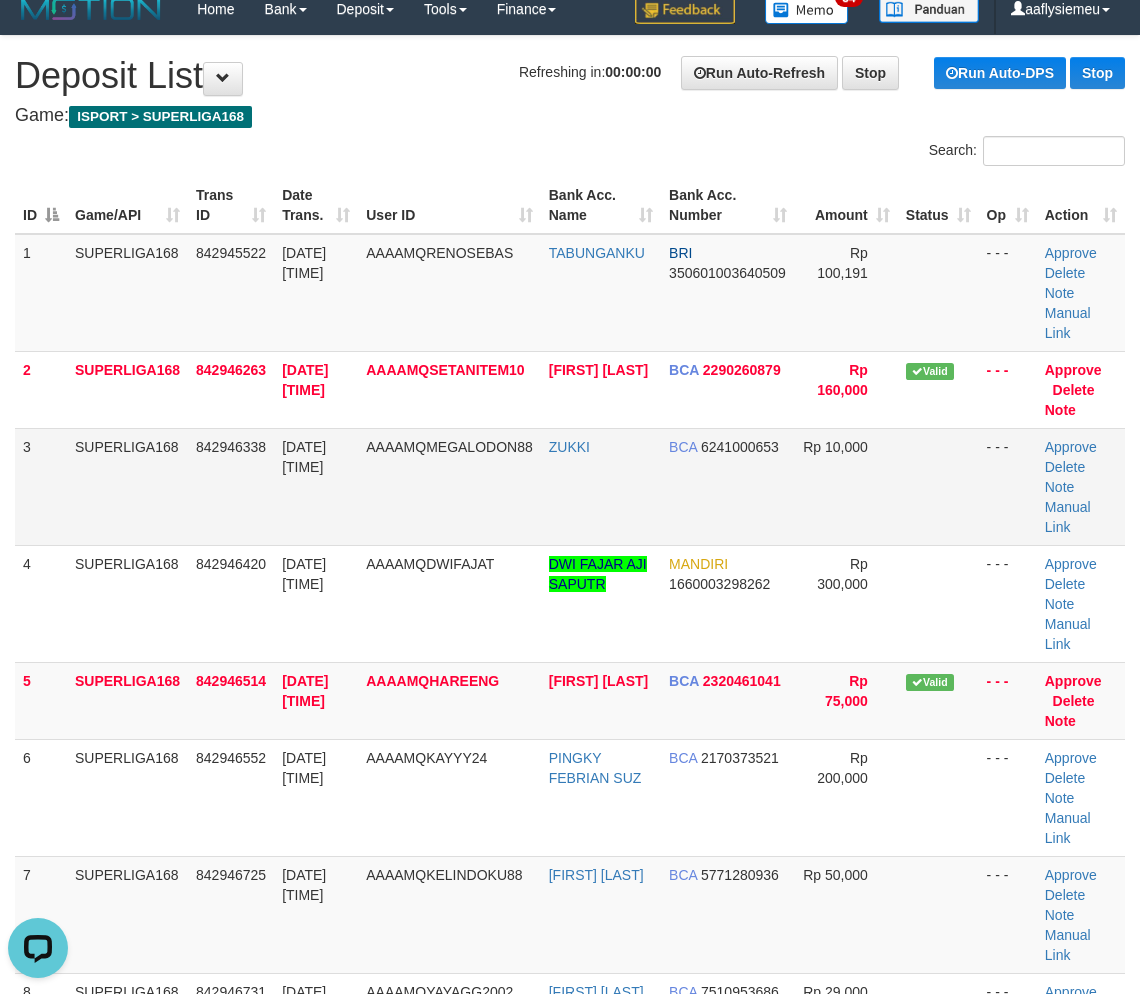 drag, startPoint x: 174, startPoint y: 471, endPoint x: 85, endPoint y: 521, distance: 102.0833 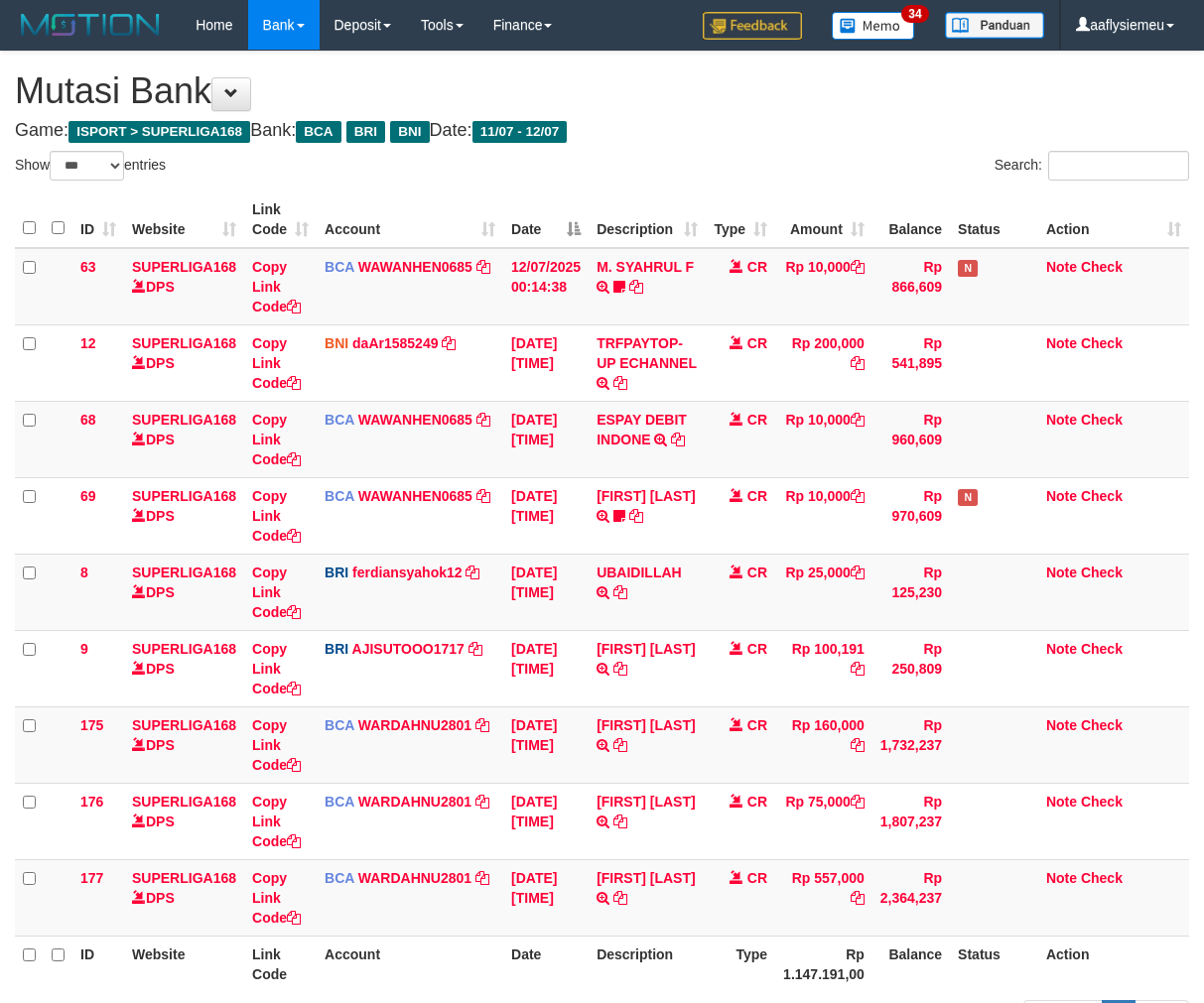 select on "***" 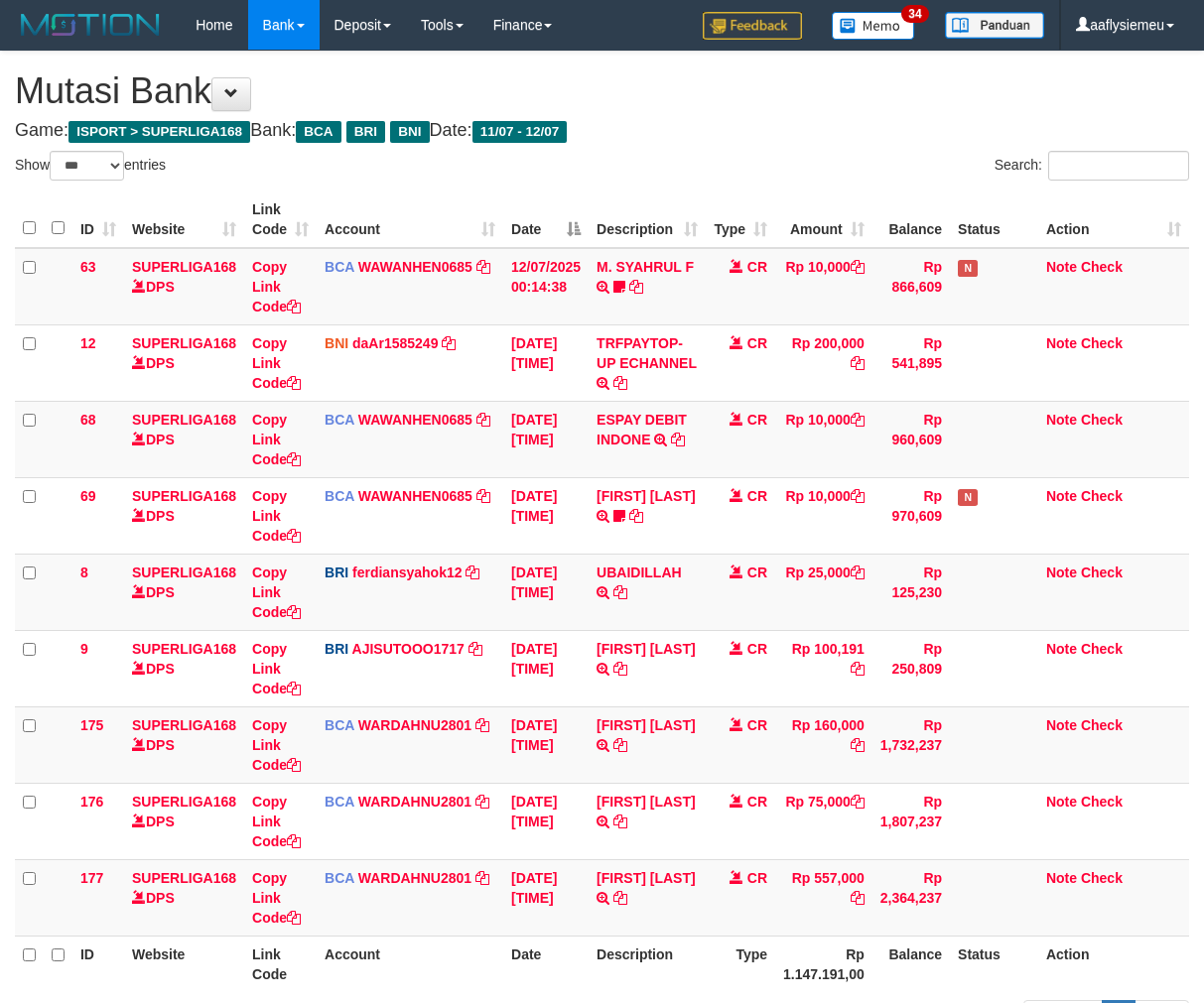 scroll, scrollTop: 75, scrollLeft: 0, axis: vertical 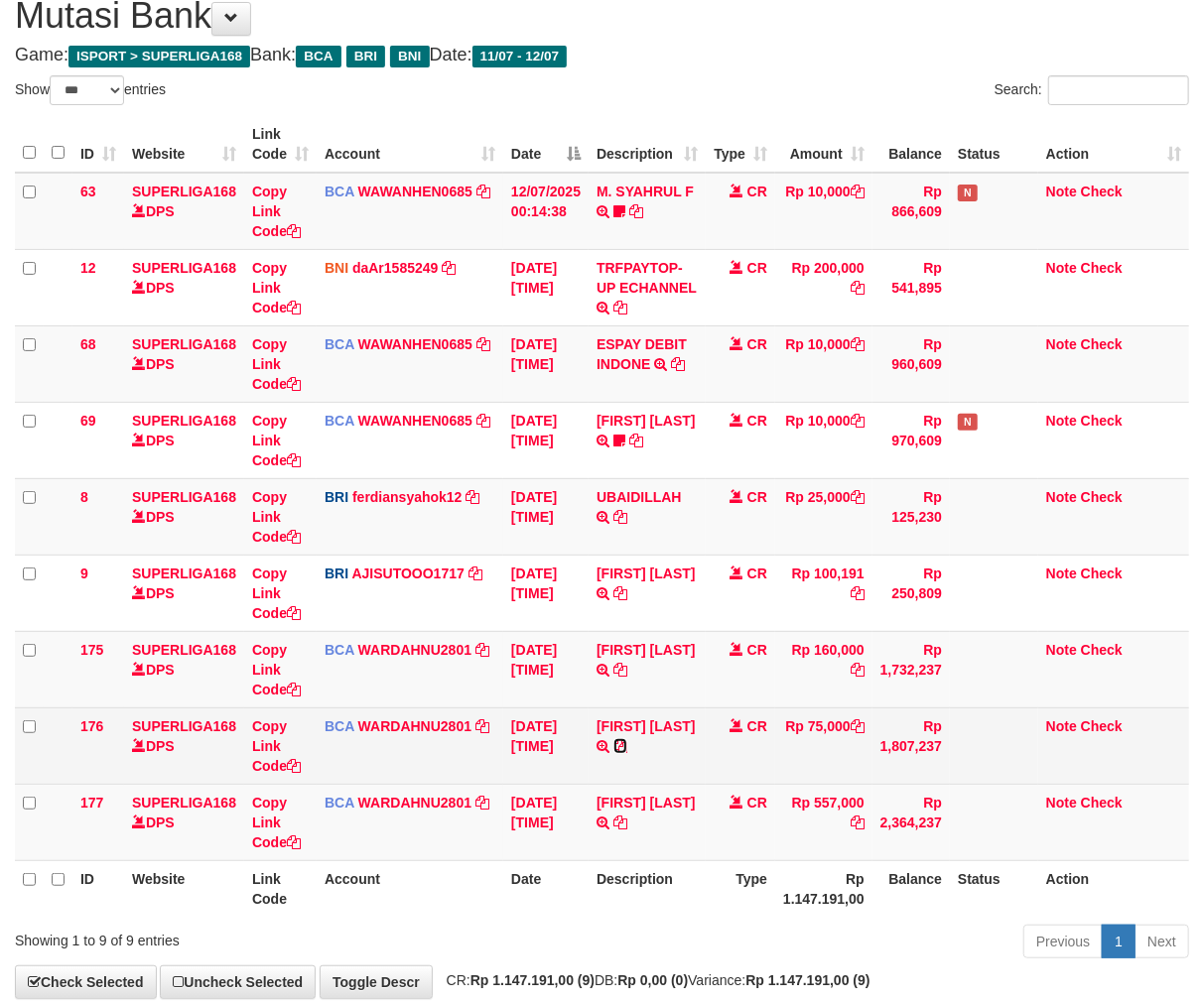 click at bounding box center (620, 746) 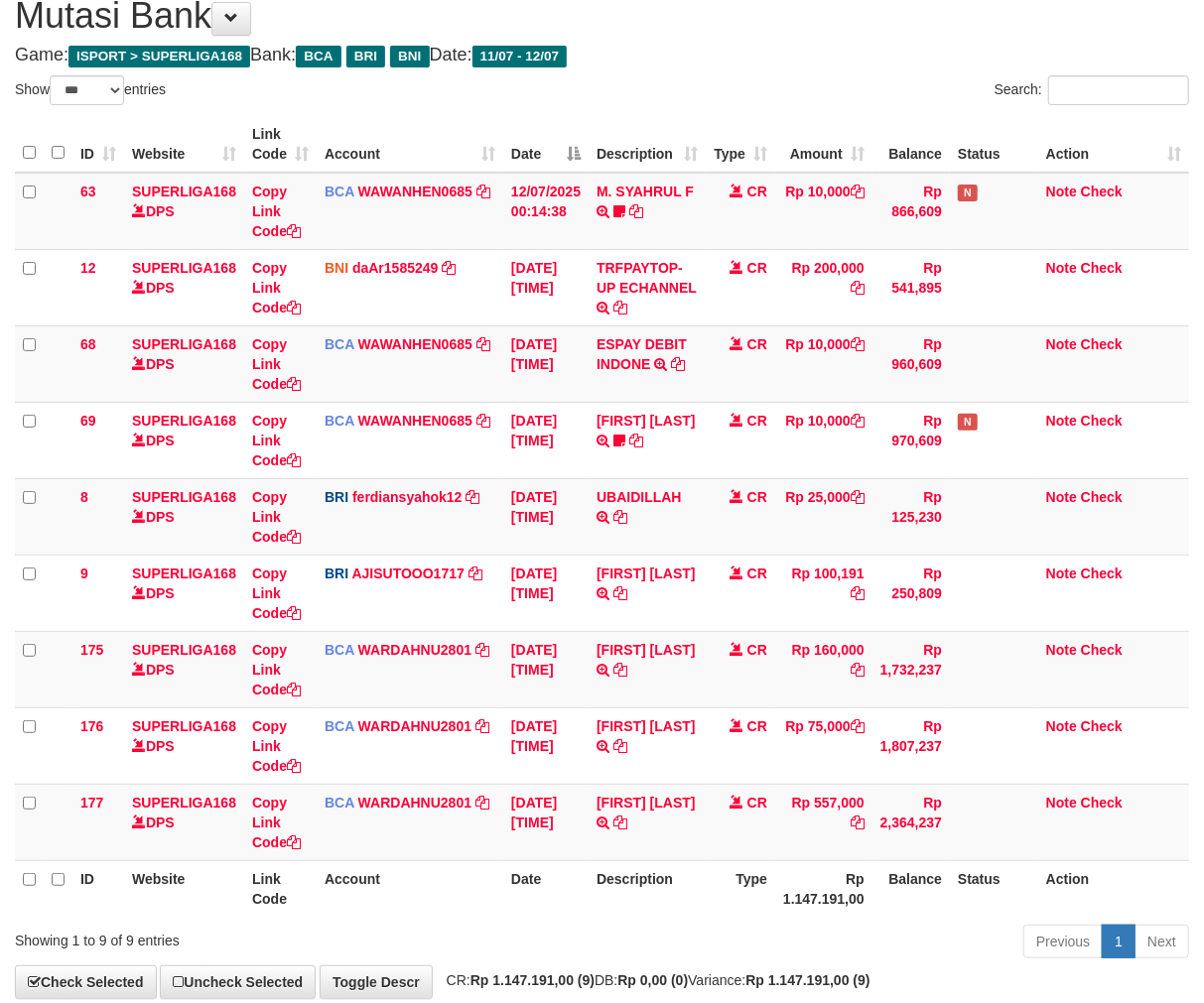 drag, startPoint x: 487, startPoint y: 817, endPoint x: 1215, endPoint y: 615, distance: 755.5051 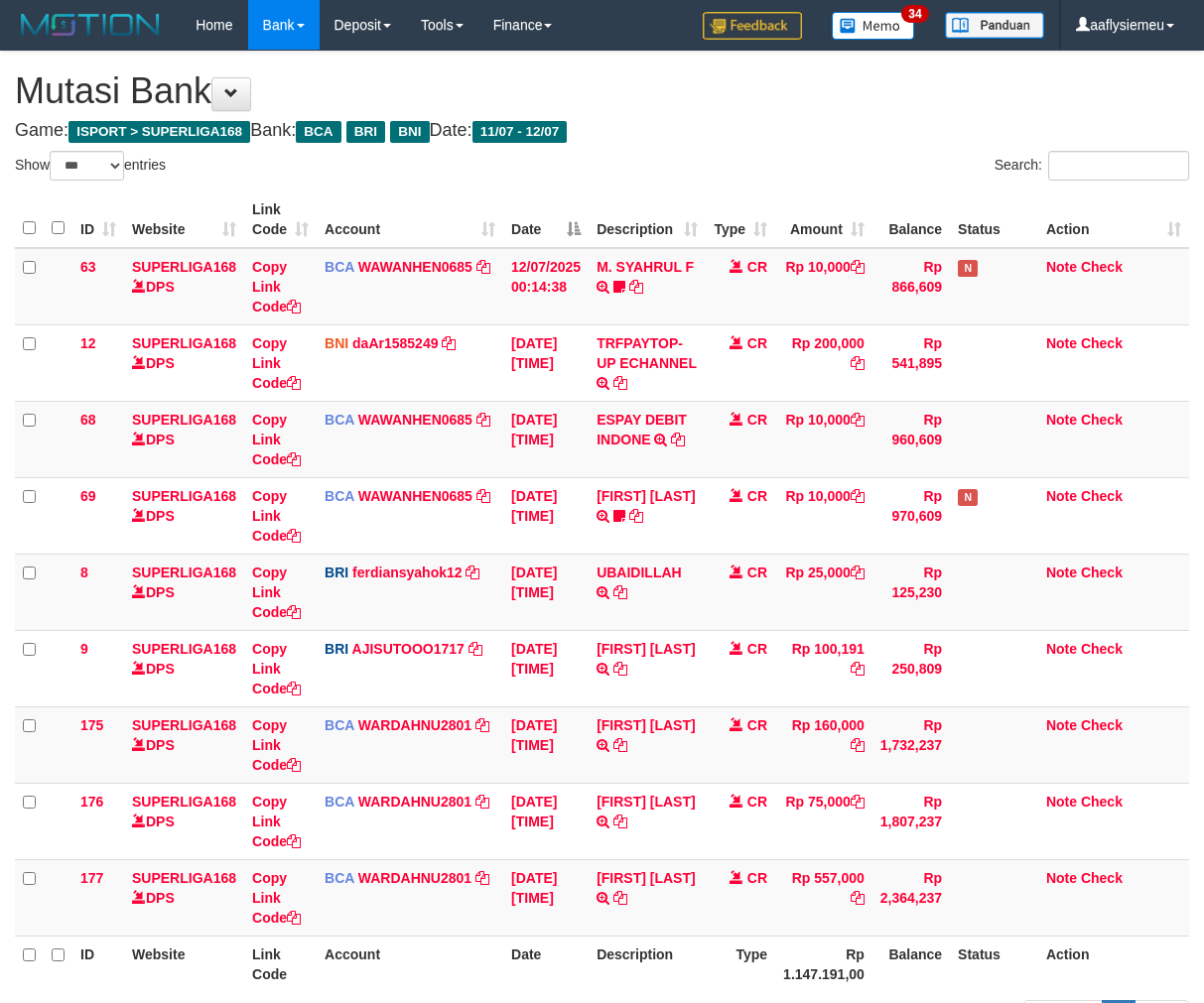 select on "***" 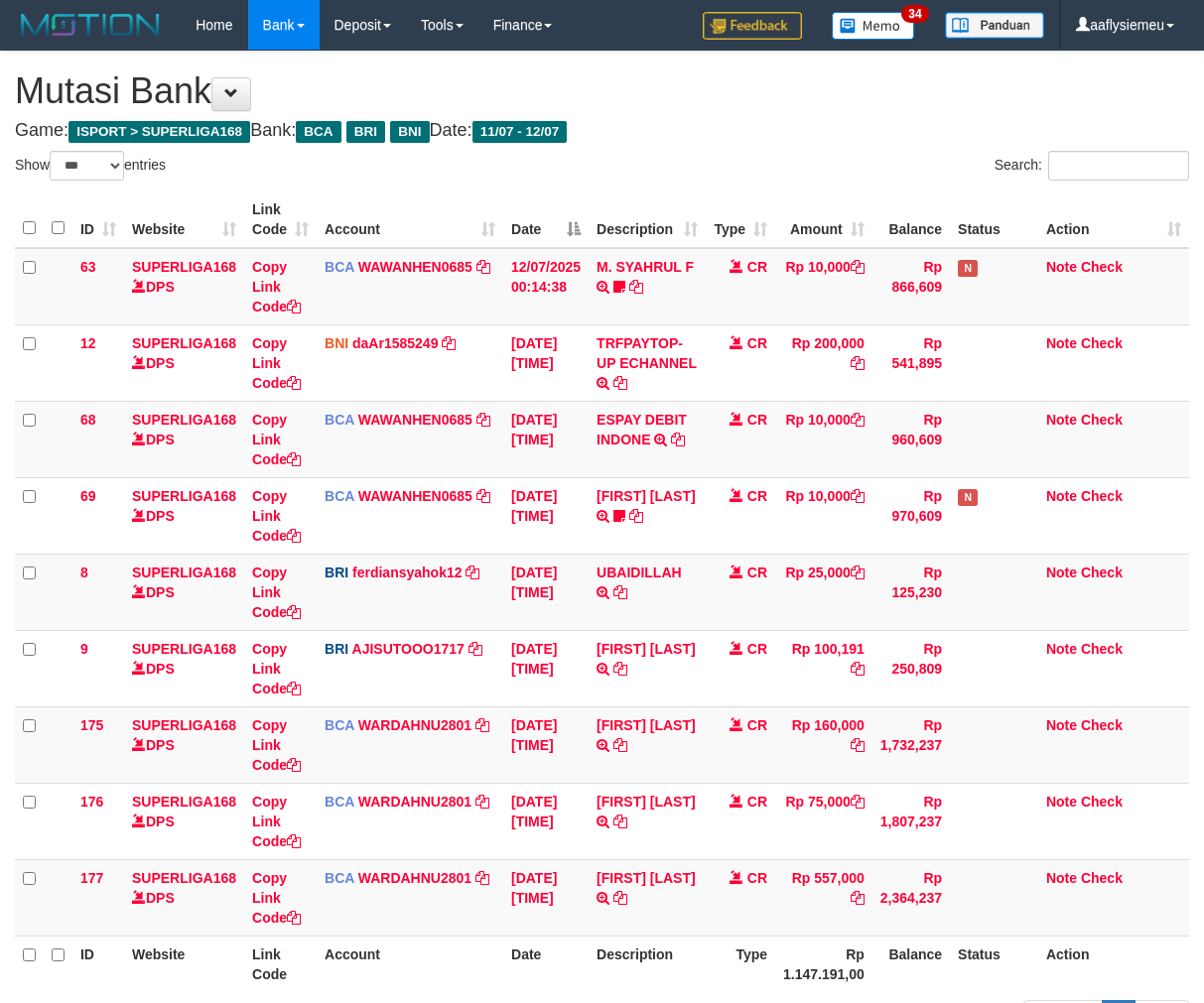 scroll, scrollTop: 76, scrollLeft: 0, axis: vertical 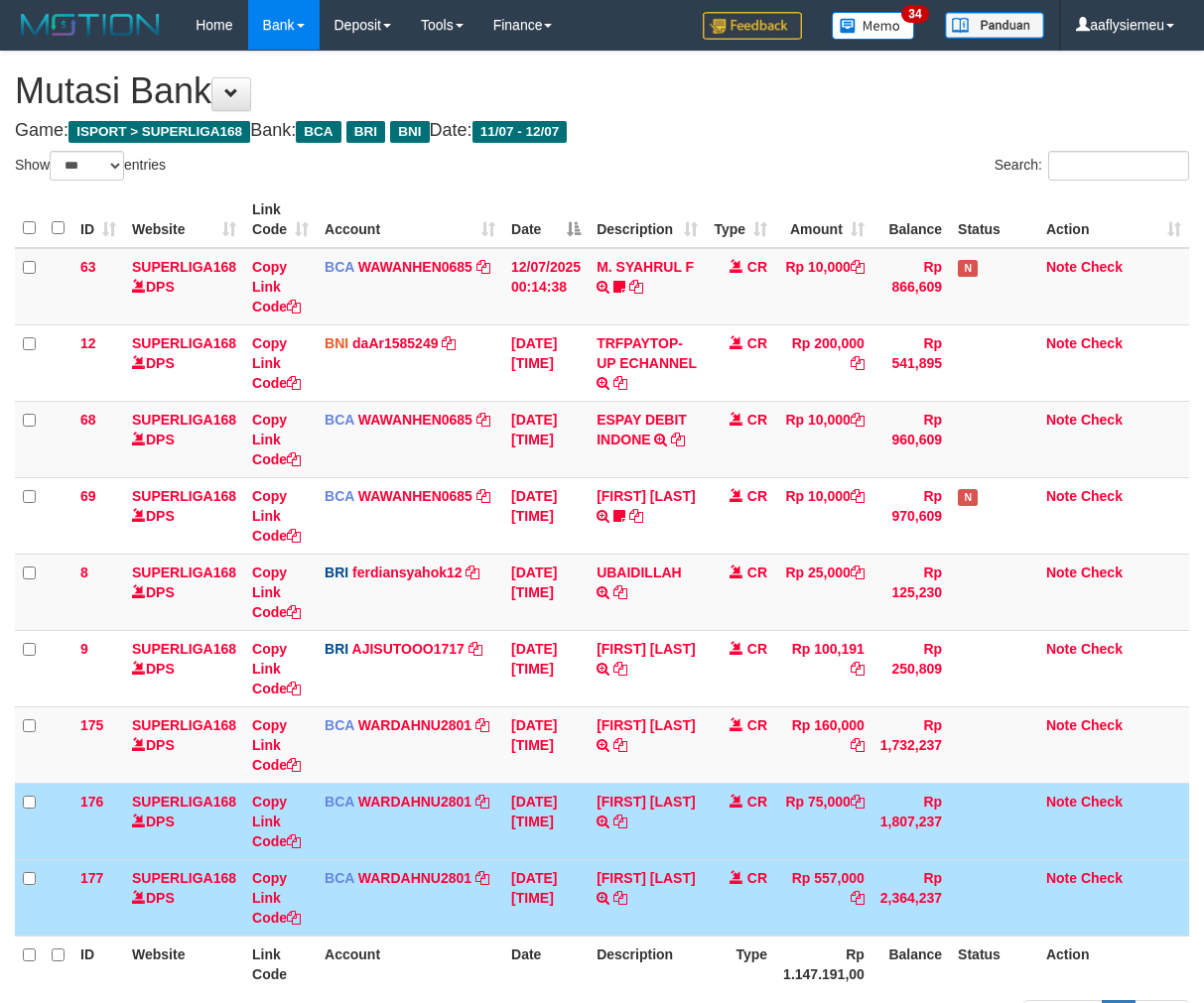 select on "***" 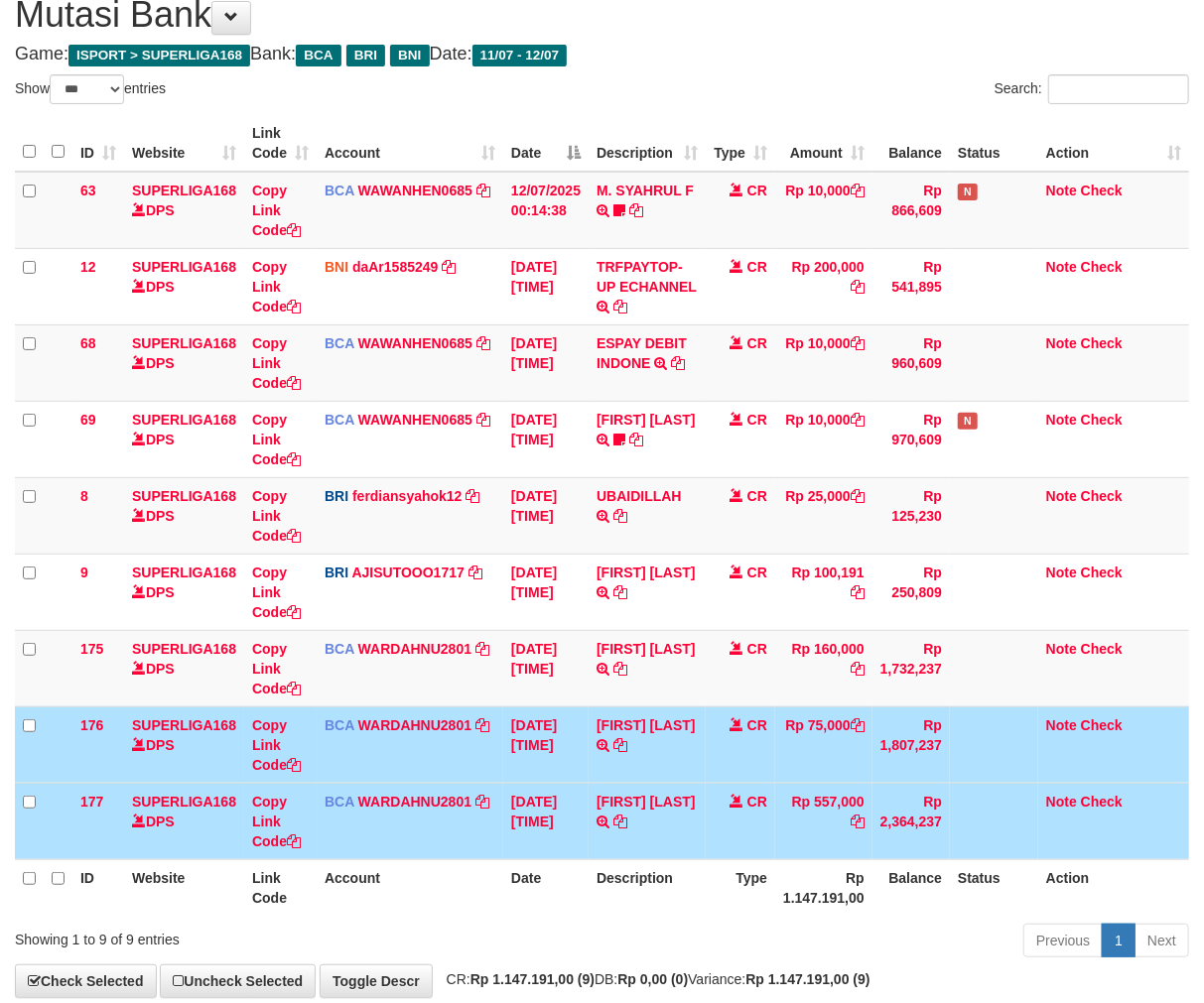 scroll, scrollTop: 183, scrollLeft: 0, axis: vertical 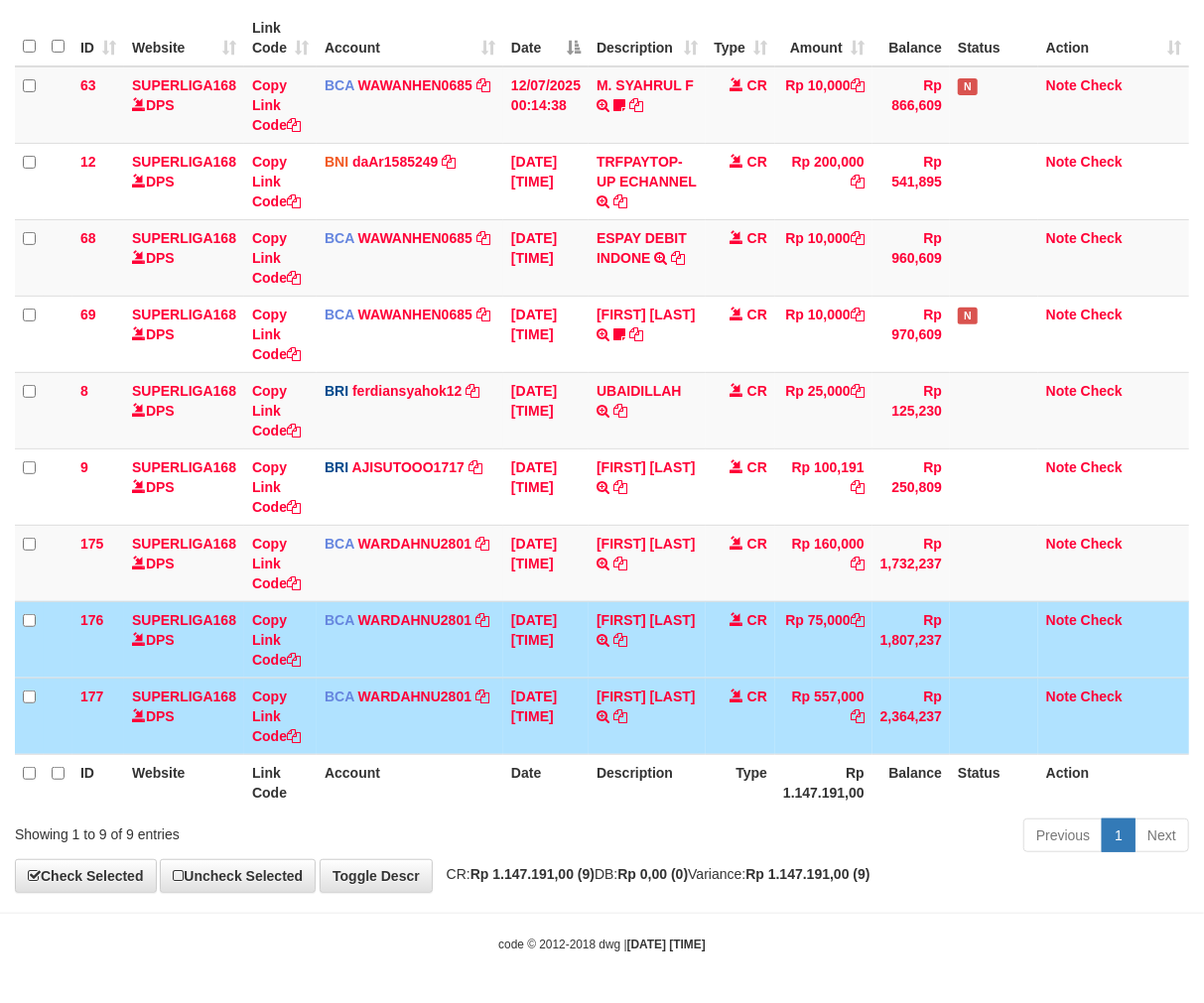 click on "Rp 1.147.191,00" at bounding box center [824, 782] 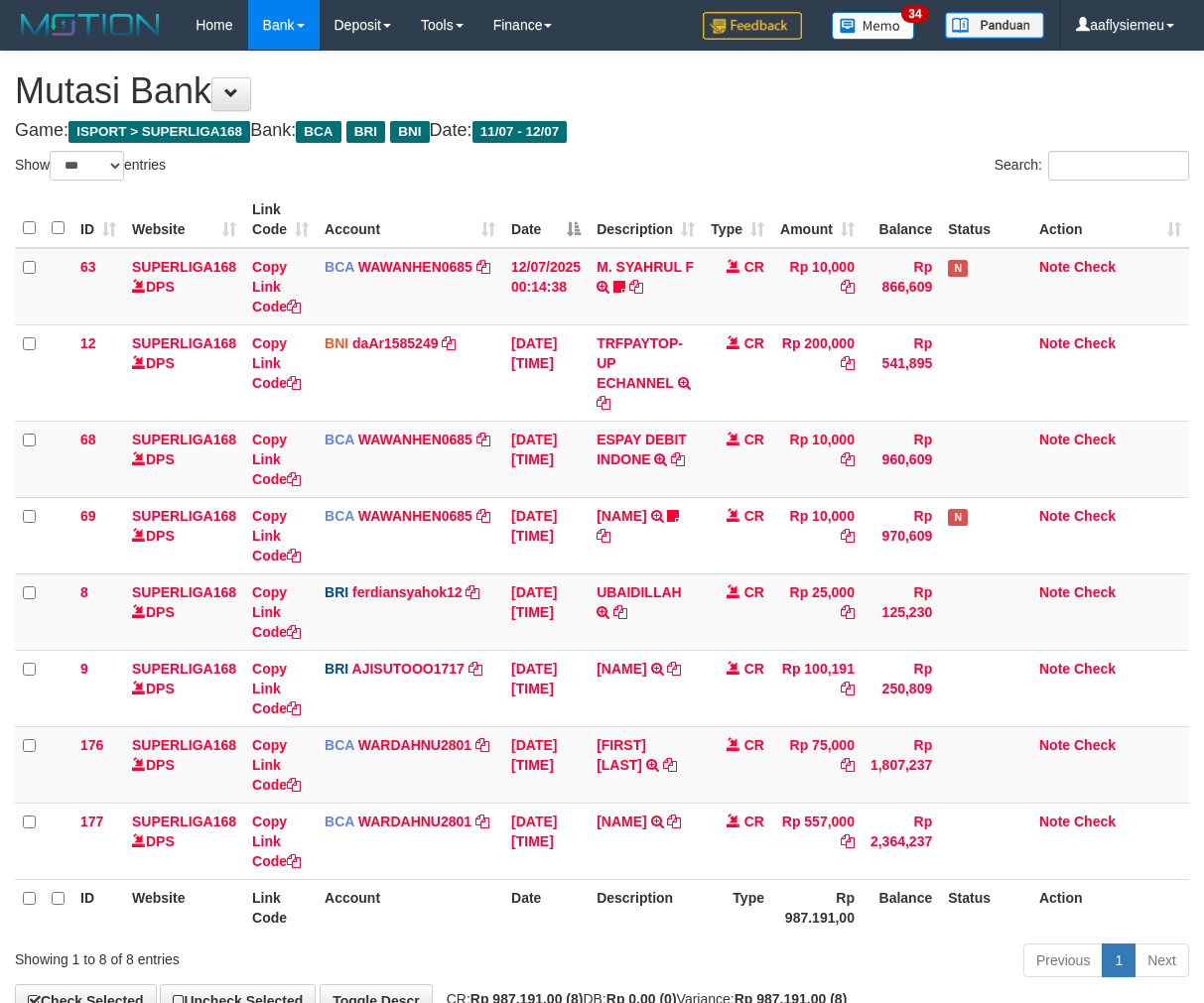 select on "***" 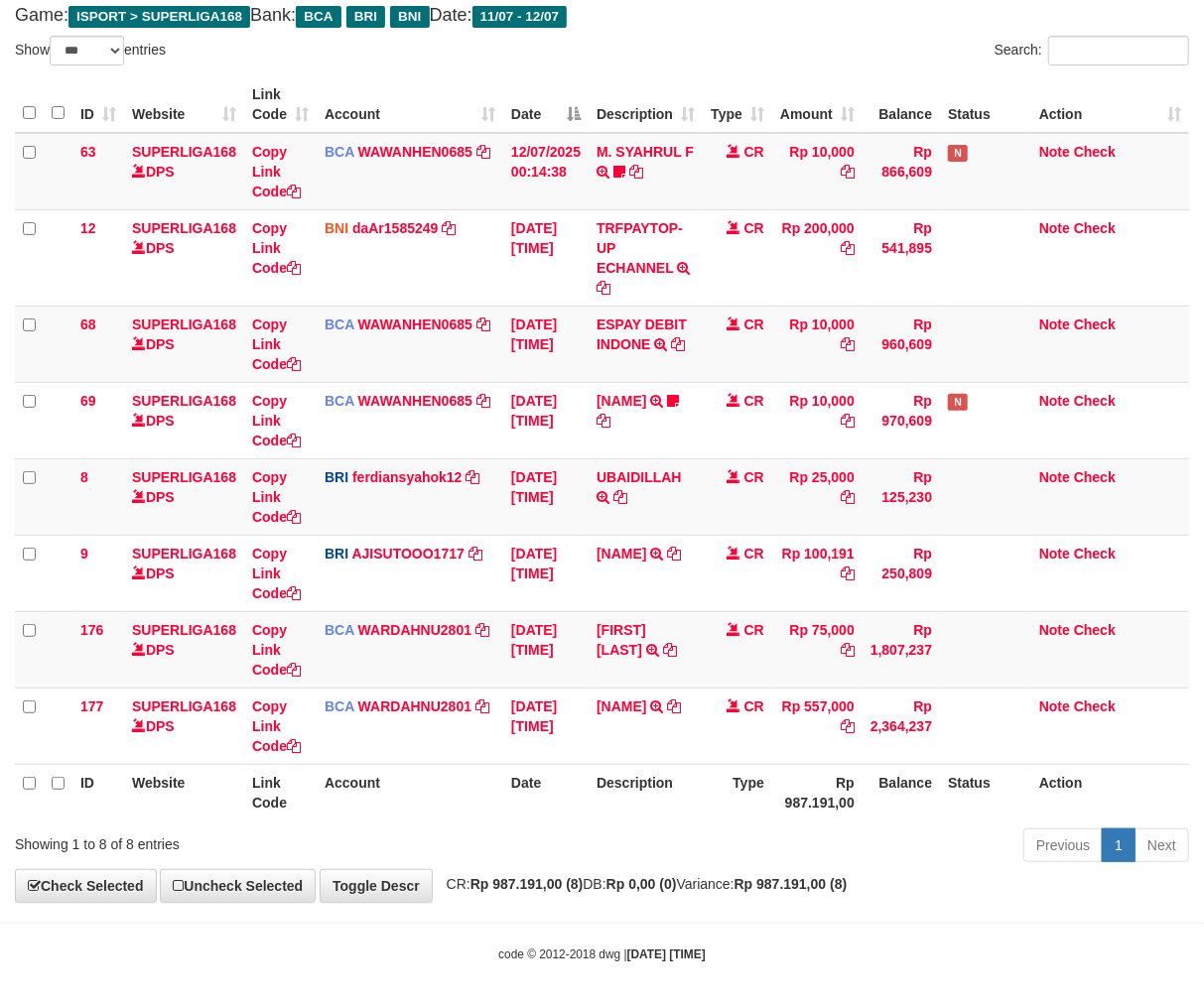 click on "Rp 987.191,00" at bounding box center (817, 792) 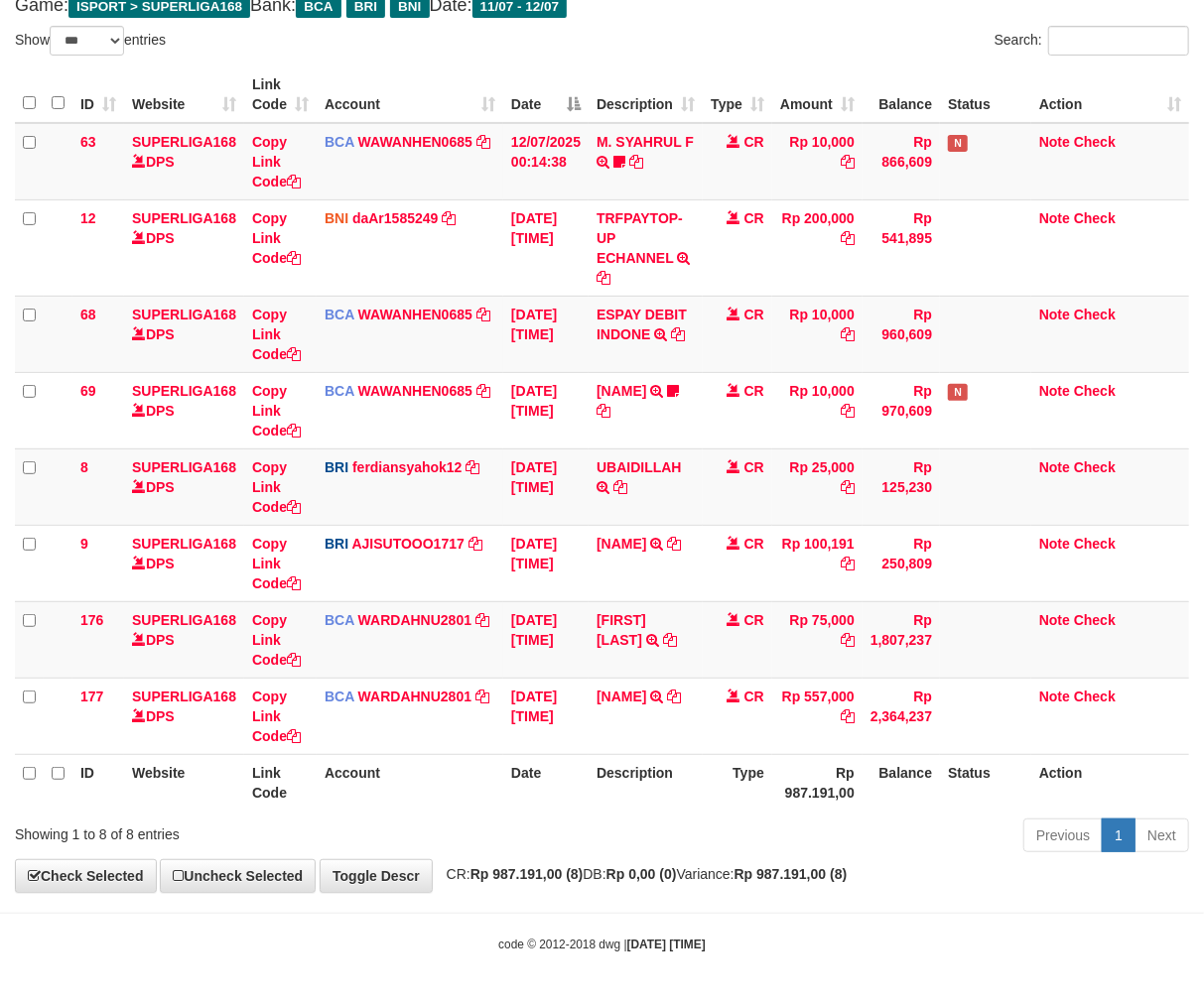 click on "Previous 1 Next" at bounding box center [853, 837] 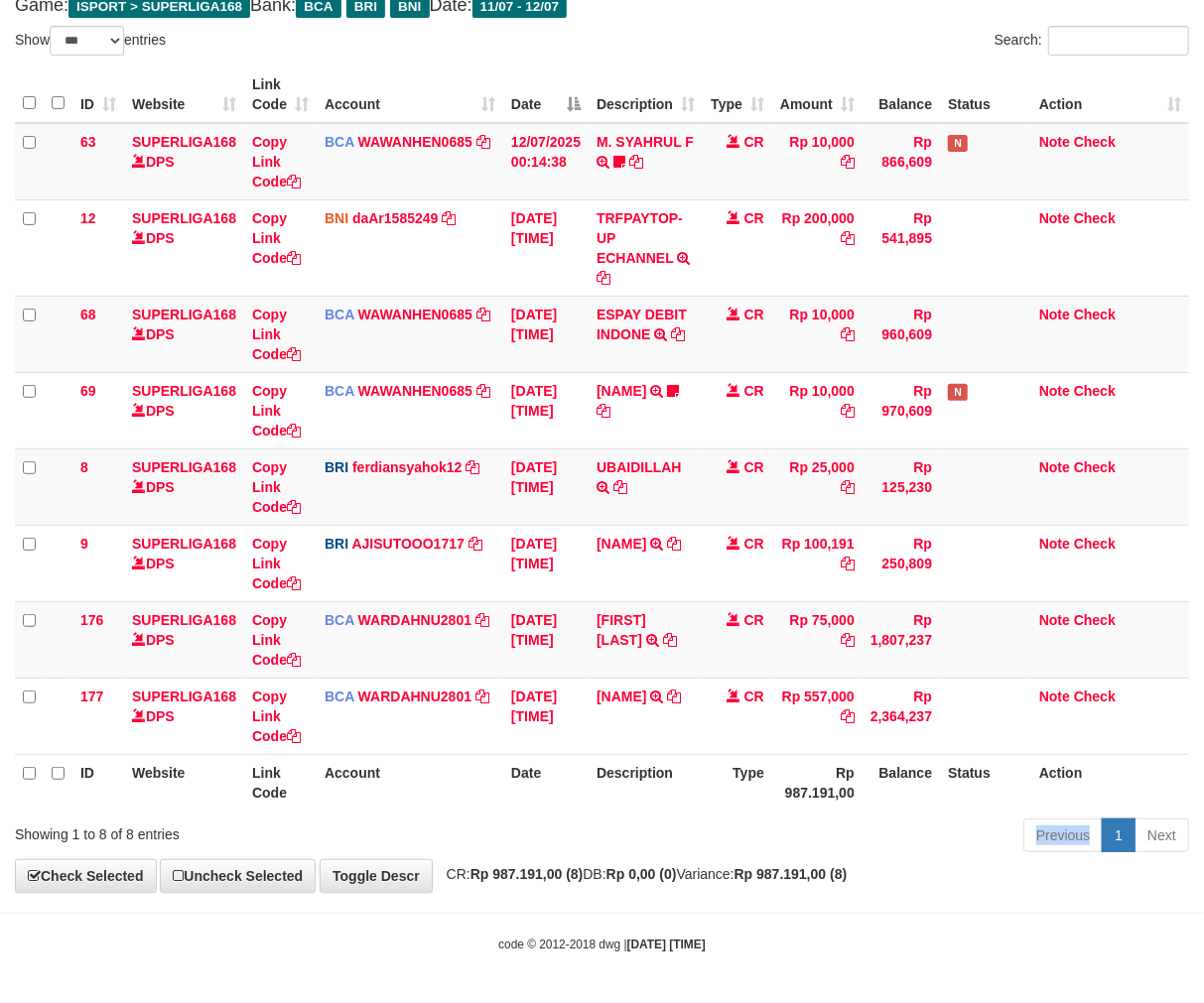 click on "Previous 1 Next" at bounding box center [853, 837] 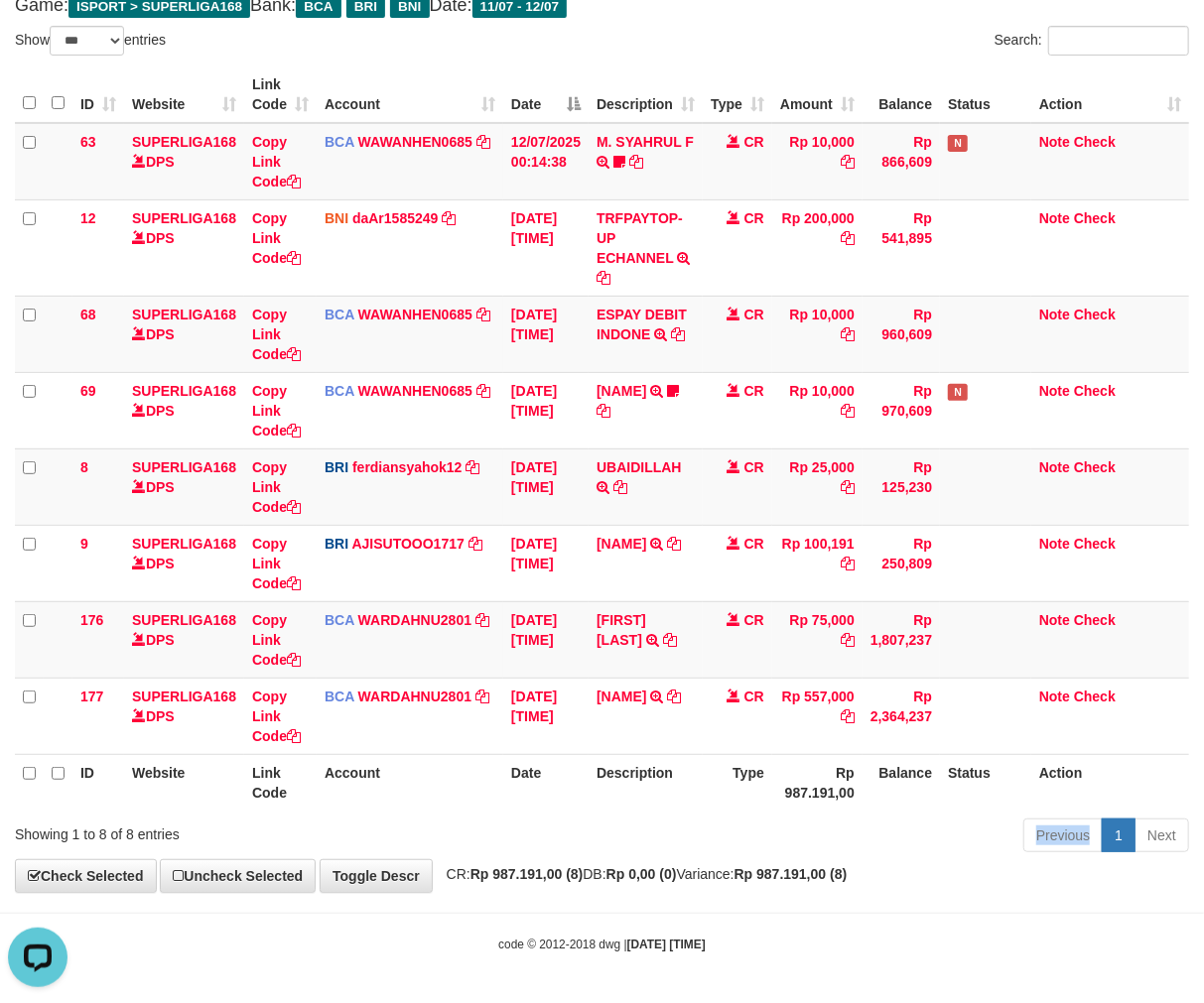 scroll, scrollTop: 0, scrollLeft: 0, axis: both 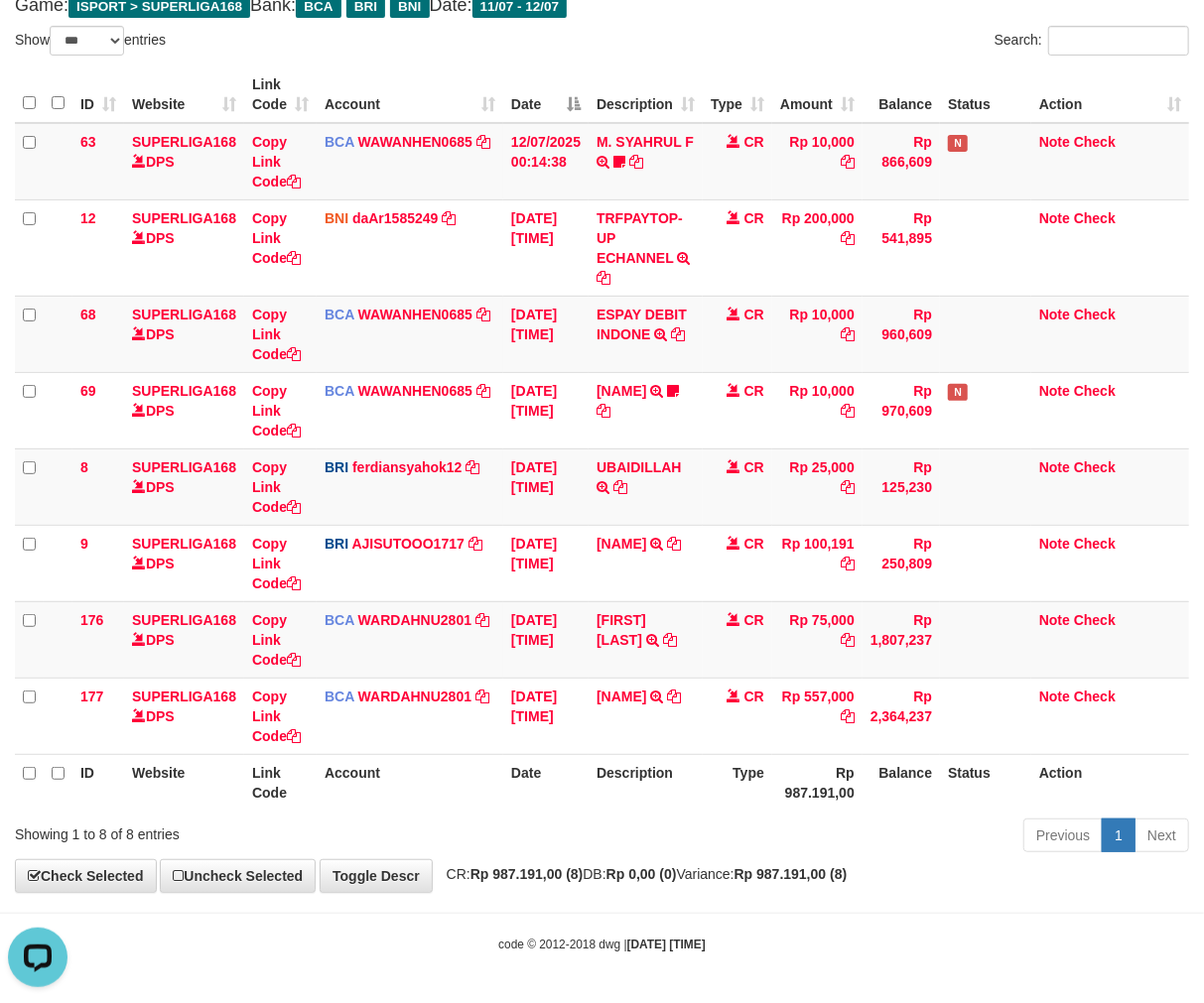 click on "Date" at bounding box center (546, 782) 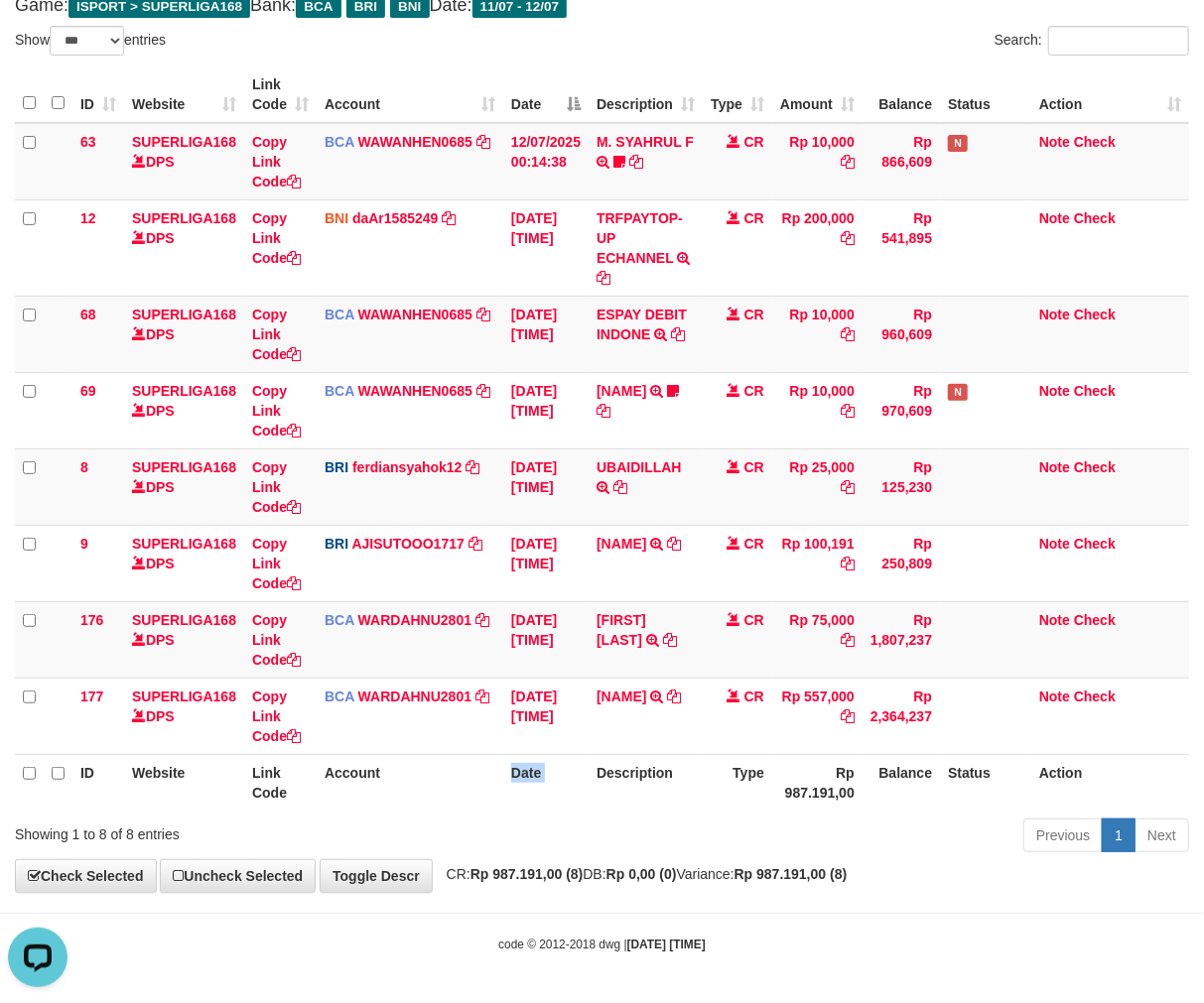click on "Date" at bounding box center (546, 782) 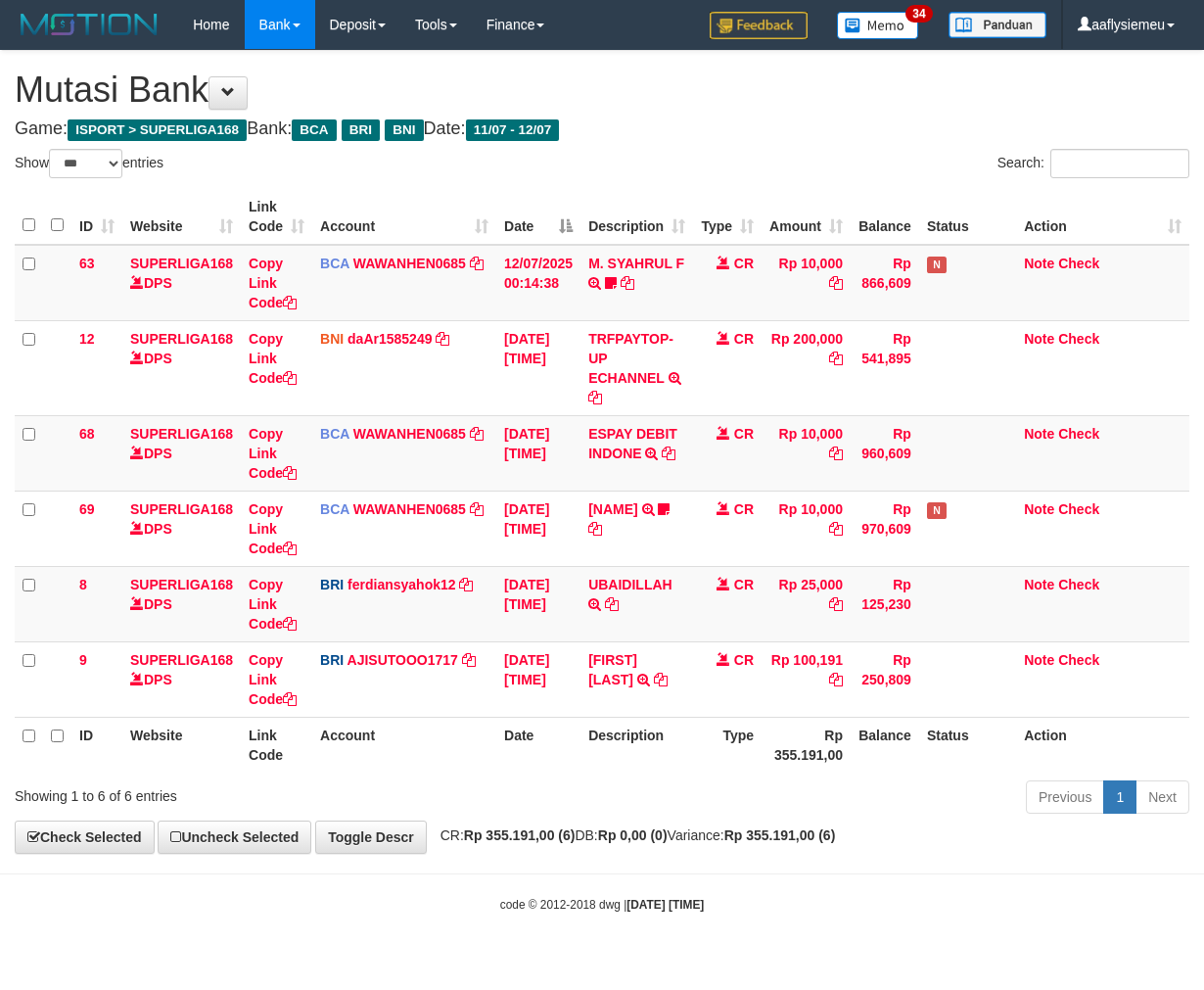 select on "***" 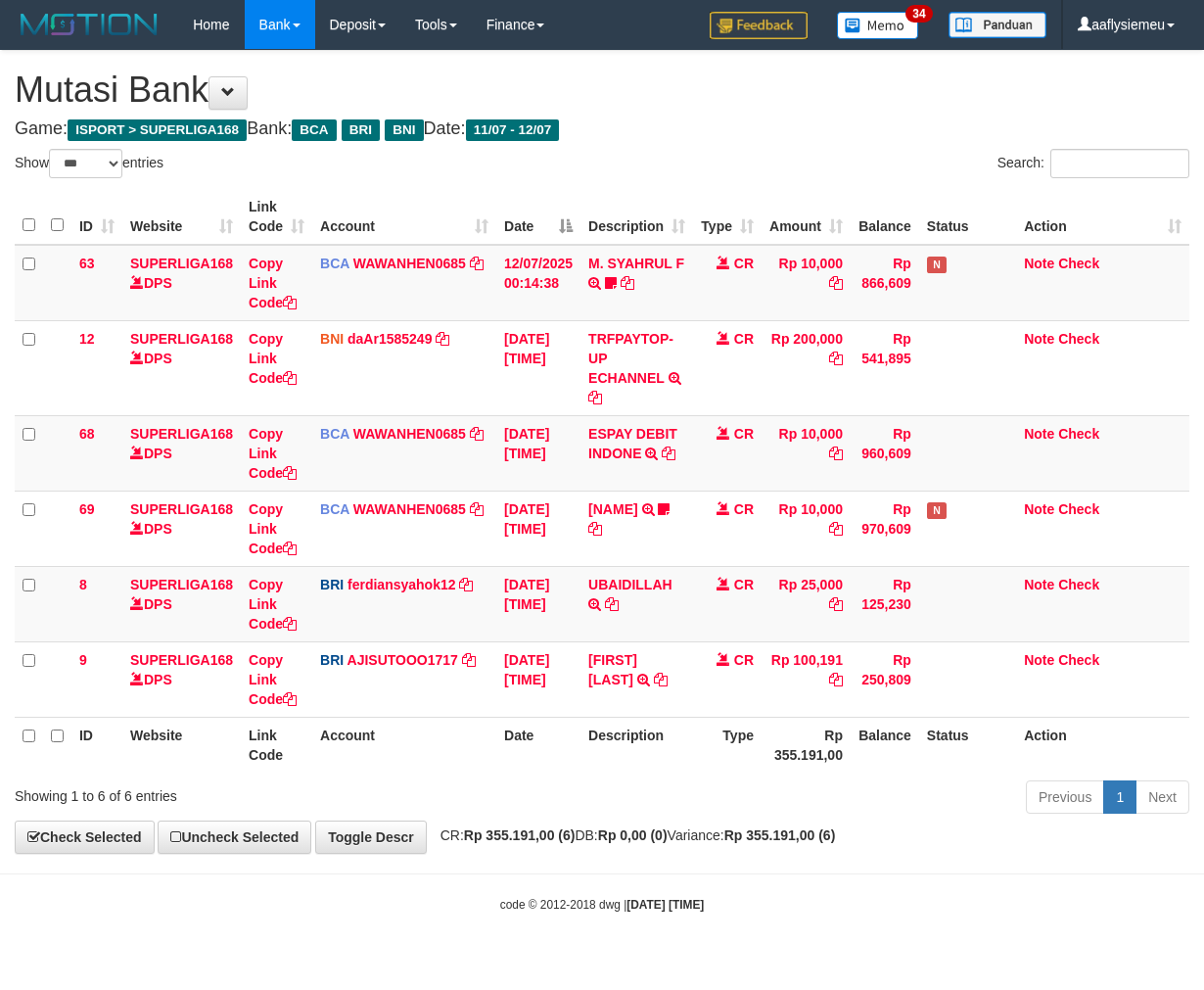 scroll, scrollTop: 0, scrollLeft: 0, axis: both 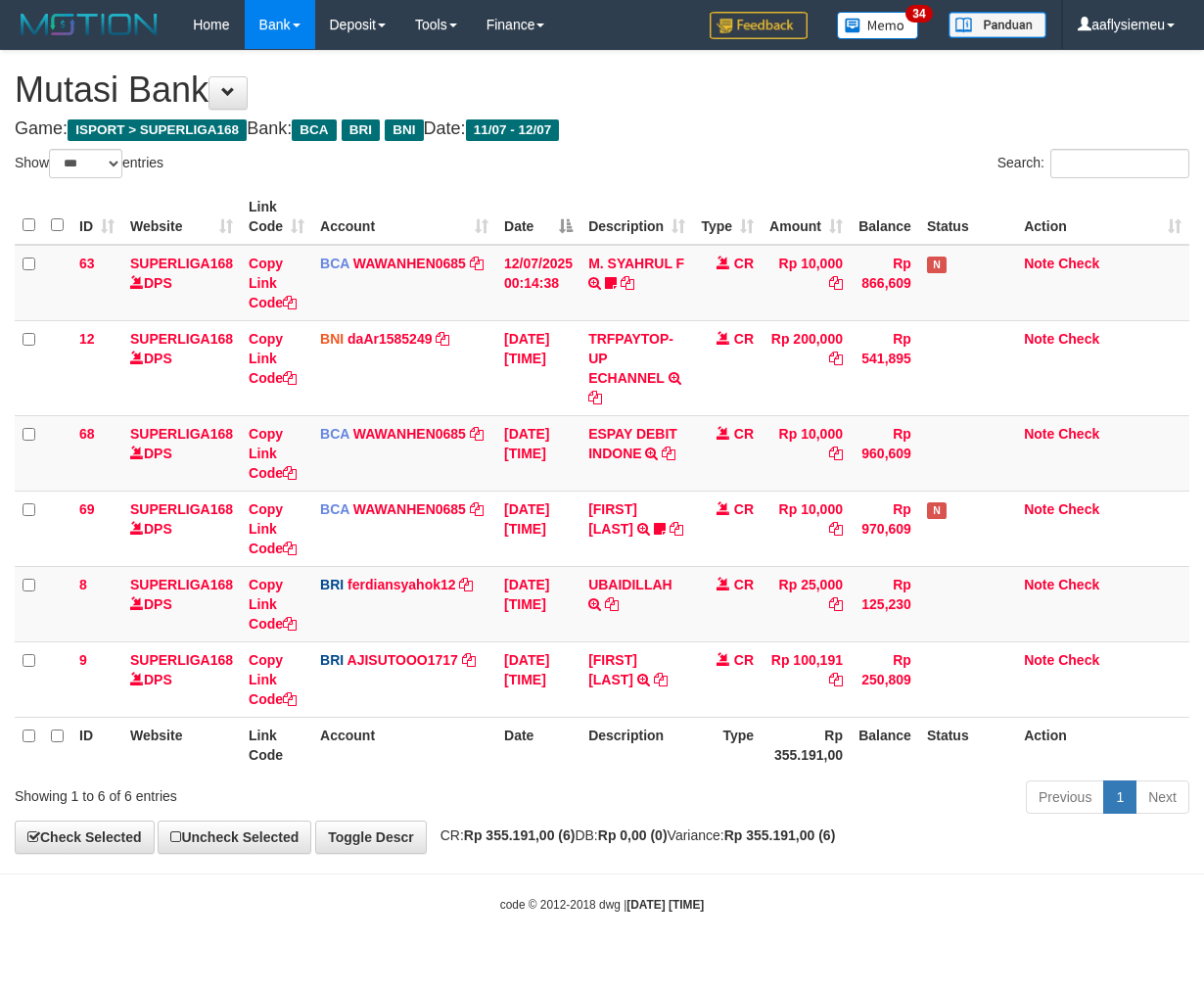 select on "***" 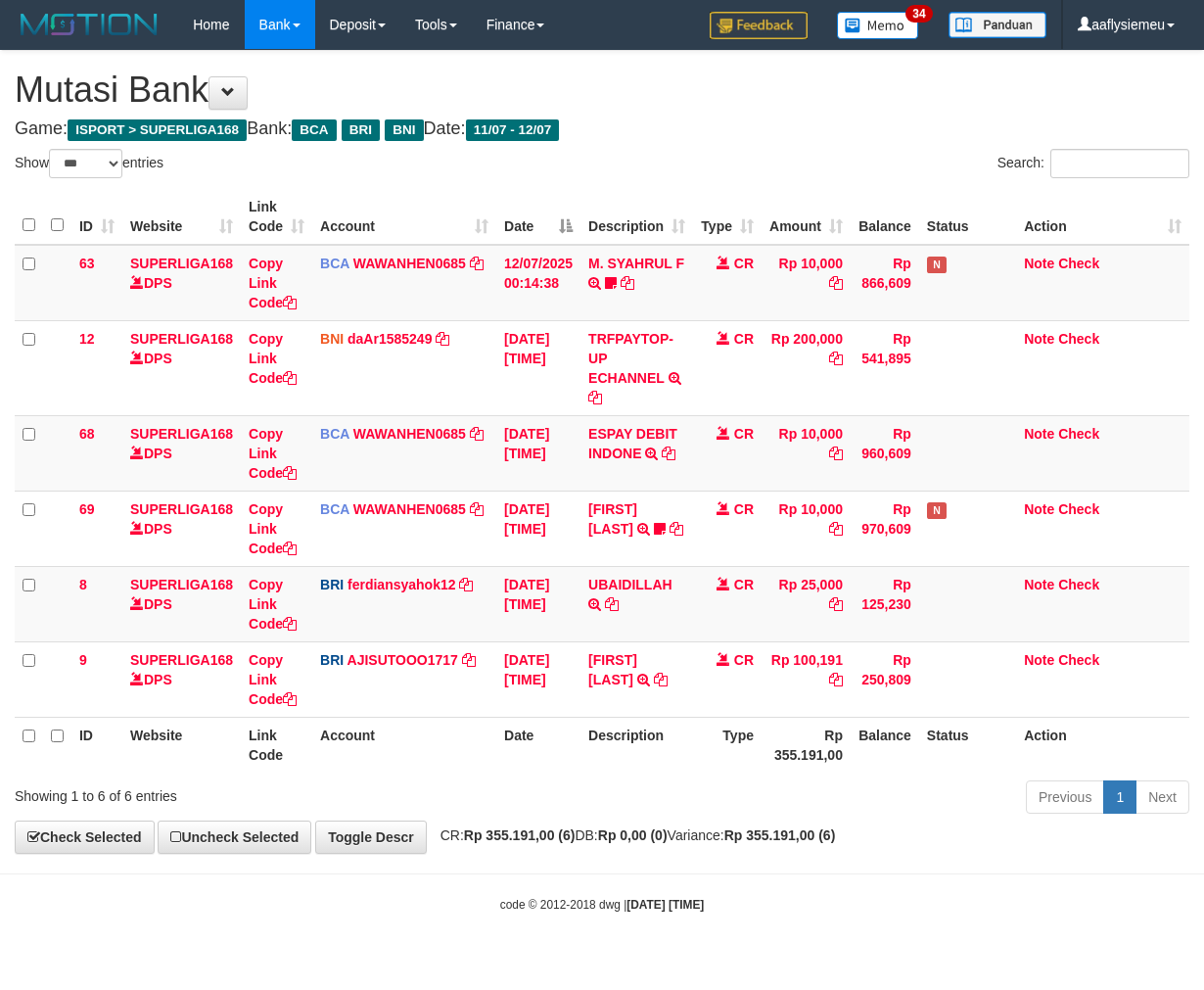 scroll, scrollTop: 0, scrollLeft: 0, axis: both 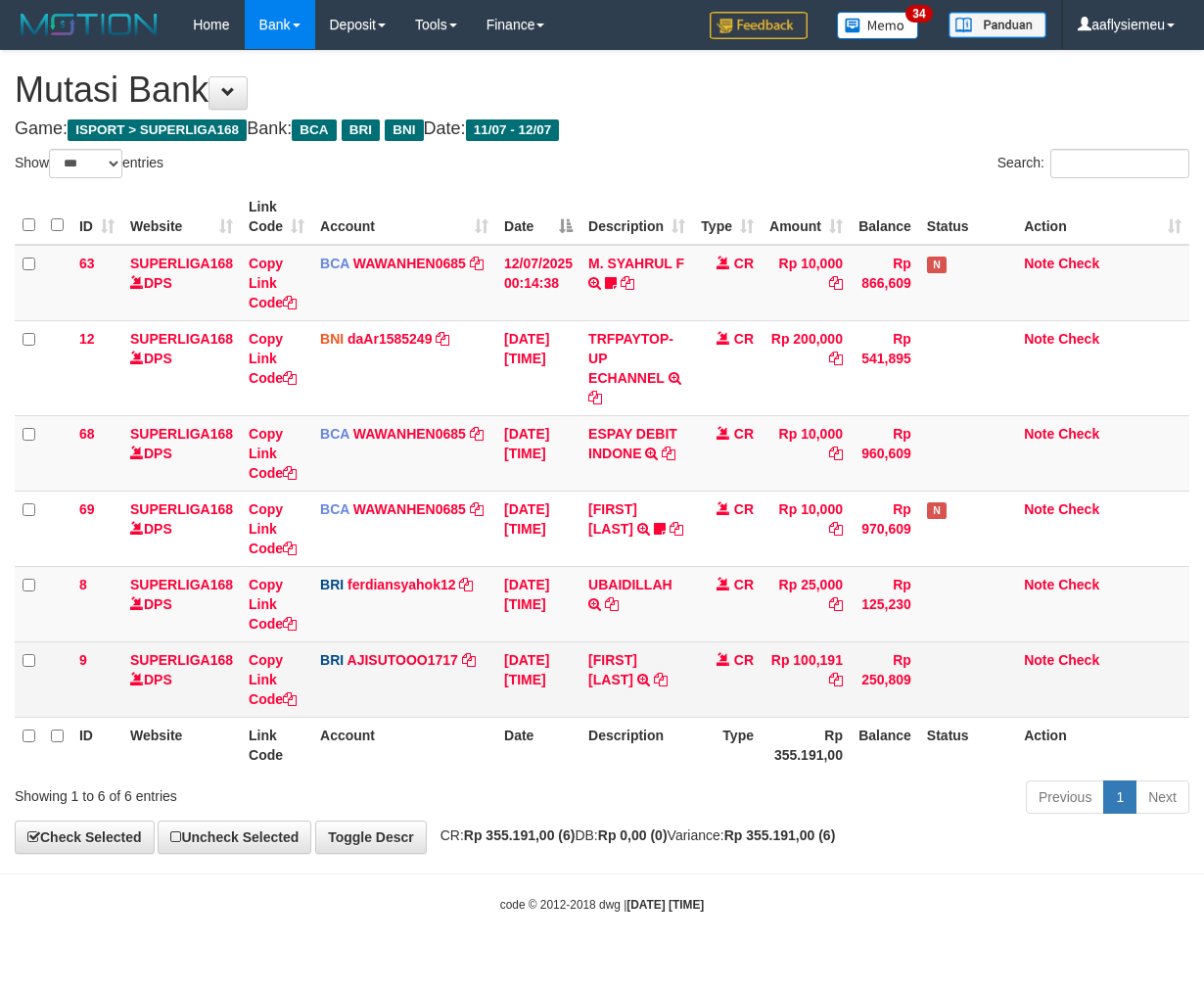 drag, startPoint x: 0, startPoint y: 0, endPoint x: 920, endPoint y: 658, distance: 1131.0897 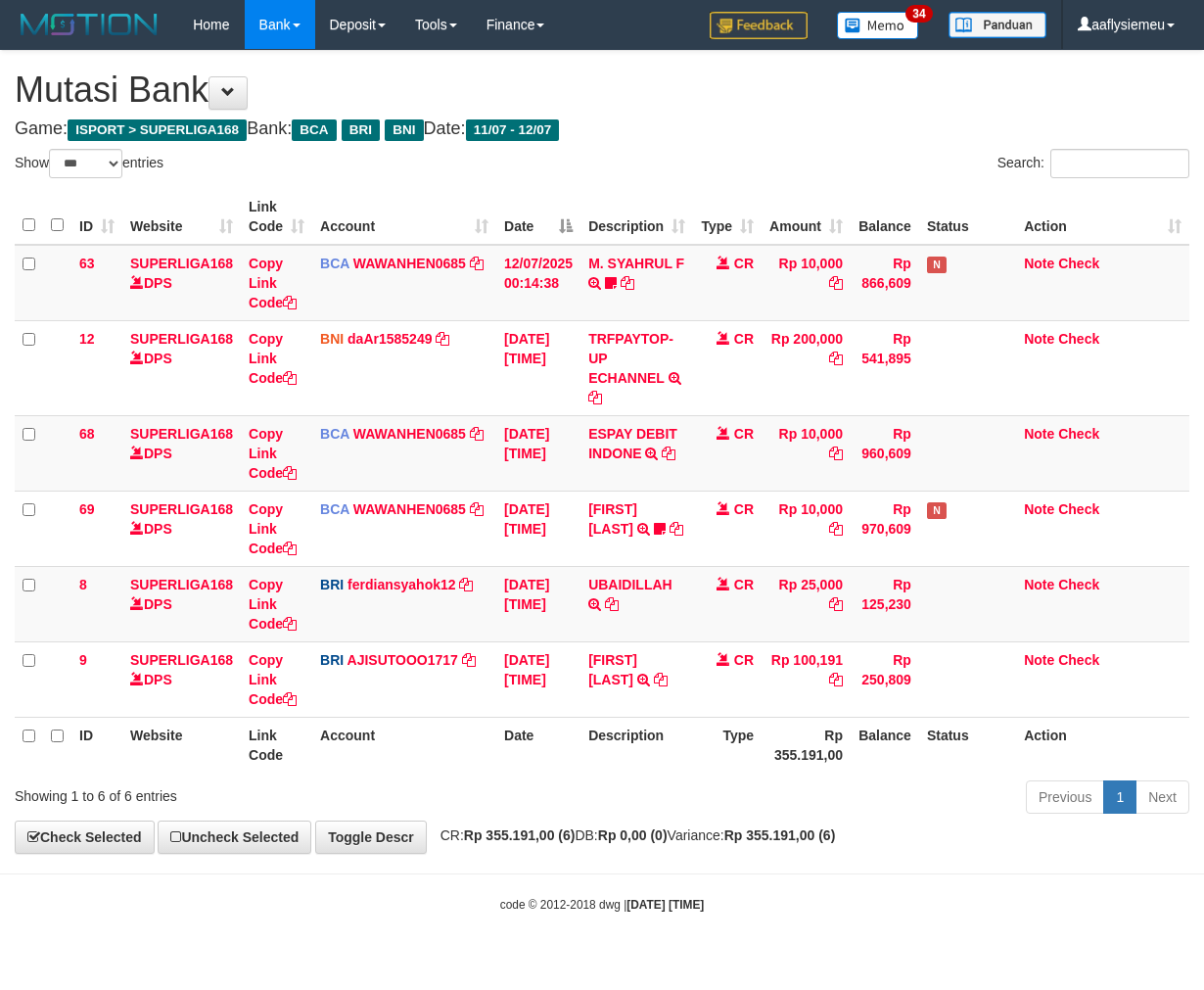 select on "***" 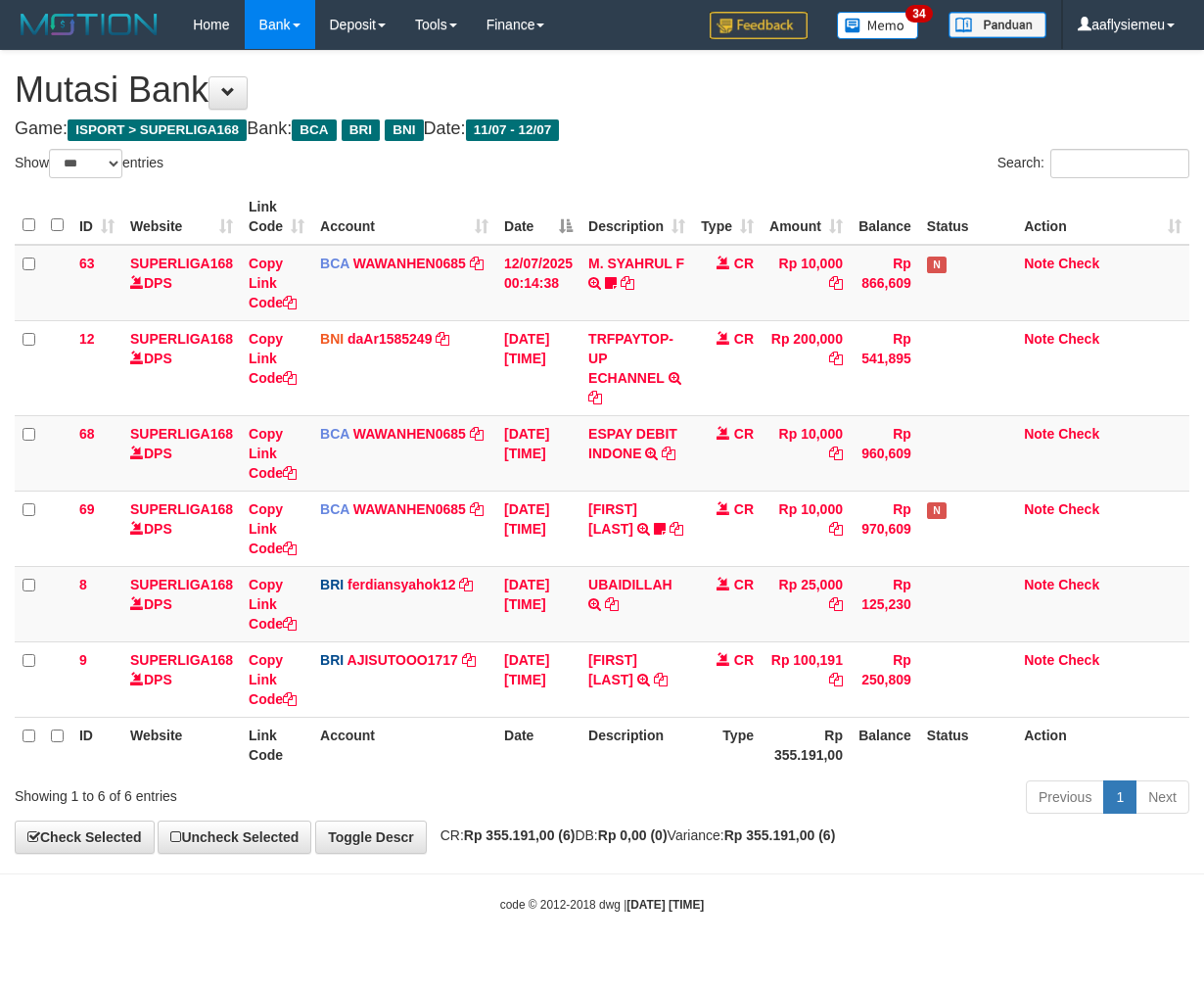 scroll, scrollTop: 0, scrollLeft: 0, axis: both 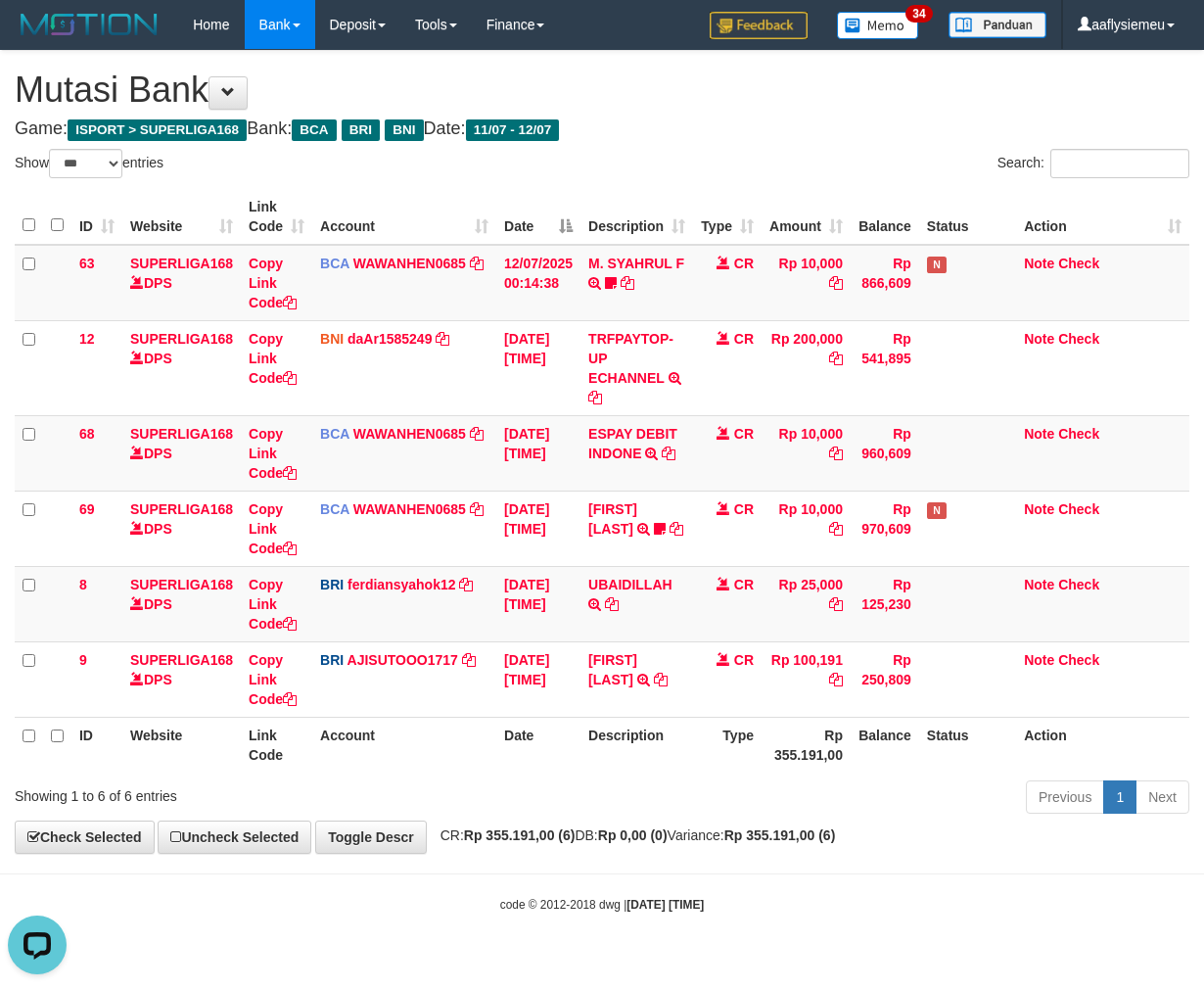 click on "Description" at bounding box center (636, 744) 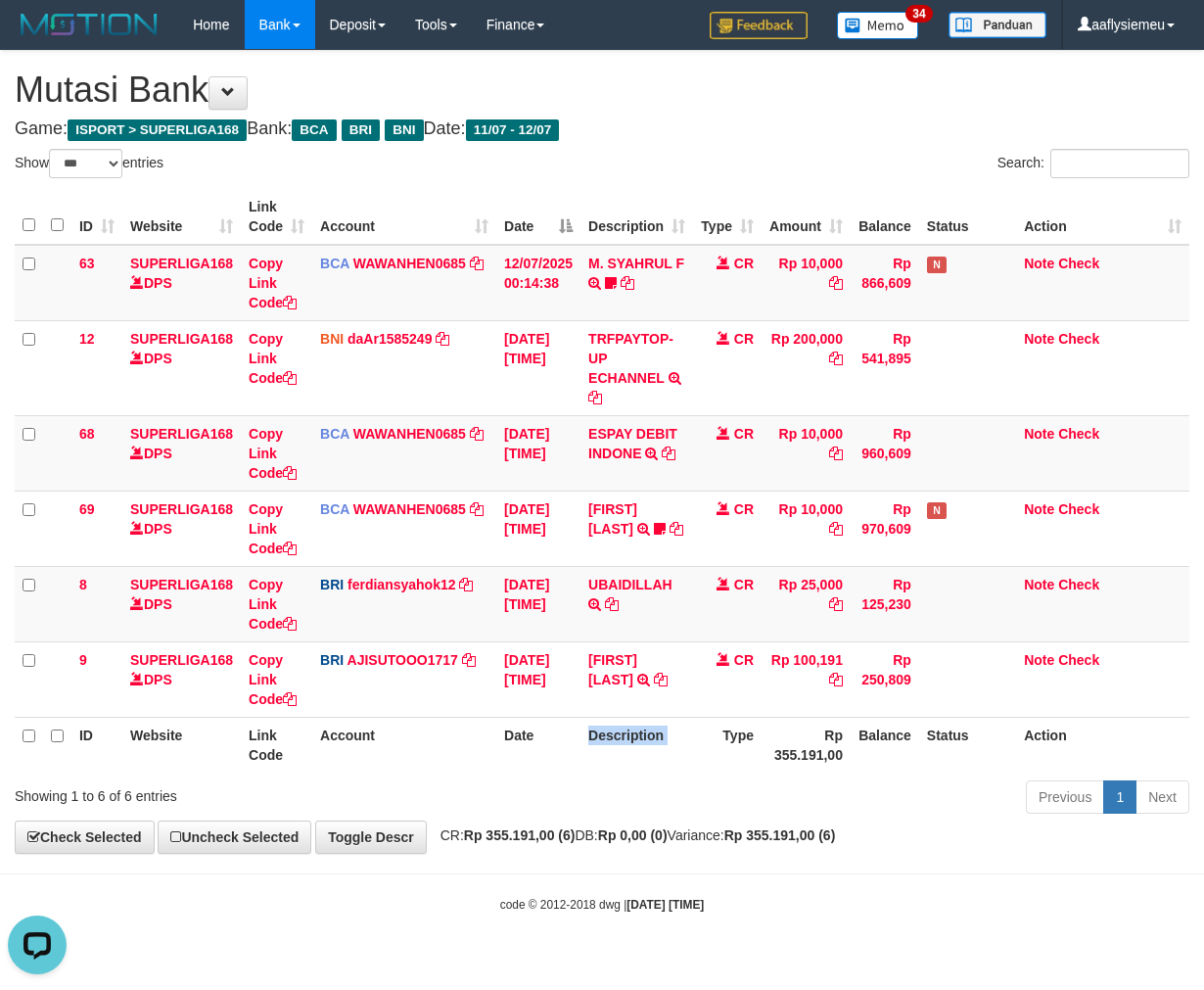 click on "Description" at bounding box center (636, 744) 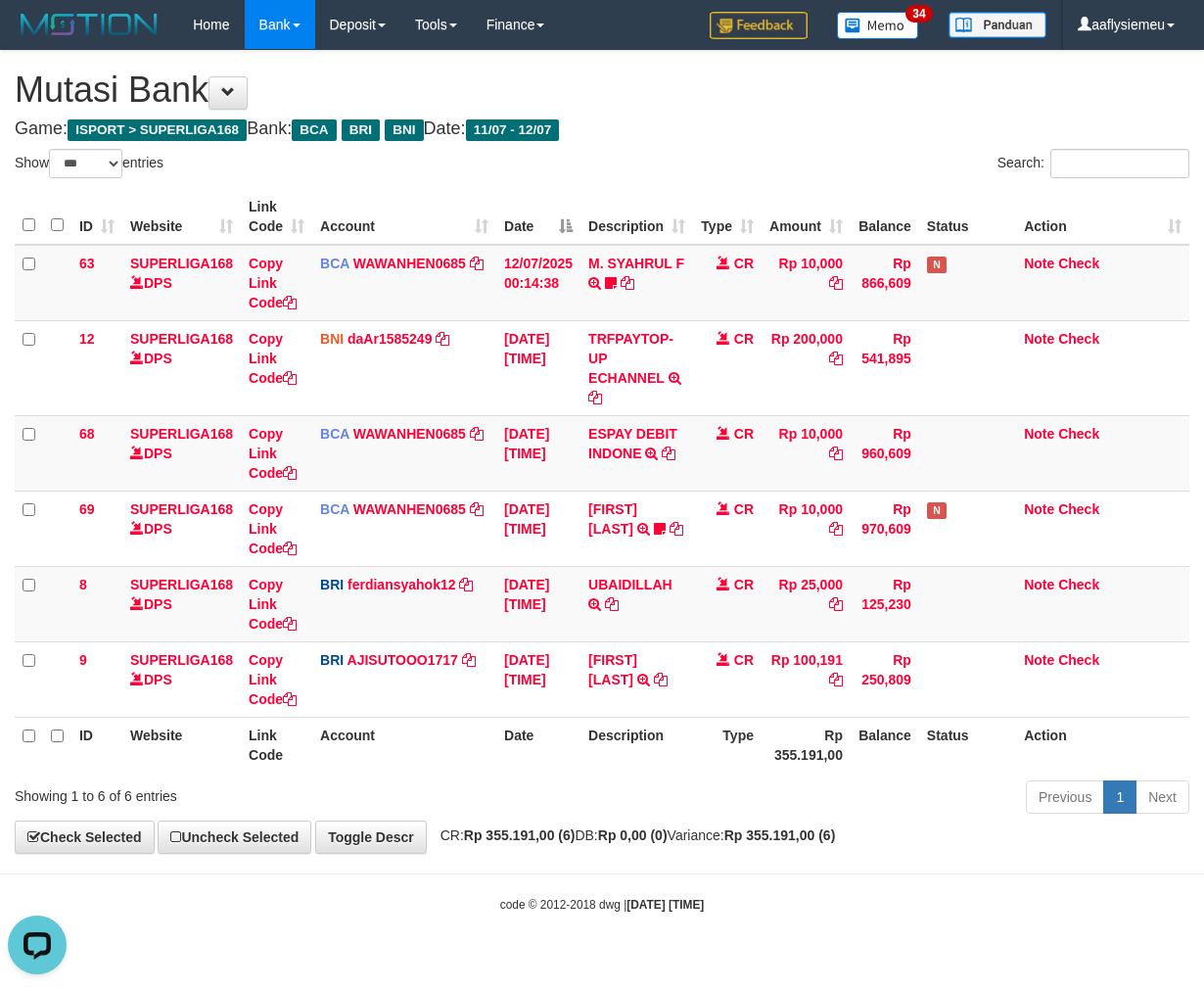 click on "ID Website Link Code Account Date Description Type Amount Balance Status Action
63
SUPERLIGA168    DPS
Copy Link Code
BCA
WAWANHEN0685
DPS
WAWAN HENDRATNO
mutasi_20250712_3096 | 63
mutasi_20250712_3096 | 63
12/07/2025 00:14:38
M. SYAHRUL F            TRSF E-BANKING CR 1207/FTSCY/WS95051
10000.002025071252074317 TRFDN-M. SYAHRUL FESPAY DEBIT INDONE    frmnsyh373
CR
Rp 10,000
Rp 866,609
N
Note
Check
12
SUPERLIGA168    DPS
Copy Link Code
BNI" at bounding box center (602, 481) 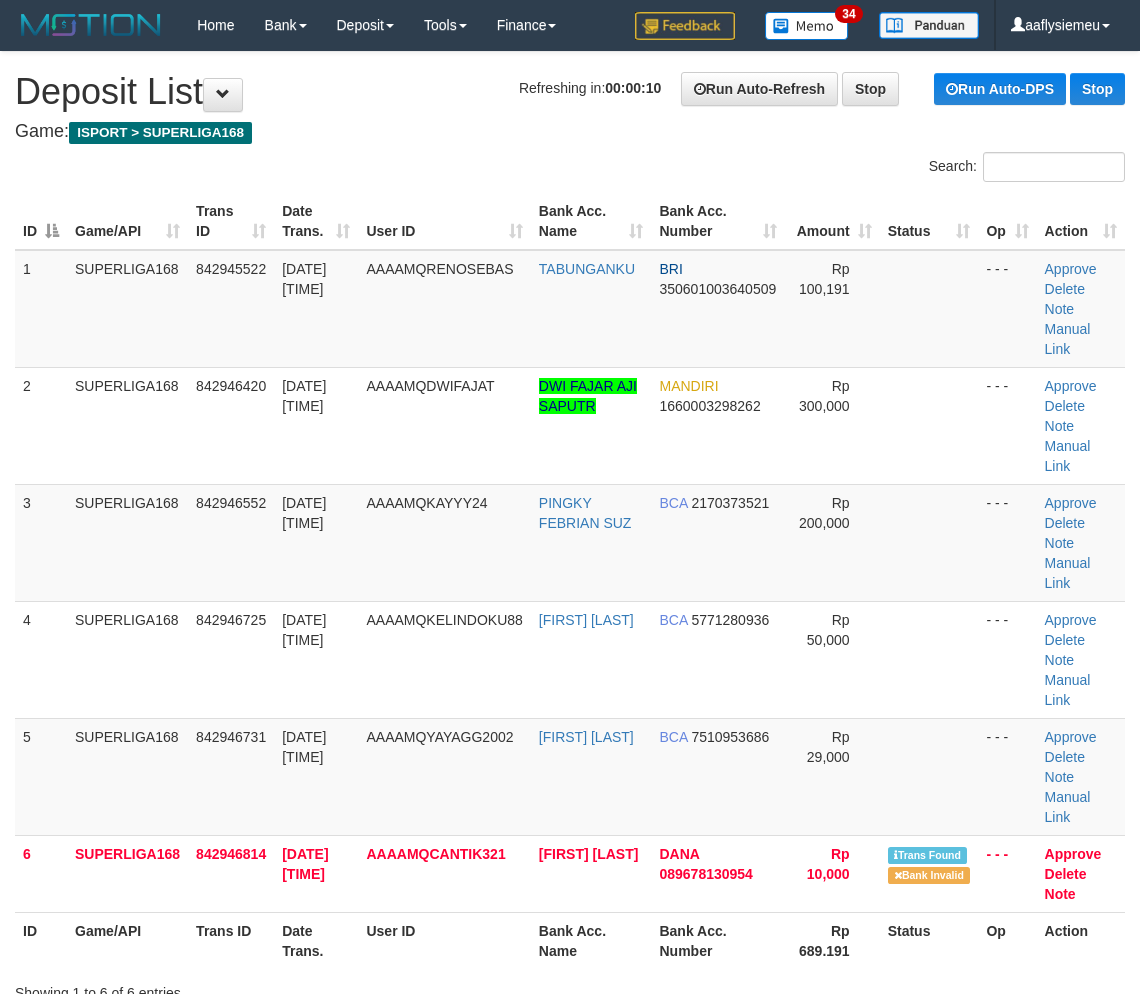 scroll, scrollTop: 16, scrollLeft: 0, axis: vertical 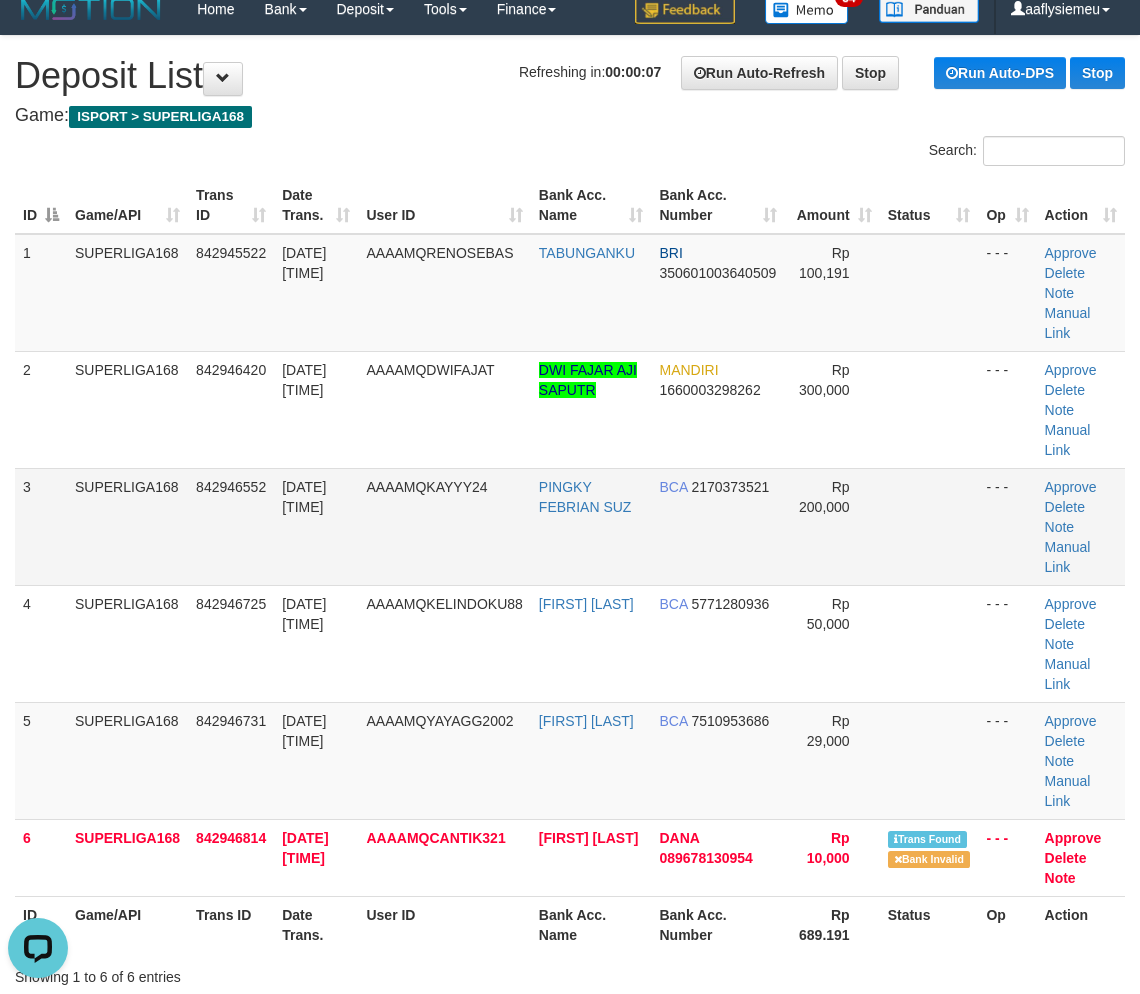 click on "3" at bounding box center (41, 526) 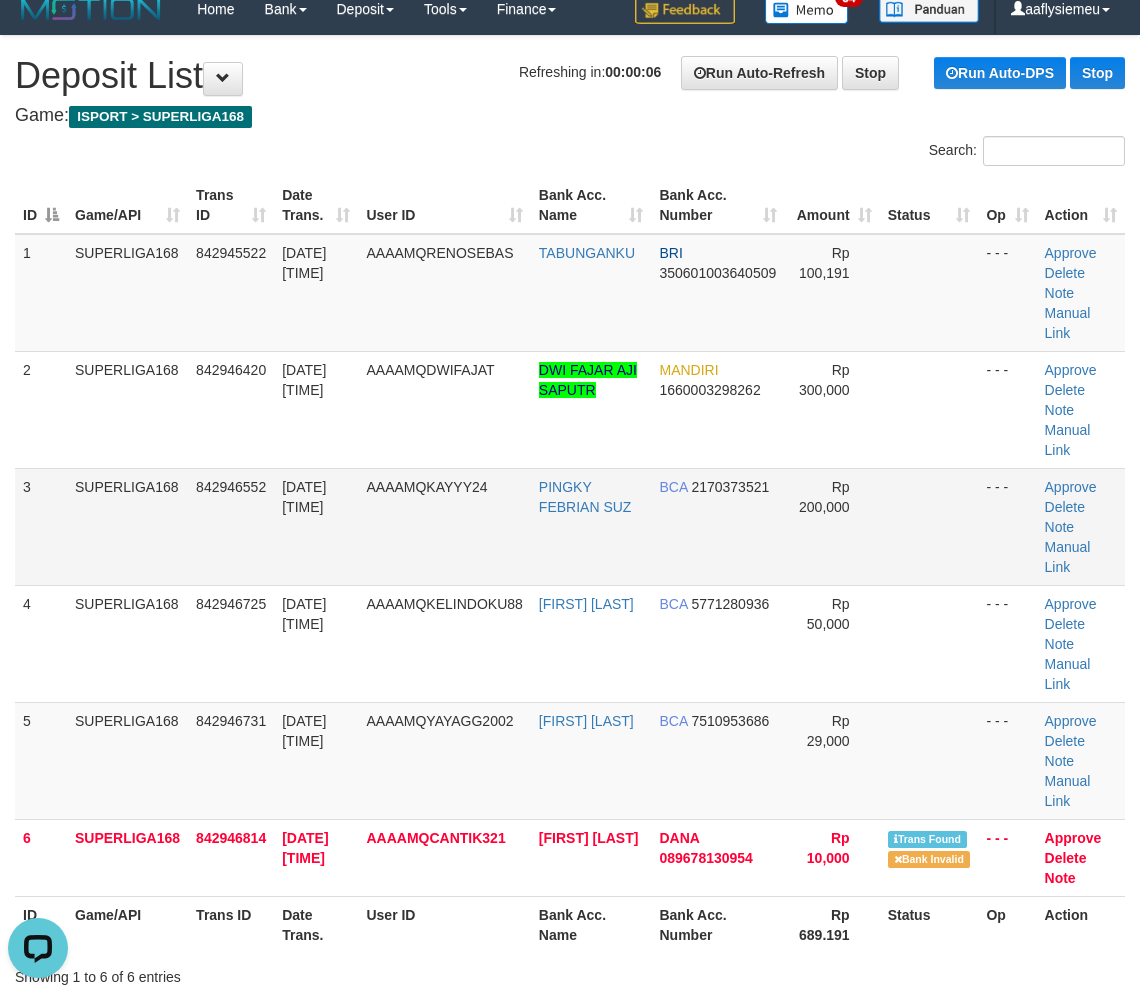 click on "SUPERLIGA168" at bounding box center [127, 526] 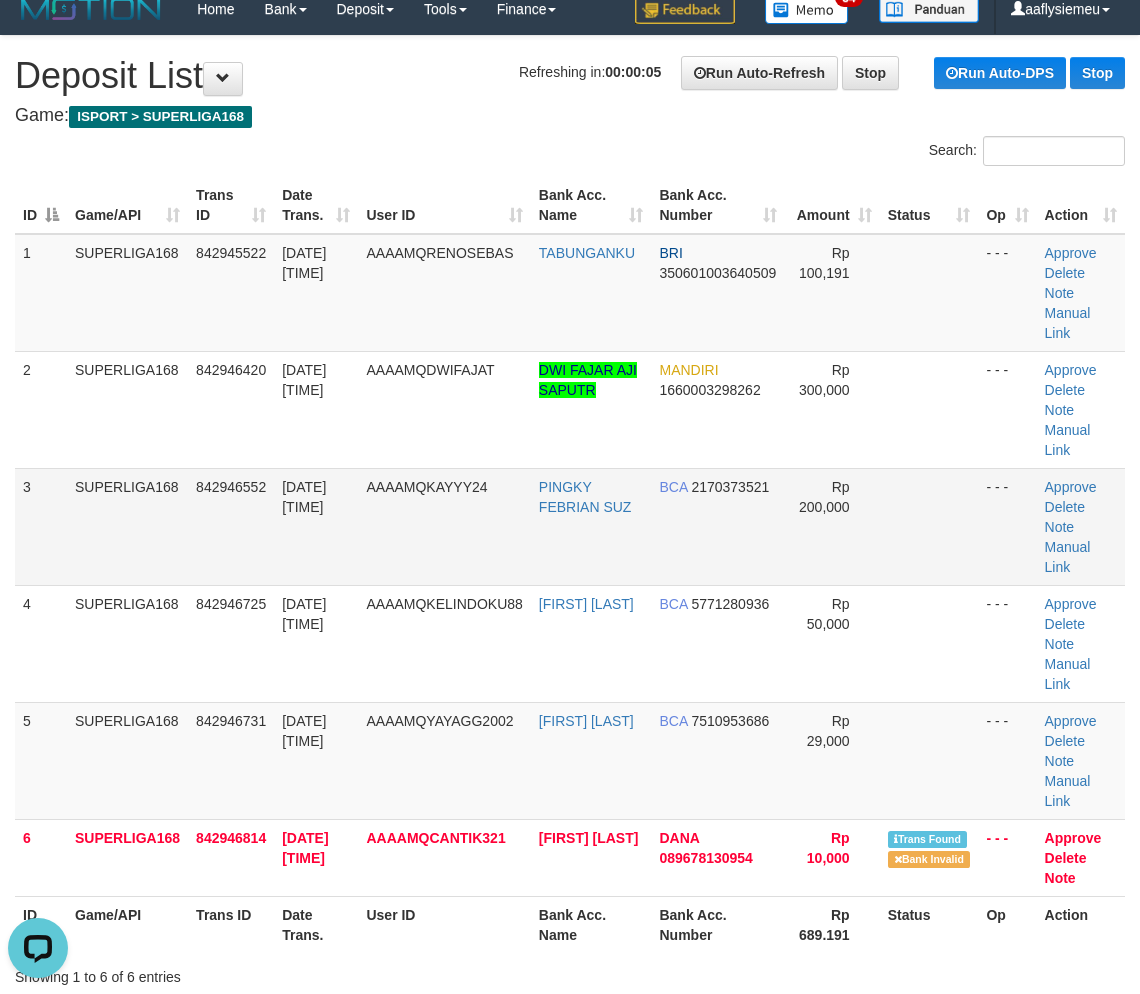 click on "SUPERLIGA168" at bounding box center (127, 526) 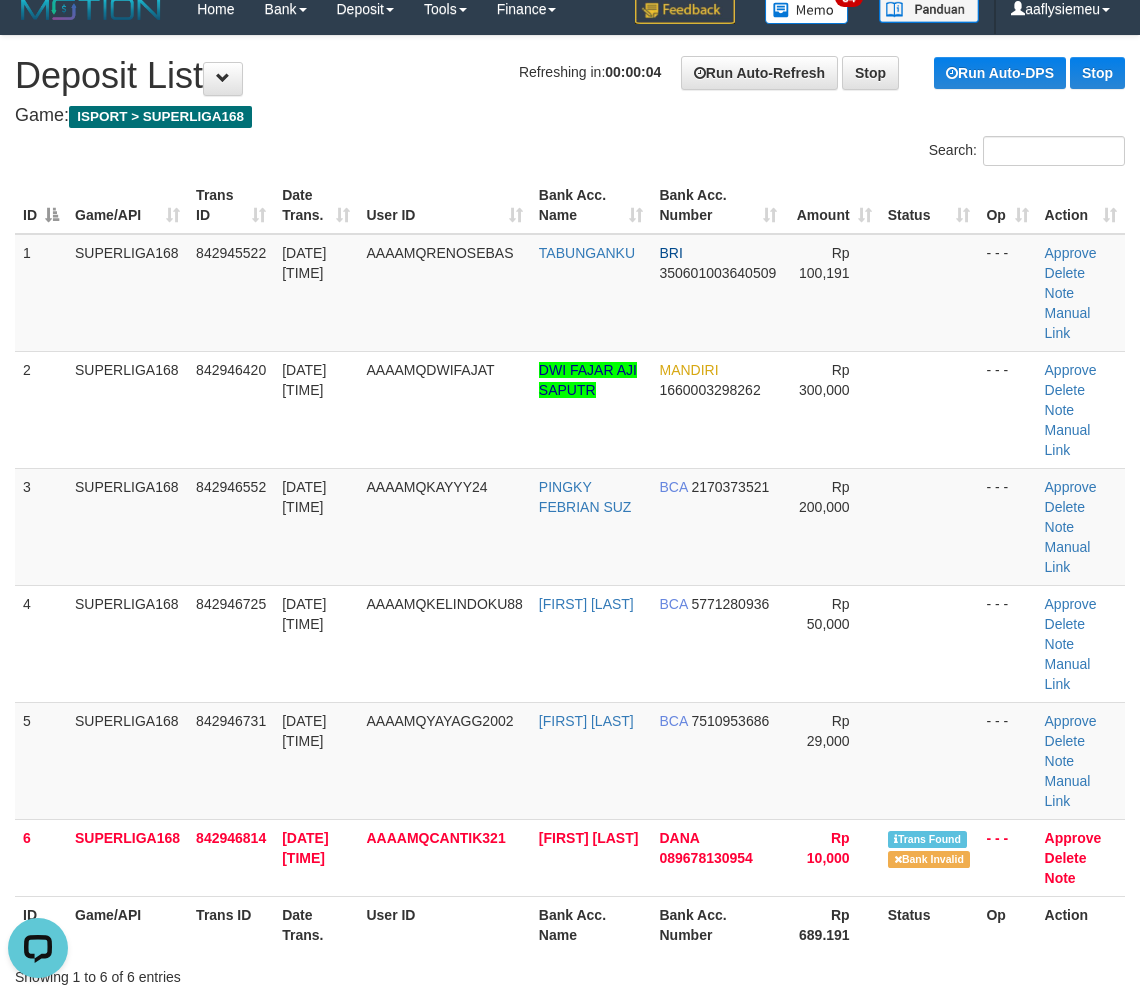 drag, startPoint x: 167, startPoint y: 566, endPoint x: 3, endPoint y: 645, distance: 182.0357 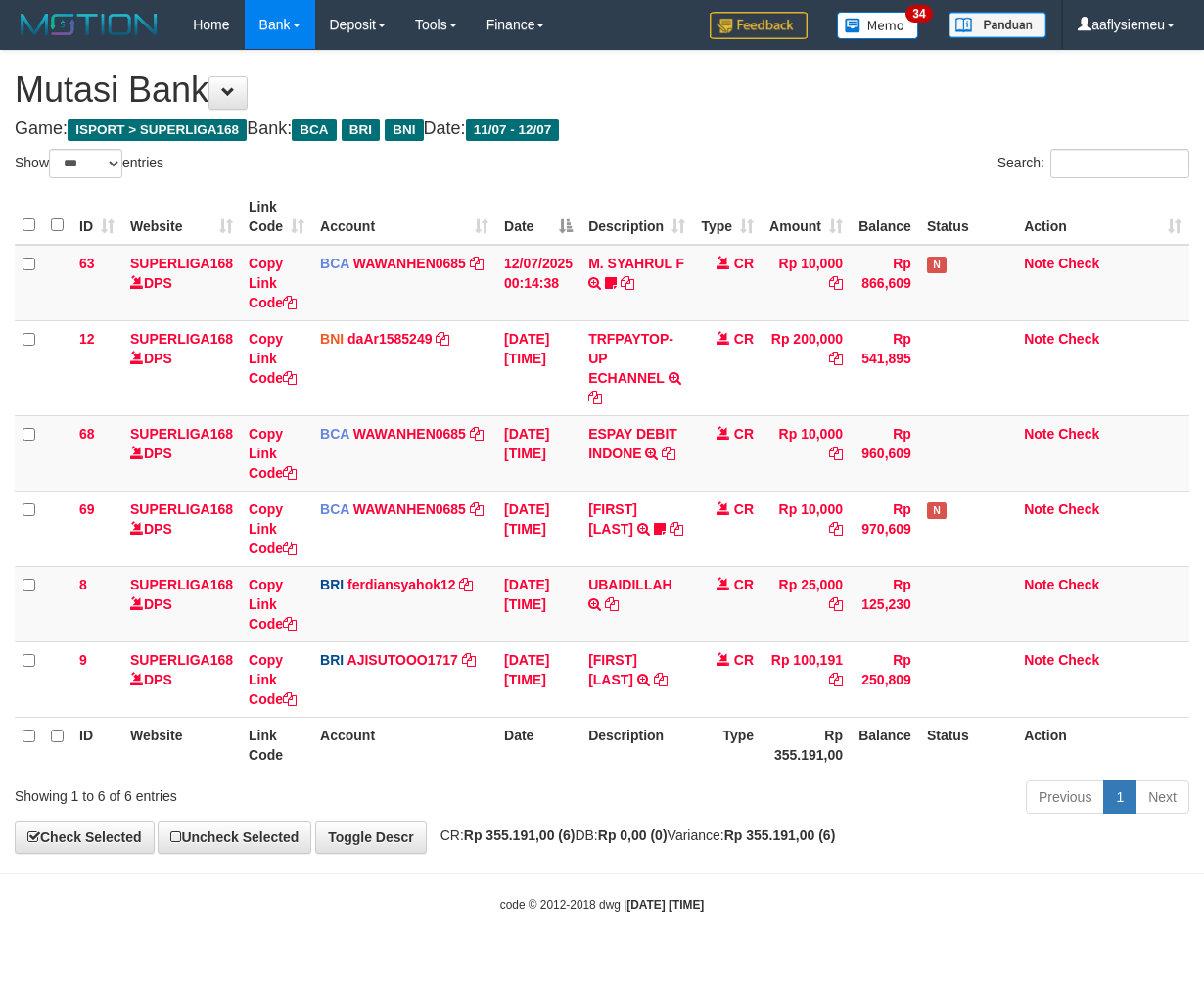 select on "***" 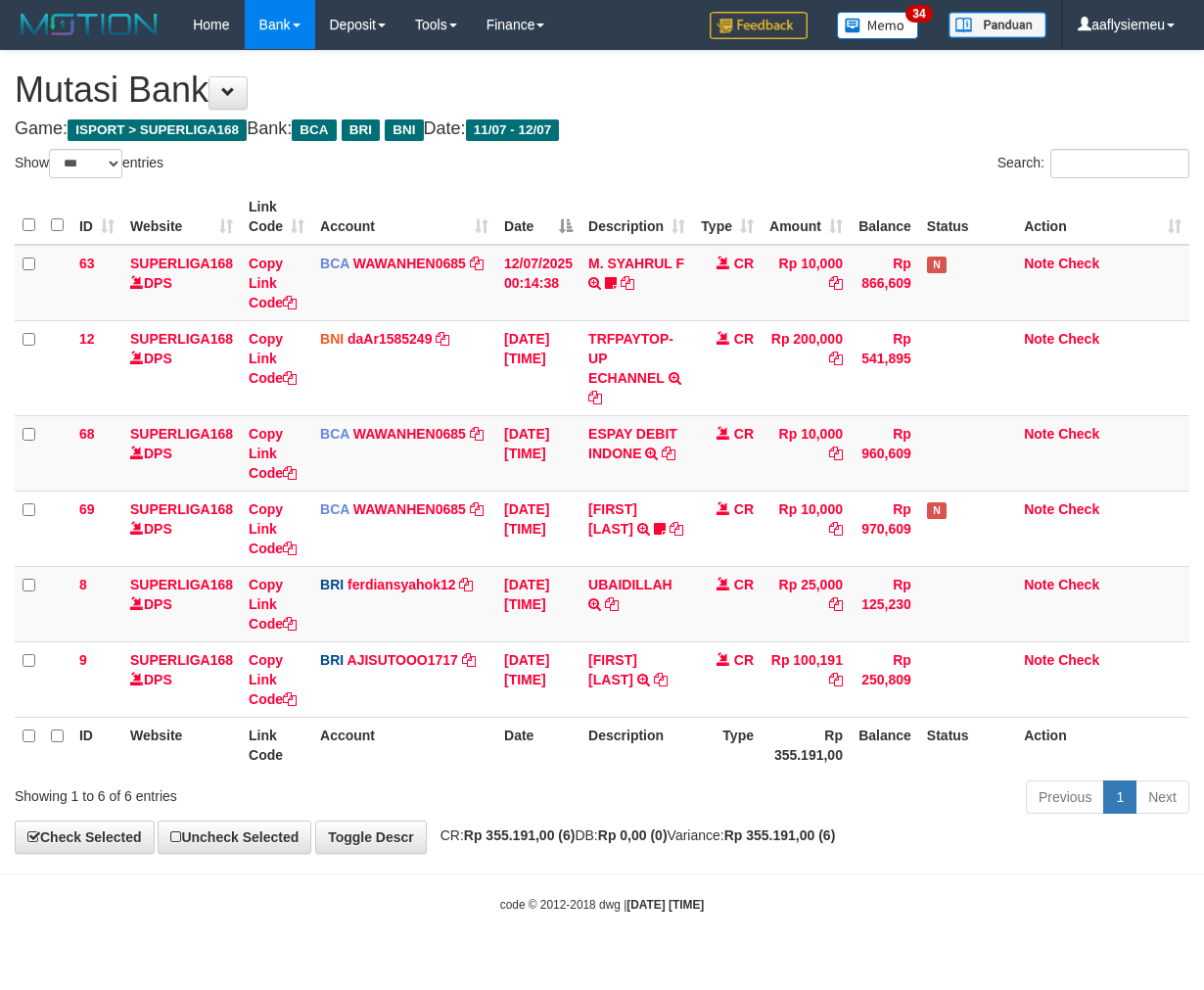 scroll, scrollTop: 0, scrollLeft: 0, axis: both 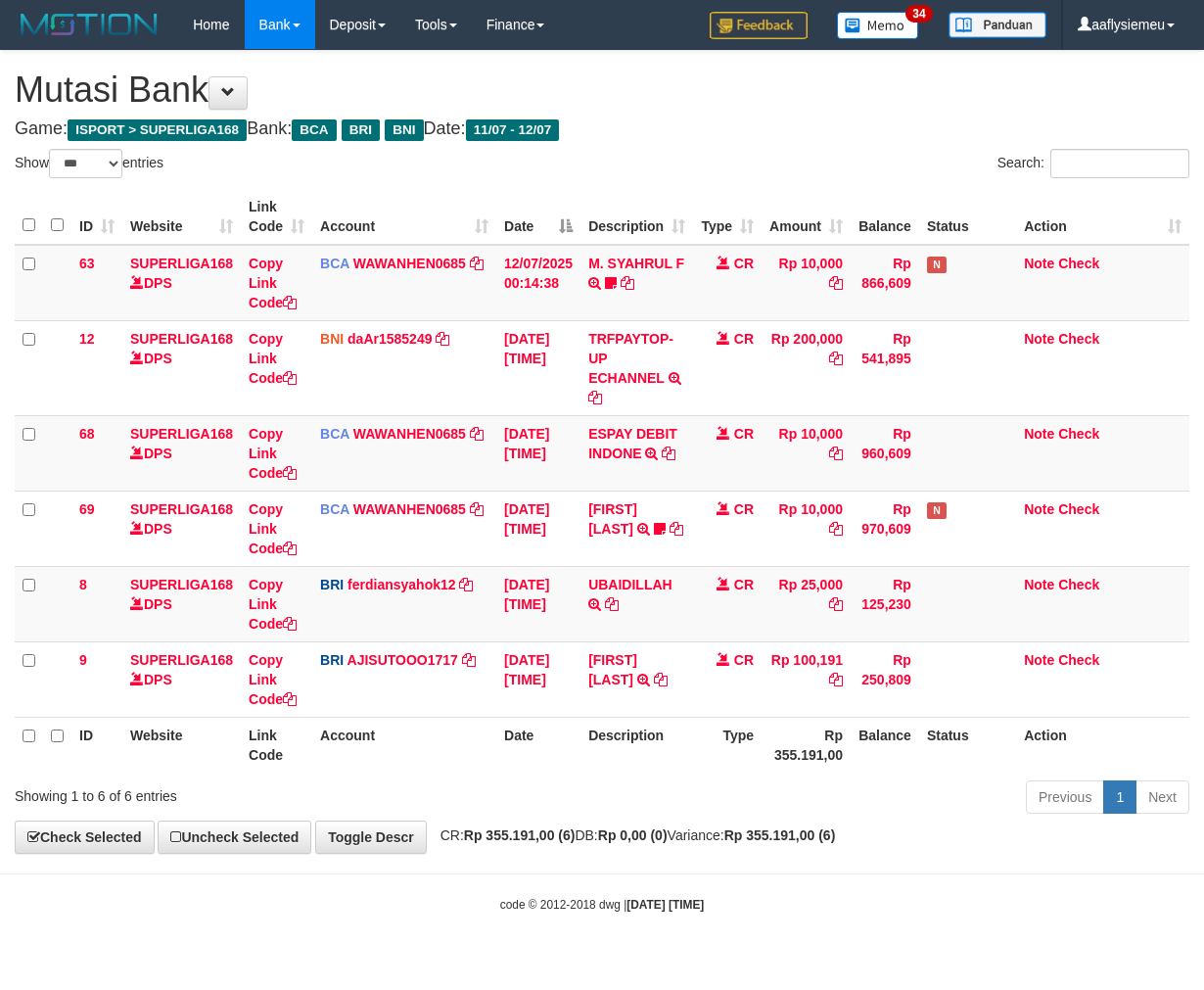 select on "***" 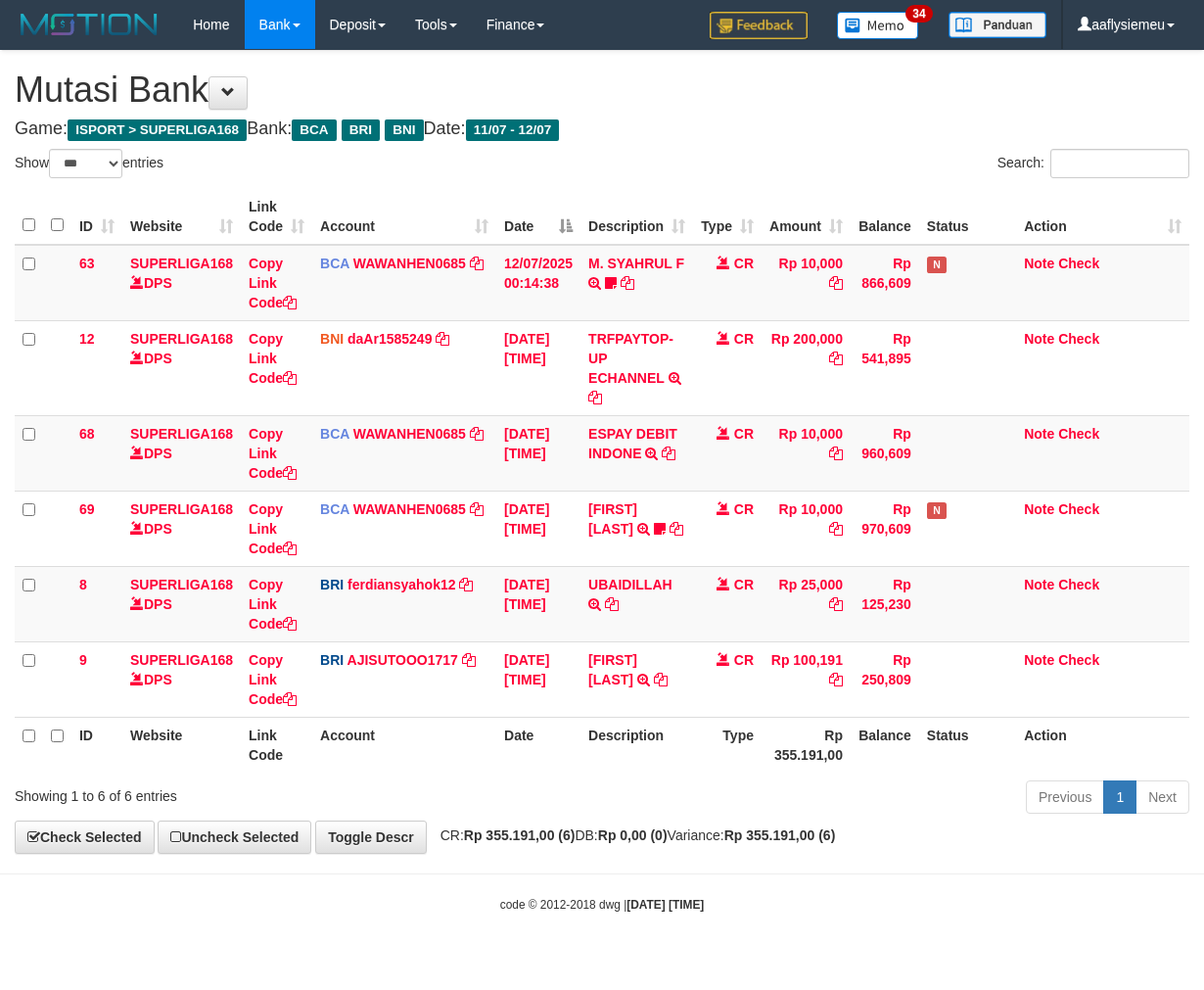 scroll, scrollTop: 0, scrollLeft: 0, axis: both 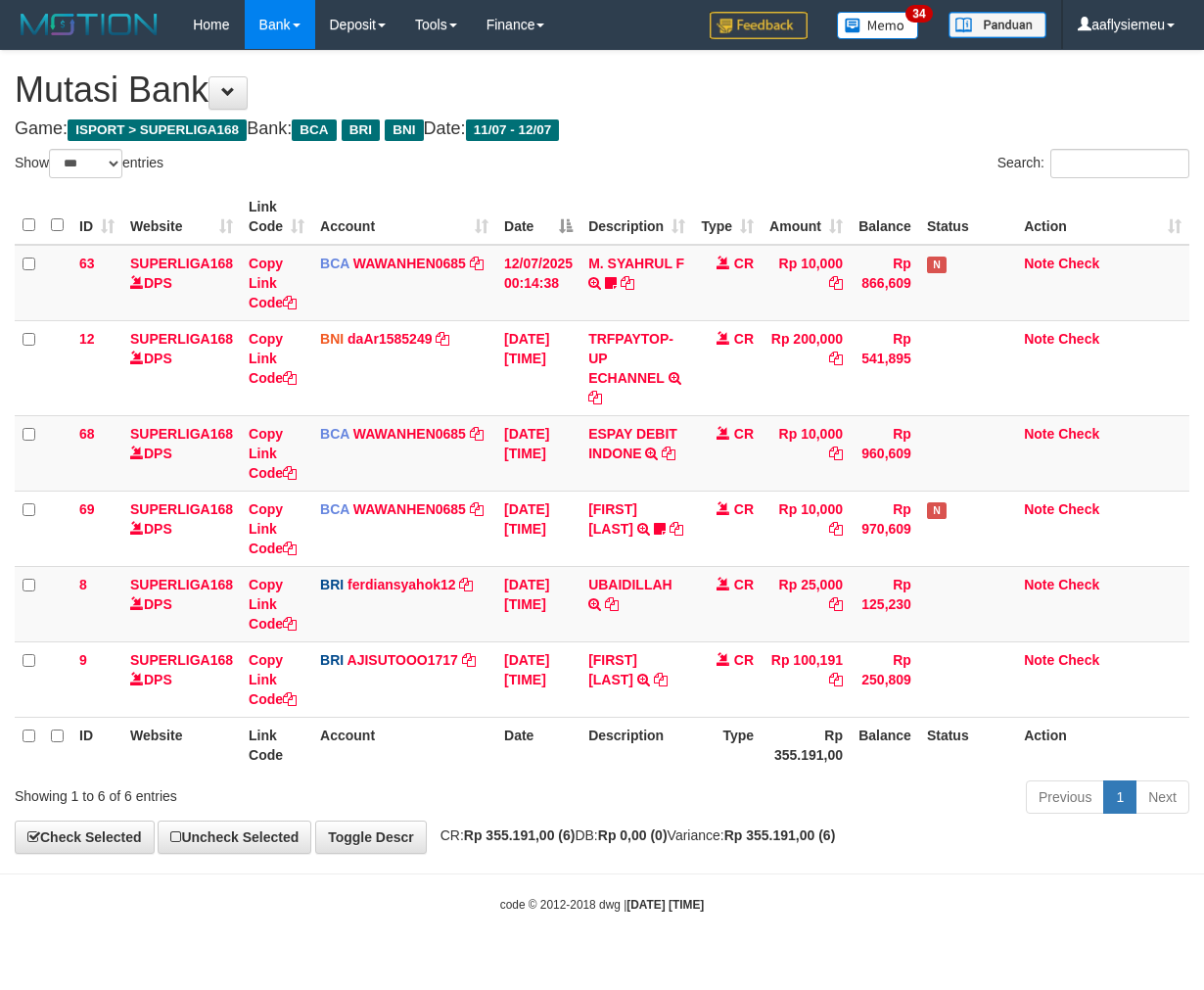 select on "***" 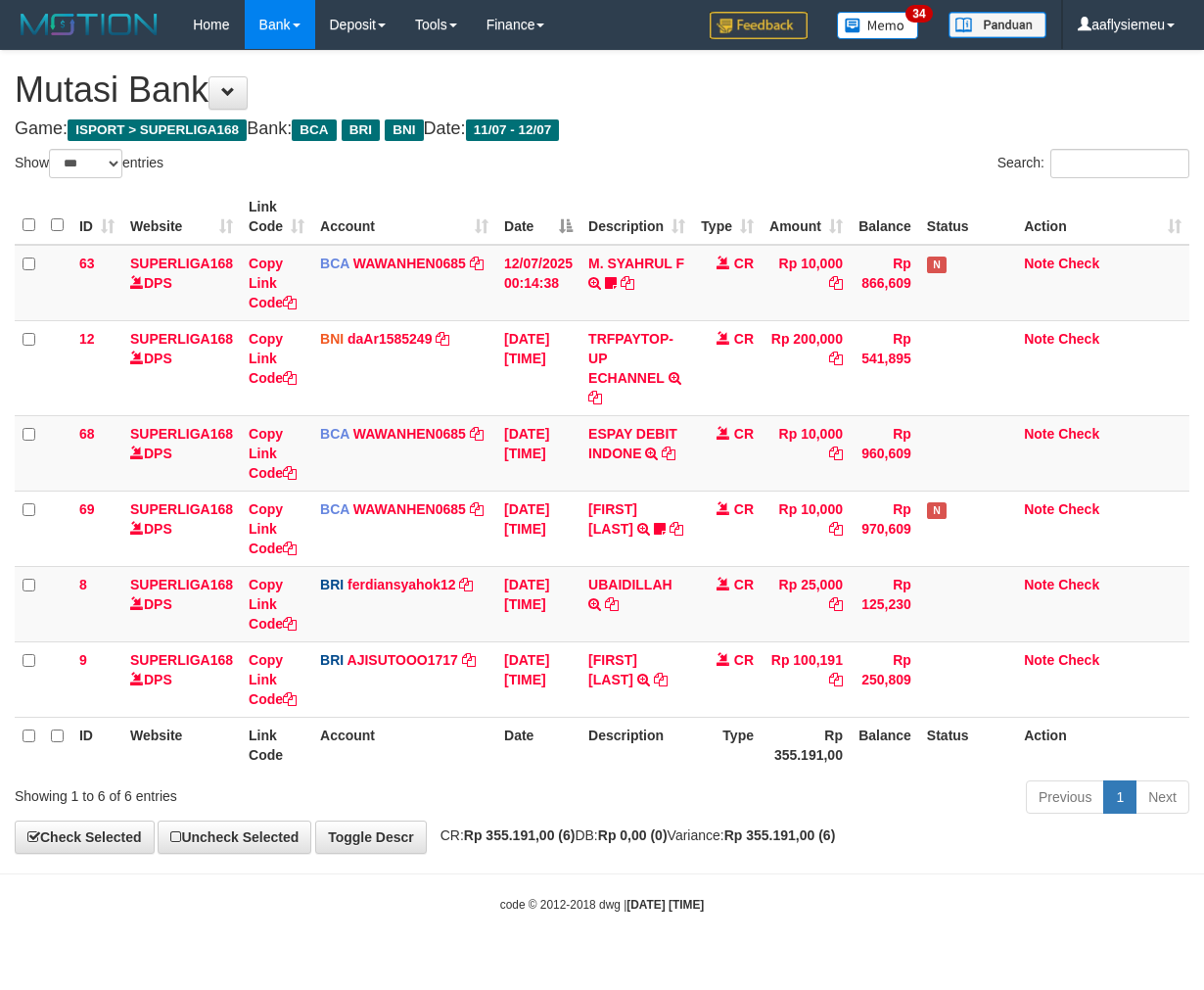 scroll, scrollTop: 0, scrollLeft: 0, axis: both 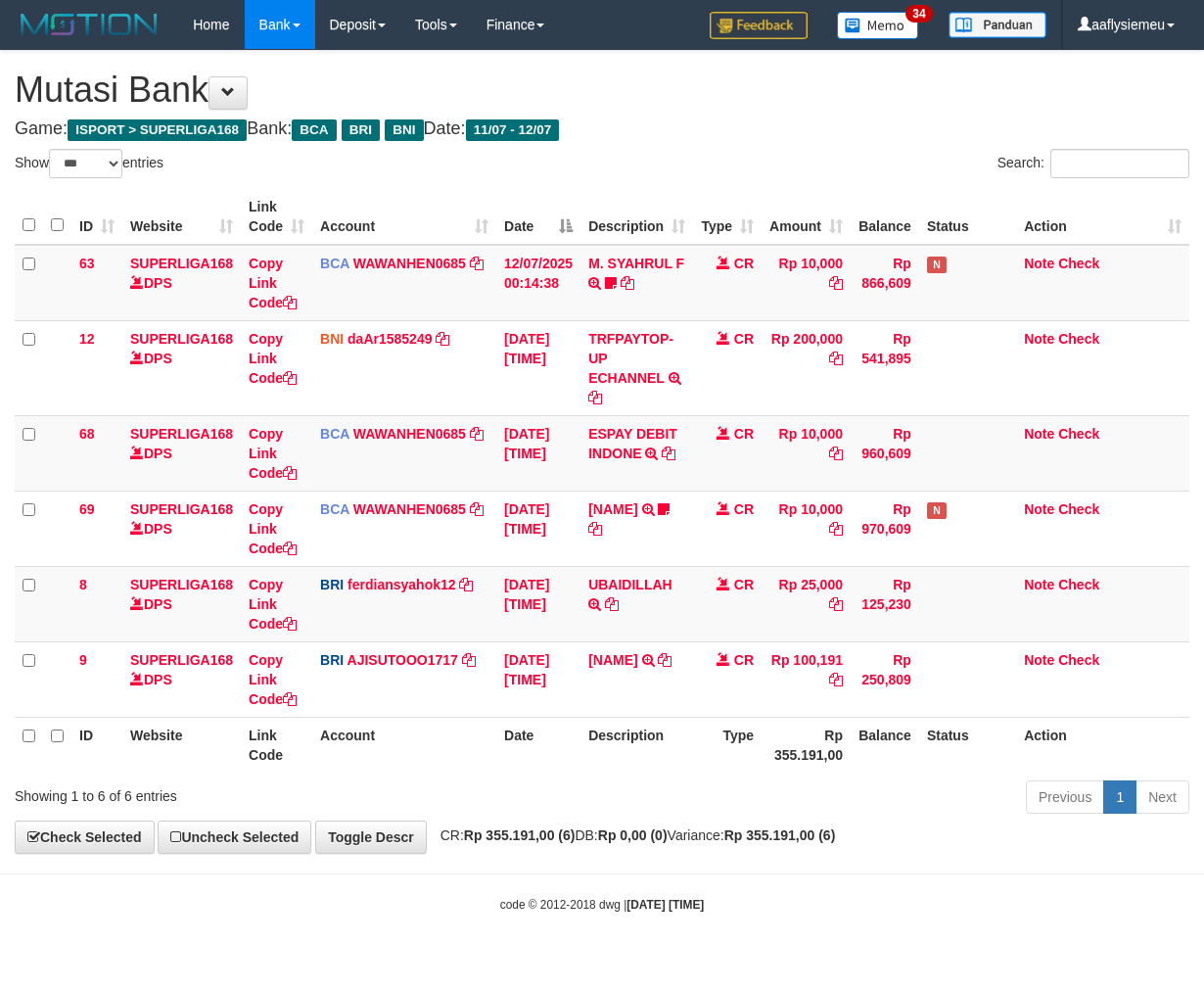 select on "***" 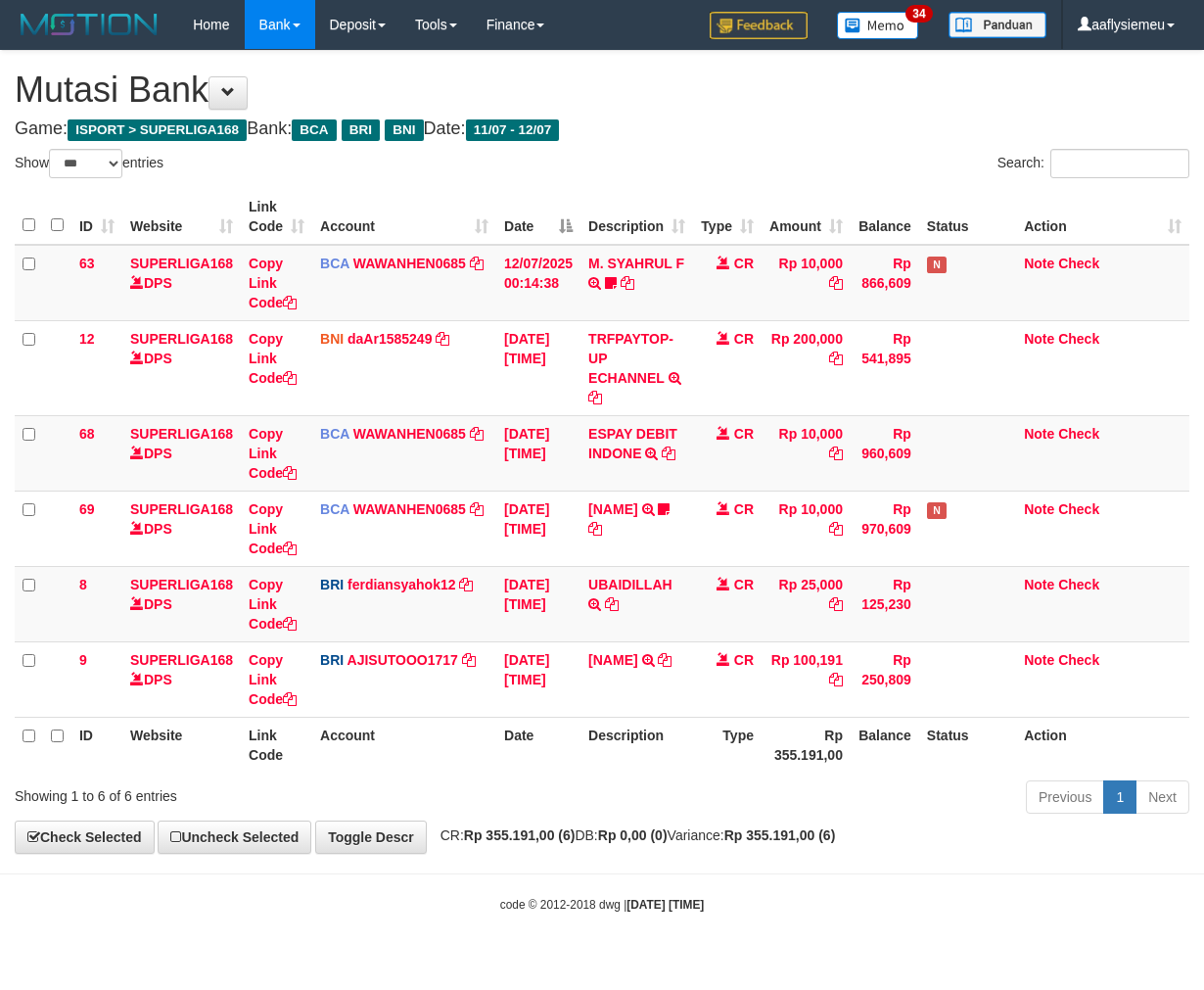 scroll, scrollTop: 0, scrollLeft: 0, axis: both 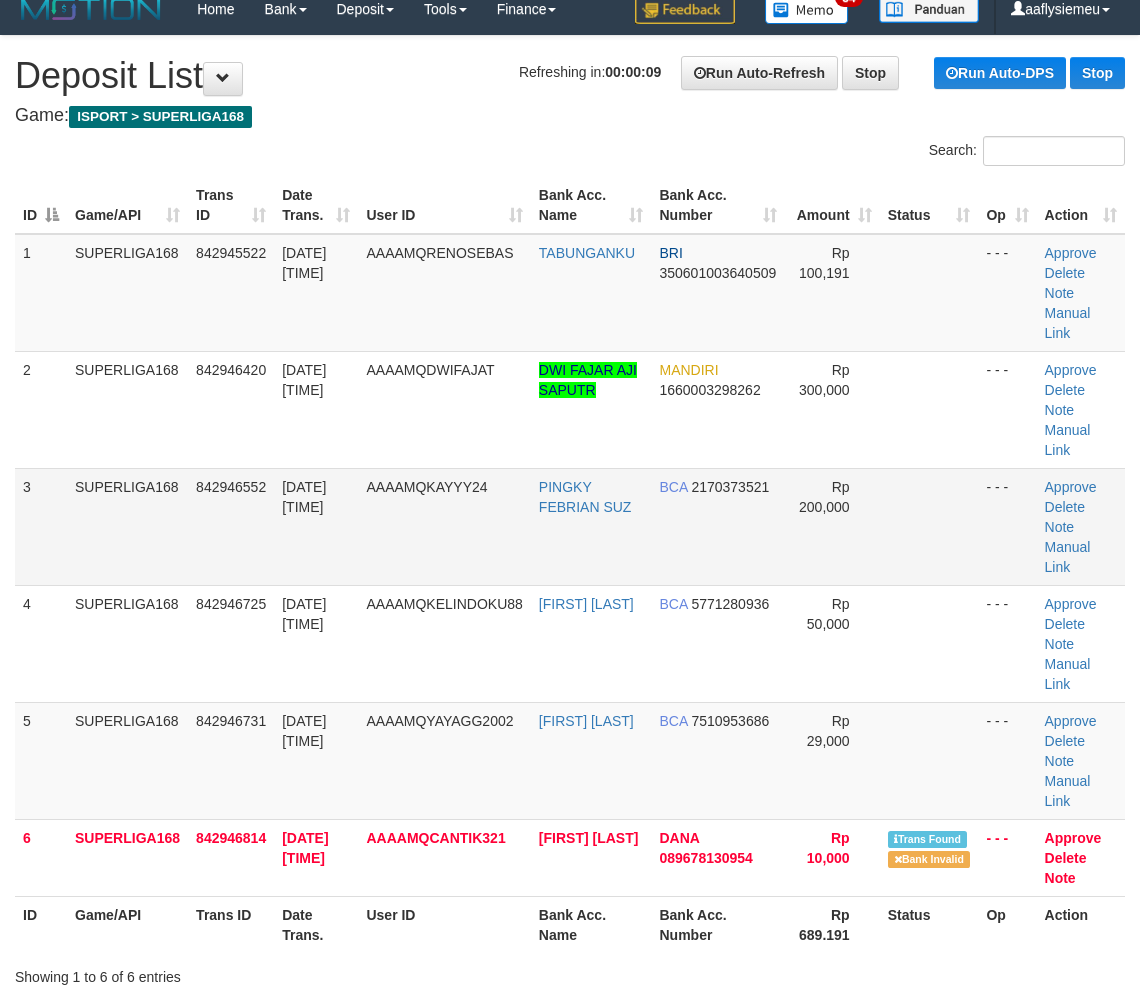click on "SUPERLIGA168" at bounding box center (127, 526) 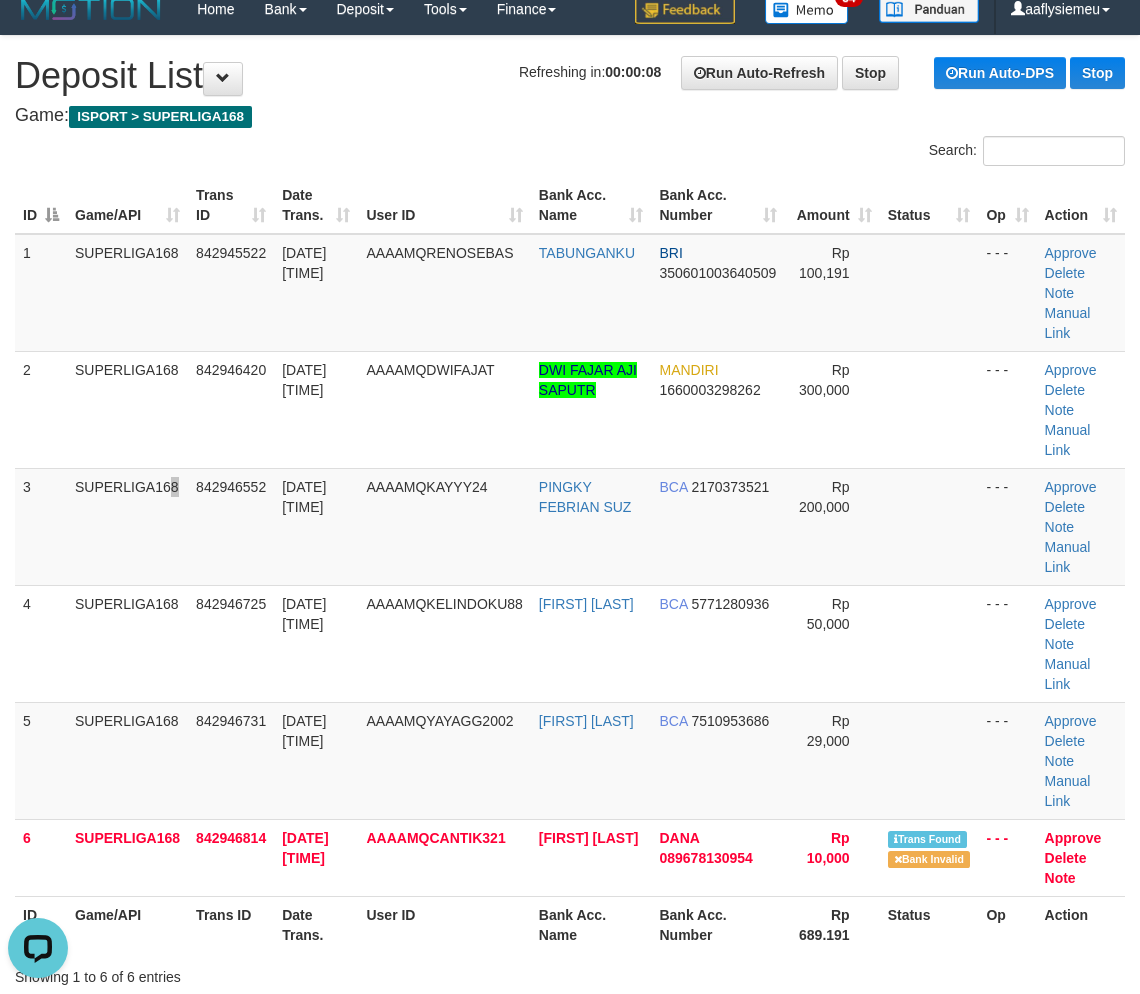 scroll, scrollTop: 0, scrollLeft: 0, axis: both 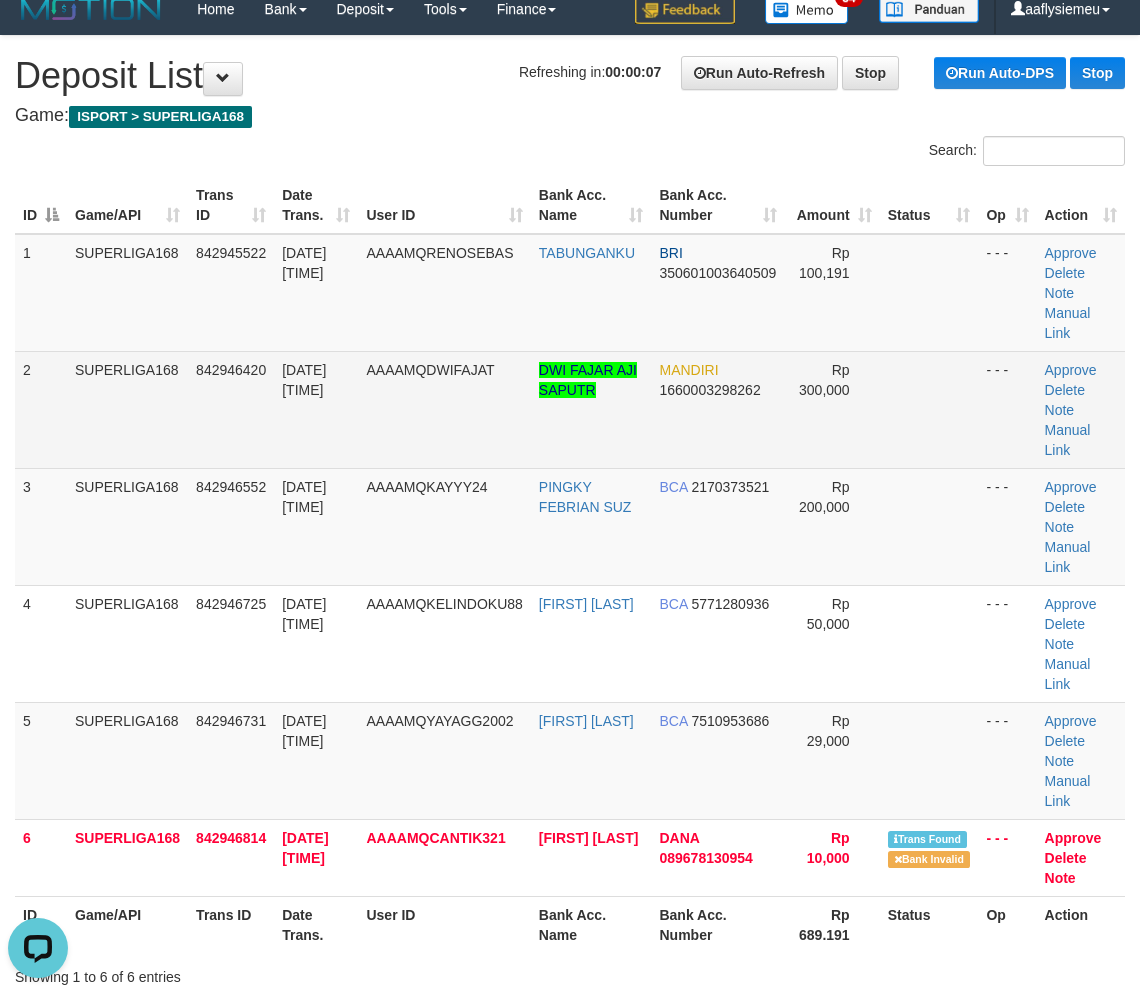 click on "842946420" at bounding box center [231, 409] 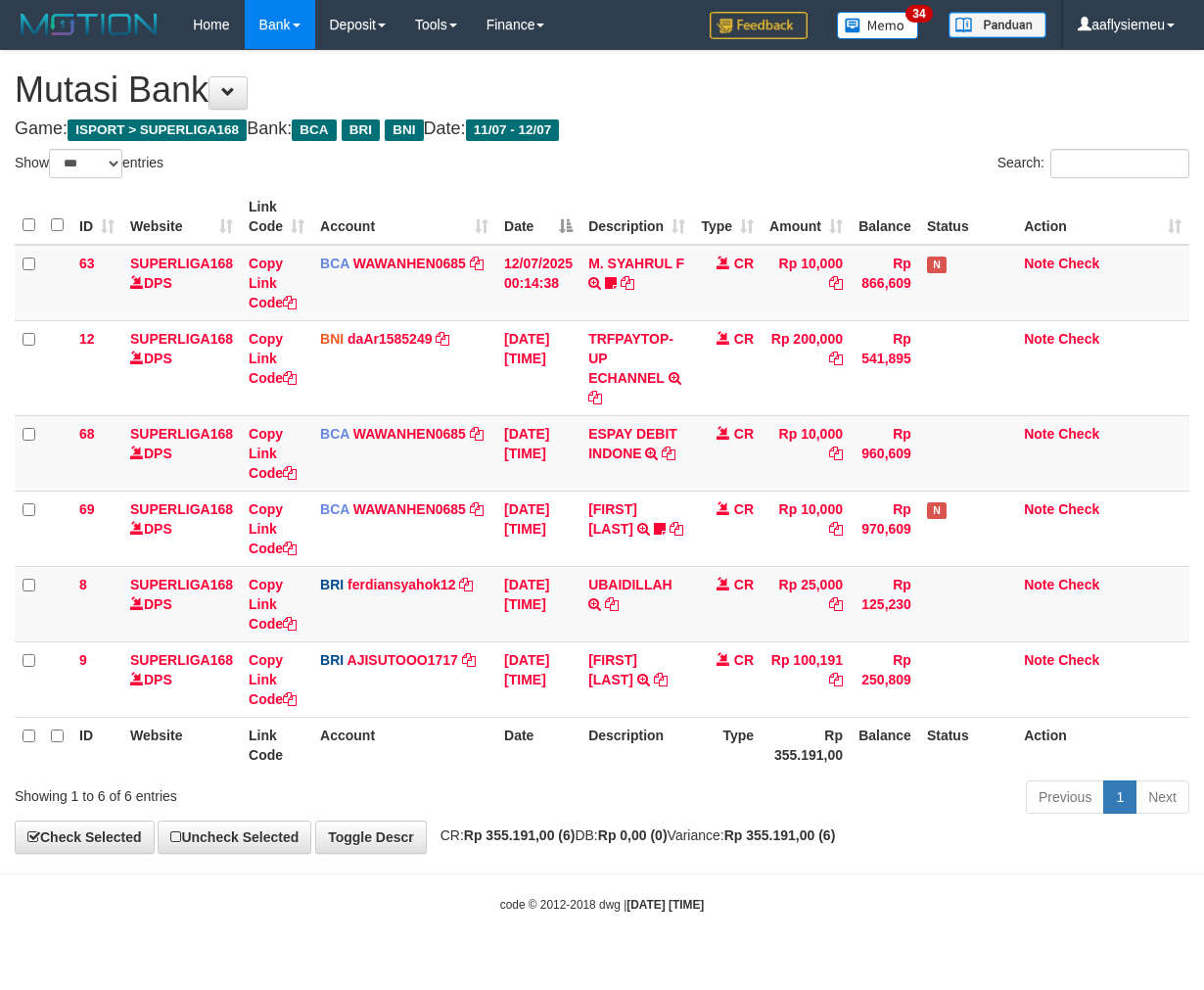 select on "***" 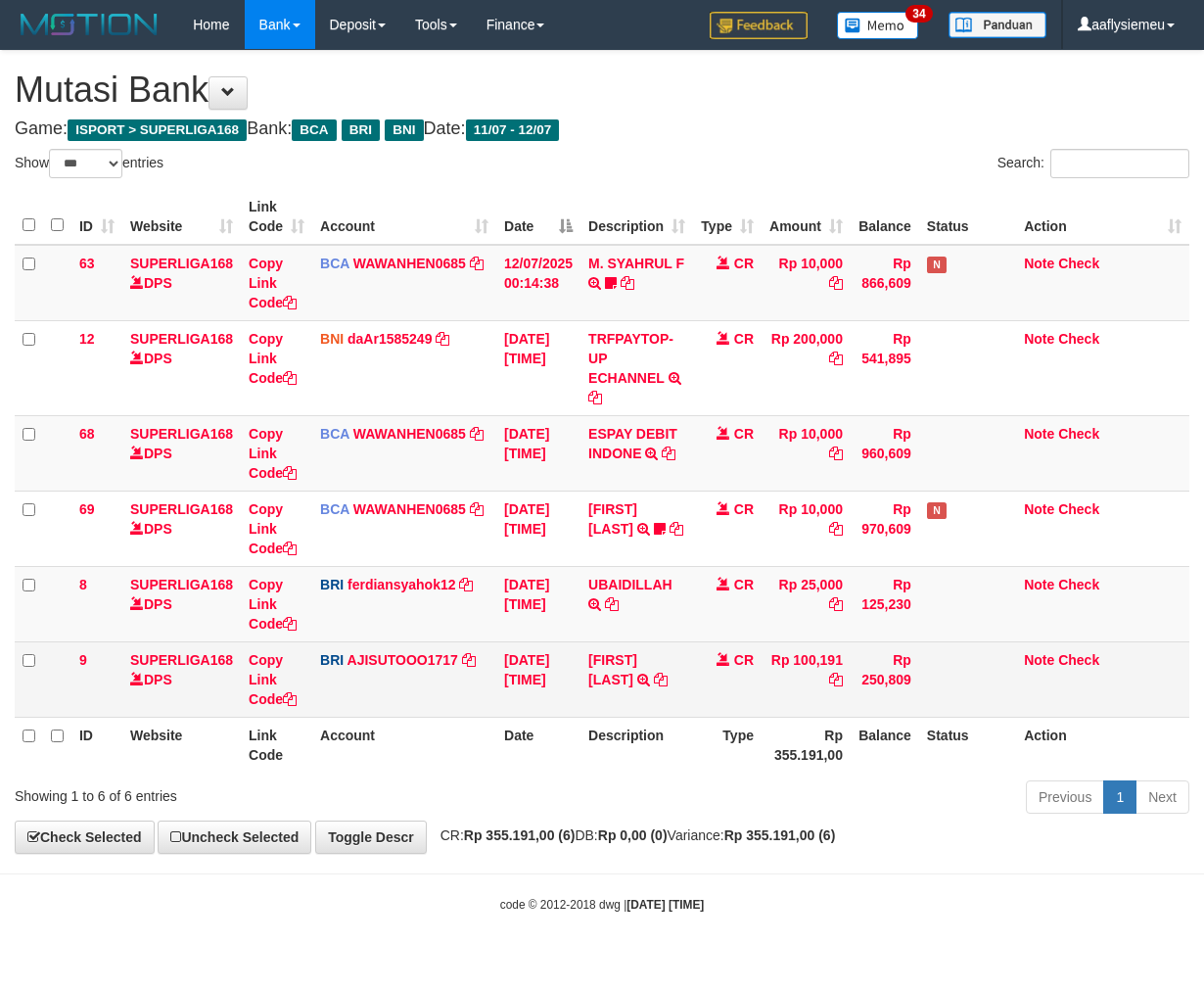 scroll, scrollTop: 0, scrollLeft: 0, axis: both 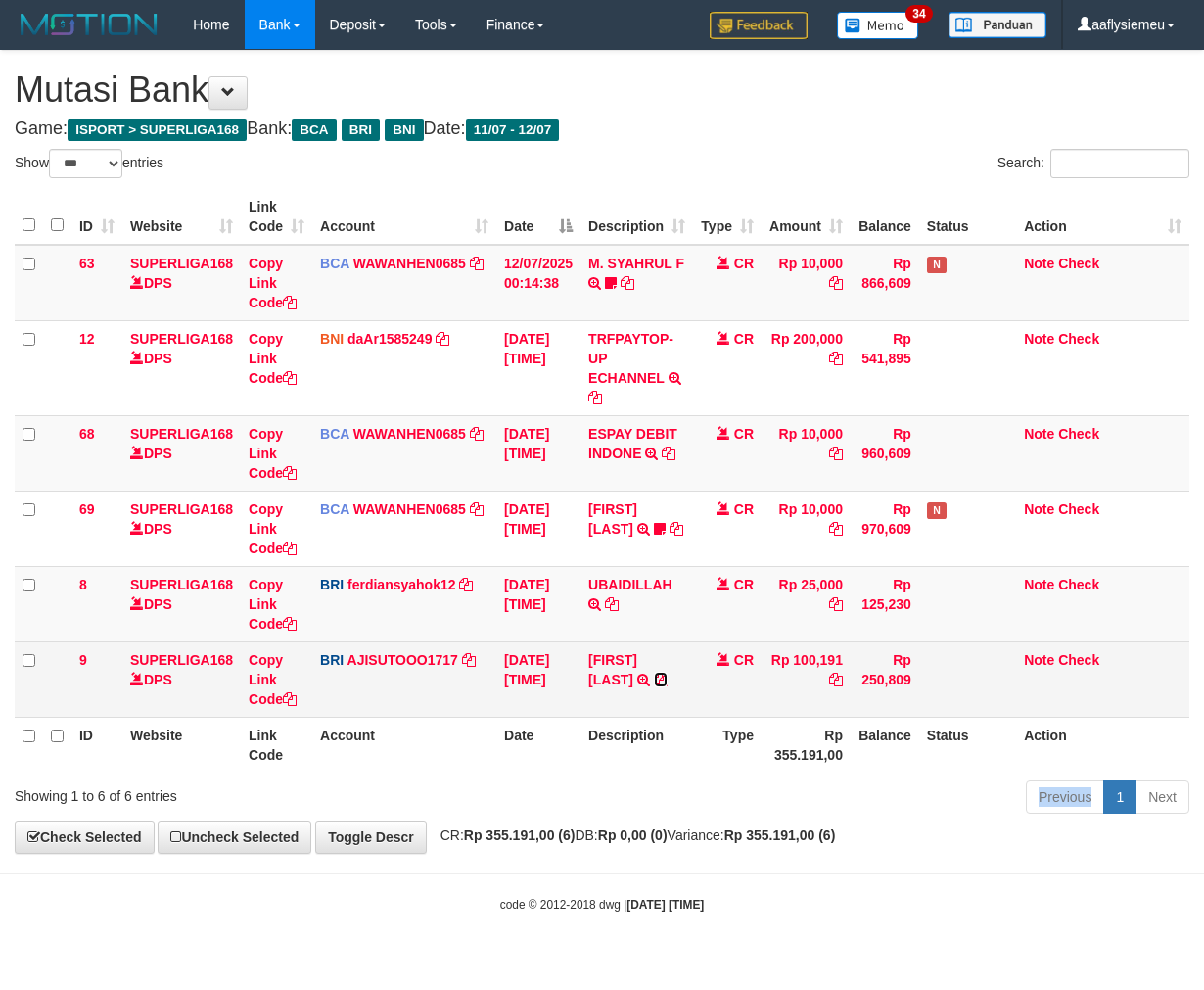 click at bounding box center (661, 680) 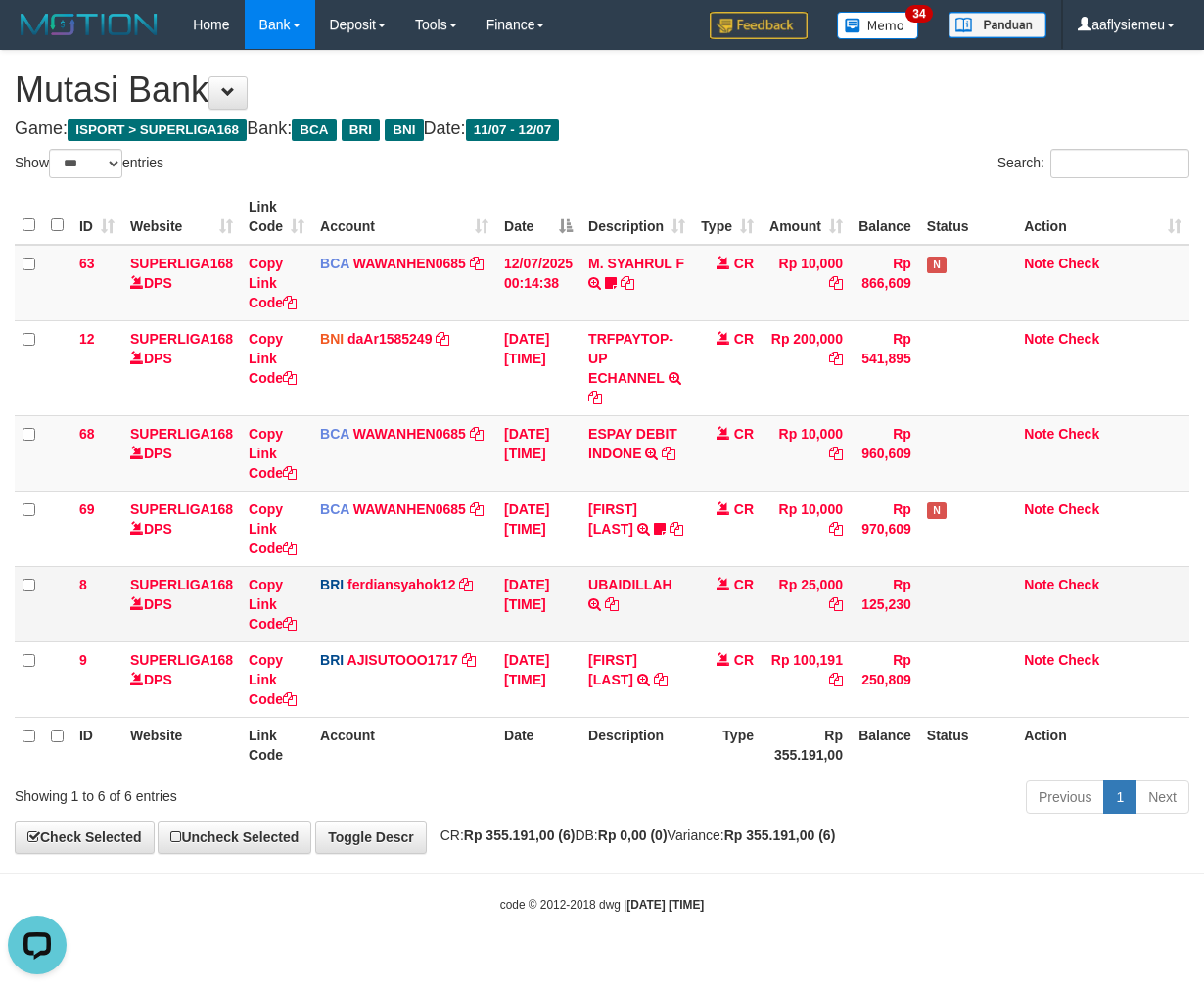 scroll, scrollTop: 0, scrollLeft: 0, axis: both 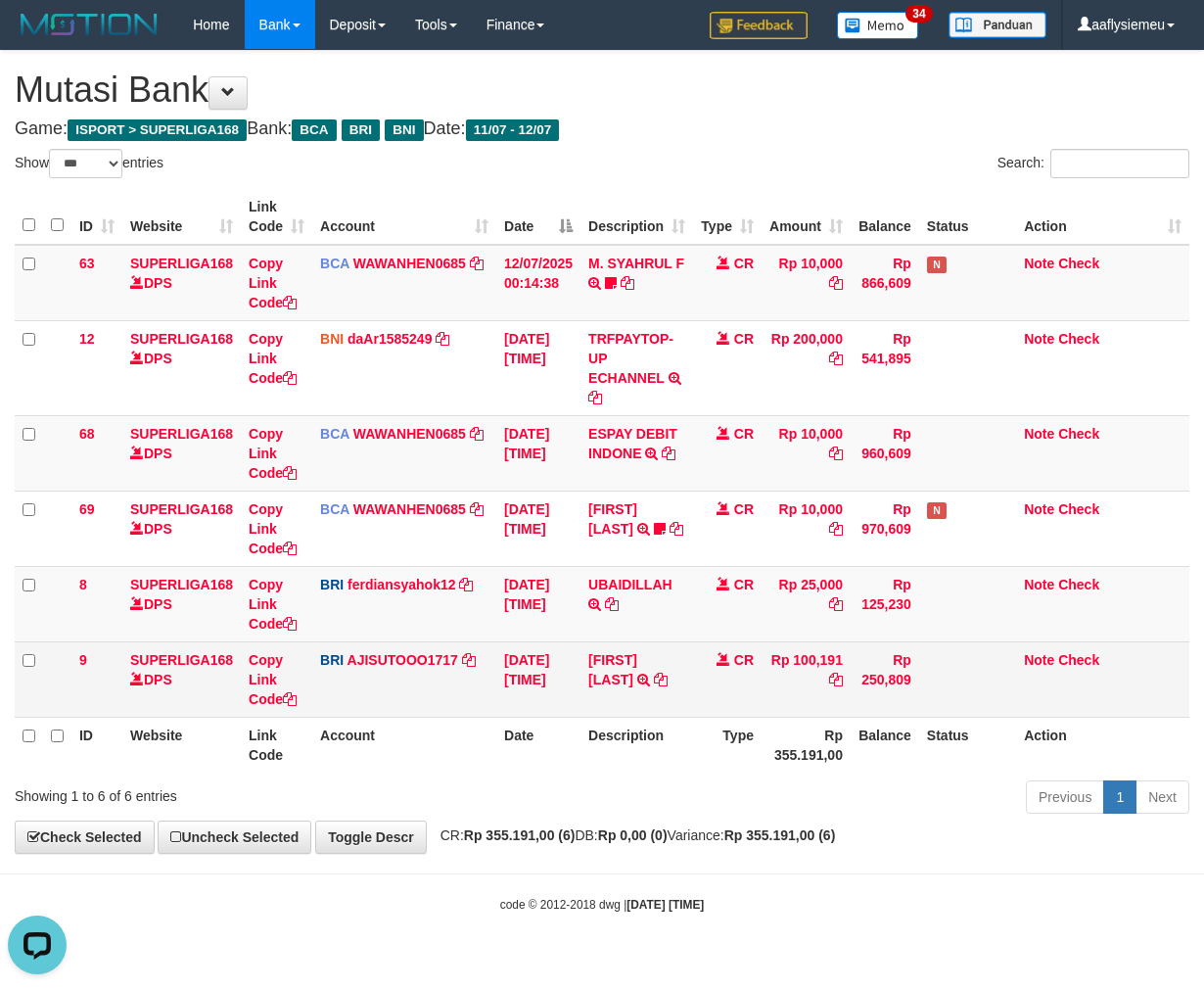 click on "Rp 100,191" at bounding box center [806, 679] 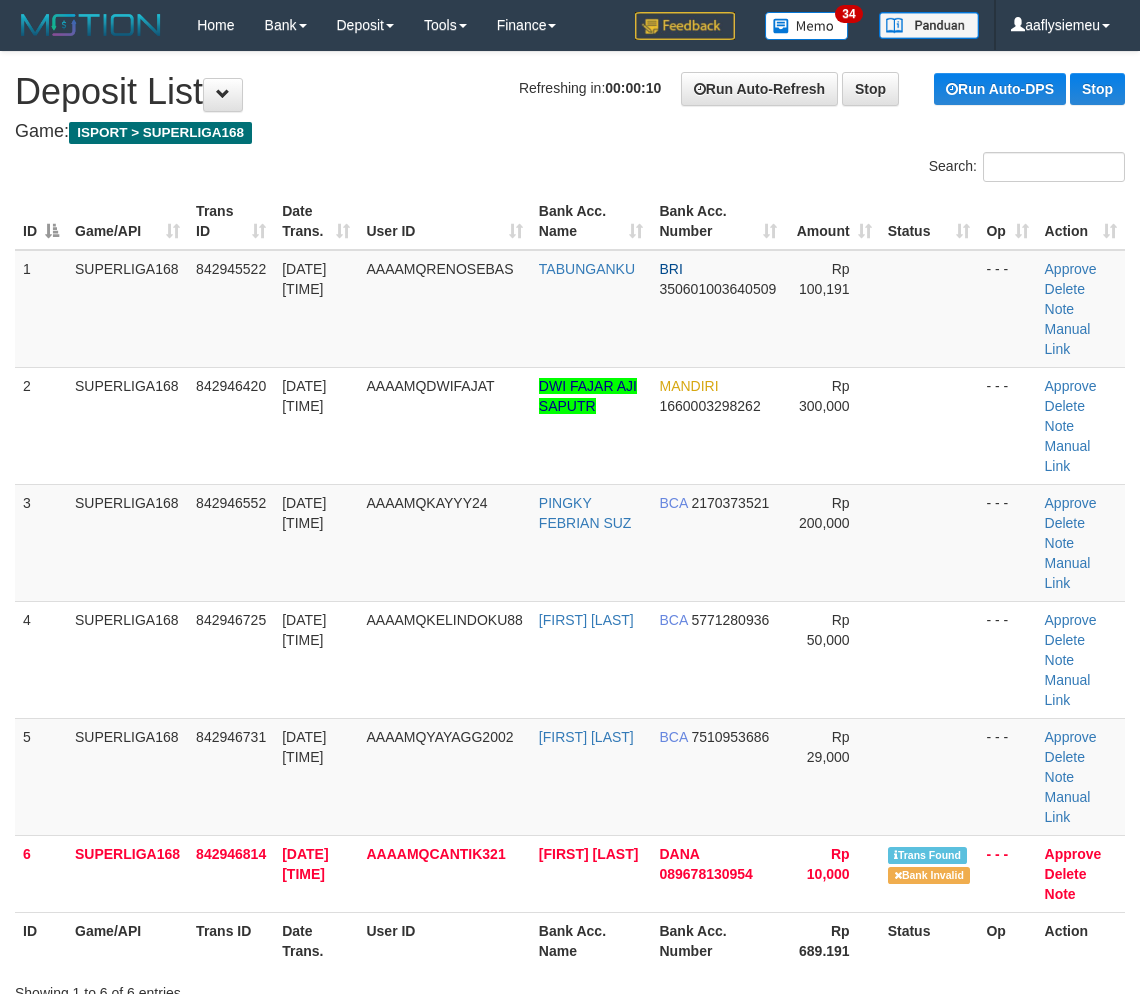scroll, scrollTop: 16, scrollLeft: 0, axis: vertical 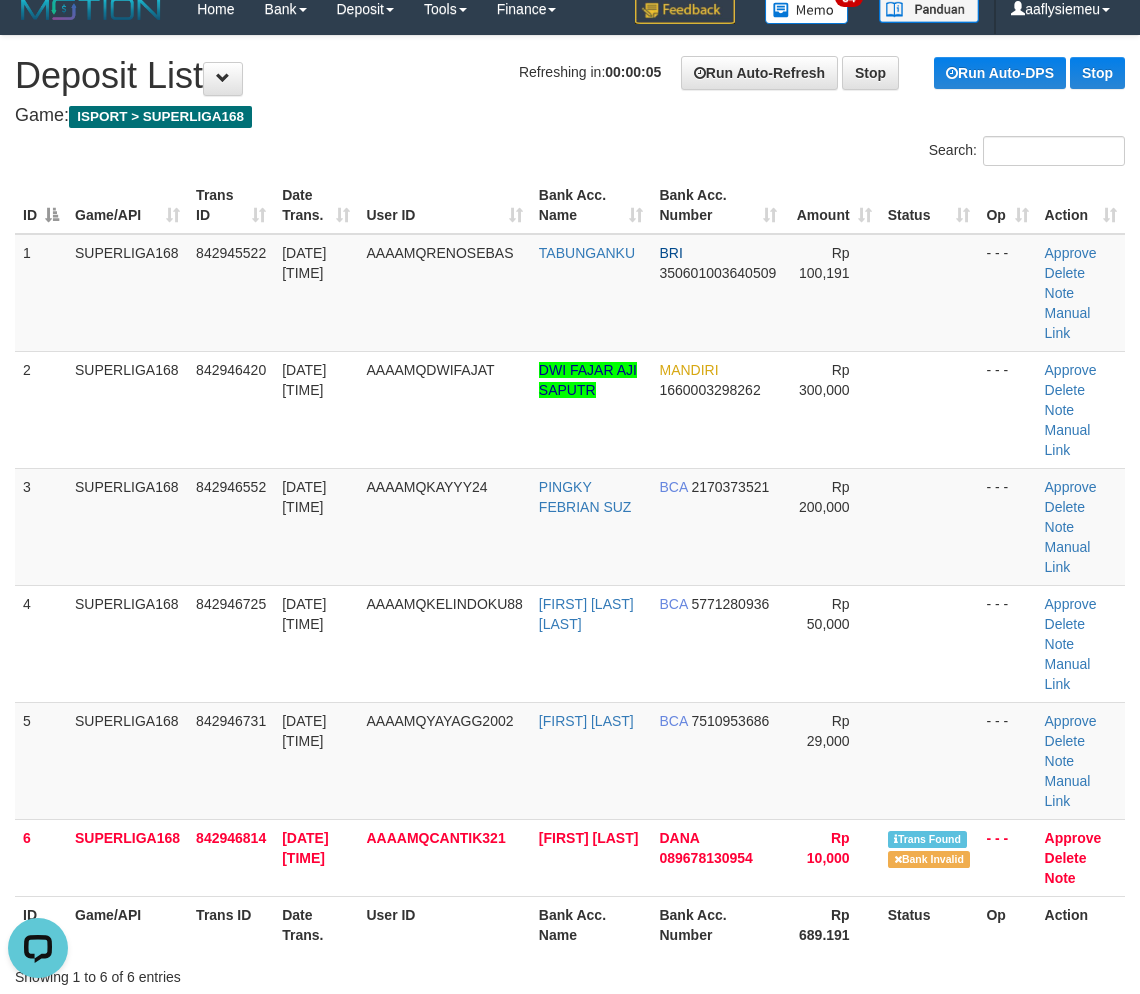 drag, startPoint x: 190, startPoint y: 576, endPoint x: 2, endPoint y: 644, distance: 199.91998 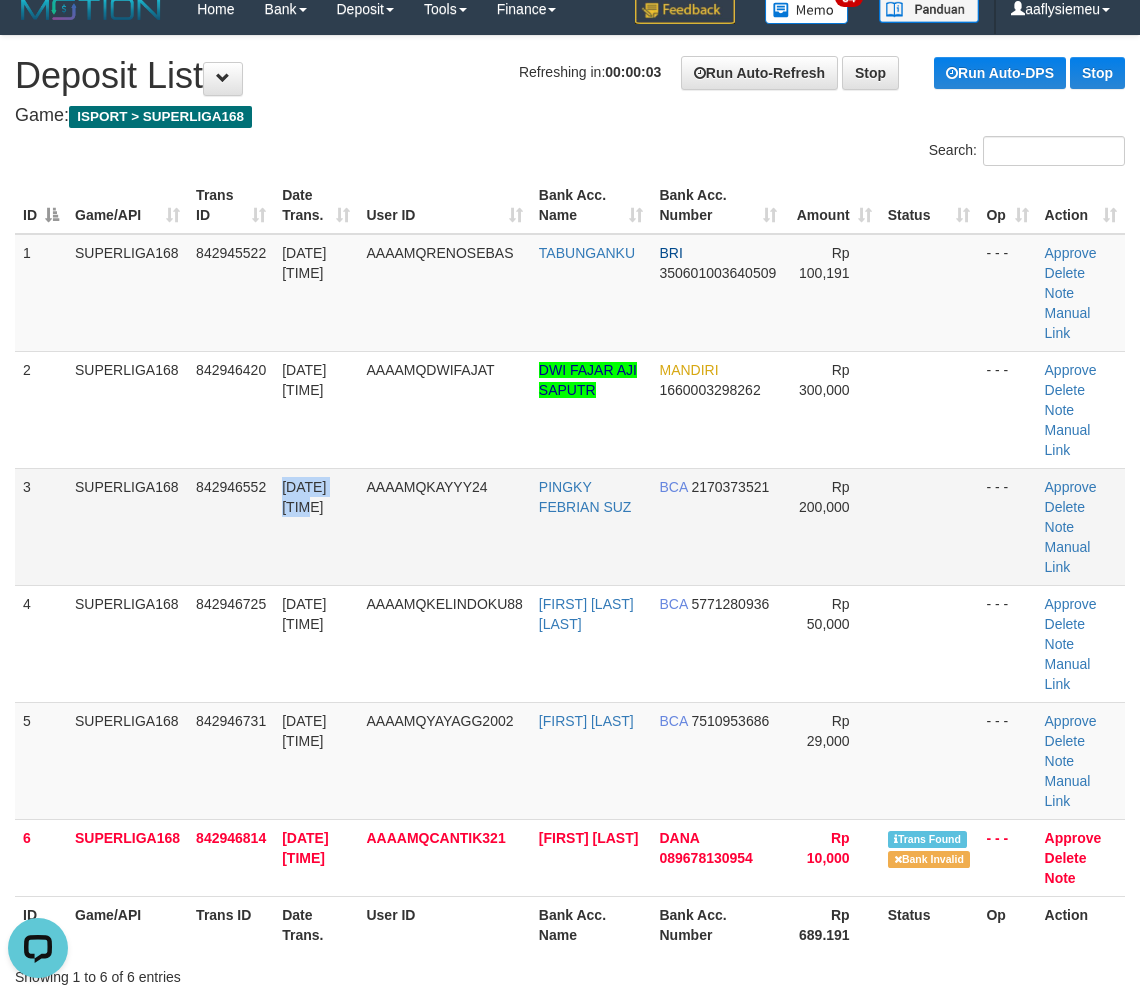 click on "3
SUPERLIGA168
[PHONE]
[DATE] [TIME]
AAAAMQKAYYY24
[FIRST] [LAST] [LAST]
BCA
2170373521
Rp 200,000
- - -
Approve
Delete
Note
Manual Link" at bounding box center [570, 526] 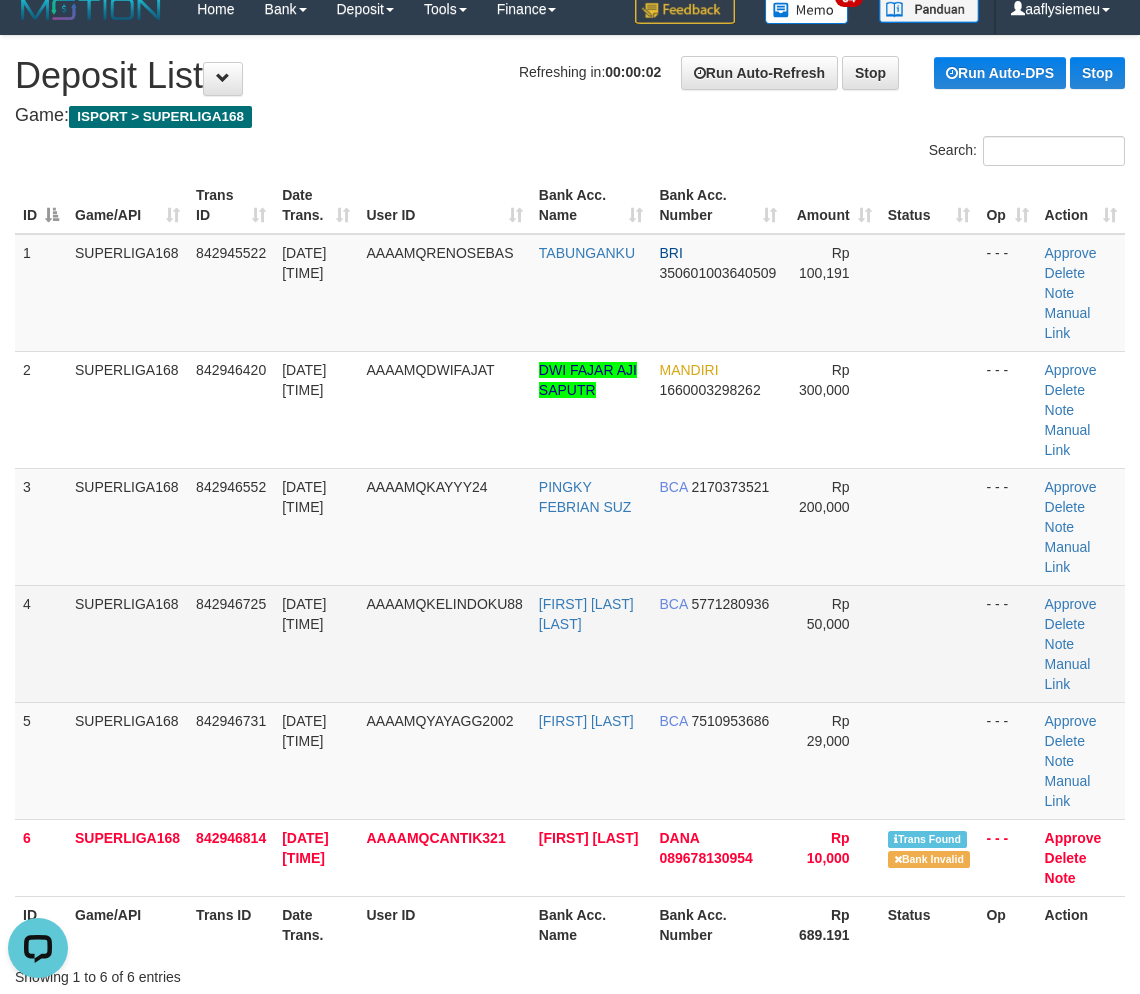 click on "4" at bounding box center [41, 643] 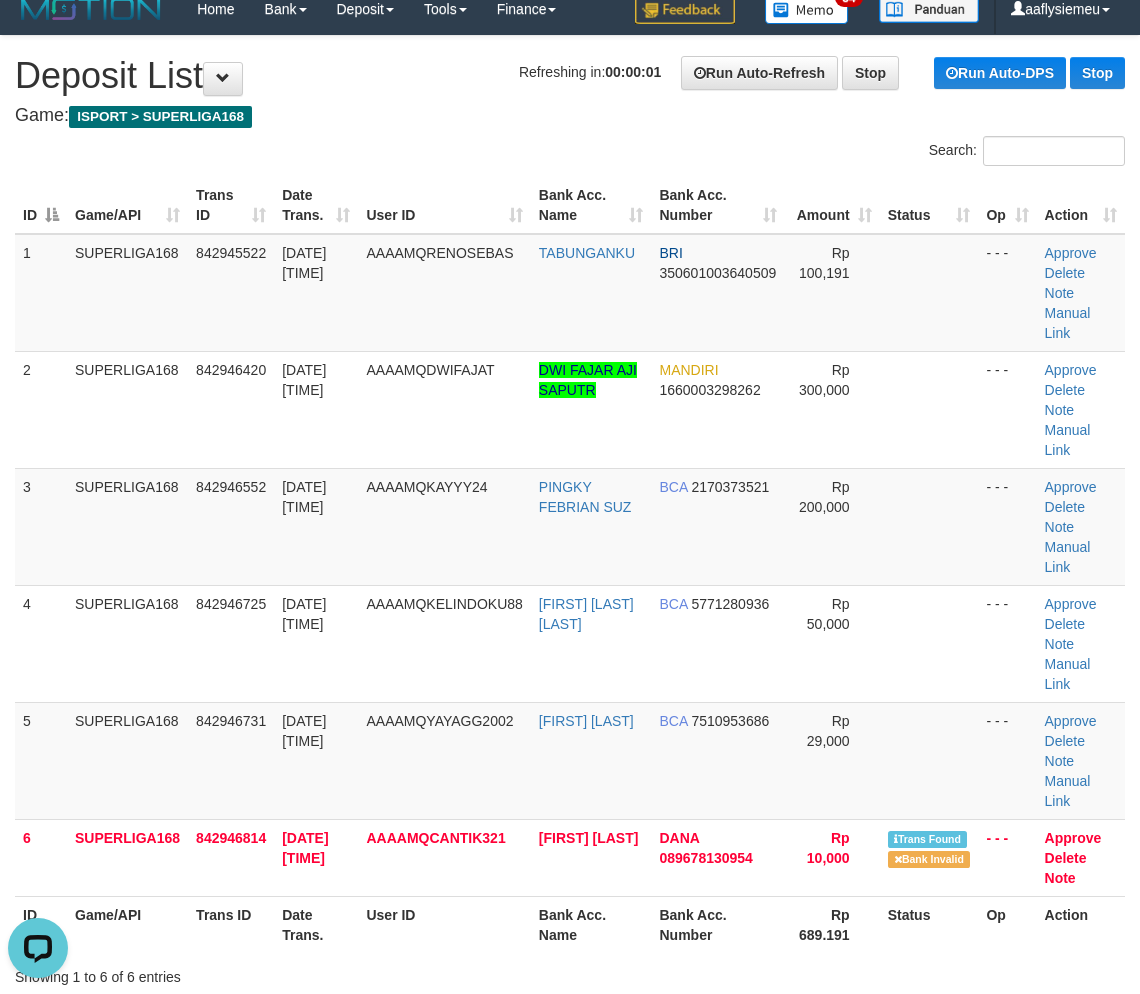 drag, startPoint x: 83, startPoint y: 536, endPoint x: 3, endPoint y: 586, distance: 94.33981 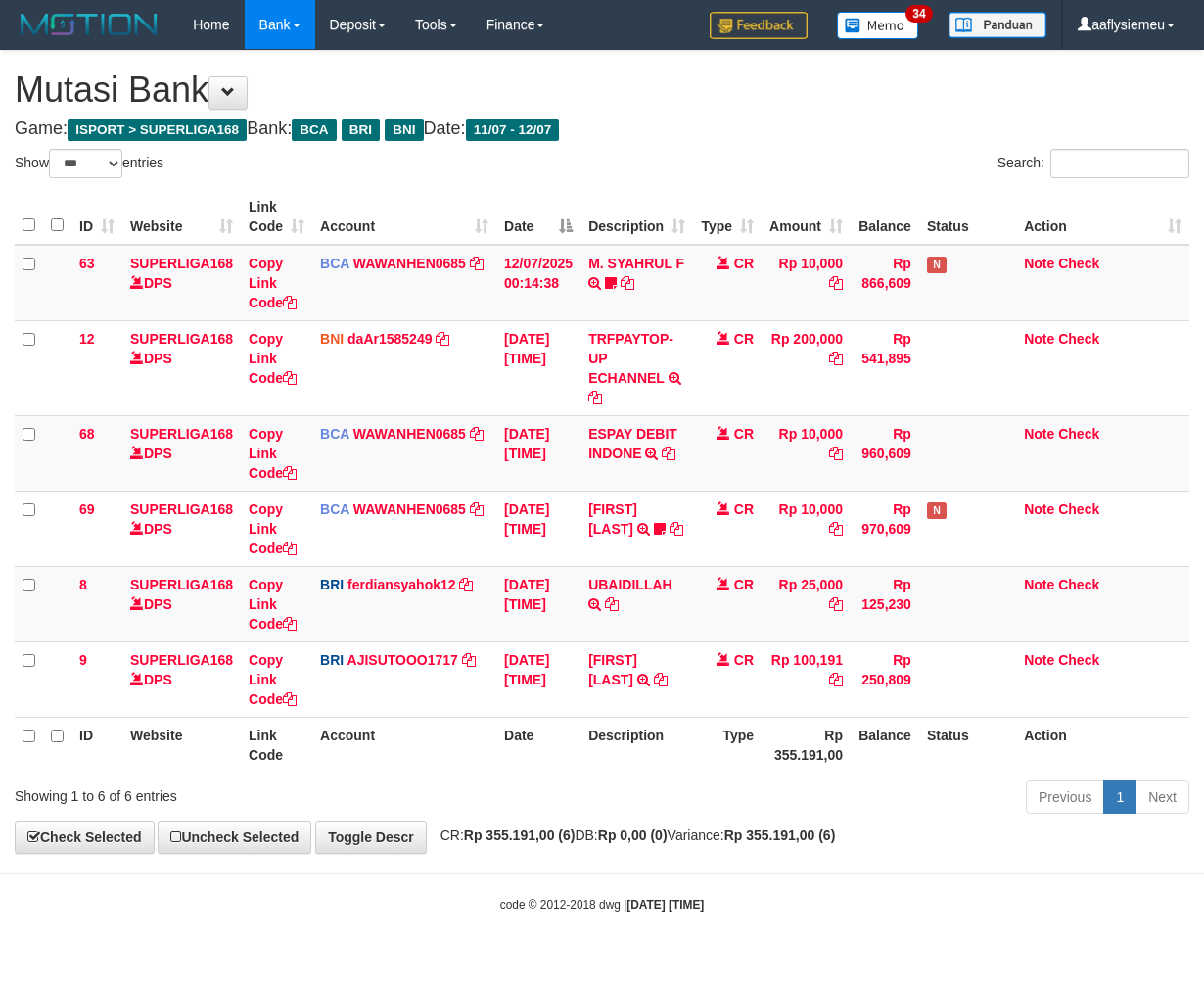 select on "***" 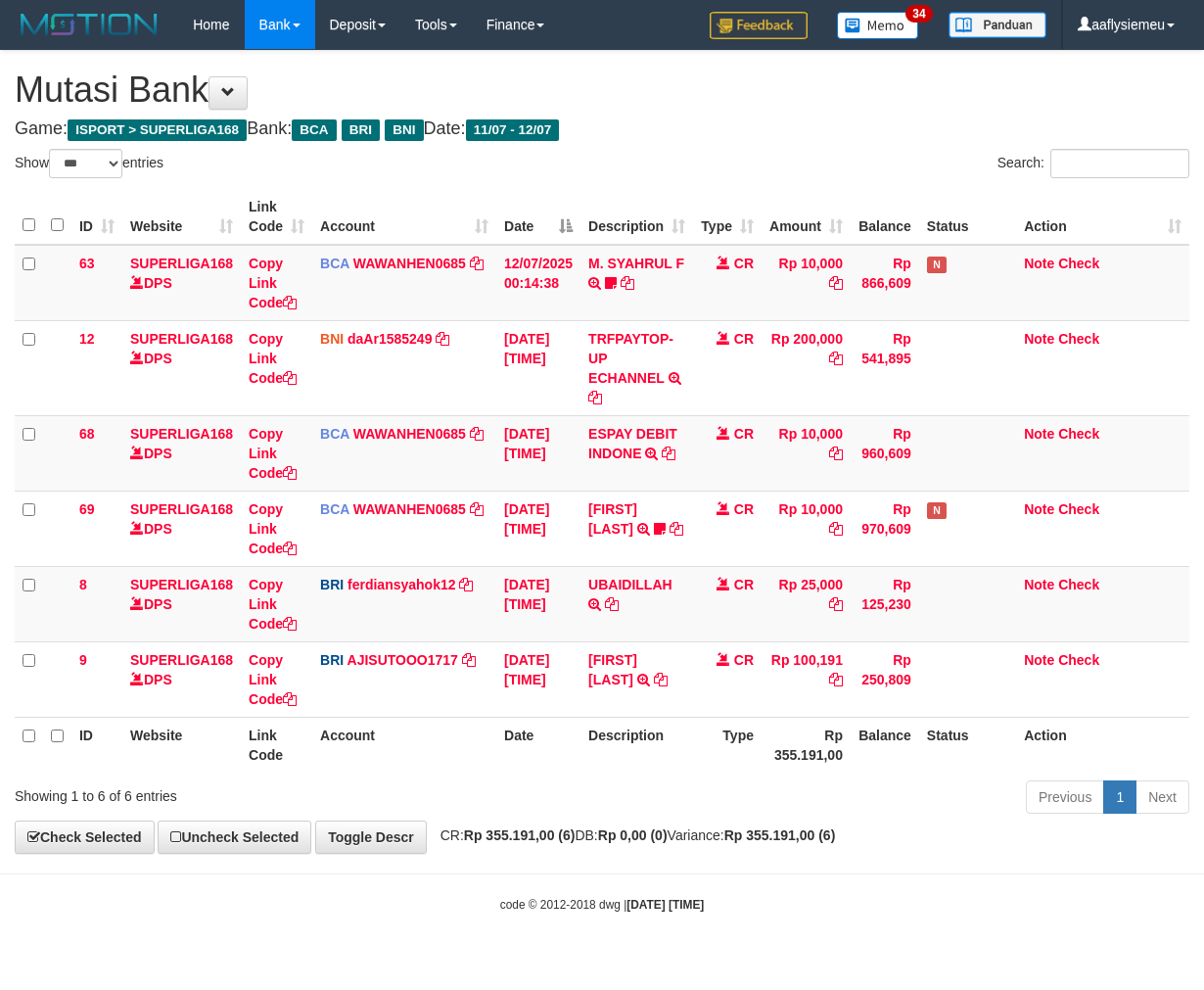 scroll, scrollTop: 0, scrollLeft: 0, axis: both 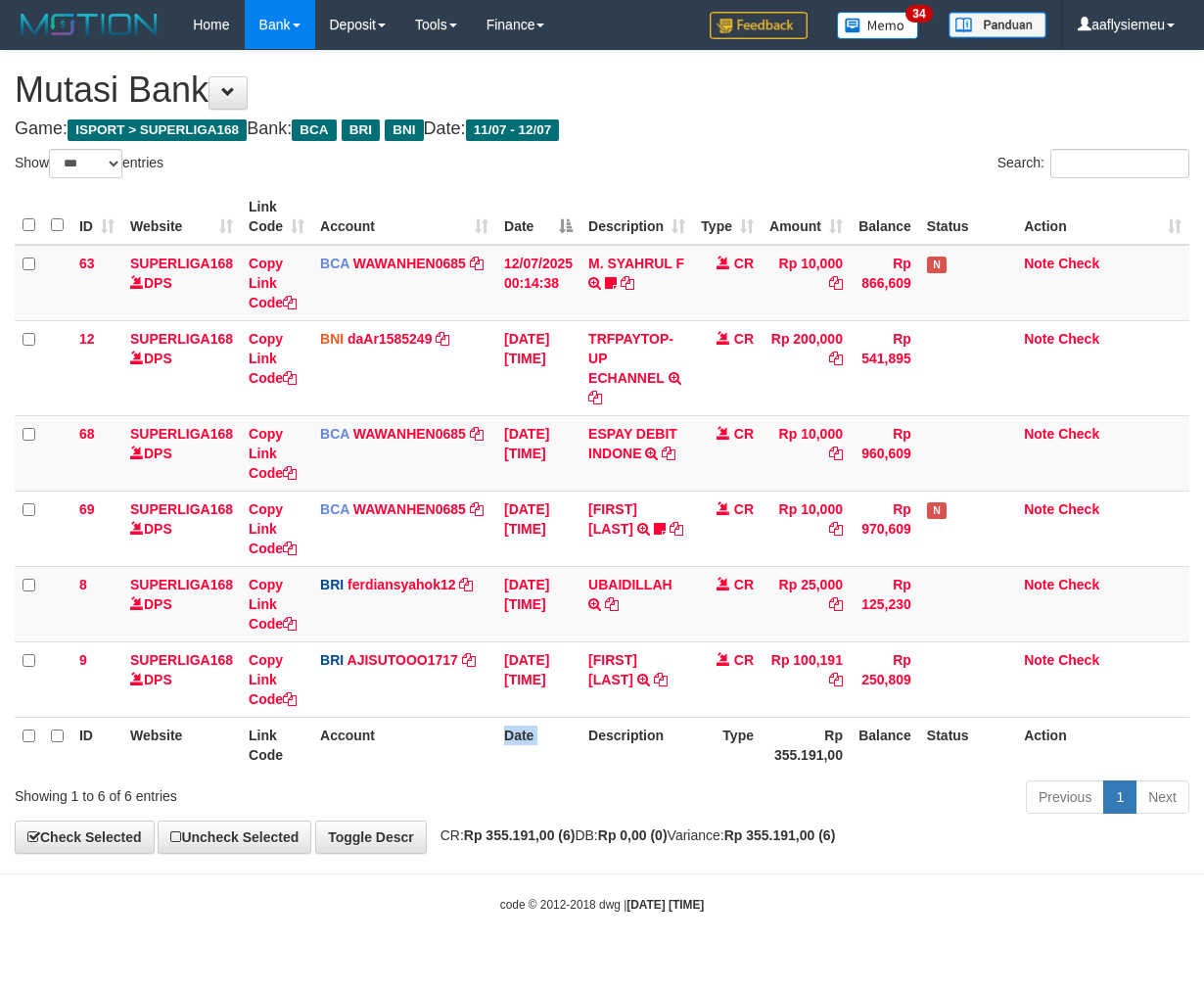 click on "Date" at bounding box center [538, 744] 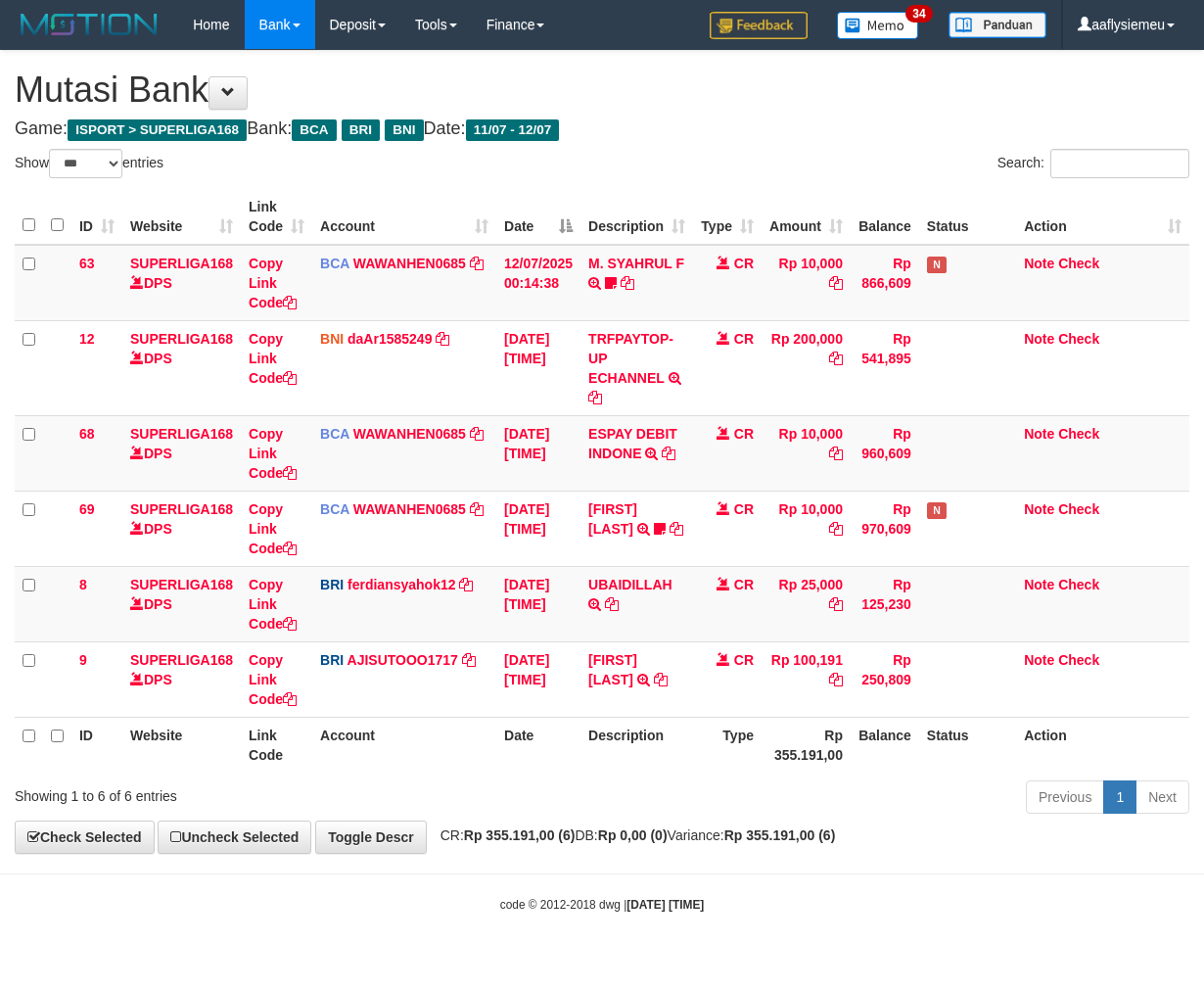 click on "Date" at bounding box center (538, 744) 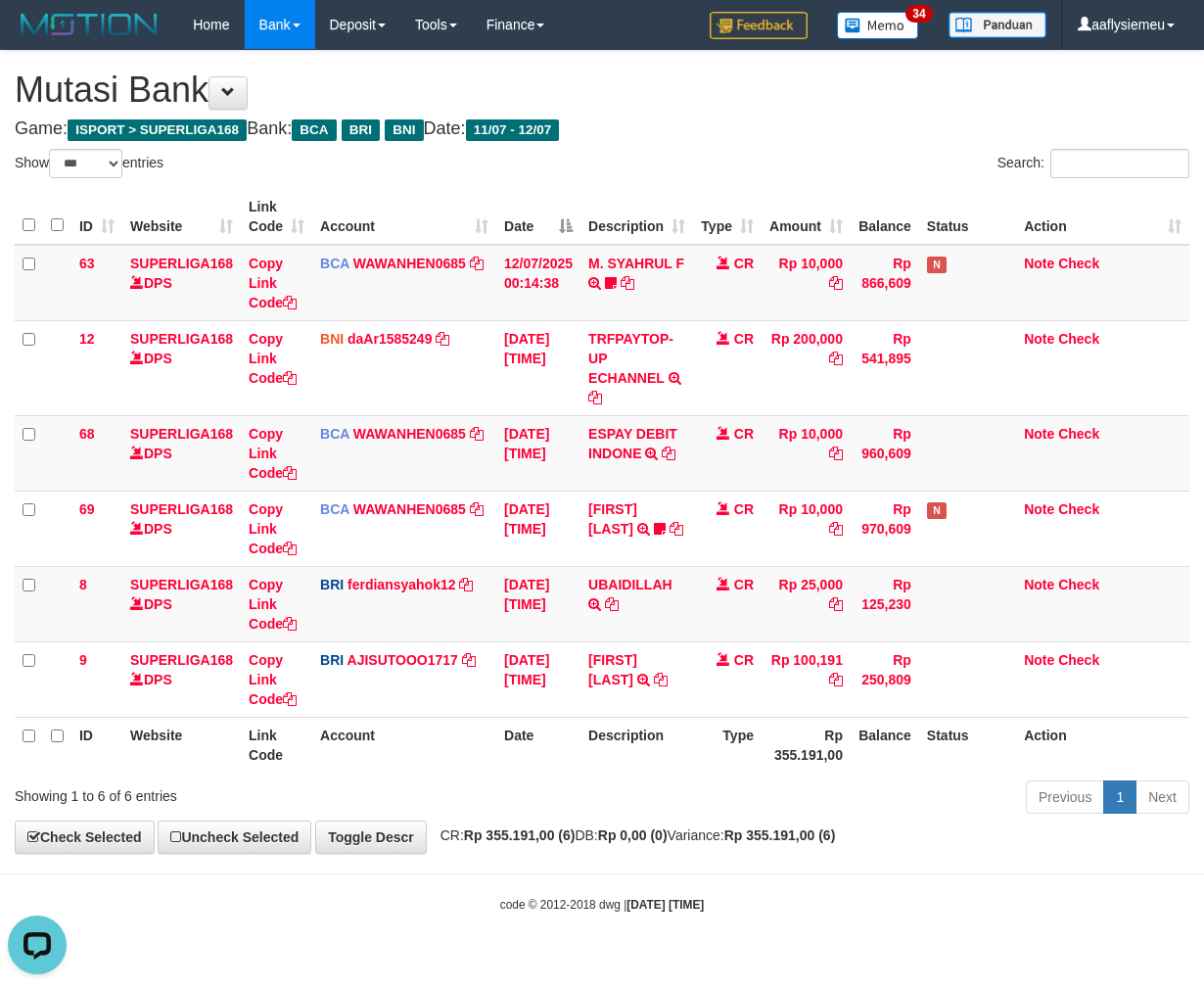 scroll, scrollTop: 0, scrollLeft: 0, axis: both 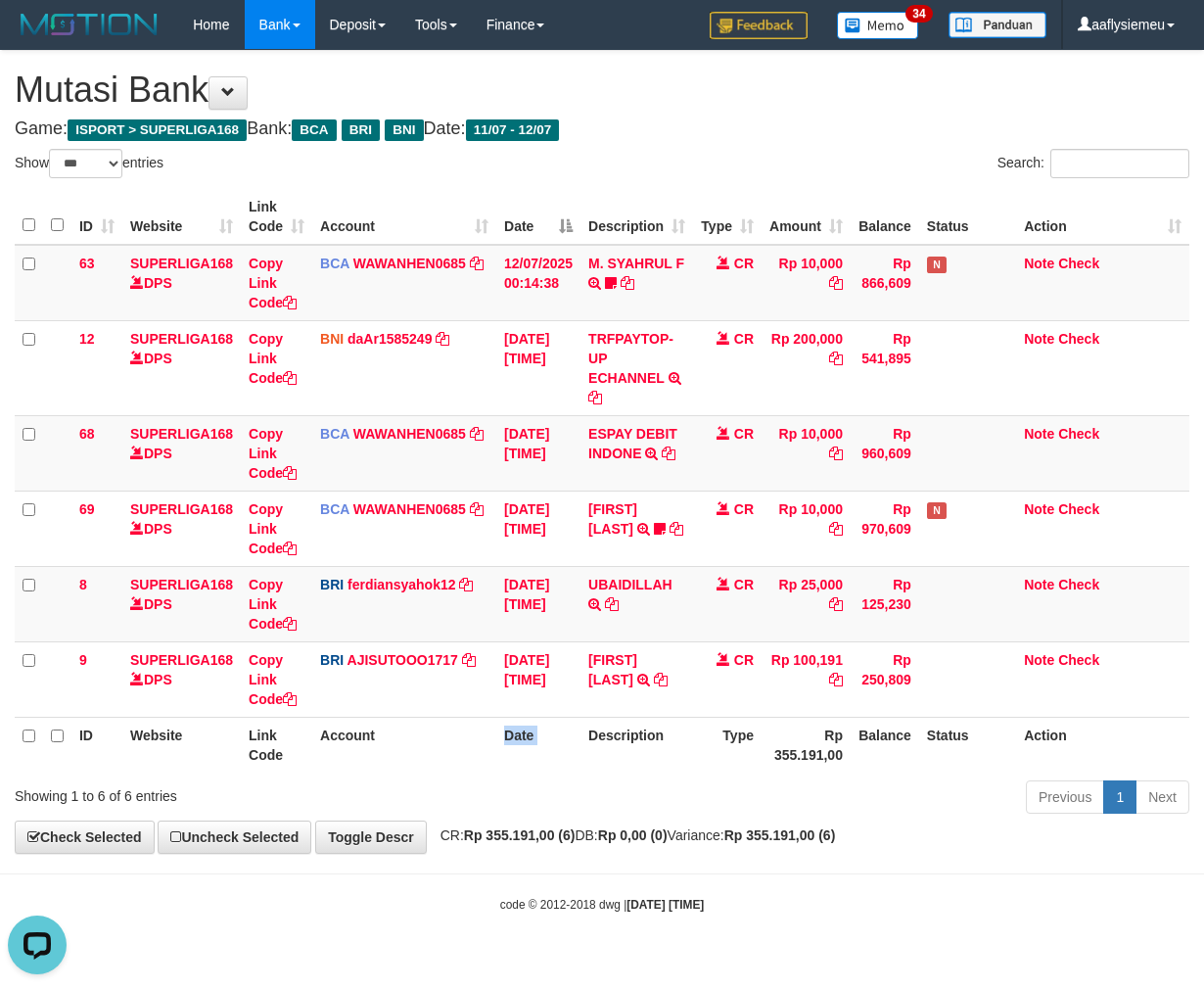 click on "Date" at bounding box center (538, 744) 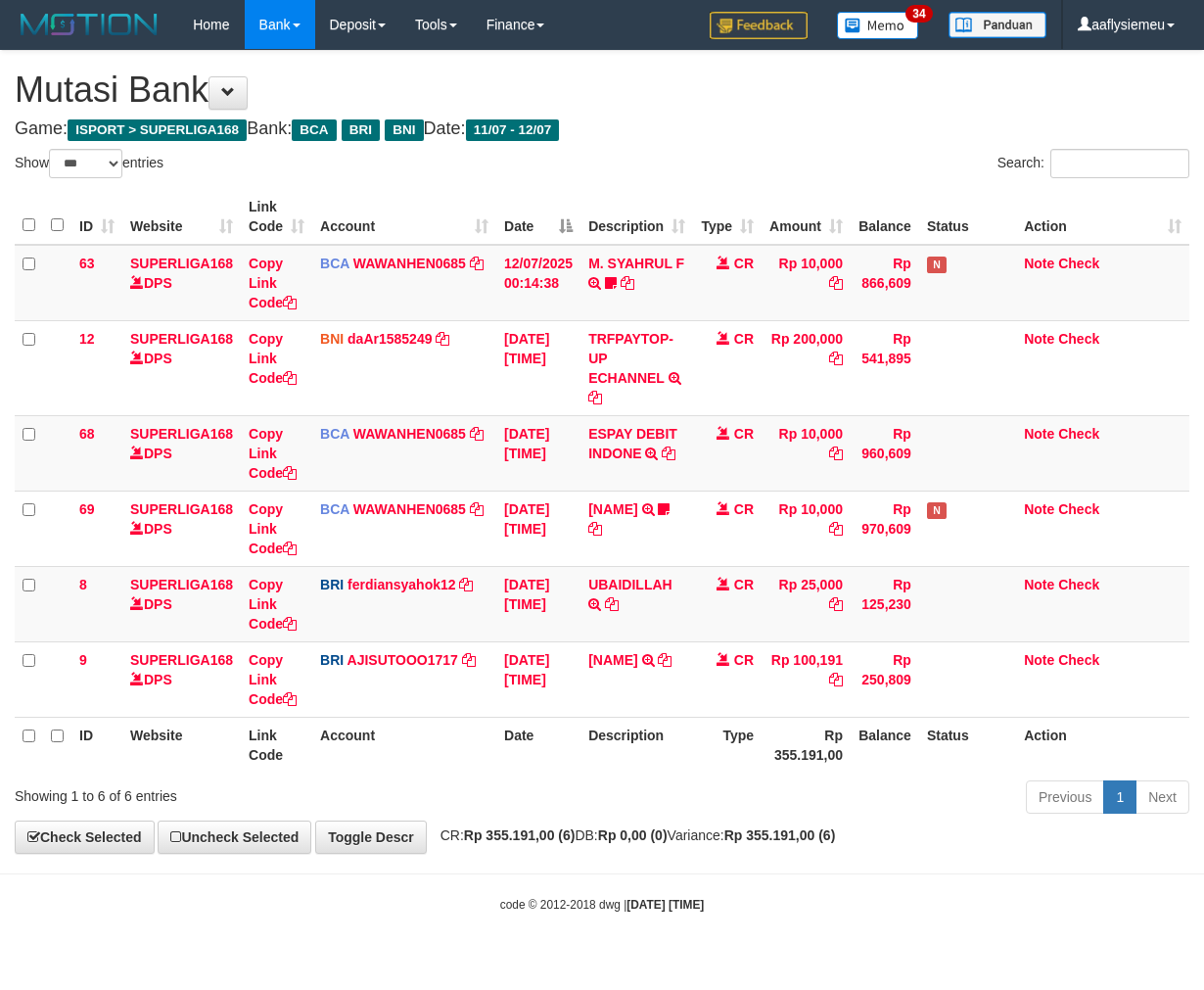 select on "***" 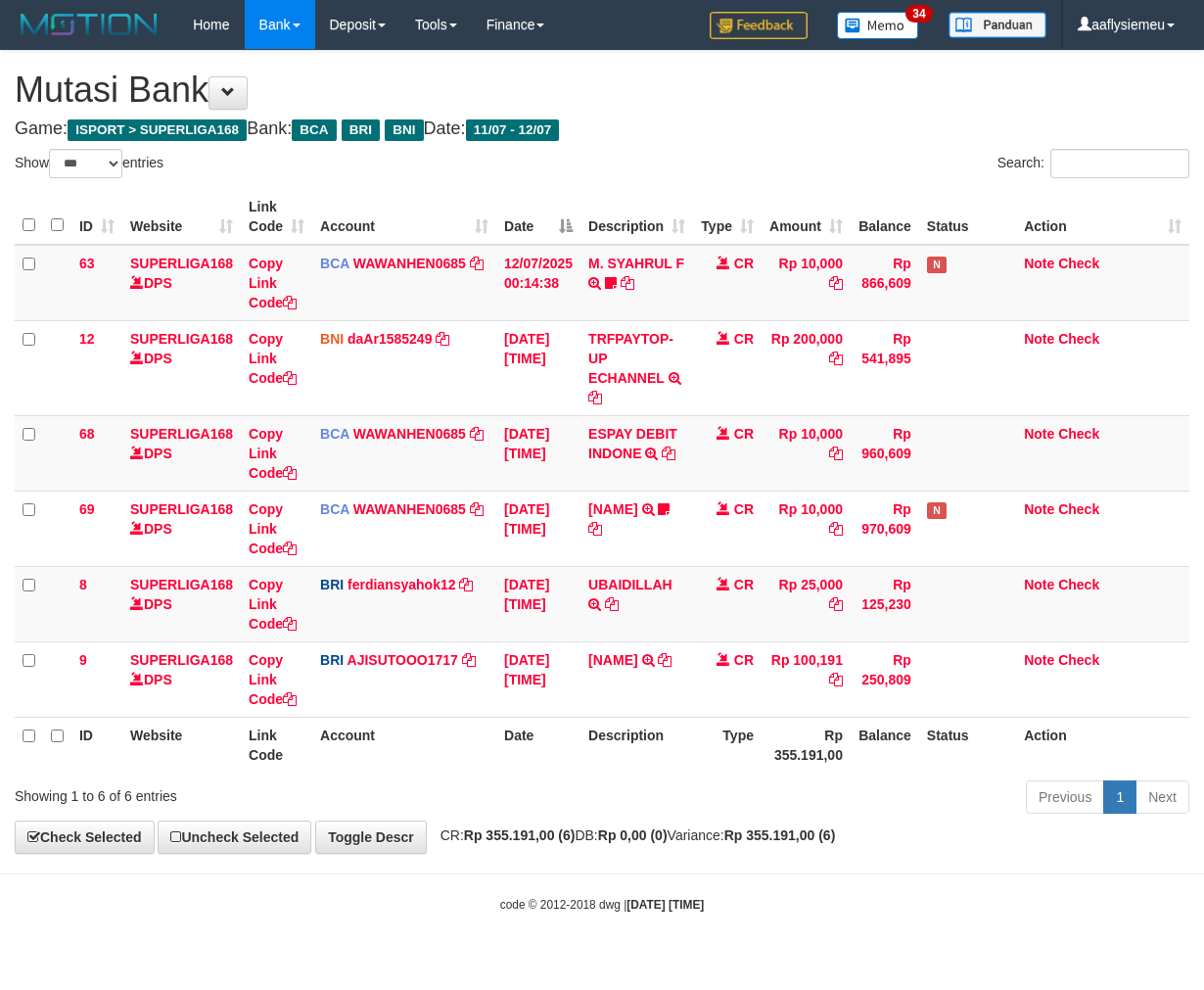scroll, scrollTop: 0, scrollLeft: 0, axis: both 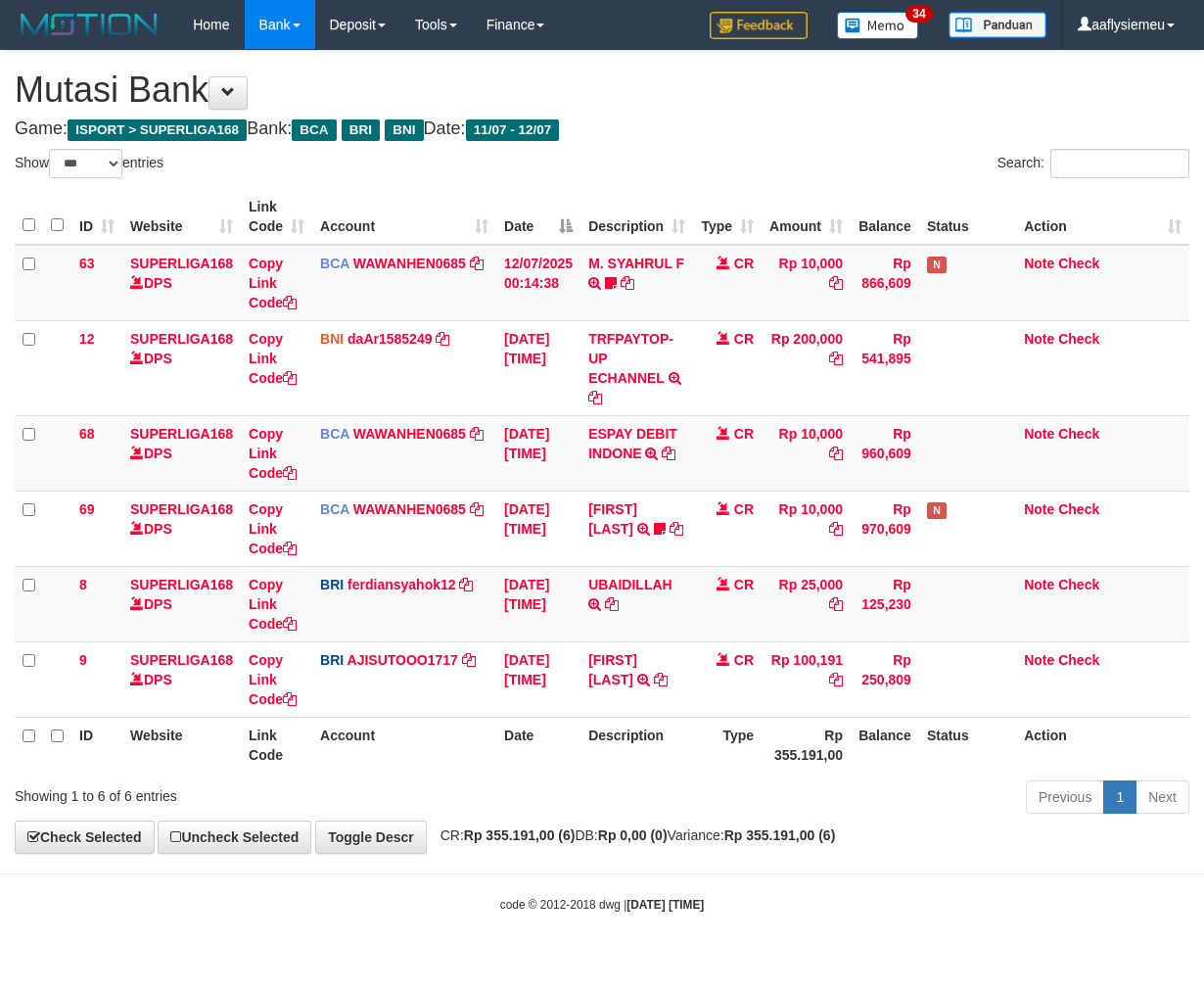 select on "***" 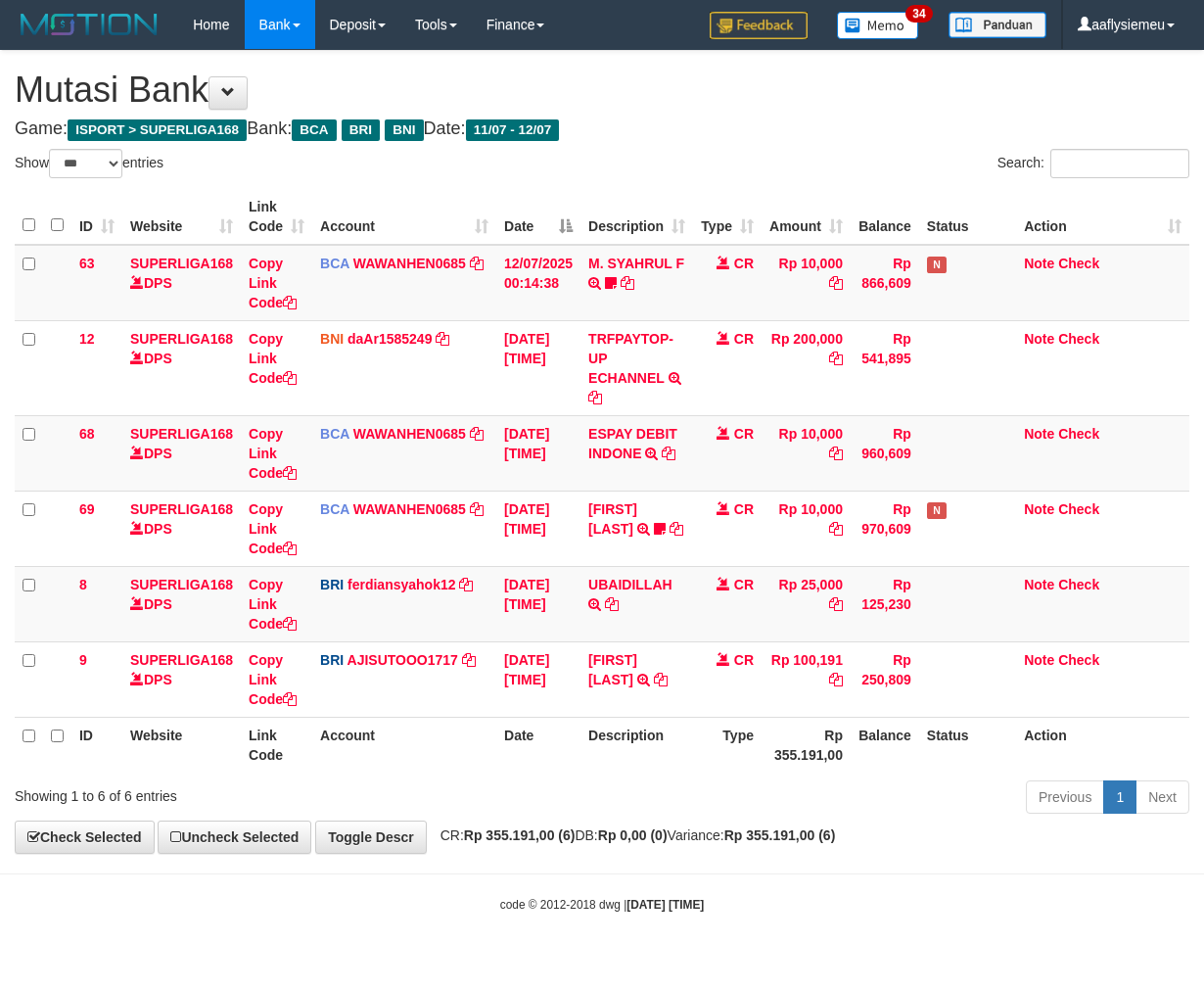 scroll, scrollTop: 0, scrollLeft: 0, axis: both 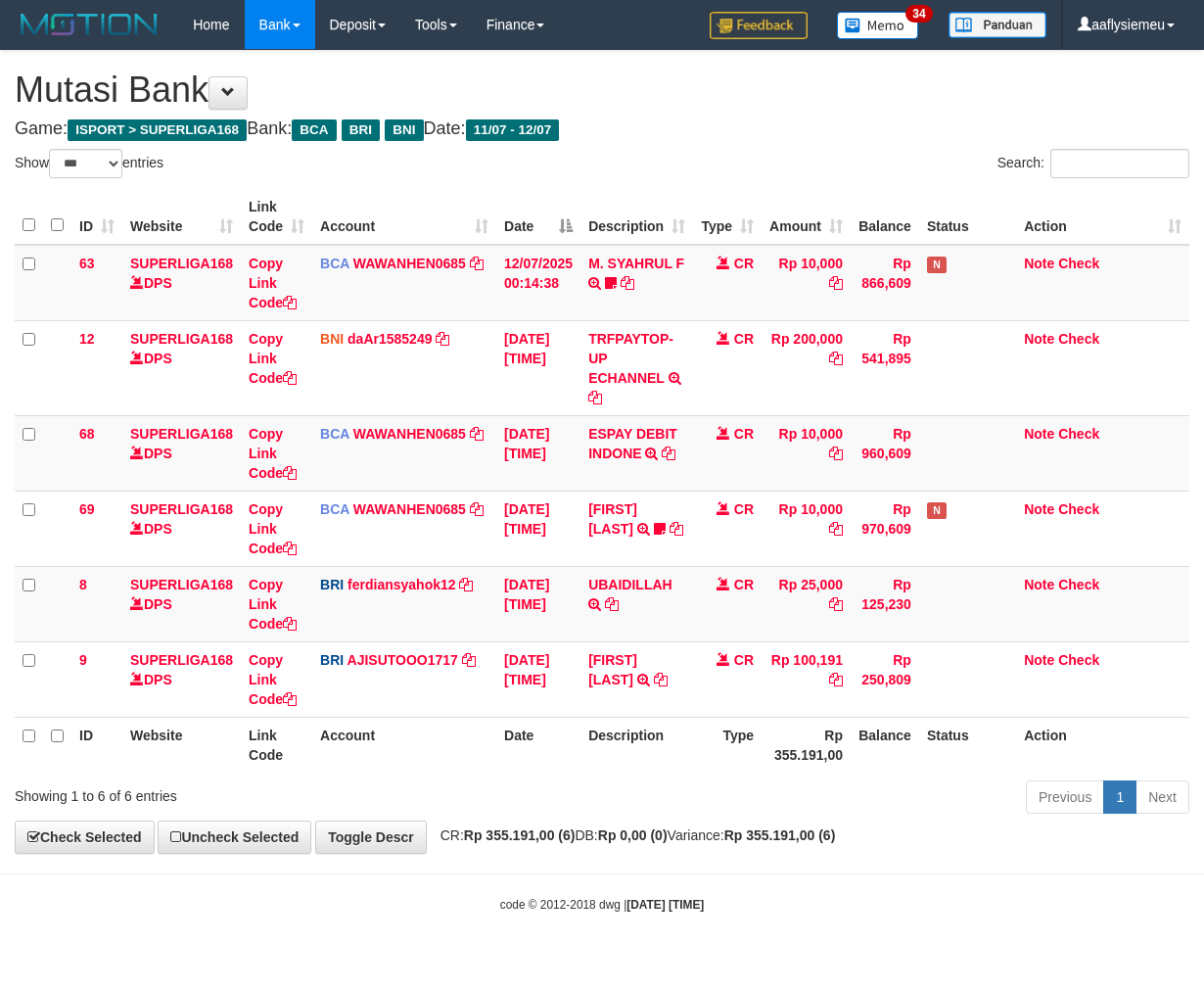 select on "***" 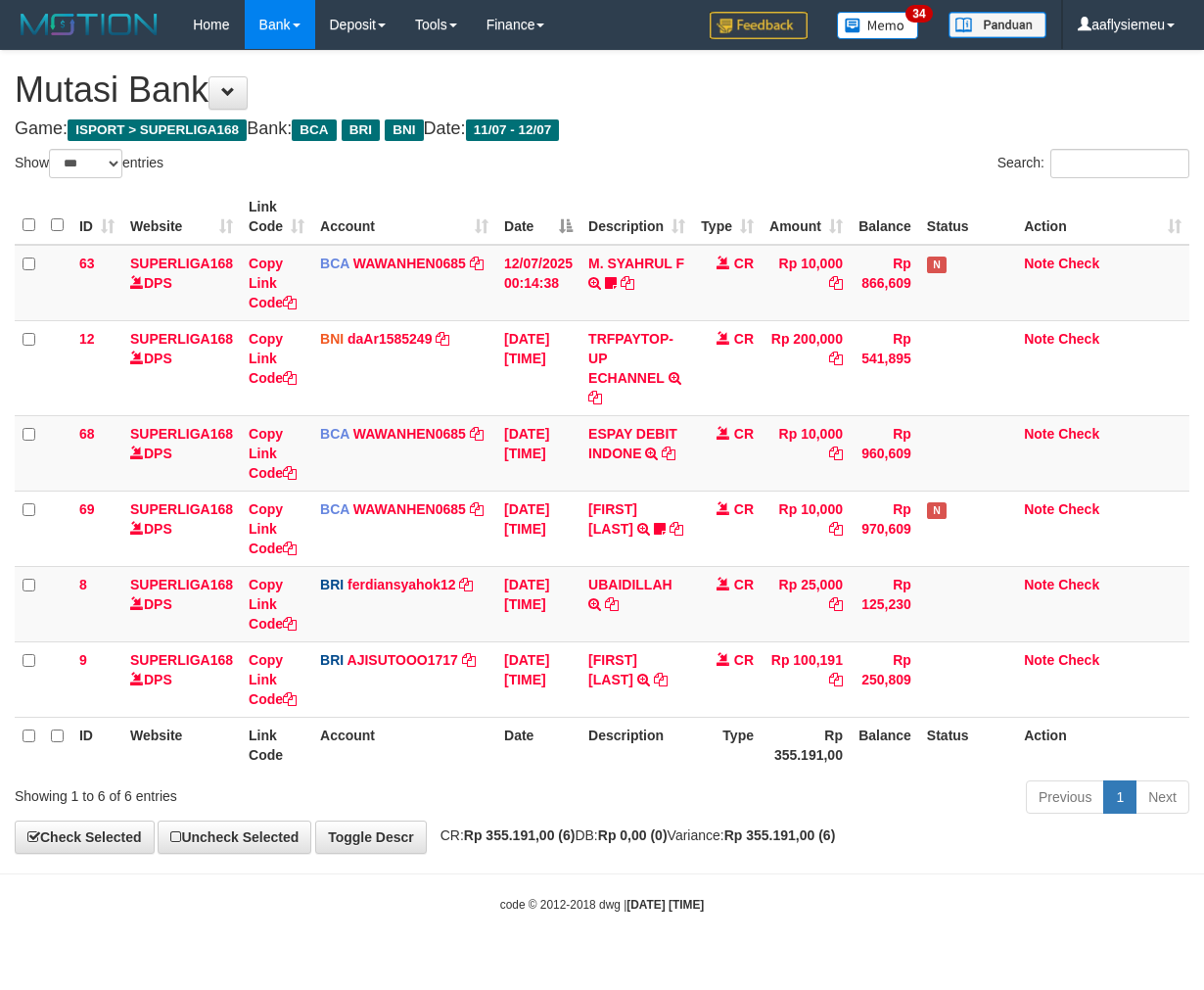 scroll, scrollTop: 0, scrollLeft: 0, axis: both 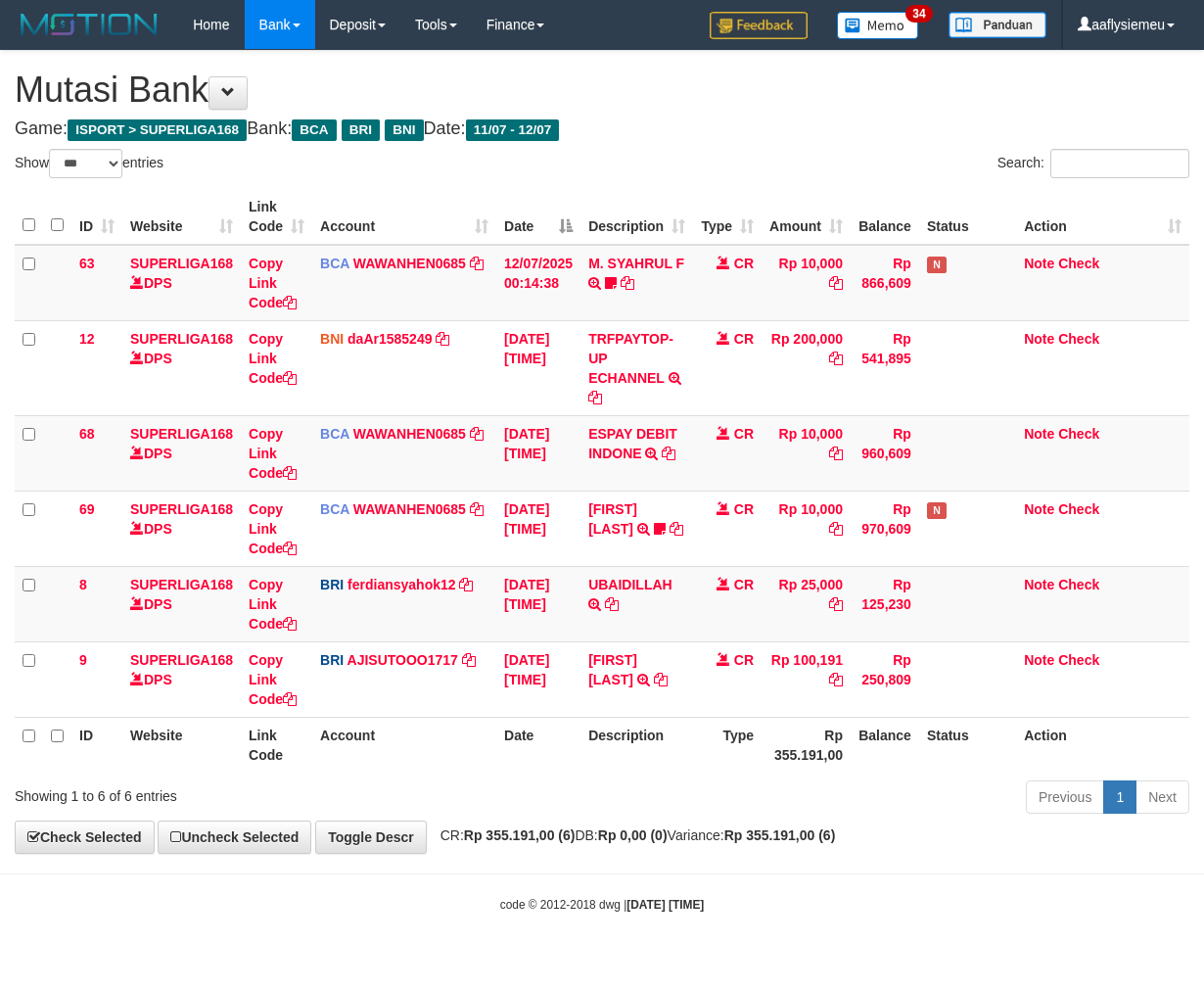 select on "***" 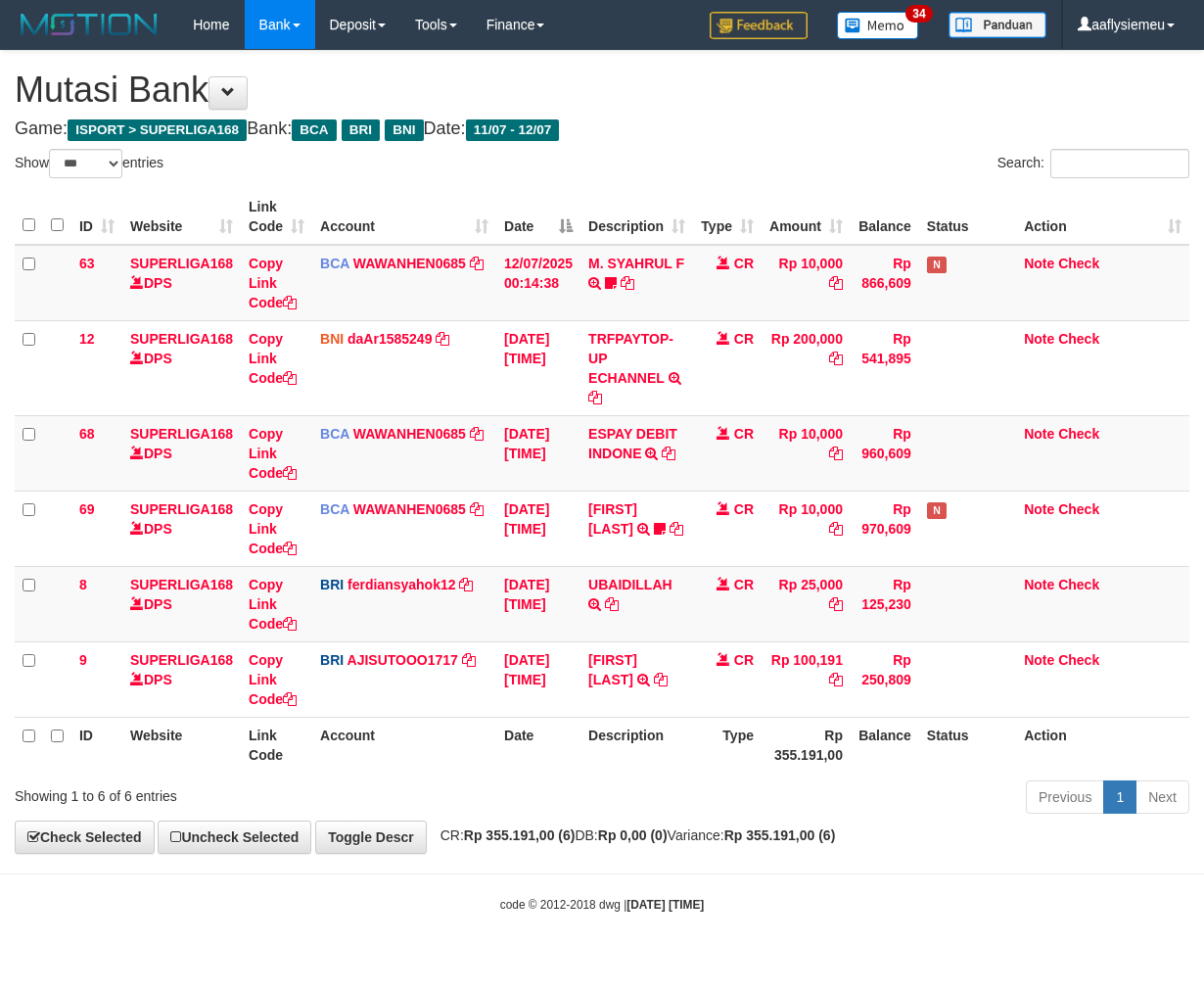 scroll, scrollTop: 0, scrollLeft: 0, axis: both 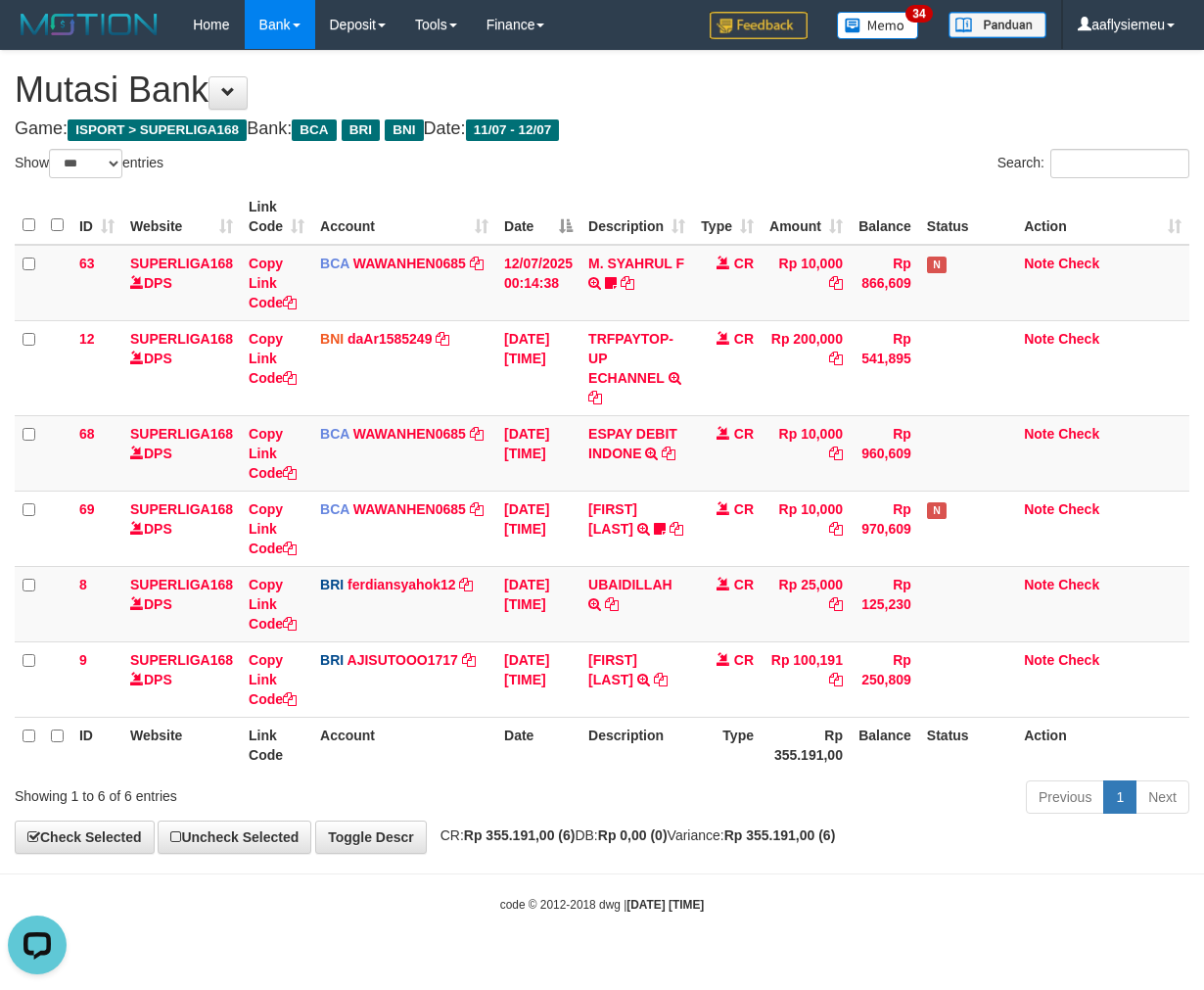 click on "ID Website Link Code Account Date Description Type Rp 355.191,00 Balance Status Action" at bounding box center (602, 744) 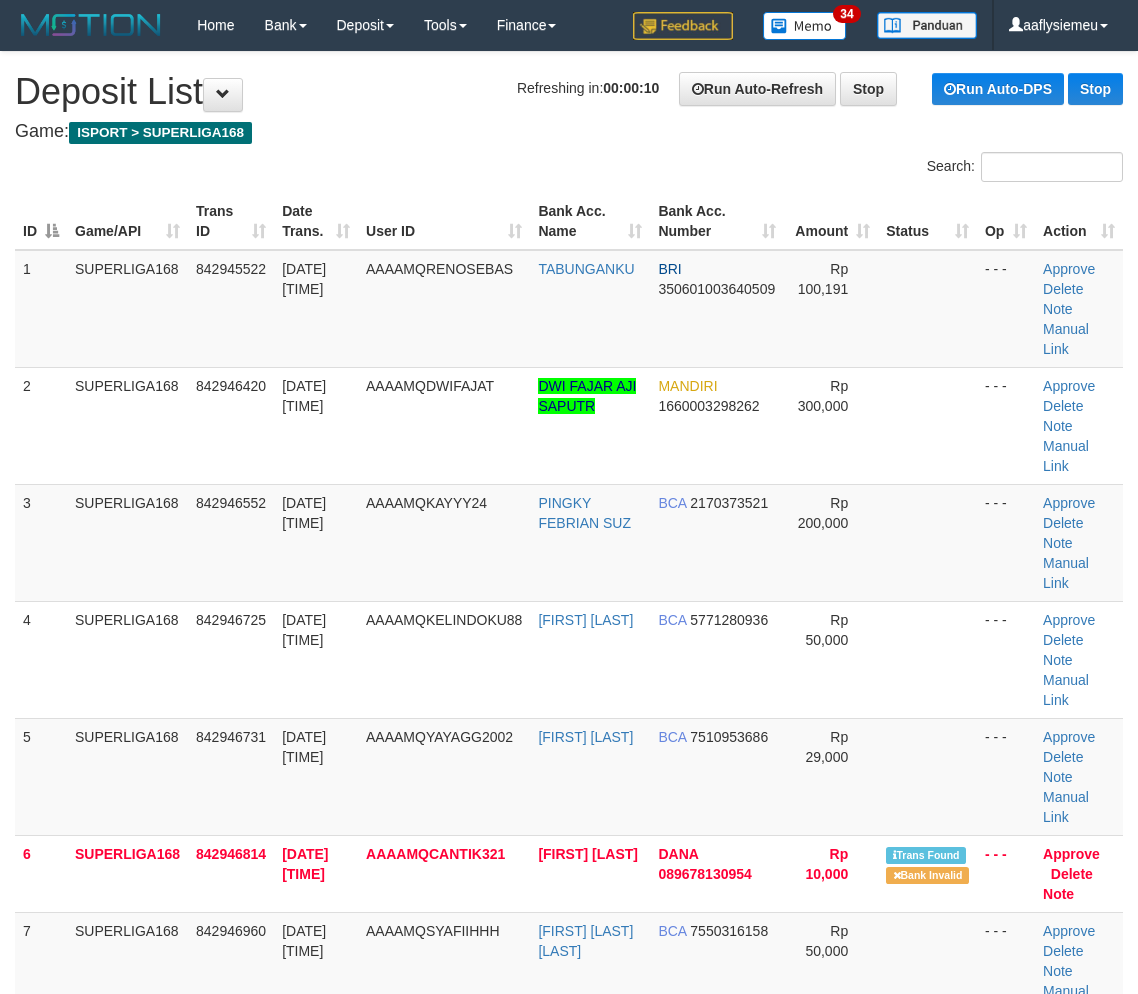 scroll, scrollTop: 0, scrollLeft: 0, axis: both 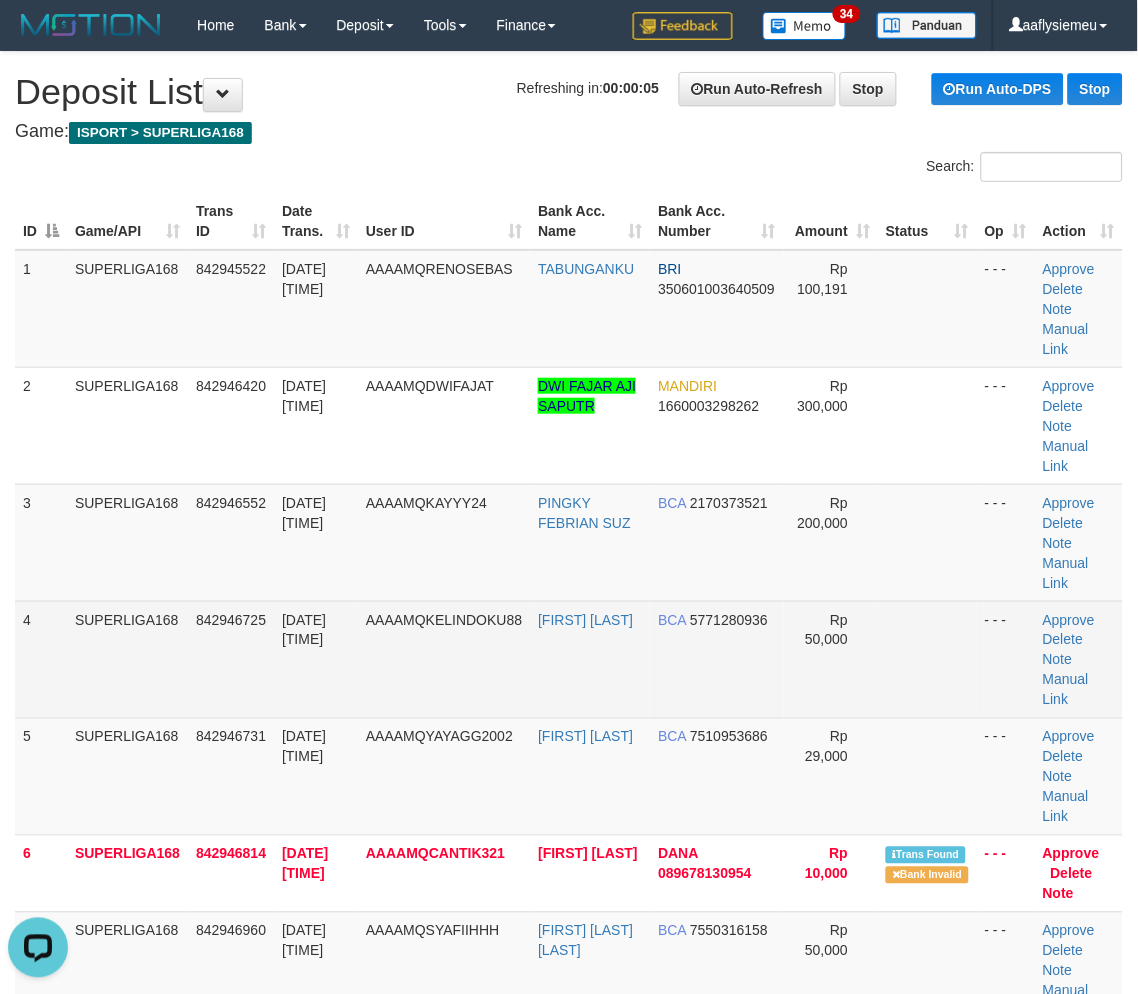 click on "4" at bounding box center [41, 659] 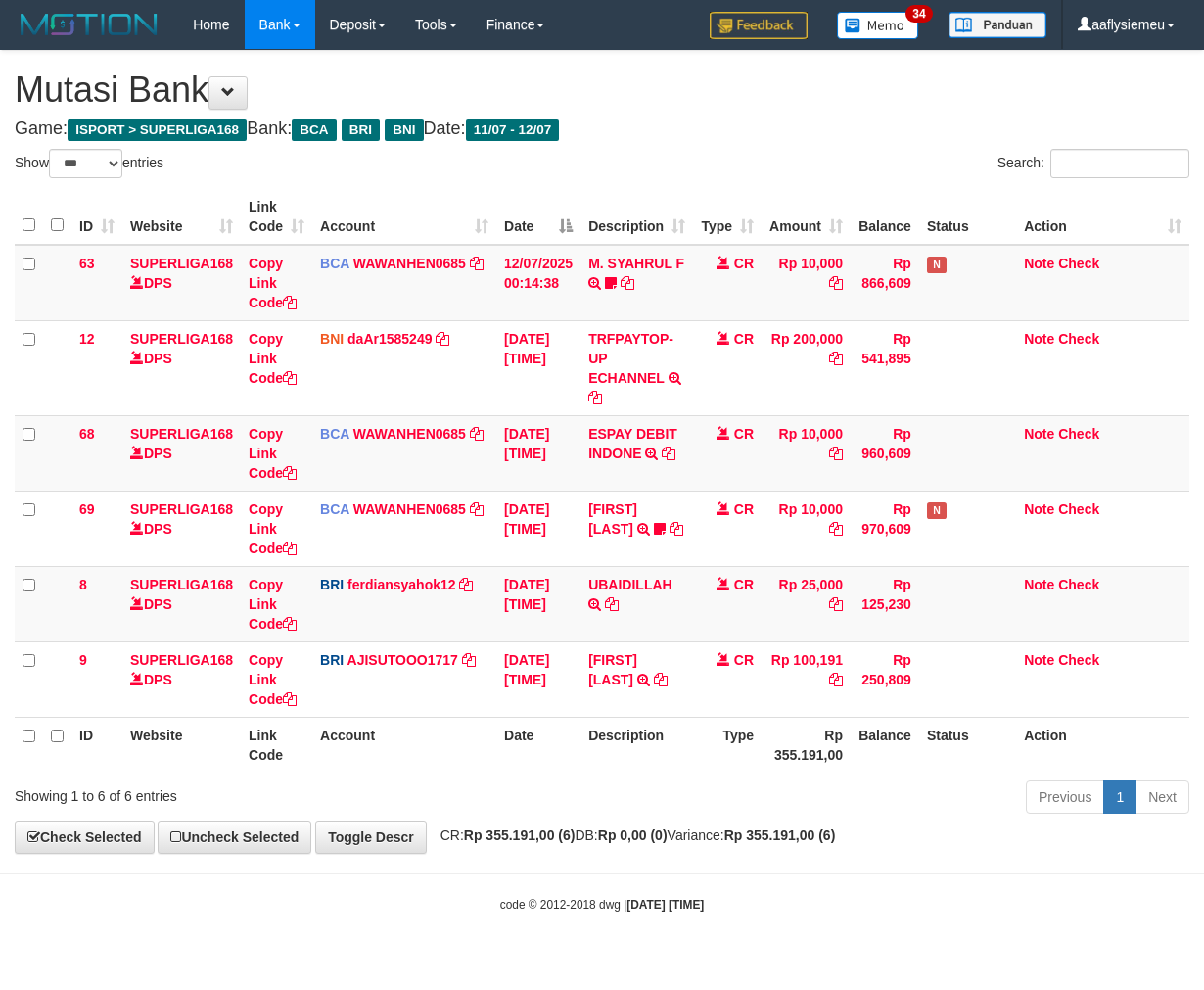 select on "***" 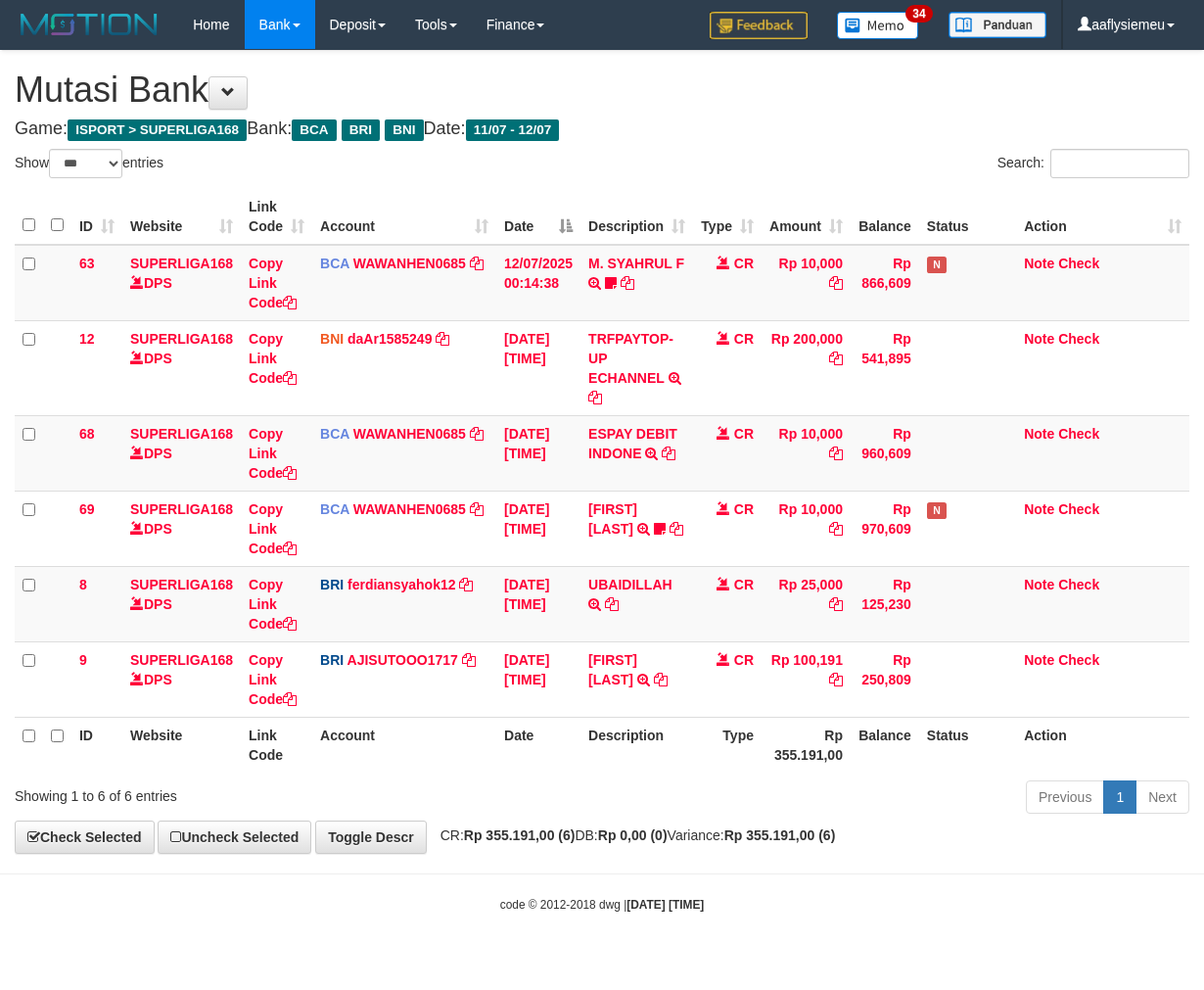 scroll, scrollTop: 0, scrollLeft: 0, axis: both 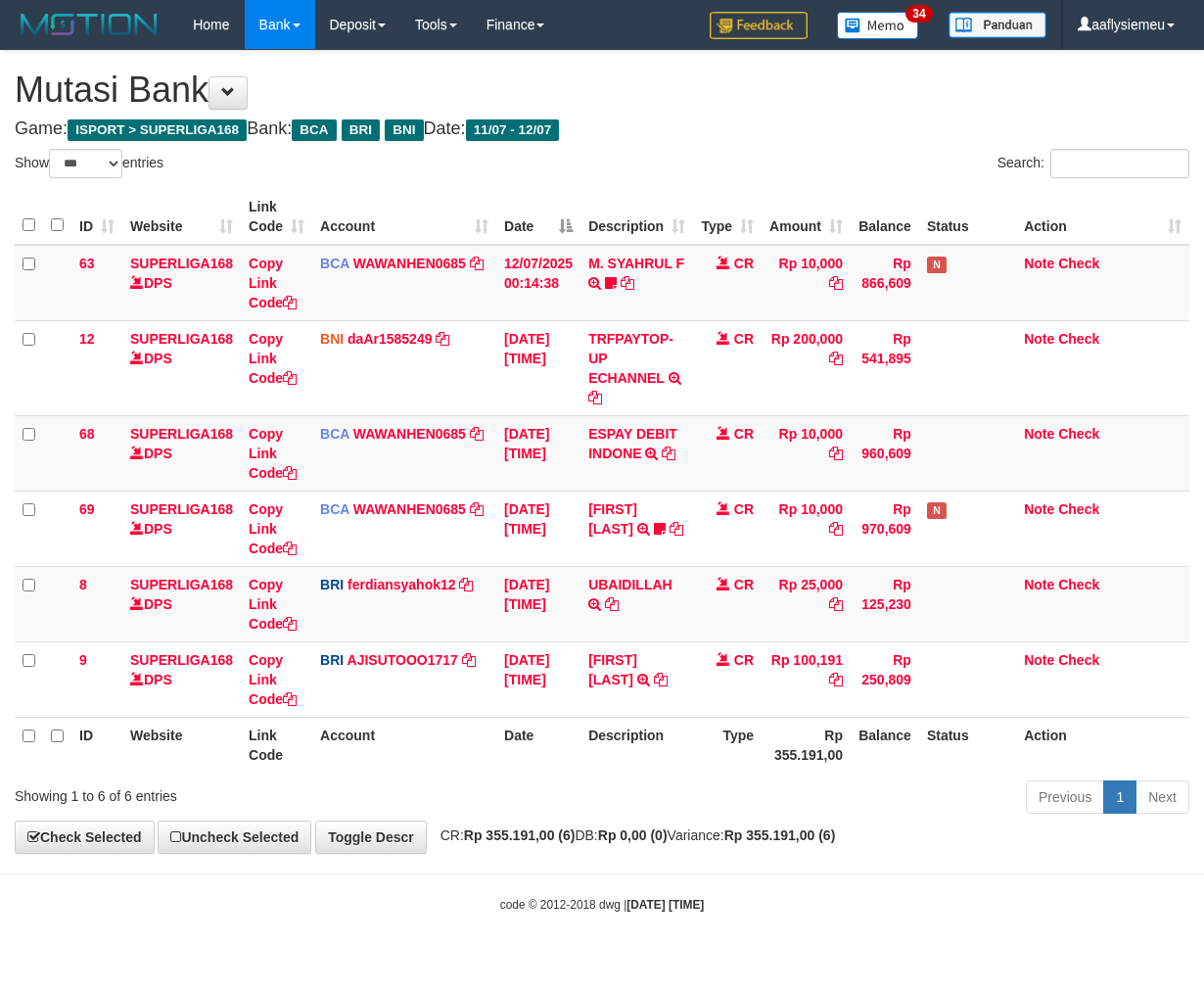 select on "***" 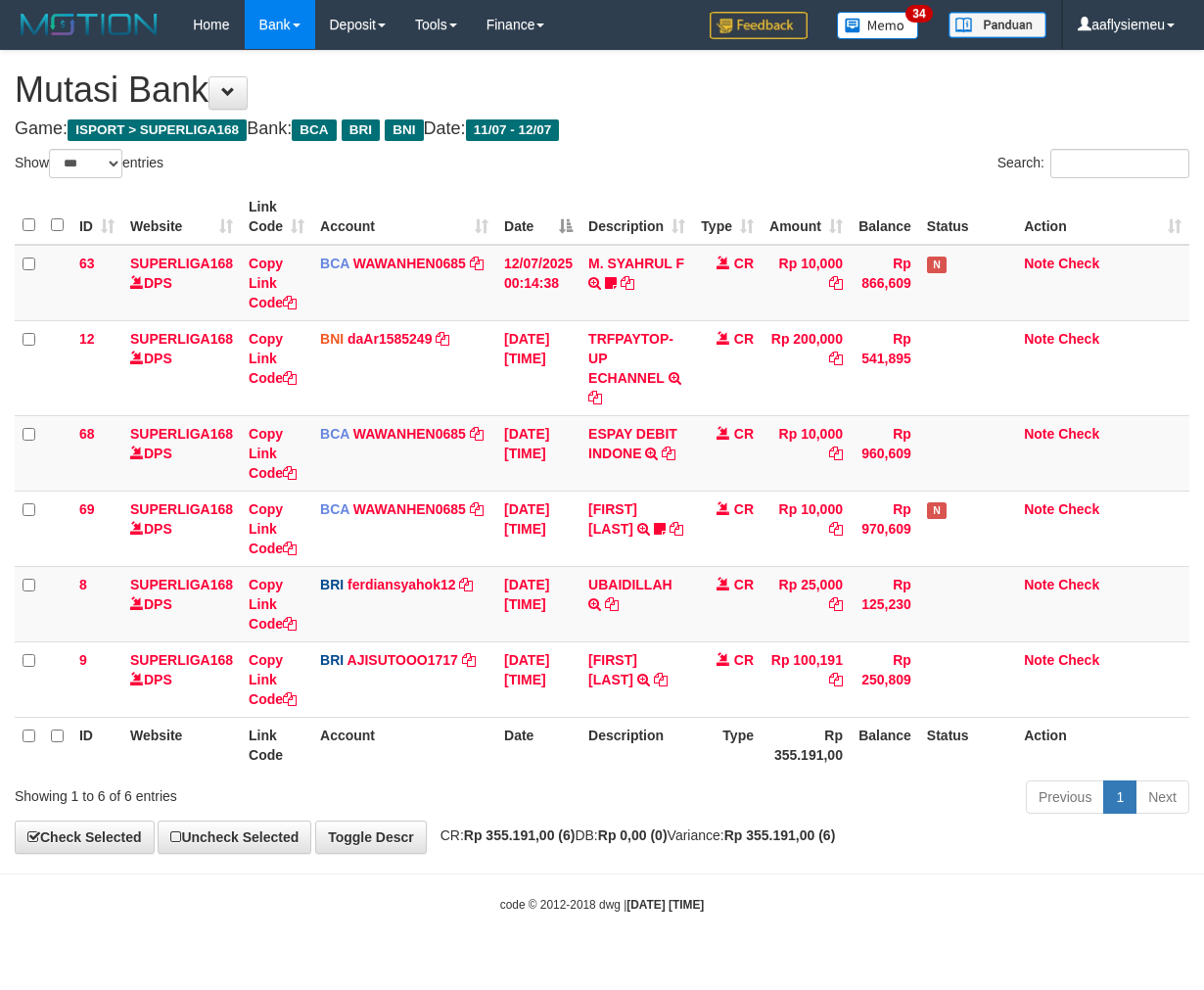 scroll, scrollTop: 0, scrollLeft: 0, axis: both 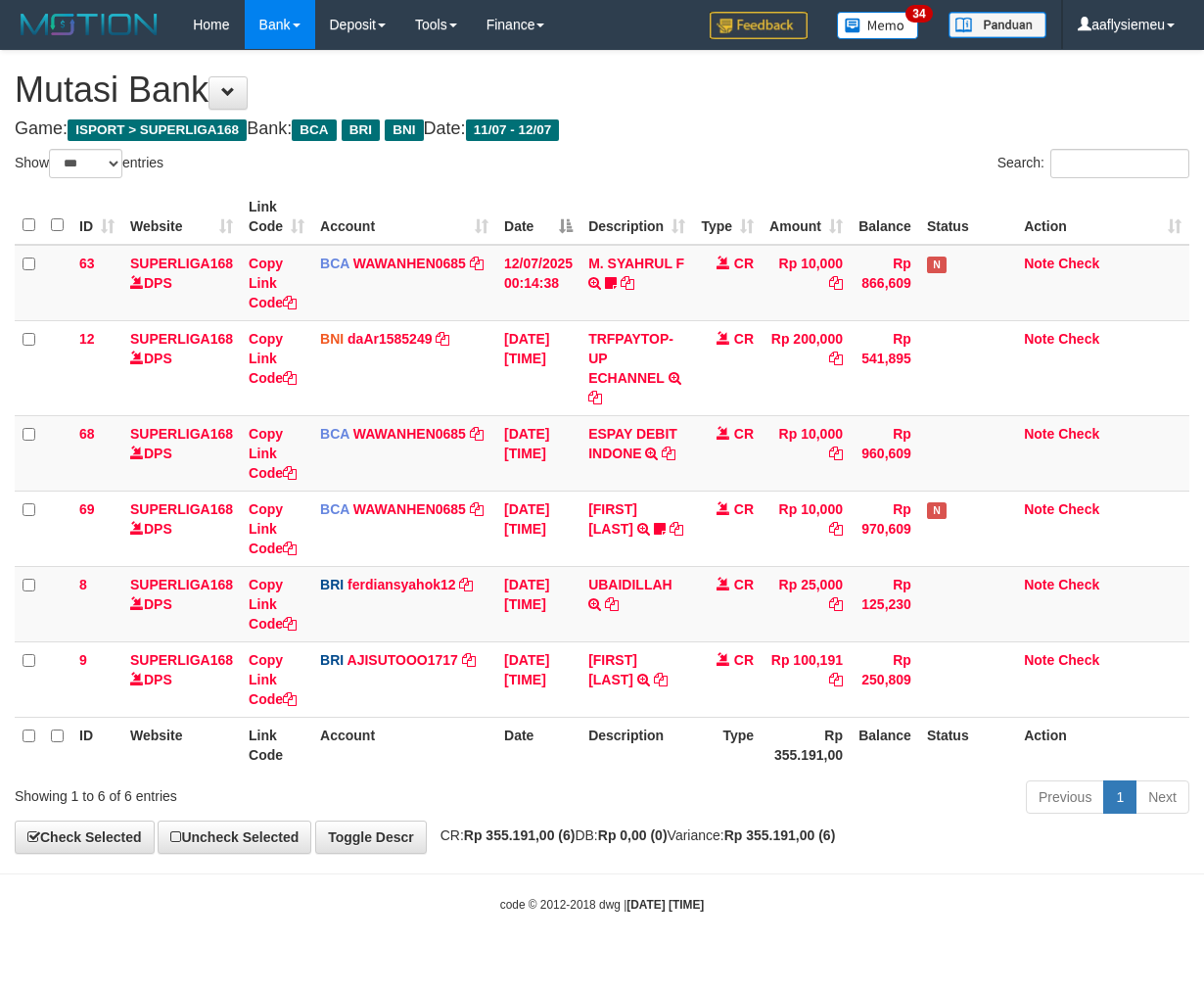 select on "***" 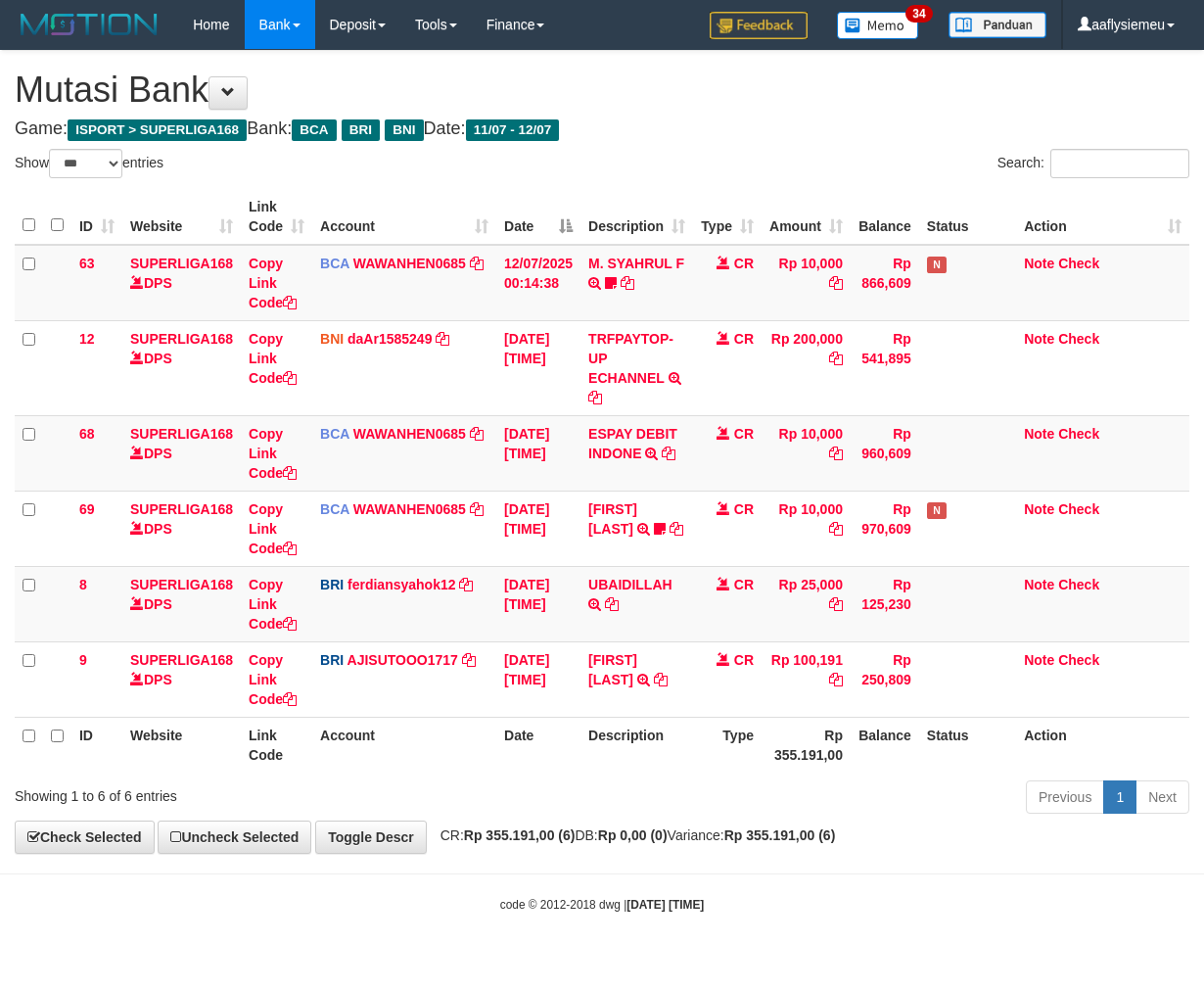scroll, scrollTop: 0, scrollLeft: 0, axis: both 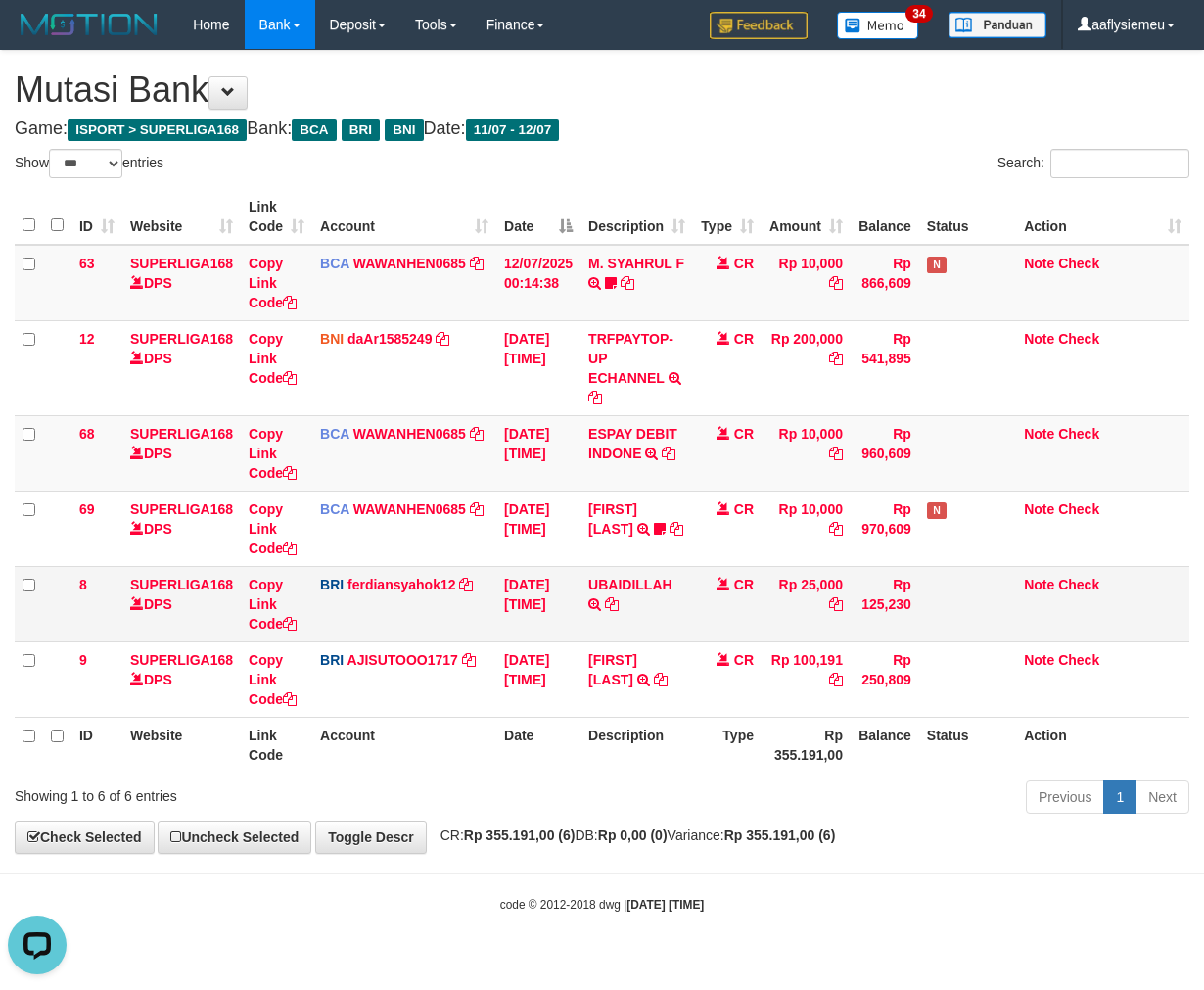 click on "UBAIDILLAH         TRANSFER NBMB UBAIDILLAH TO FERDIANSYAH" at bounding box center (636, 603) 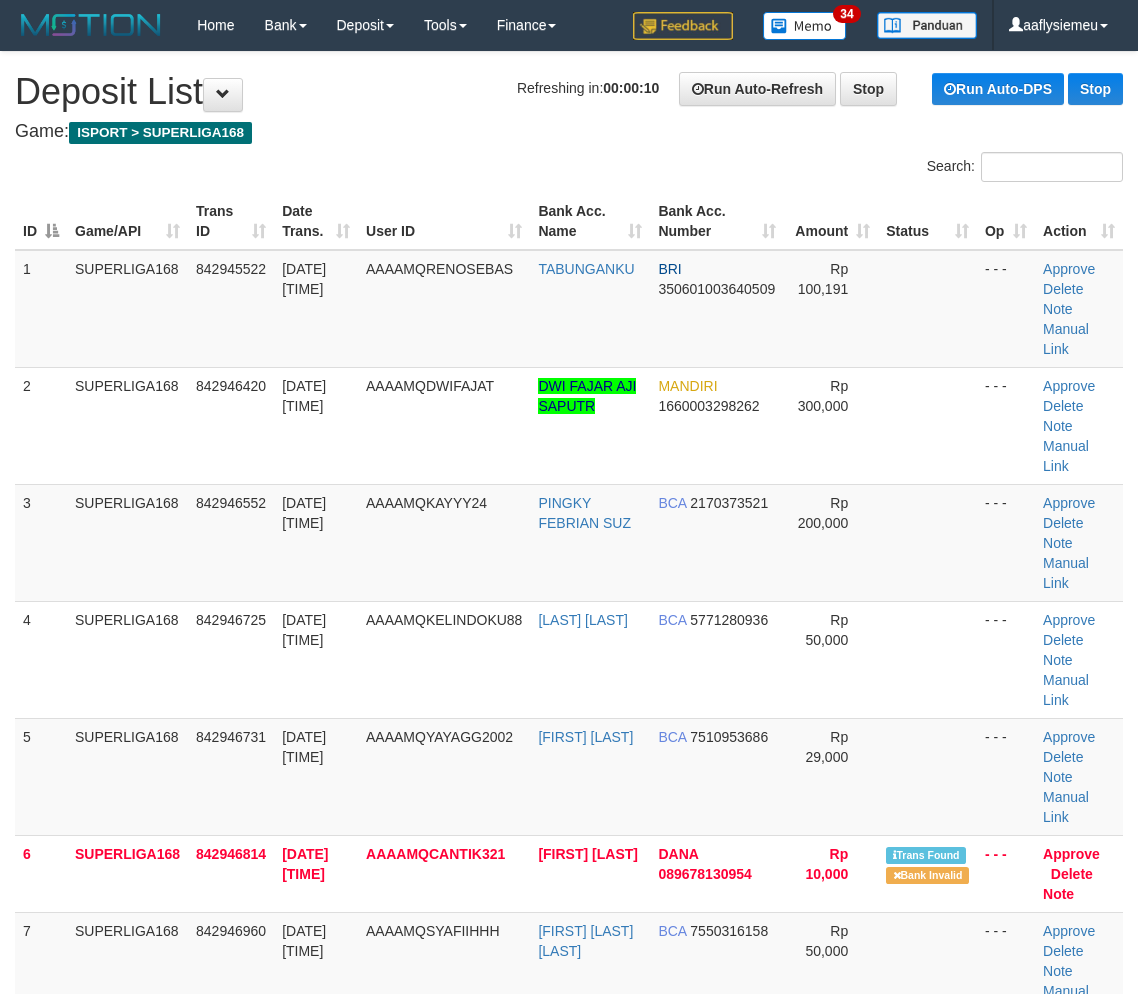 scroll, scrollTop: 0, scrollLeft: 0, axis: both 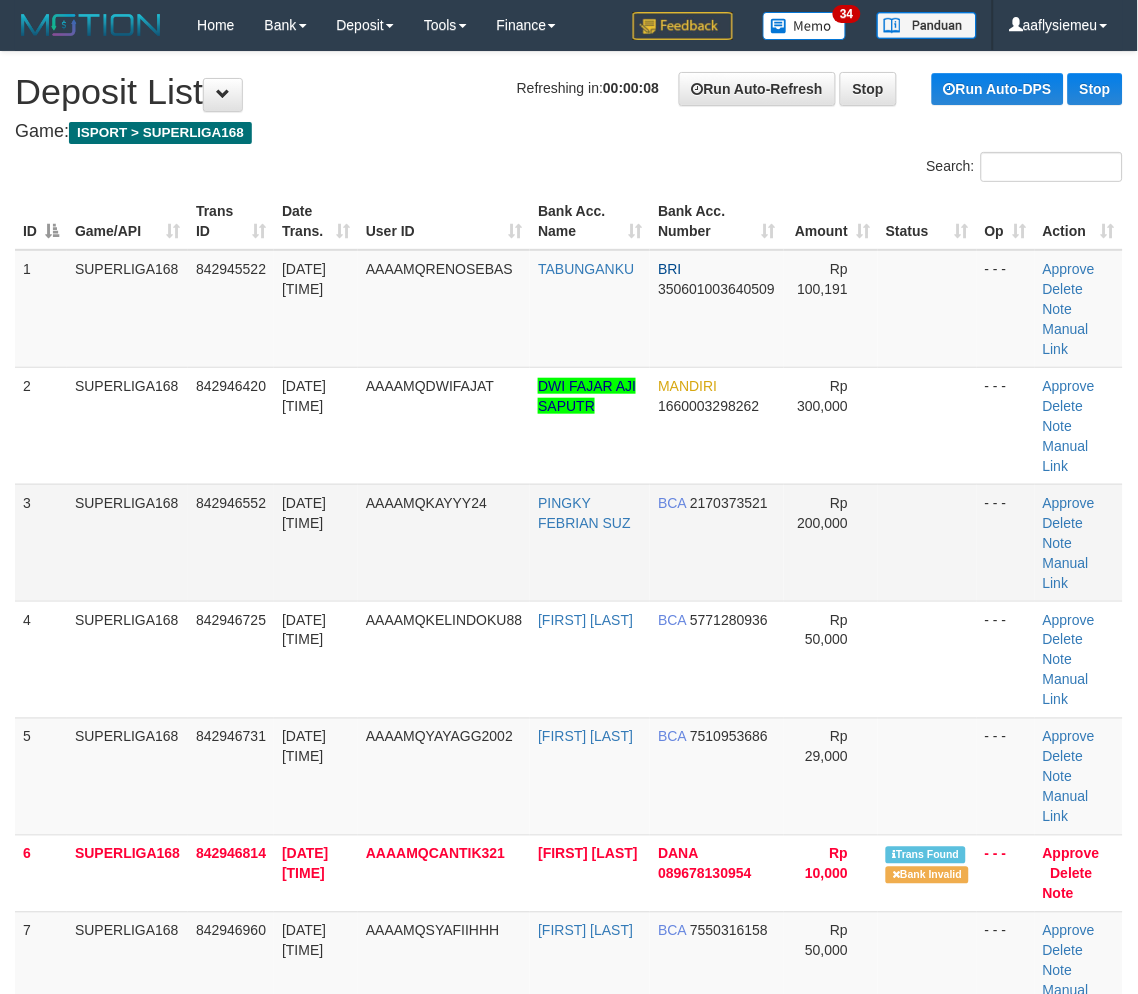 click on "SUPERLIGA168" at bounding box center (127, 542) 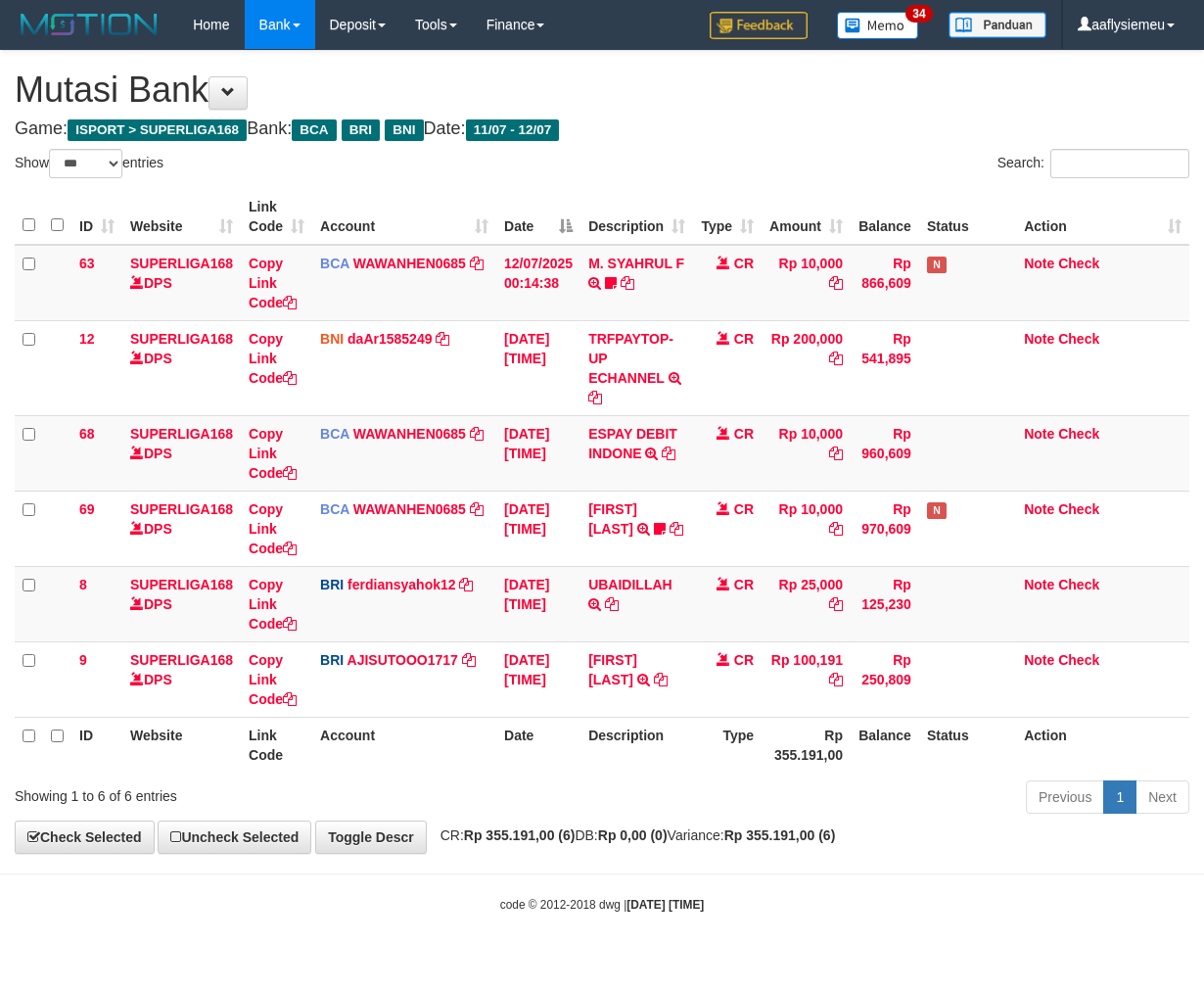 select on "***" 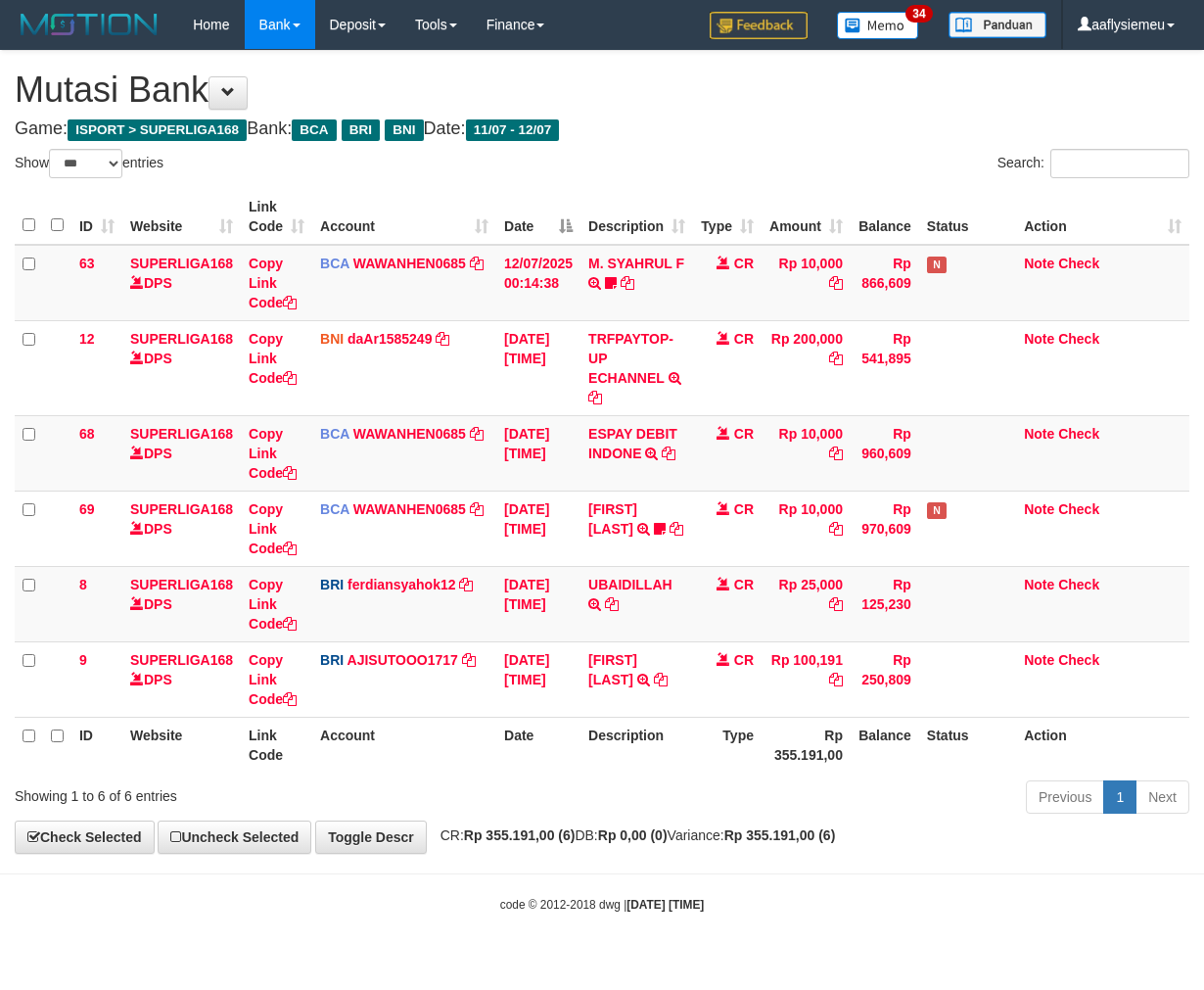 scroll, scrollTop: 0, scrollLeft: 0, axis: both 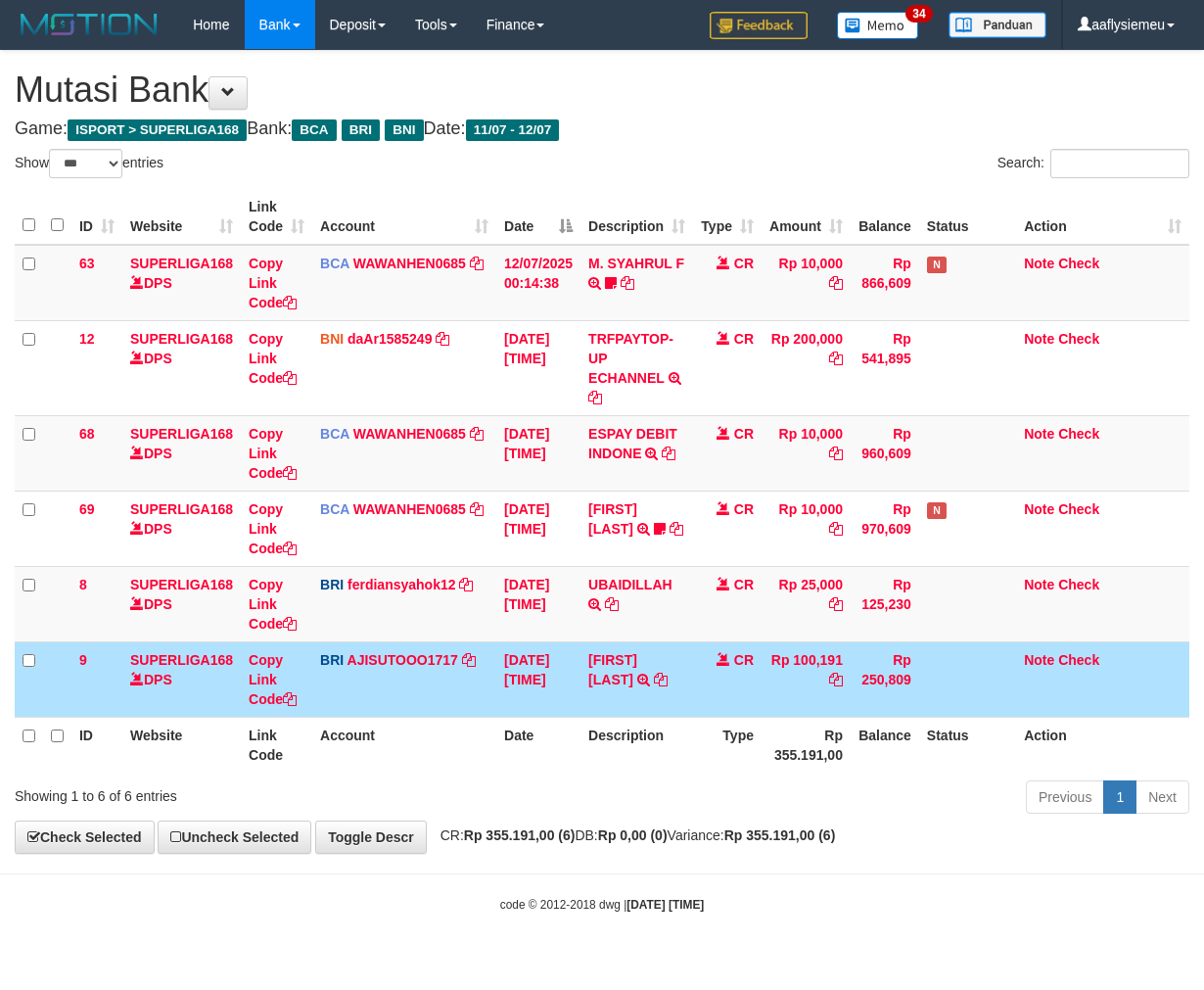 click on "Previous 1 Next" at bounding box center (854, 799) 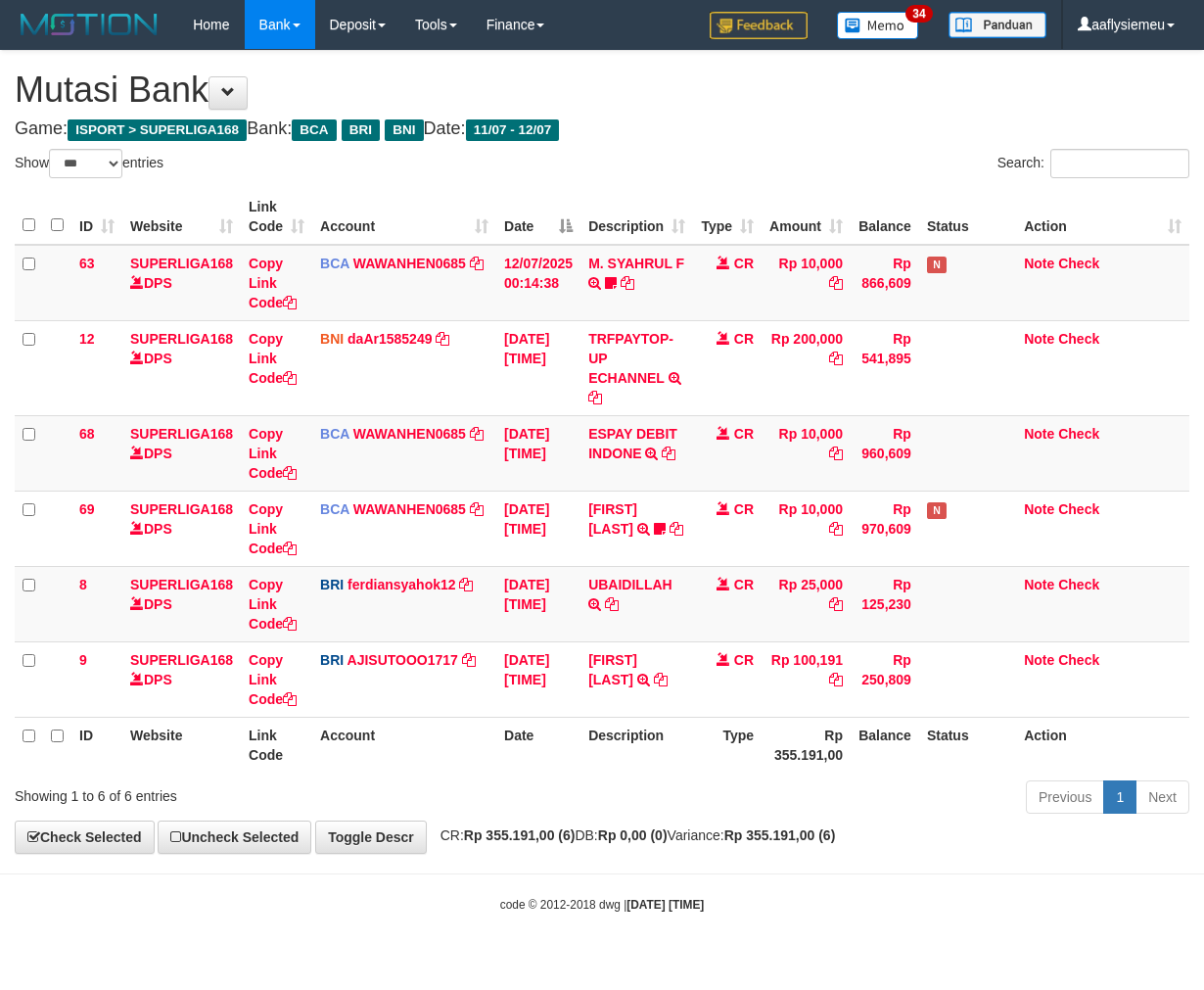 select on "***" 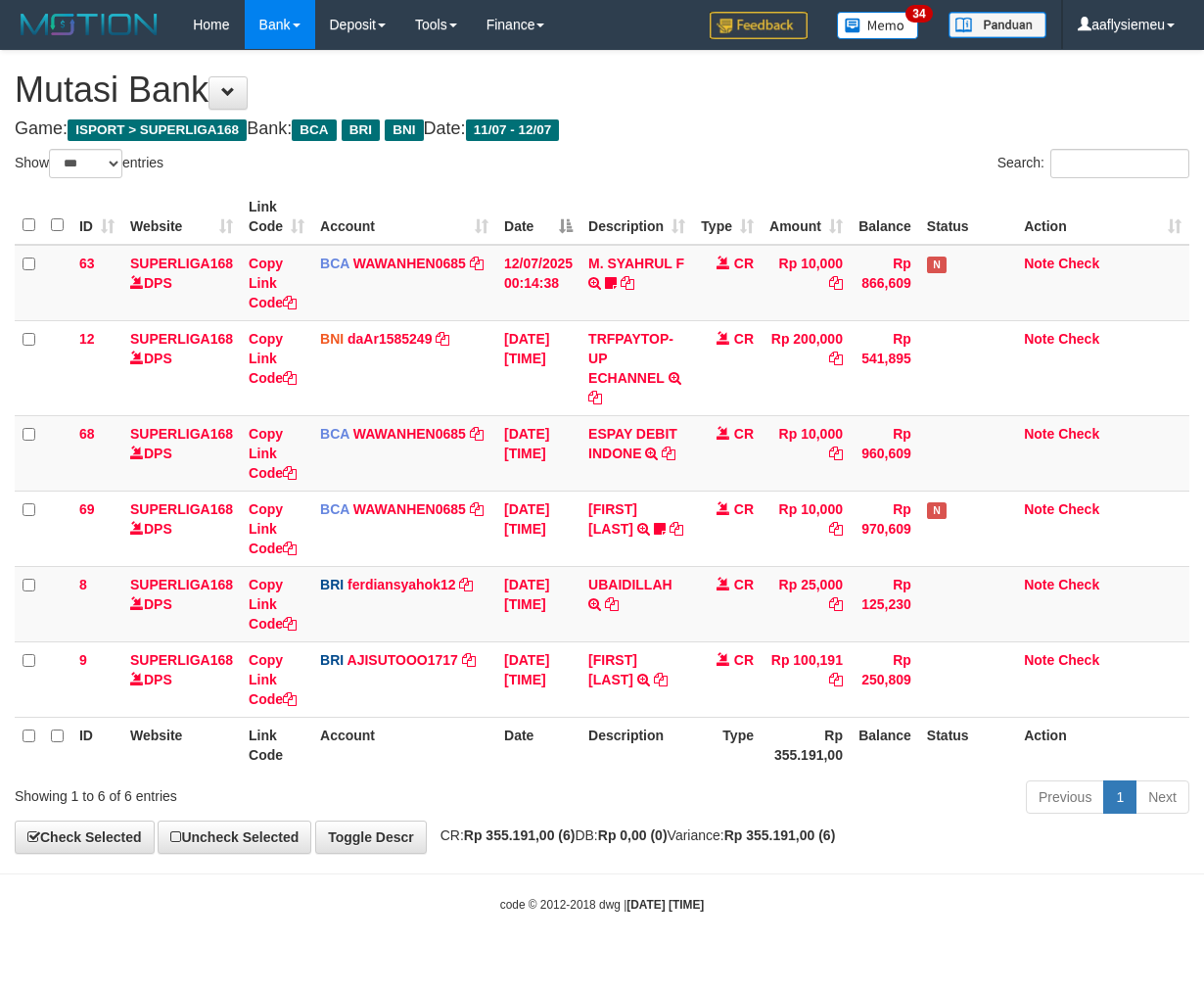 scroll, scrollTop: 0, scrollLeft: 0, axis: both 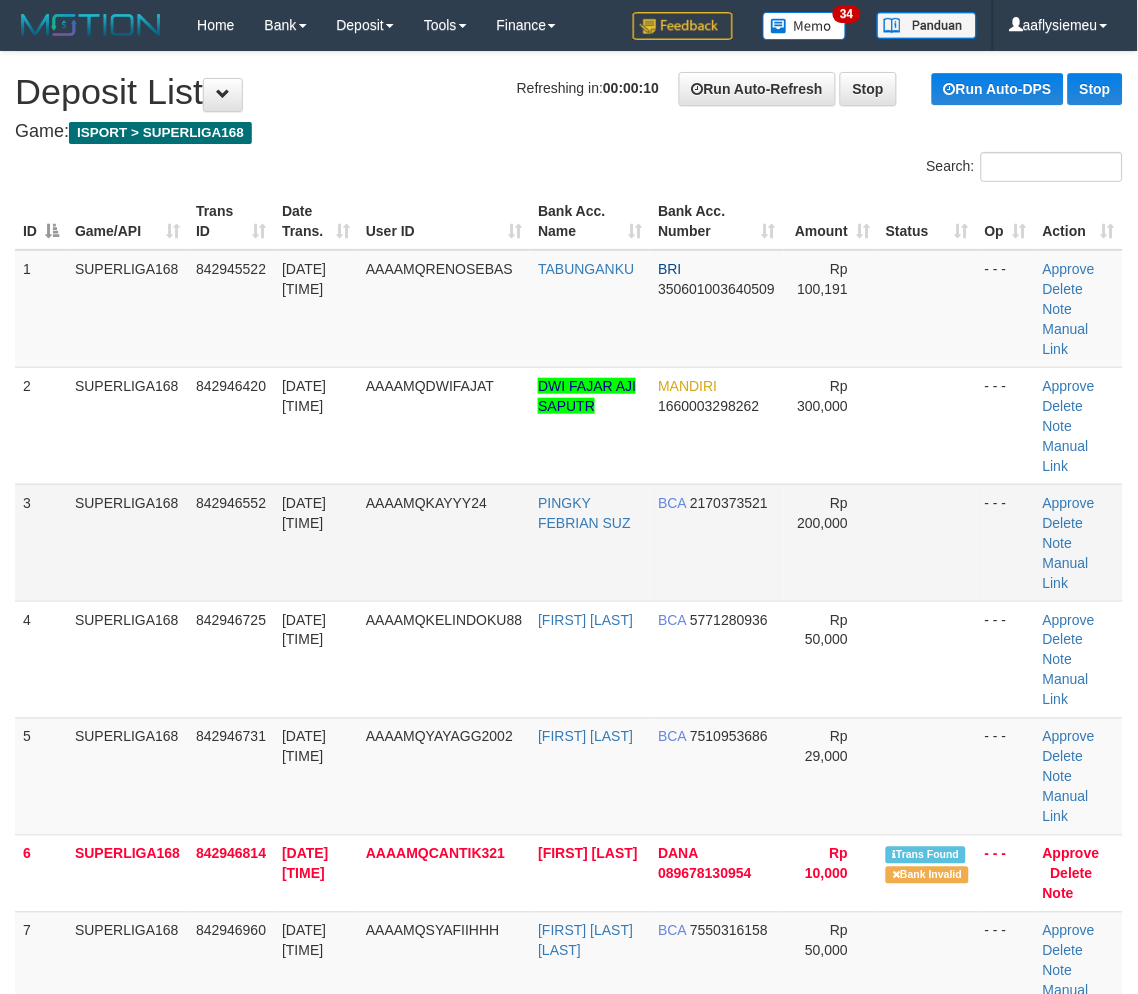 click on "12/07/2025 01:46:04" at bounding box center [316, 542] 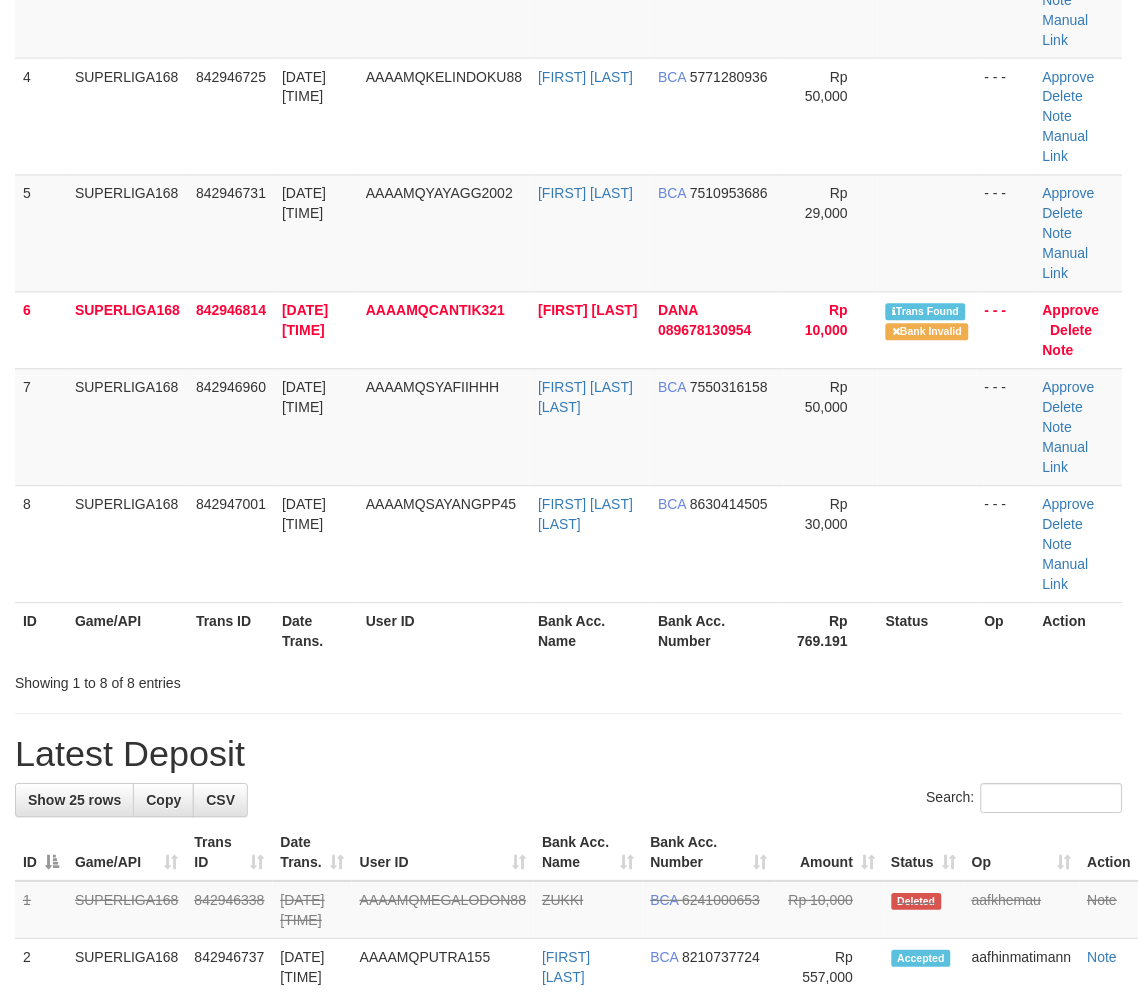 scroll, scrollTop: 555, scrollLeft: 0, axis: vertical 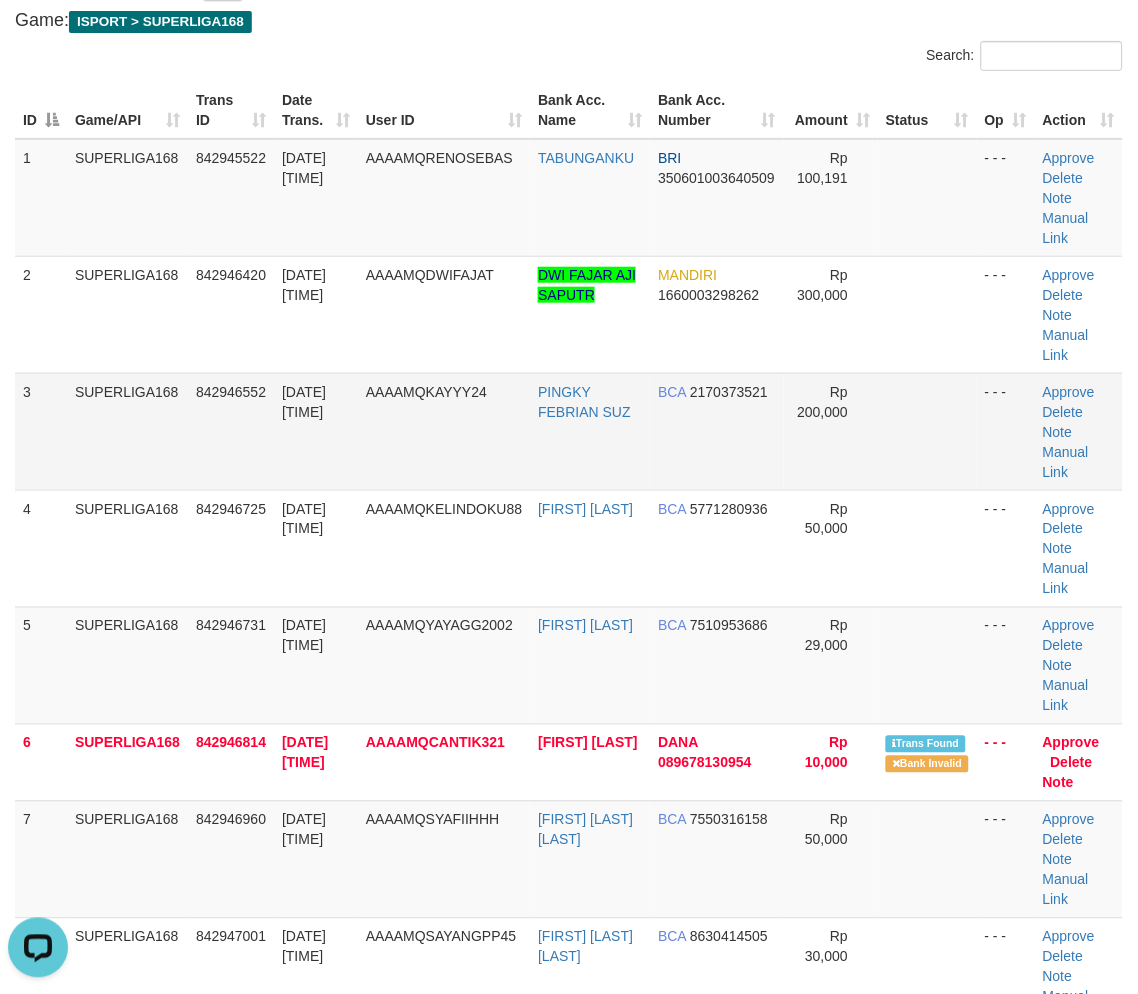 click on "SUPERLIGA168" at bounding box center [127, 431] 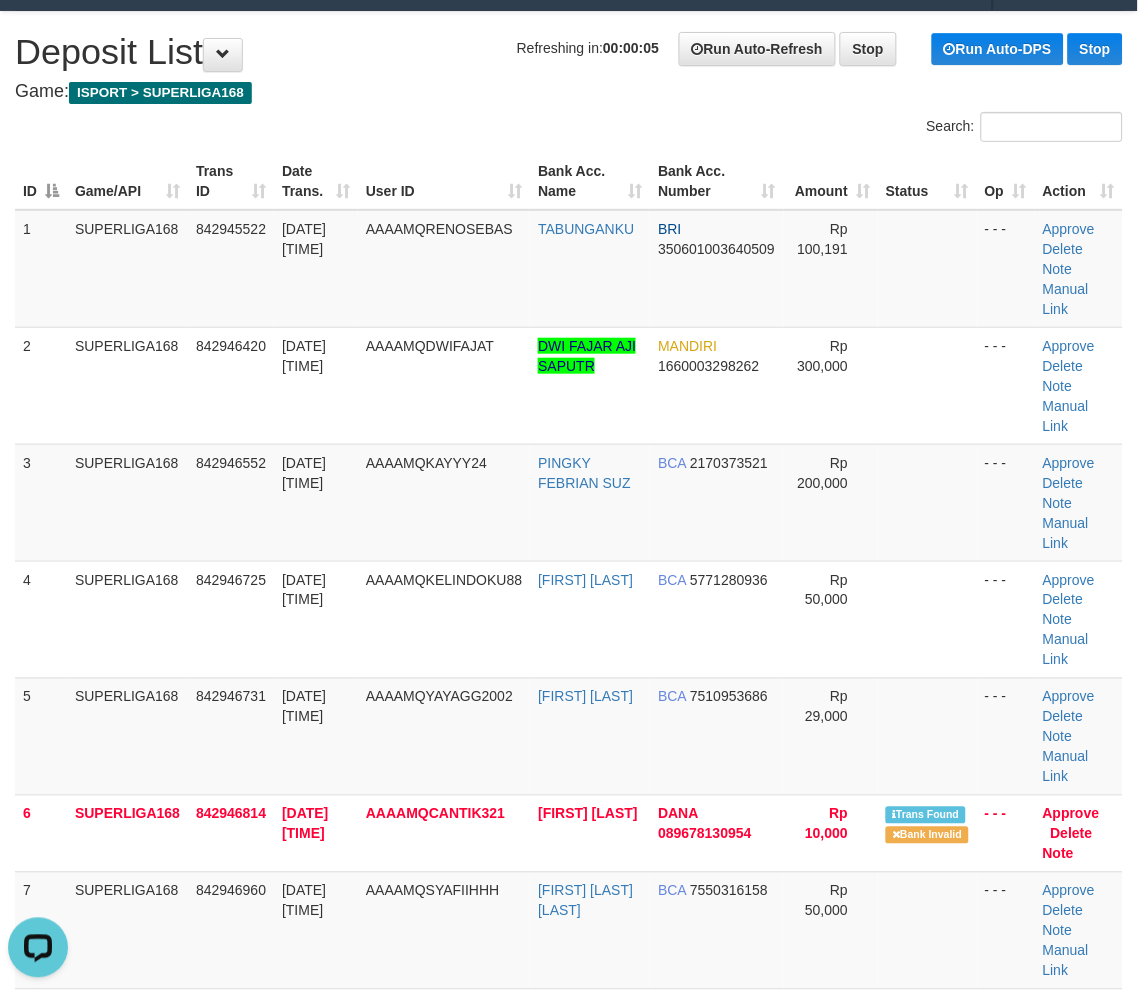 scroll, scrollTop: 0, scrollLeft: 0, axis: both 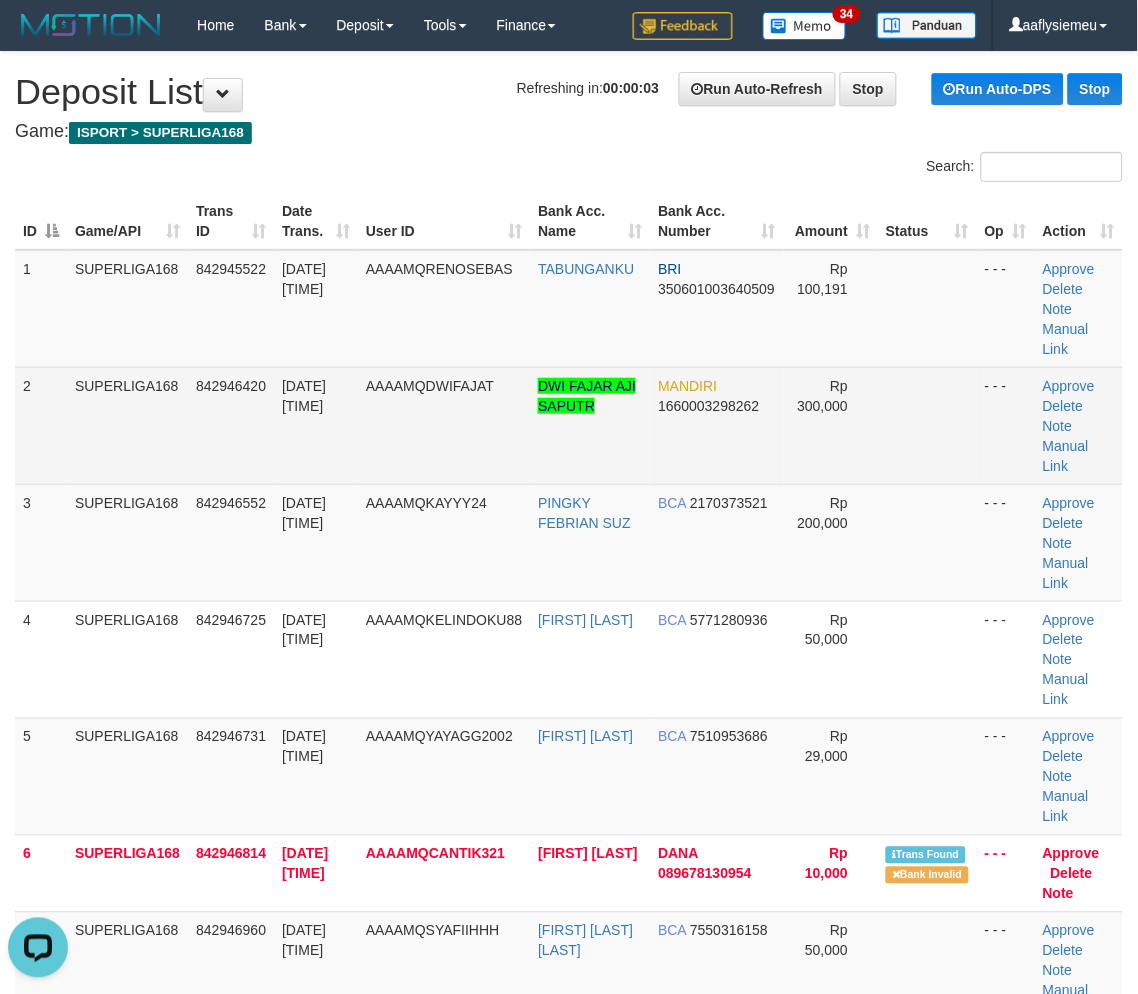 click on "12/07/2025 01:45:38" at bounding box center [316, 425] 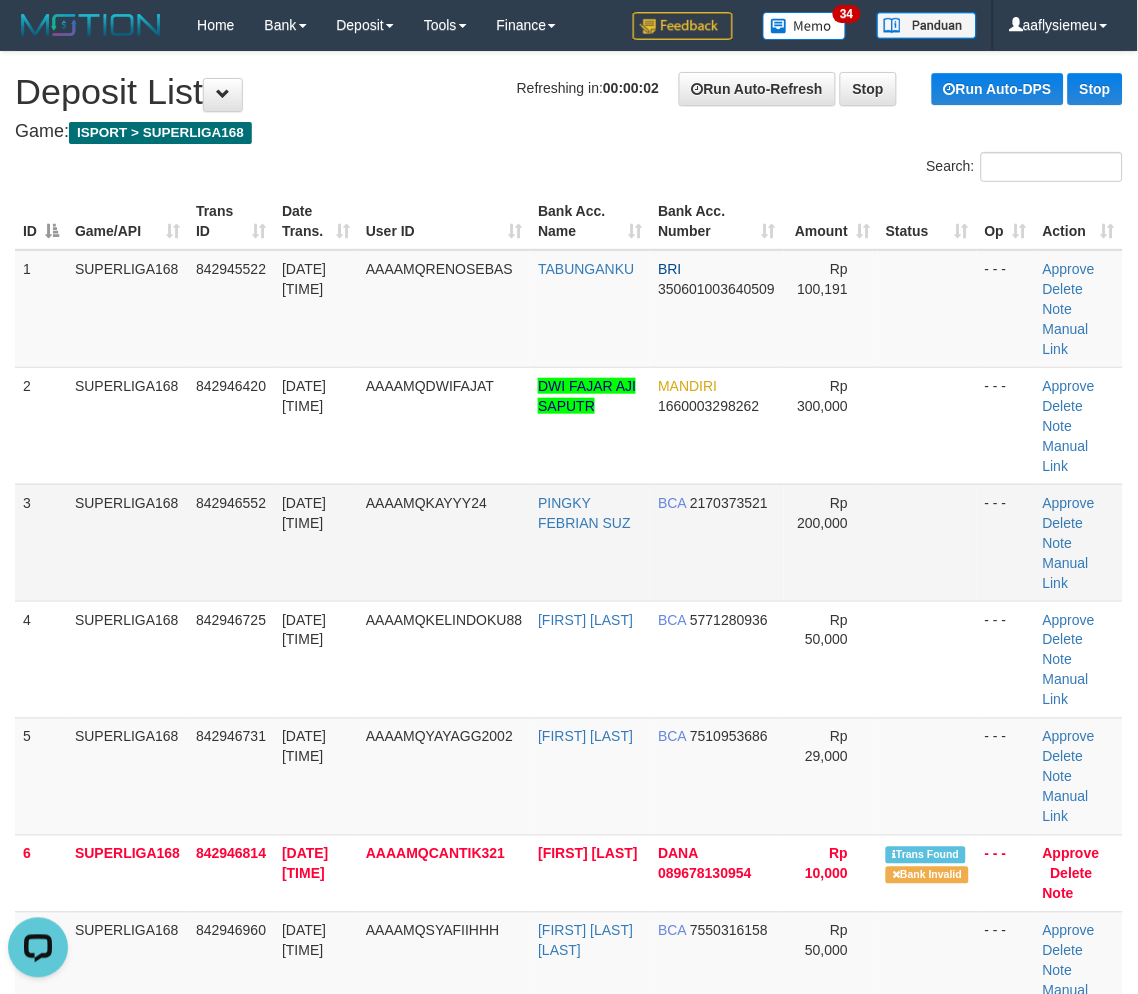 click on "SUPERLIGA168" at bounding box center [127, 542] 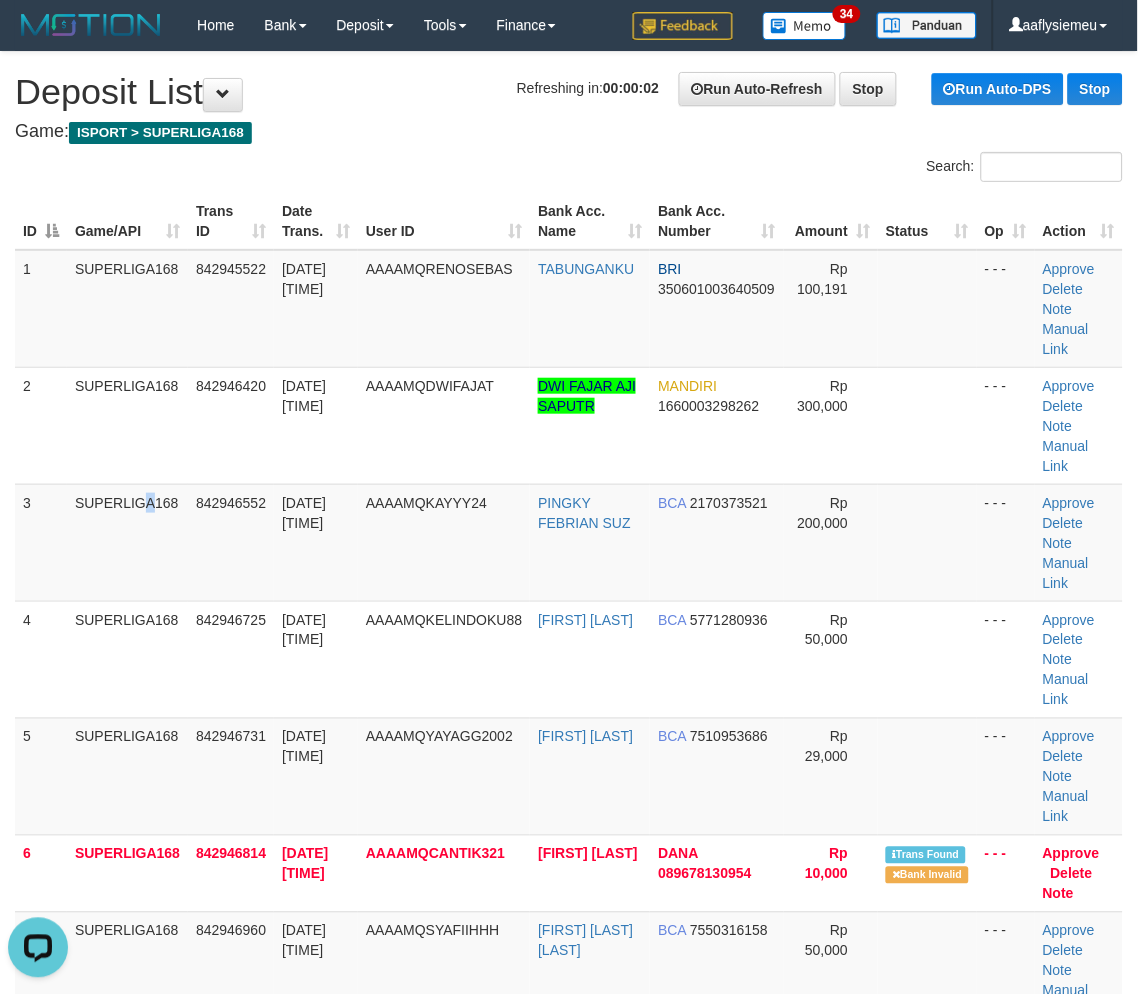 drag, startPoint x: 103, startPoint y: 582, endPoint x: 2, endPoint y: 622, distance: 108.63241 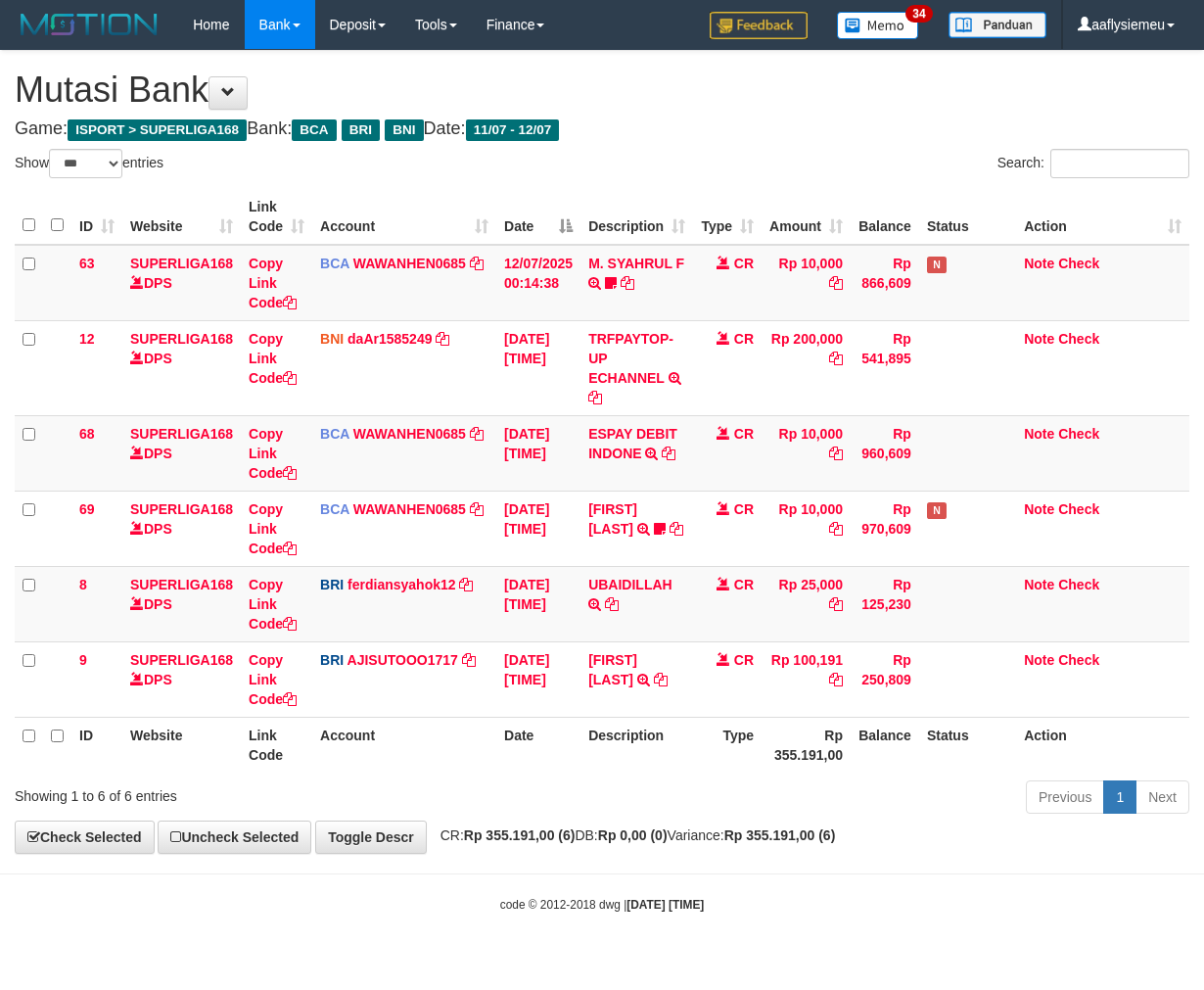 select on "***" 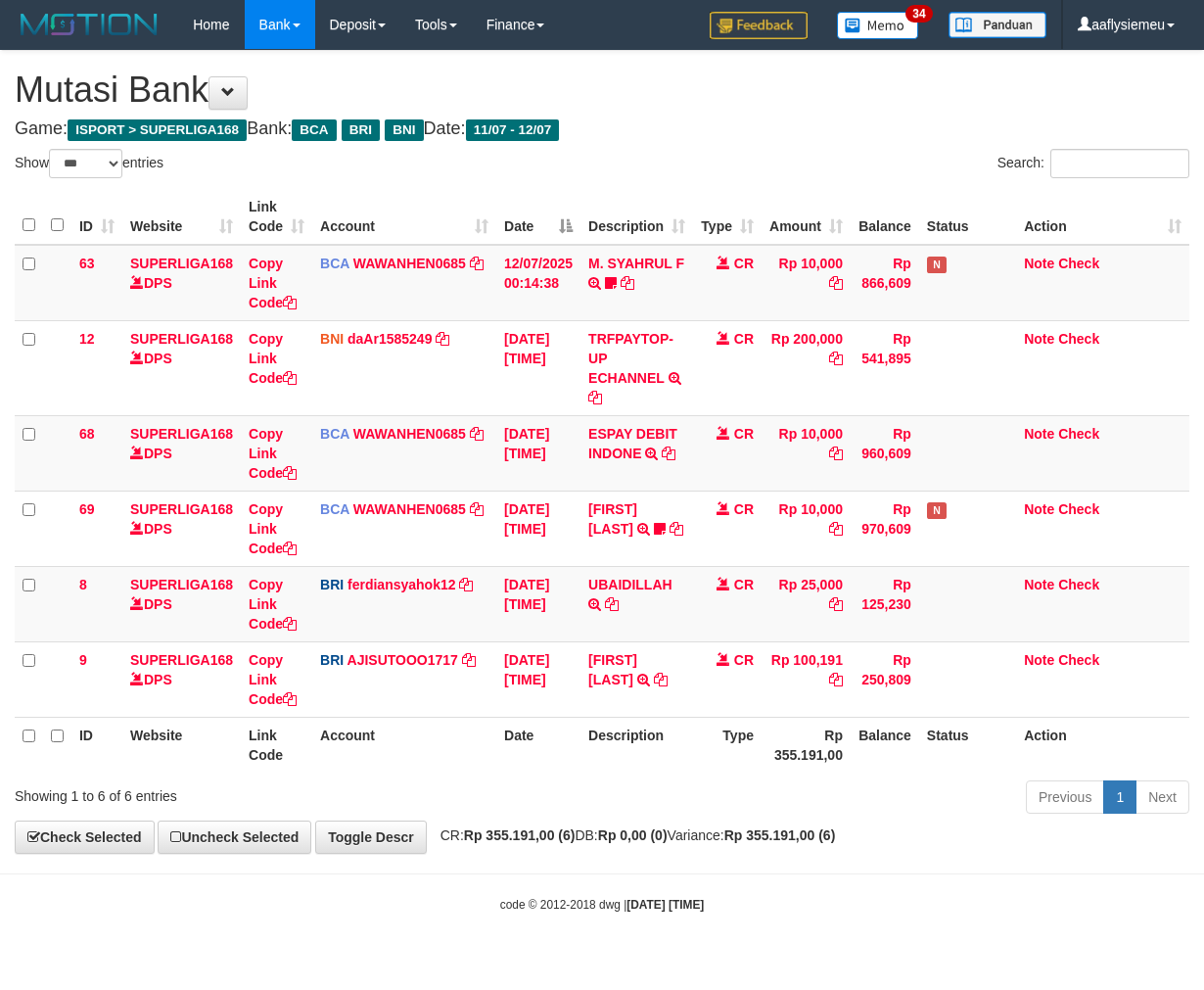 scroll, scrollTop: 0, scrollLeft: 0, axis: both 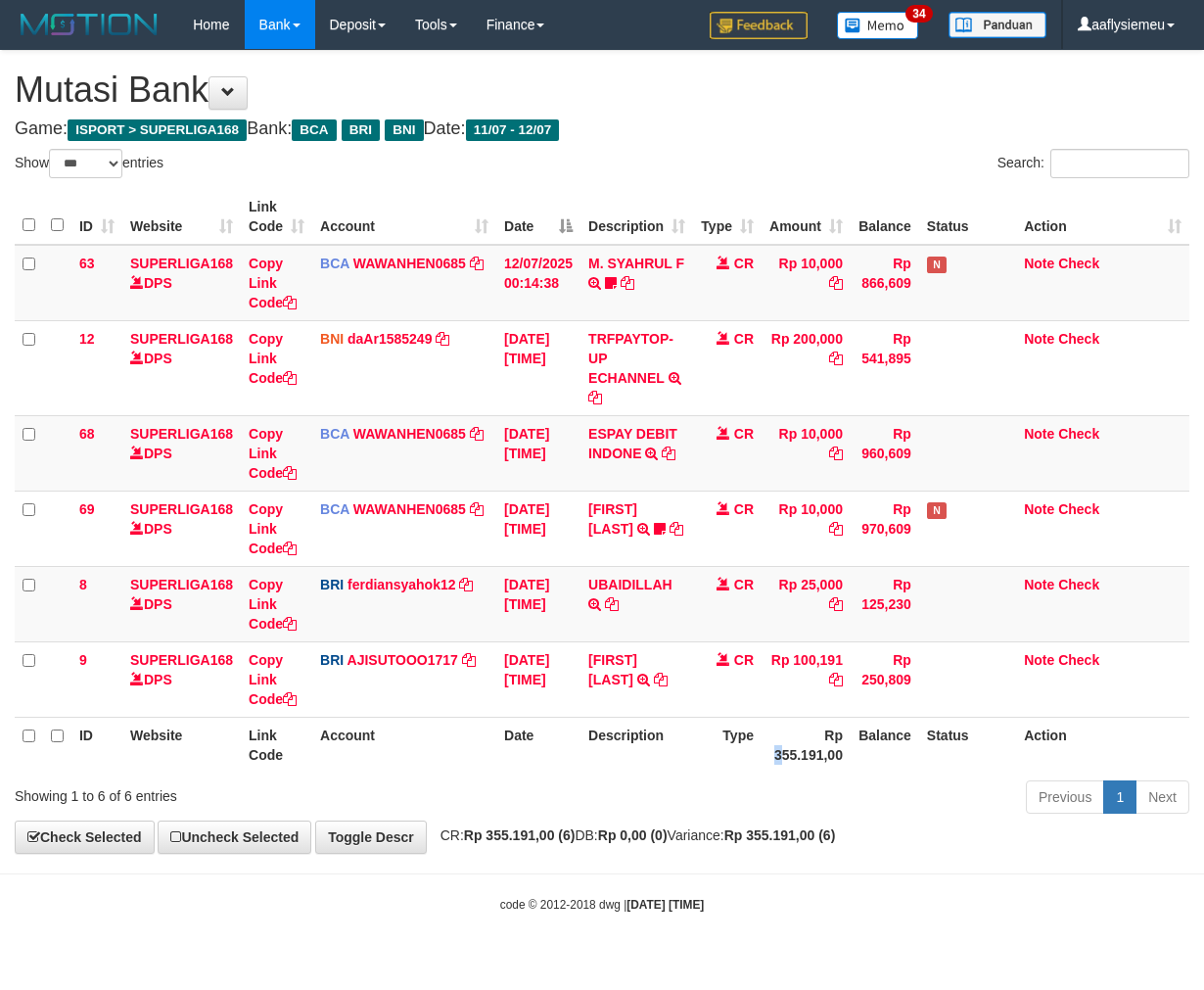 click on "Rp 355.191,00" at bounding box center [806, 744] 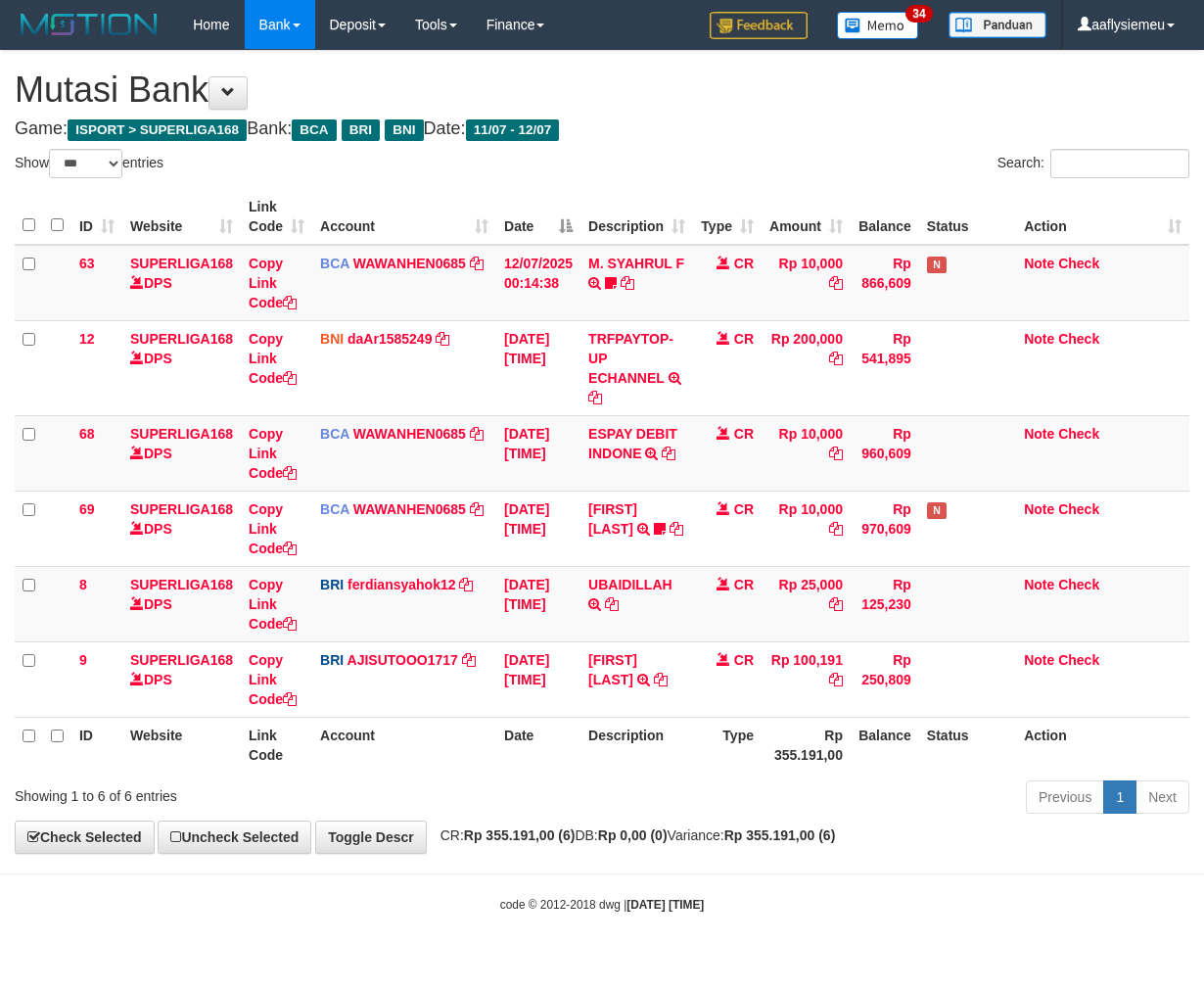 click on "Status" at bounding box center [967, 744] 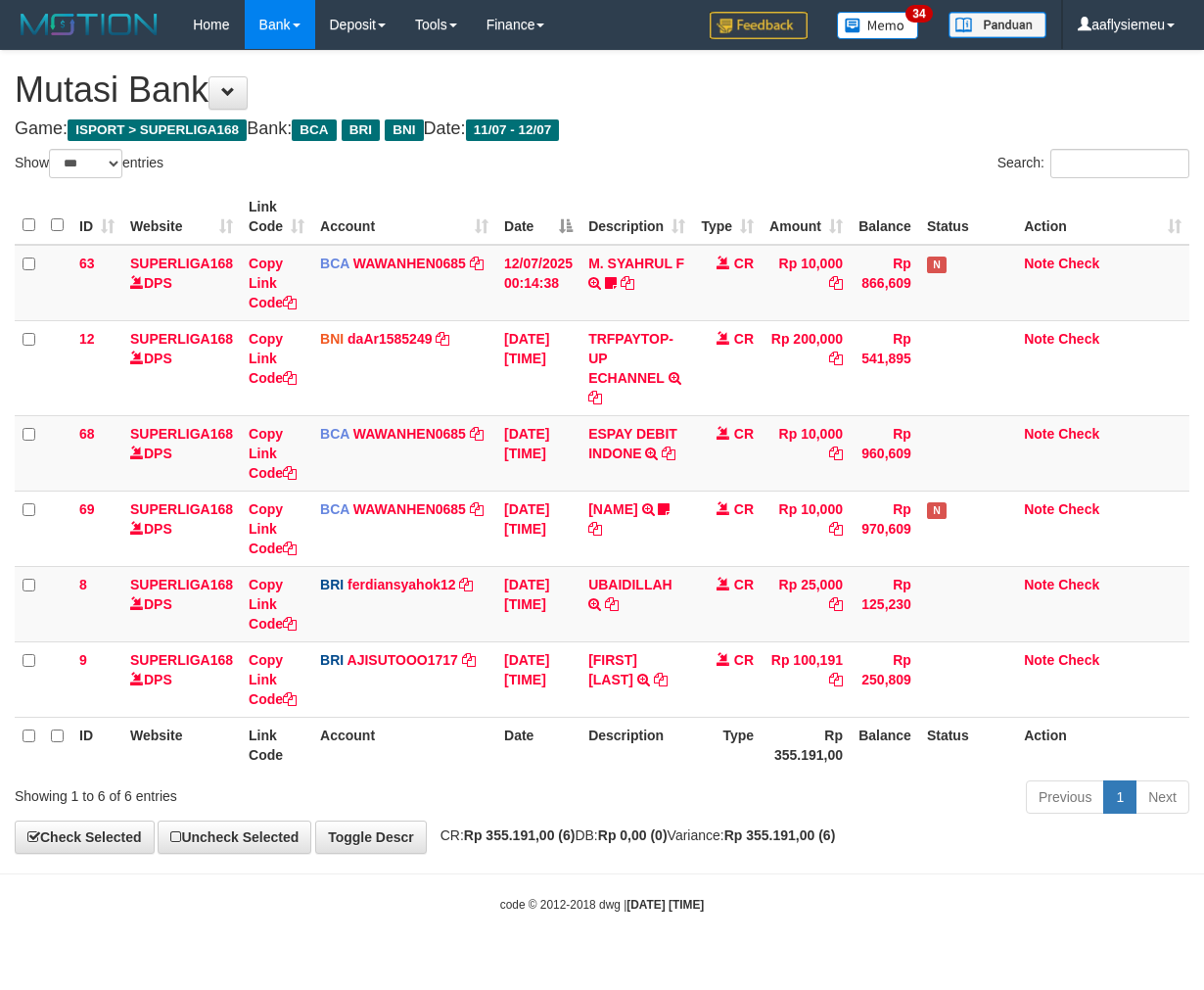 select on "***" 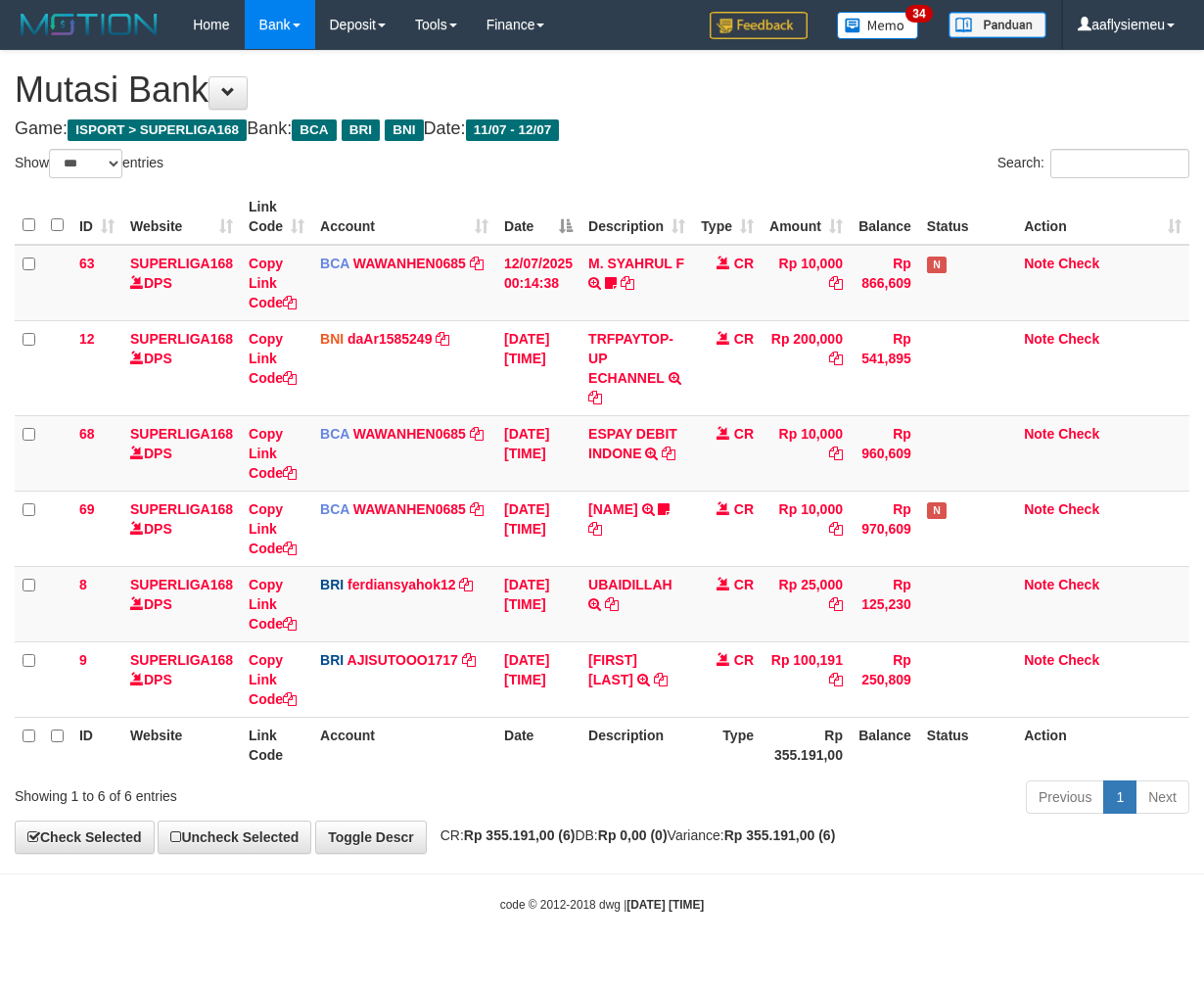 scroll, scrollTop: 0, scrollLeft: 0, axis: both 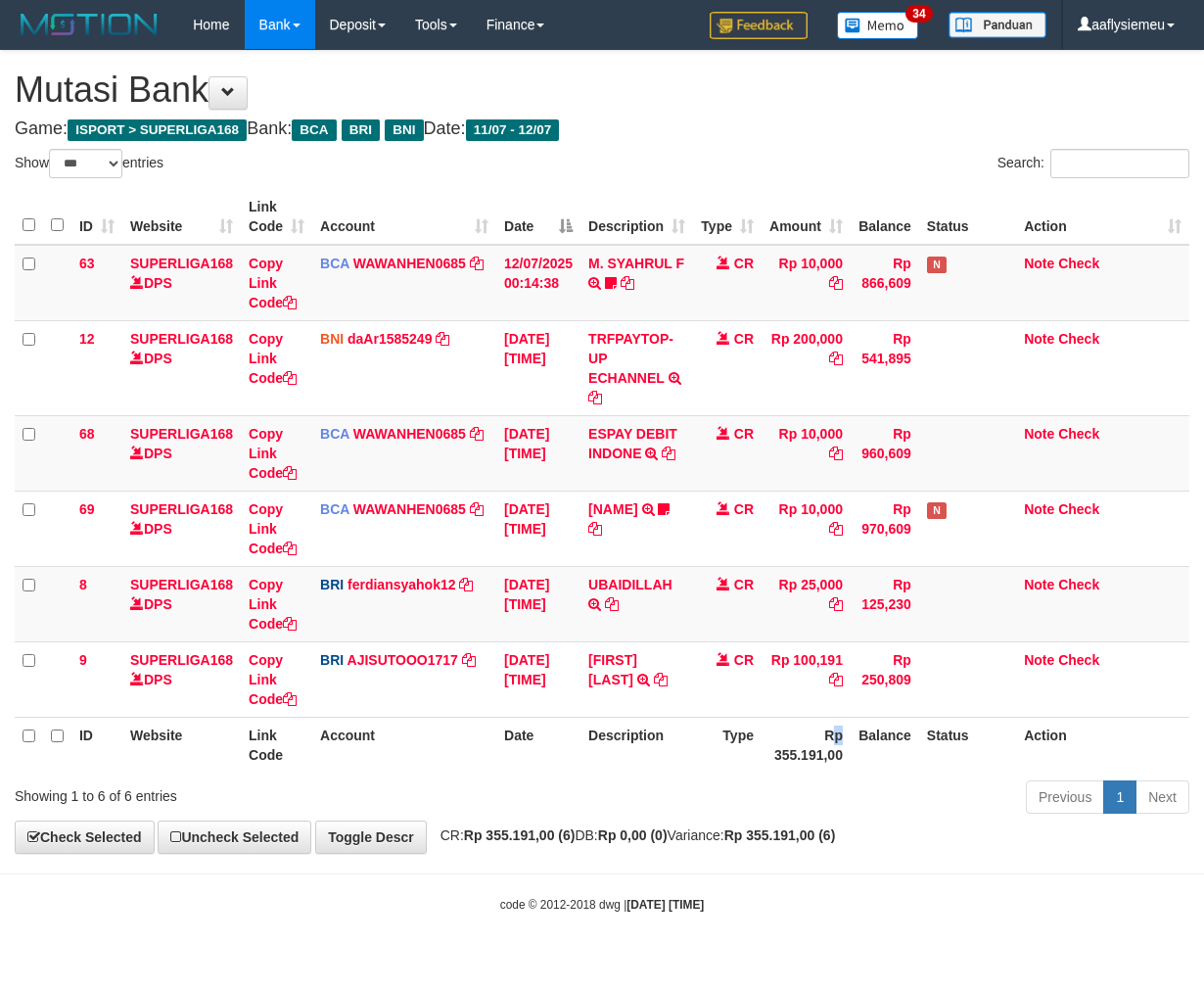 click on "Rp 355.191,00" at bounding box center (806, 744) 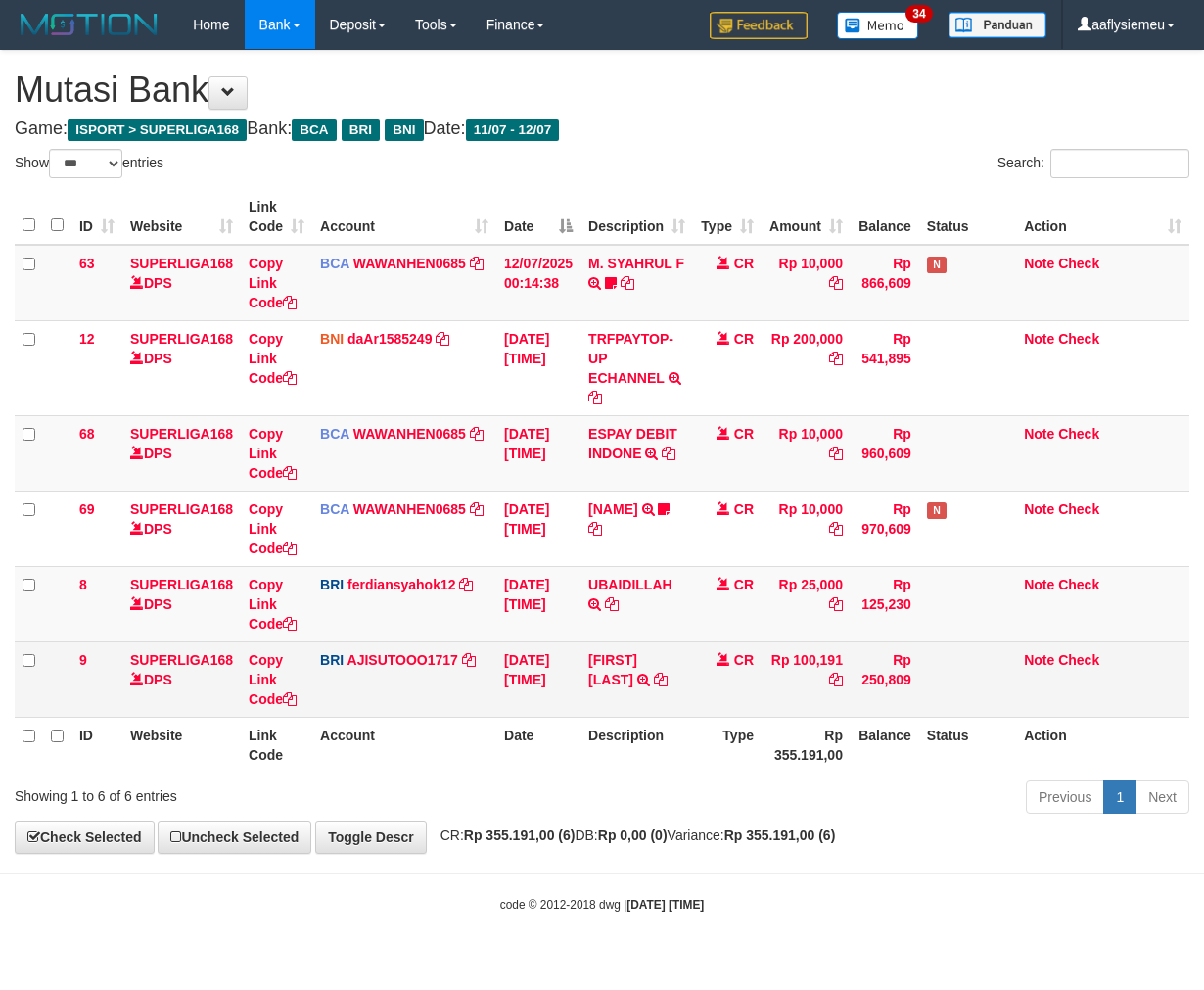 drag, startPoint x: 826, startPoint y: 735, endPoint x: 1085, endPoint y: 641, distance: 275.5304 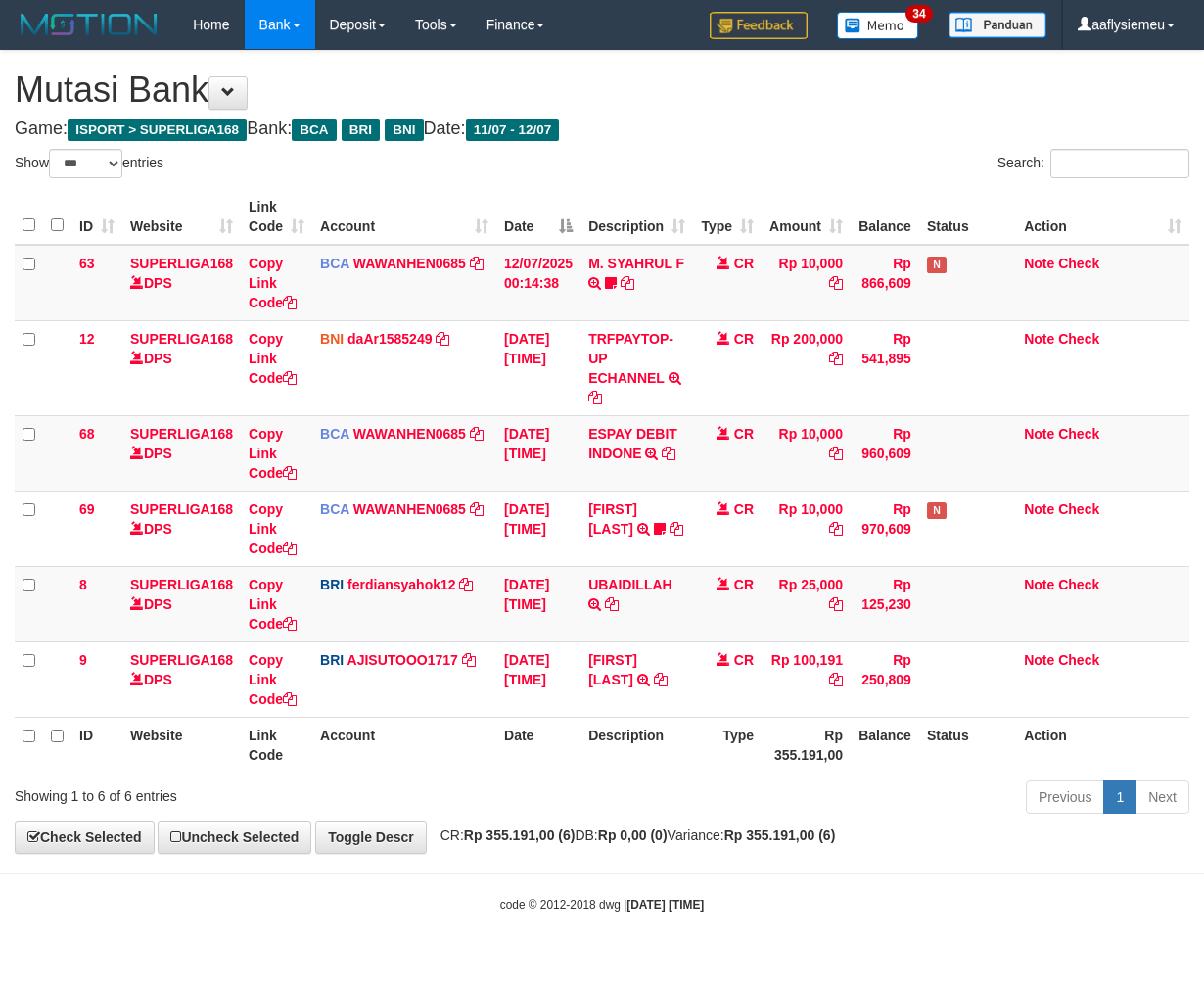select on "***" 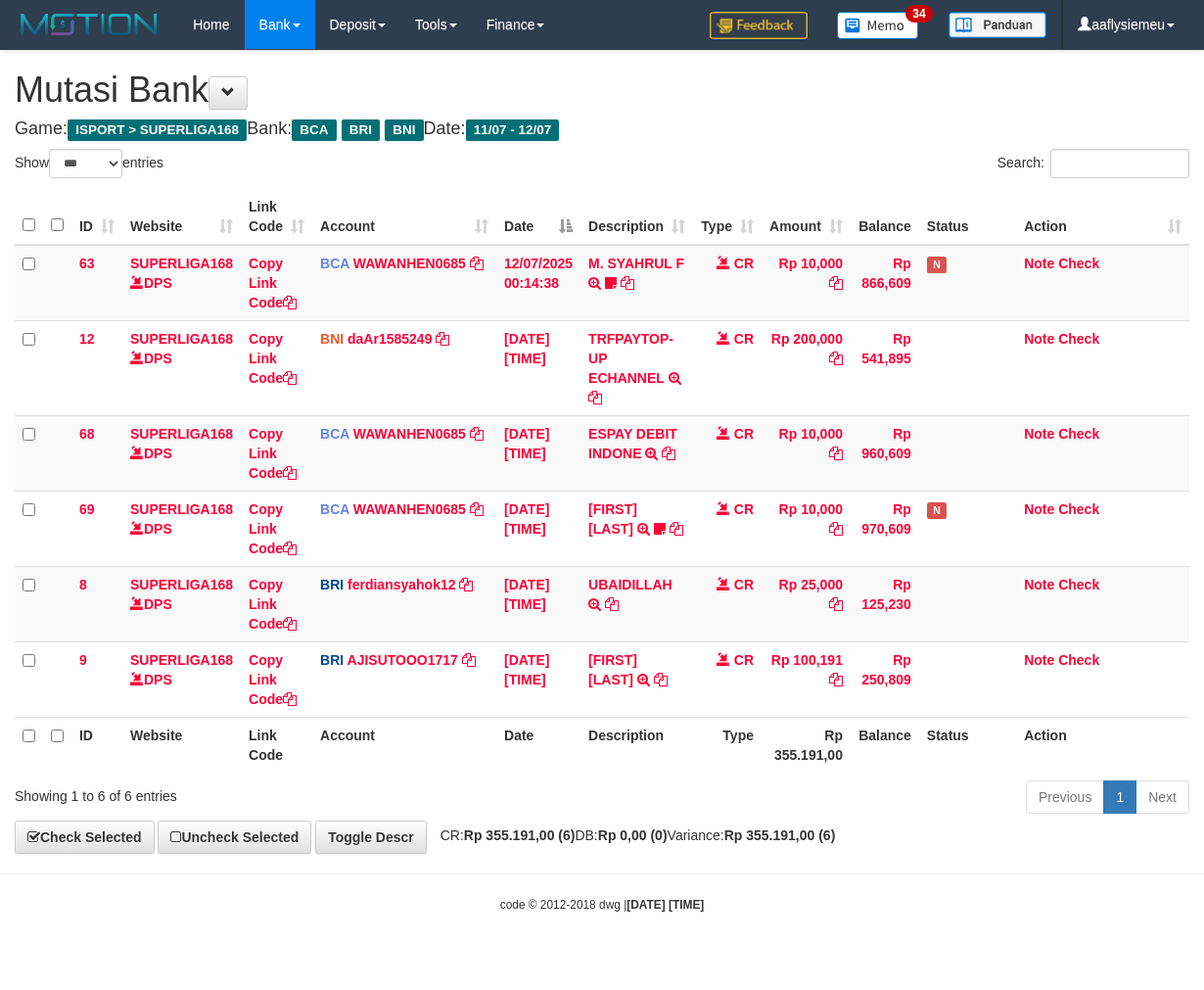 scroll, scrollTop: 0, scrollLeft: 0, axis: both 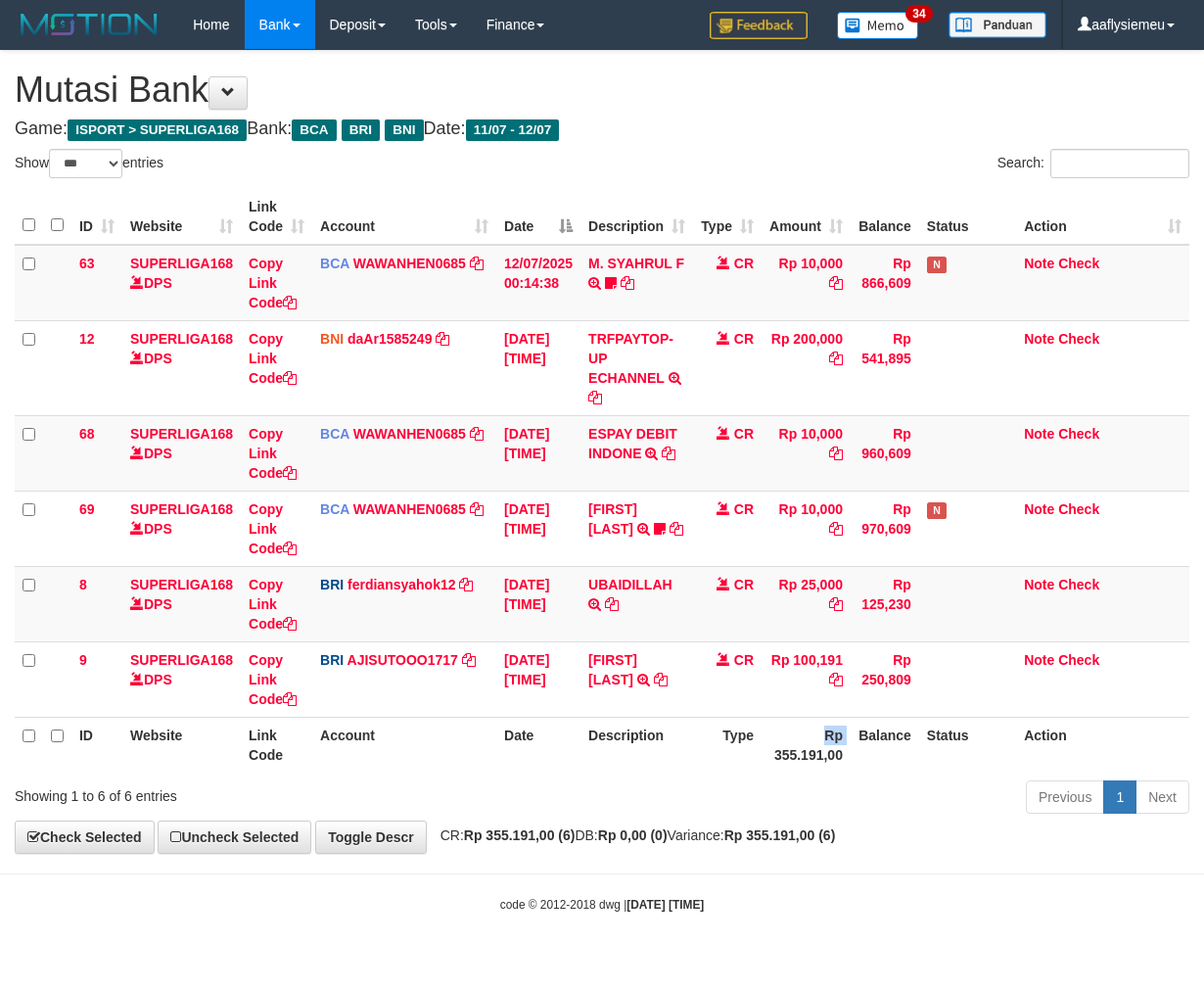 drag, startPoint x: 764, startPoint y: 754, endPoint x: 784, endPoint y: 747, distance: 21.18962 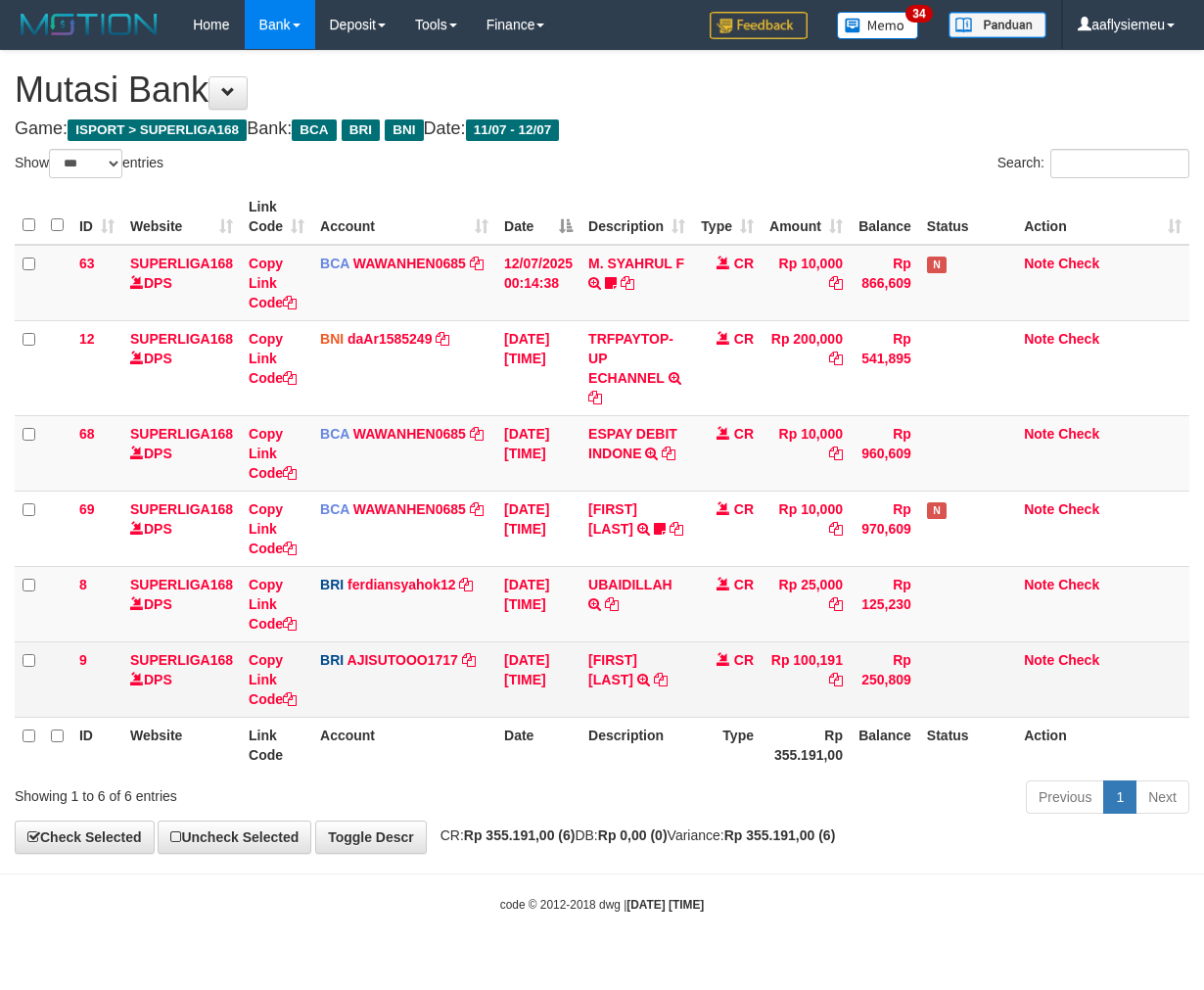 click at bounding box center [967, 679] 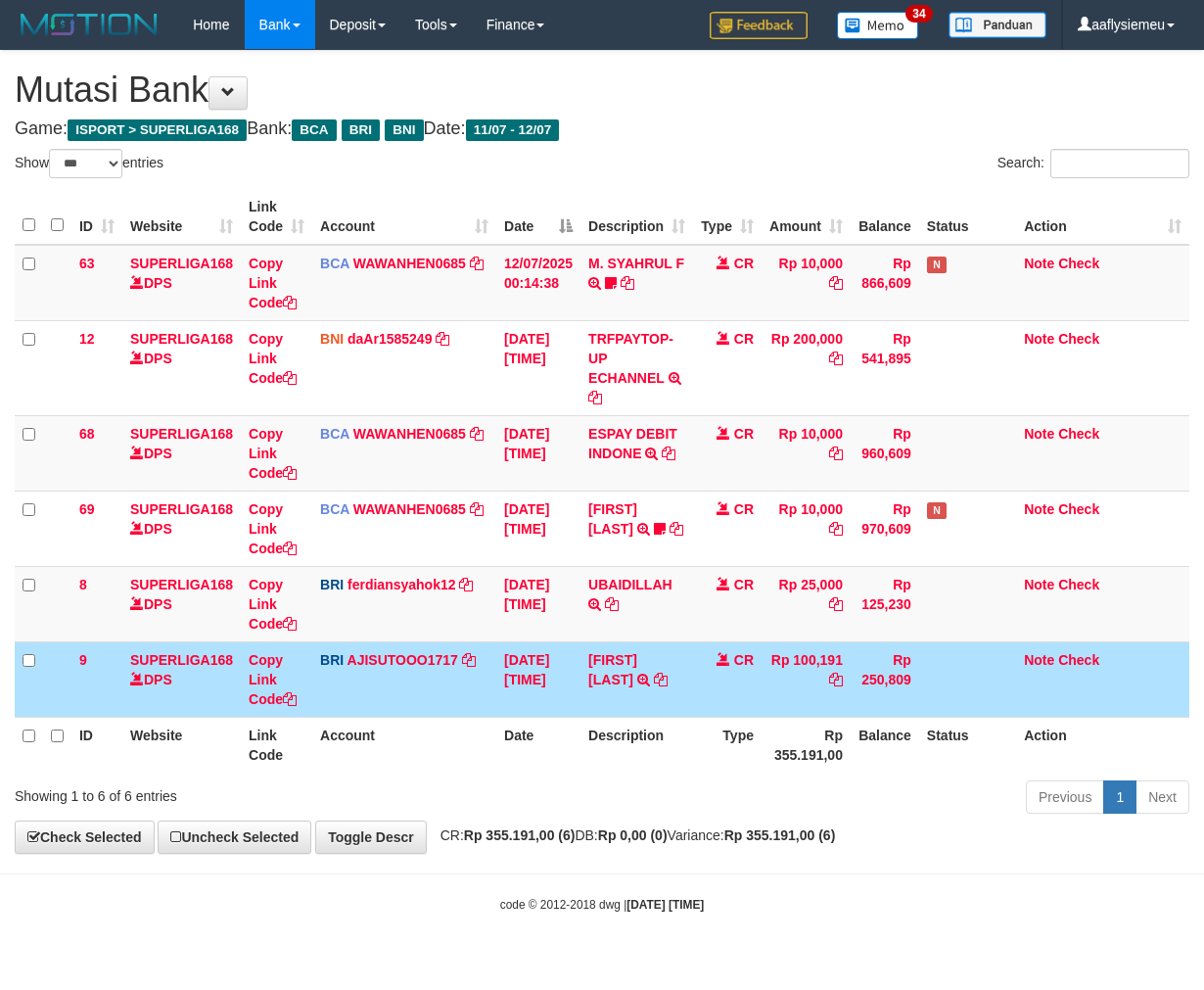 click on "ID Website Link Code Account Date Description Type Amount Balance Status Action
63
SUPERLIGA168    DPS
Copy Link Code
BCA
WAWANHEN0685
DPS
WAWAN HENDRATNO
mutasi_20250712_3096 | 63
mutasi_20250712_3096 | 63
12/07/2025 00:14:38
M. SYAHRUL F            TRSF E-BANKING CR 1207/FTSCY/WS95051
10000.002025071252074317 TRFDN-M. SYAHRUL FESPAY DEBIT INDONE    frmnsyh373
CR
Rp 10,000
Rp 866,609
N
Note
Check
12
SUPERLIGA168    DPS
Copy Link Code
BNI" at bounding box center [602, 481] 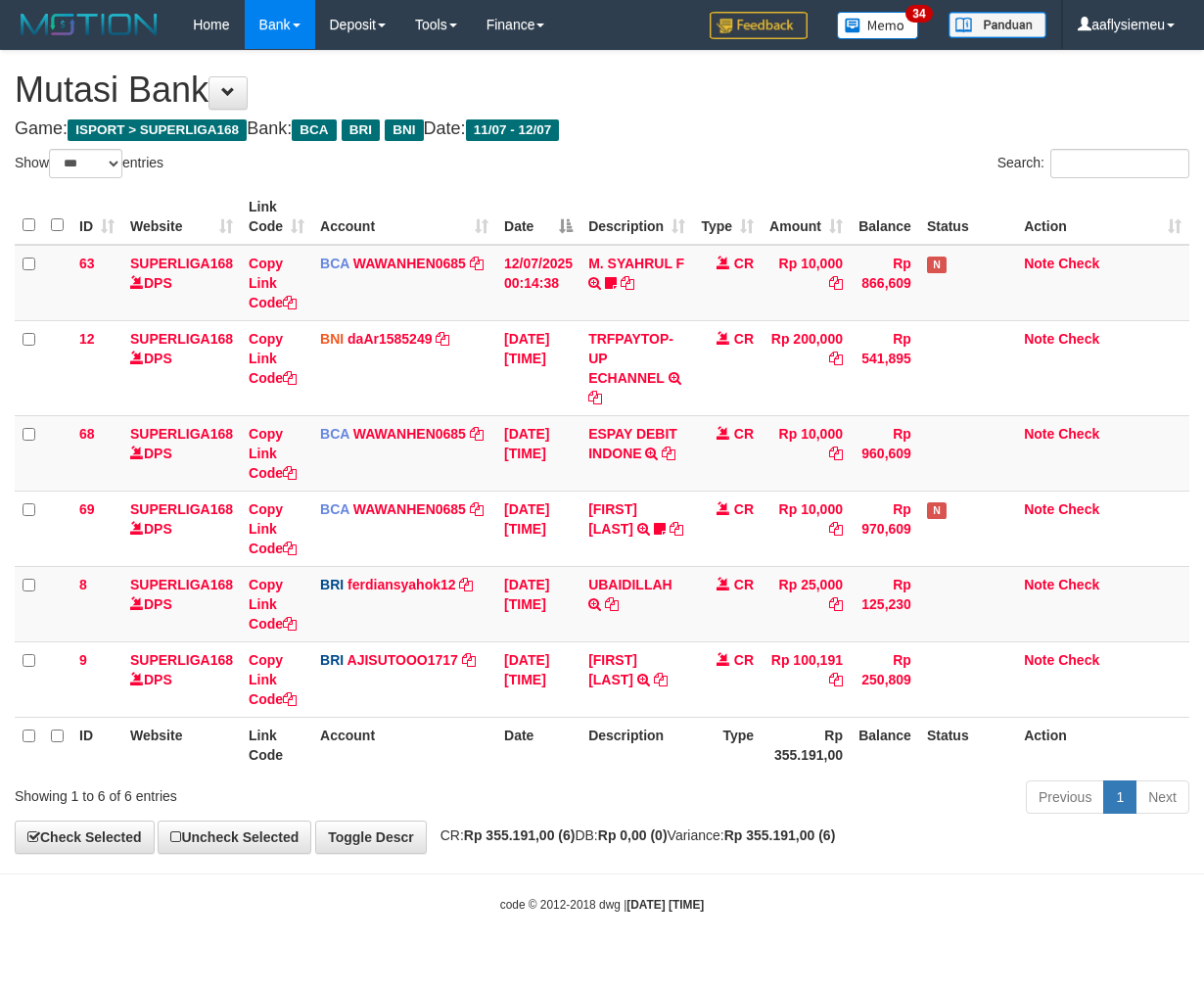 select on "***" 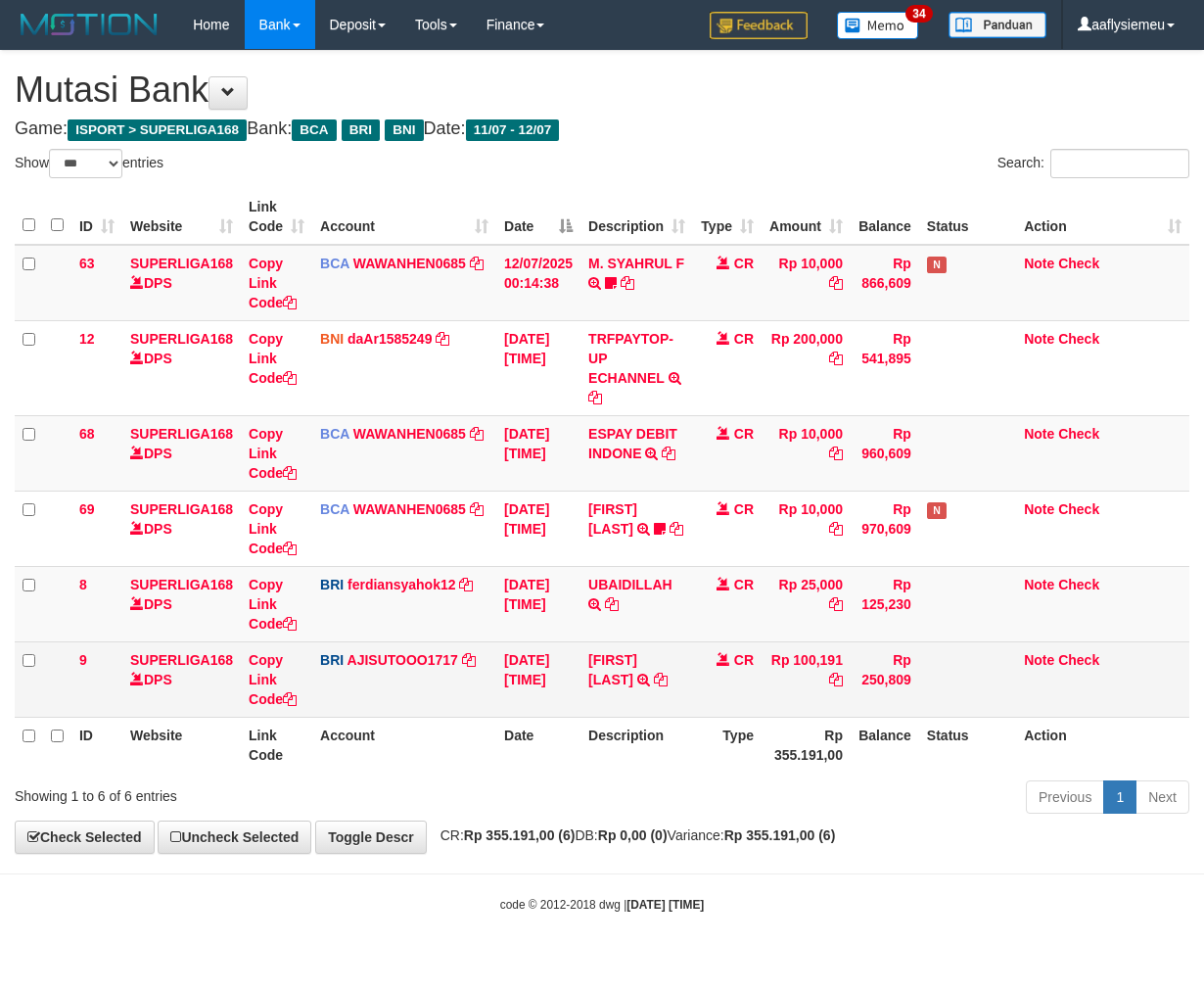 scroll, scrollTop: 0, scrollLeft: 0, axis: both 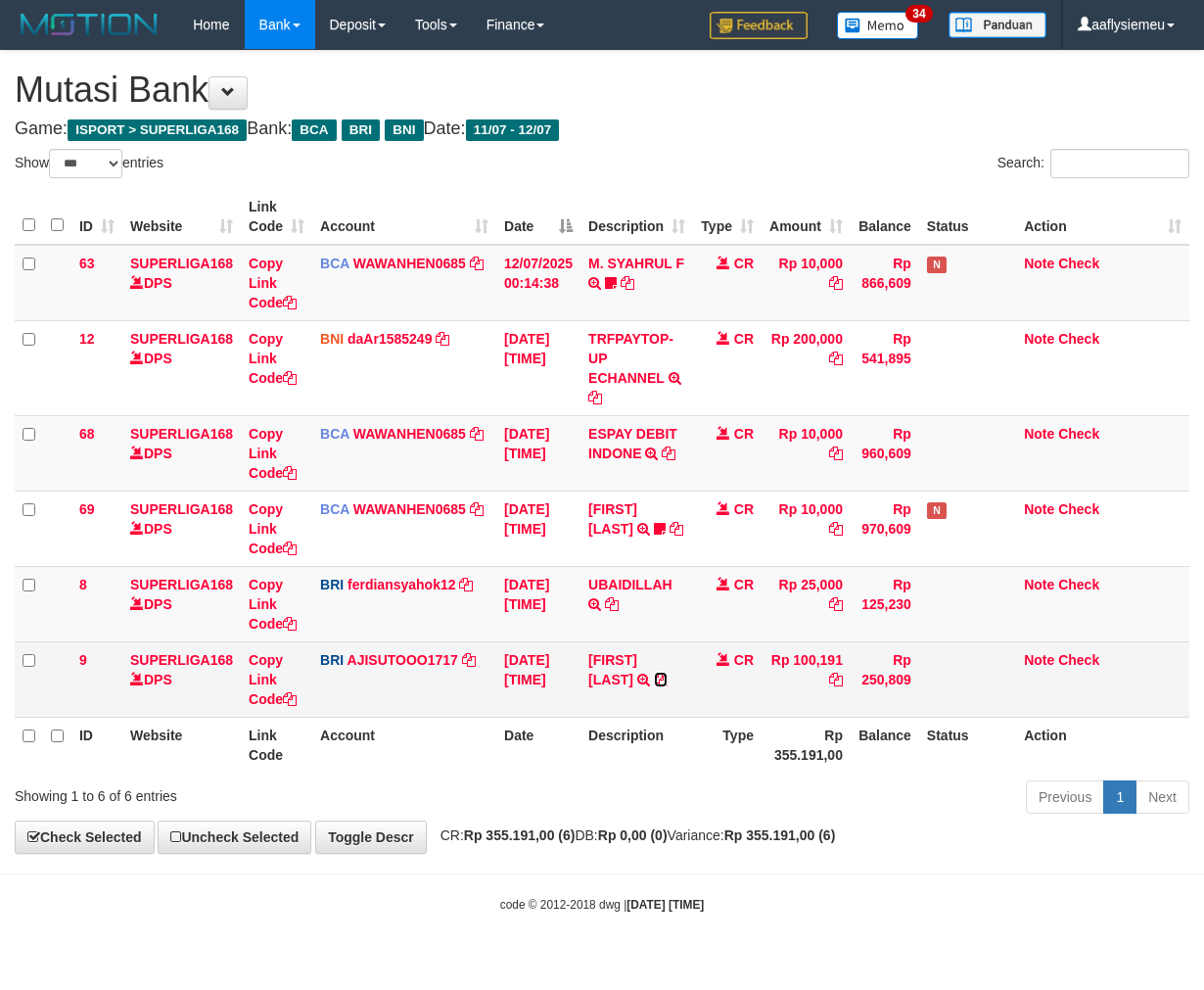 click at bounding box center (661, 680) 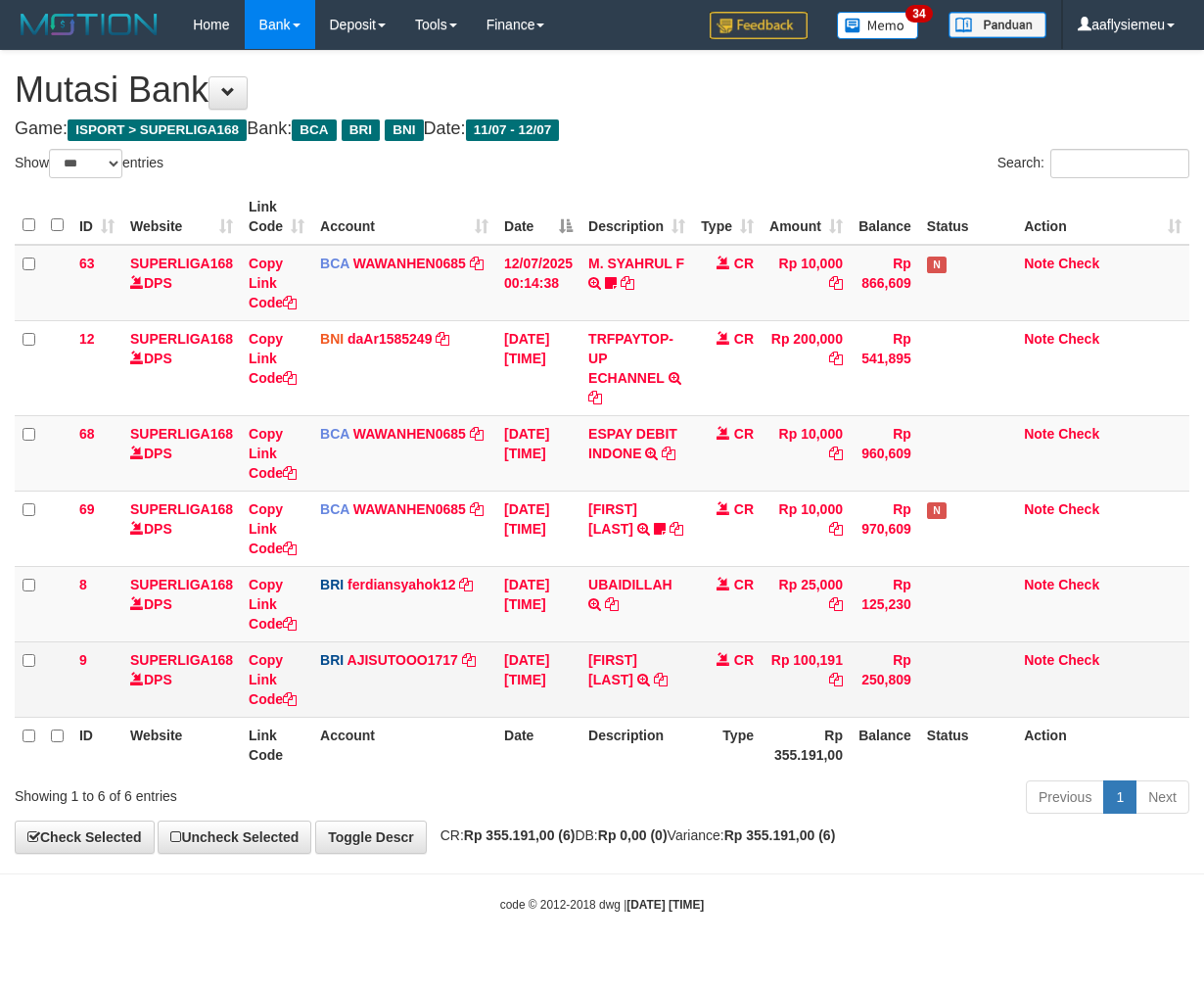 drag, startPoint x: 825, startPoint y: 688, endPoint x: 861, endPoint y: 669, distance: 40.706265 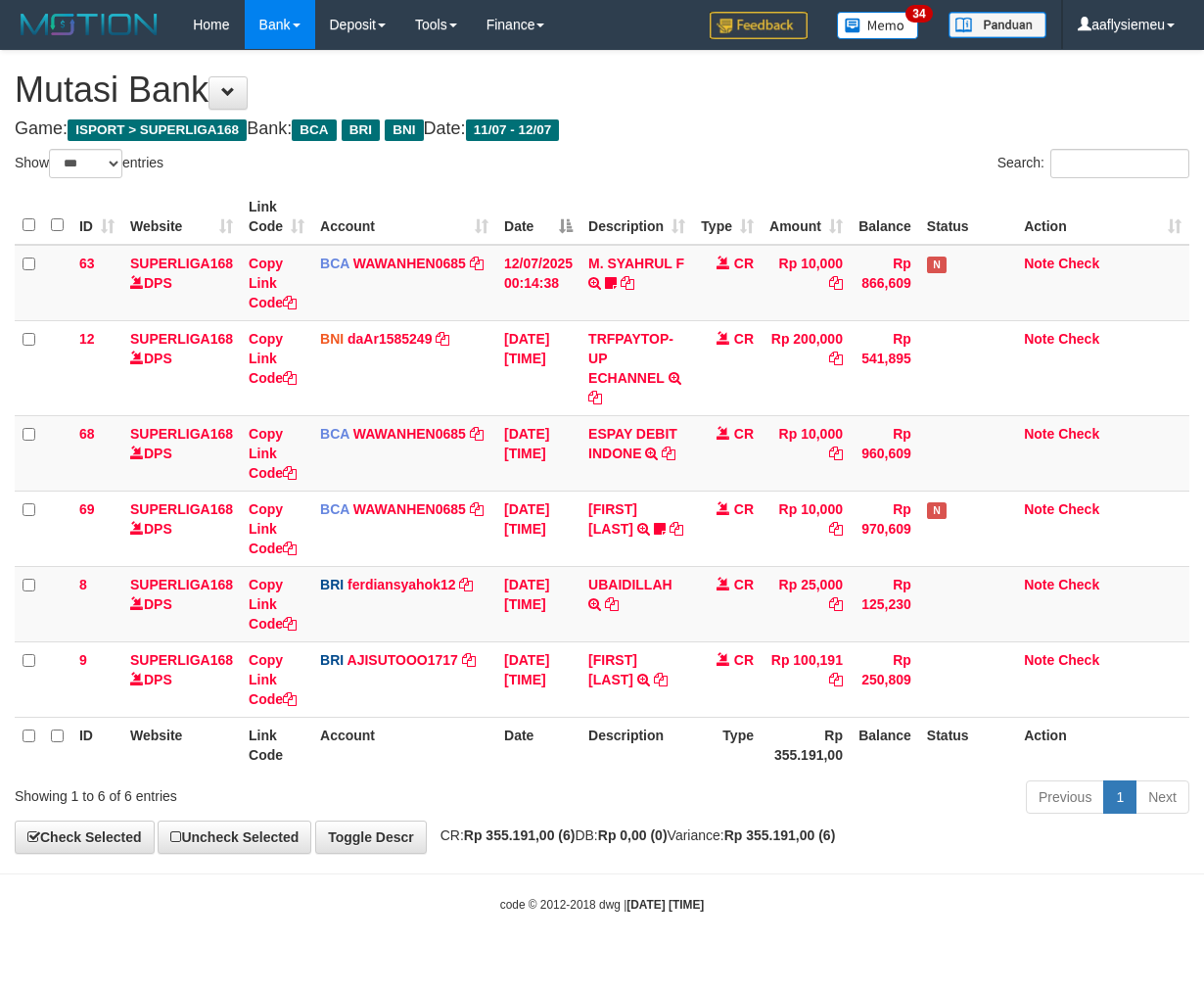 click on "Previous 1 Next" at bounding box center [854, 799] 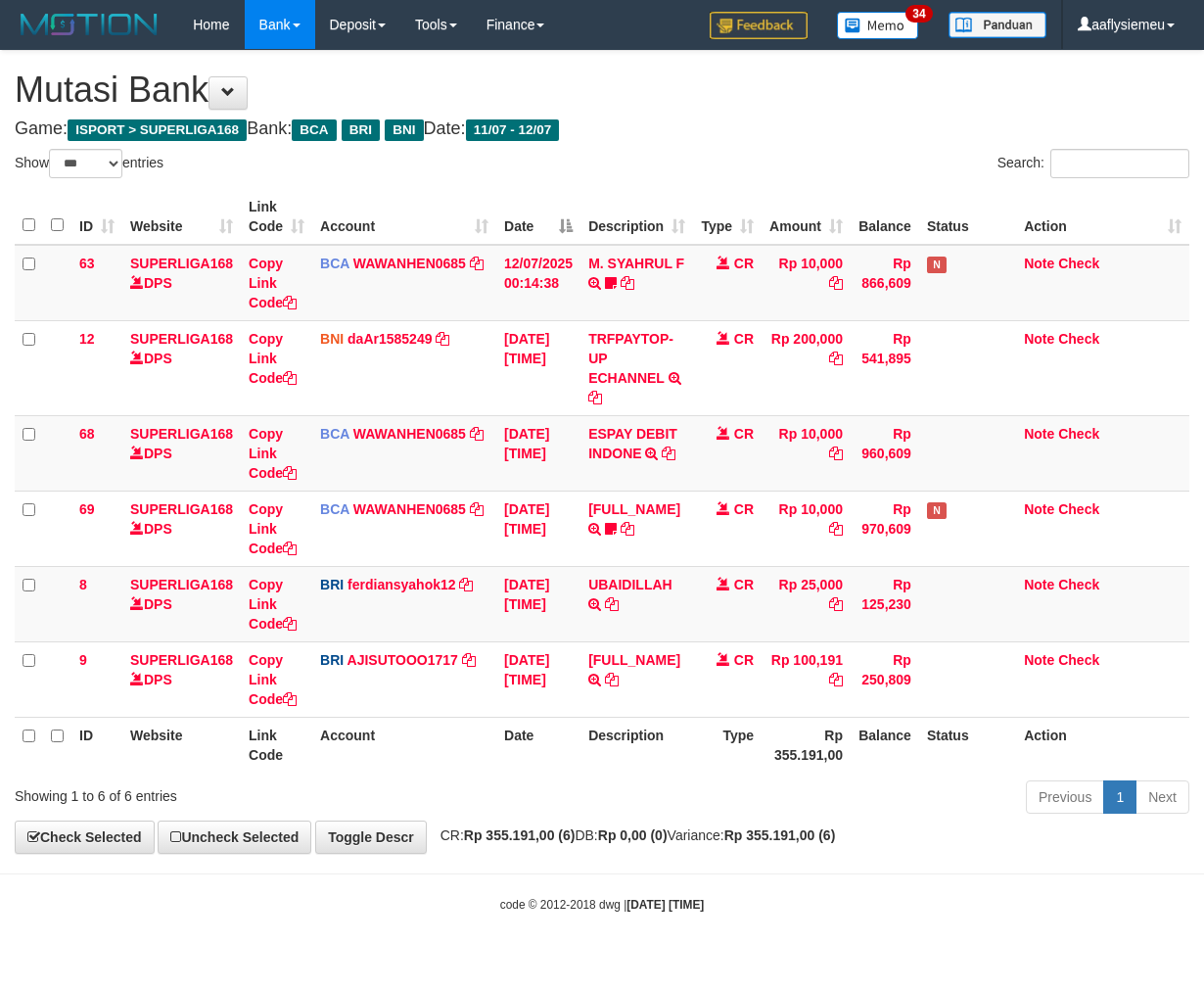 select on "***" 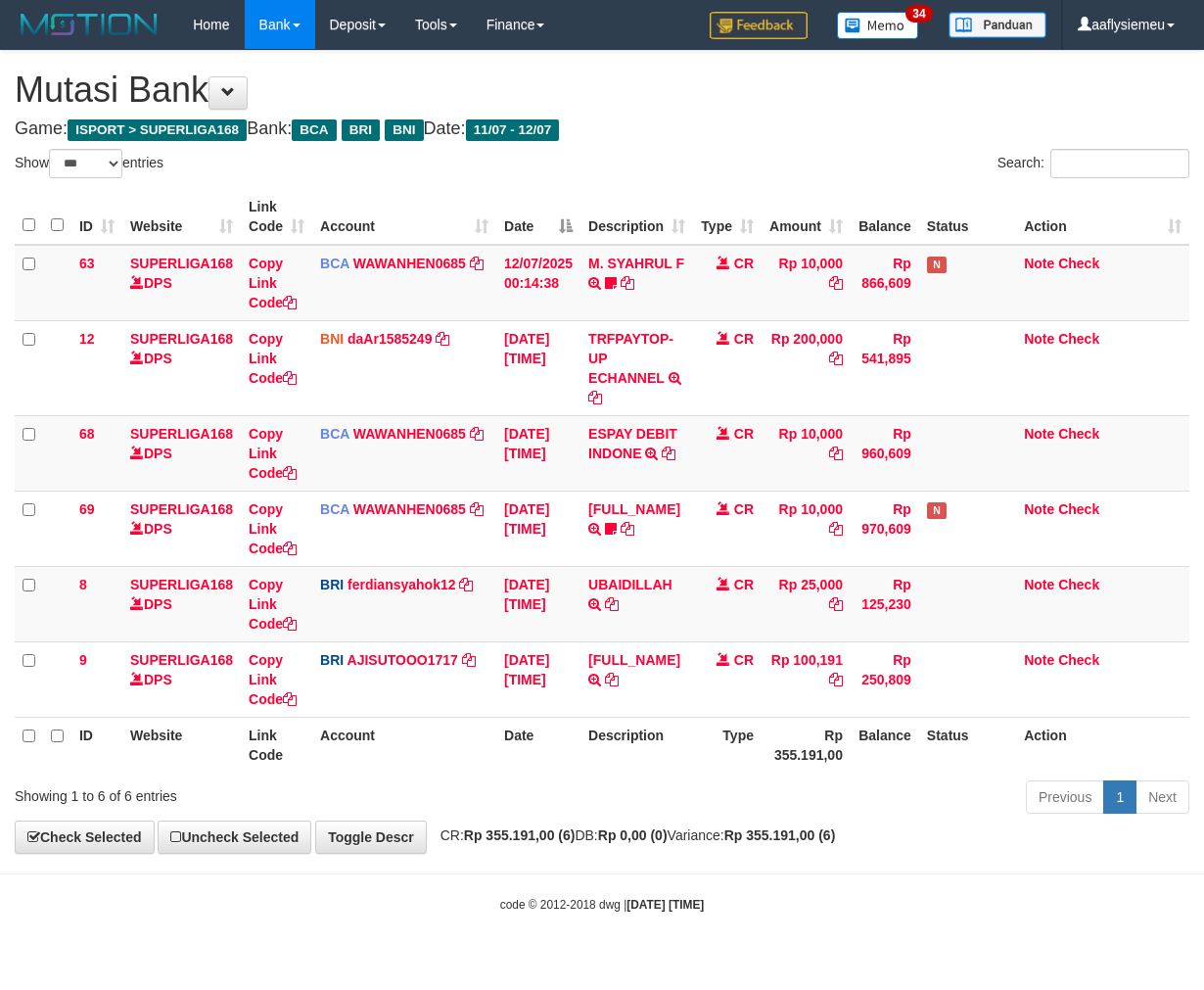 scroll, scrollTop: 0, scrollLeft: 0, axis: both 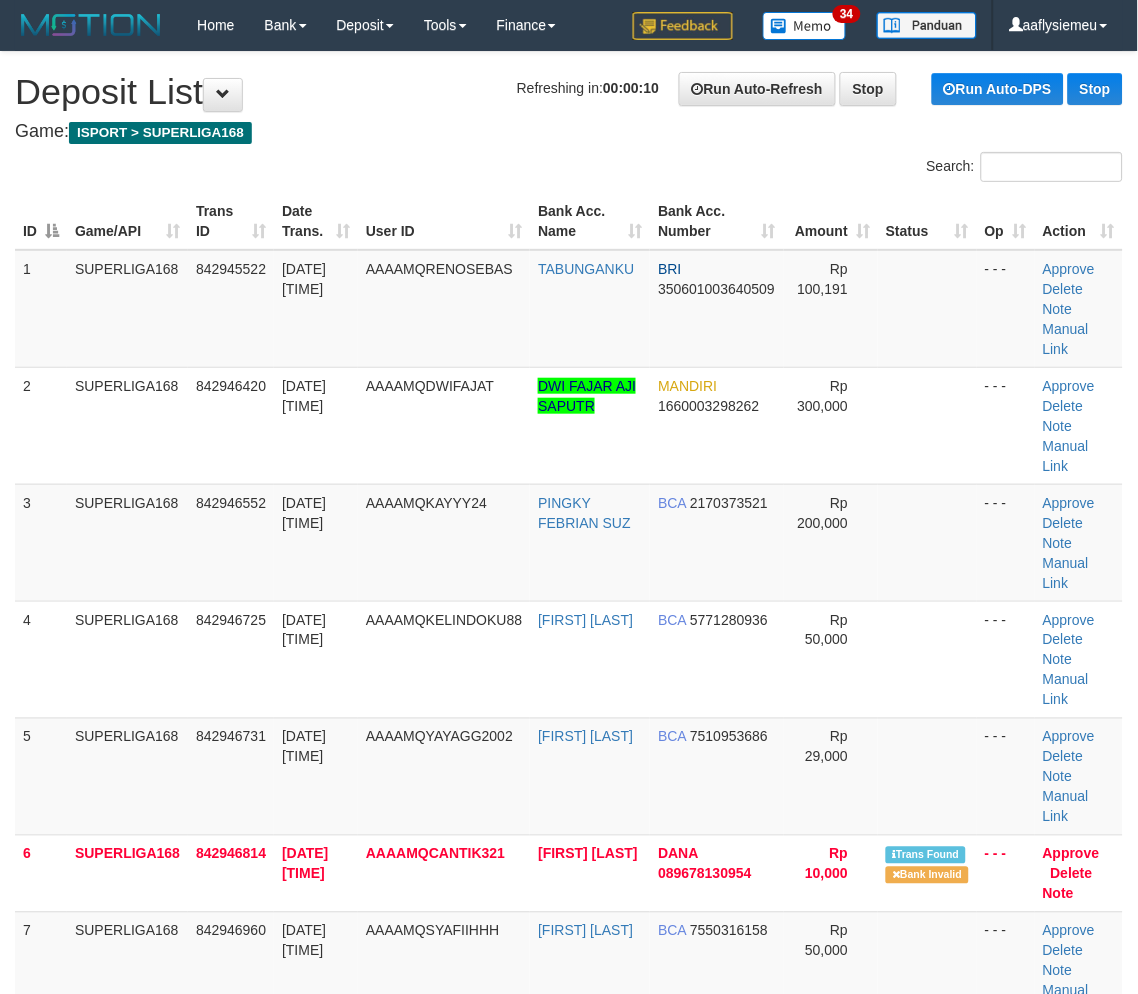 drag, startPoint x: 246, startPoint y: 506, endPoint x: 1, endPoint y: 638, distance: 278.2966 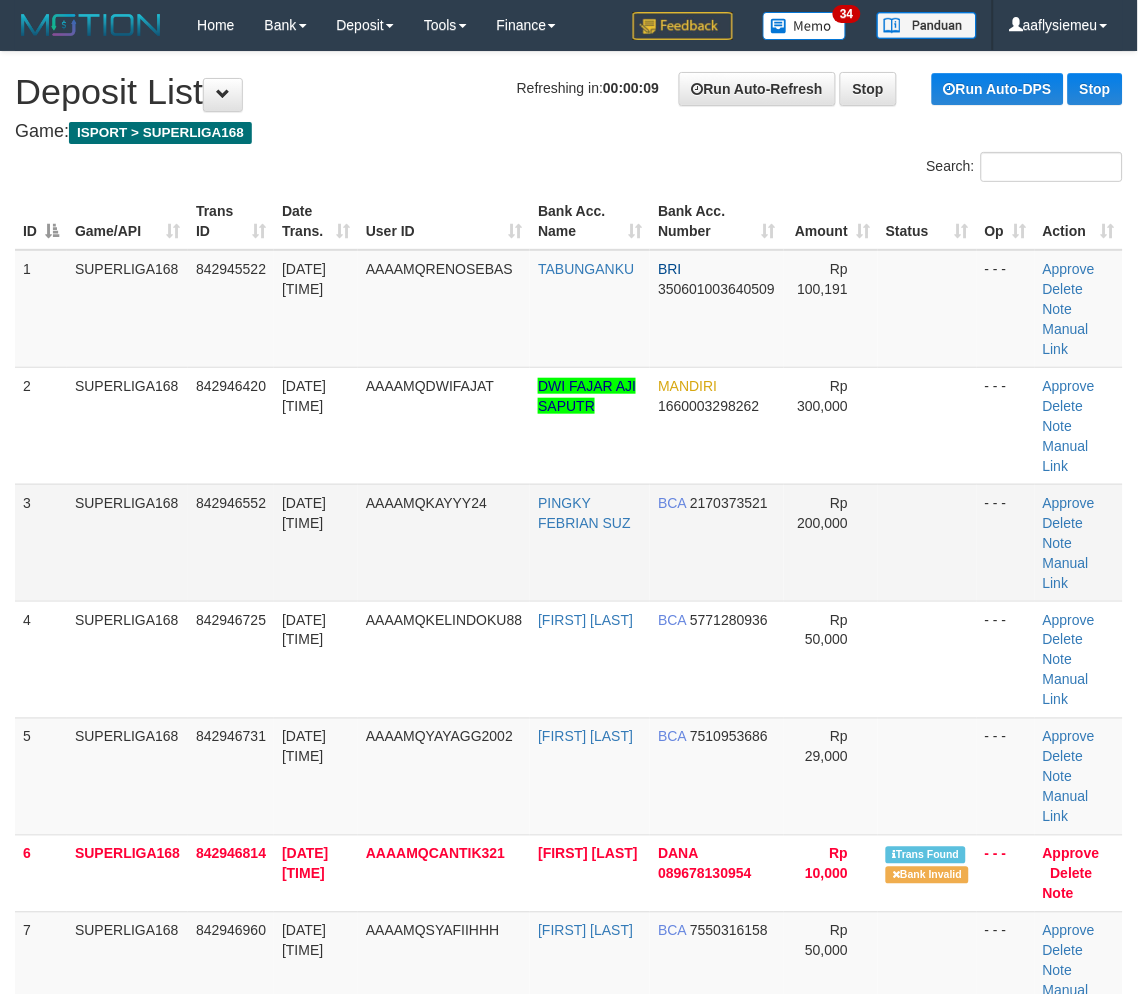 click on "842946552" at bounding box center (231, 503) 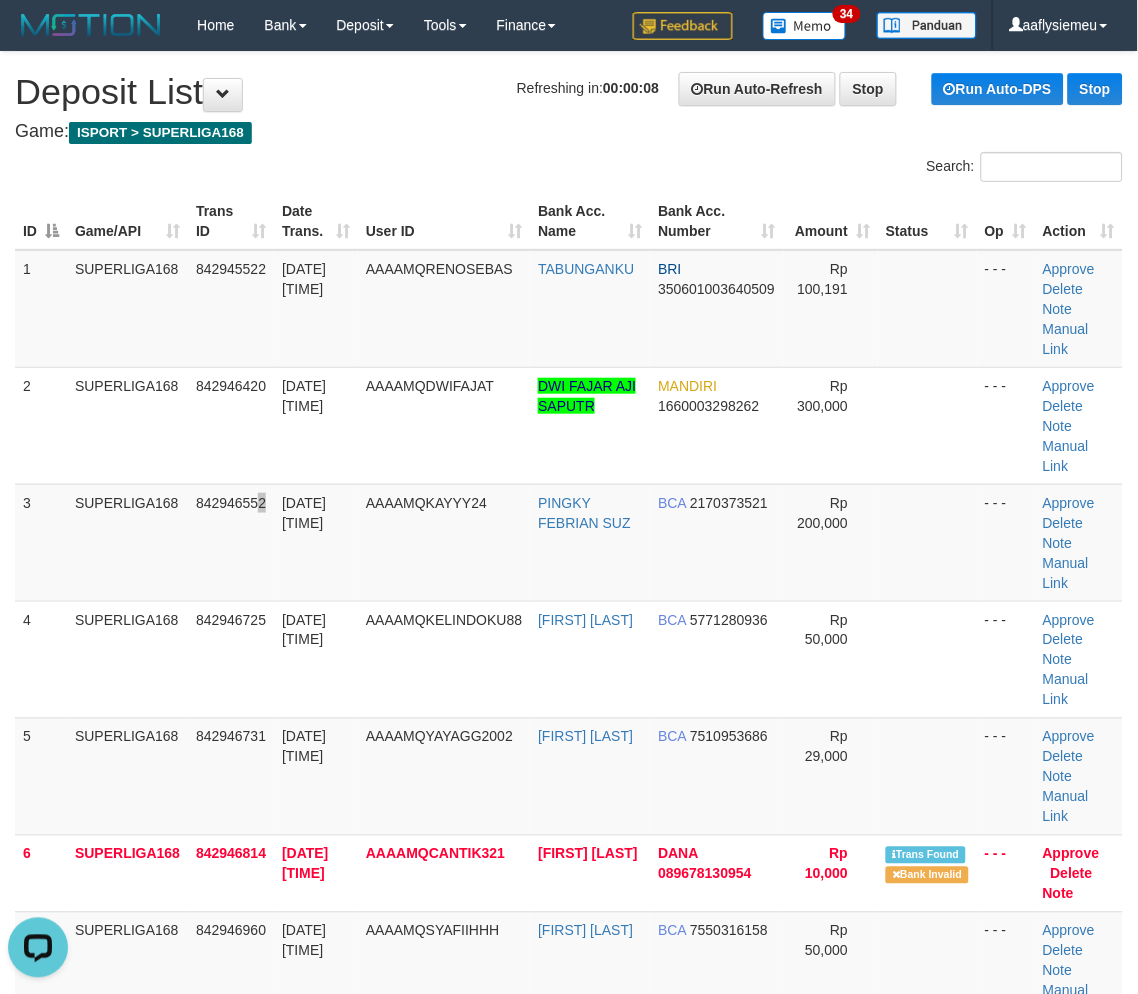 scroll, scrollTop: 0, scrollLeft: 0, axis: both 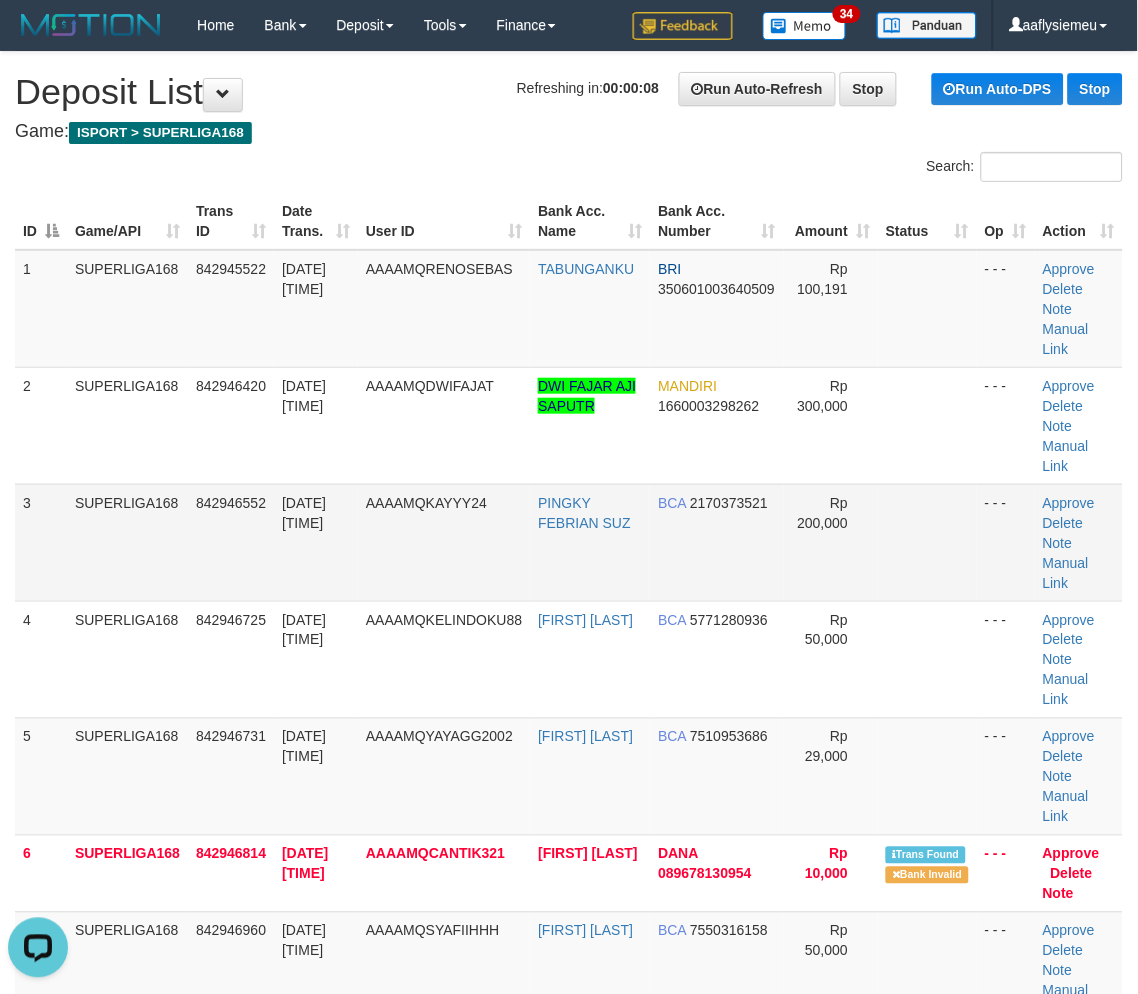 click on "3" at bounding box center (41, 542) 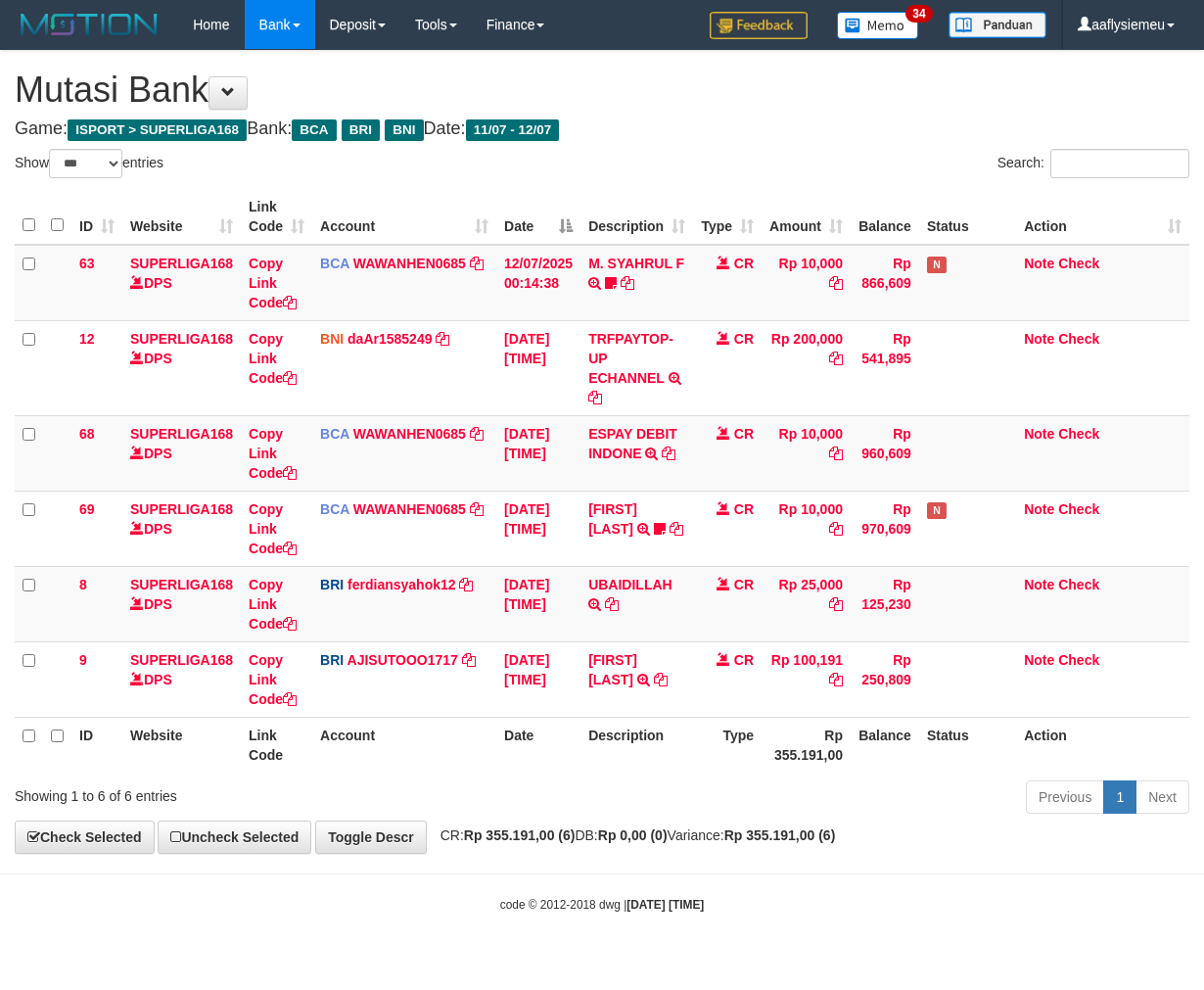 select on "***" 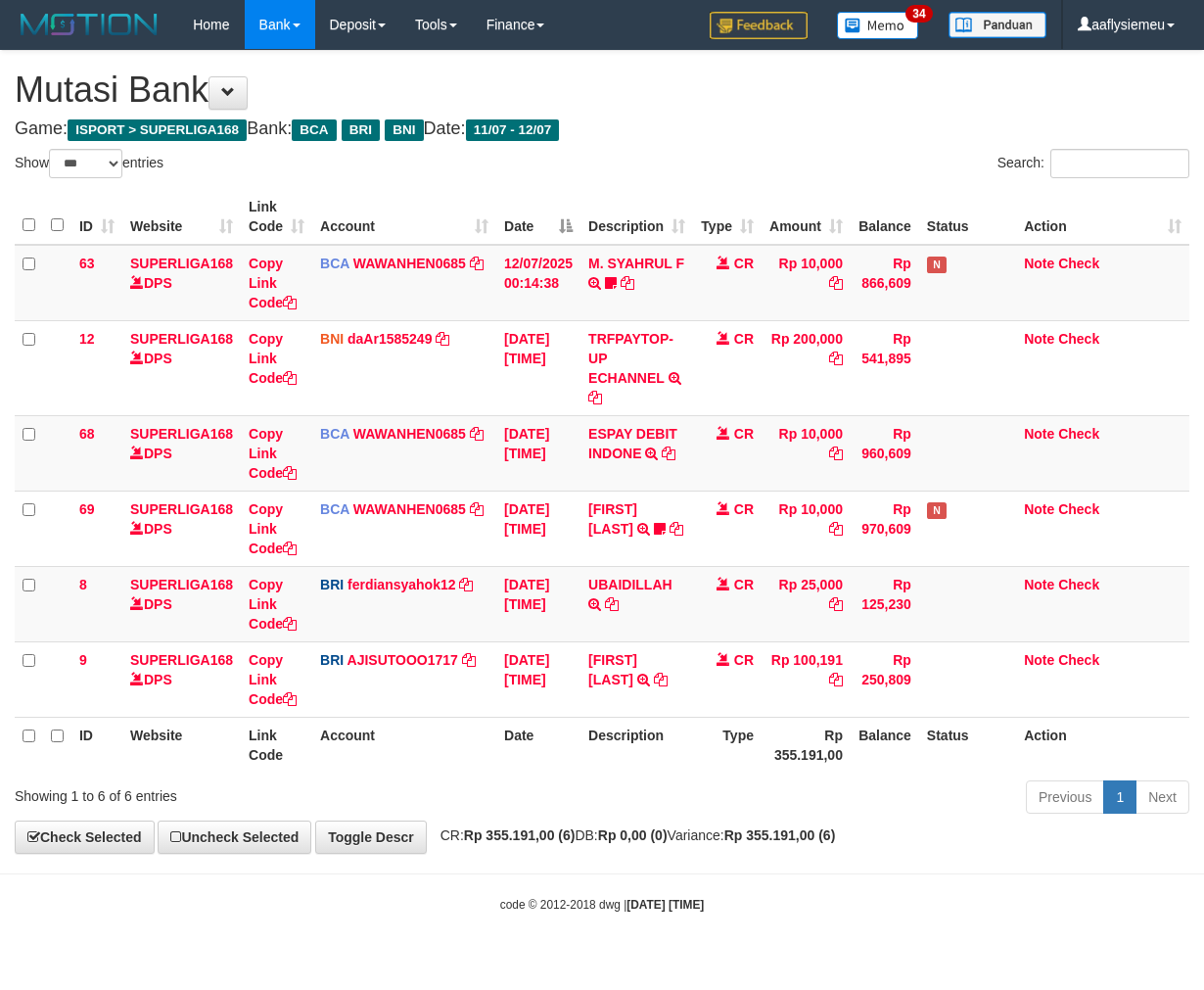 scroll, scrollTop: 0, scrollLeft: 0, axis: both 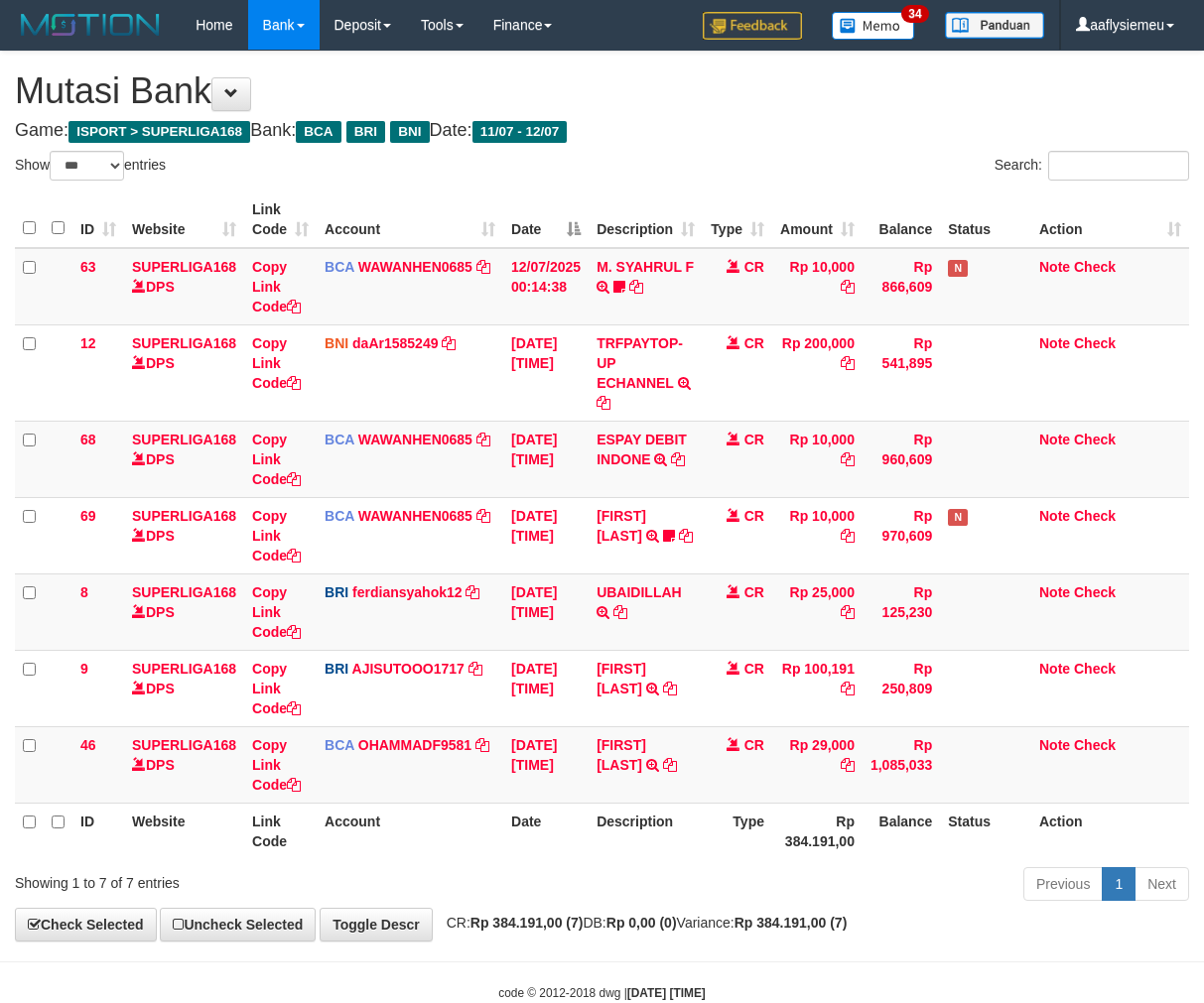 select on "***" 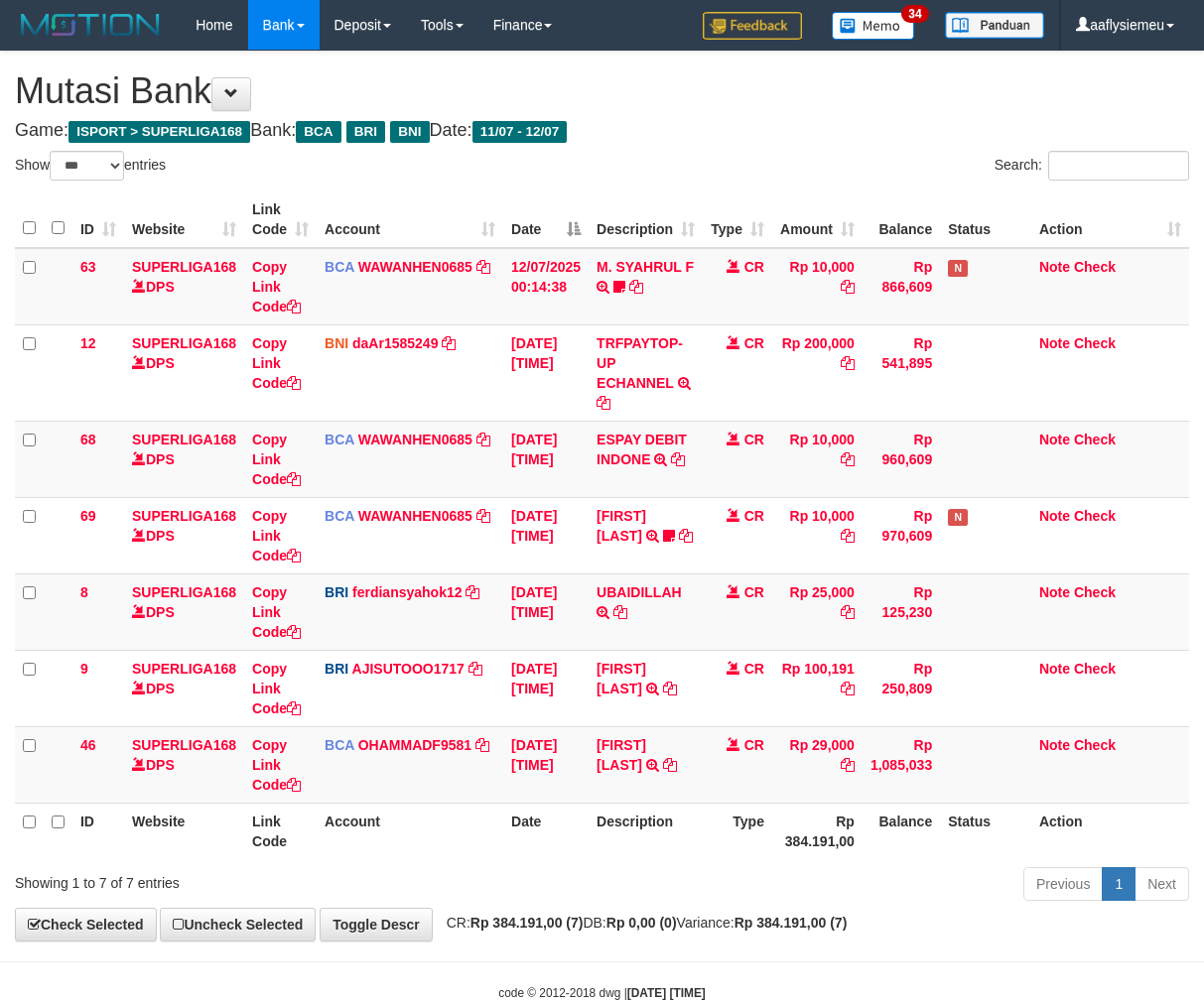 scroll, scrollTop: 0, scrollLeft: 0, axis: both 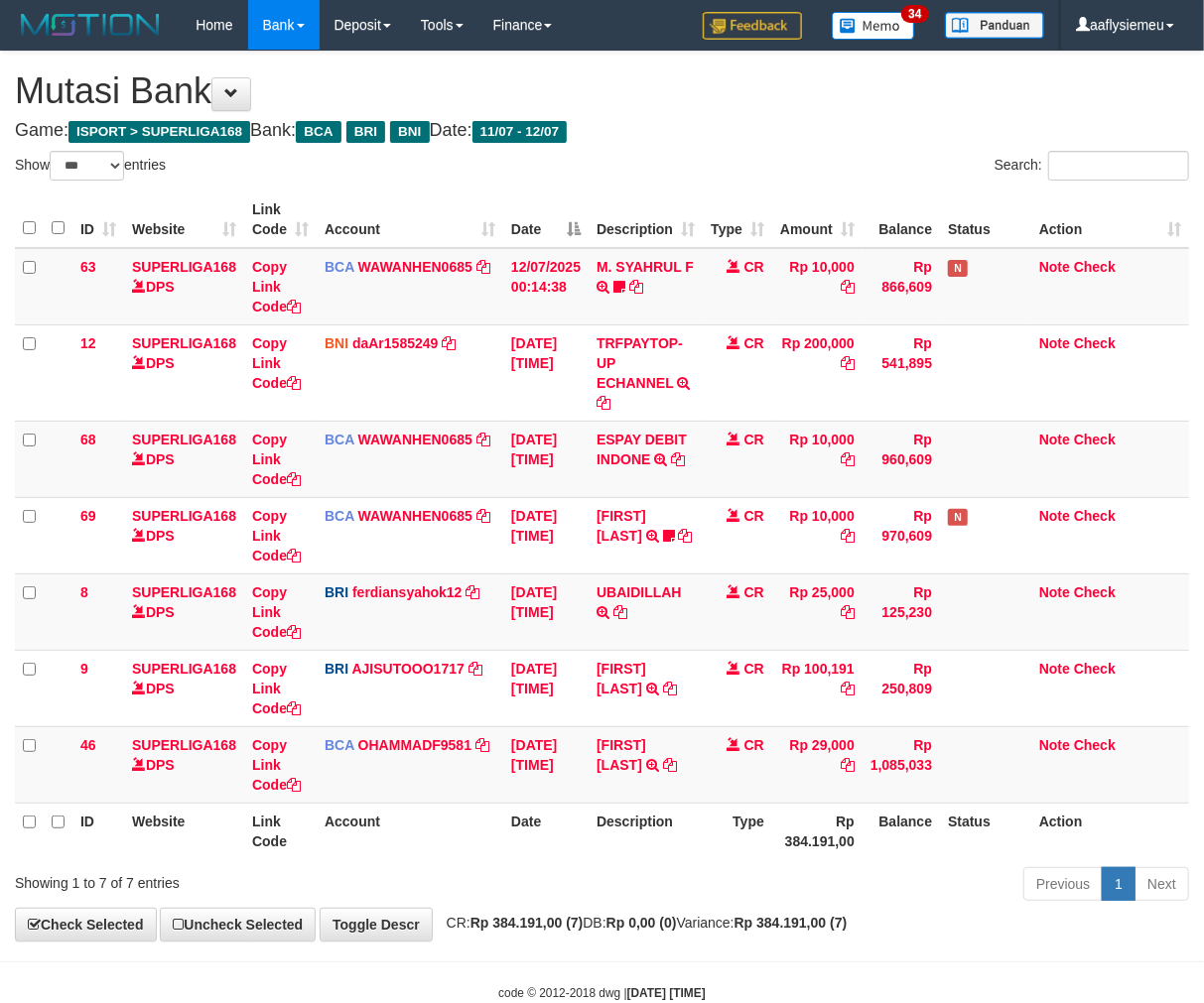 click on "Rp 384.191,00" at bounding box center (817, 830) 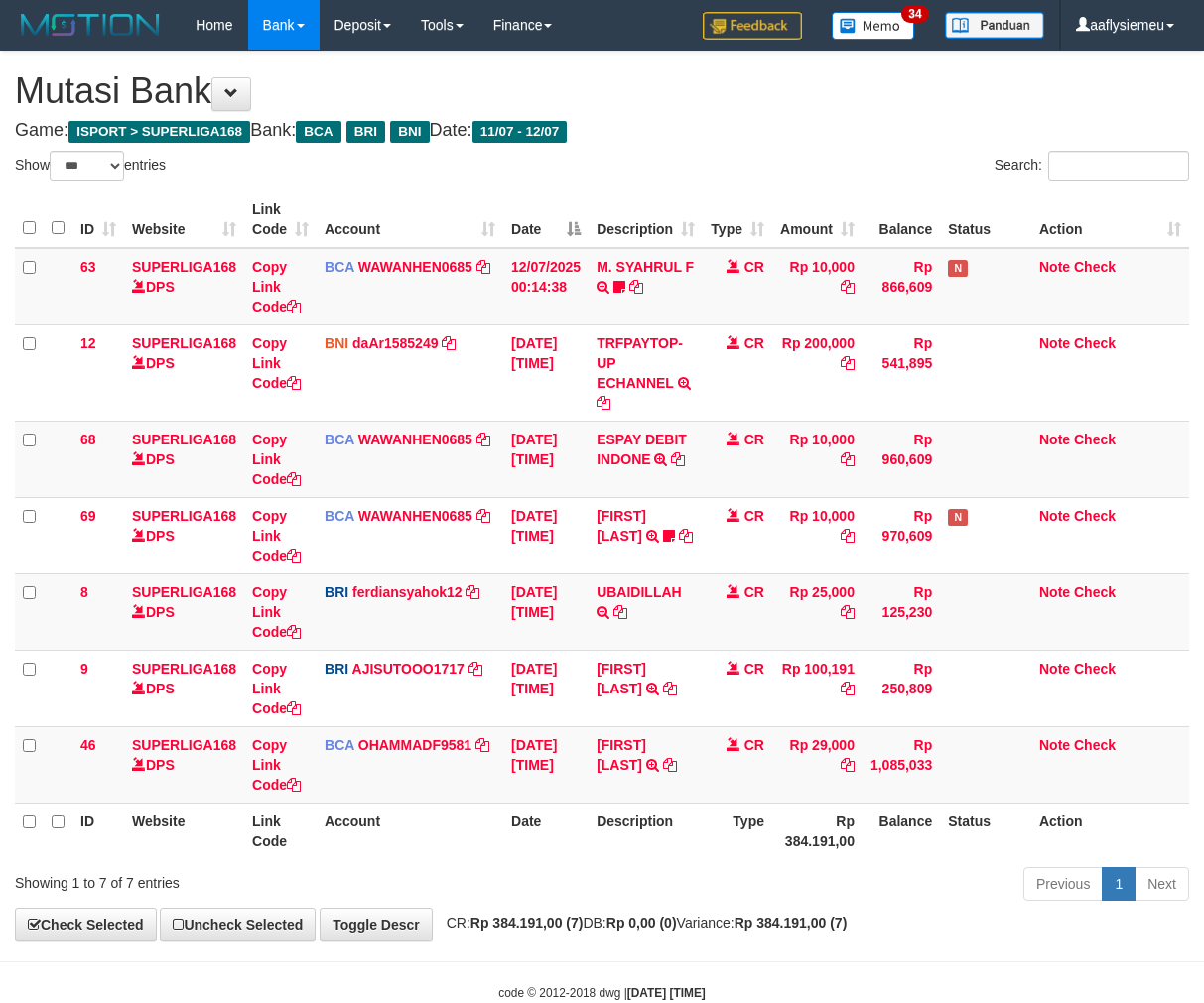 select on "***" 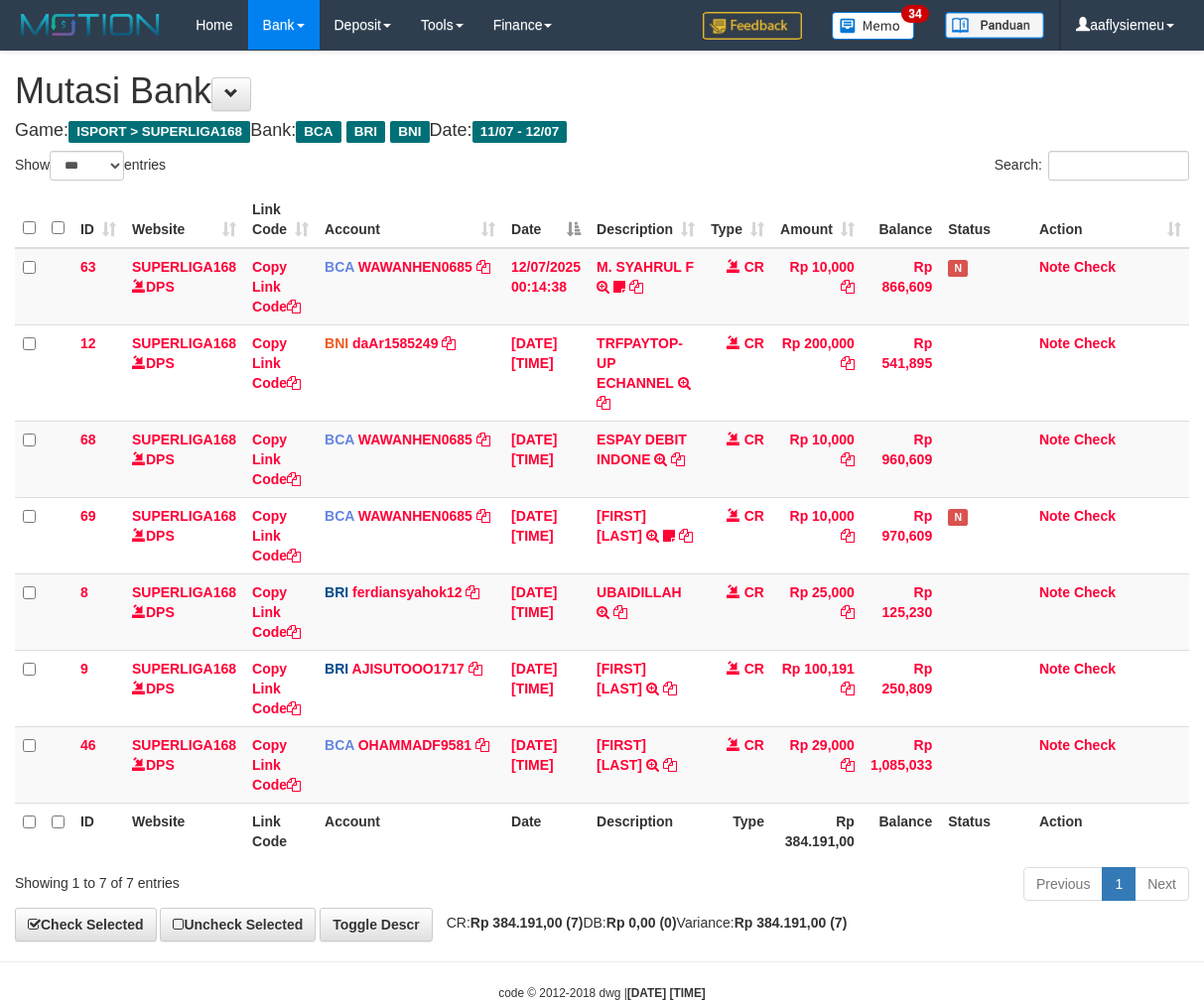 scroll, scrollTop: 0, scrollLeft: 0, axis: both 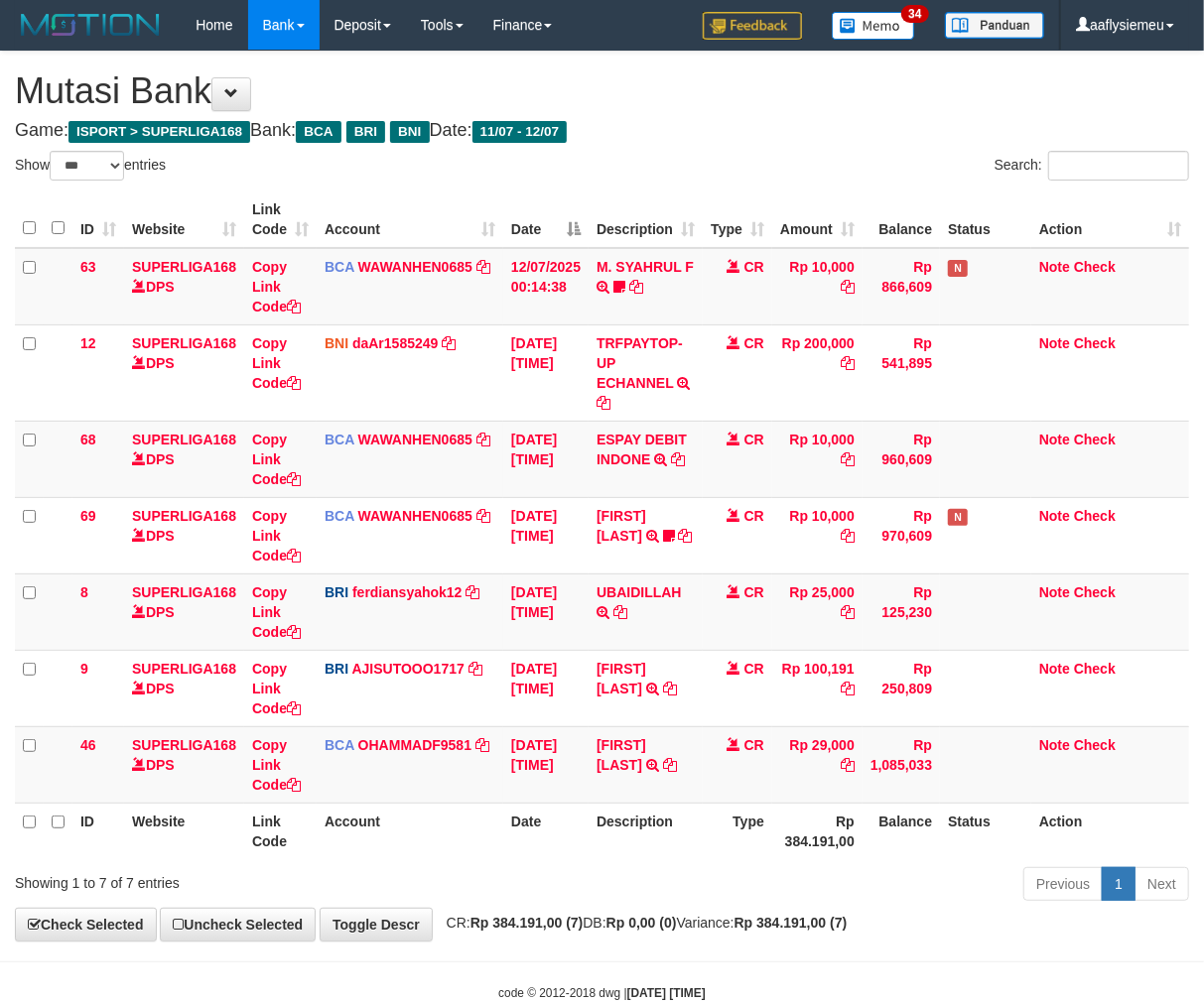 click at bounding box center [670, 765] 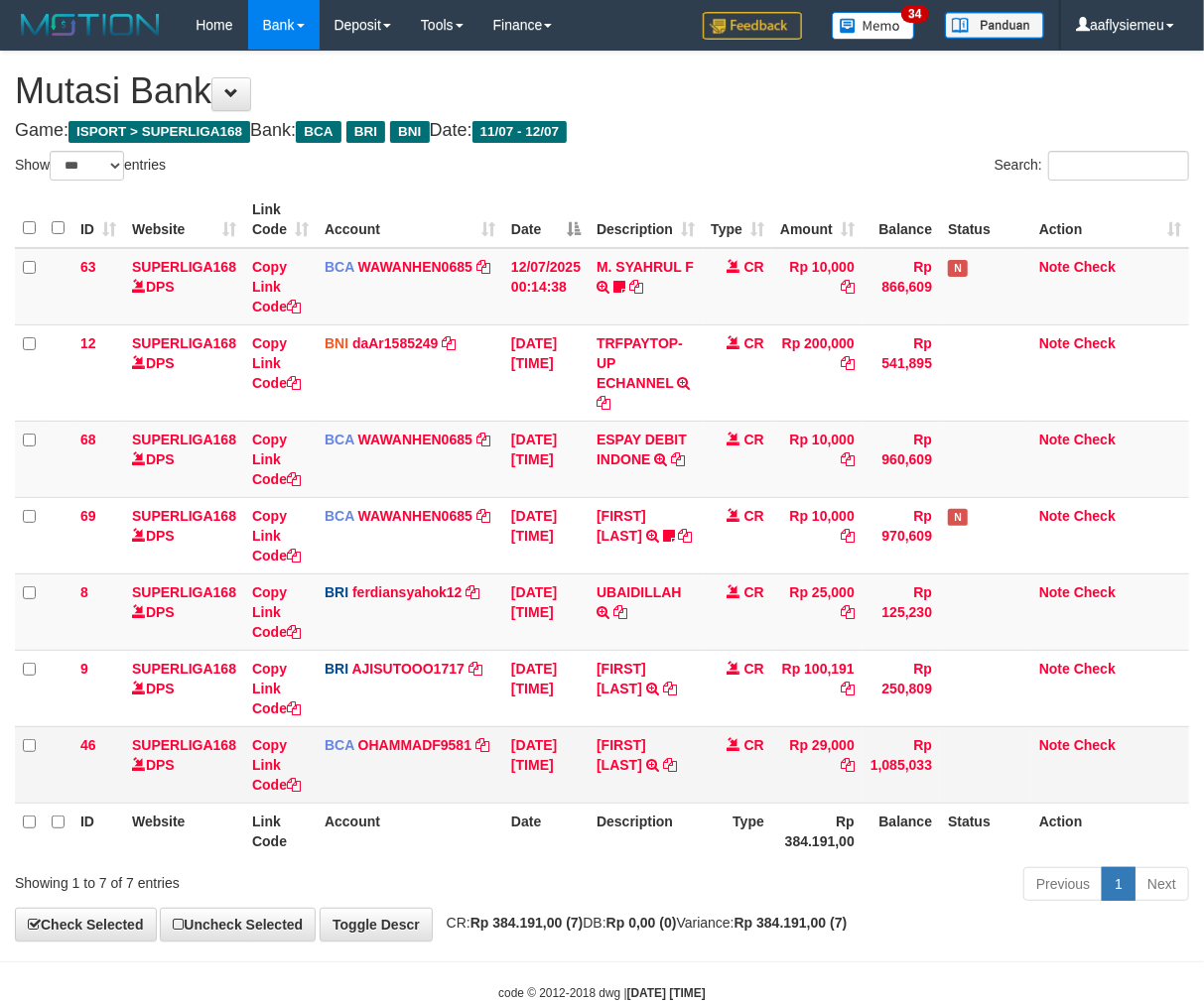 click on "CR" at bounding box center [737, 764] 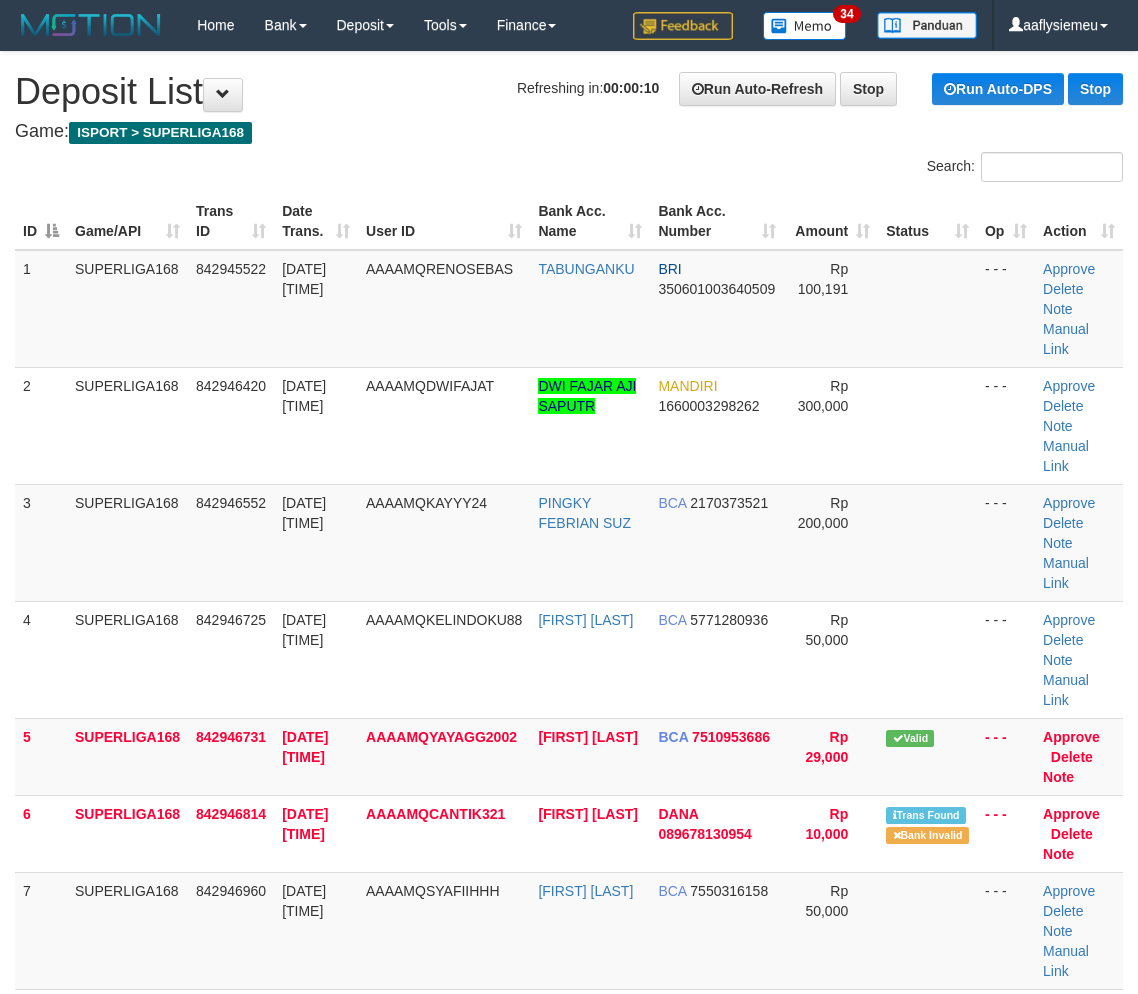 scroll, scrollTop: 0, scrollLeft: 0, axis: both 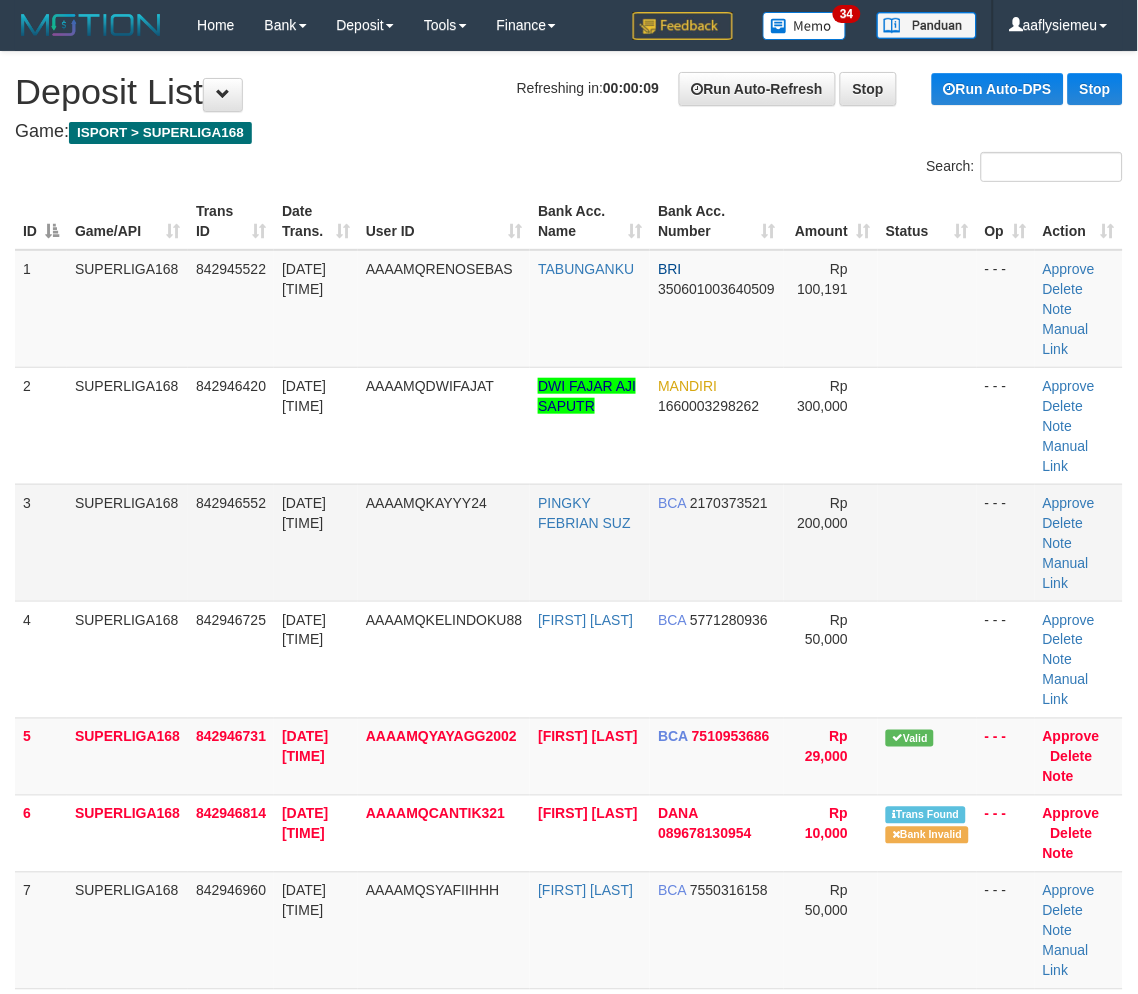 click on "SUPERLIGA168" at bounding box center [127, 542] 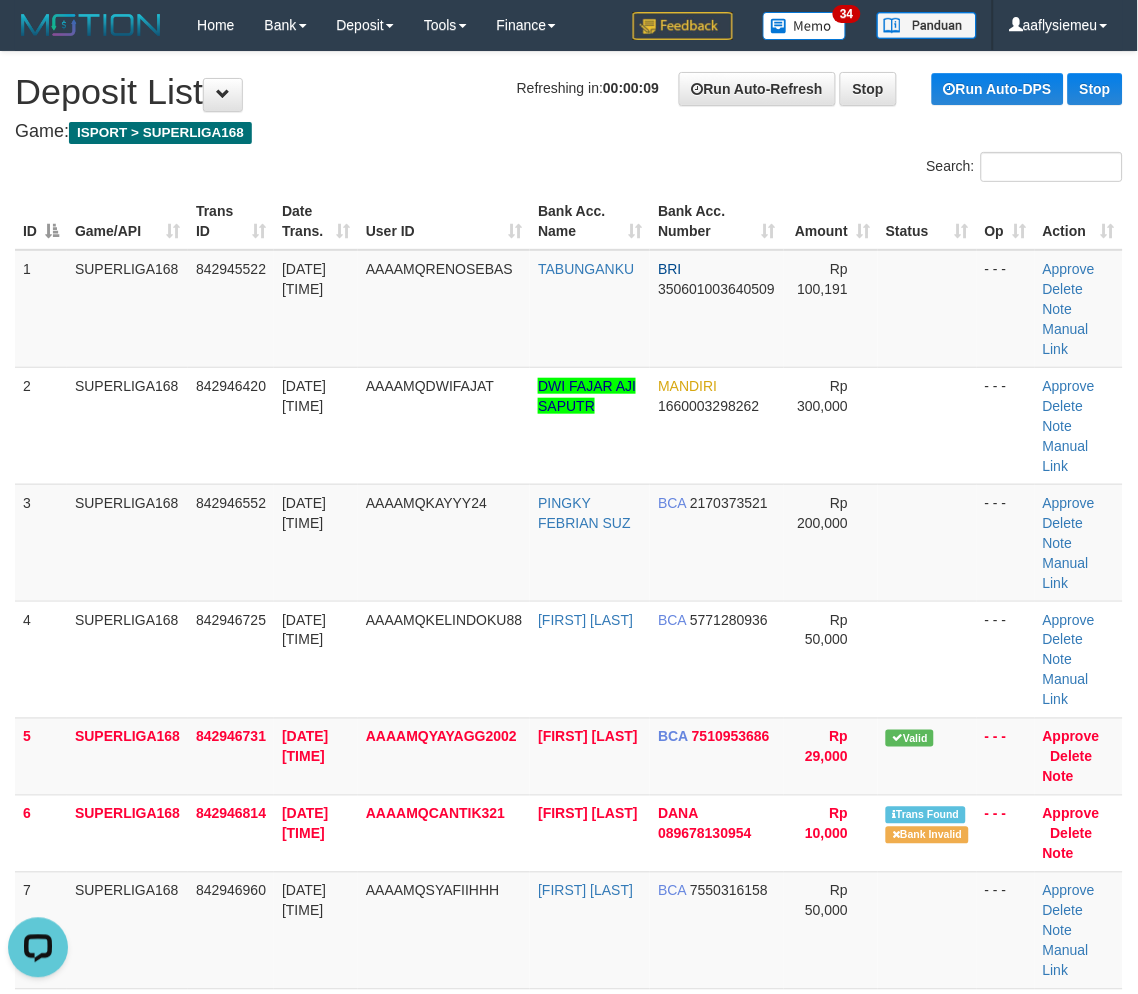 scroll, scrollTop: 0, scrollLeft: 0, axis: both 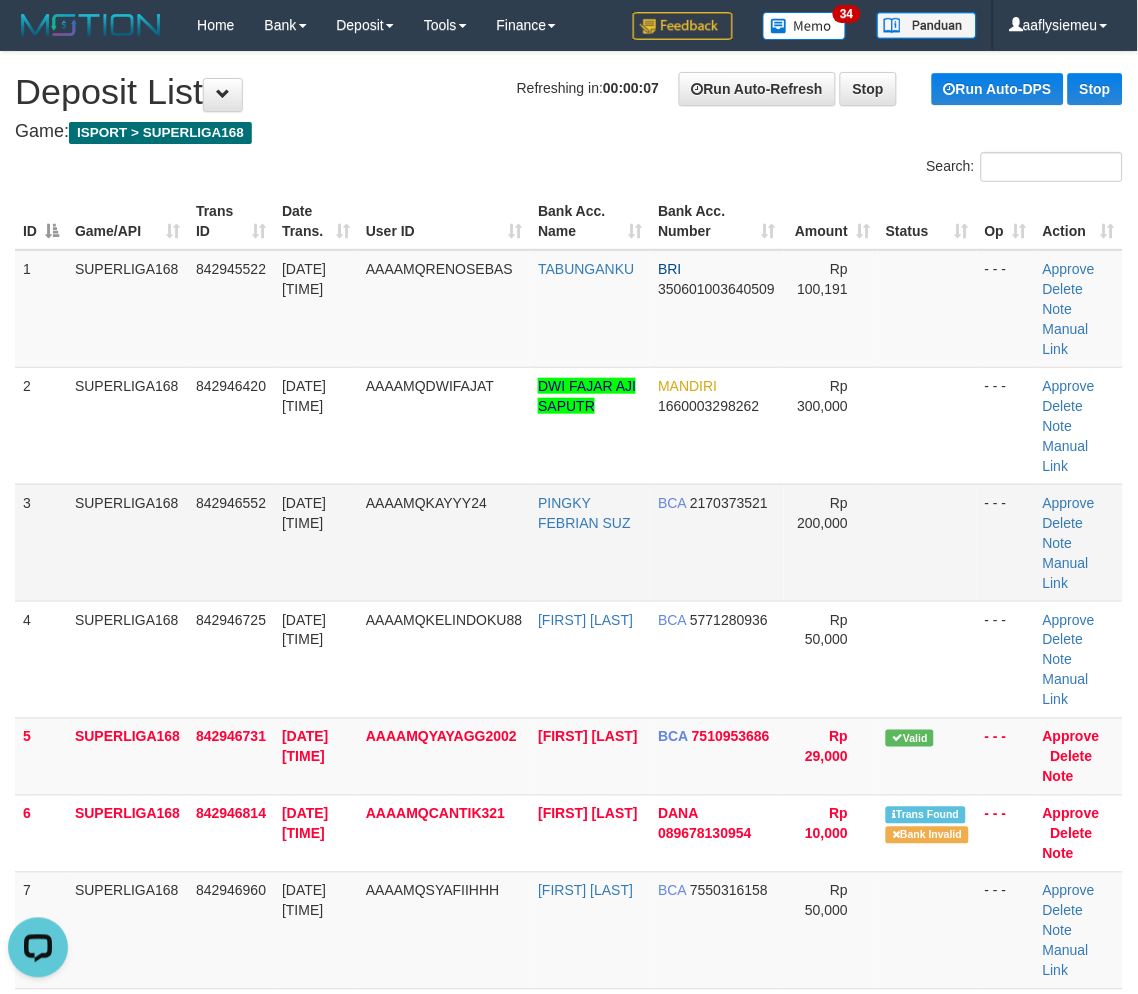 click on "SUPERLIGA168" at bounding box center (127, 542) 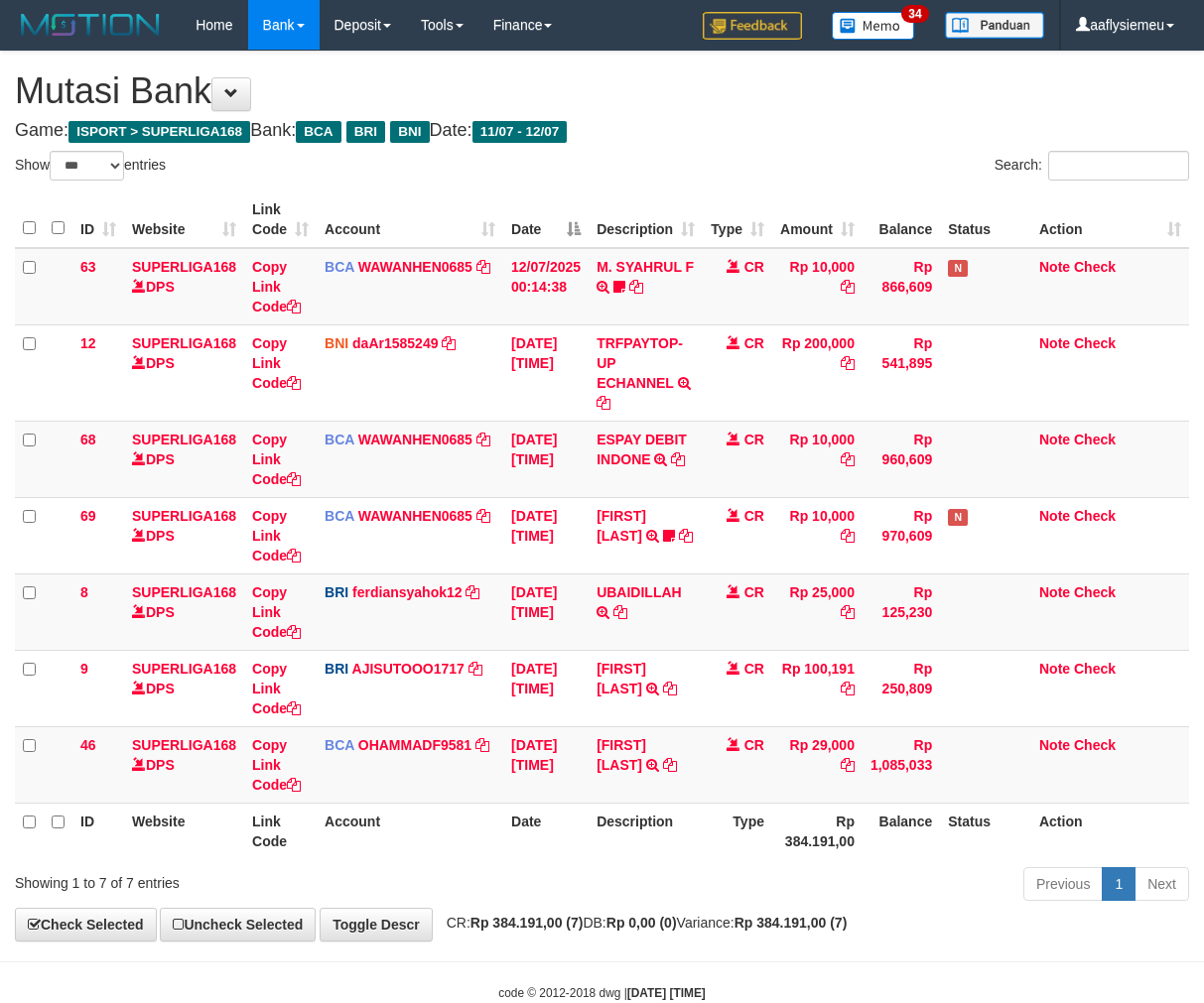 select on "***" 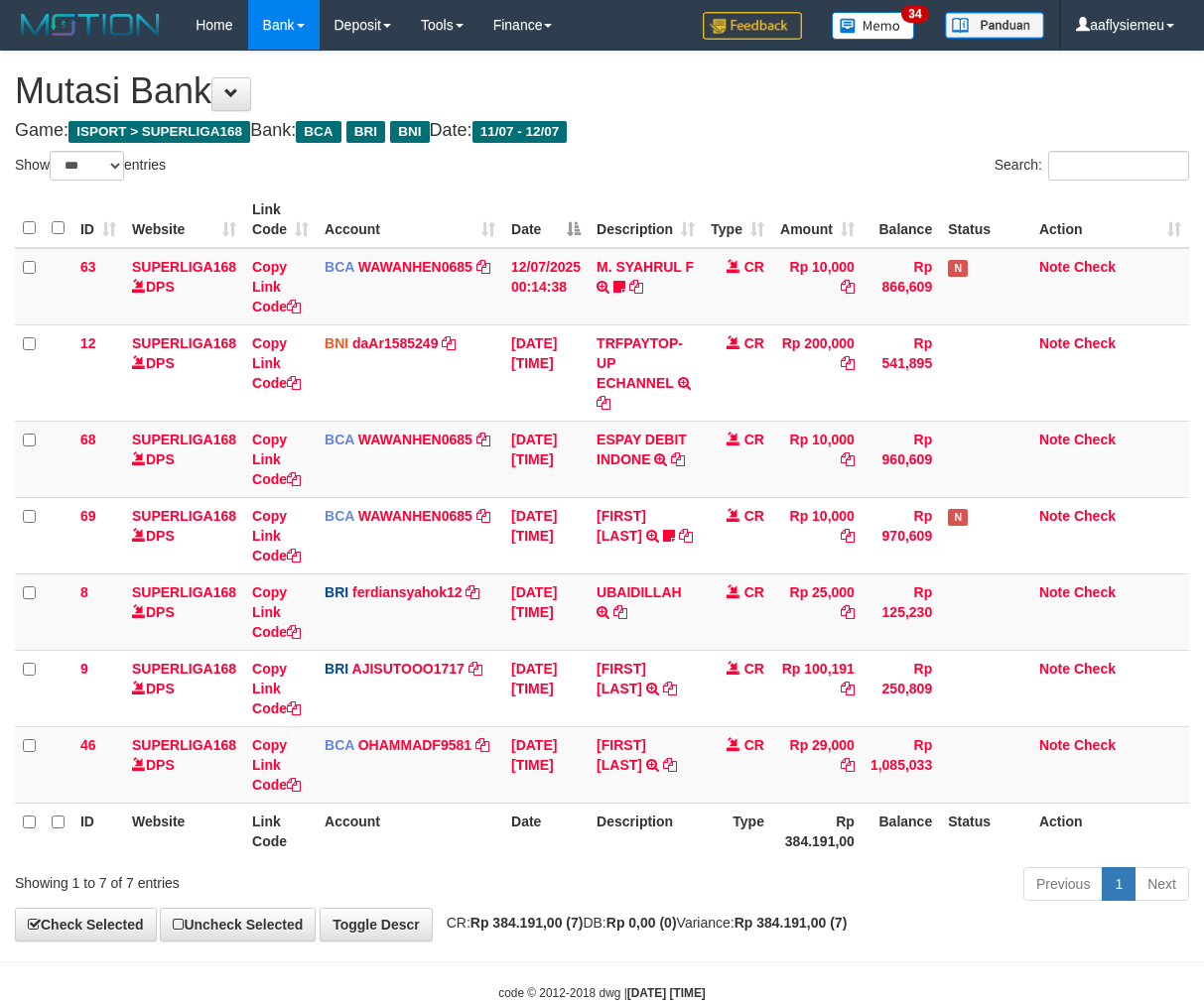 scroll, scrollTop: 0, scrollLeft: 0, axis: both 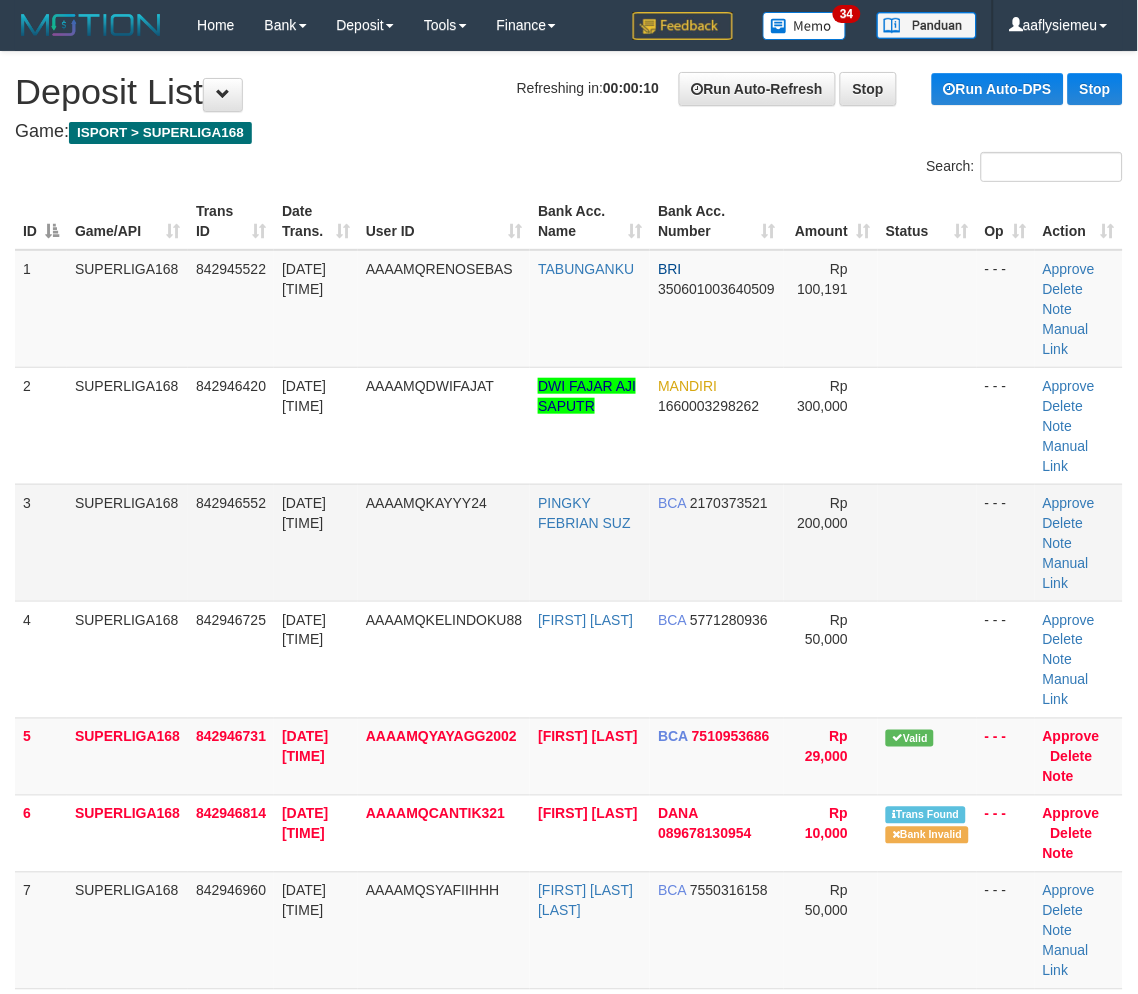 drag, startPoint x: 130, startPoint y: 537, endPoint x: 88, endPoint y: 560, distance: 47.88528 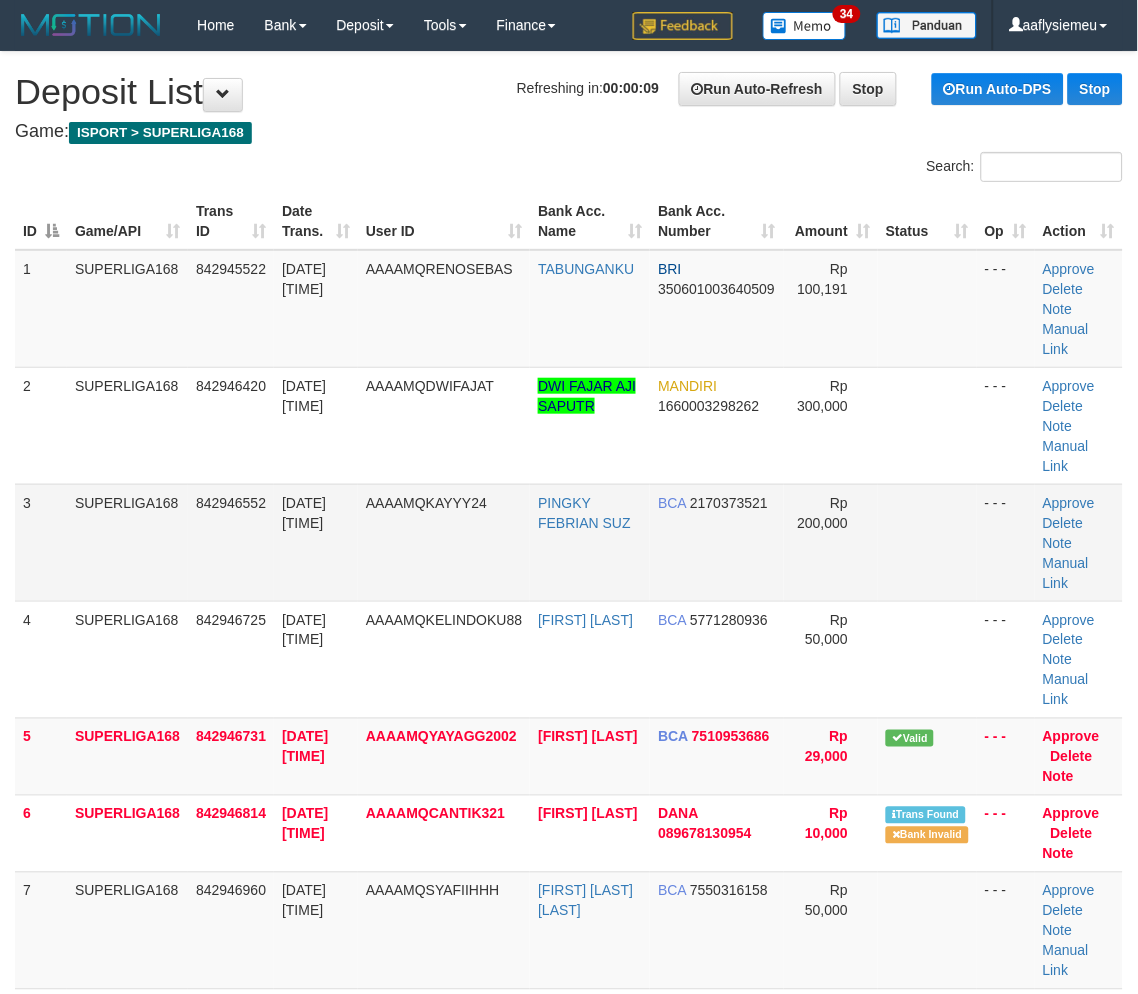 click on "842946552" at bounding box center [231, 542] 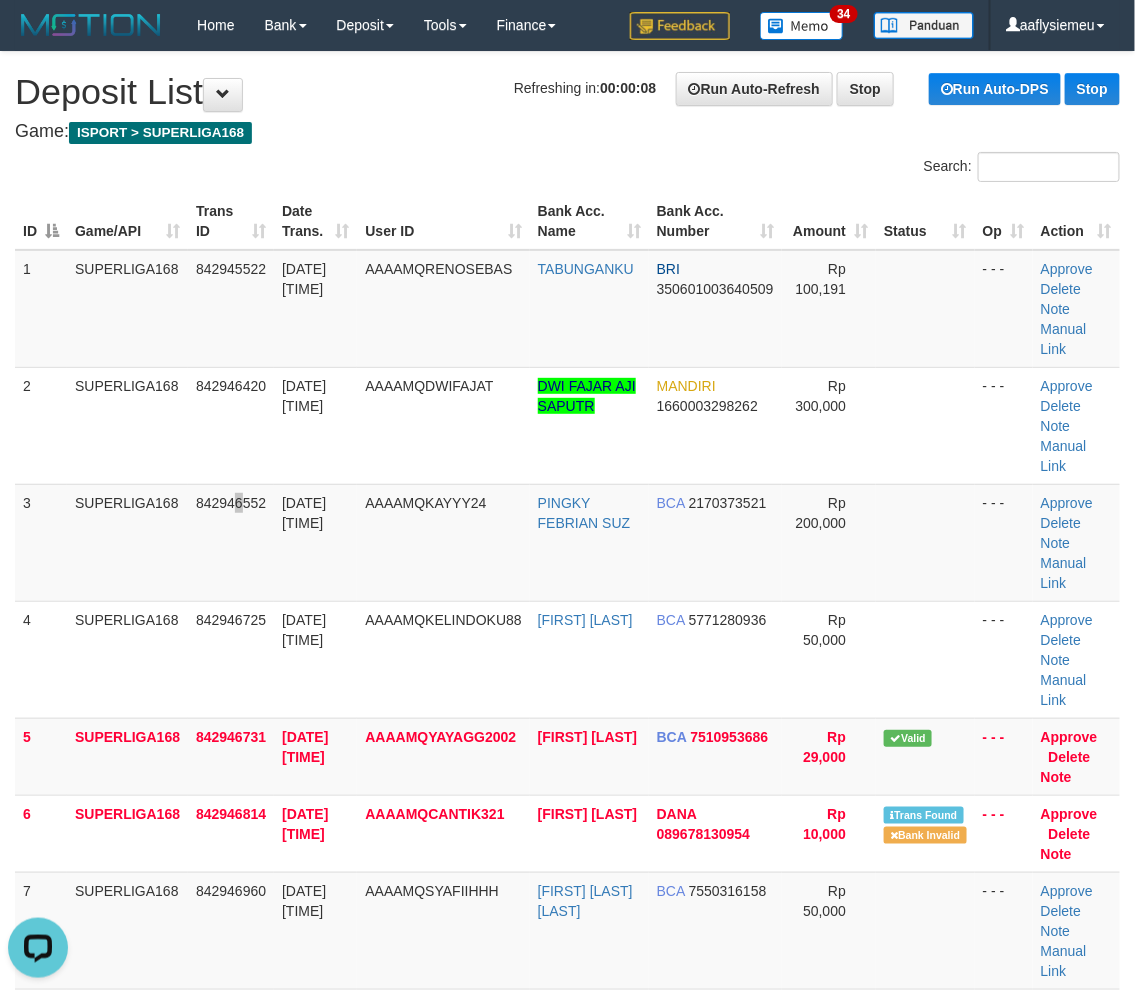 scroll, scrollTop: 0, scrollLeft: 0, axis: both 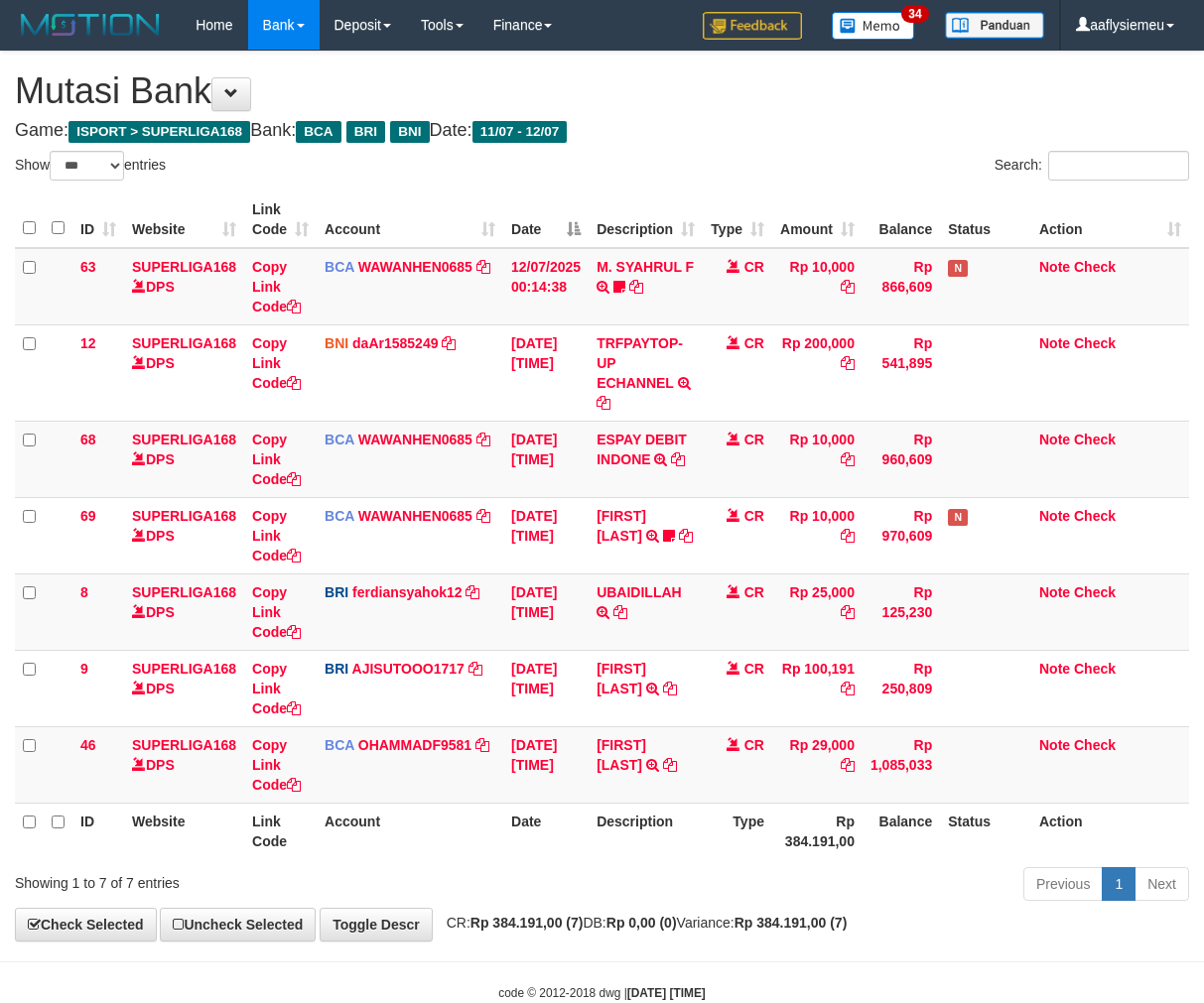 select on "***" 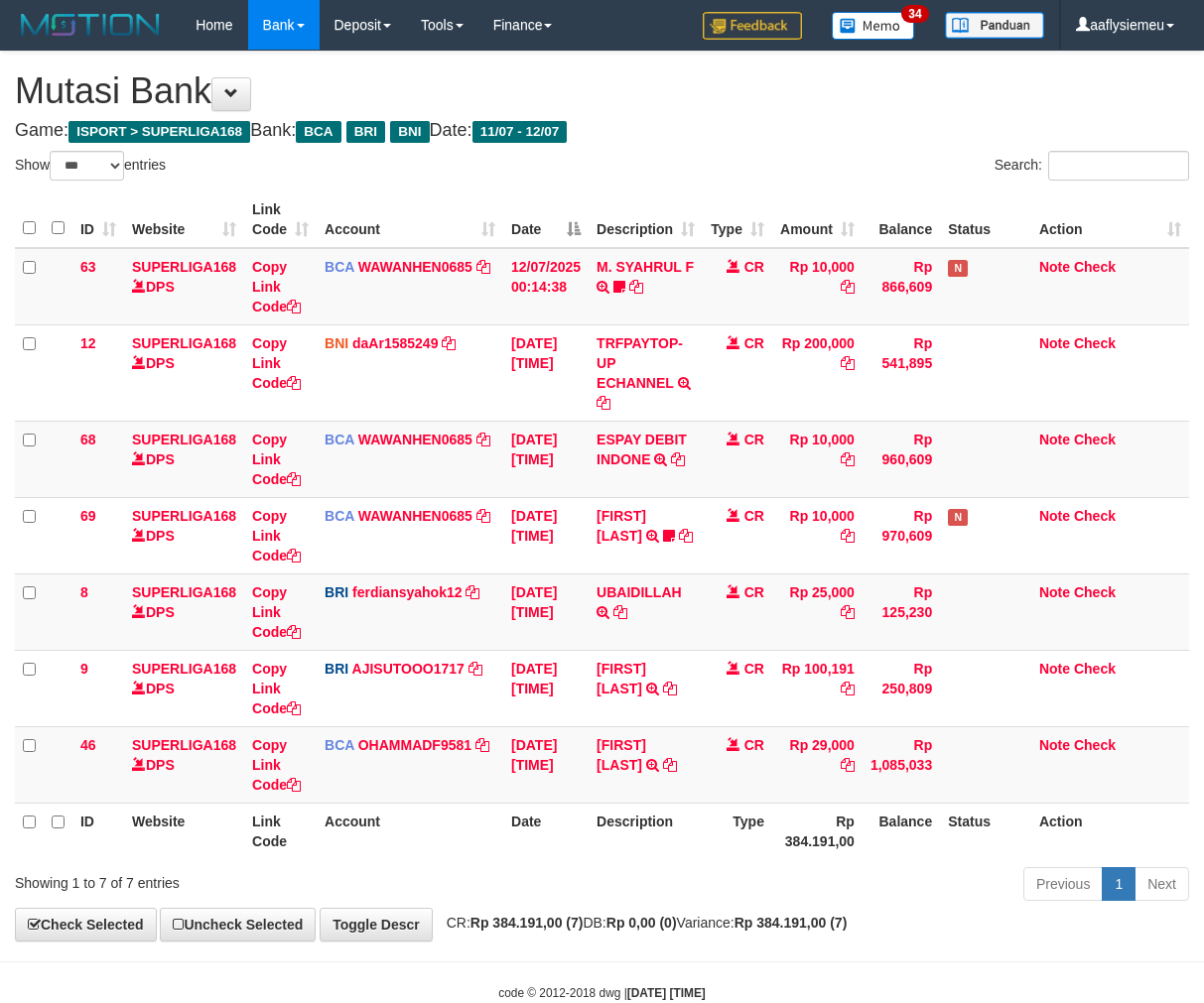 scroll, scrollTop: 50, scrollLeft: 0, axis: vertical 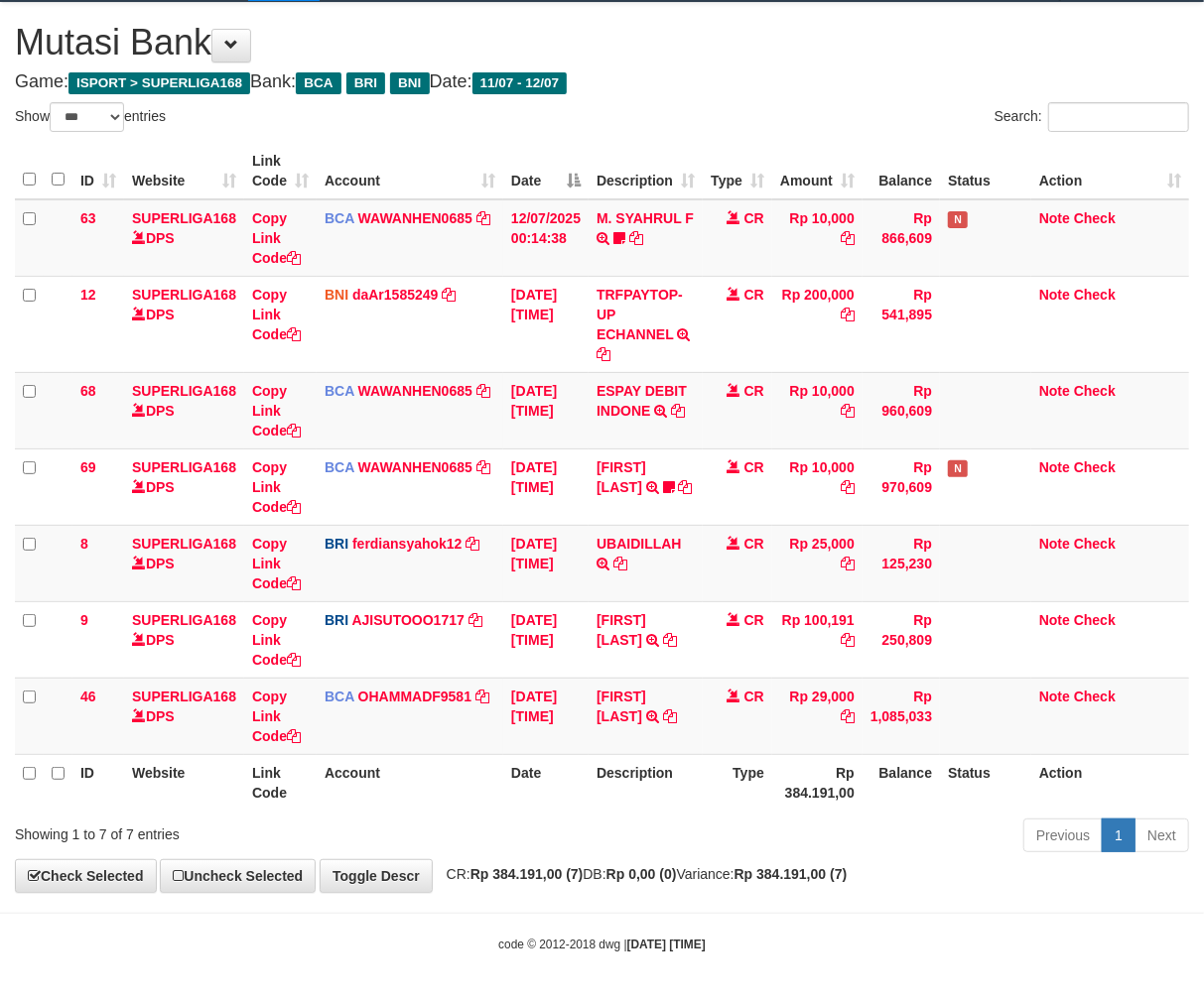 click on "Previous 1 Next" at bounding box center (853, 837) 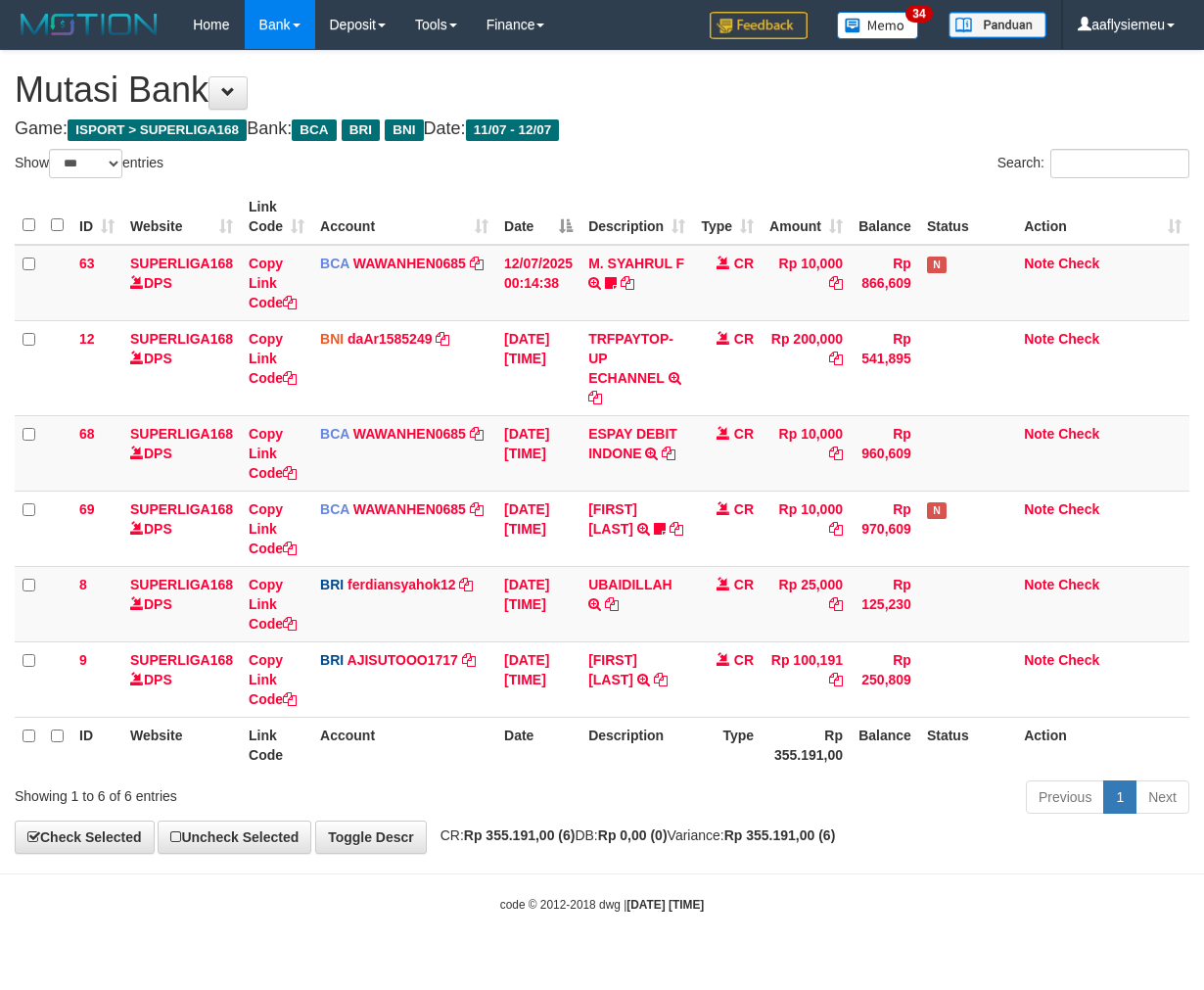 select on "***" 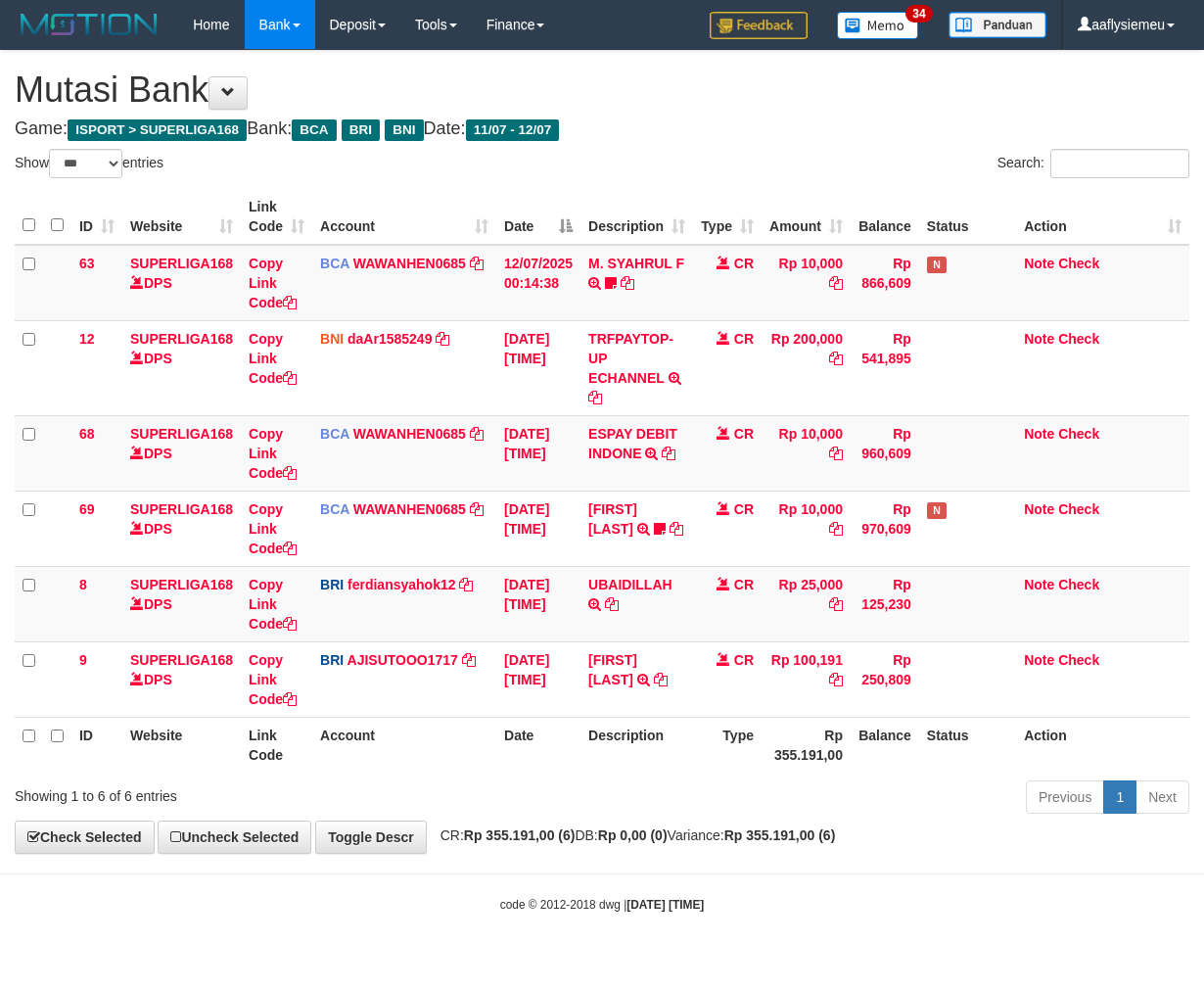 scroll, scrollTop: 0, scrollLeft: 0, axis: both 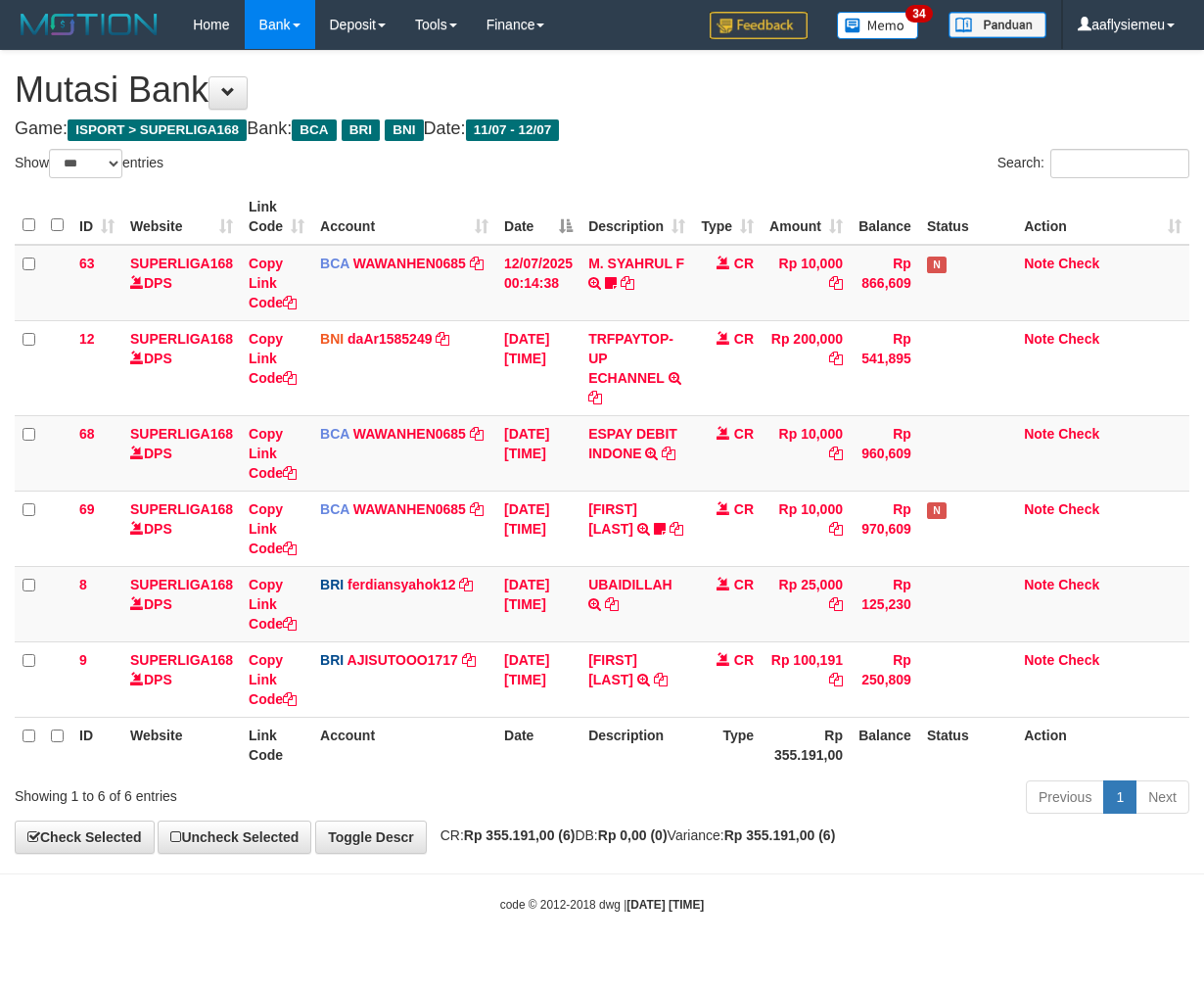 select on "***" 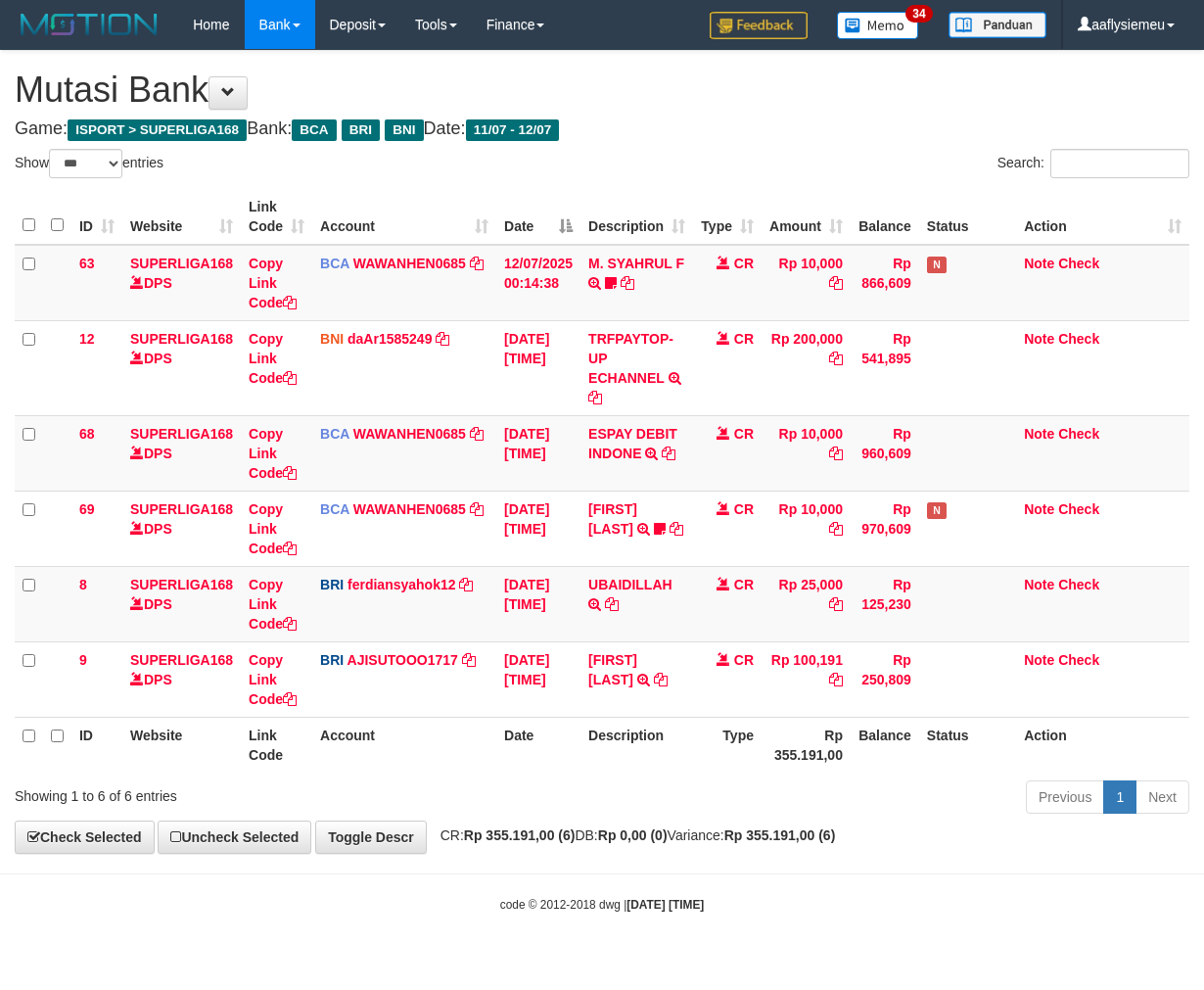 scroll, scrollTop: 0, scrollLeft: 0, axis: both 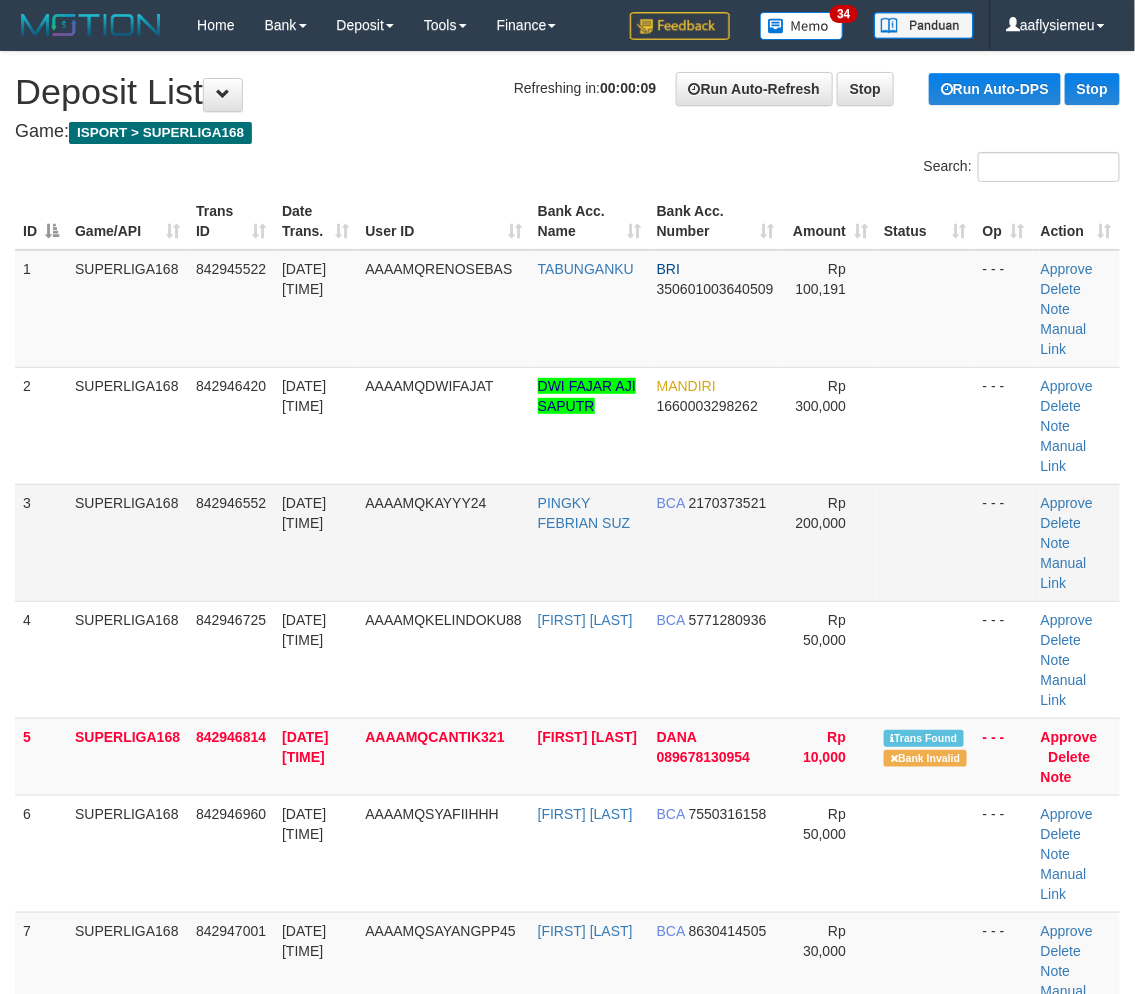 click on "3" at bounding box center (41, 542) 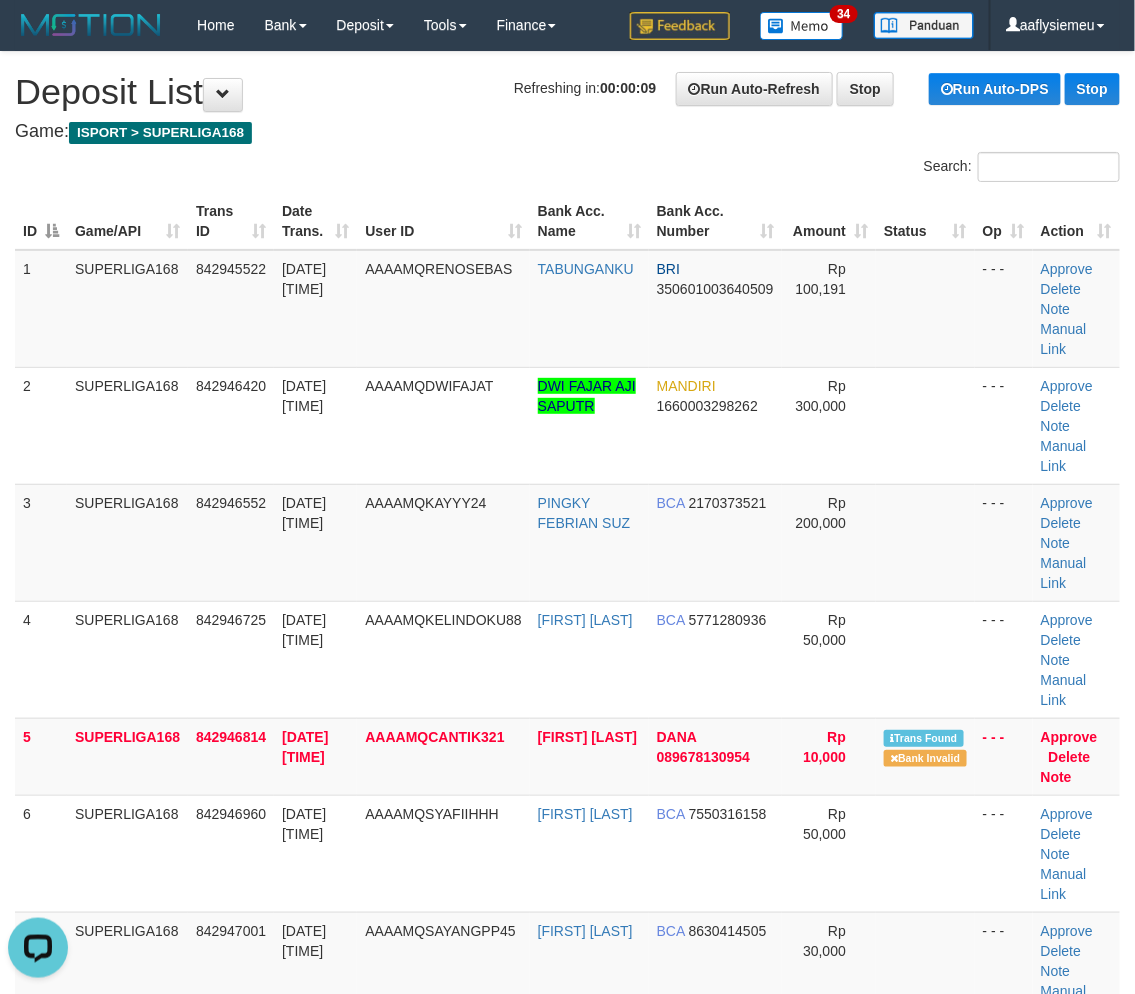 scroll, scrollTop: 0, scrollLeft: 0, axis: both 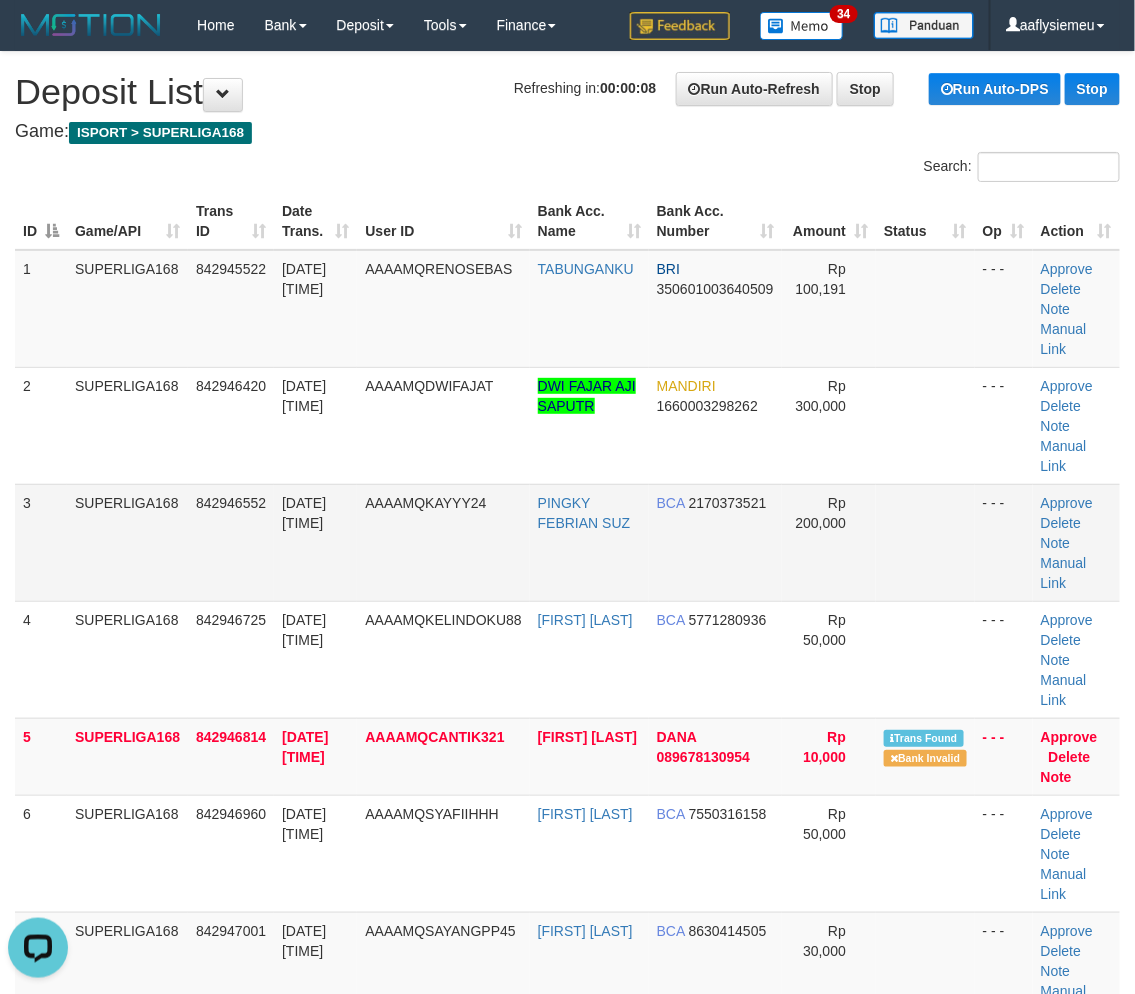 click on "3" at bounding box center (41, 542) 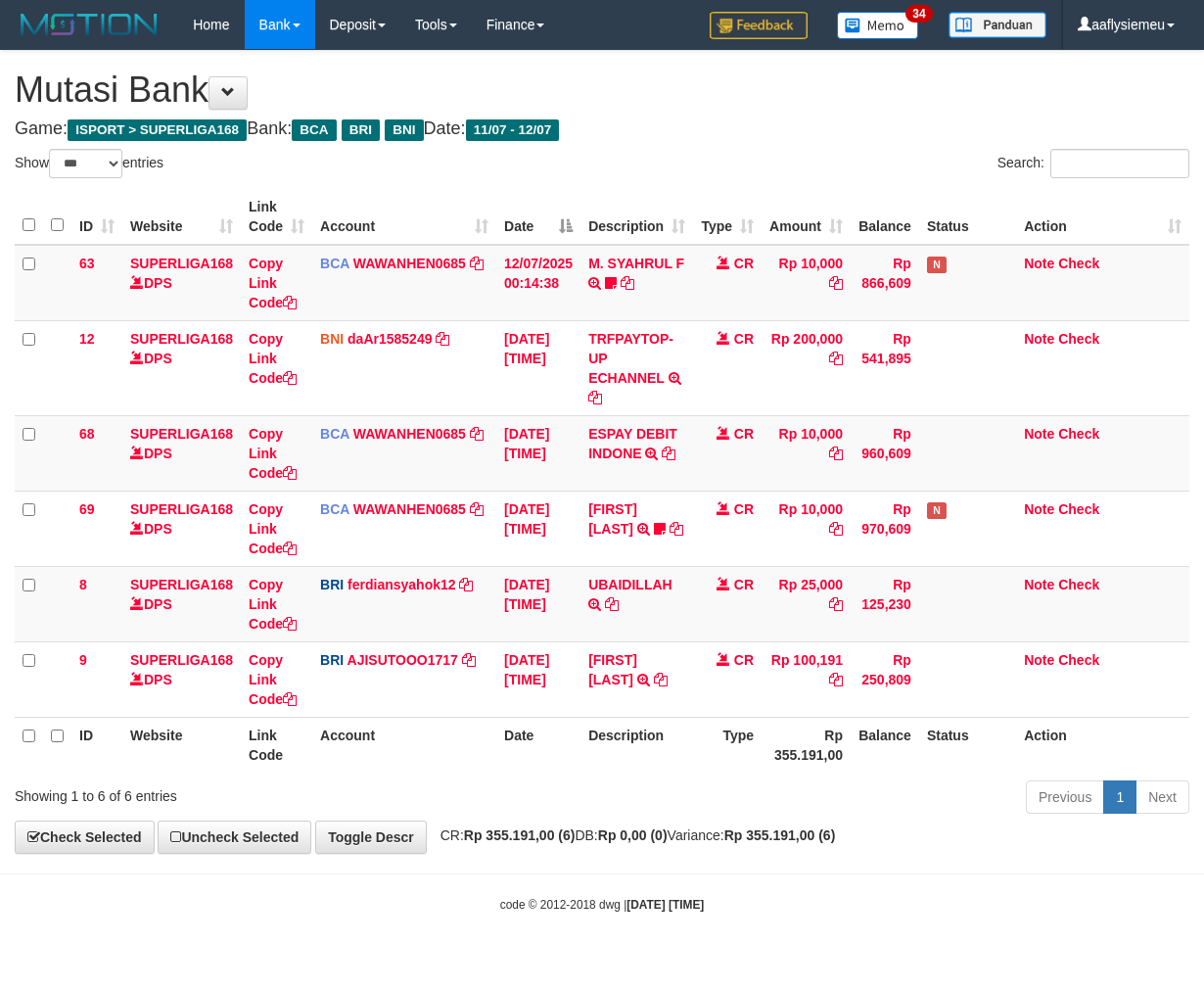 select on "***" 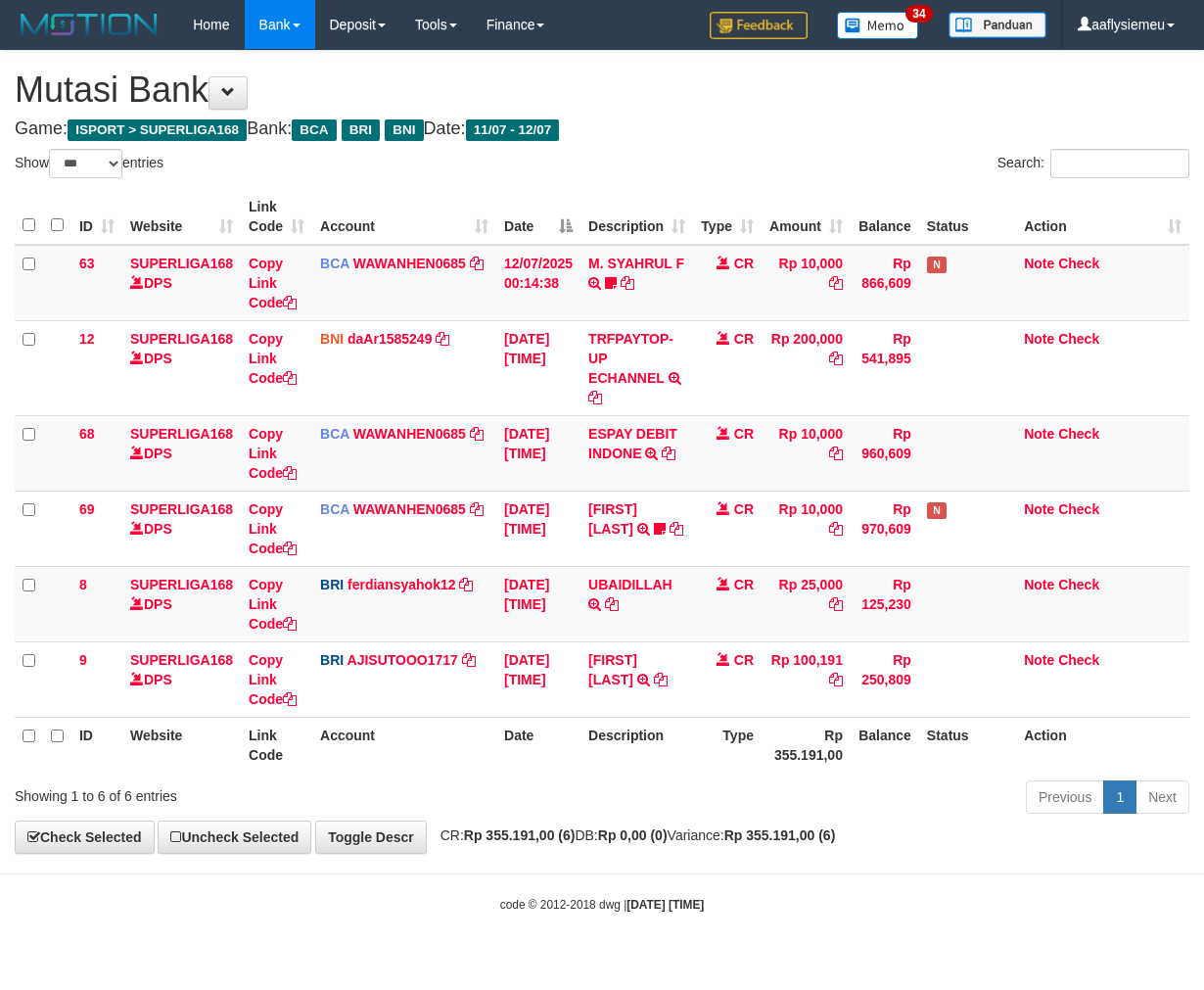 scroll, scrollTop: 0, scrollLeft: 0, axis: both 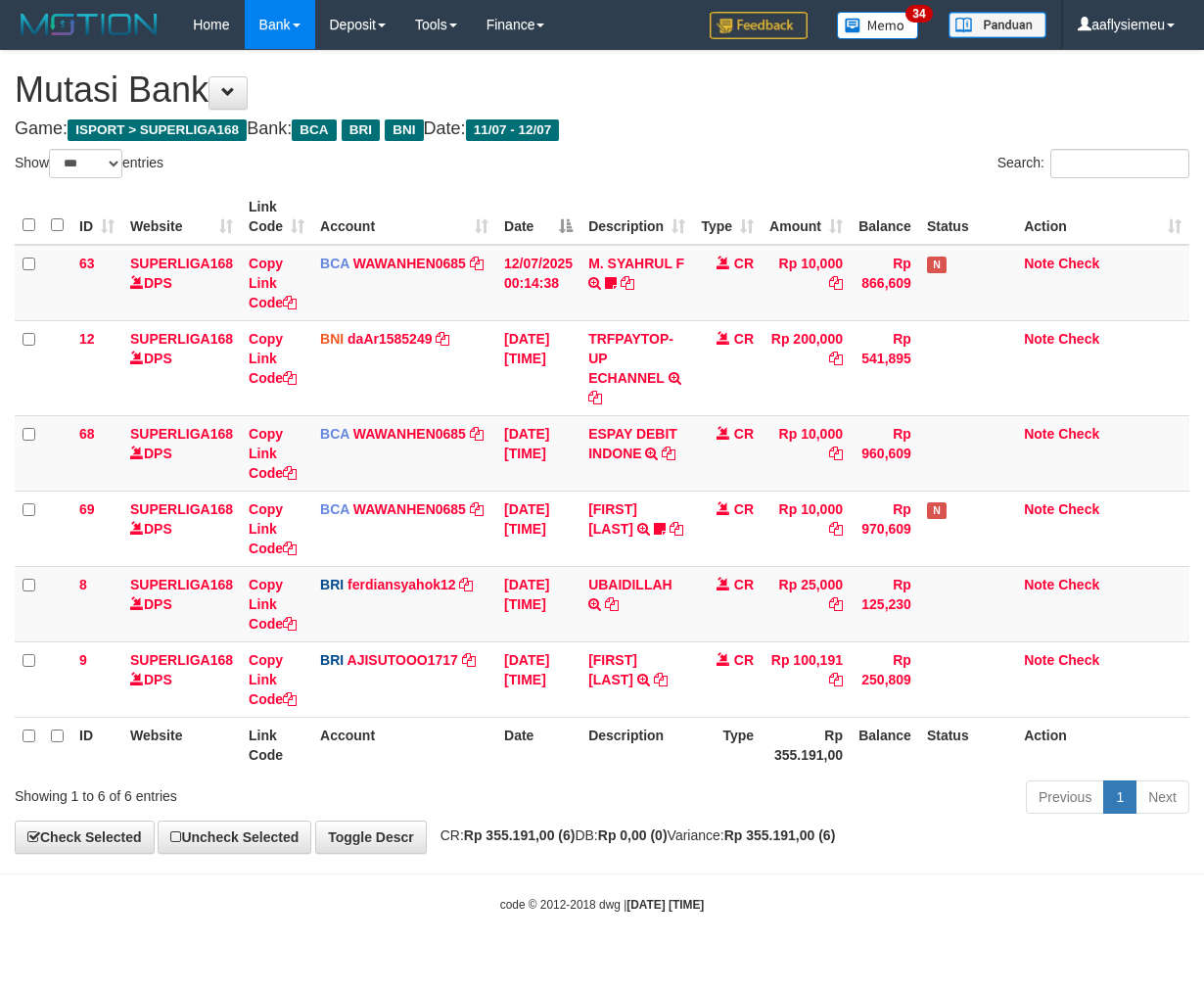 select on "***" 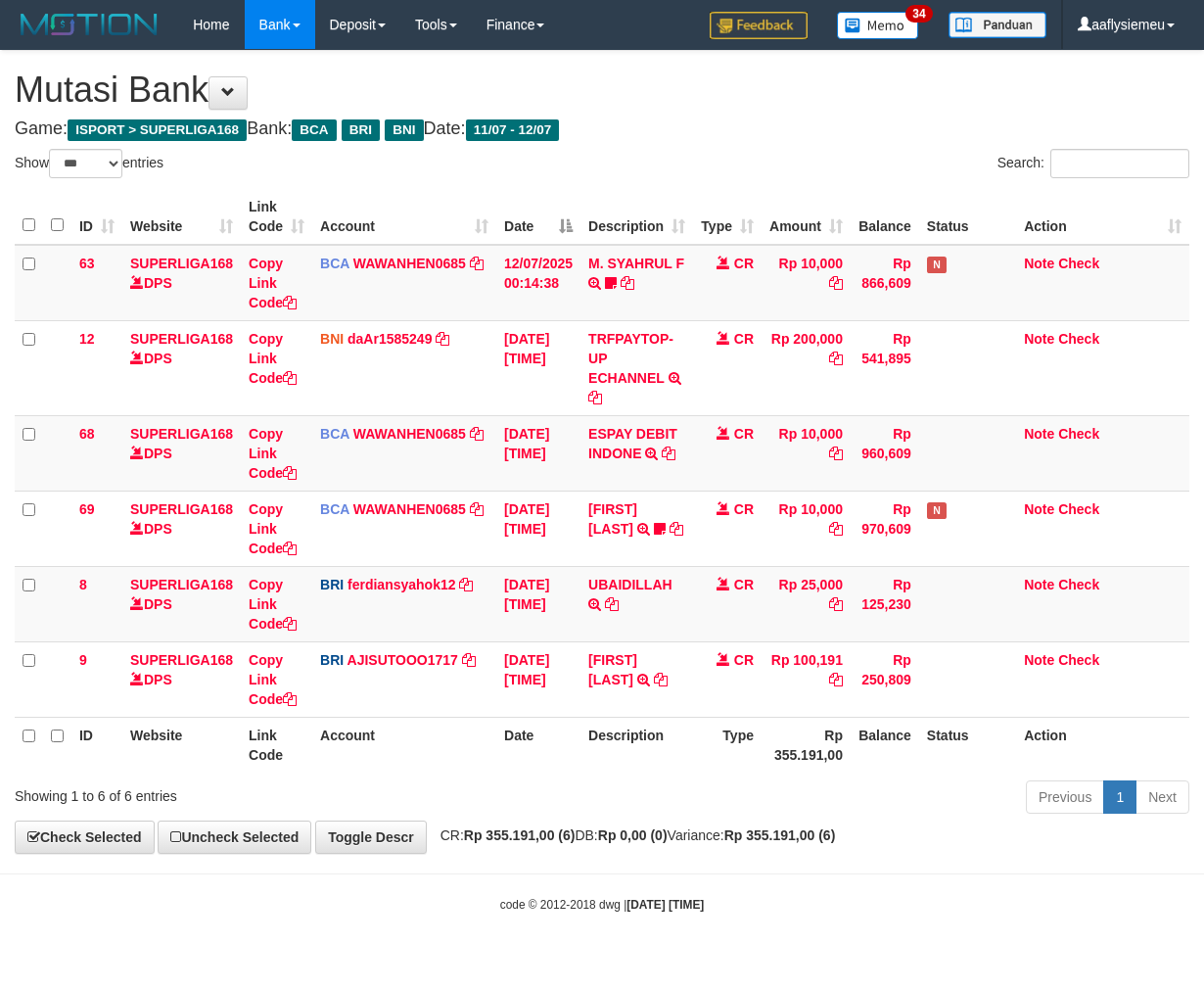 scroll, scrollTop: 0, scrollLeft: 0, axis: both 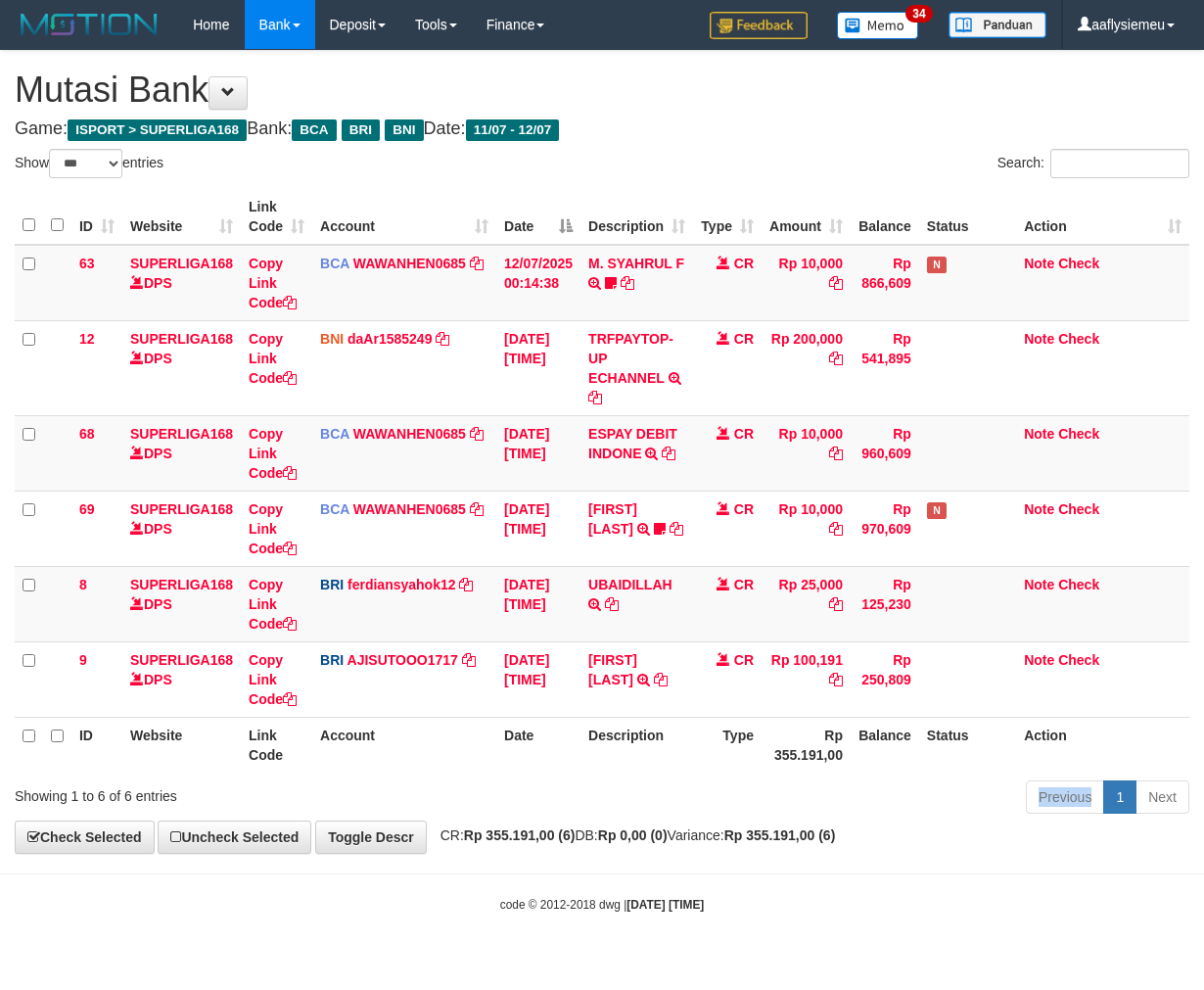 click on "Previous 1 Next" at bounding box center (854, 799) 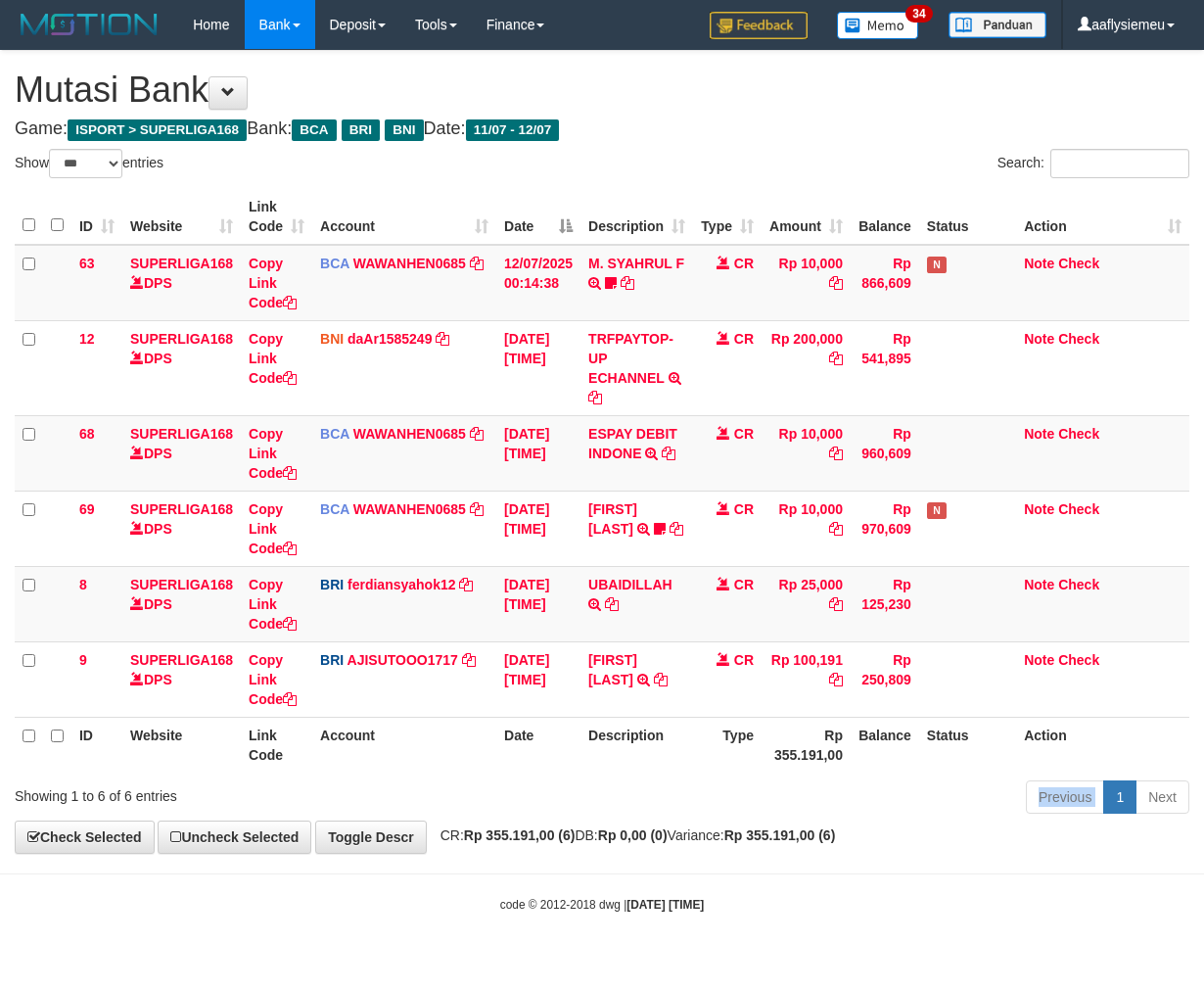 click on "Previous 1 Next" at bounding box center [854, 799] 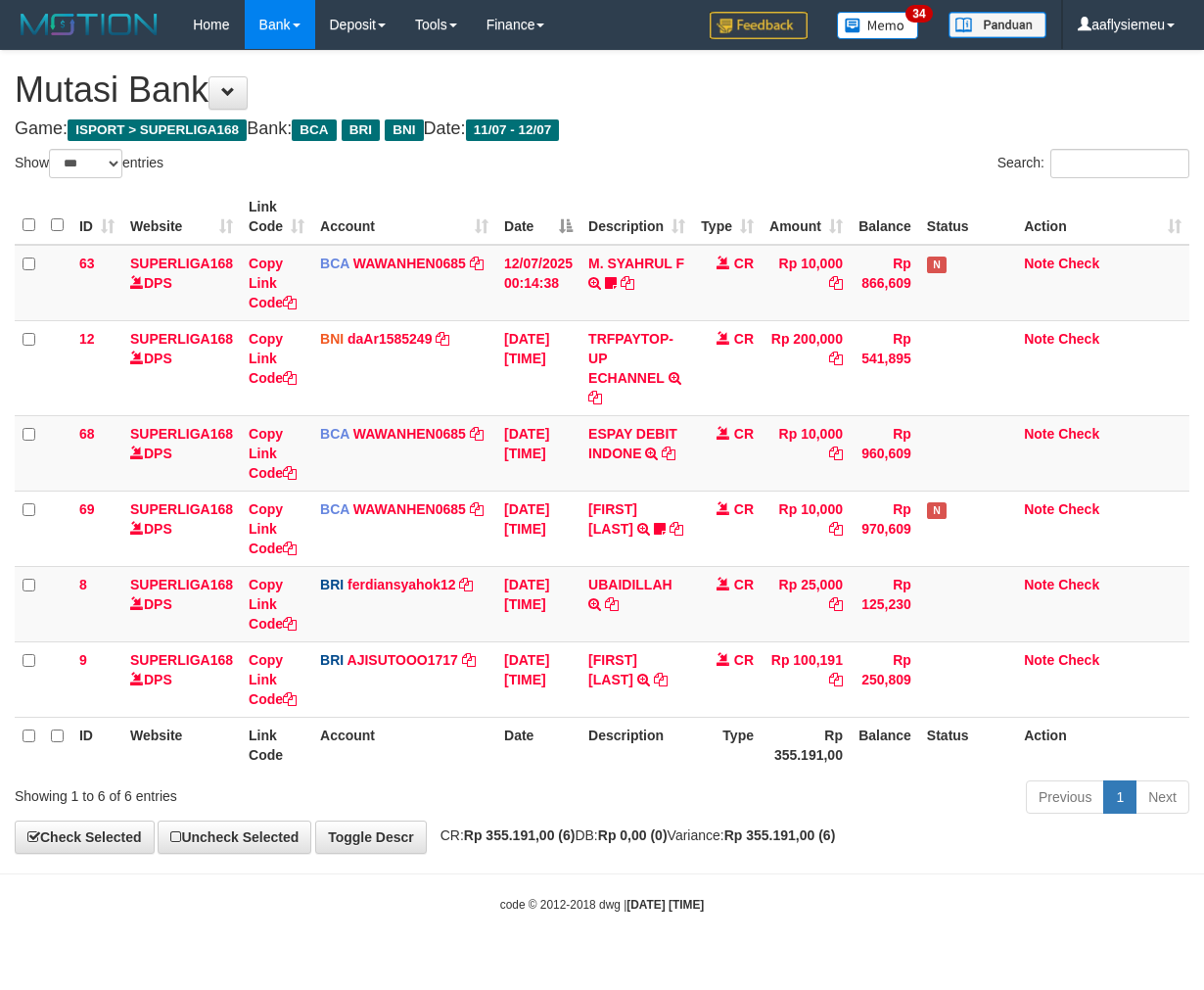 click on "Toggle navigation
Home
Bank
Account List
Load
By Website
Group
[ISPORT]													SUPERLIGA168
By Load Group (DPS)
34" at bounding box center [602, 481] 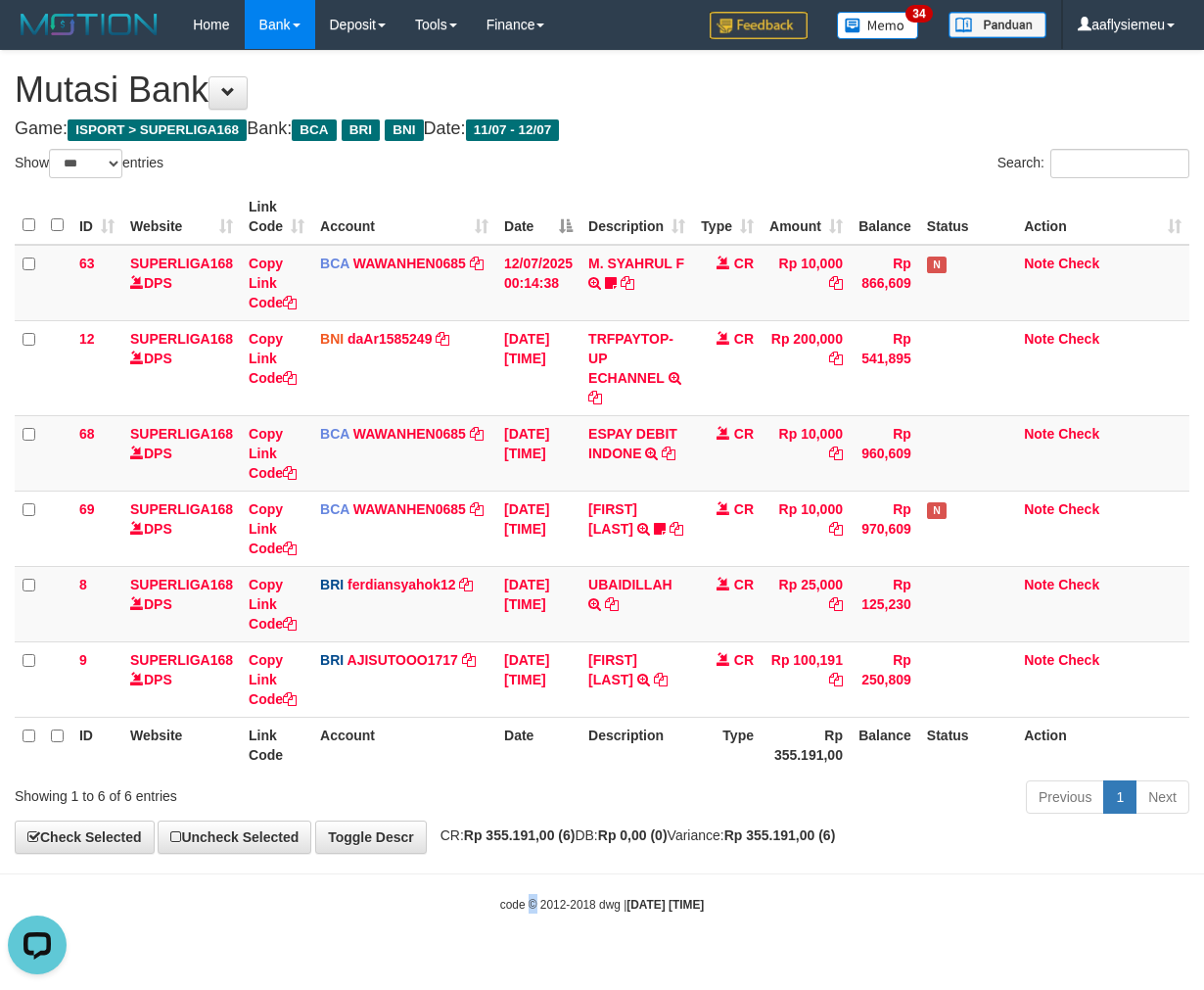 scroll, scrollTop: 0, scrollLeft: 0, axis: both 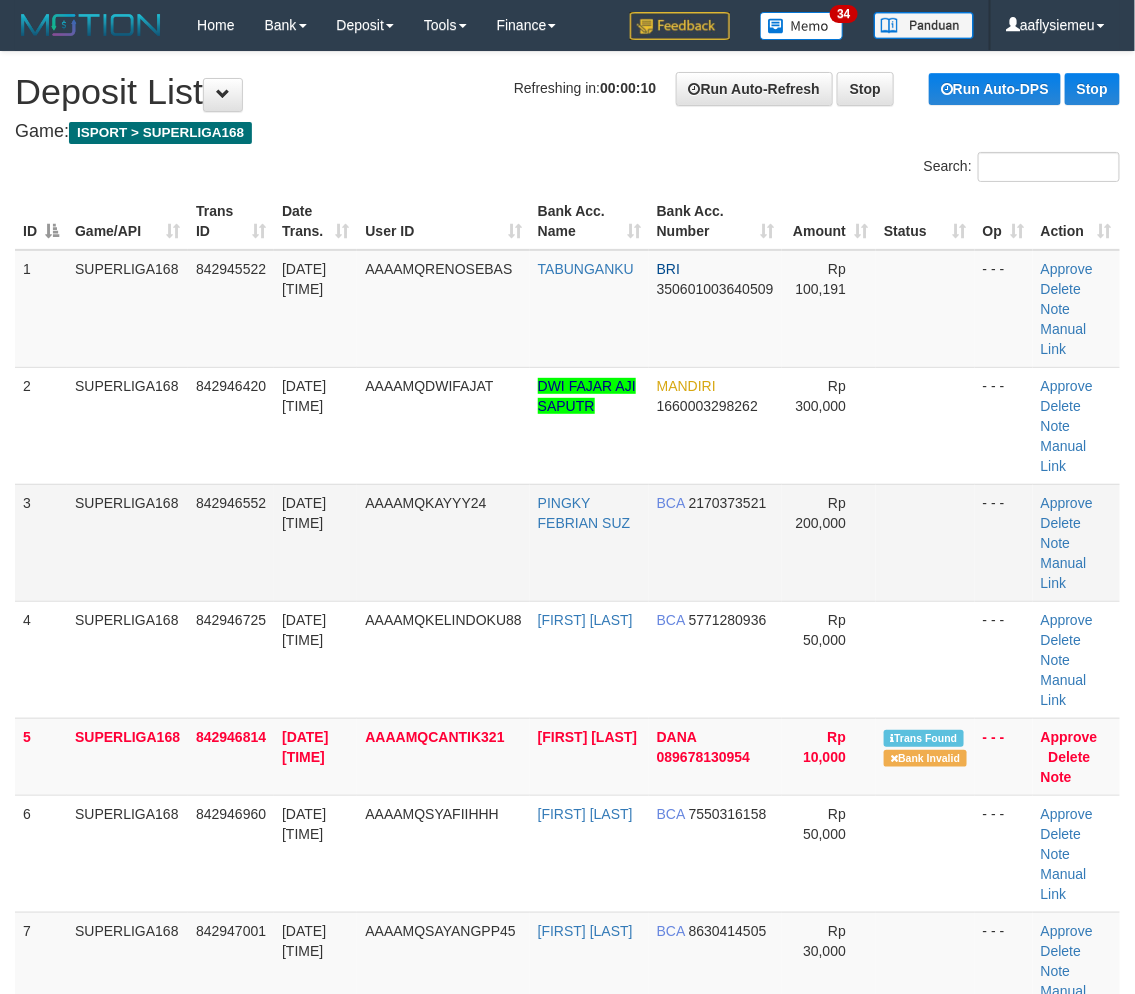 drag, startPoint x: 145, startPoint y: 536, endPoint x: 81, endPoint y: 581, distance: 78.23682 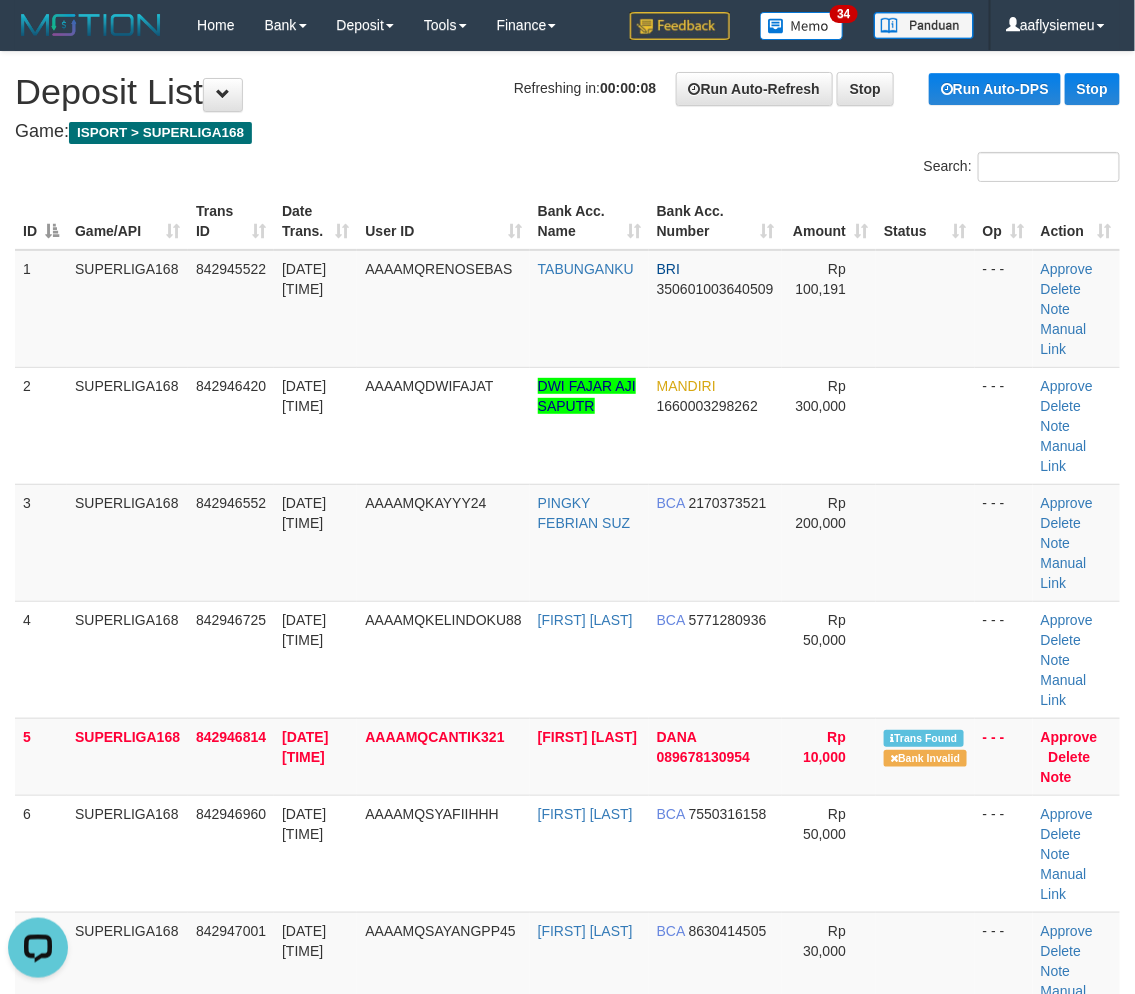 scroll, scrollTop: 0, scrollLeft: 0, axis: both 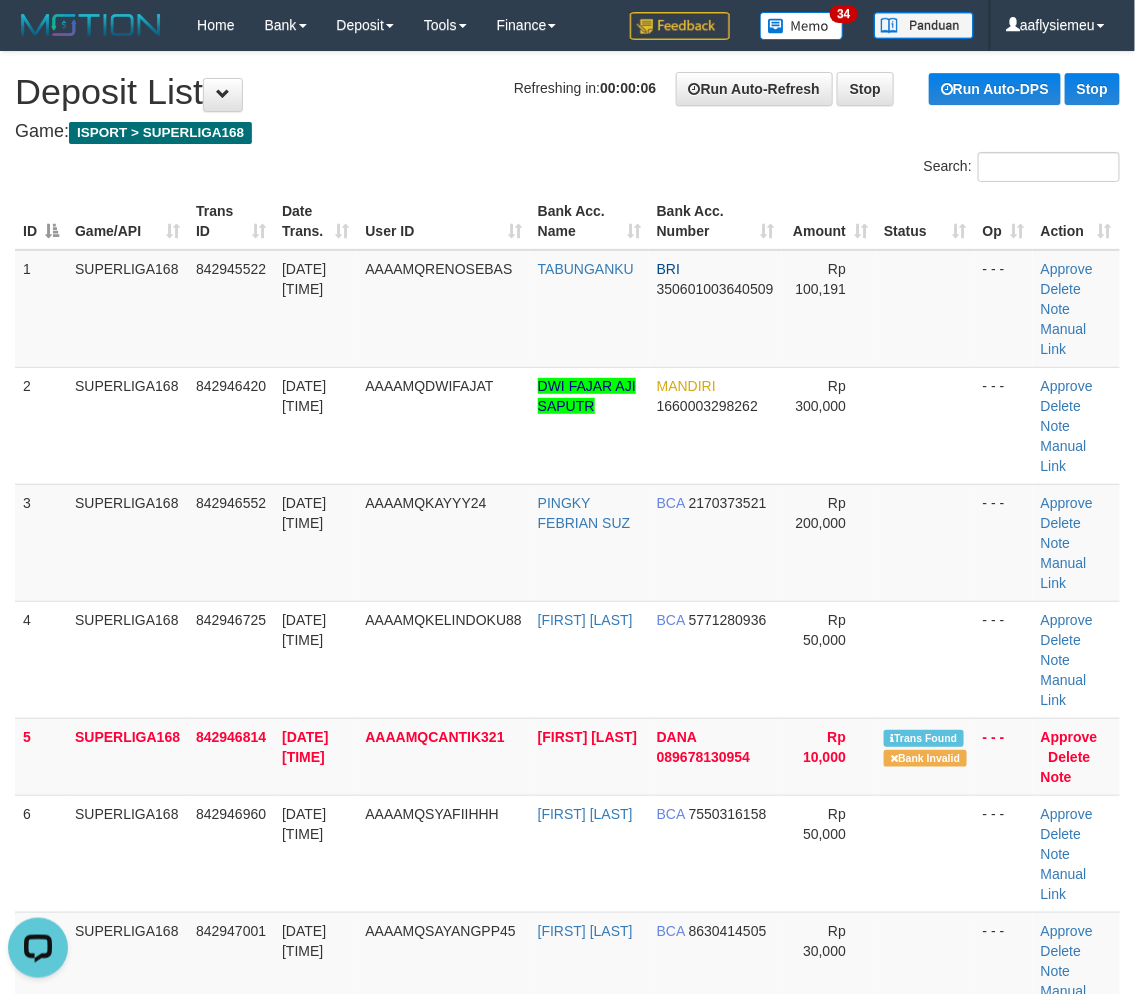 drag, startPoint x: 55, startPoint y: 530, endPoint x: 2, endPoint y: 560, distance: 60.90156 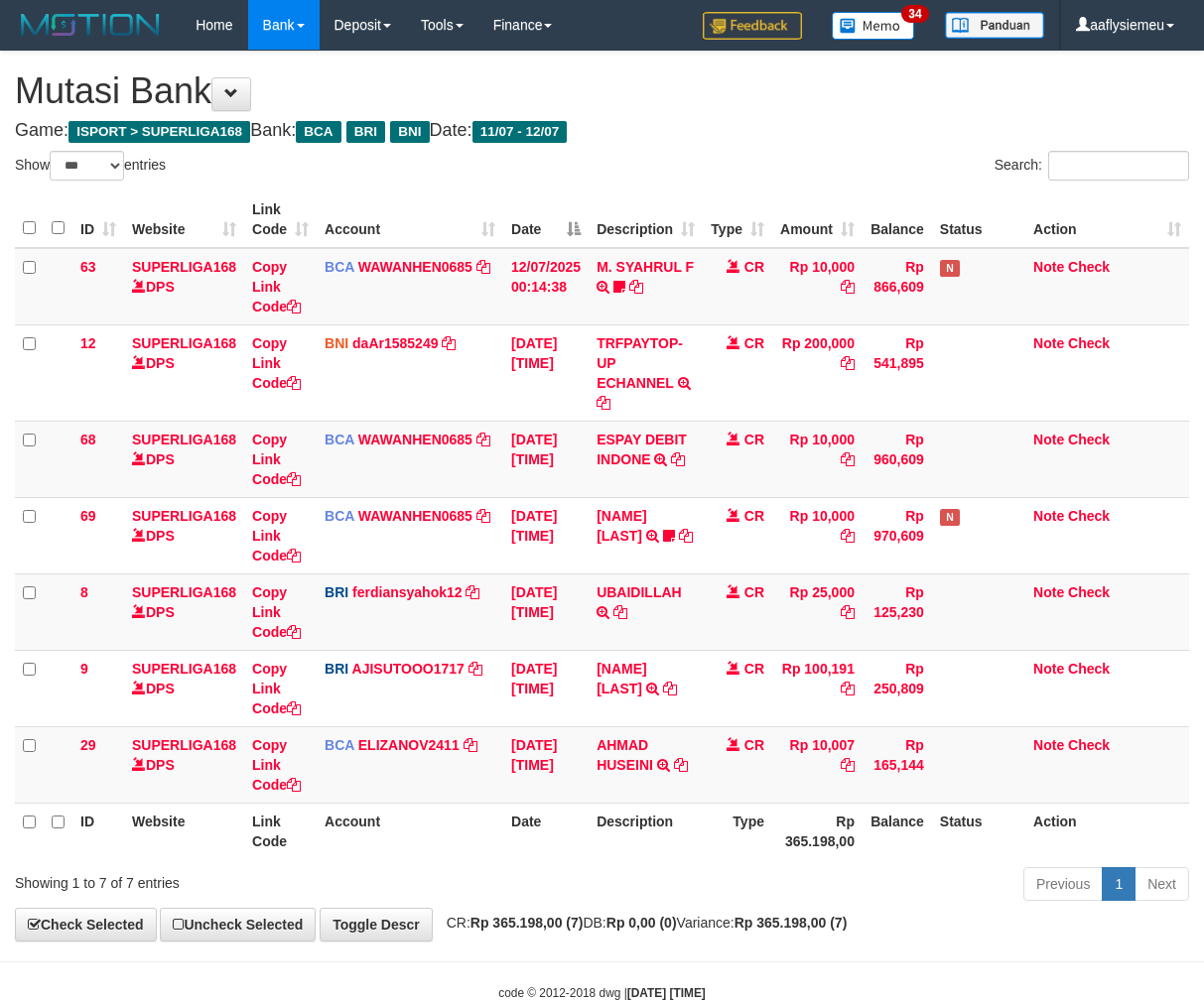 select on "***" 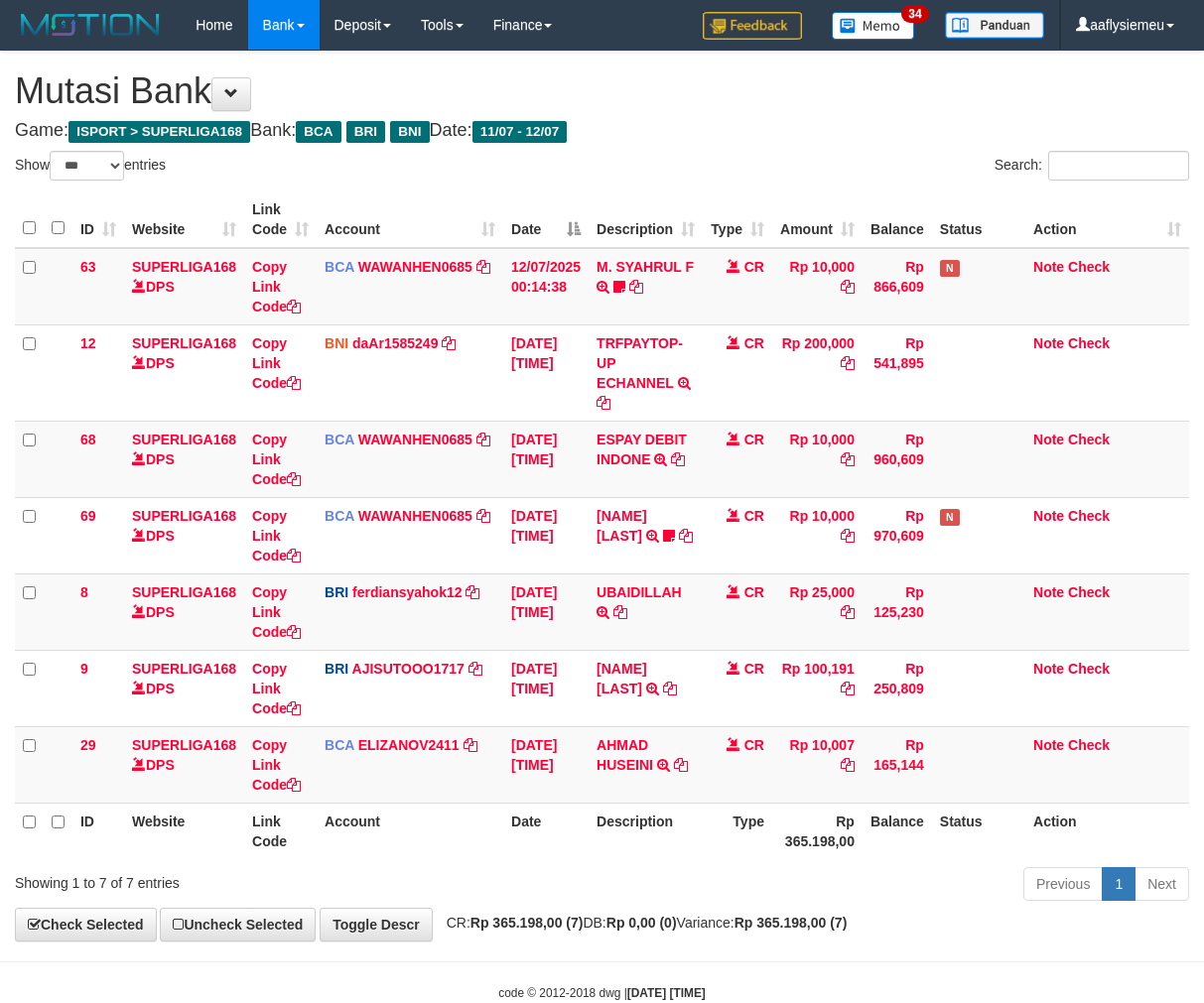 scroll, scrollTop: 0, scrollLeft: 0, axis: both 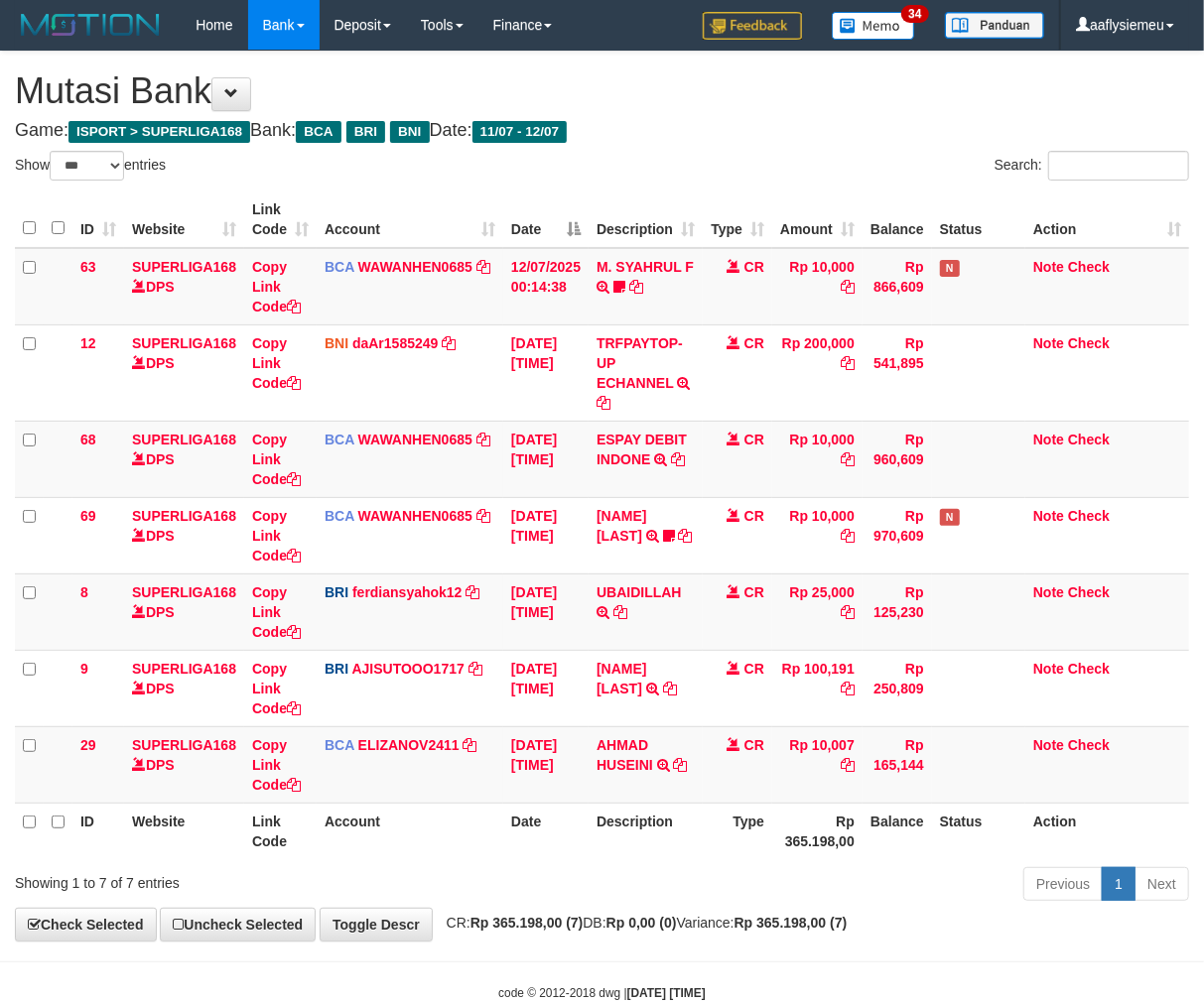 click on "Previous 1 Next" at bounding box center (853, 886) 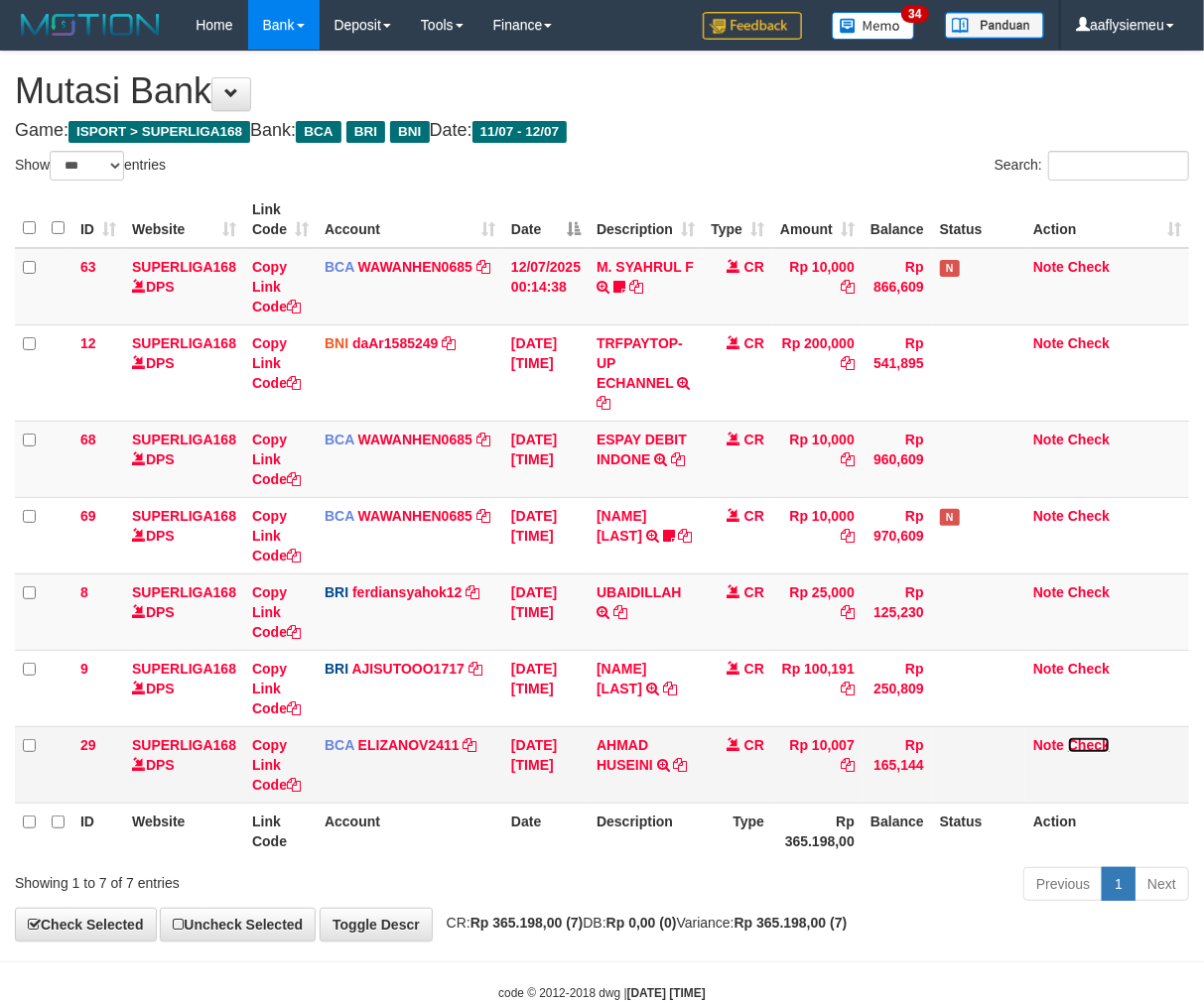 click on "Check" at bounding box center (1089, 745) 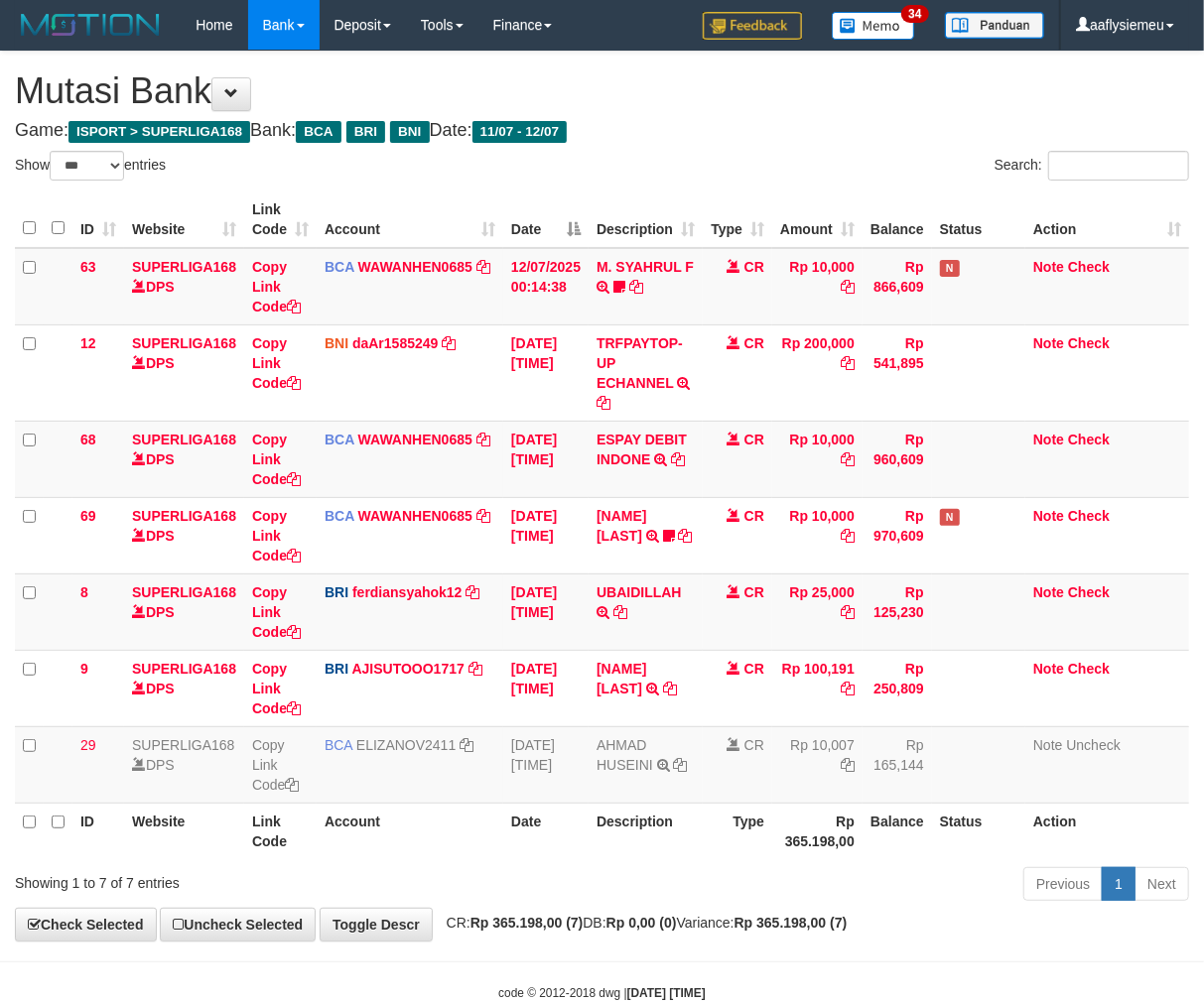 click on "code © 2012-2018 dwg |  [DATE] [TIME]" at bounding box center [602, 993] 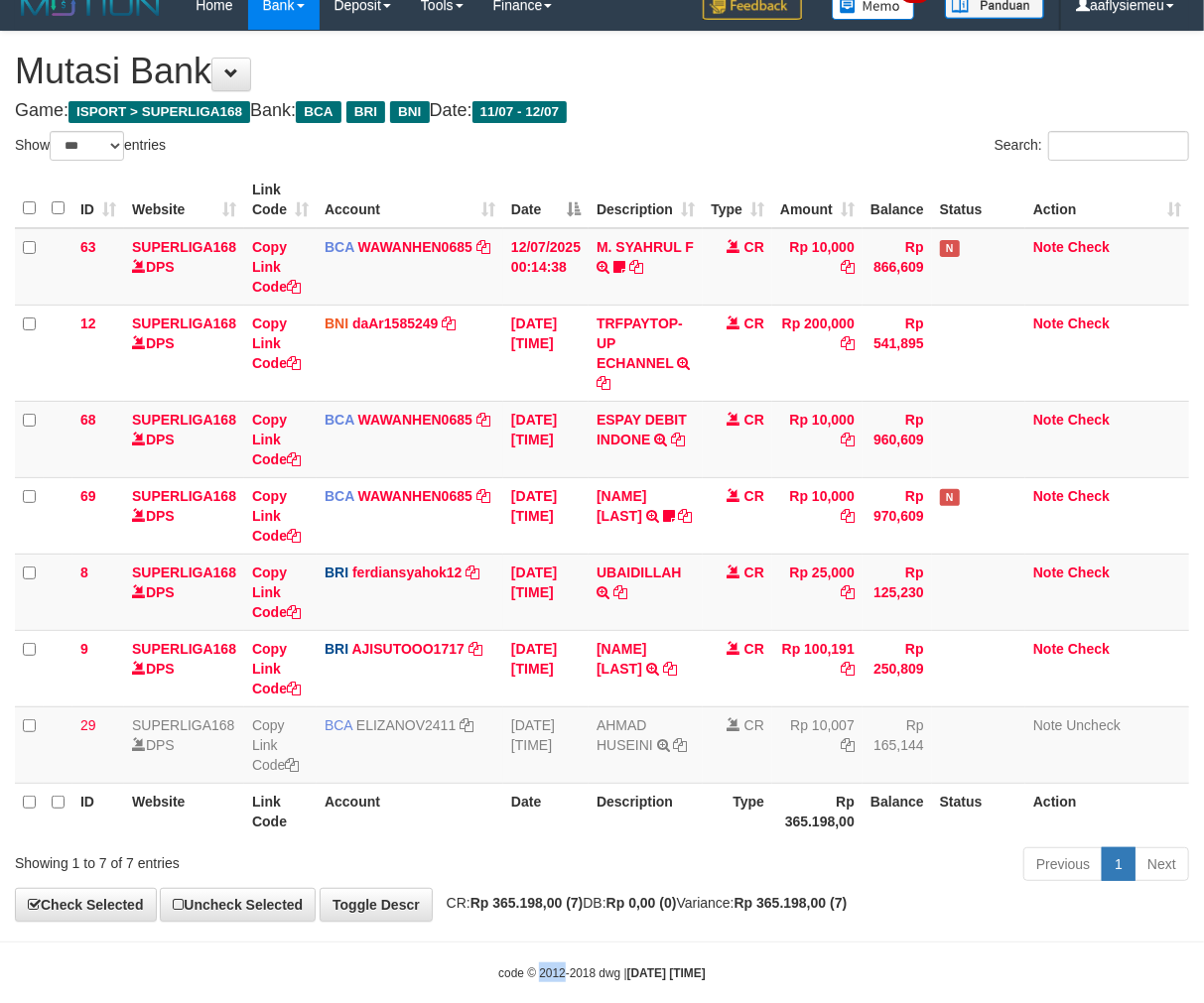 click on "Toggle navigation
Home
Bank
Account List
Load
By Website
Group
[ISPORT]													SUPERLIGA168
By Load Group (DPS)
34" at bounding box center (602, 506) 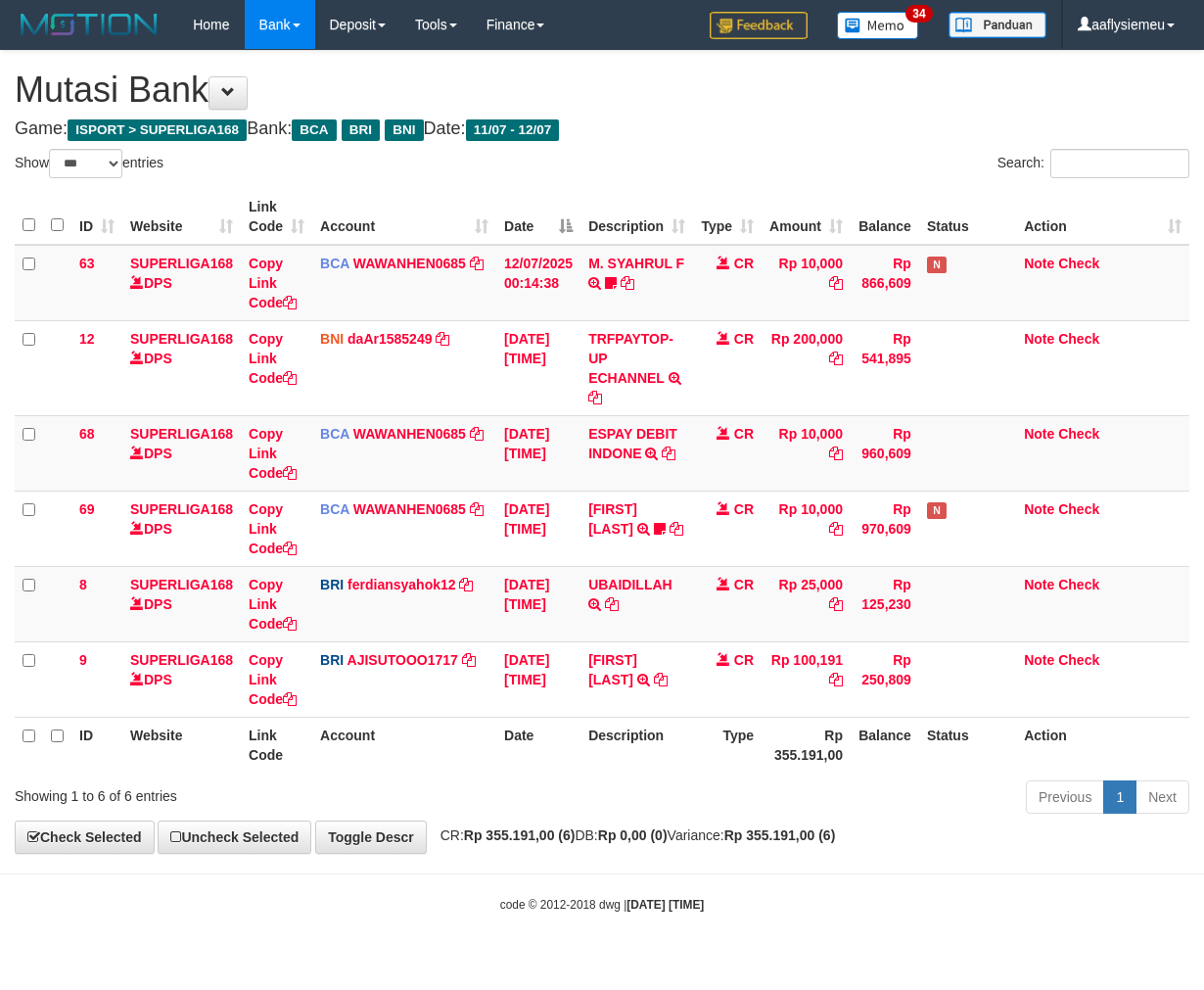 select on "***" 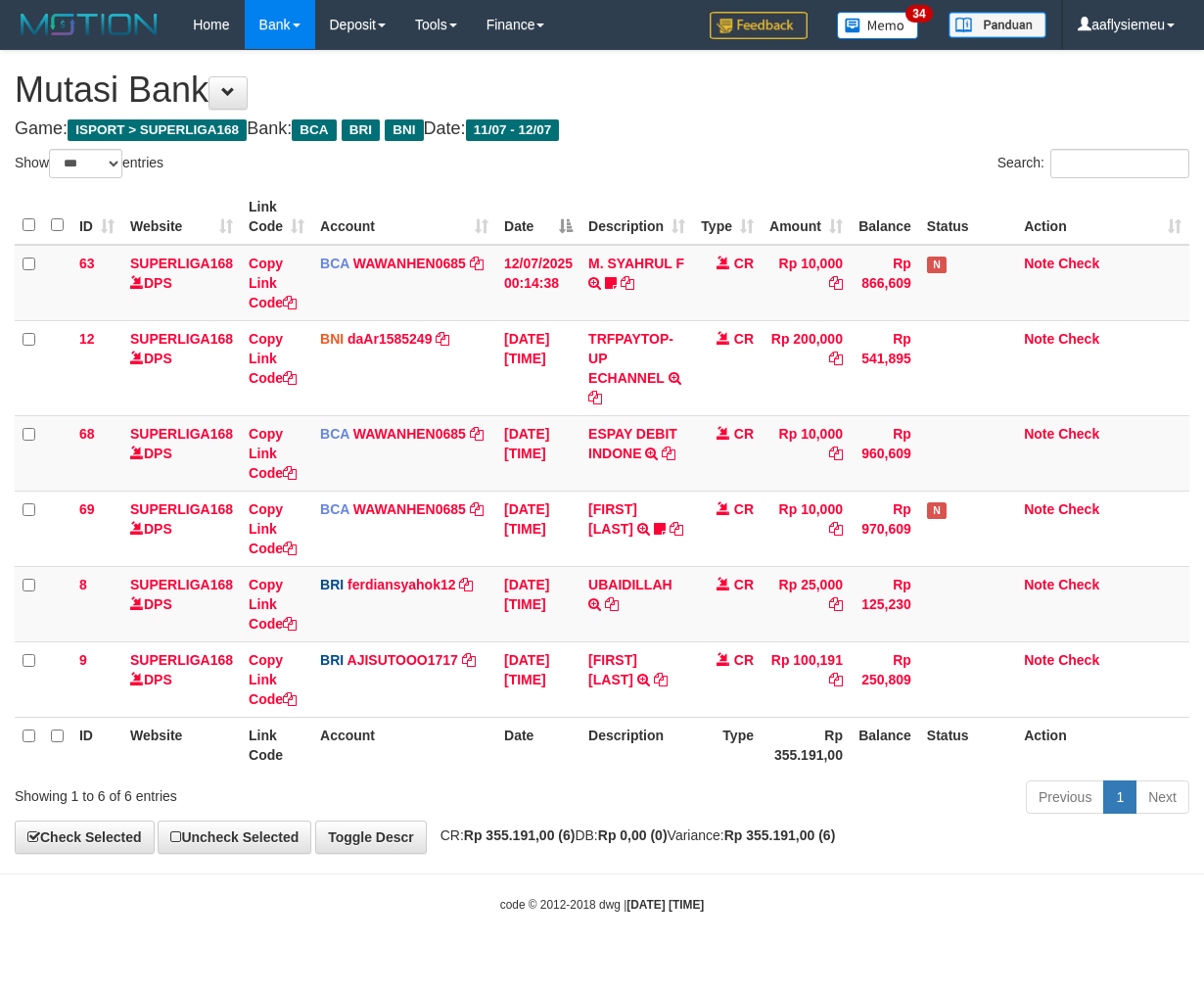scroll, scrollTop: 0, scrollLeft: 0, axis: both 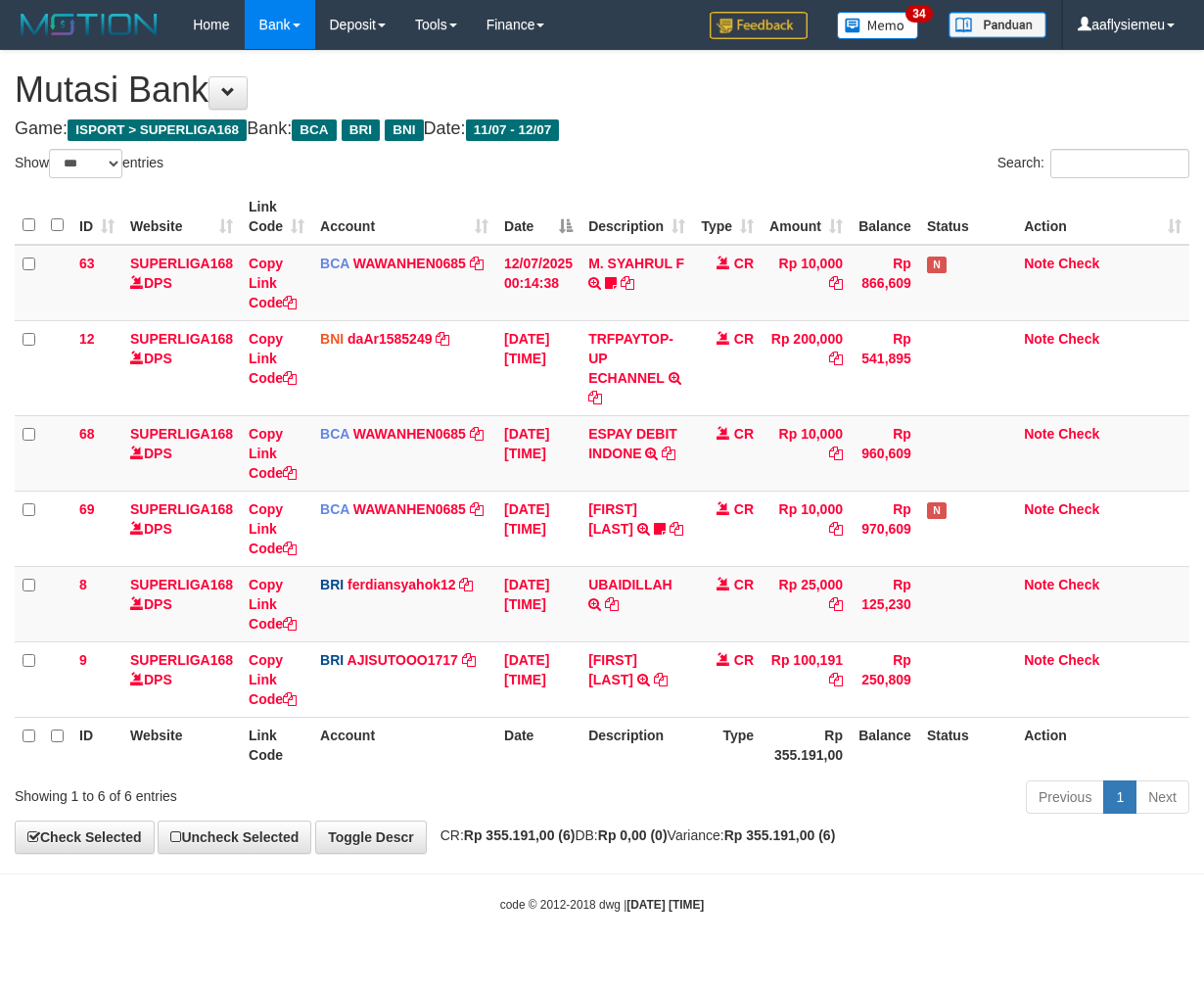 select on "***" 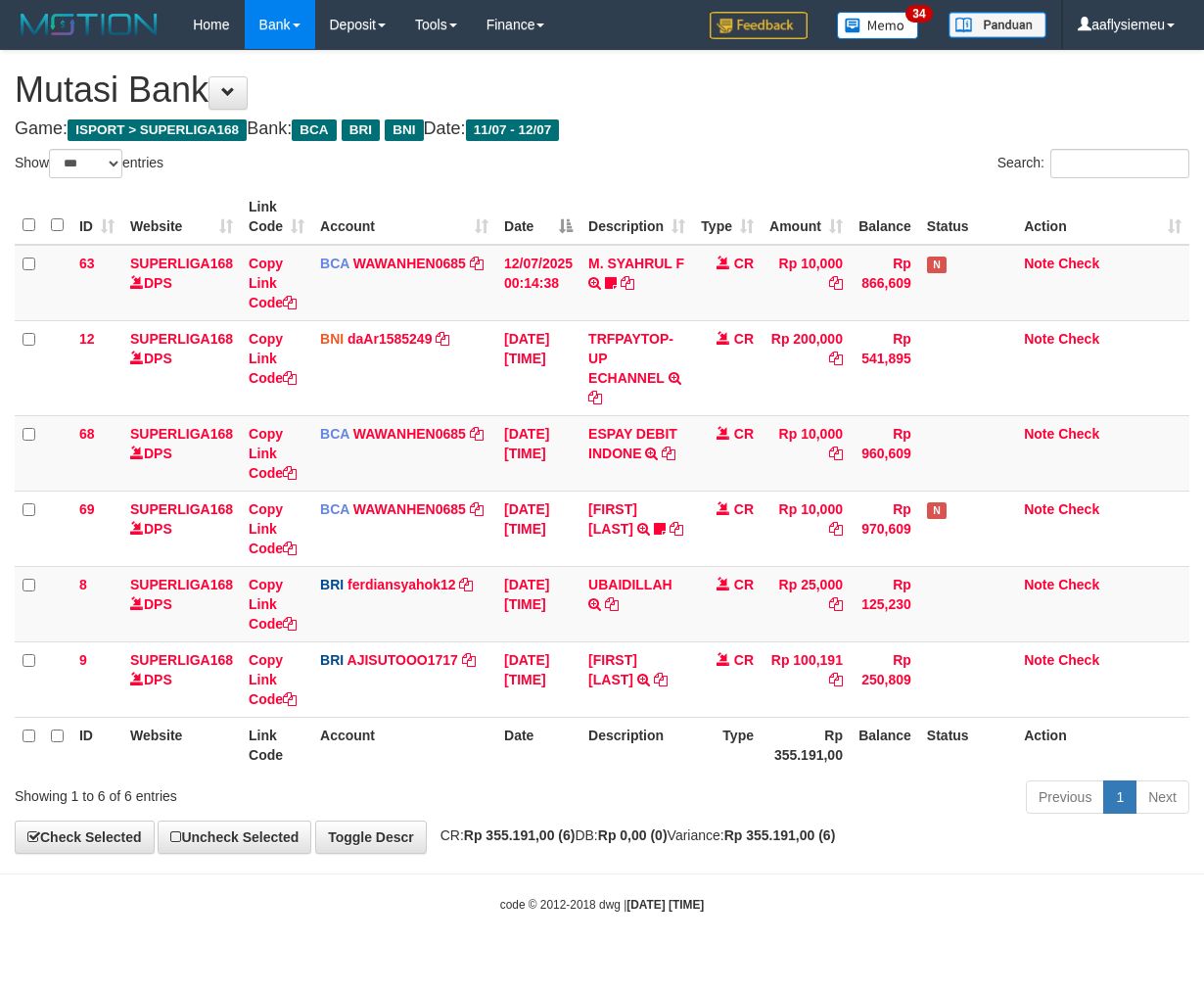 scroll, scrollTop: 0, scrollLeft: 0, axis: both 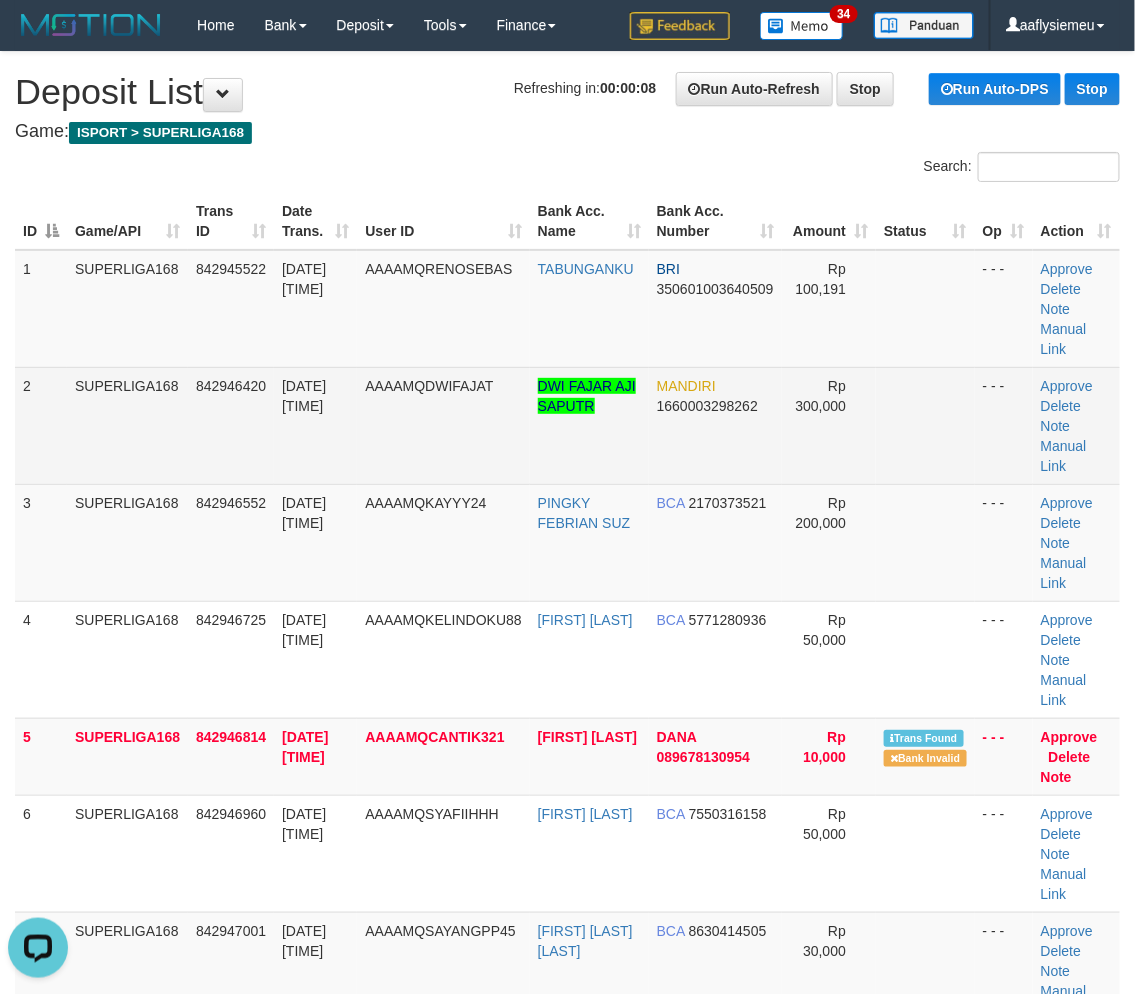 click on "842946420" at bounding box center [231, 425] 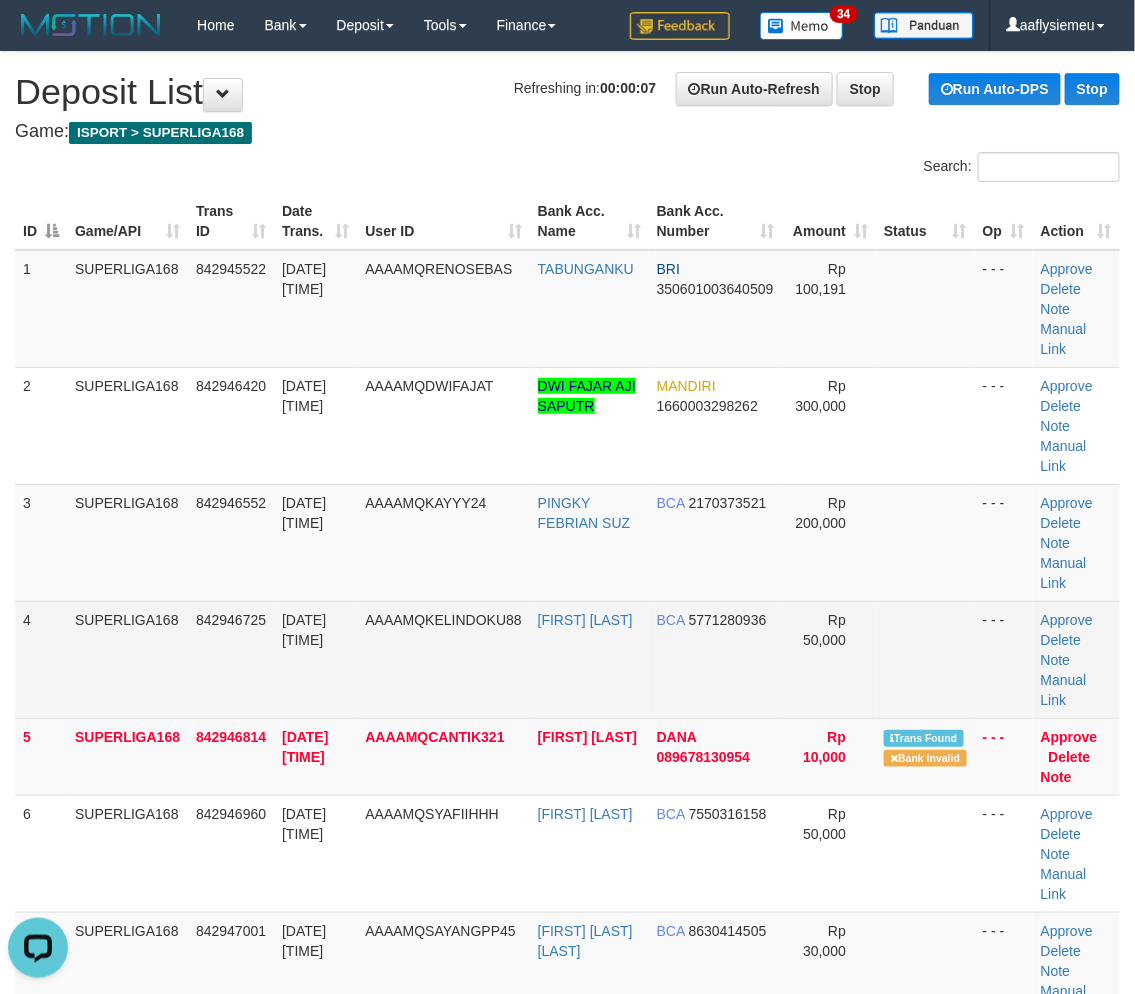 click on "AAAAMQKELINDOKU88" at bounding box center [443, 659] 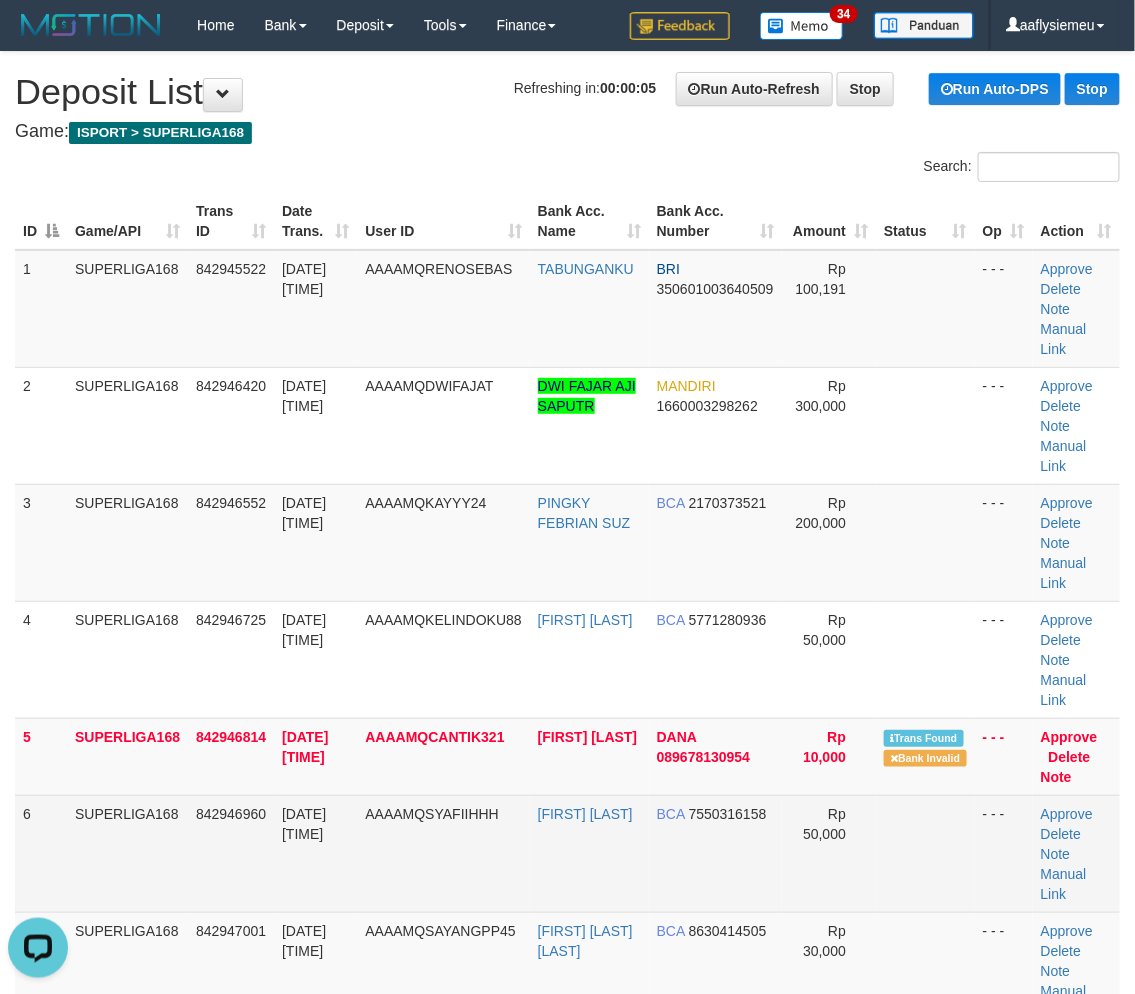 scroll, scrollTop: 82, scrollLeft: 0, axis: vertical 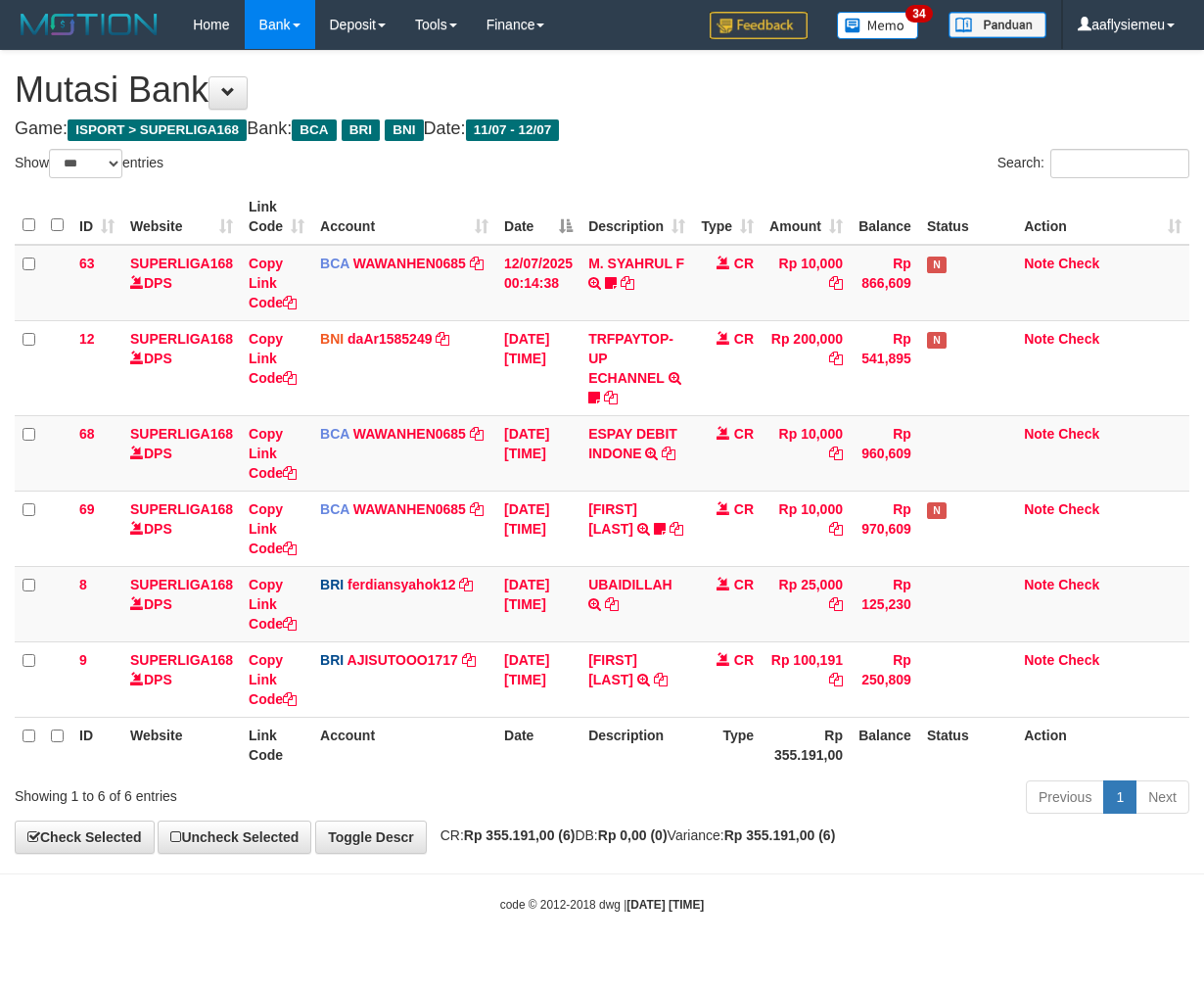 select on "***" 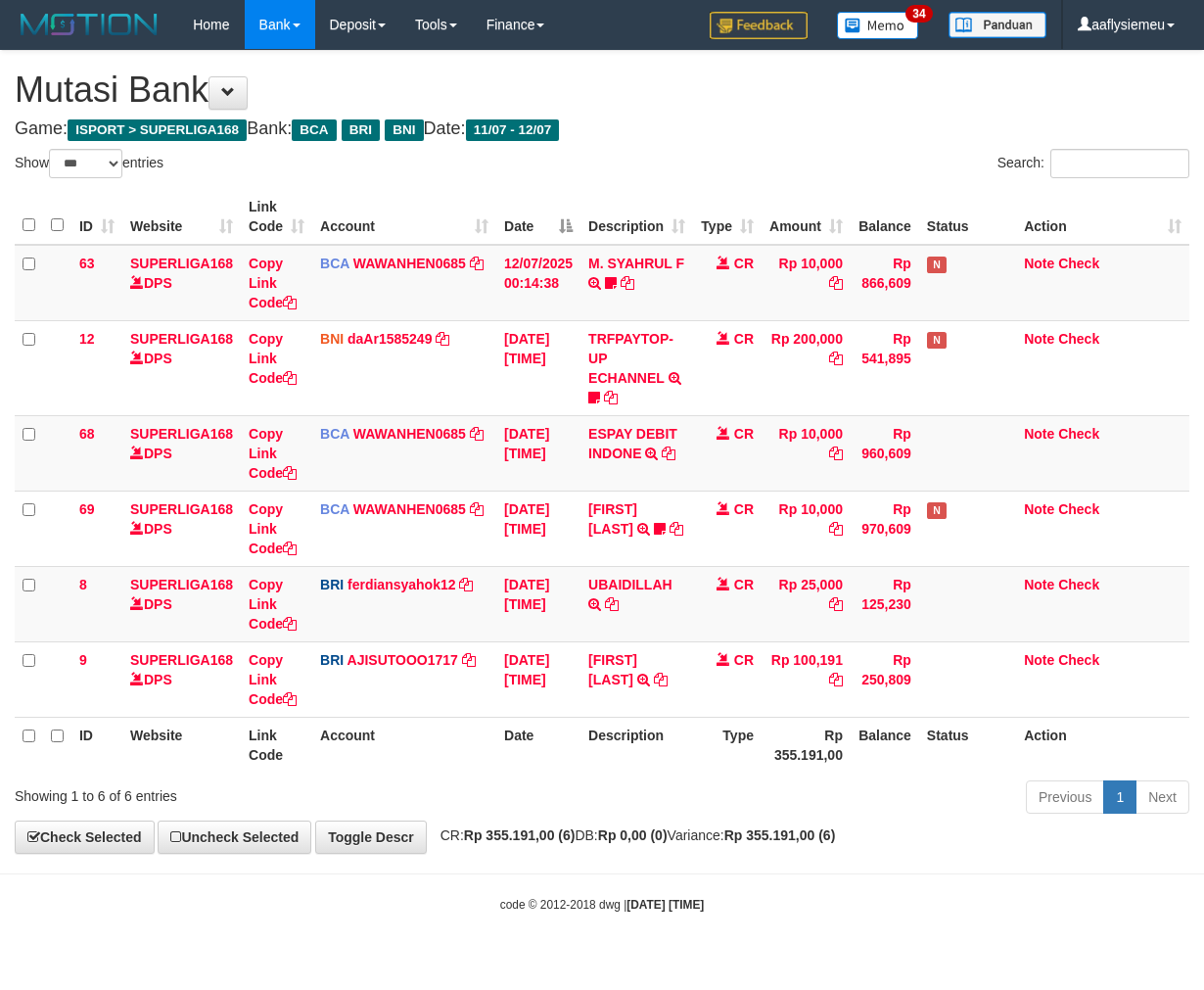 scroll, scrollTop: 0, scrollLeft: 0, axis: both 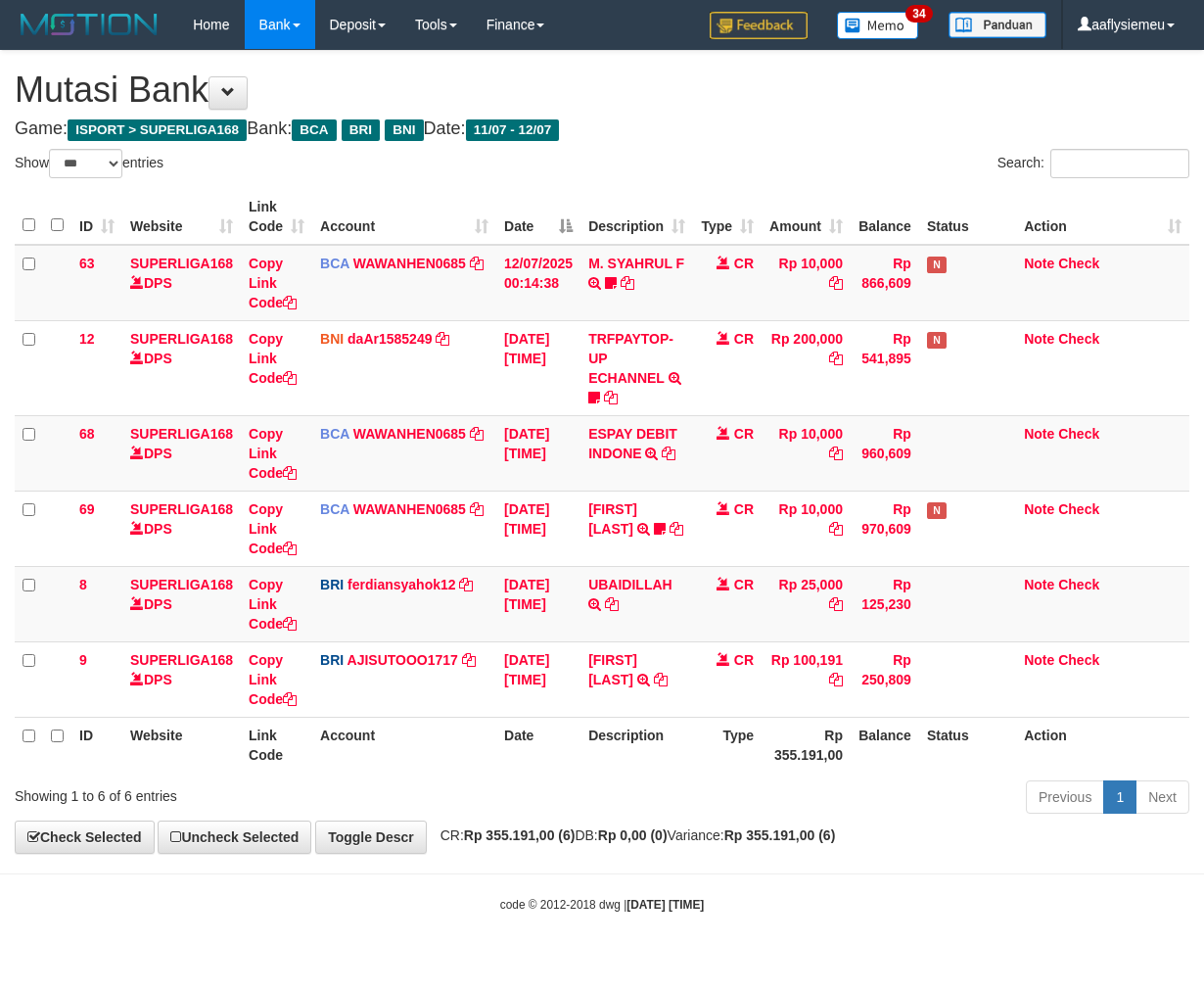 select on "***" 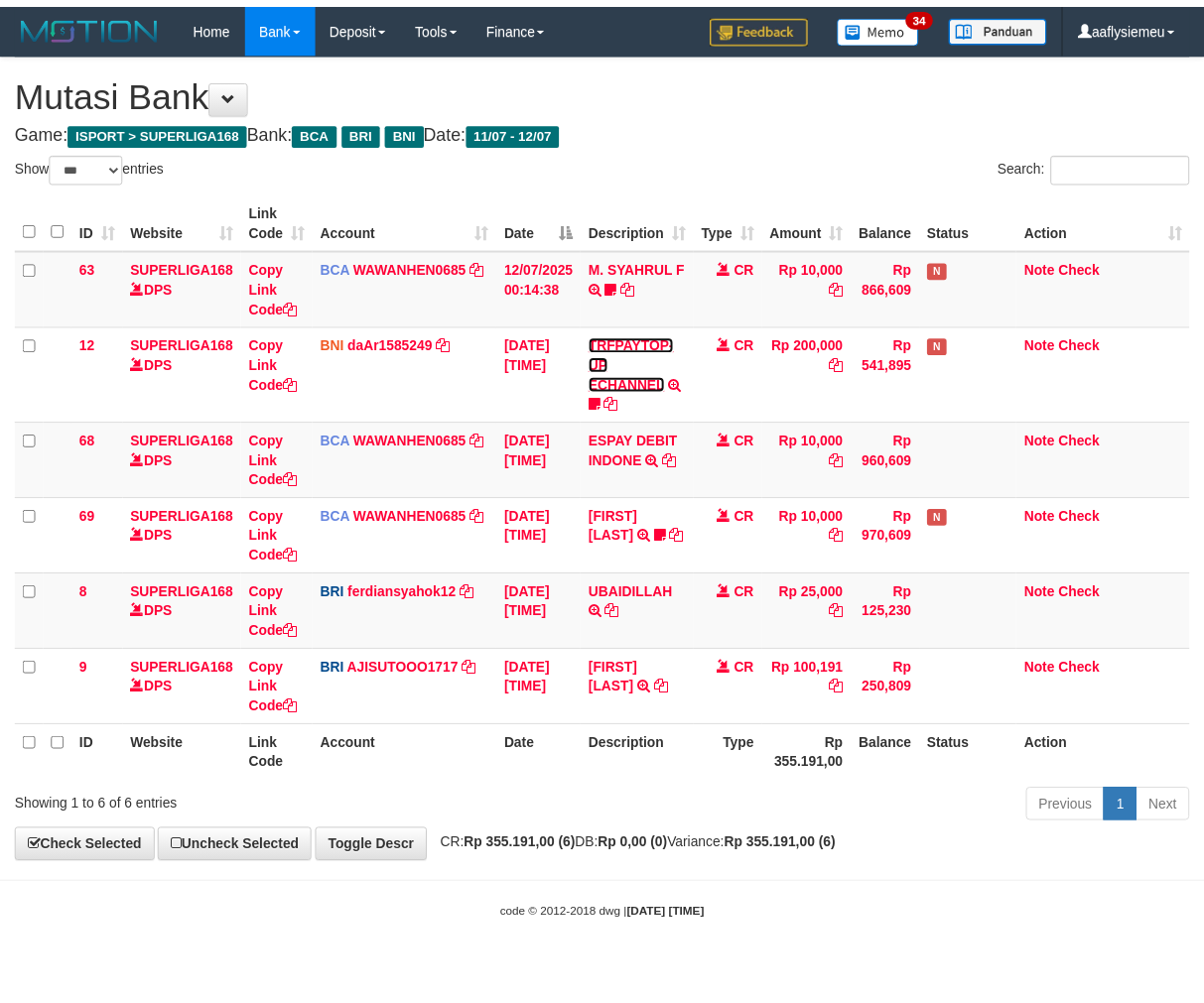 scroll, scrollTop: 0, scrollLeft: 0, axis: both 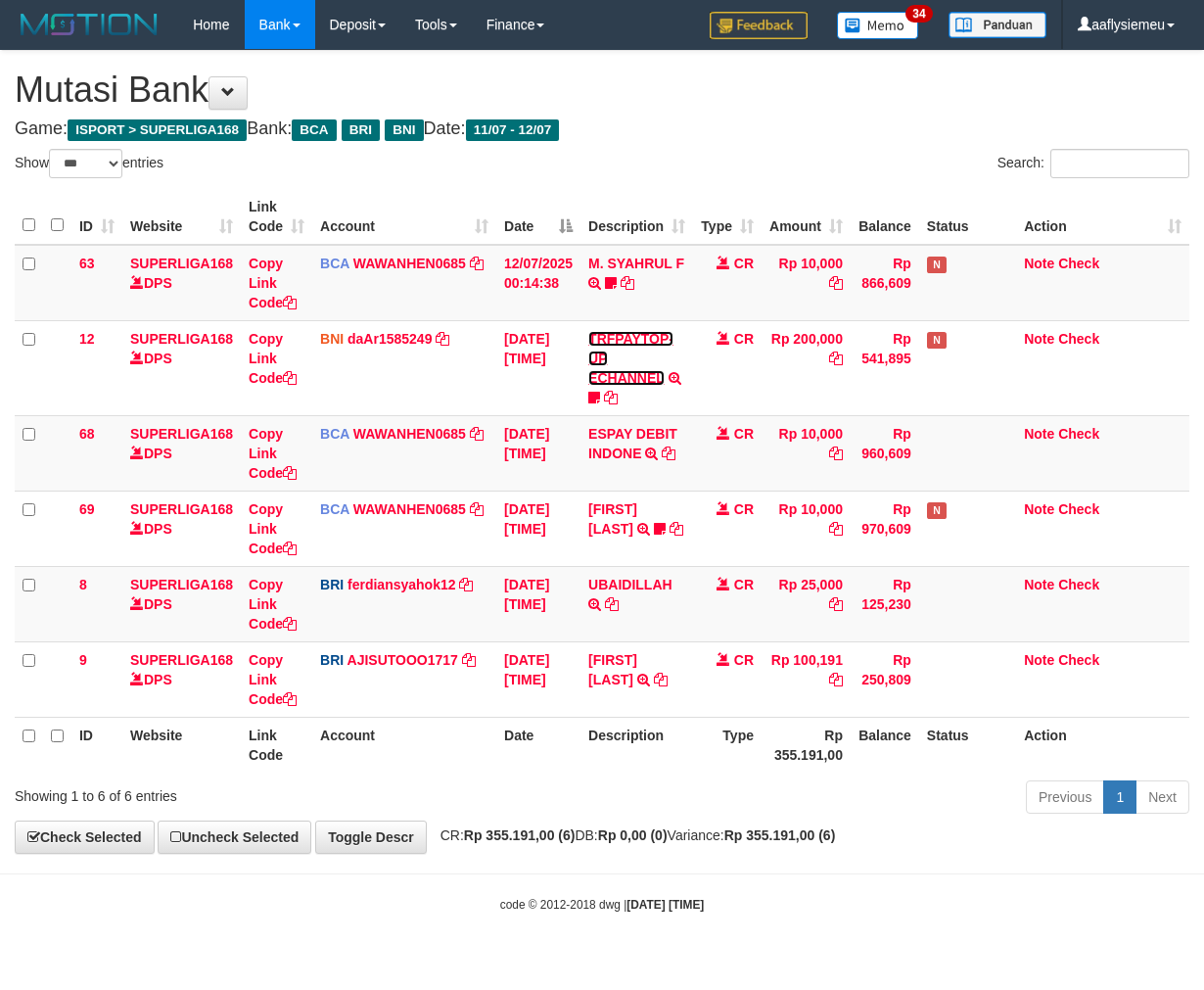 click on "TRFPAYTOP-UP ECHANNEL" at bounding box center (630, 358) 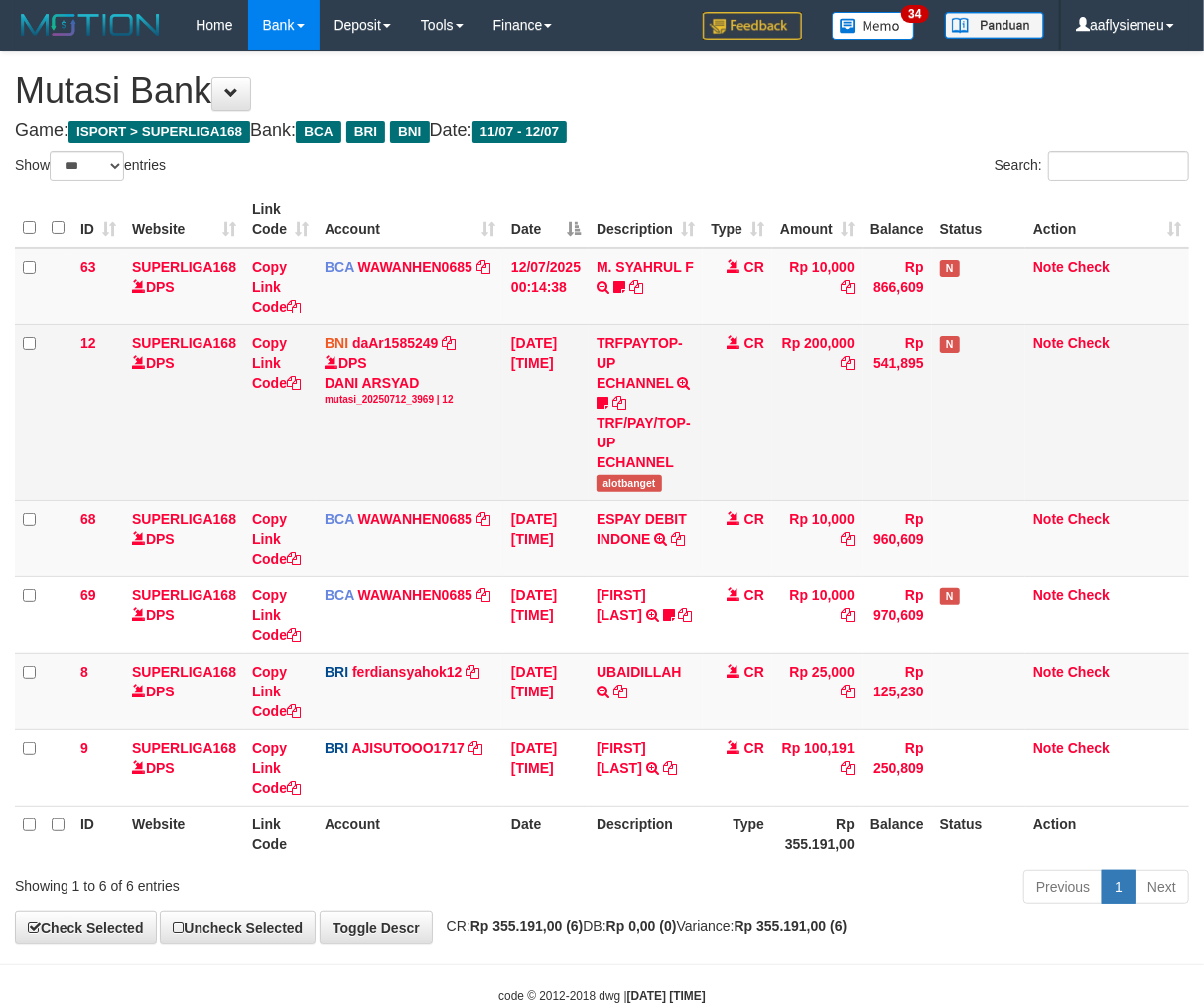 click on "alotbanget" at bounding box center (629, 483) 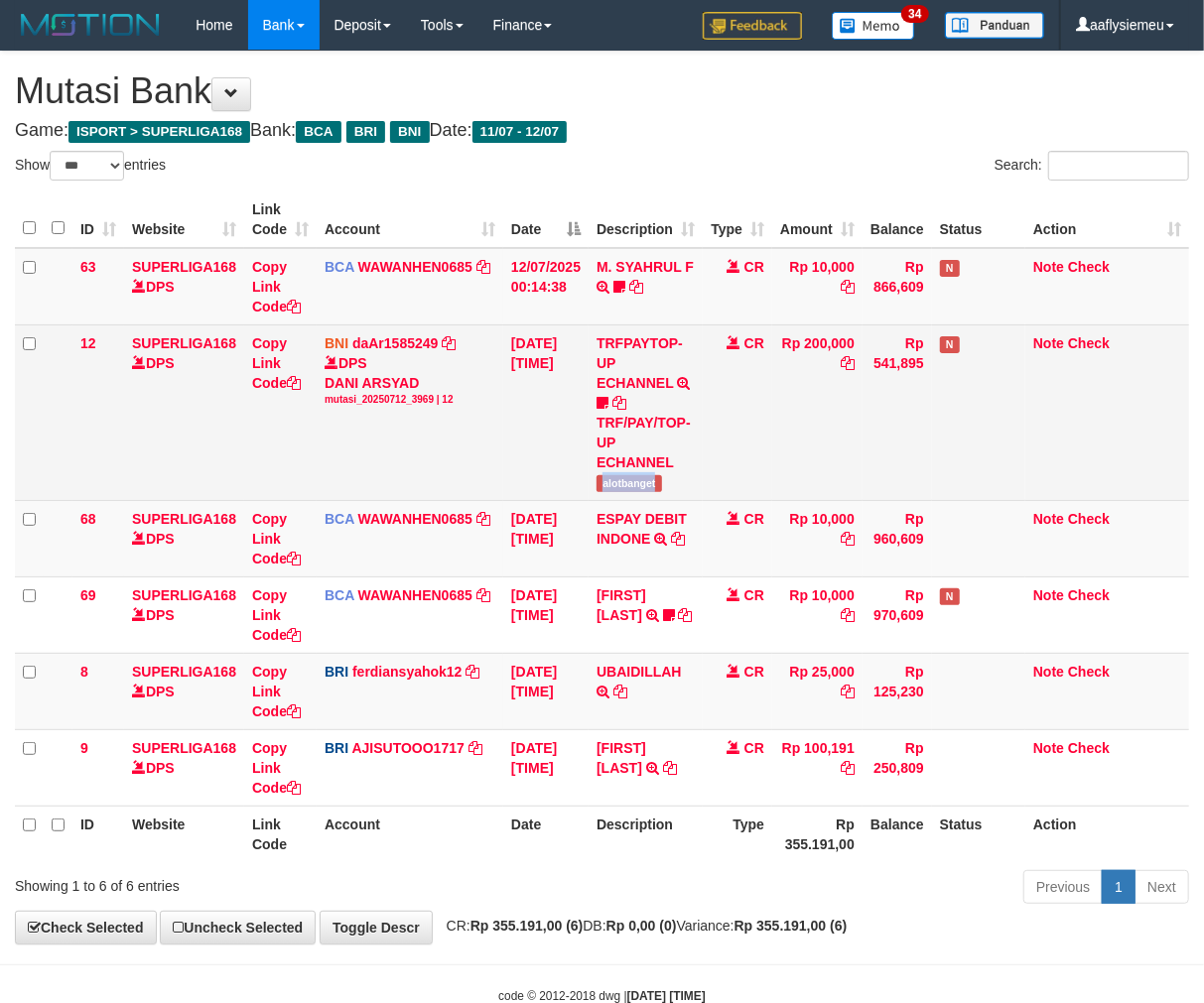 copy on "alotbanget" 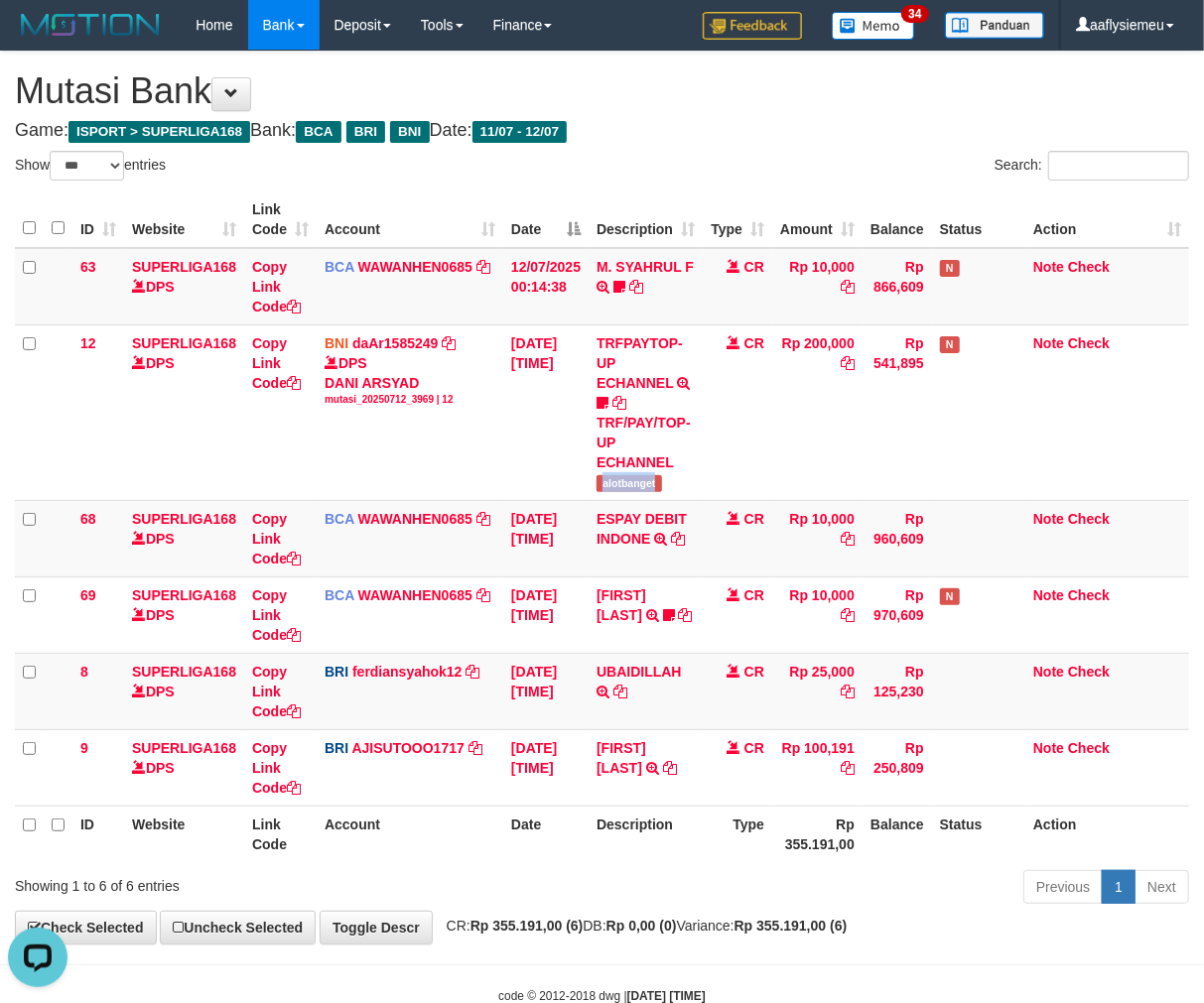 scroll, scrollTop: 0, scrollLeft: 0, axis: both 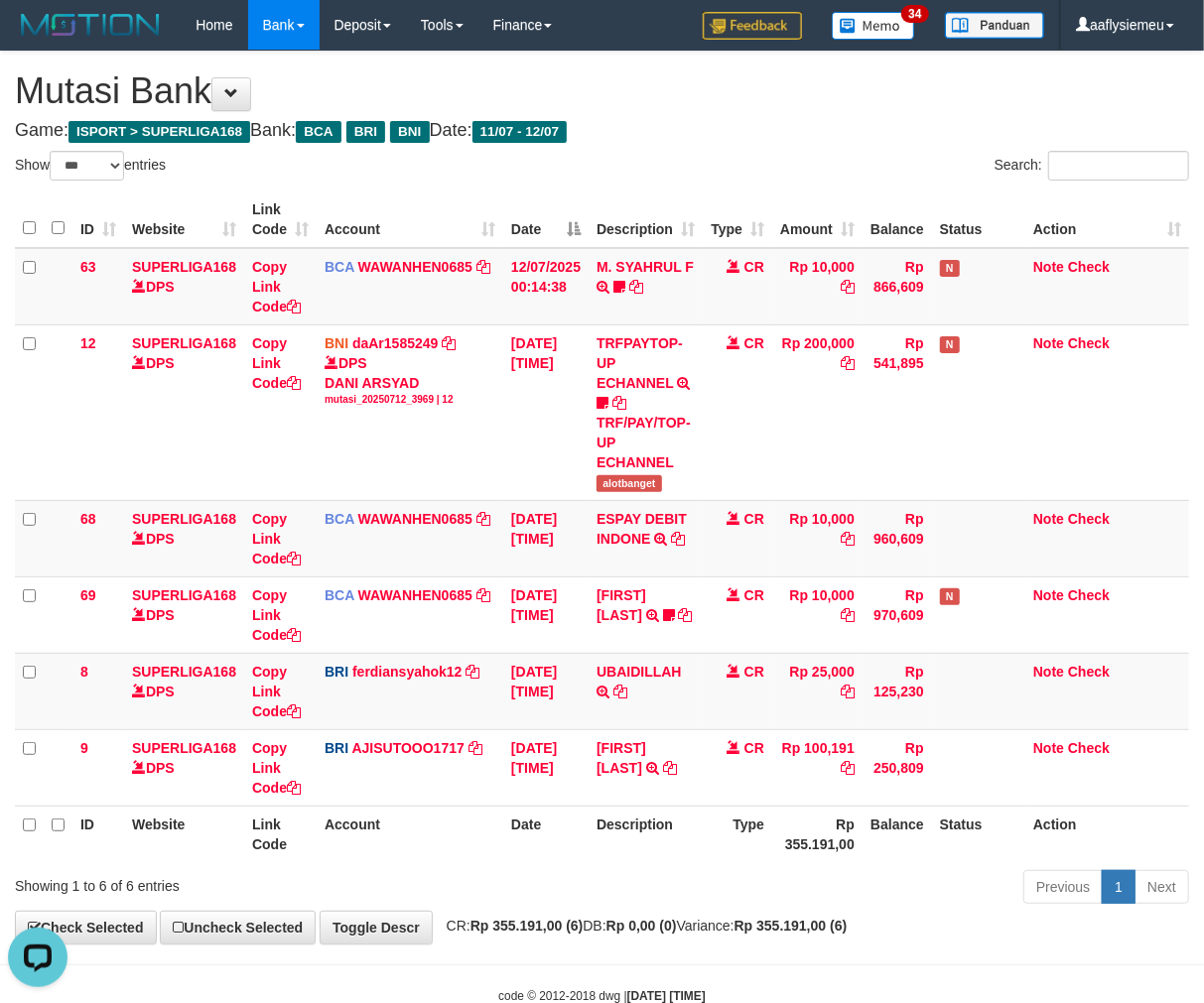 click on "Previous 1 Next" at bounding box center (853, 889) 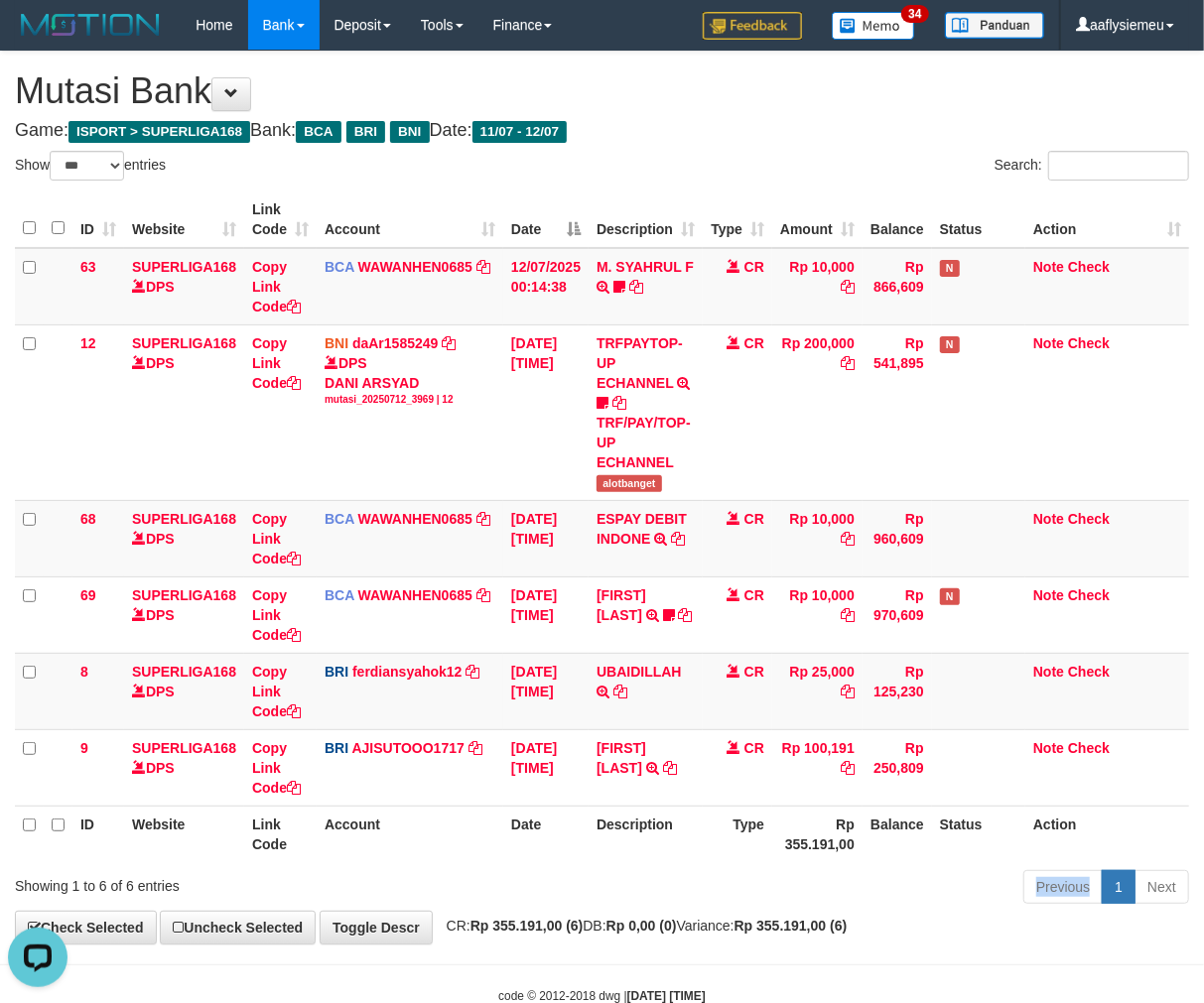 click on "Previous 1 Next" at bounding box center [853, 889] 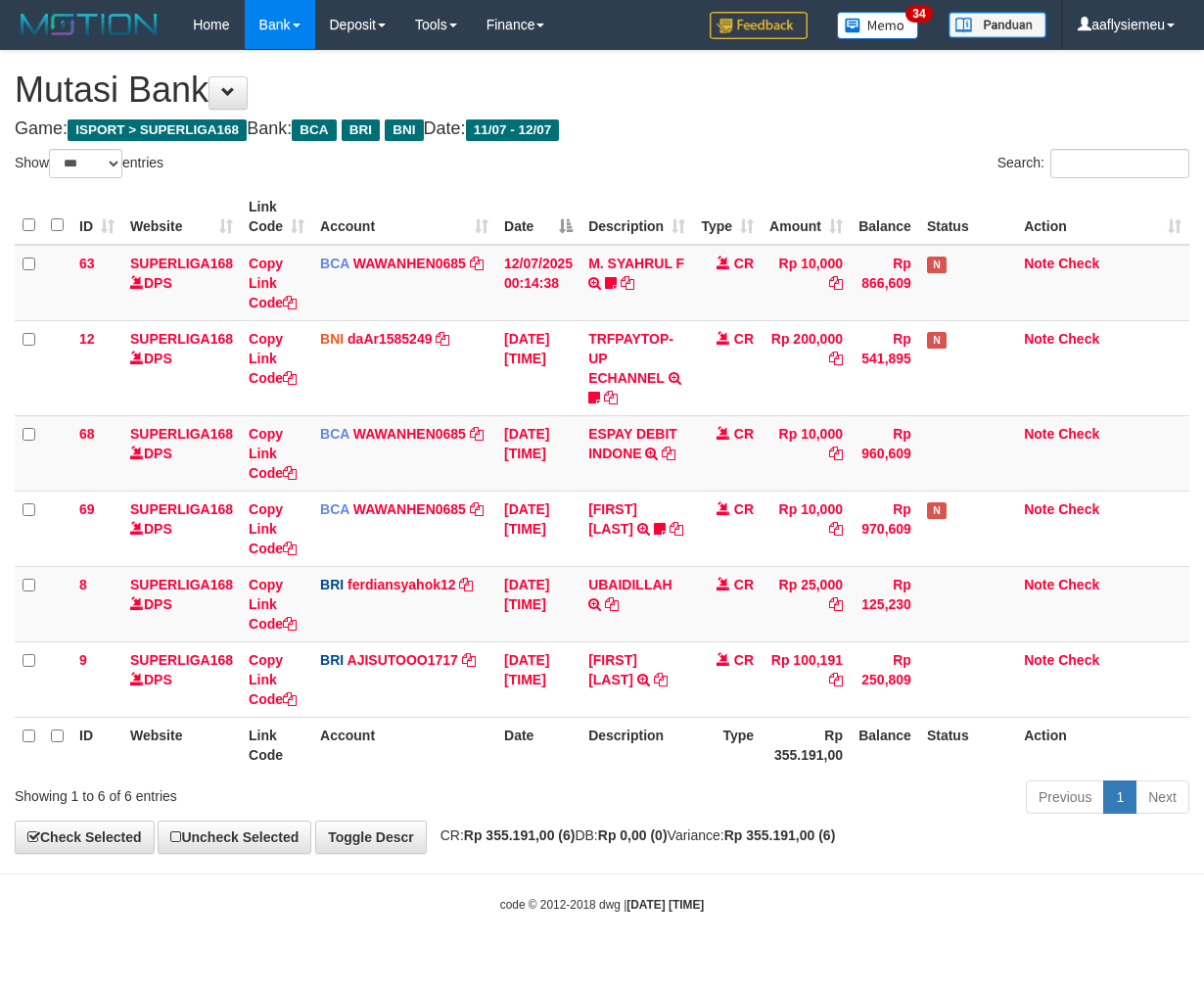 select on "***" 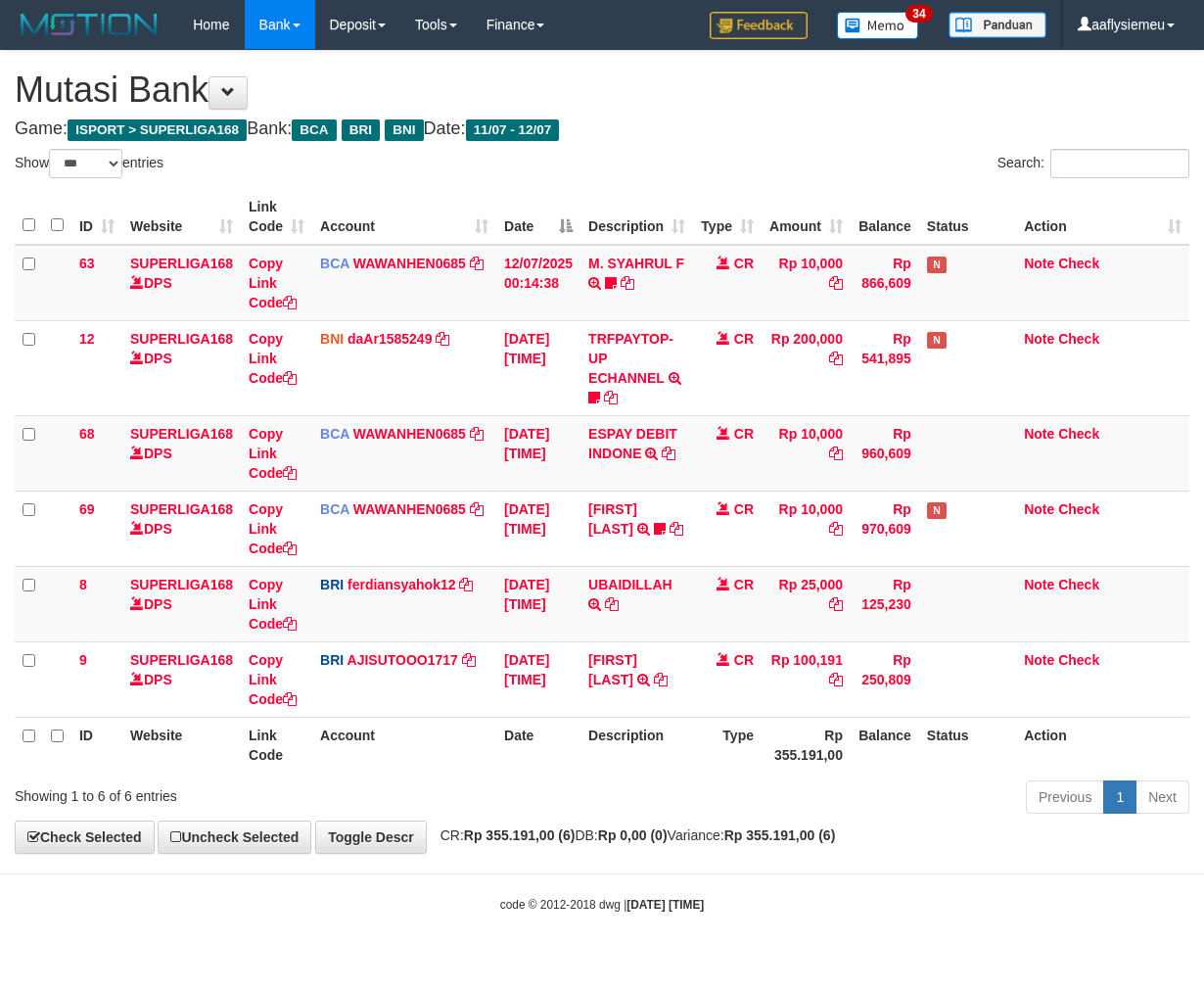 scroll, scrollTop: 0, scrollLeft: 0, axis: both 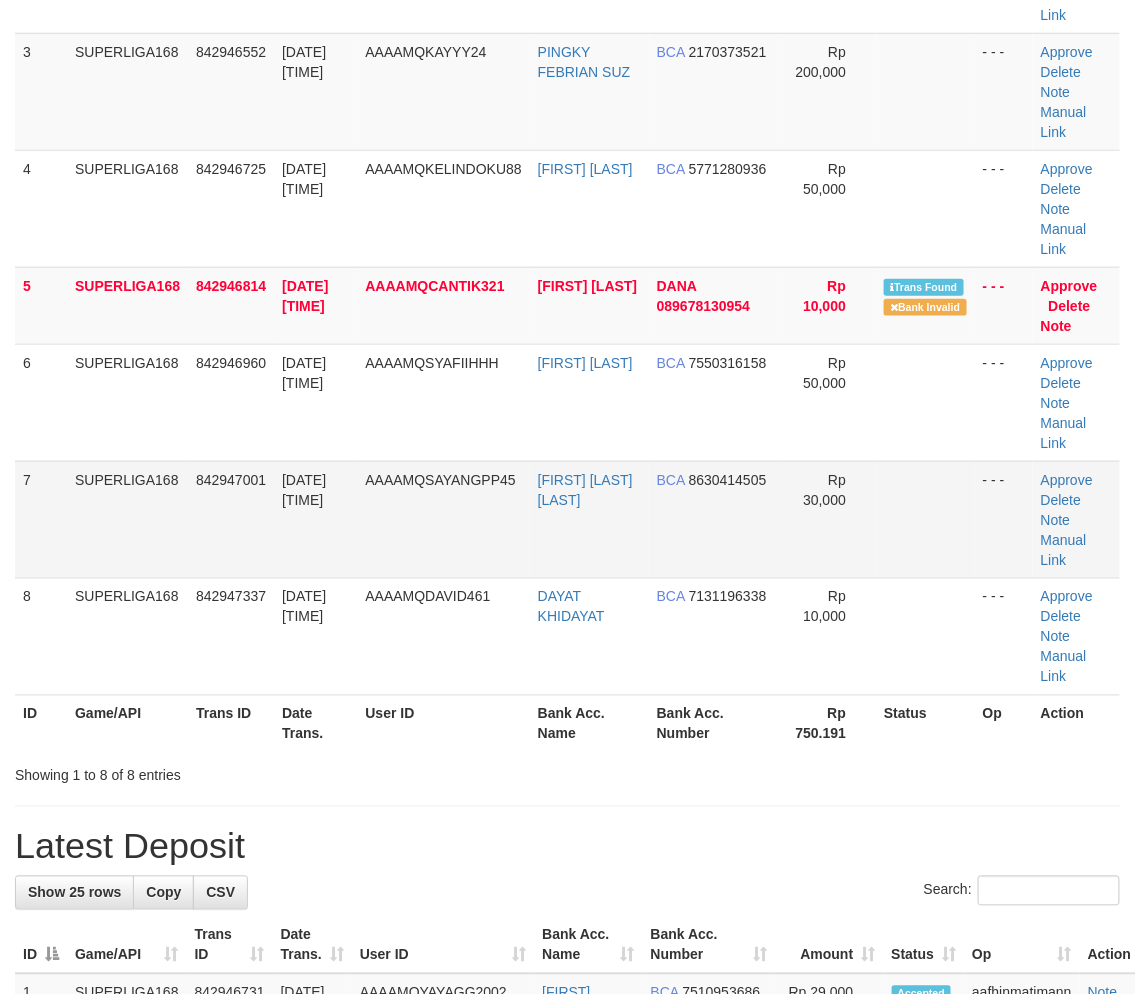click on "AAAAMQSAYANGPP45" at bounding box center [443, 519] 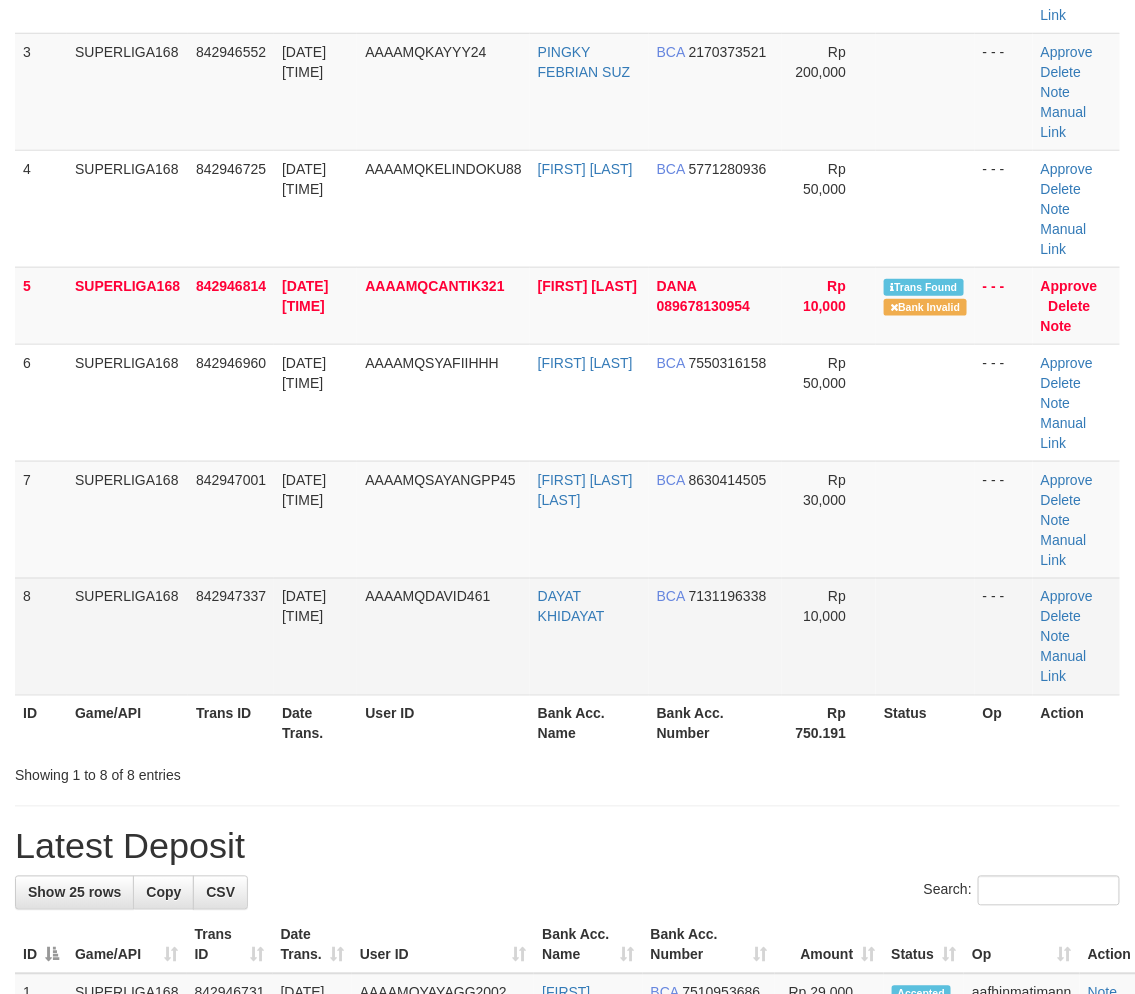 scroll, scrollTop: 236, scrollLeft: 0, axis: vertical 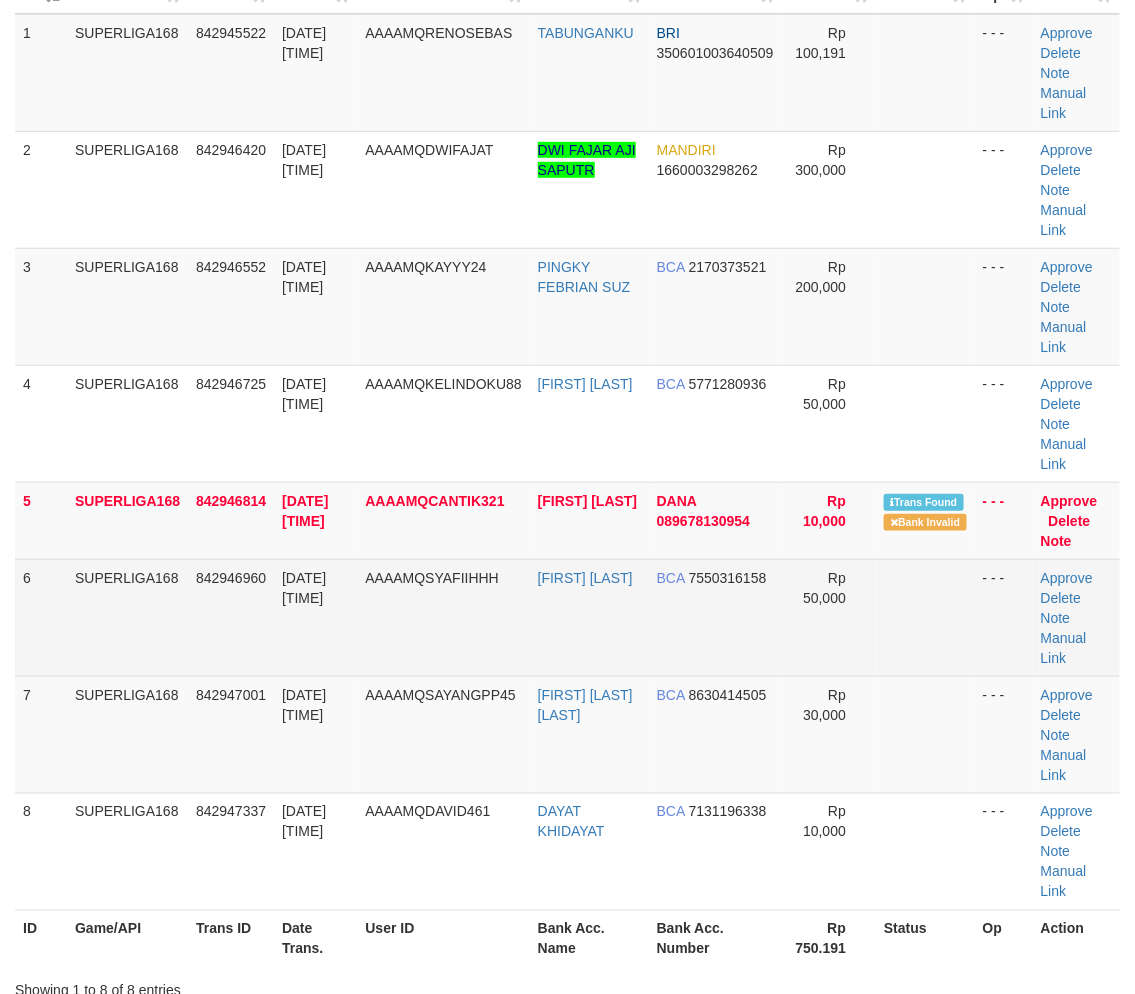 click on "SUPERLIGA168" at bounding box center [127, 617] 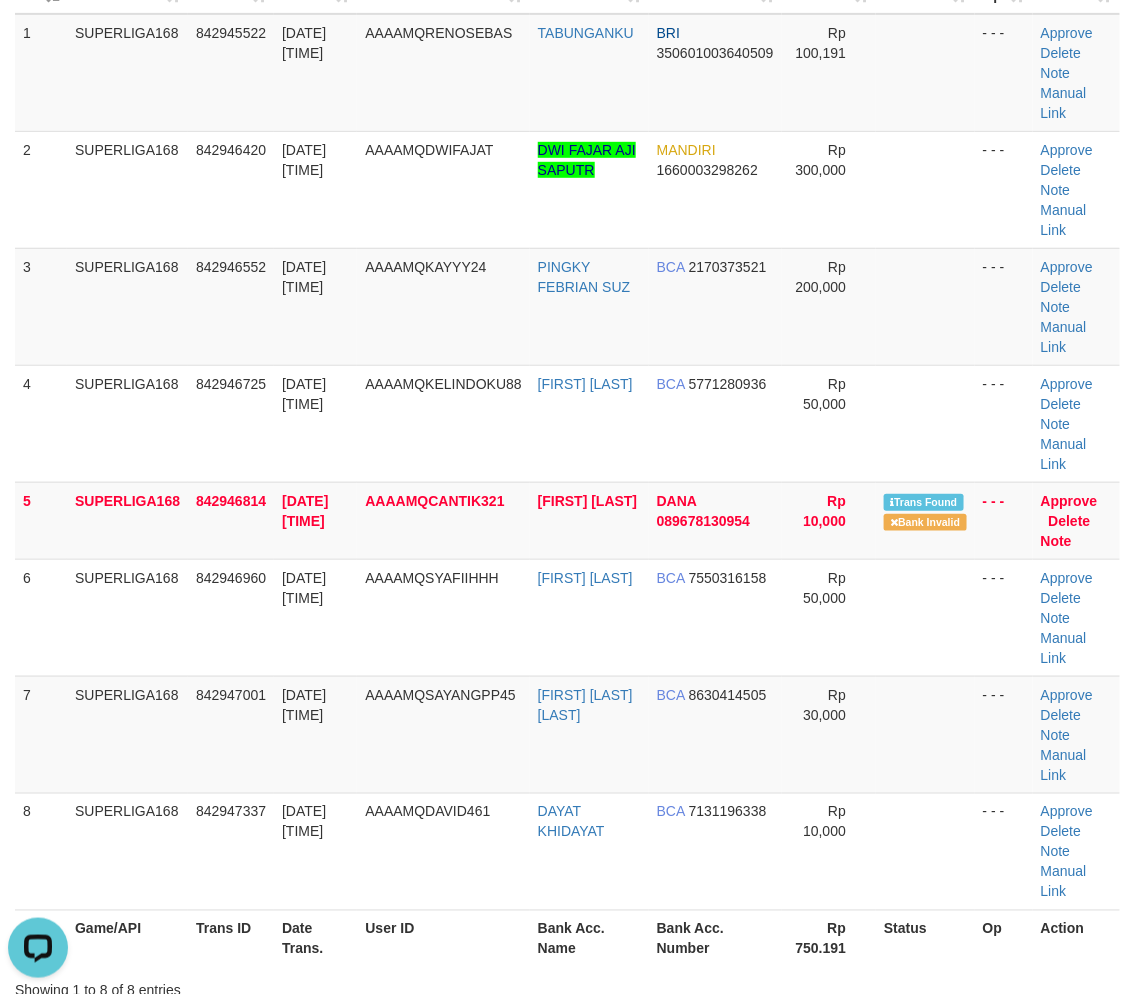 scroll, scrollTop: 0, scrollLeft: 0, axis: both 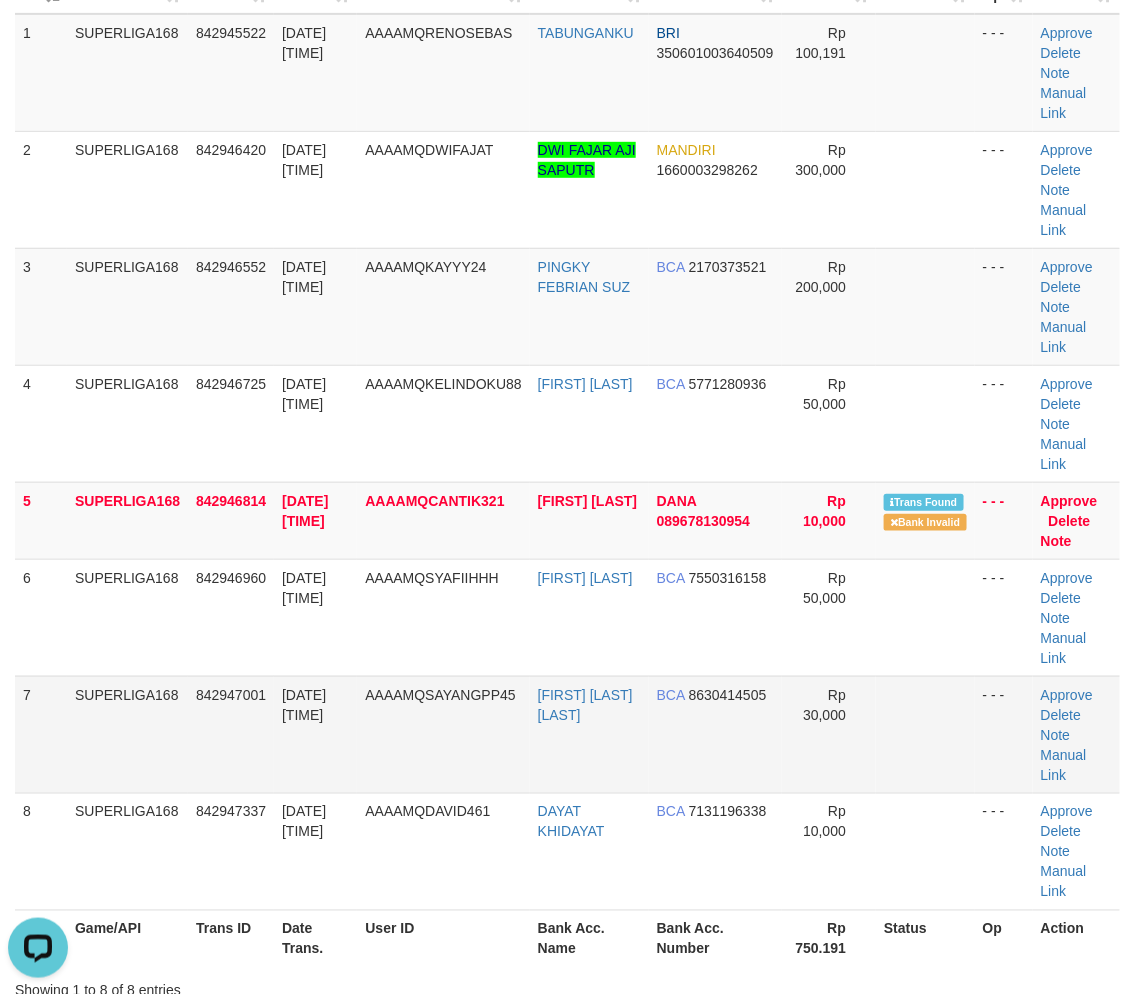 click on "SUPERLIGA168" at bounding box center [127, 734] 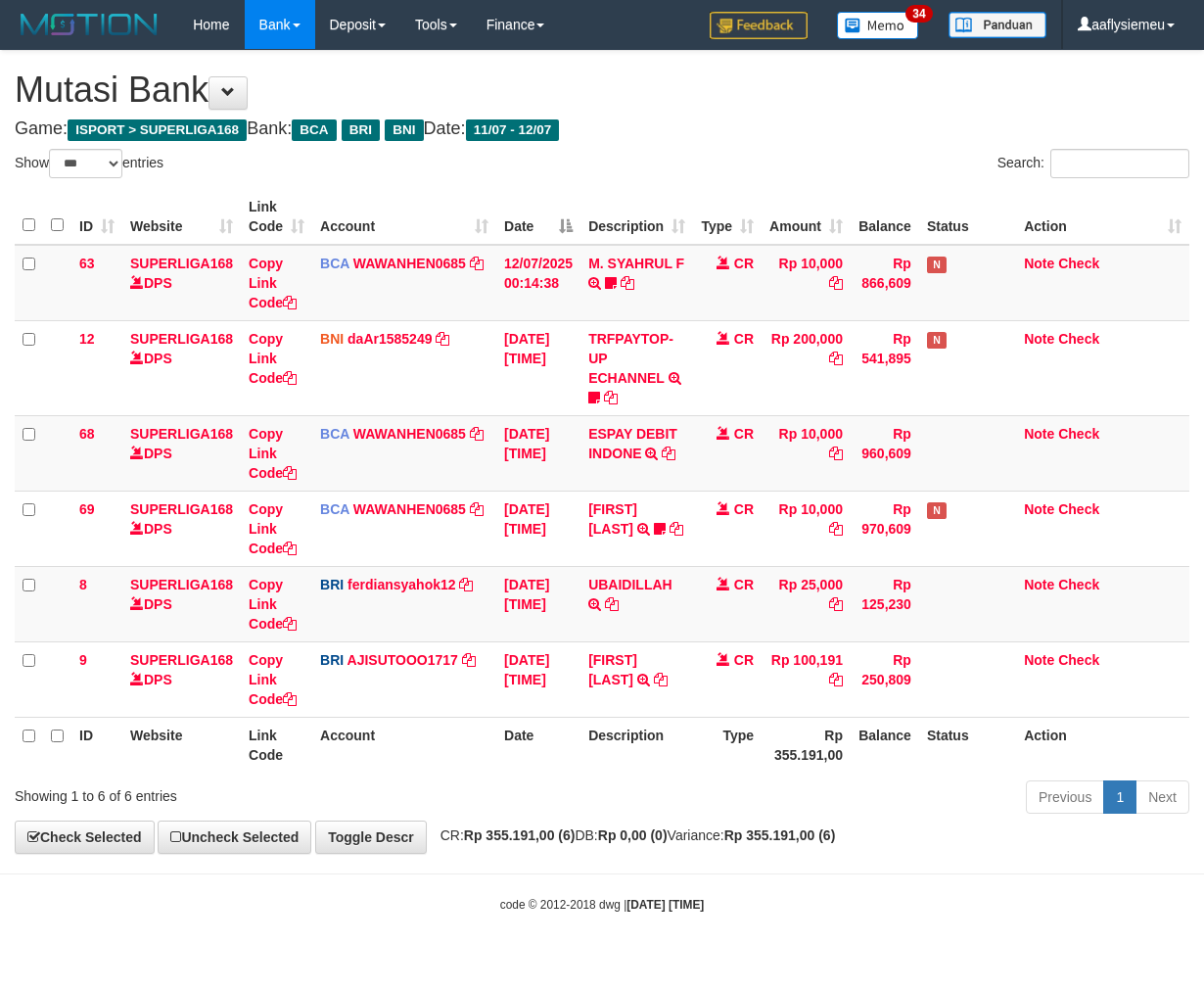 select on "***" 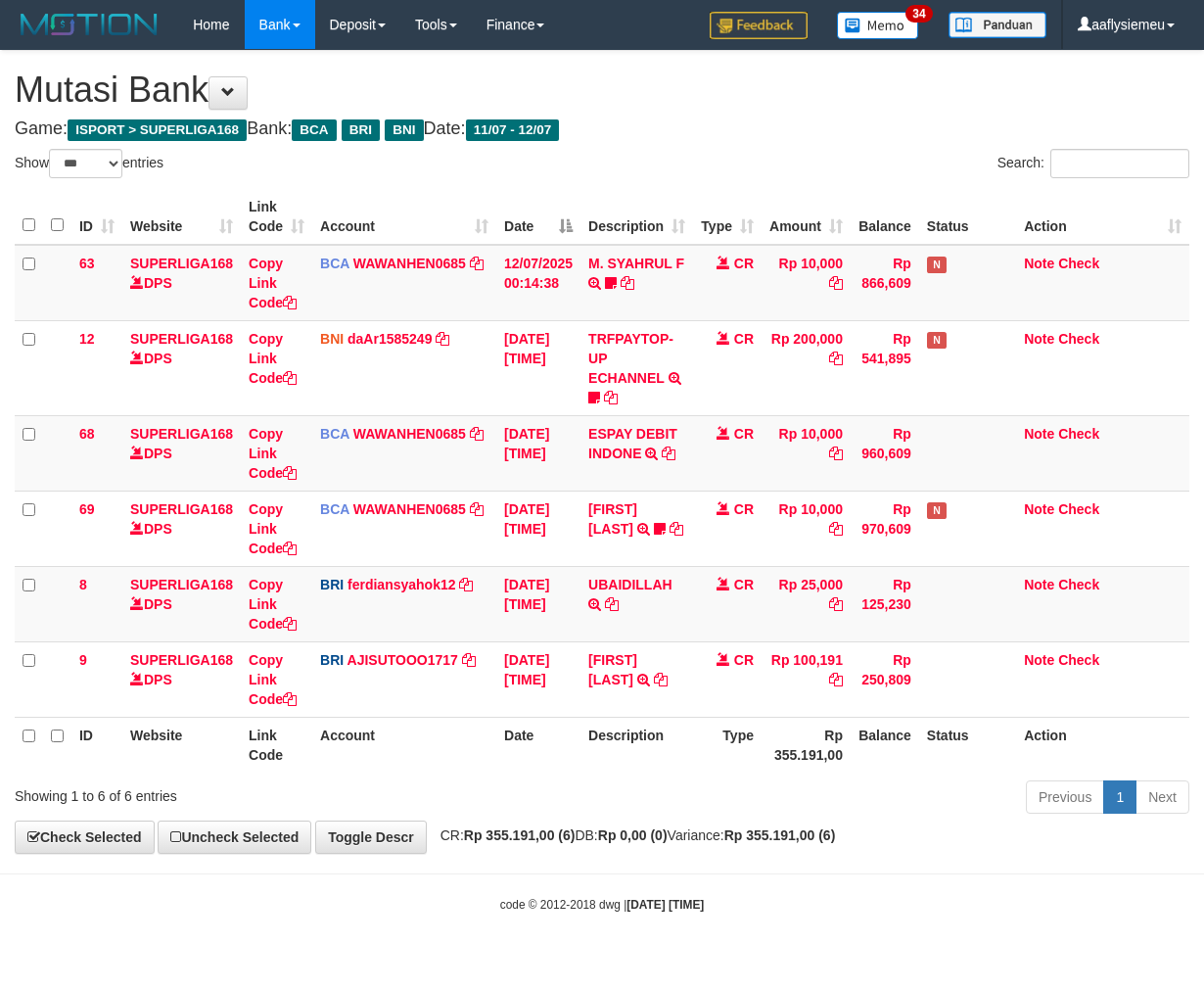 scroll, scrollTop: 0, scrollLeft: 0, axis: both 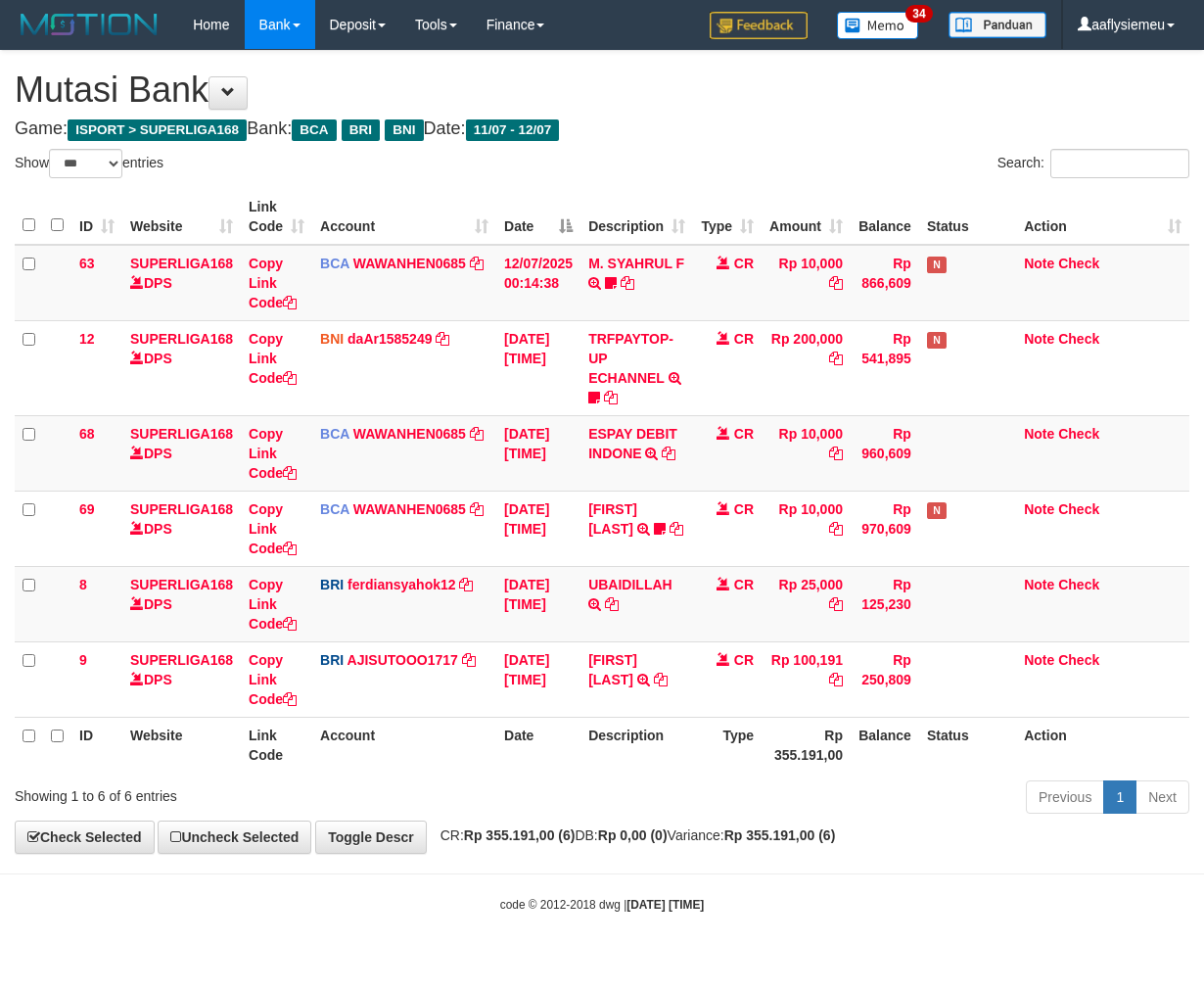 select on "***" 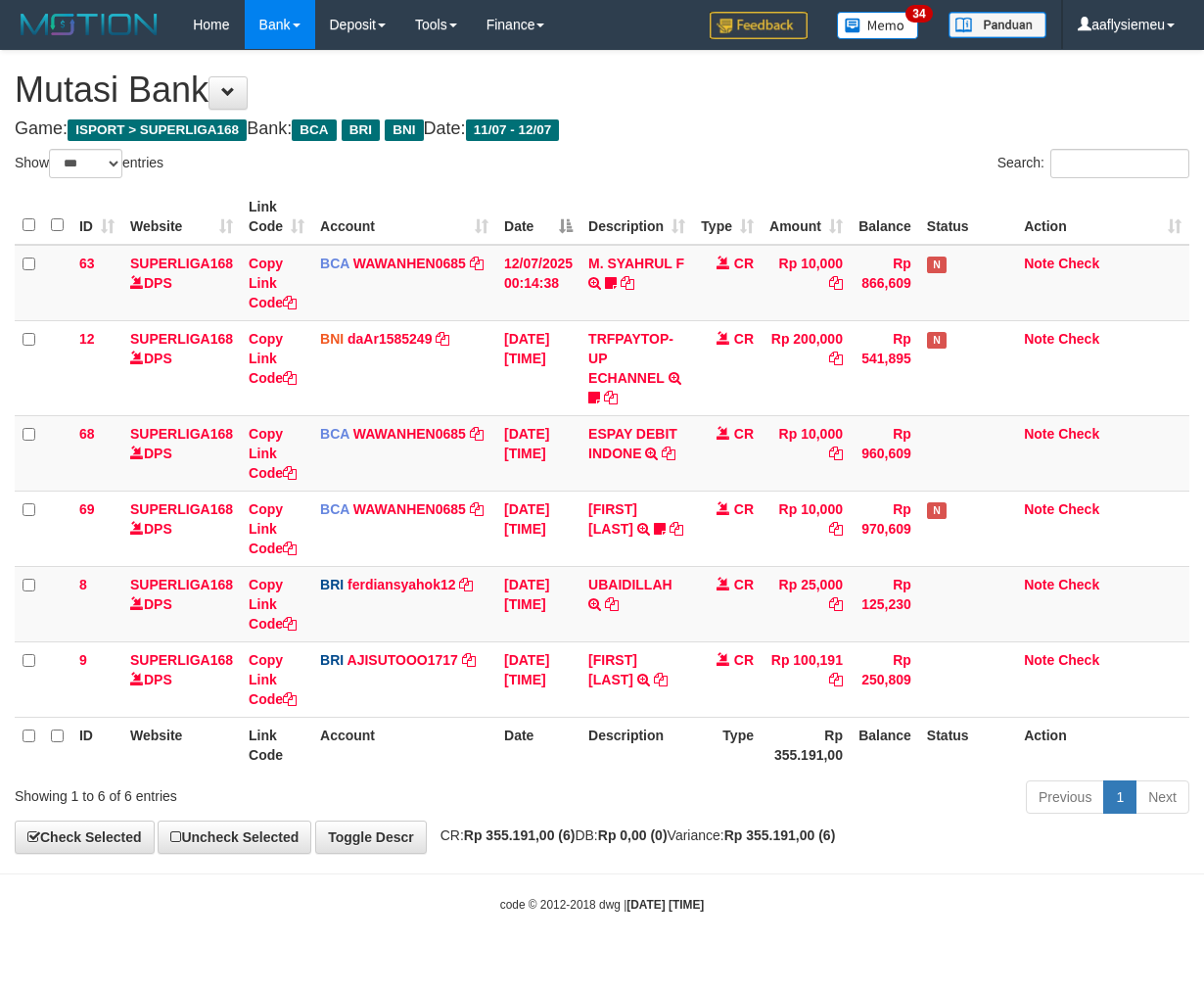 scroll, scrollTop: 0, scrollLeft: 0, axis: both 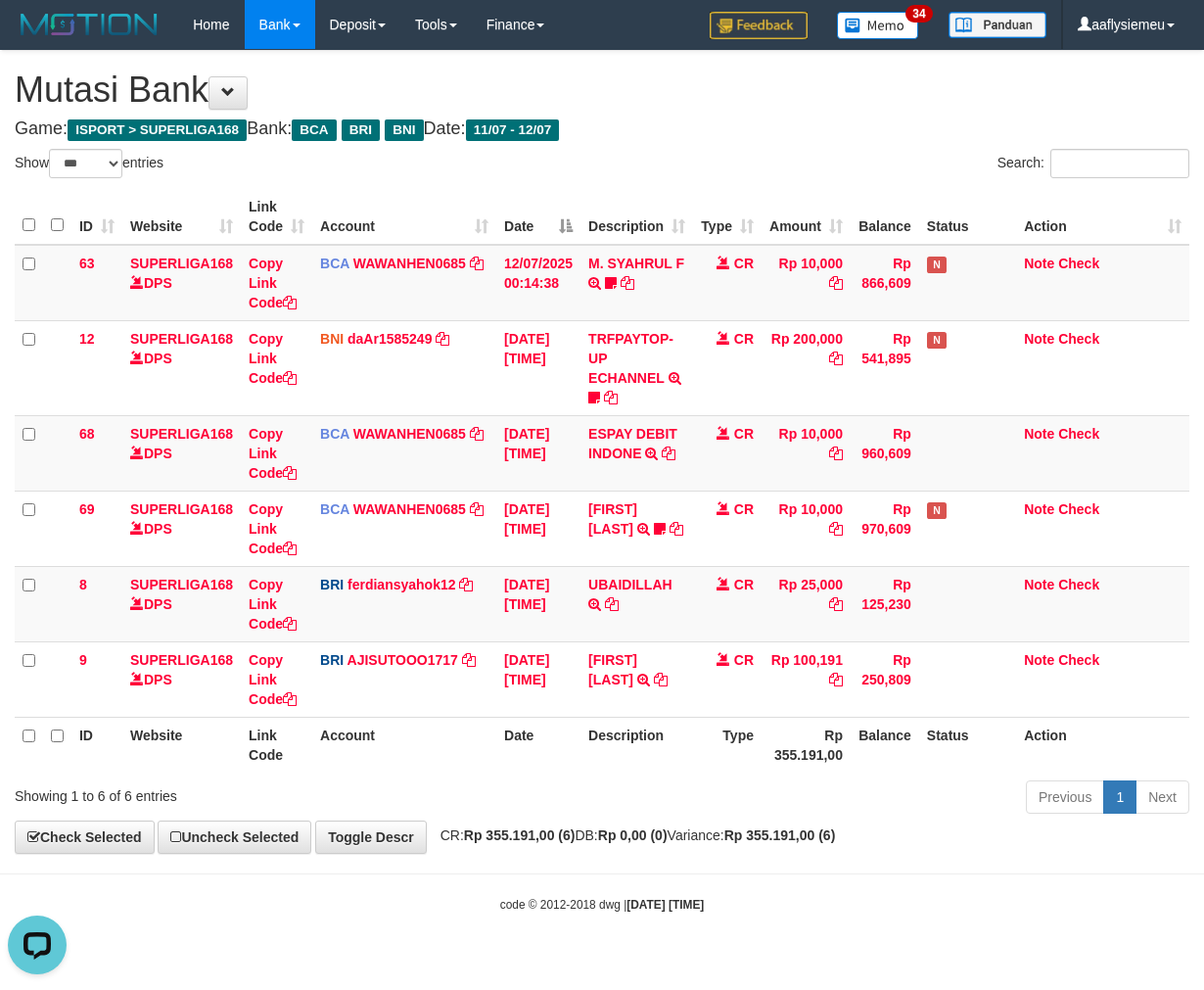 drag, startPoint x: 667, startPoint y: 934, endPoint x: 687, endPoint y: 925, distance: 21.931712 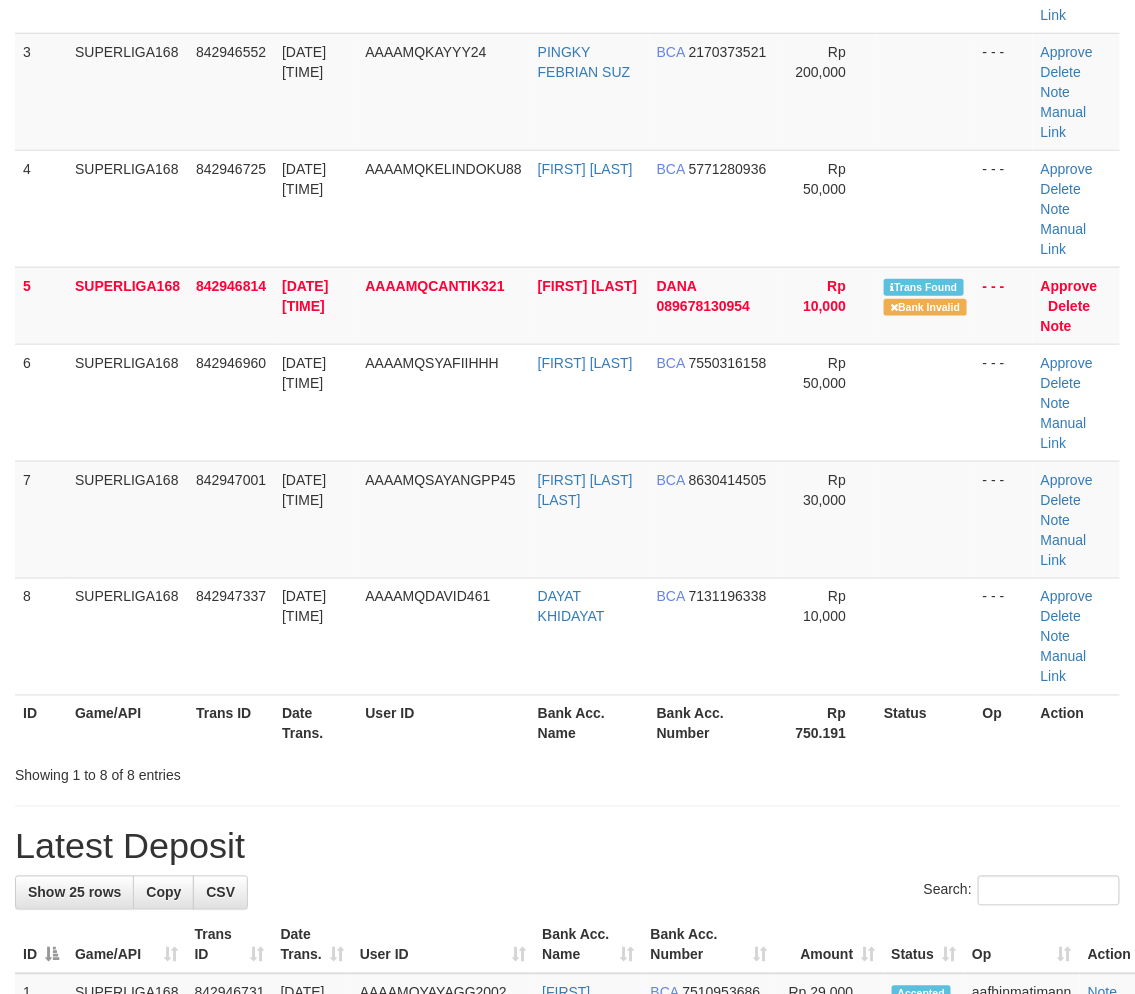 scroll, scrollTop: 236, scrollLeft: 0, axis: vertical 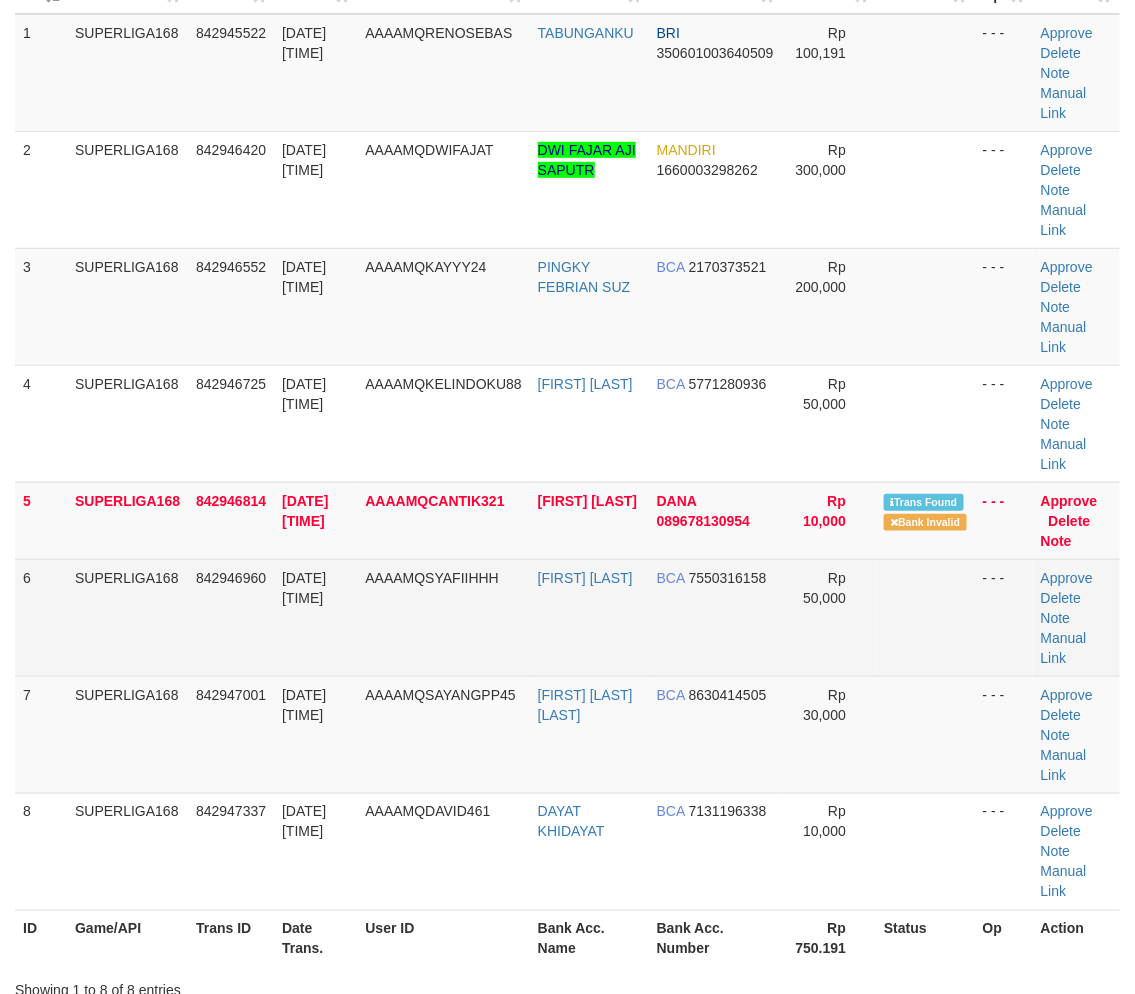 click on "842946960" at bounding box center (231, 617) 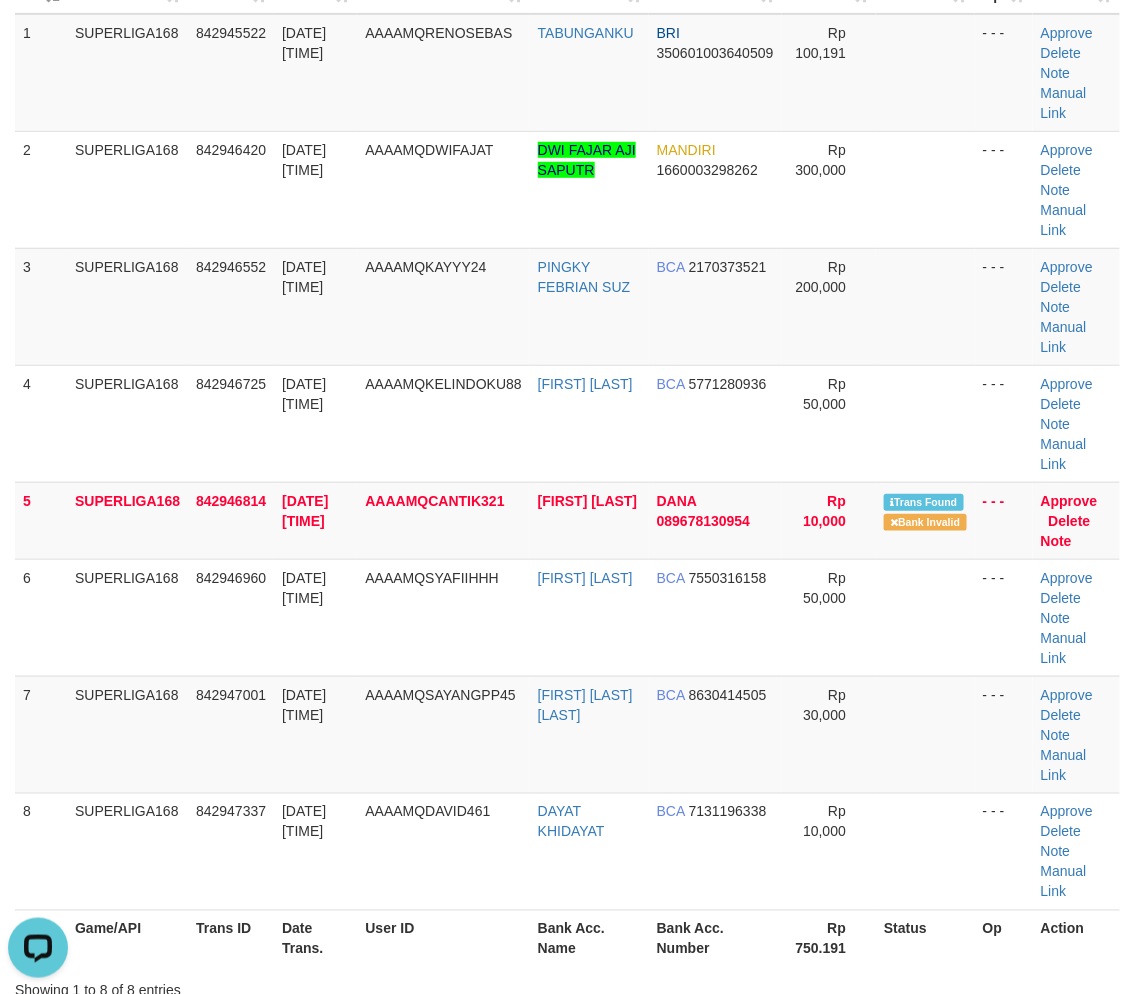 scroll, scrollTop: 0, scrollLeft: 0, axis: both 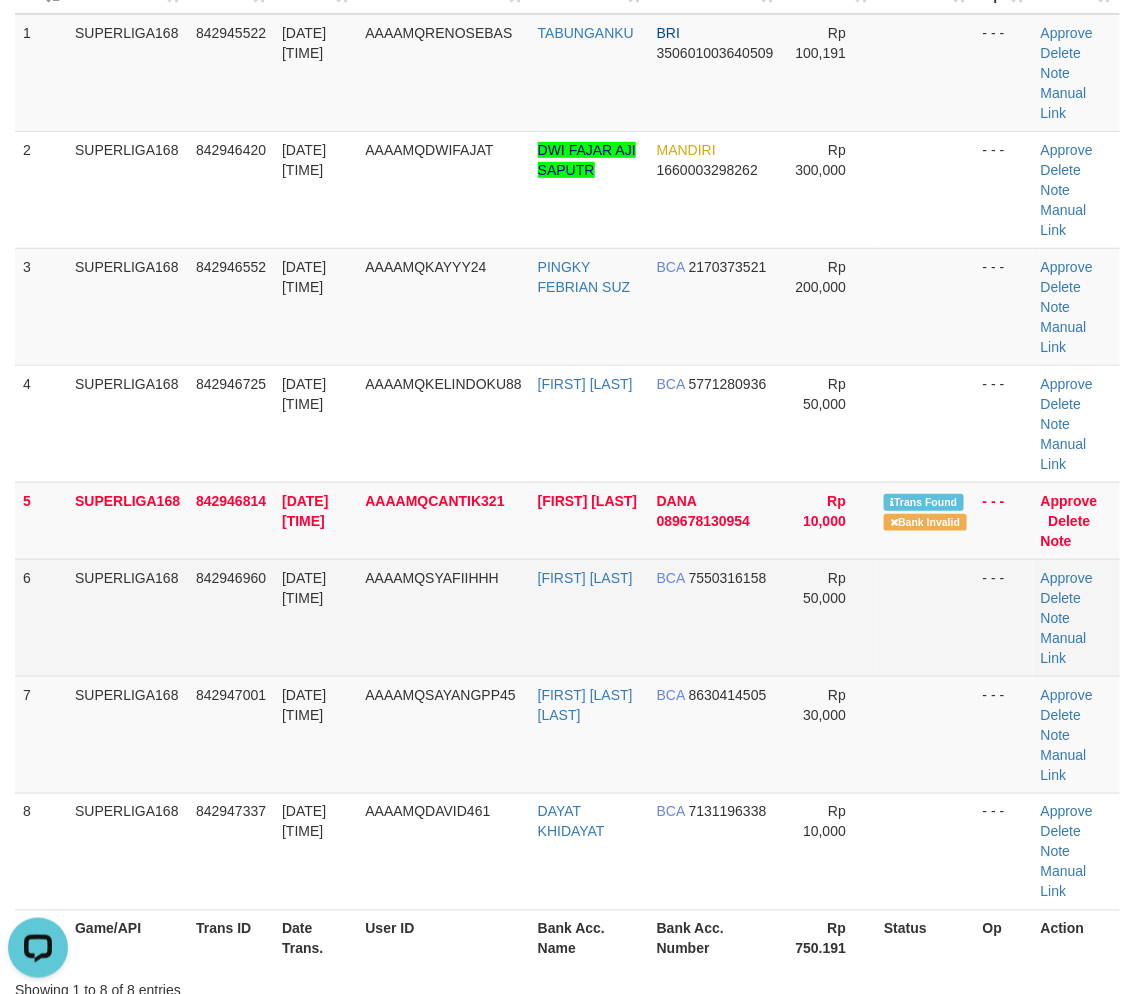 click on "12/07/2025 01:47:01" at bounding box center (315, 617) 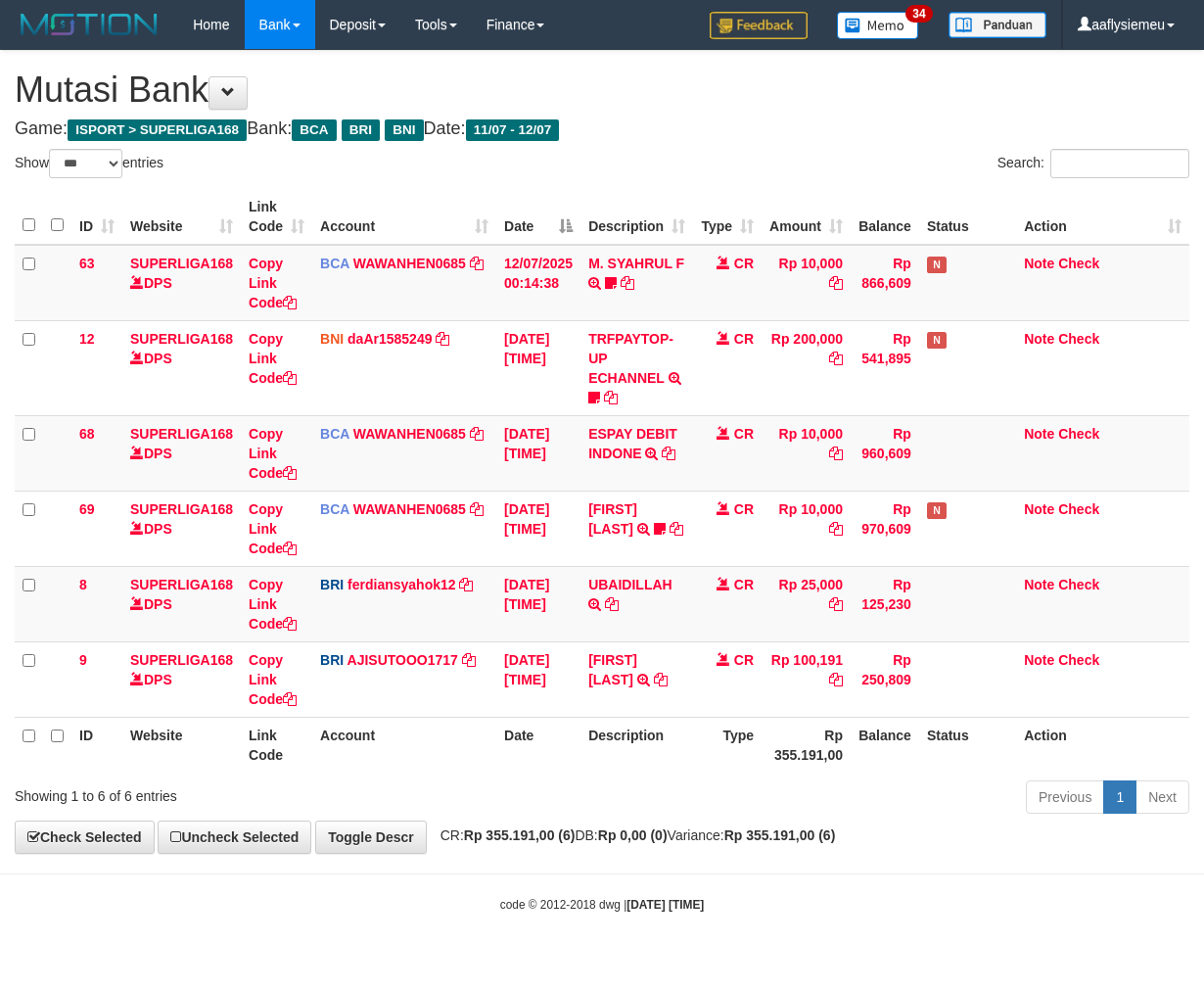 select on "***" 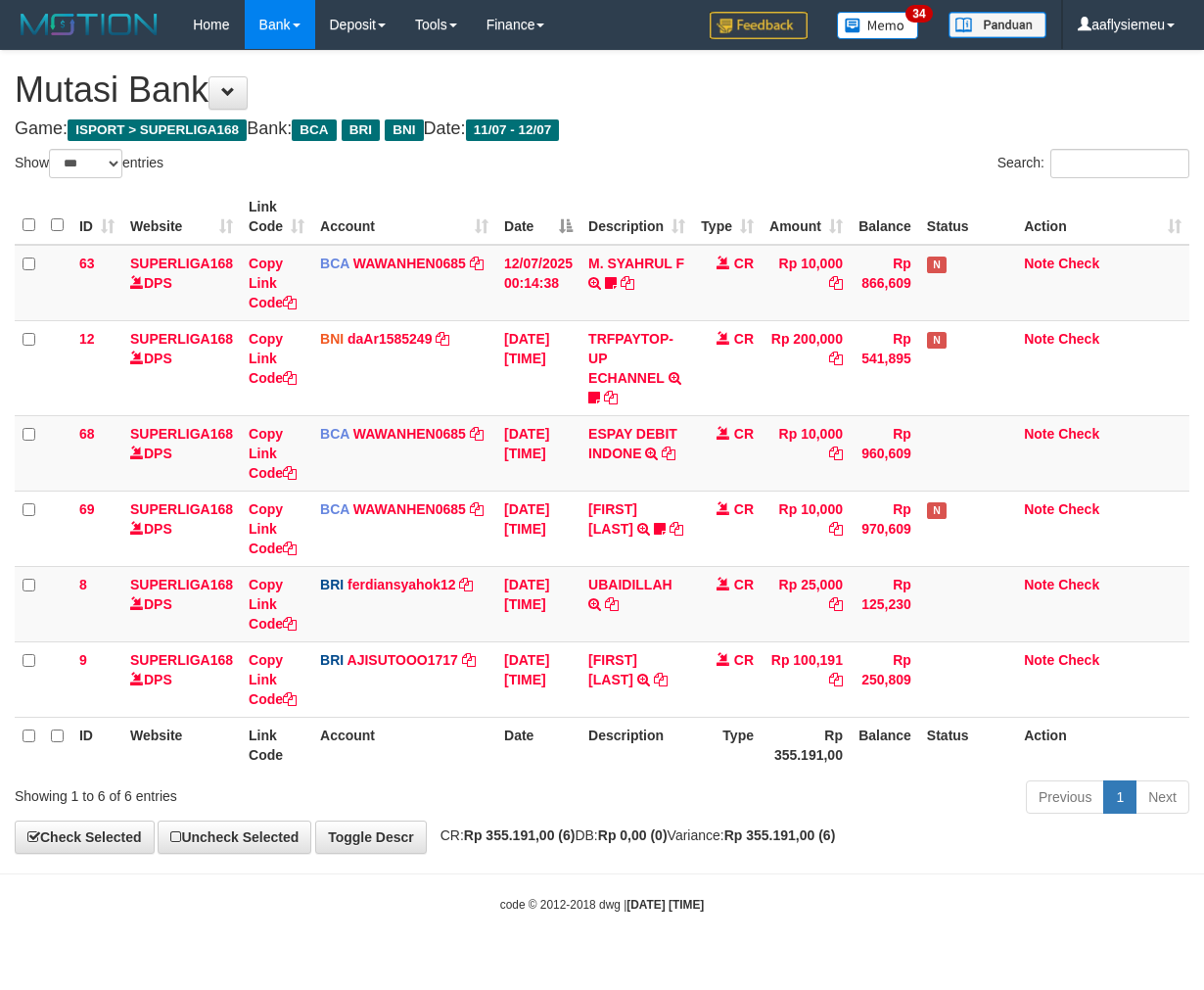 scroll, scrollTop: 0, scrollLeft: 0, axis: both 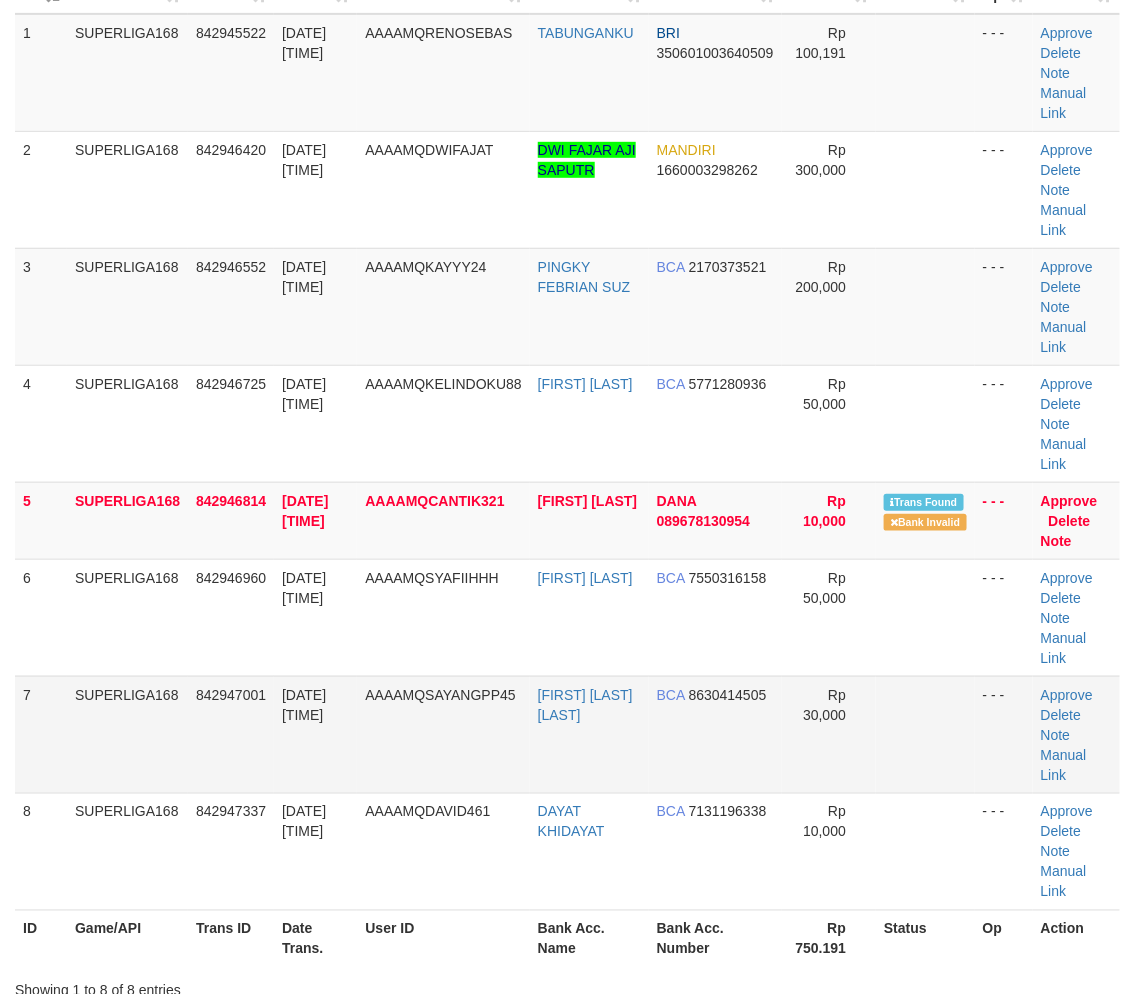 click on "[DATE] [TIME]" at bounding box center (304, 705) 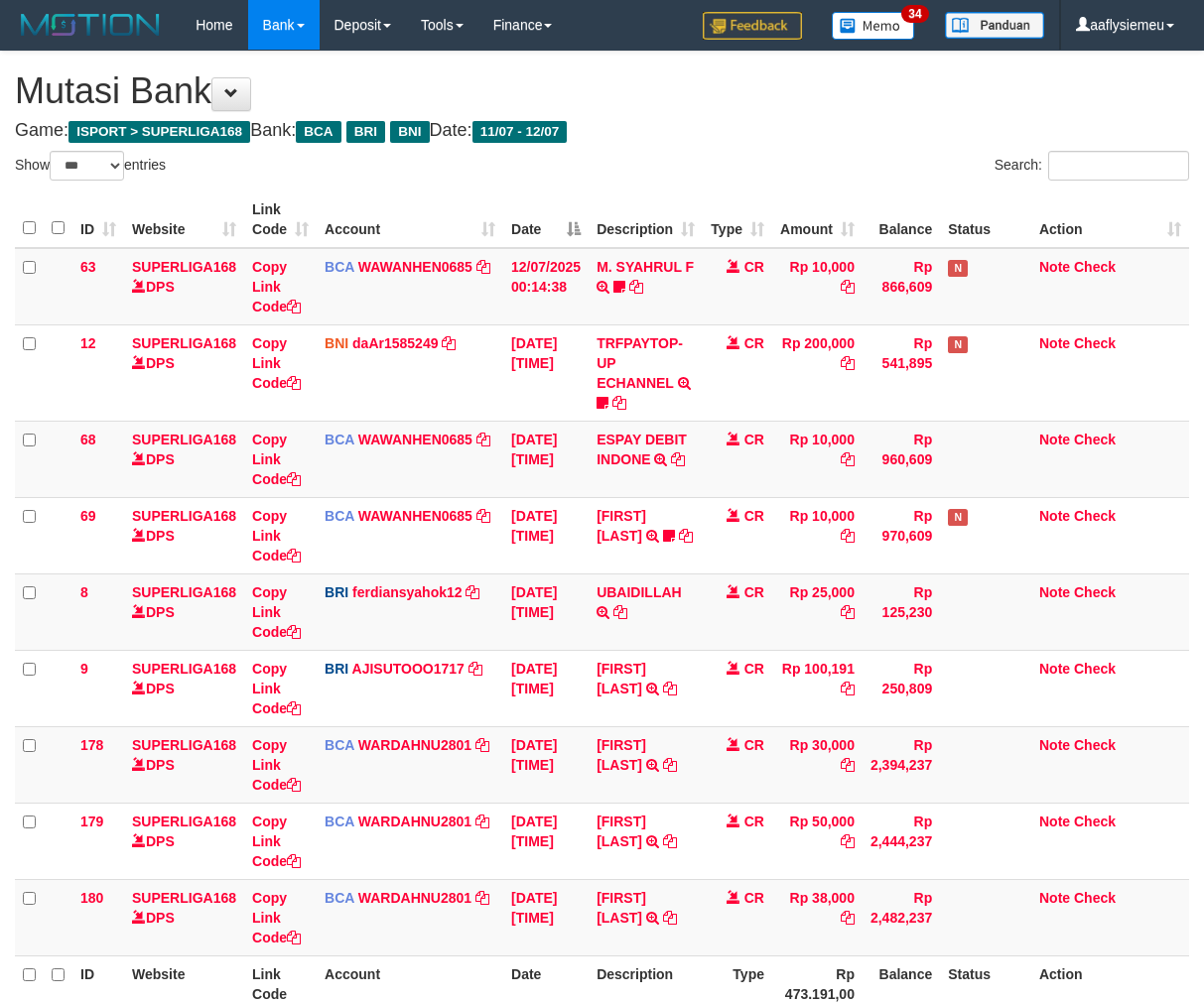select on "***" 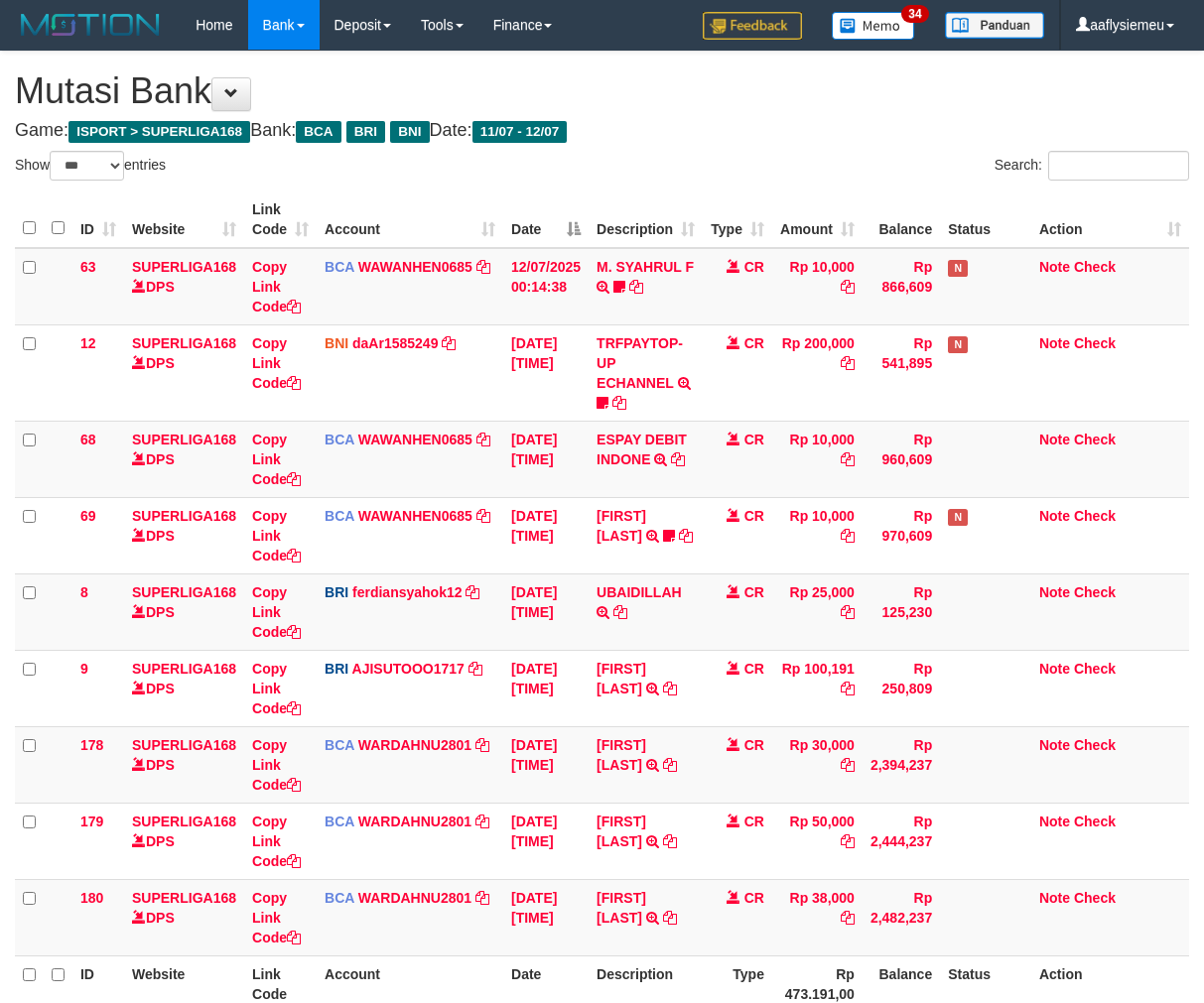 scroll, scrollTop: 0, scrollLeft: 0, axis: both 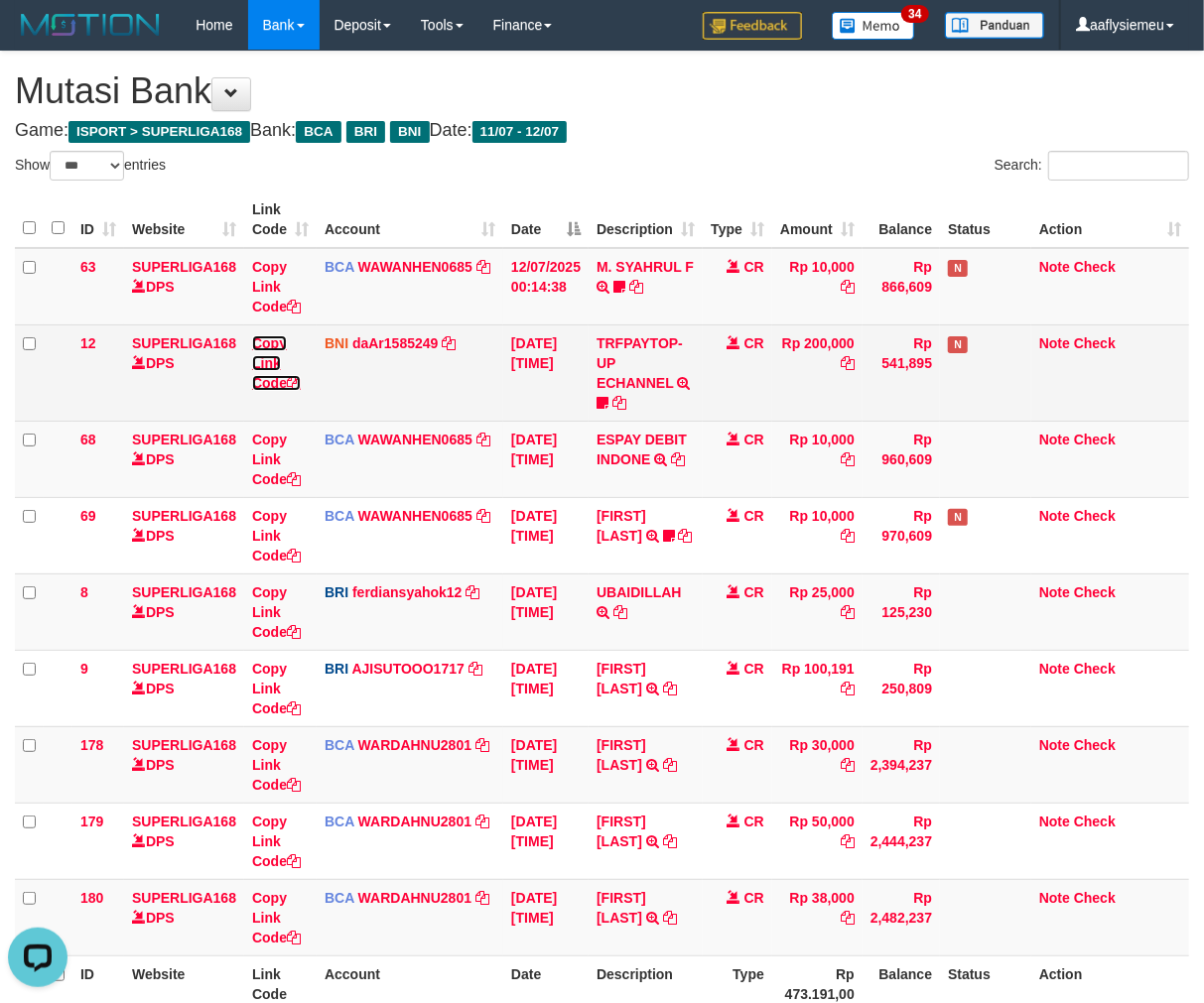 click on "Copy Link Code" at bounding box center [276, 363] 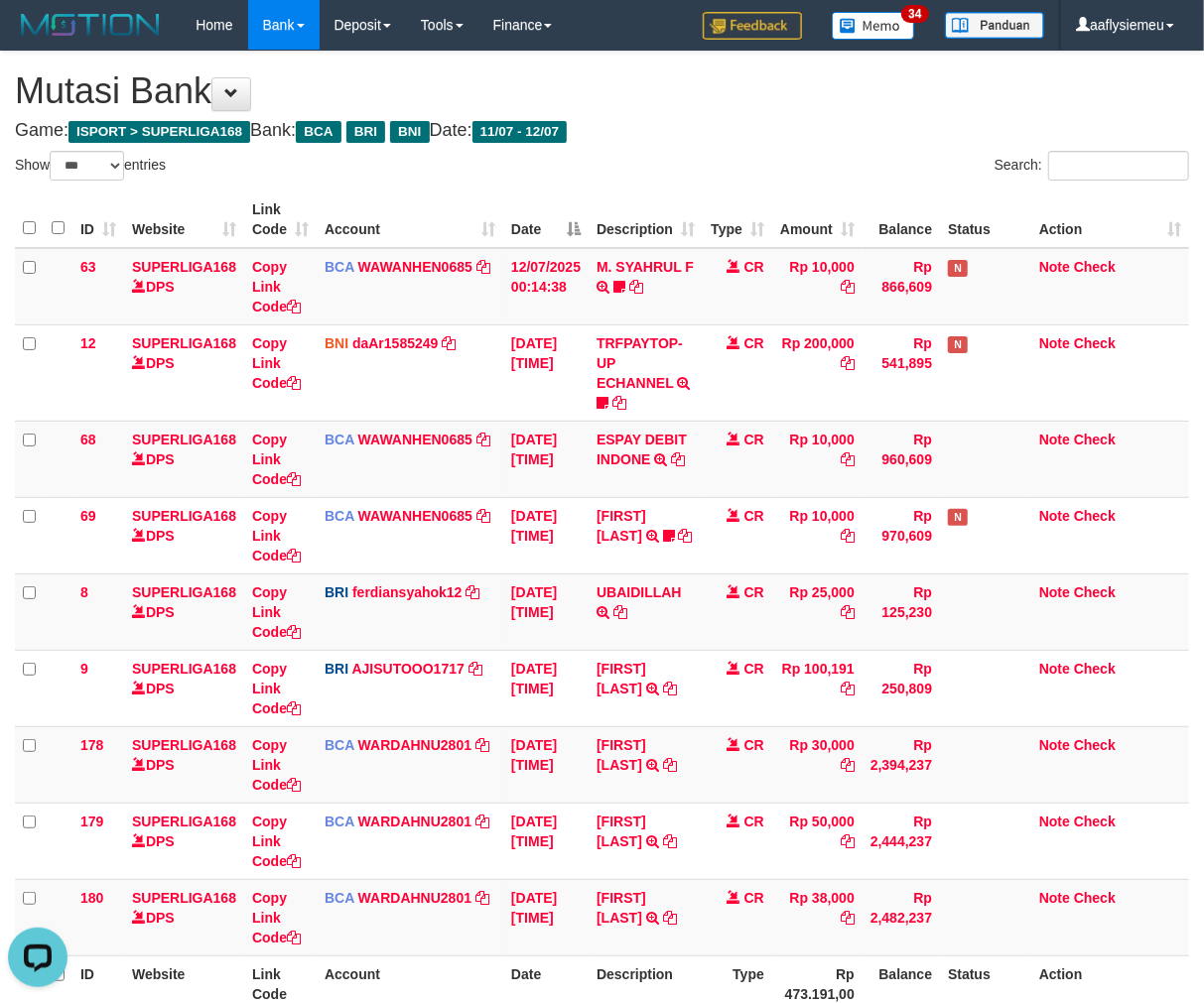 scroll, scrollTop: 272, scrollLeft: 0, axis: vertical 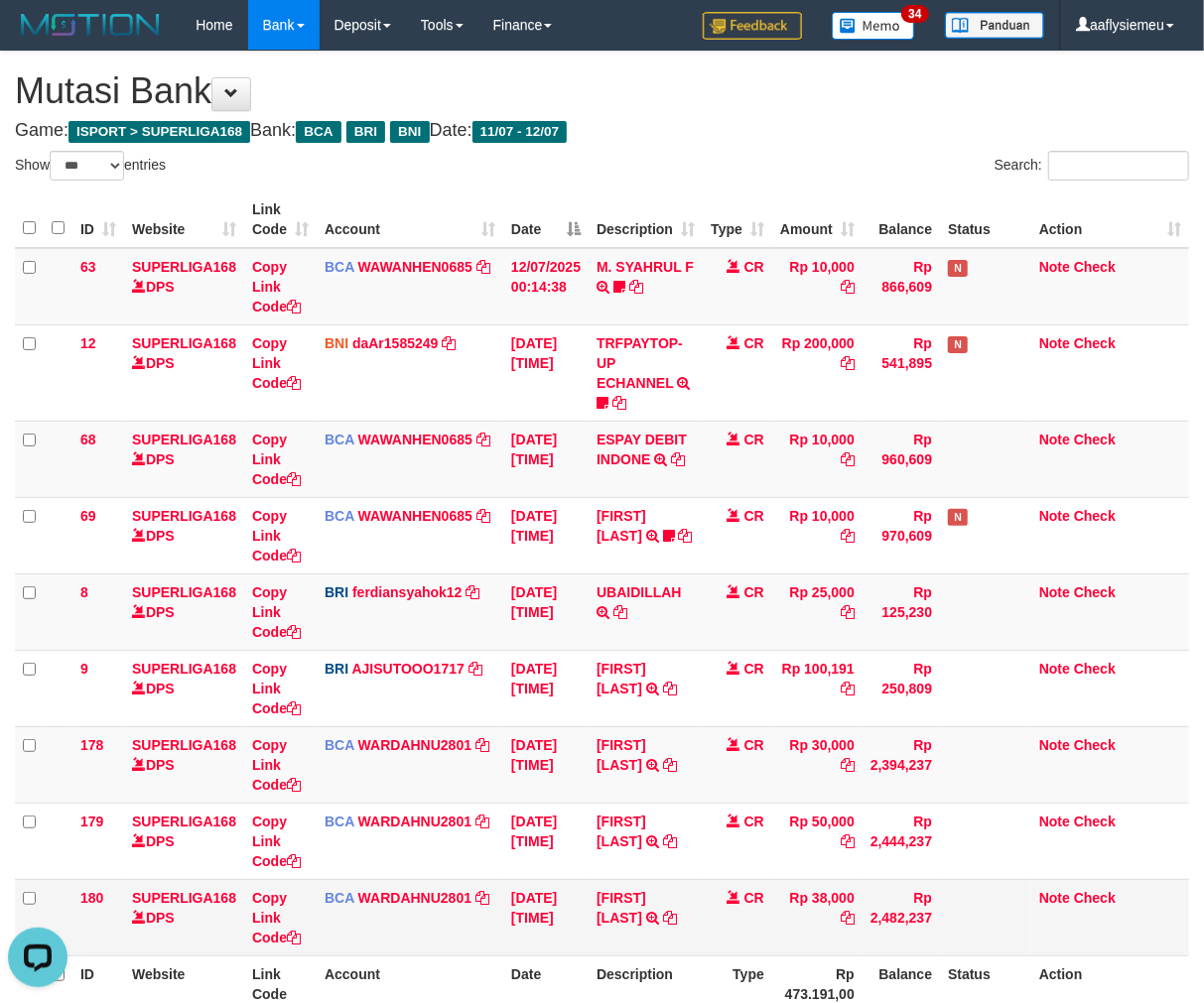 click on "Rp 2,482,237" at bounding box center (901, 917) 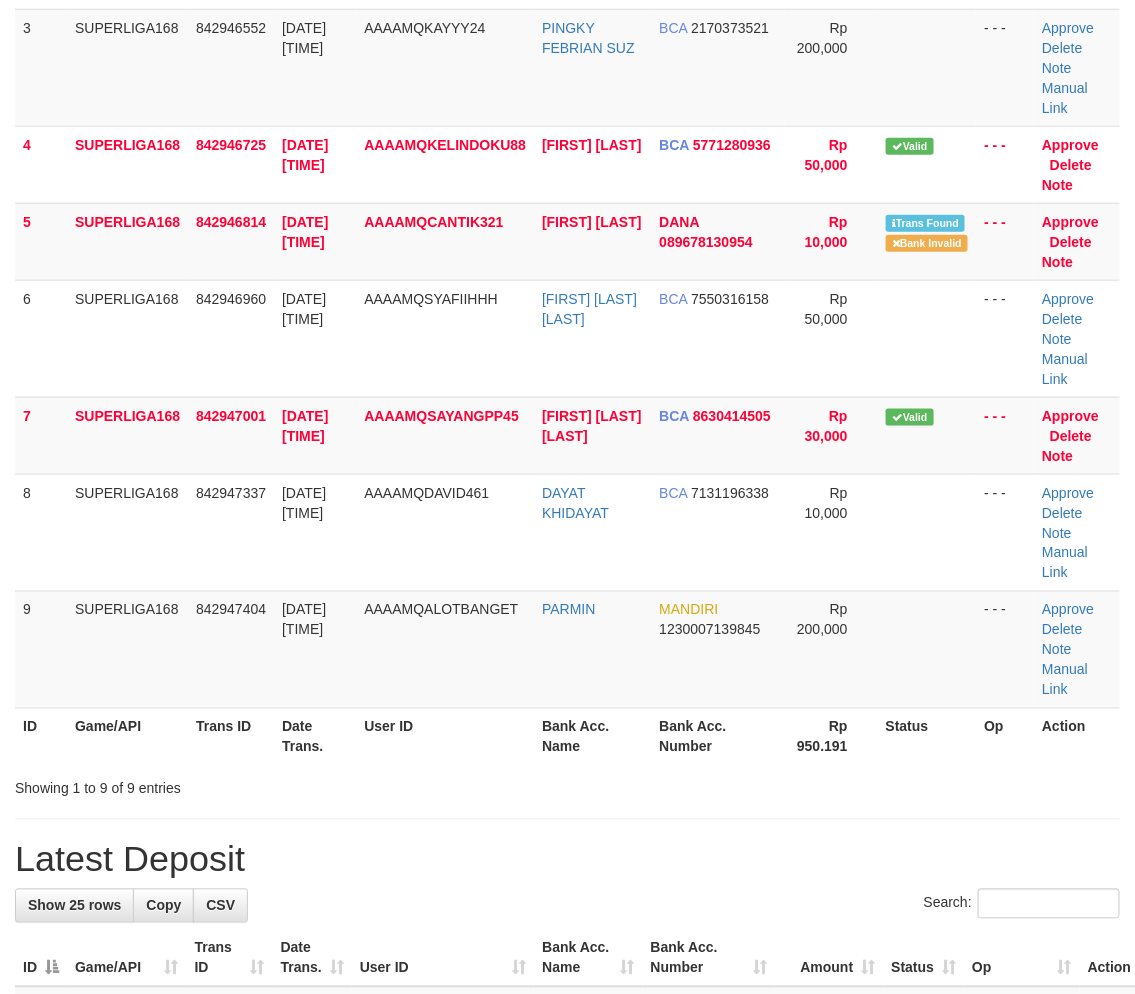 click on "AAAAMQALOTBANGET" at bounding box center (445, 649) 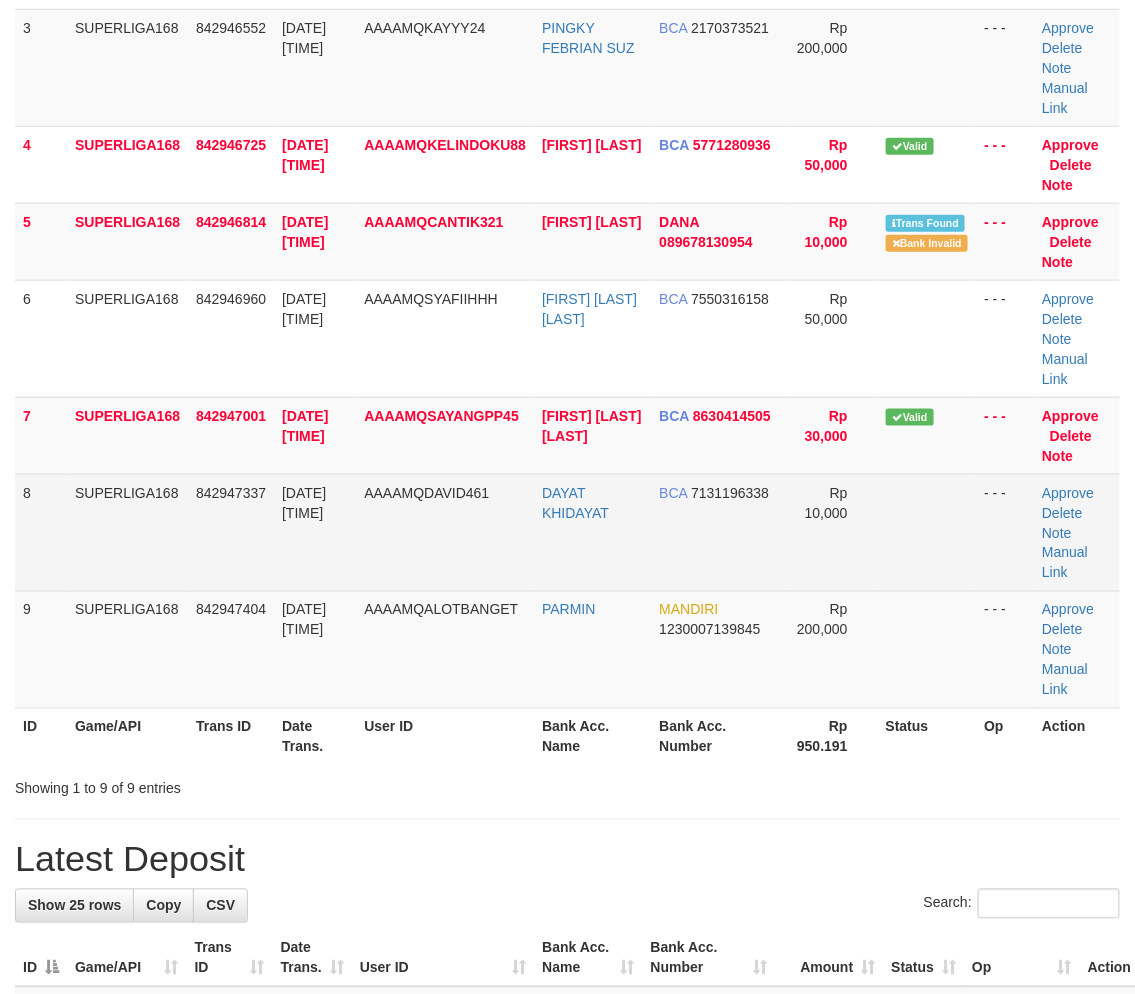 scroll, scrollTop: 280, scrollLeft: 0, axis: vertical 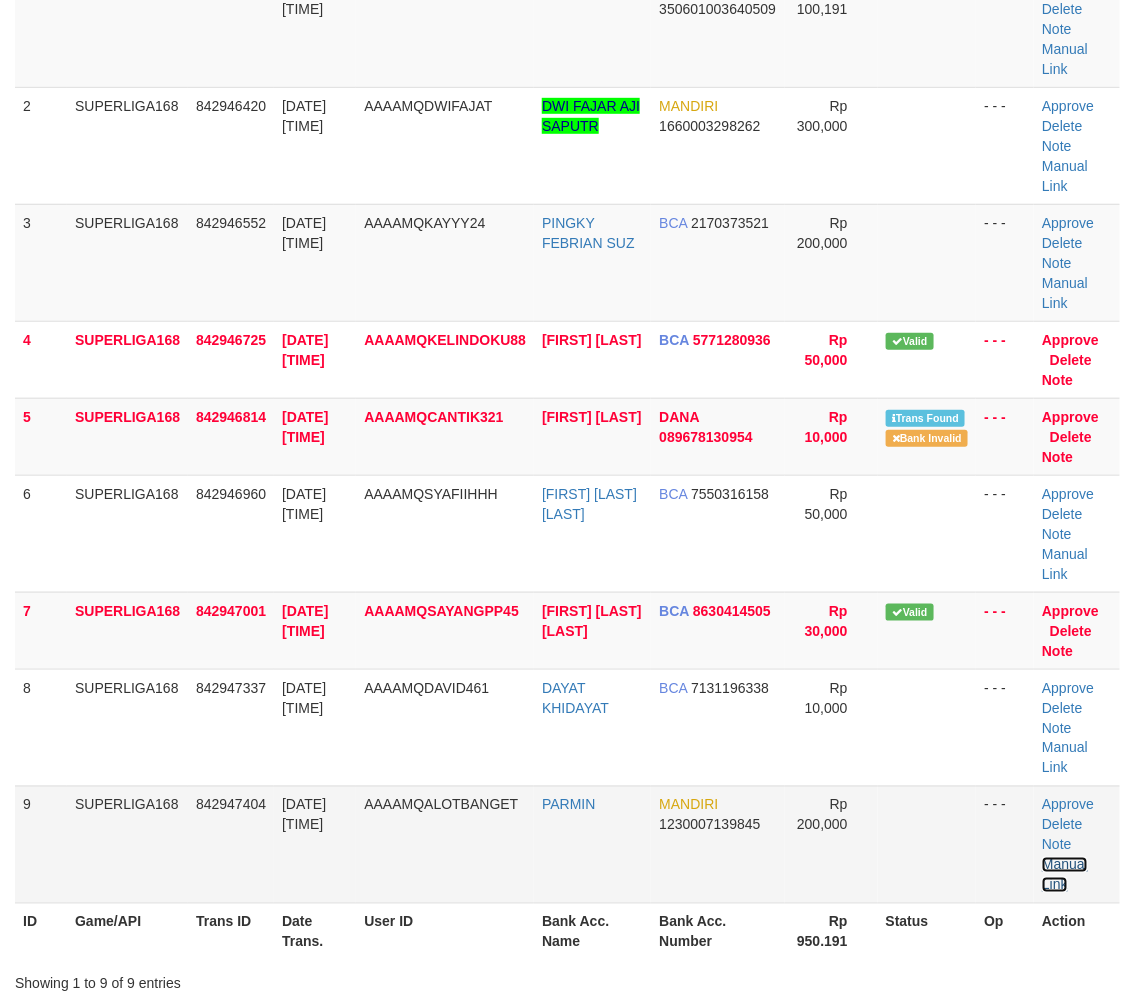 click on "Manual Link" at bounding box center (1065, 875) 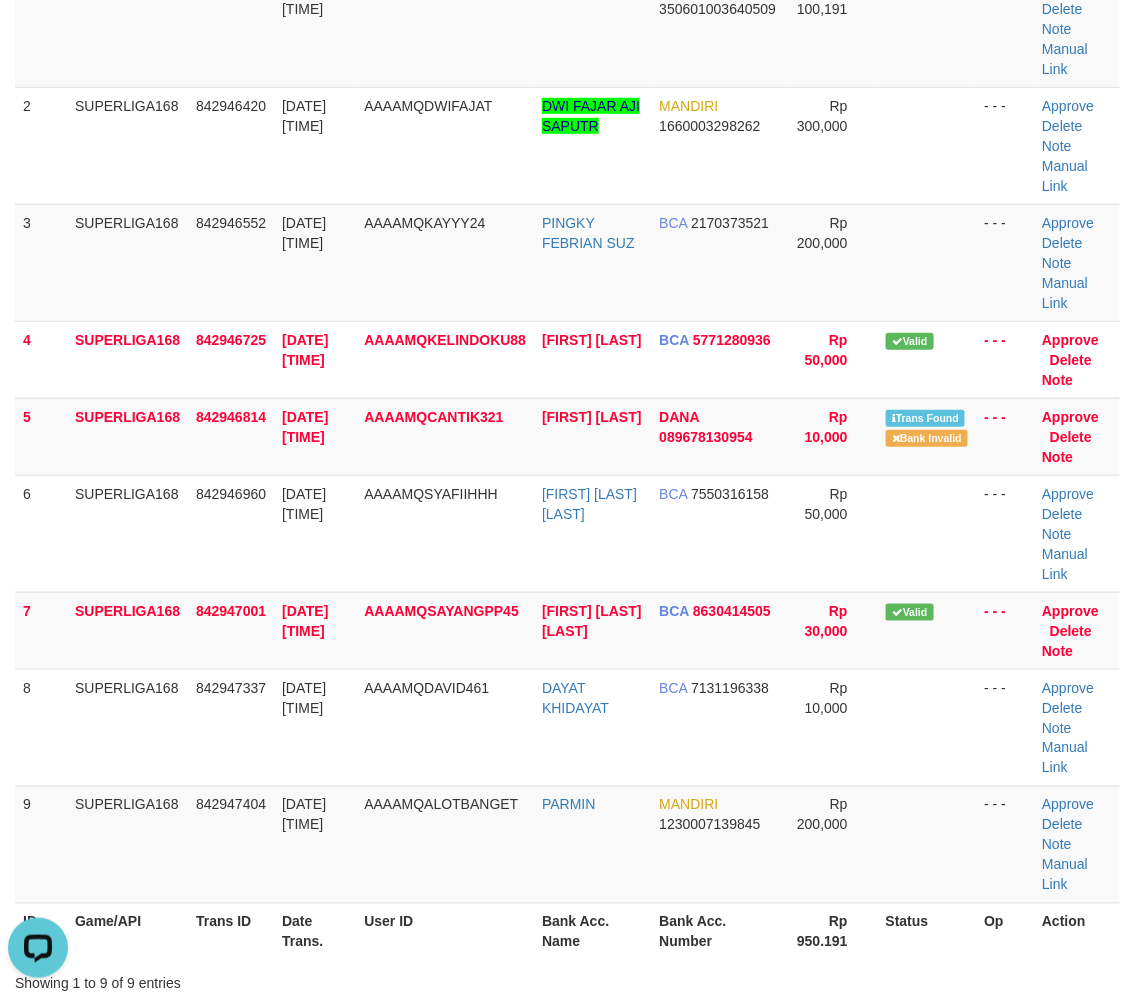 scroll, scrollTop: 0, scrollLeft: 0, axis: both 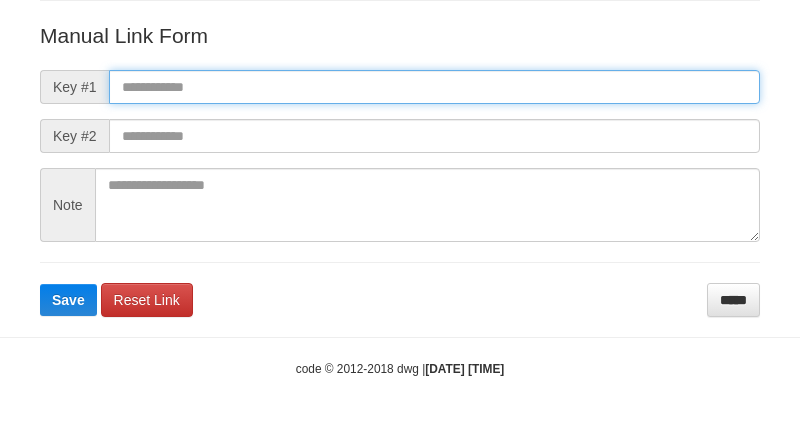 click at bounding box center [434, 87] 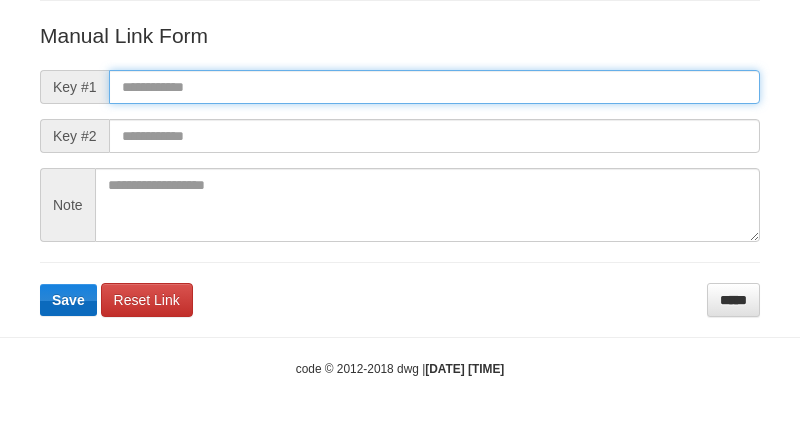 paste on "**********" 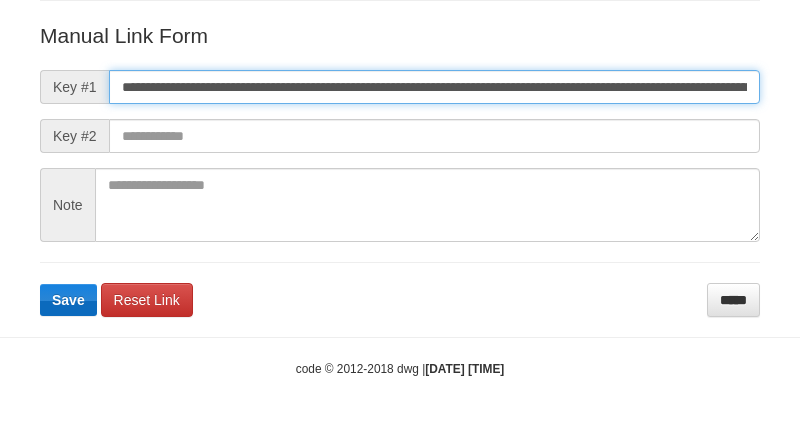 scroll, scrollTop: 0, scrollLeft: 1157, axis: horizontal 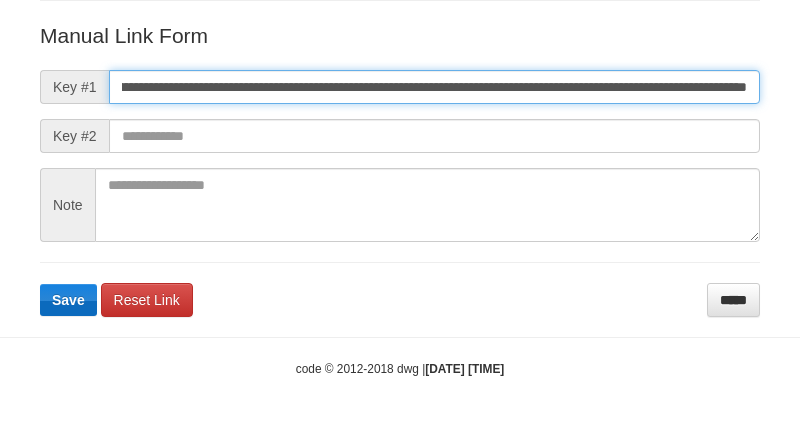 type on "**********" 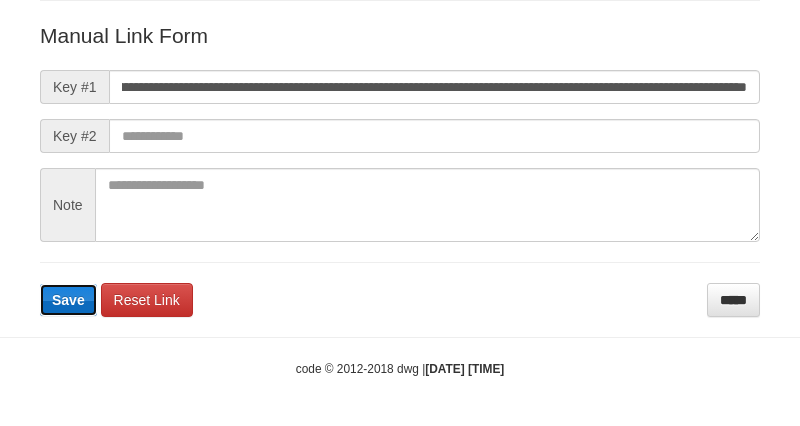 type 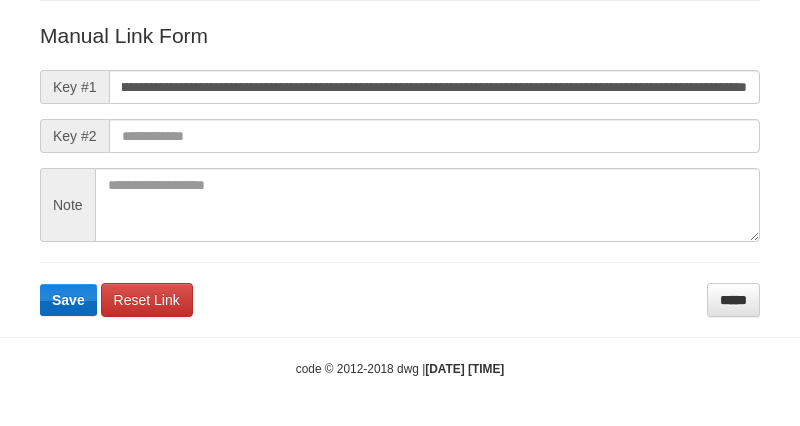 scroll, scrollTop: 0, scrollLeft: 0, axis: both 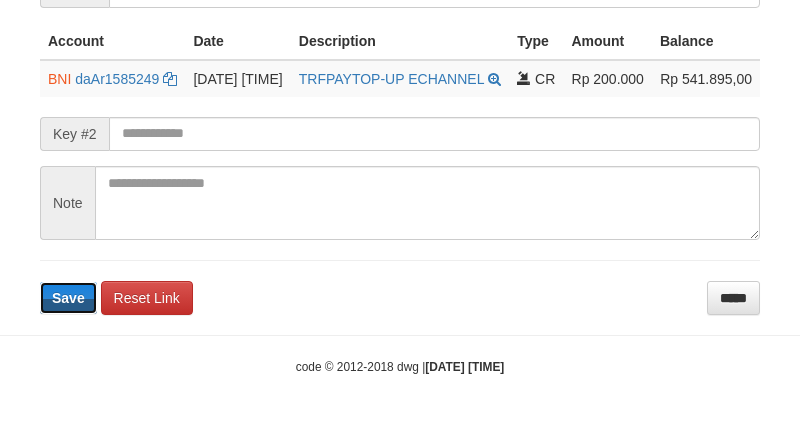 click on "Save" at bounding box center (68, 298) 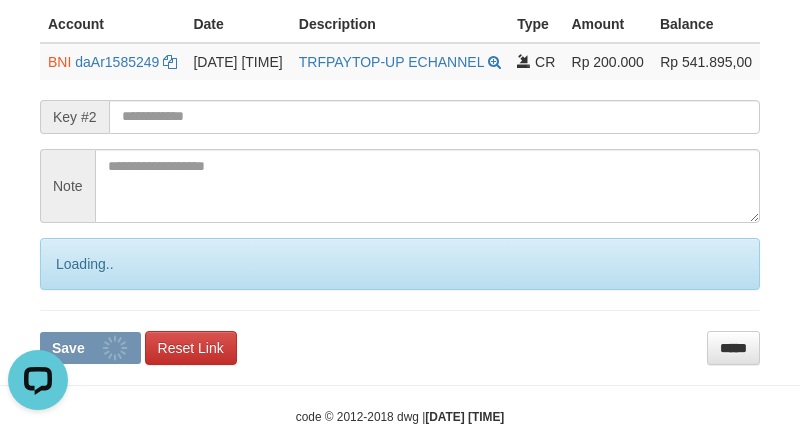 scroll, scrollTop: 0, scrollLeft: 0, axis: both 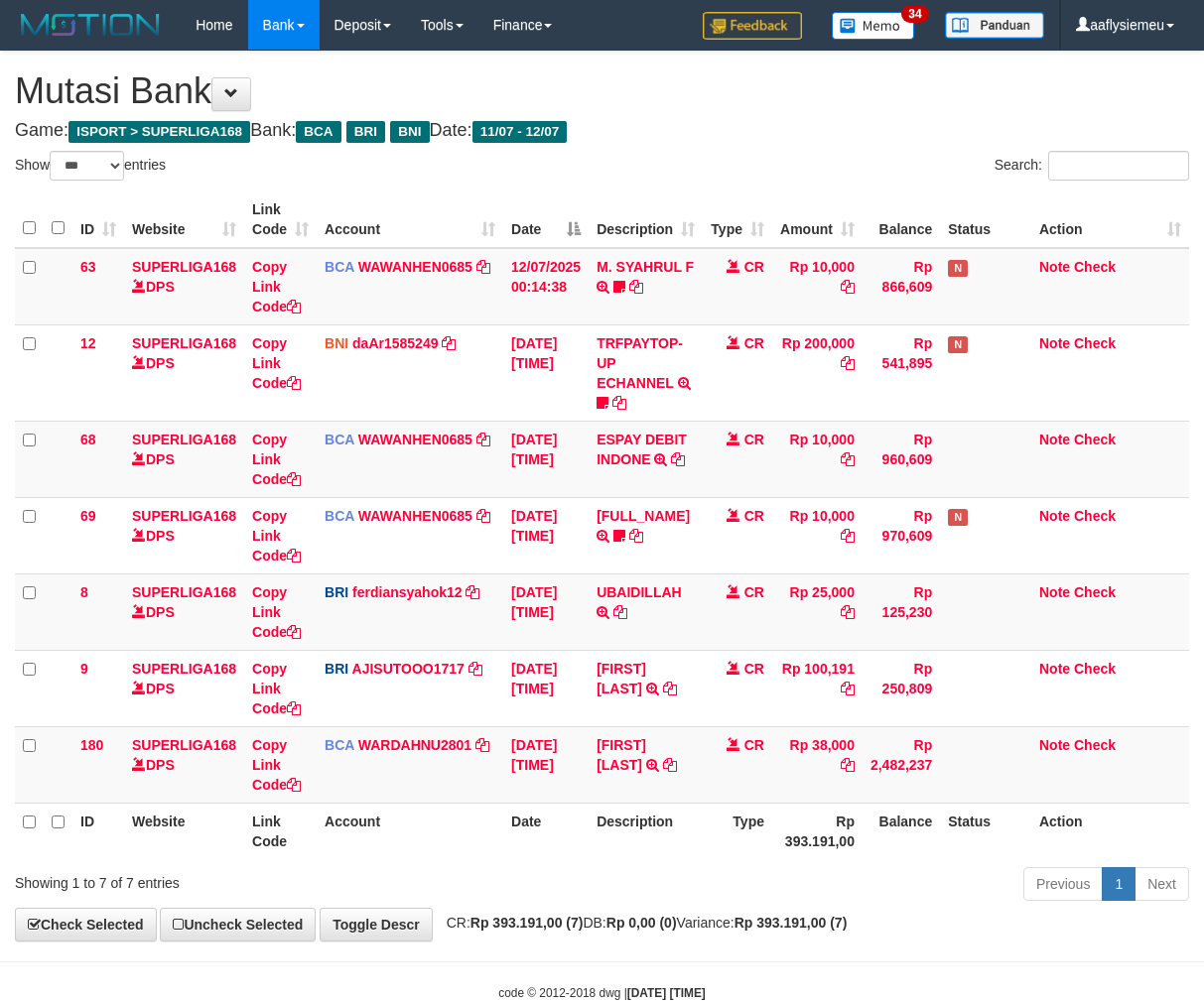 select on "***" 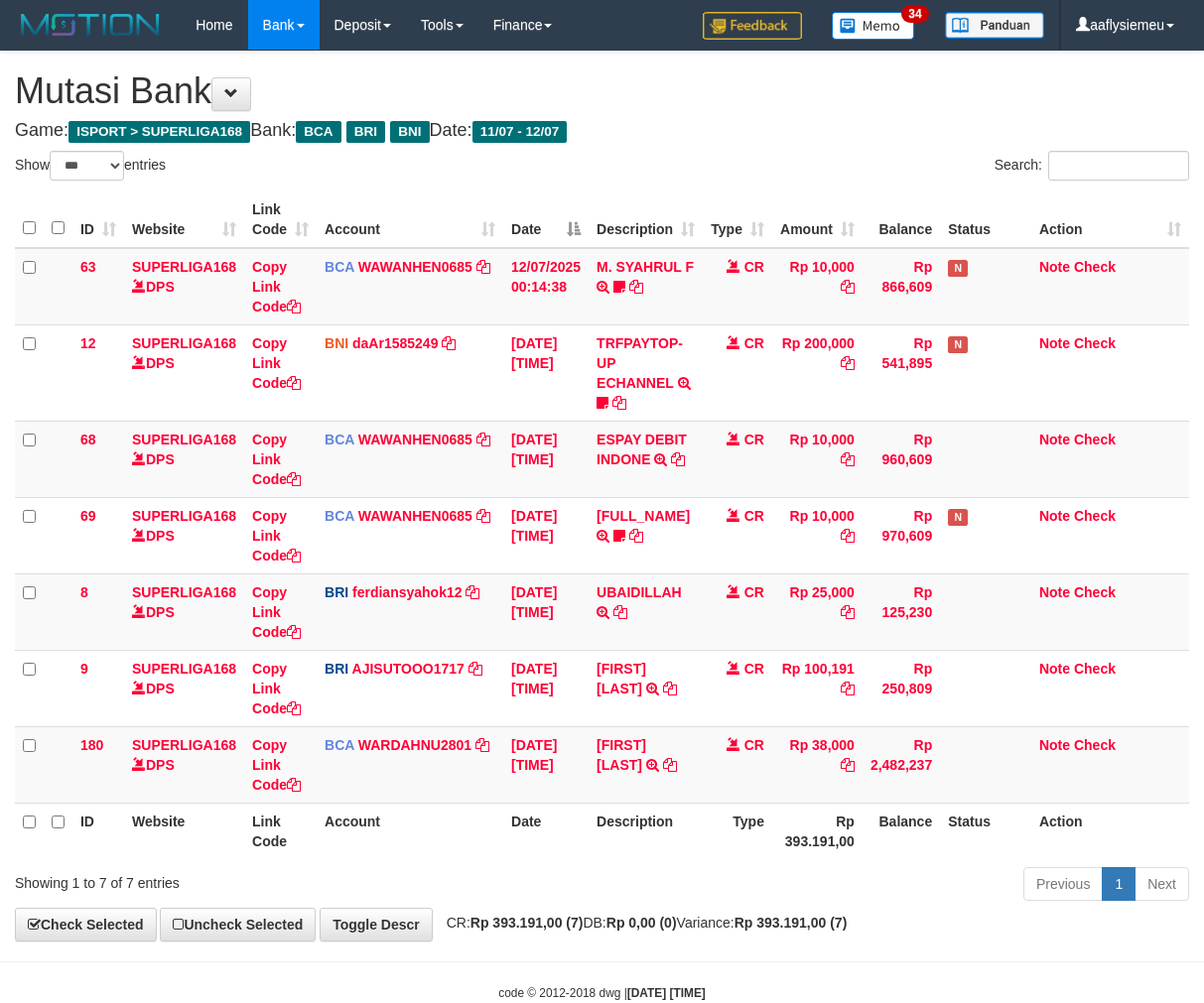 scroll, scrollTop: 0, scrollLeft: 0, axis: both 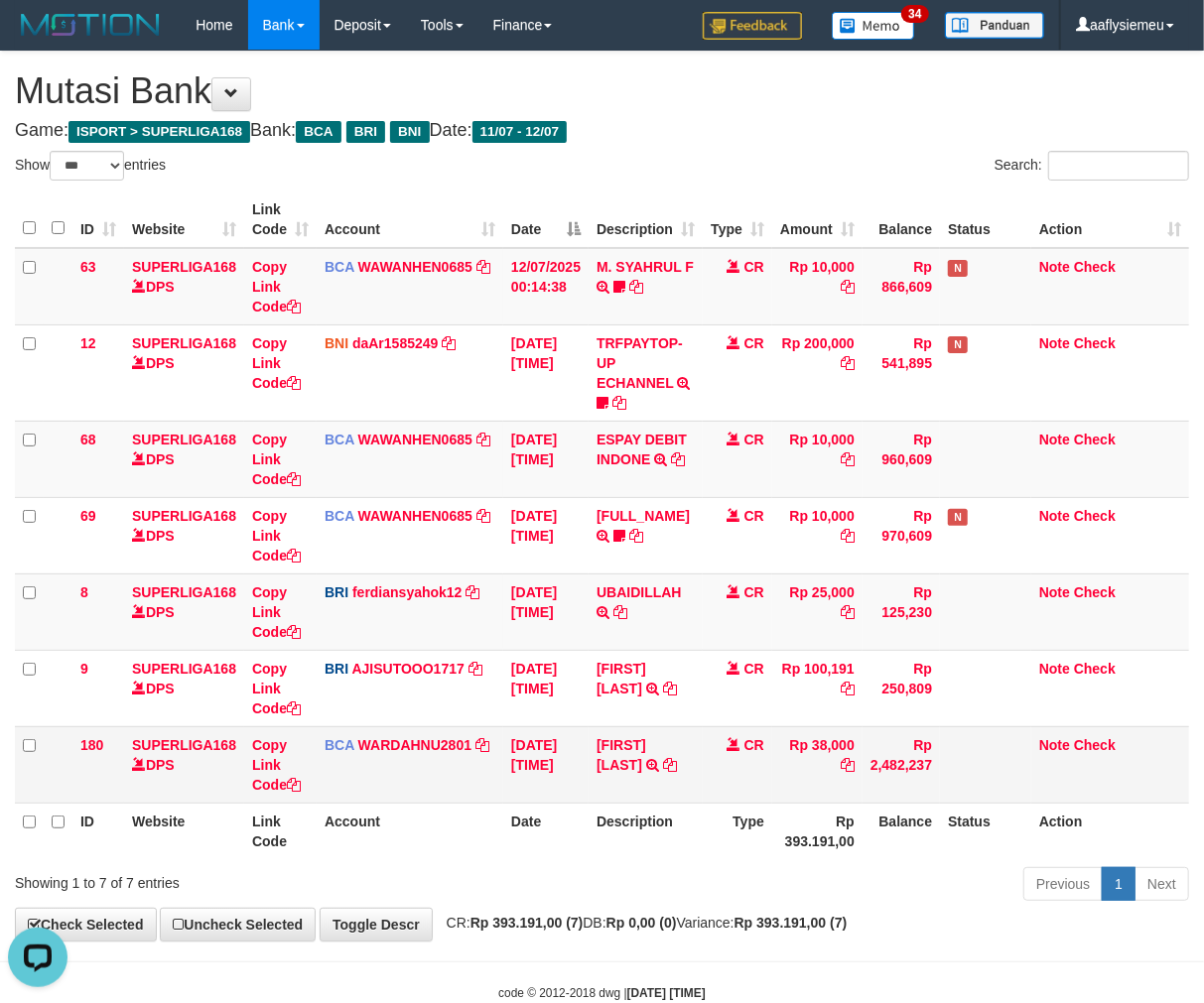 click at bounding box center [986, 764] 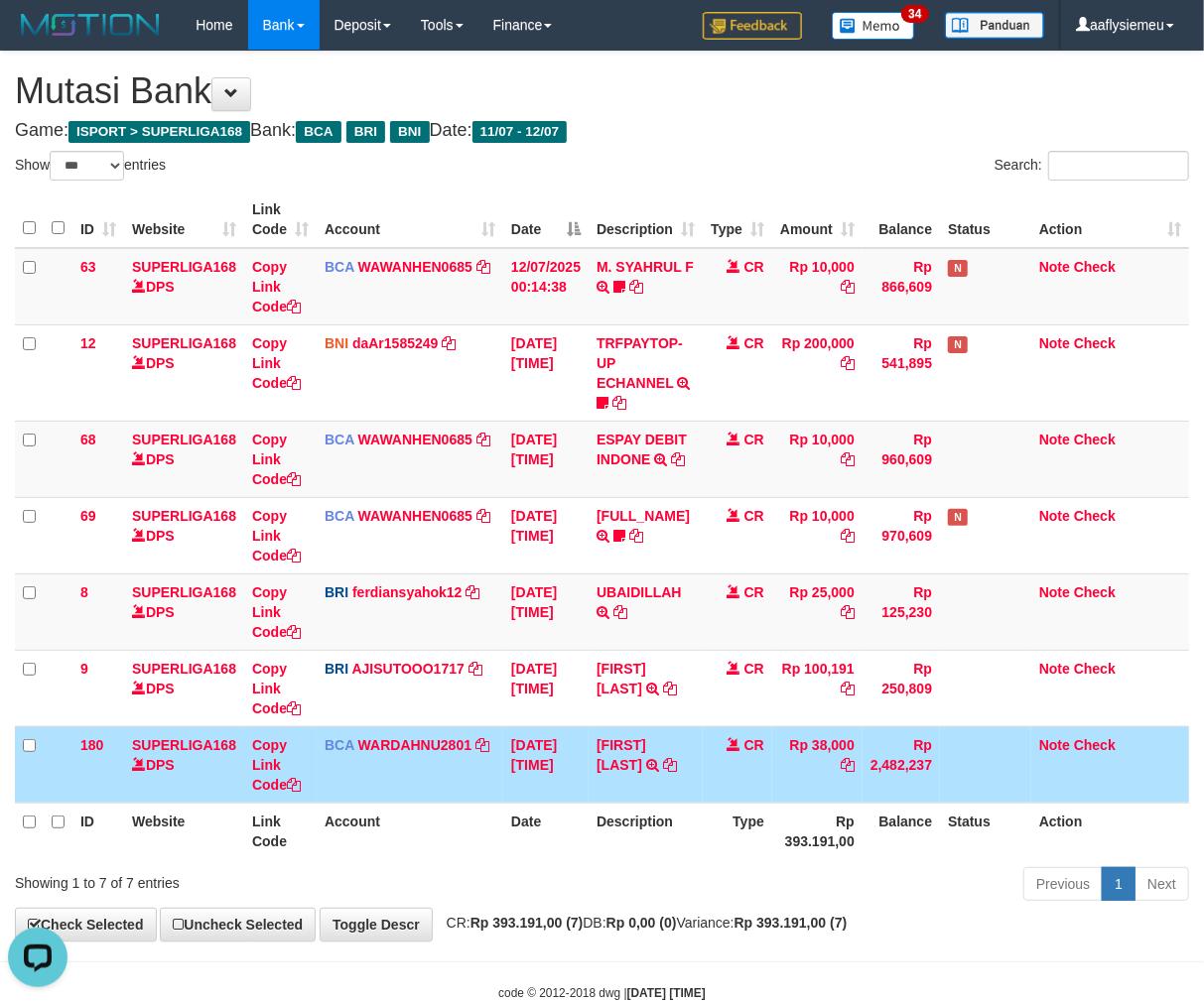 click on "Description" at bounding box center (645, 830) 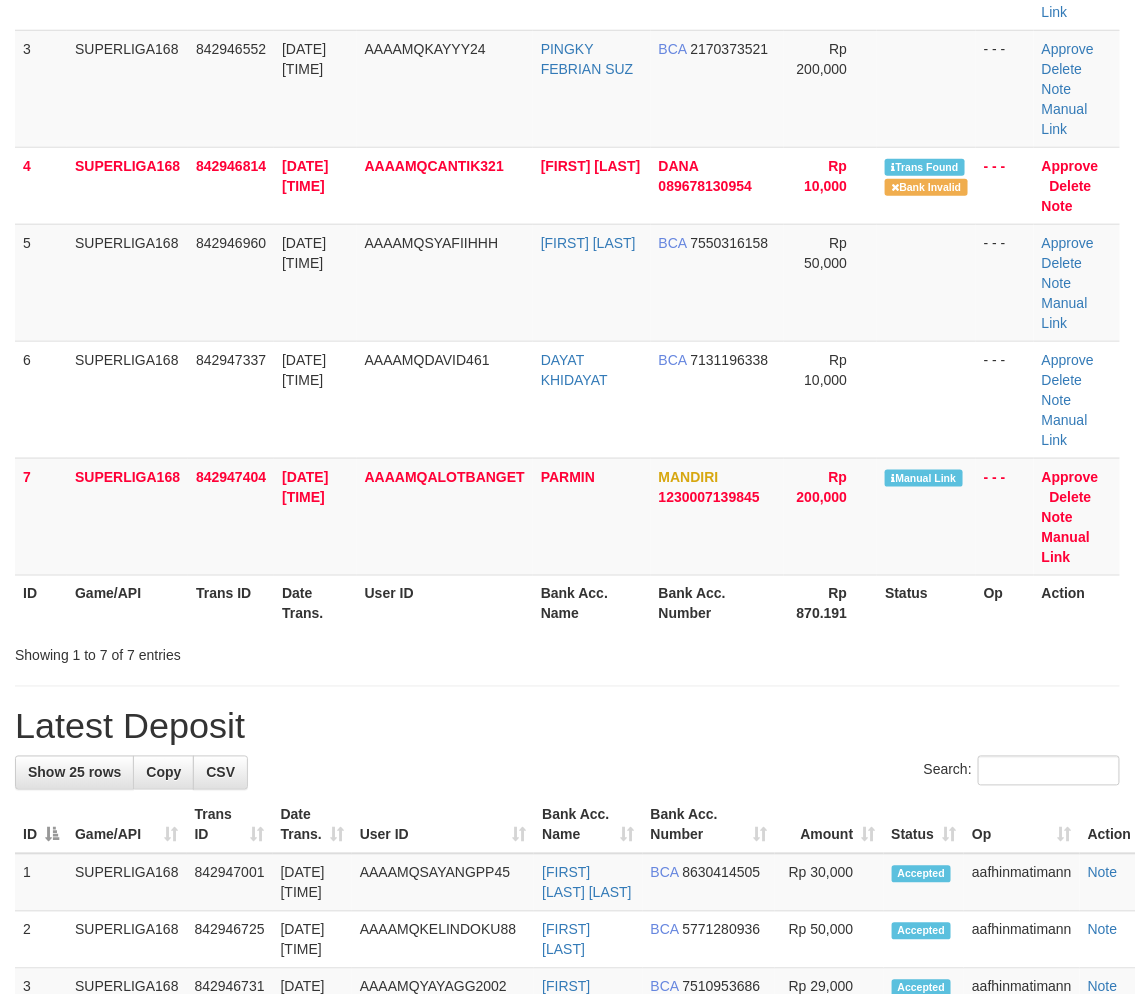 scroll, scrollTop: 280, scrollLeft: 0, axis: vertical 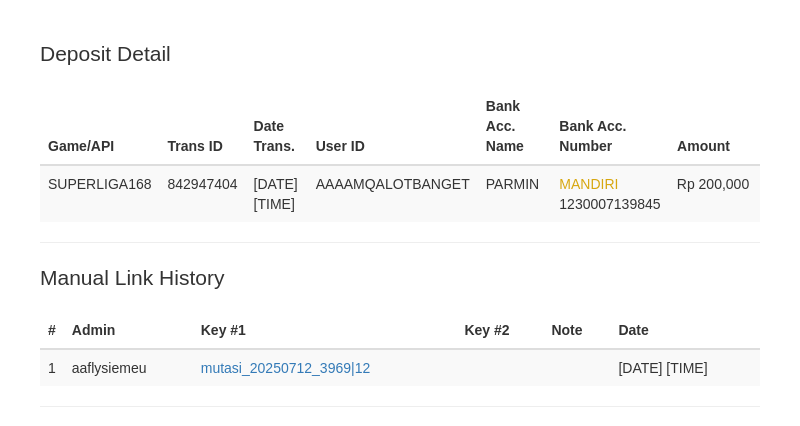 click on "Save" at bounding box center (68, 801) 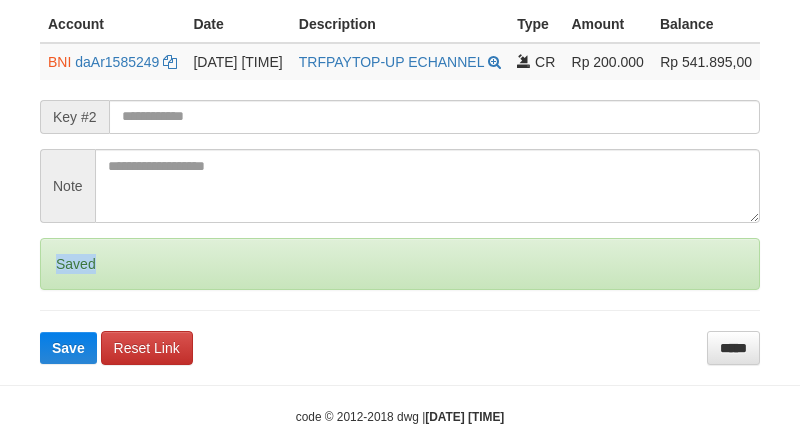 click on "Saved" at bounding box center (400, 264) 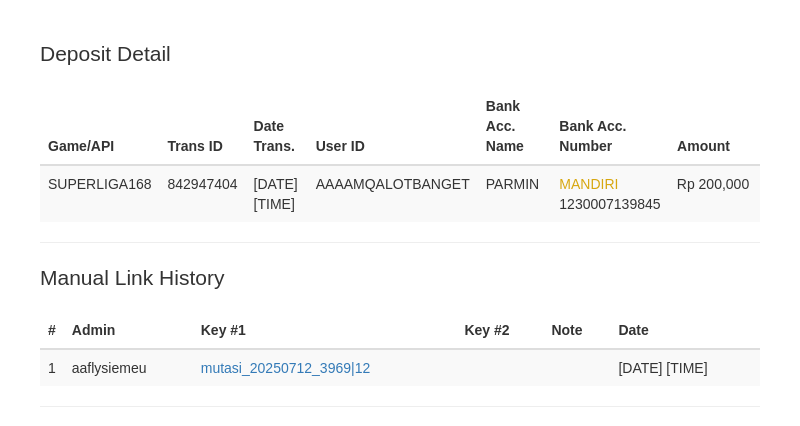 scroll, scrollTop: 520, scrollLeft: 0, axis: vertical 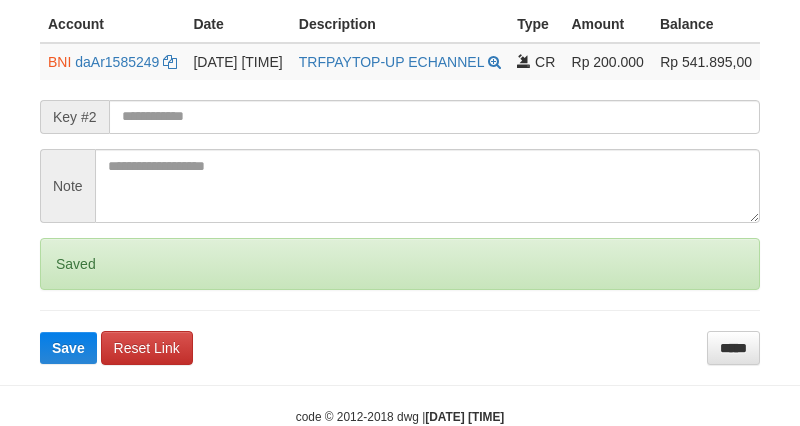 click on "Saved" at bounding box center (400, 264) 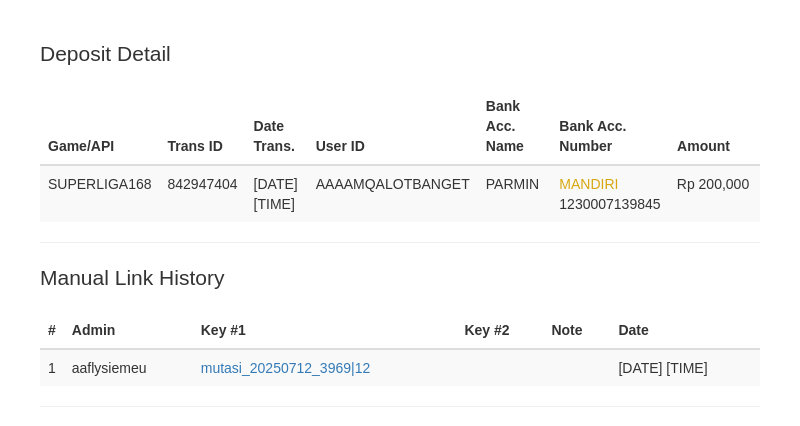 scroll, scrollTop: 520, scrollLeft: 0, axis: vertical 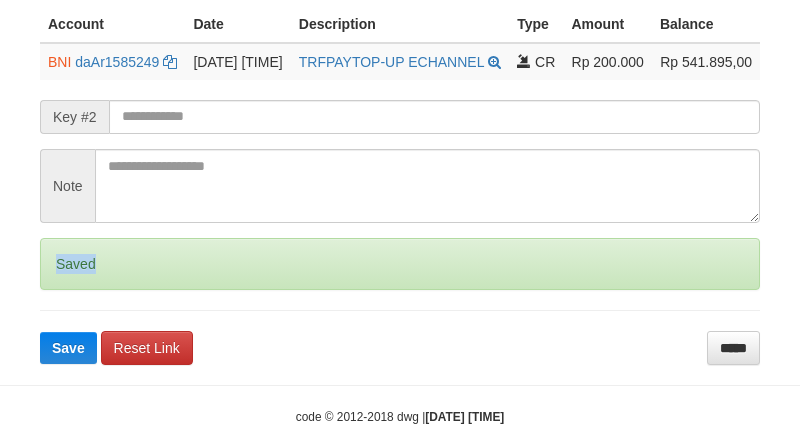 click on "Saved" at bounding box center (400, 264) 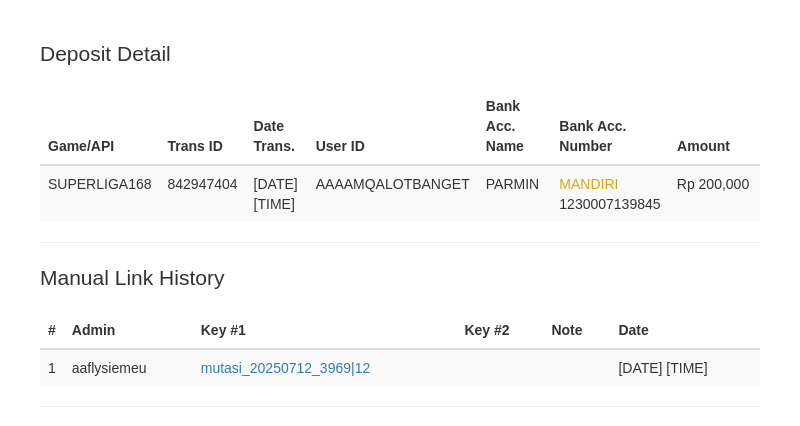 scroll, scrollTop: 520, scrollLeft: 0, axis: vertical 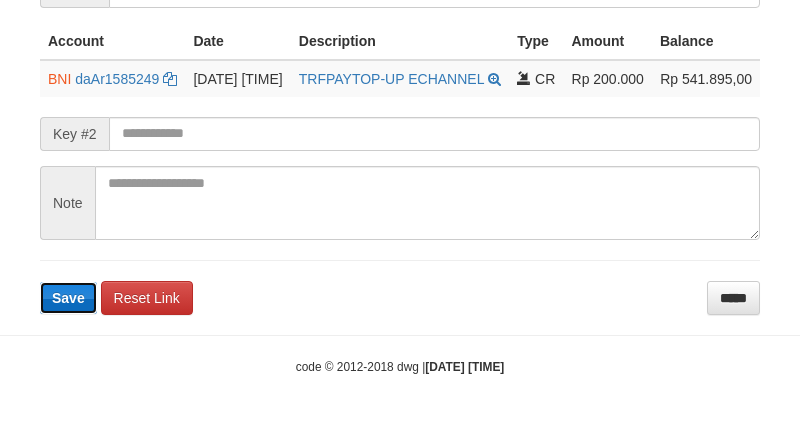 type 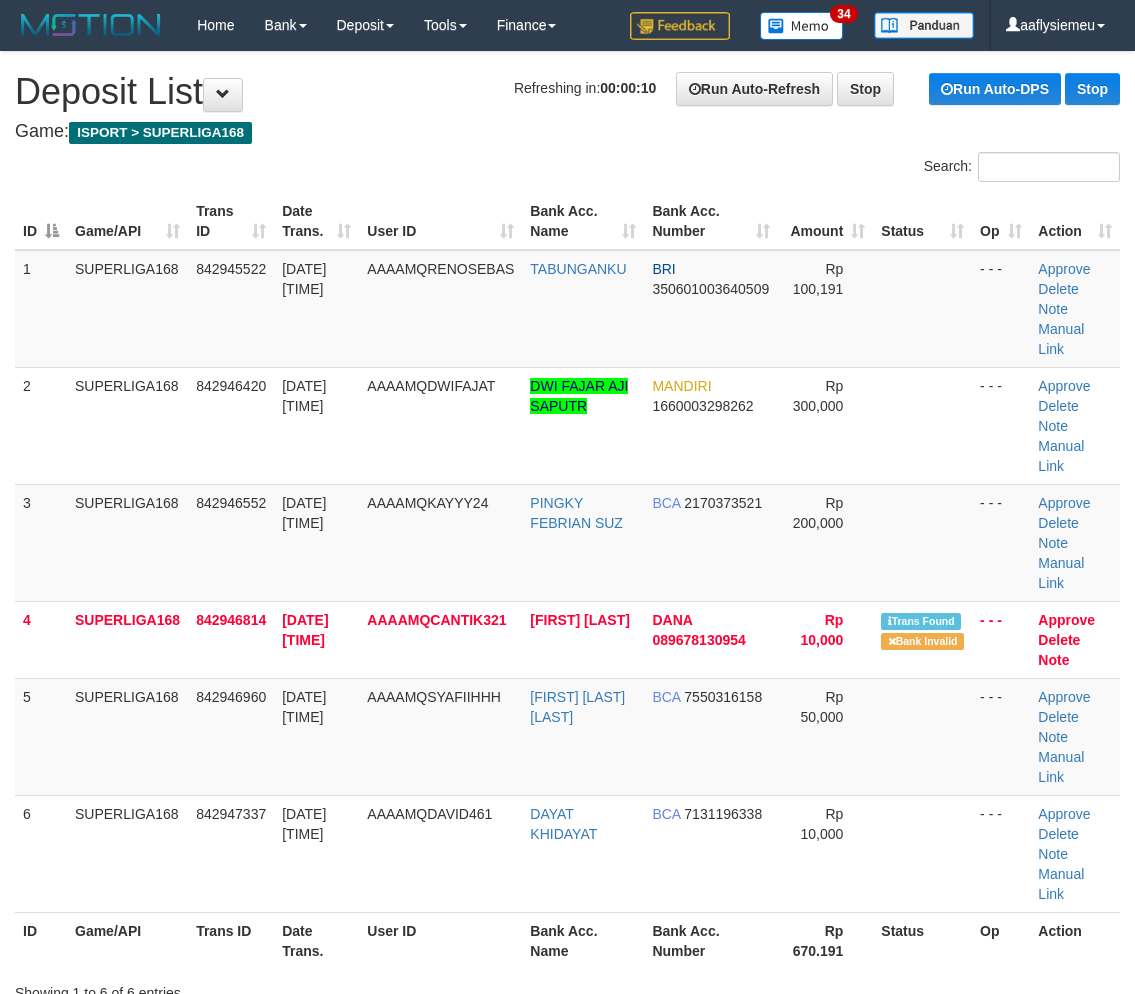 scroll, scrollTop: 0, scrollLeft: 0, axis: both 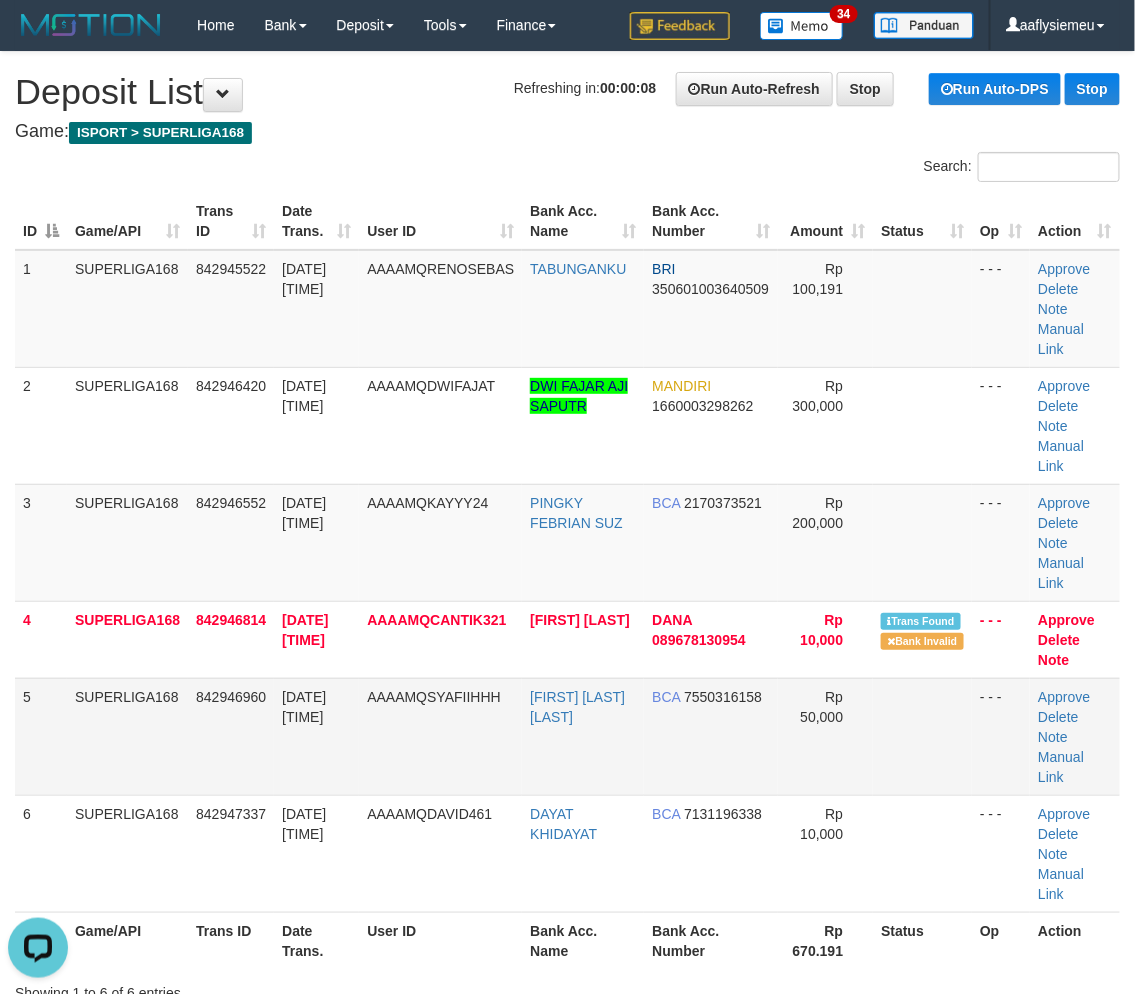 click on "842946960" at bounding box center (231, 697) 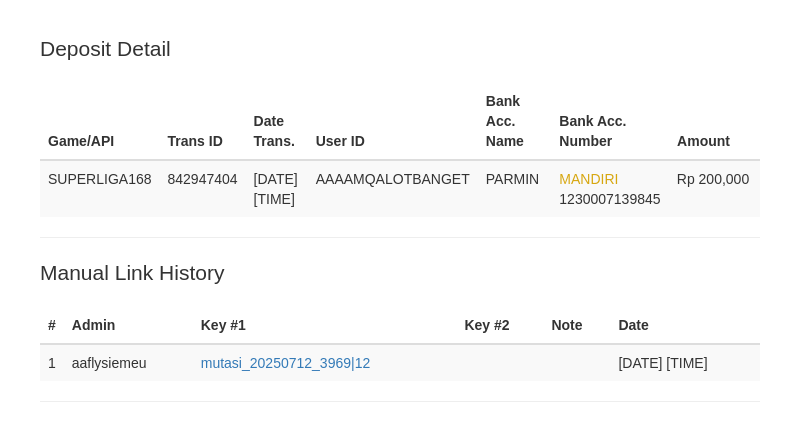 scroll, scrollTop: 0, scrollLeft: 0, axis: both 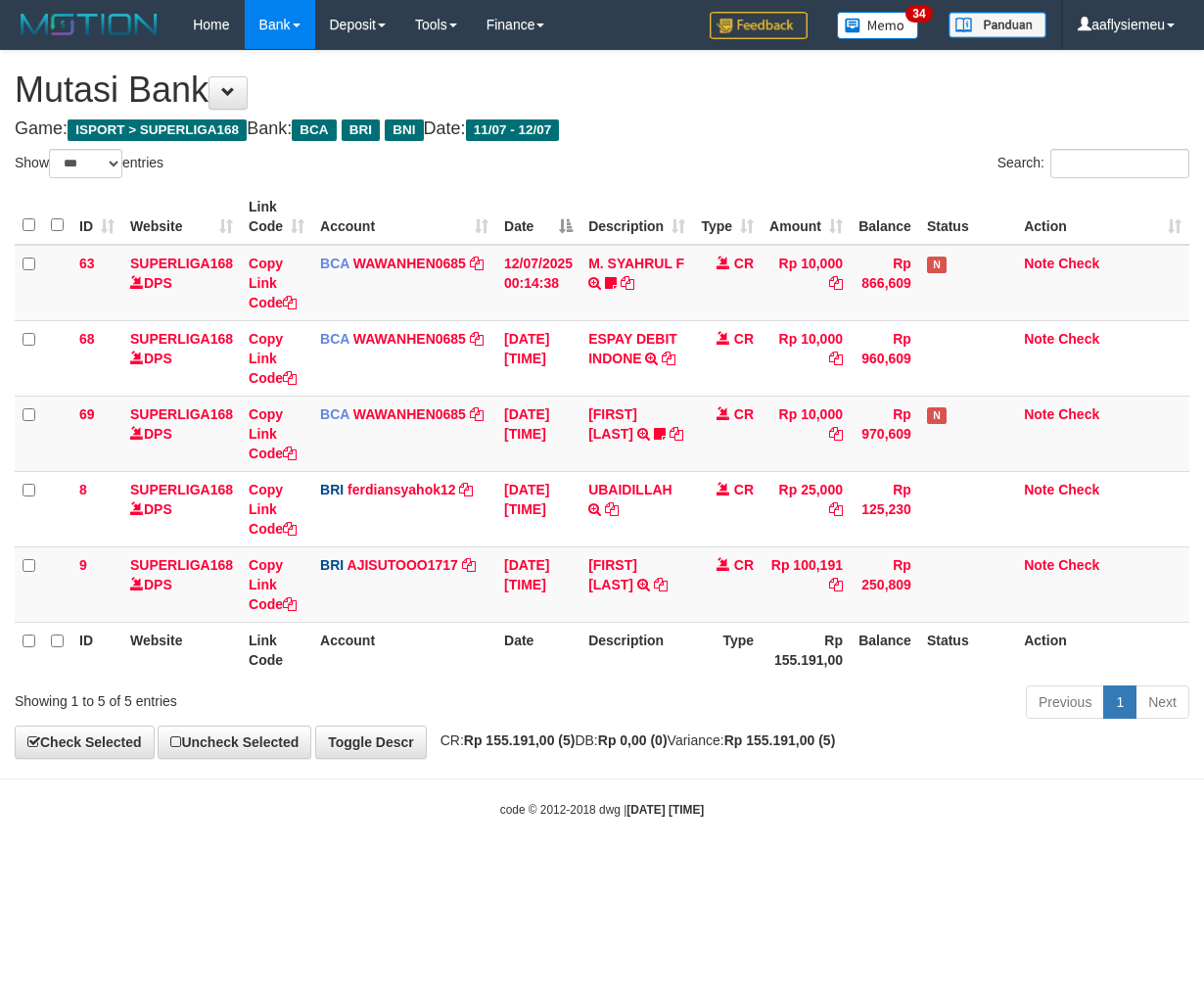 select on "***" 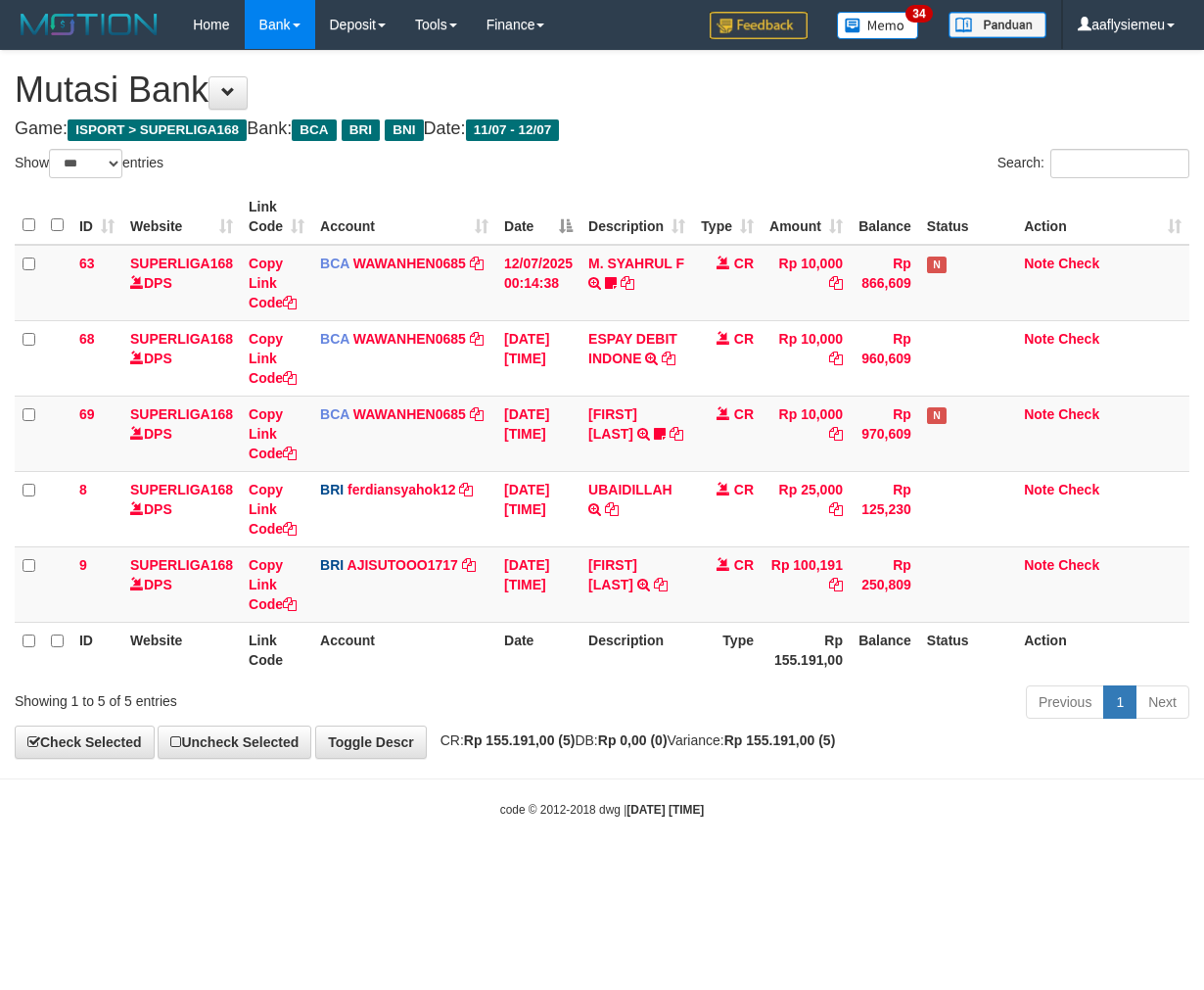 scroll, scrollTop: 0, scrollLeft: 0, axis: both 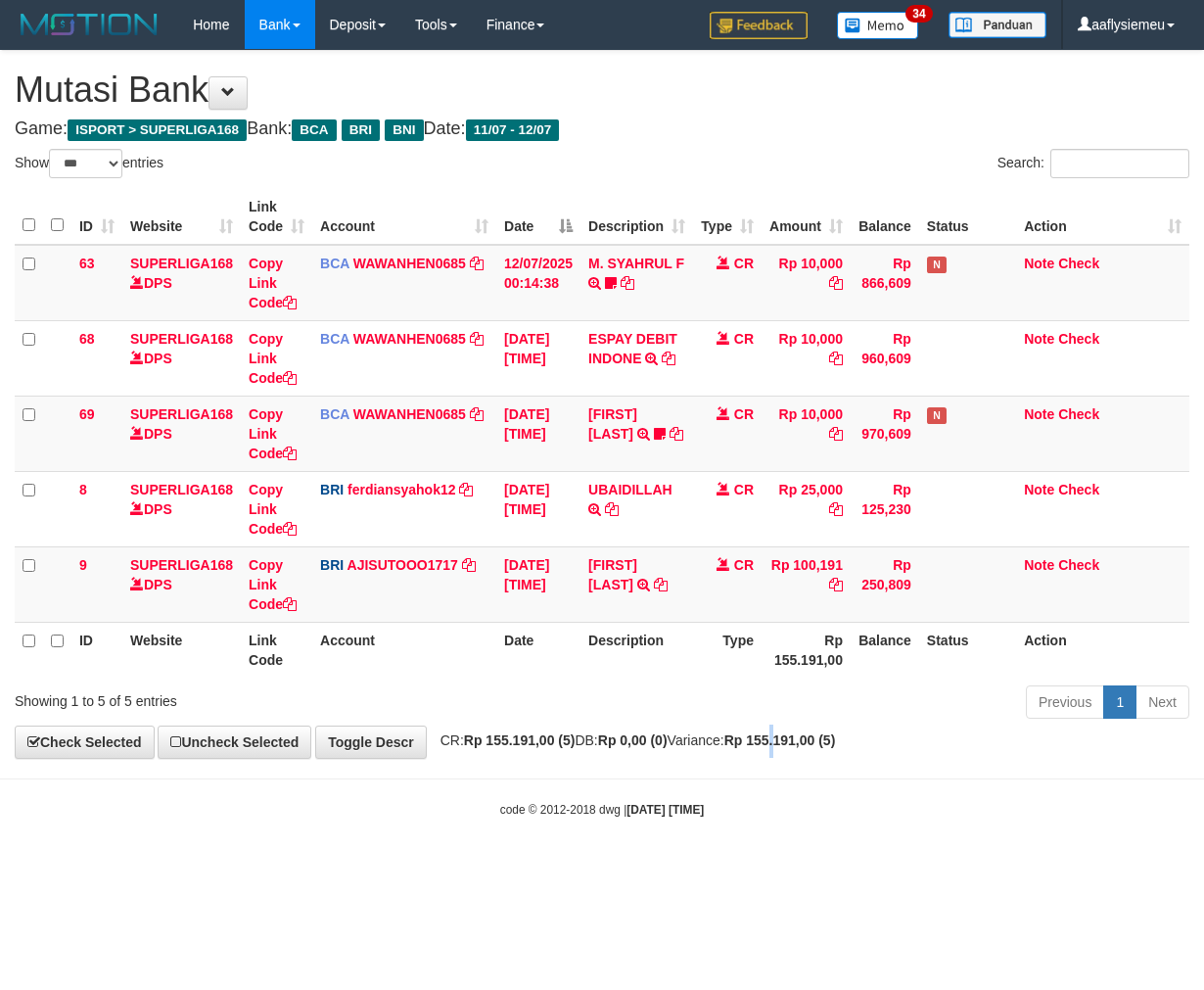 click on "Rp 155.191,00 (5)" at bounding box center (780, 740) 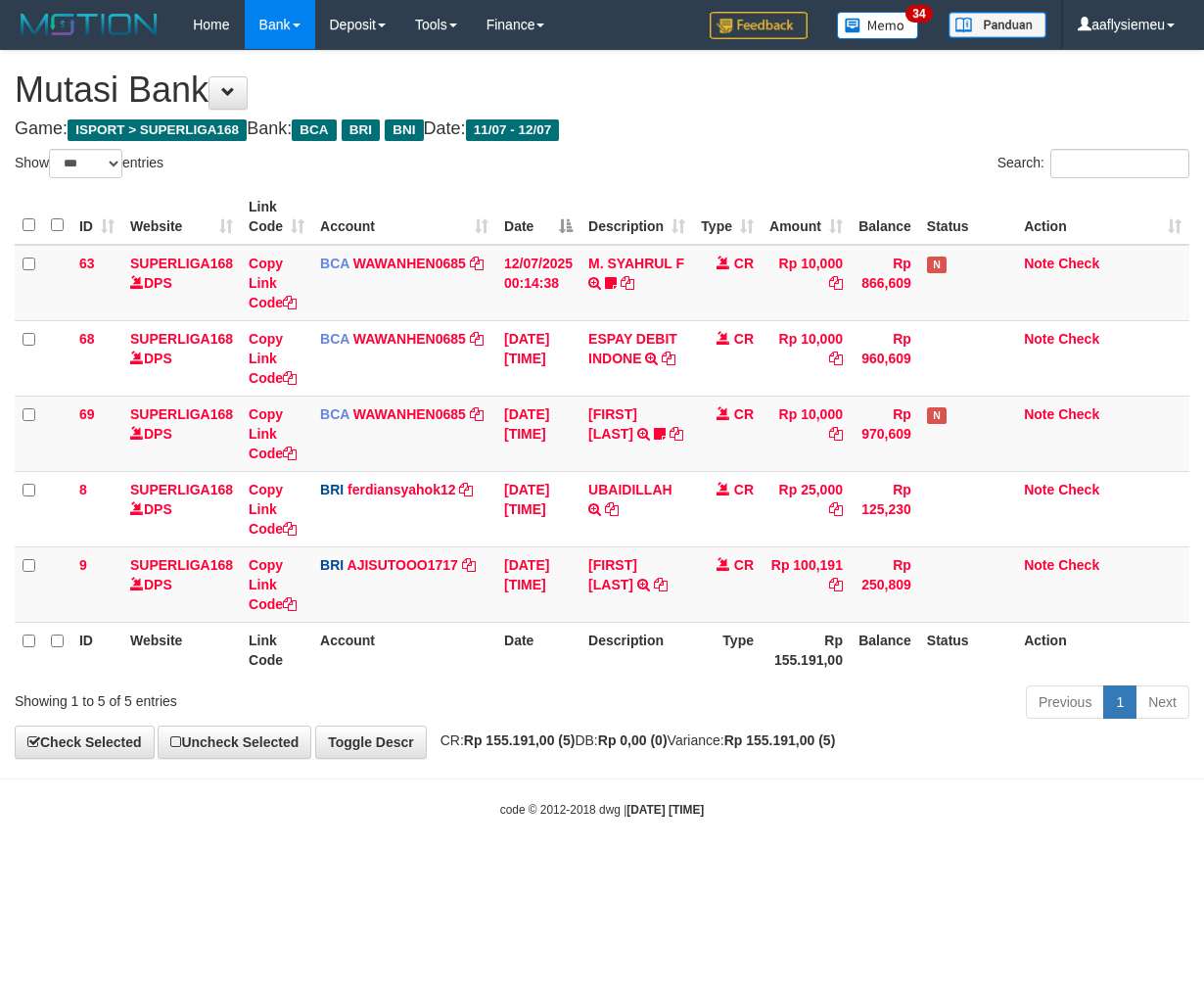 click on "**********" at bounding box center [602, 404] 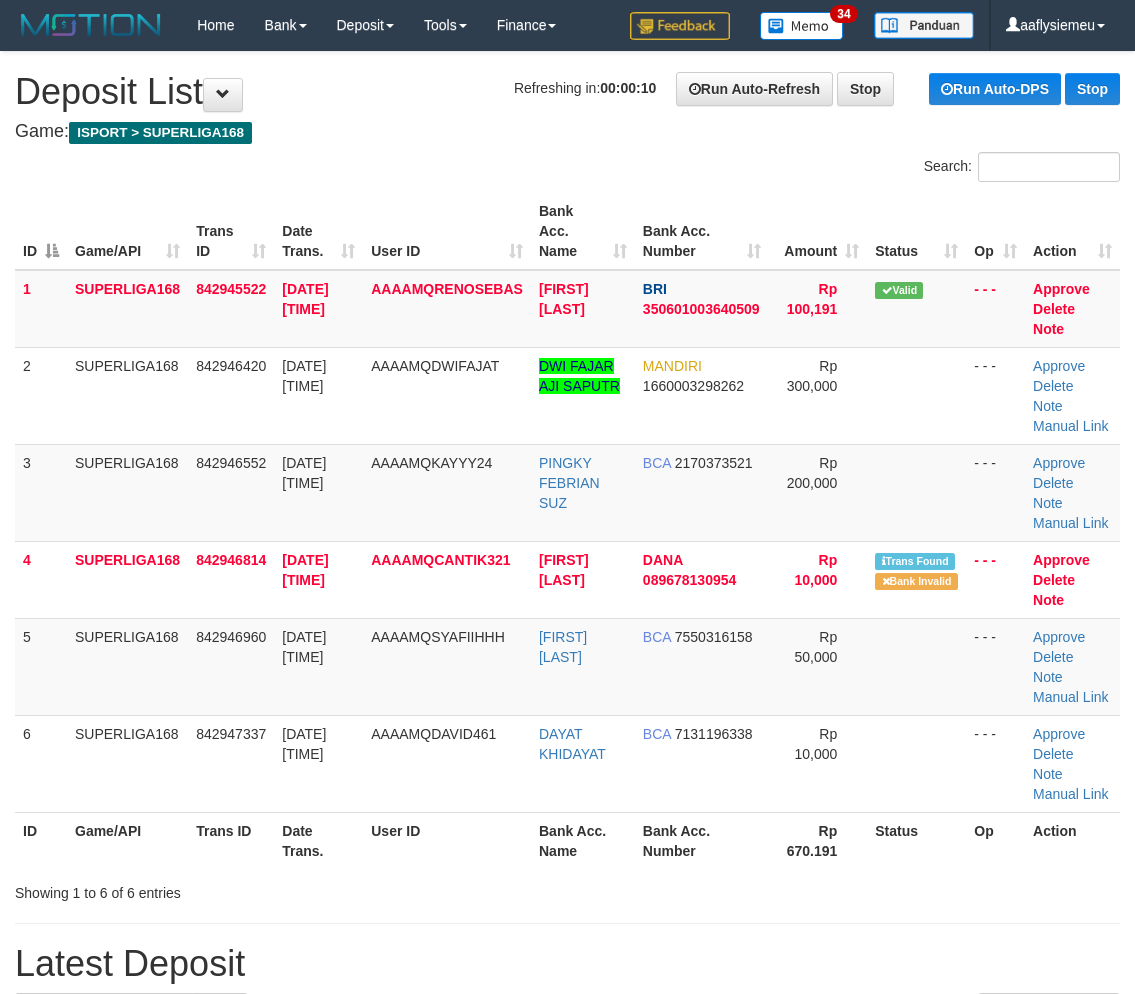 scroll, scrollTop: 0, scrollLeft: 0, axis: both 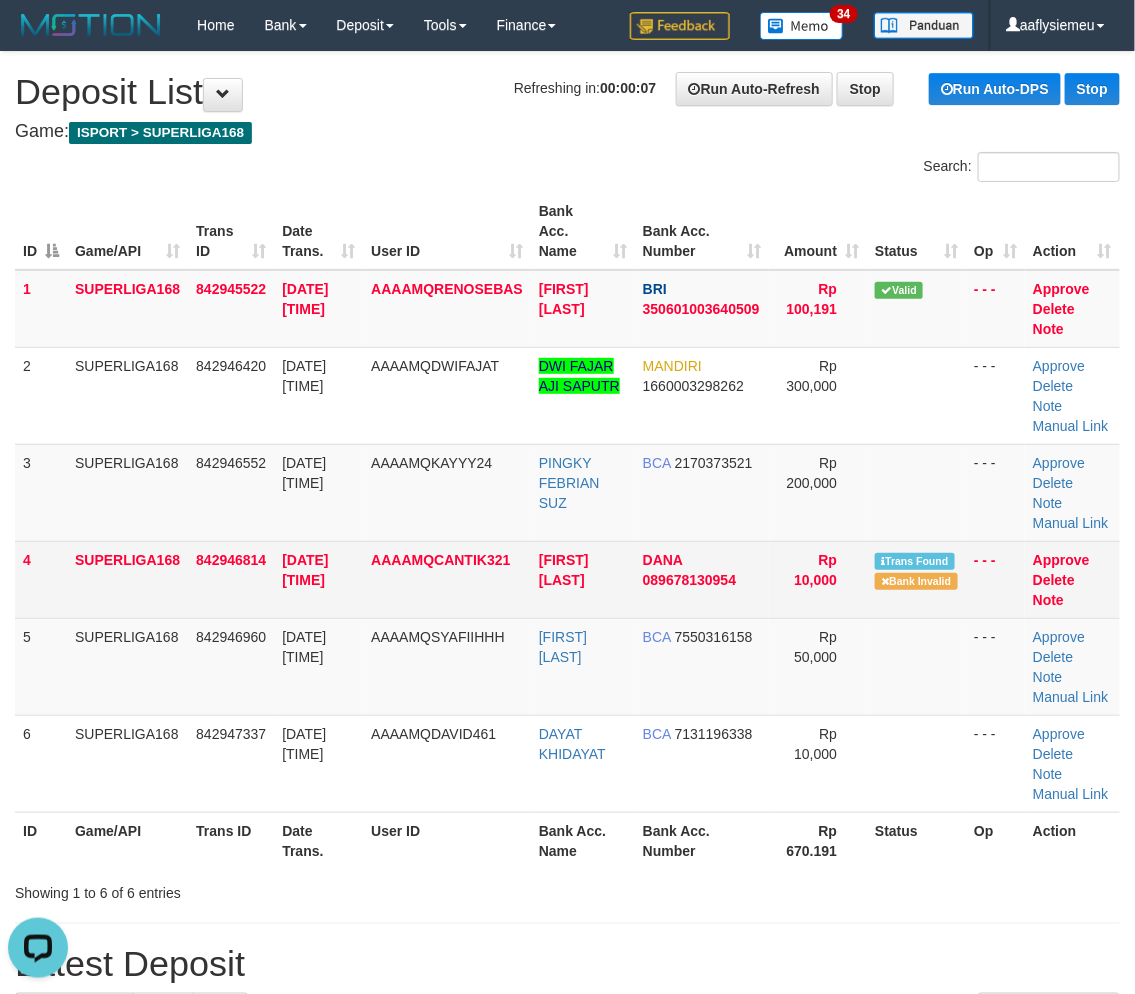 click on "4" at bounding box center [41, 579] 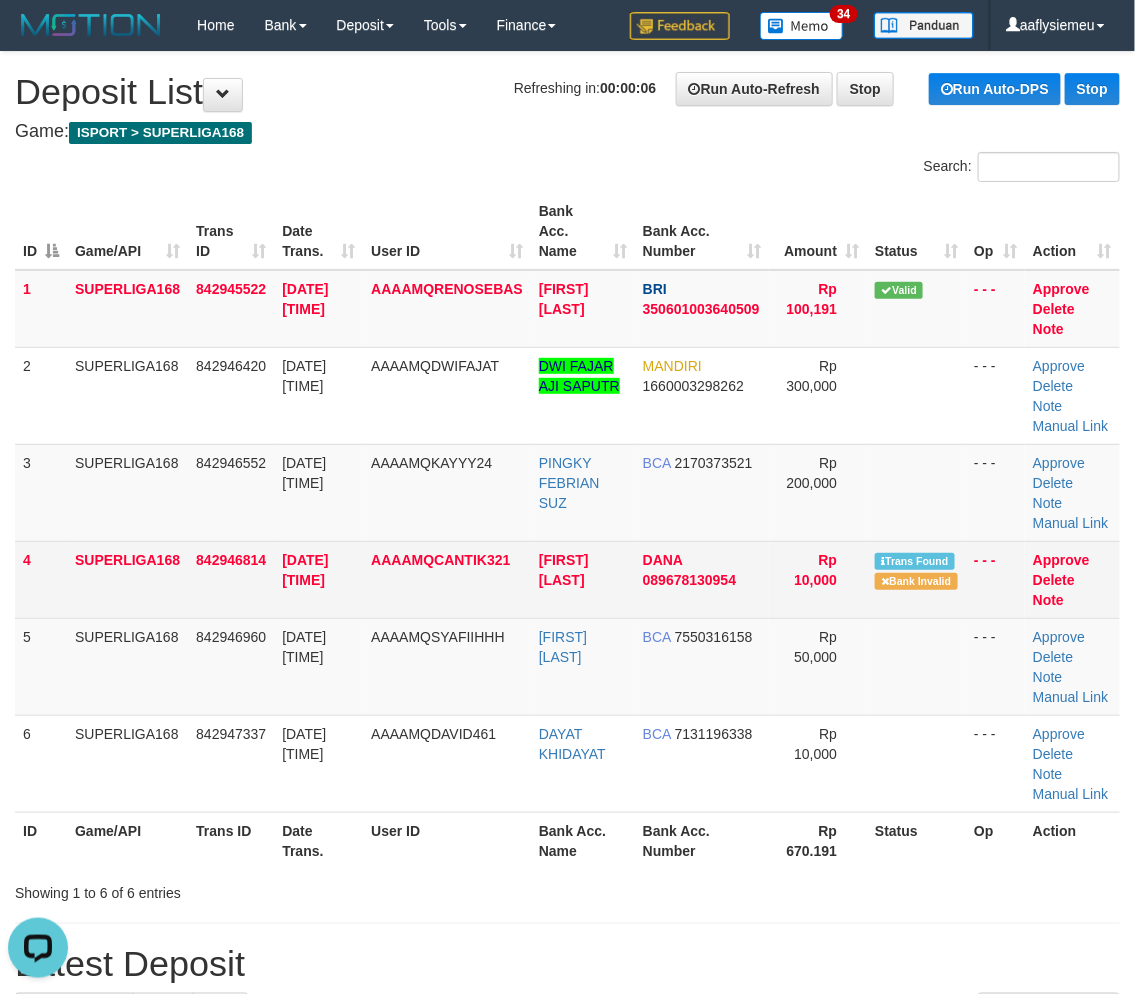 click on "4" at bounding box center [41, 579] 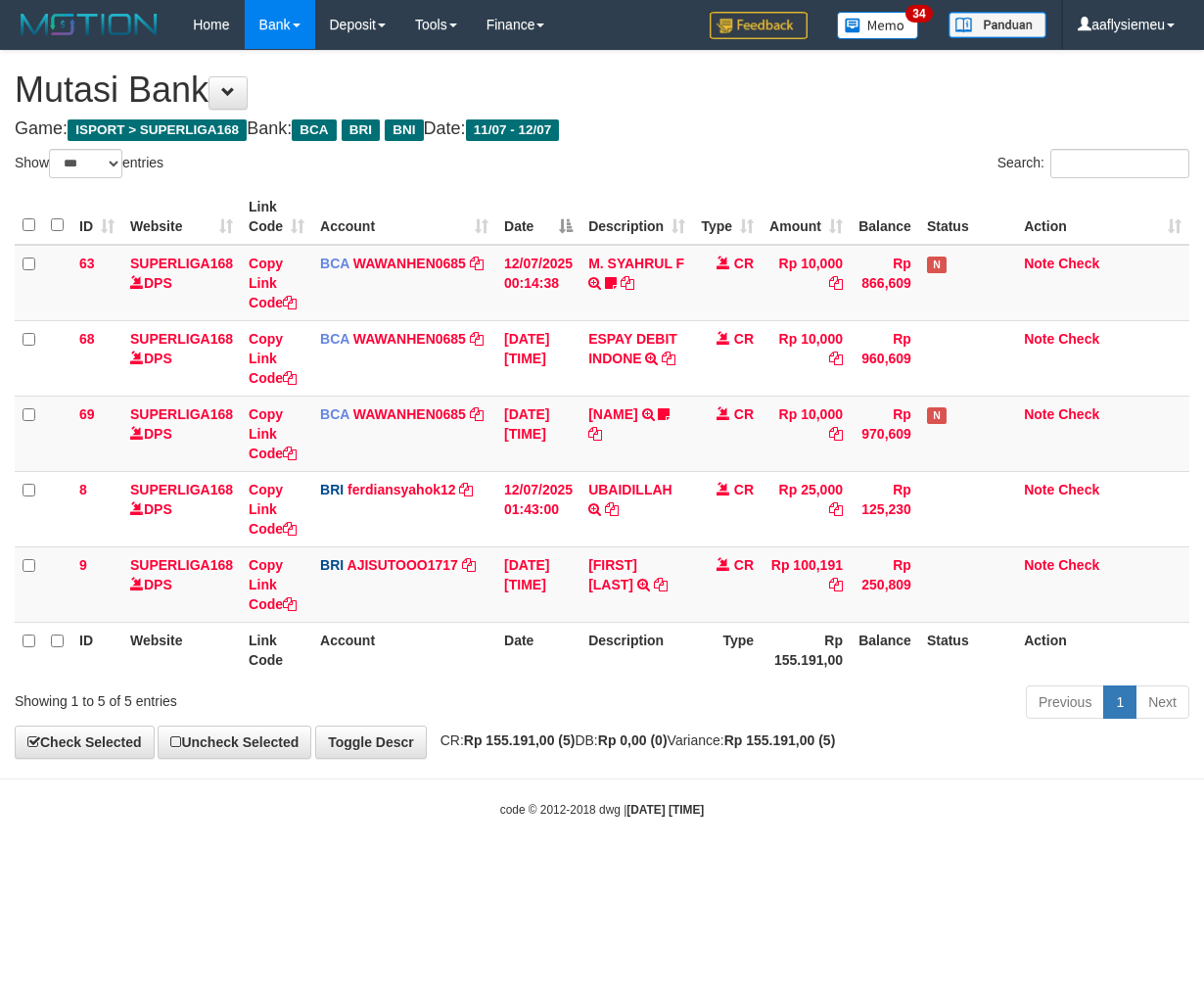 select on "***" 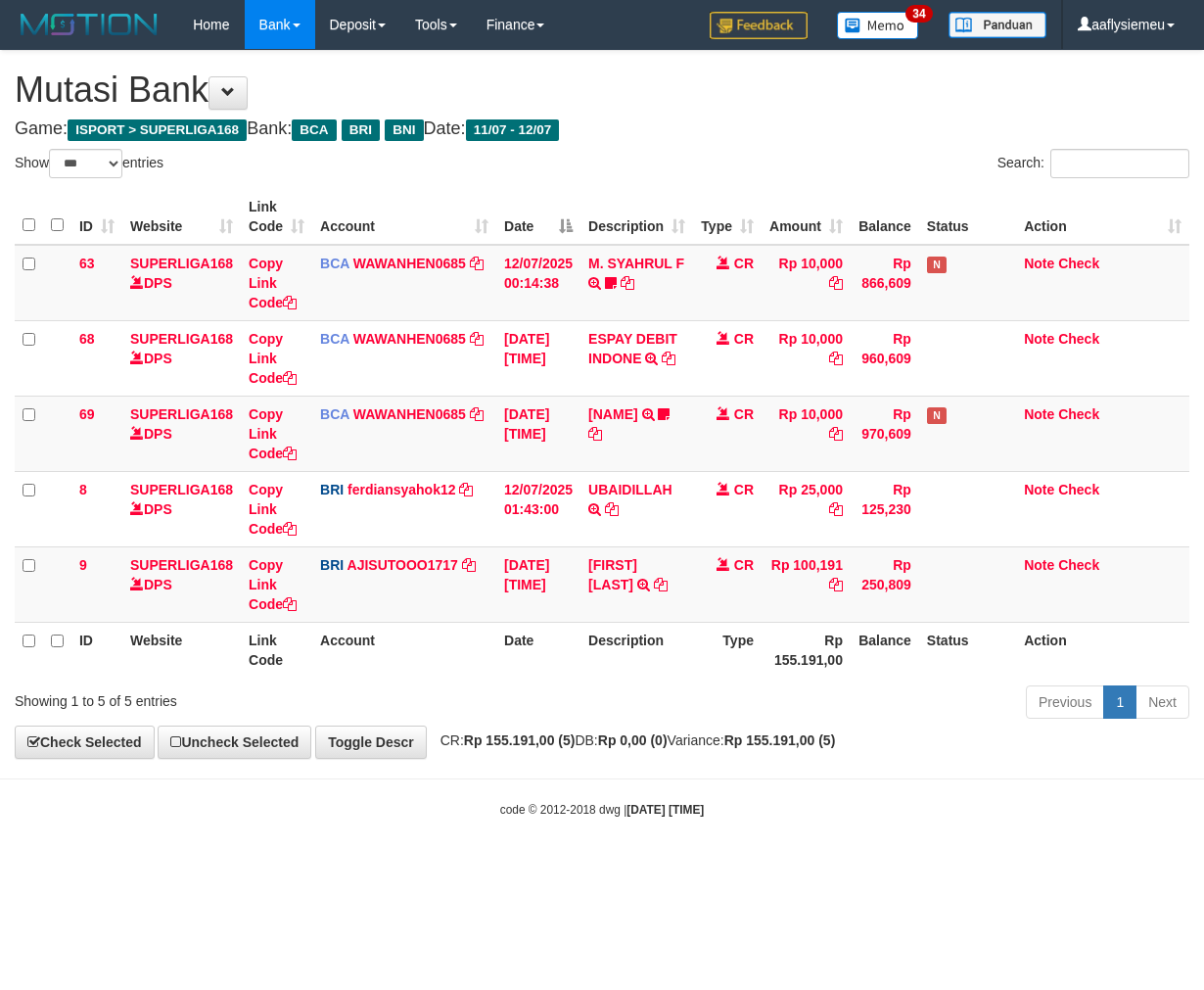 scroll, scrollTop: 0, scrollLeft: 0, axis: both 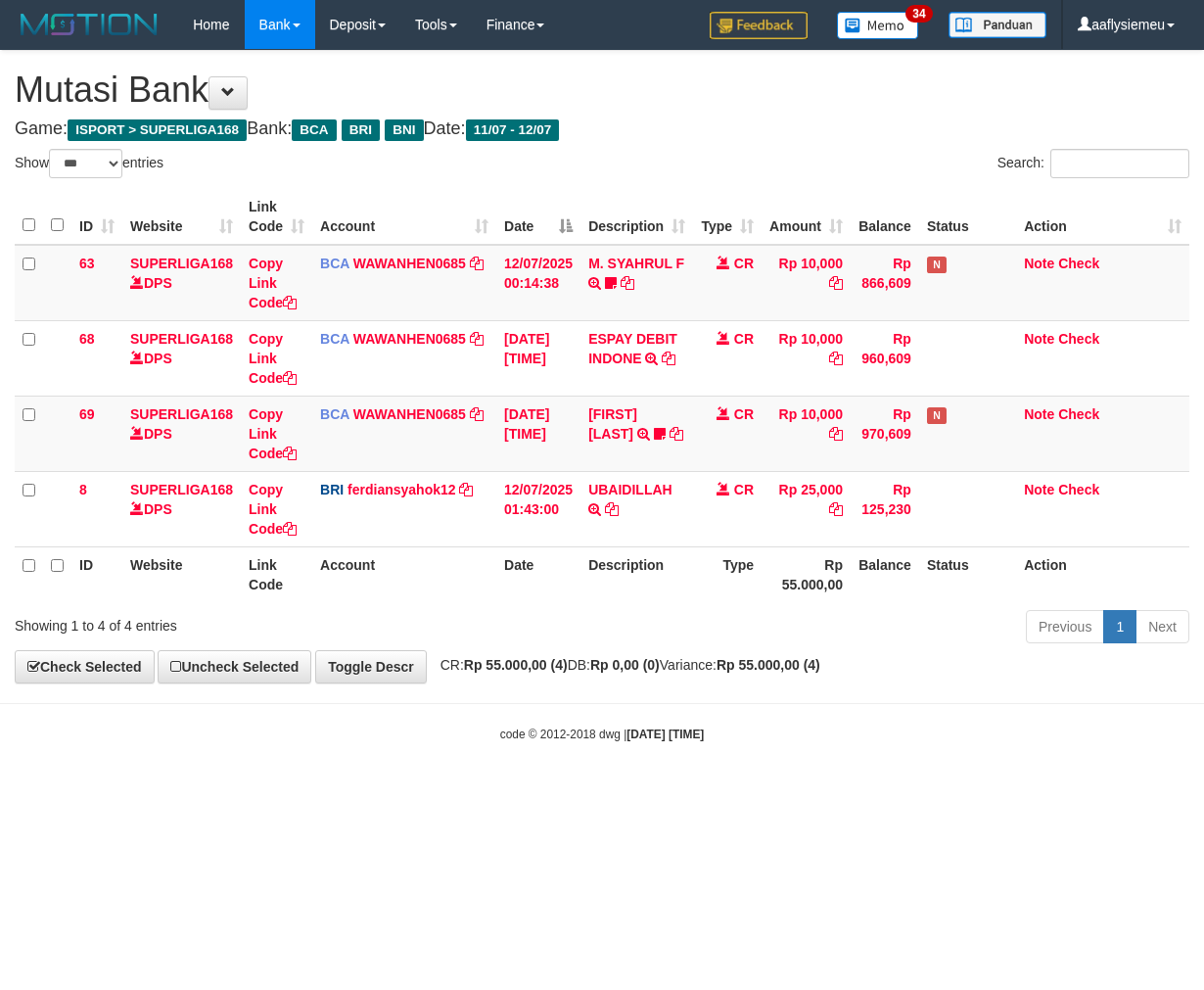 select on "***" 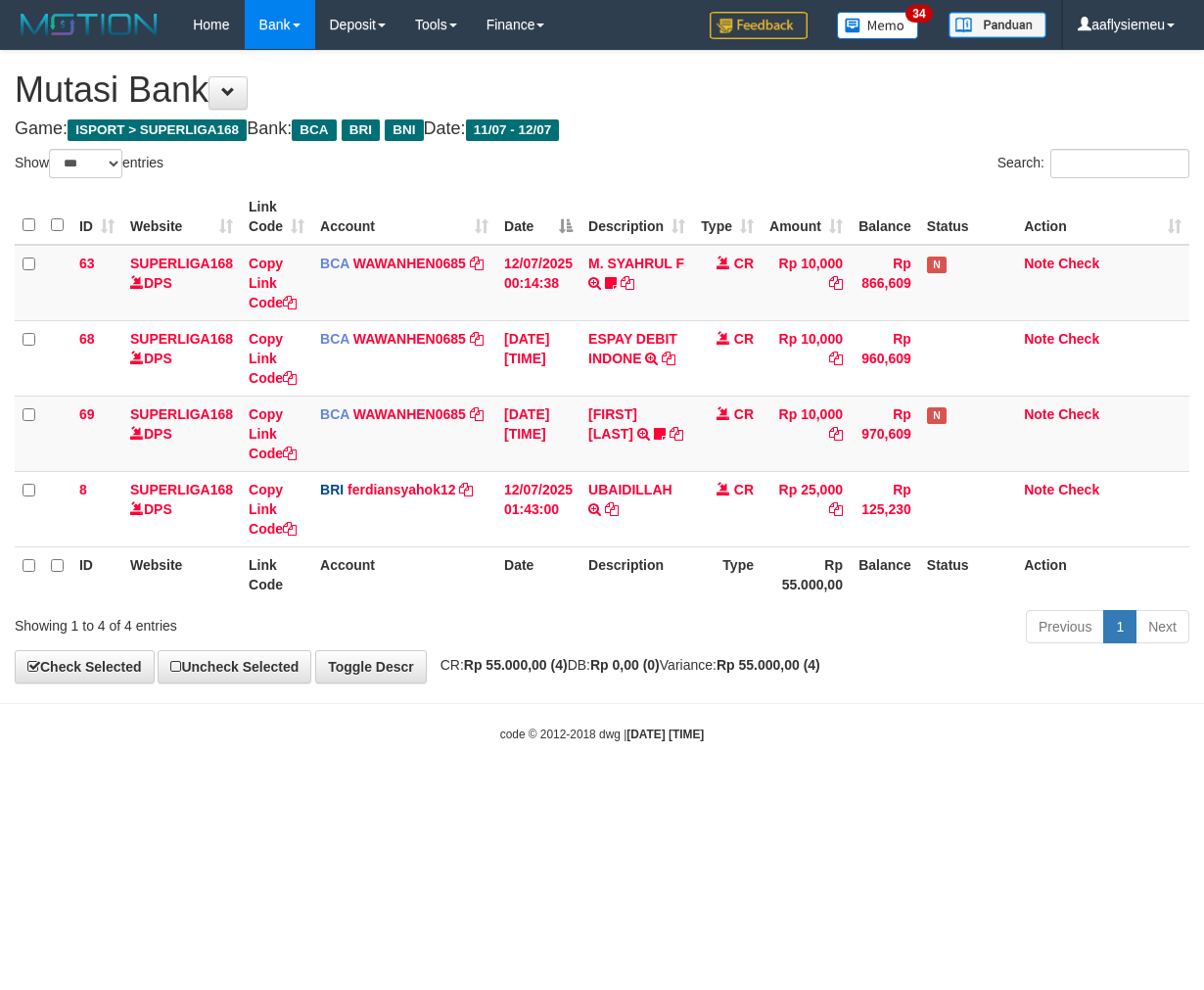 scroll, scrollTop: 0, scrollLeft: 0, axis: both 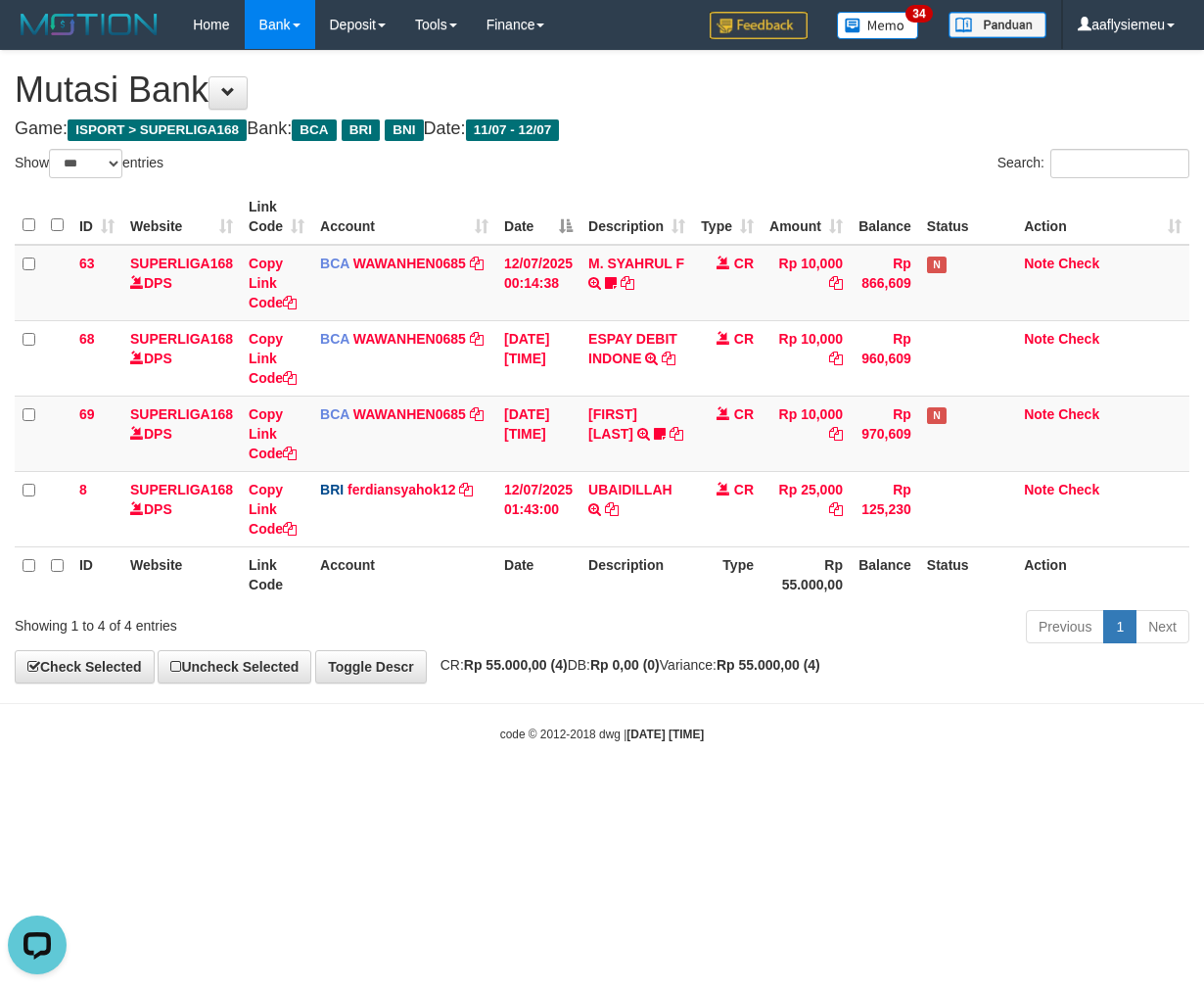 drag, startPoint x: 706, startPoint y: 746, endPoint x: 1029, endPoint y: 649, distance: 337.25065 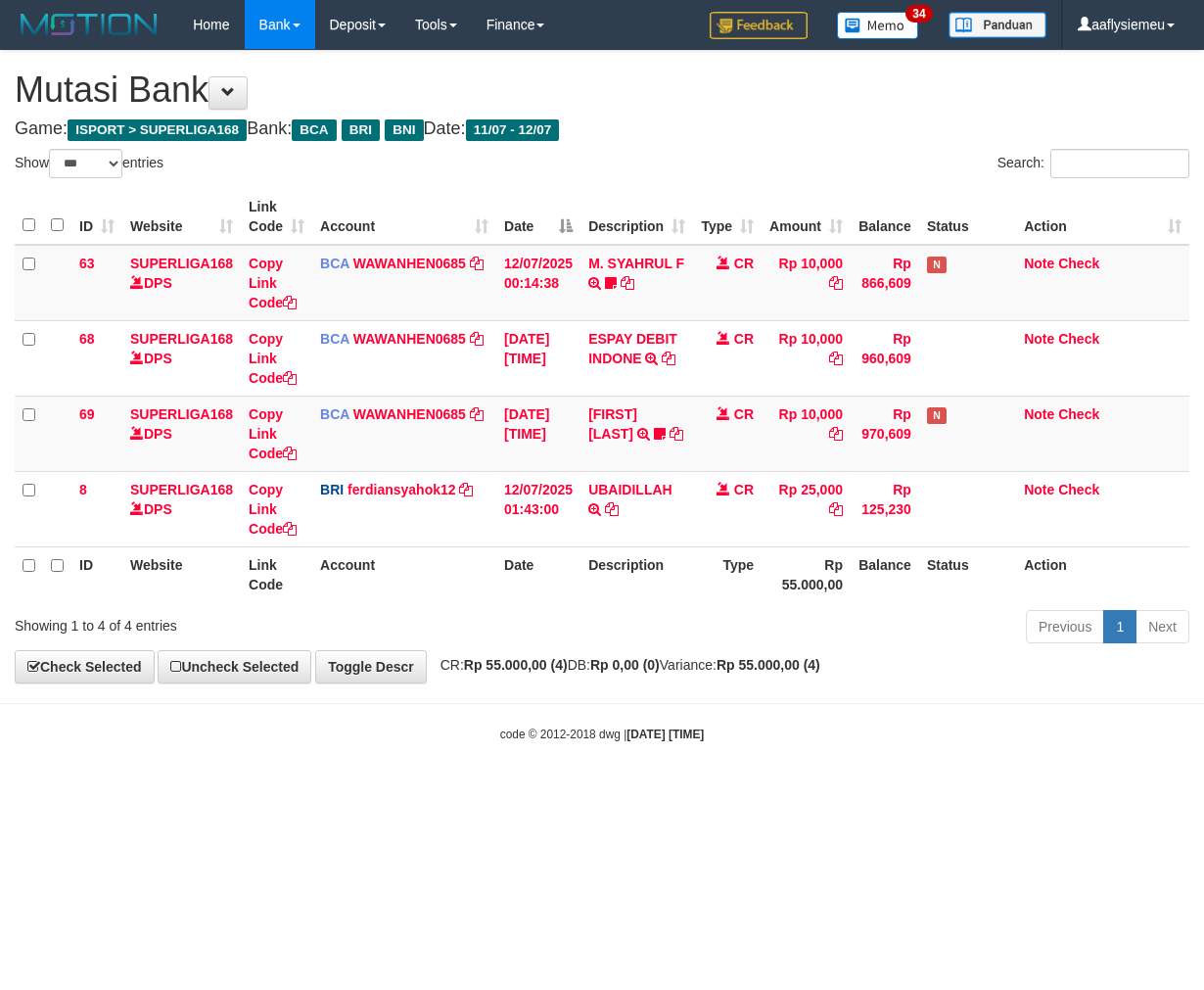 select on "***" 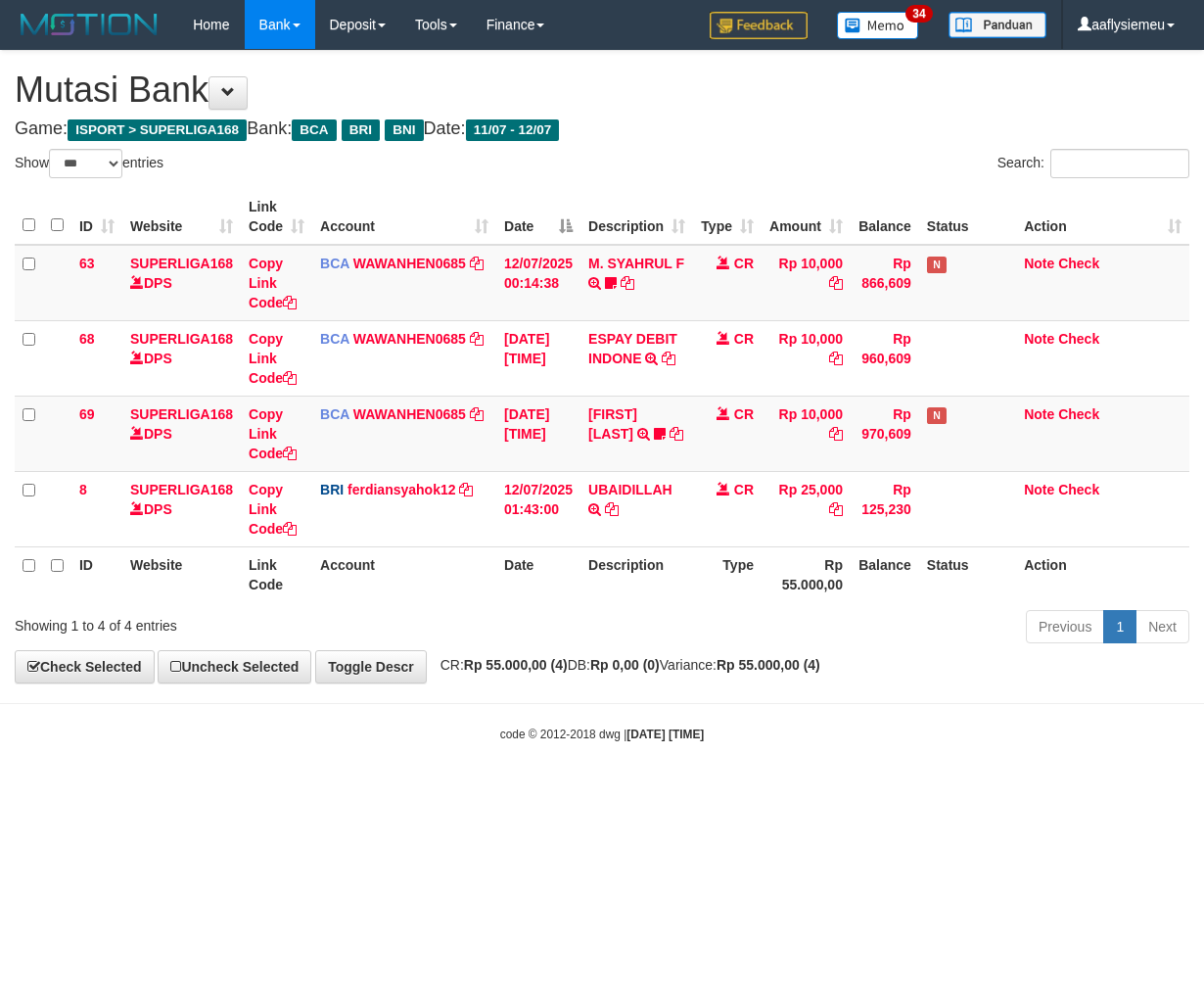 scroll, scrollTop: 0, scrollLeft: 0, axis: both 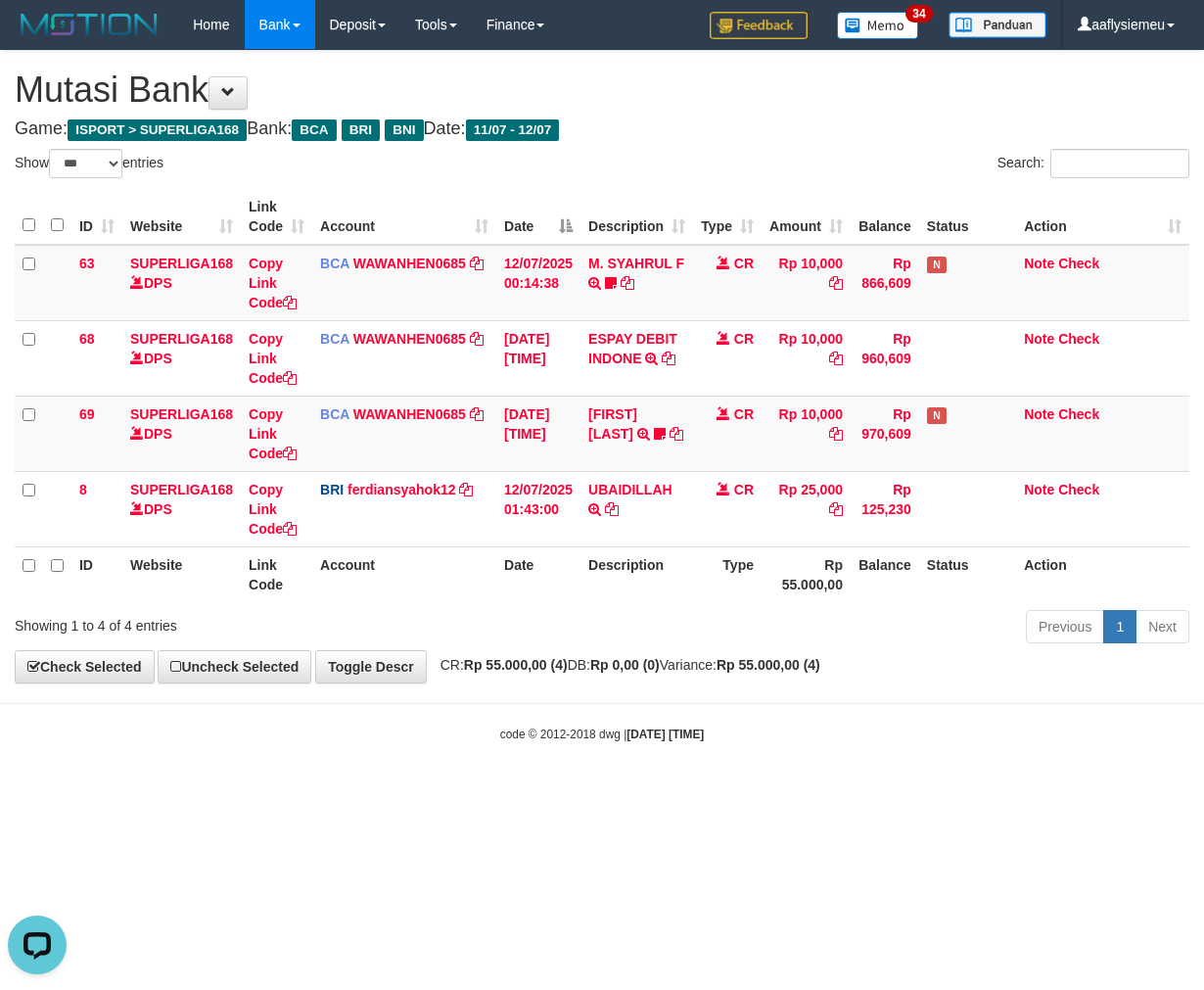 click on "Toggle navigation
Home
Bank
Account List
Load
By Website
Group
[ISPORT]													SUPERLIGA168
By Load Group (DPS)
34" at bounding box center [602, 396] 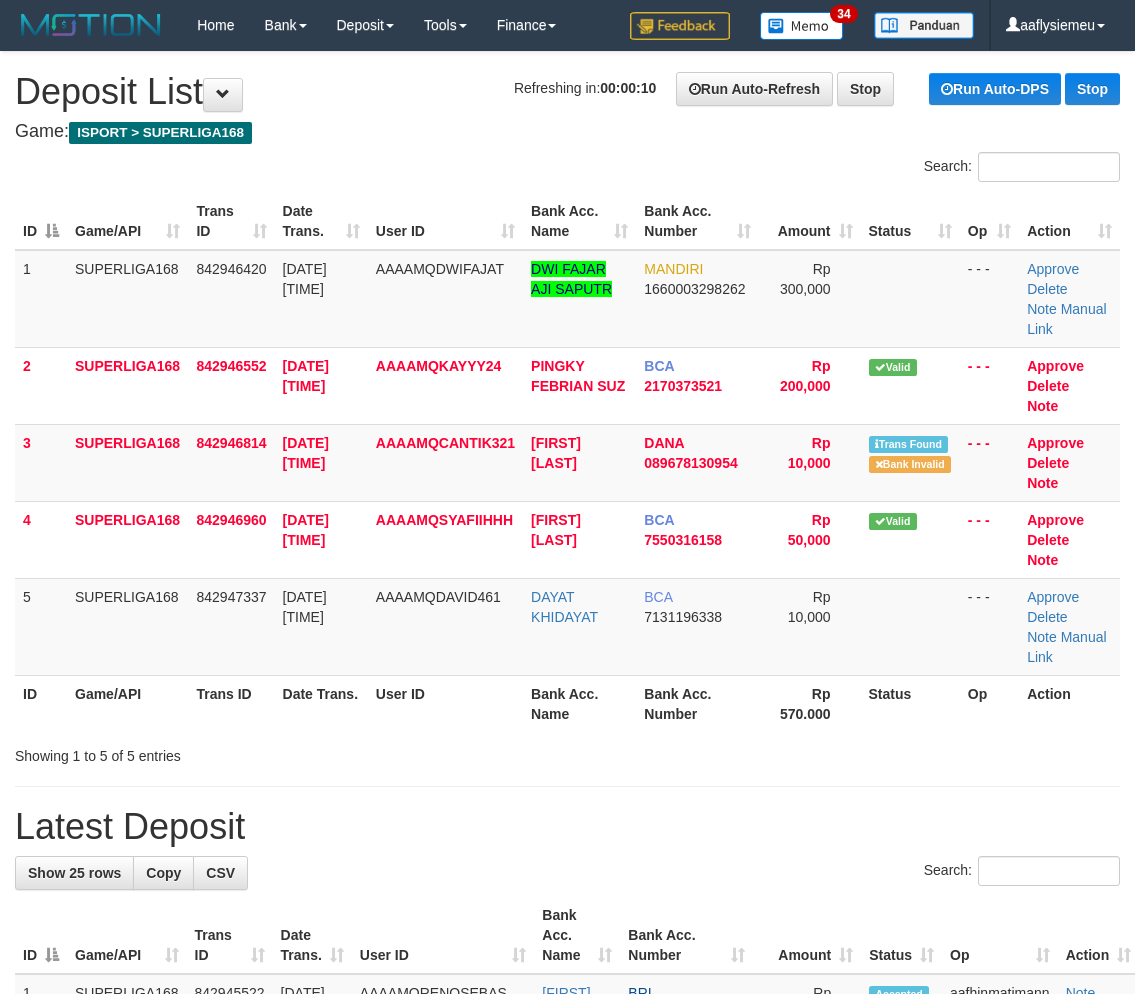scroll, scrollTop: 0, scrollLeft: 0, axis: both 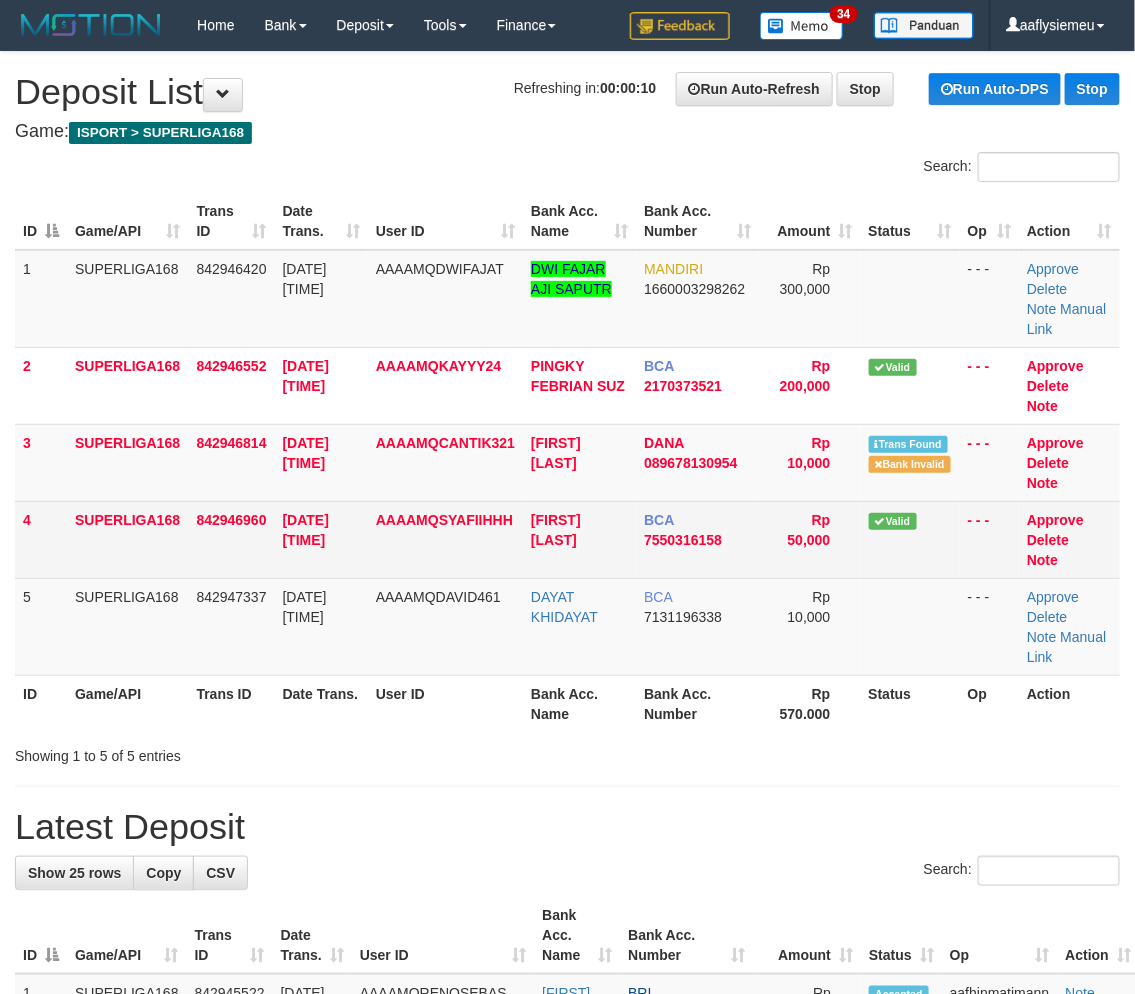 click on "SUPERLIGA168" at bounding box center [127, 539] 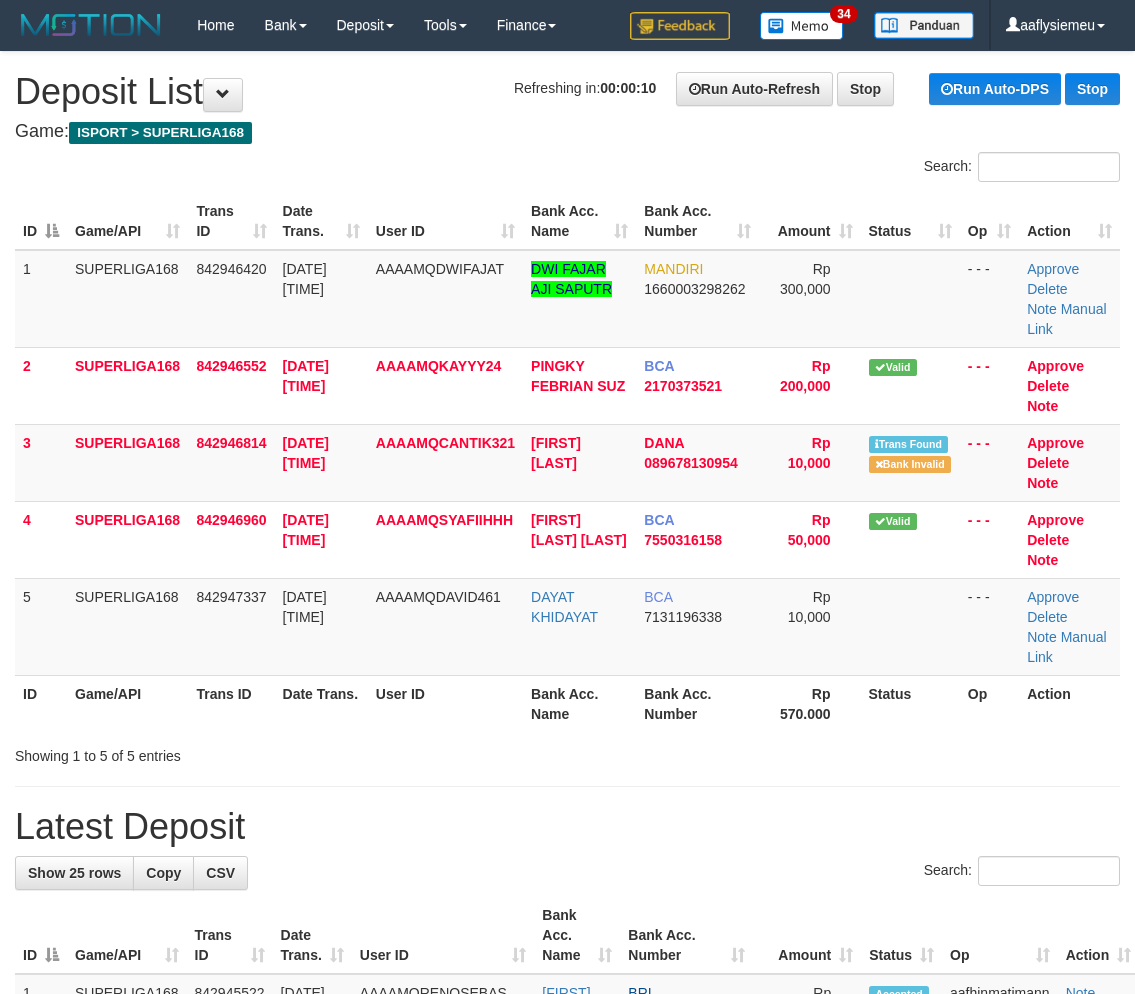 scroll, scrollTop: 0, scrollLeft: 0, axis: both 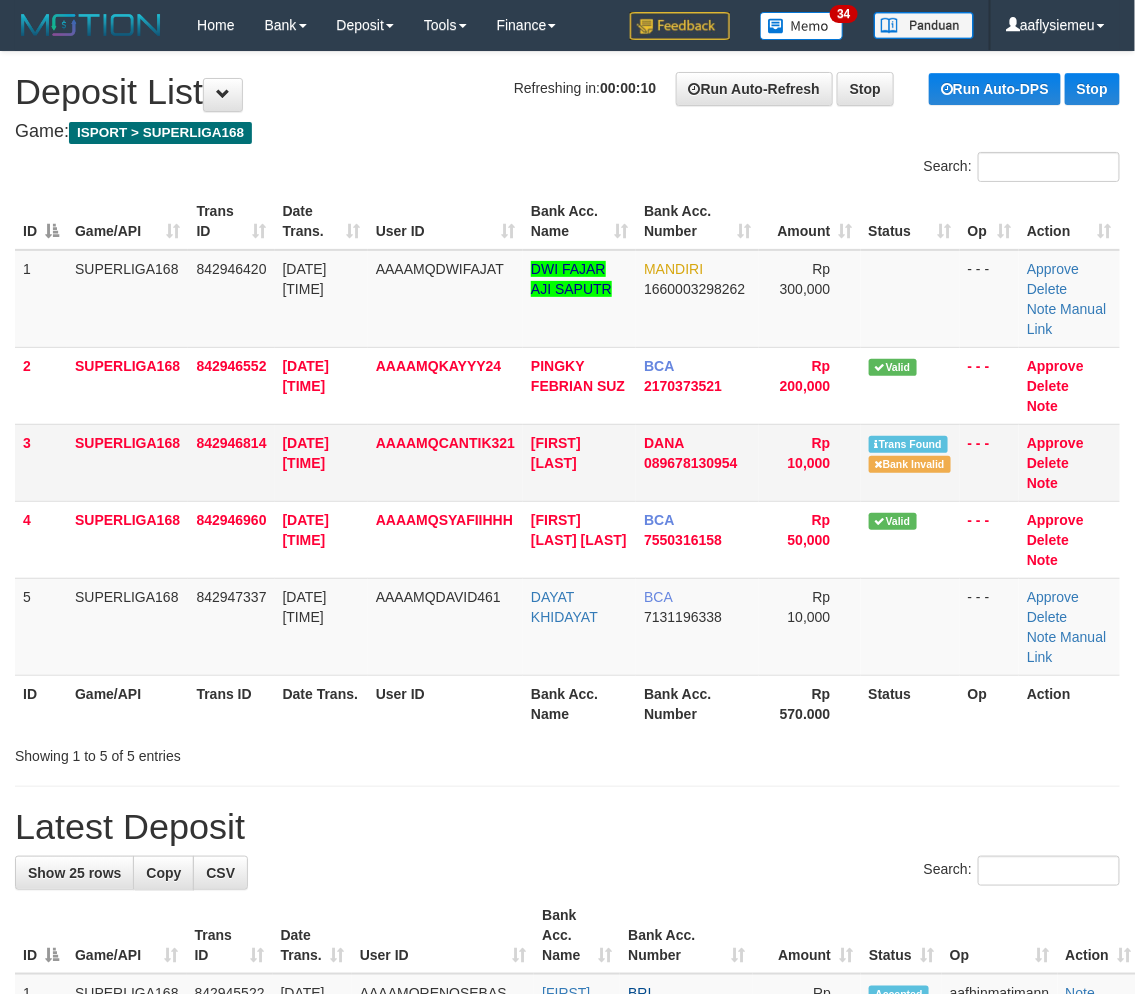 drag, startPoint x: 315, startPoint y: 473, endPoint x: 294, endPoint y: 485, distance: 24.186773 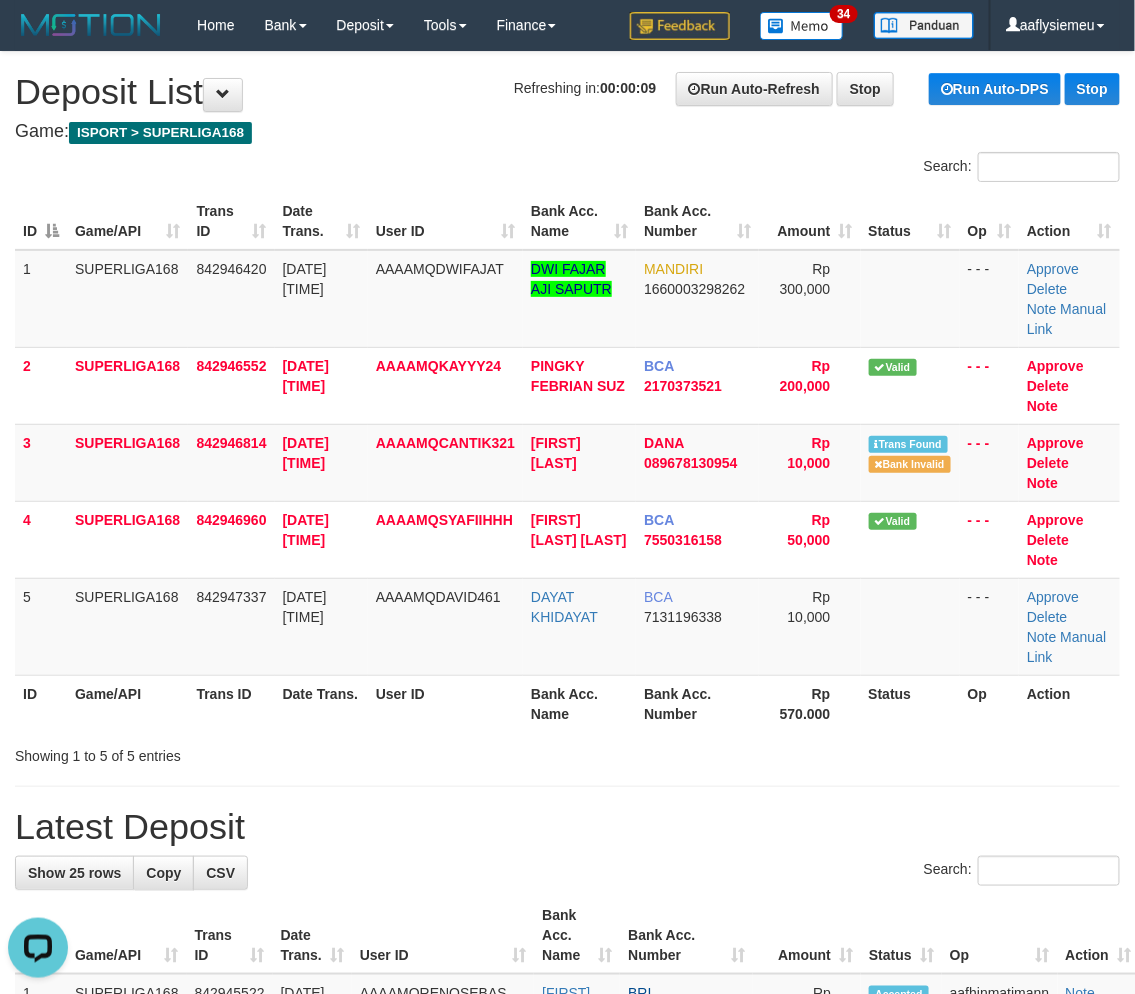 scroll, scrollTop: 0, scrollLeft: 0, axis: both 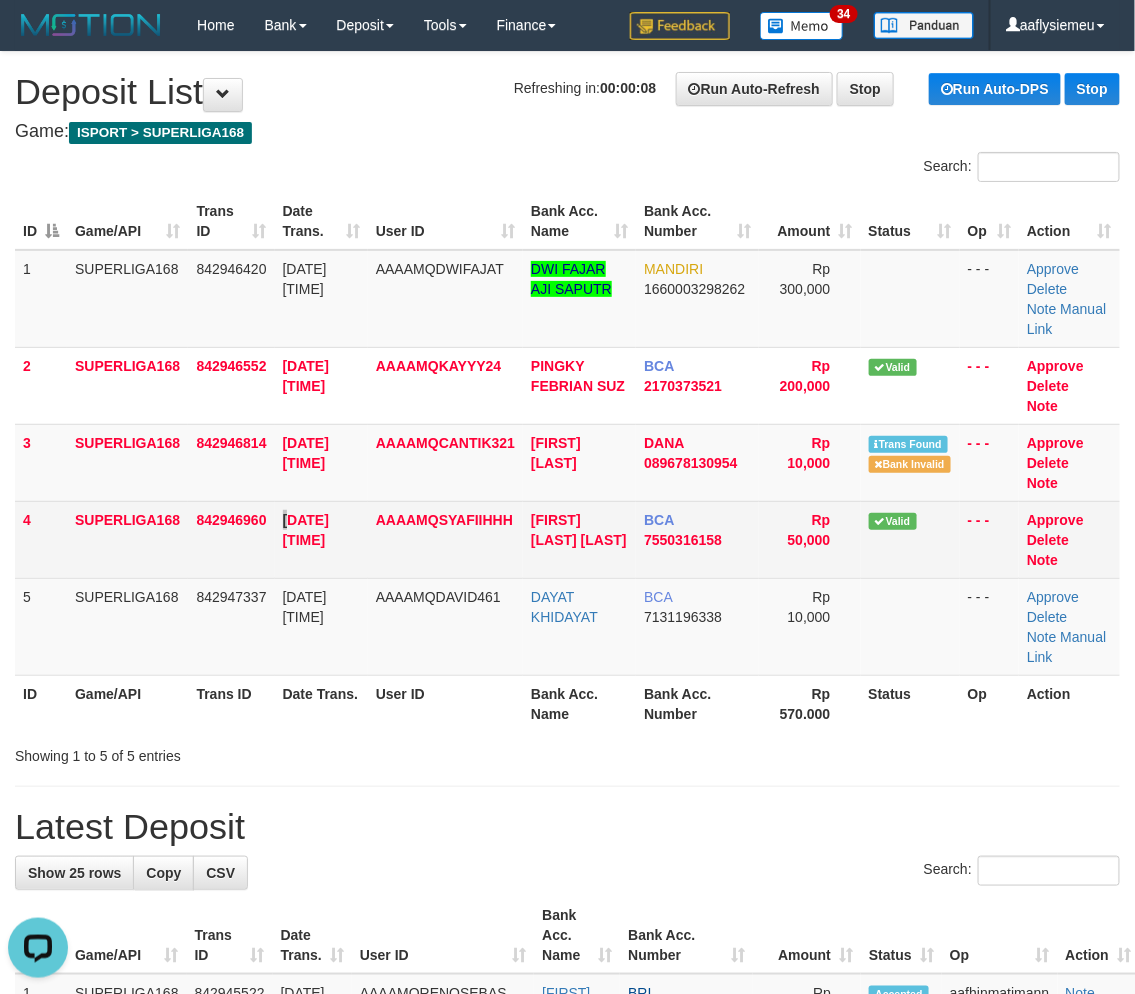 click on "[DATE] [TIME]" at bounding box center [306, 530] 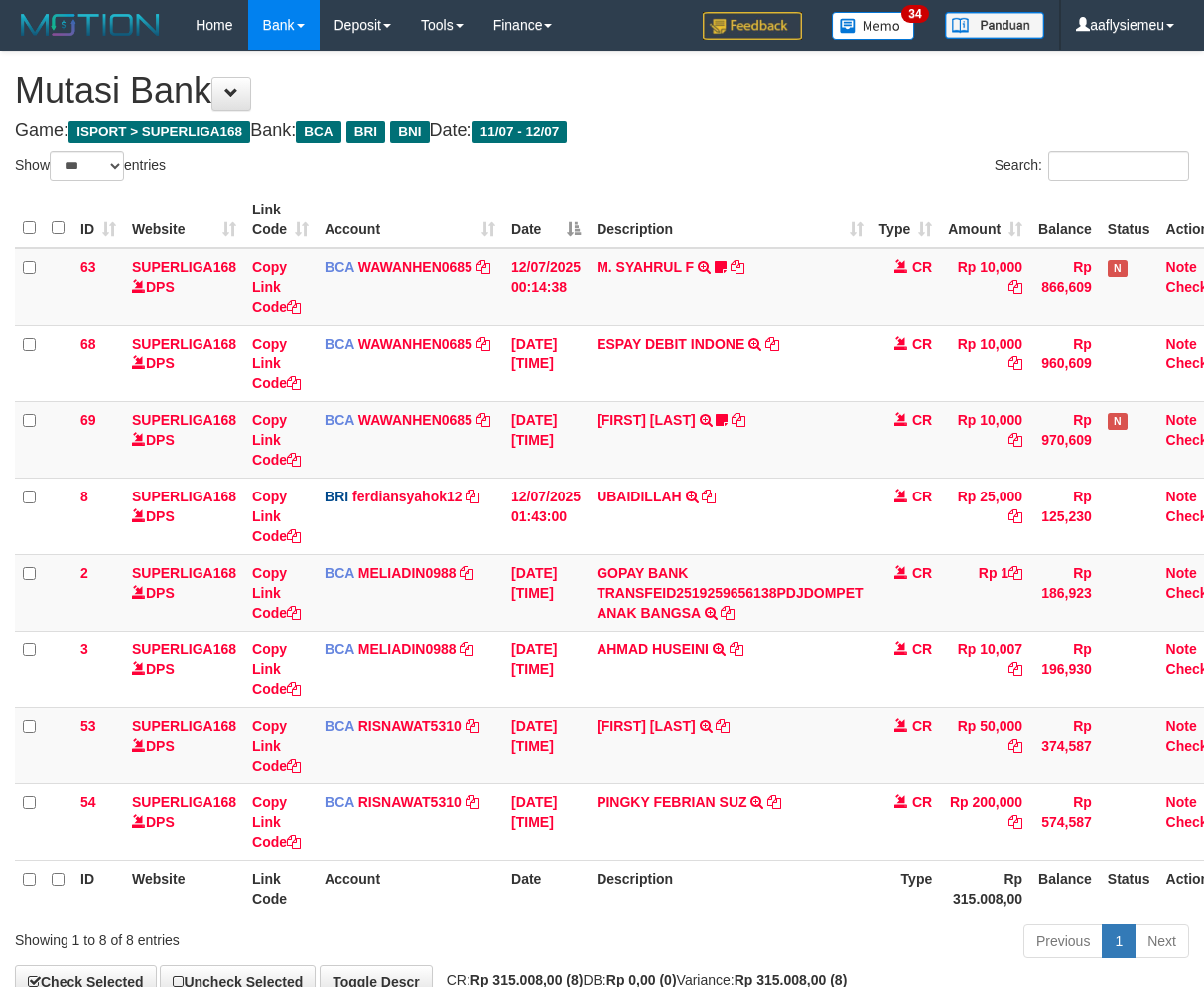 select on "***" 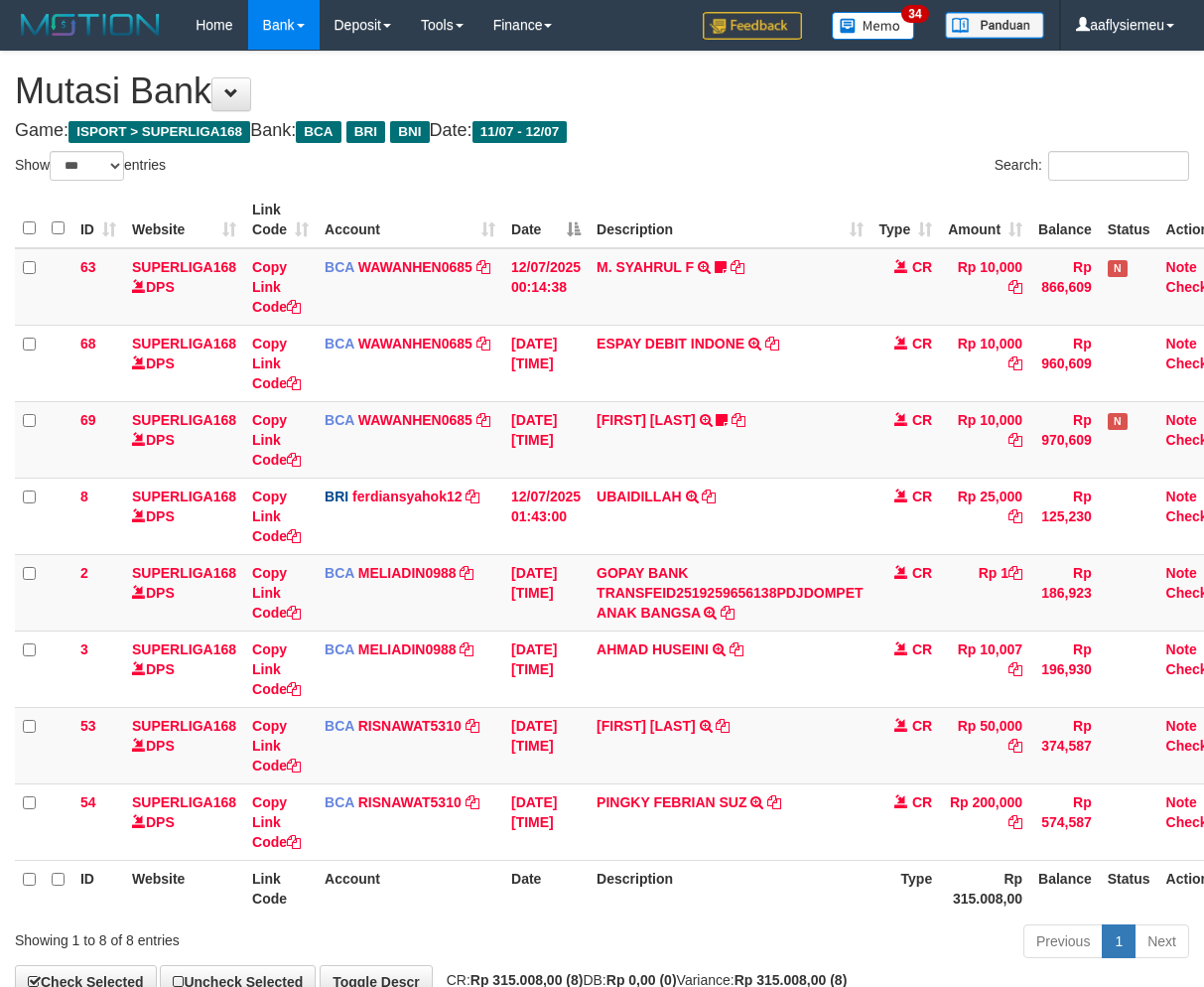 scroll, scrollTop: 0, scrollLeft: 0, axis: both 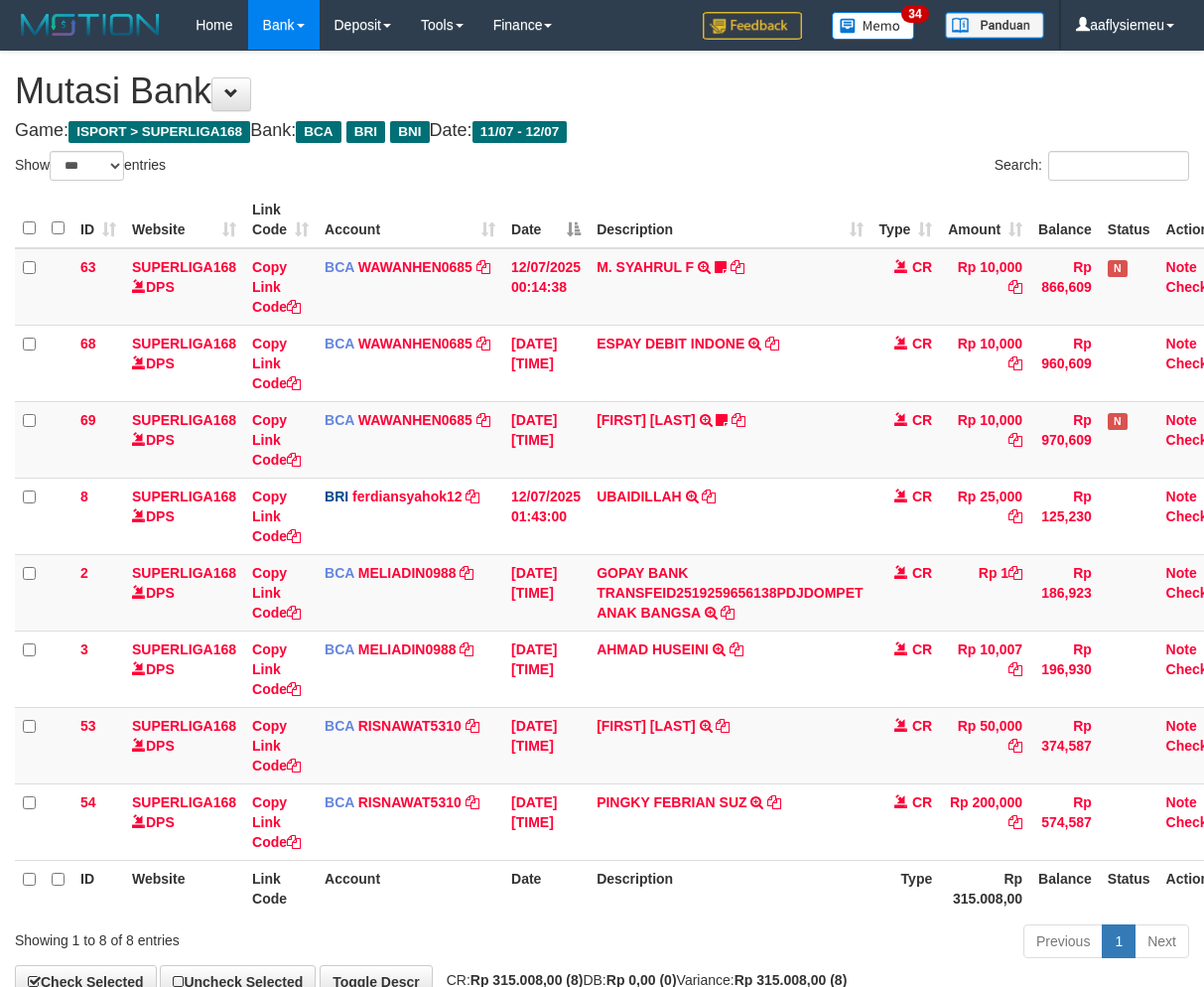 select on "***" 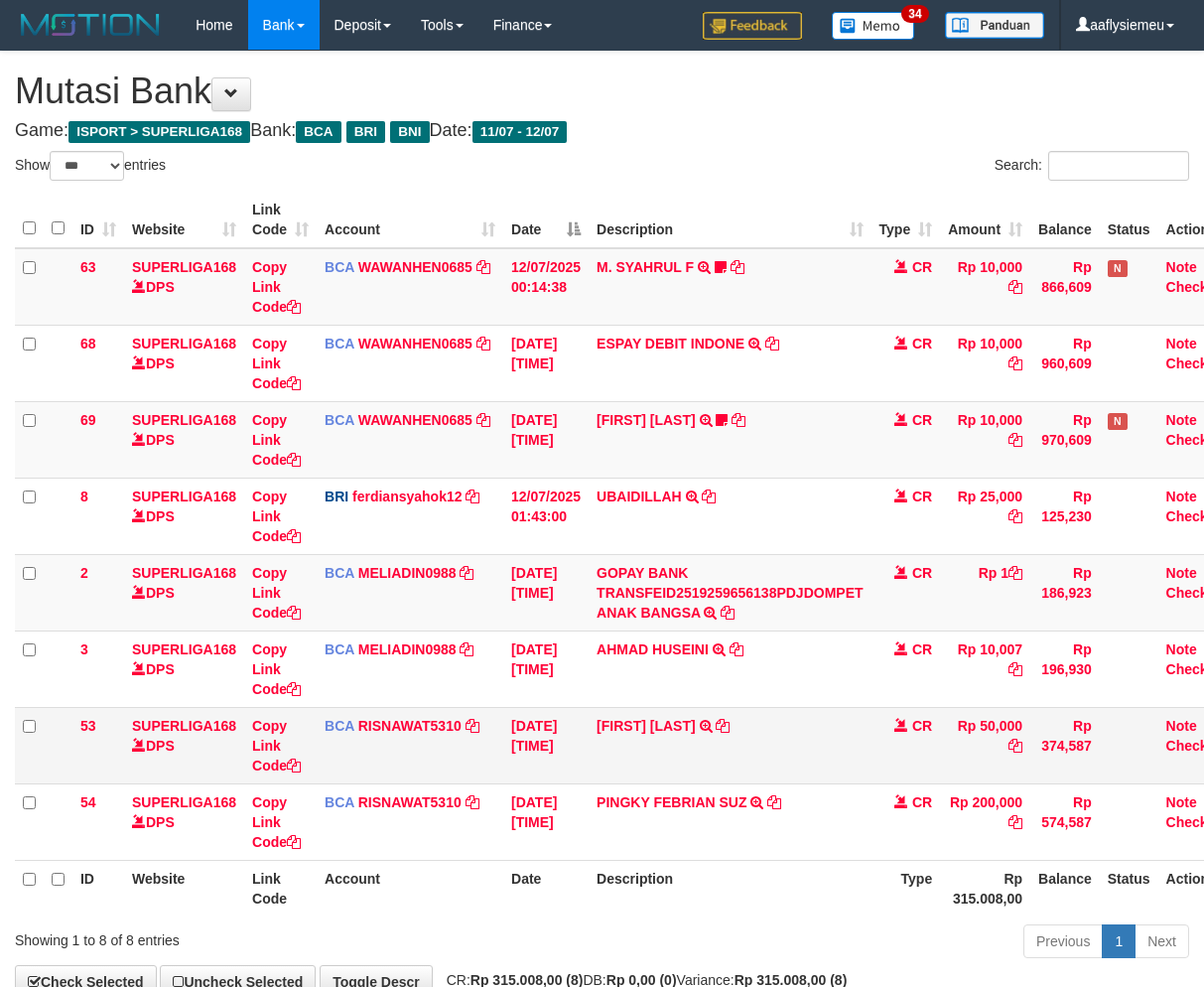 scroll, scrollTop: 0, scrollLeft: 0, axis: both 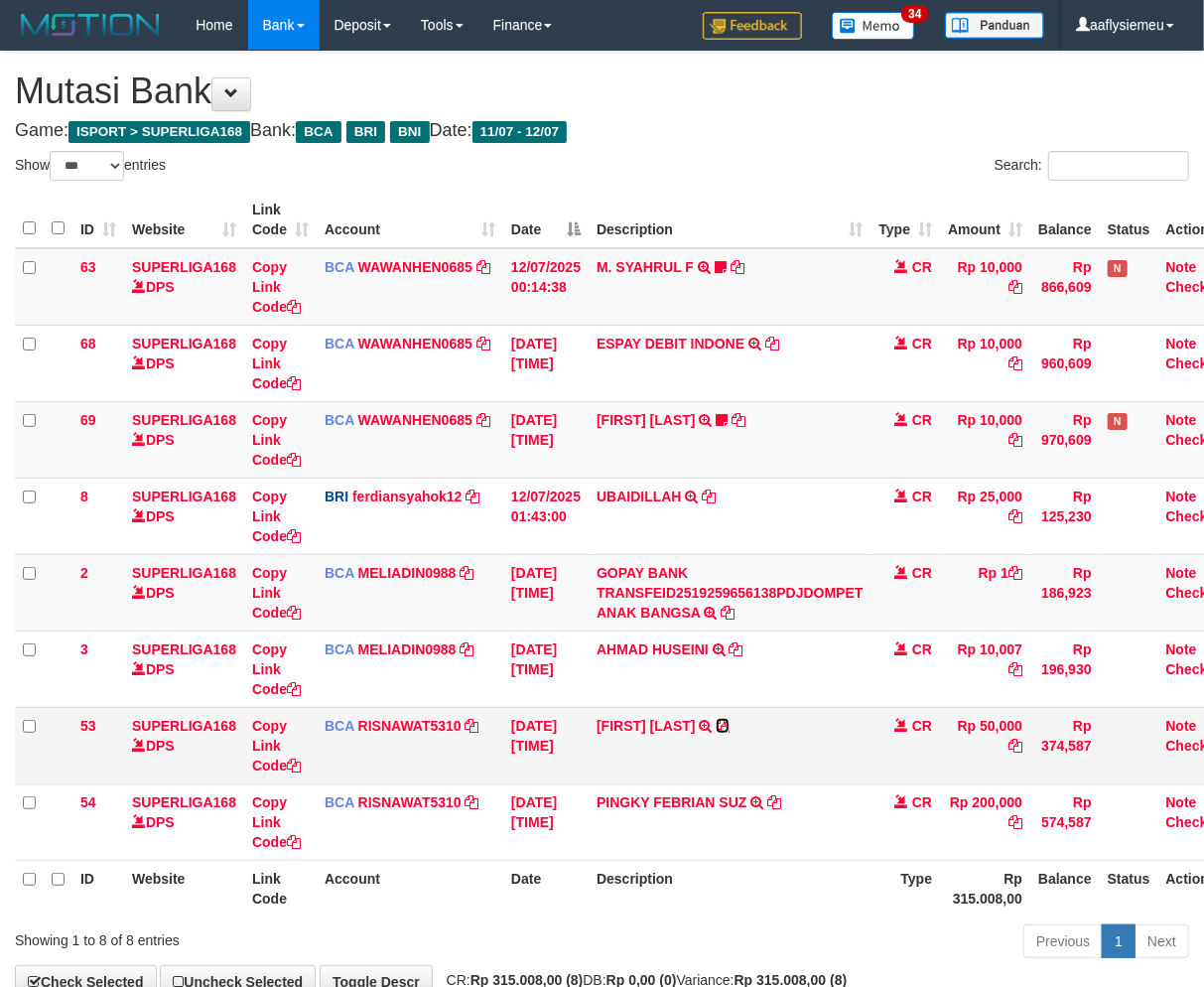 click at bounding box center [723, 726] 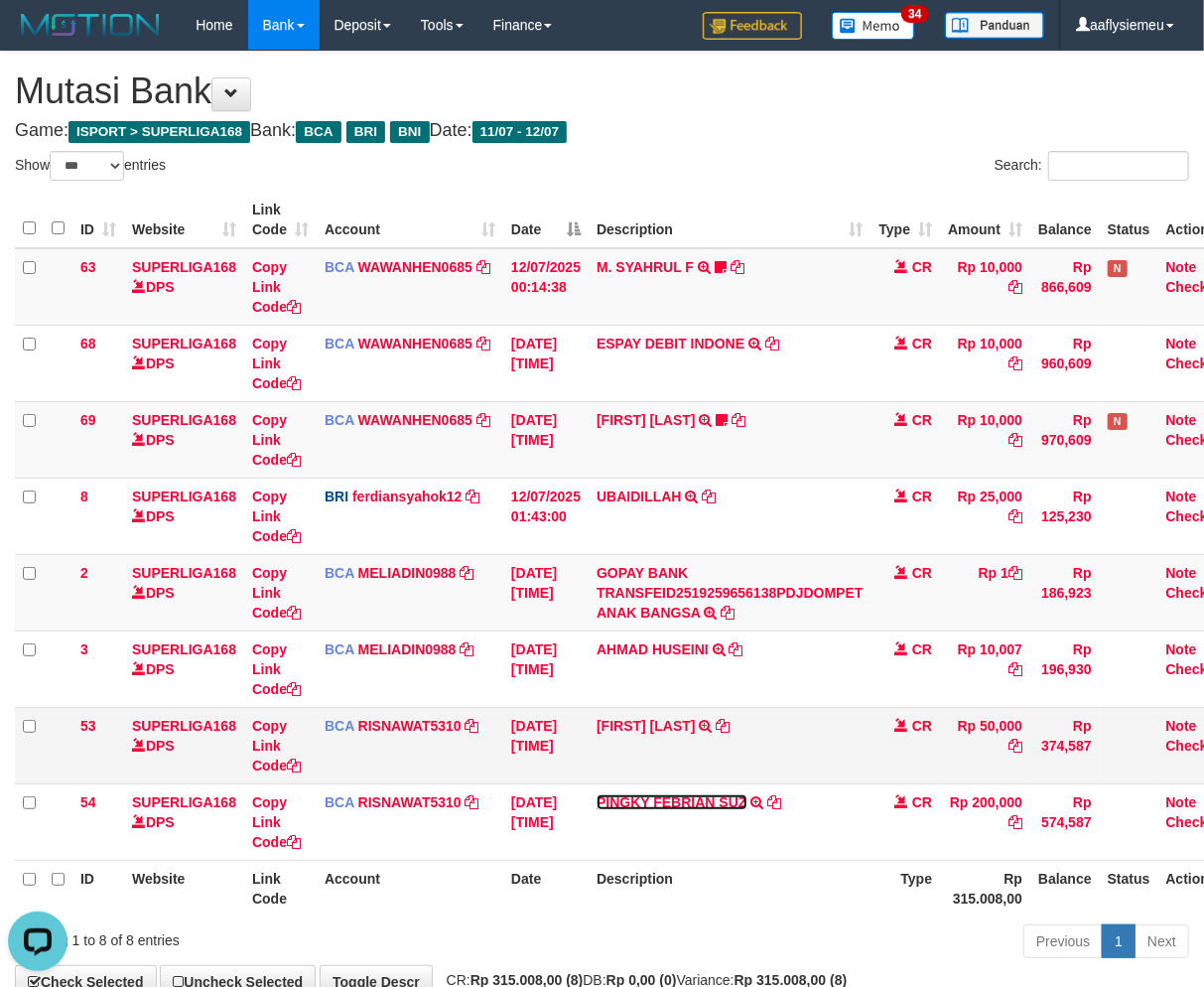 scroll, scrollTop: 0, scrollLeft: 0, axis: both 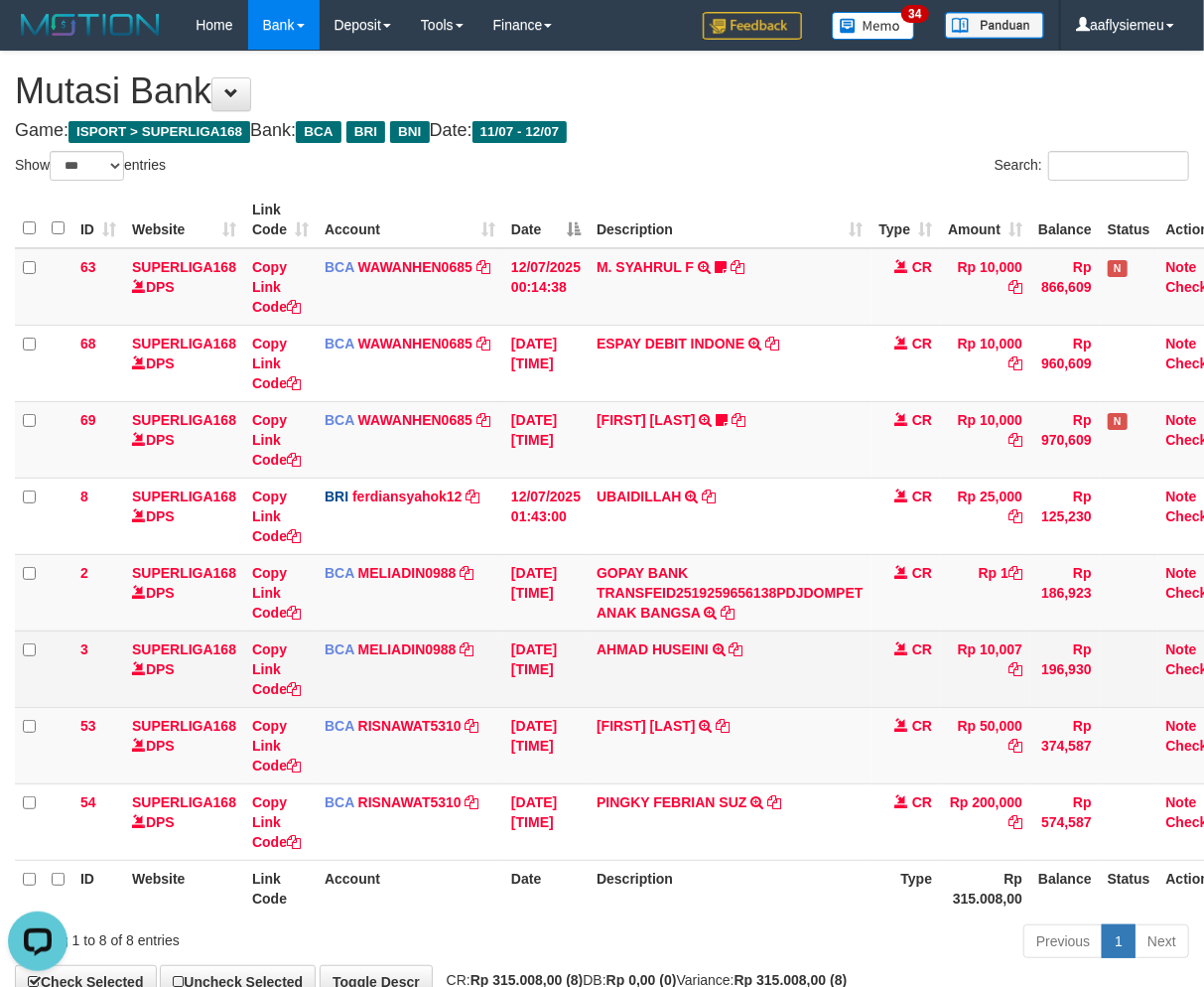 click on "AHMAD HUSEINI         TRSF E-BANKING CR 1207/FTSCY/WS95031
10007.00AHMAD HUSEINI" at bounding box center (730, 668) 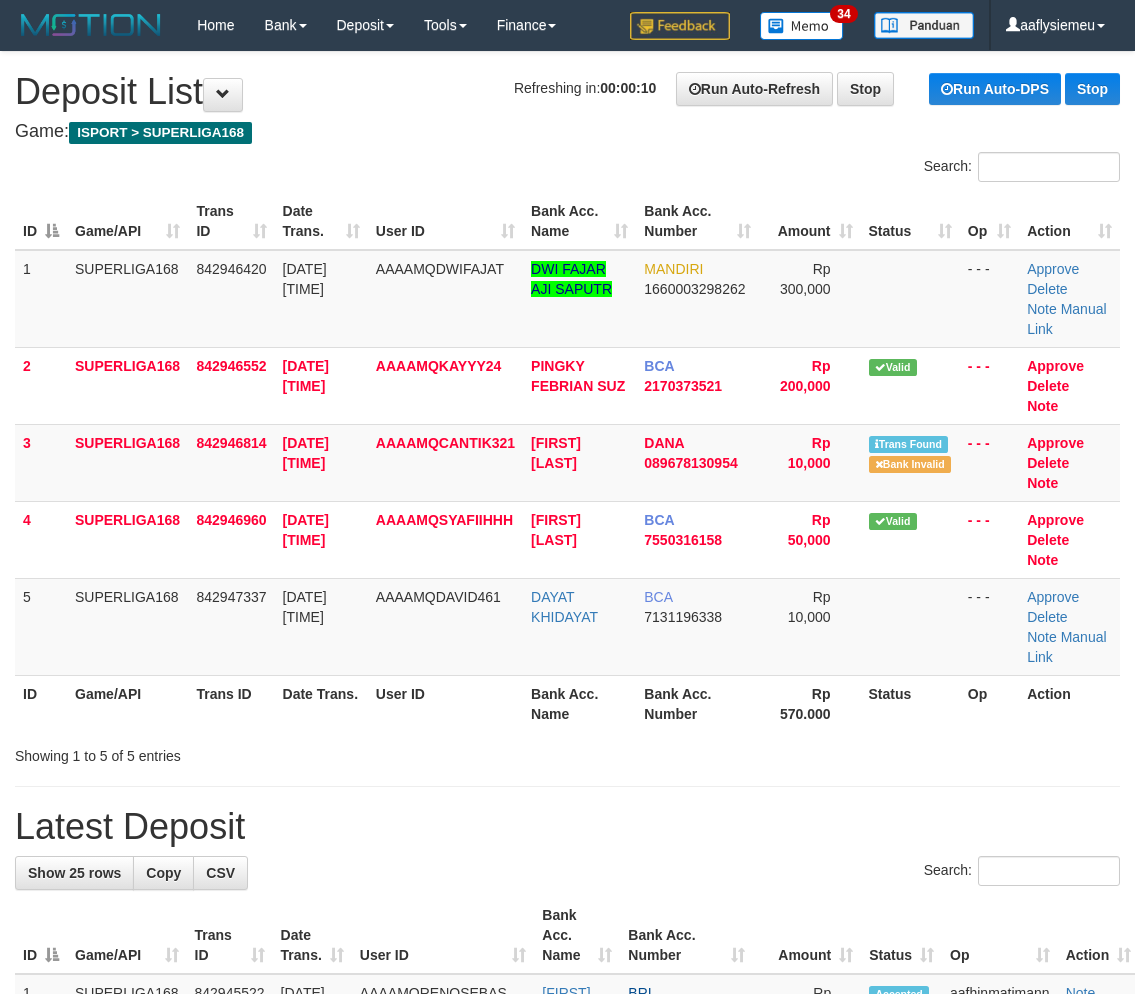 scroll, scrollTop: 0, scrollLeft: 0, axis: both 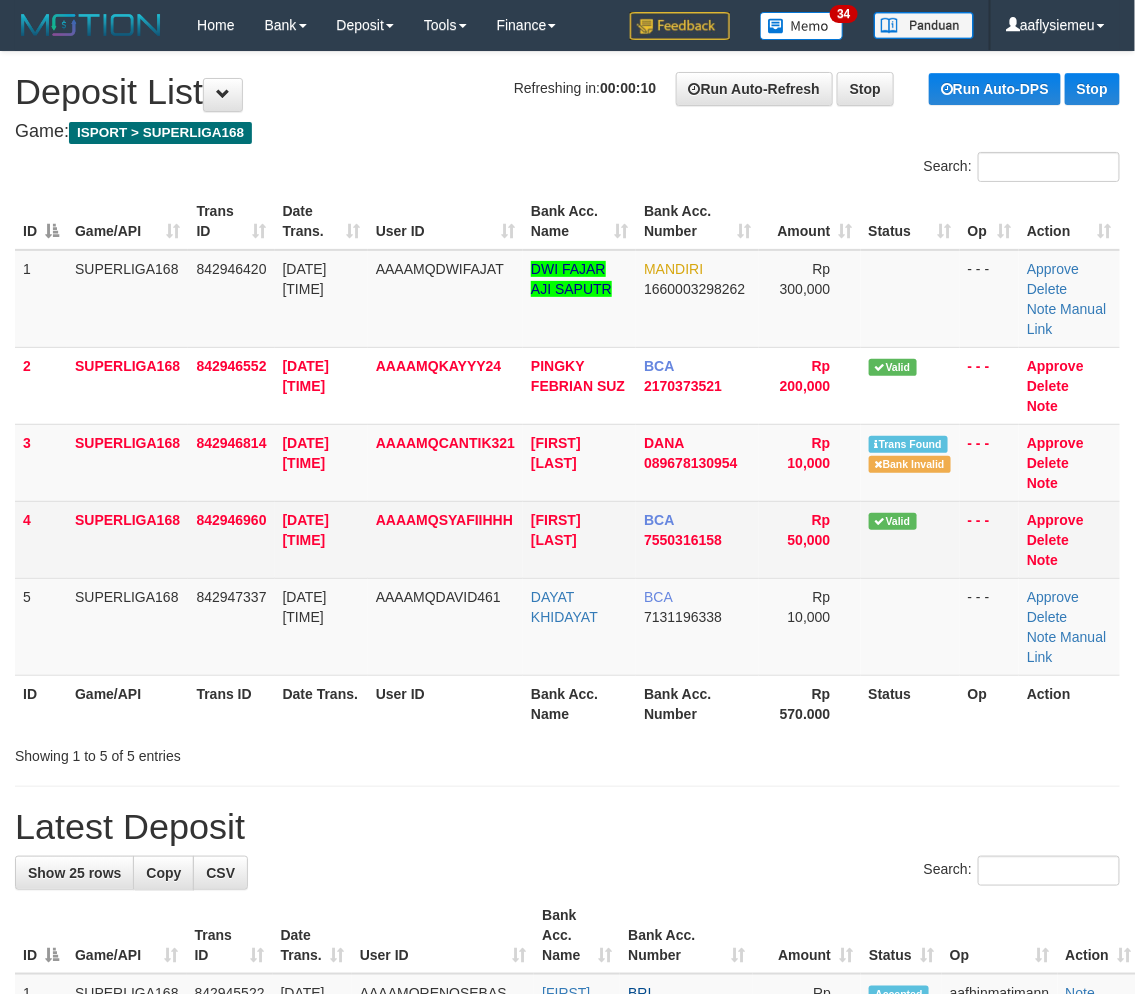 click on "SUPERLIGA168" at bounding box center (127, 539) 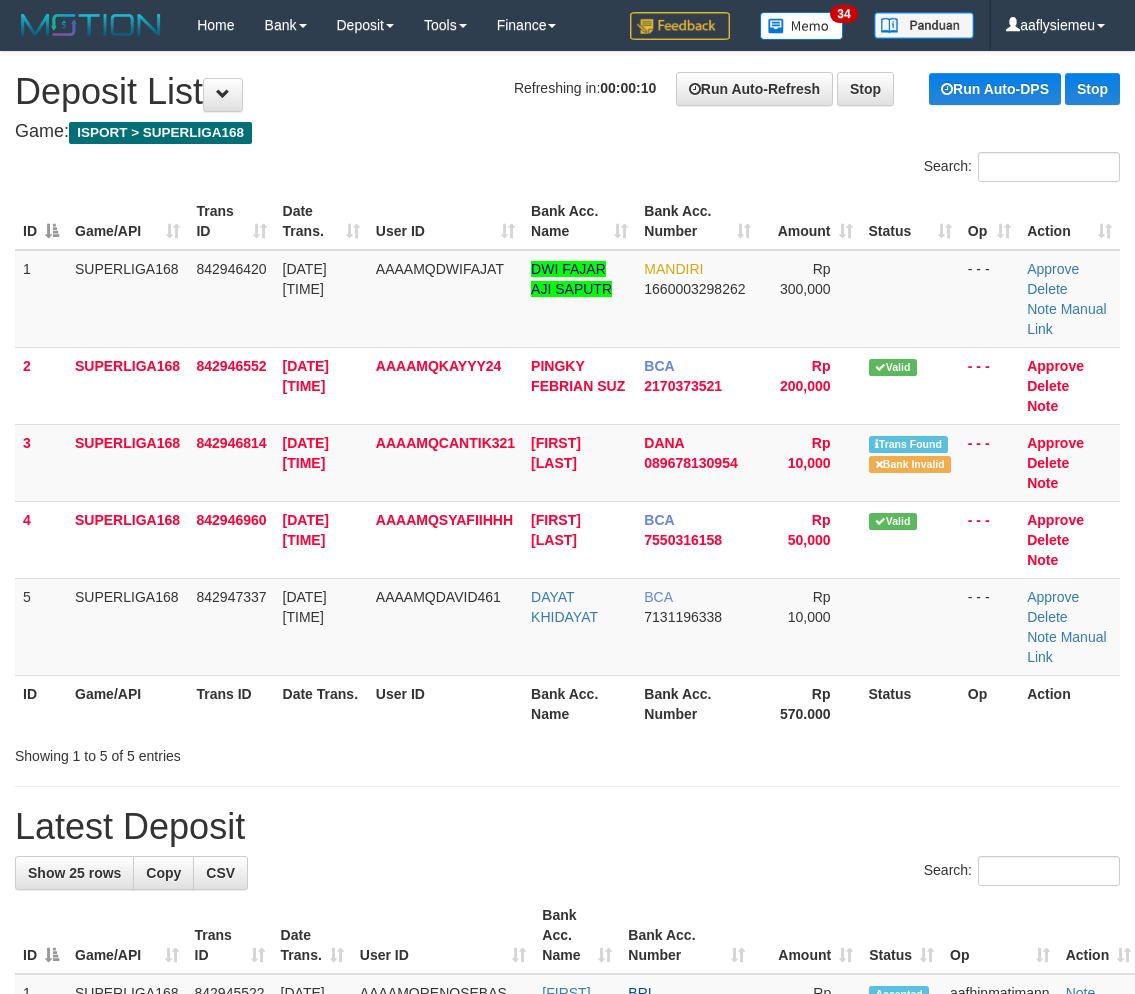 scroll, scrollTop: 0, scrollLeft: 0, axis: both 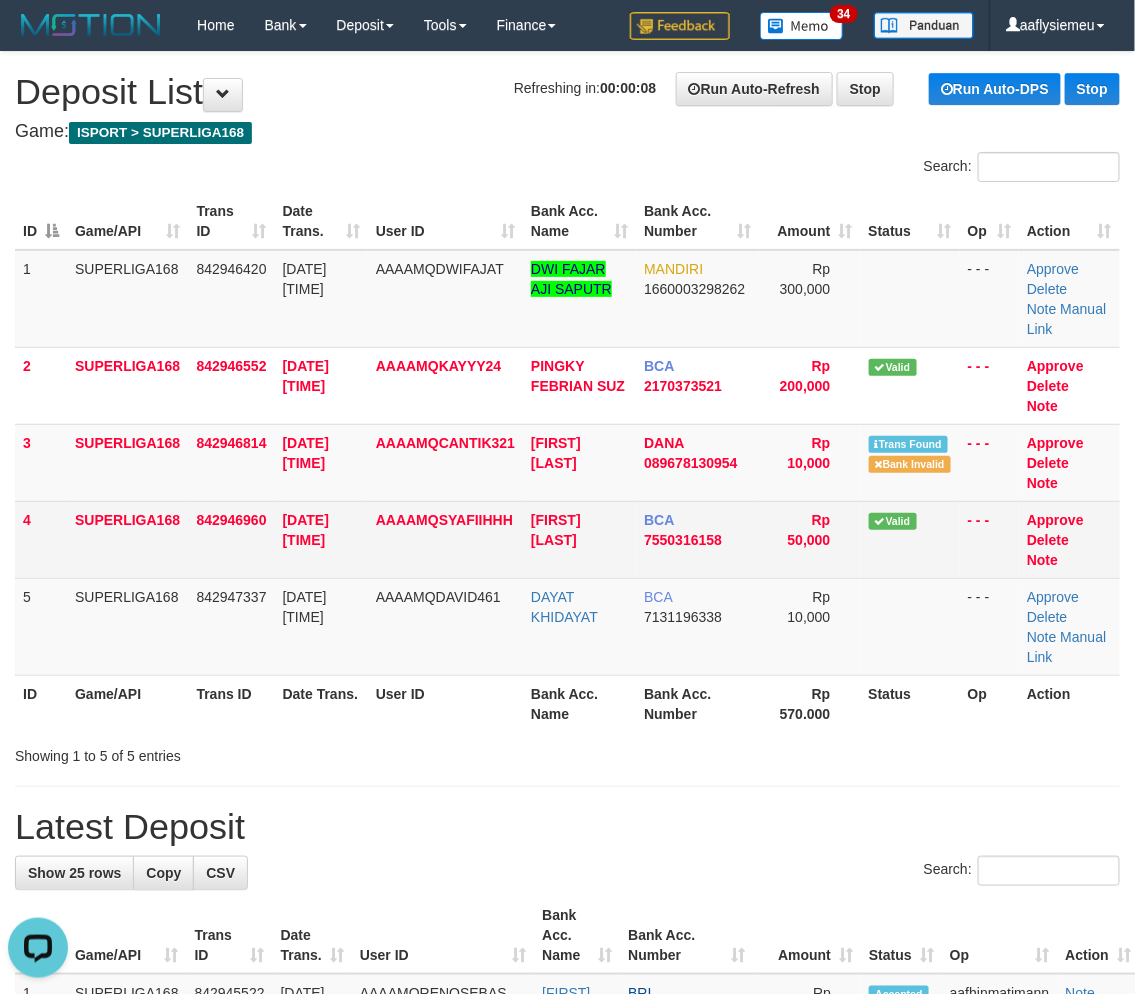 click on "SUPERLIGA168" at bounding box center (127, 539) 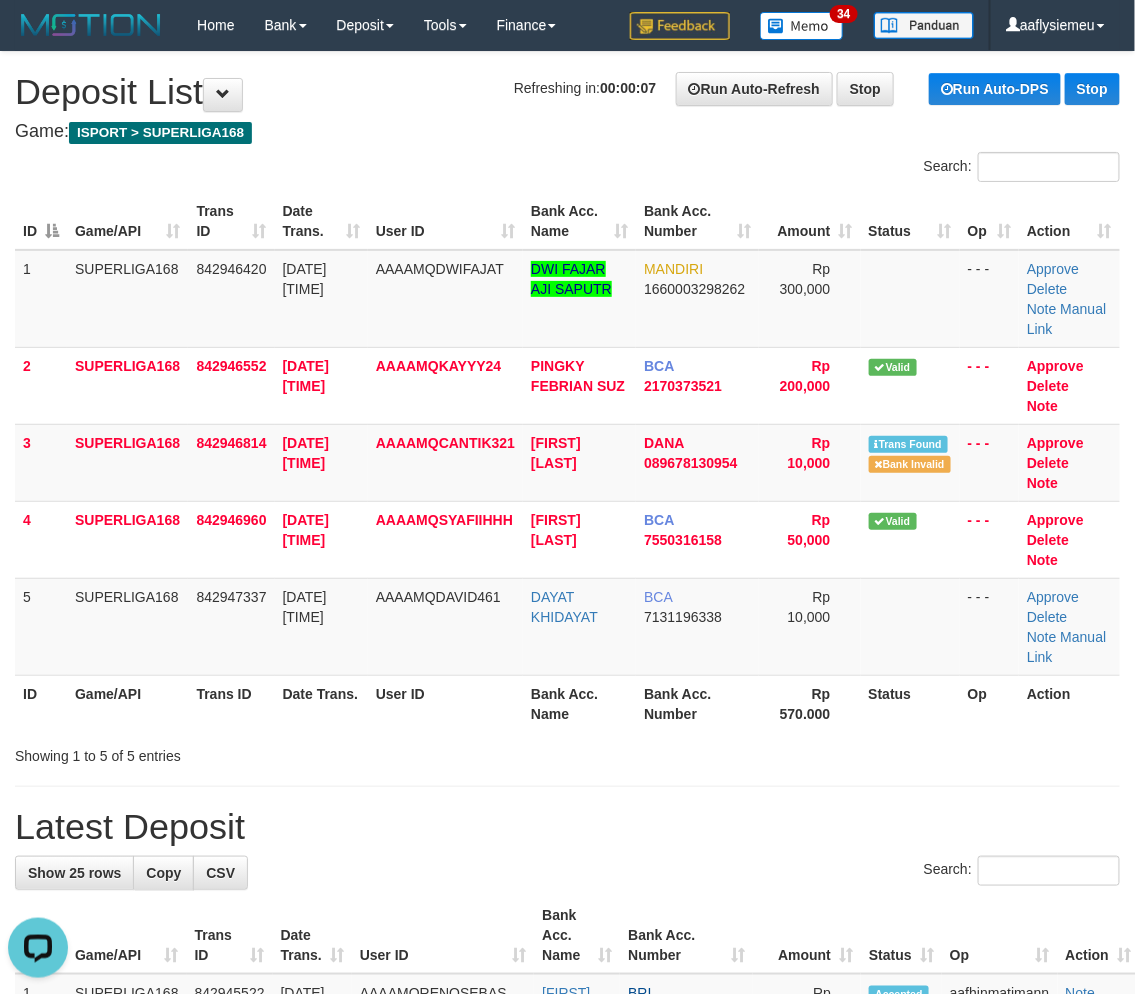 scroll, scrollTop: 74, scrollLeft: 0, axis: vertical 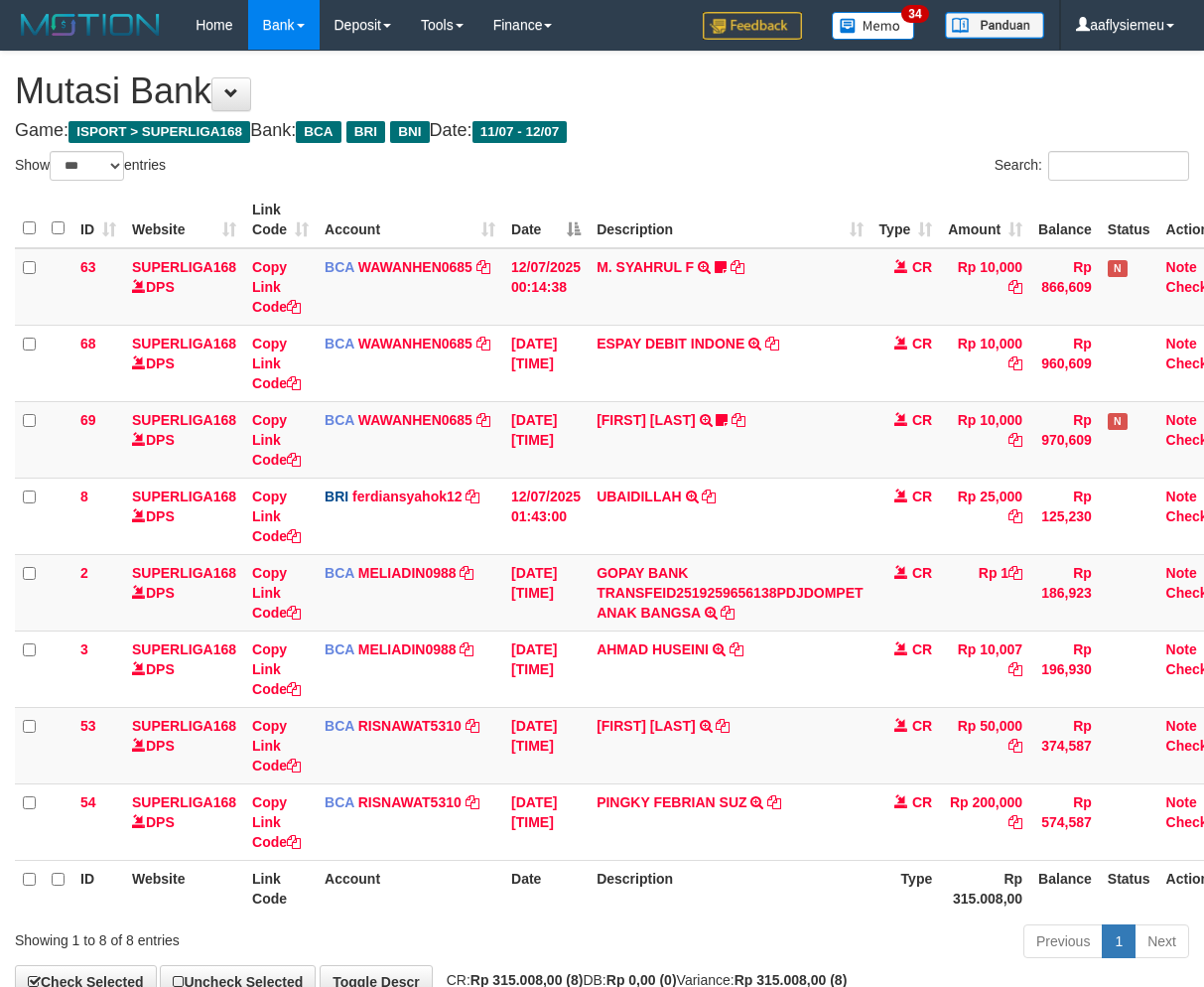 select on "***" 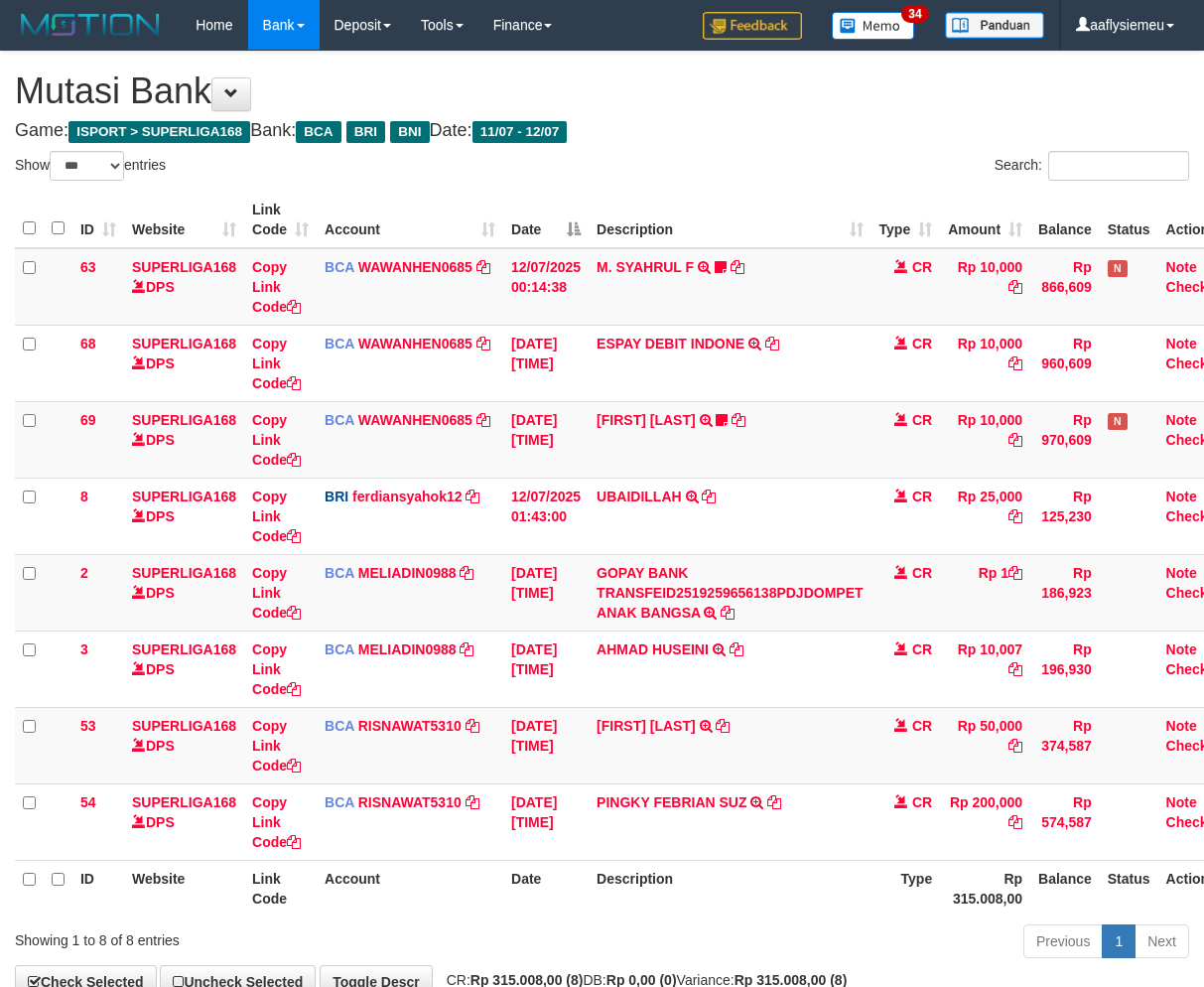 scroll, scrollTop: 0, scrollLeft: 0, axis: both 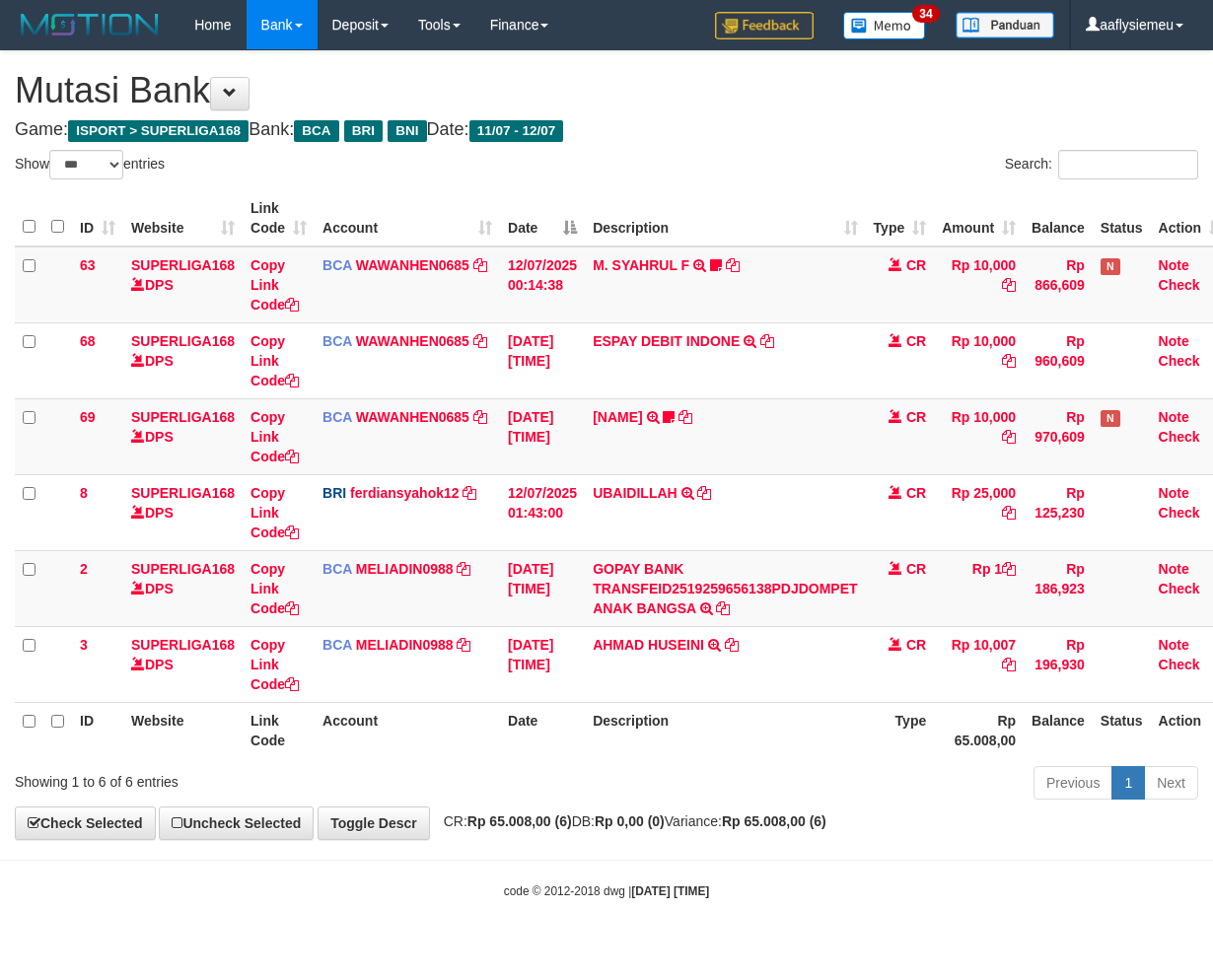 select on "***" 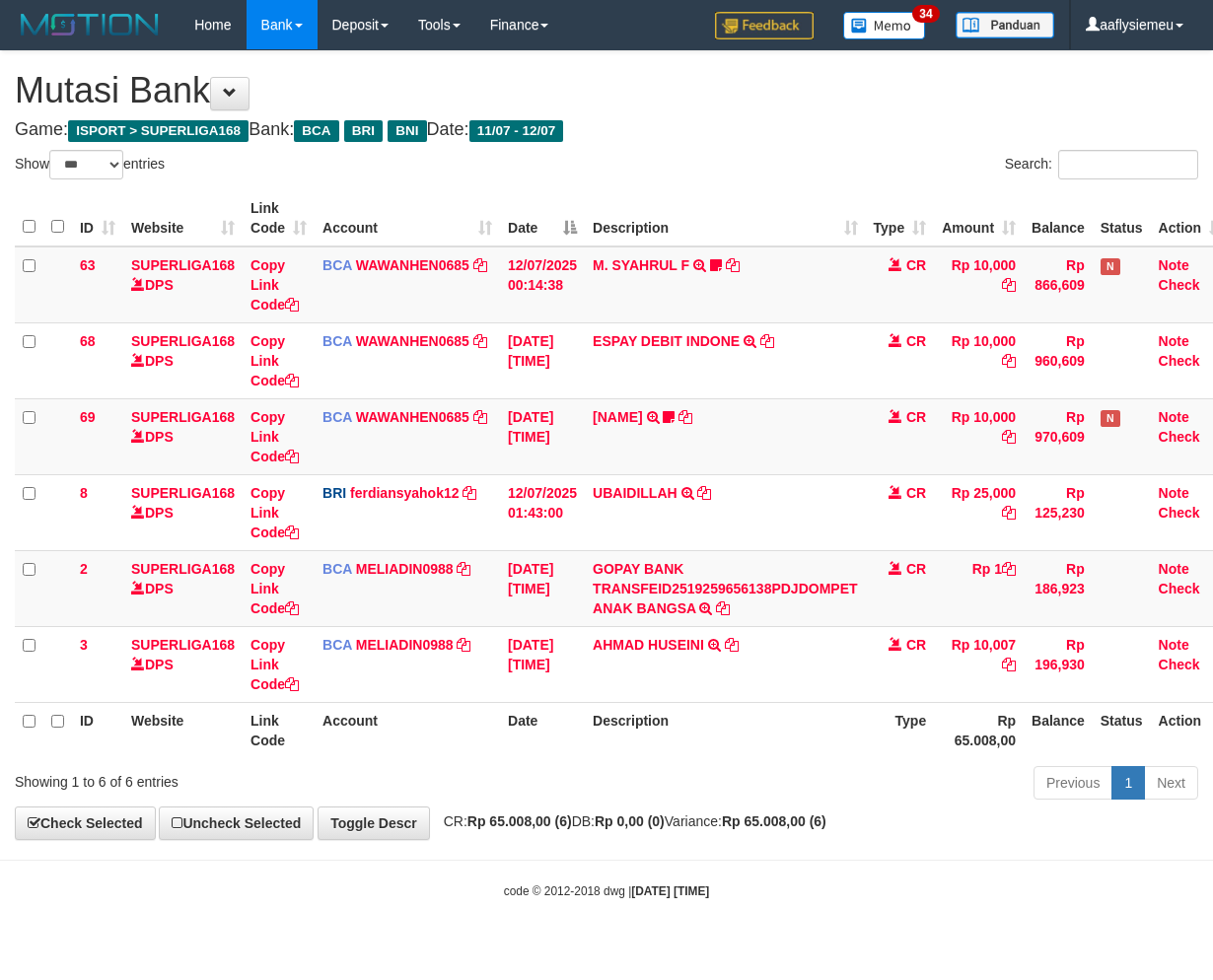 scroll, scrollTop: 0, scrollLeft: 0, axis: both 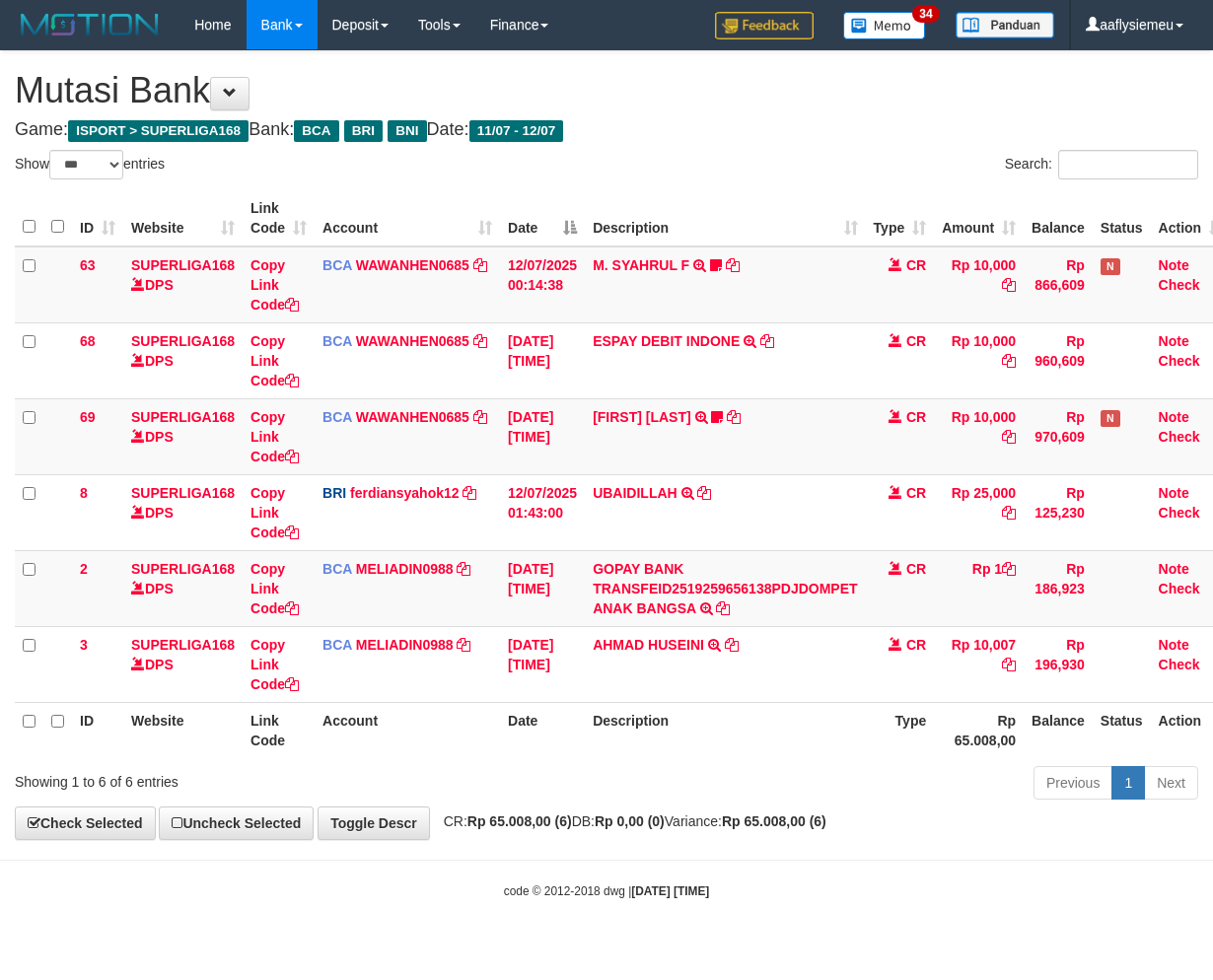 select on "***" 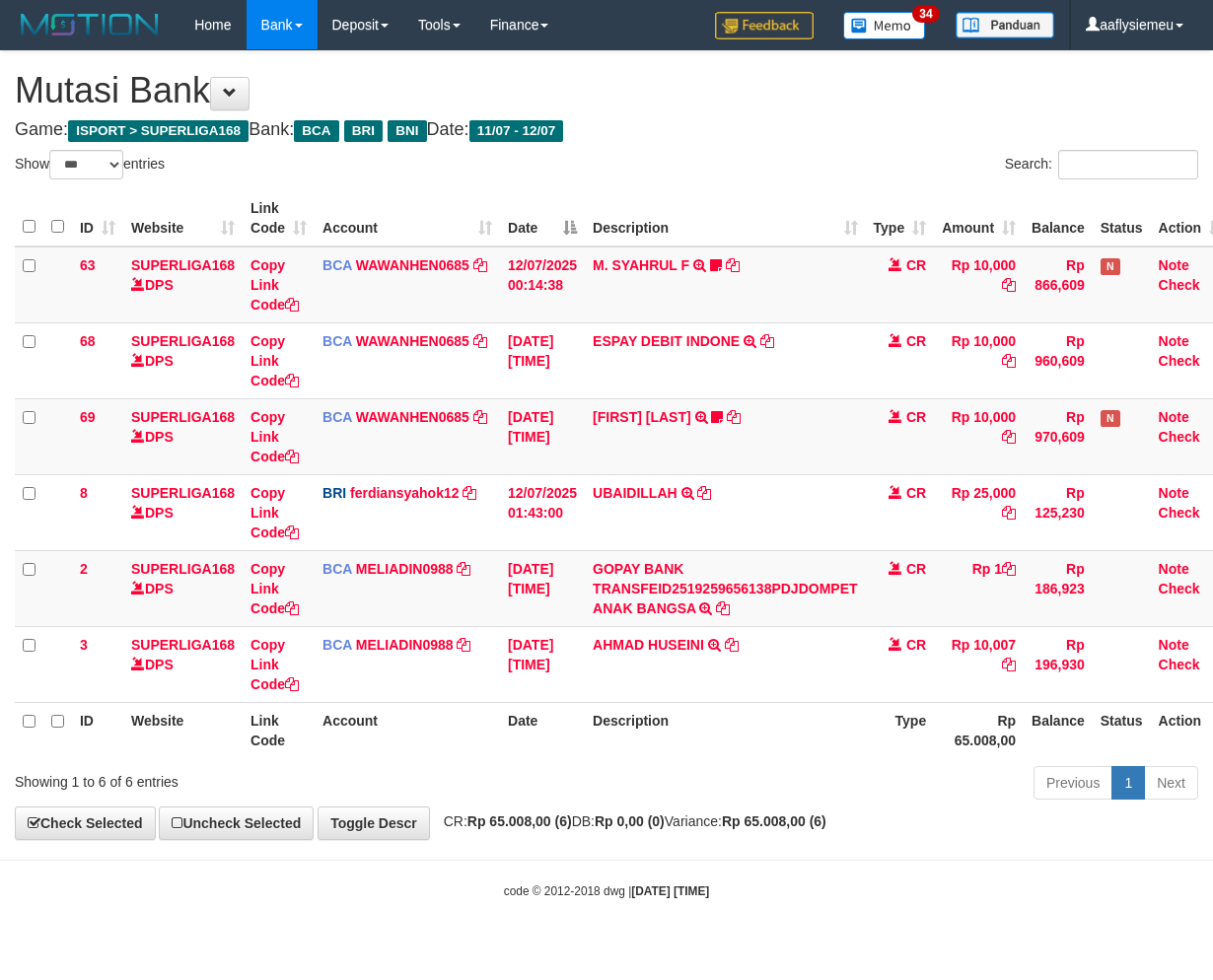 scroll, scrollTop: 0, scrollLeft: 0, axis: both 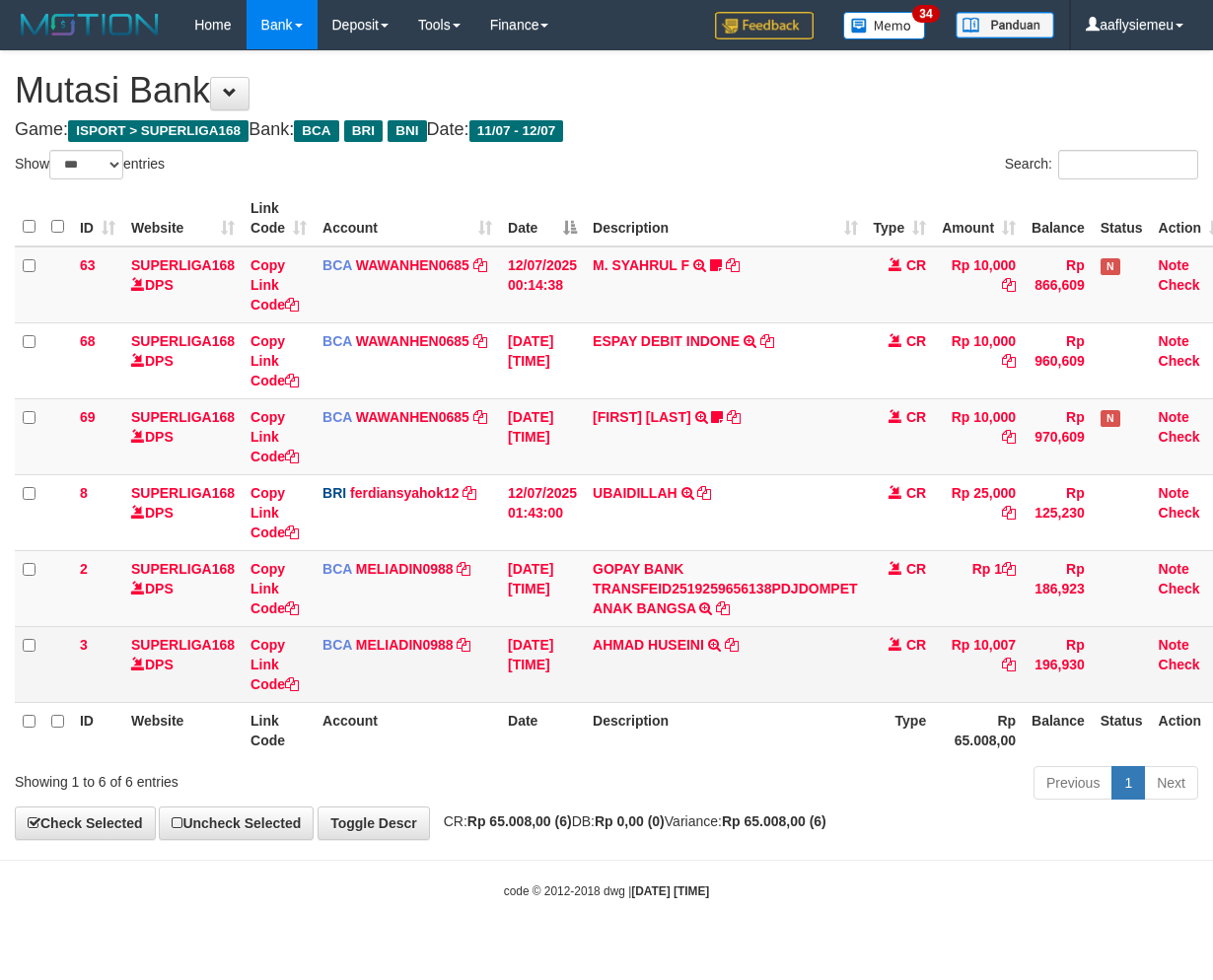 click on "Note
Check" at bounding box center (1191, 664) 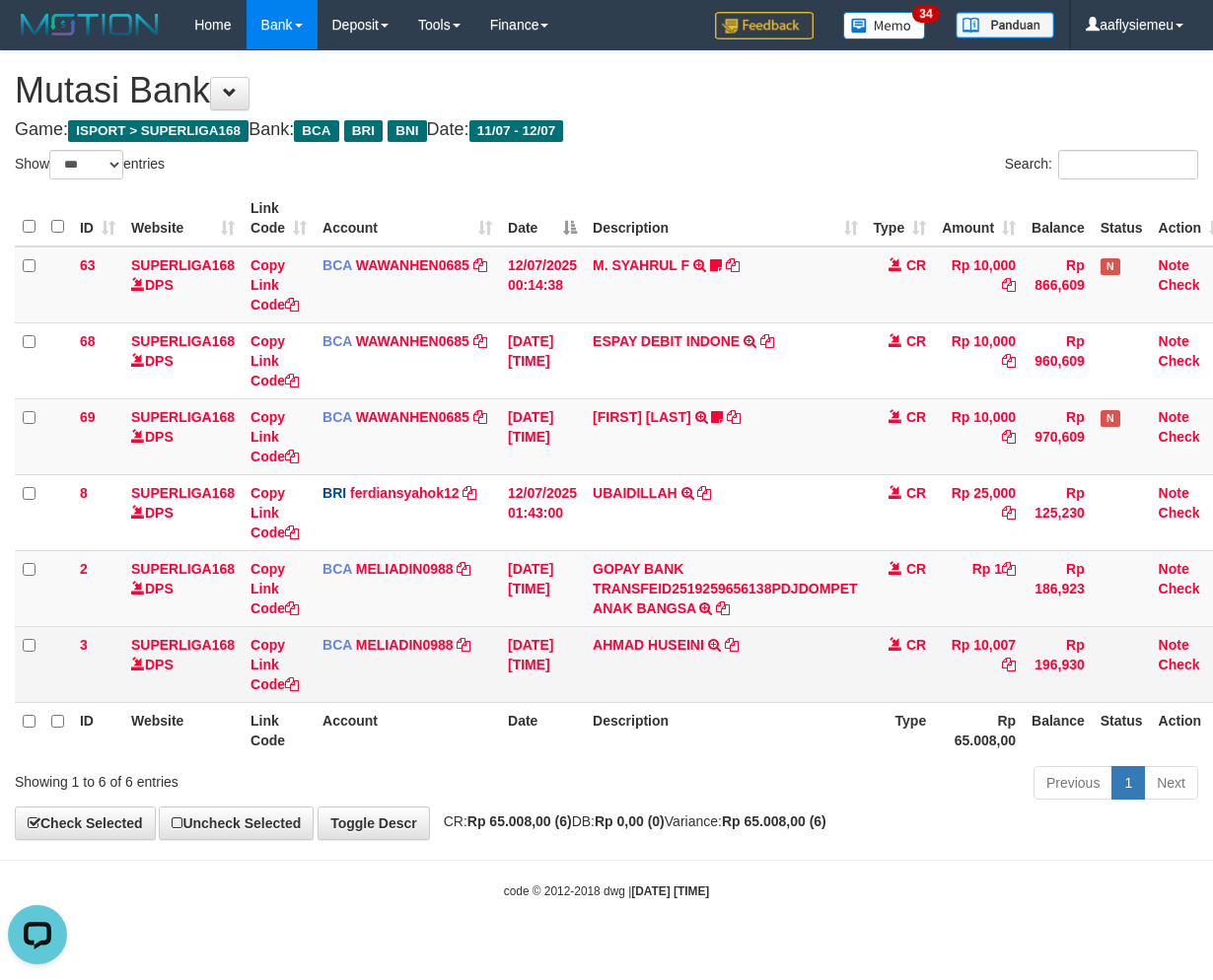 scroll, scrollTop: 0, scrollLeft: 0, axis: both 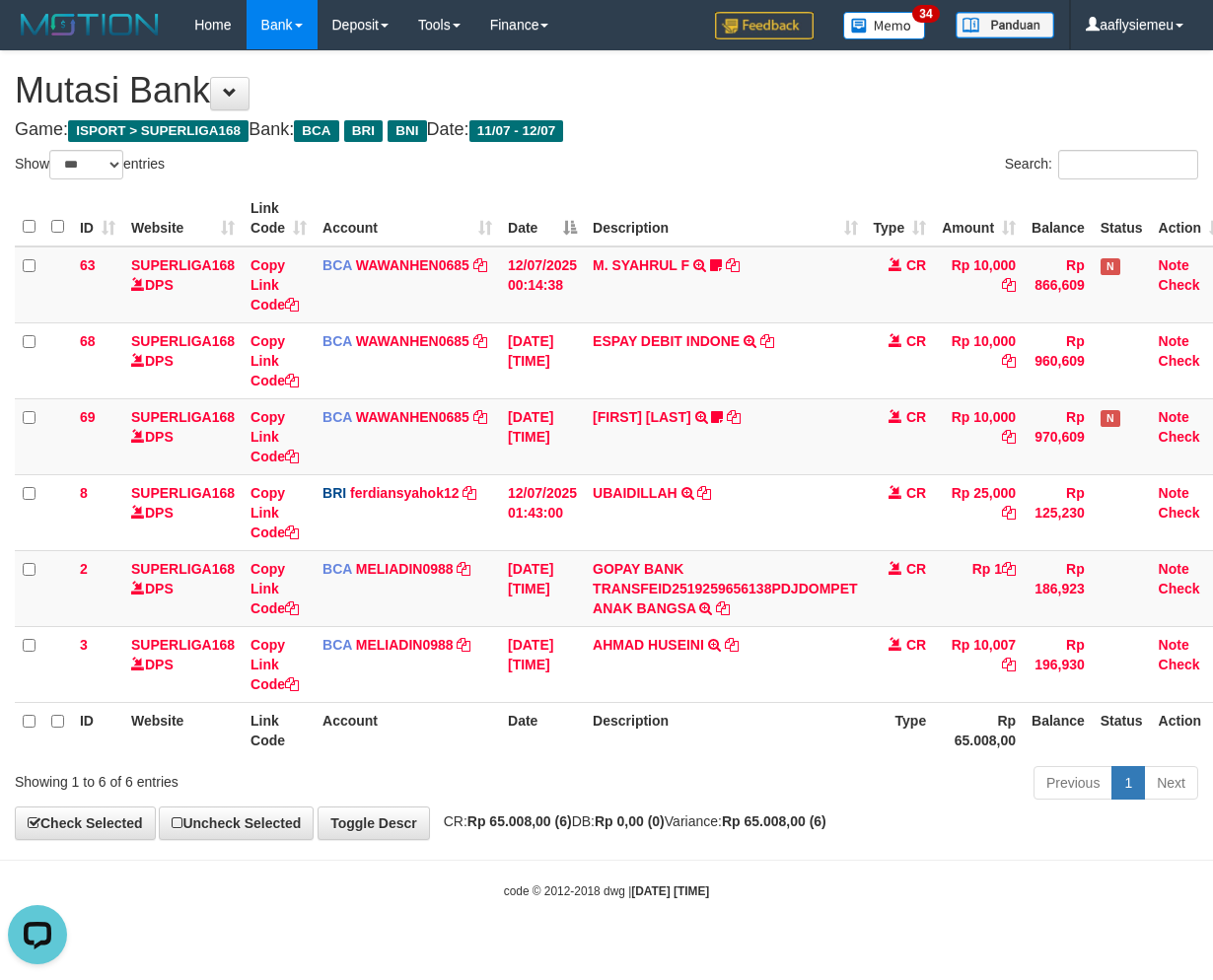 click on "Description" at bounding box center (725, 730) 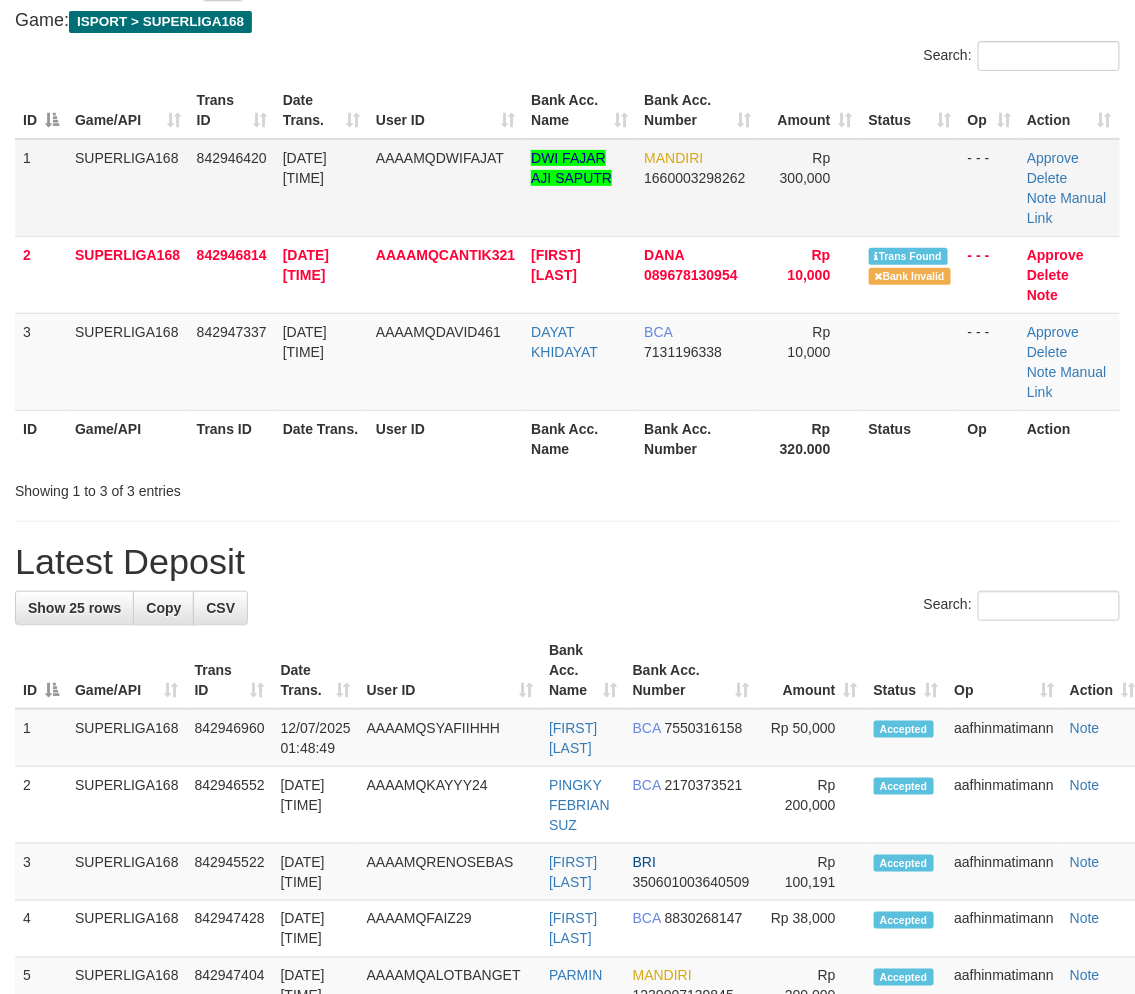 scroll, scrollTop: 0, scrollLeft: 0, axis: both 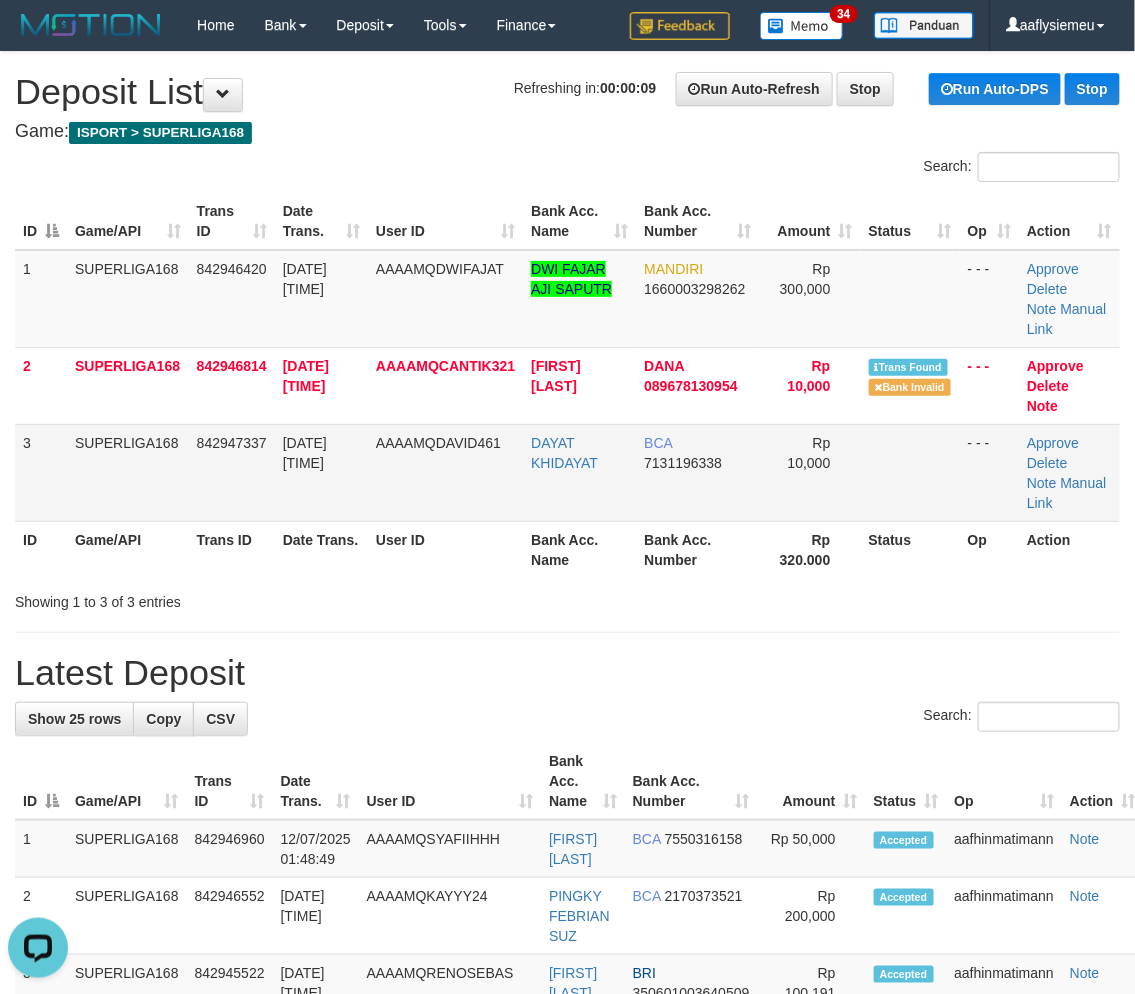drag, startPoint x: 295, startPoint y: 493, endPoint x: 217, endPoint y: 518, distance: 81.908485 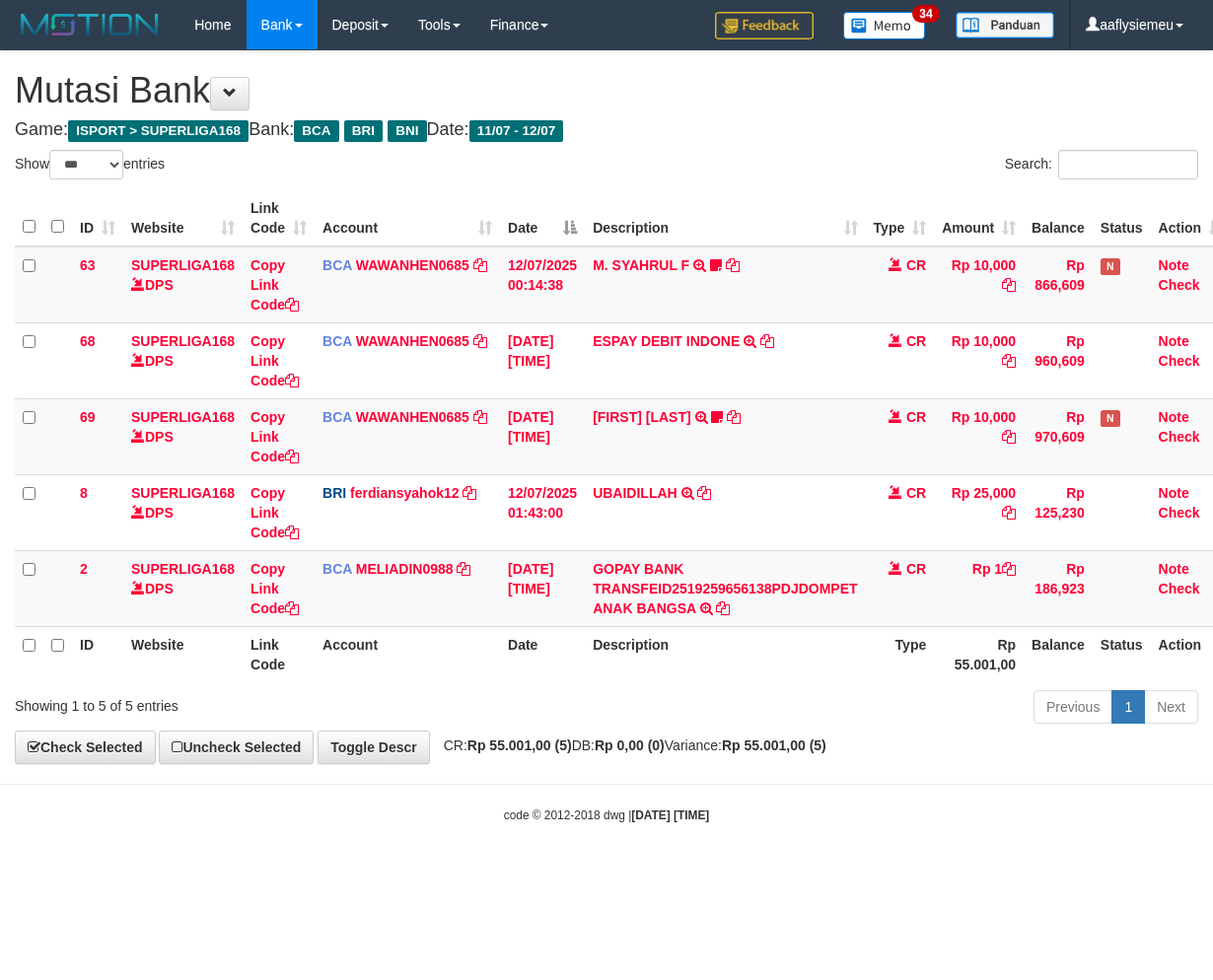 select on "***" 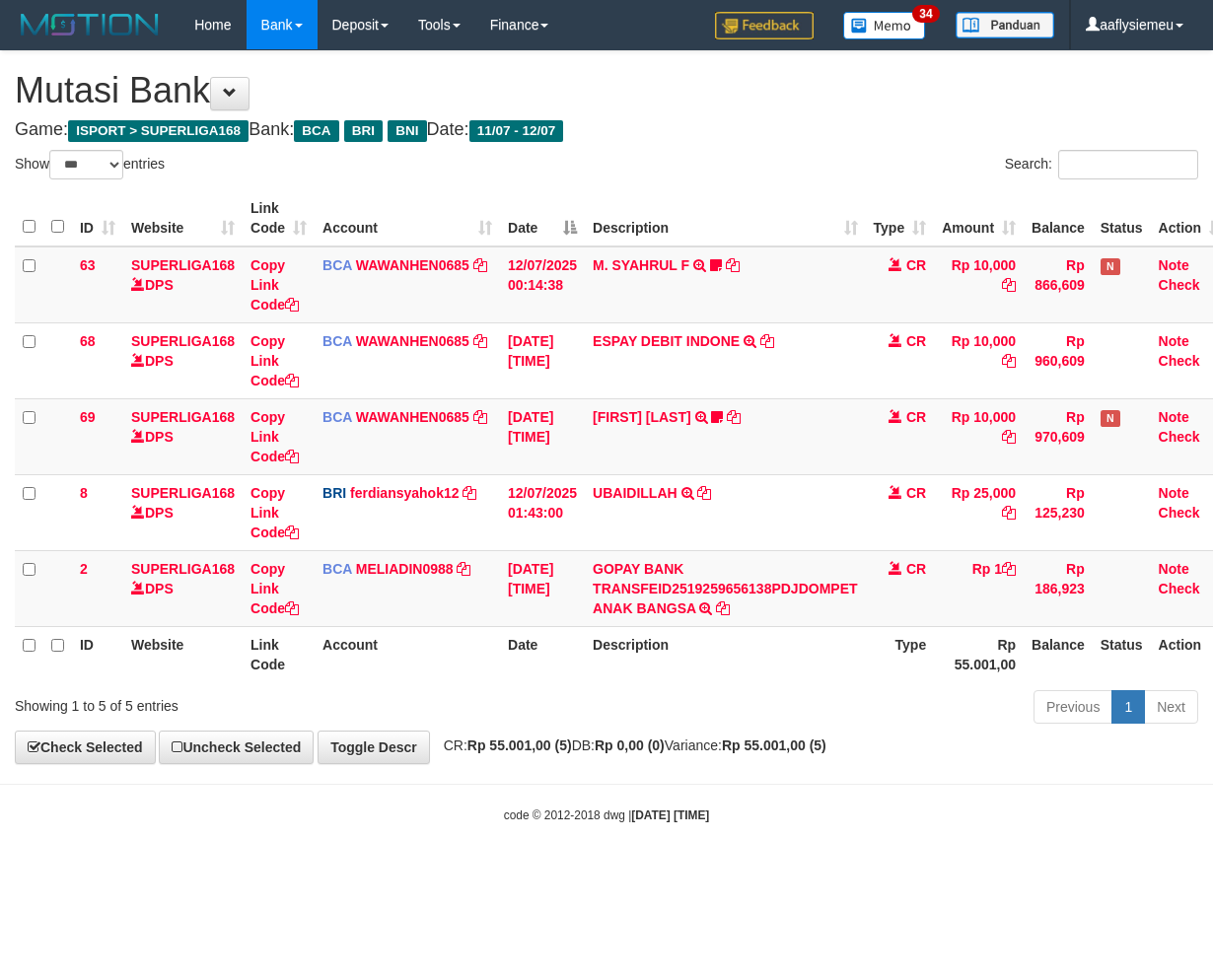 scroll, scrollTop: 0, scrollLeft: 0, axis: both 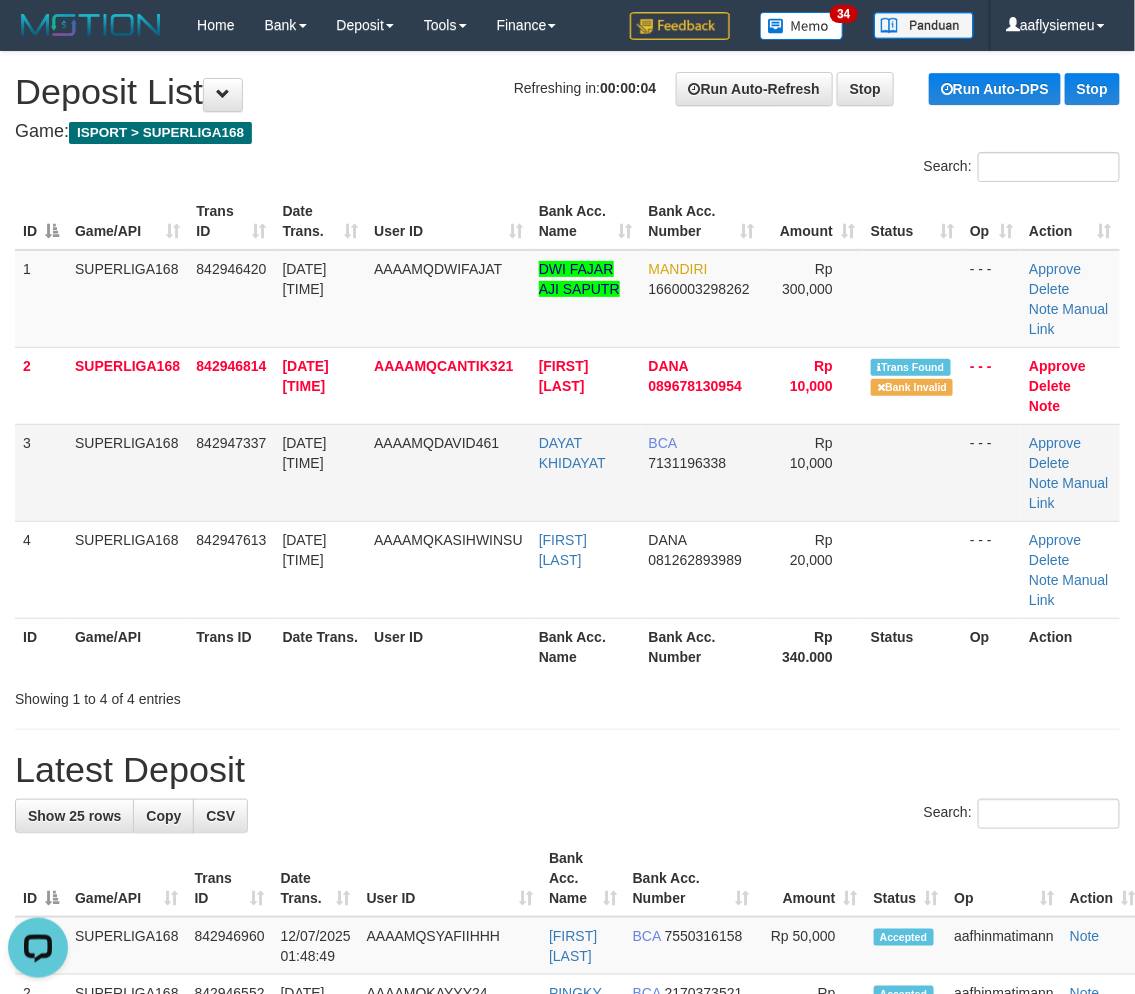 click on "SUPERLIGA168" at bounding box center (127, 472) 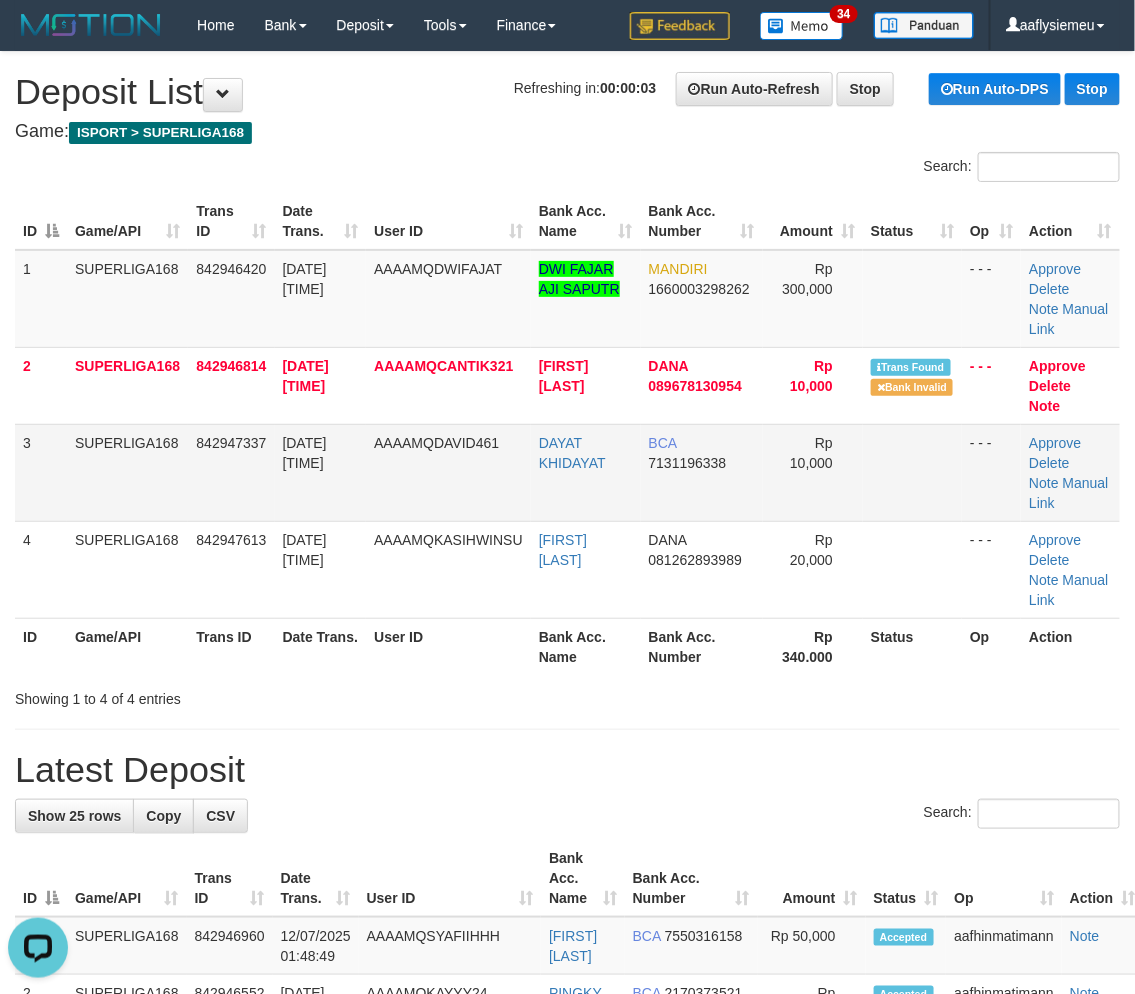 click on "SUPERLIGA168" at bounding box center [127, 472] 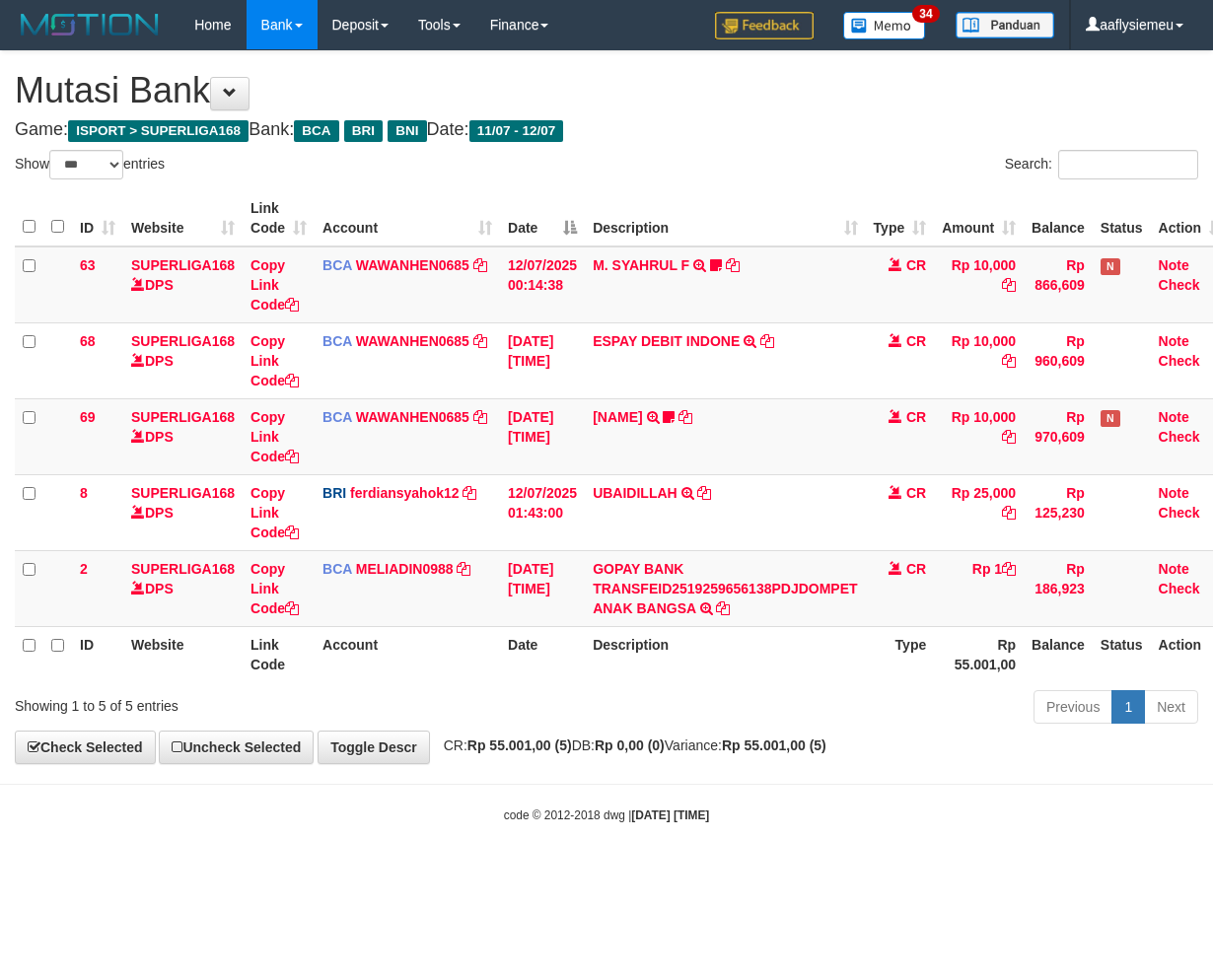 select on "***" 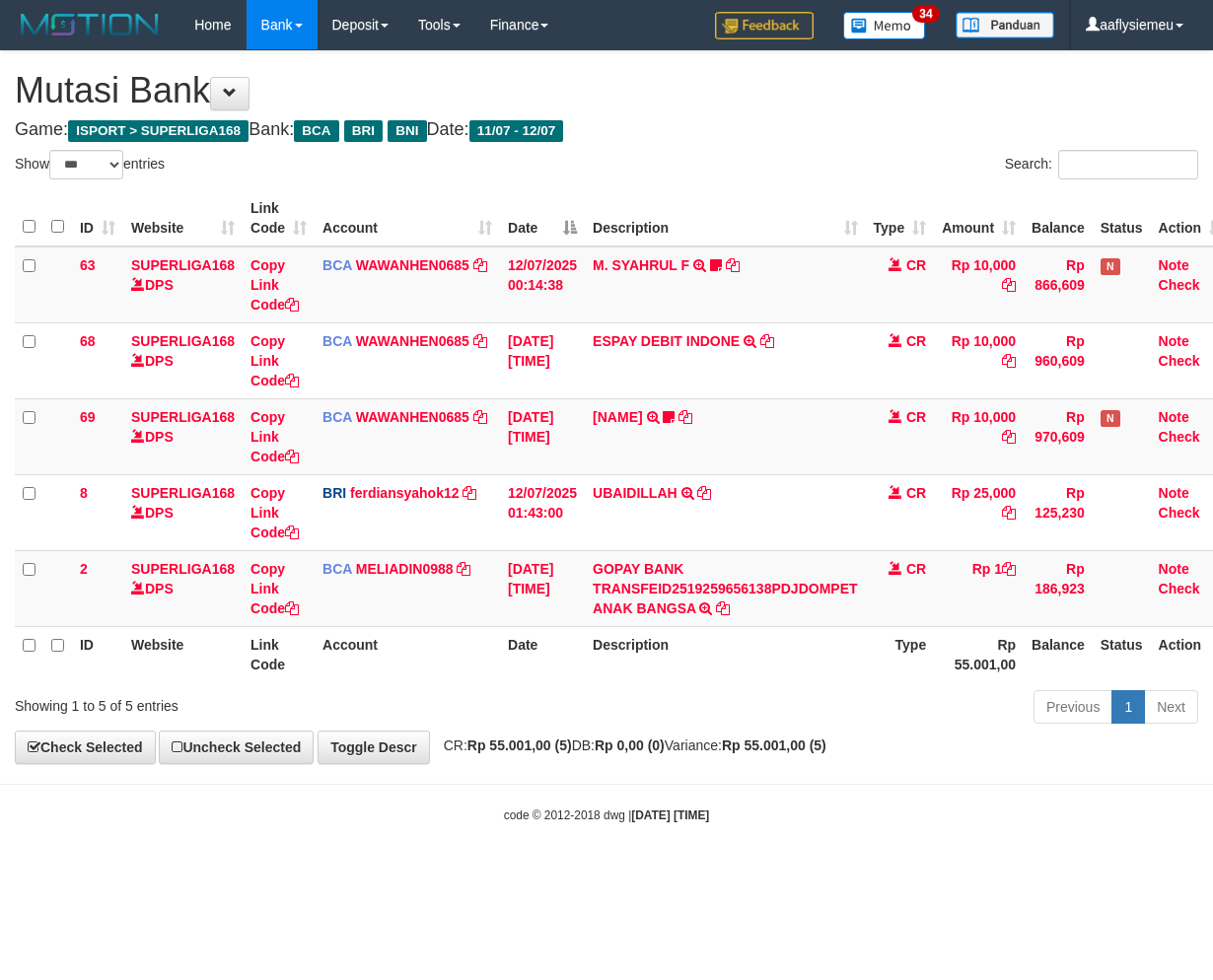 scroll, scrollTop: 0, scrollLeft: 0, axis: both 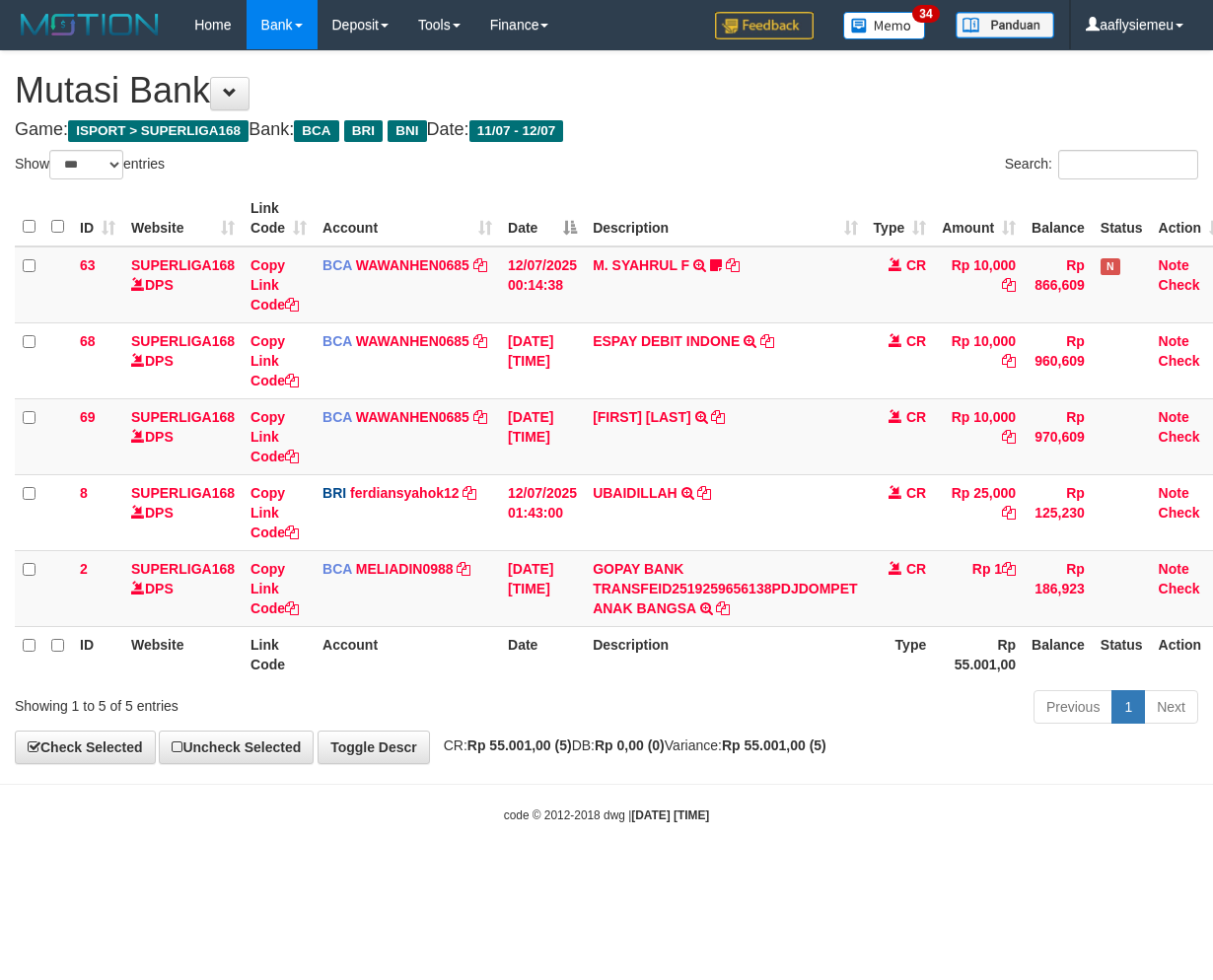 select on "***" 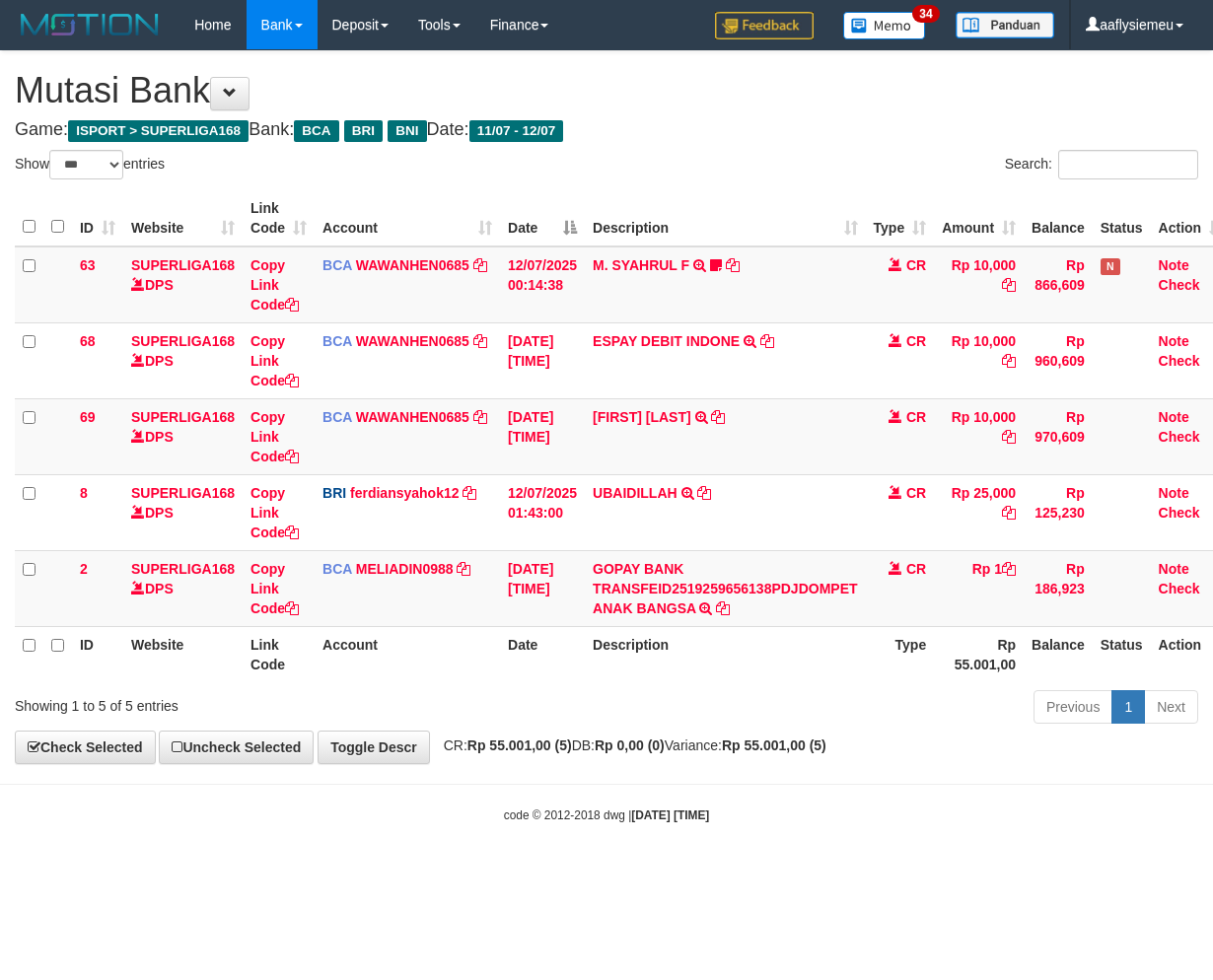 scroll, scrollTop: 0, scrollLeft: 0, axis: both 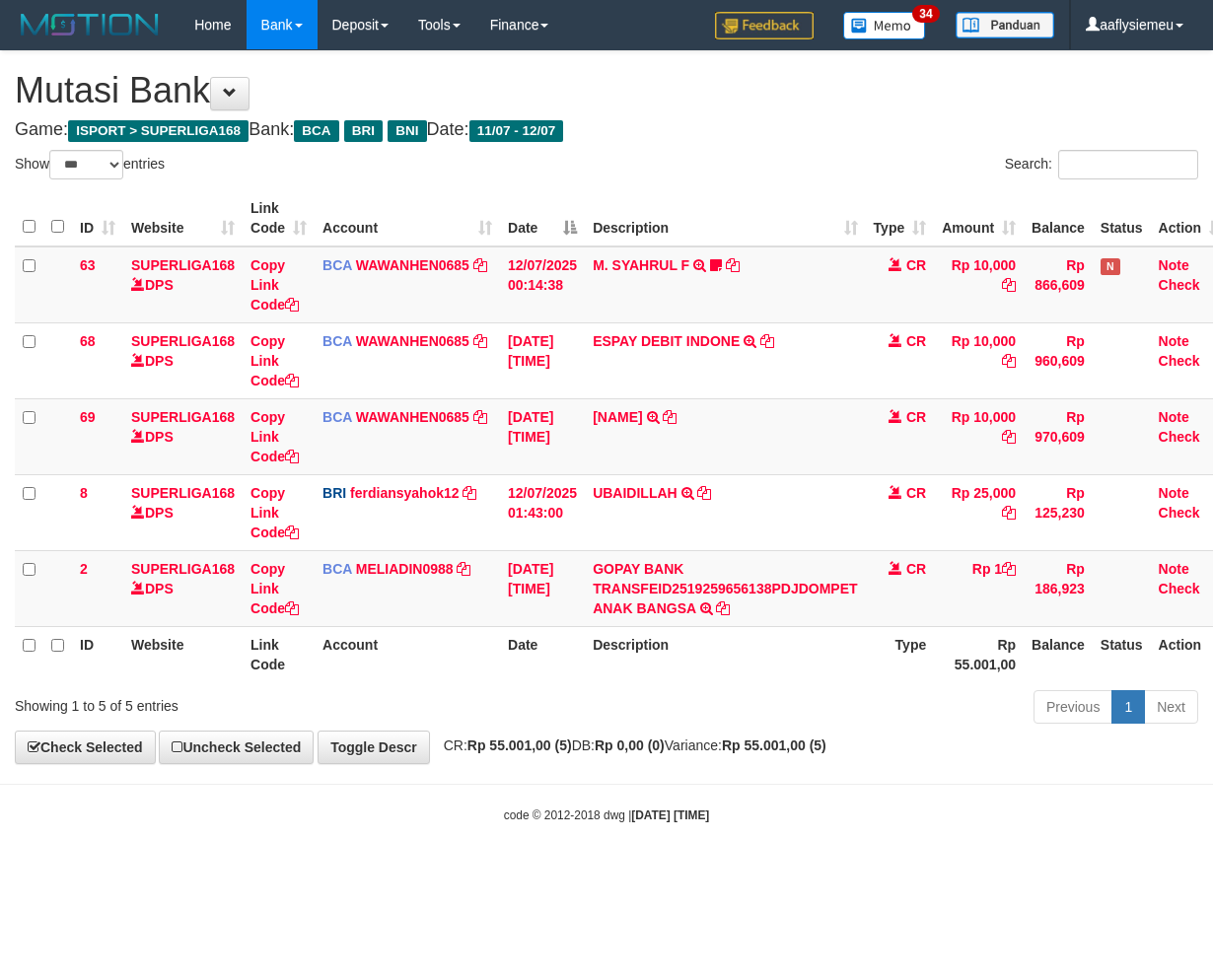 select on "***" 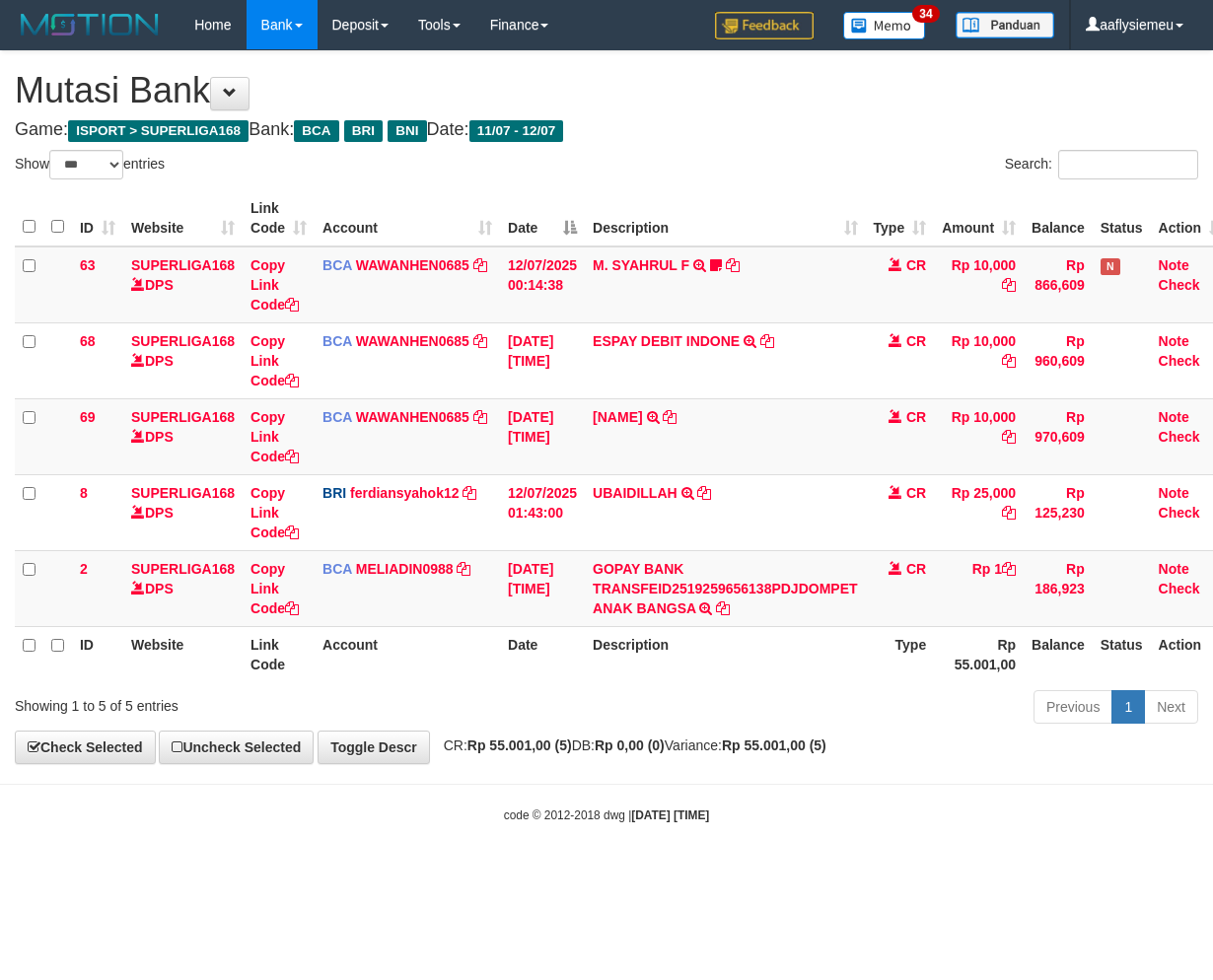 scroll, scrollTop: 0, scrollLeft: 0, axis: both 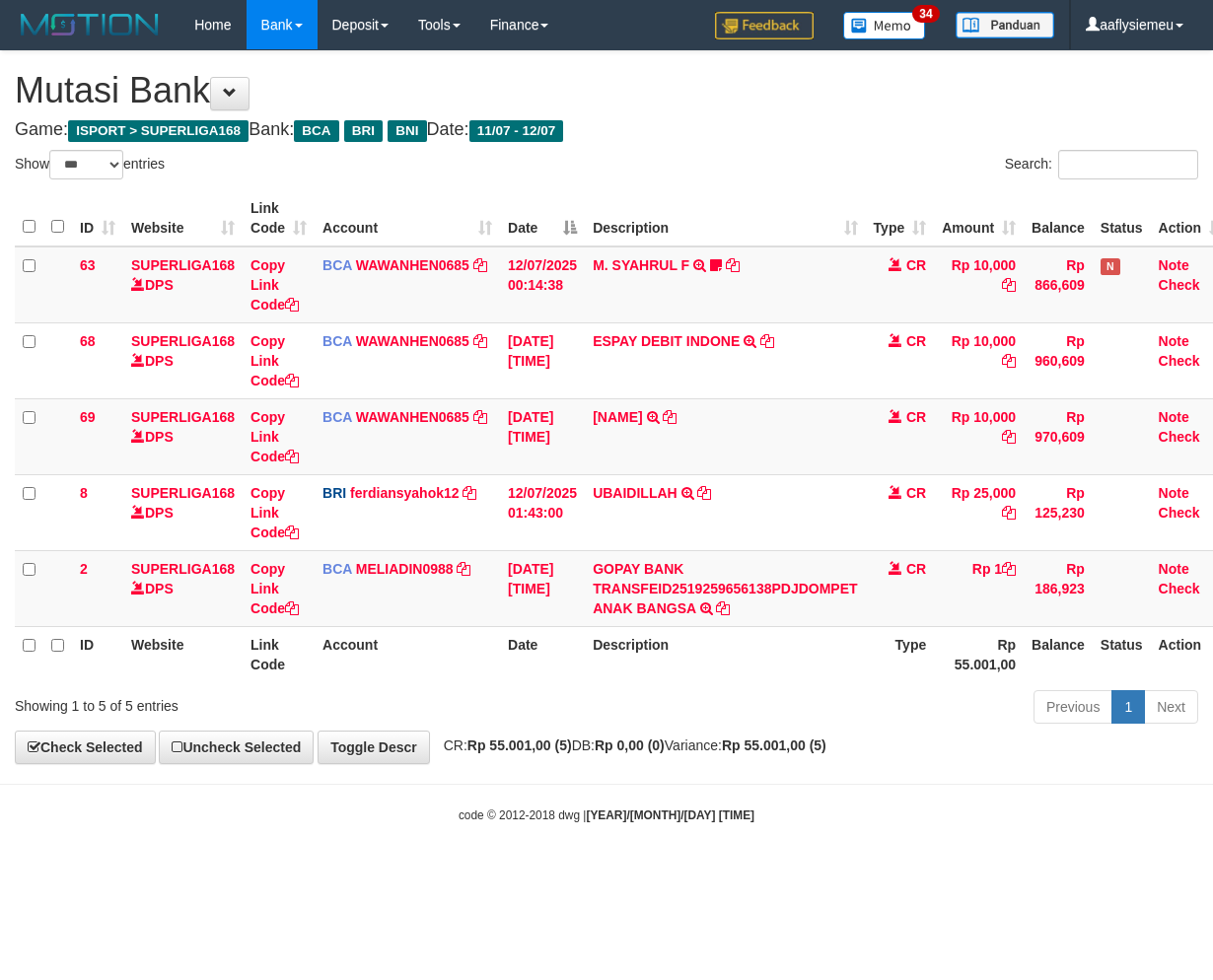 select on "***" 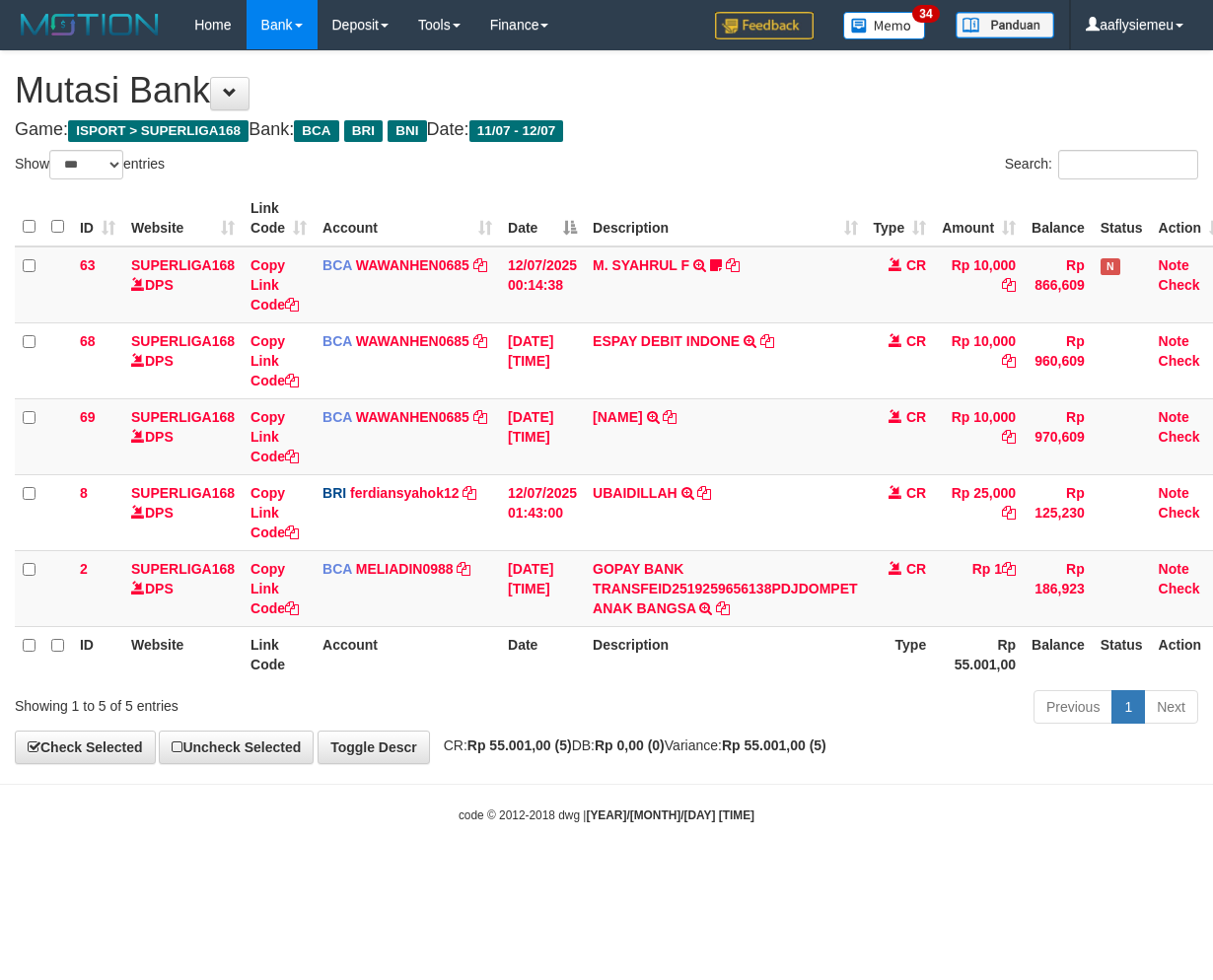 scroll, scrollTop: 0, scrollLeft: 0, axis: both 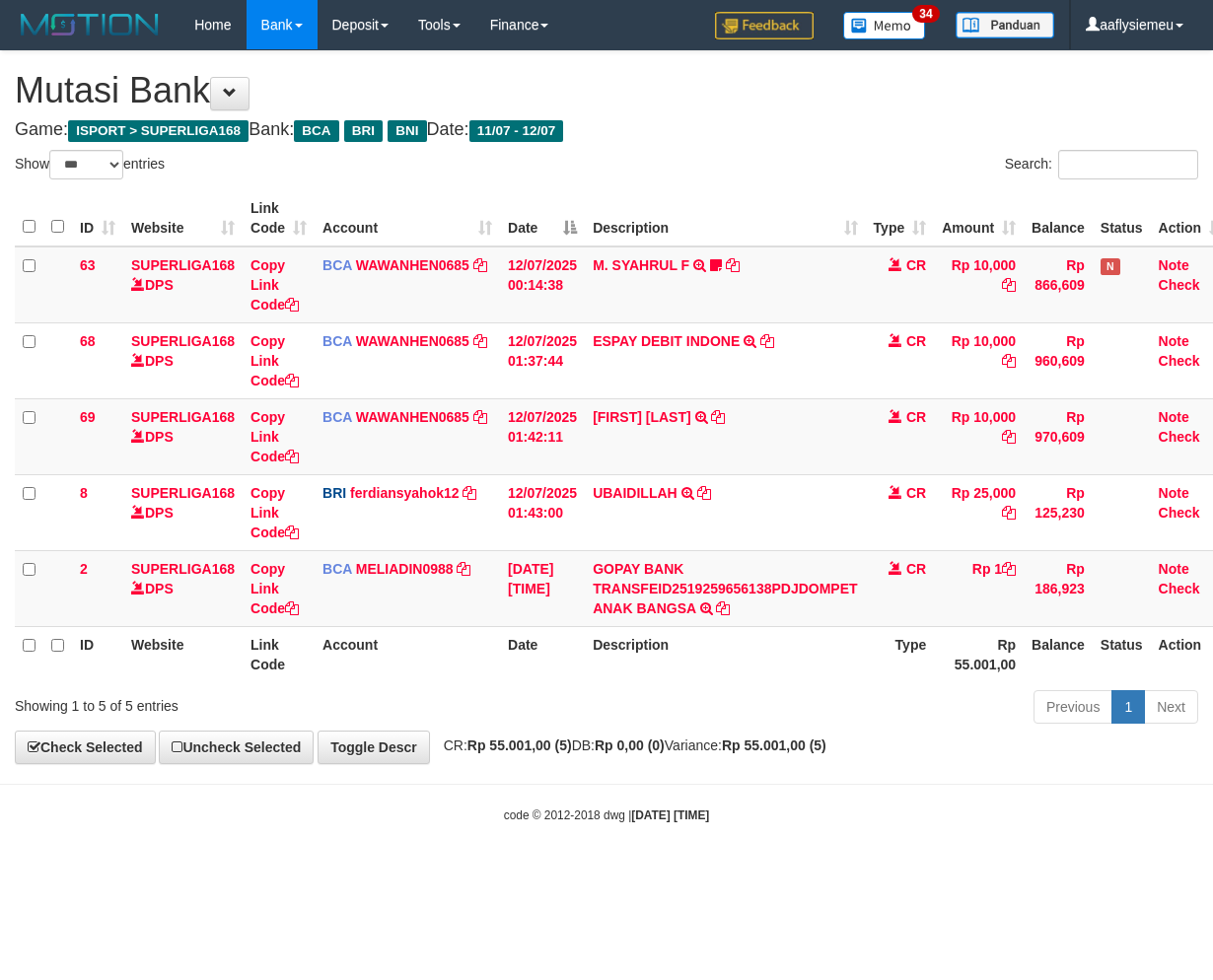 select on "***" 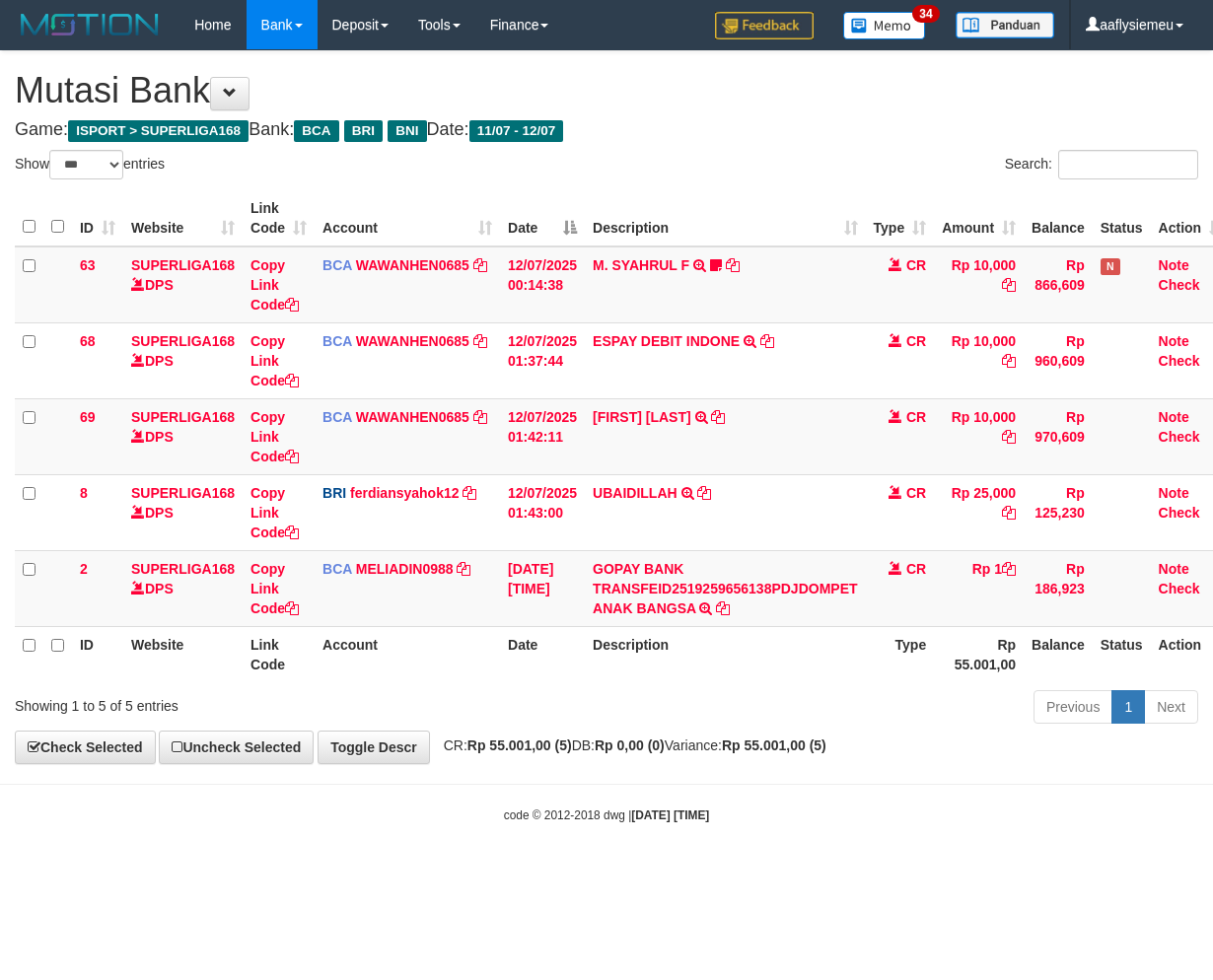 scroll, scrollTop: 0, scrollLeft: 0, axis: both 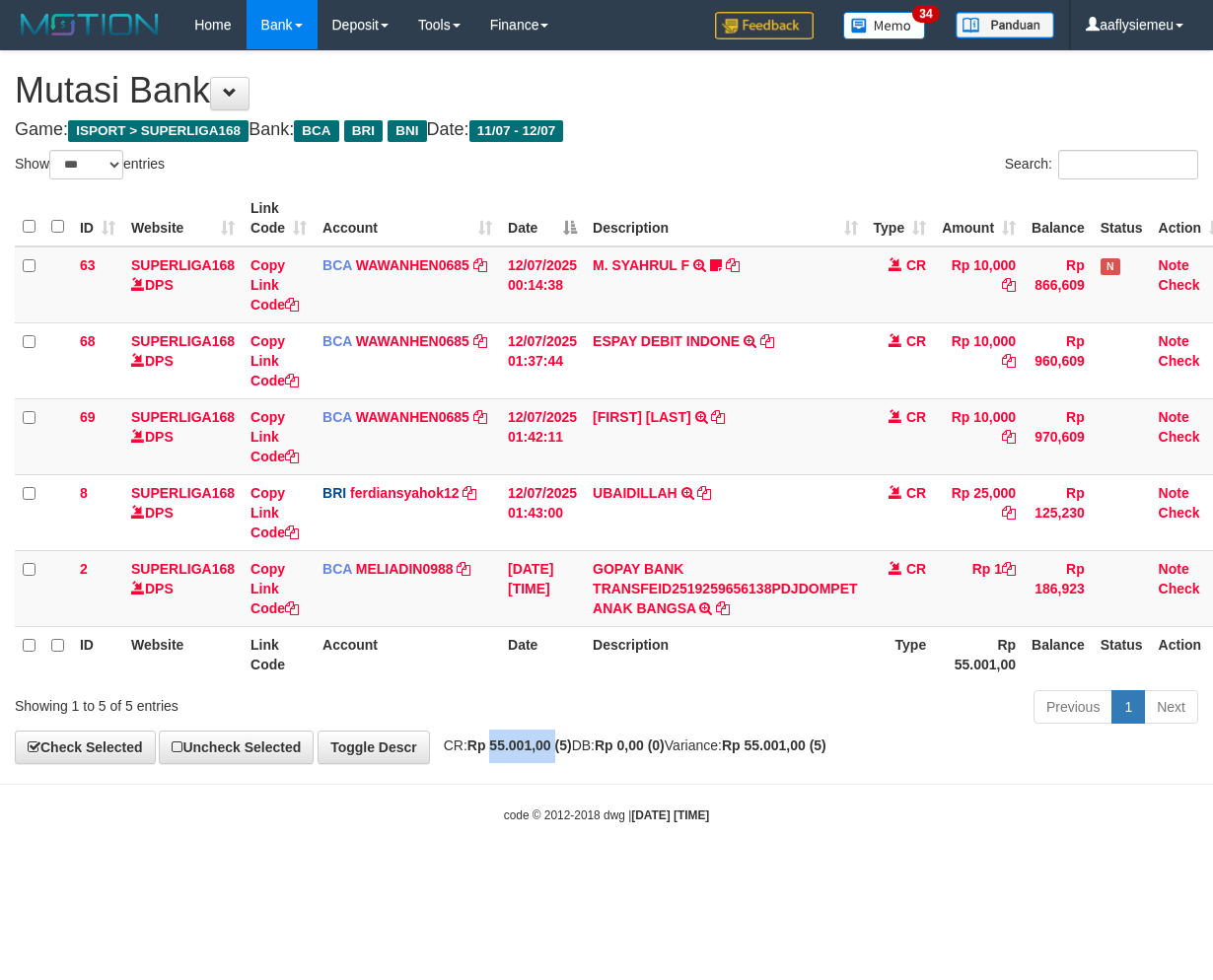 click on "**********" at bounding box center (606, 407) 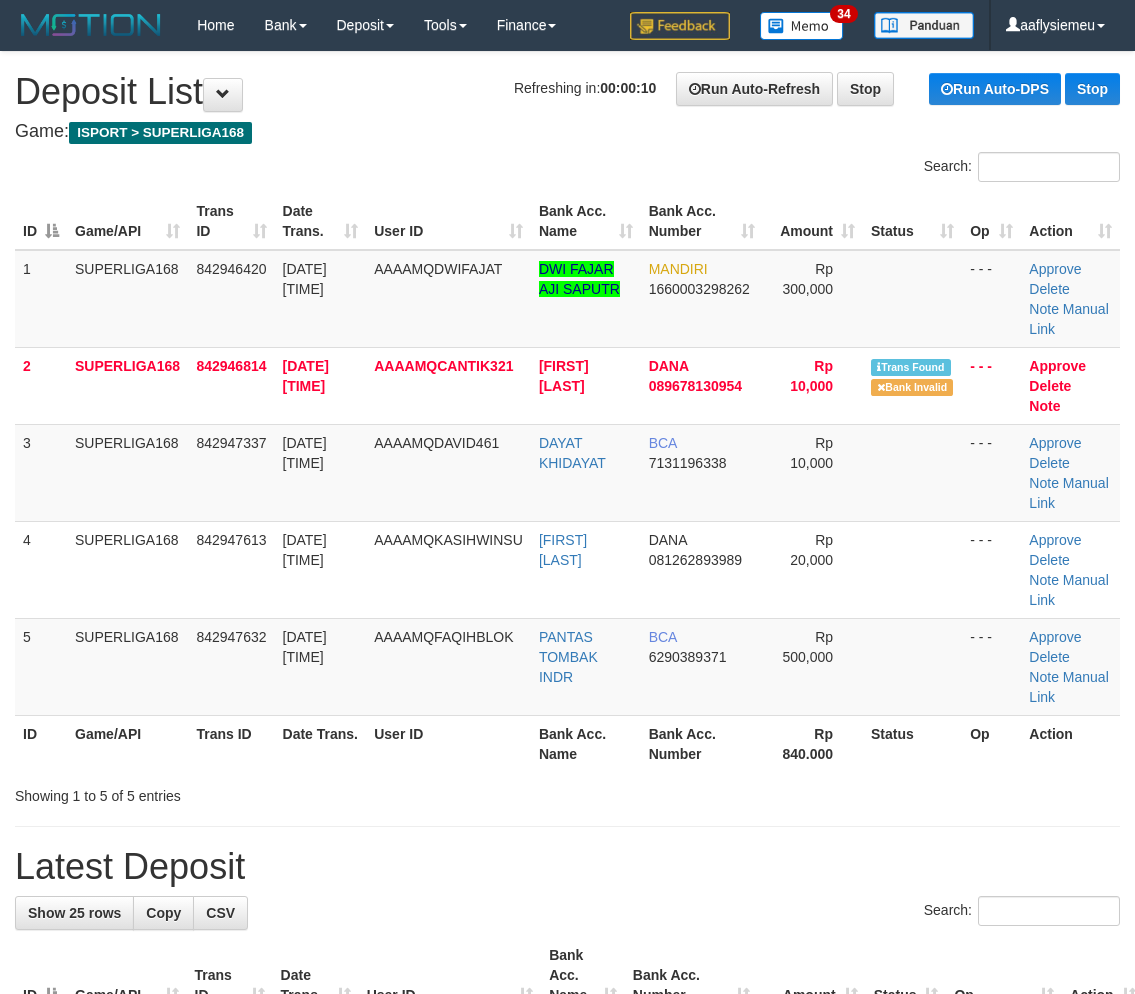 scroll, scrollTop: 0, scrollLeft: 0, axis: both 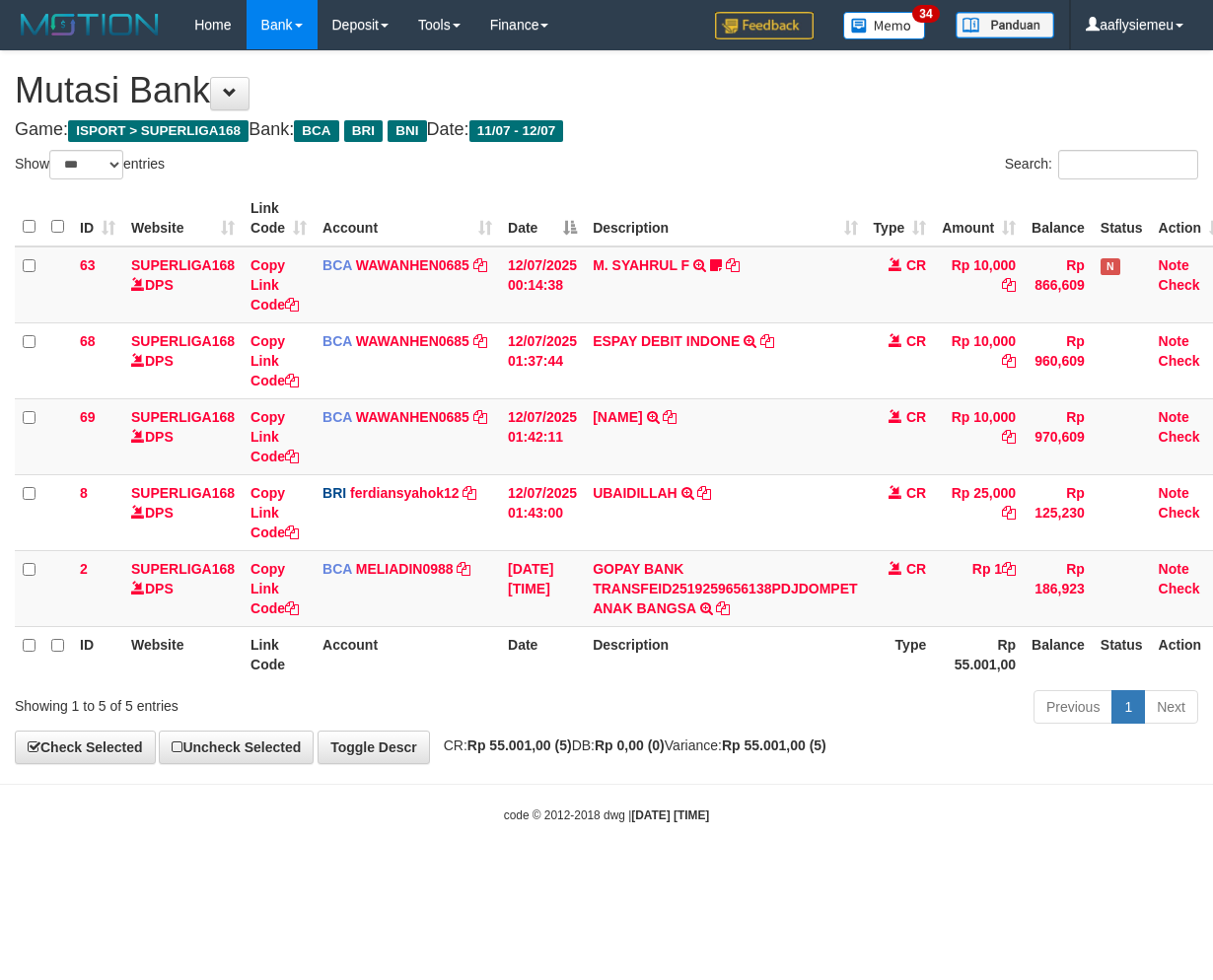 select on "***" 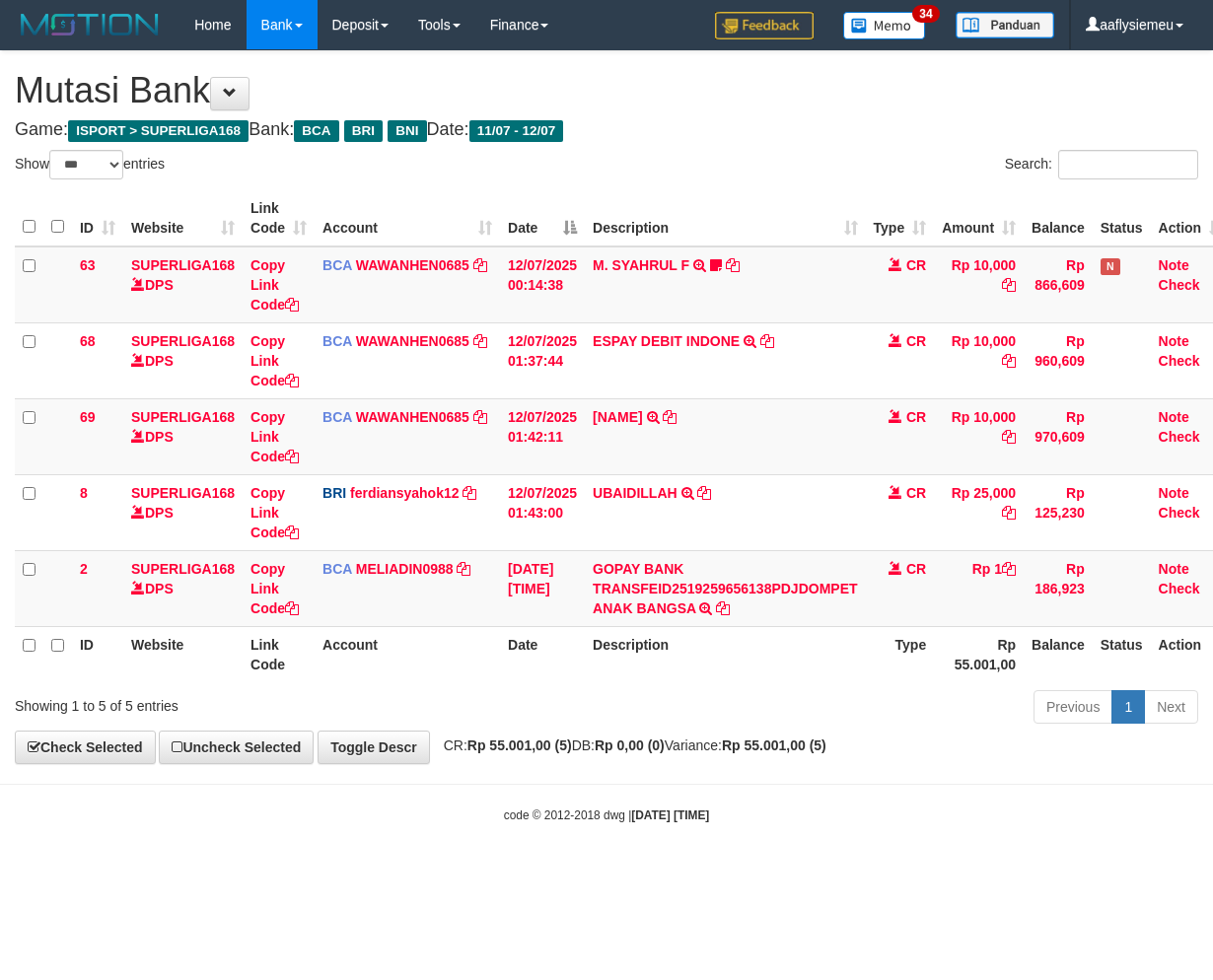 scroll, scrollTop: 0, scrollLeft: 0, axis: both 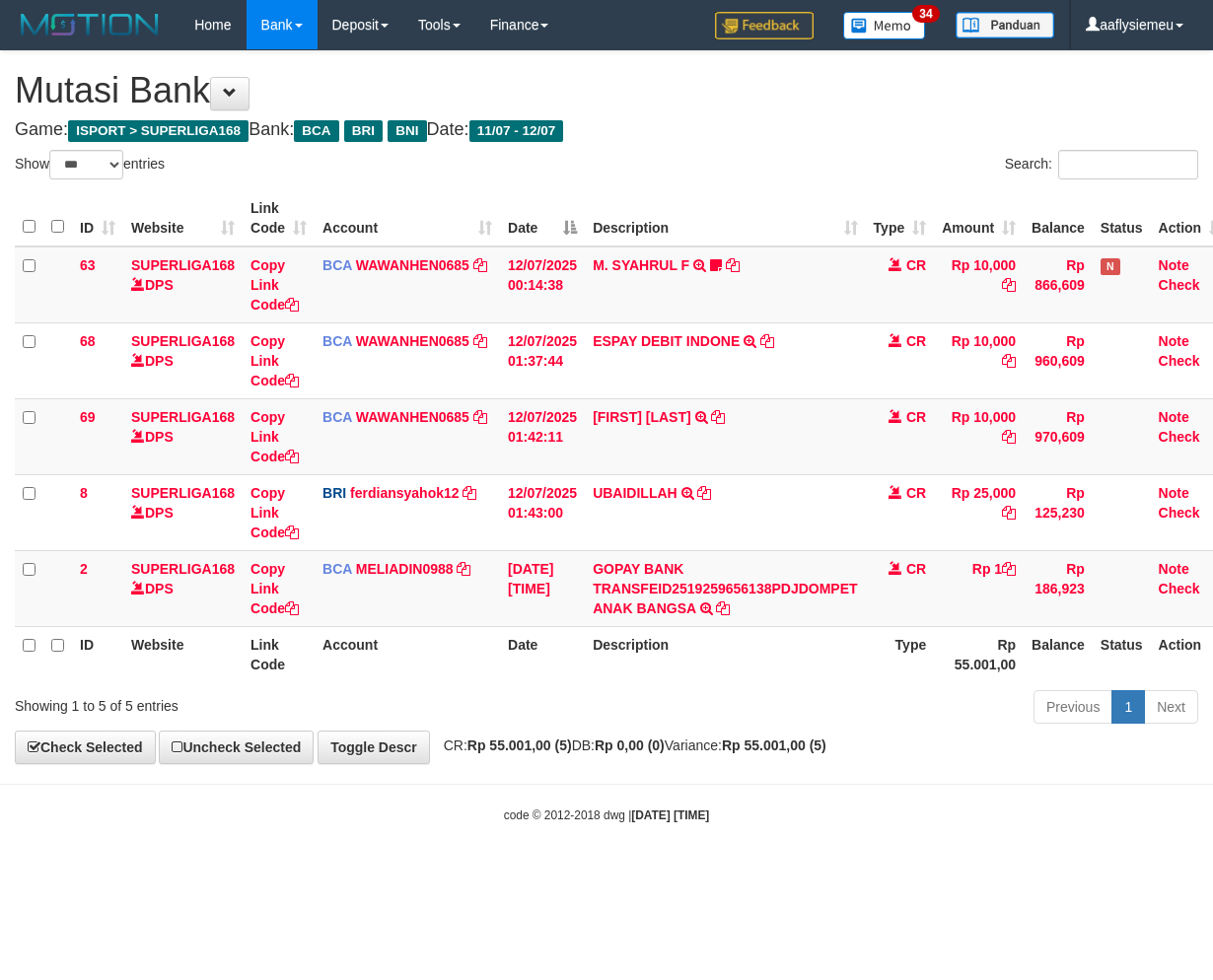 select on "***" 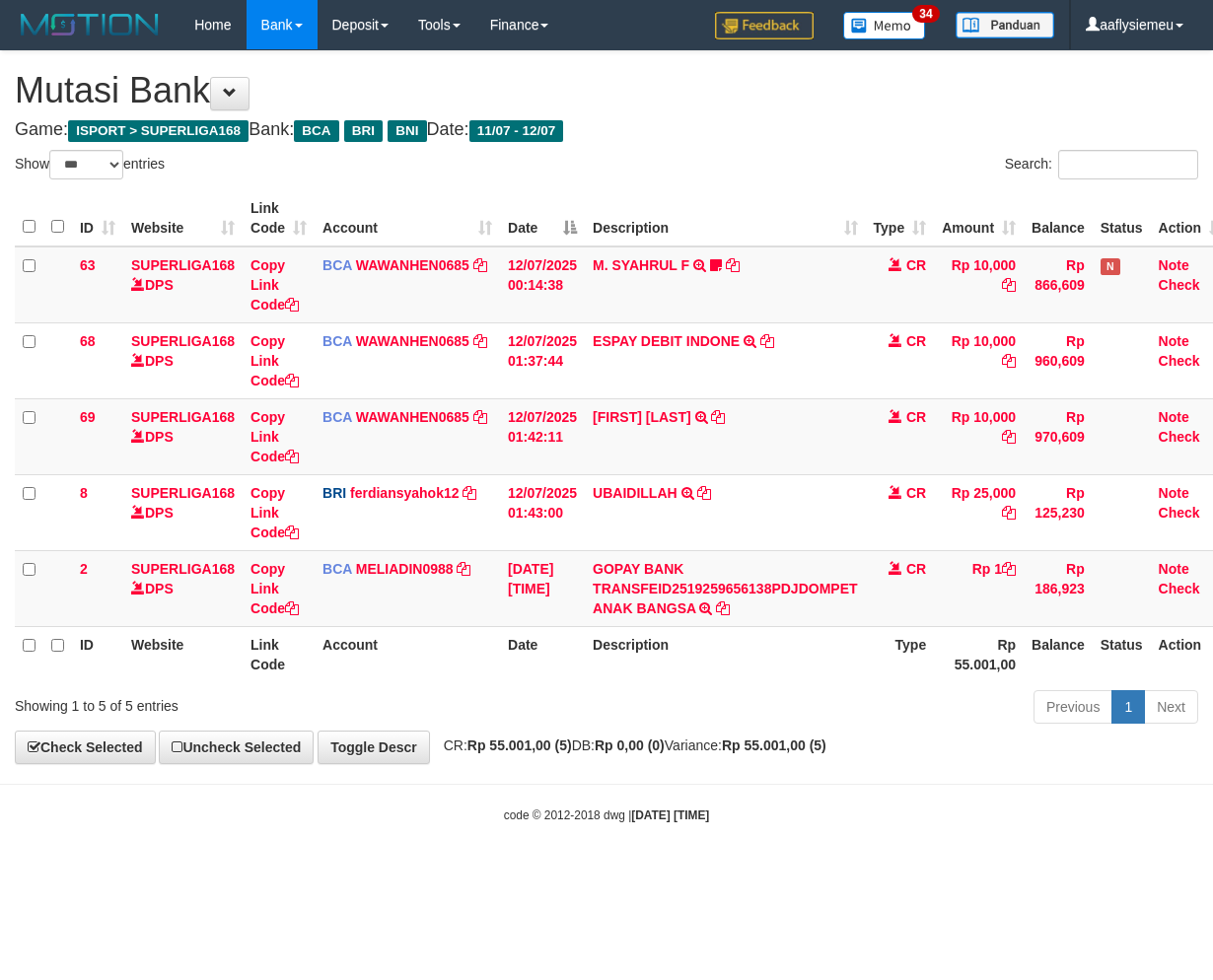 scroll, scrollTop: 0, scrollLeft: 0, axis: both 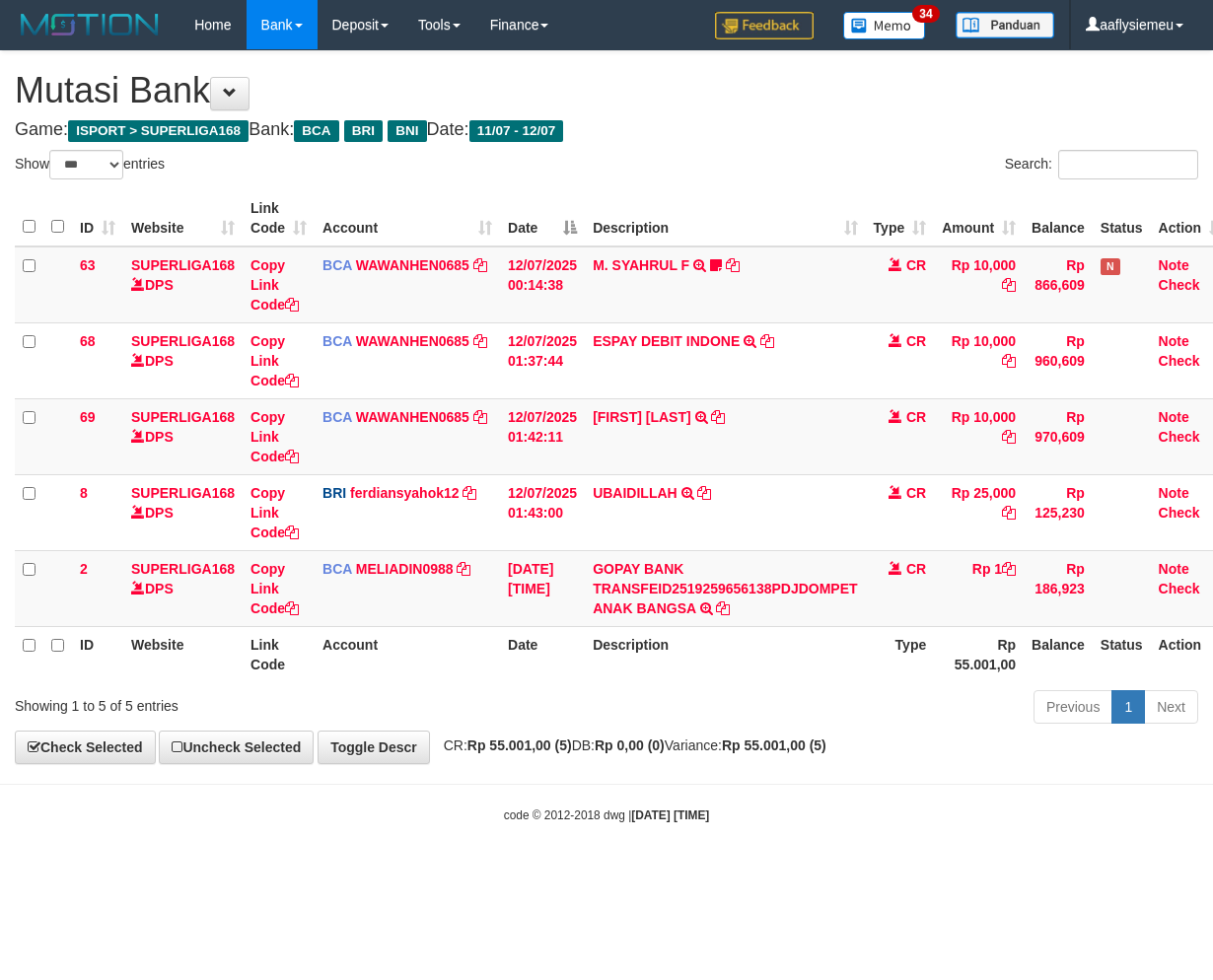 select on "***" 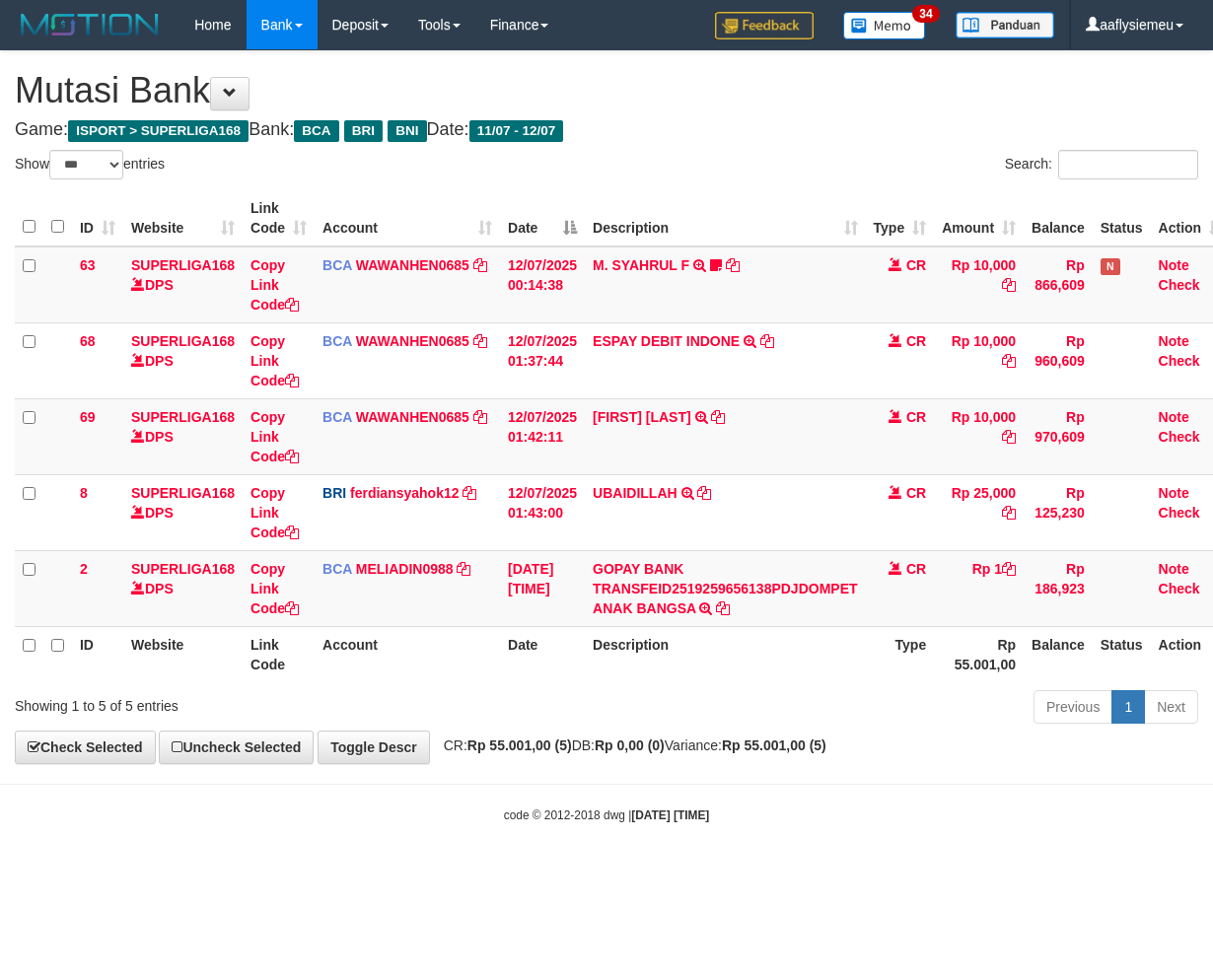 scroll, scrollTop: 0, scrollLeft: 0, axis: both 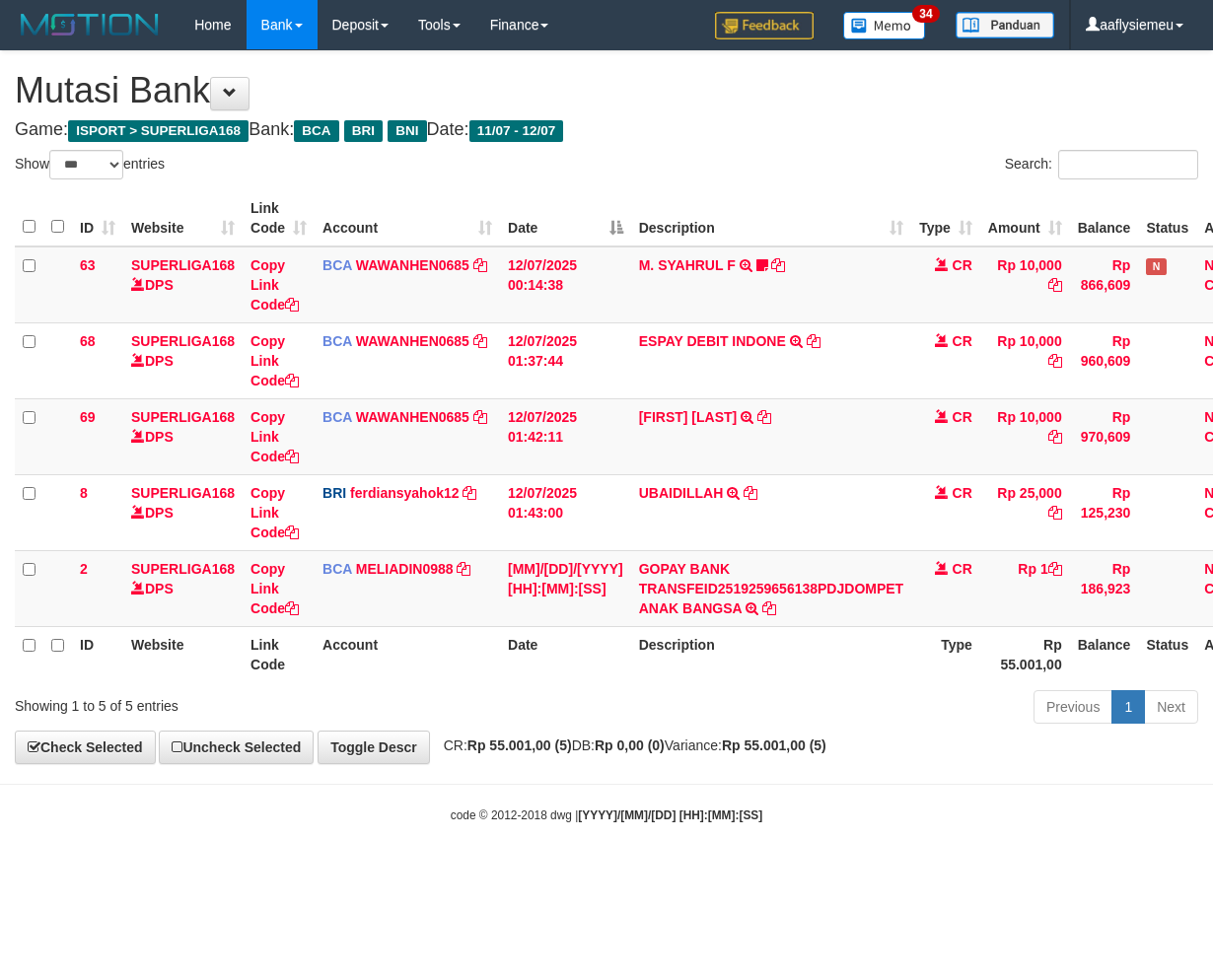 select on "***" 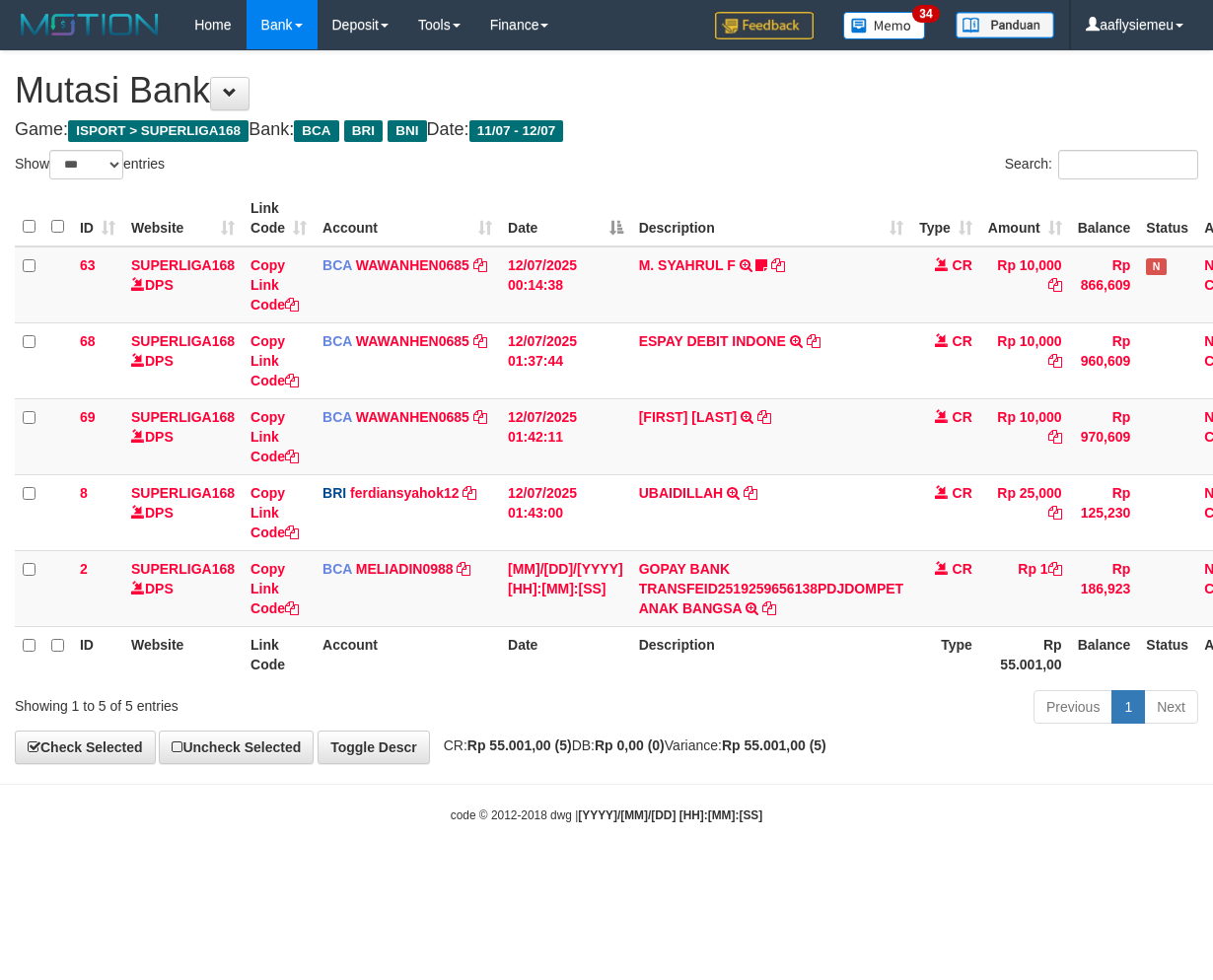 scroll, scrollTop: 0, scrollLeft: 0, axis: both 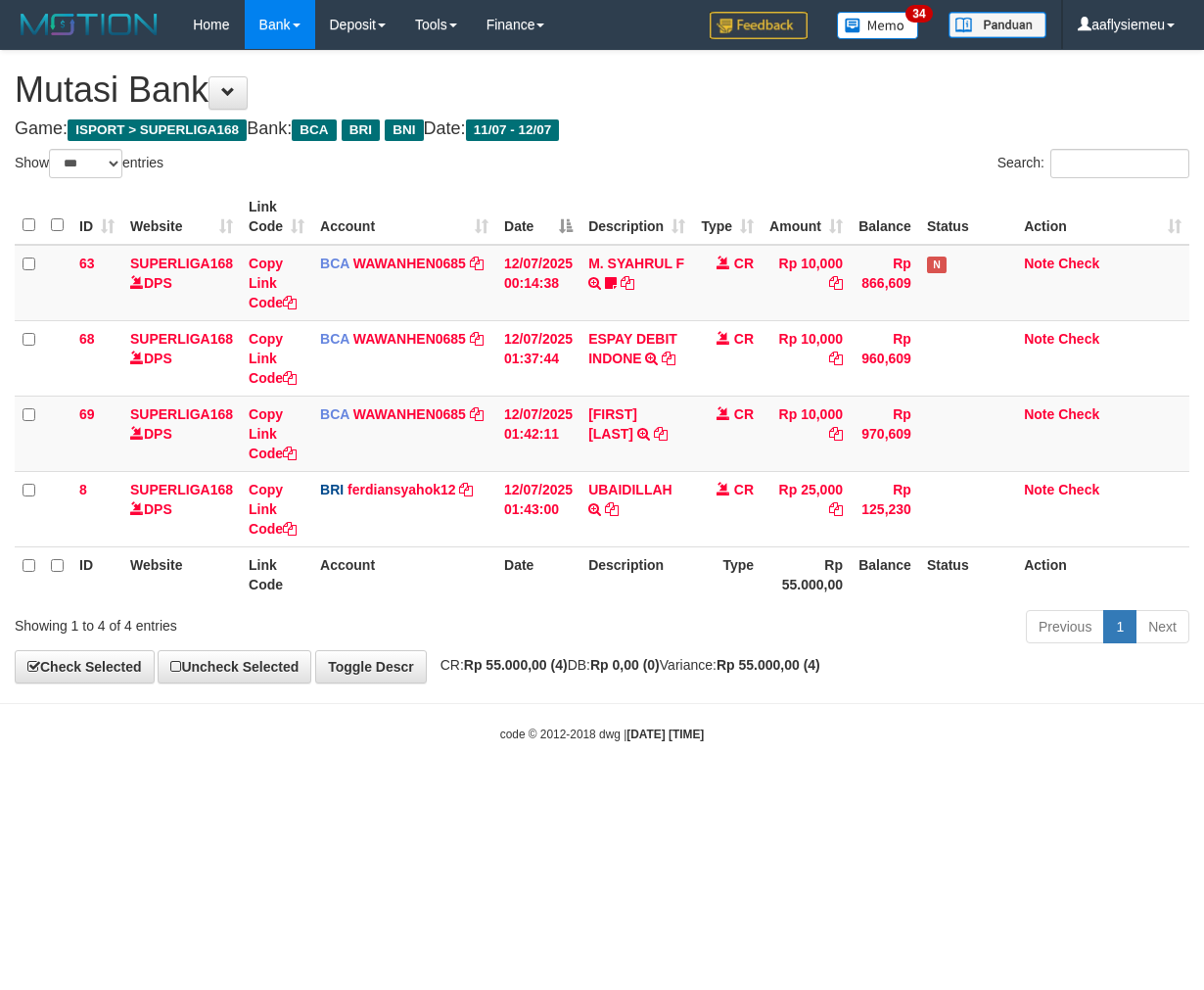 select on "***" 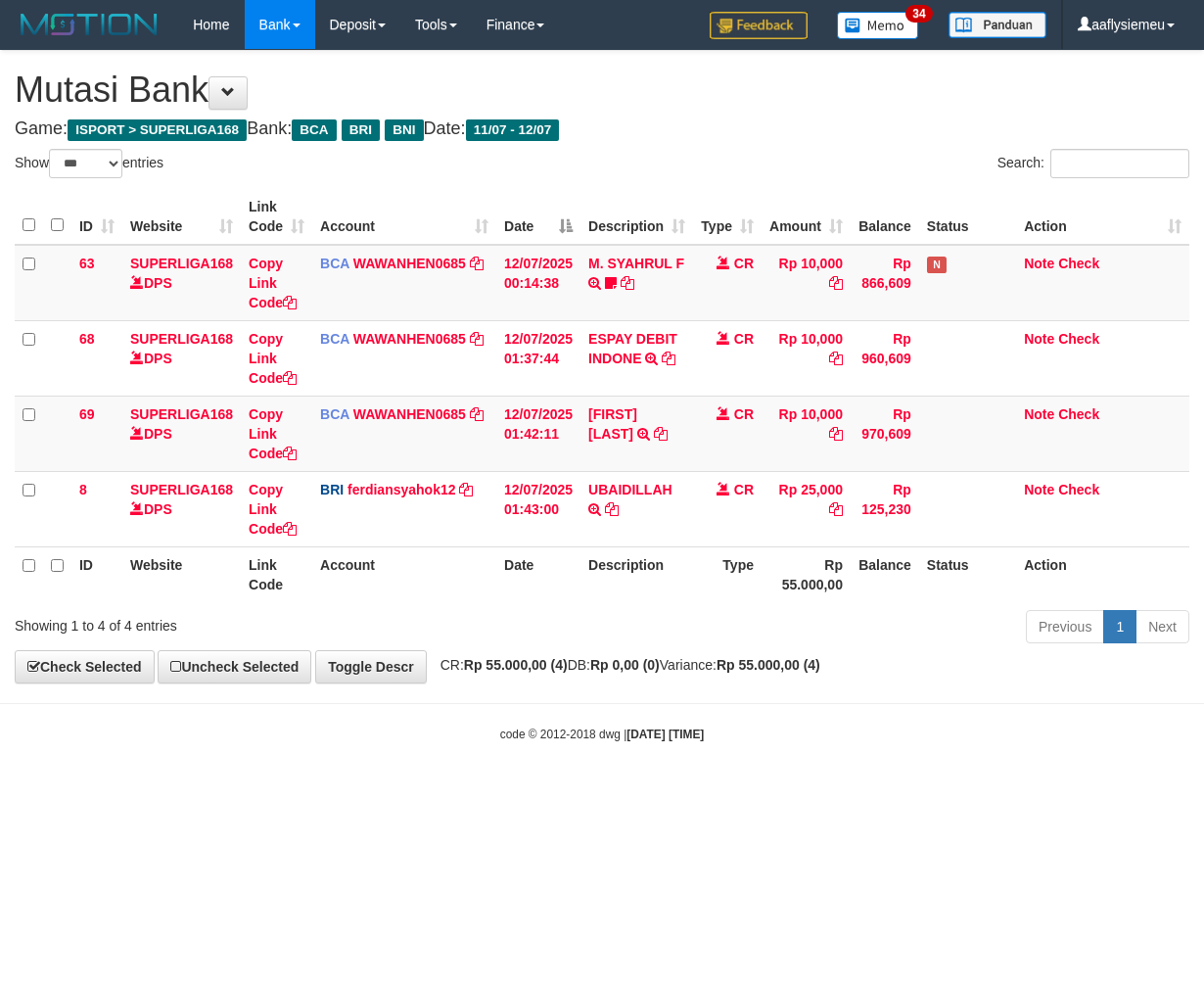 scroll, scrollTop: 0, scrollLeft: 0, axis: both 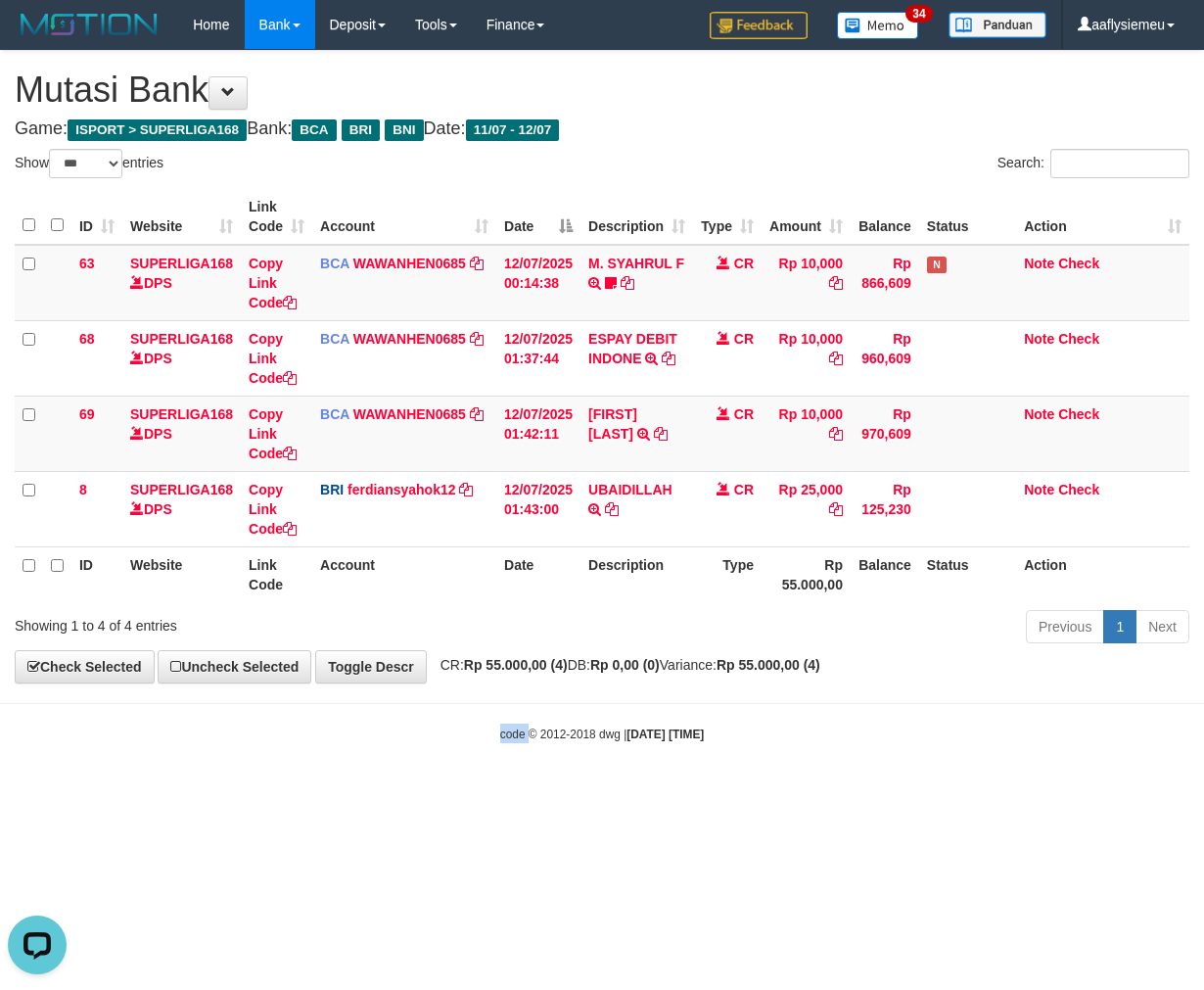 click on "code © 2012-2018 dwg |  2025/07/12 01:49:12" at bounding box center [602, 733] 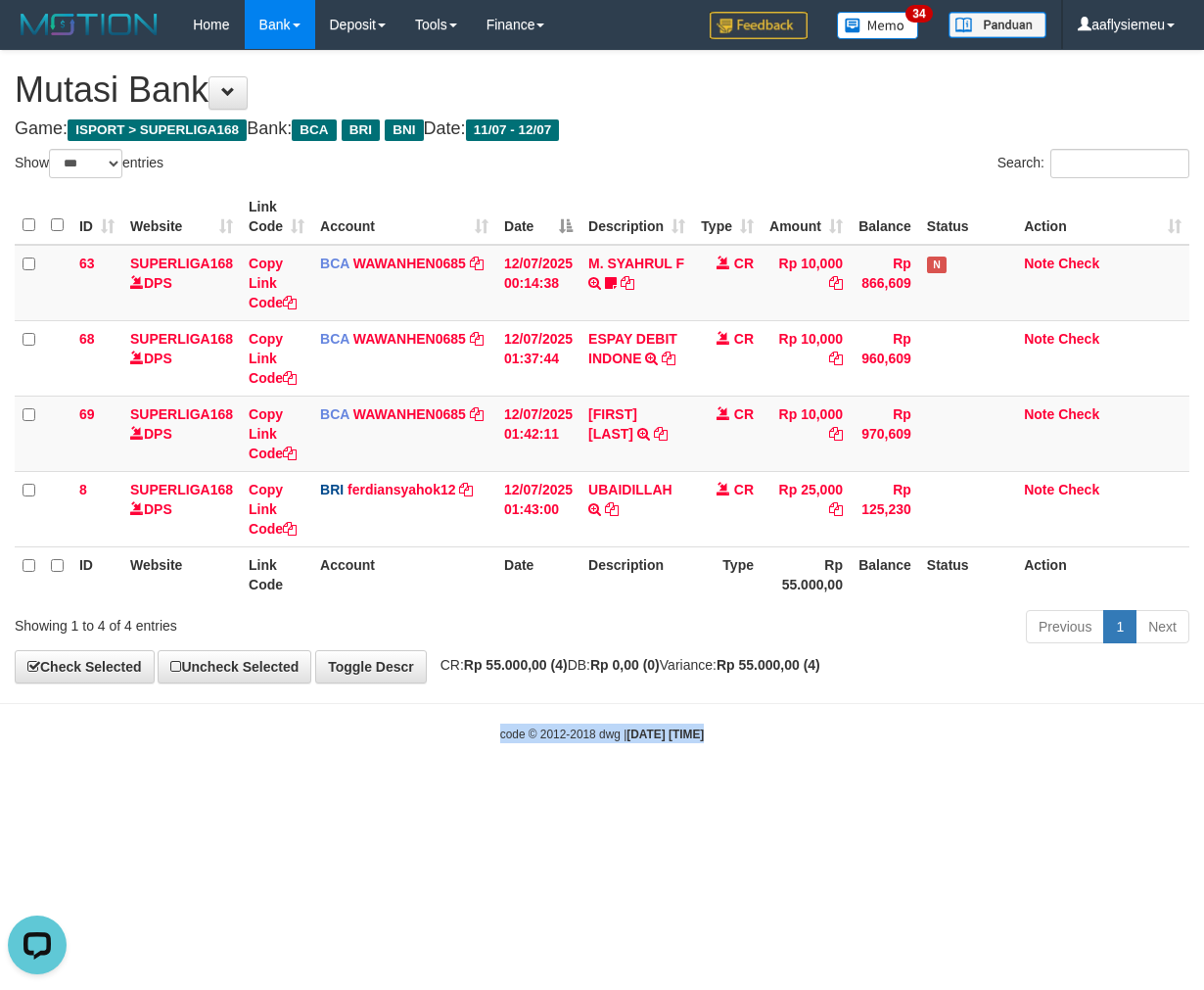 click on "code © 2012-2018 dwg |  2025/07/12 01:49:12" at bounding box center (602, 733) 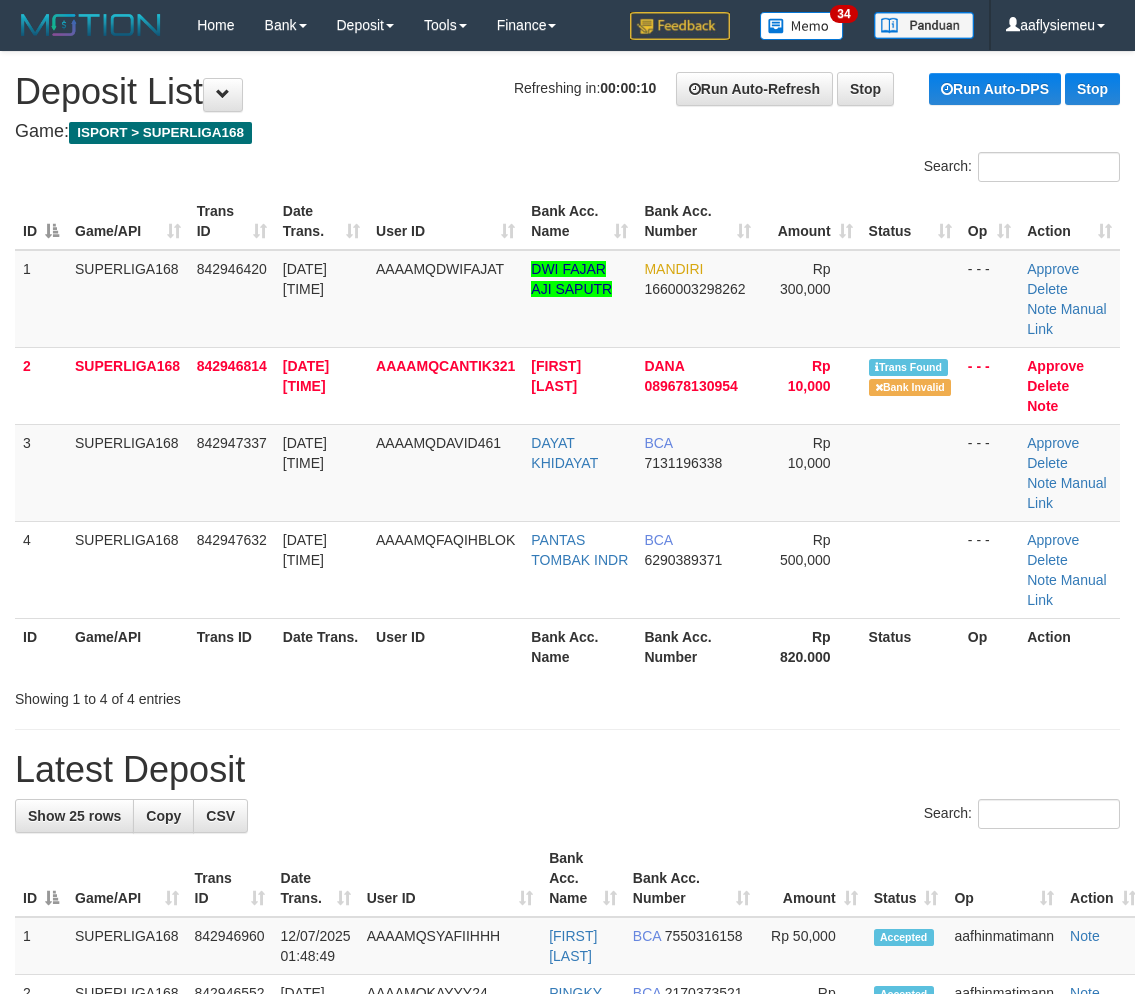 scroll, scrollTop: 0, scrollLeft: 0, axis: both 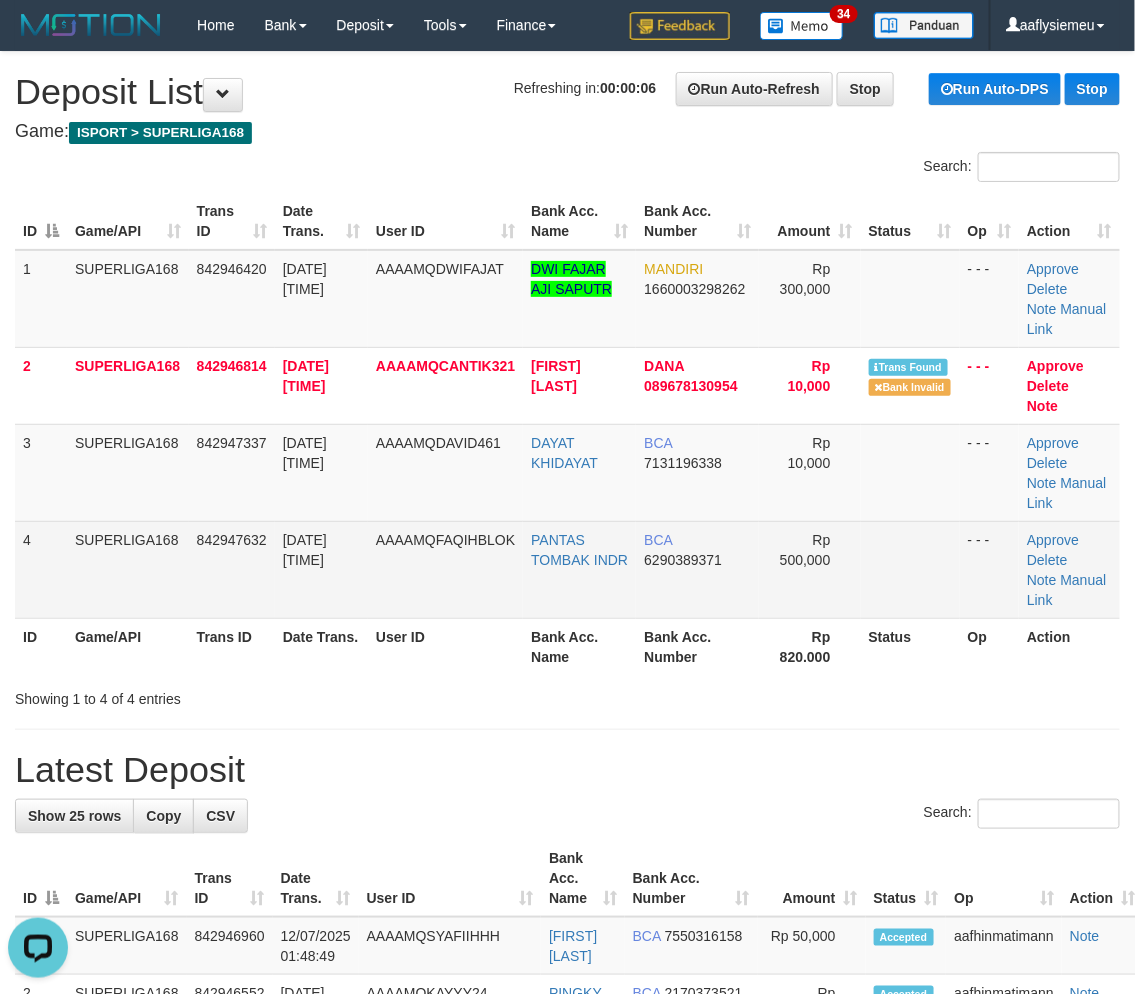 click on "SUPERLIGA168" at bounding box center [128, 569] 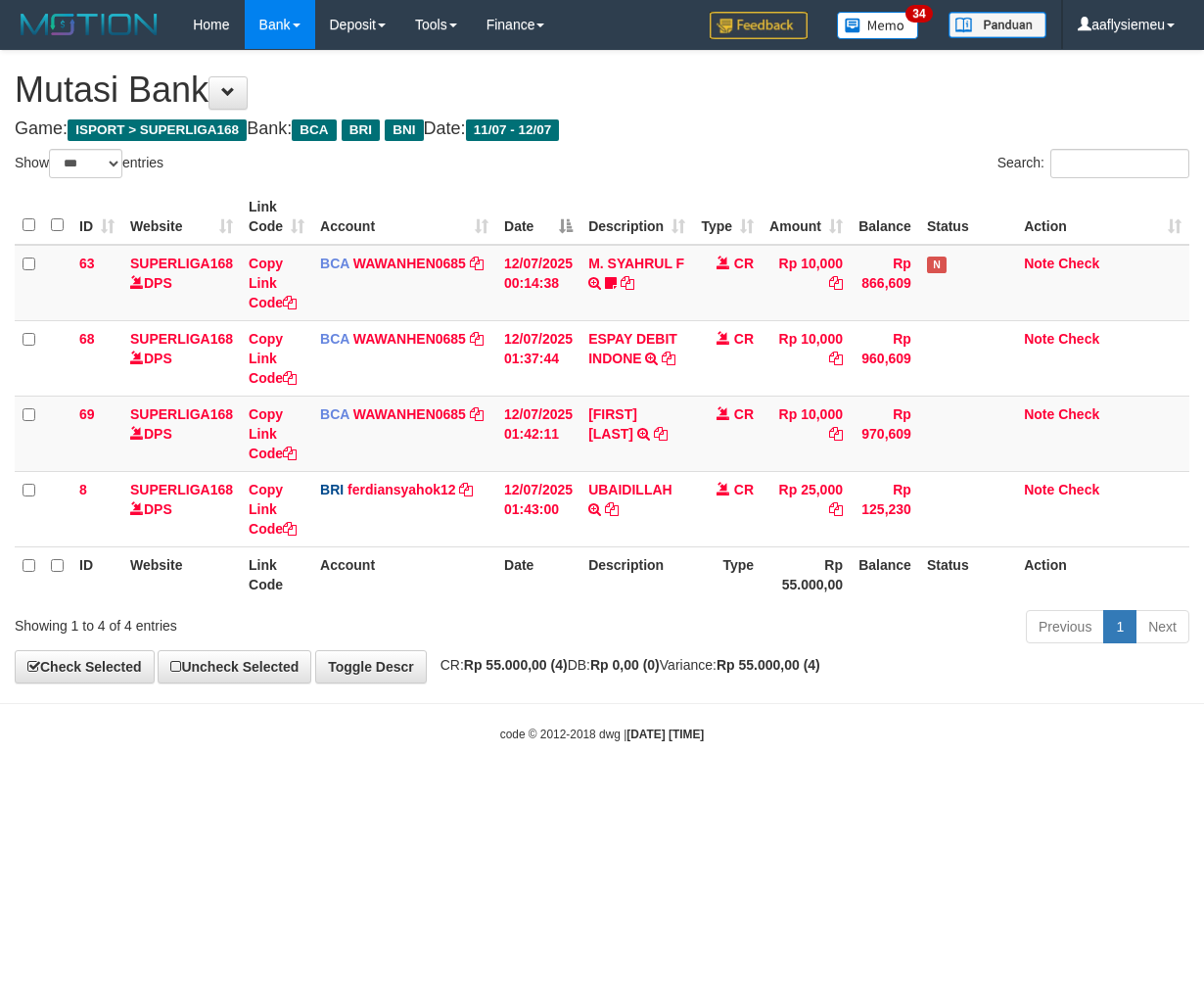 select on "***" 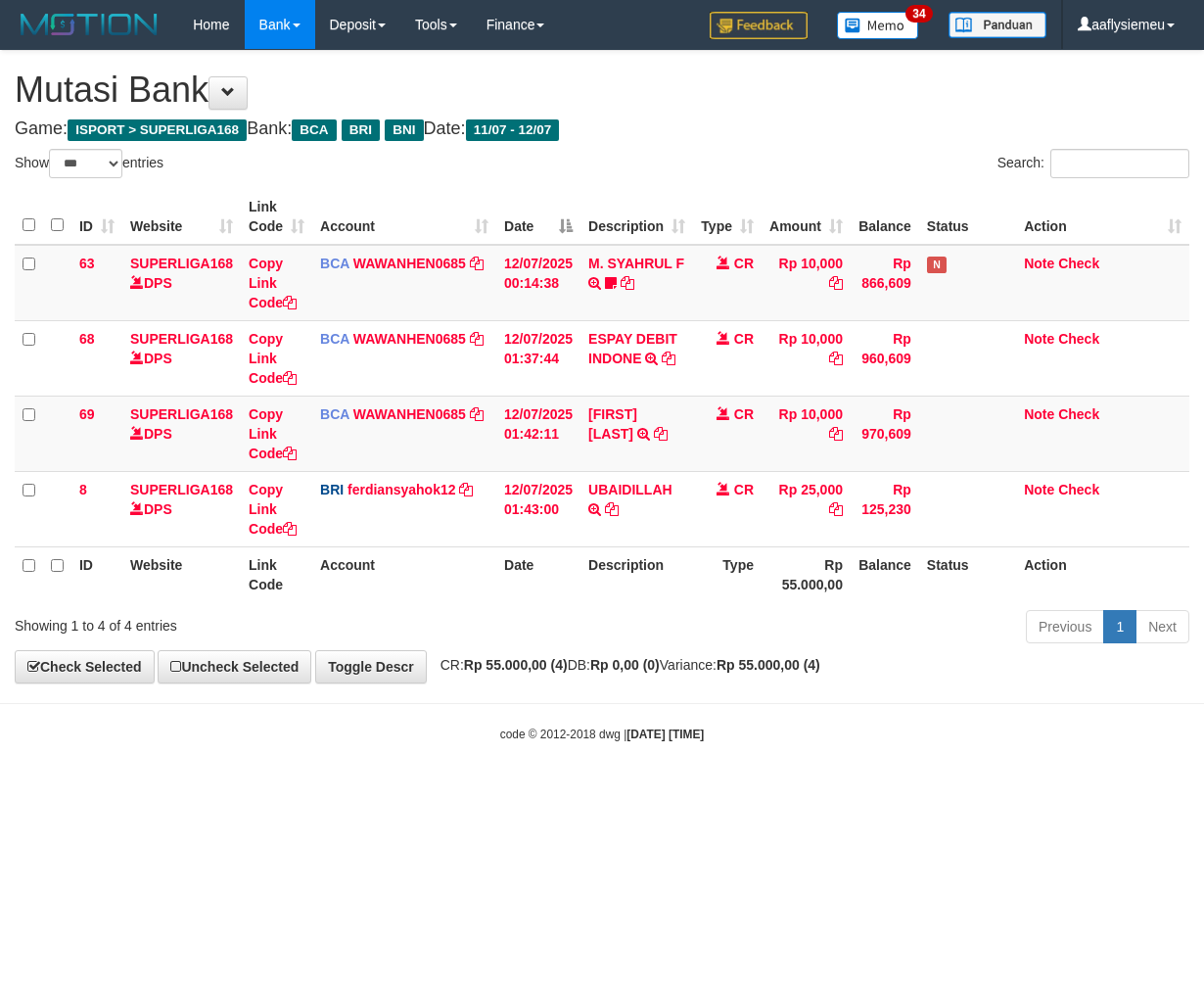scroll, scrollTop: 0, scrollLeft: 0, axis: both 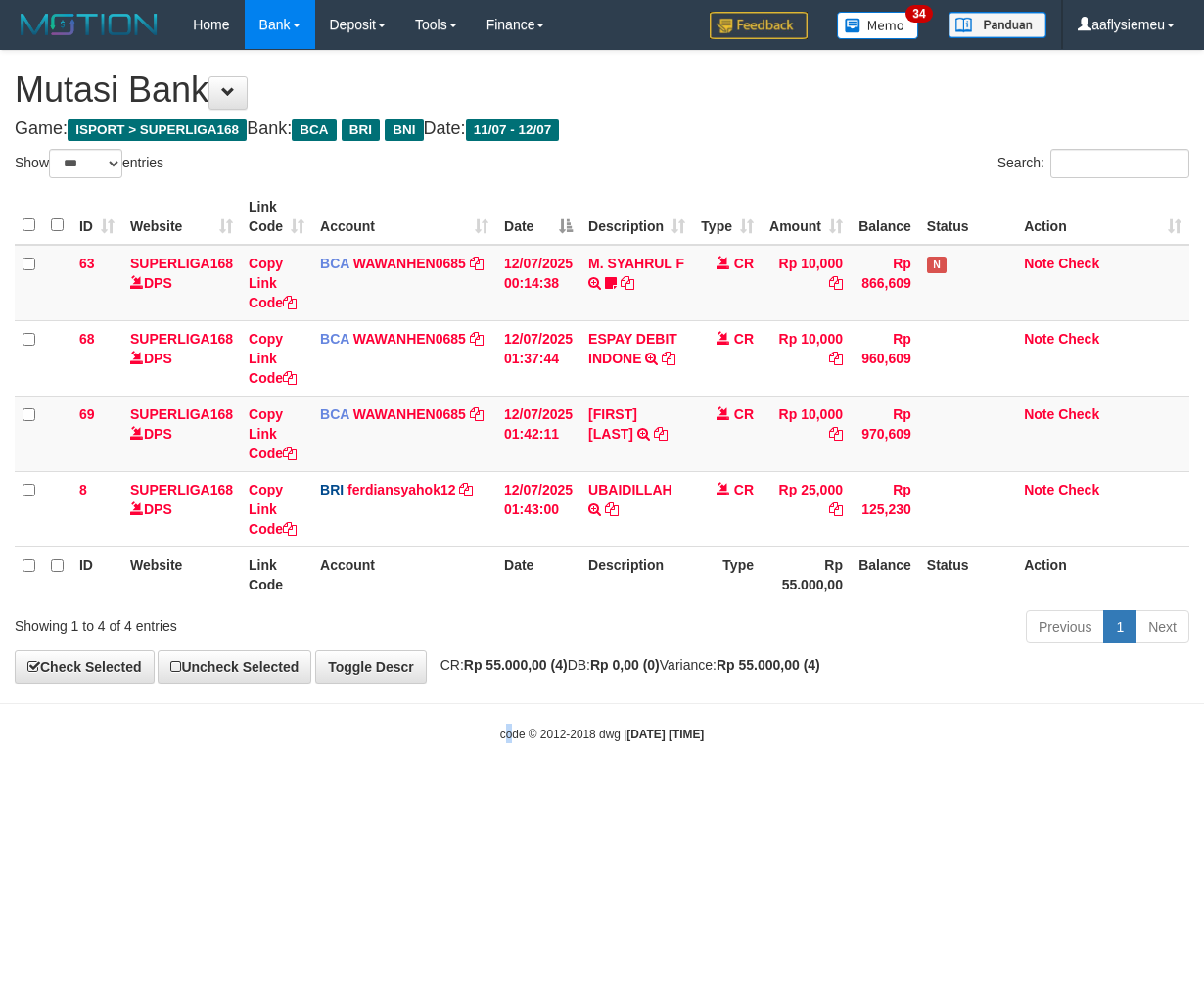 click on "Toggle navigation
Home
Bank
Account List
Load
By Website
Group
[ISPORT]													SUPERLIGA168
By Load Group (DPS)
34" at bounding box center (602, 396) 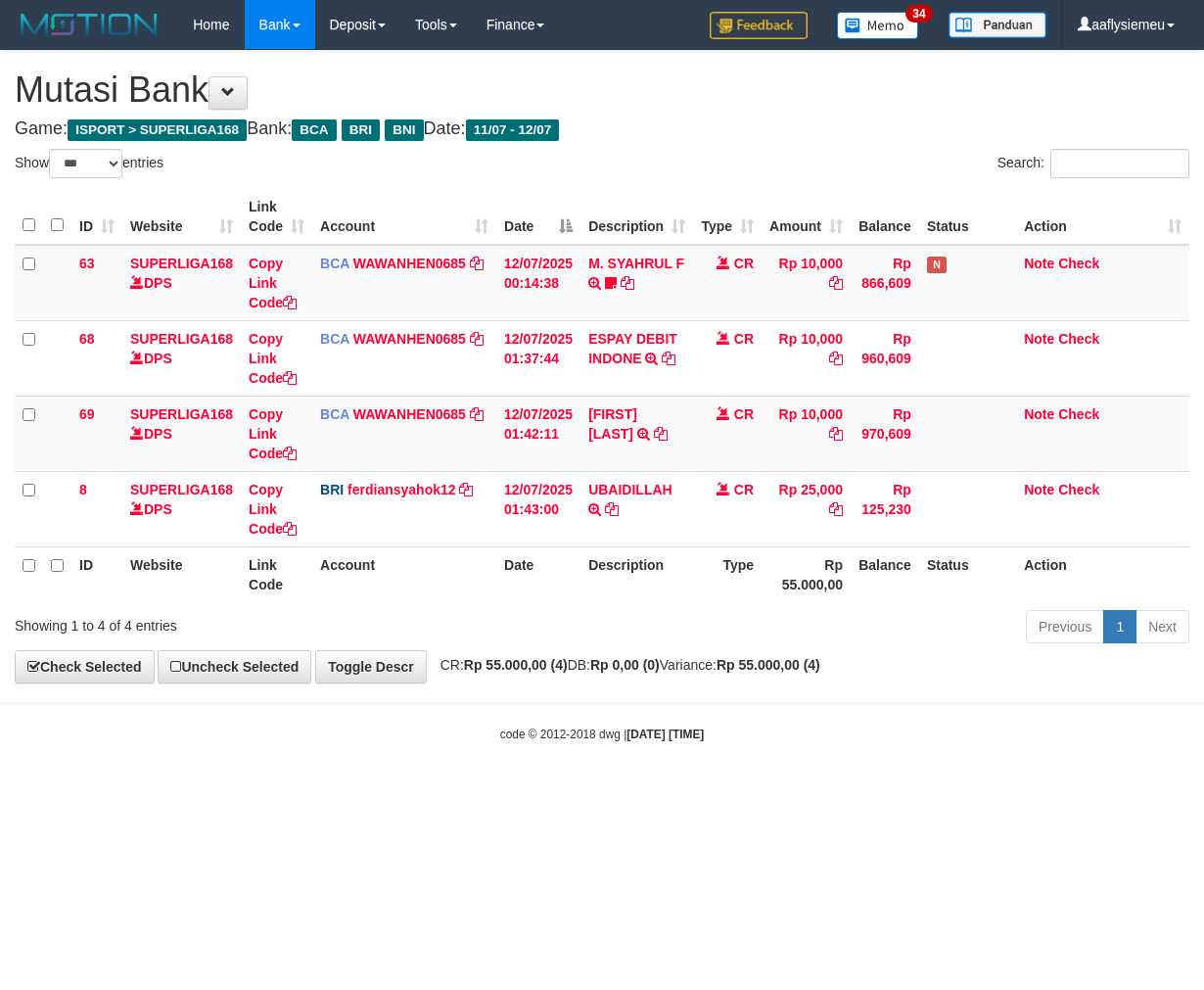 select on "***" 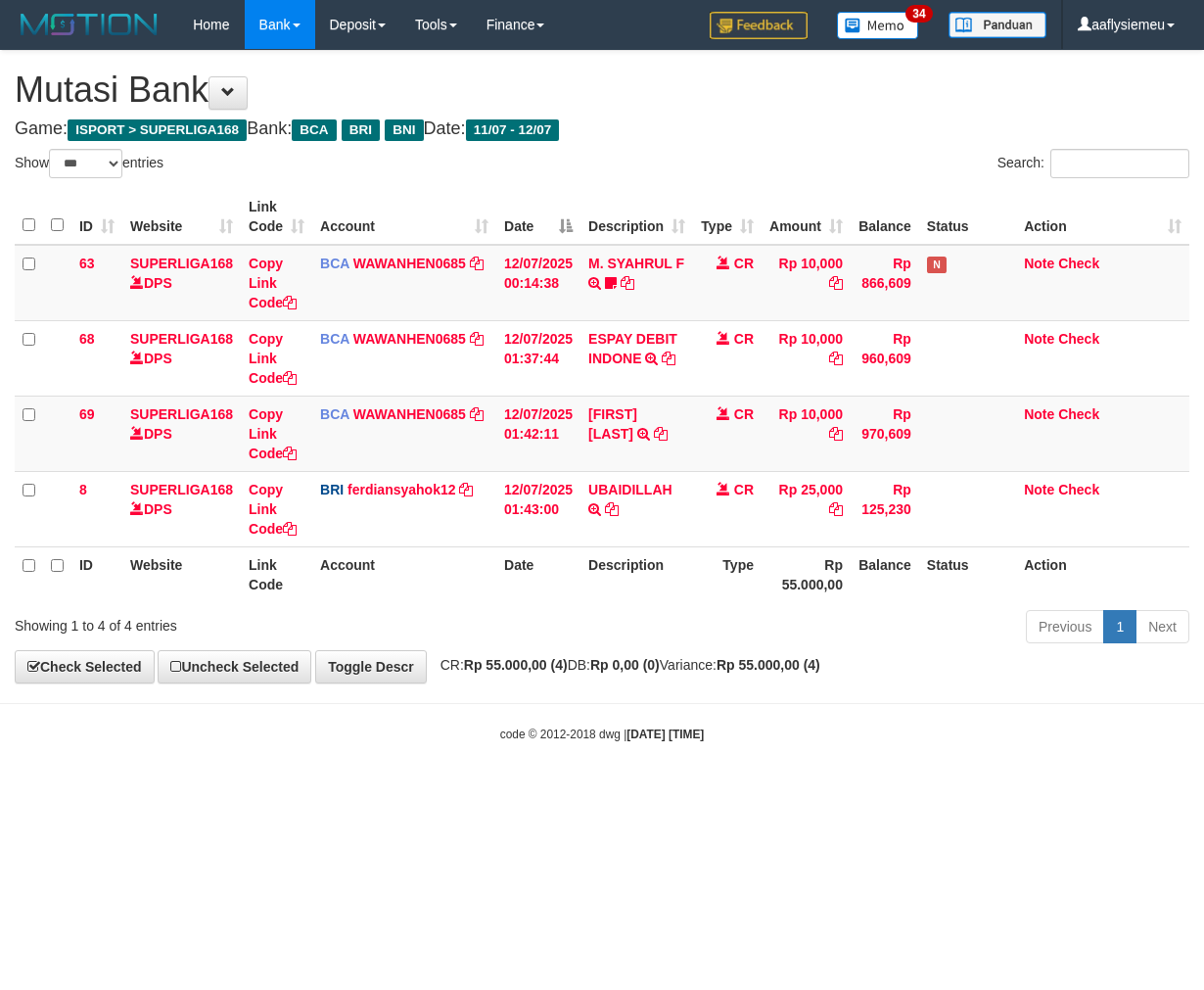 scroll, scrollTop: 0, scrollLeft: 0, axis: both 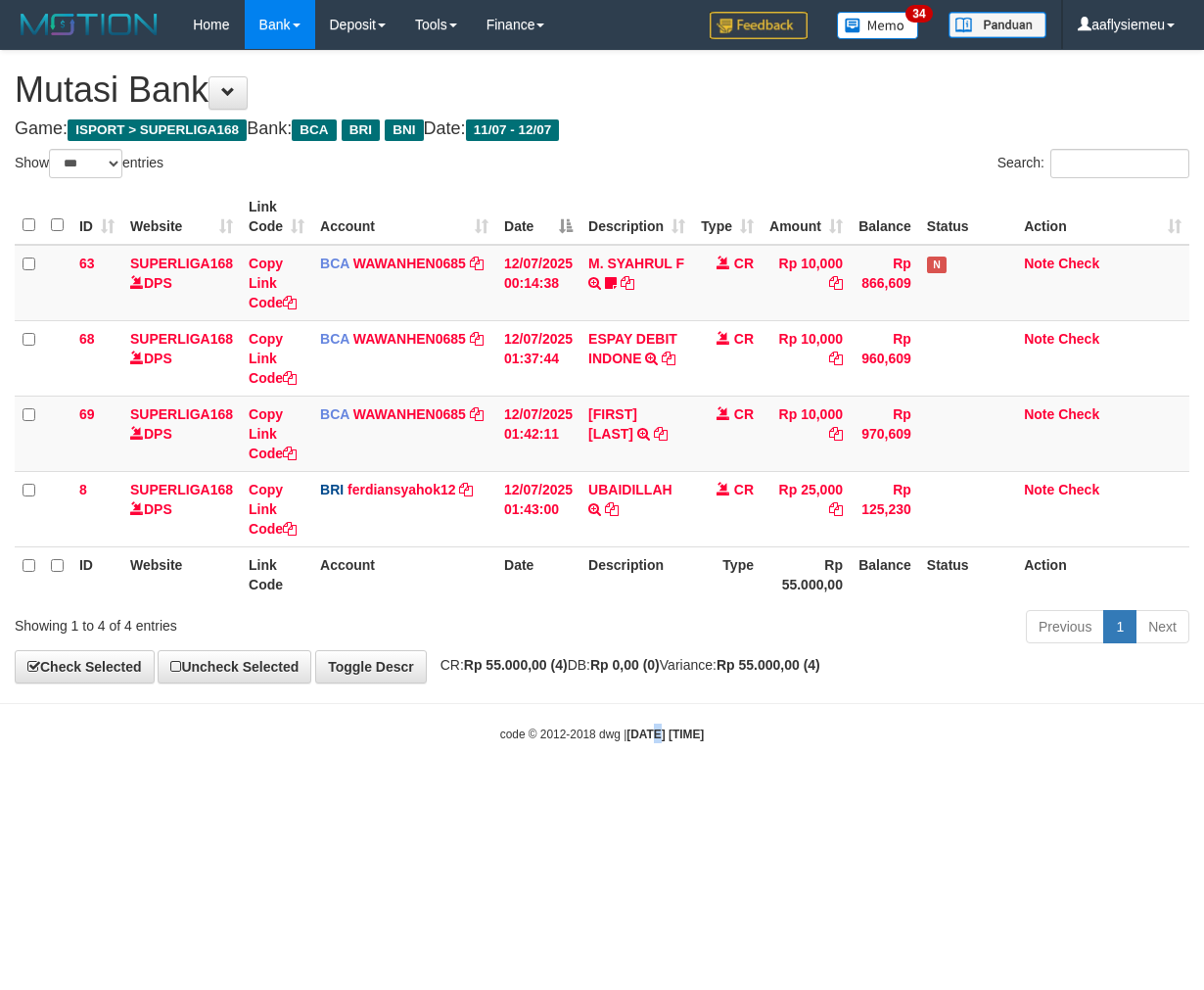 click on "Toggle navigation
Home
Bank
Account List
Load
By Website
Group
[ISPORT]													SUPERLIGA168
By Load Group (DPS)
34" at bounding box center [602, 396] 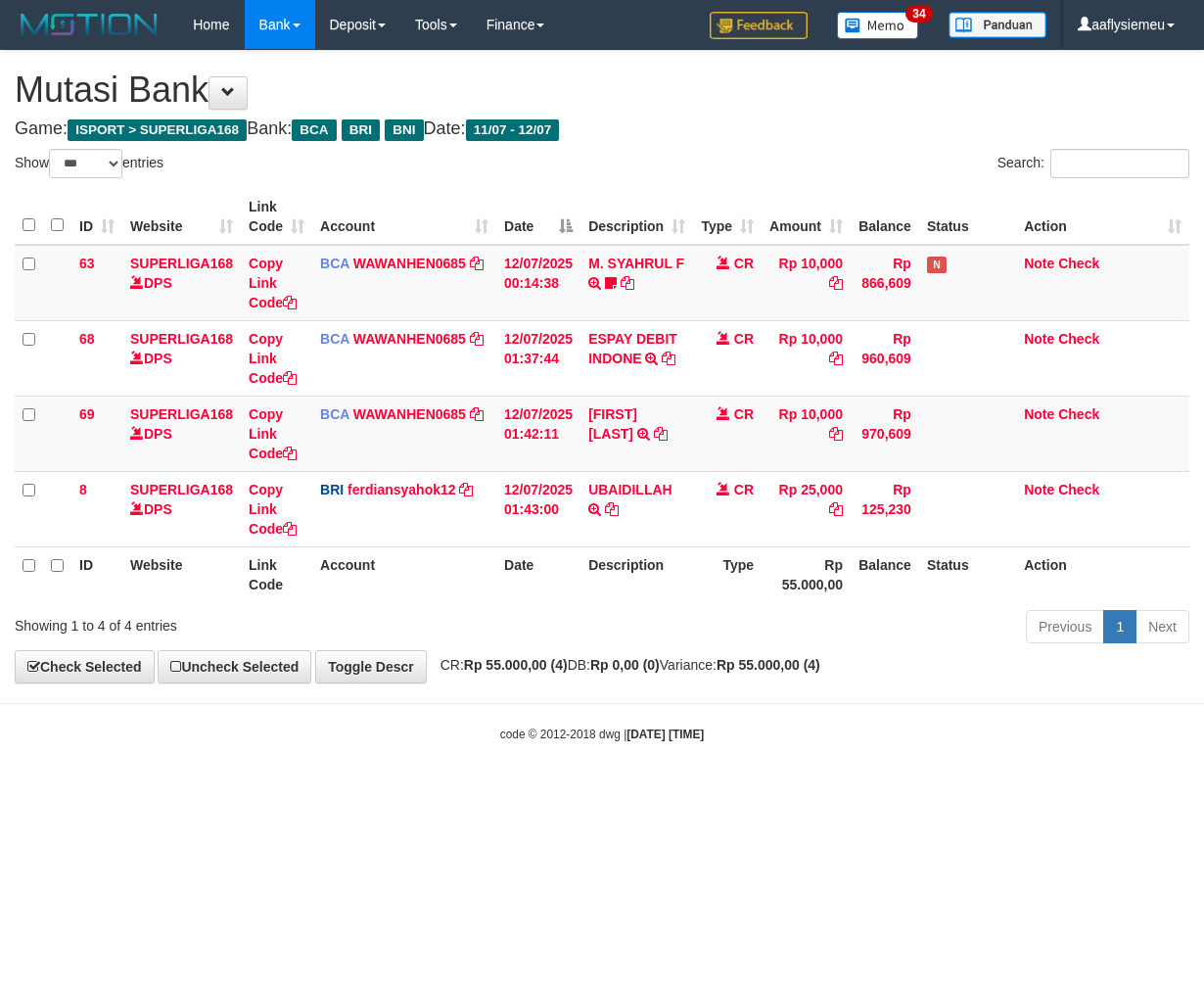 select on "***" 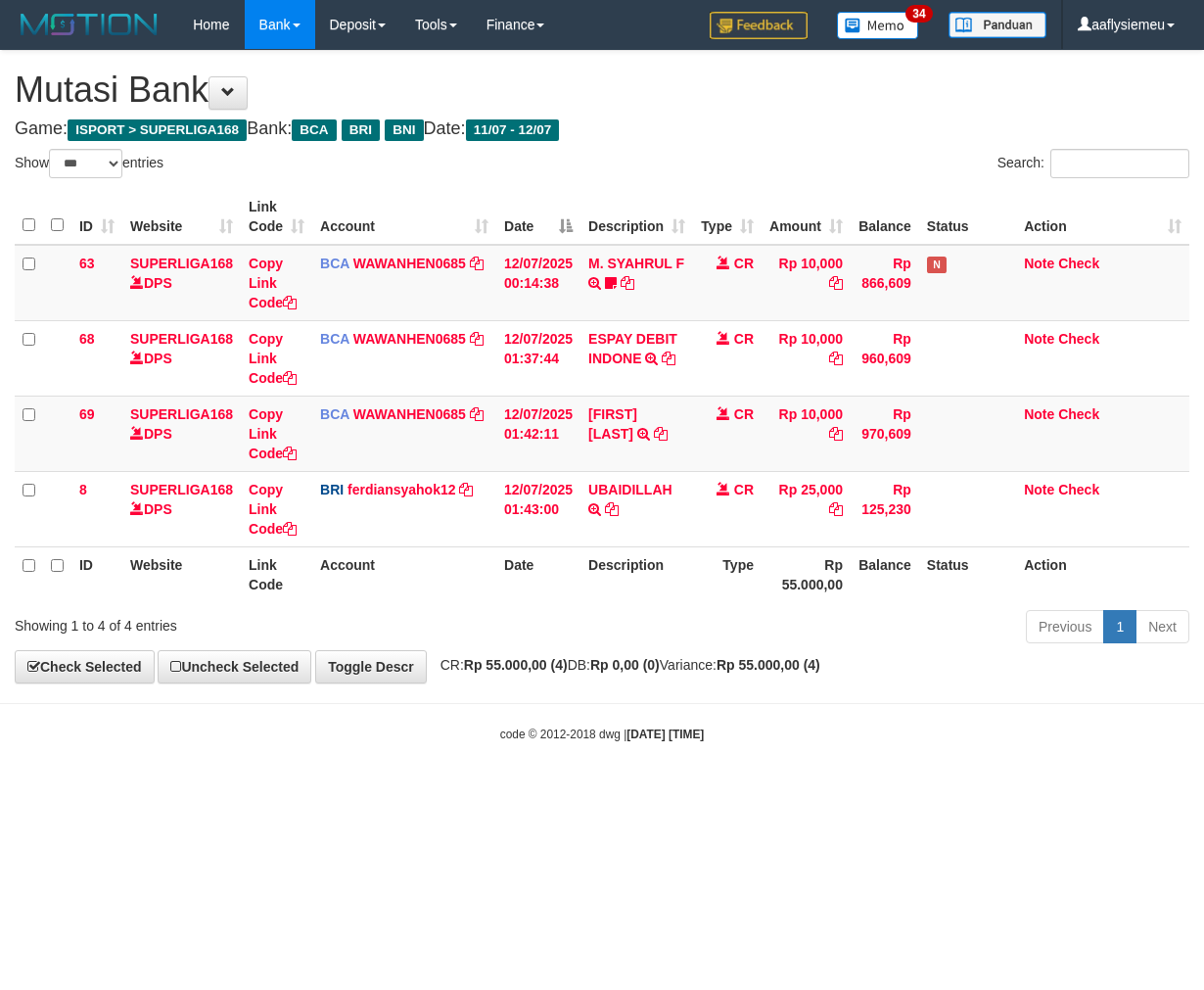 scroll, scrollTop: 0, scrollLeft: 0, axis: both 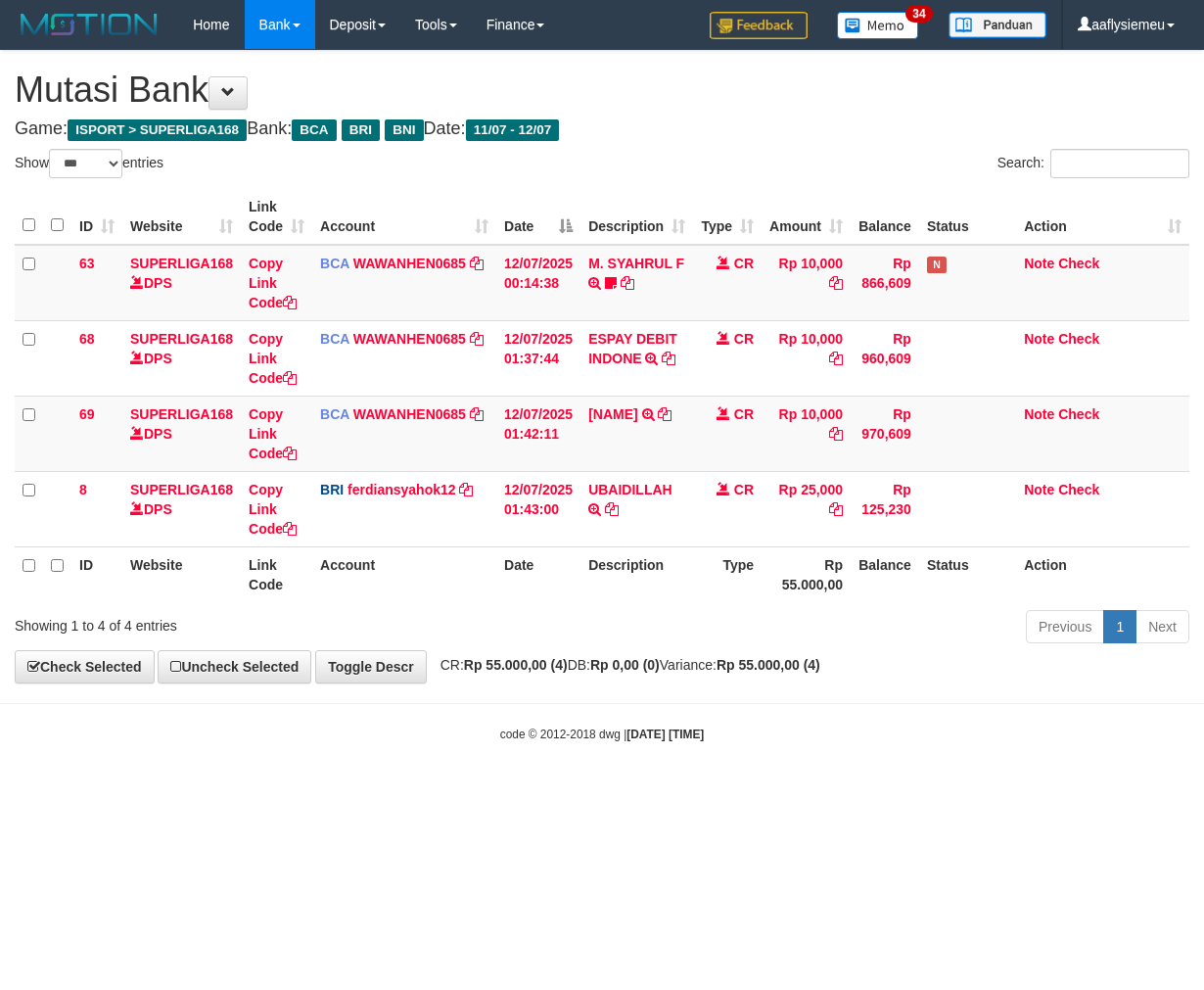 select on "***" 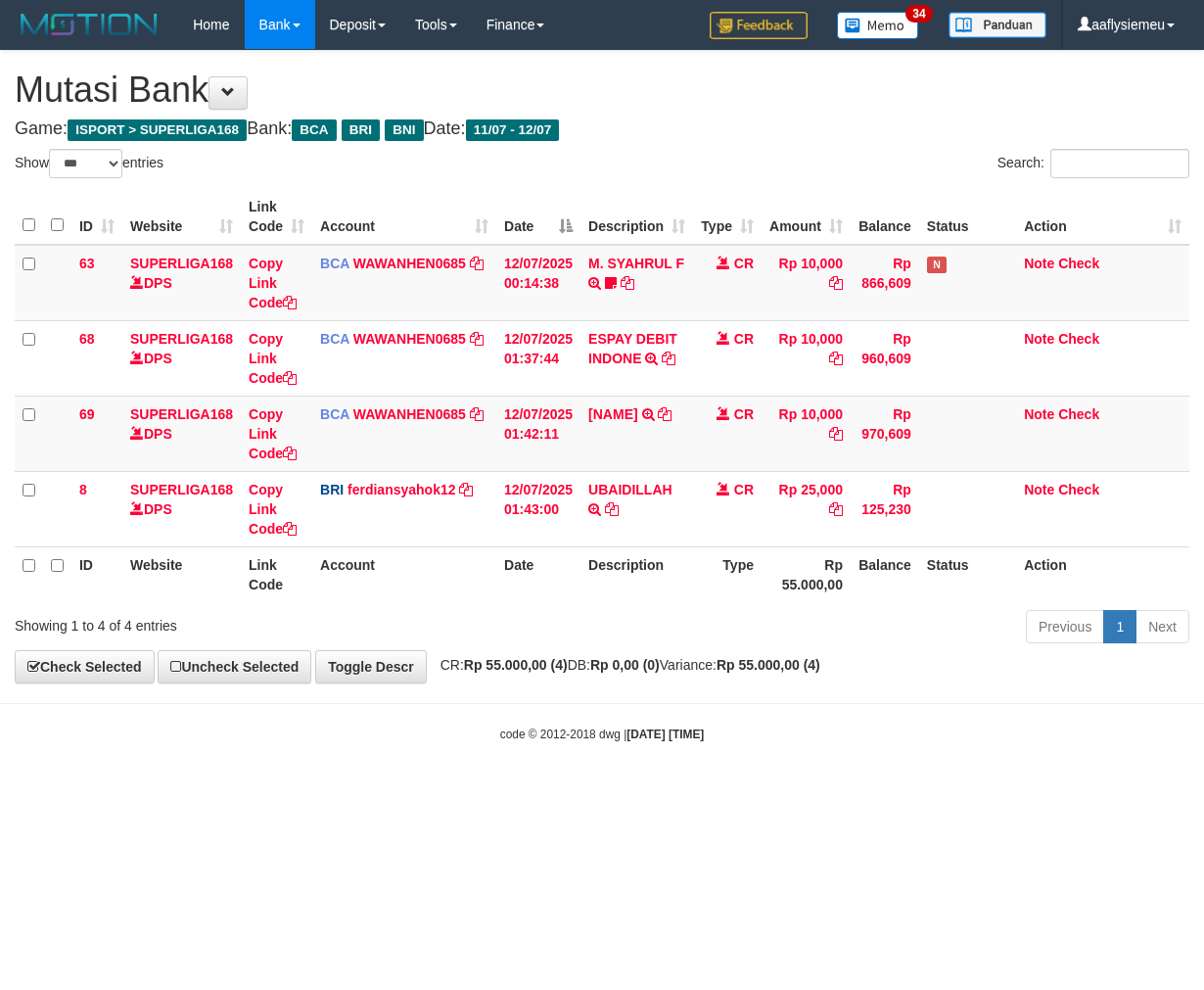 scroll, scrollTop: 0, scrollLeft: 0, axis: both 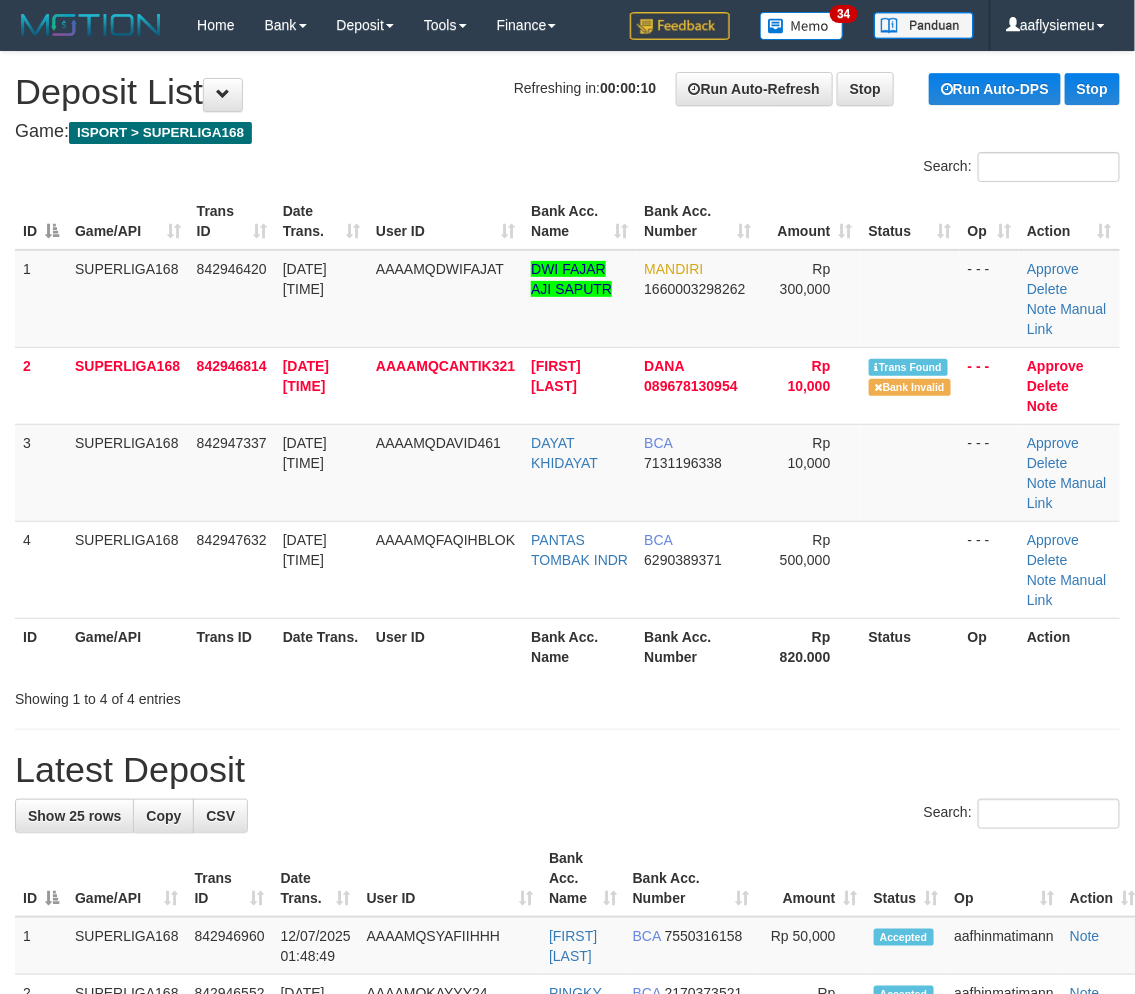 click on "Game/API" at bounding box center [128, 646] 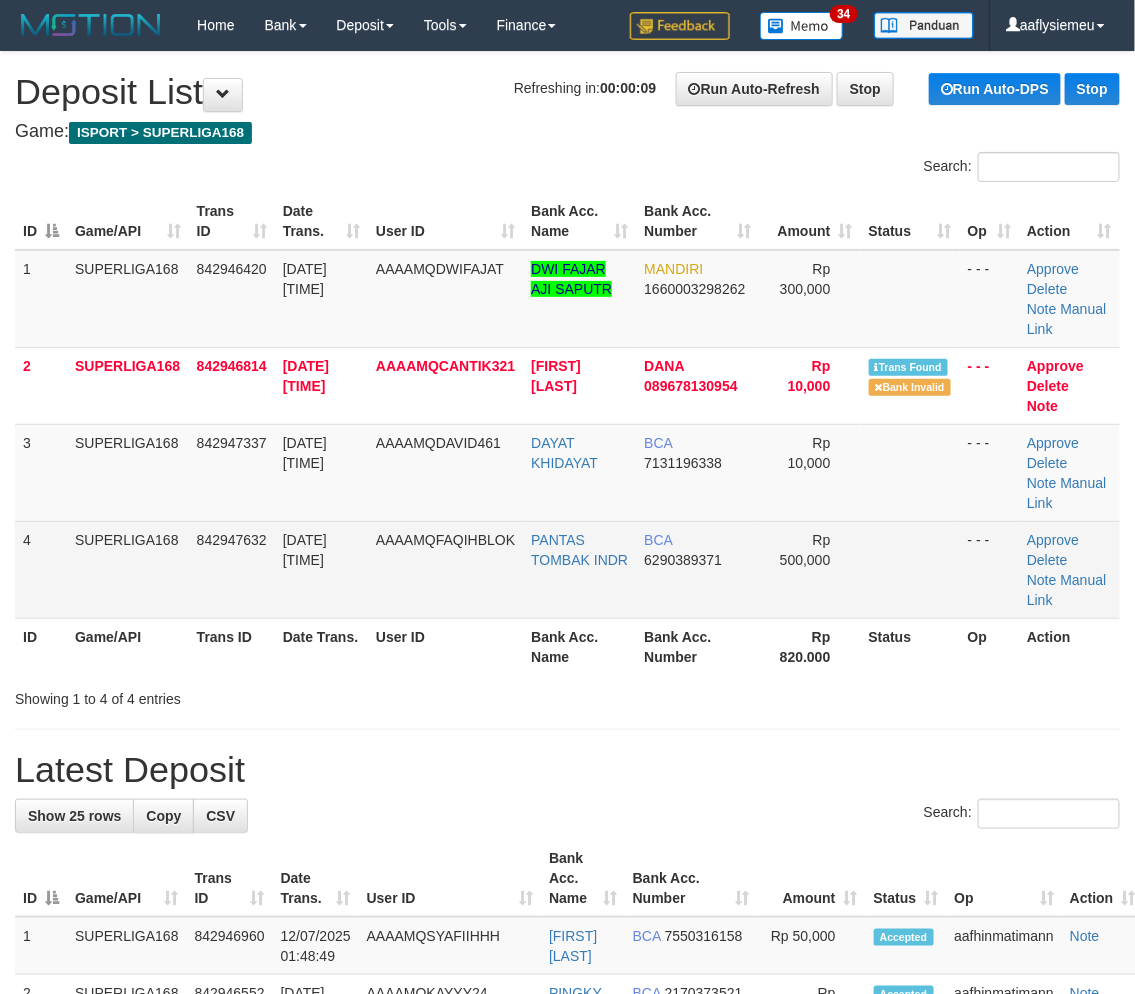 click on "4" at bounding box center (41, 569) 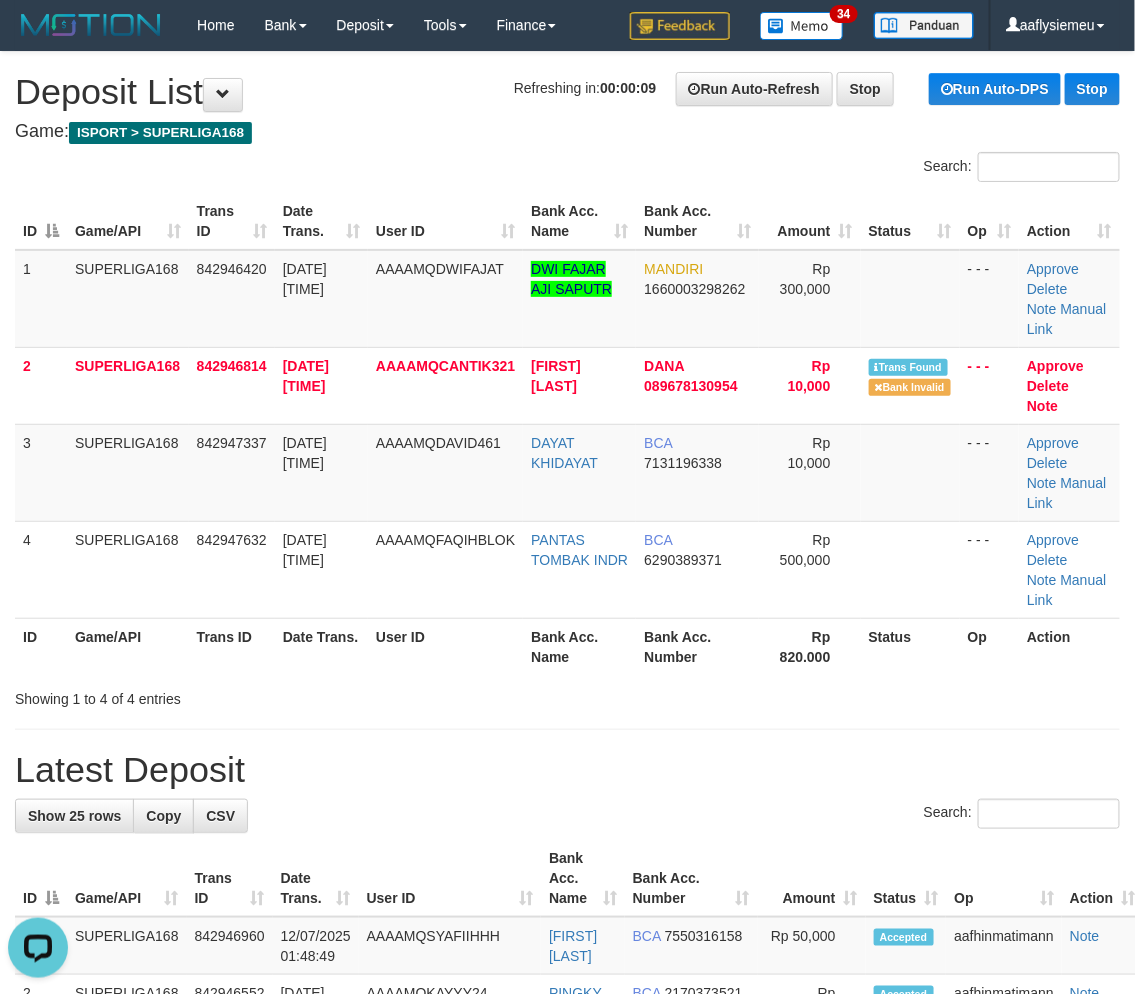 scroll, scrollTop: 0, scrollLeft: 0, axis: both 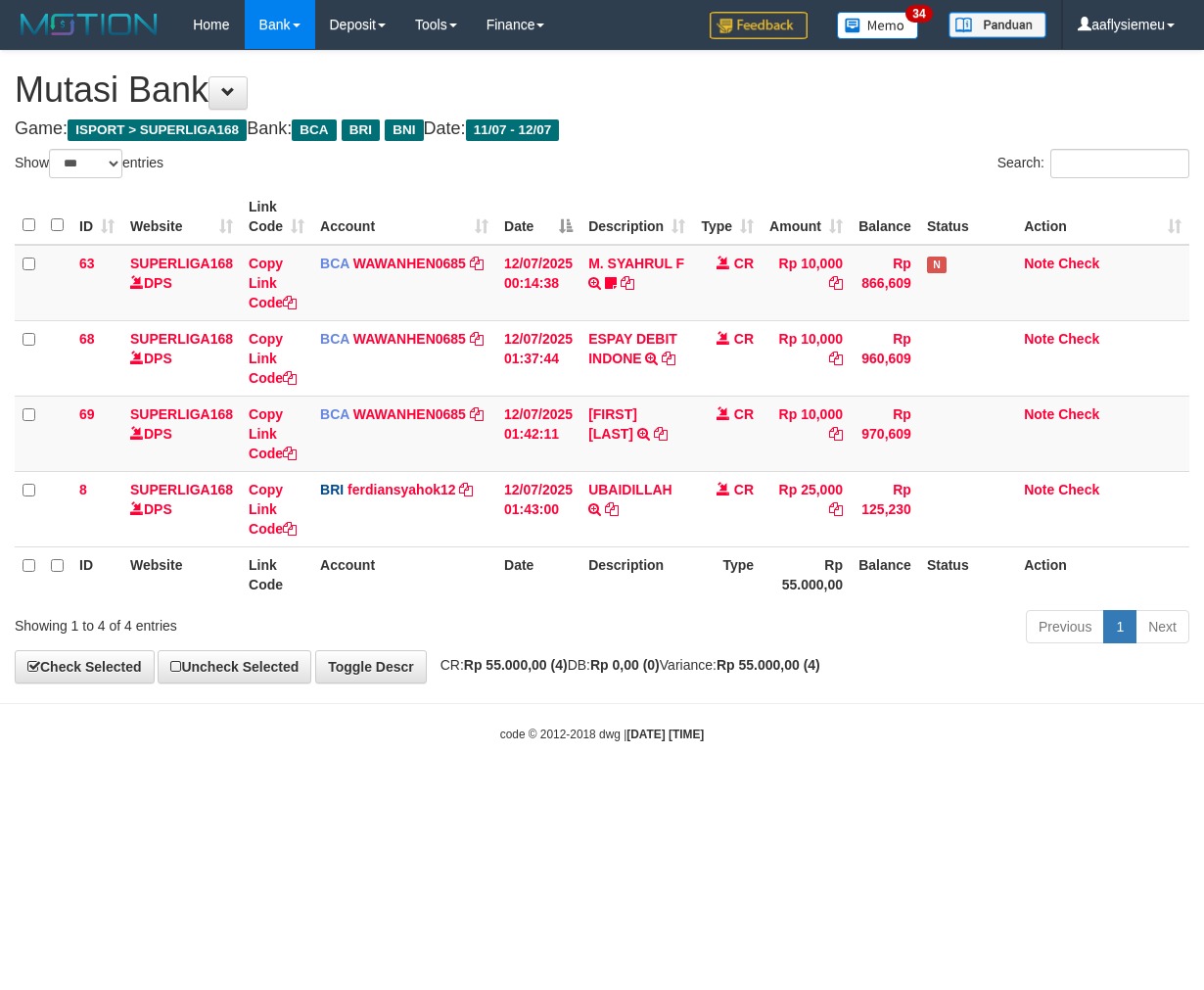 select on "***" 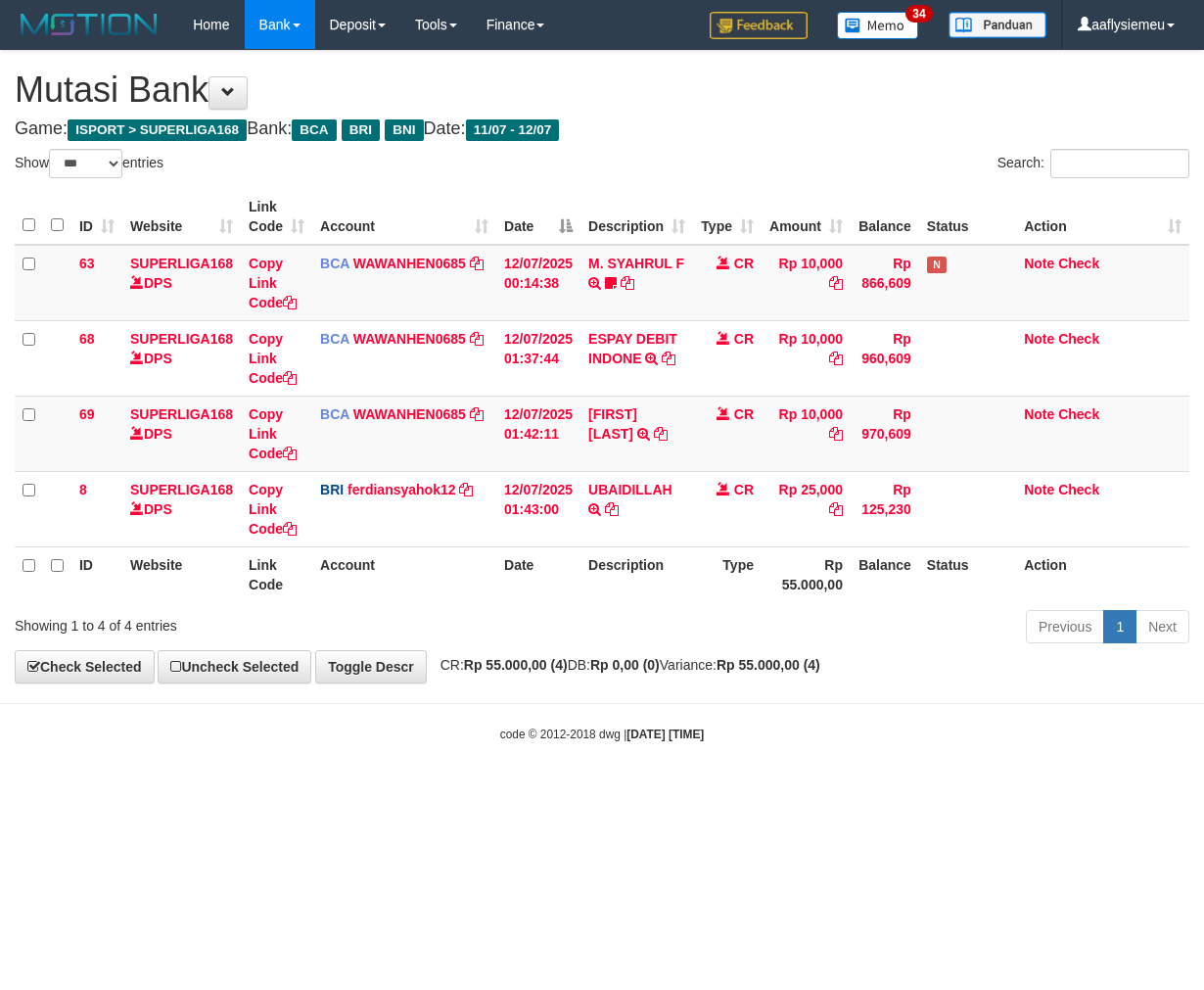 scroll, scrollTop: 0, scrollLeft: 0, axis: both 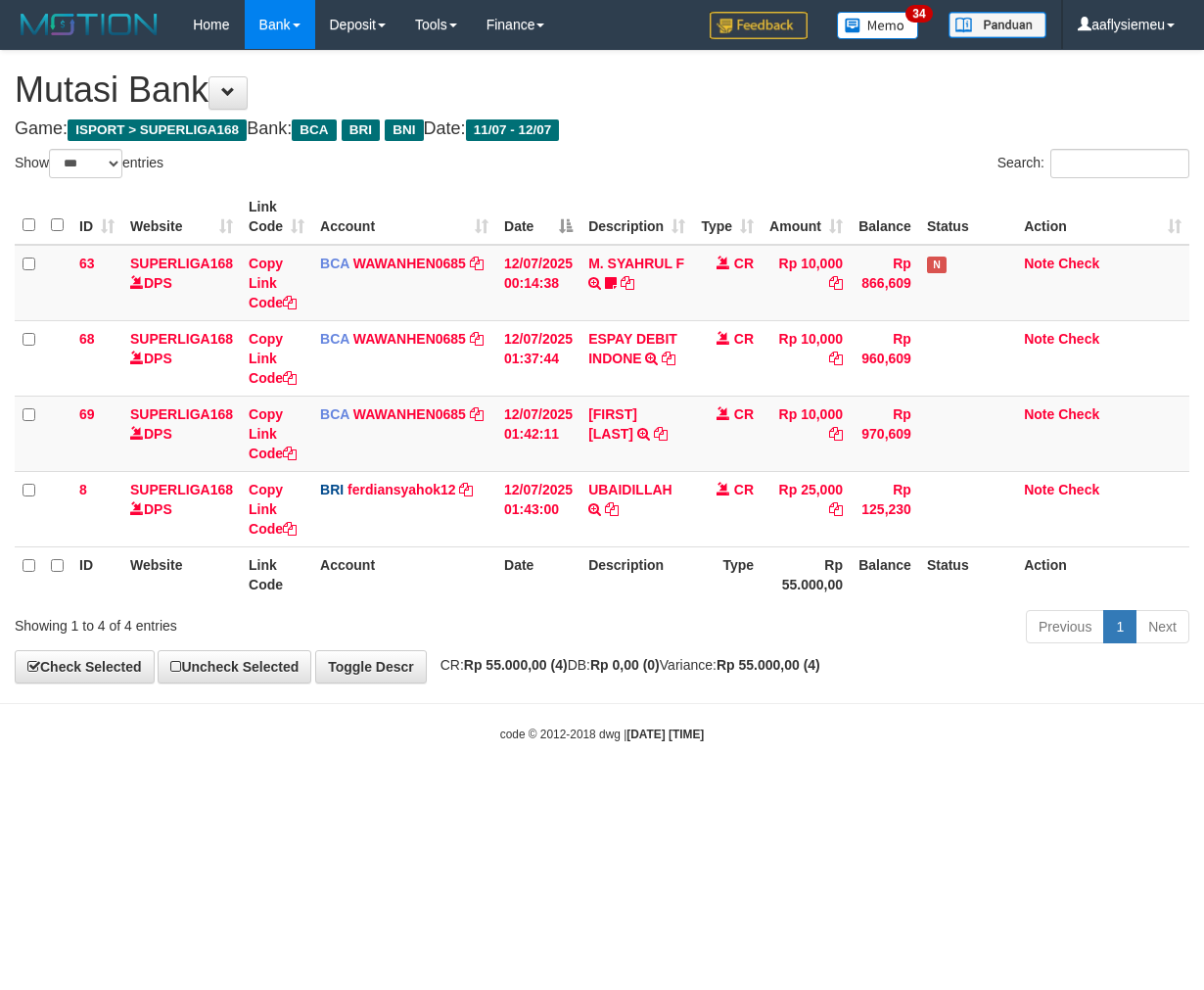 select on "***" 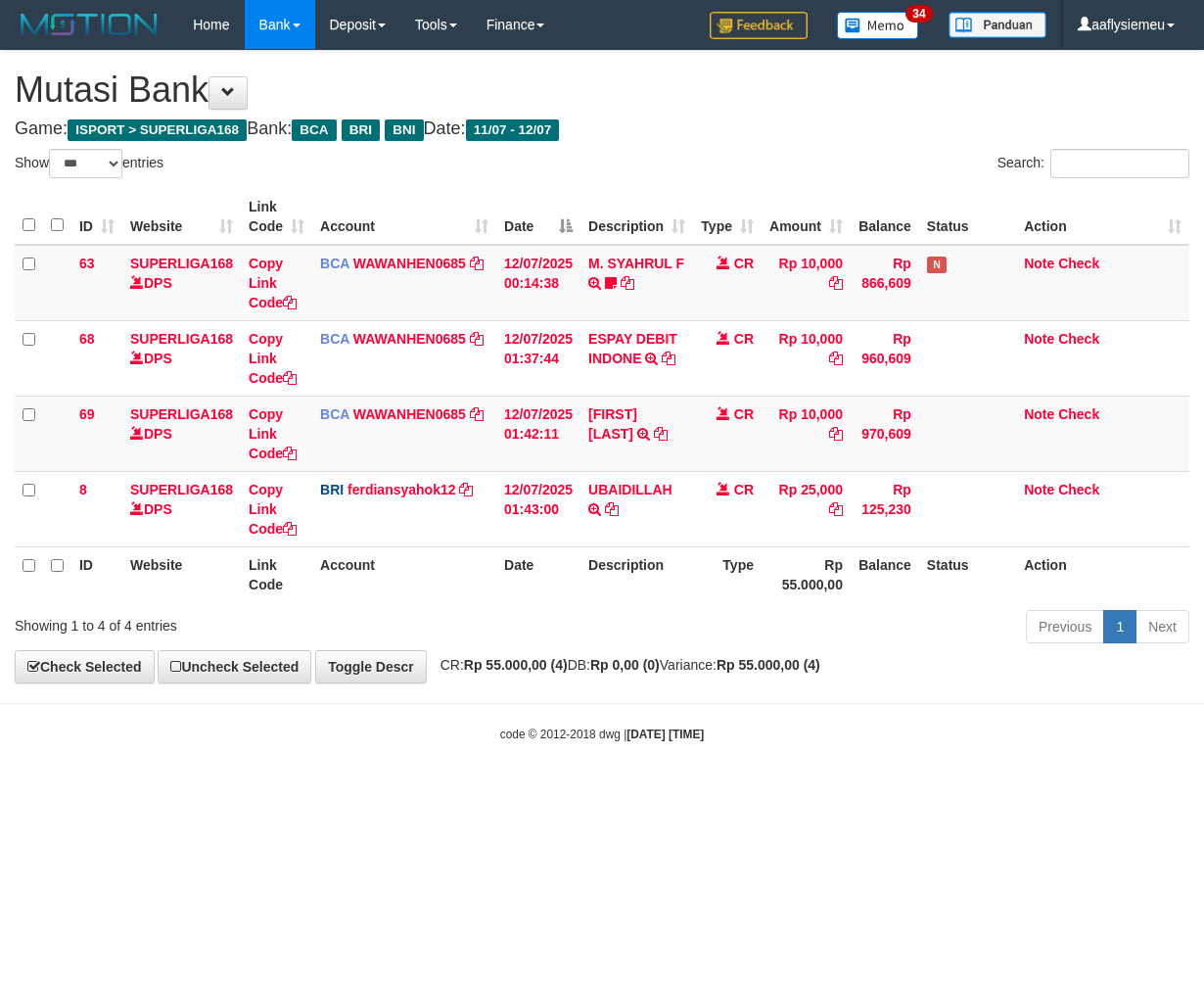 scroll, scrollTop: 0, scrollLeft: 0, axis: both 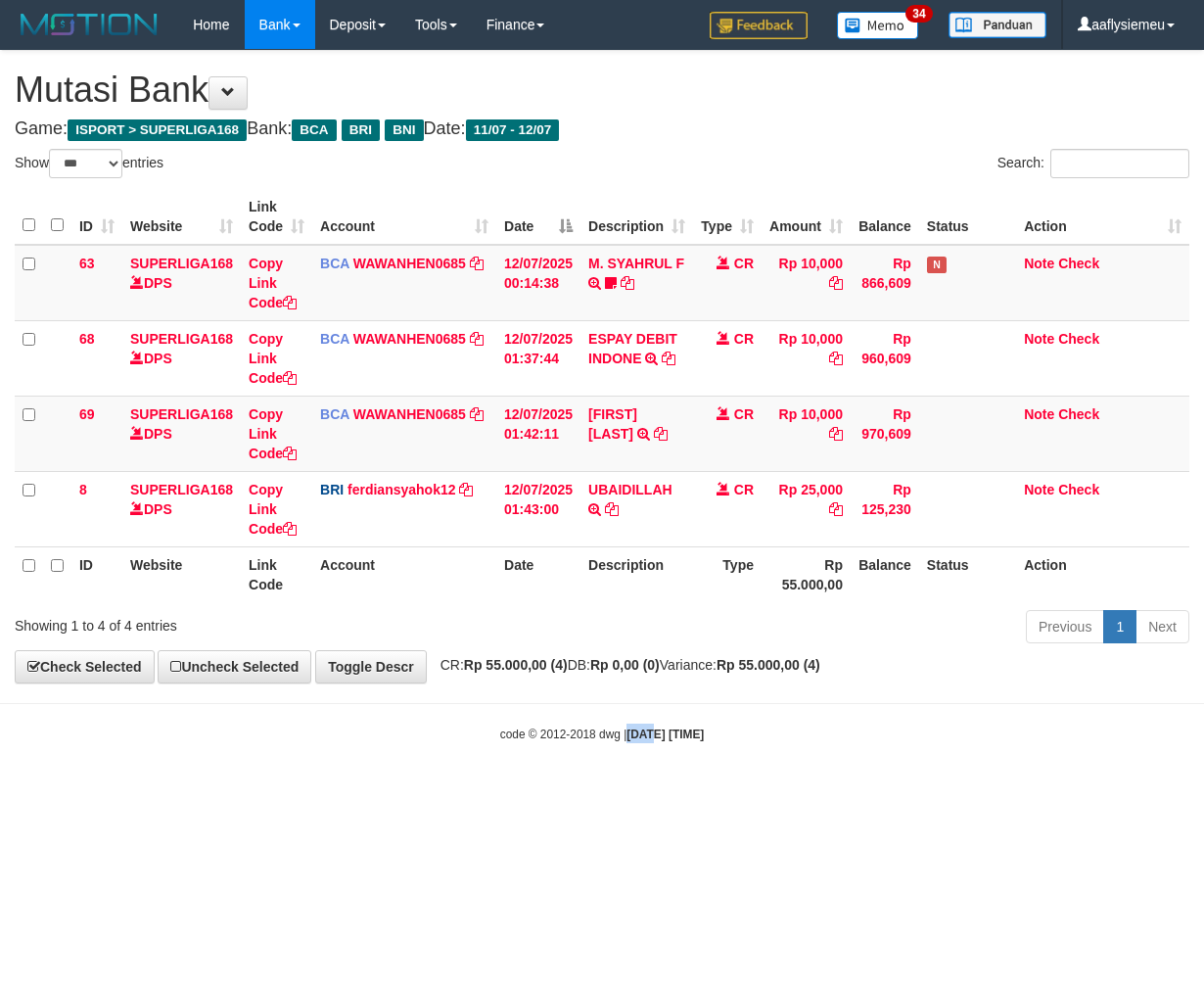 click on "Toggle navigation
Home
Bank
Account List
Load
By Website
Group
[ISPORT]													SUPERLIGA168
By Load Group (DPS)
34" at bounding box center [602, 396] 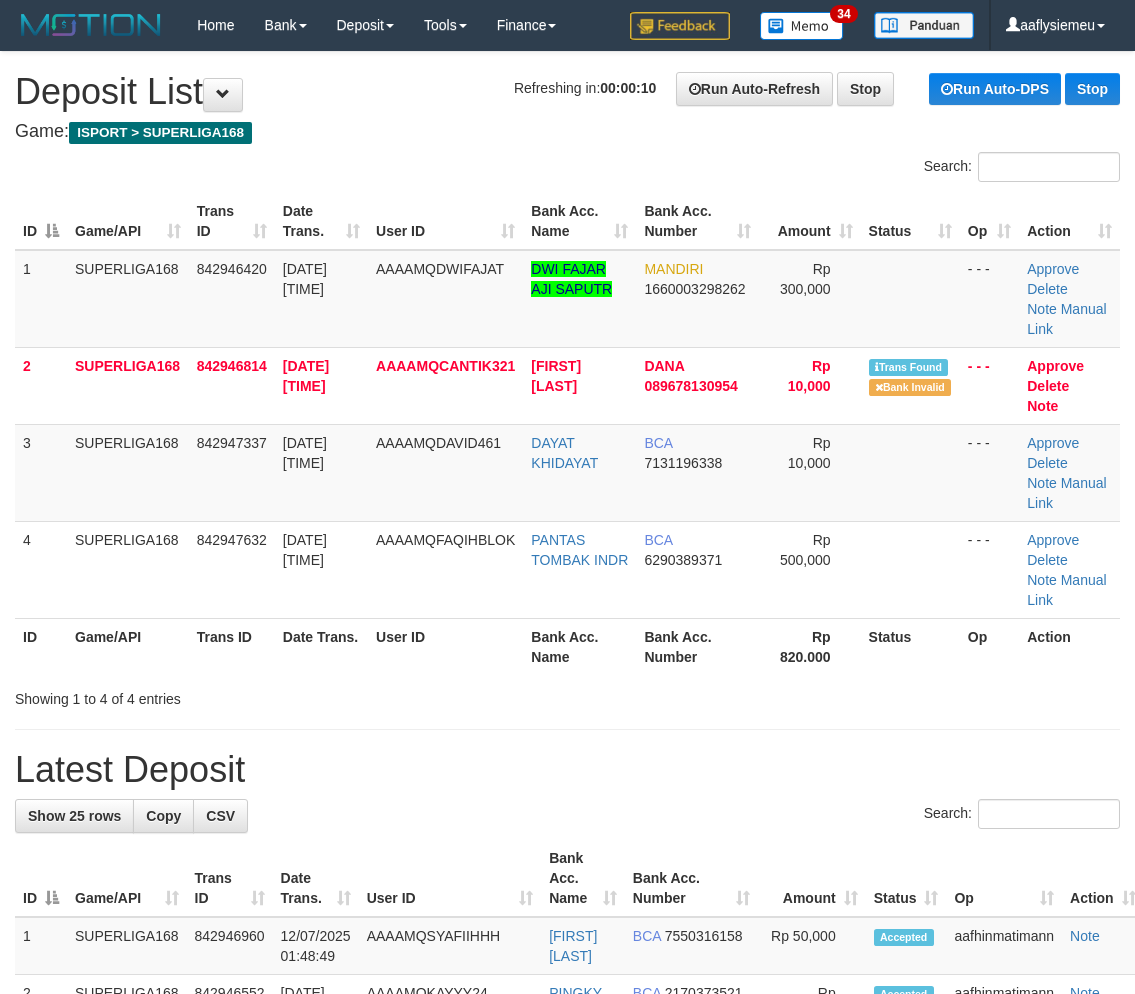 scroll, scrollTop: 0, scrollLeft: 0, axis: both 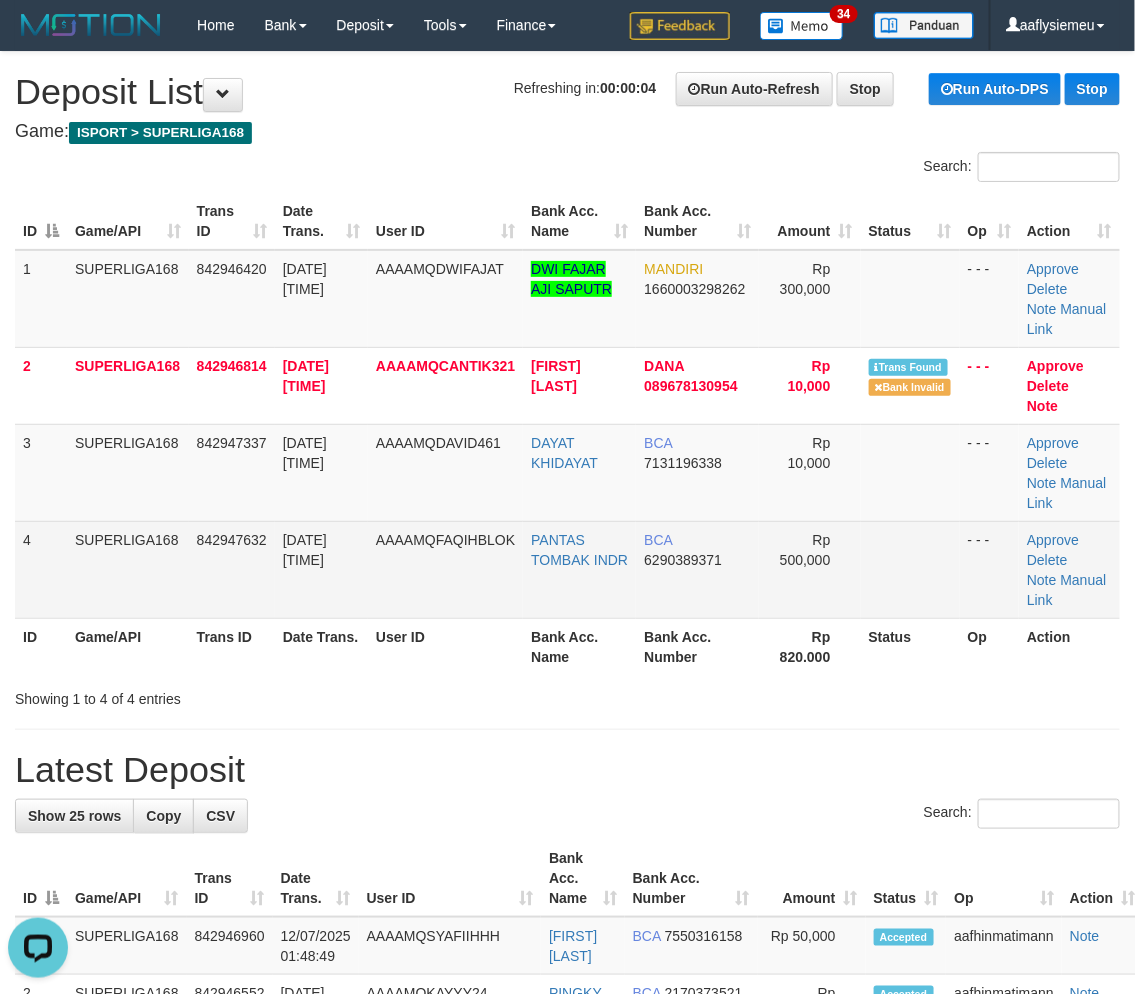click on "4" at bounding box center (41, 569) 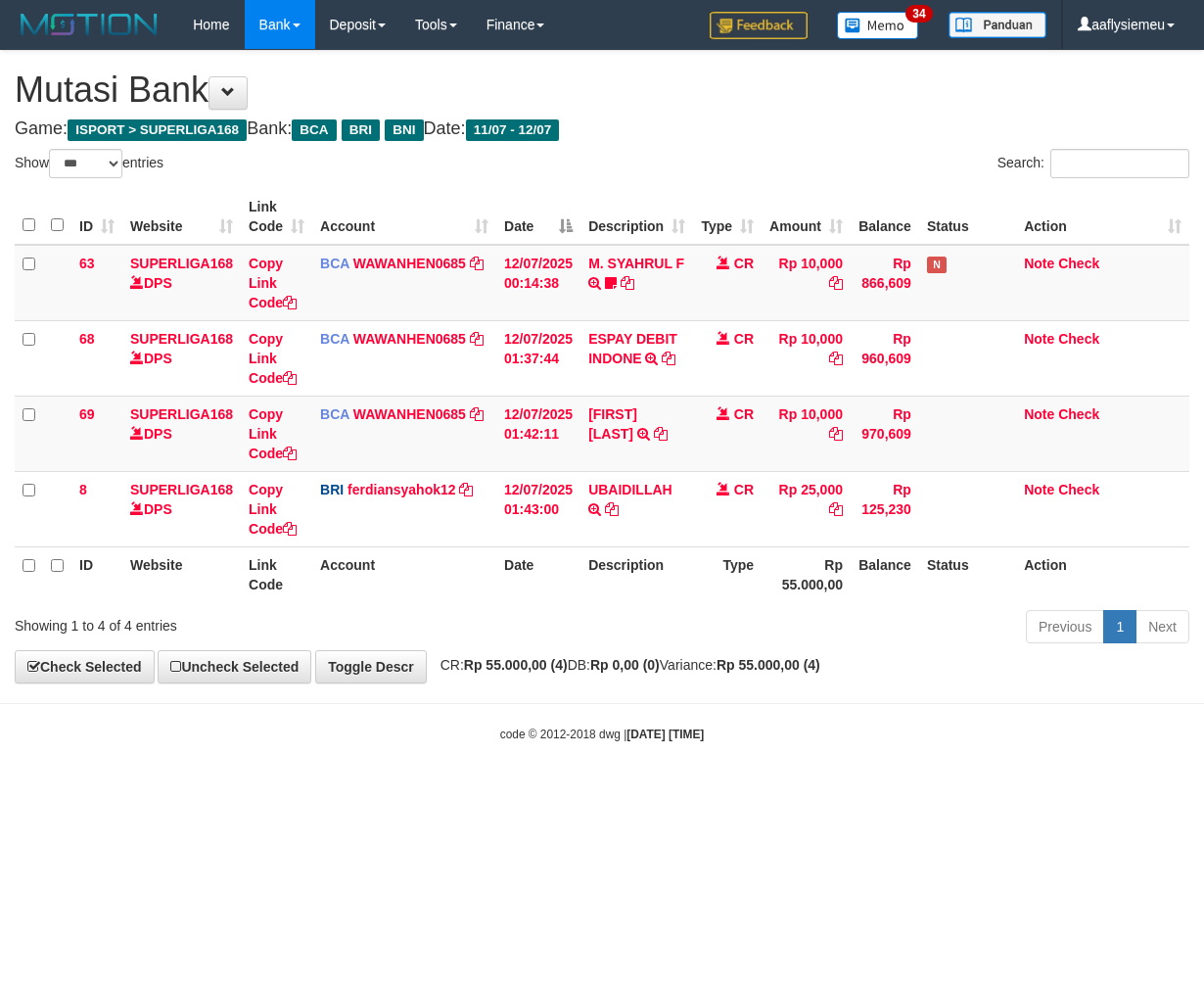 select on "***" 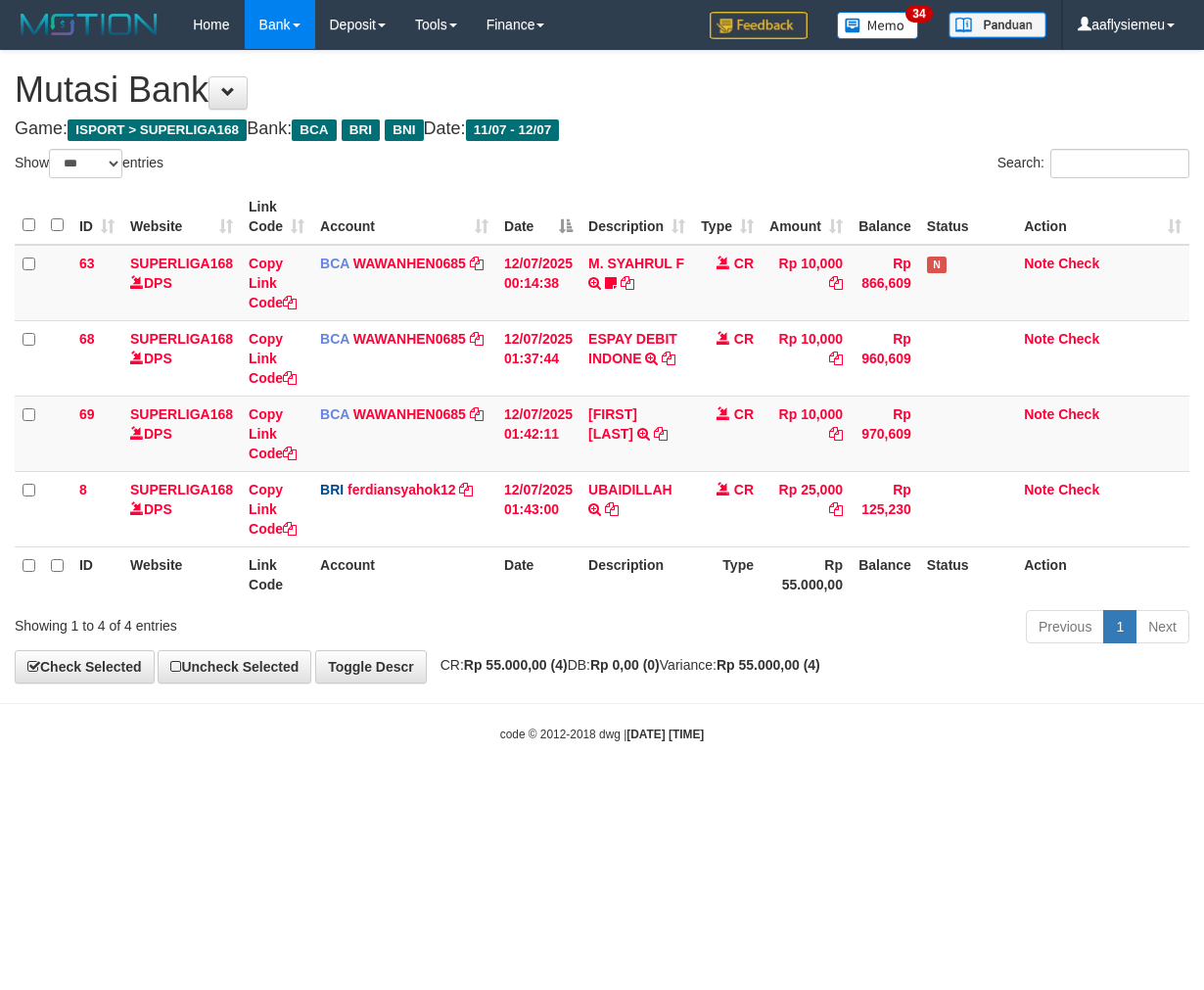 scroll, scrollTop: 0, scrollLeft: 0, axis: both 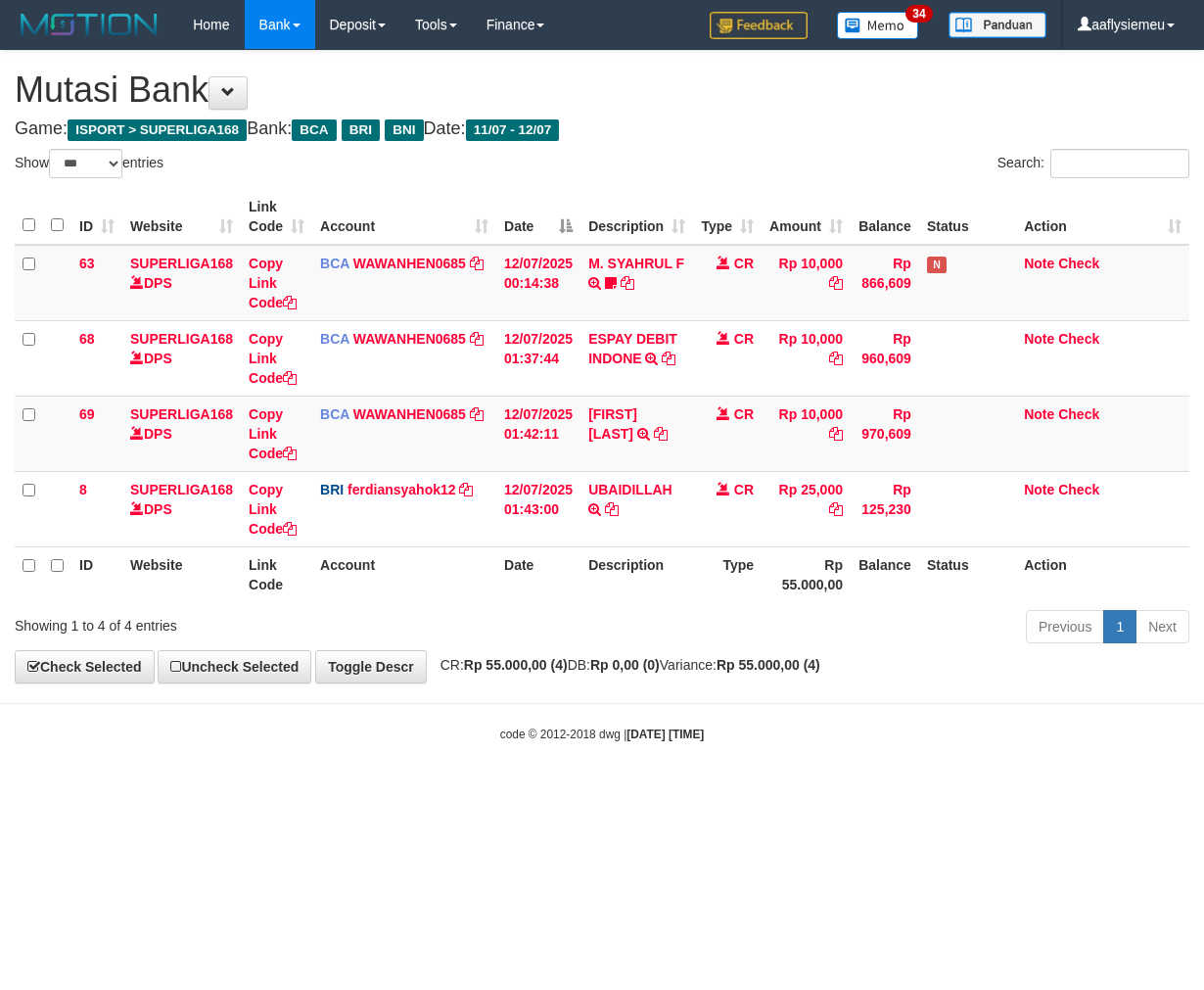 select on "***" 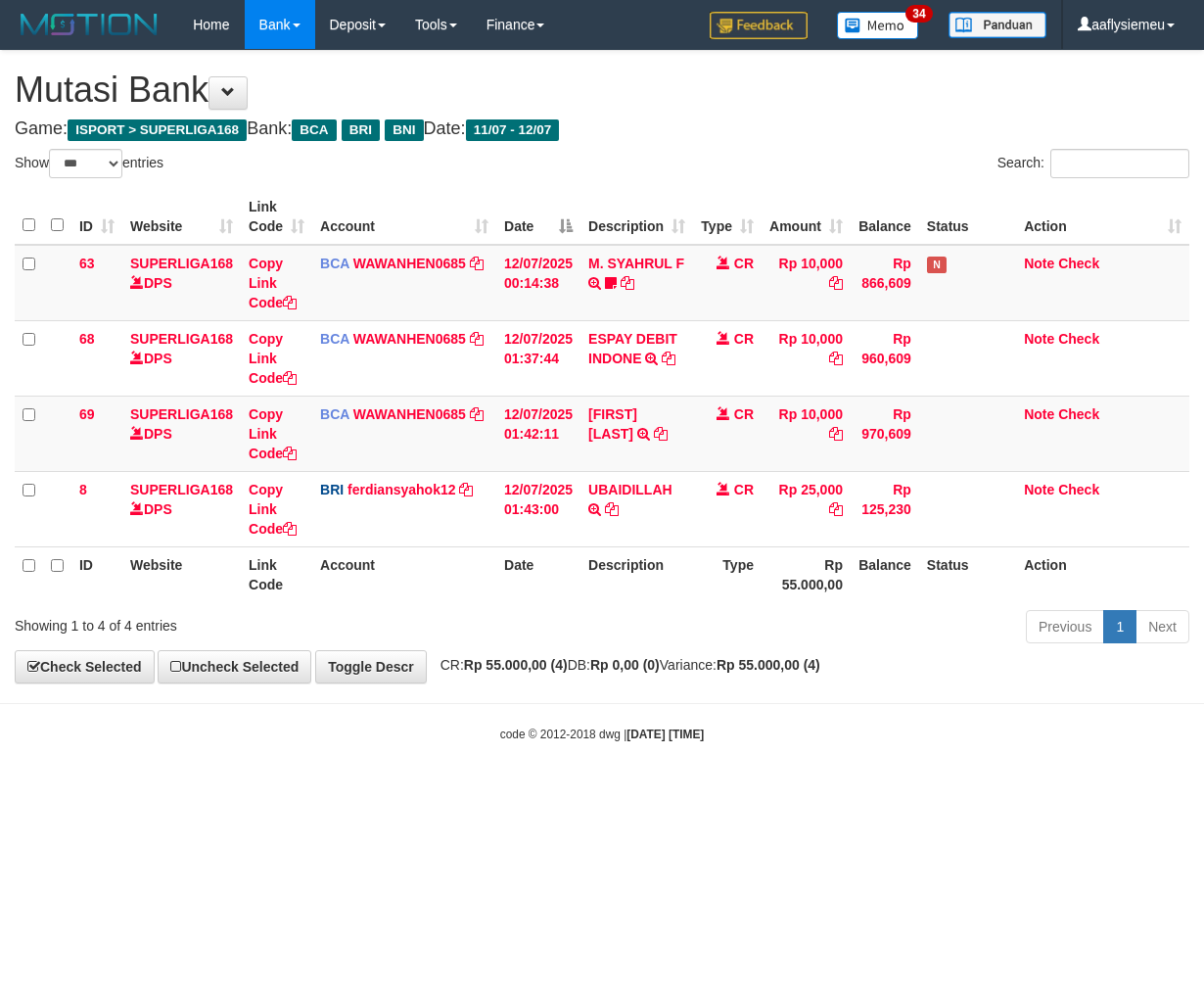 scroll, scrollTop: 0, scrollLeft: 0, axis: both 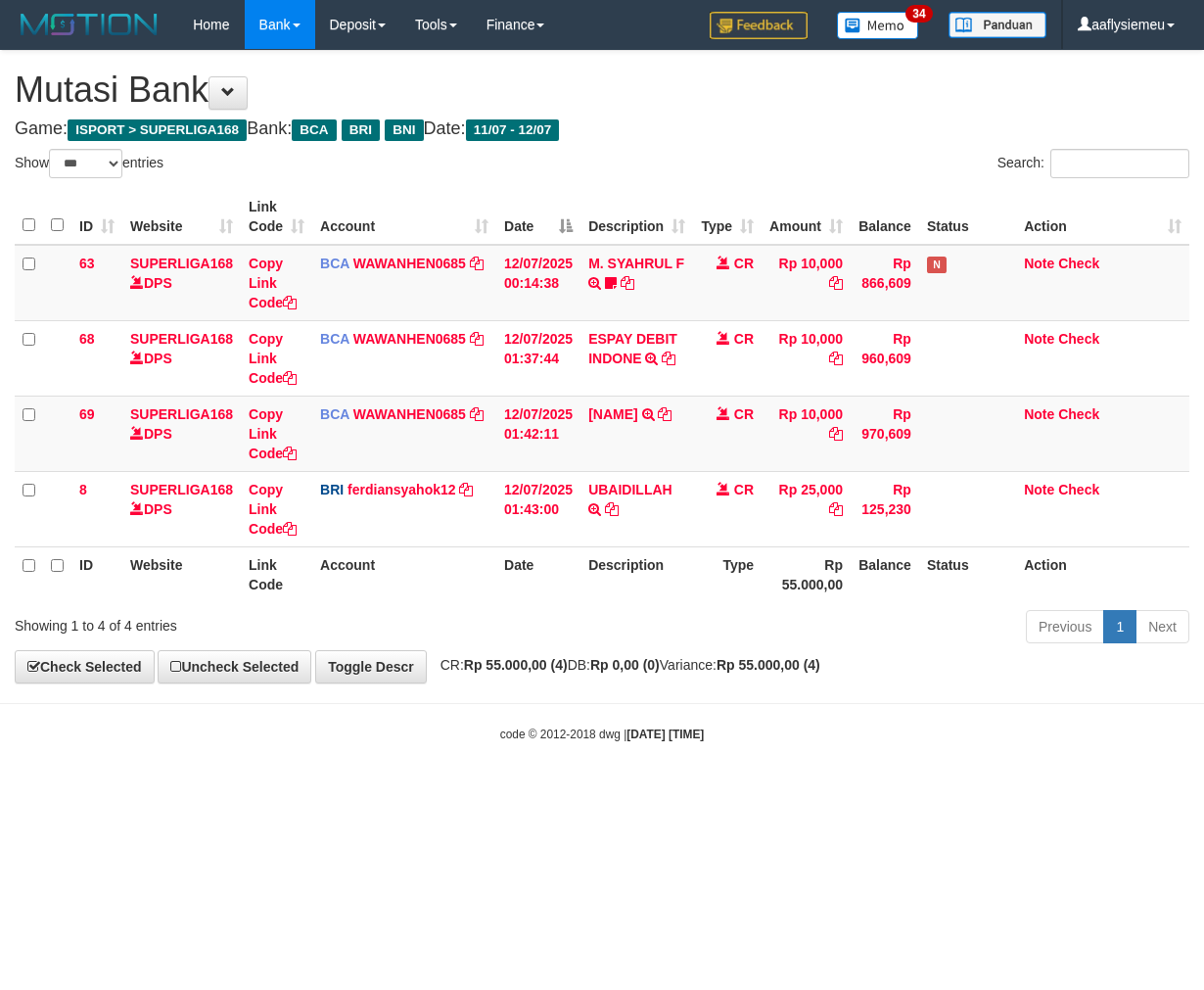 select on "***" 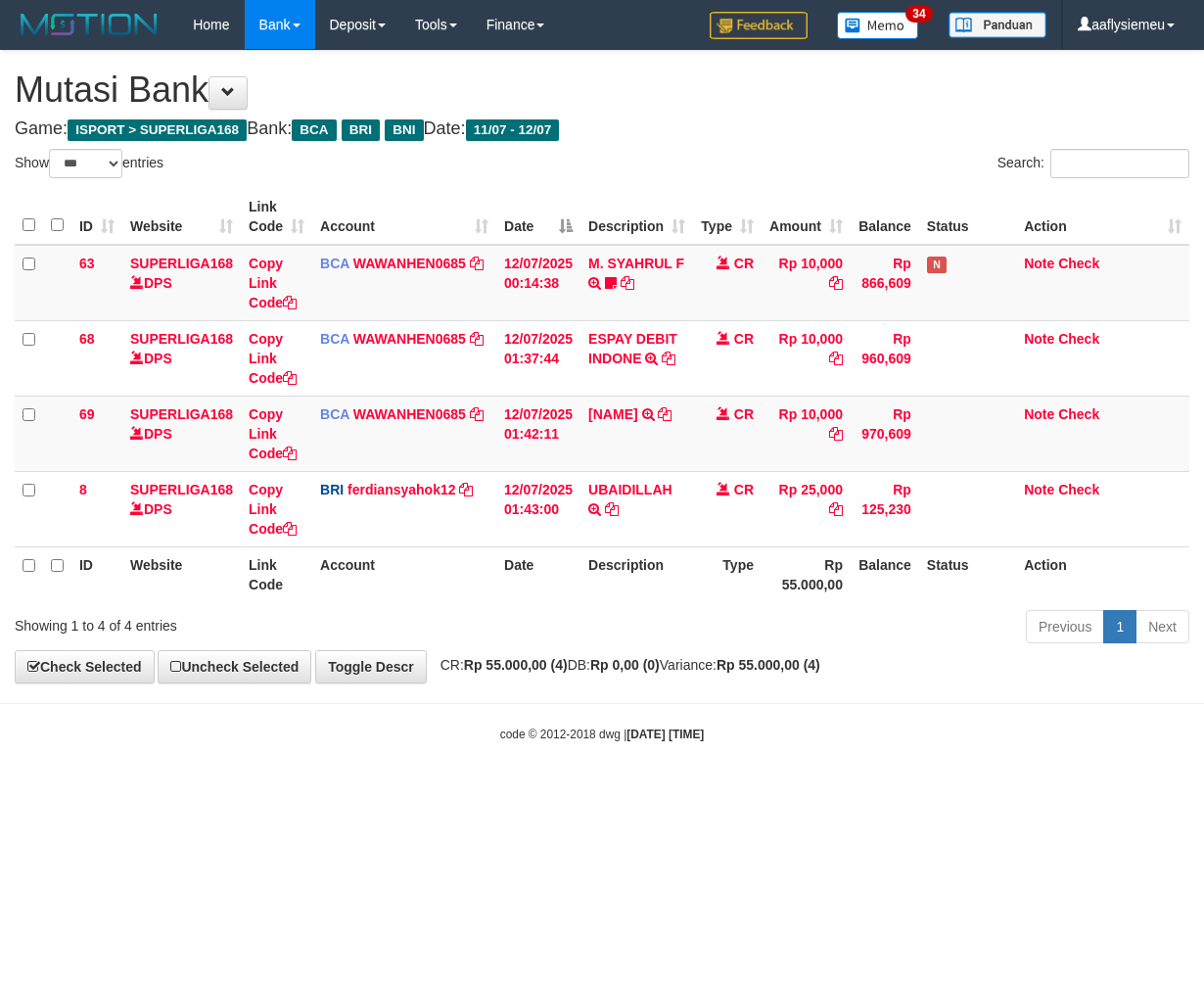 scroll, scrollTop: 0, scrollLeft: 0, axis: both 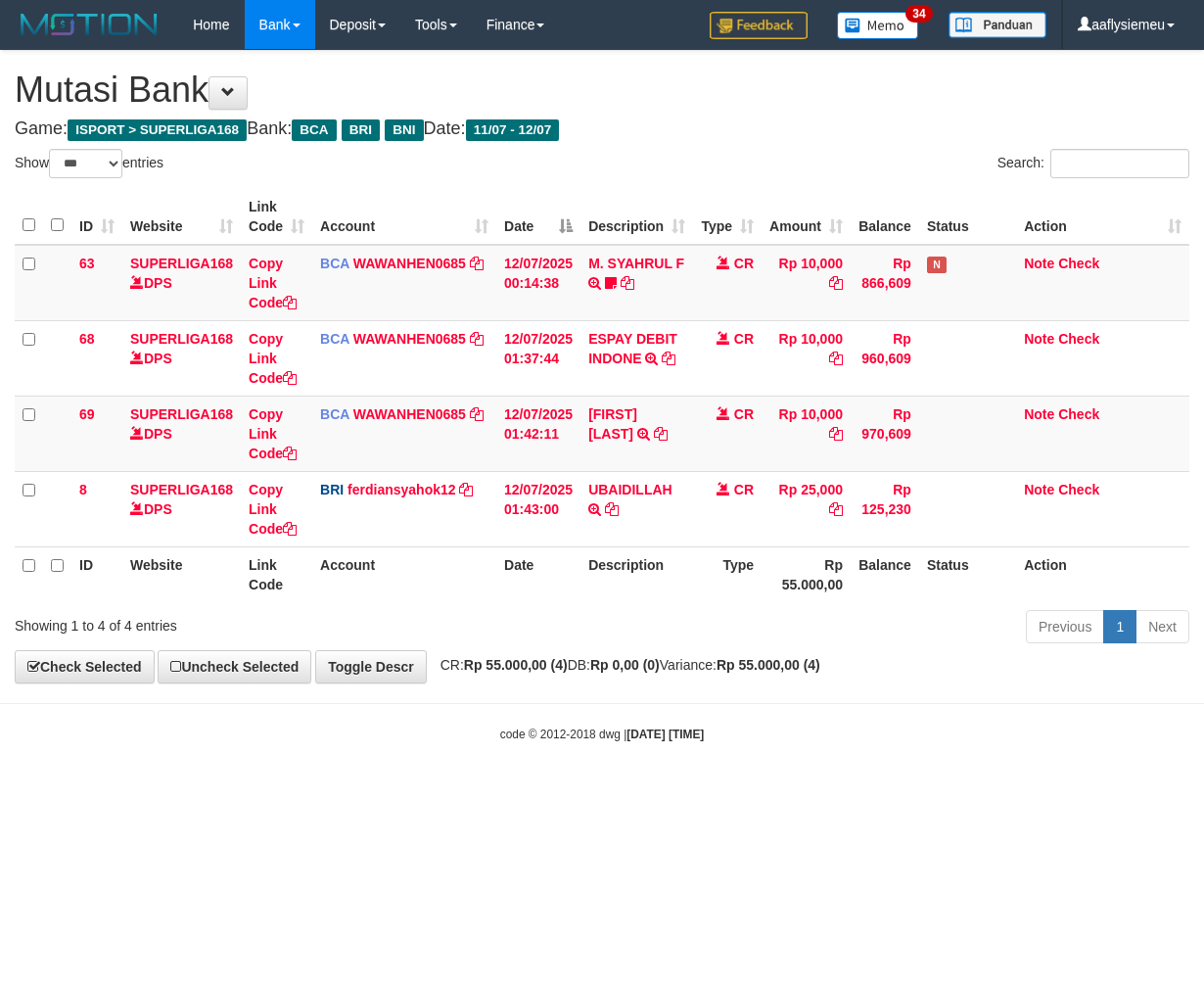 select on "***" 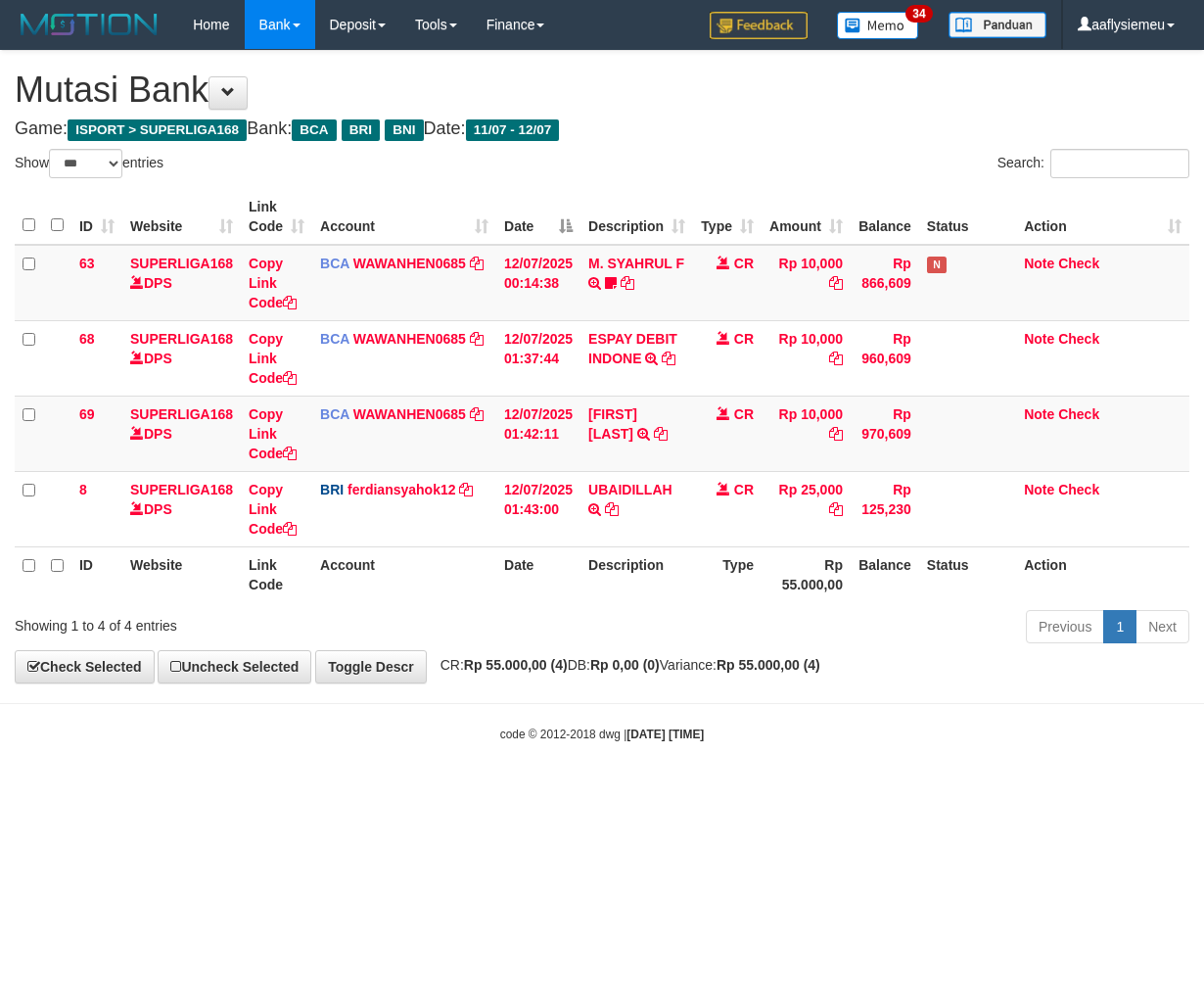 scroll, scrollTop: 0, scrollLeft: 0, axis: both 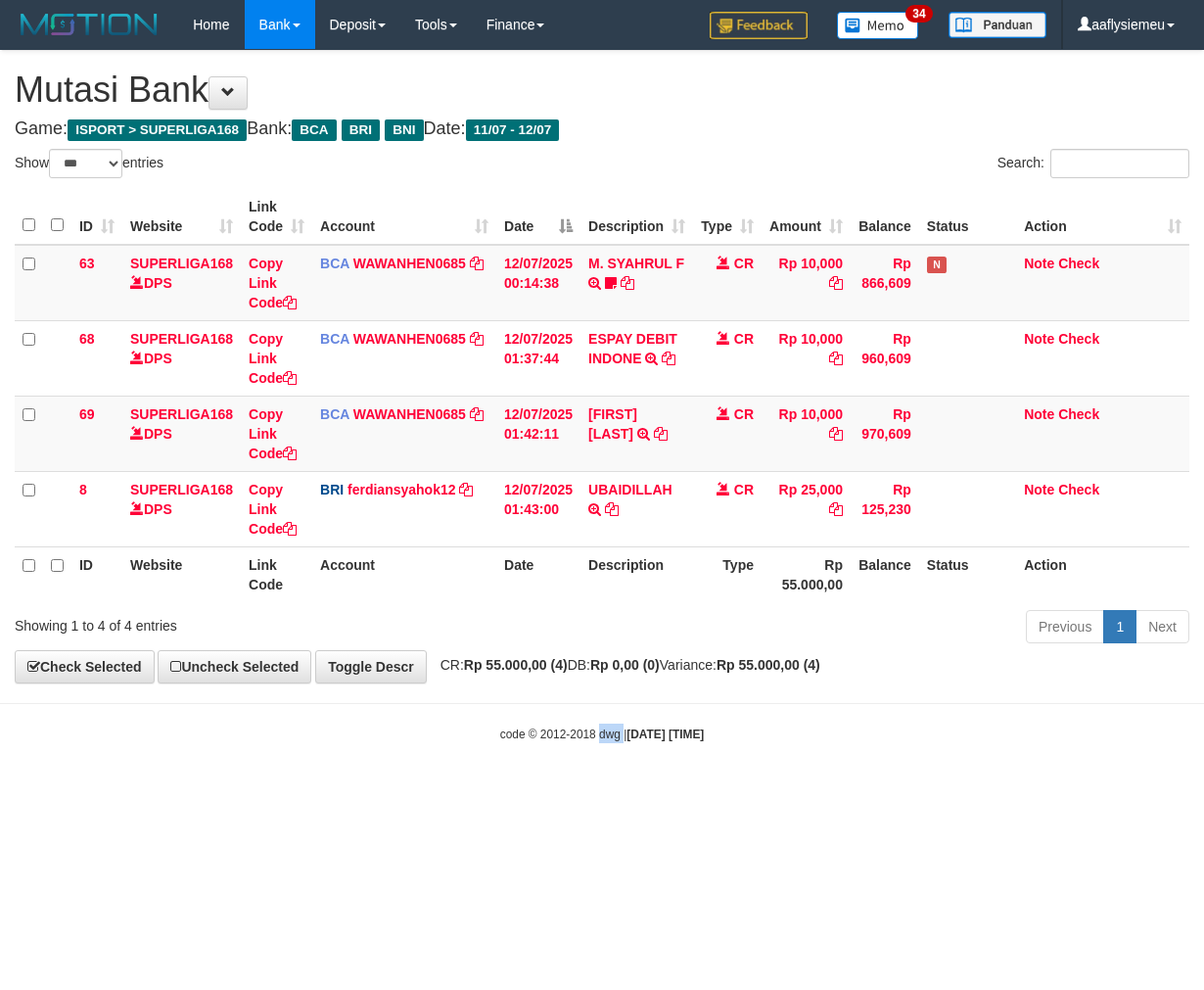 click on "Toggle navigation
Home
Bank
Account List
Load
By Website
Group
[ISPORT]													SUPERLIGA168
By Load Group (DPS)
34" at bounding box center [602, 396] 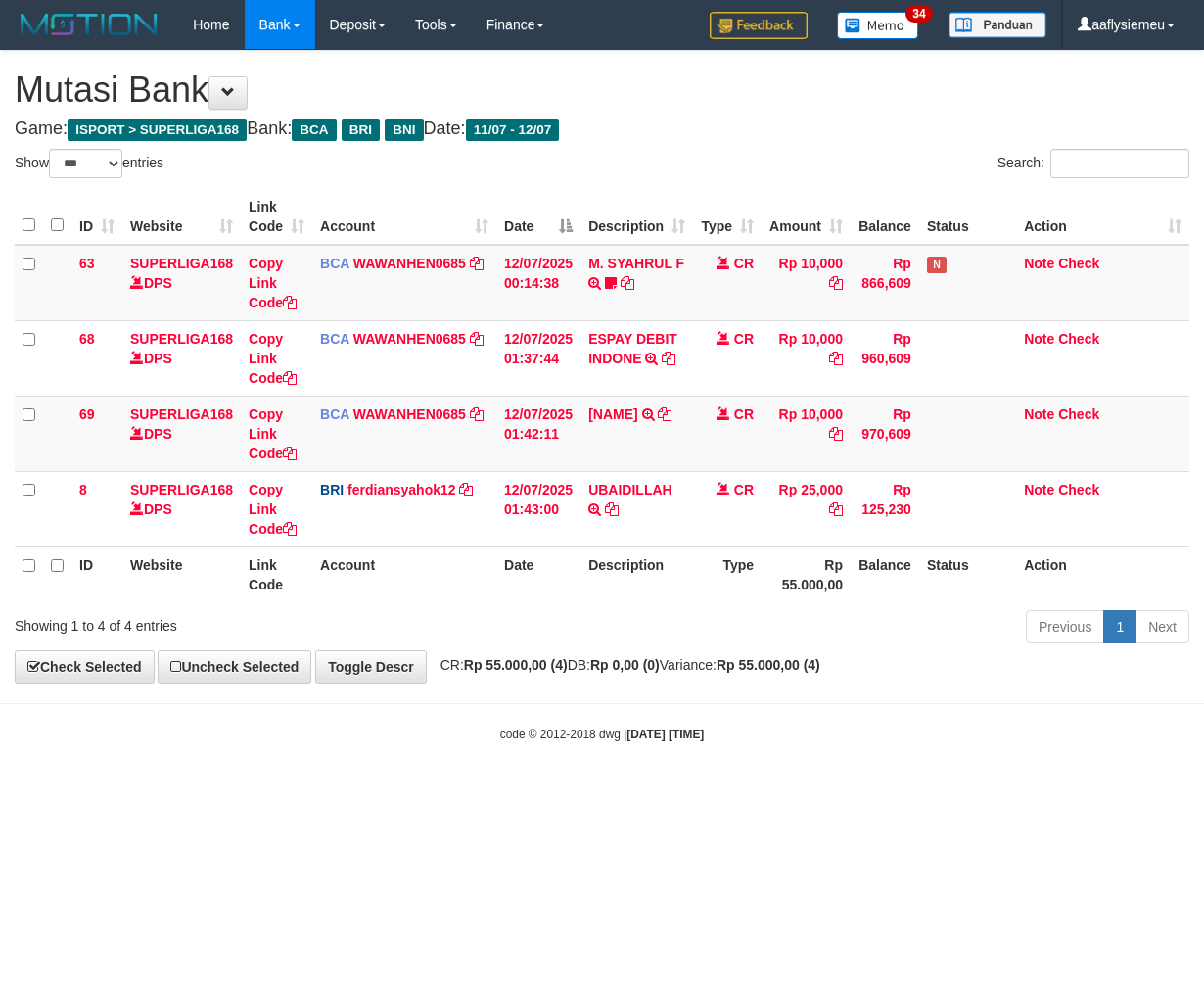 select on "***" 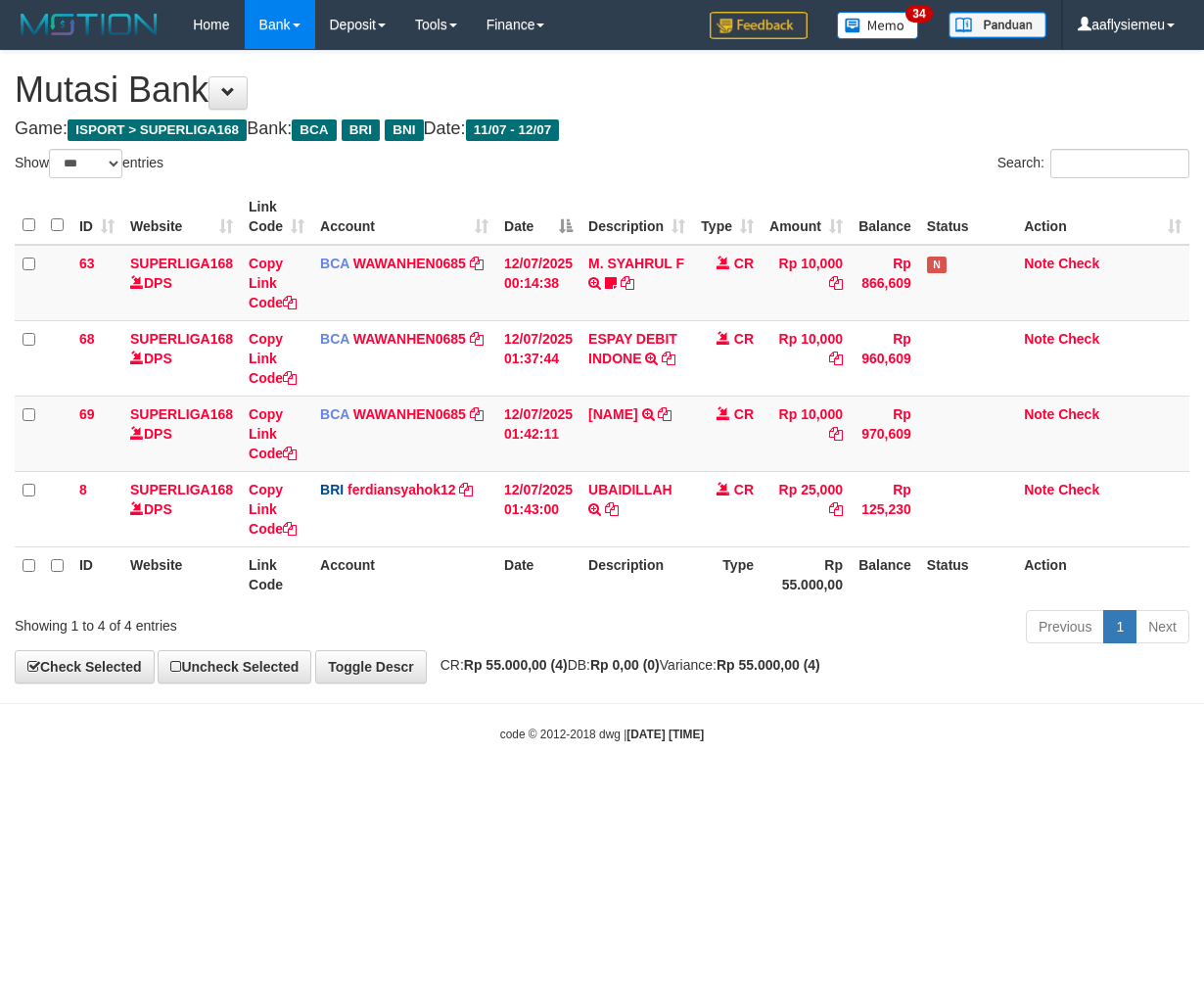 scroll, scrollTop: 0, scrollLeft: 0, axis: both 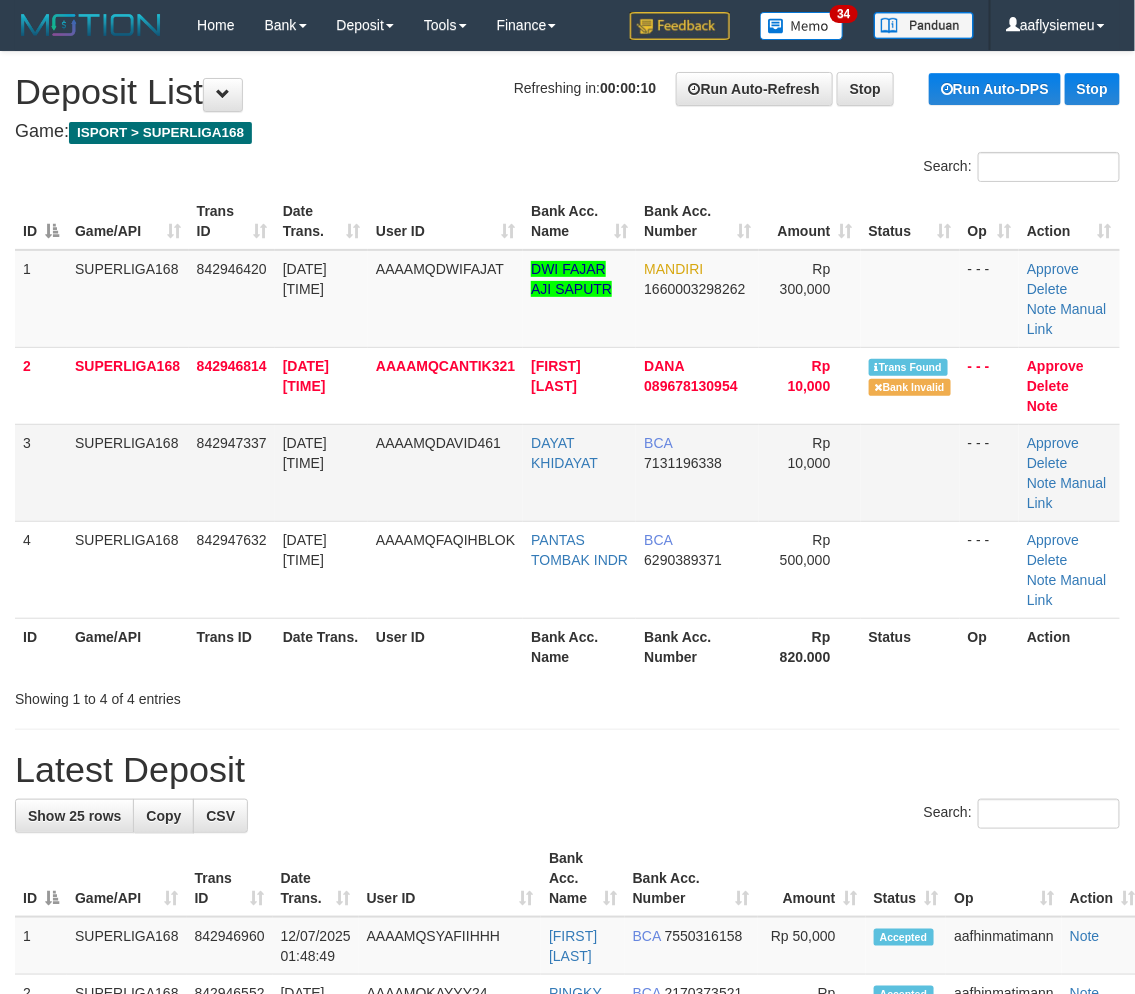 click on "842947337" at bounding box center (232, 472) 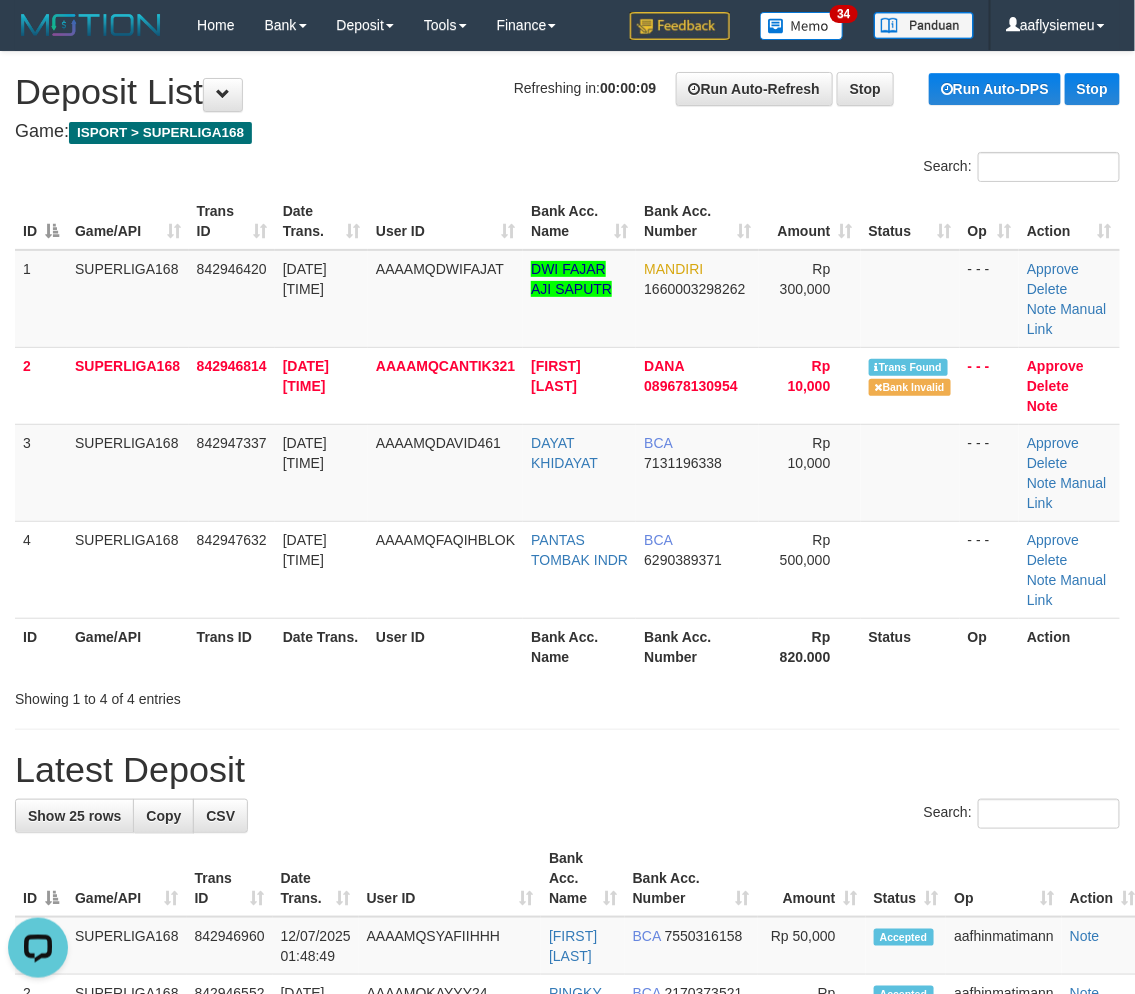 scroll, scrollTop: 0, scrollLeft: 0, axis: both 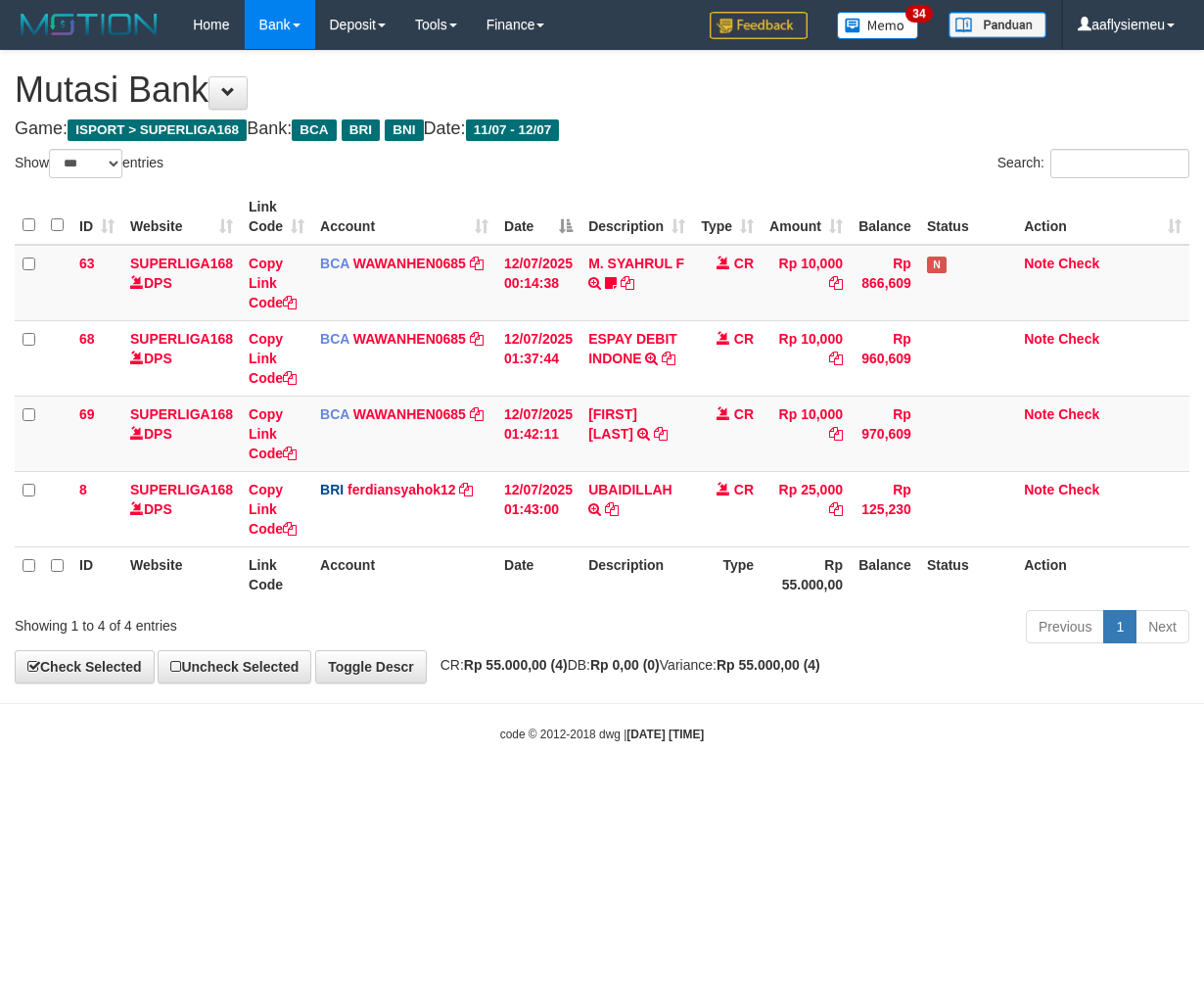 select on "***" 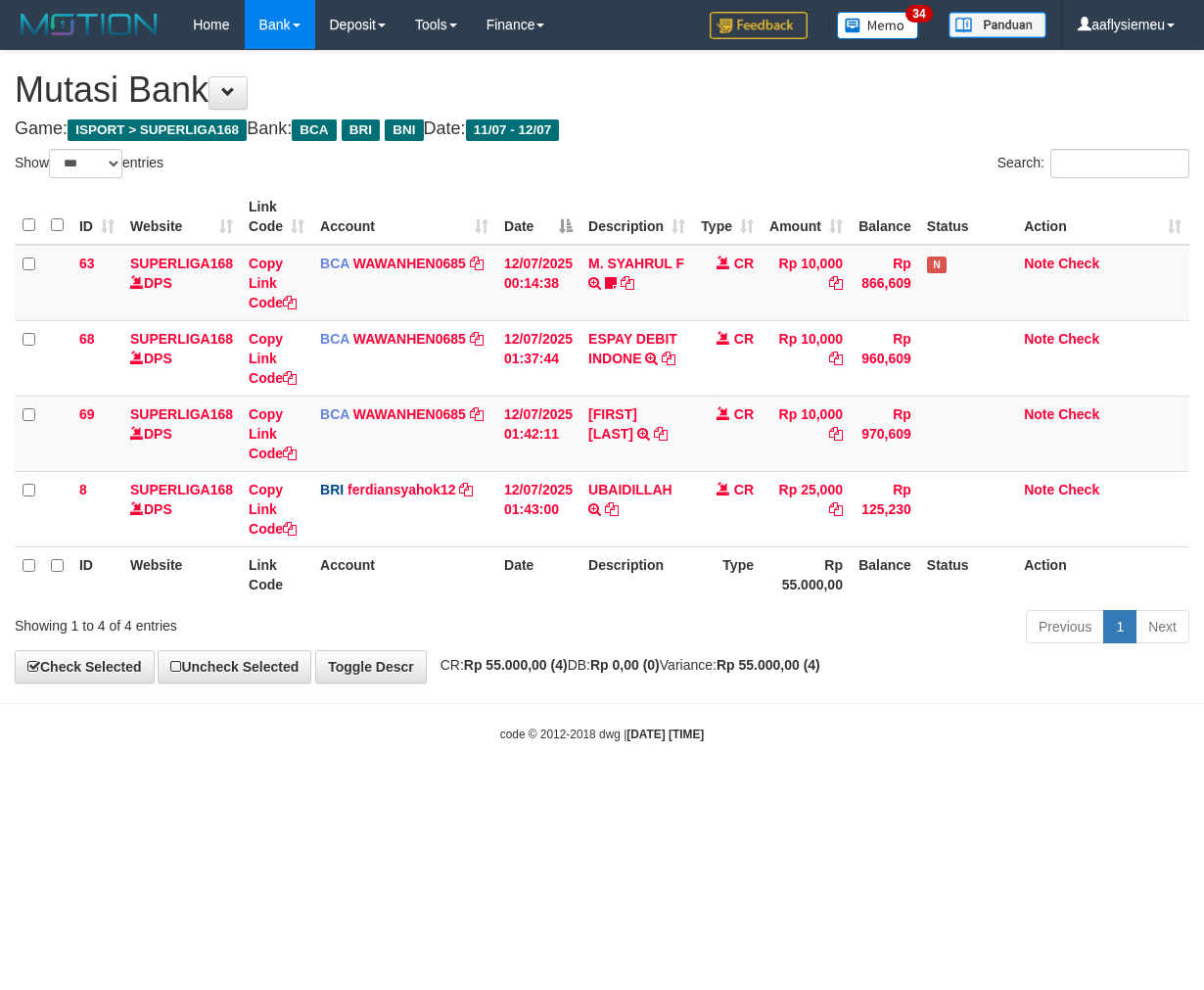 scroll, scrollTop: 0, scrollLeft: 0, axis: both 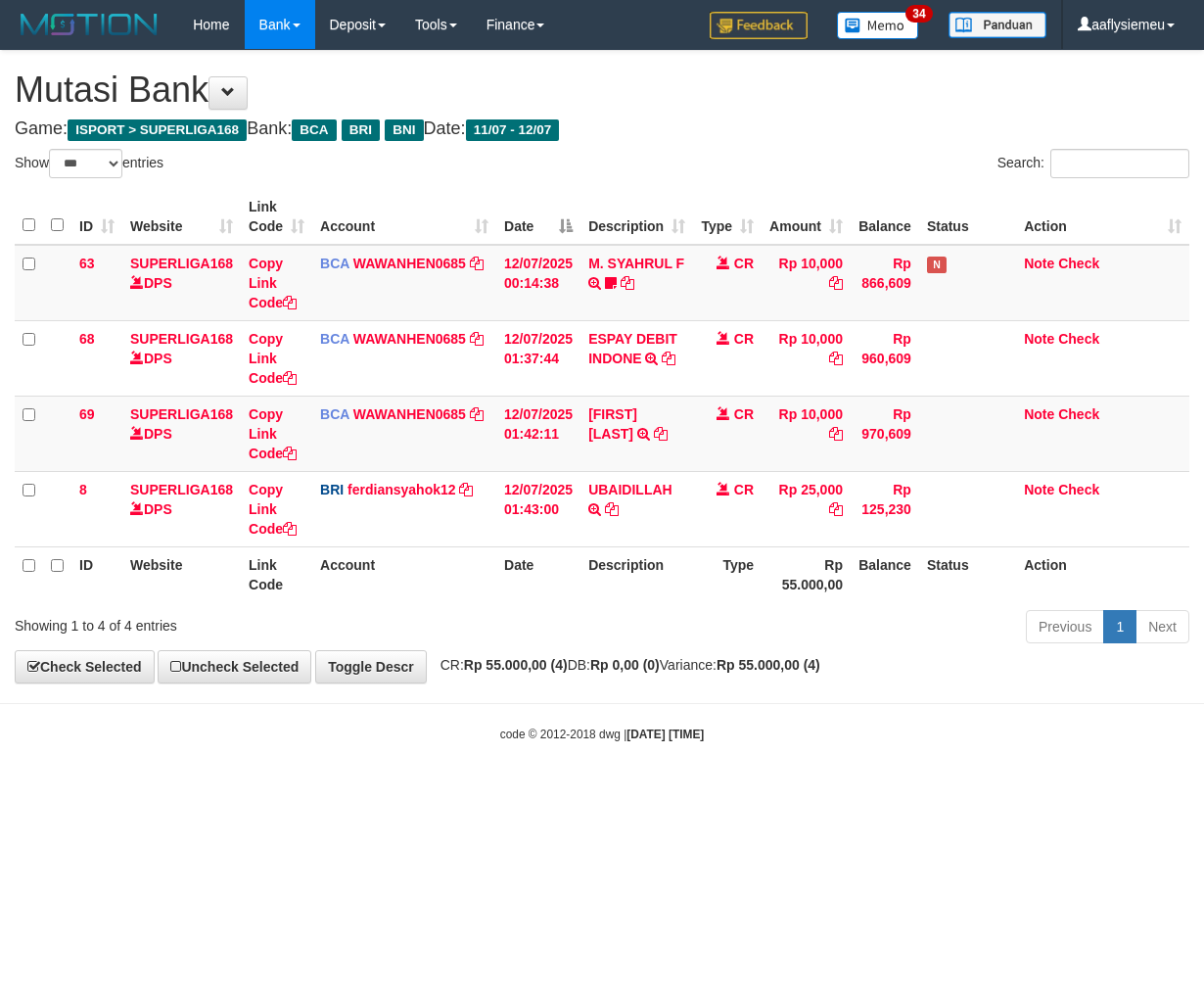 select on "***" 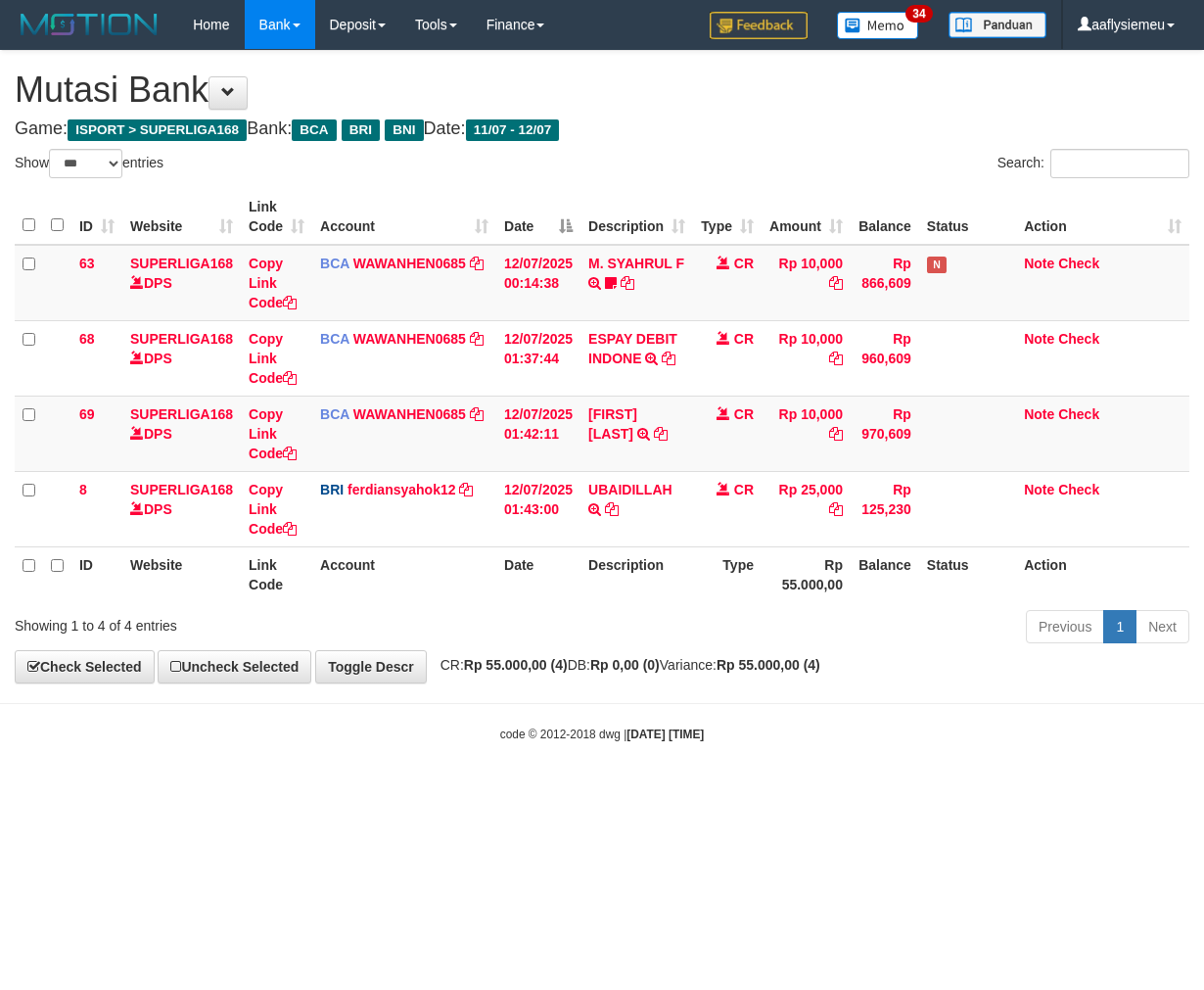 scroll, scrollTop: 0, scrollLeft: 0, axis: both 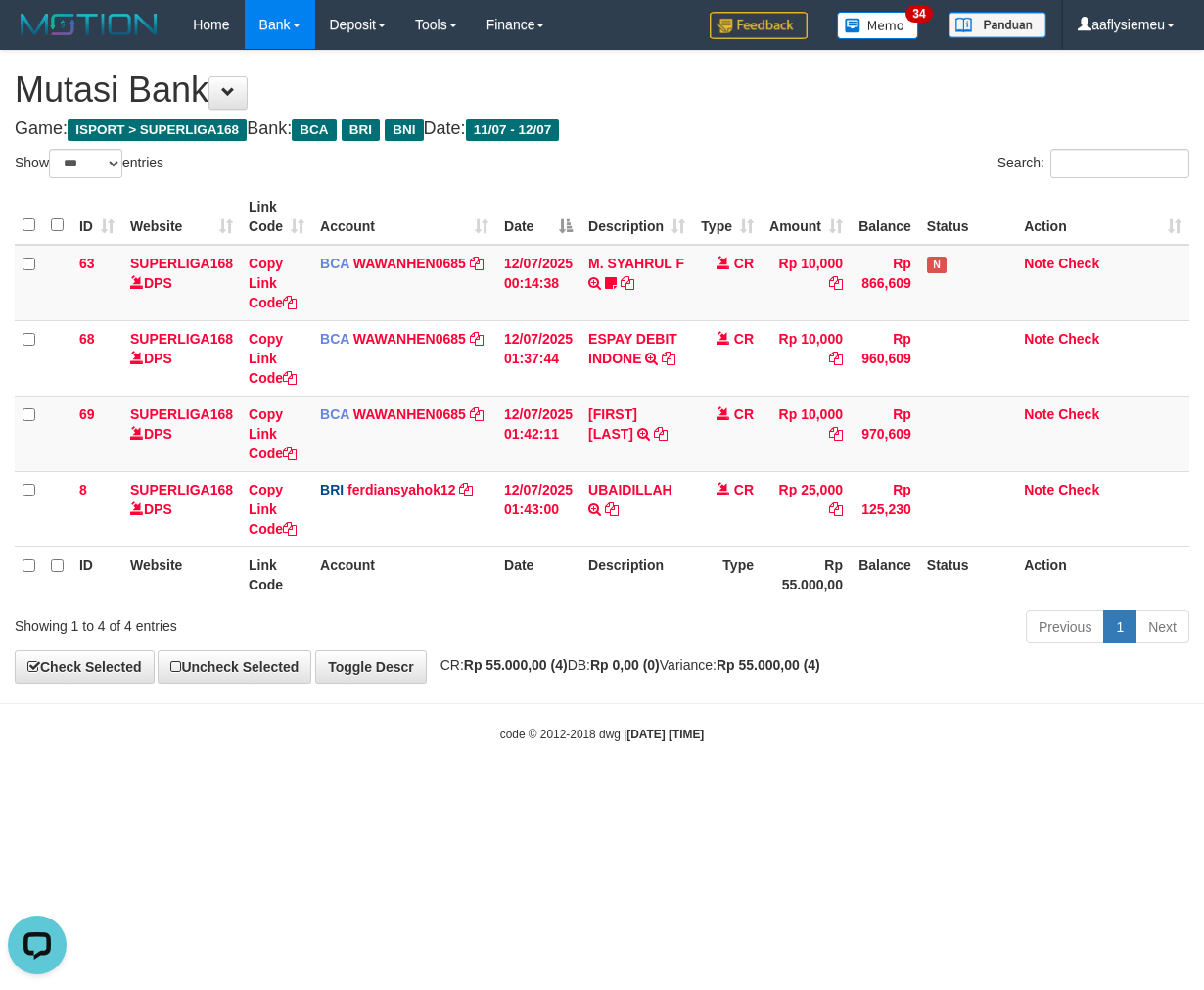 click on "[DATE] [TIME]" at bounding box center (665, 734) 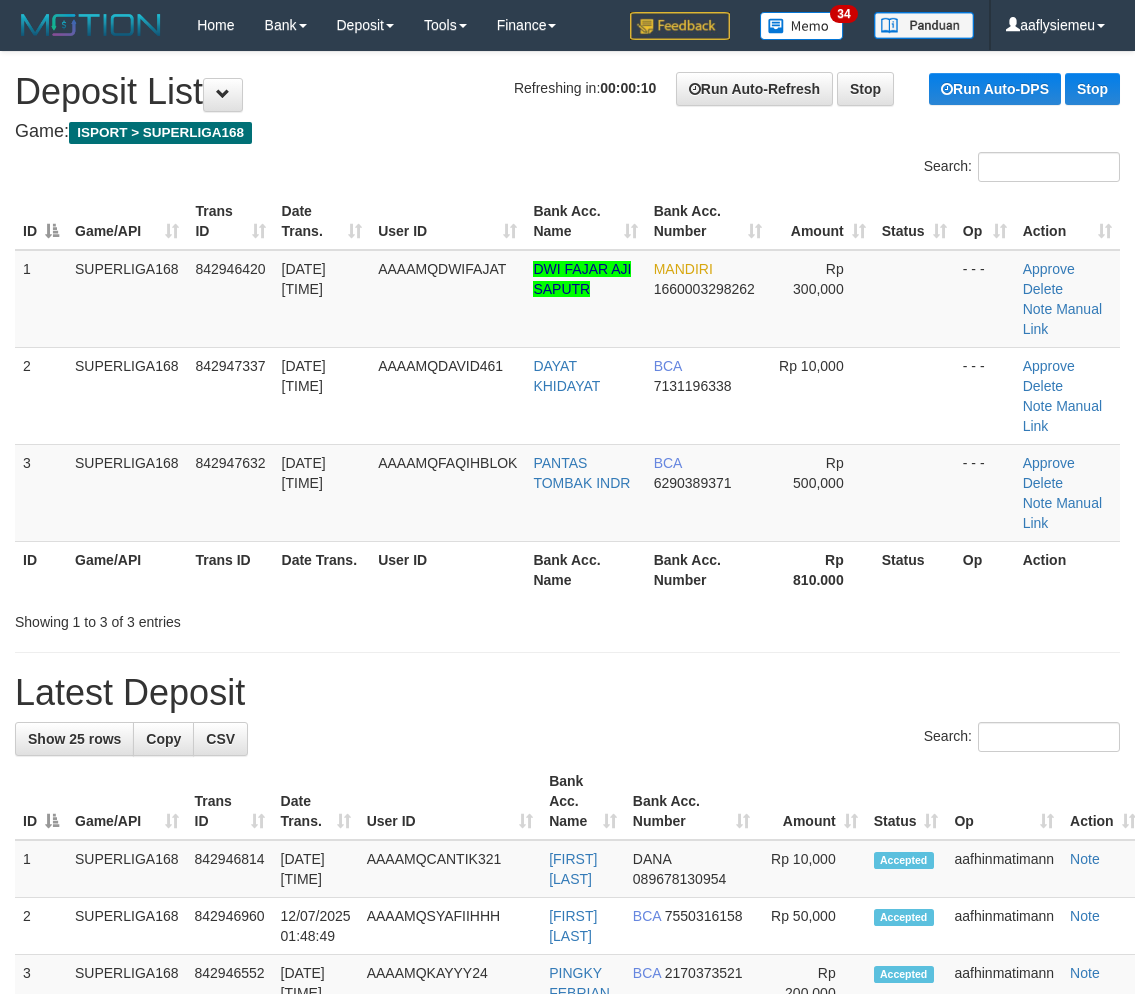 scroll, scrollTop: 0, scrollLeft: 0, axis: both 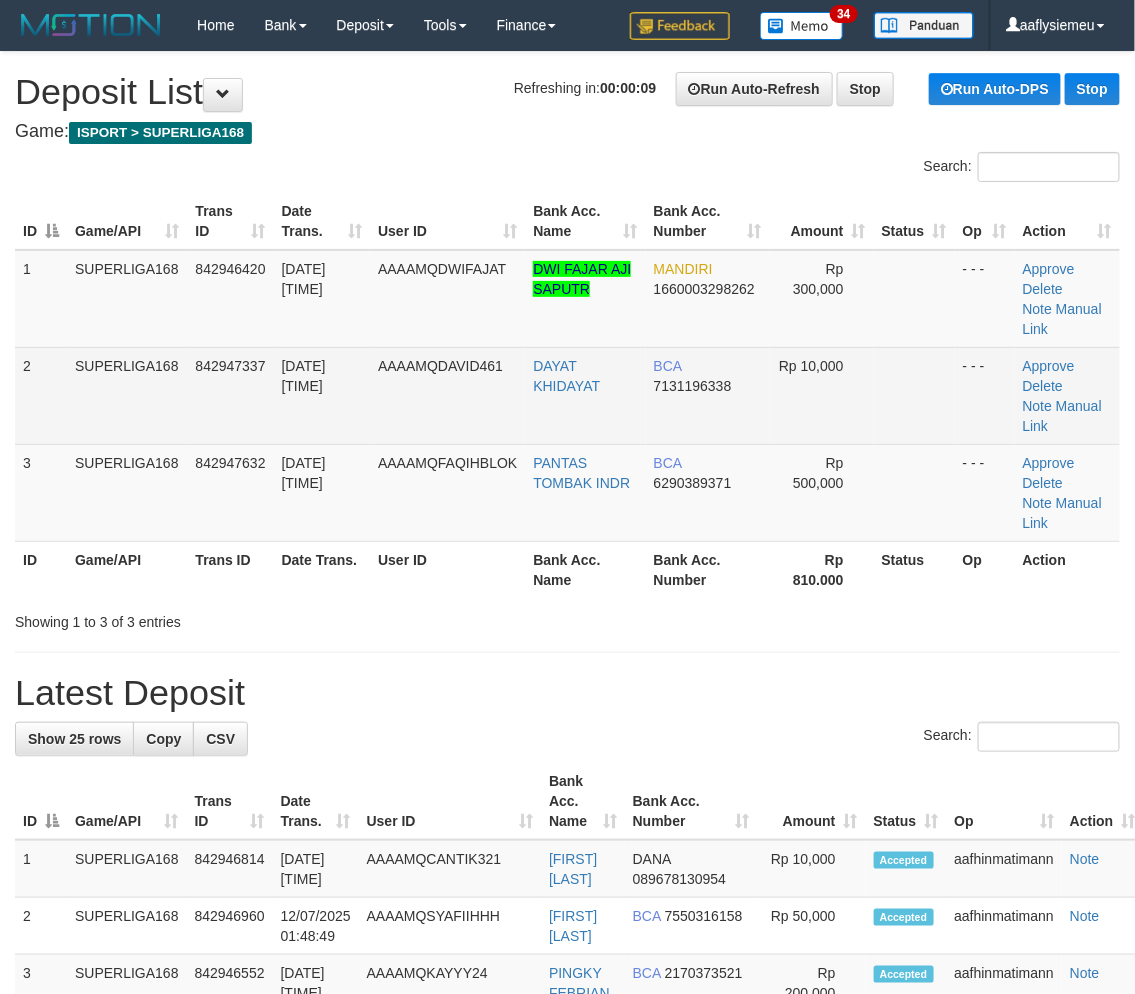 click on "12/07/2025 01:48:01" at bounding box center [322, 395] 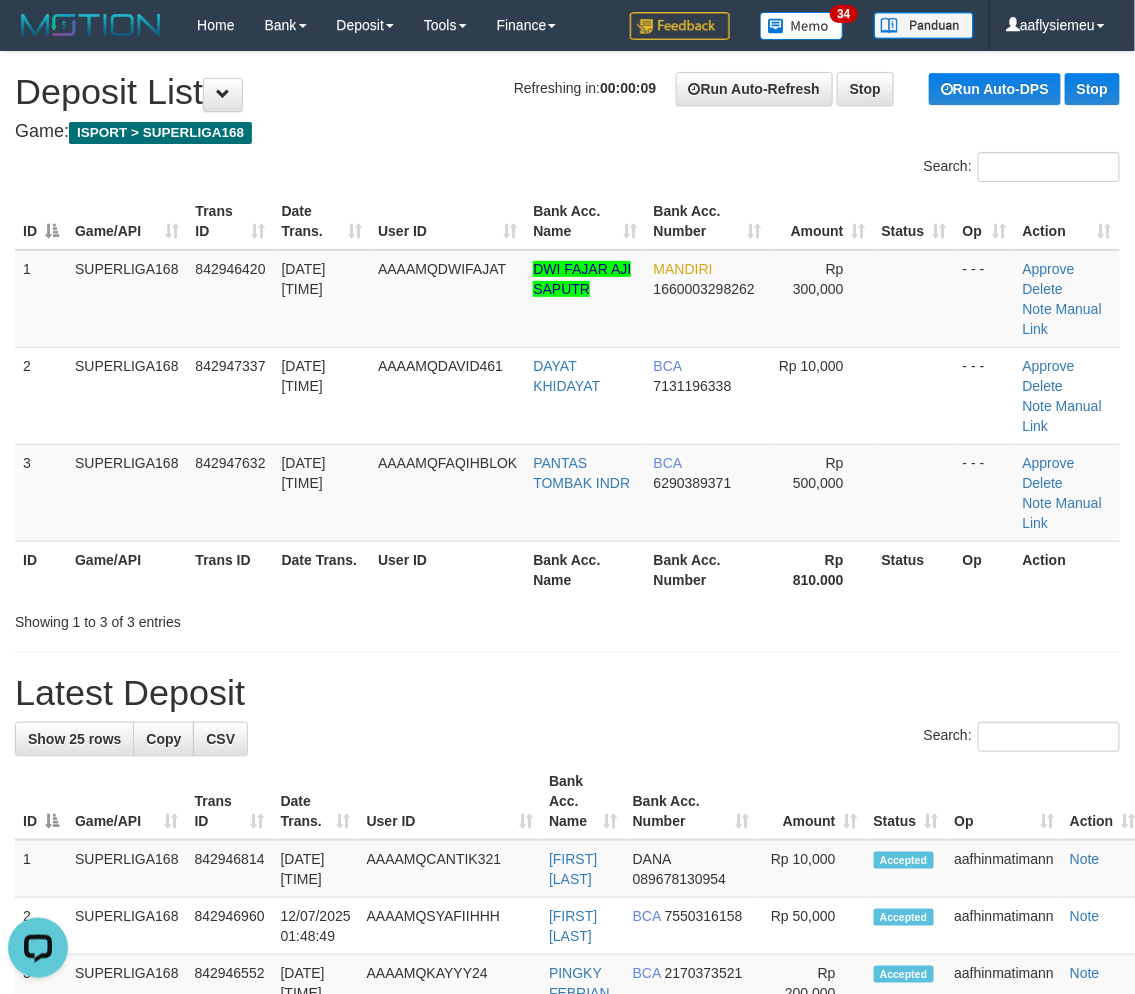 scroll, scrollTop: 0, scrollLeft: 0, axis: both 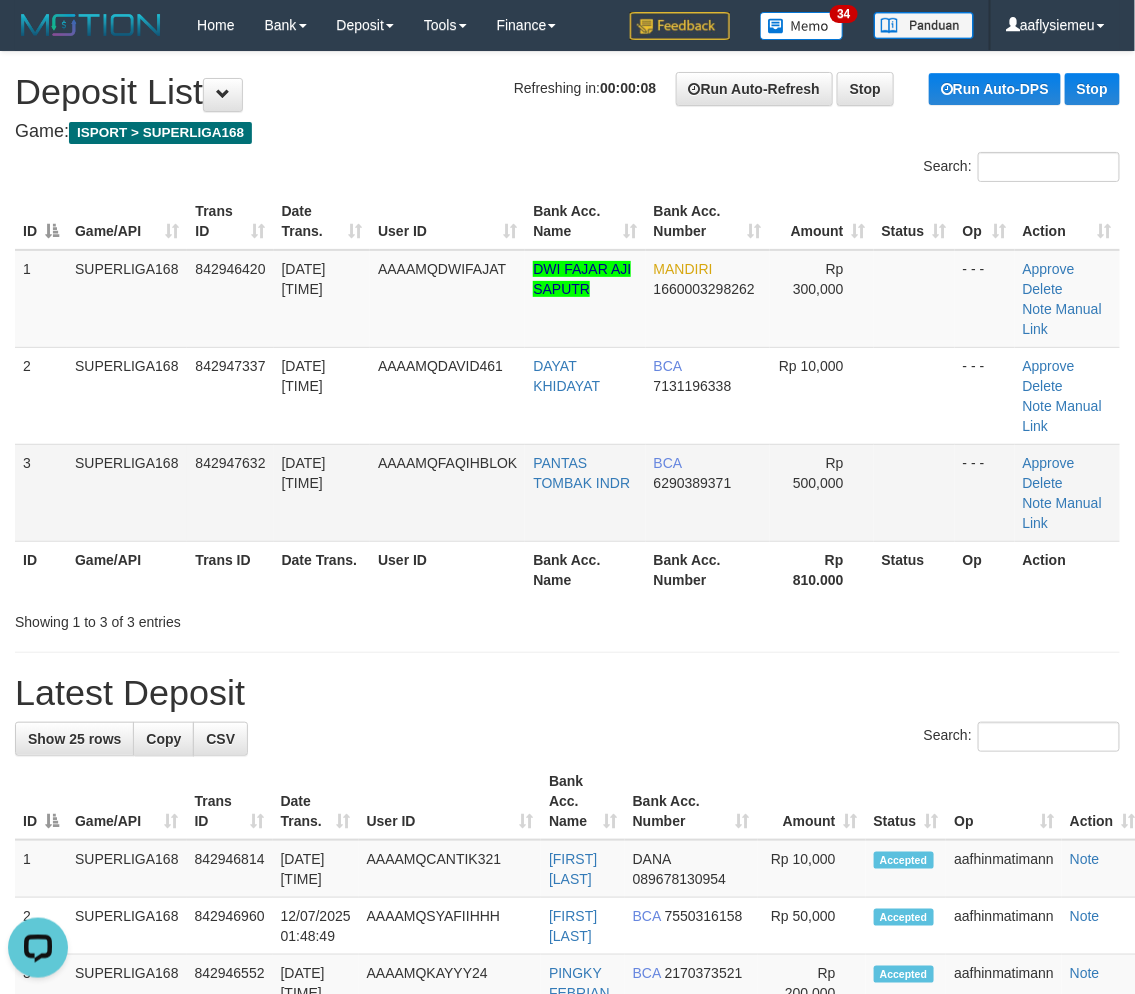 click on "12/07/2025 01:48:55" at bounding box center [322, 492] 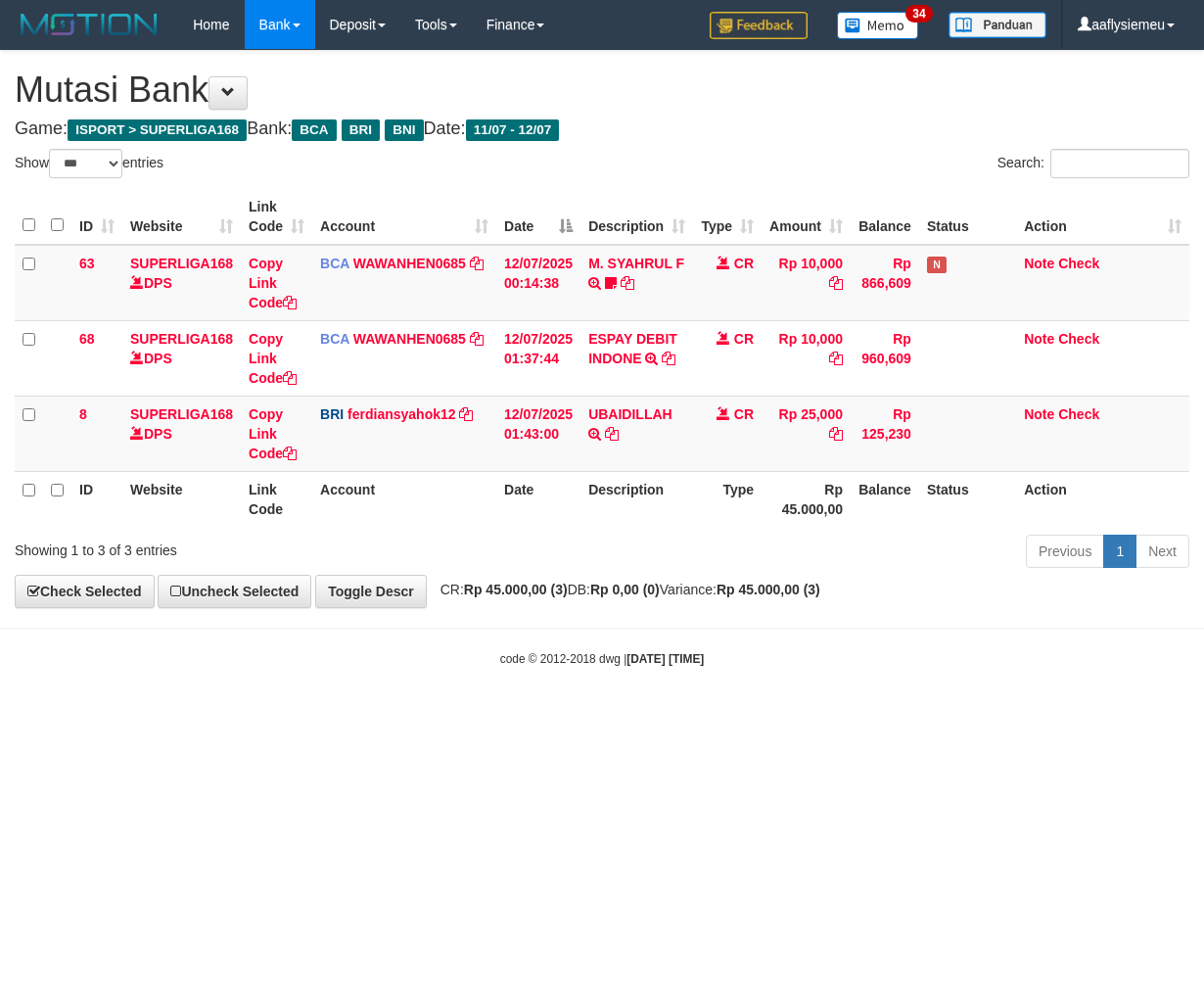 select on "***" 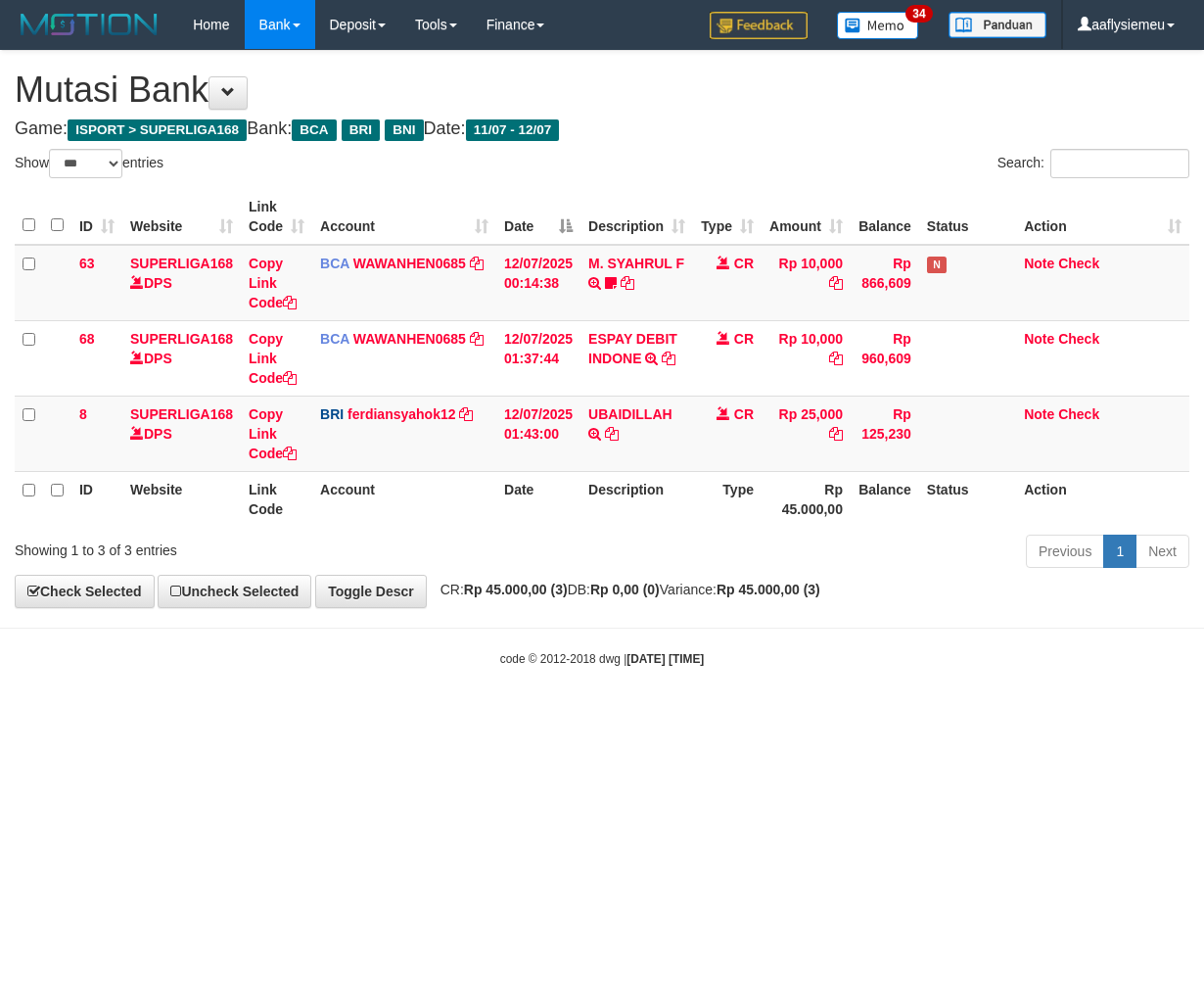 scroll, scrollTop: 0, scrollLeft: 0, axis: both 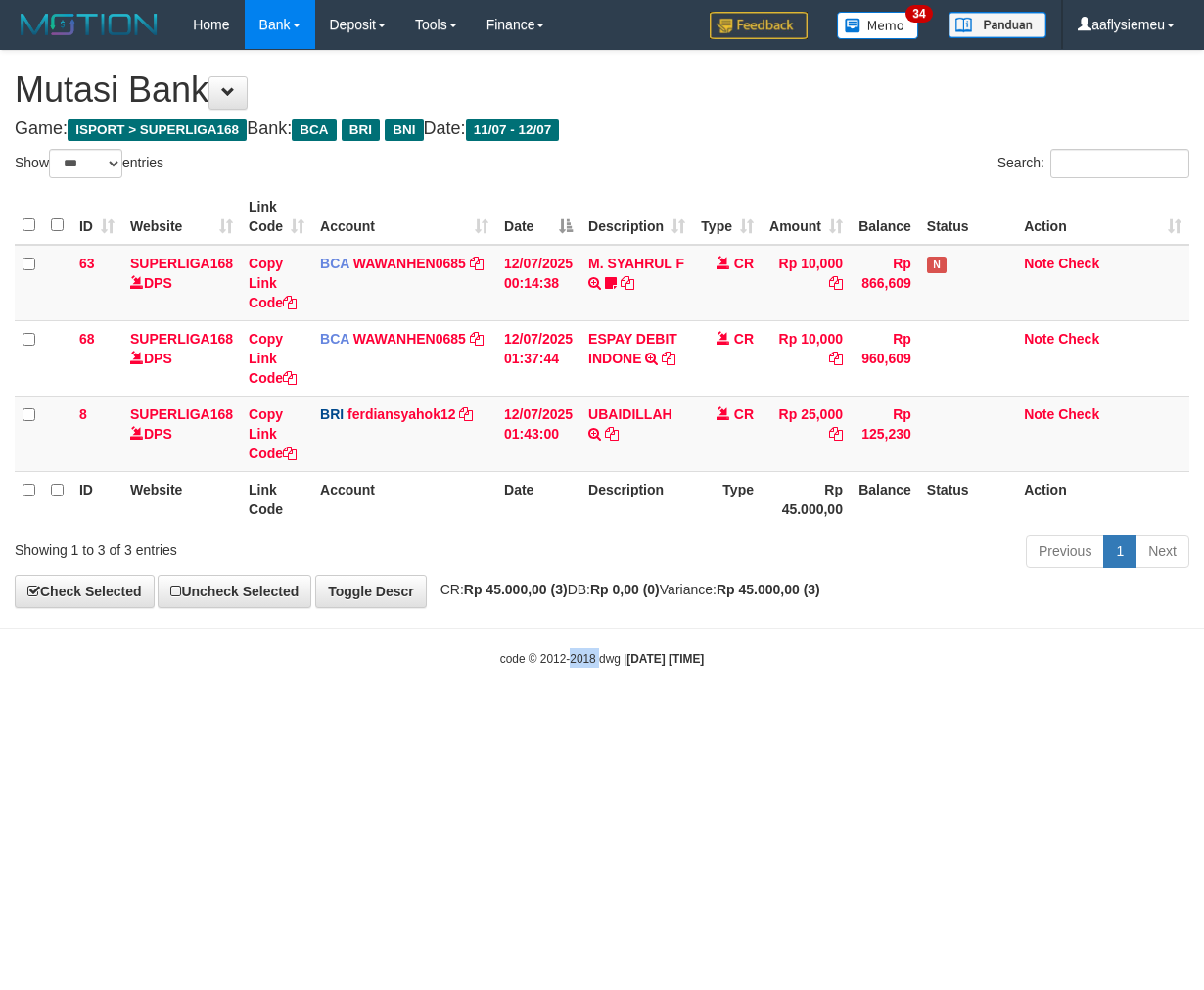 click on "Toggle navigation
Home
Bank
Account List
Load
By Website
Group
[ISPORT]													SUPERLIGA168
By Load Group (DPS)" at bounding box center (602, 358) 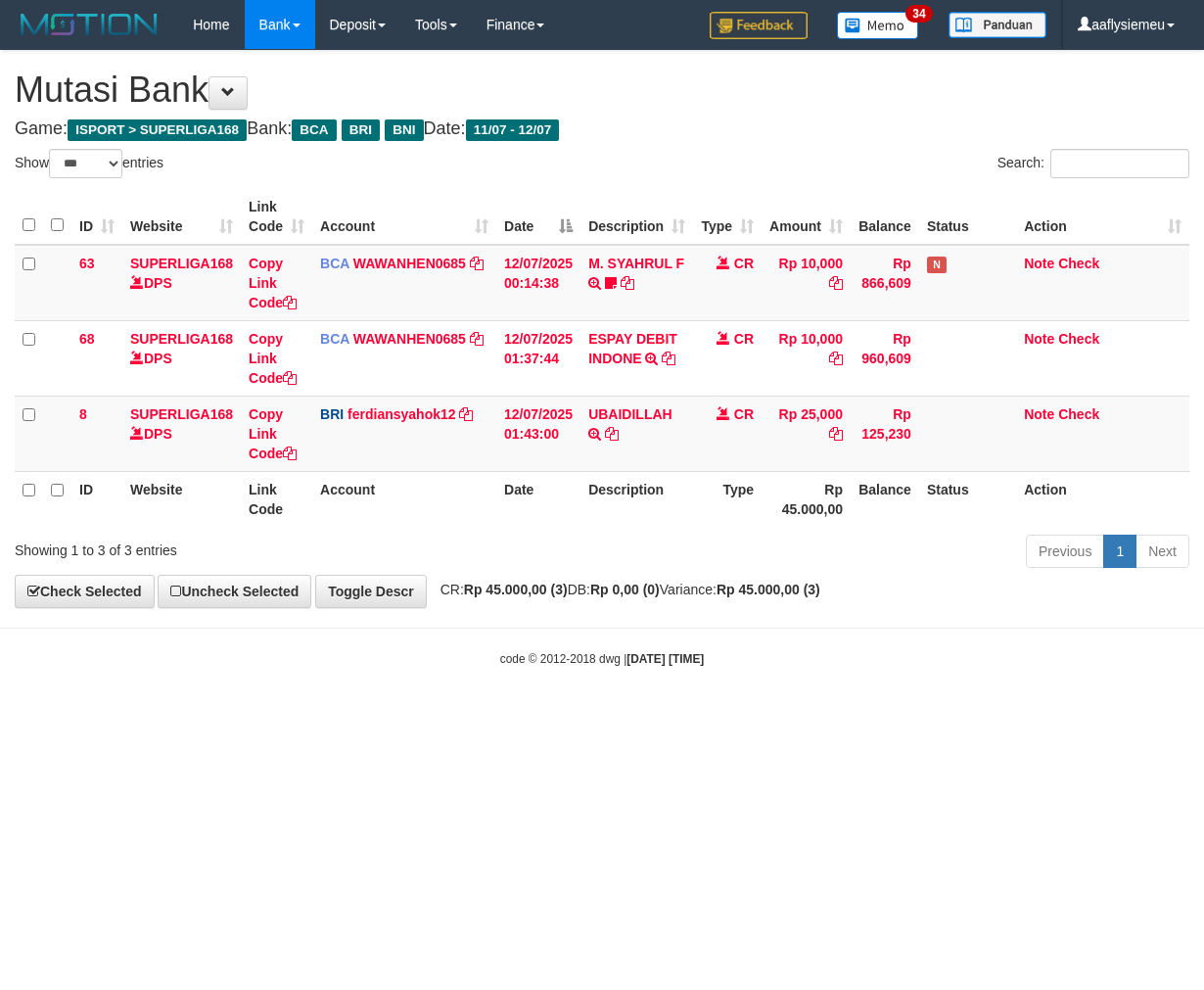 select on "***" 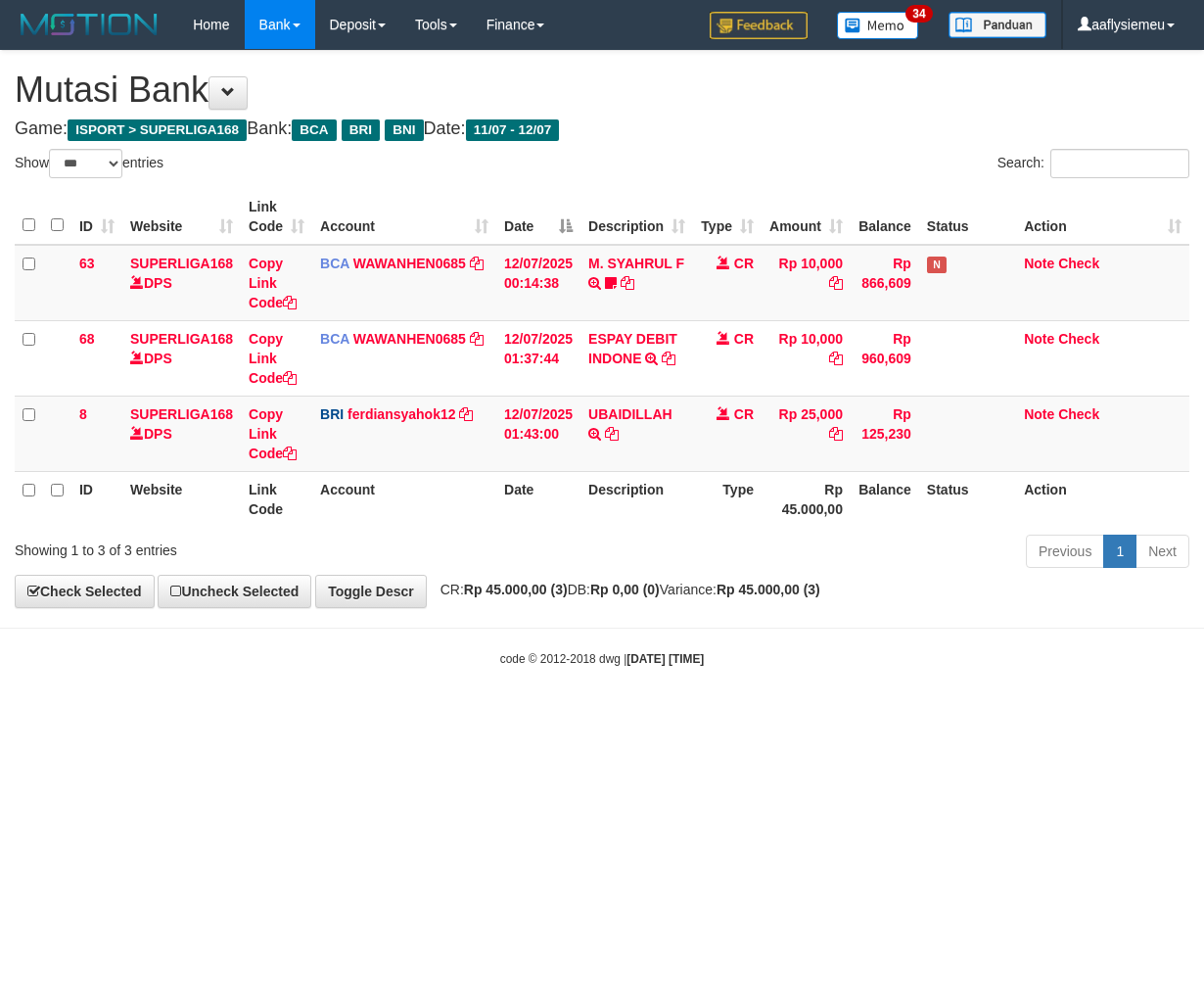 scroll, scrollTop: 0, scrollLeft: 0, axis: both 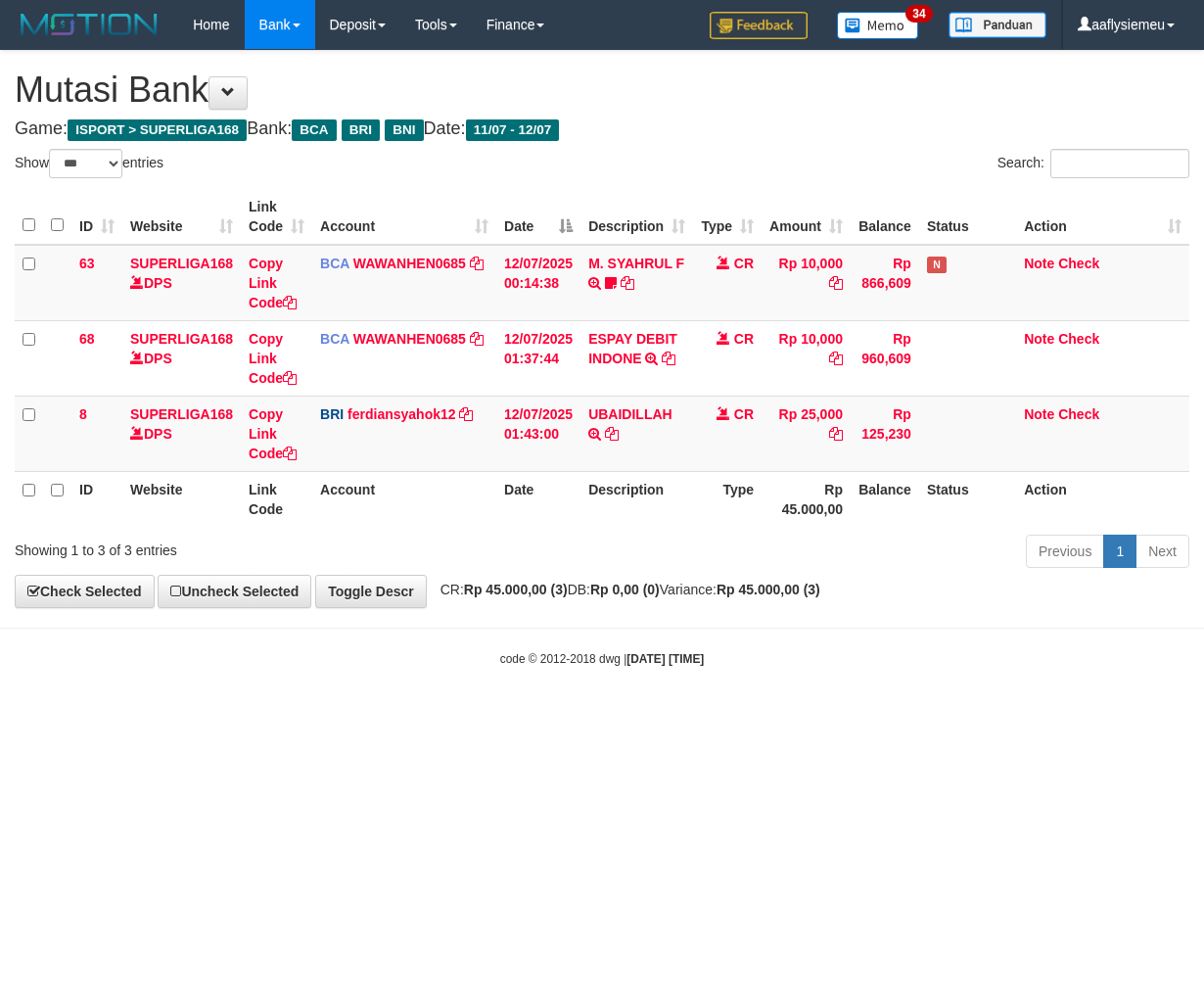 select on "***" 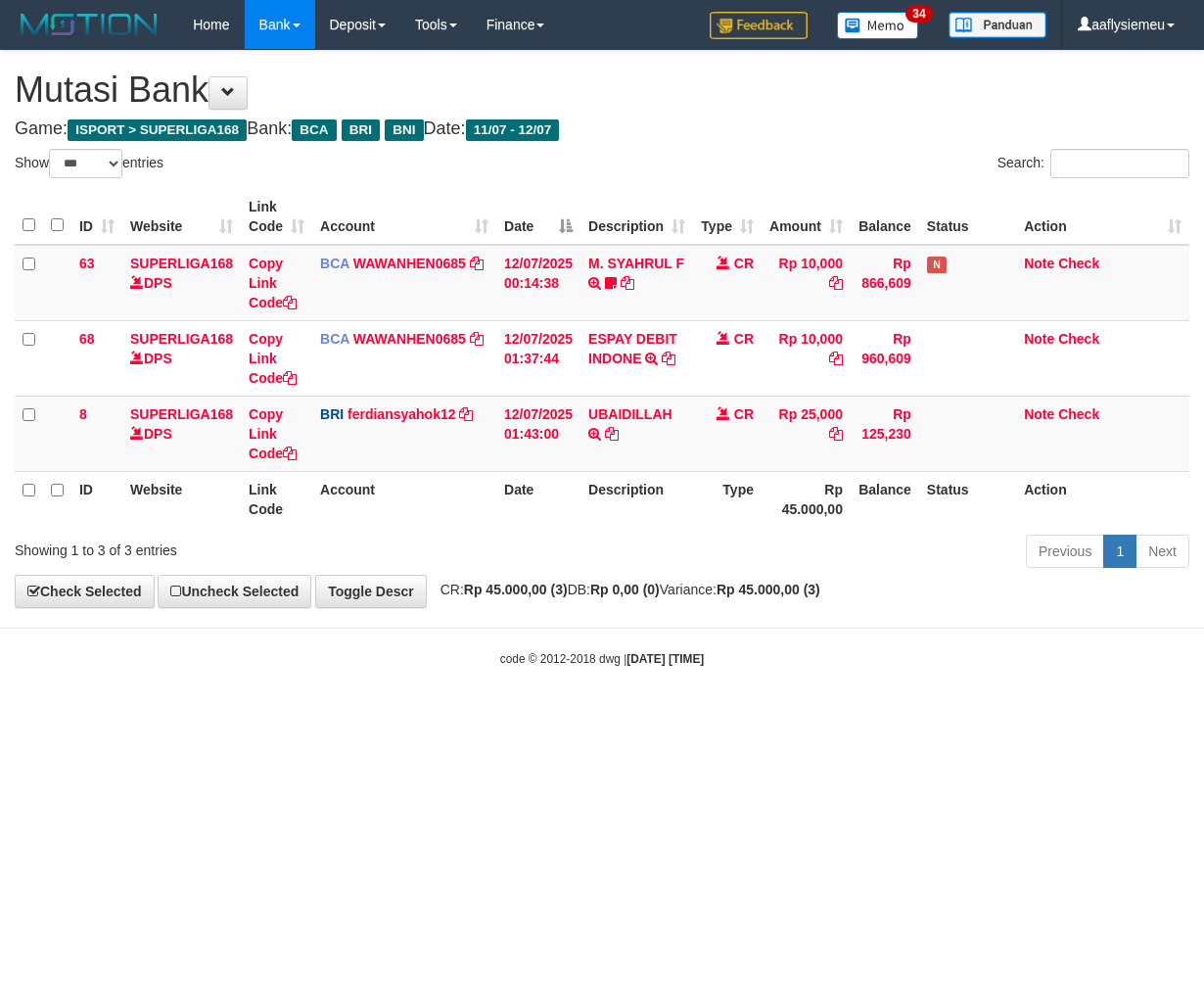 scroll, scrollTop: 0, scrollLeft: 0, axis: both 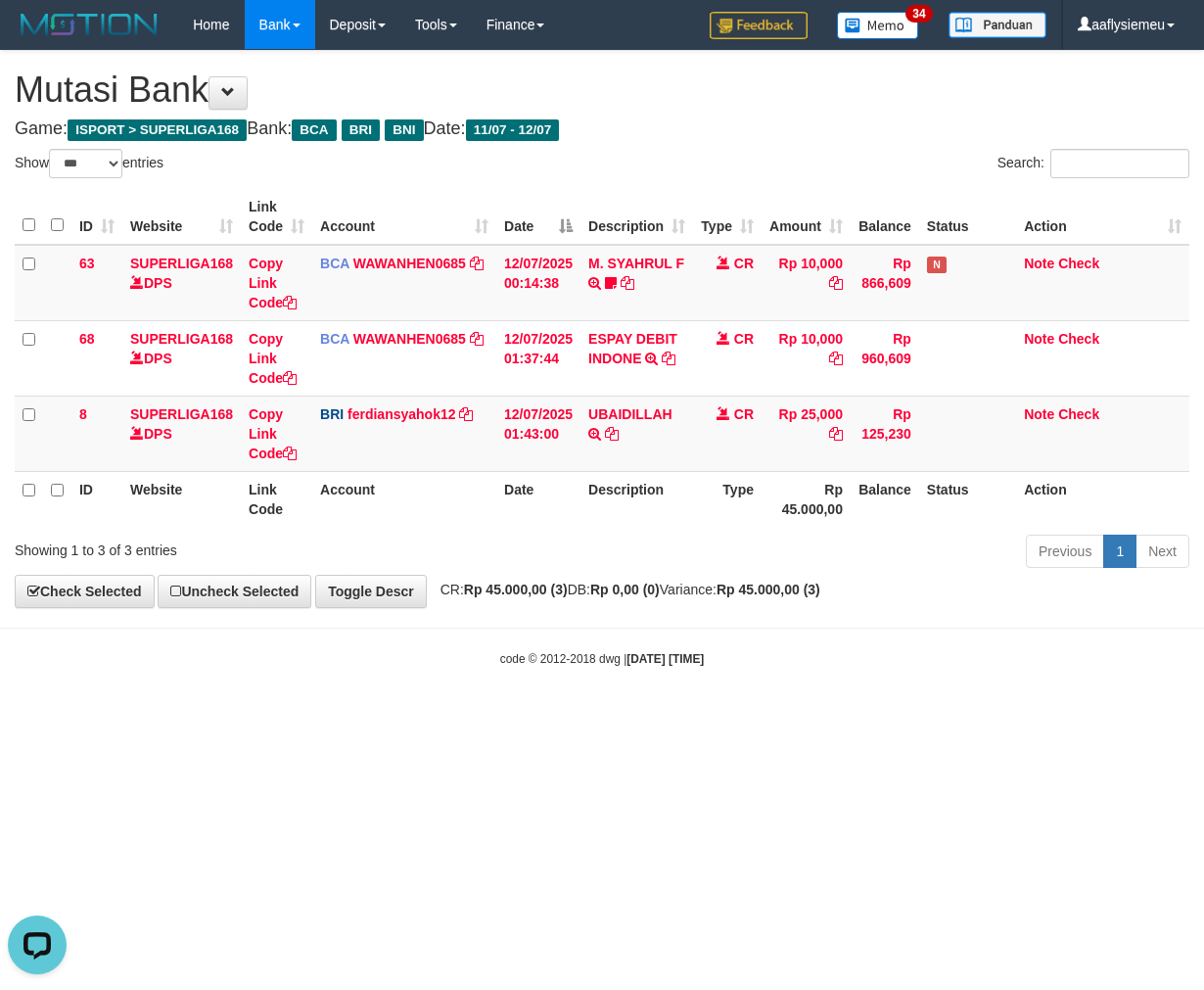 click on "Toggle navigation
Home
Bank
Account List
Load
By Website
Group
[ISPORT]													SUPERLIGA168
By Load Group (DPS)" at bounding box center [602, 358] 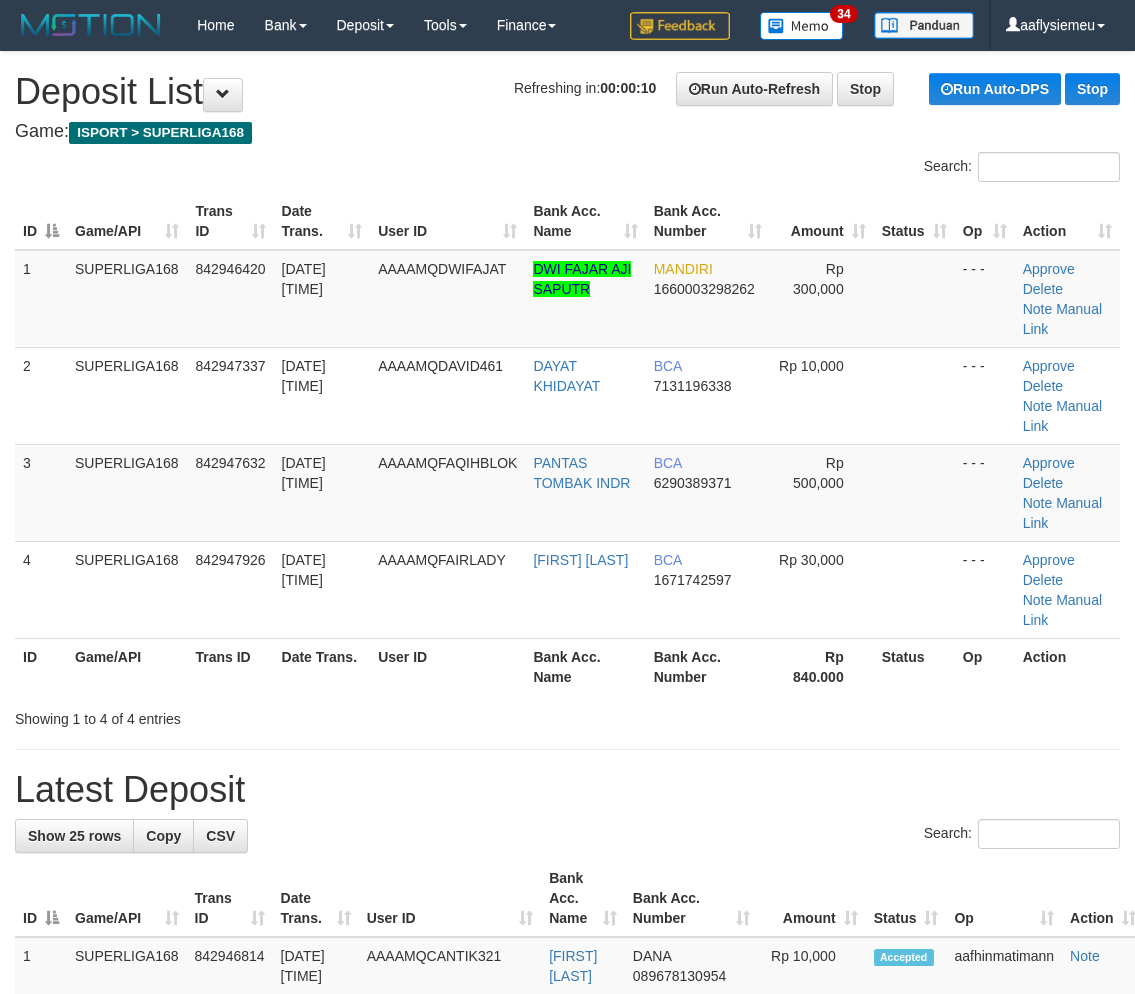 scroll, scrollTop: 0, scrollLeft: 0, axis: both 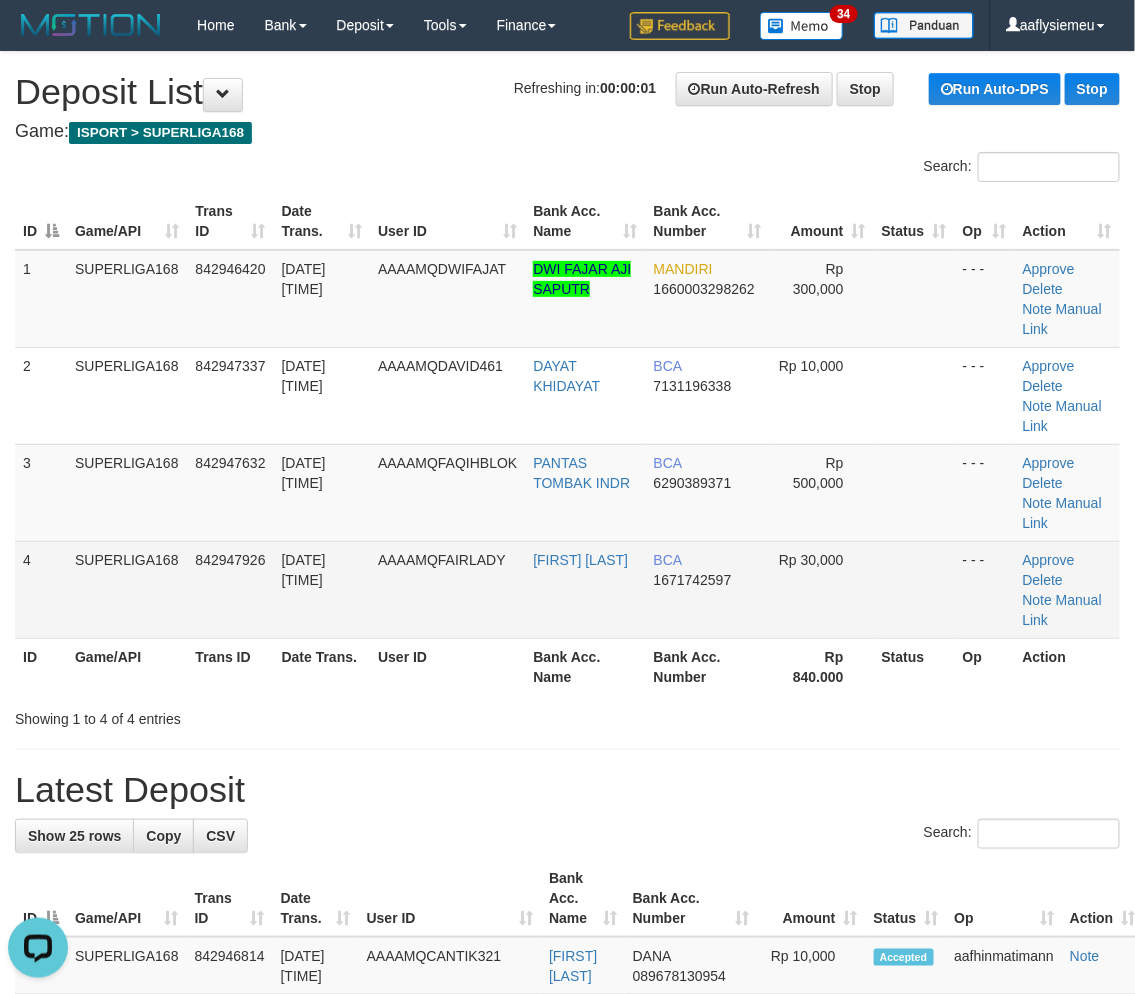 drag, startPoint x: 35, startPoint y: 597, endPoint x: 1, endPoint y: 616, distance: 38.948685 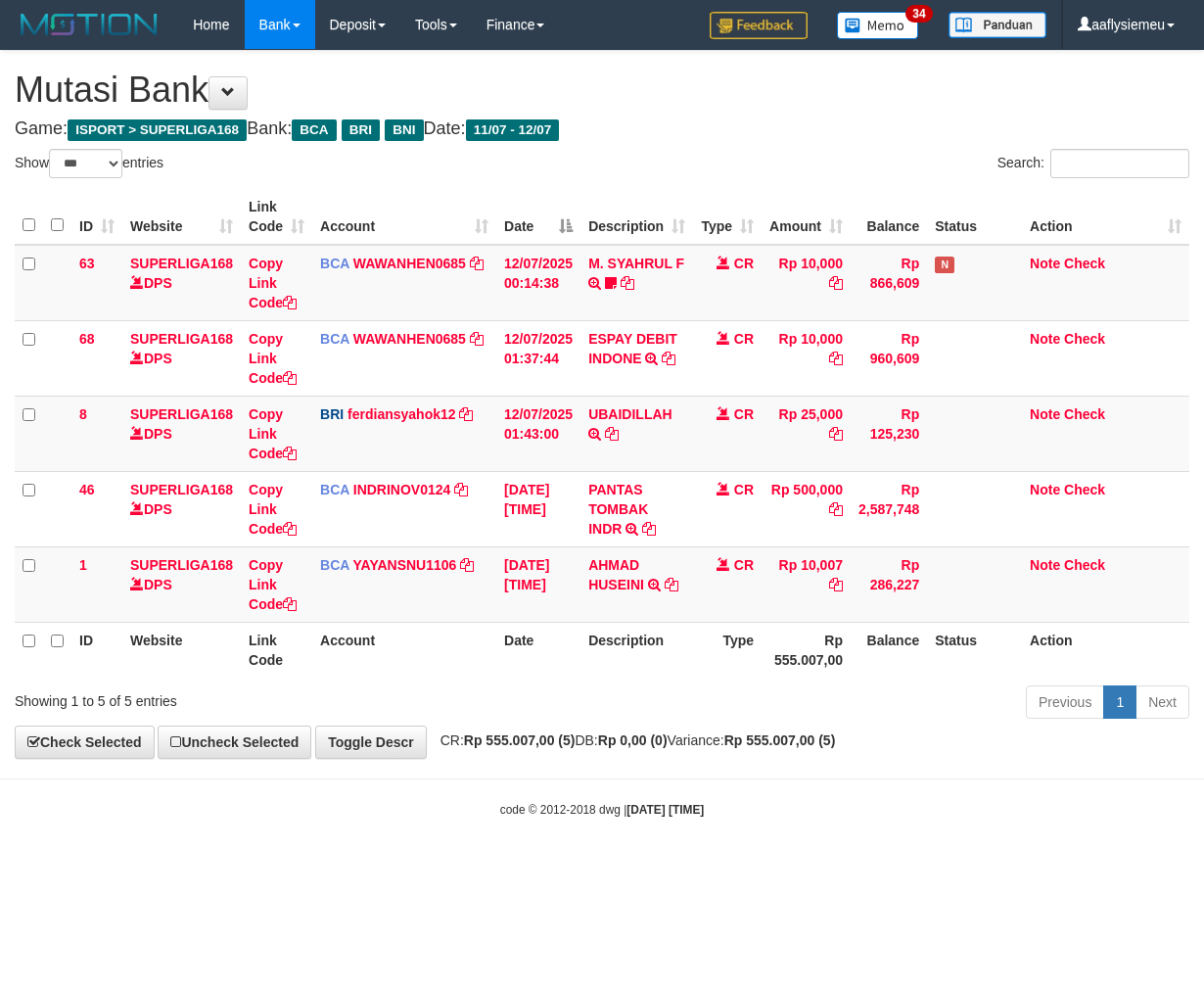 select on "***" 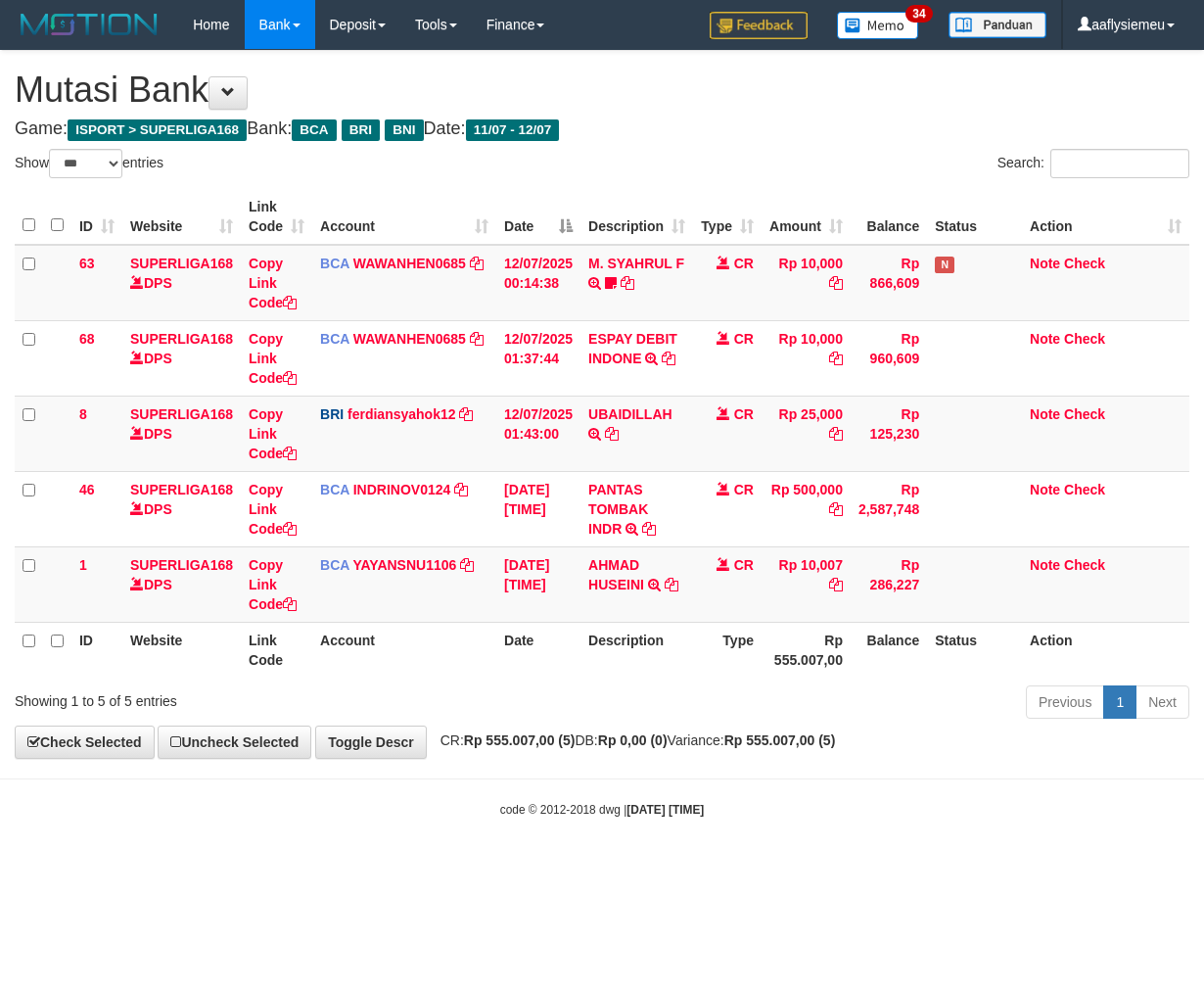 scroll, scrollTop: 0, scrollLeft: 0, axis: both 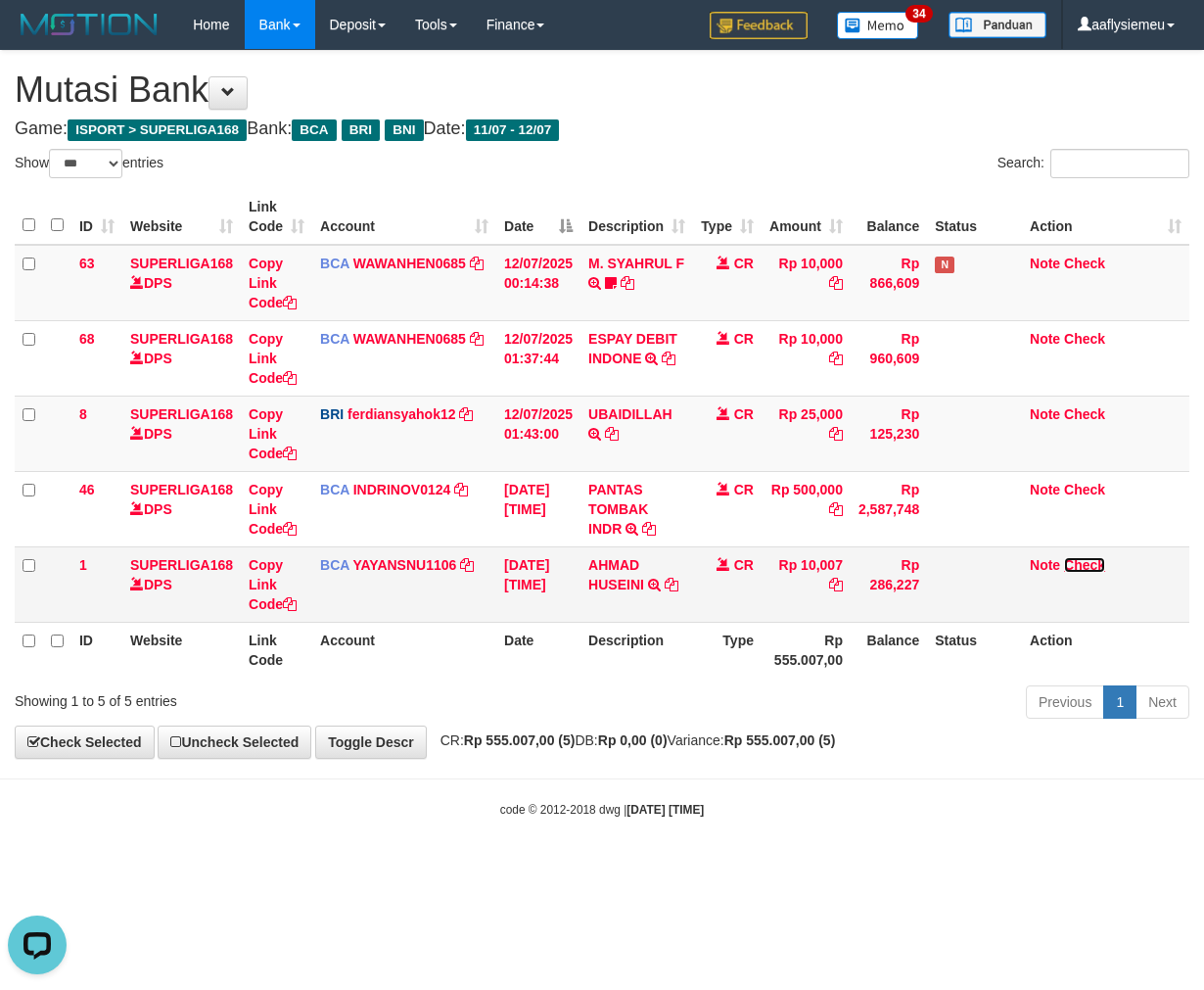 click on "Check" at bounding box center (1085, 565) 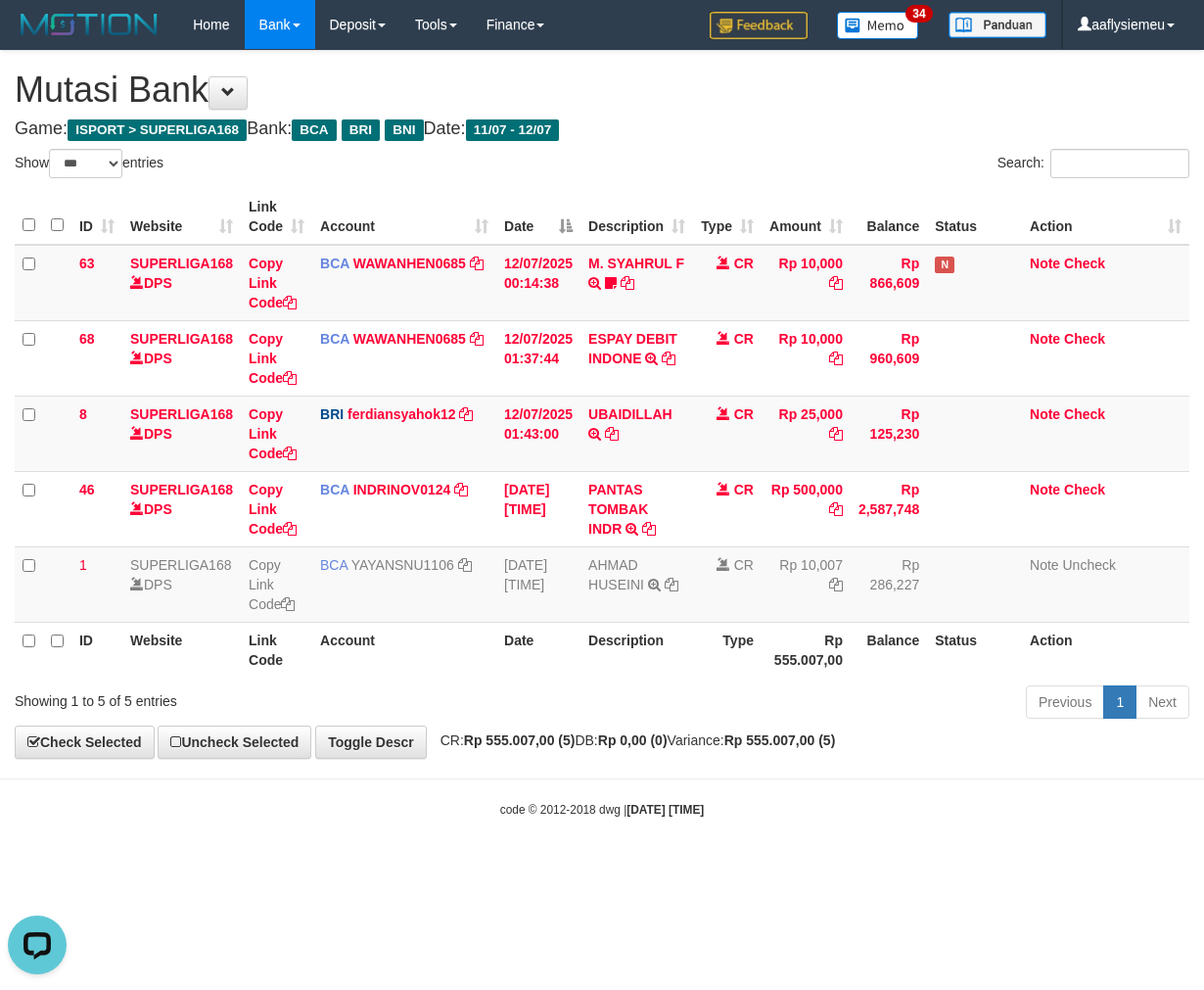 click on "**********" at bounding box center (602, 404) 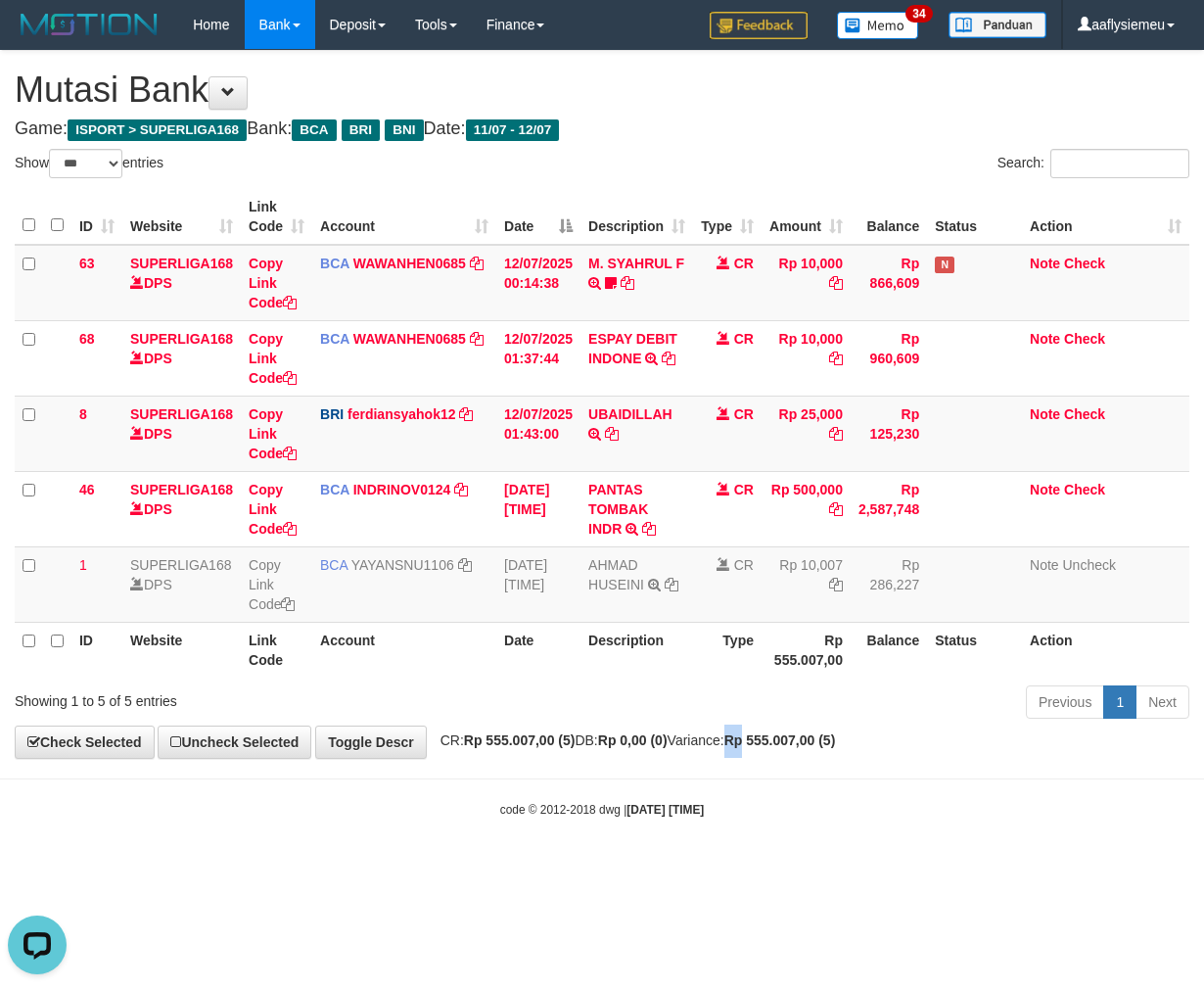 click on "**********" at bounding box center [602, 404] 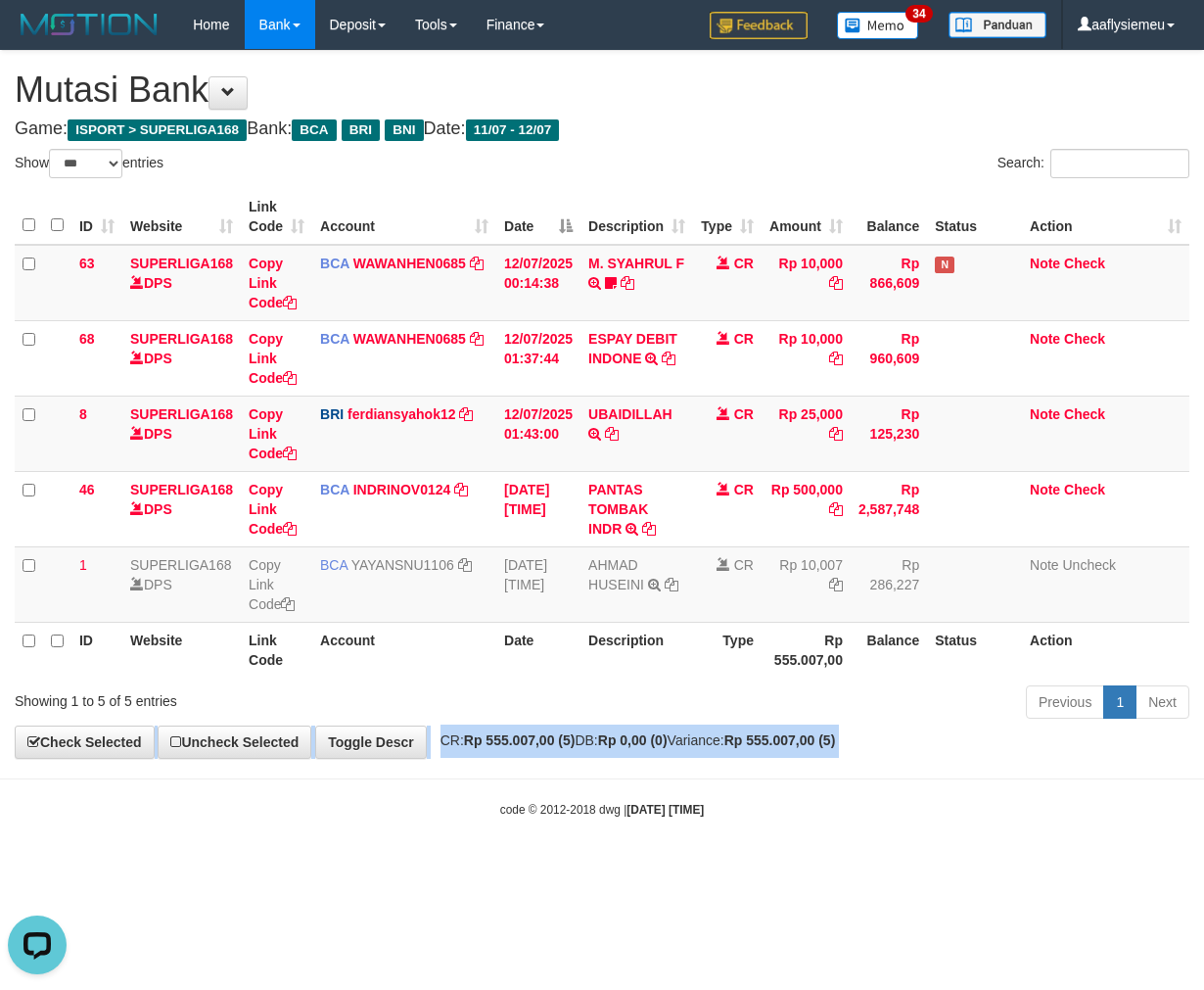click on "**********" at bounding box center [602, 404] 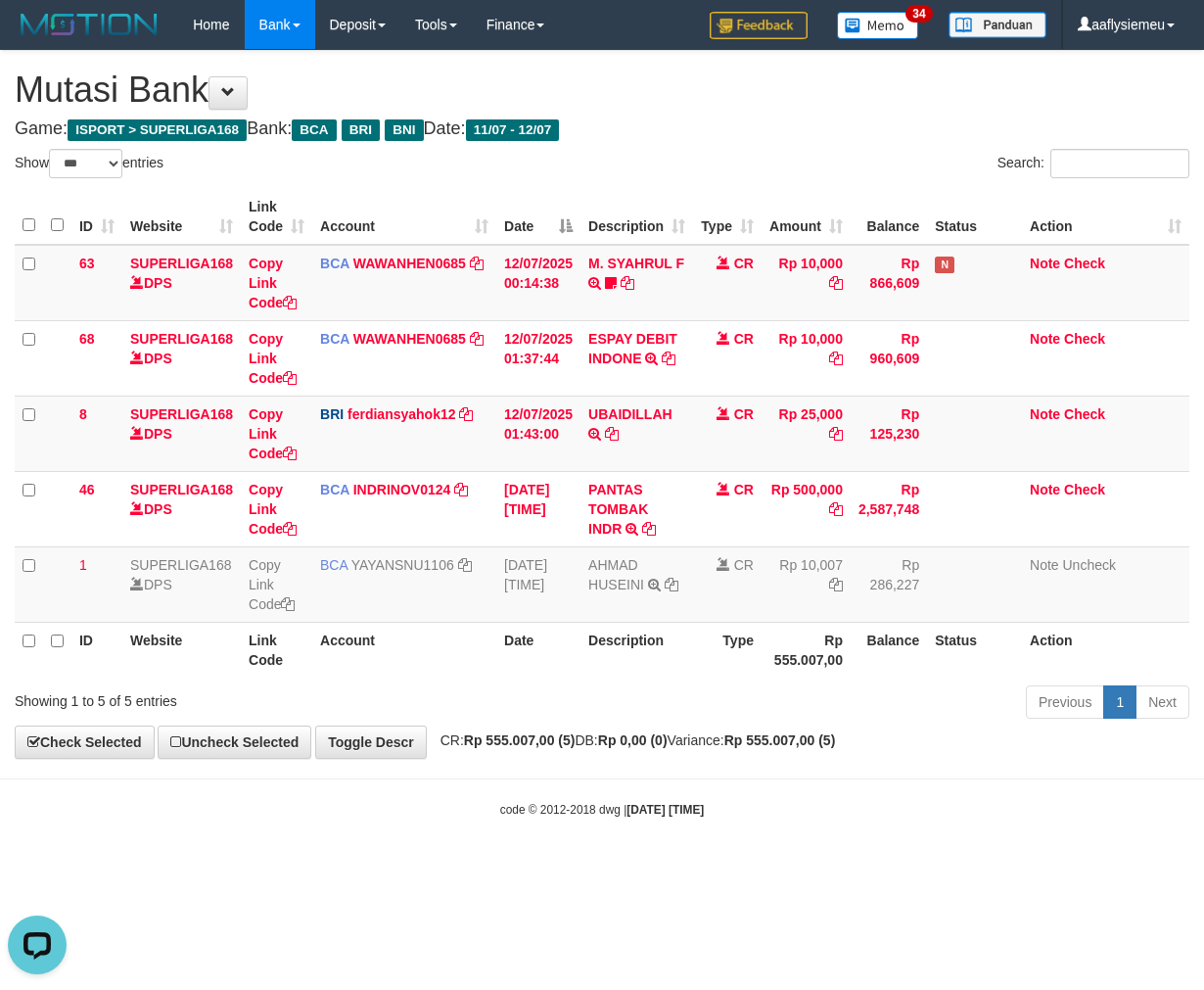 click on "2025/07/12 01:49:51" at bounding box center [665, 810] 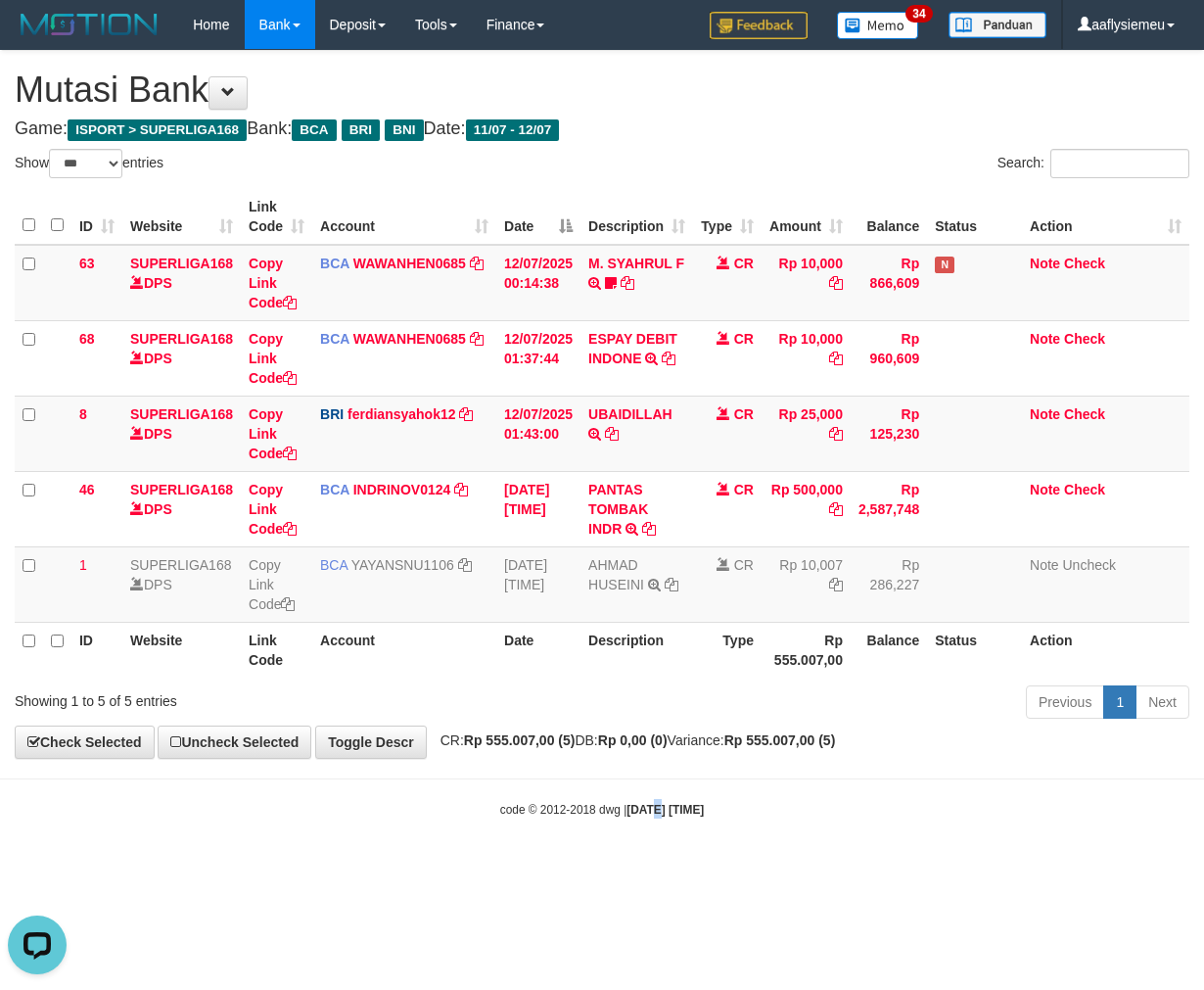 drag, startPoint x: 638, startPoint y: 809, endPoint x: 806, endPoint y: 769, distance: 172.69627 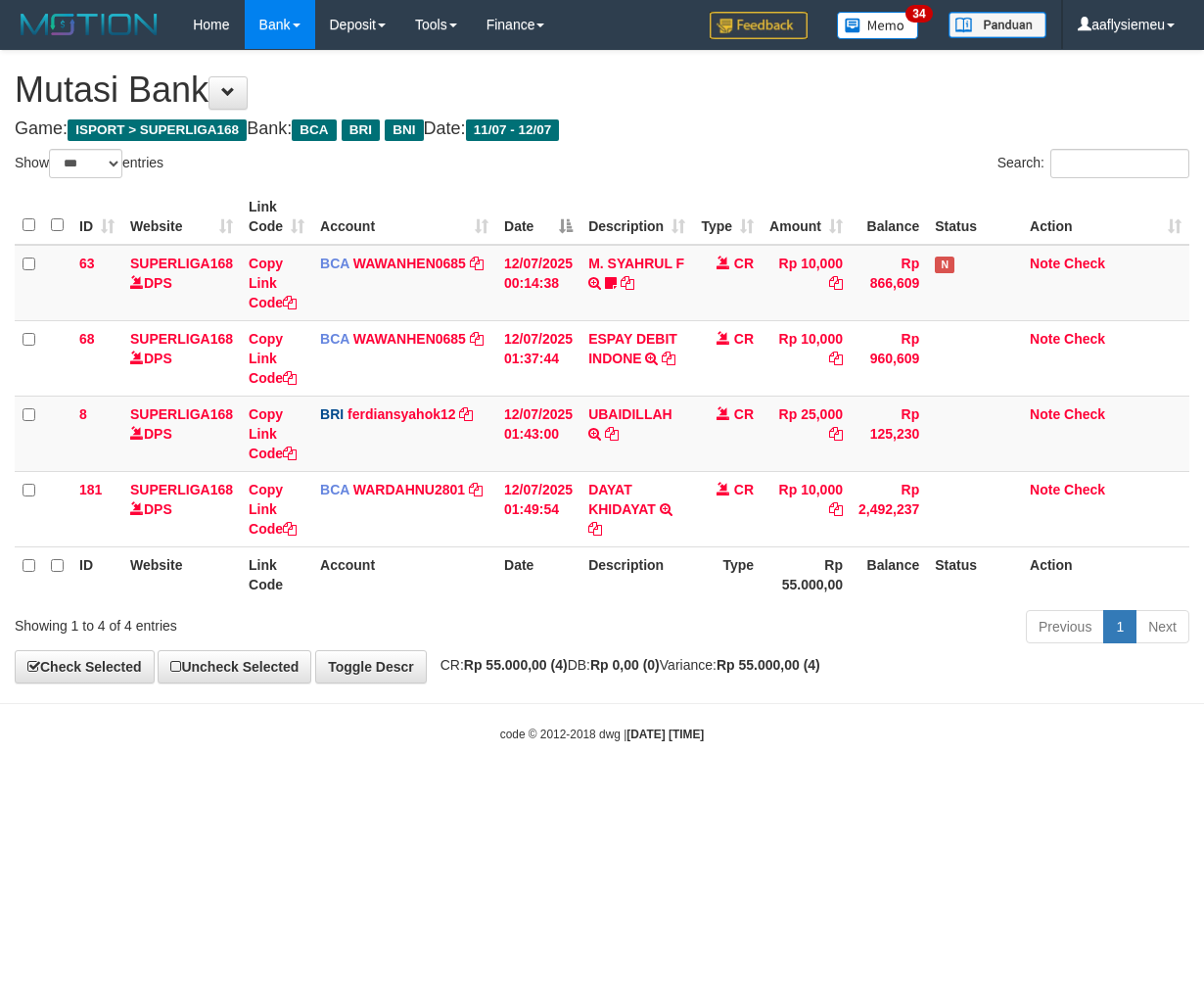 select on "***" 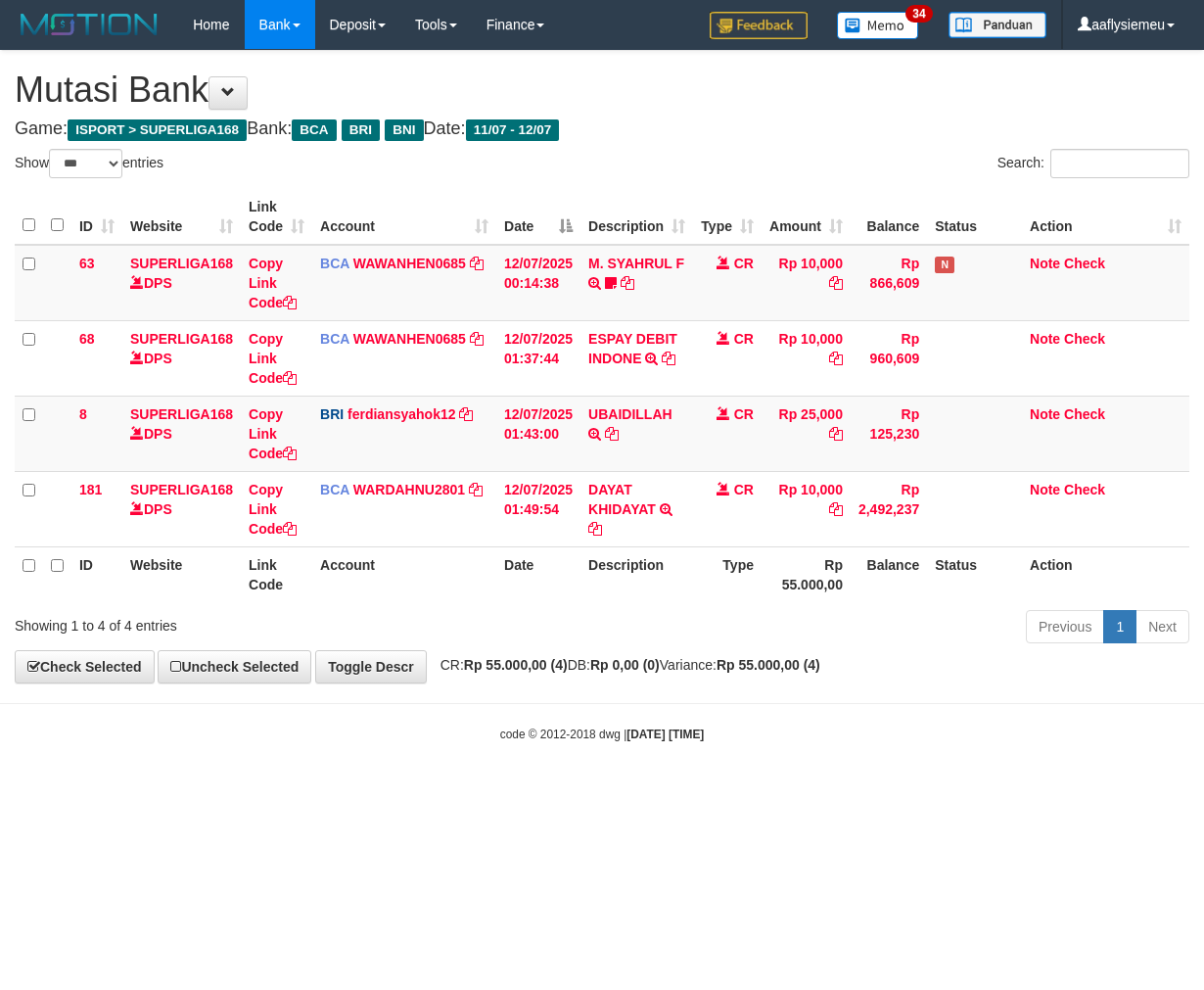 scroll, scrollTop: 0, scrollLeft: 0, axis: both 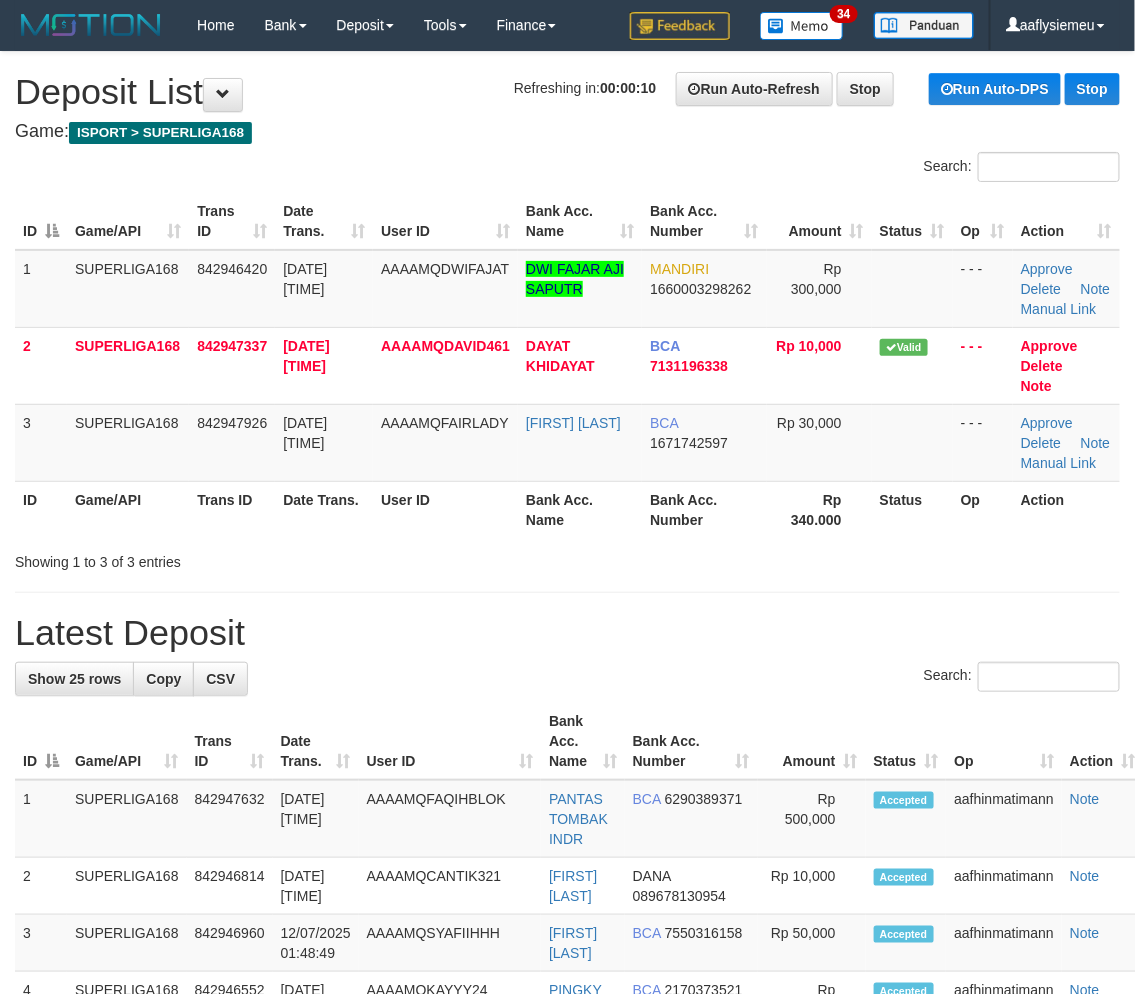 click on "ID Game/API Trans ID Date Trans. User ID Bank Acc. Name Bank Acc. Number Amount Status Op Action
1
SUPERLIGA168
842946420
12/07/2025 01:45:38
AAAAMQDWIFAJAT
DWI FAJAR AJI SAPUTR
MANDIRI
1660003298262
Rp 300,000
- - -
Approve
Delete
Note
Manual Link
2
SUPERLIGA168
842947337
12/07/2025 01:48:01
AAAAMQDAVID461
DAYAT KHIDAYAT
BCA
7131196338
Rp 10,000
Note" at bounding box center [567, 365] 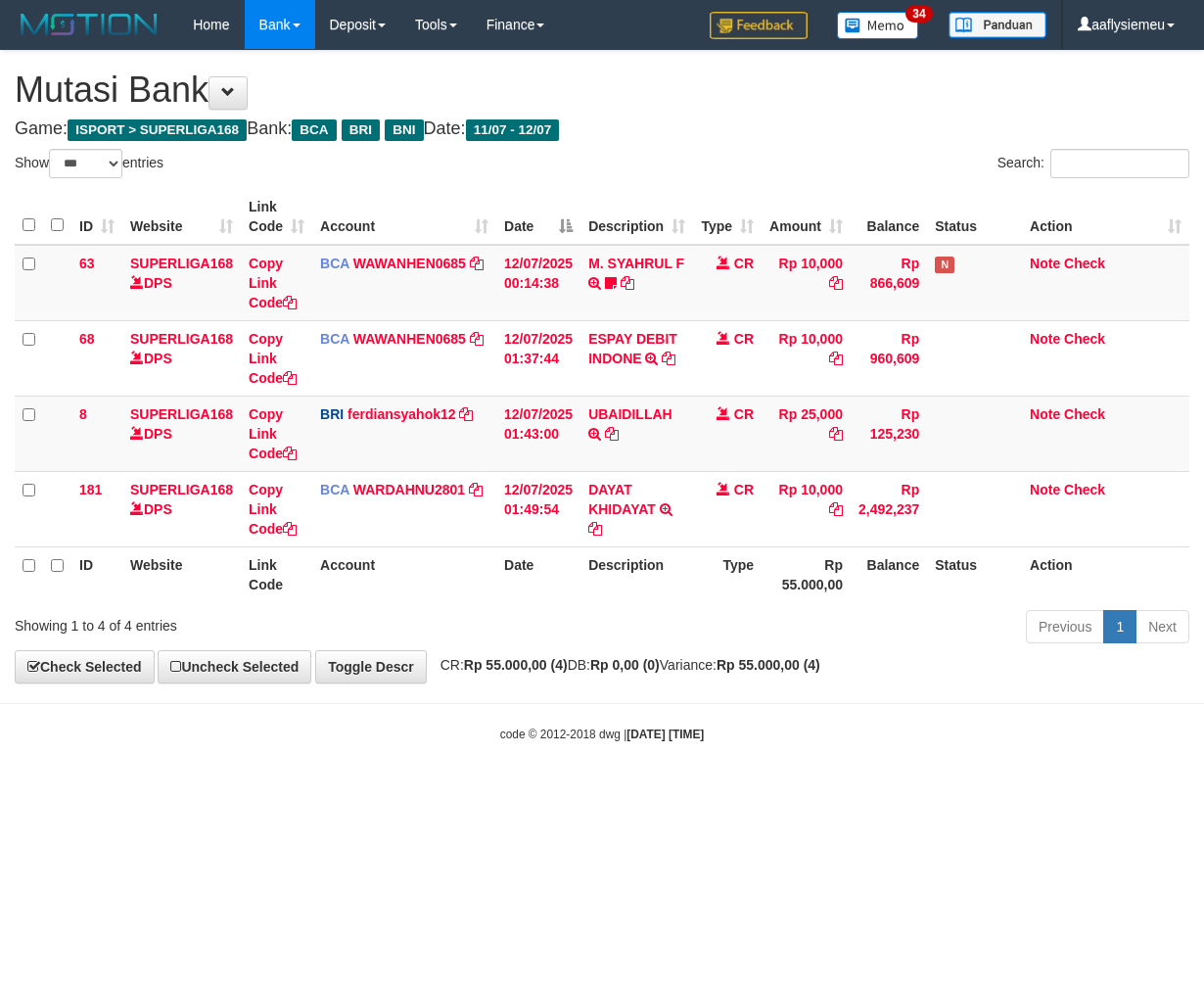 select on "***" 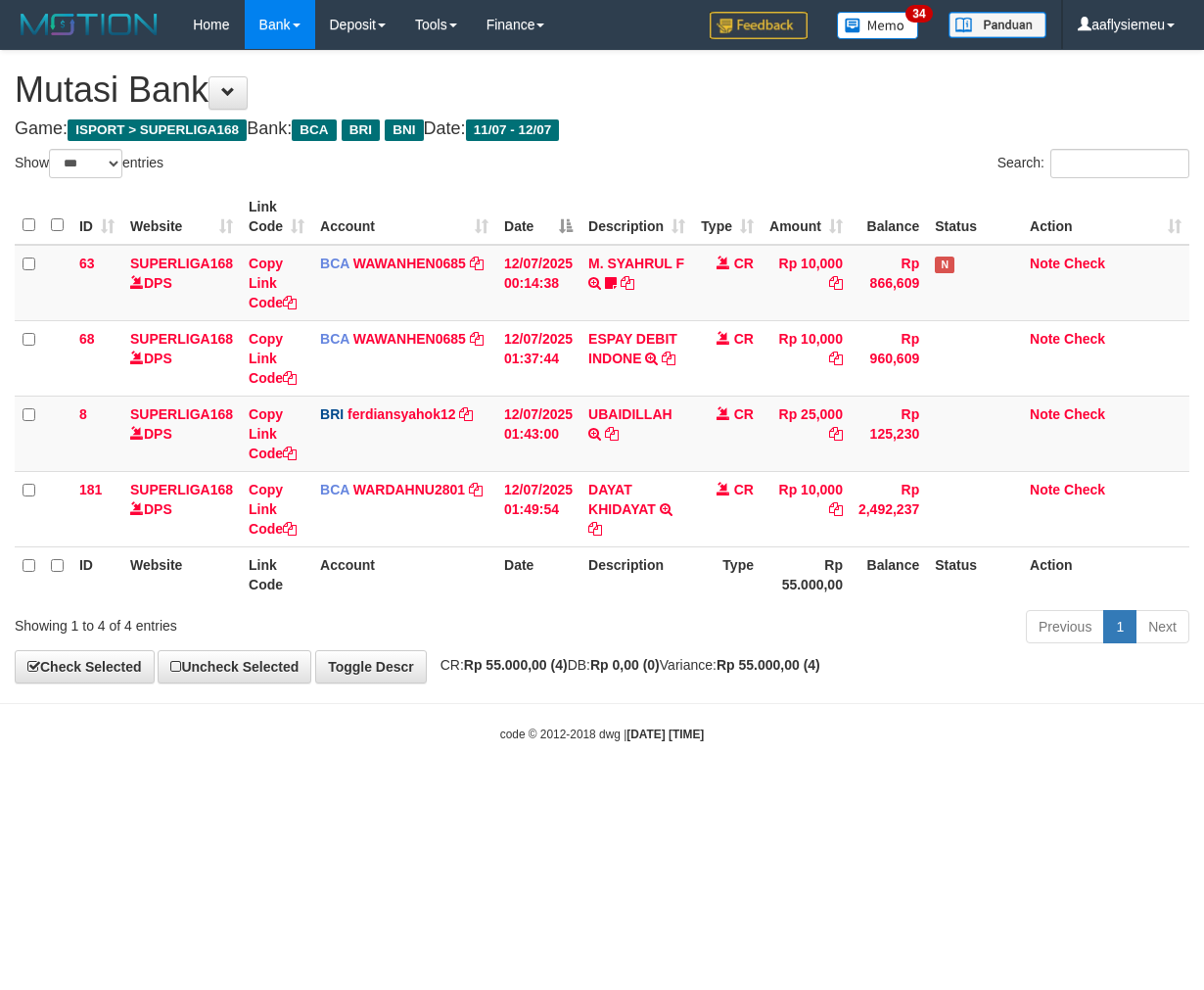 scroll, scrollTop: 0, scrollLeft: 0, axis: both 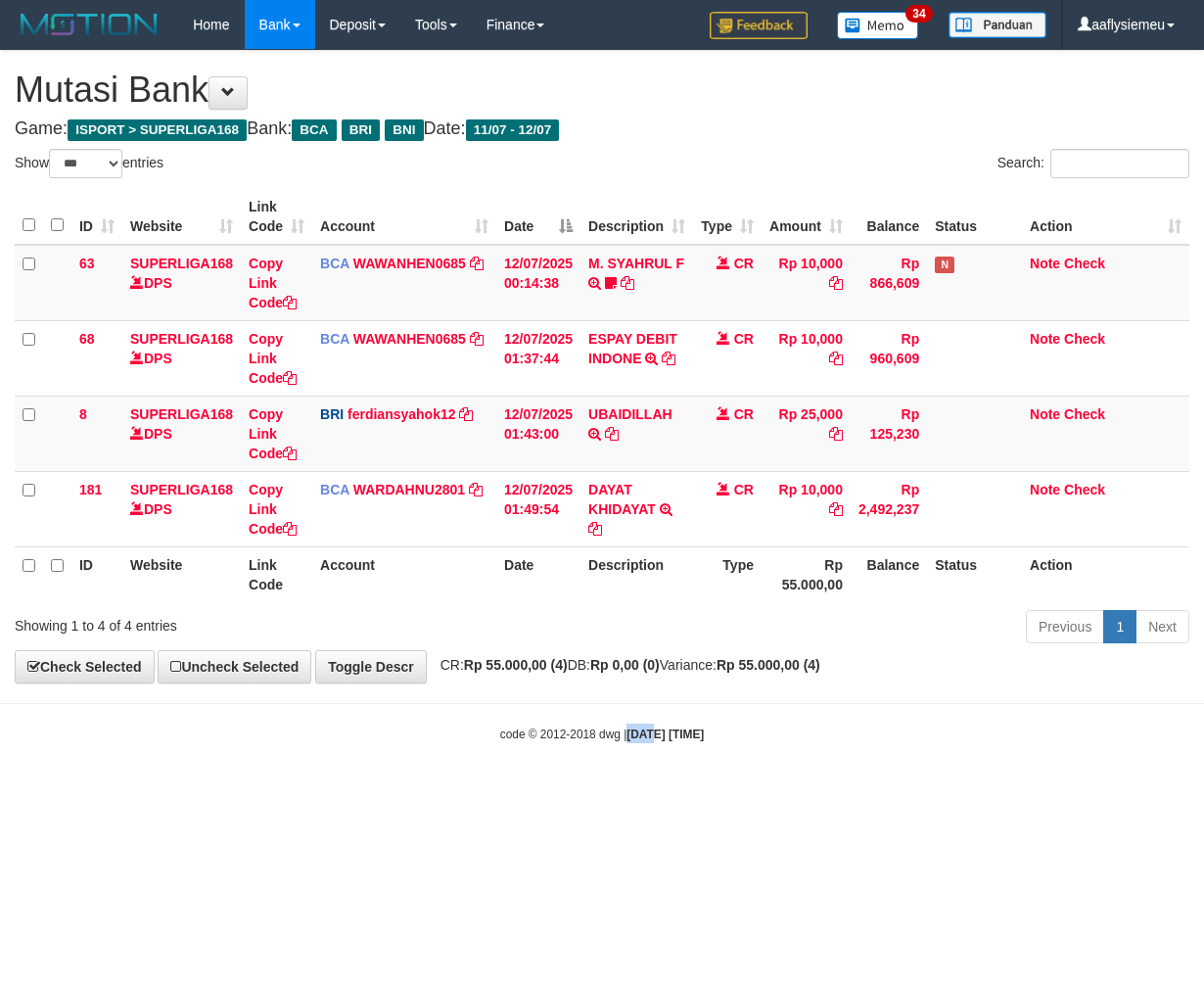 drag, startPoint x: 0, startPoint y: 0, endPoint x: 625, endPoint y: 774, distance: 994.83717 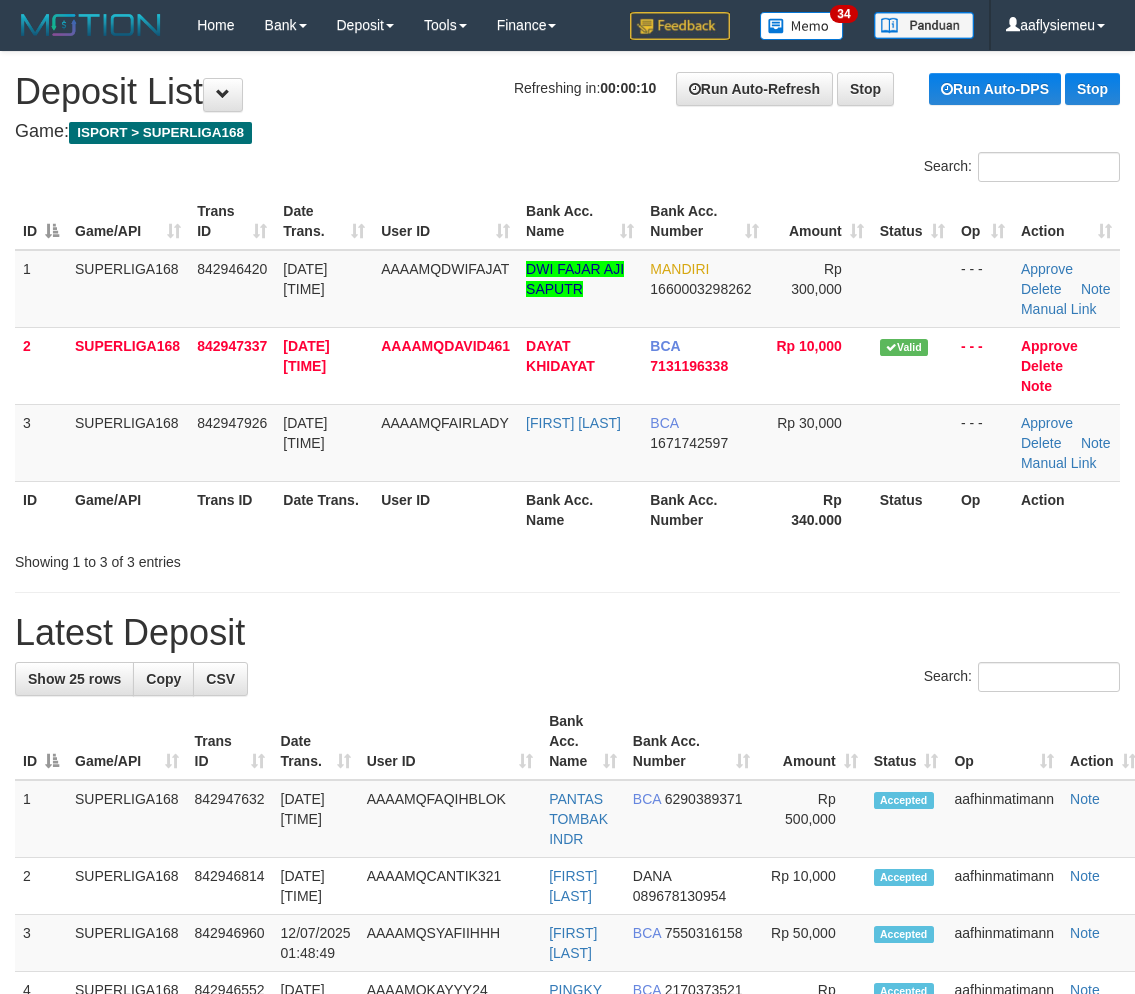 scroll, scrollTop: 0, scrollLeft: 0, axis: both 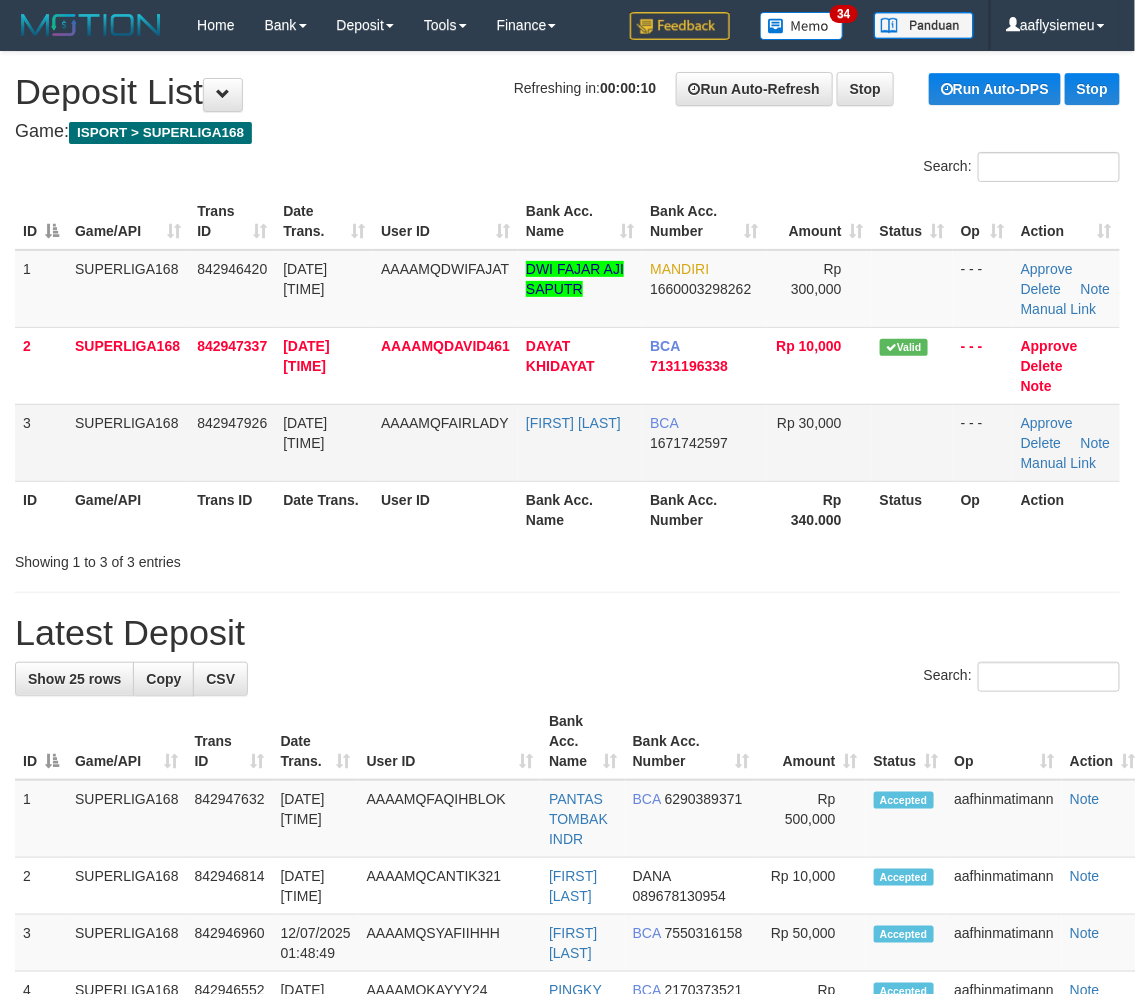 click on "SUPERLIGA168" at bounding box center [128, 442] 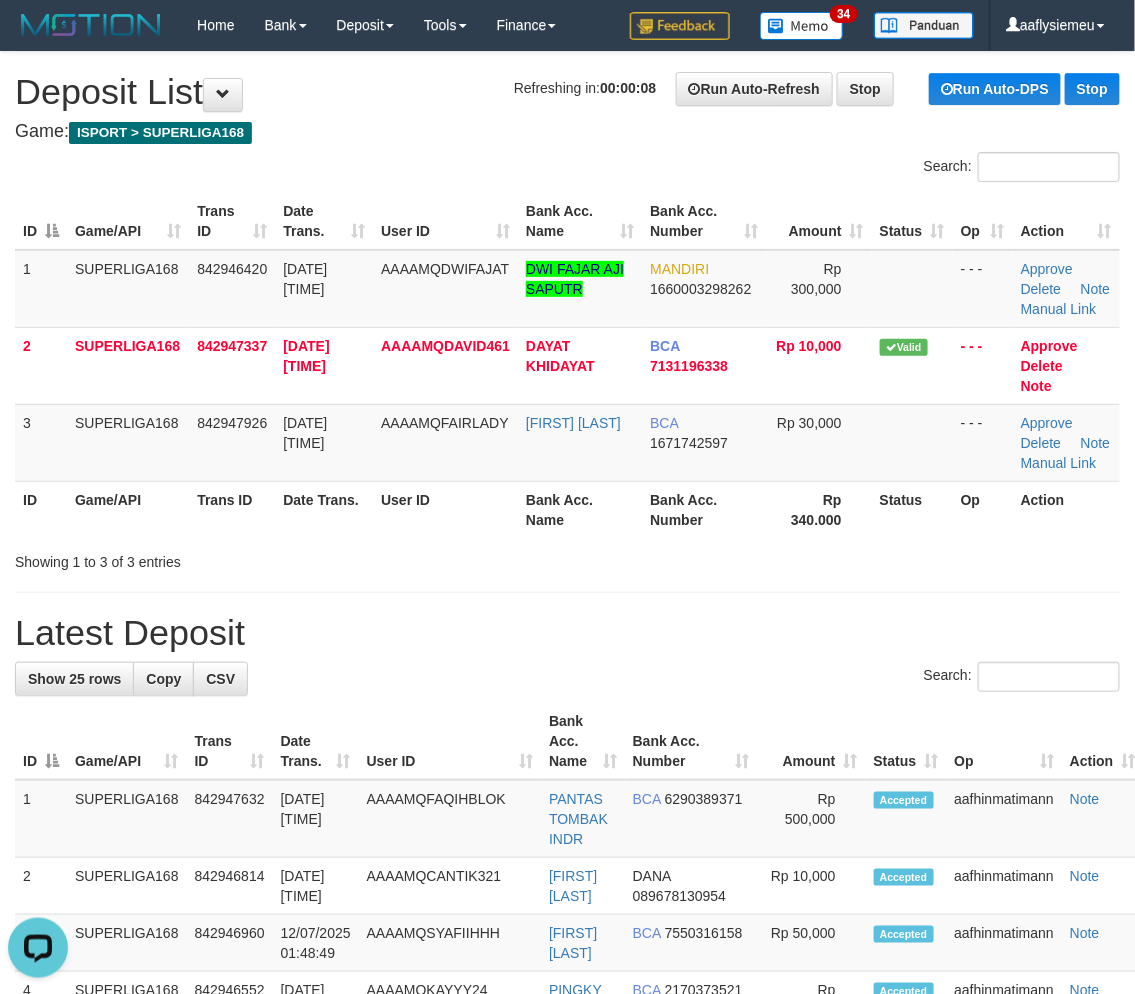 scroll, scrollTop: 0, scrollLeft: 0, axis: both 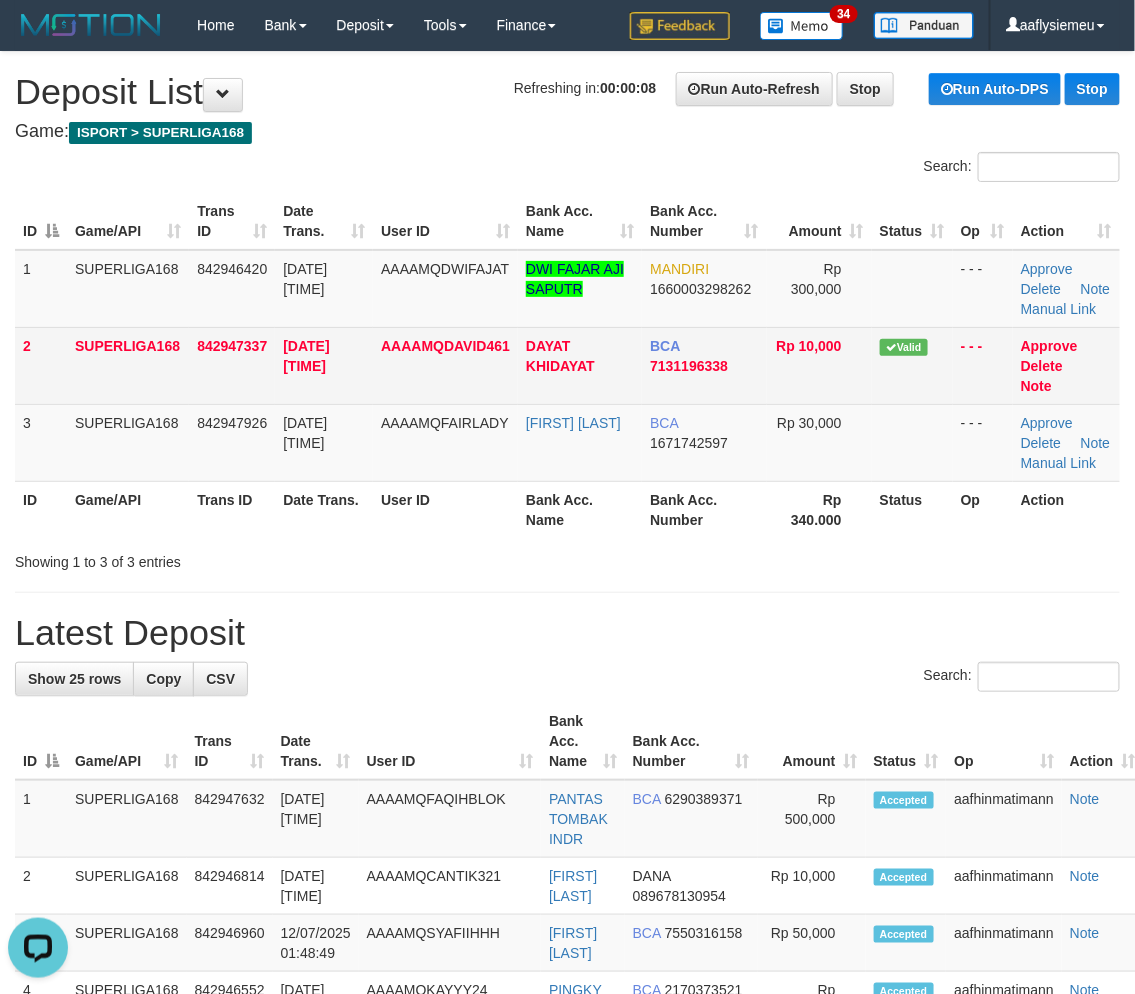 click on "AAAAMQDAVID461" at bounding box center (445, 365) 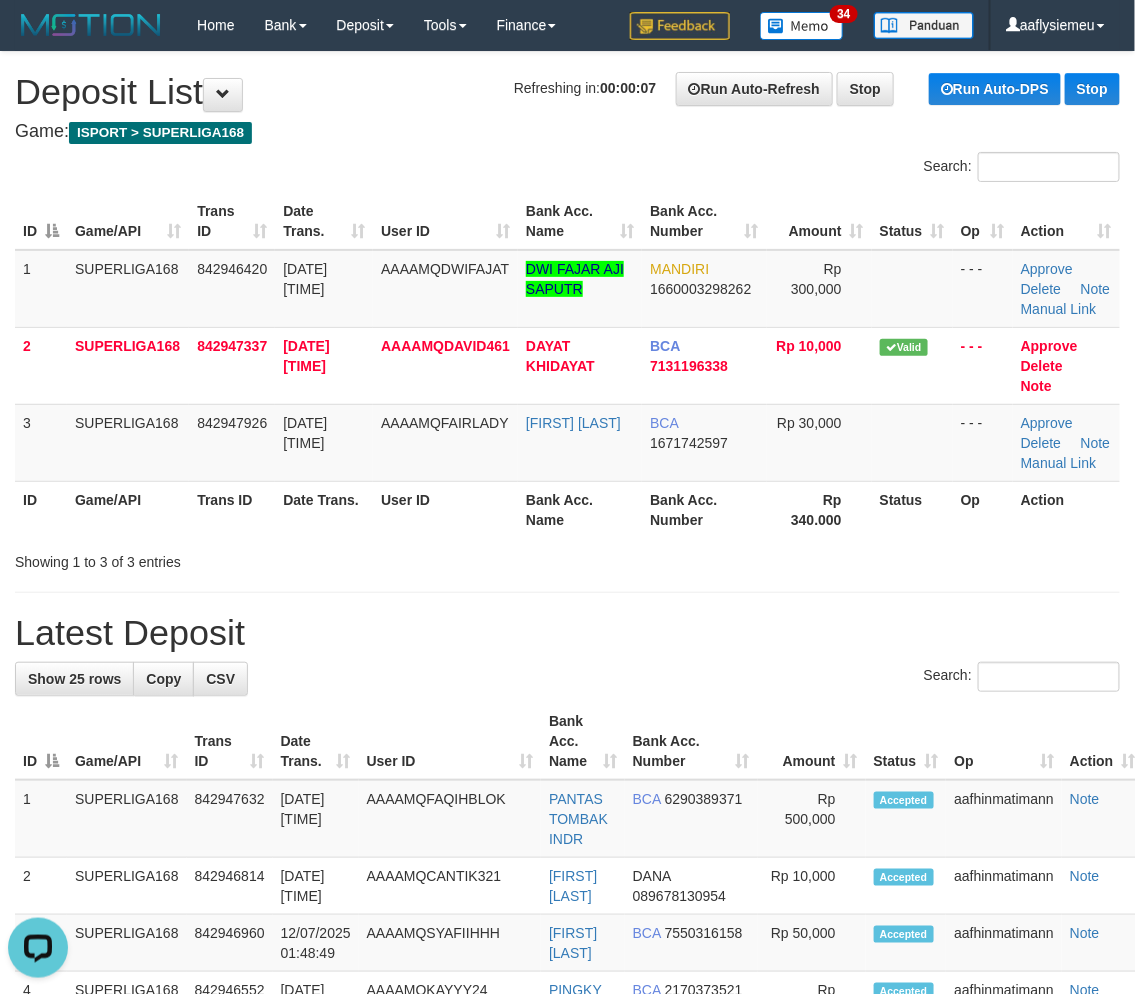 drag, startPoint x: 55, startPoint y: 530, endPoint x: 7, endPoint y: 547, distance: 50.92151 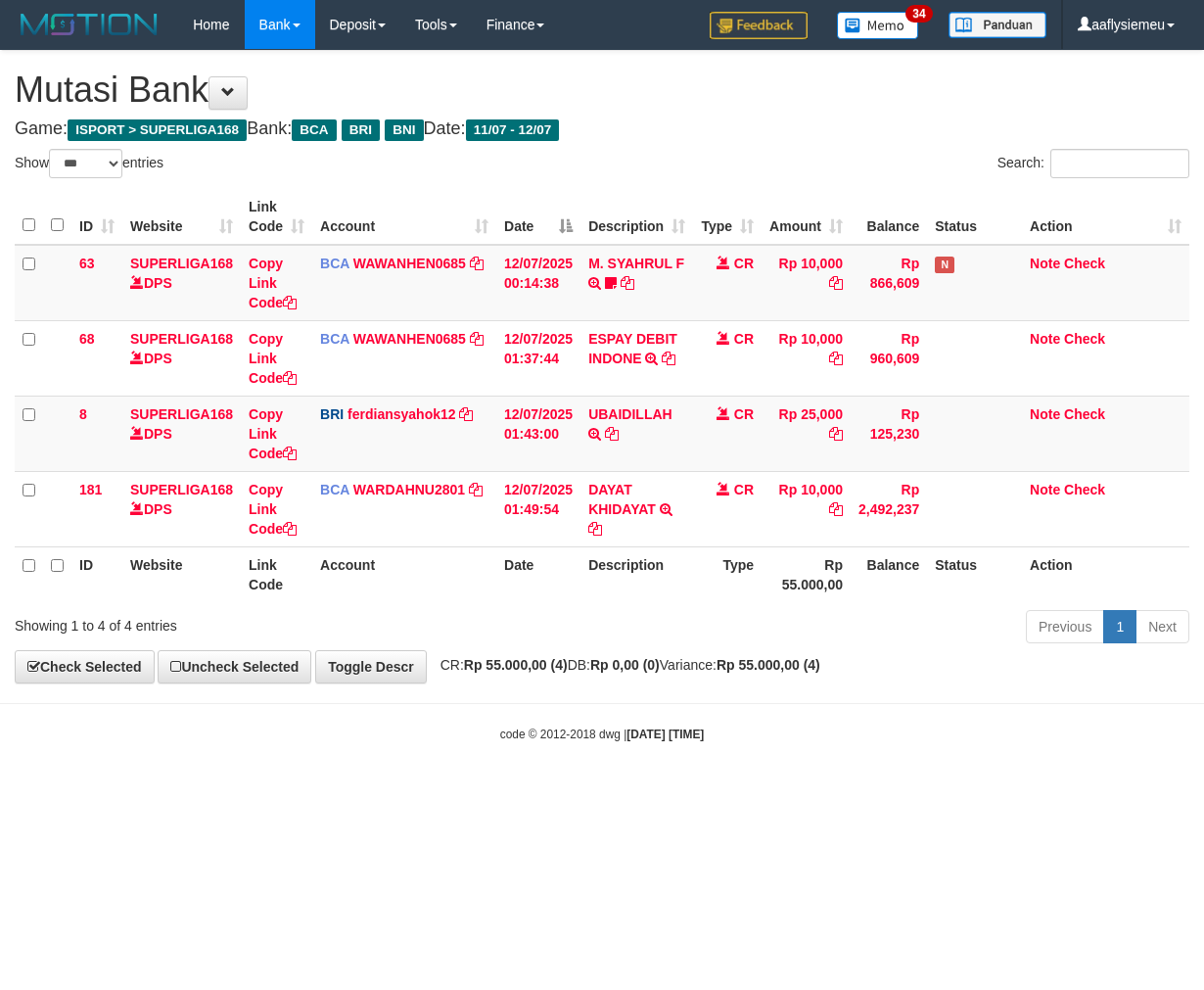 select on "***" 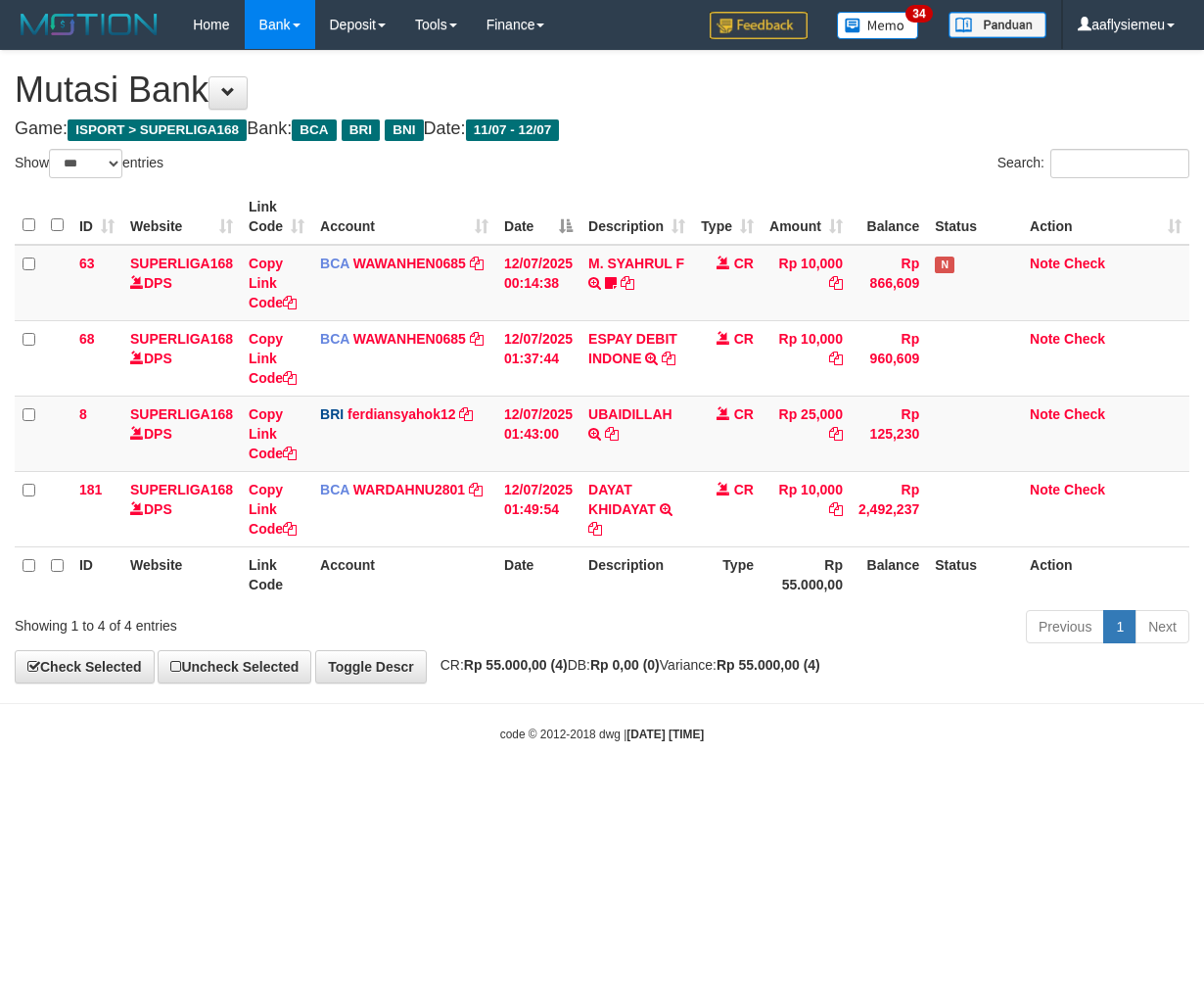 scroll, scrollTop: 0, scrollLeft: 0, axis: both 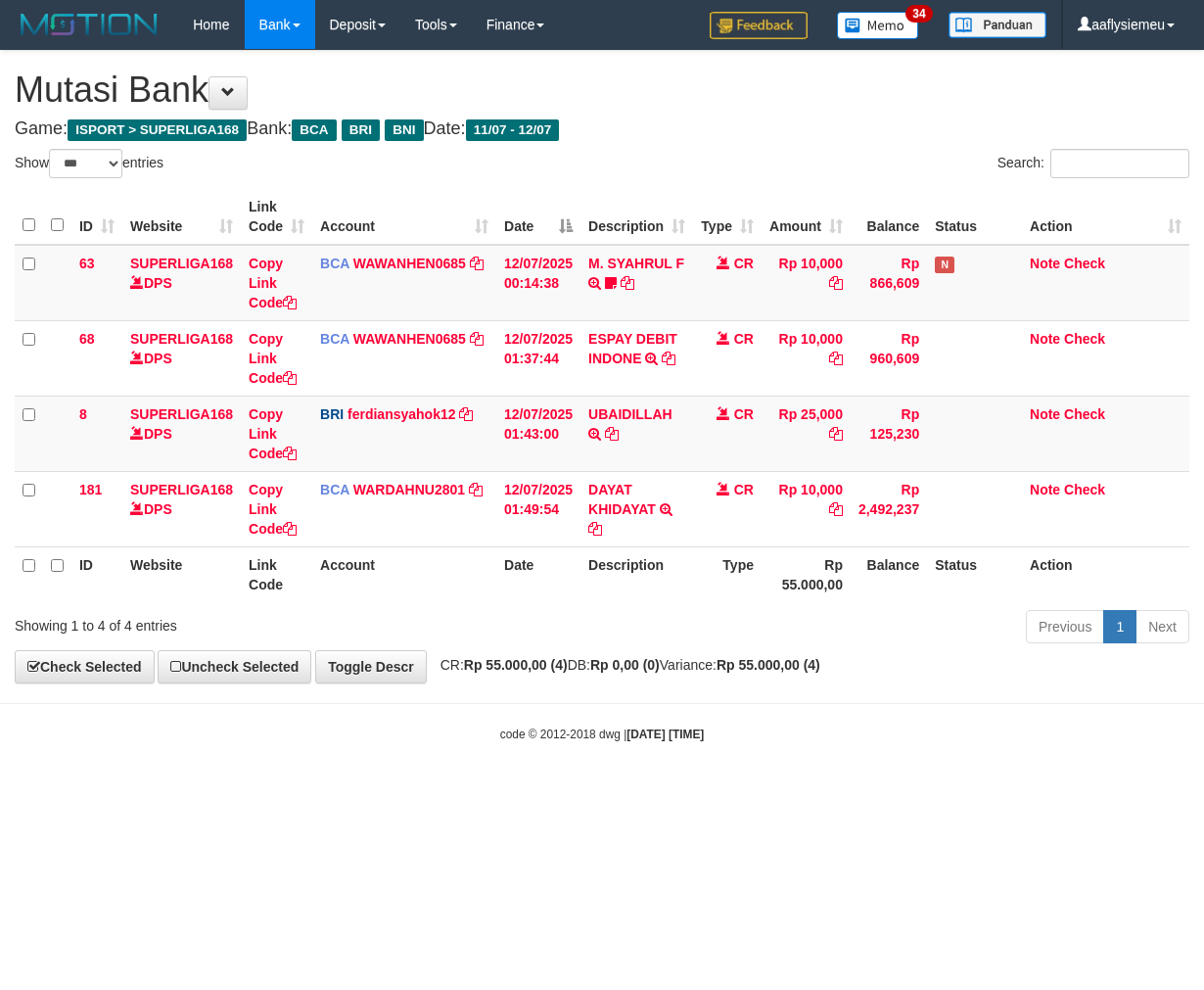 click on "Toggle navigation
Home
Bank
Account List
Load
By Website
Group
[ISPORT]													SUPERLIGA168
By Load Group (DPS)
34" at bounding box center [602, 396] 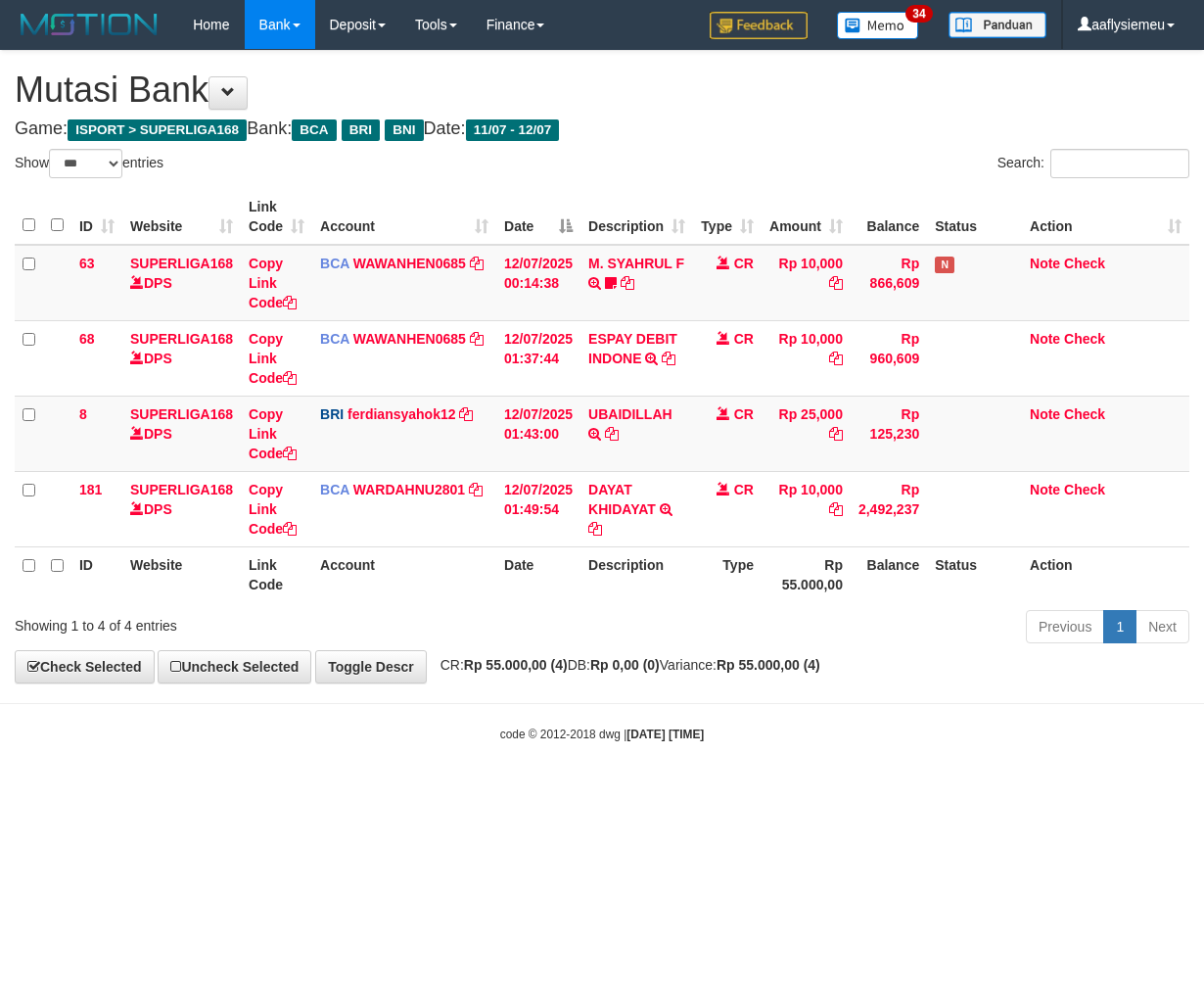 click on "**********" at bounding box center [602, 366] 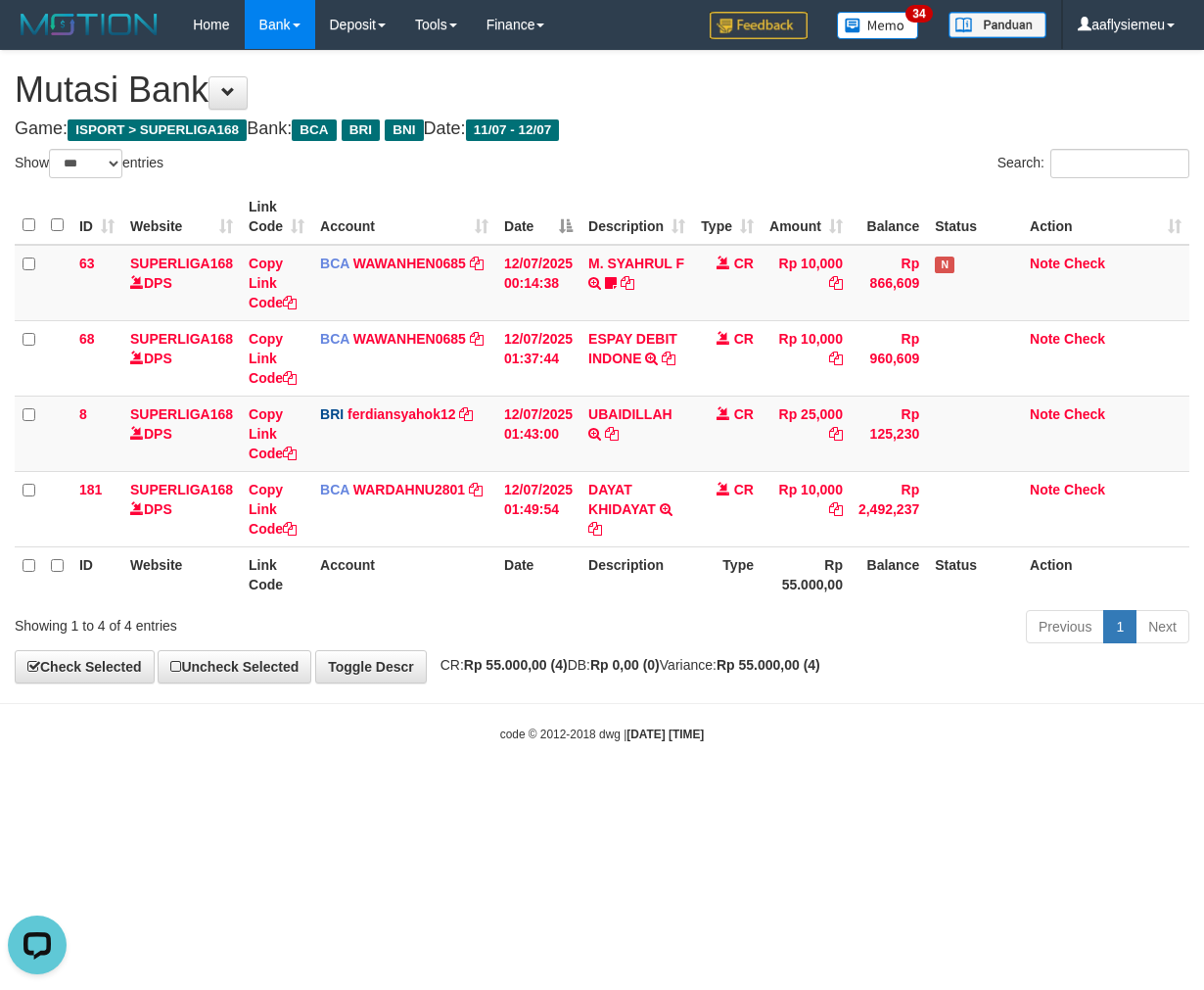 scroll, scrollTop: 0, scrollLeft: 0, axis: both 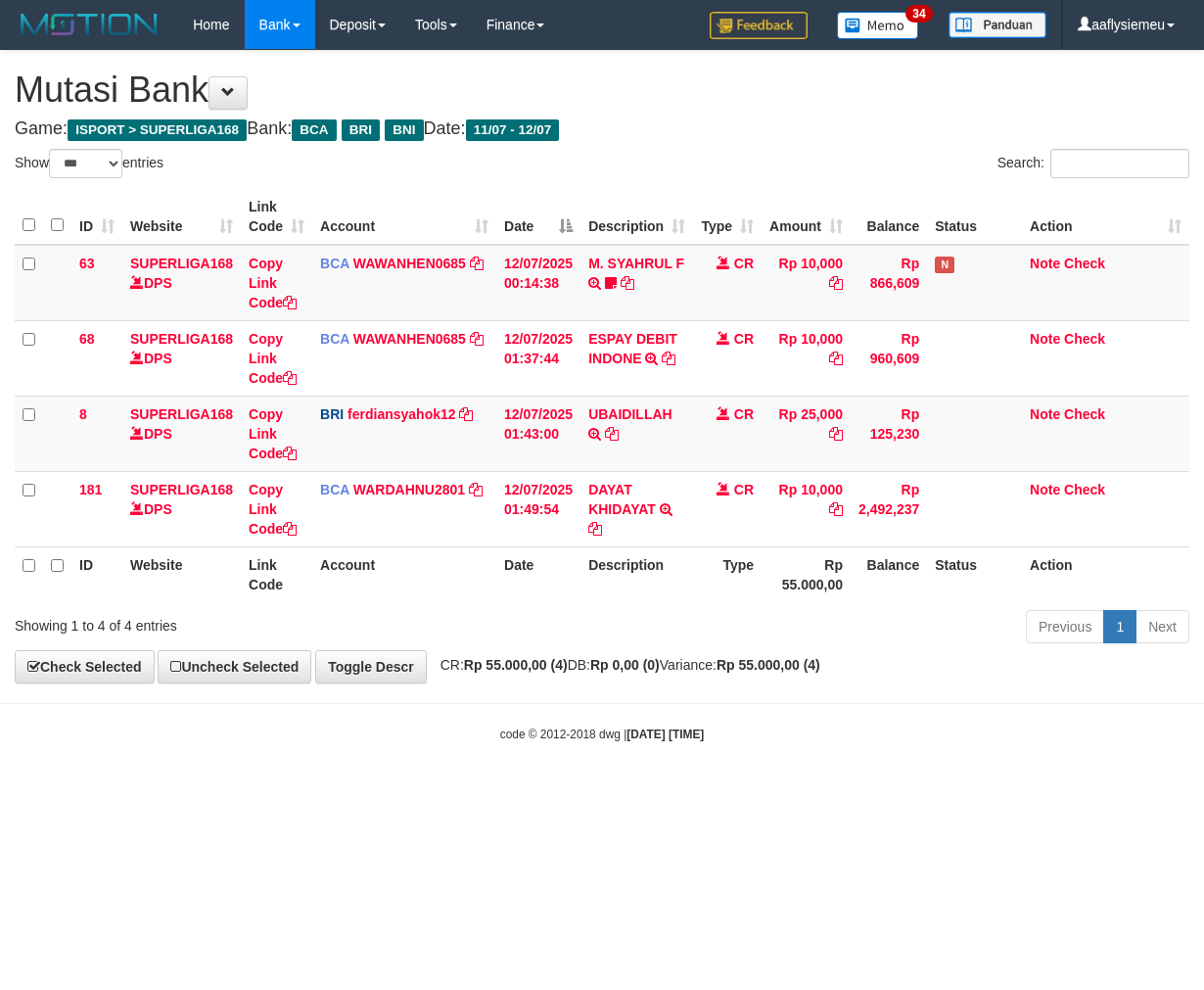 select on "***" 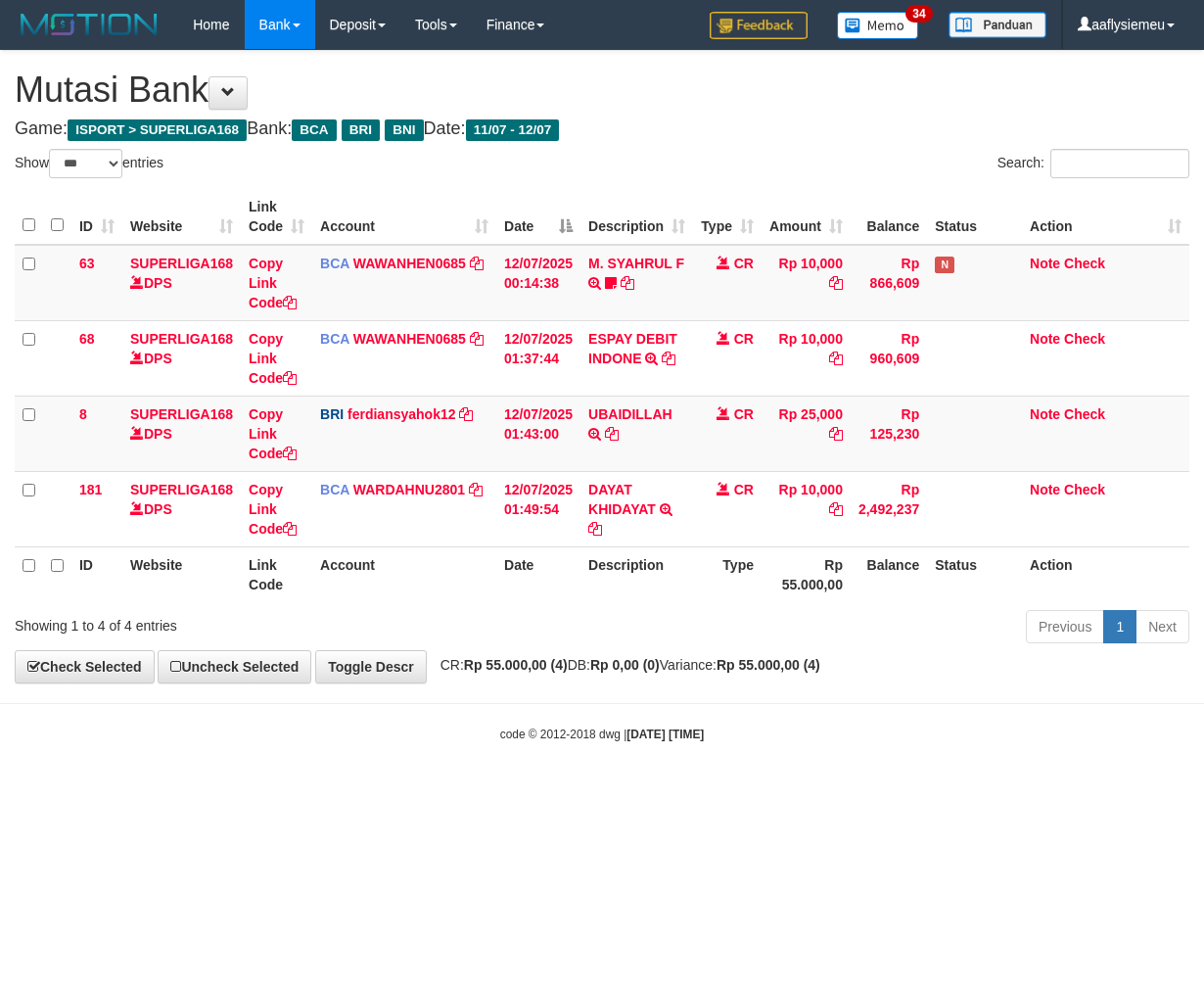 scroll, scrollTop: 0, scrollLeft: 0, axis: both 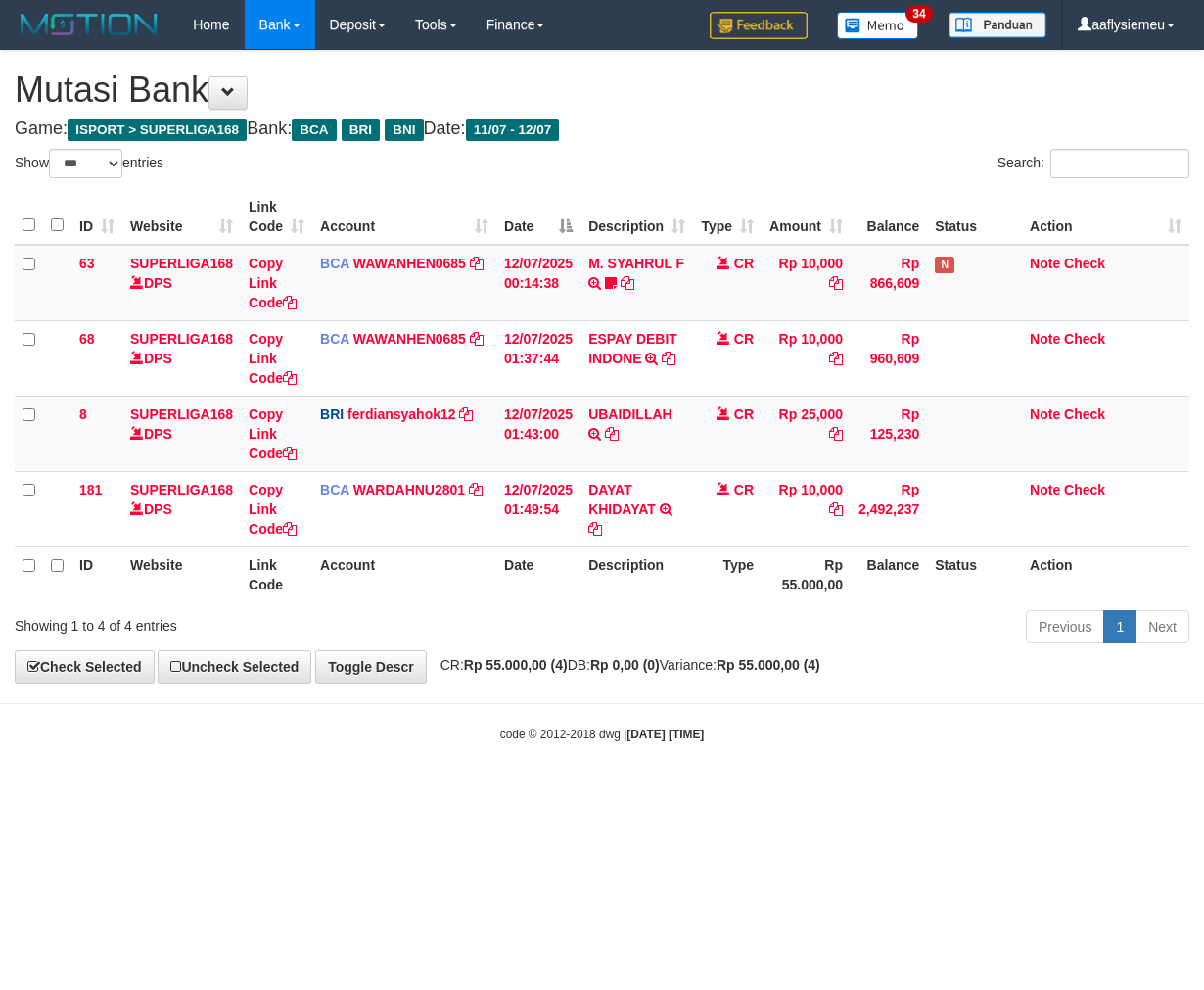 select on "***" 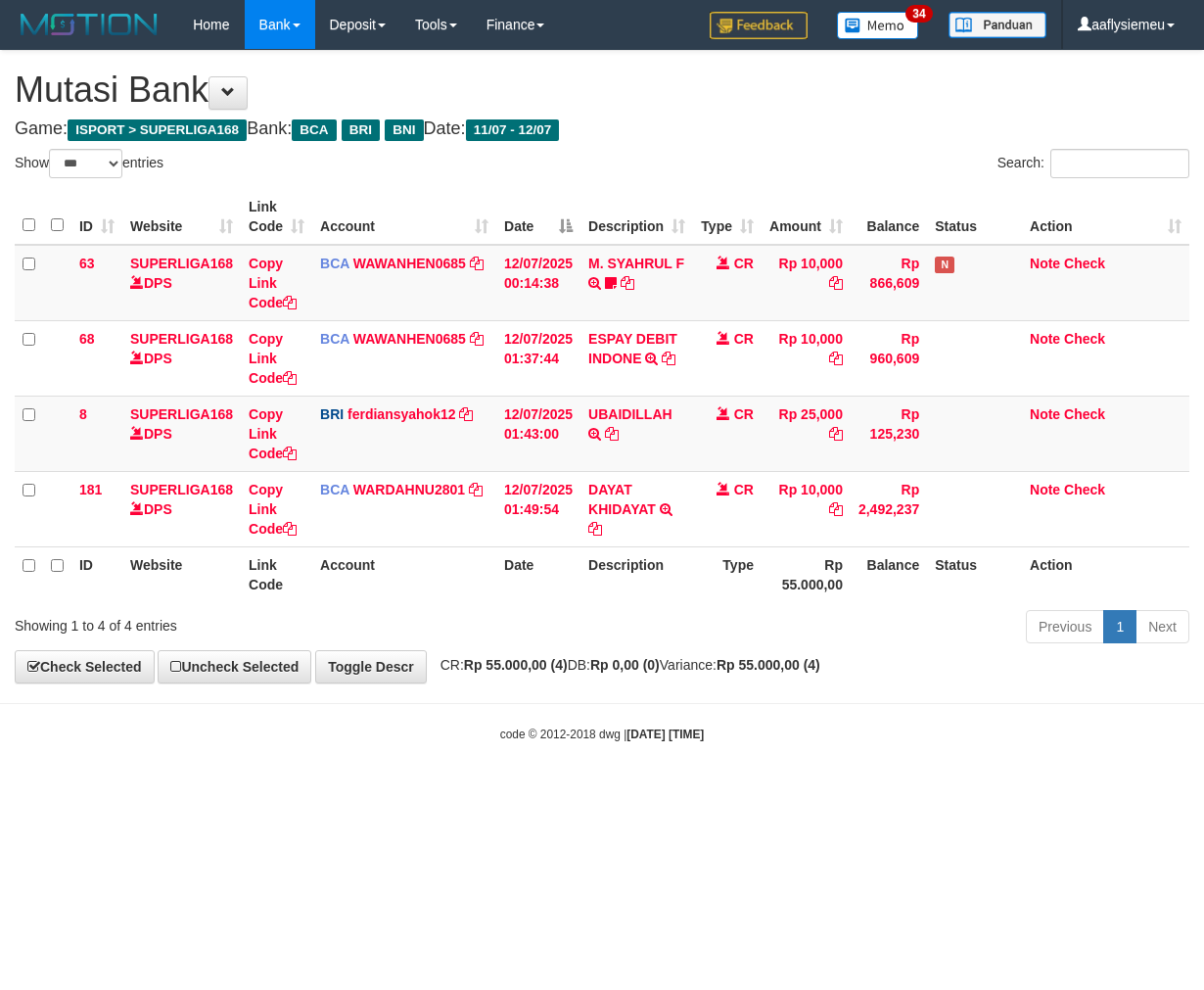 scroll, scrollTop: 0, scrollLeft: 0, axis: both 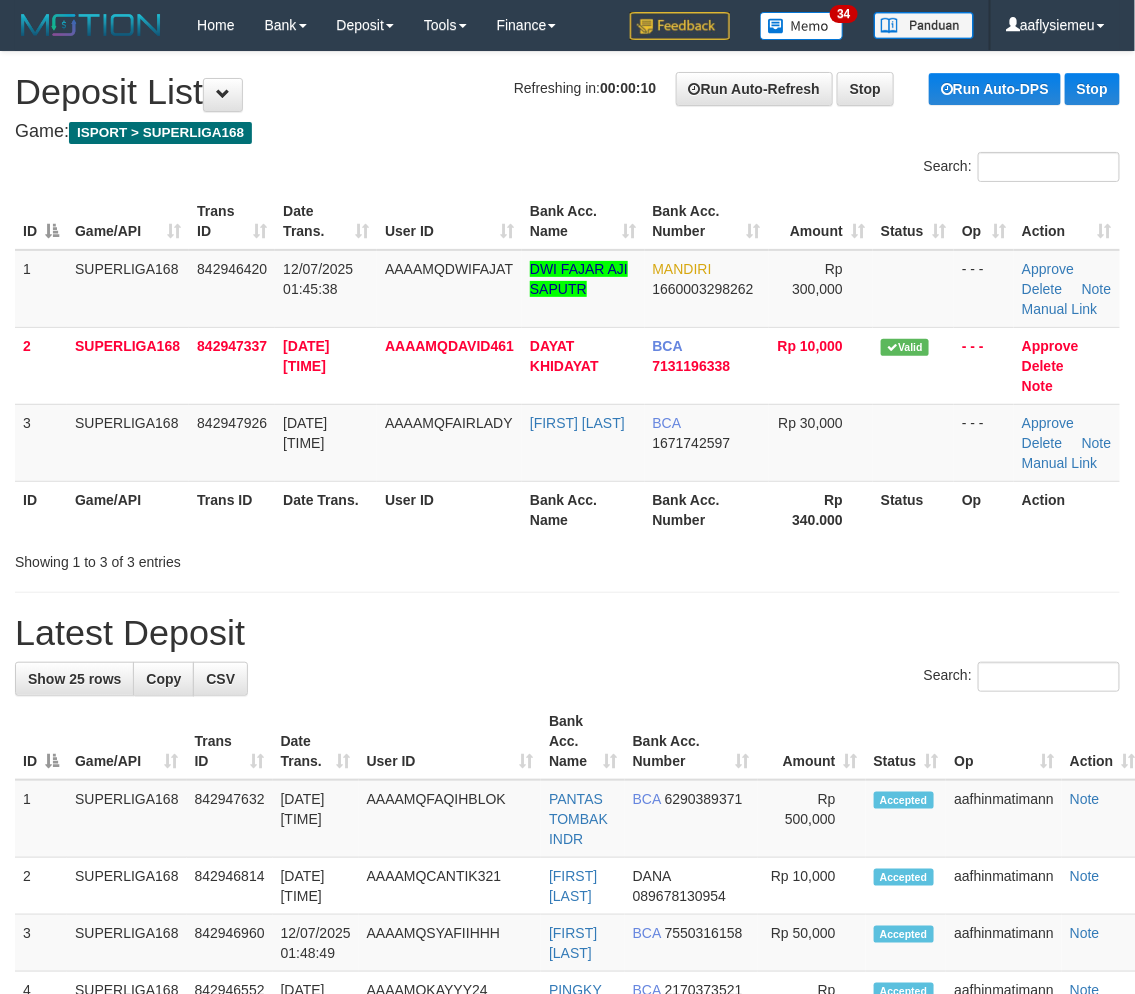 drag, startPoint x: 225, startPoint y: 490, endPoint x: 0, endPoint y: 571, distance: 239.13594 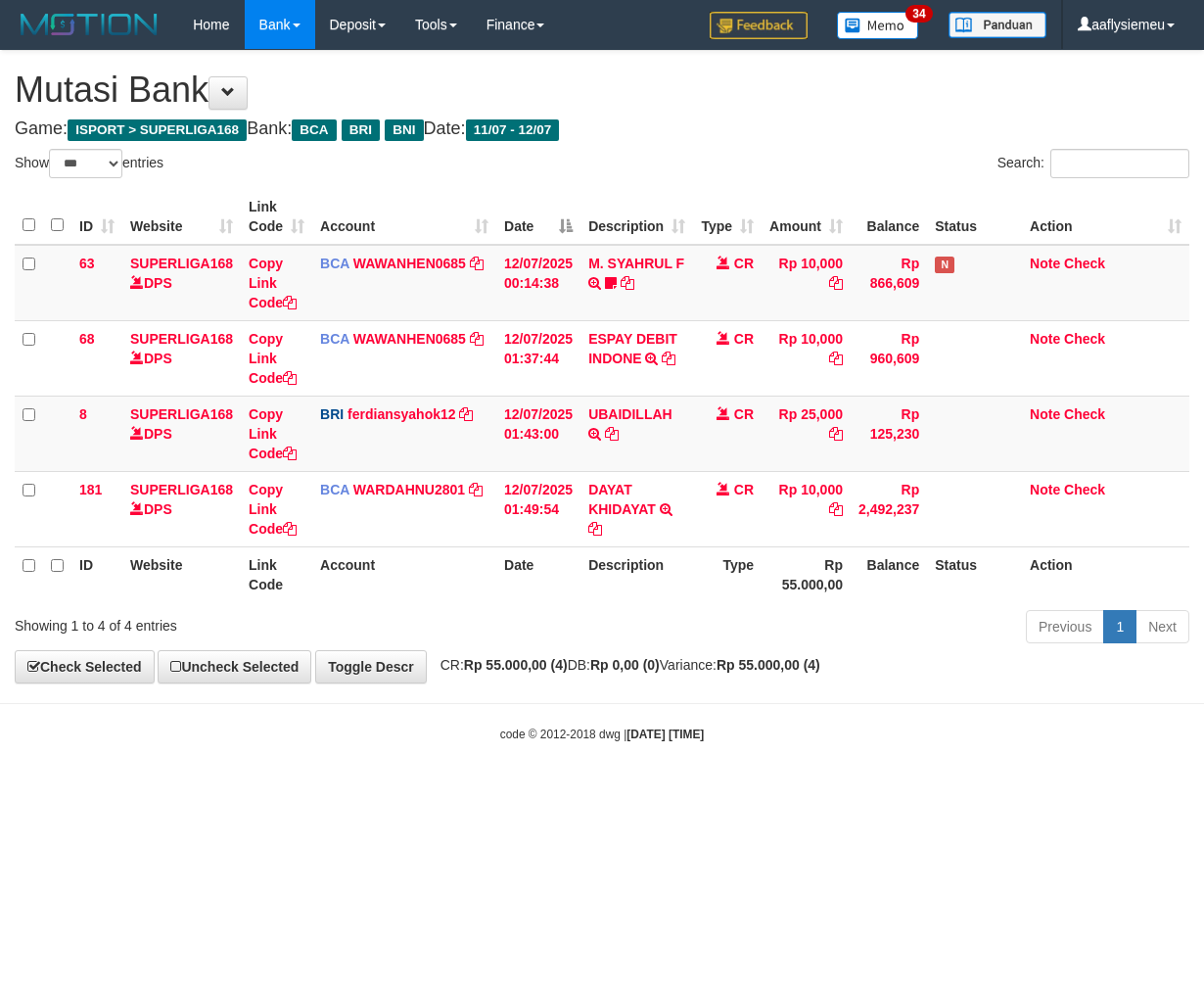 select on "***" 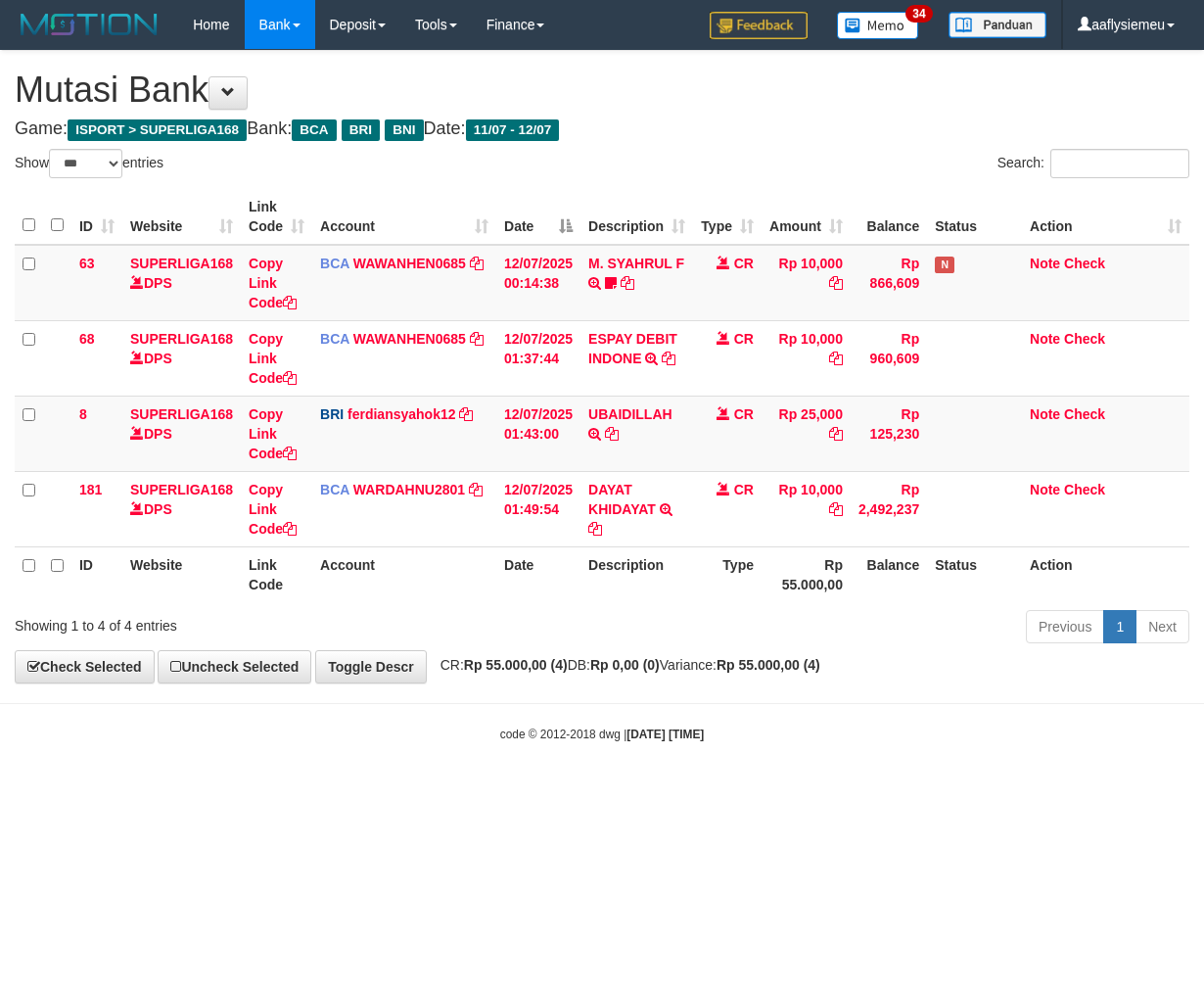 scroll, scrollTop: 0, scrollLeft: 0, axis: both 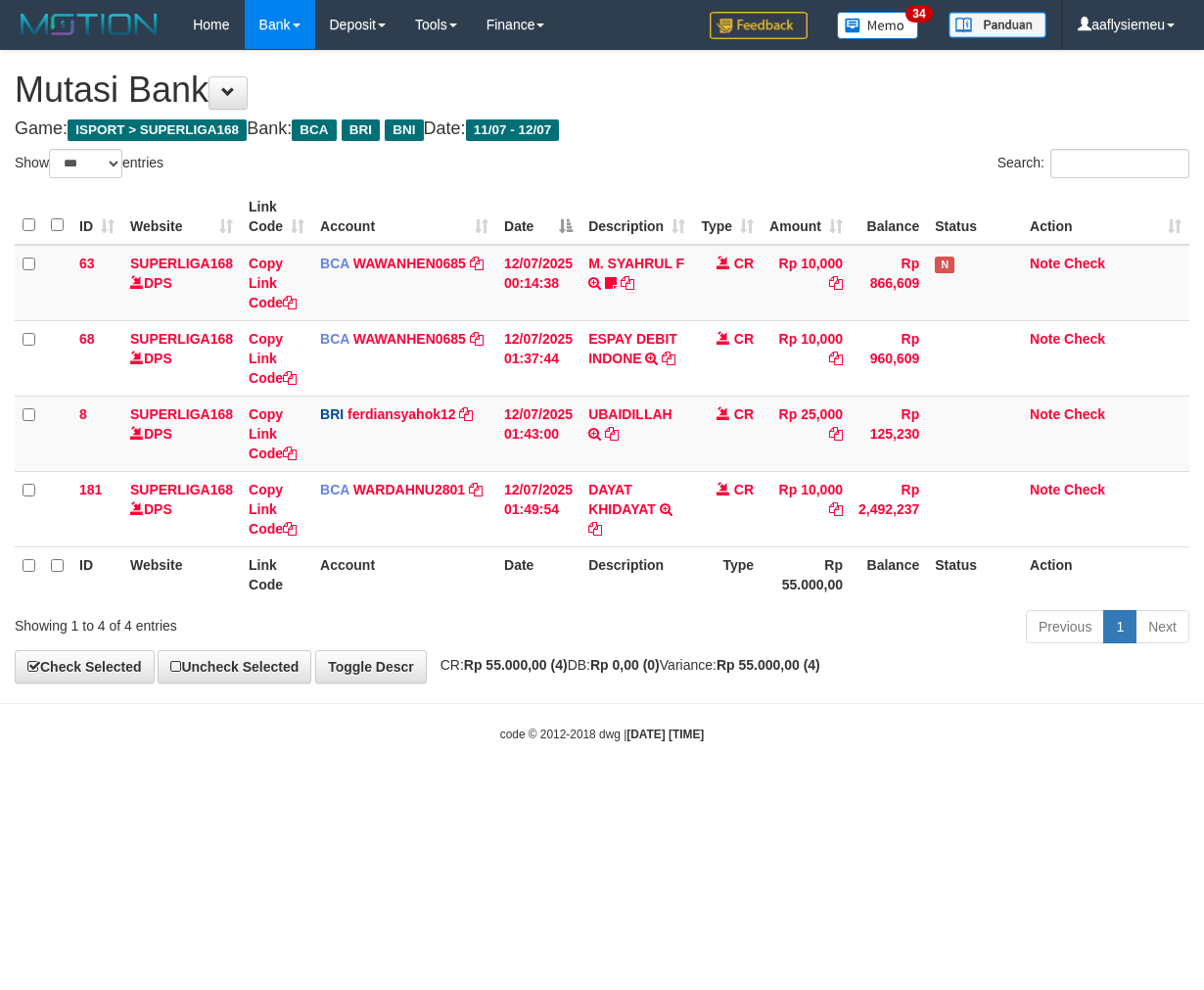 select on "***" 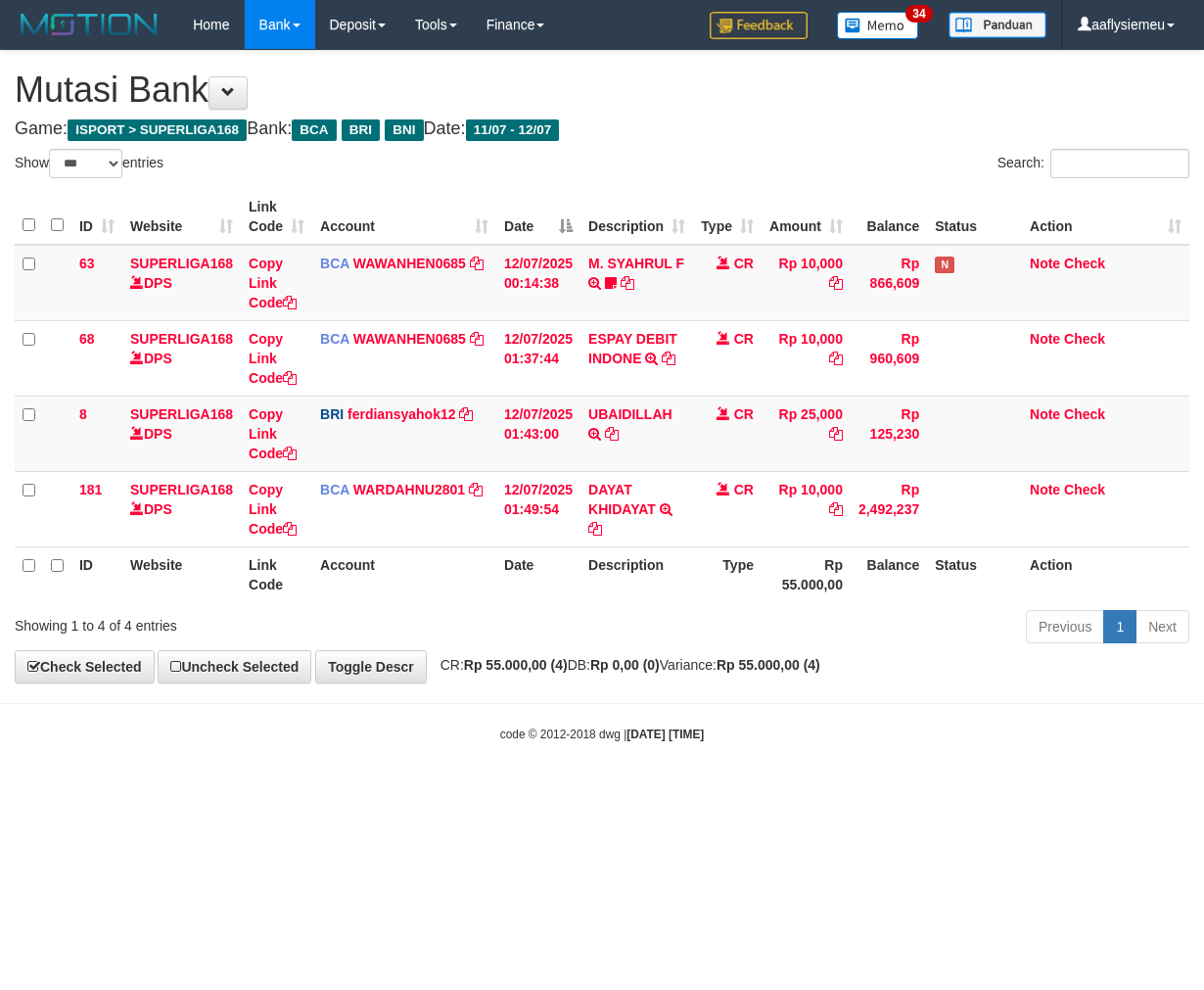 scroll, scrollTop: 0, scrollLeft: 0, axis: both 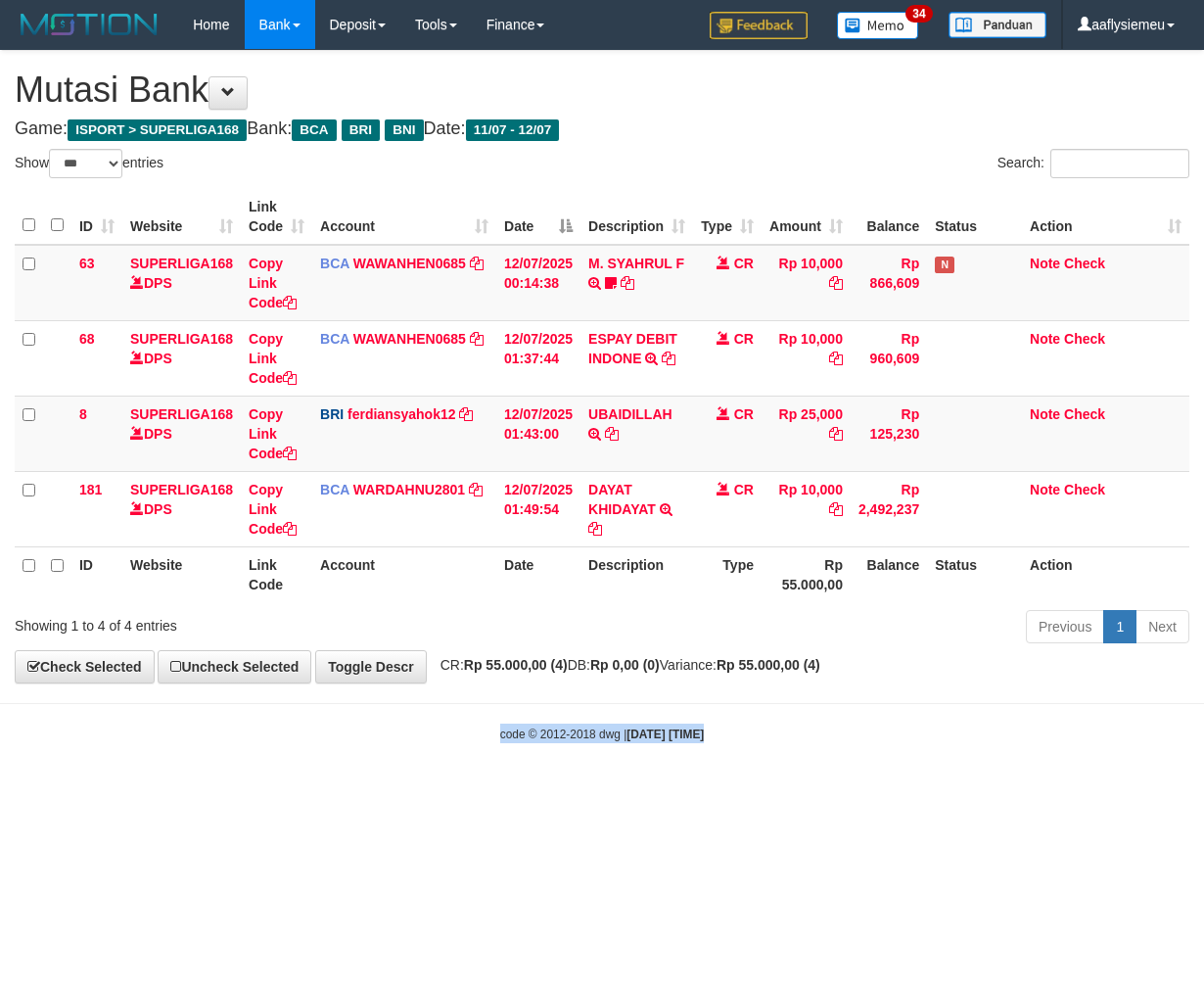 click on "Toggle navigation
Home
Bank
Account List
Load
By Website
Group
[ISPORT]													SUPERLIGA168
By Load Group (DPS)" at bounding box center [602, 396] 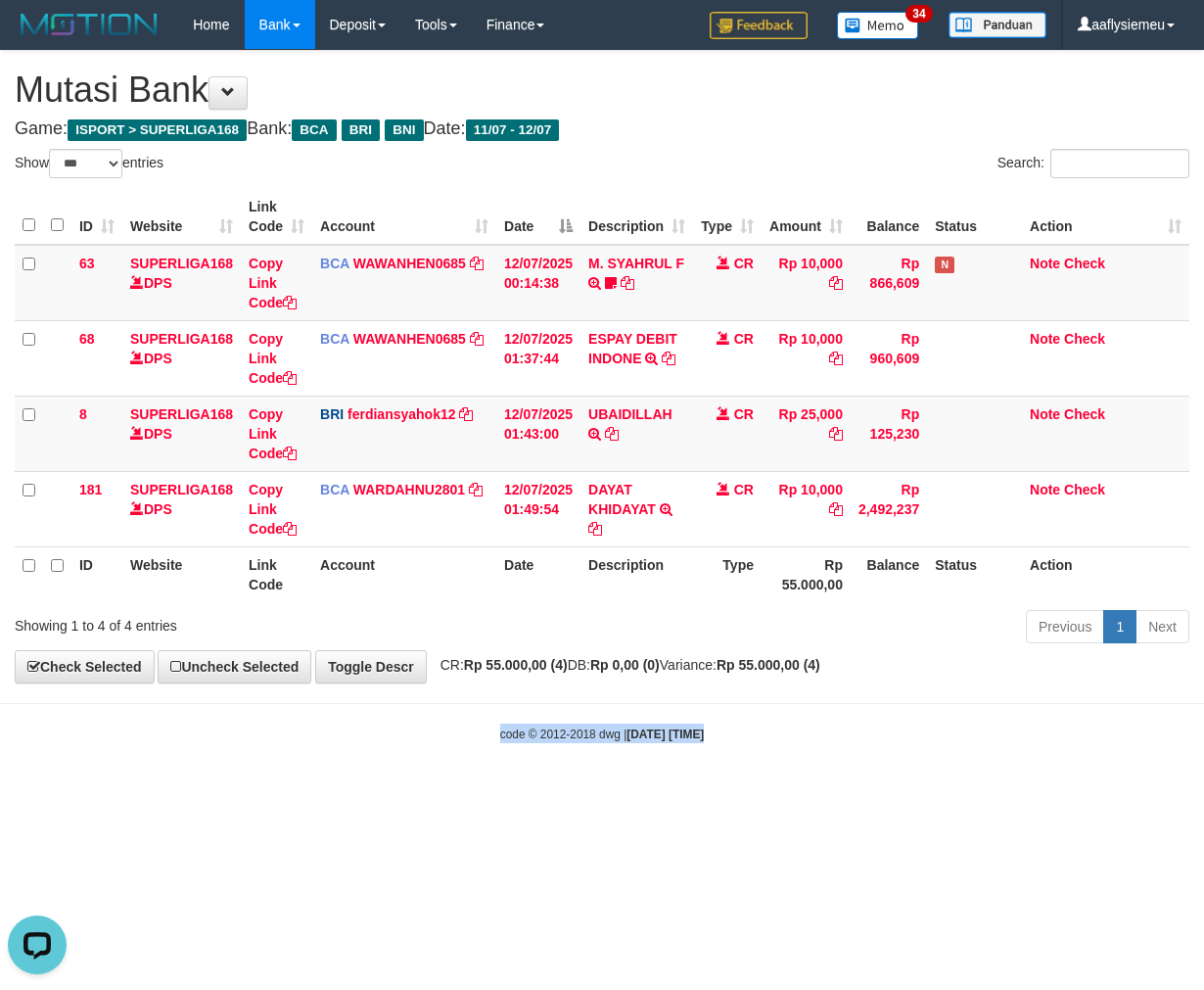 scroll, scrollTop: 0, scrollLeft: 0, axis: both 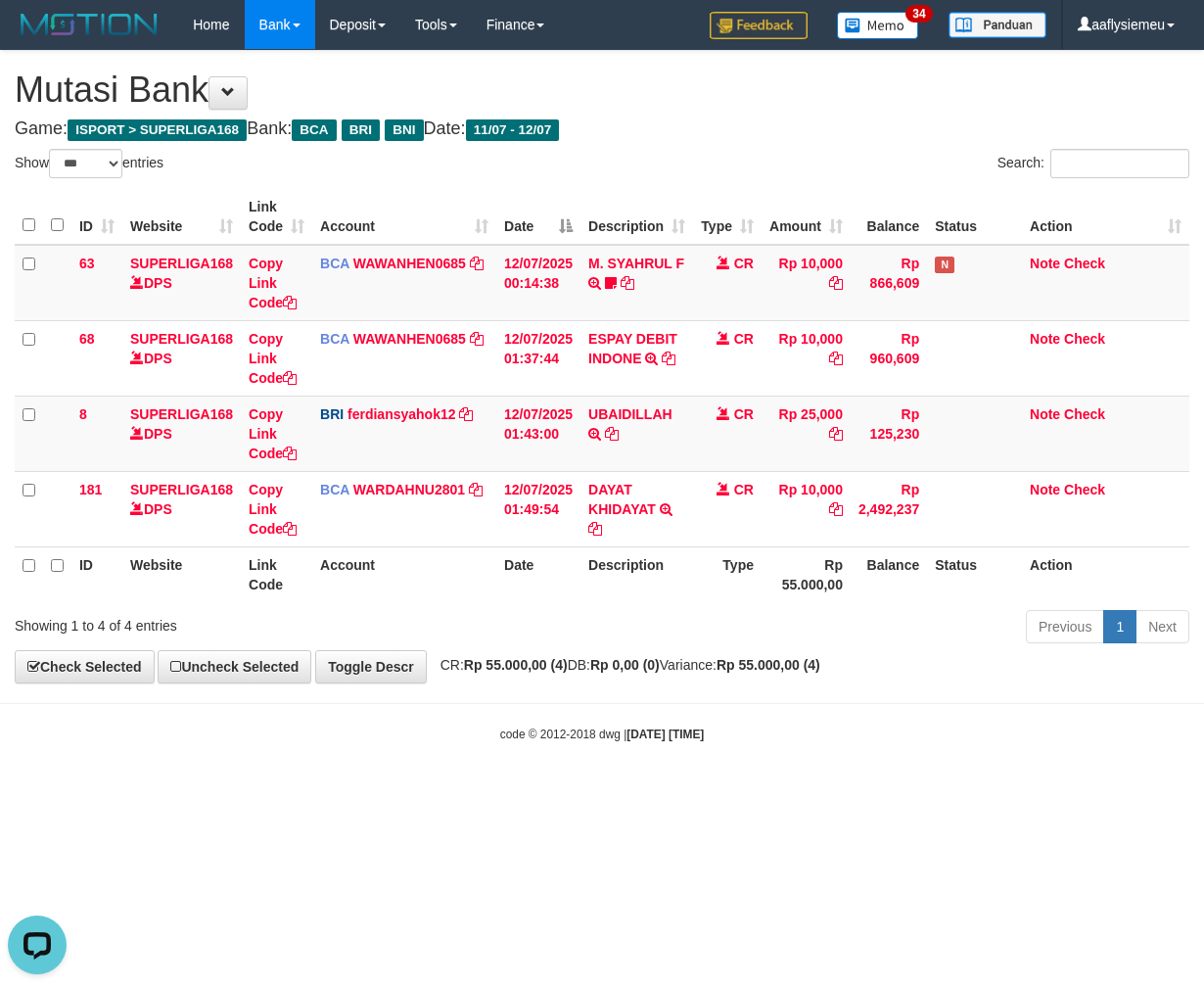 click on "Toggle navigation
Home
Bank
Account List
Load
By Website
Group
[ISPORT]													SUPERLIGA168
By Load Group (DPS)" at bounding box center (602, 396) 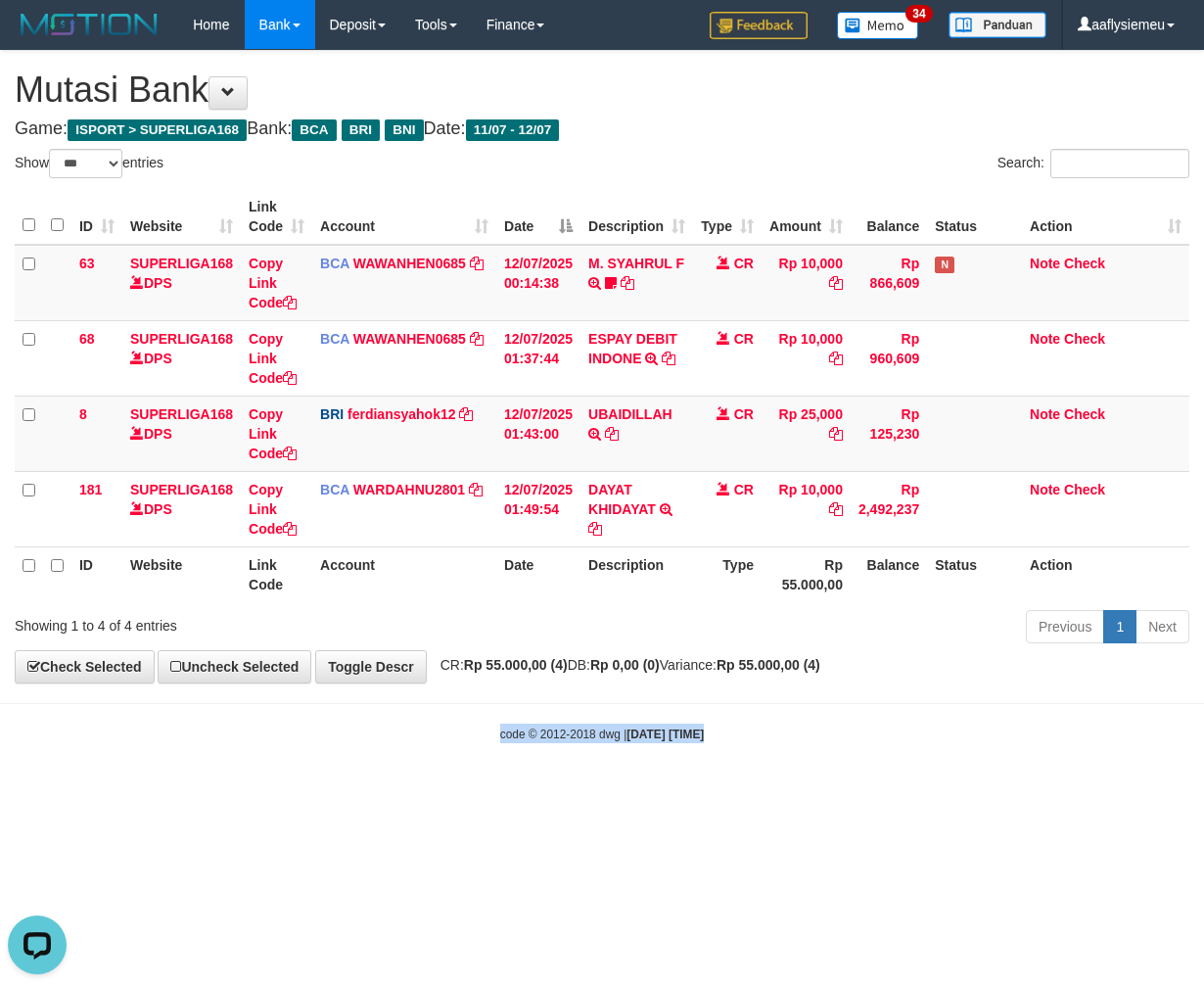 click on "Toggle navigation
Home
Bank
Account List
Load
By Website
Group
[ISPORT]													SUPERLIGA168
By Load Group (DPS)" at bounding box center [602, 396] 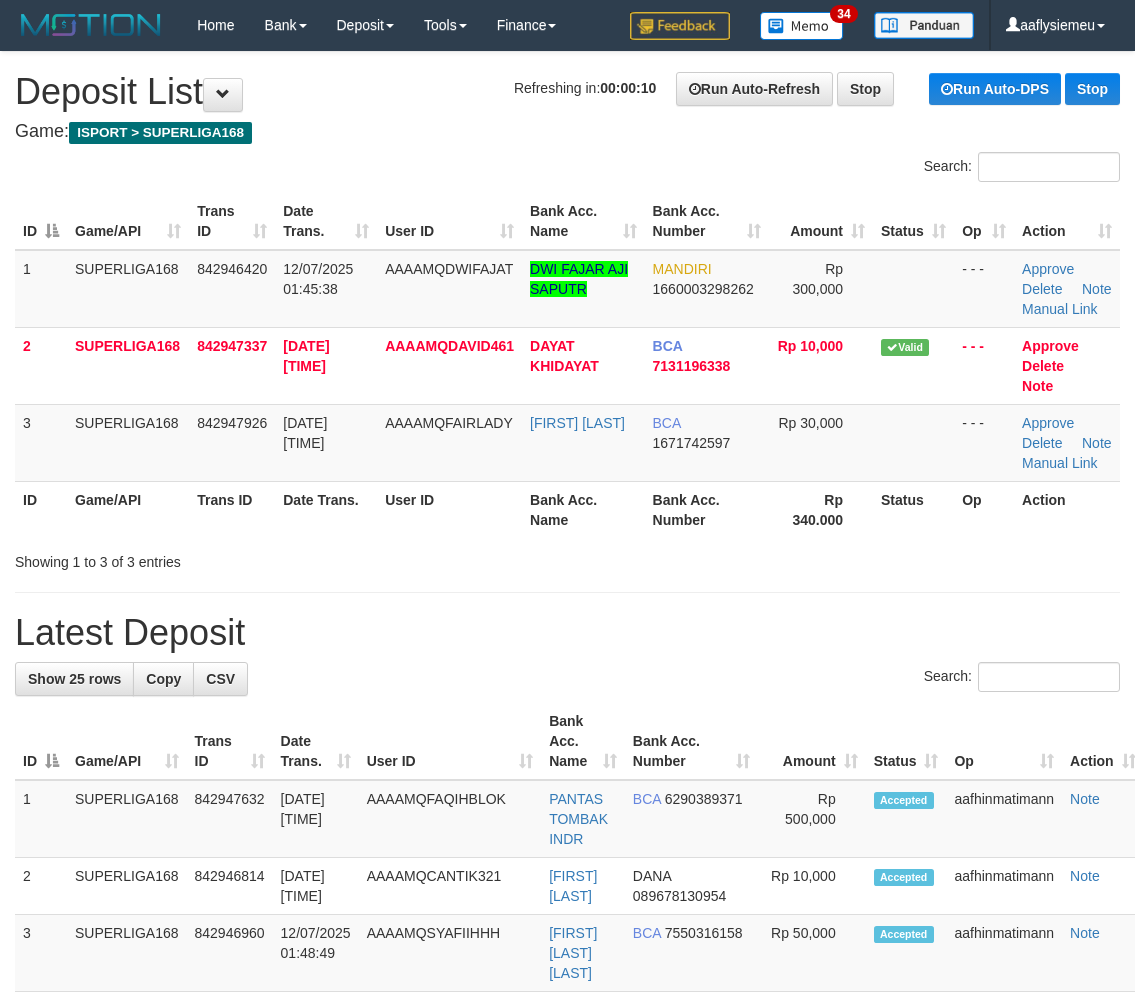 scroll, scrollTop: 0, scrollLeft: 0, axis: both 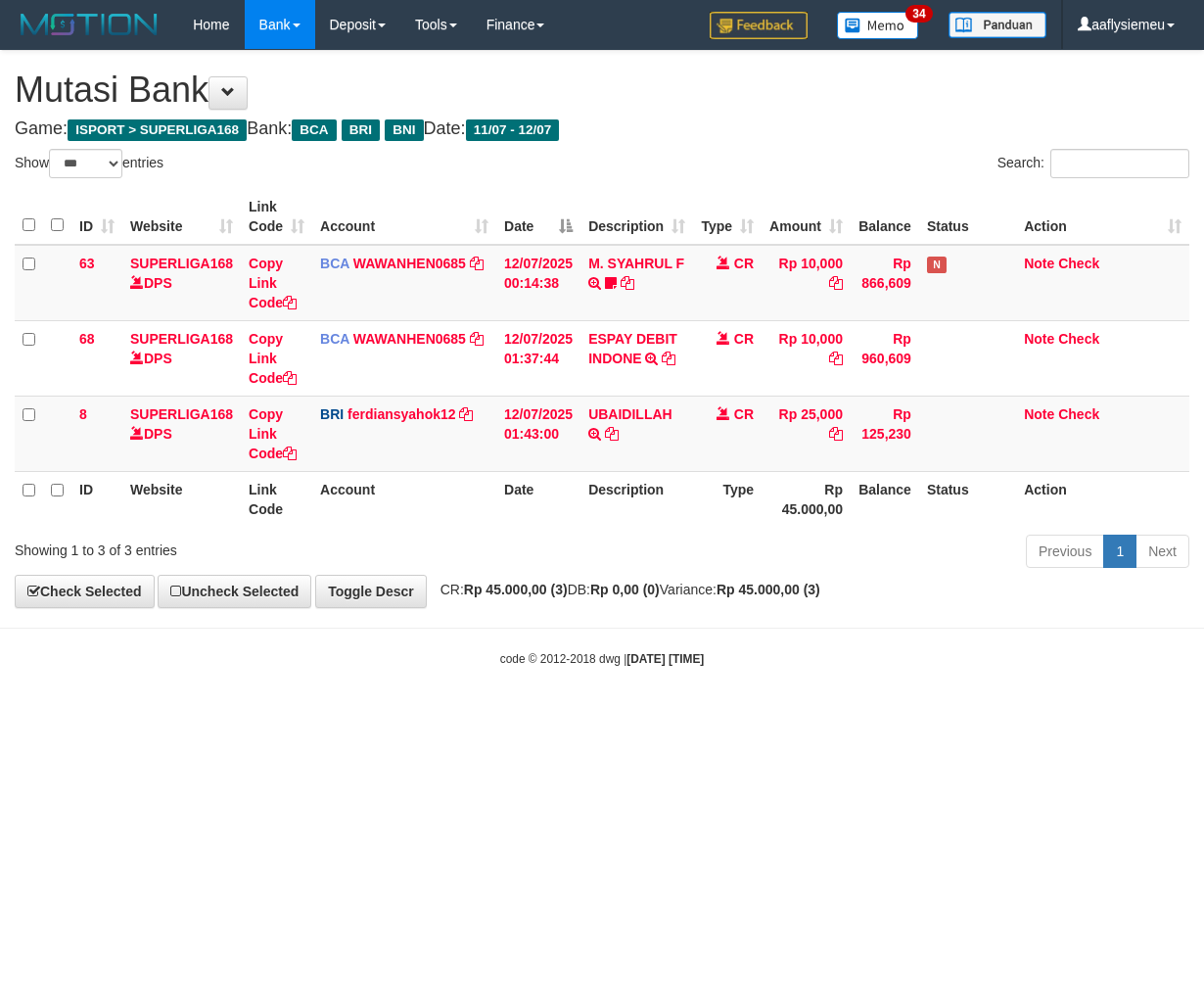 select on "***" 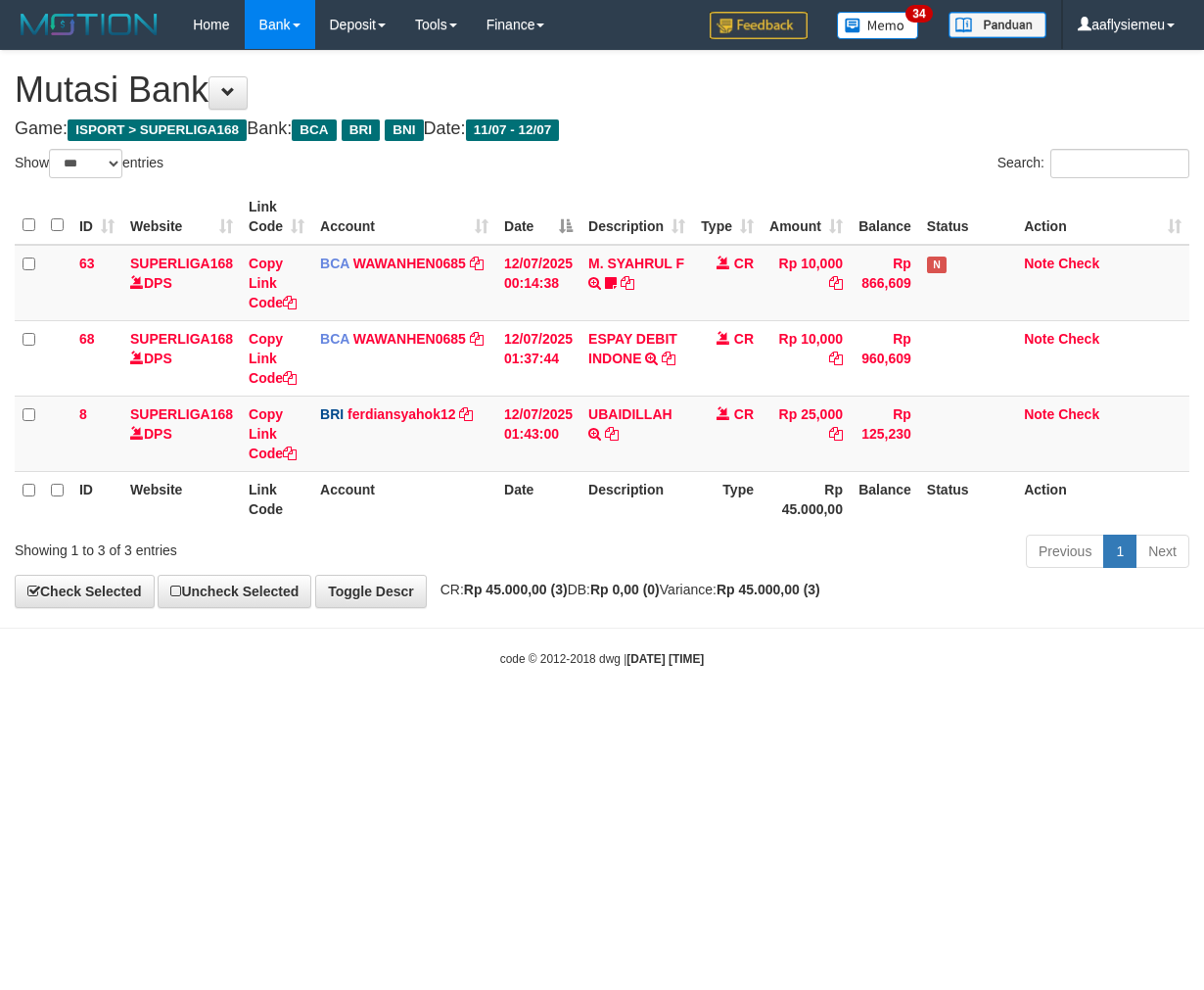 scroll, scrollTop: 0, scrollLeft: 0, axis: both 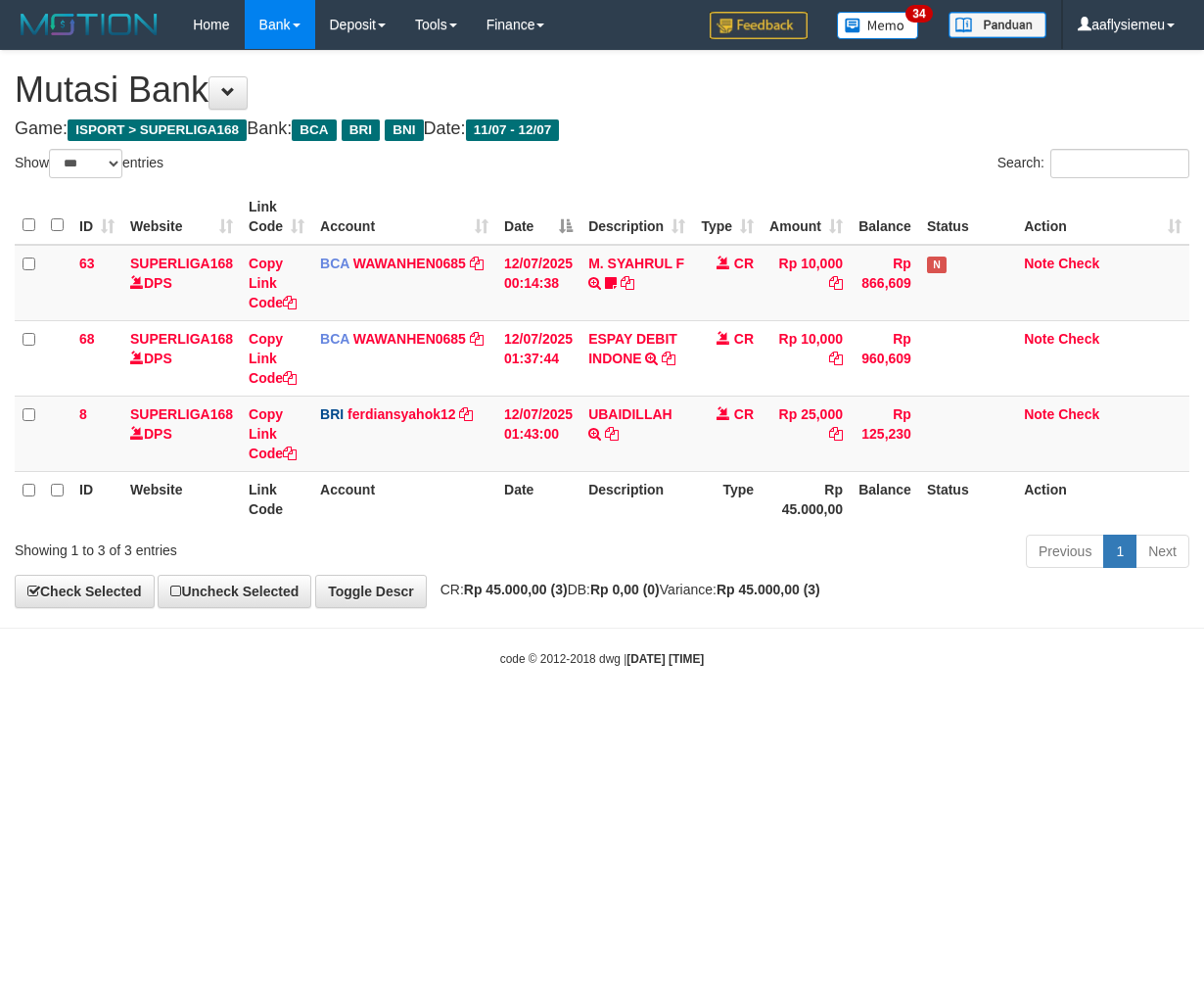 select on "***" 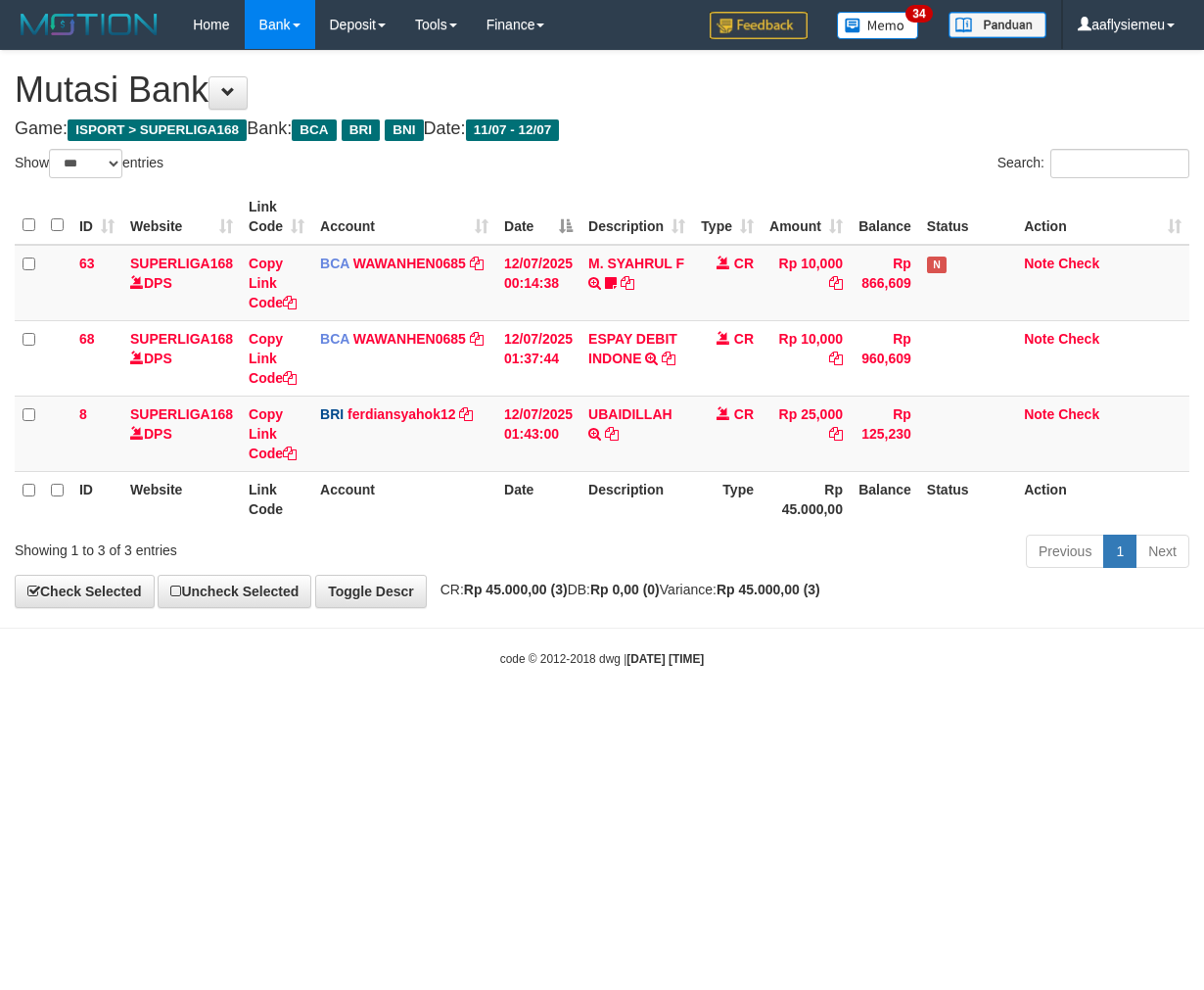 scroll, scrollTop: 0, scrollLeft: 0, axis: both 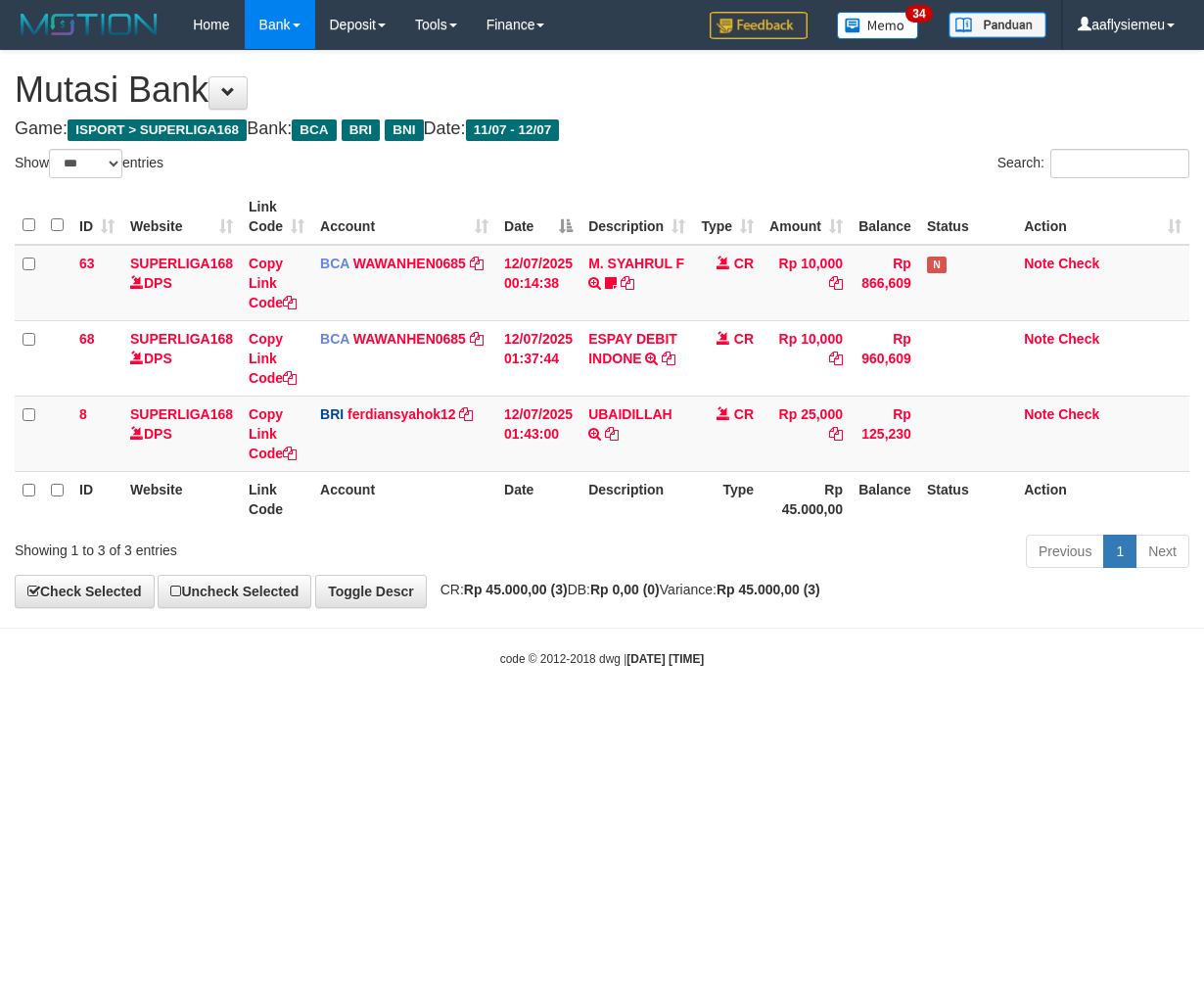 select on "***" 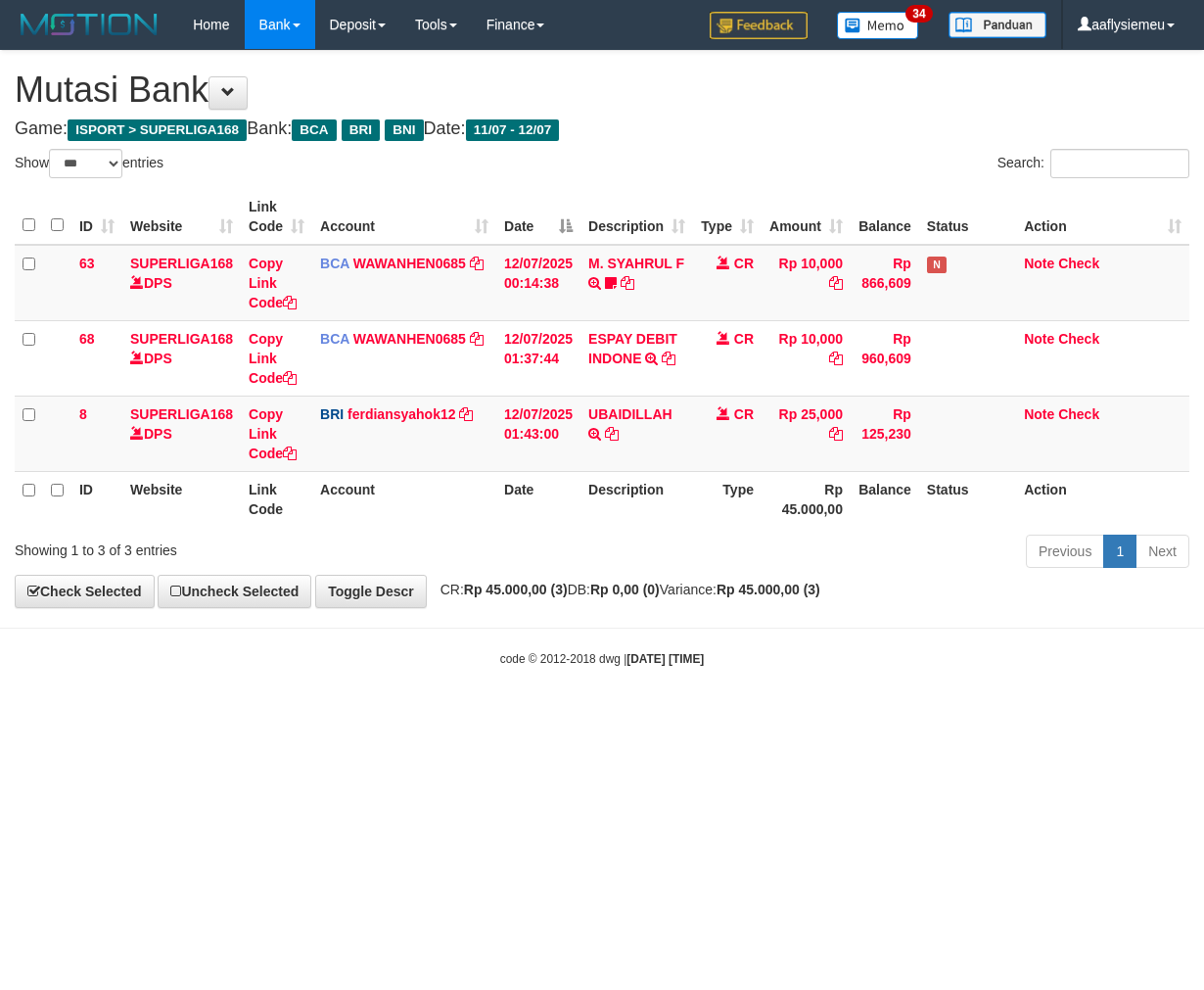 scroll, scrollTop: 0, scrollLeft: 0, axis: both 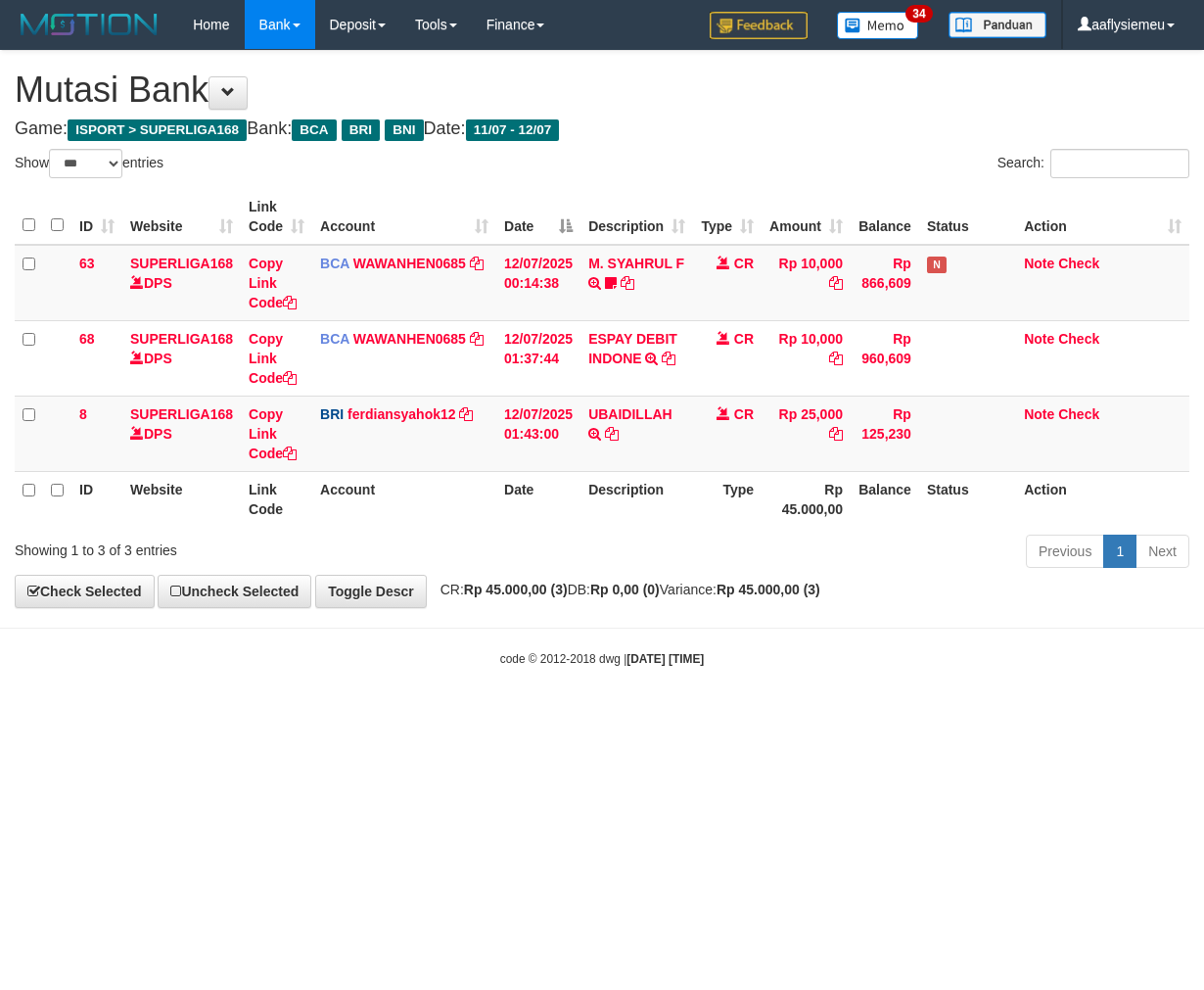 select on "***" 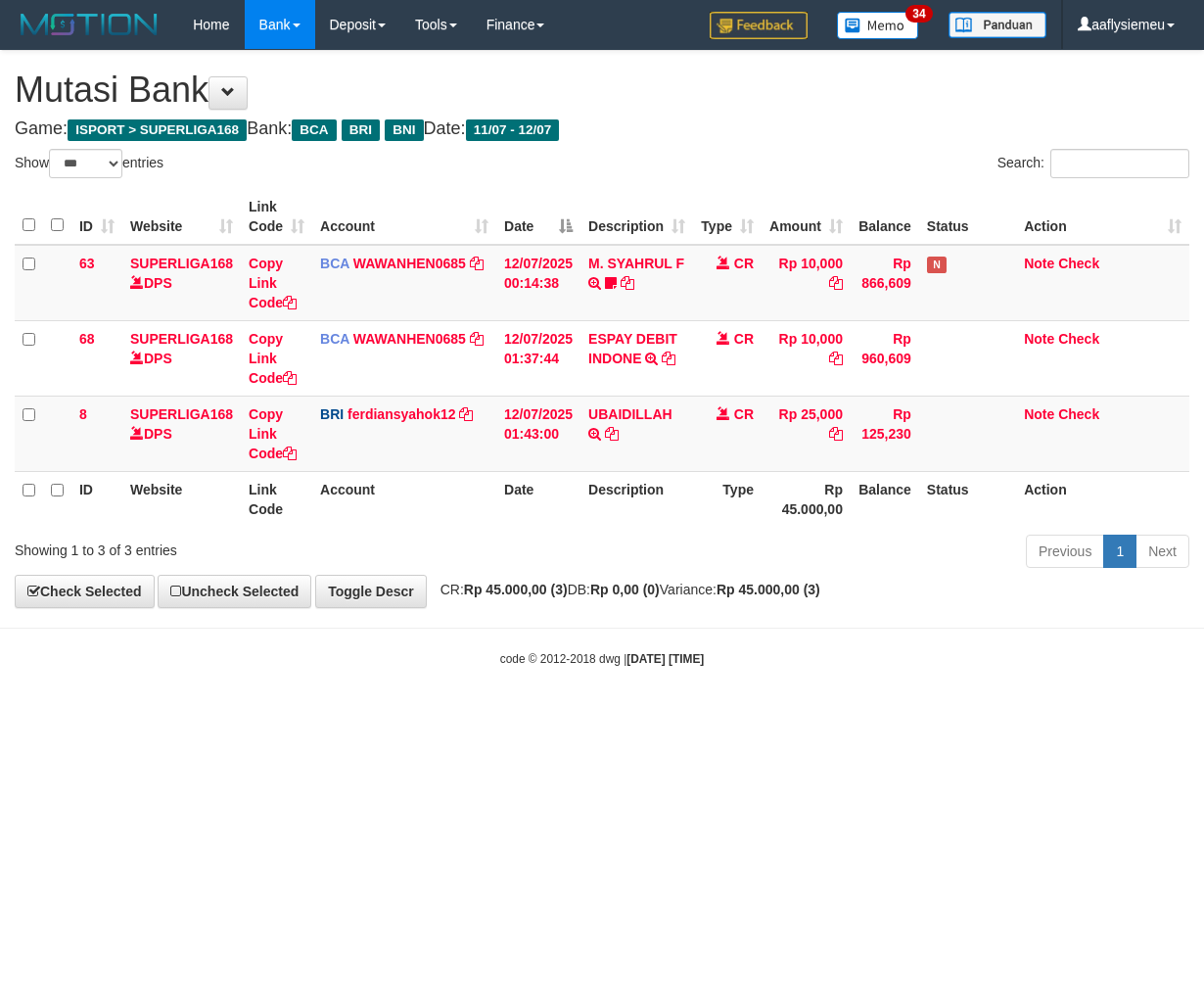 scroll, scrollTop: 0, scrollLeft: 0, axis: both 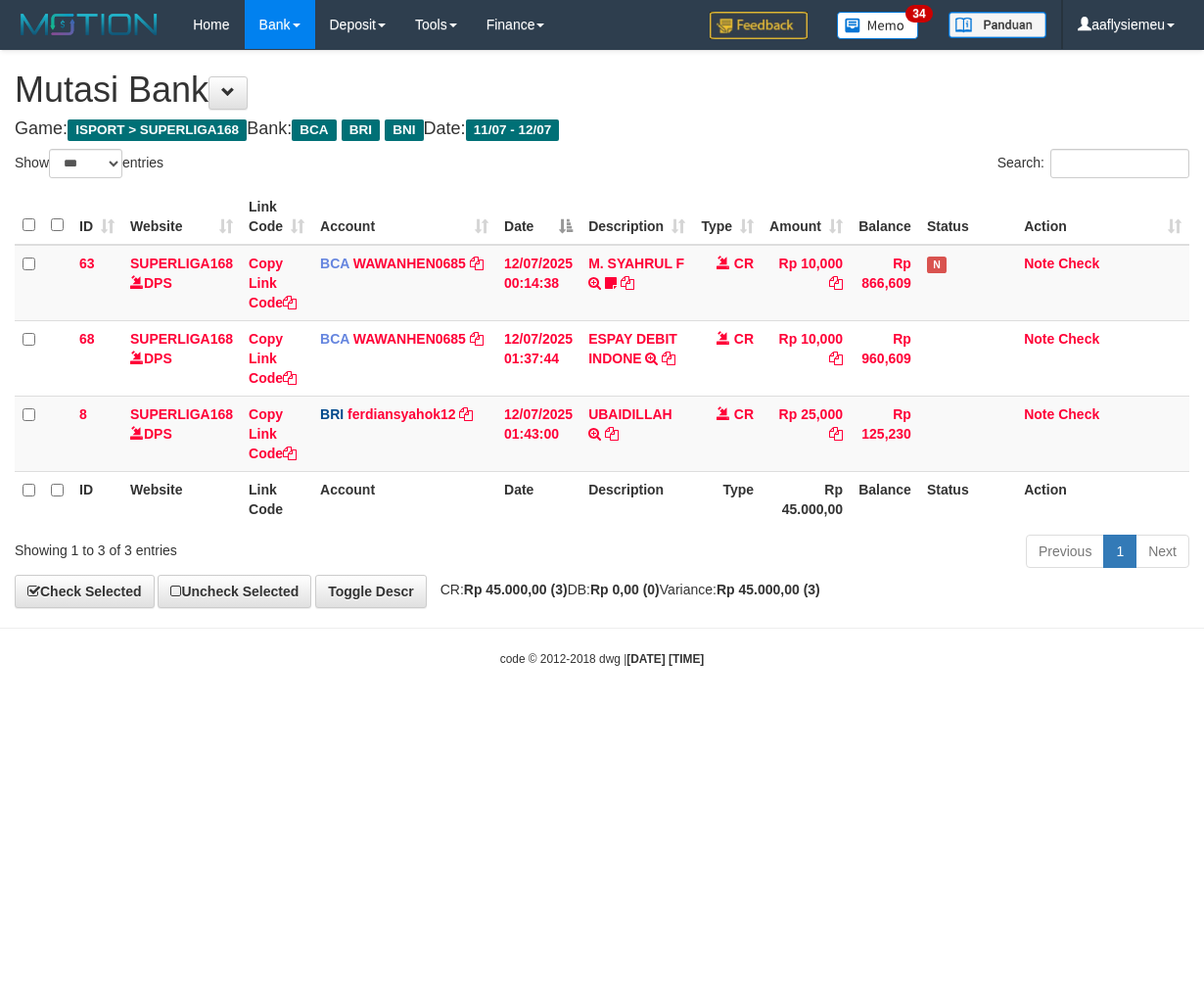 select on "***" 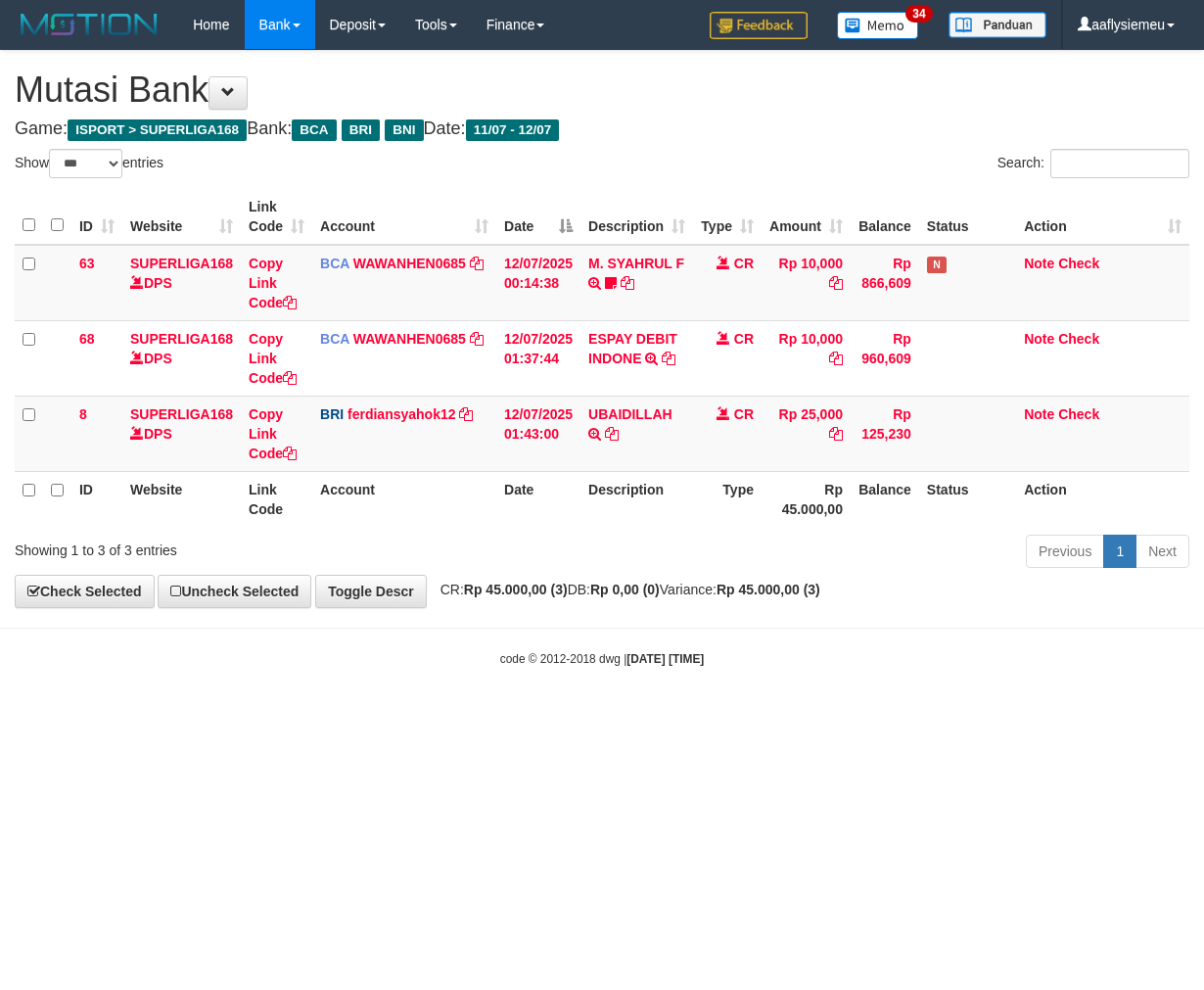 scroll, scrollTop: 0, scrollLeft: 0, axis: both 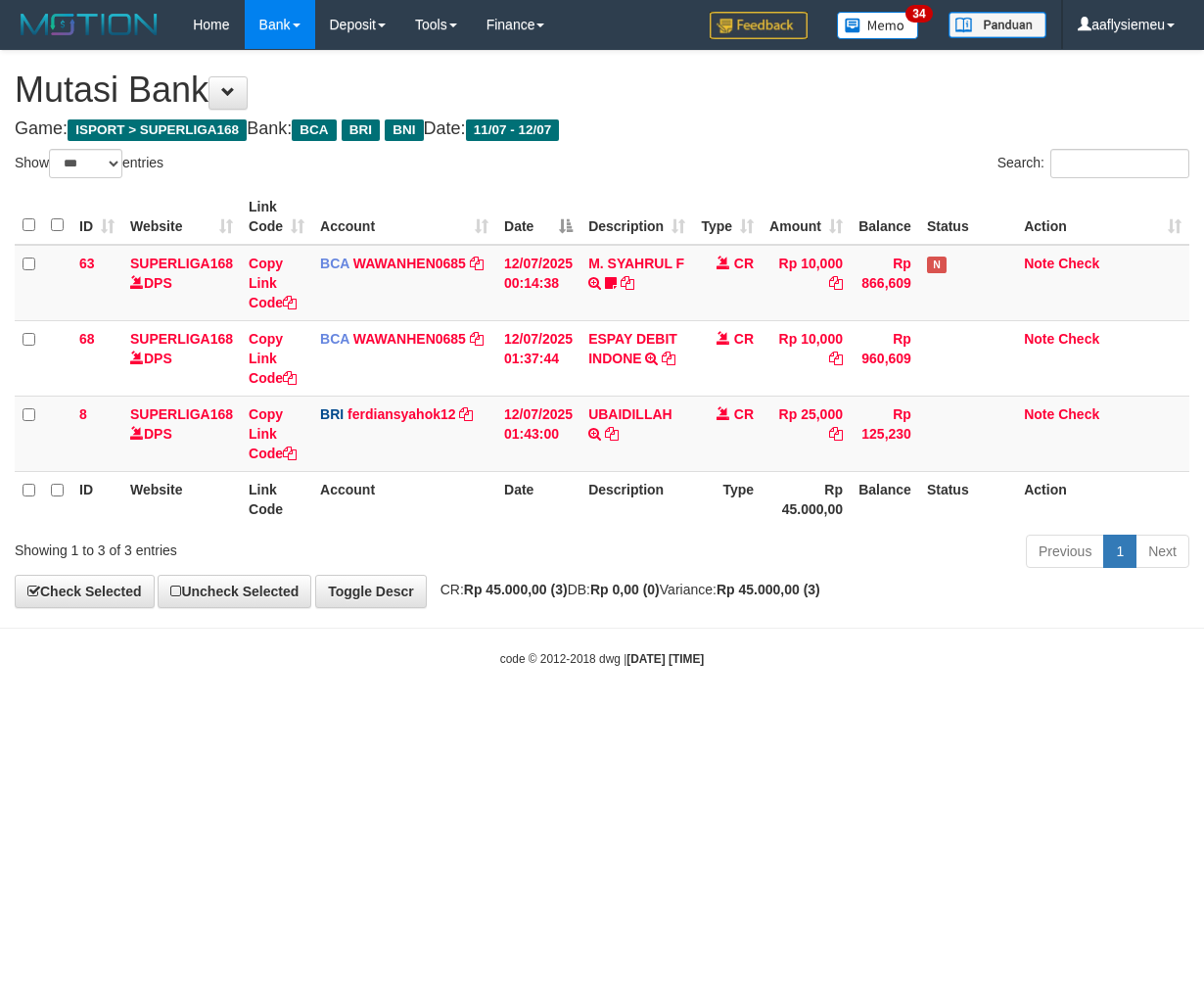 select on "***" 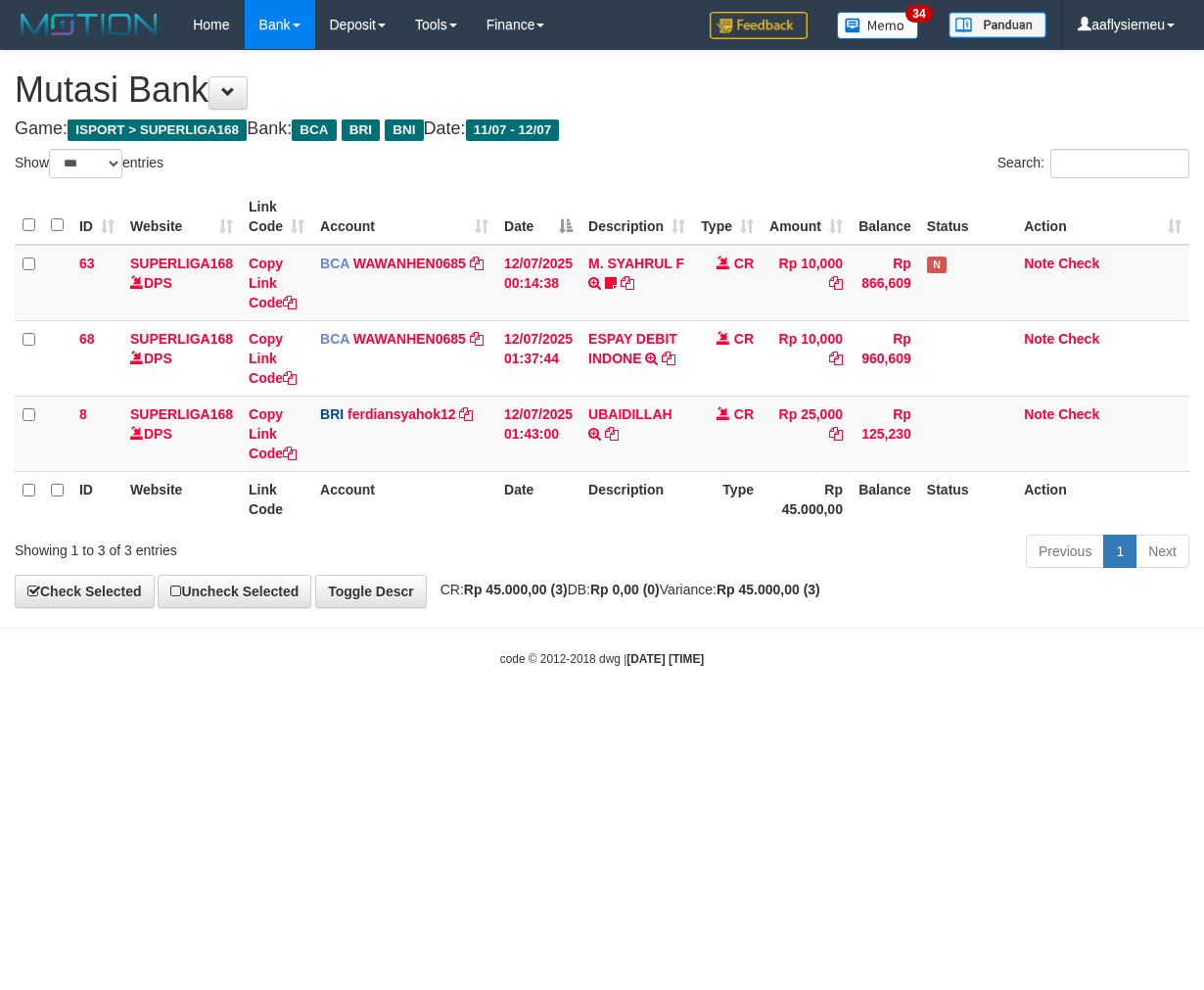 scroll, scrollTop: 0, scrollLeft: 0, axis: both 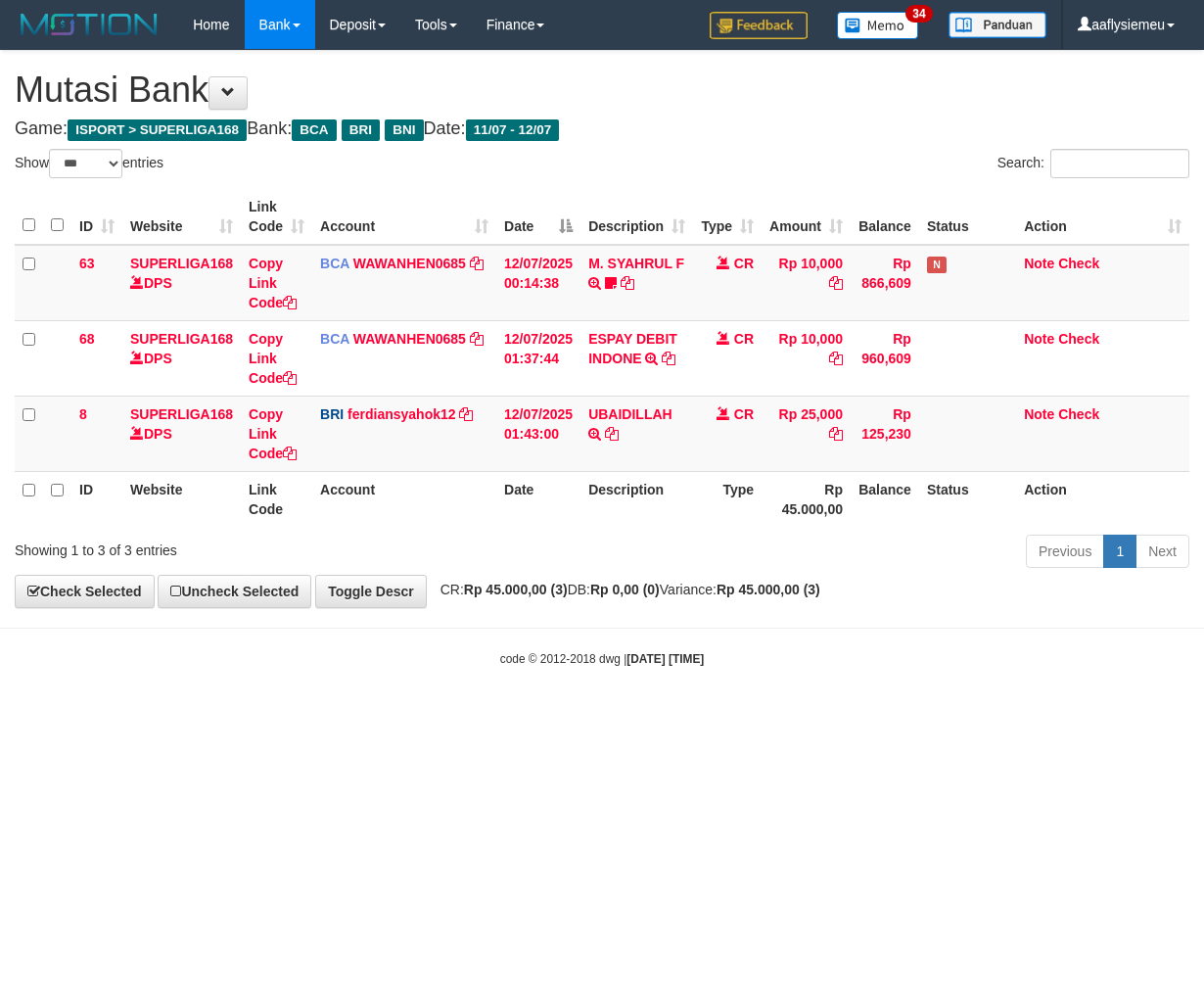 select on "***" 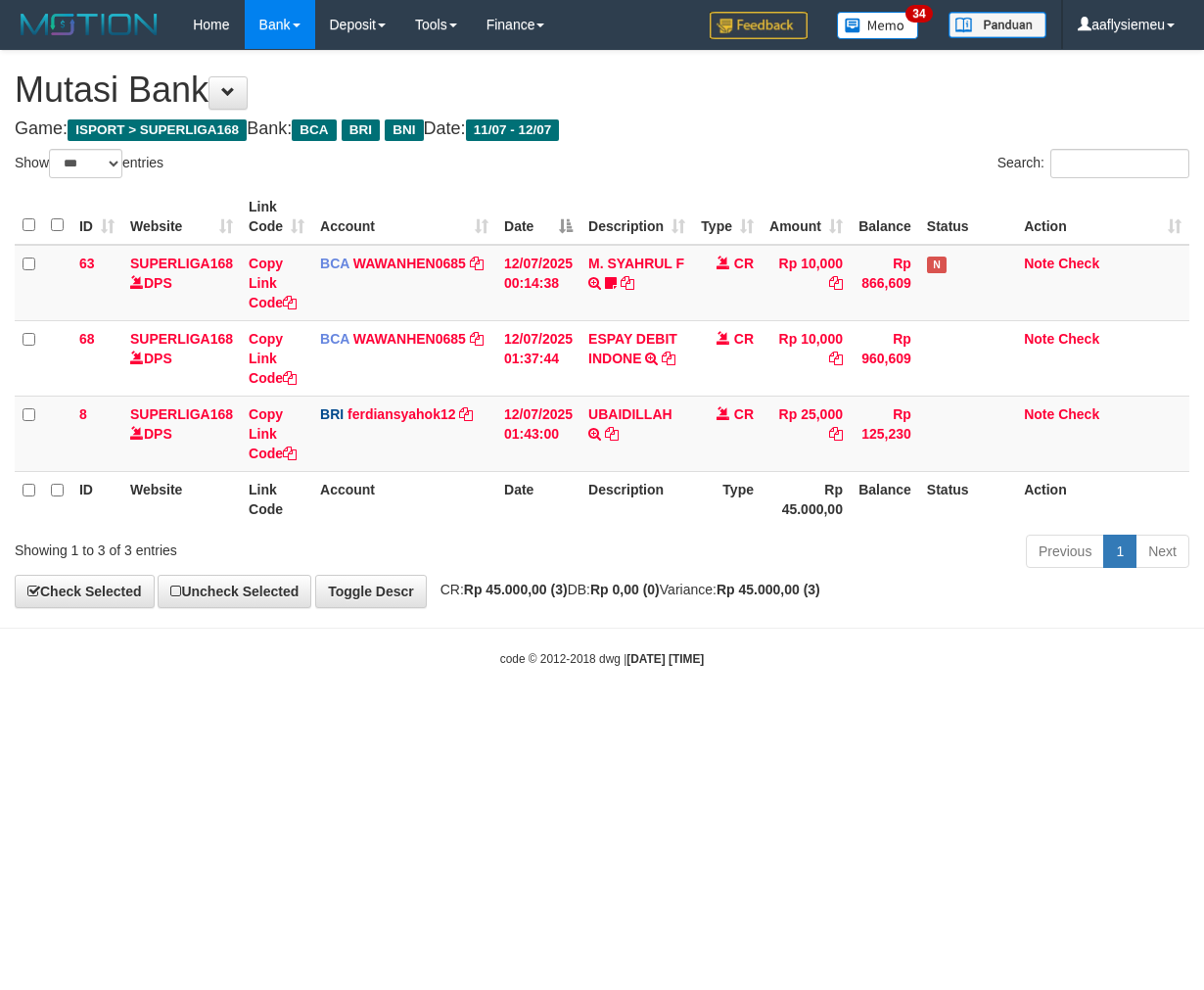 scroll, scrollTop: 0, scrollLeft: 0, axis: both 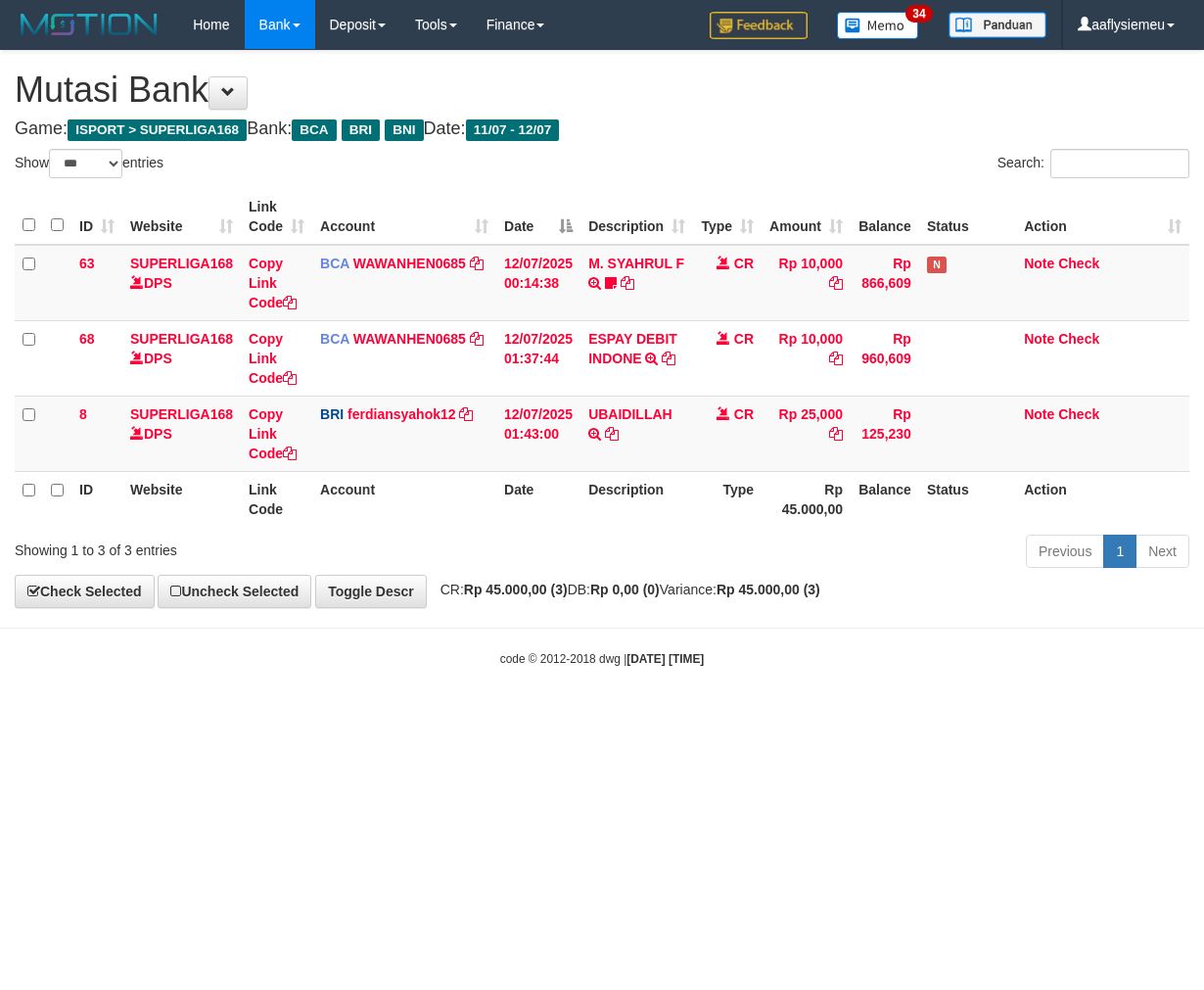 select on "***" 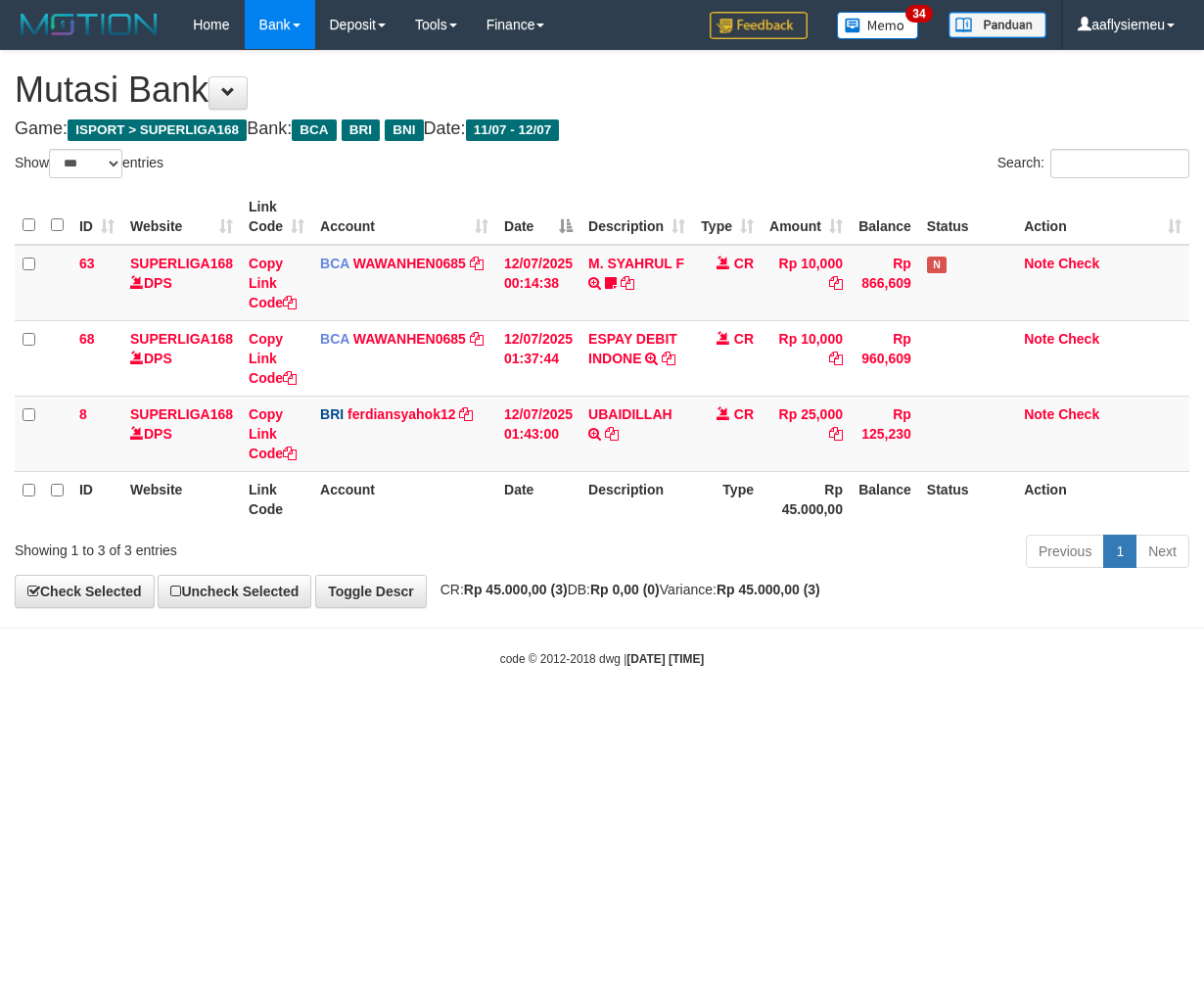 scroll, scrollTop: 0, scrollLeft: 0, axis: both 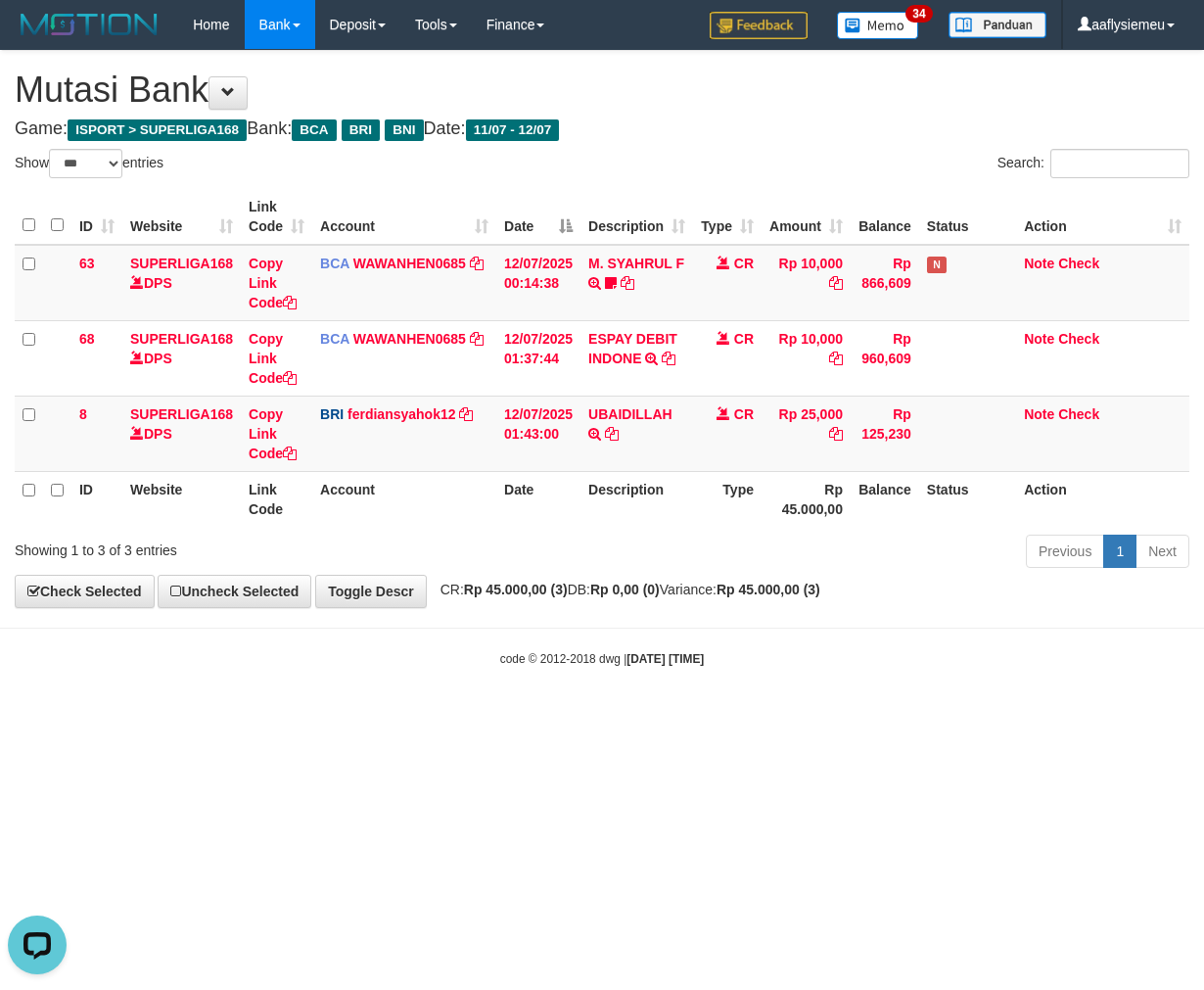 click on "Toggle navigation
Home
Bank
Account List
Load
By Website
Group
[ISPORT]													SUPERLIGA168
By Load Group (DPS)
34" at bounding box center (602, 358) 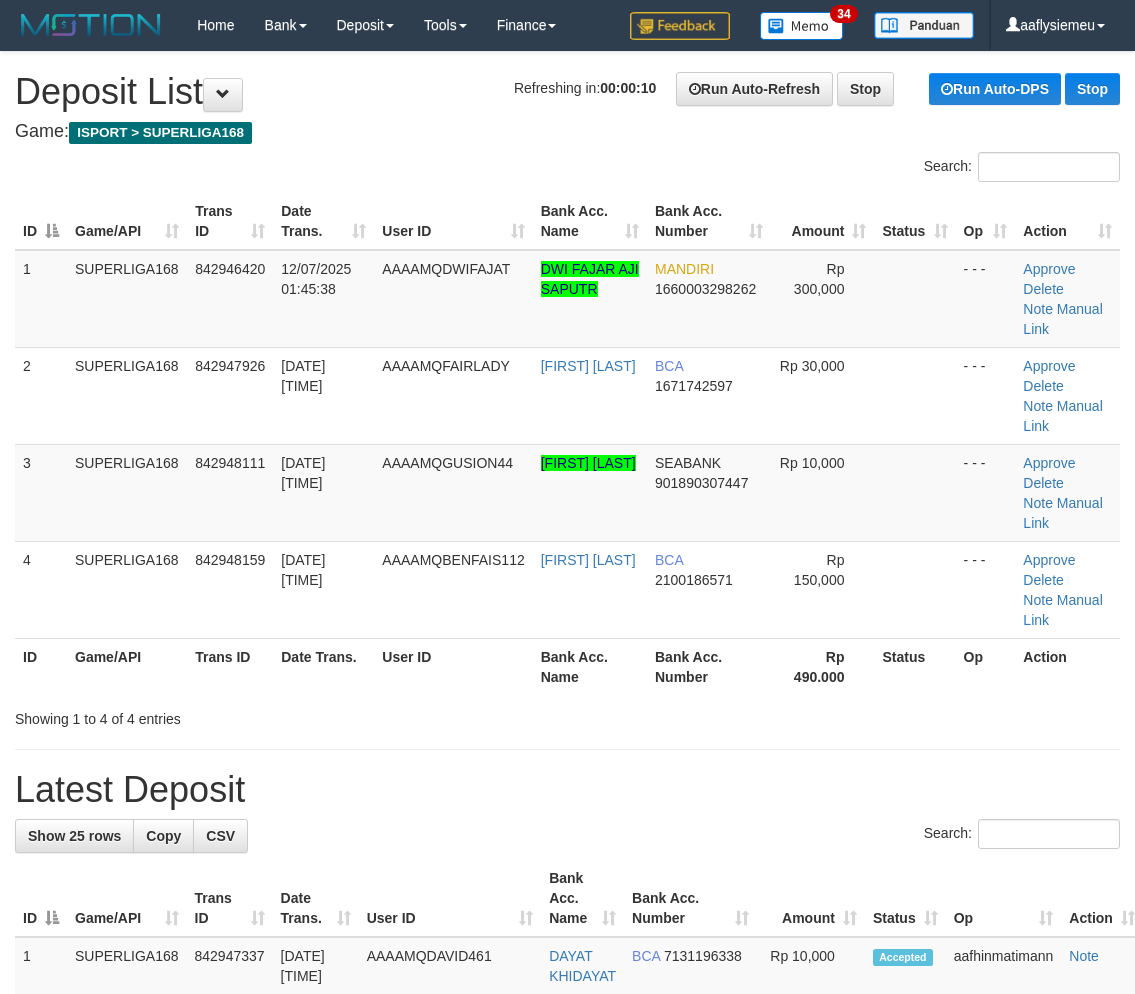 scroll, scrollTop: 0, scrollLeft: 0, axis: both 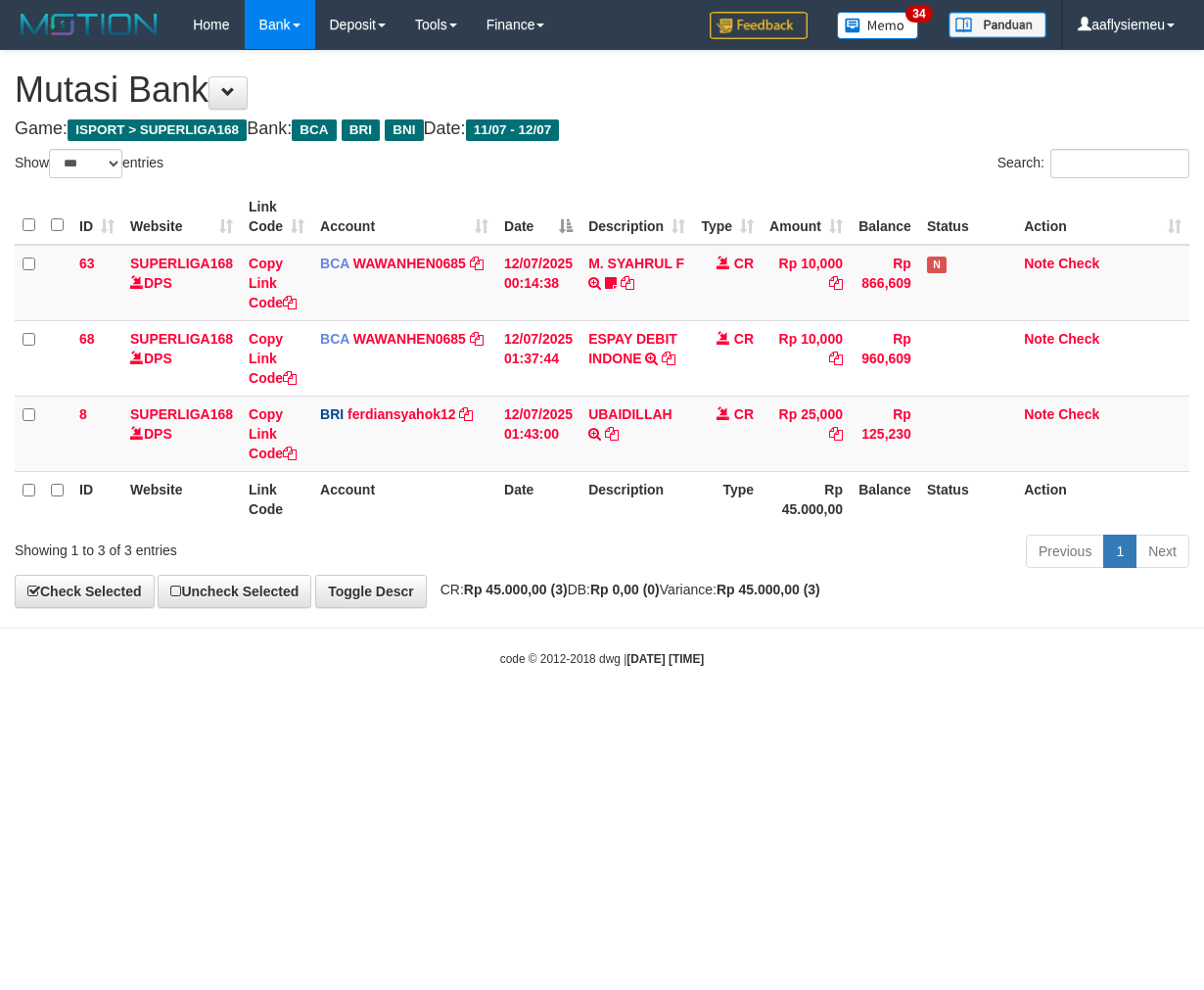 select on "***" 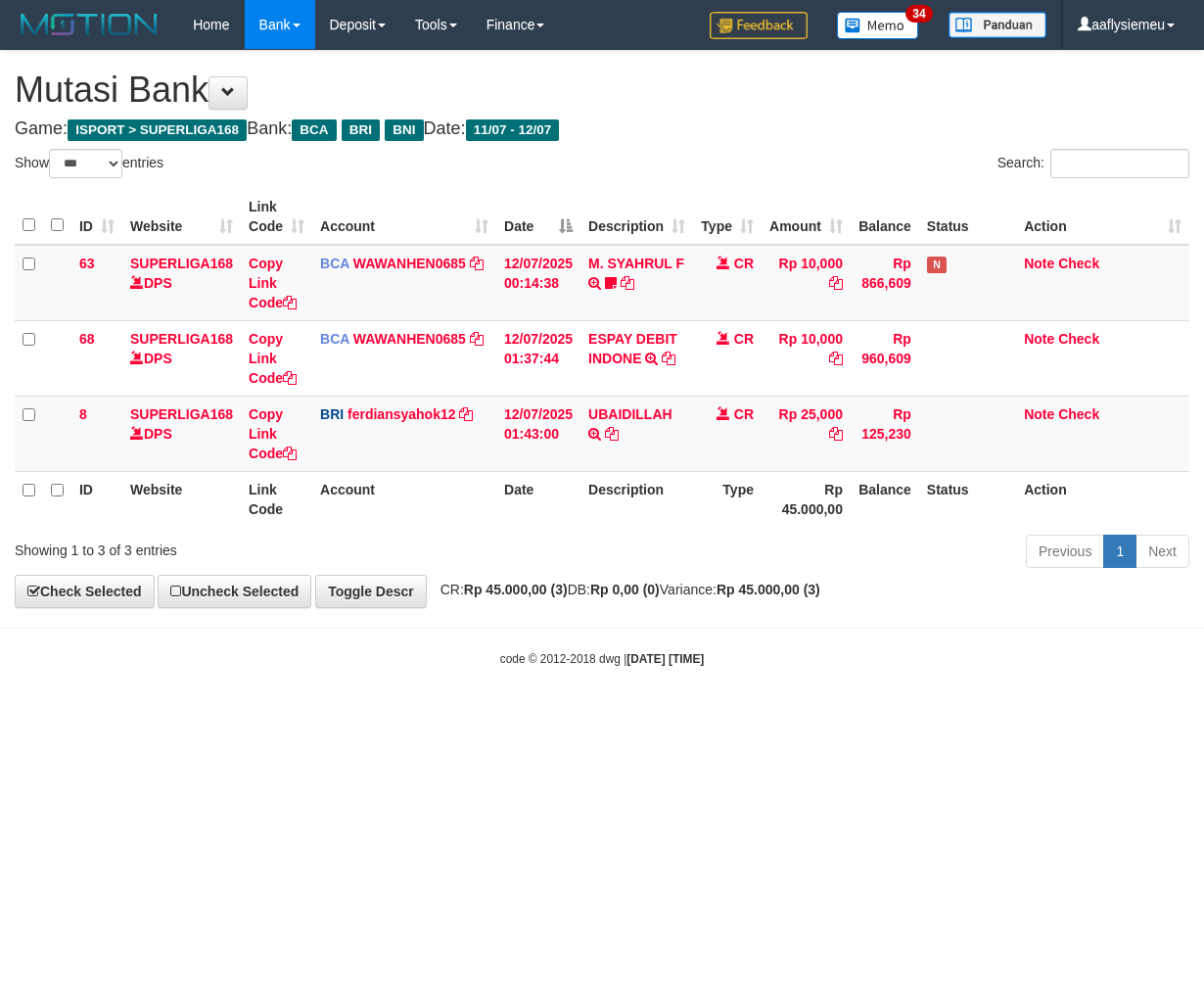 scroll, scrollTop: 0, scrollLeft: 0, axis: both 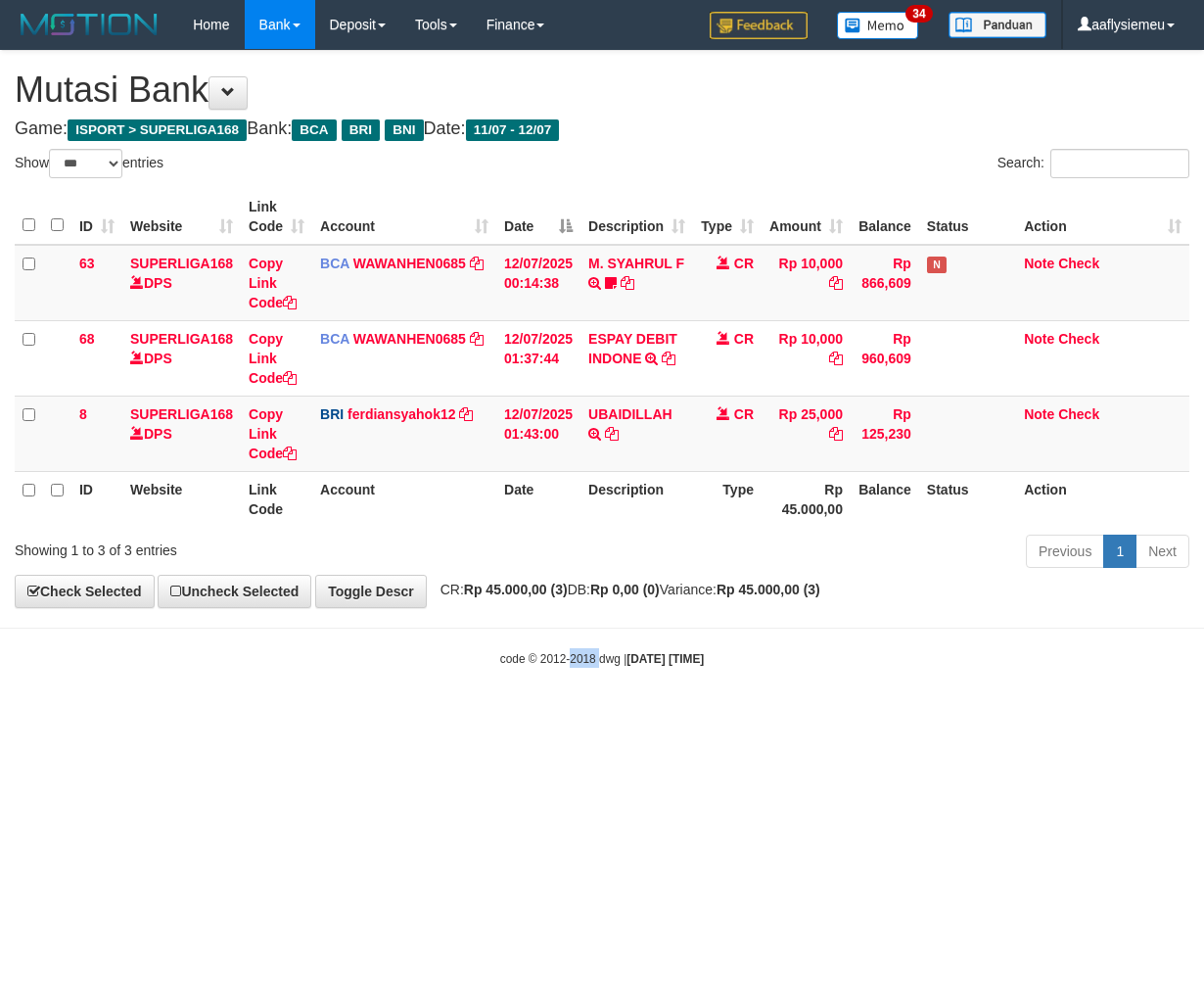 click on "code © 2012-2018 dwg |  [DATE] [TIME]" at bounding box center (602, 659) 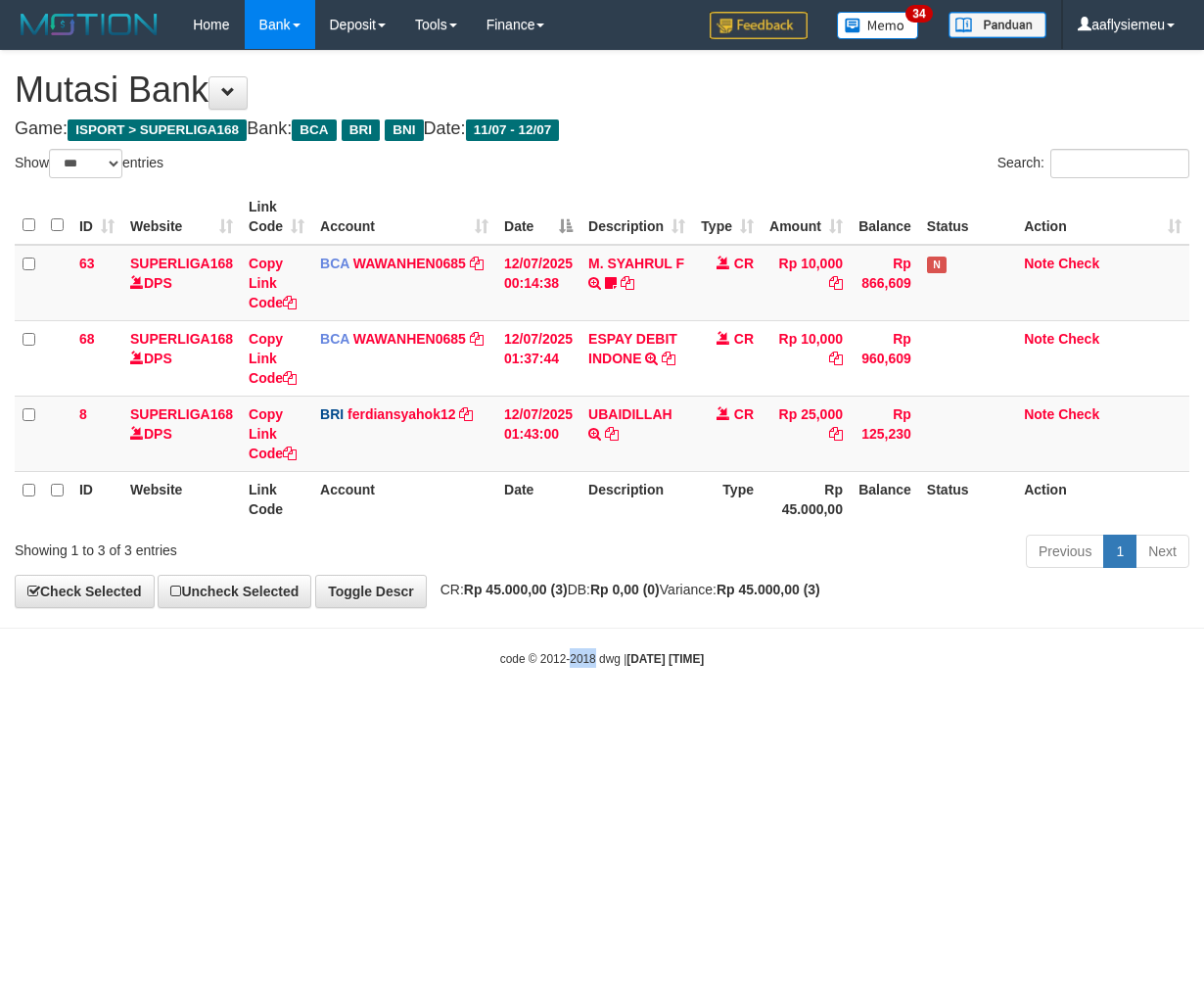 click on "code © 2012-2018 dwg |  2025/07/12 01:50:36" at bounding box center (602, 659) 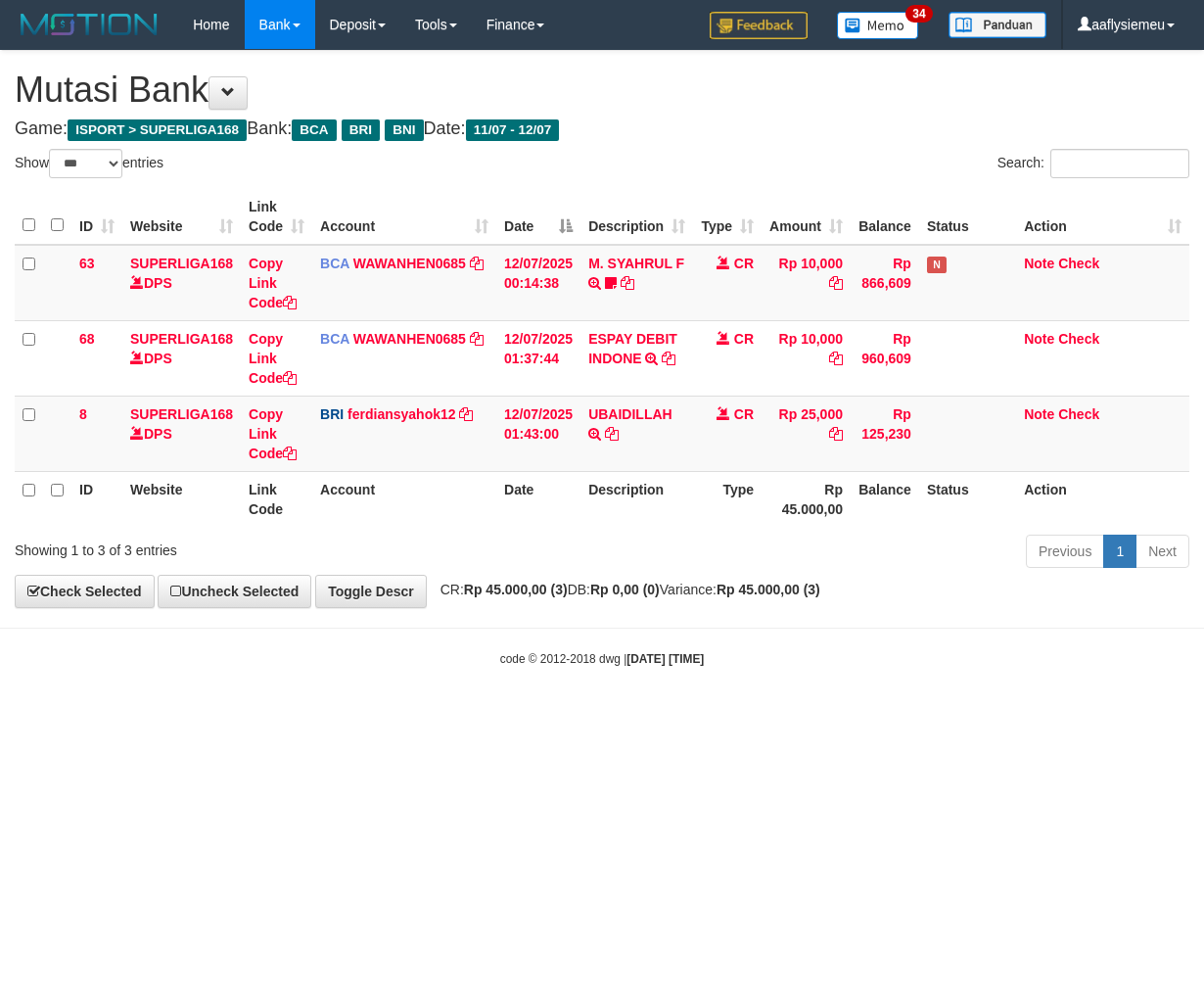 select on "***" 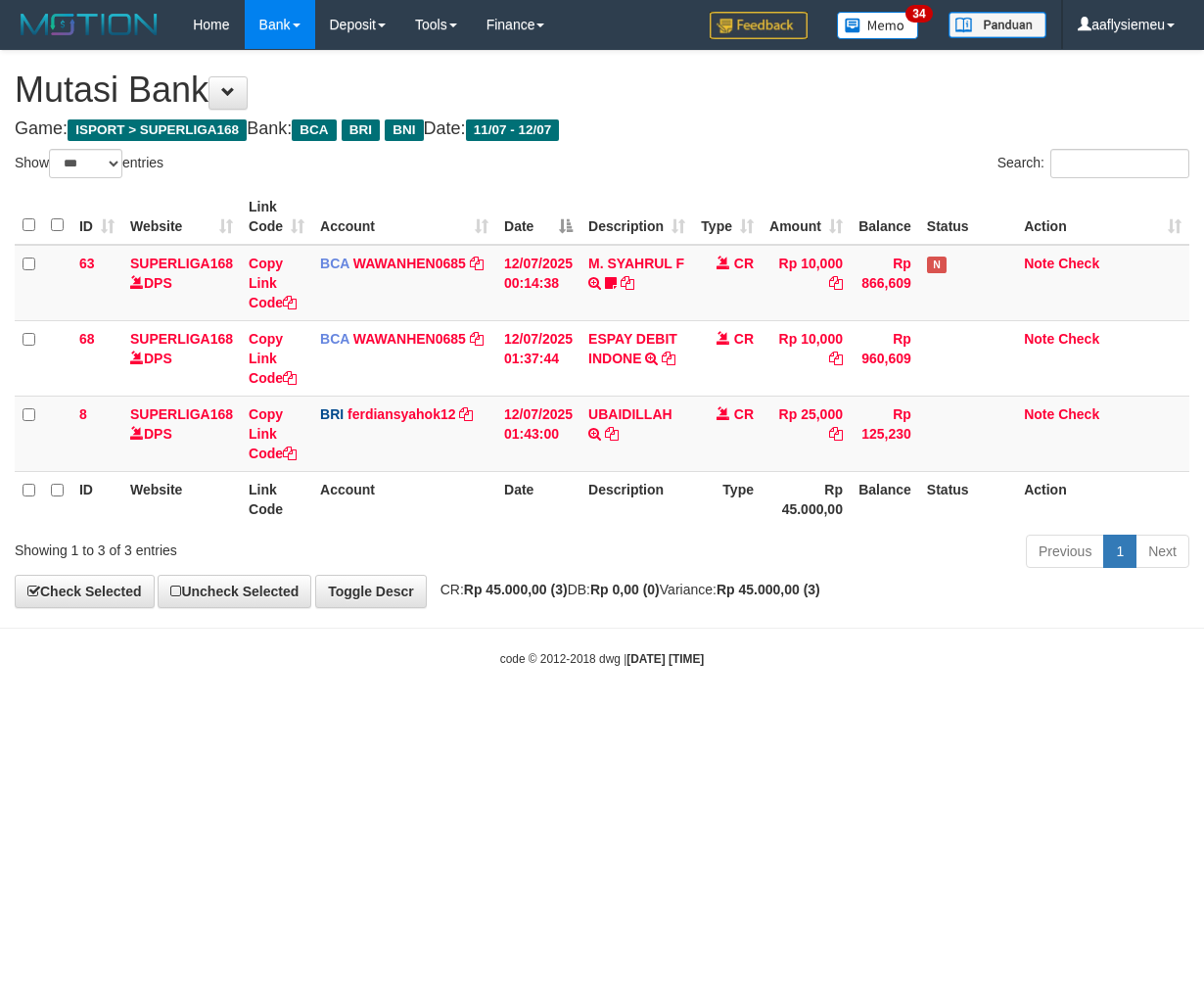 scroll, scrollTop: 0, scrollLeft: 0, axis: both 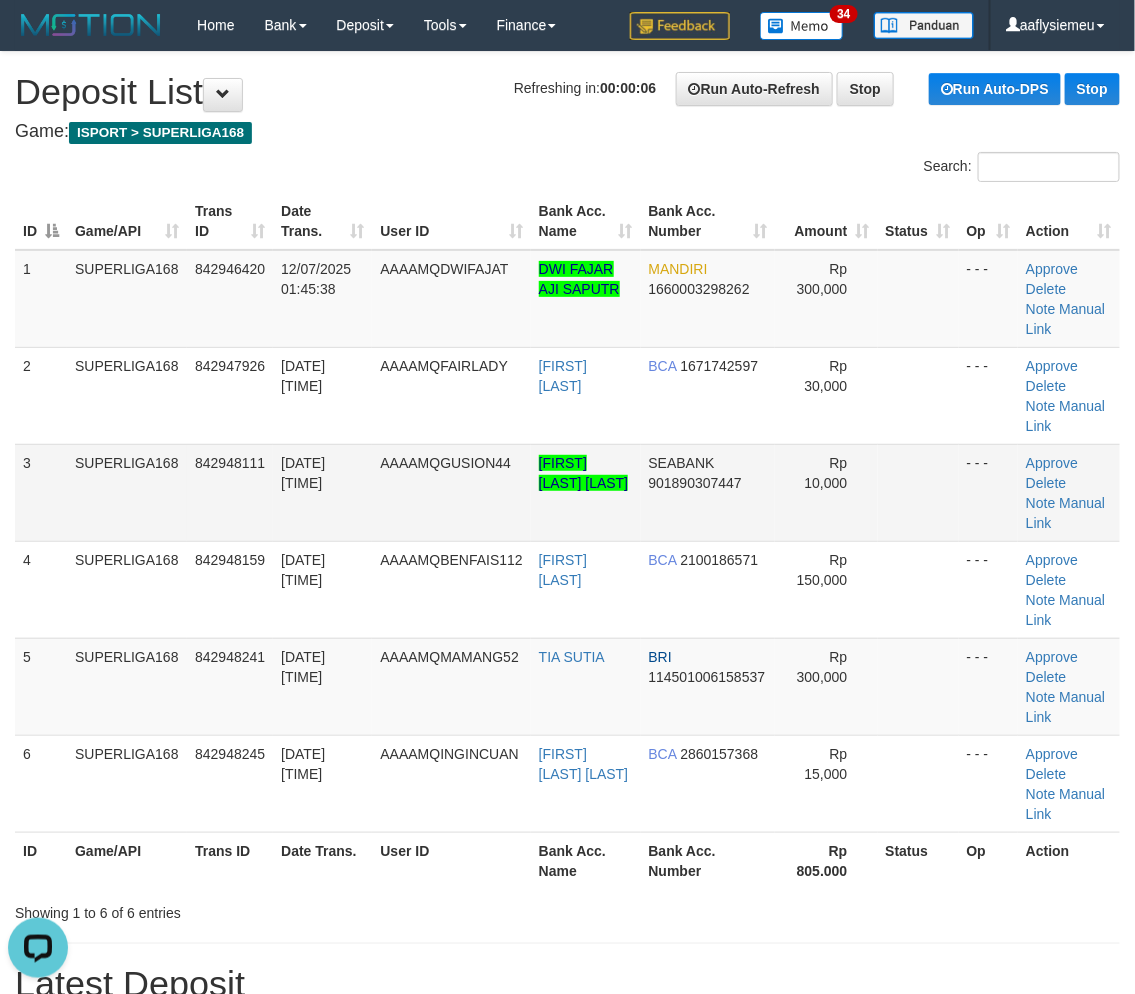 click on "842948111" at bounding box center [230, 492] 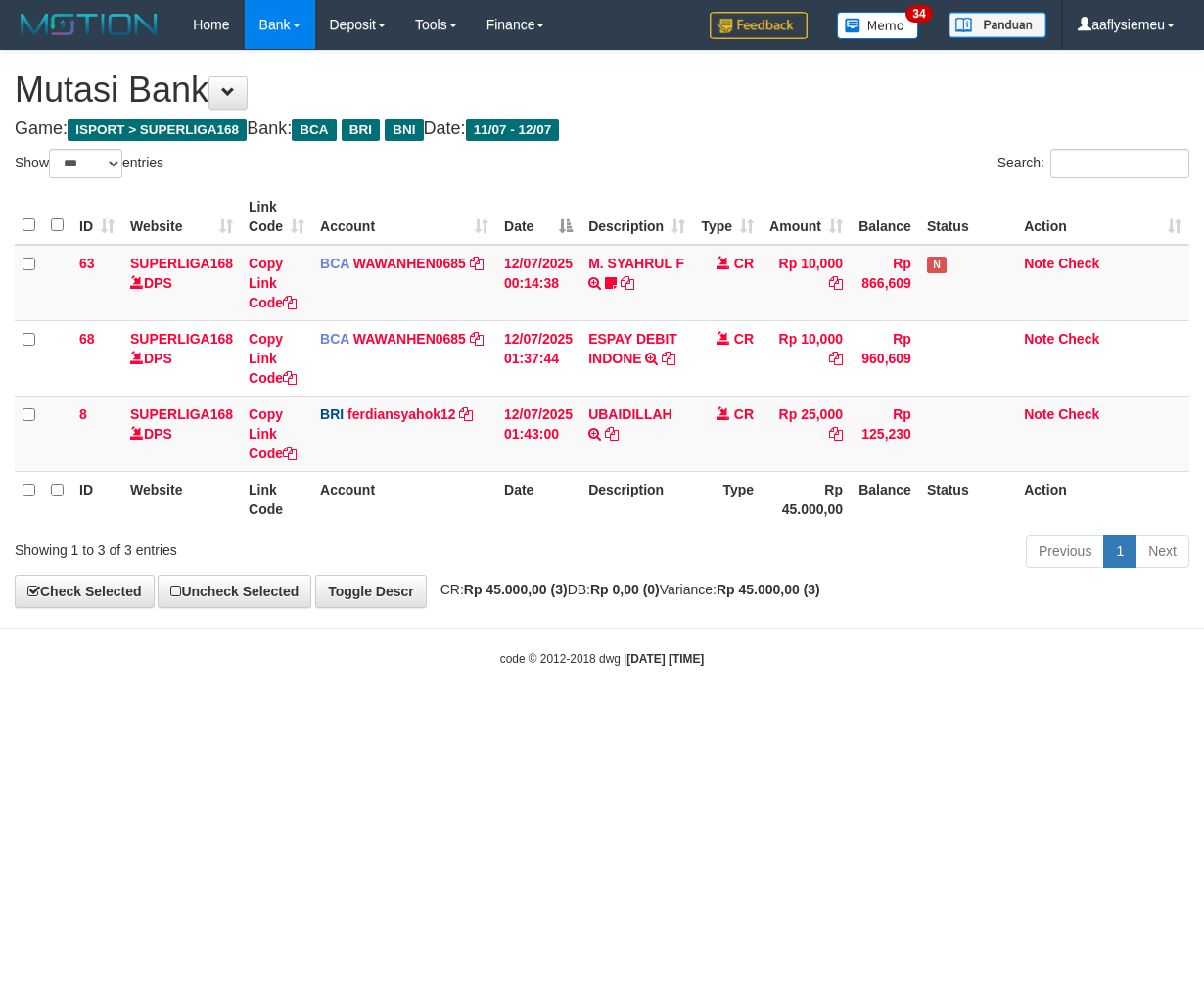 select on "***" 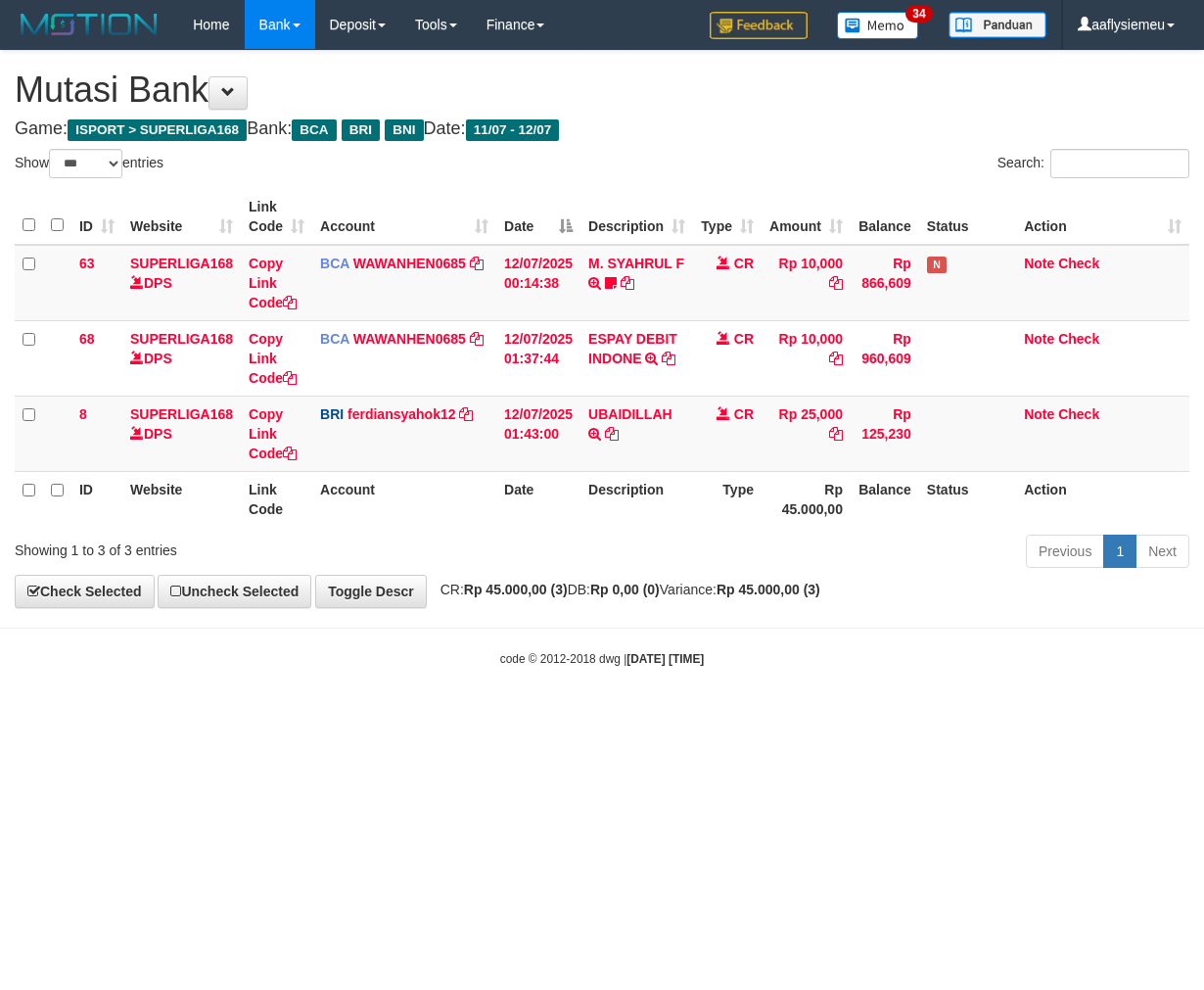scroll, scrollTop: 0, scrollLeft: 0, axis: both 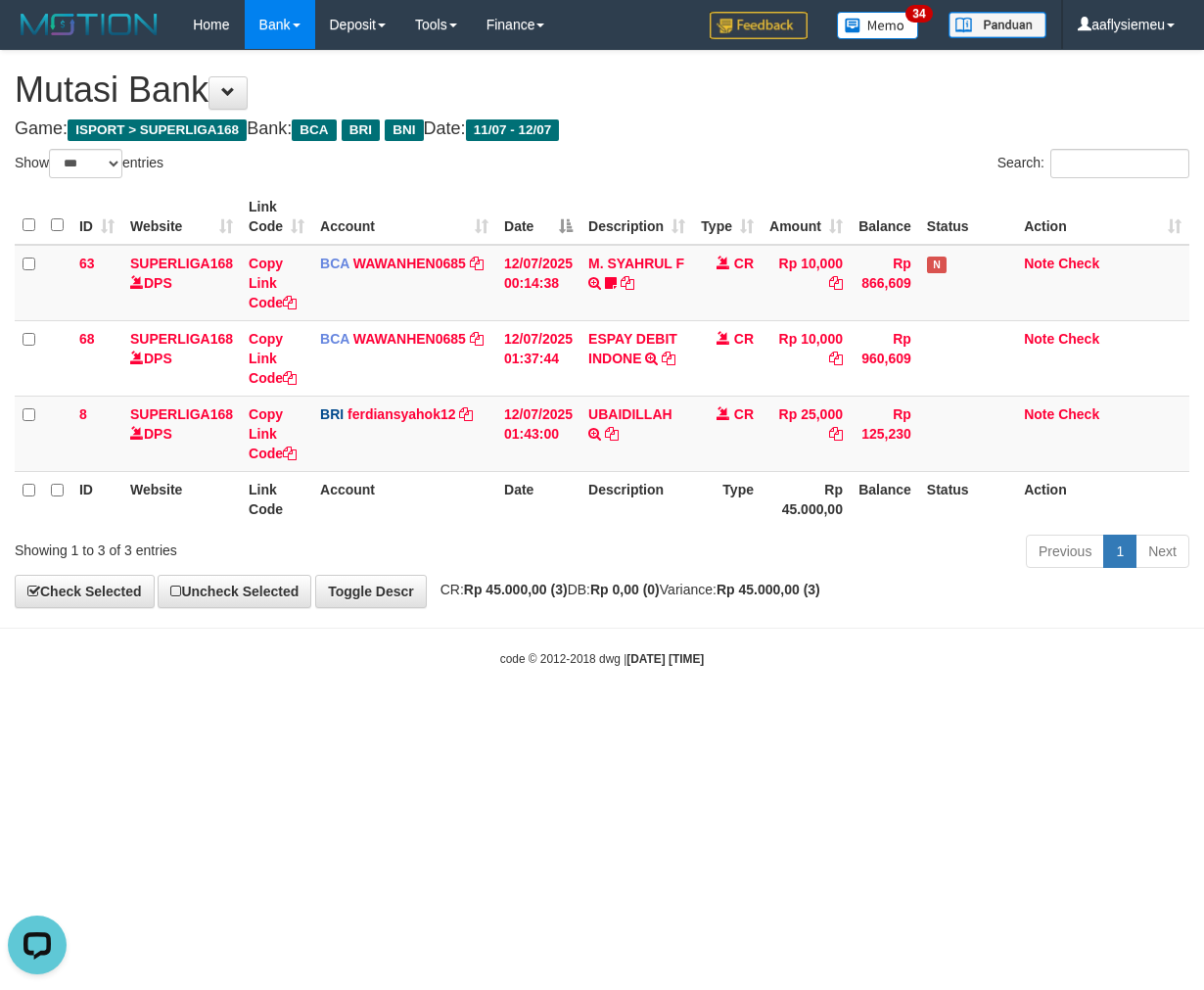 click on "Toggle navigation
Home
Bank
Account List
Load
By Website
Group
[ISPORT]													SUPERLIGA168
By Load Group (DPS)
34" at bounding box center [602, 358] 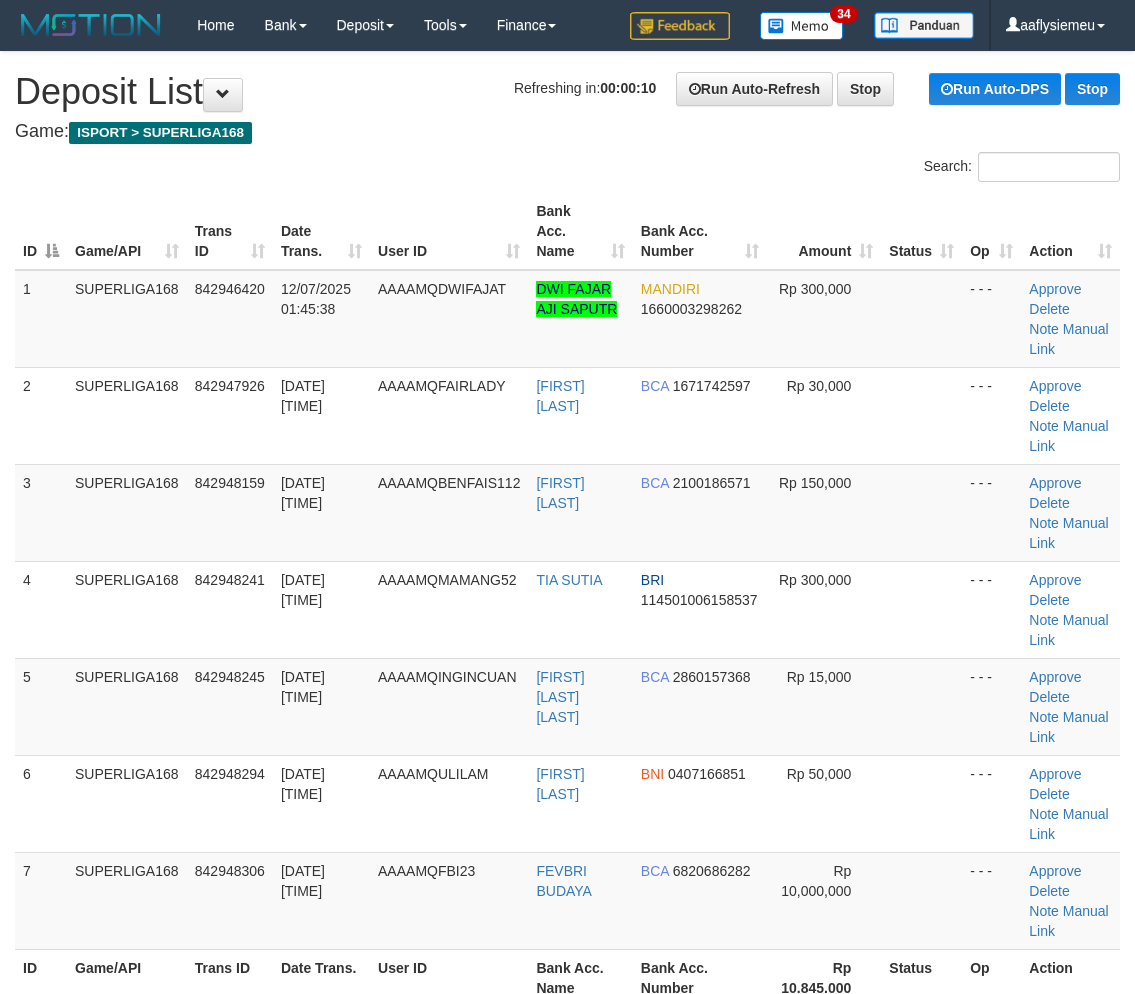 scroll, scrollTop: 0, scrollLeft: 0, axis: both 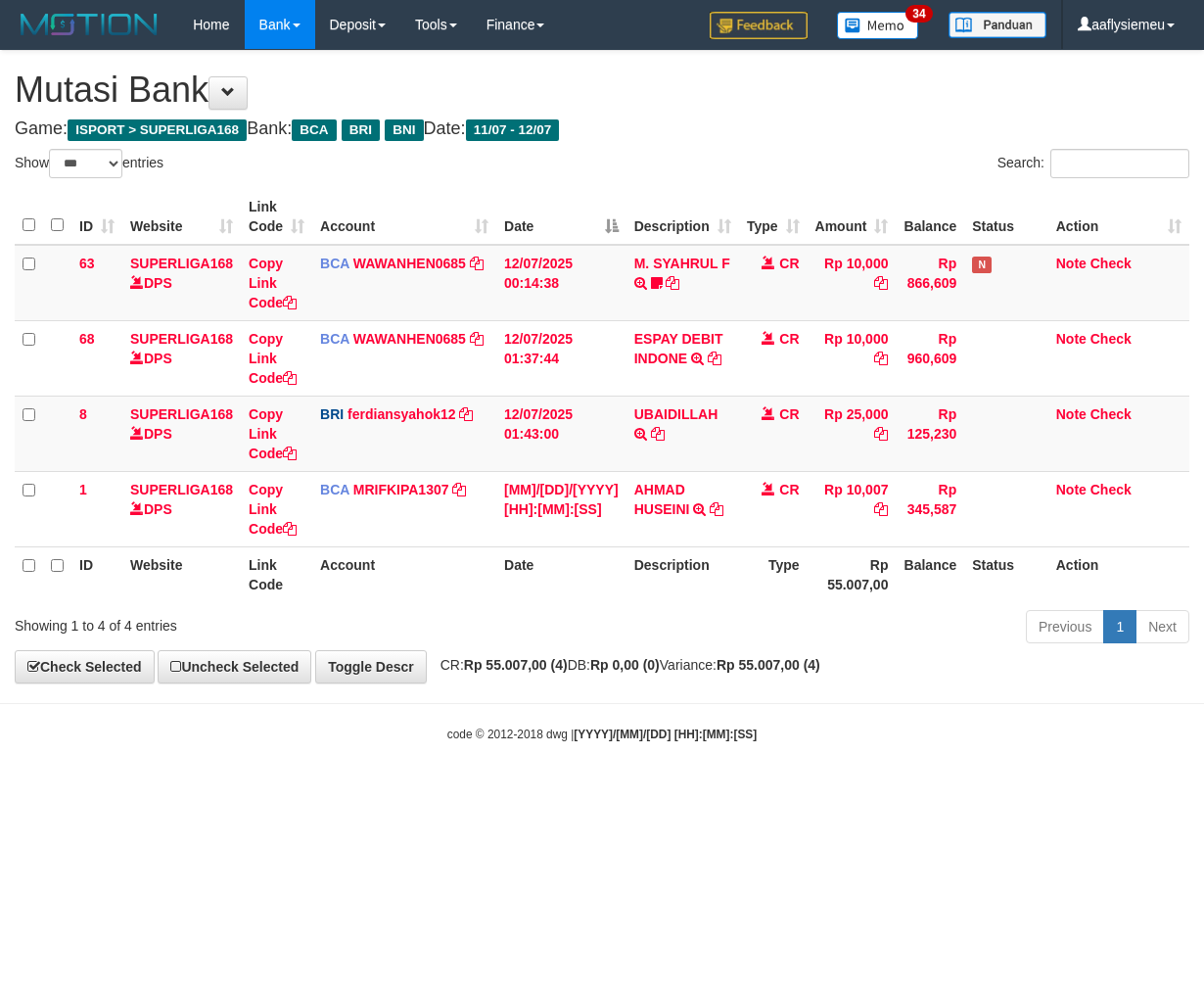 select on "***" 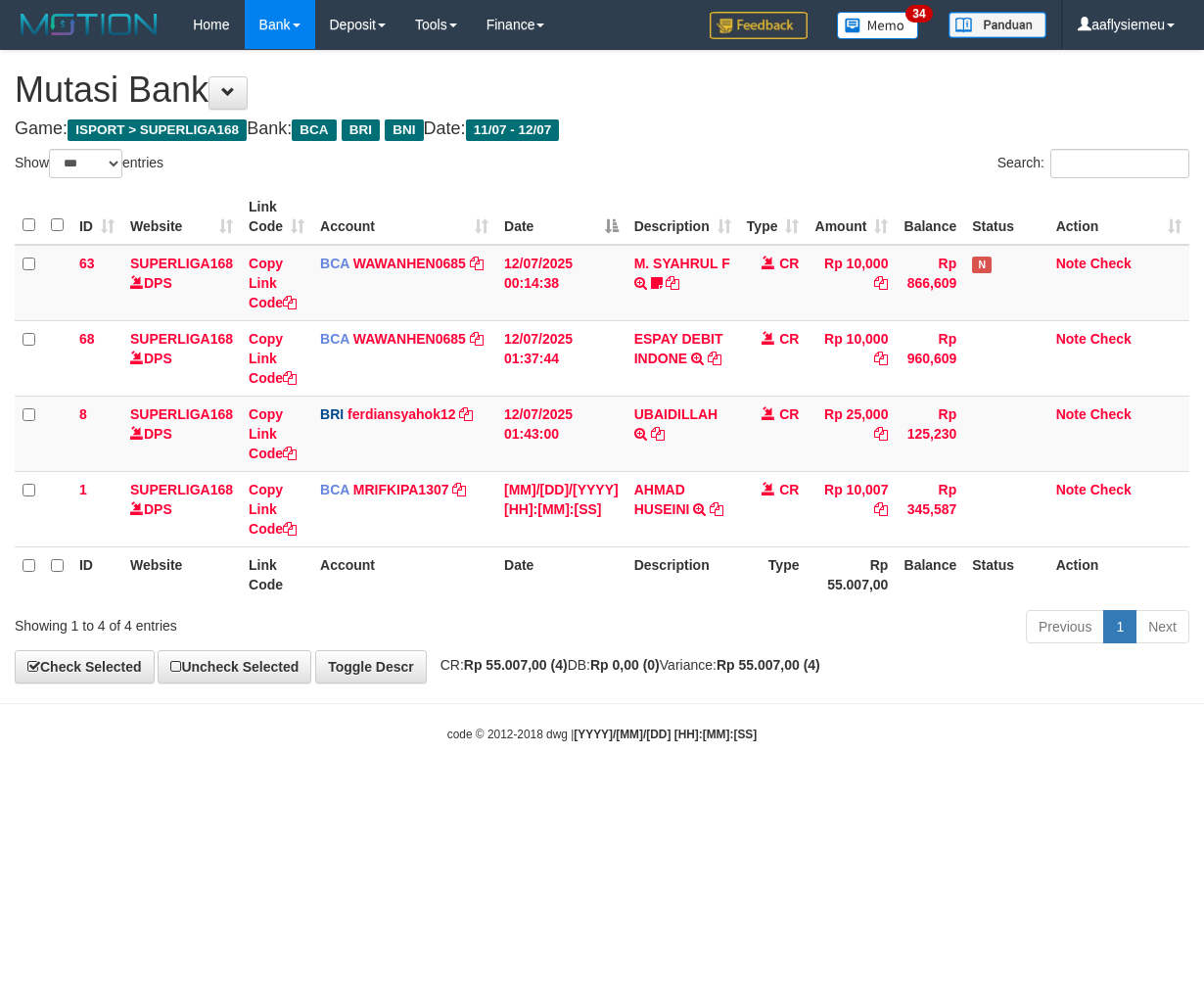 scroll, scrollTop: 0, scrollLeft: 0, axis: both 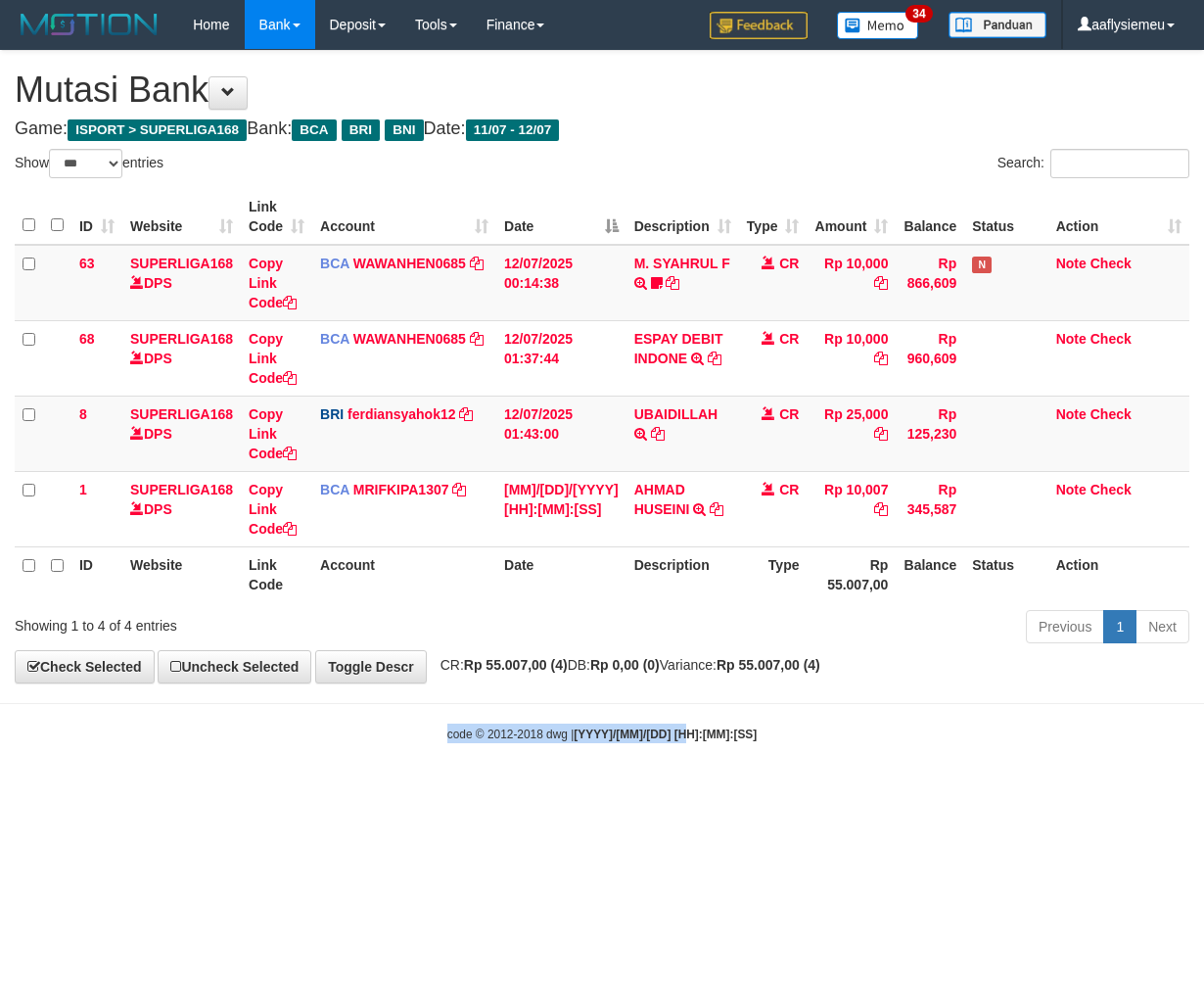 click on "Toggle navigation
Home
Bank
Account List
Load
By Website
Group
[ISPORT]													SUPERLIGA168
By Load Group (DPS)
34" at bounding box center [602, 396] 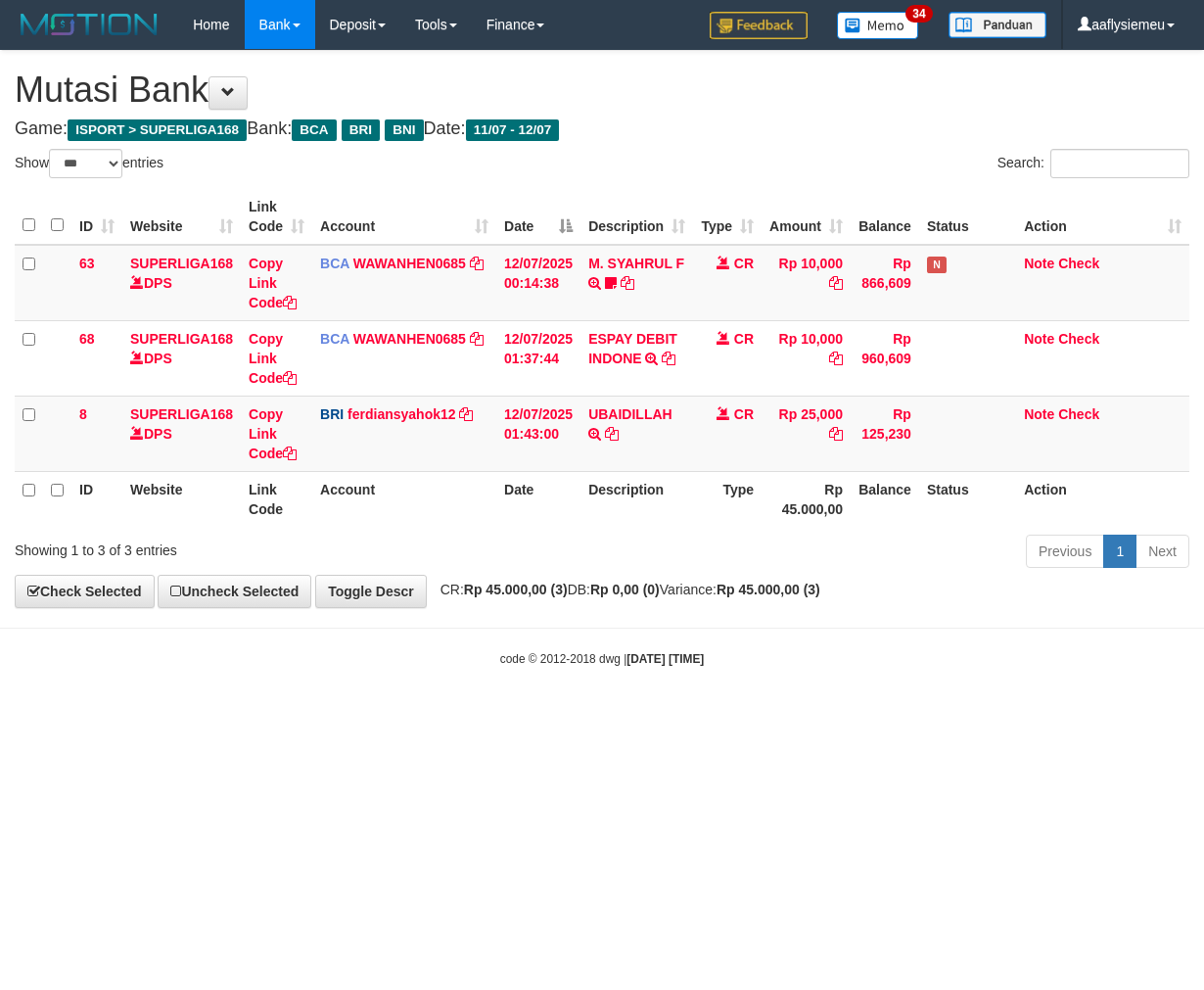select on "***" 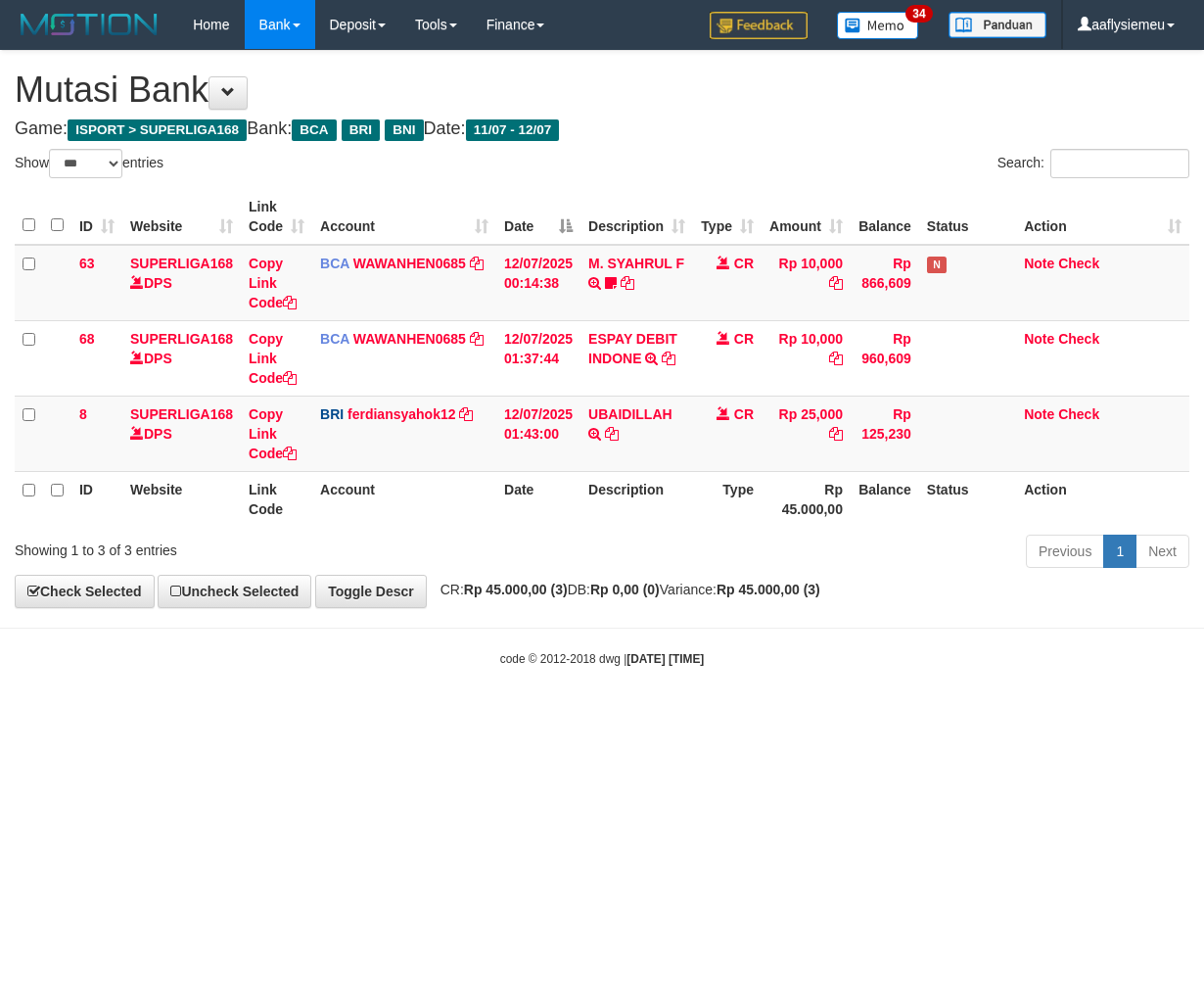 scroll, scrollTop: 0, scrollLeft: 0, axis: both 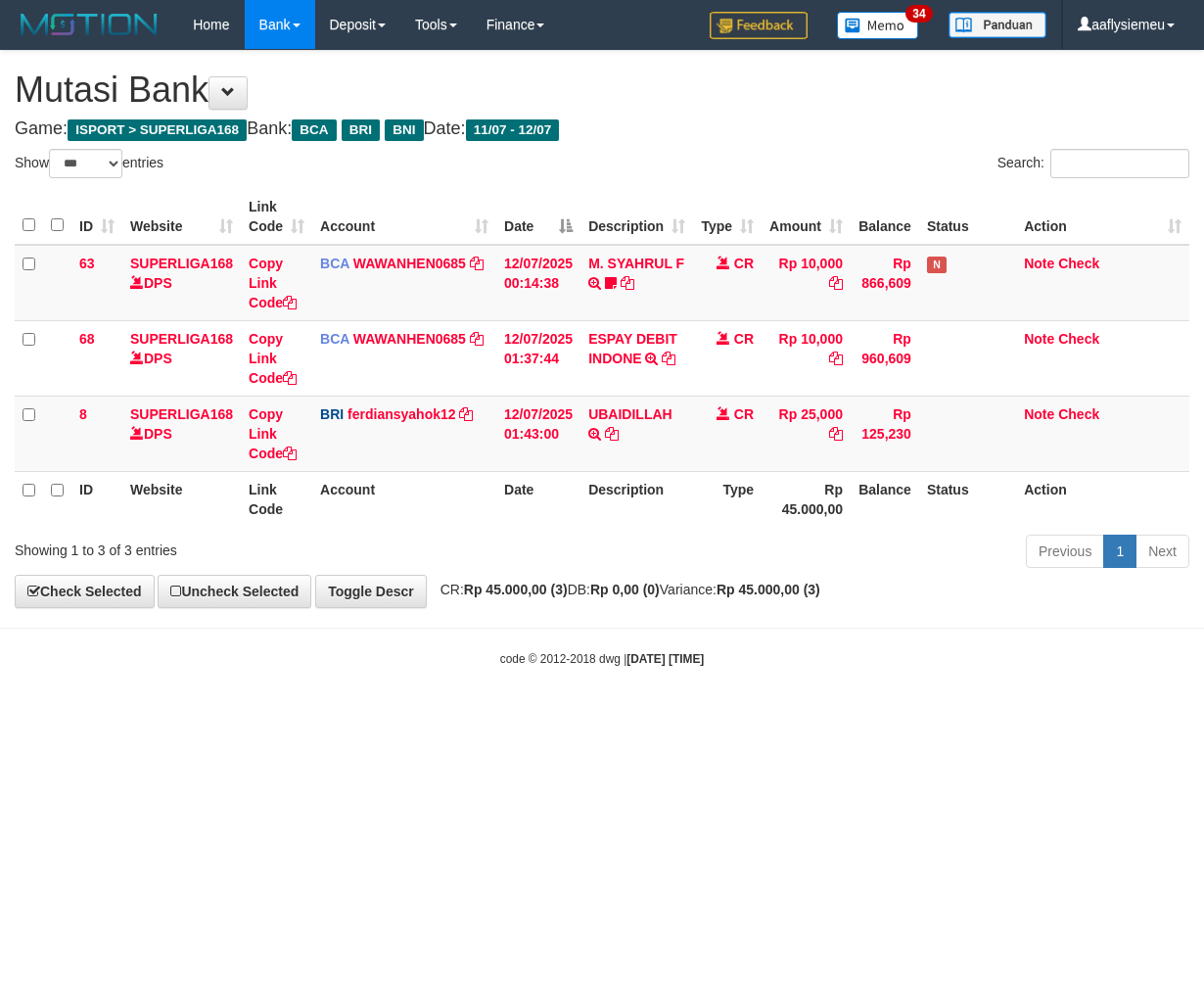 select on "***" 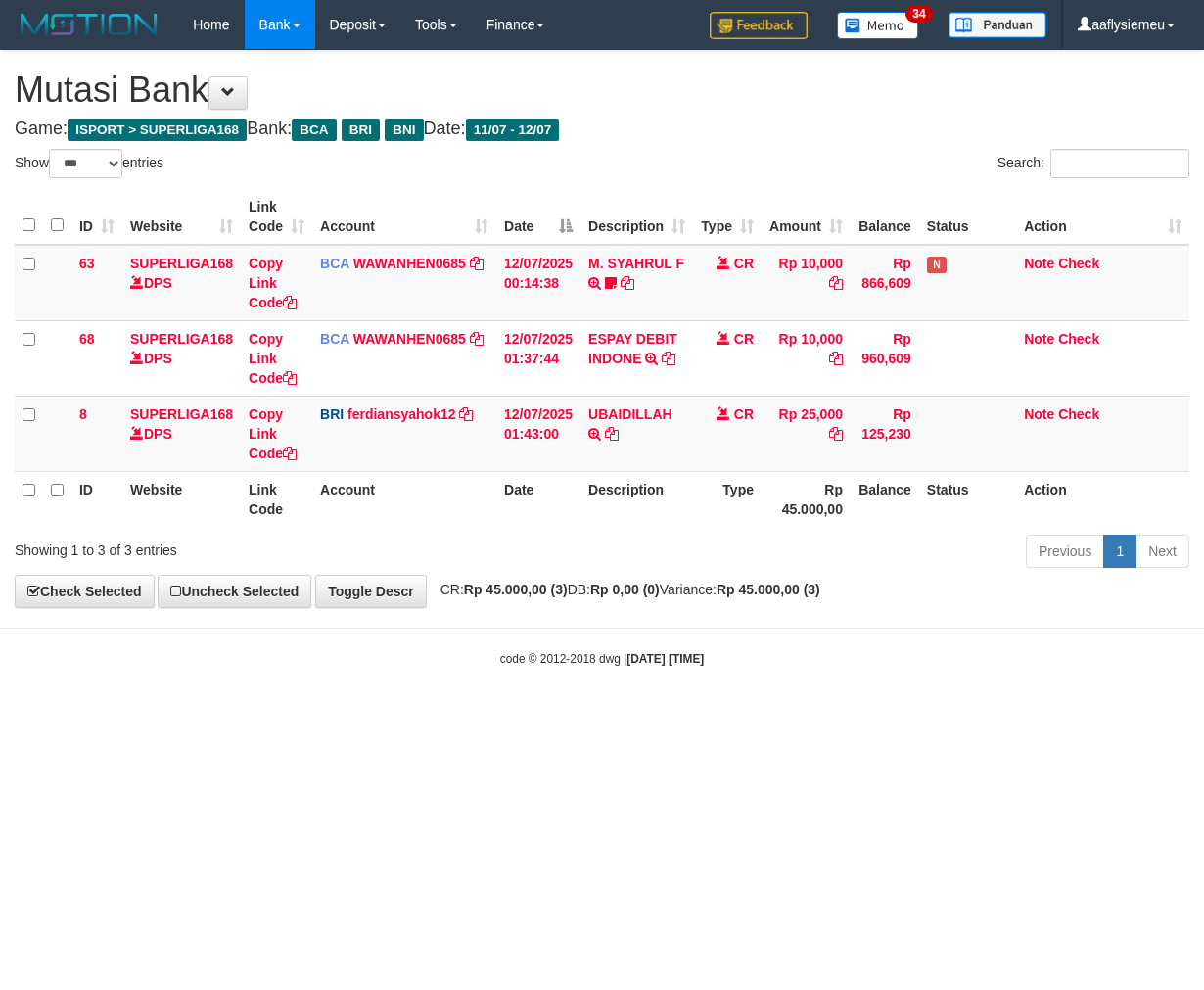 scroll, scrollTop: 0, scrollLeft: 0, axis: both 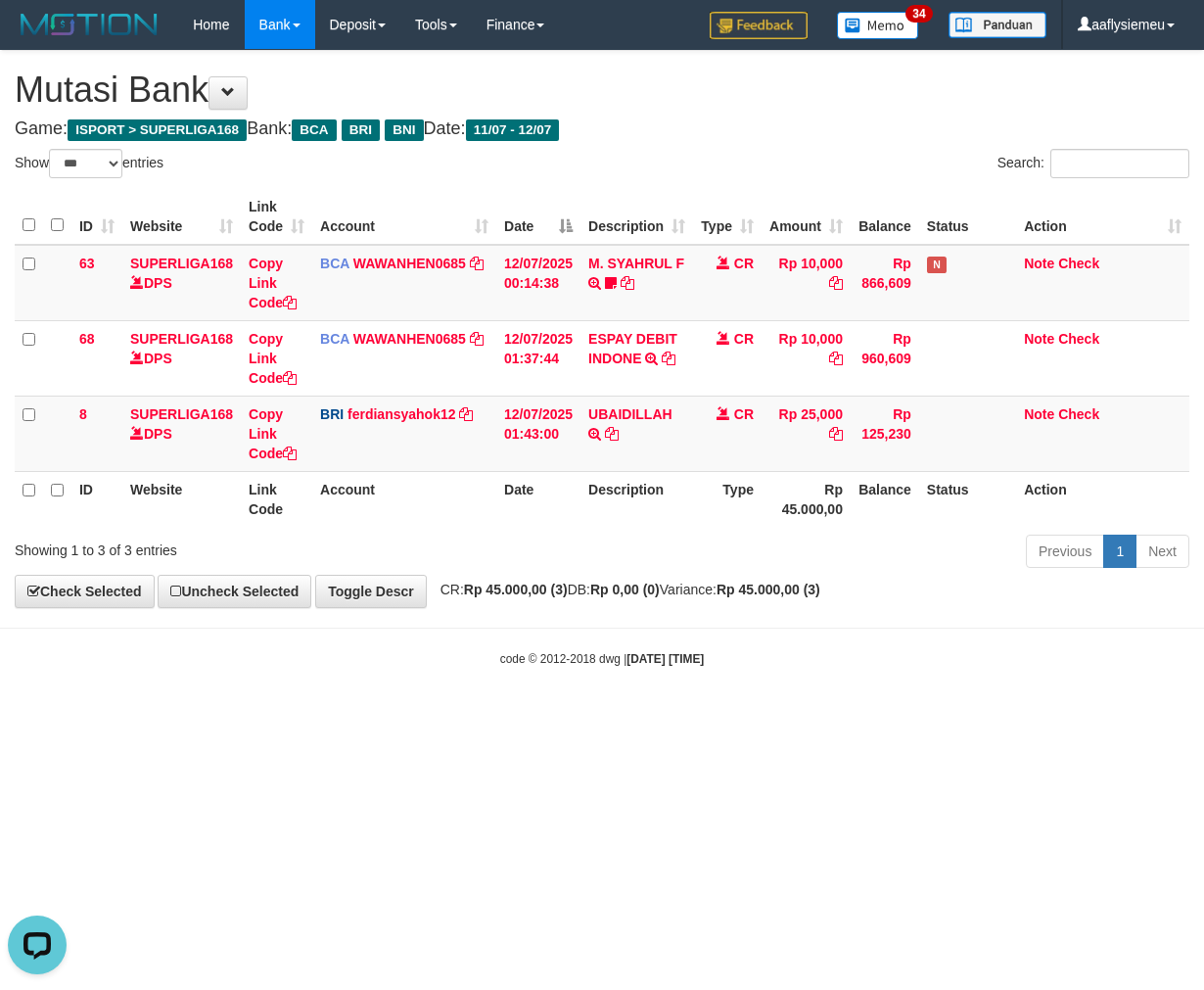 click on "Toggle navigation
Home
Bank
Account List
Load
By Website
Group
[ISPORT]													SUPERLIGA168
By Load Group (DPS)
34" at bounding box center [602, 358] 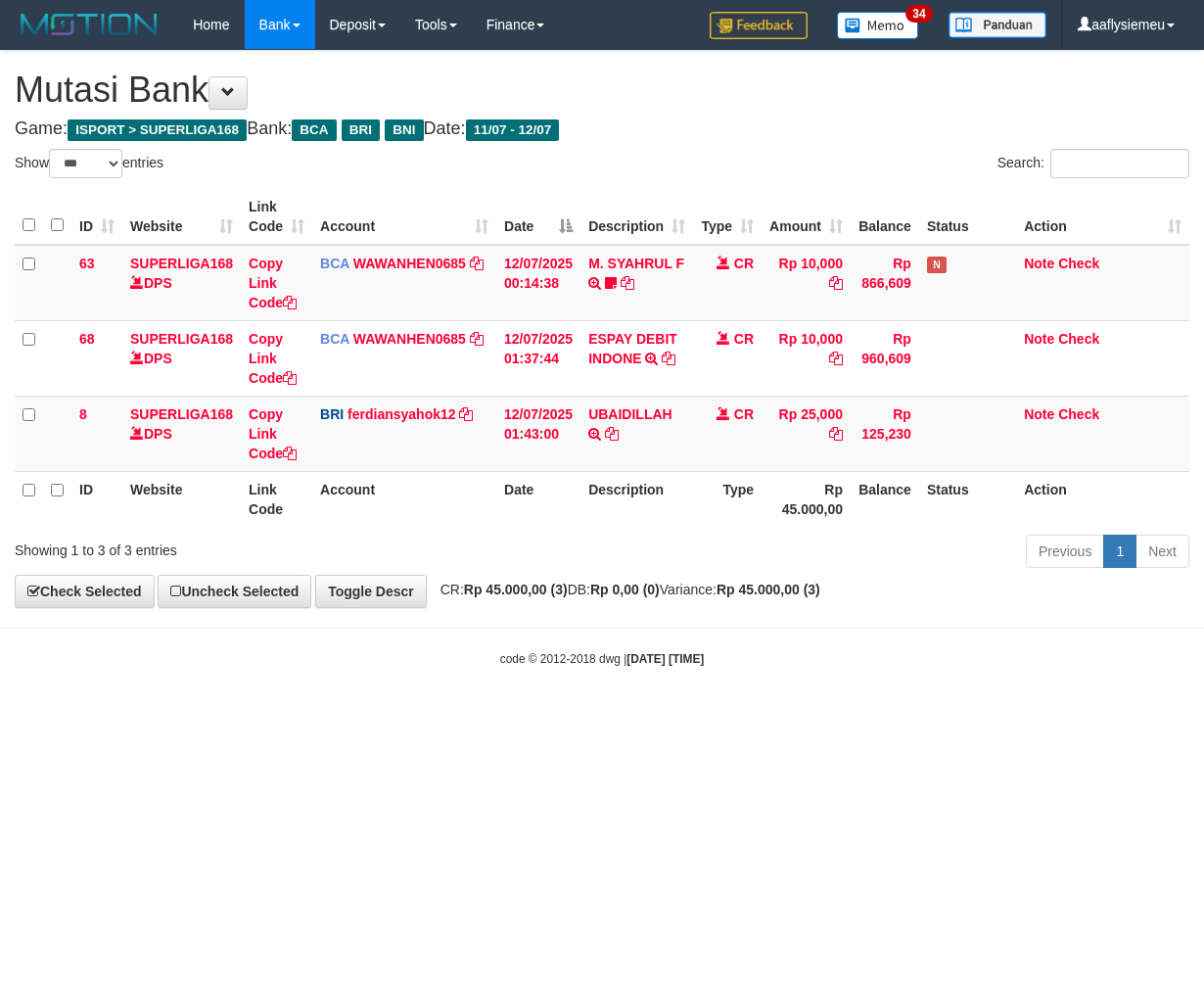 select on "***" 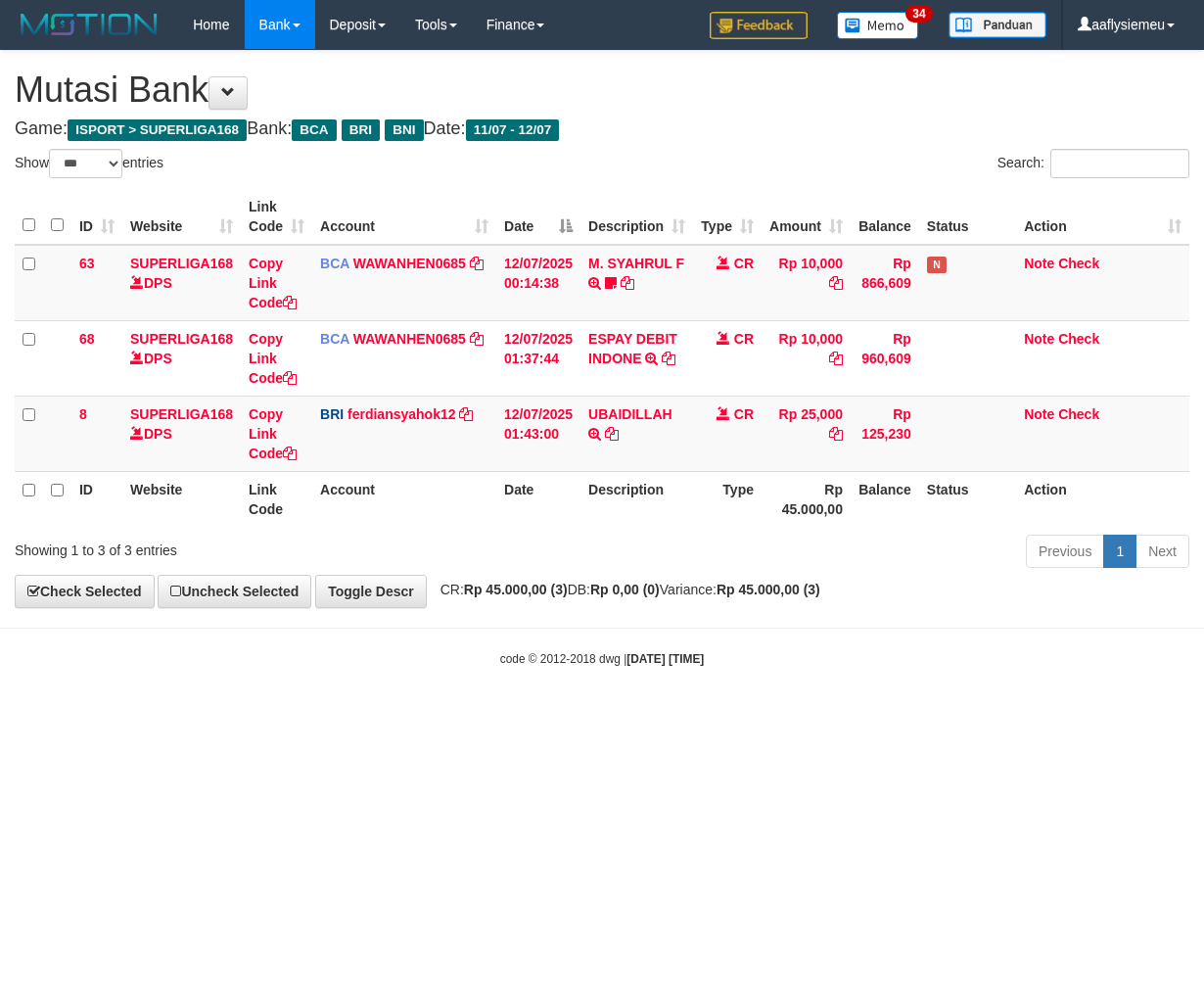 scroll, scrollTop: 0, scrollLeft: 0, axis: both 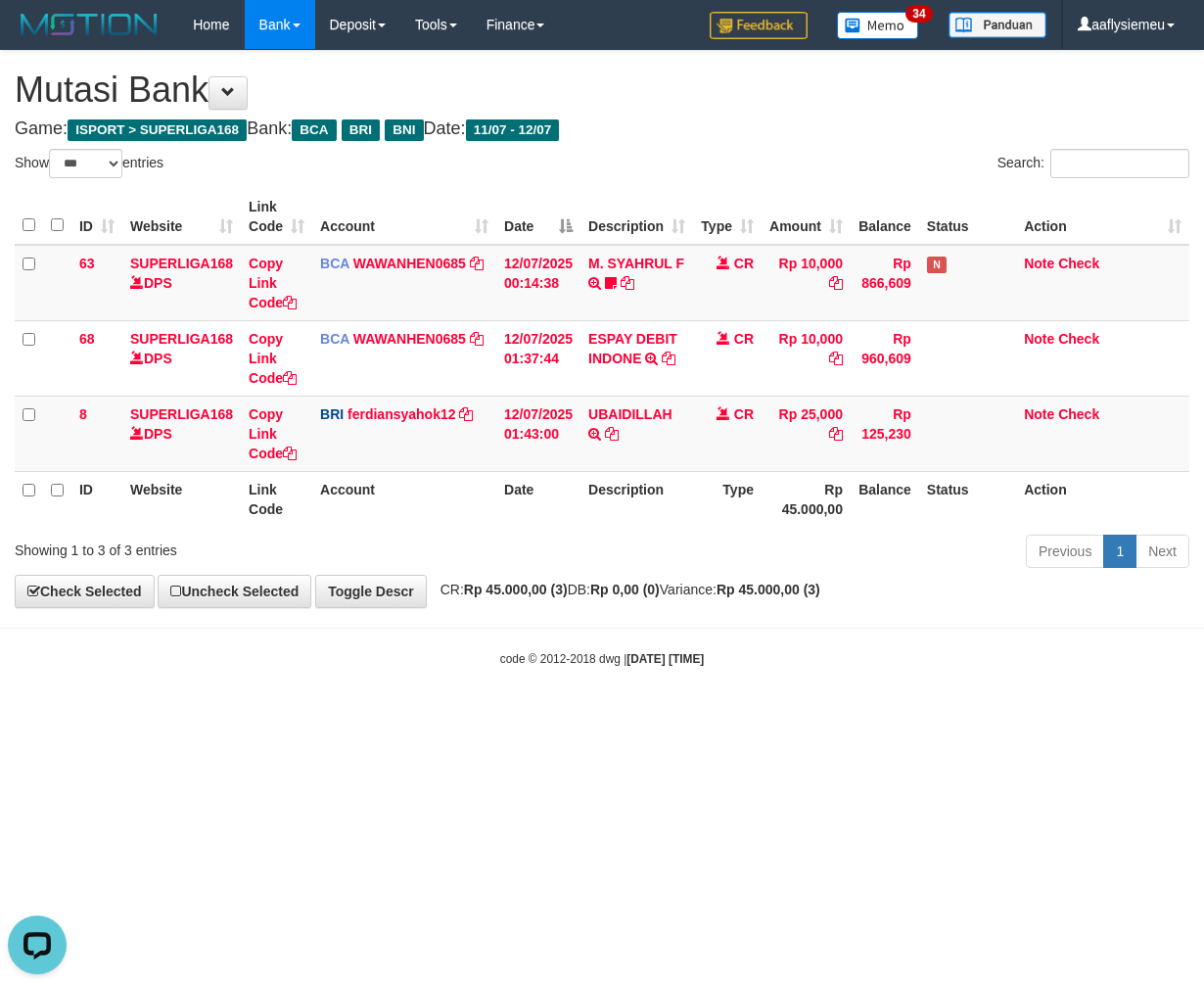 click on "code © 2012-2018 dwg |  2025/07/12 01:50:48" at bounding box center (602, 658) 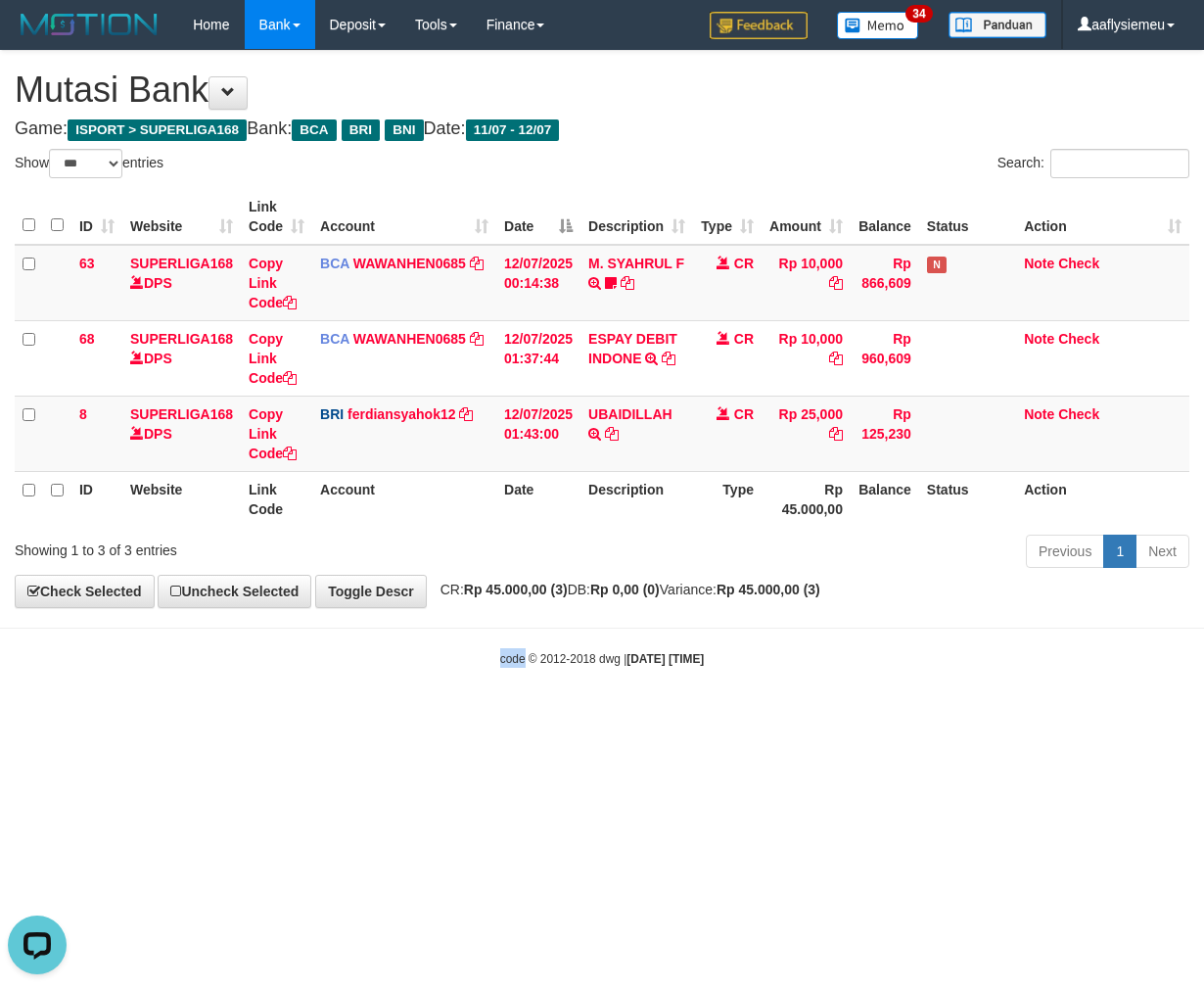 click on "Toggle navigation
Home
Bank
Account List
Load
By Website
Group
[ISPORT]													SUPERLIGA168
By Load Group (DPS)" at bounding box center [602, 358] 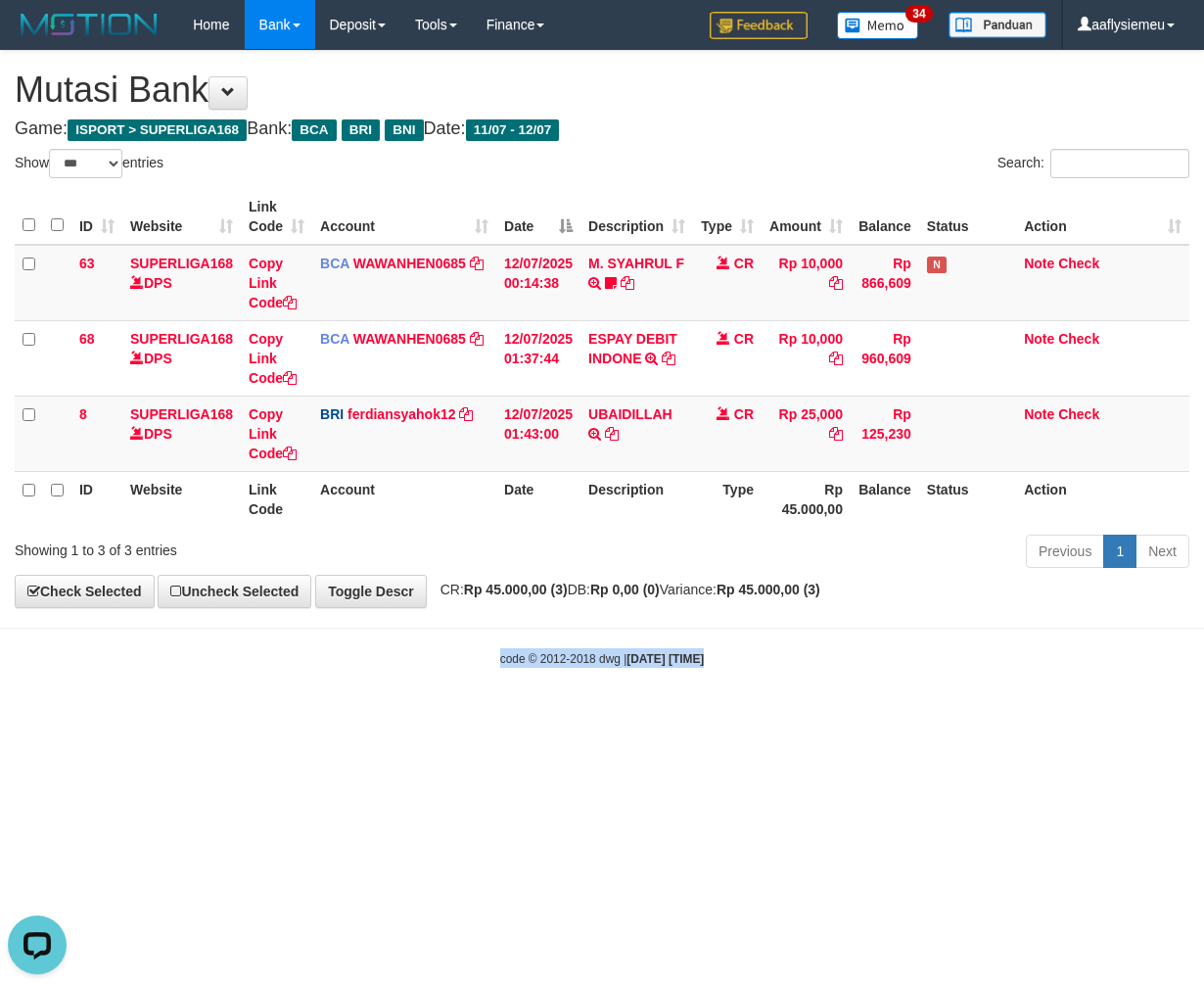 click on "Toggle navigation
Home
Bank
Account List
Load
By Website
Group
[ISPORT]													SUPERLIGA168
By Load Group (DPS)" at bounding box center [602, 358] 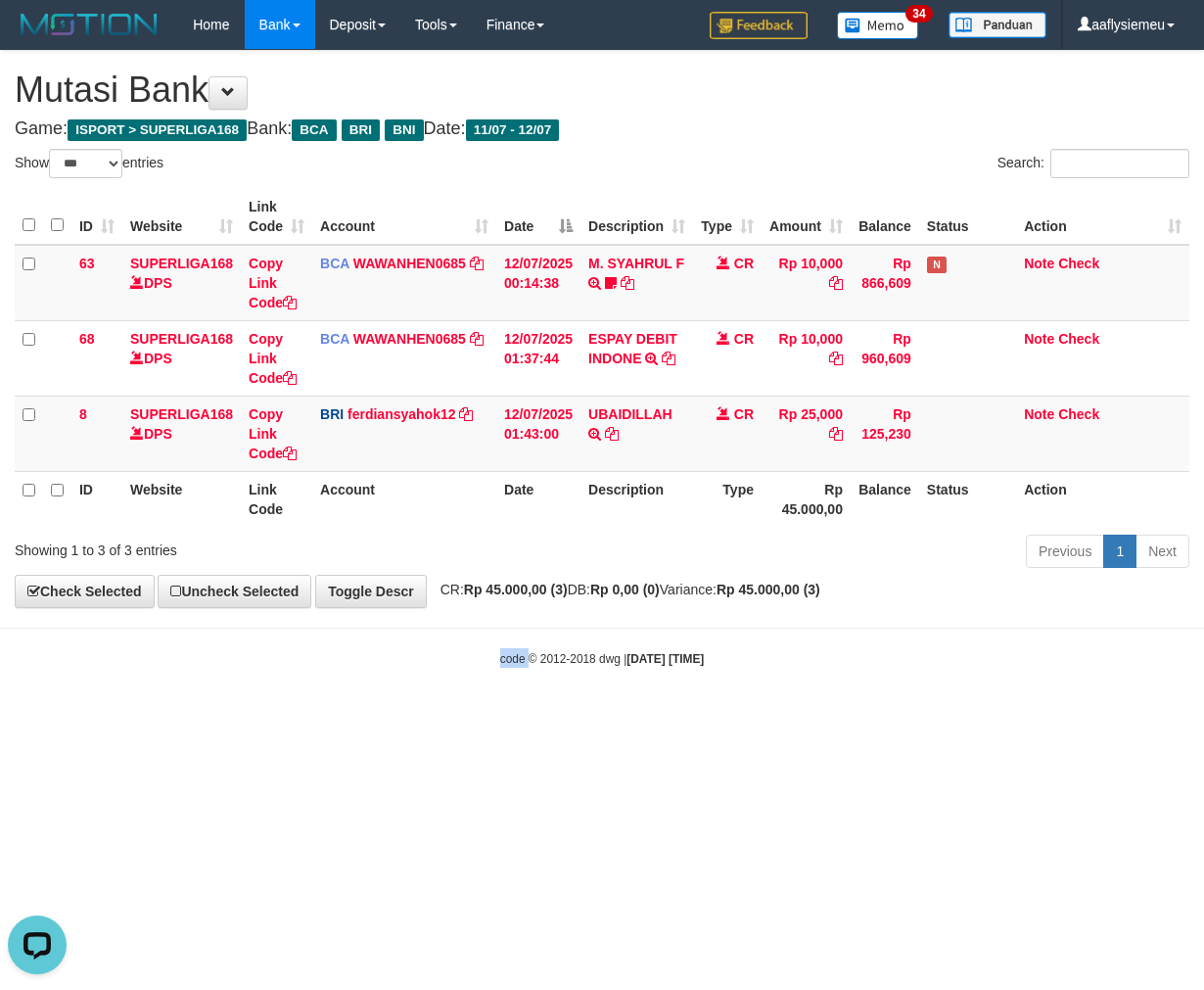 click on "Toggle navigation
Home
Bank
Account List
Load
By Website
Group
[ISPORT]													SUPERLIGA168
By Load Group (DPS)" at bounding box center (602, 358) 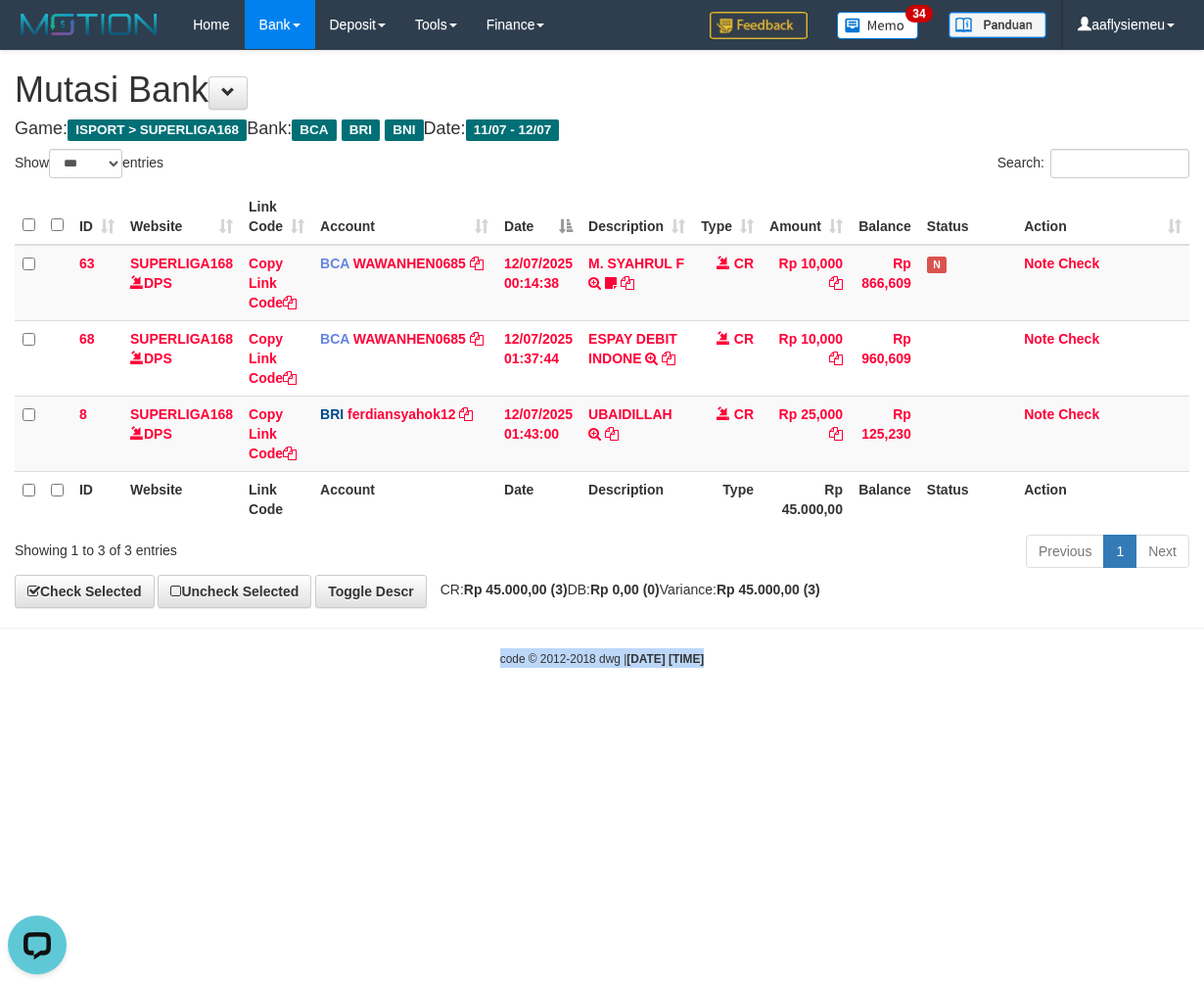 click on "Toggle navigation
Home
Bank
Account List
Load
By Website
Group
[ISPORT]													SUPERLIGA168
By Load Group (DPS)" at bounding box center (602, 358) 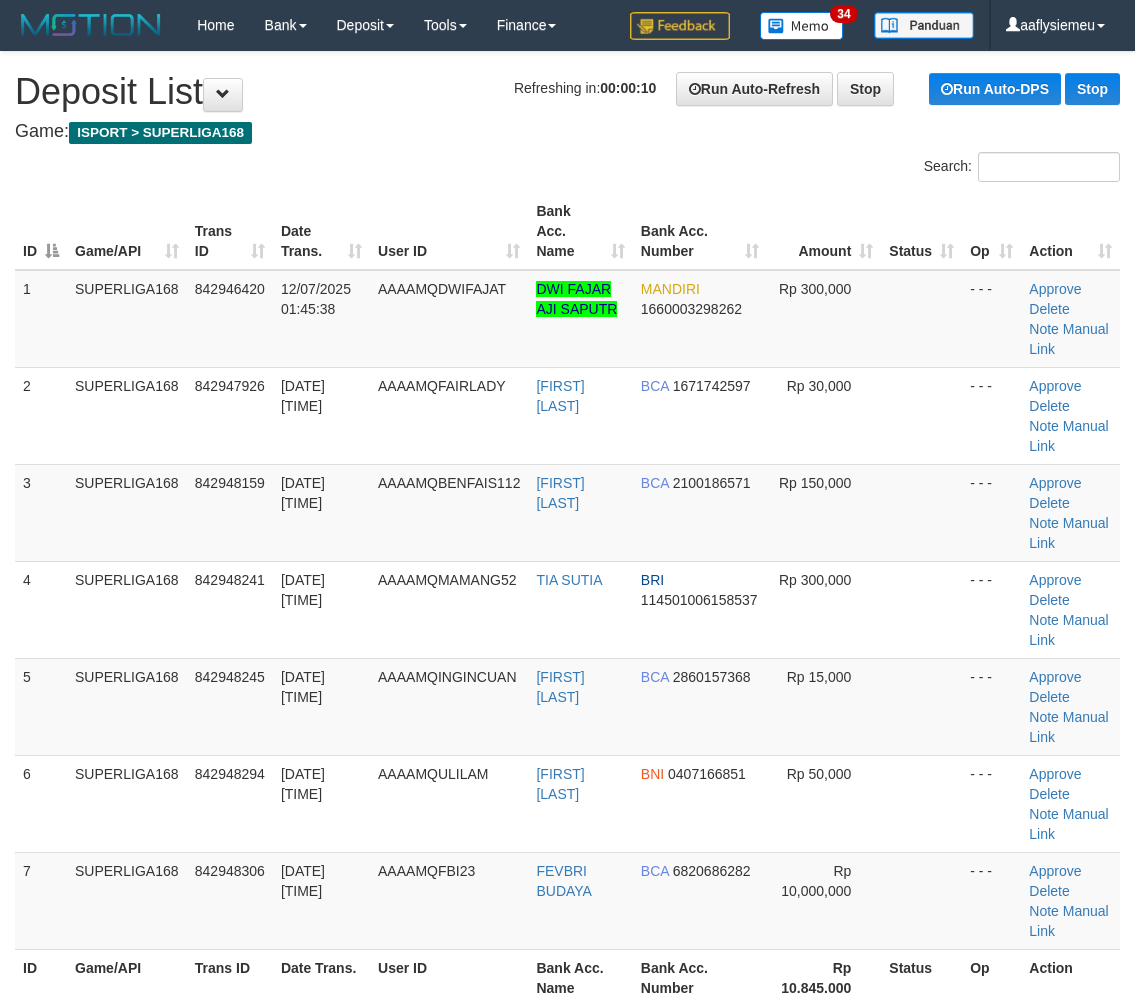 scroll, scrollTop: 0, scrollLeft: 0, axis: both 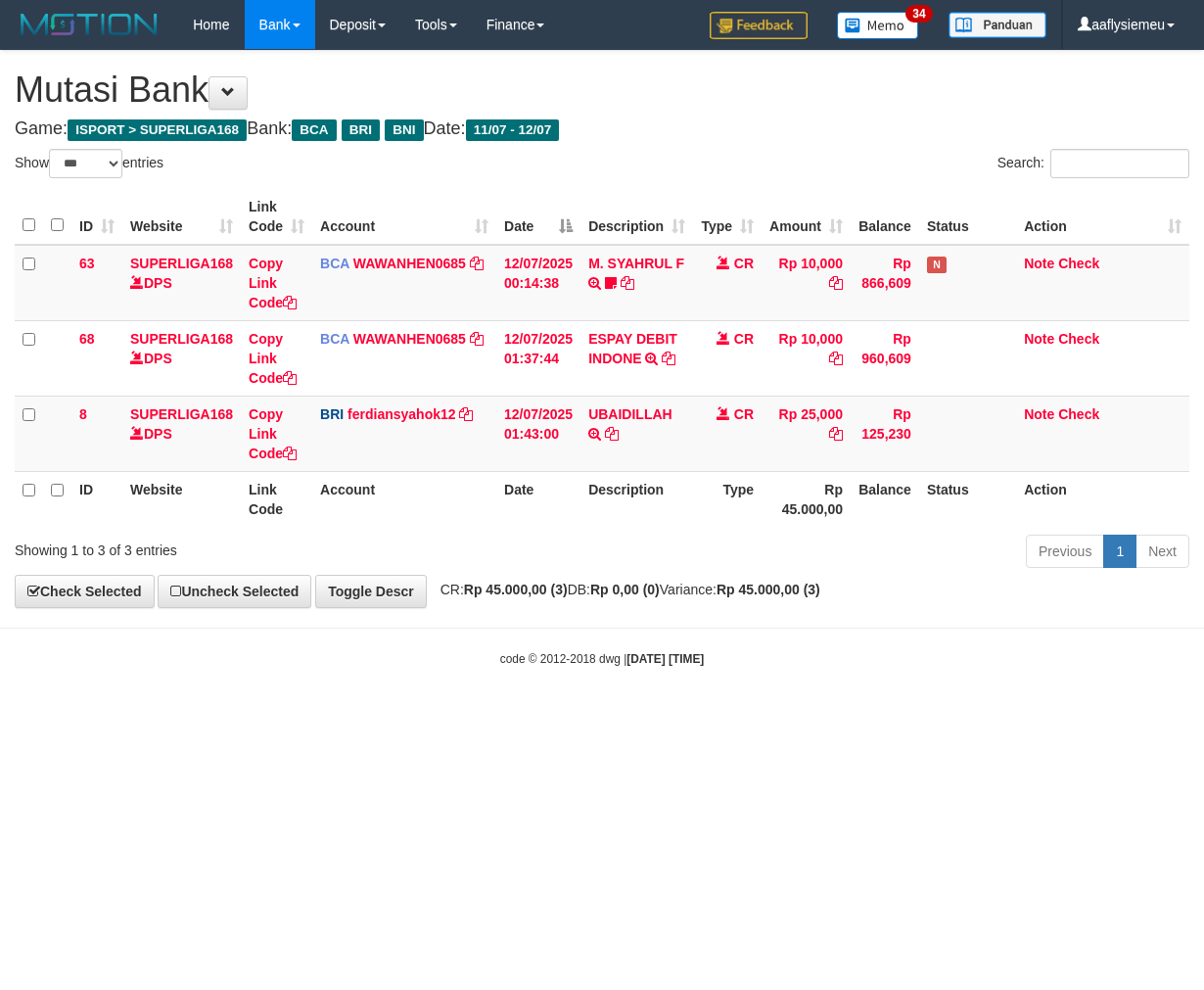 select on "***" 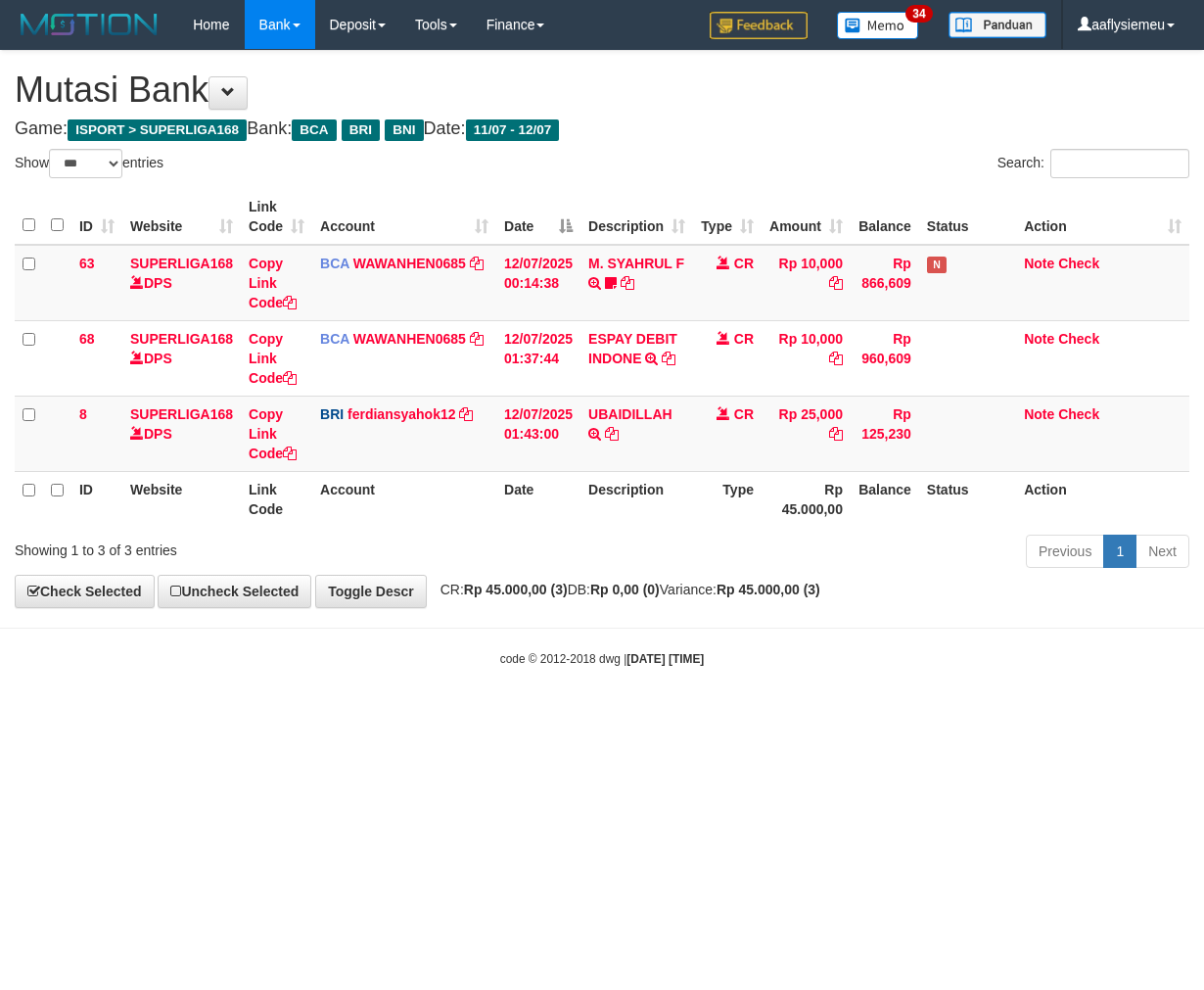 scroll, scrollTop: 0, scrollLeft: 0, axis: both 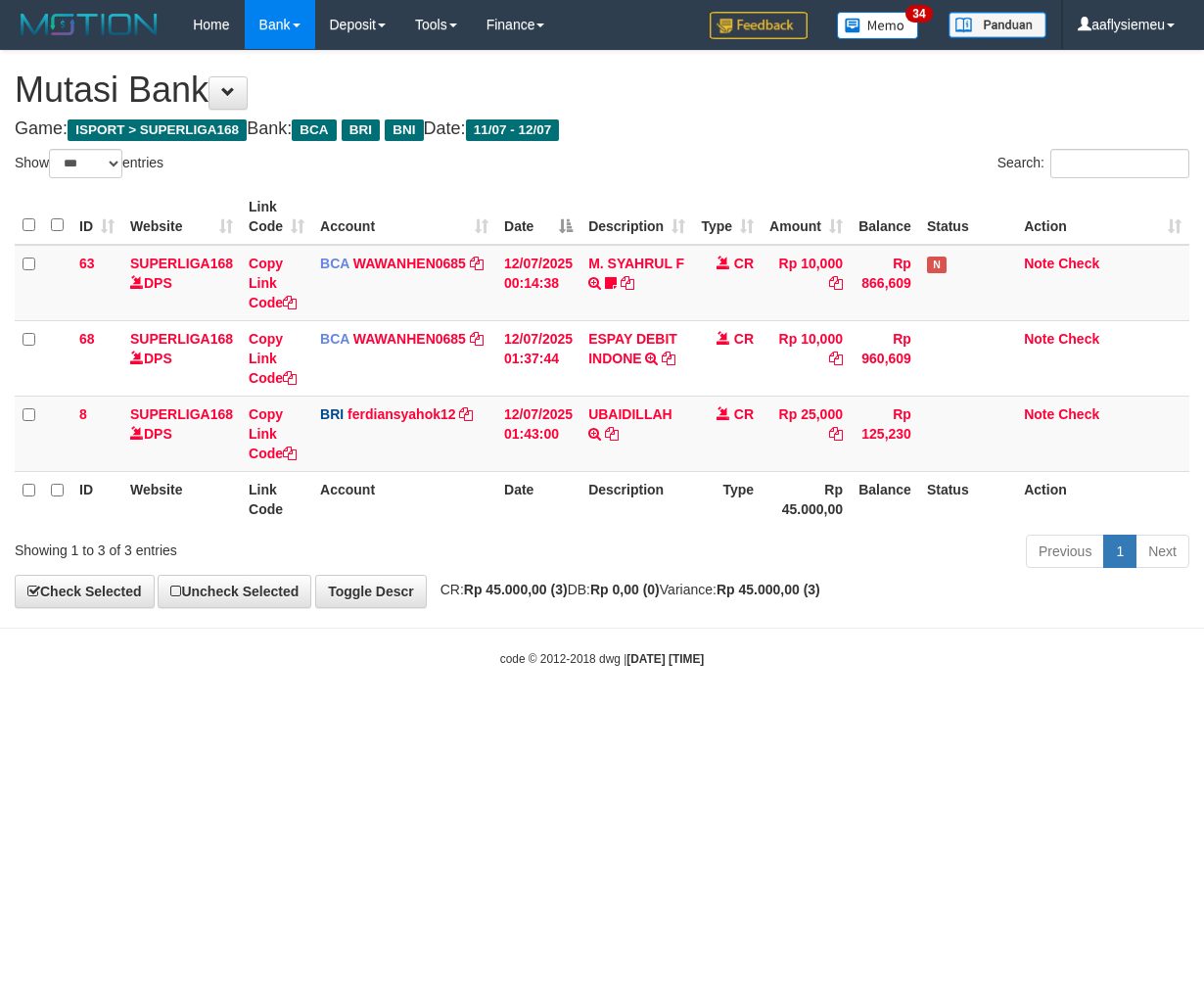 select on "***" 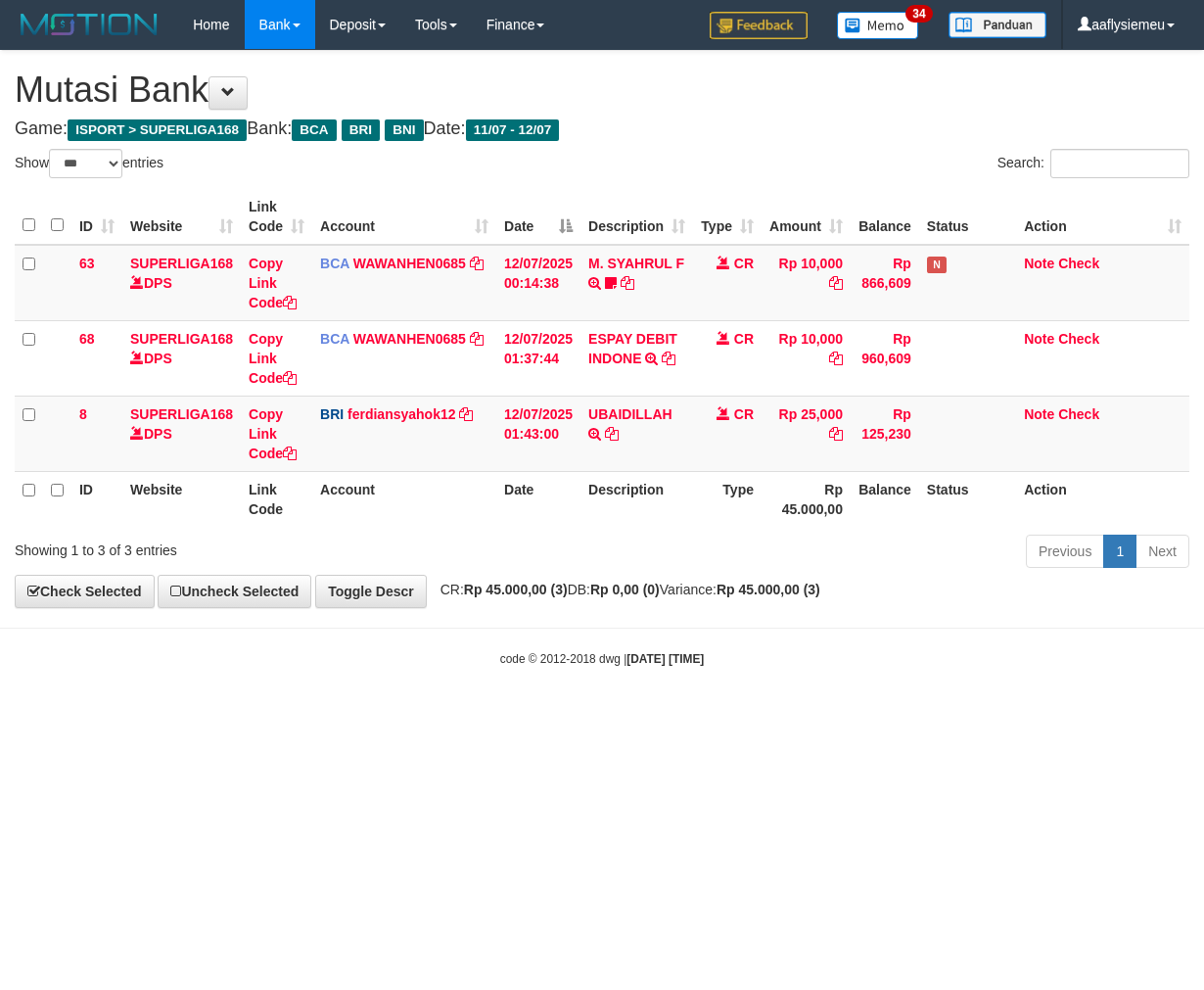 scroll, scrollTop: 0, scrollLeft: 0, axis: both 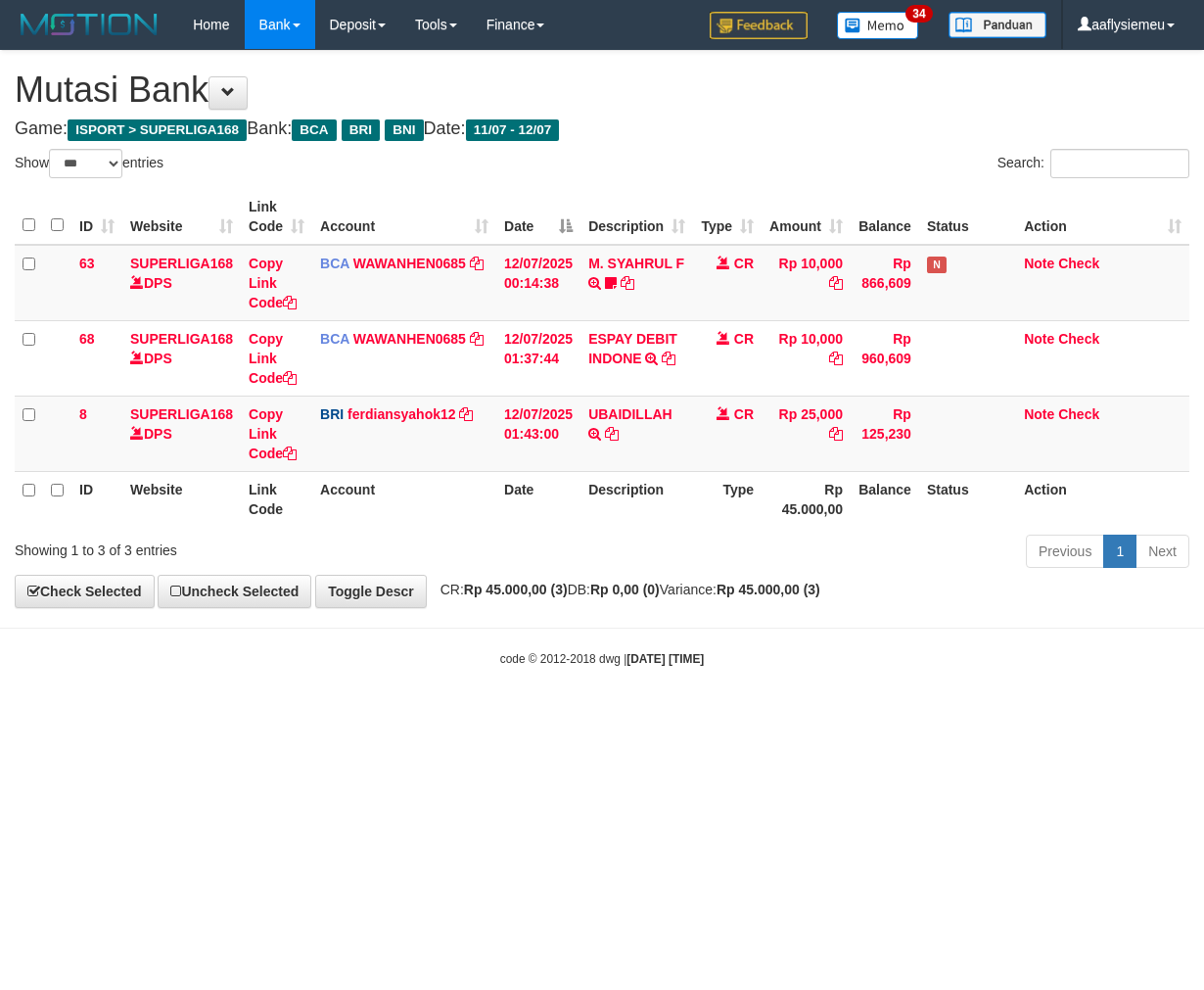 select on "***" 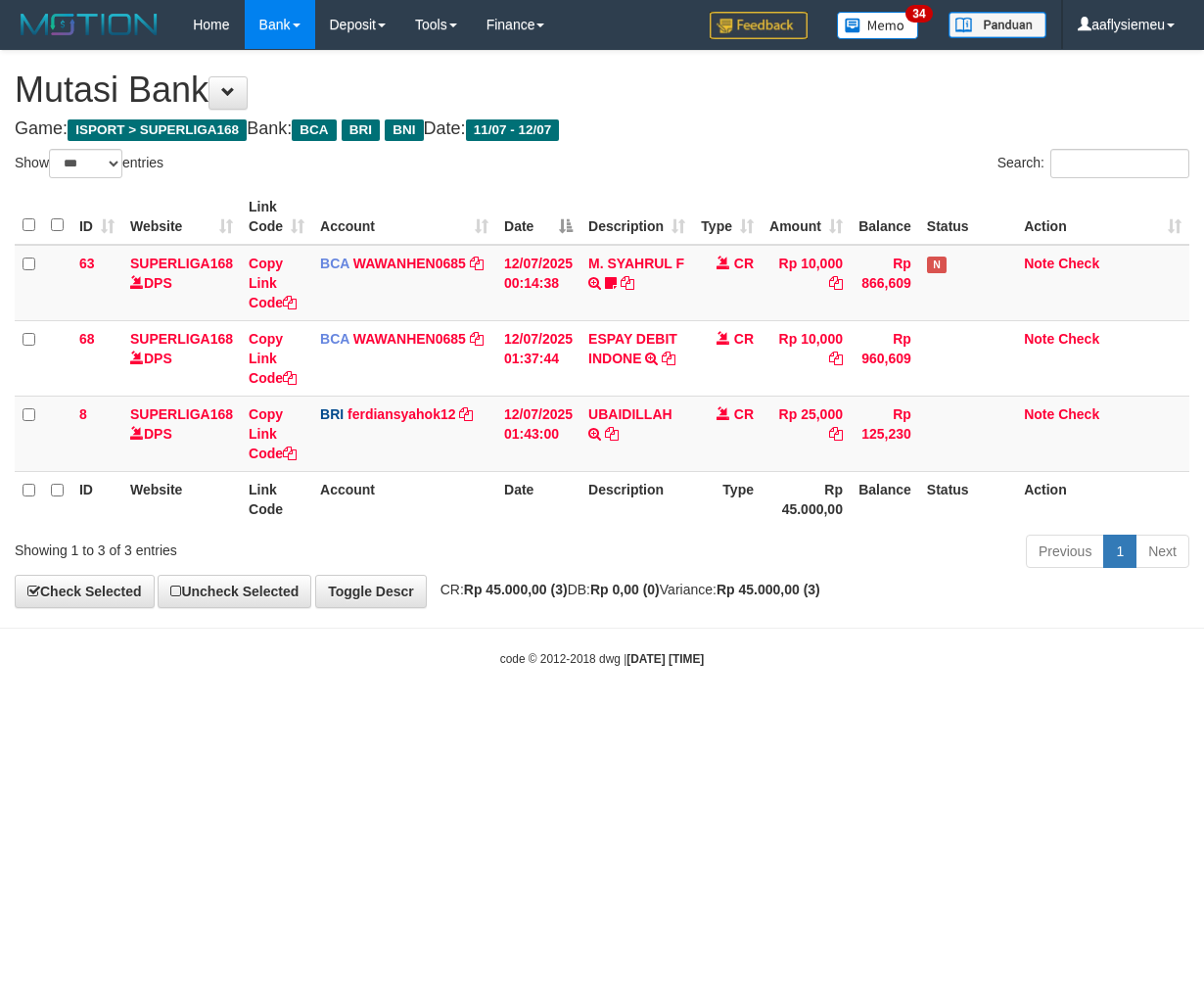 scroll, scrollTop: 0, scrollLeft: 0, axis: both 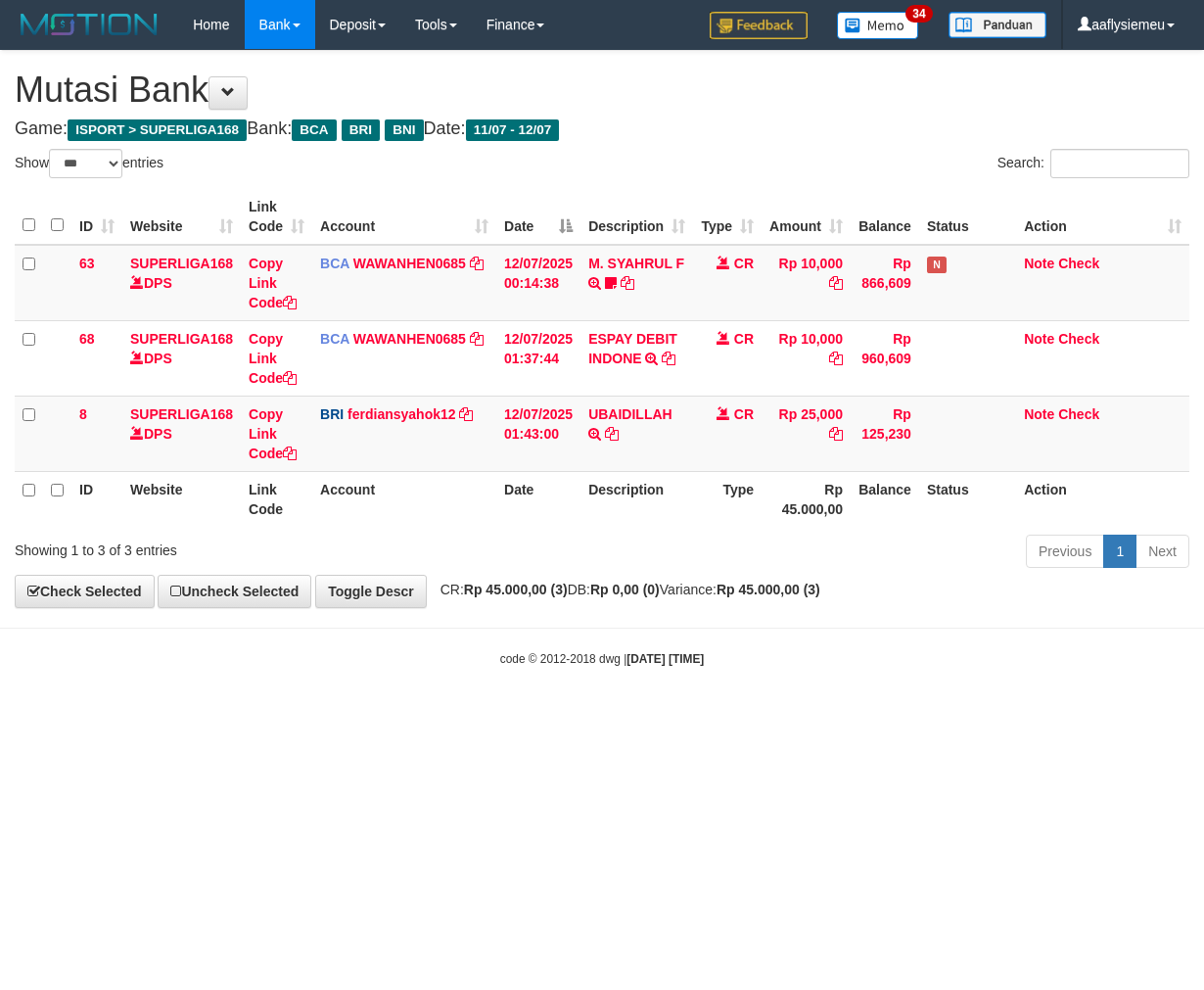 select on "***" 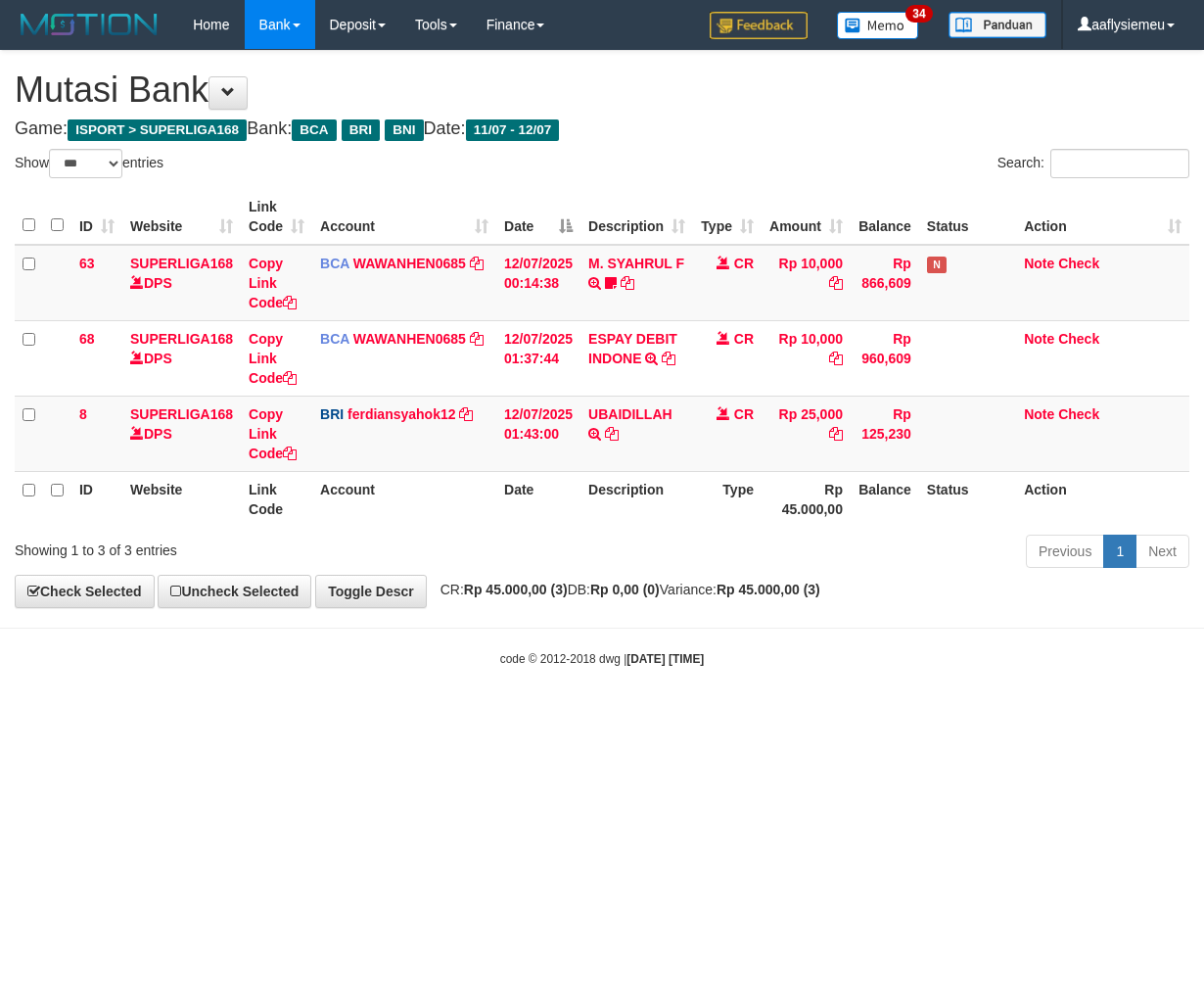 scroll, scrollTop: 0, scrollLeft: 0, axis: both 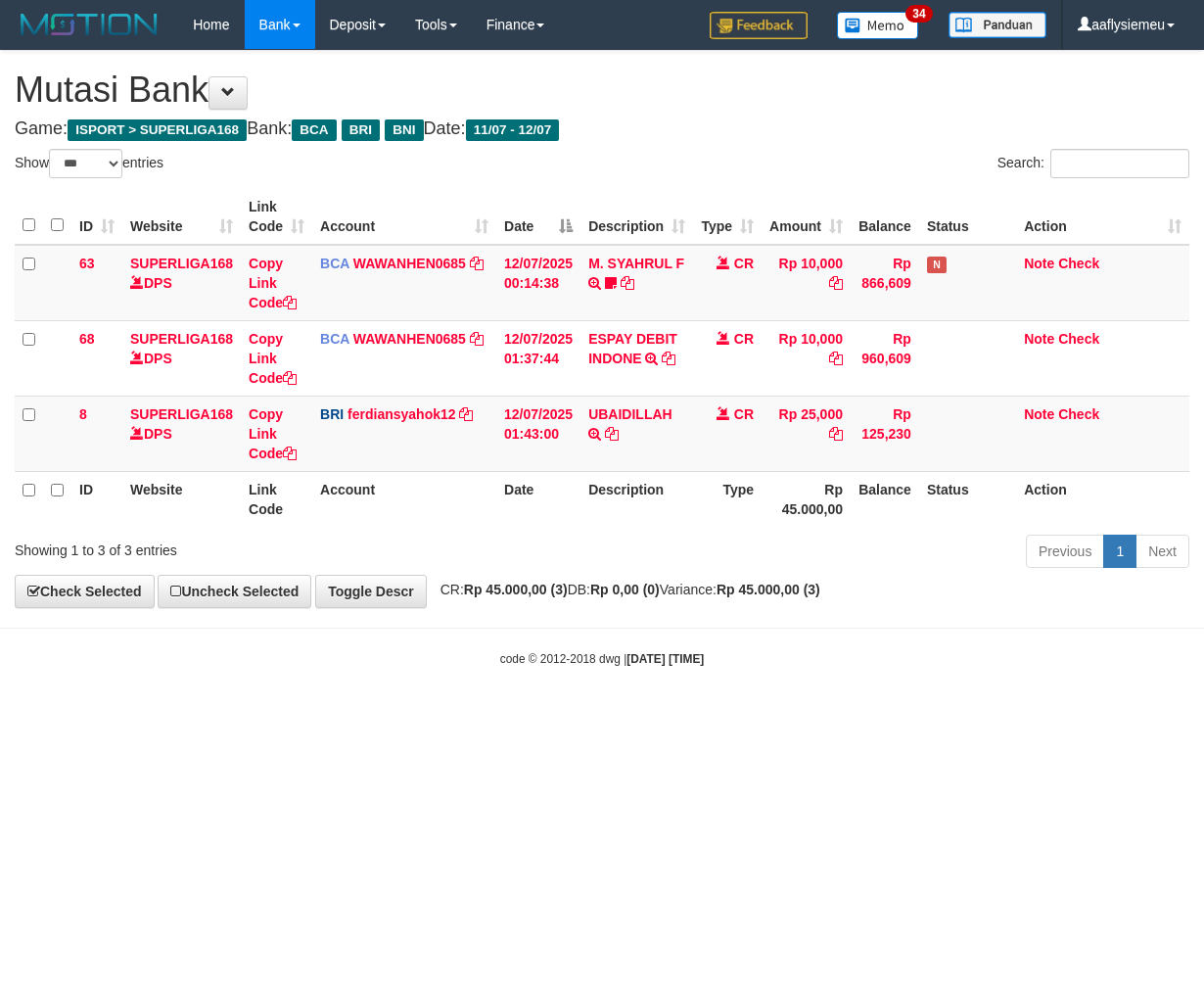 select on "***" 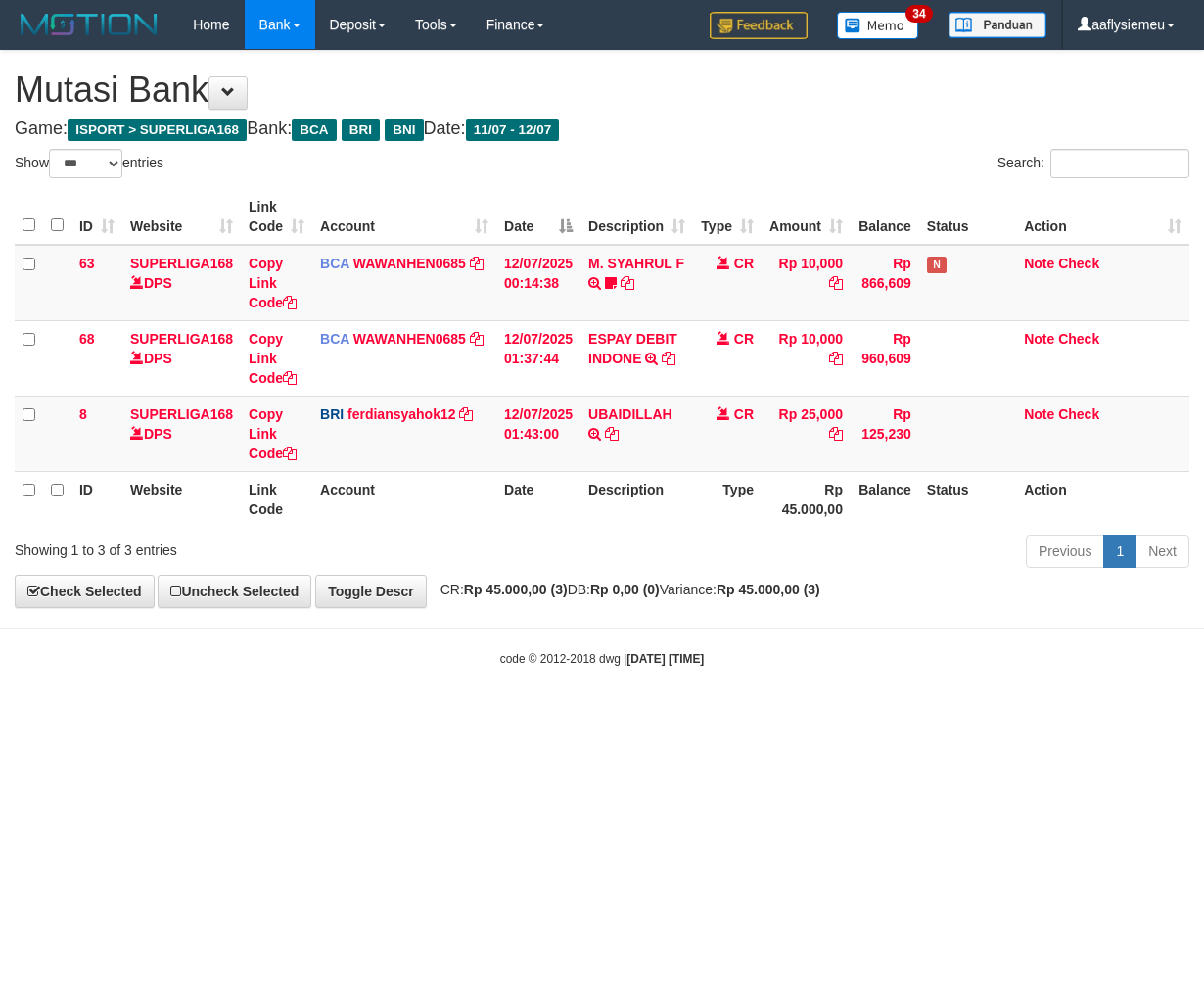 scroll, scrollTop: 0, scrollLeft: 0, axis: both 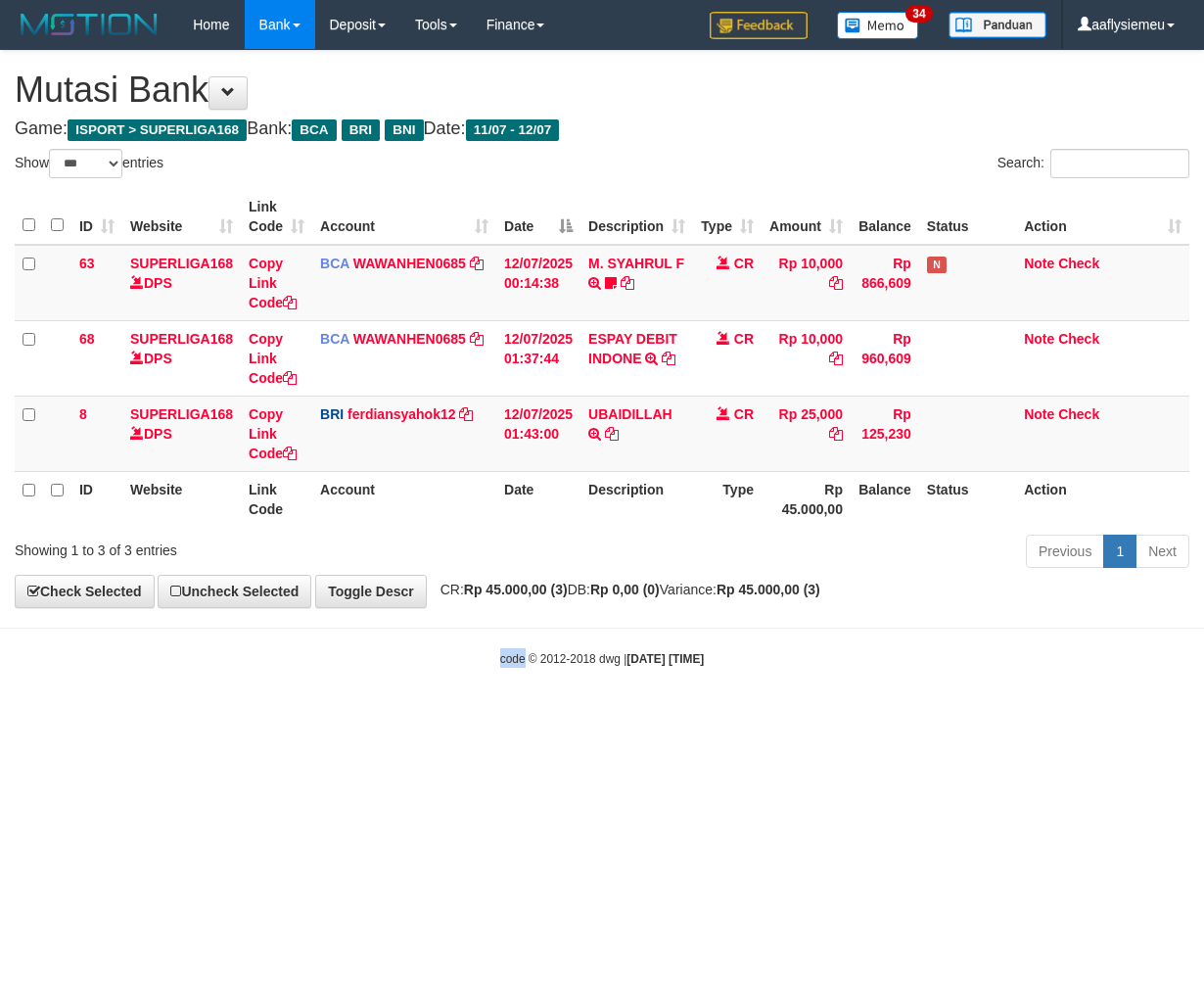 drag, startPoint x: 0, startPoint y: 0, endPoint x: 468, endPoint y: 757, distance: 889.9848 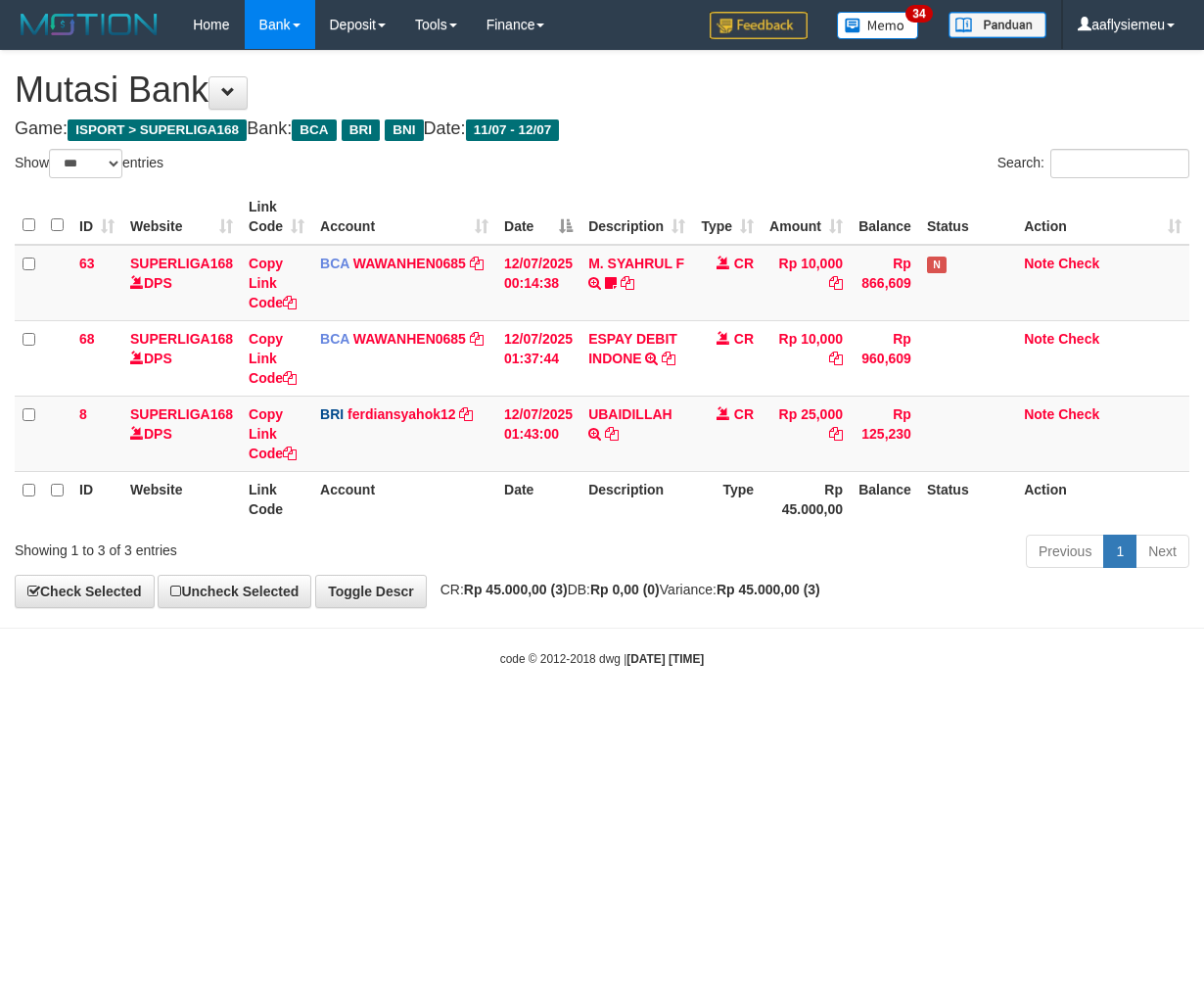 select on "***" 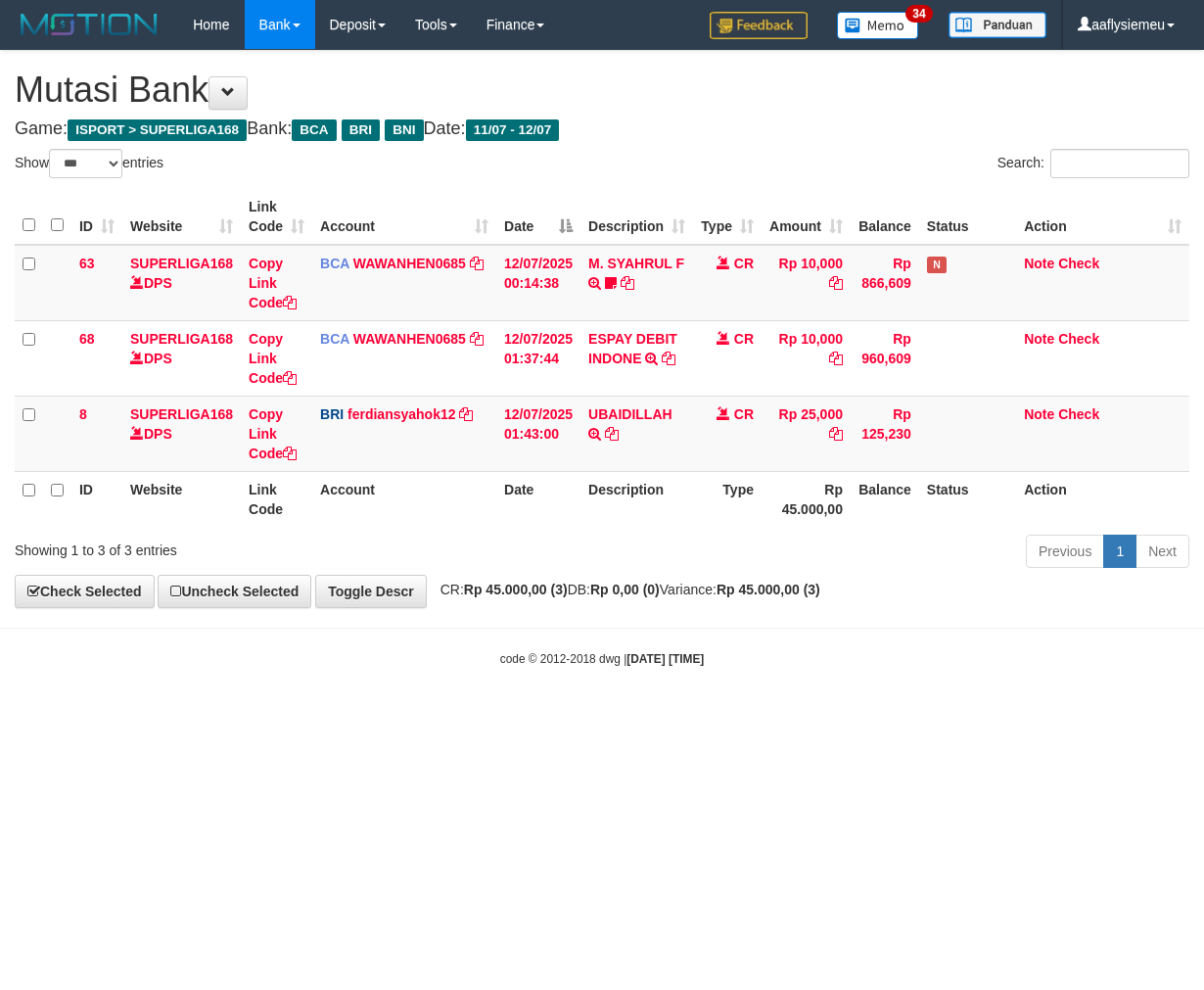 scroll, scrollTop: 0, scrollLeft: 0, axis: both 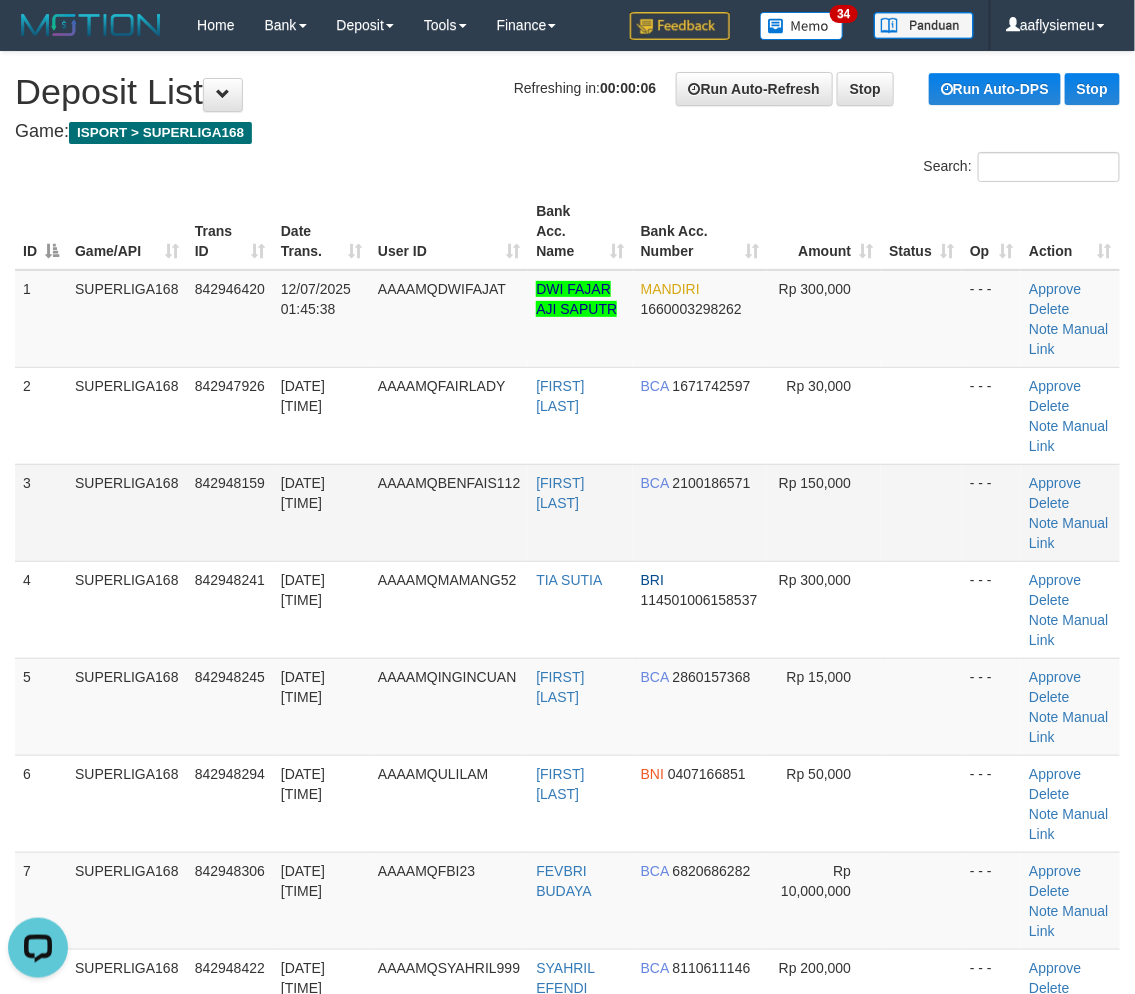 click on "842948159" at bounding box center (230, 512) 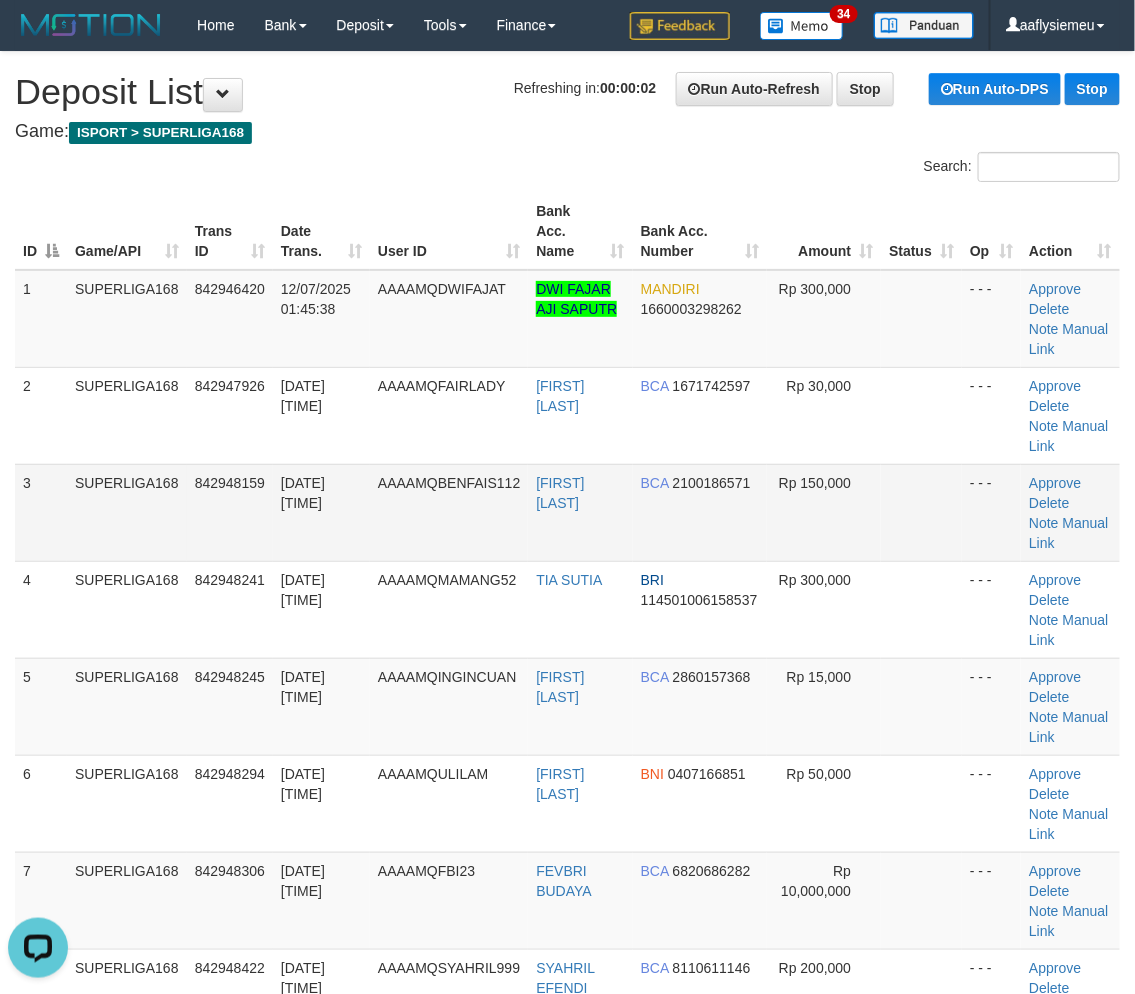 click on "3" at bounding box center (41, 512) 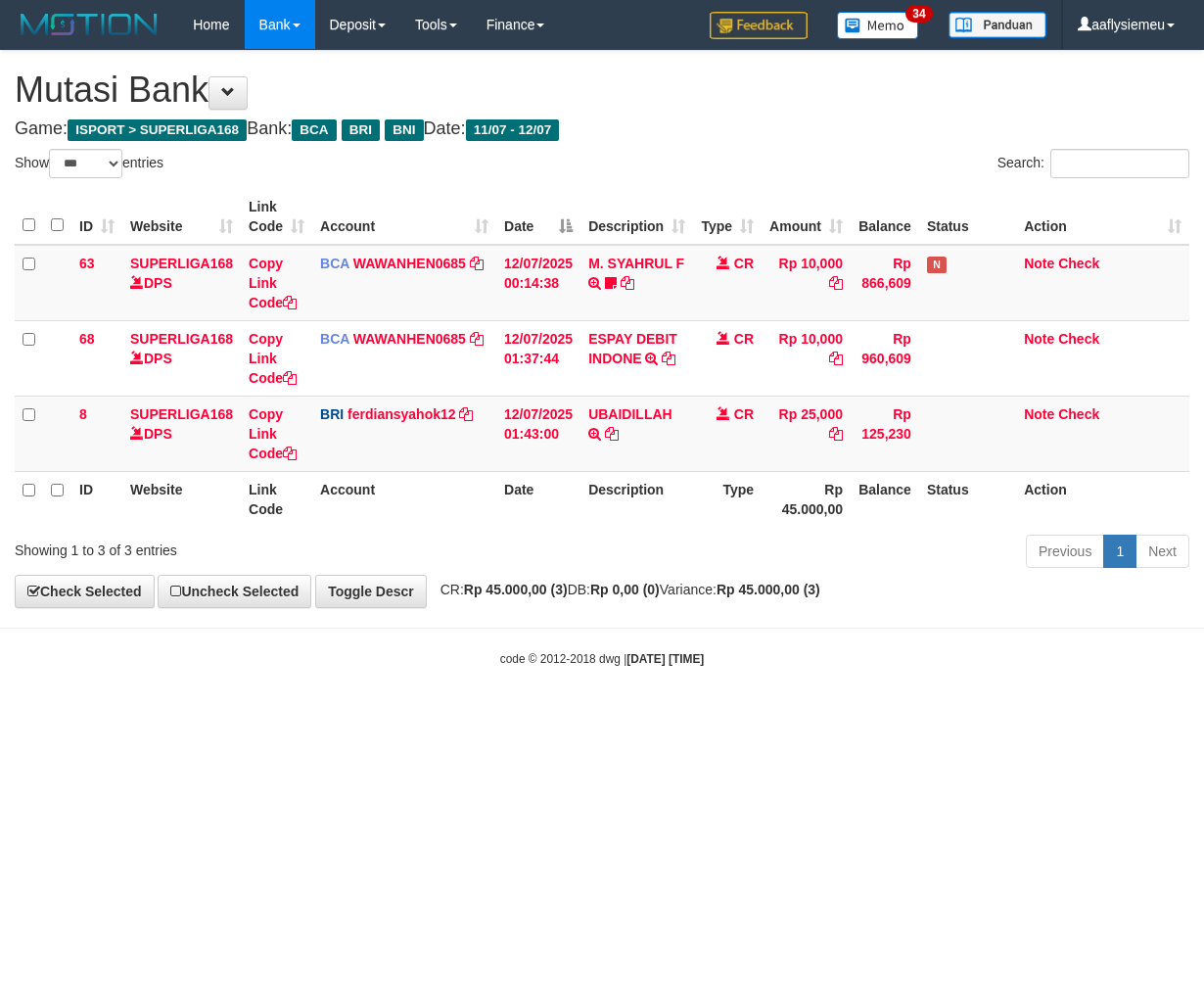 select on "***" 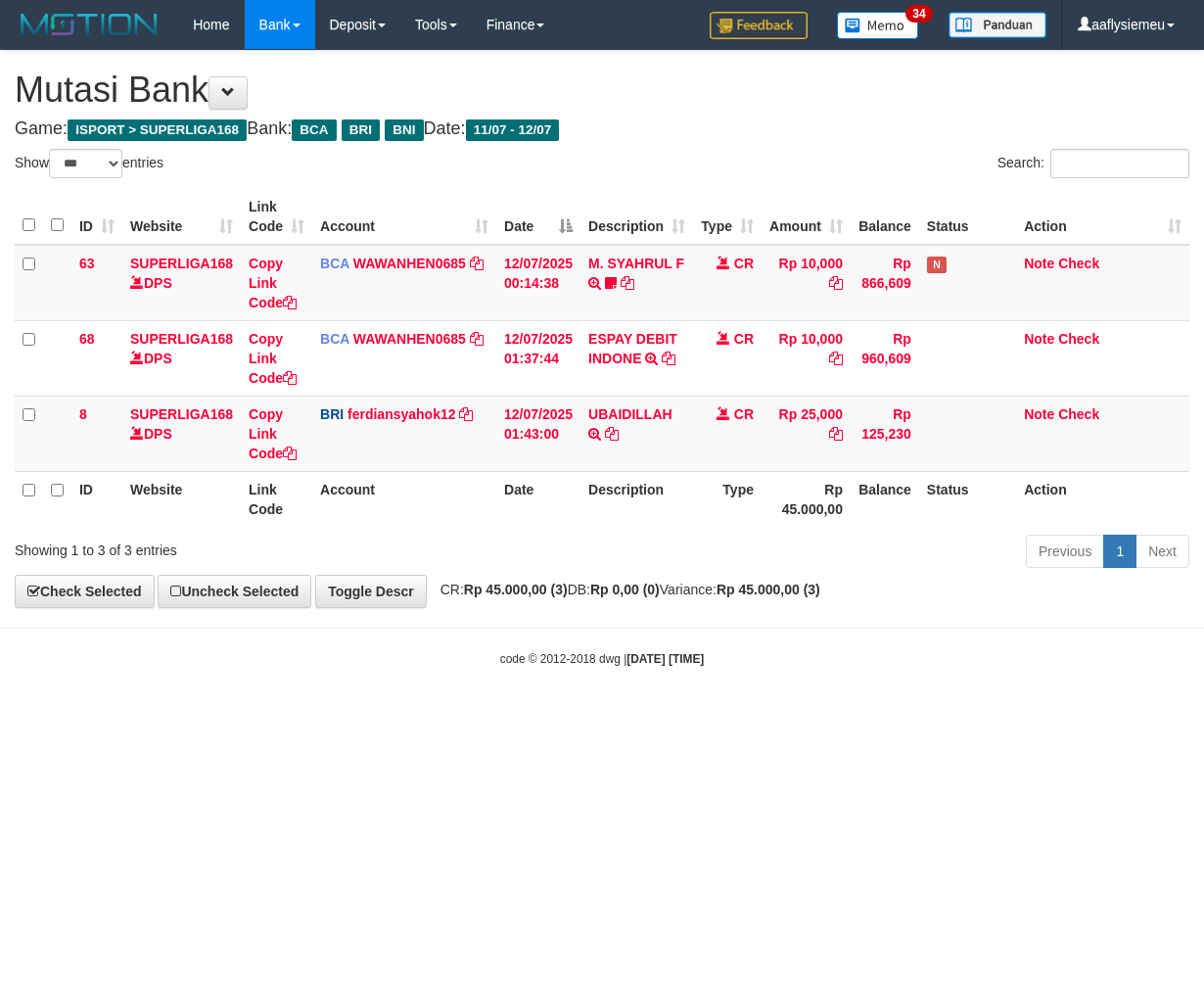 scroll, scrollTop: 0, scrollLeft: 0, axis: both 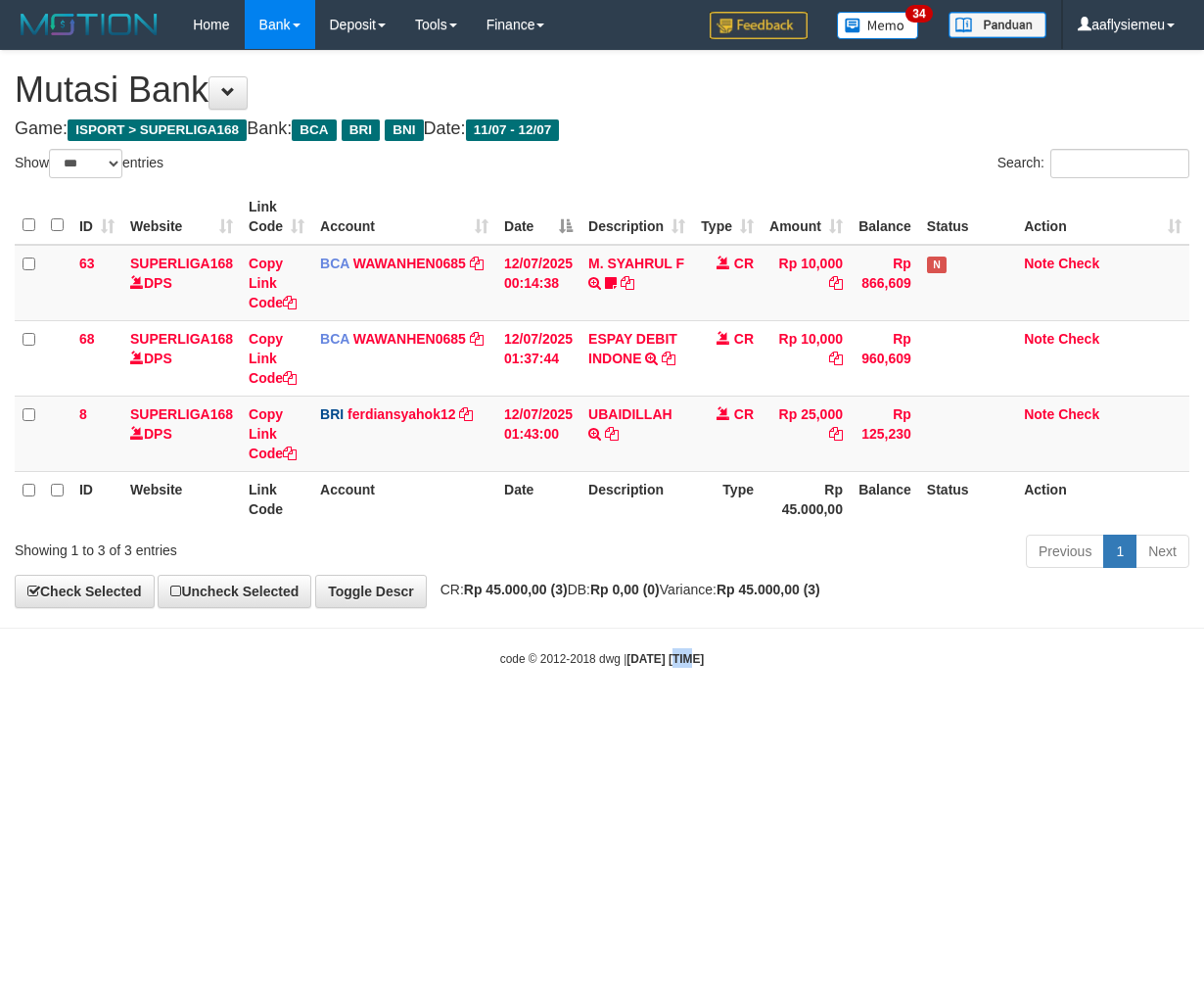 click on "Toggle navigation
Home
Bank
Account List
Load
By Website
Group
[ISPORT]													SUPERLIGA168
By Load Group (DPS)
34" at bounding box center (602, 358) 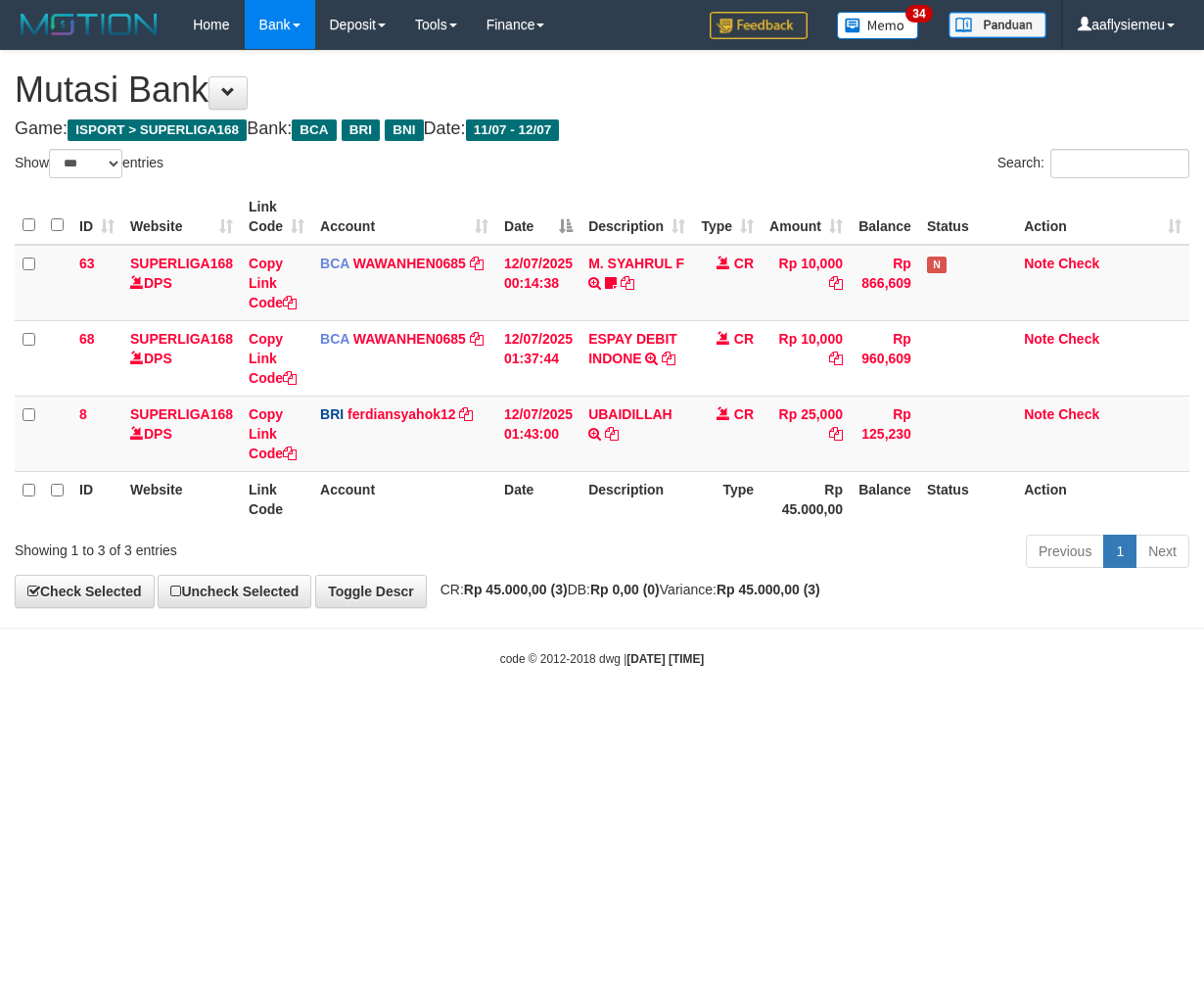 select on "***" 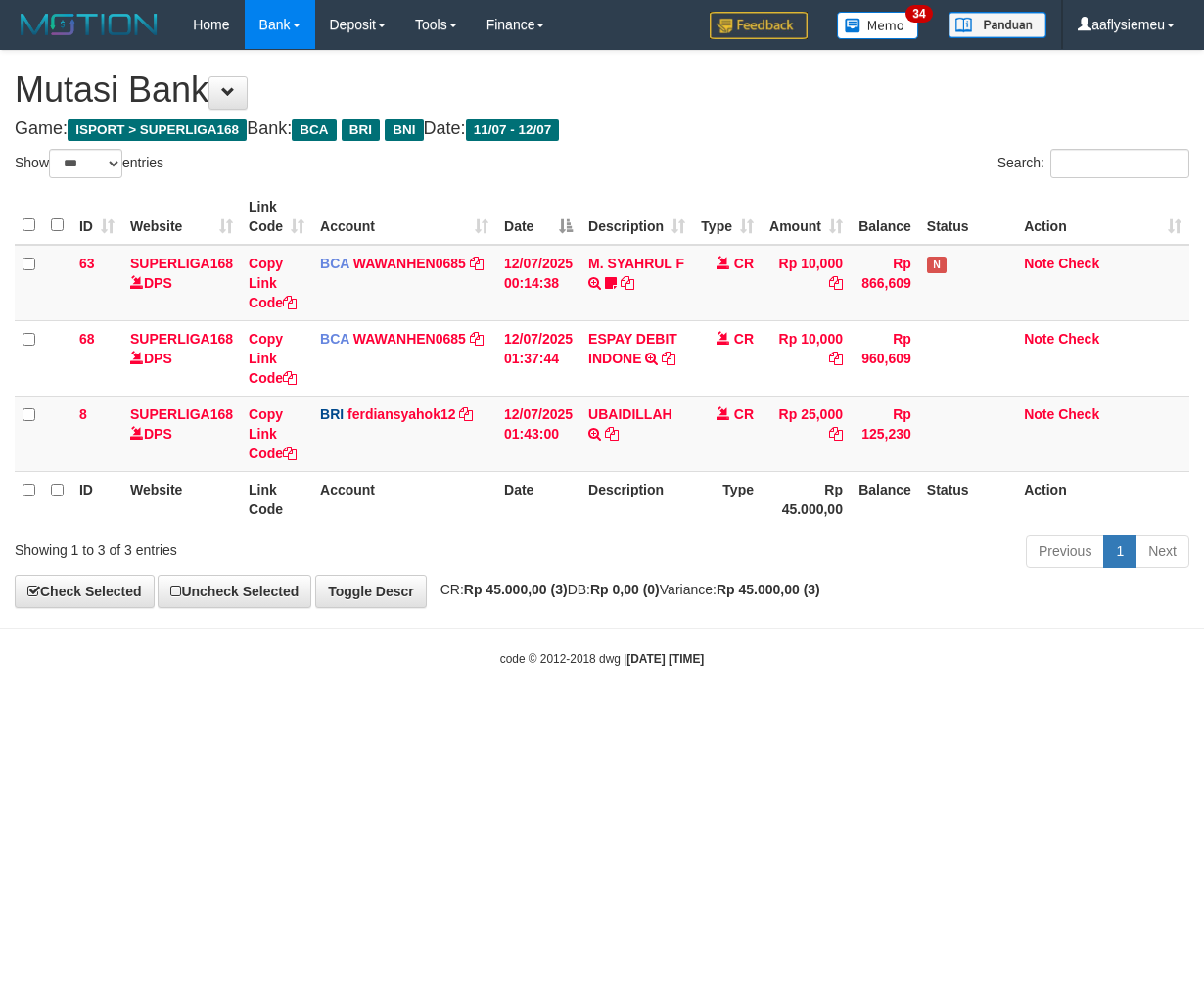 scroll, scrollTop: 0, scrollLeft: 0, axis: both 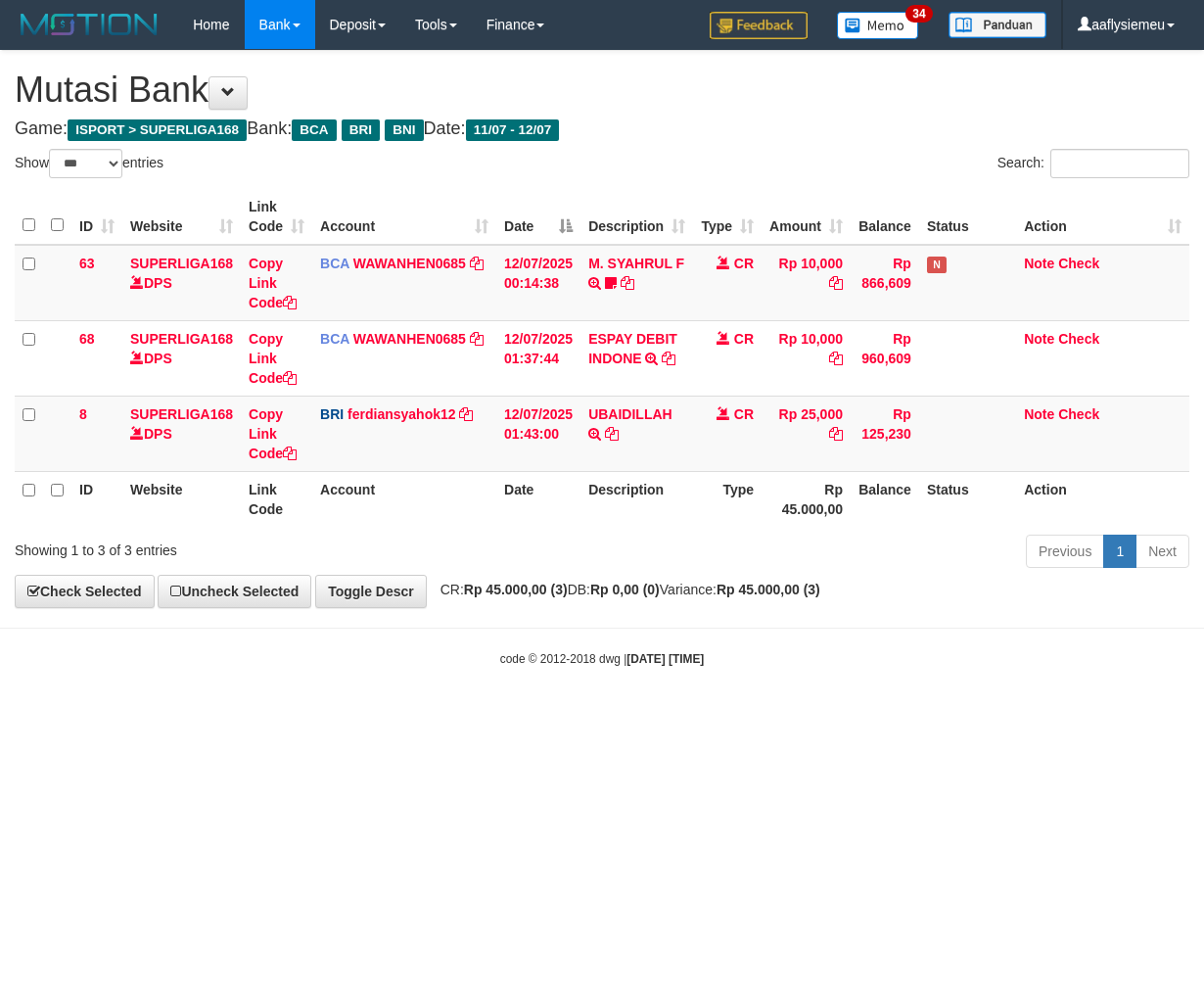 select on "***" 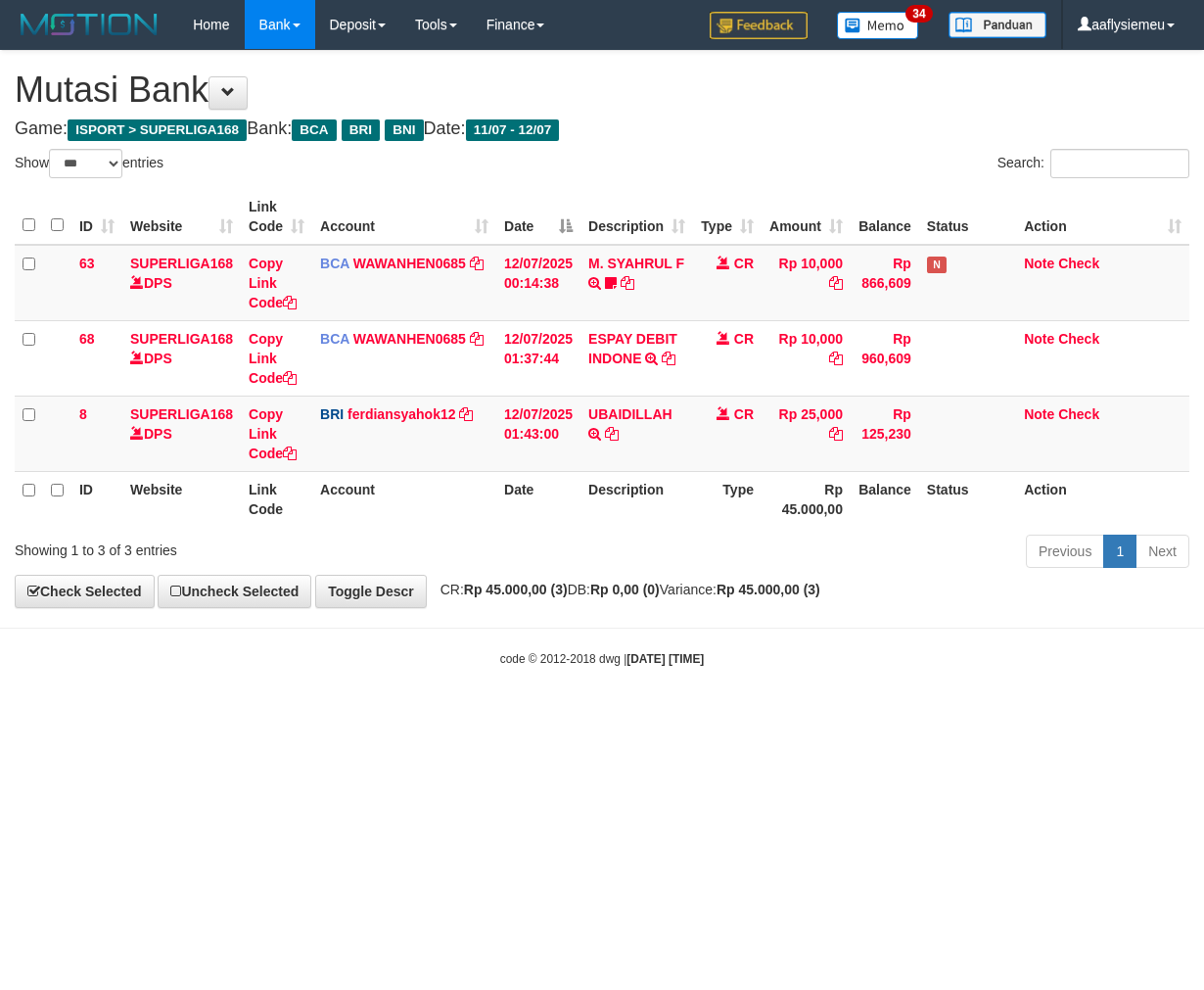 scroll, scrollTop: 0, scrollLeft: 0, axis: both 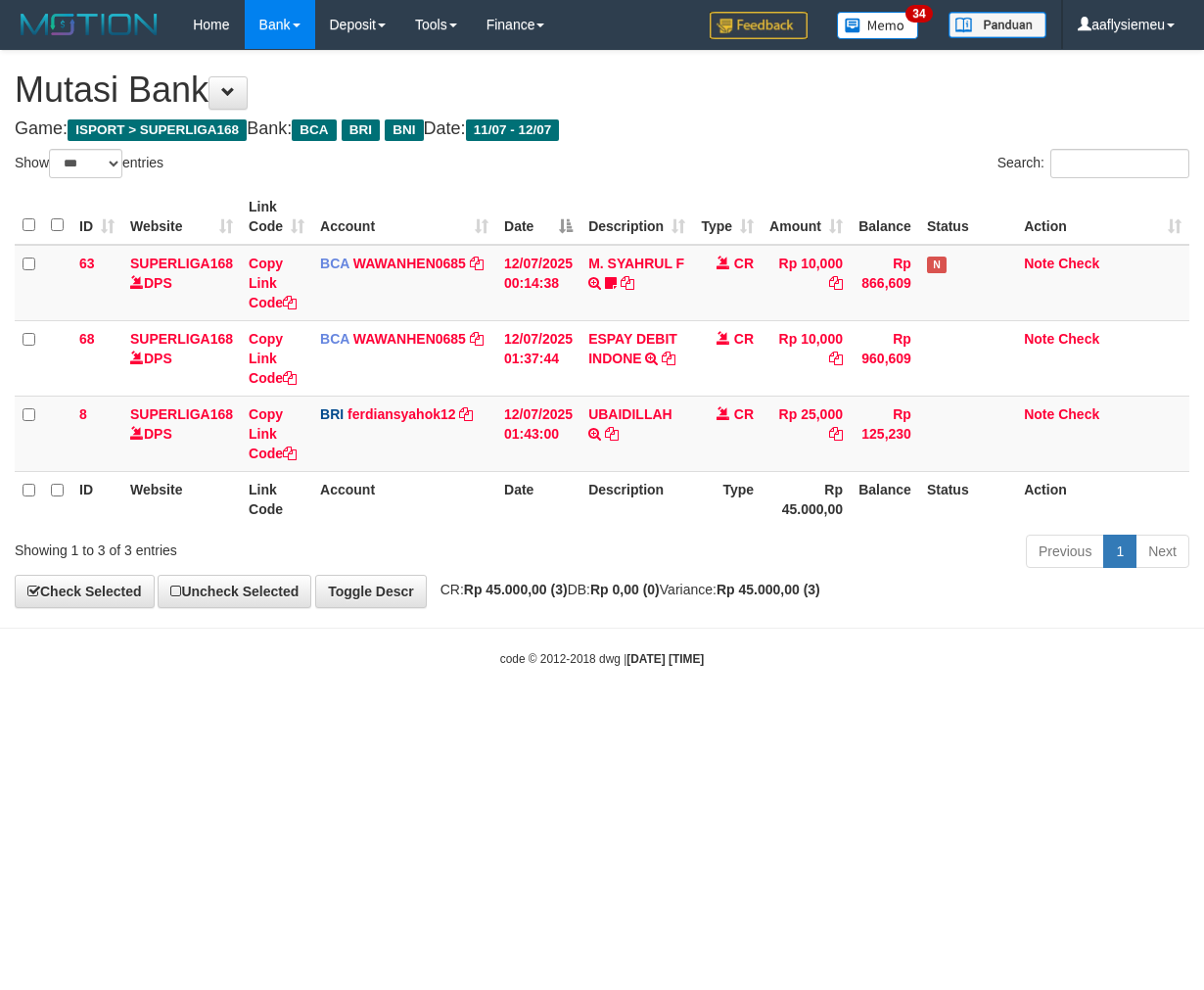 select on "***" 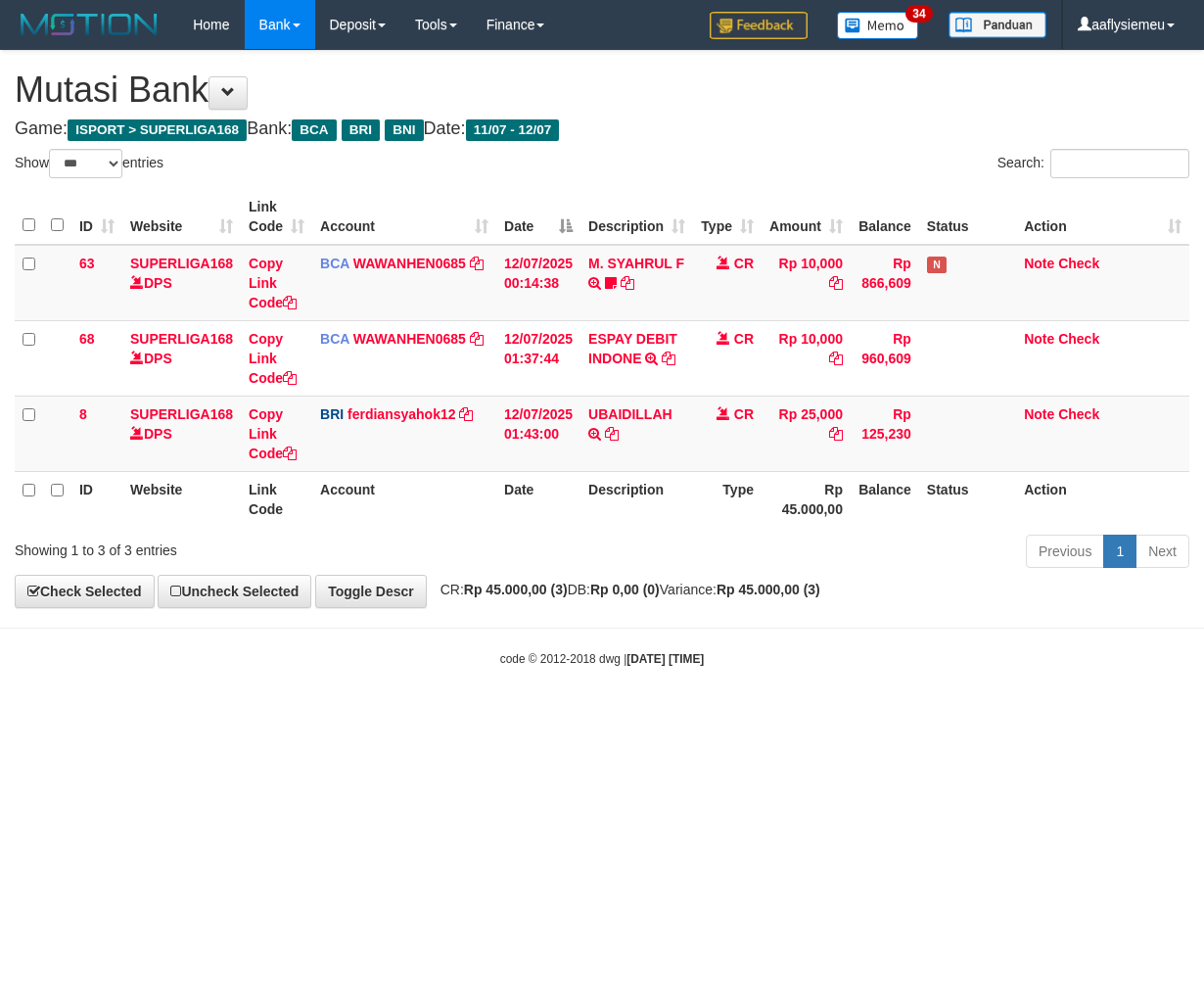 scroll, scrollTop: 0, scrollLeft: 0, axis: both 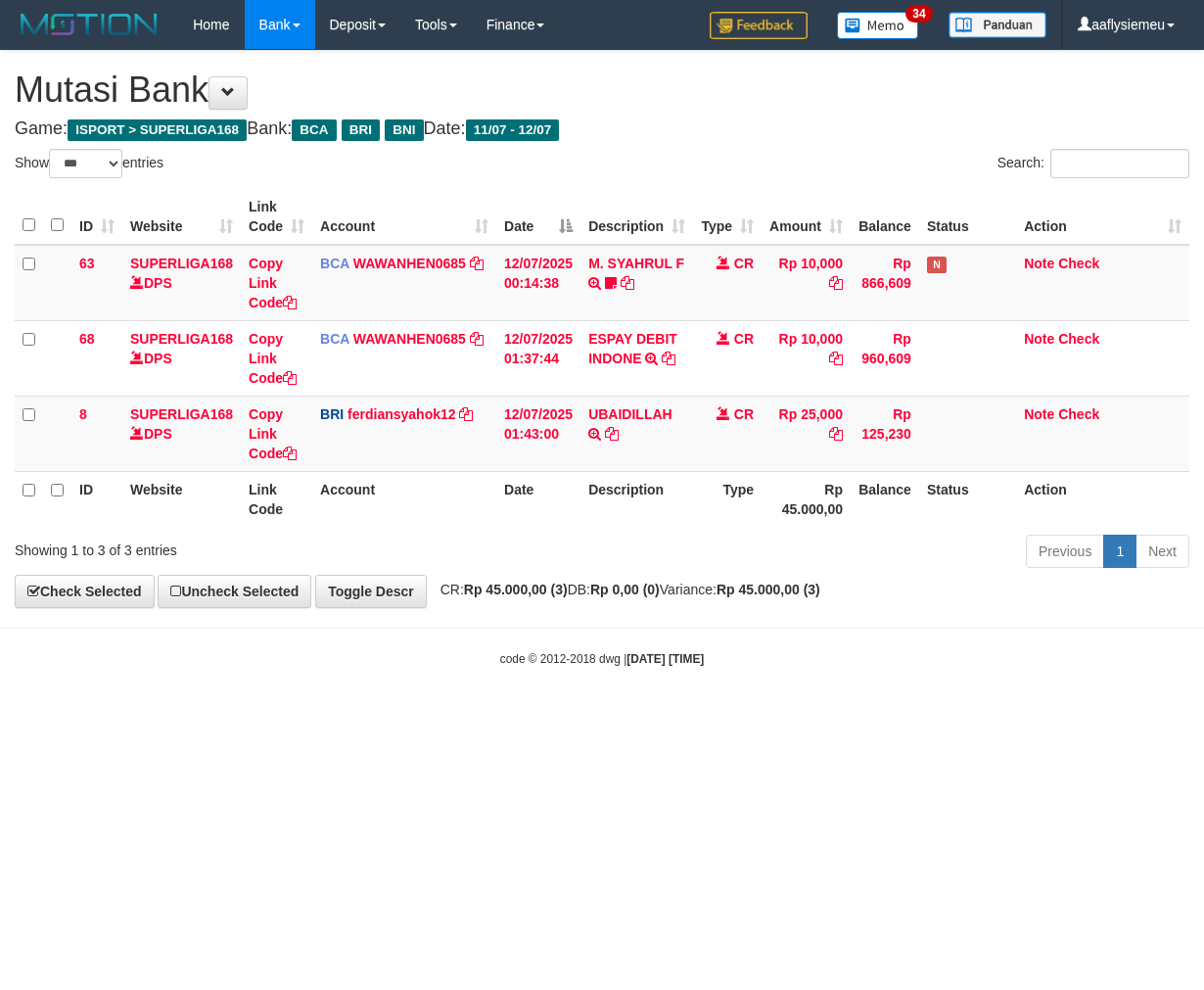 select on "***" 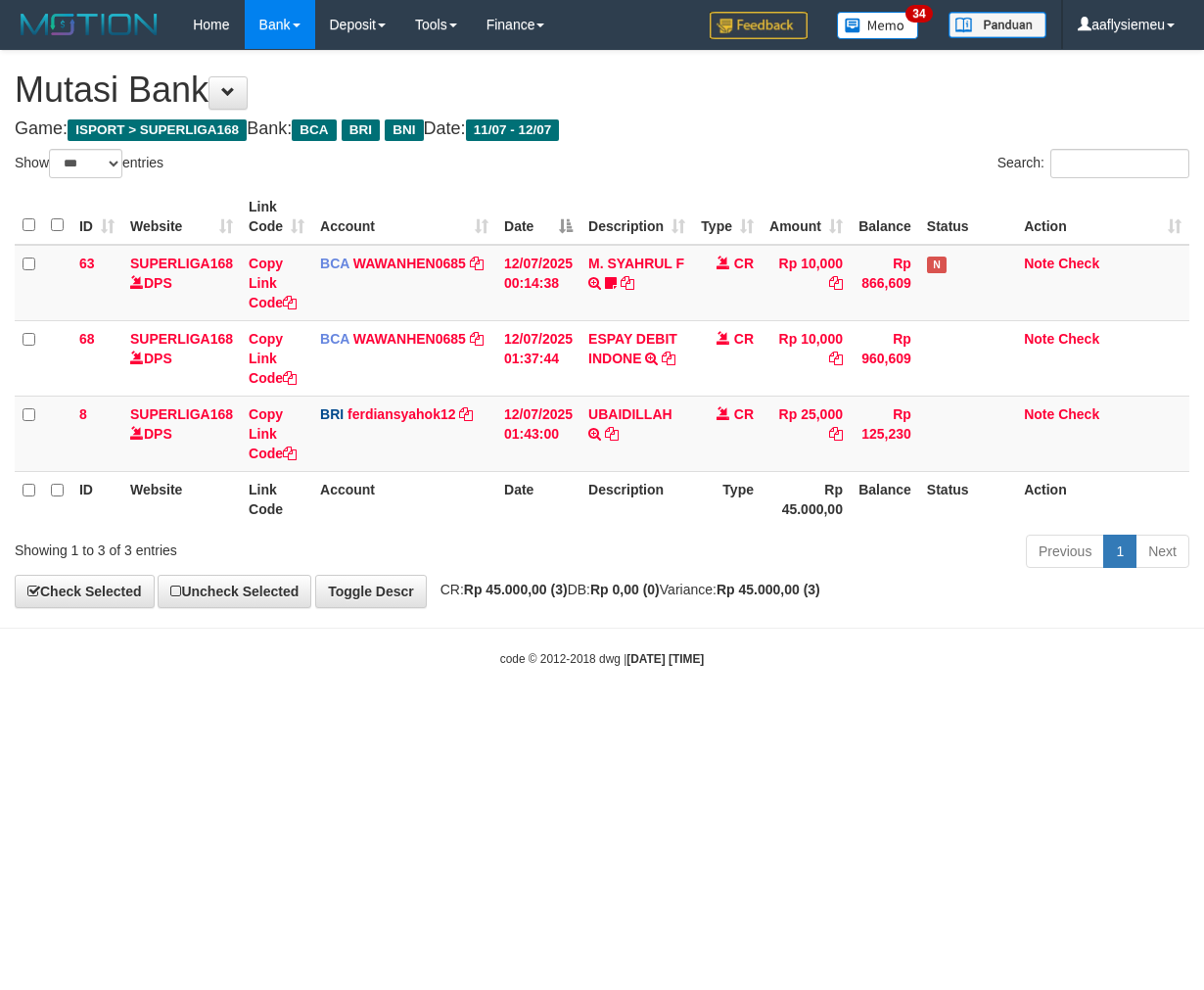 scroll, scrollTop: 0, scrollLeft: 0, axis: both 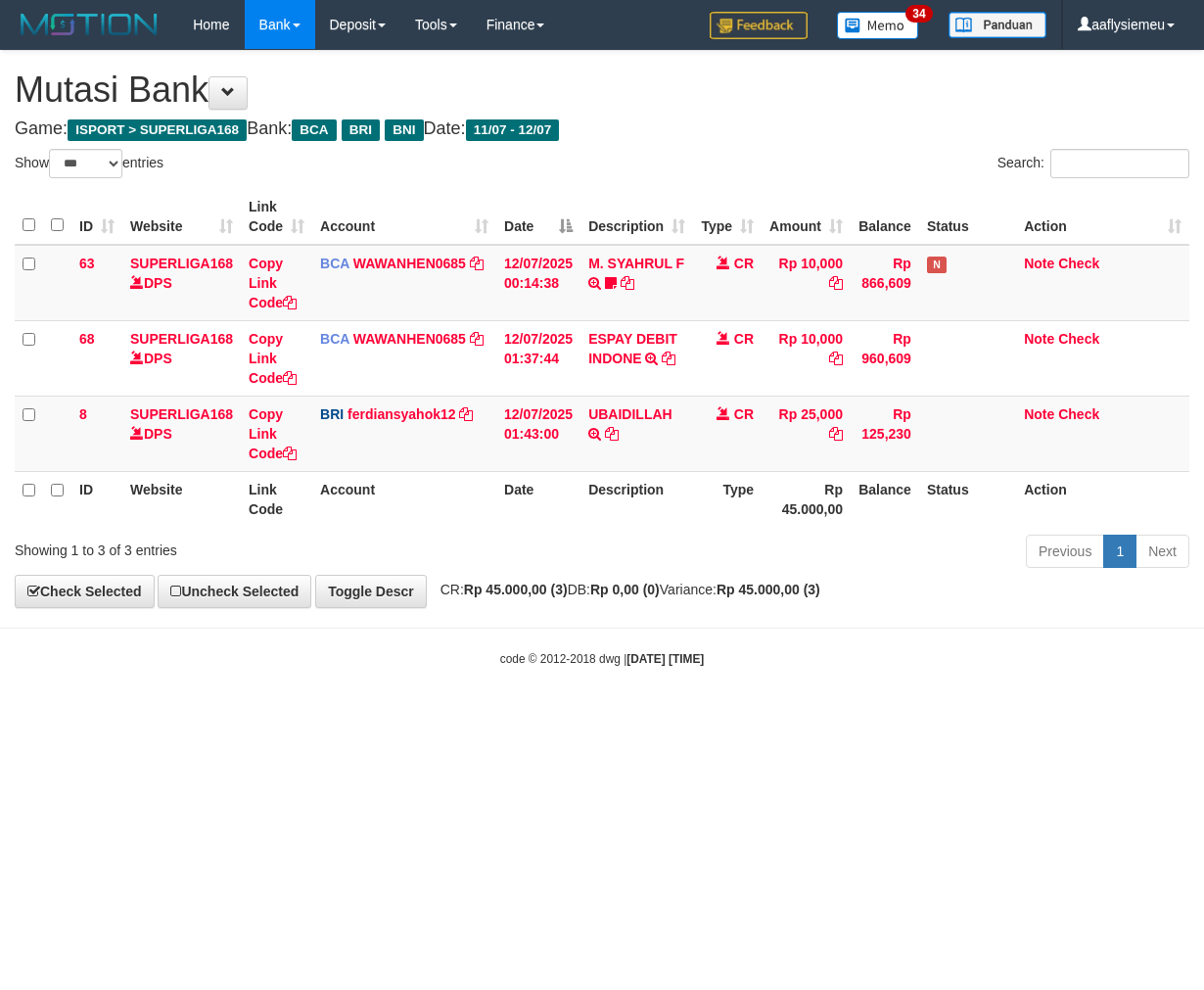 select on "***" 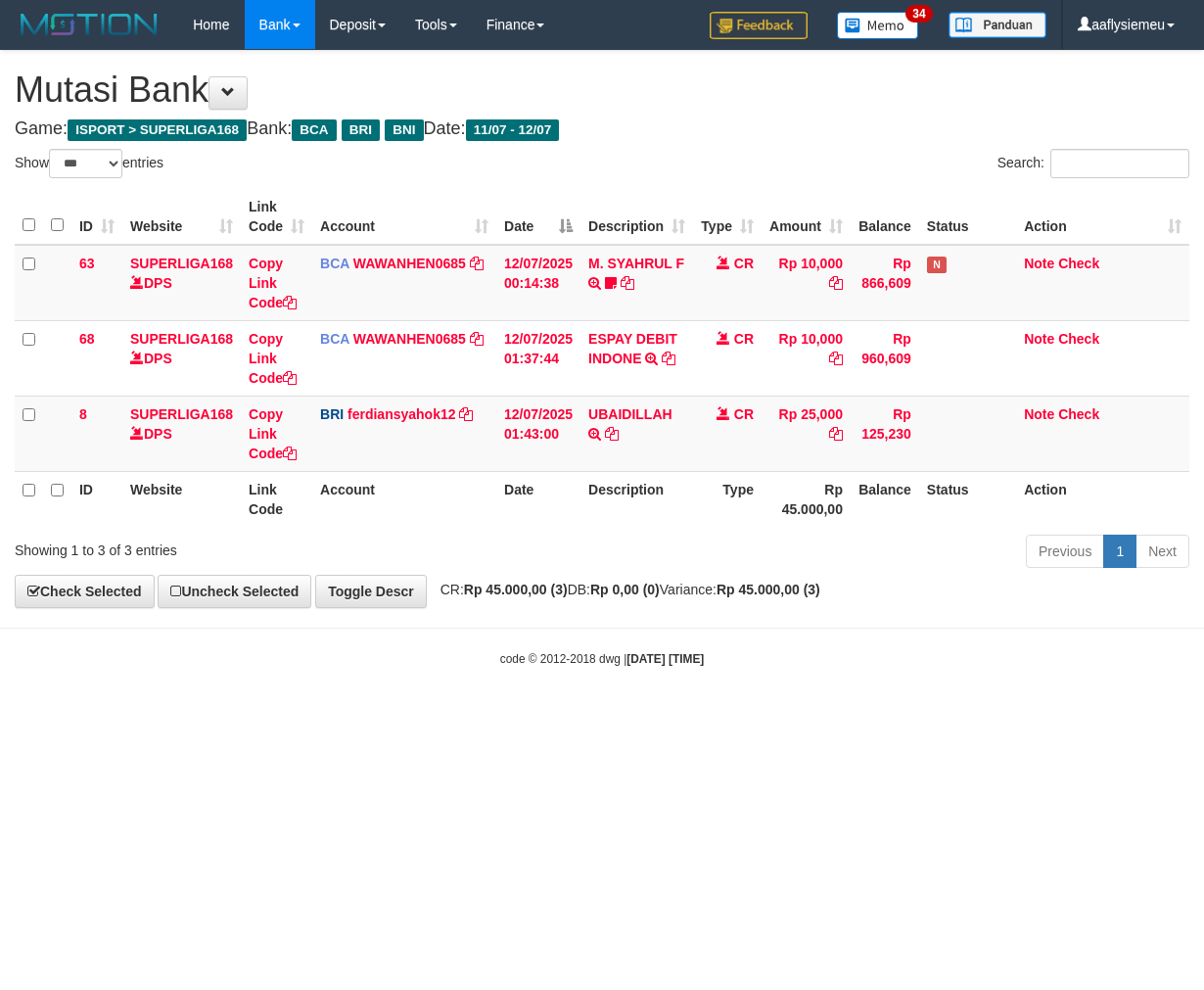 scroll, scrollTop: 0, scrollLeft: 0, axis: both 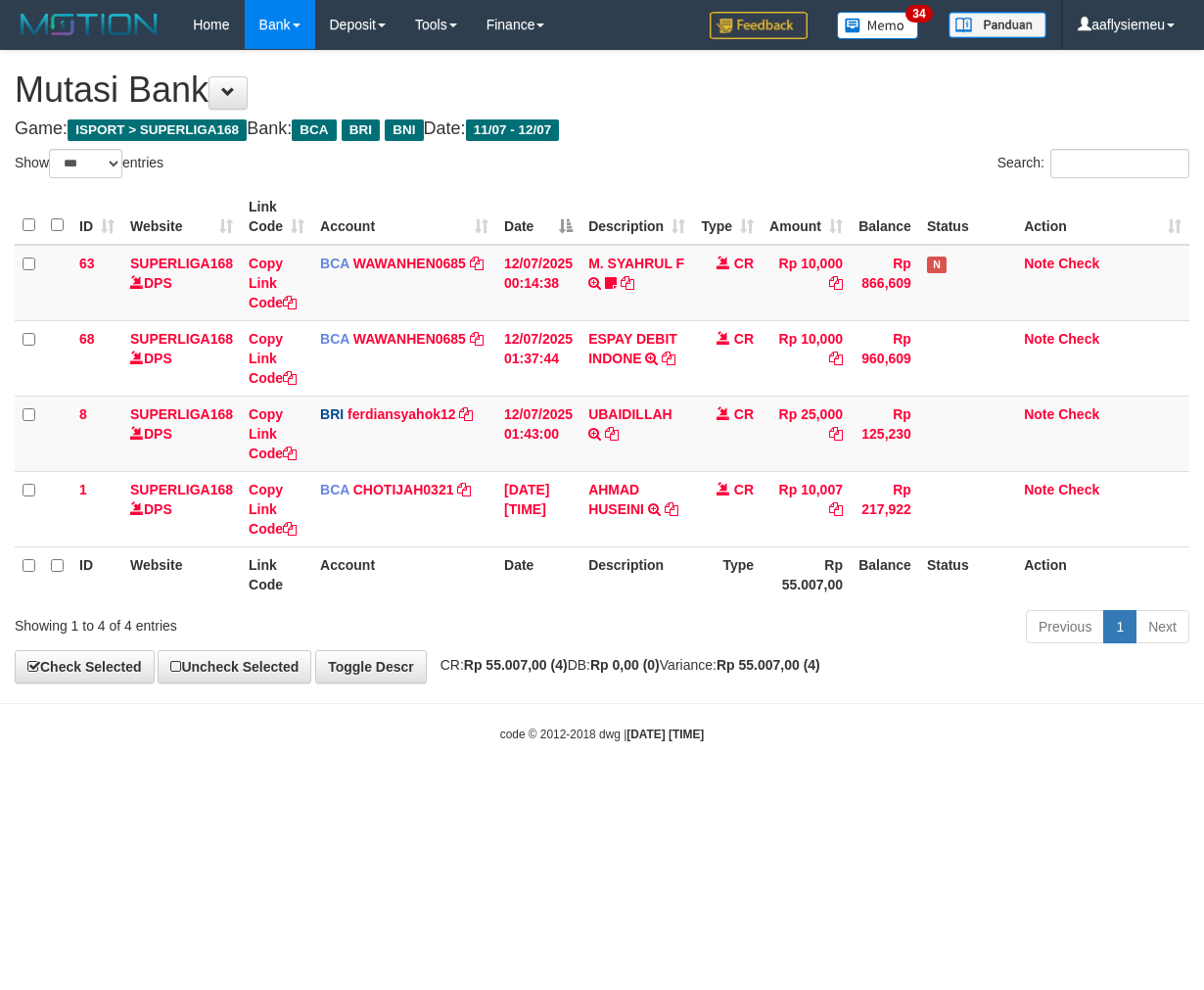 select on "***" 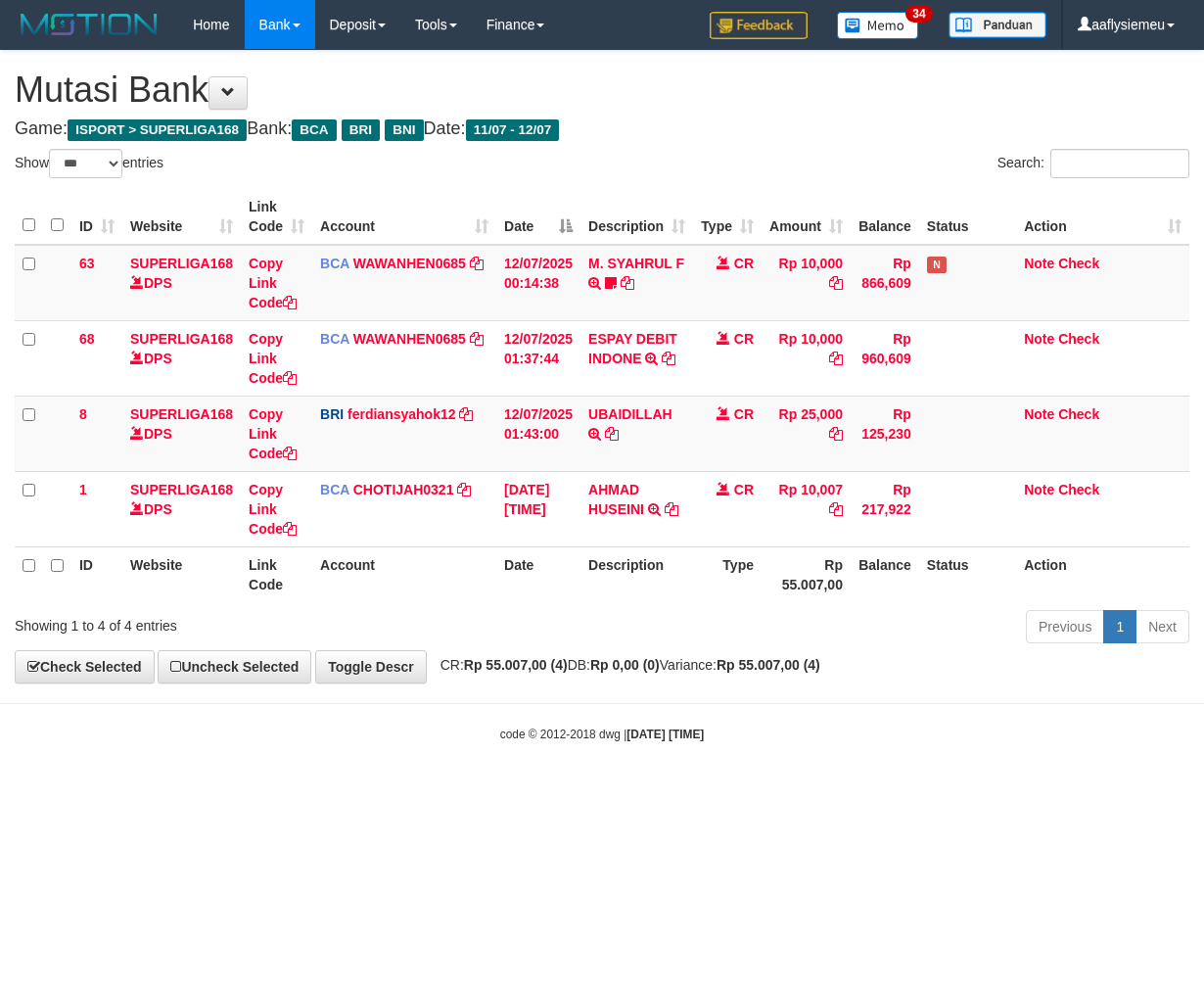 scroll, scrollTop: 0, scrollLeft: 0, axis: both 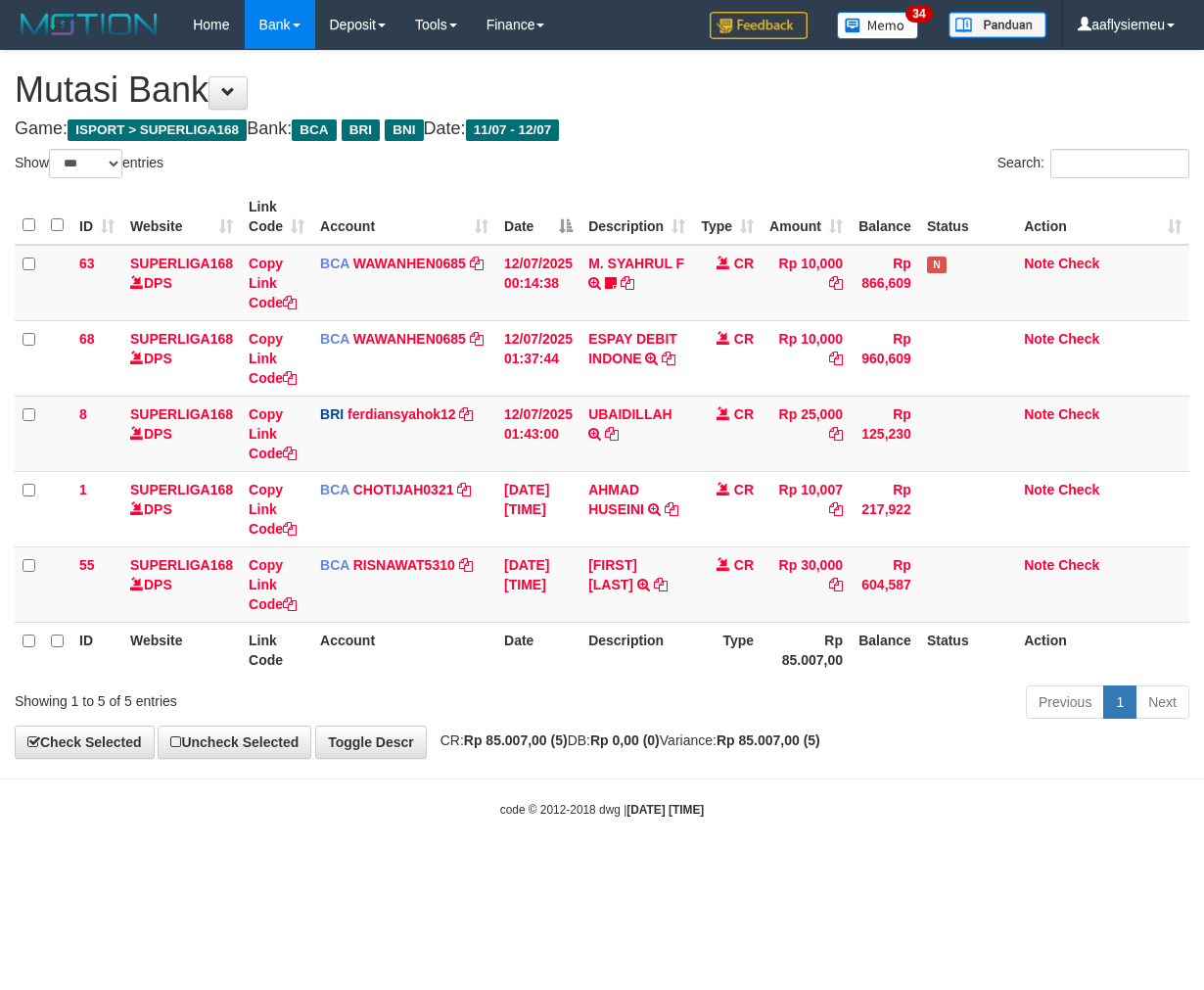 select on "***" 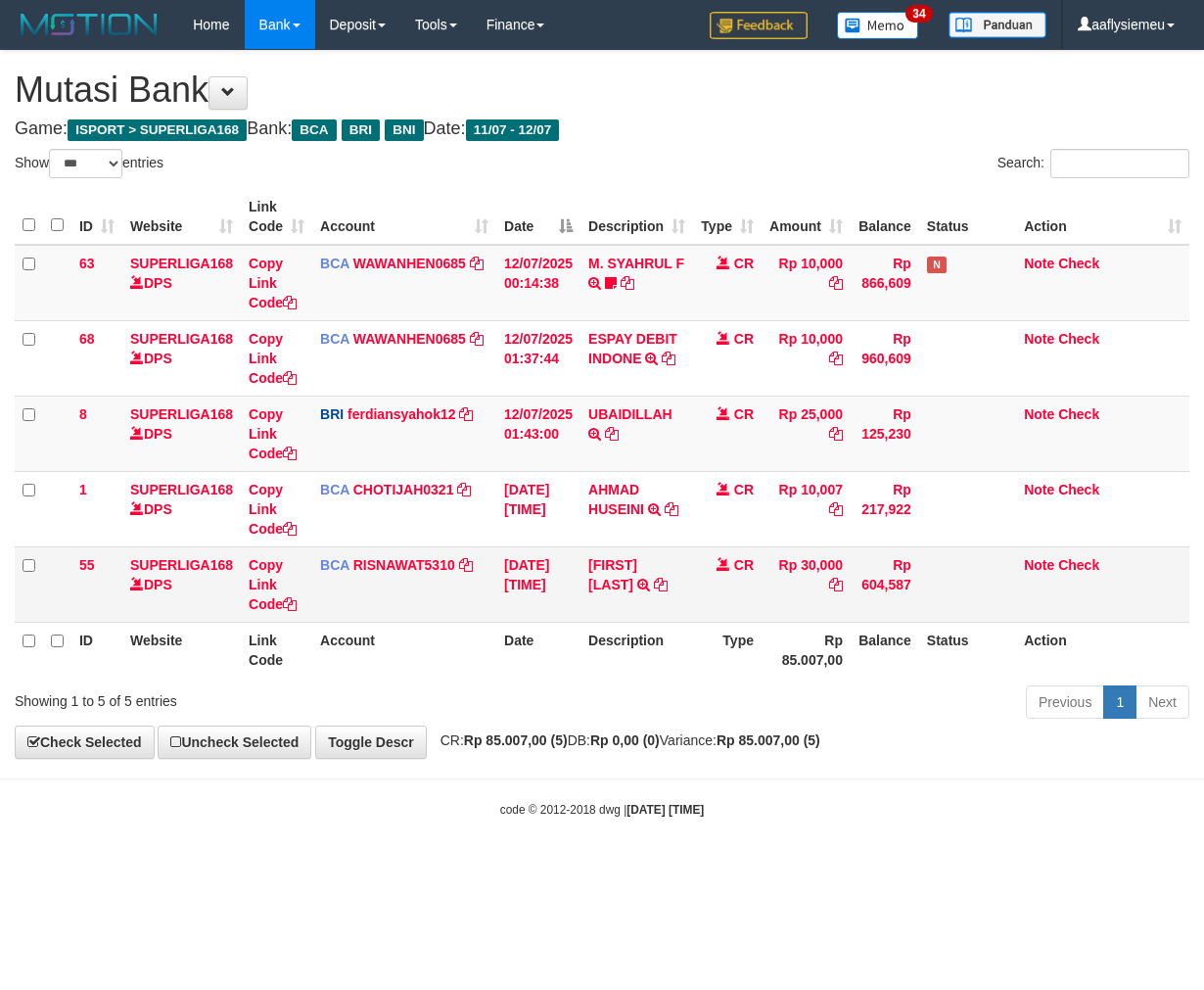 scroll, scrollTop: 0, scrollLeft: 0, axis: both 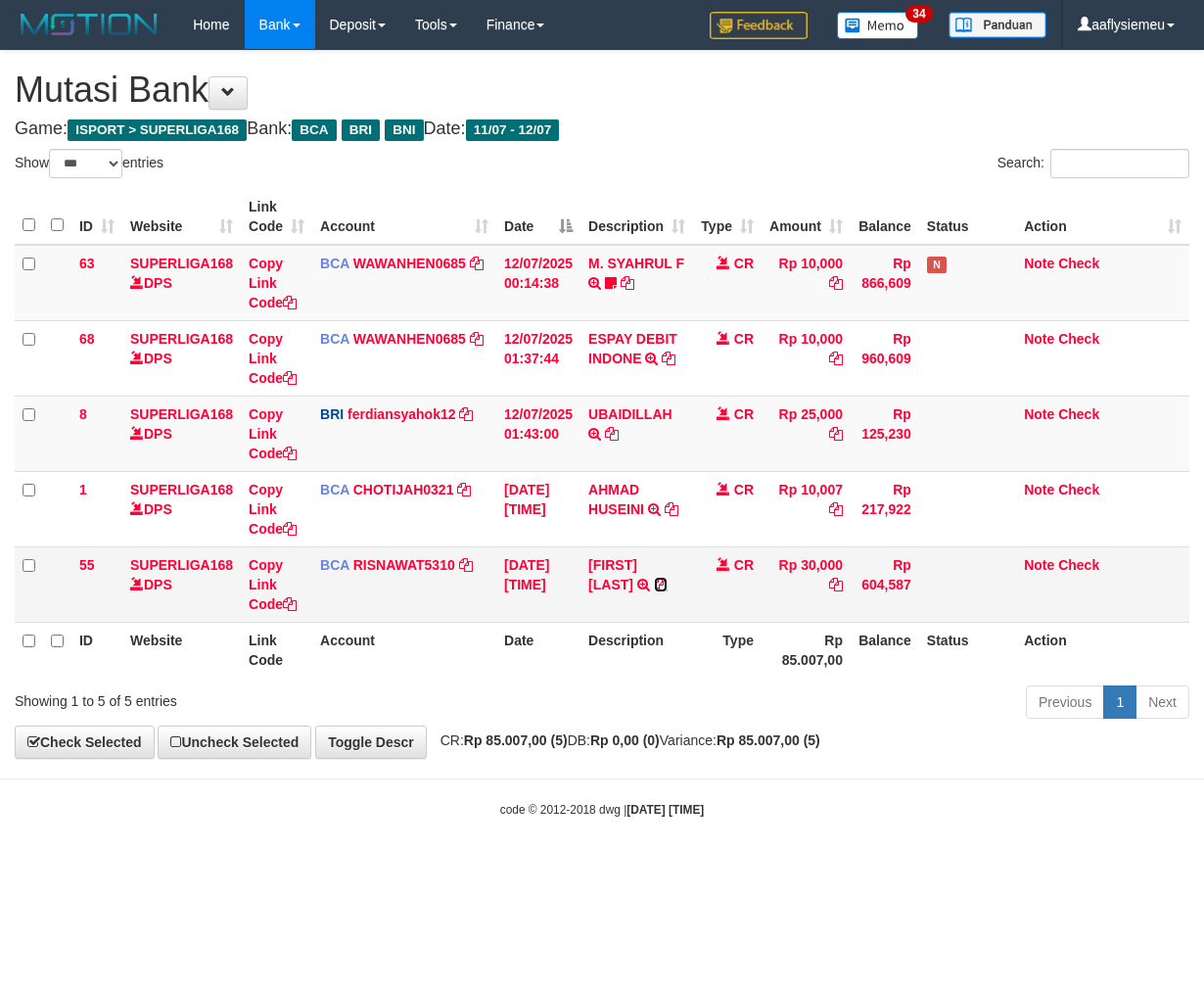 click at bounding box center [661, 585] 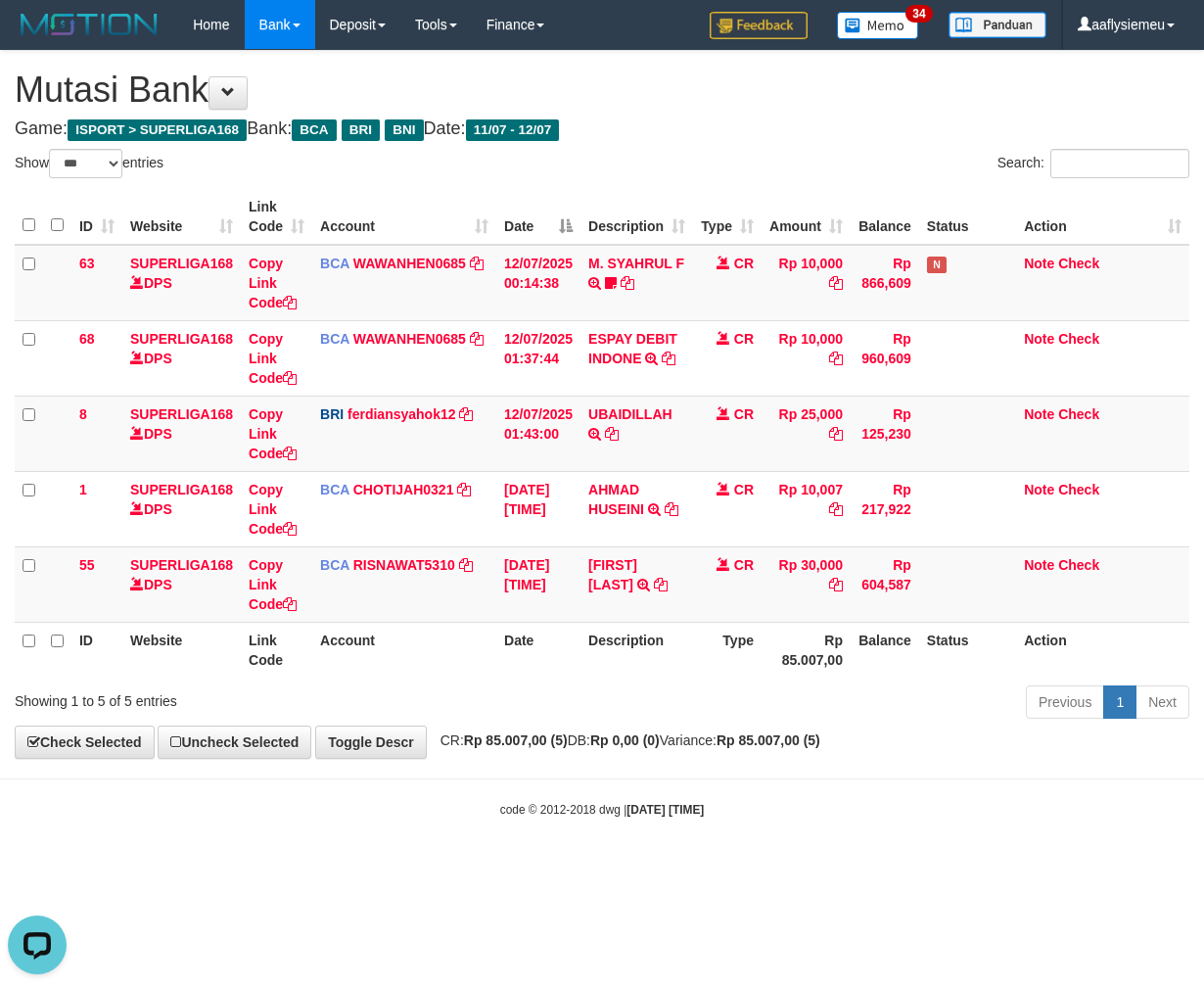 scroll, scrollTop: 0, scrollLeft: 0, axis: both 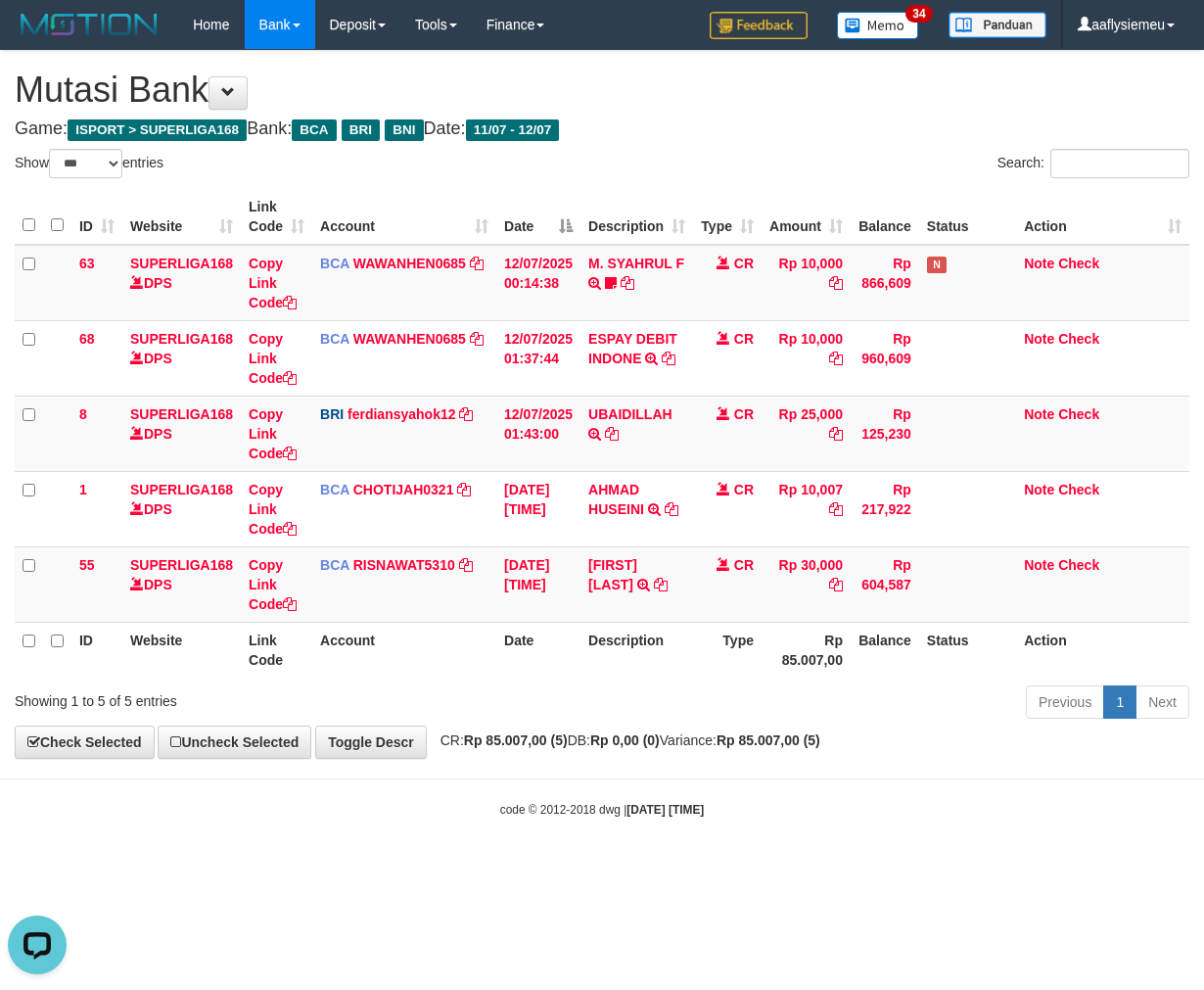 click on "Previous 1 Next" at bounding box center (854, 704) 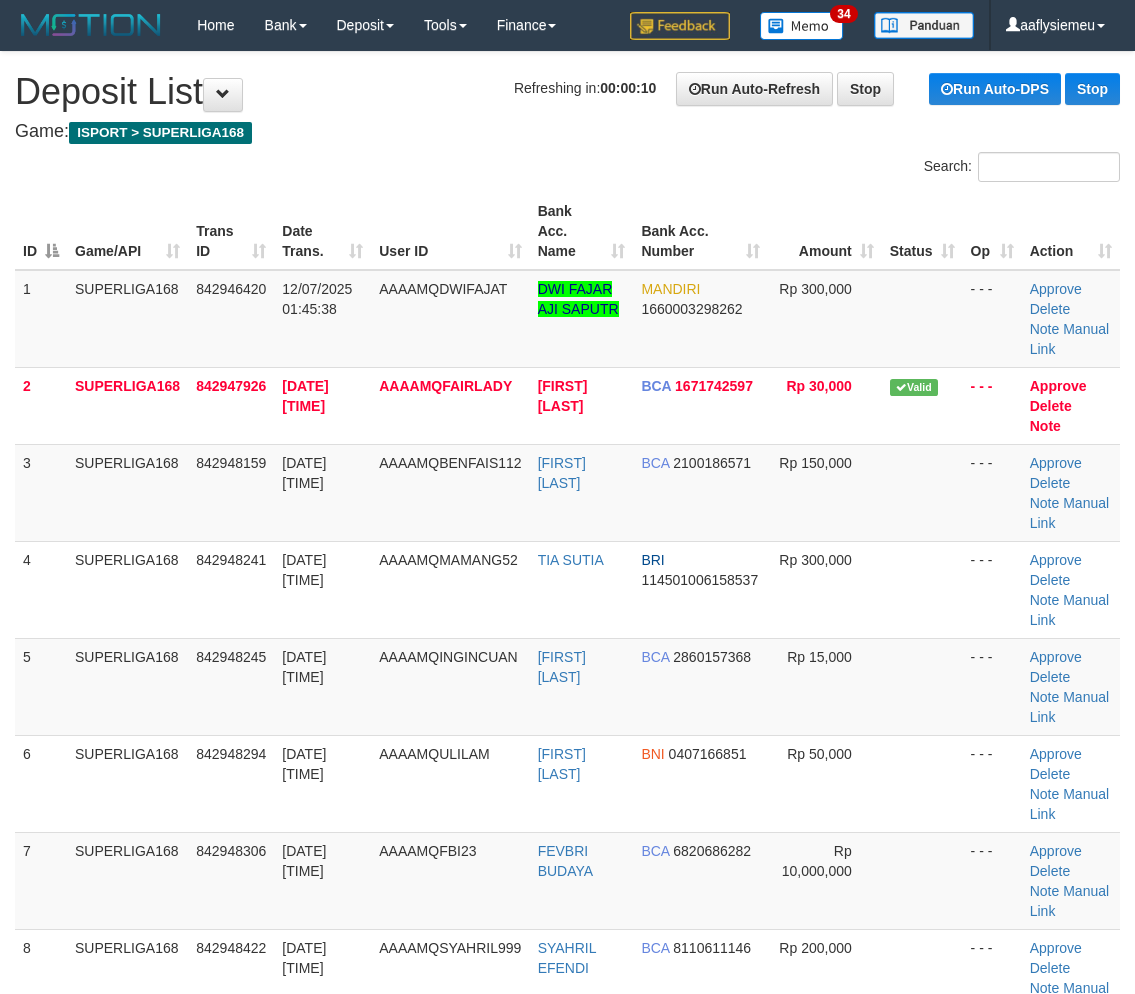 scroll, scrollTop: 0, scrollLeft: 0, axis: both 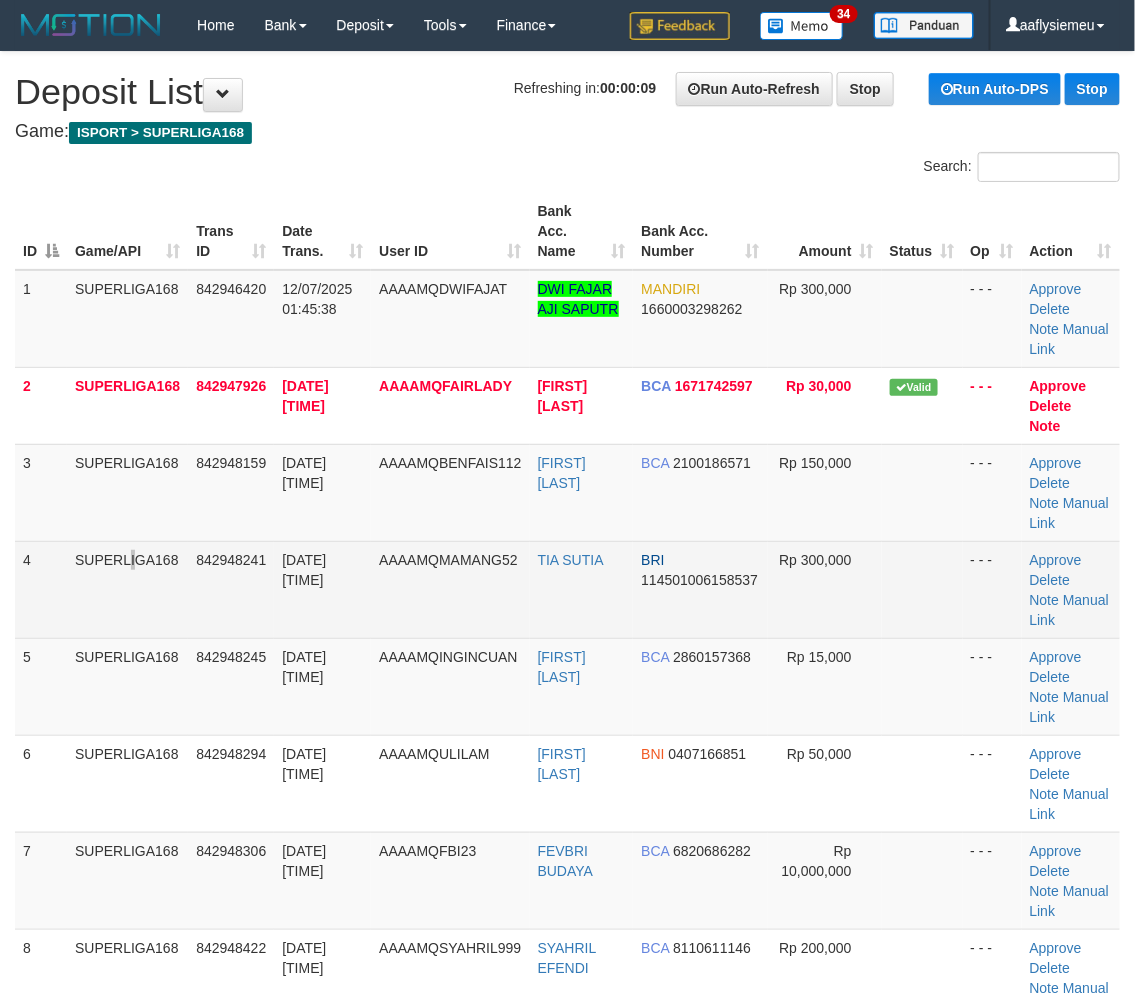 click on "SUPERLIGA168" at bounding box center (127, 589) 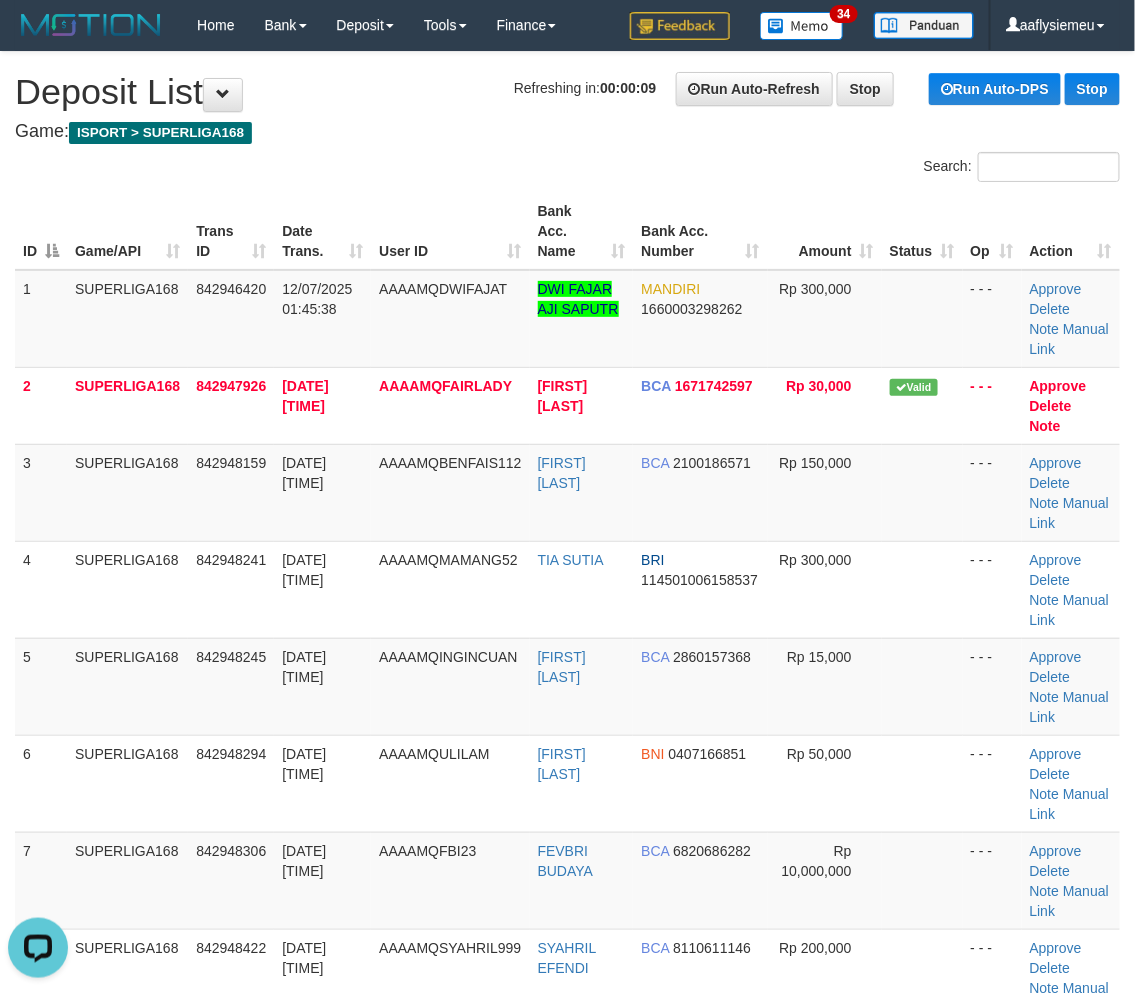 scroll, scrollTop: 0, scrollLeft: 0, axis: both 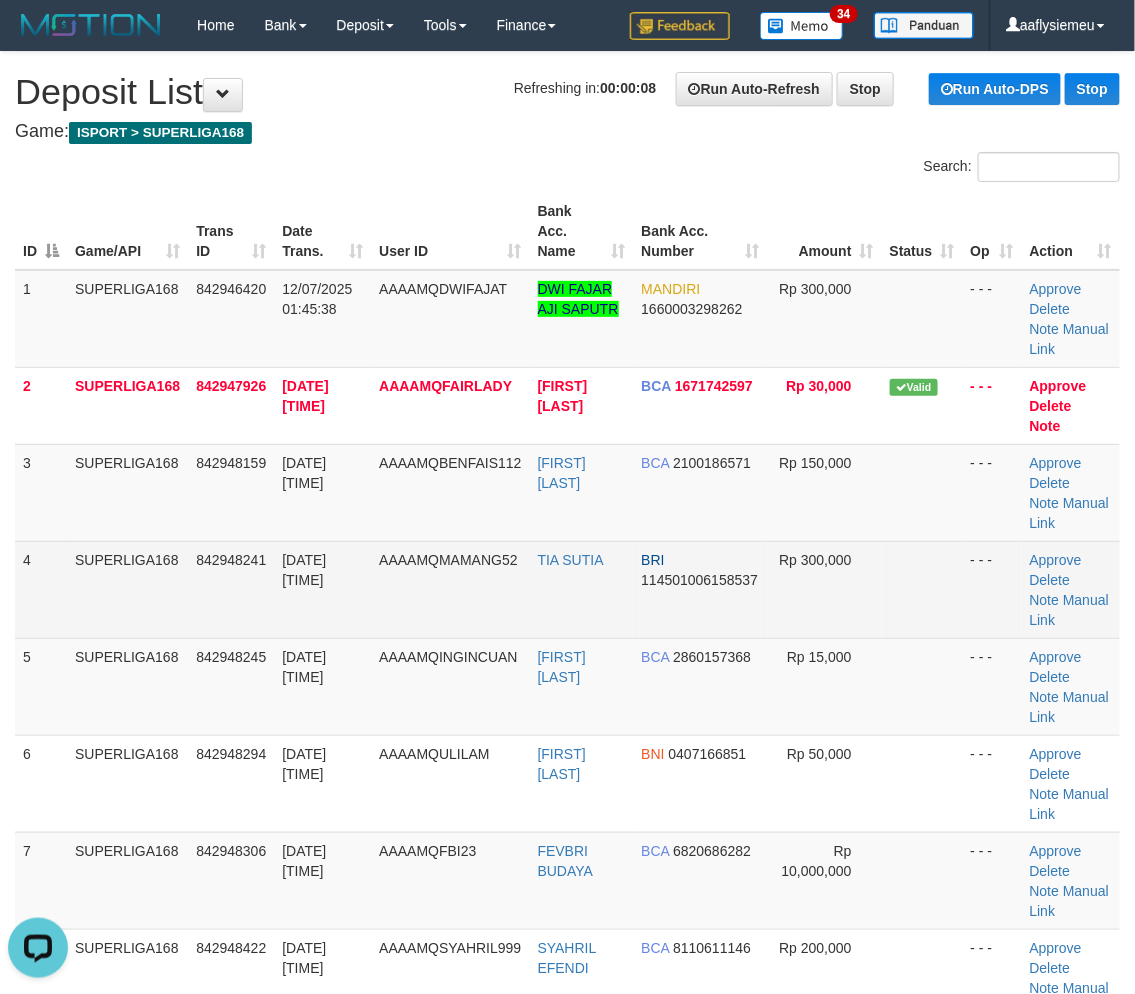 click on "SUPERLIGA168" at bounding box center [127, 589] 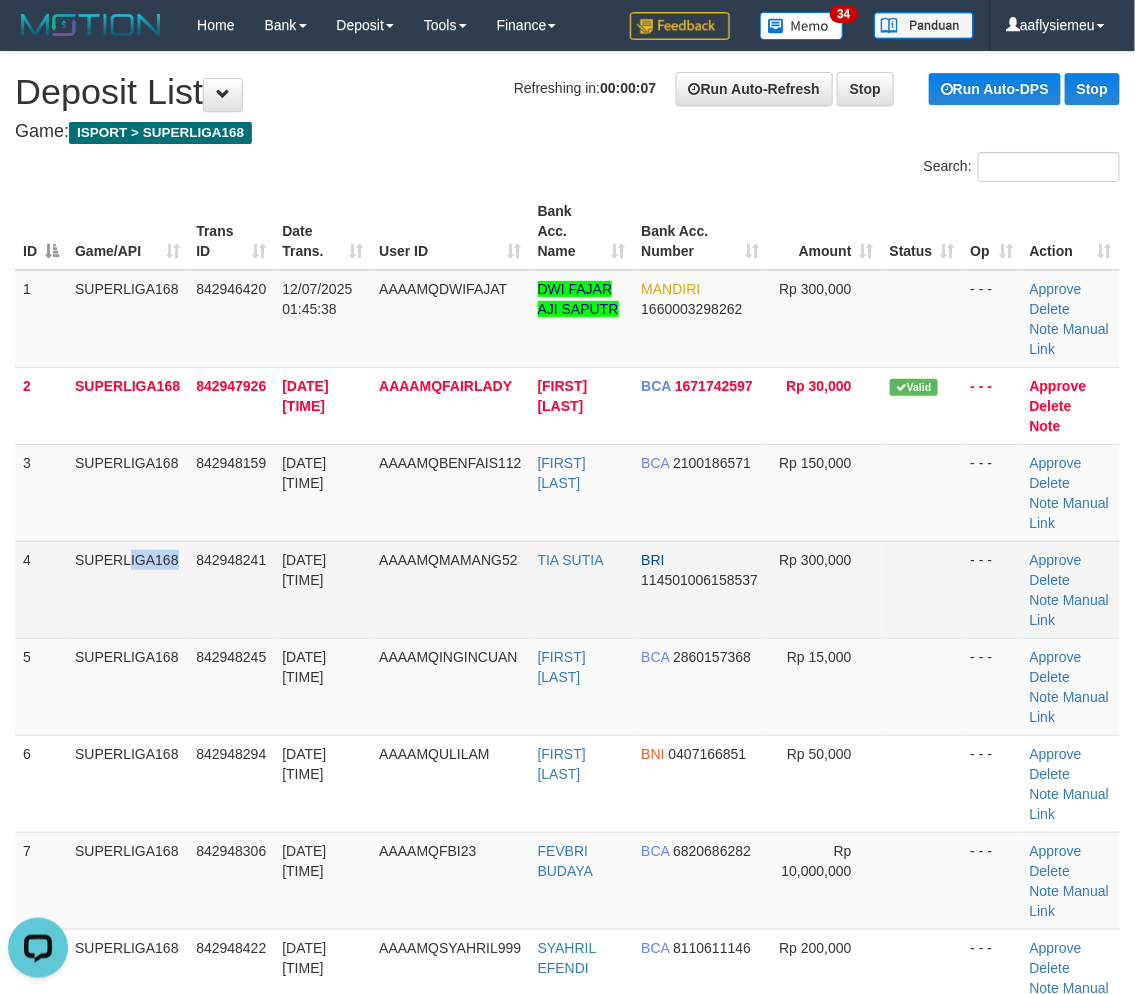 click on "SUPERLIGA168" at bounding box center (127, 589) 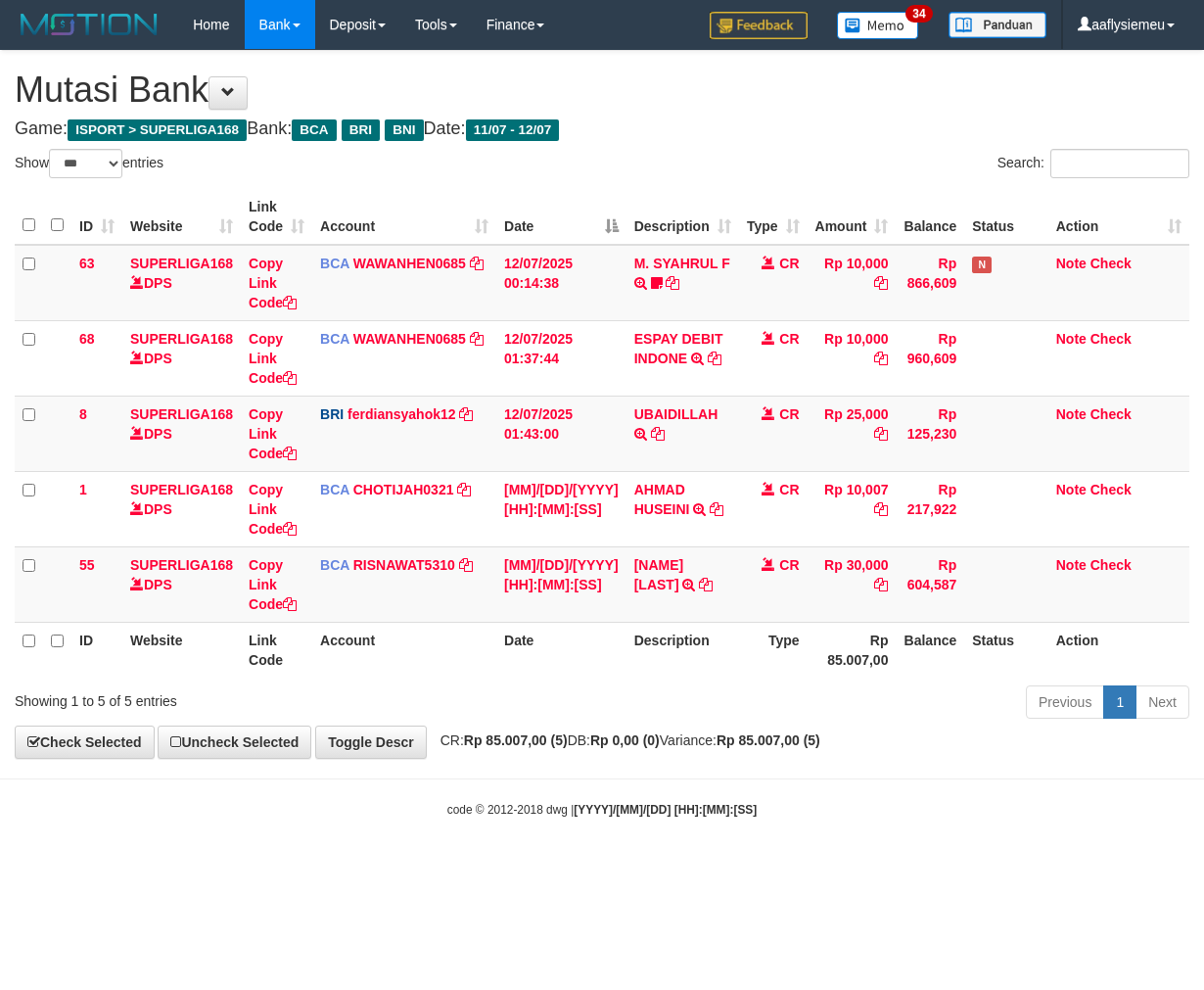 select on "***" 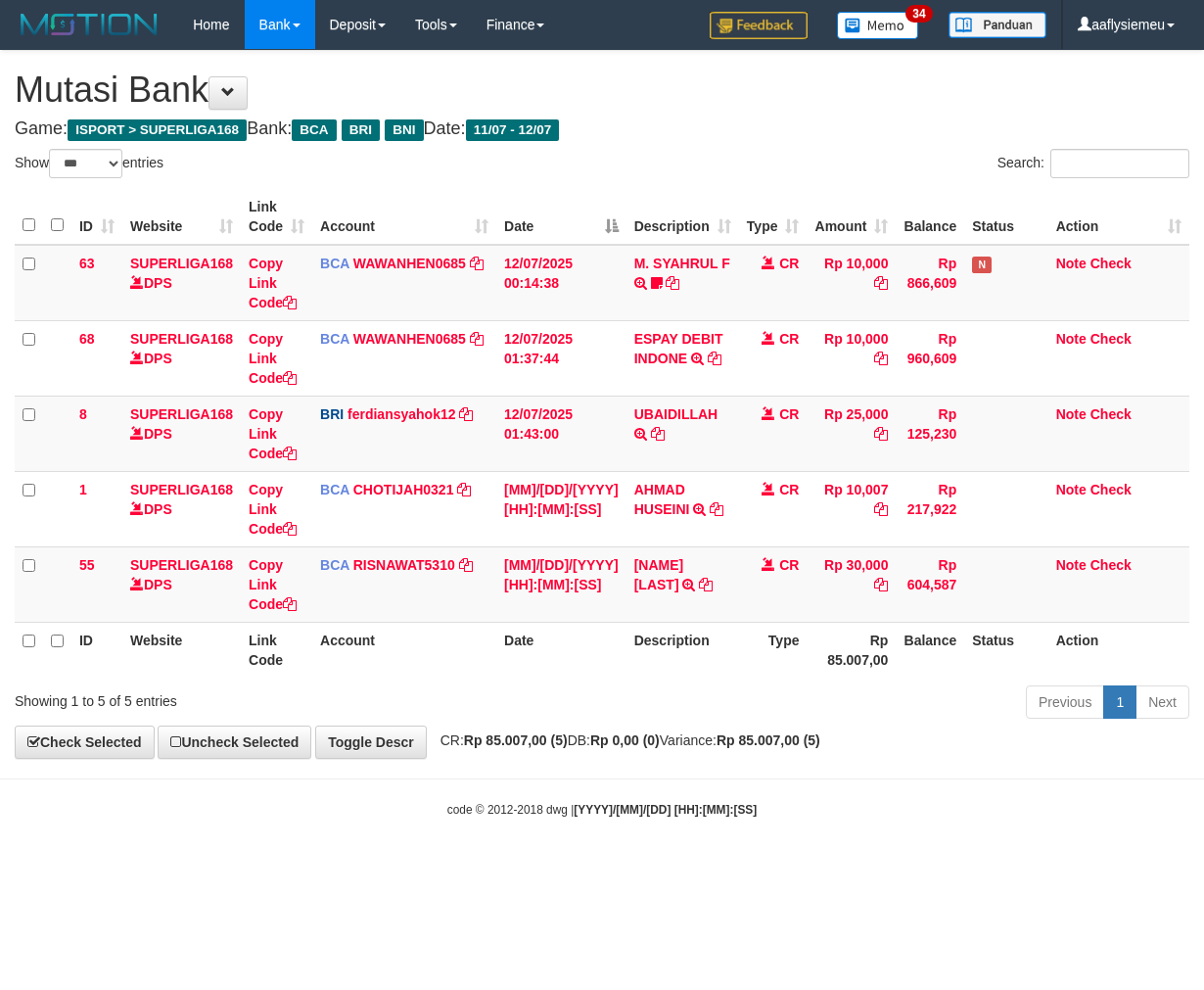 scroll, scrollTop: 0, scrollLeft: 0, axis: both 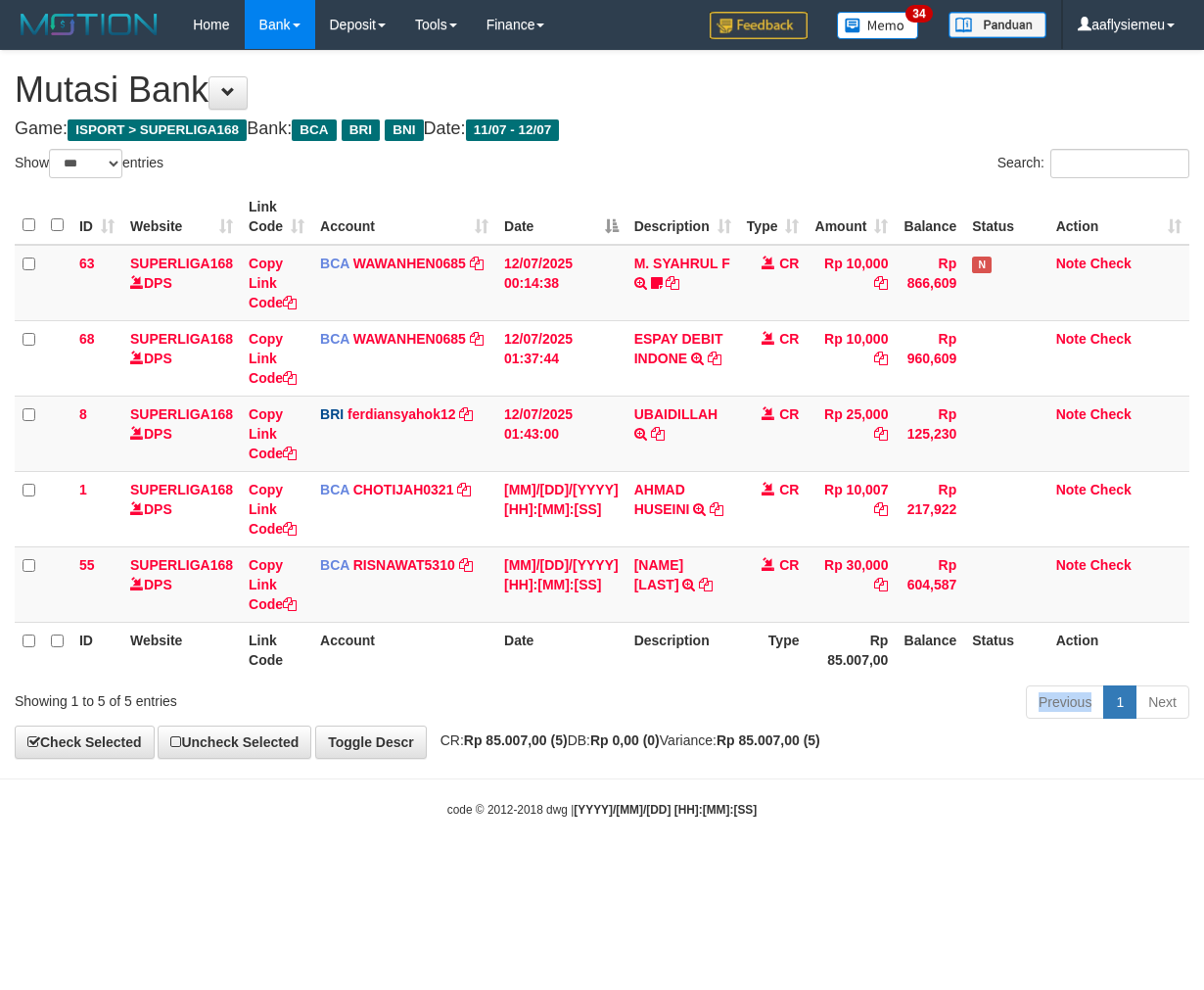 click on "Previous 1 Next" at bounding box center [854, 704] 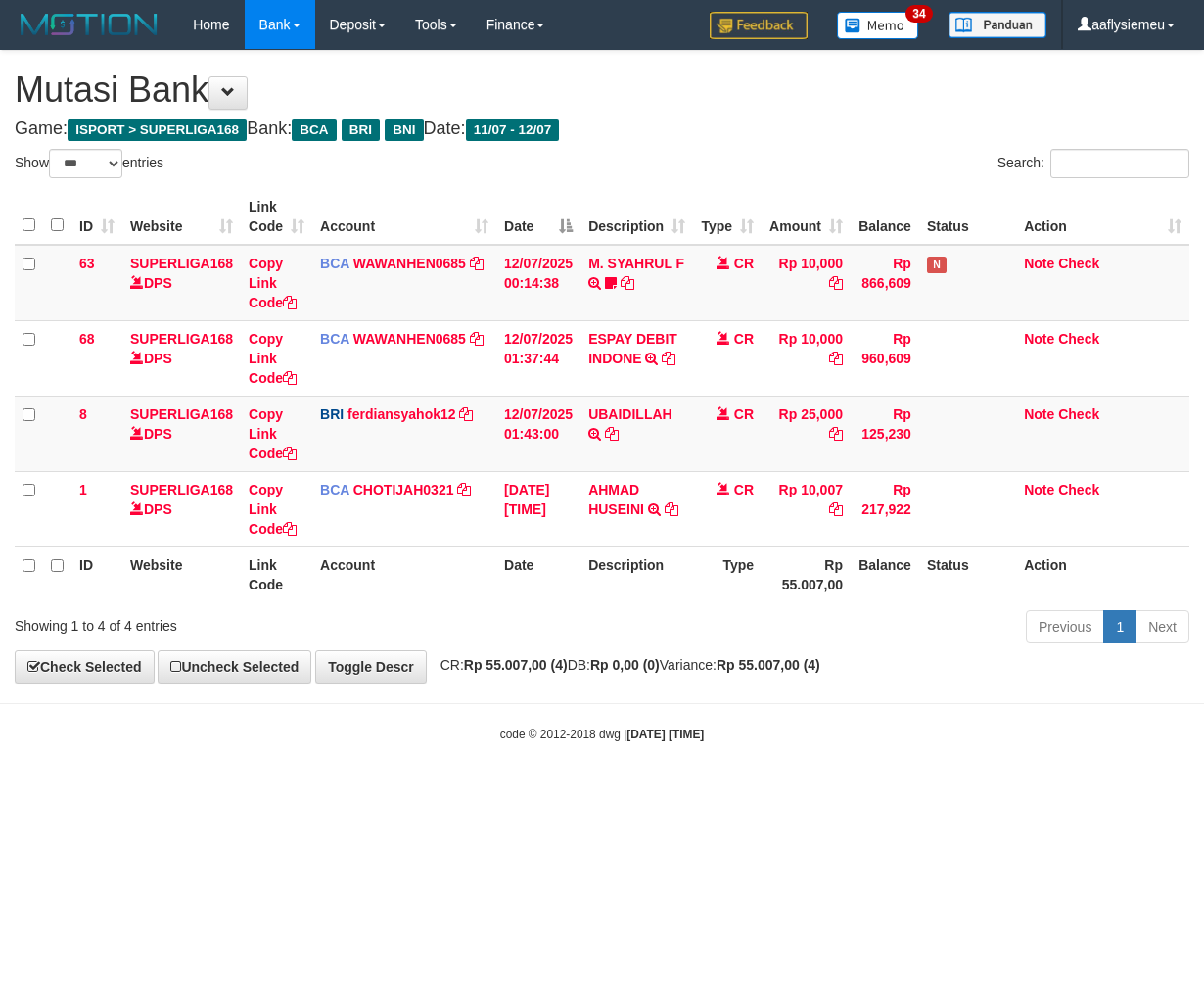 select on "***" 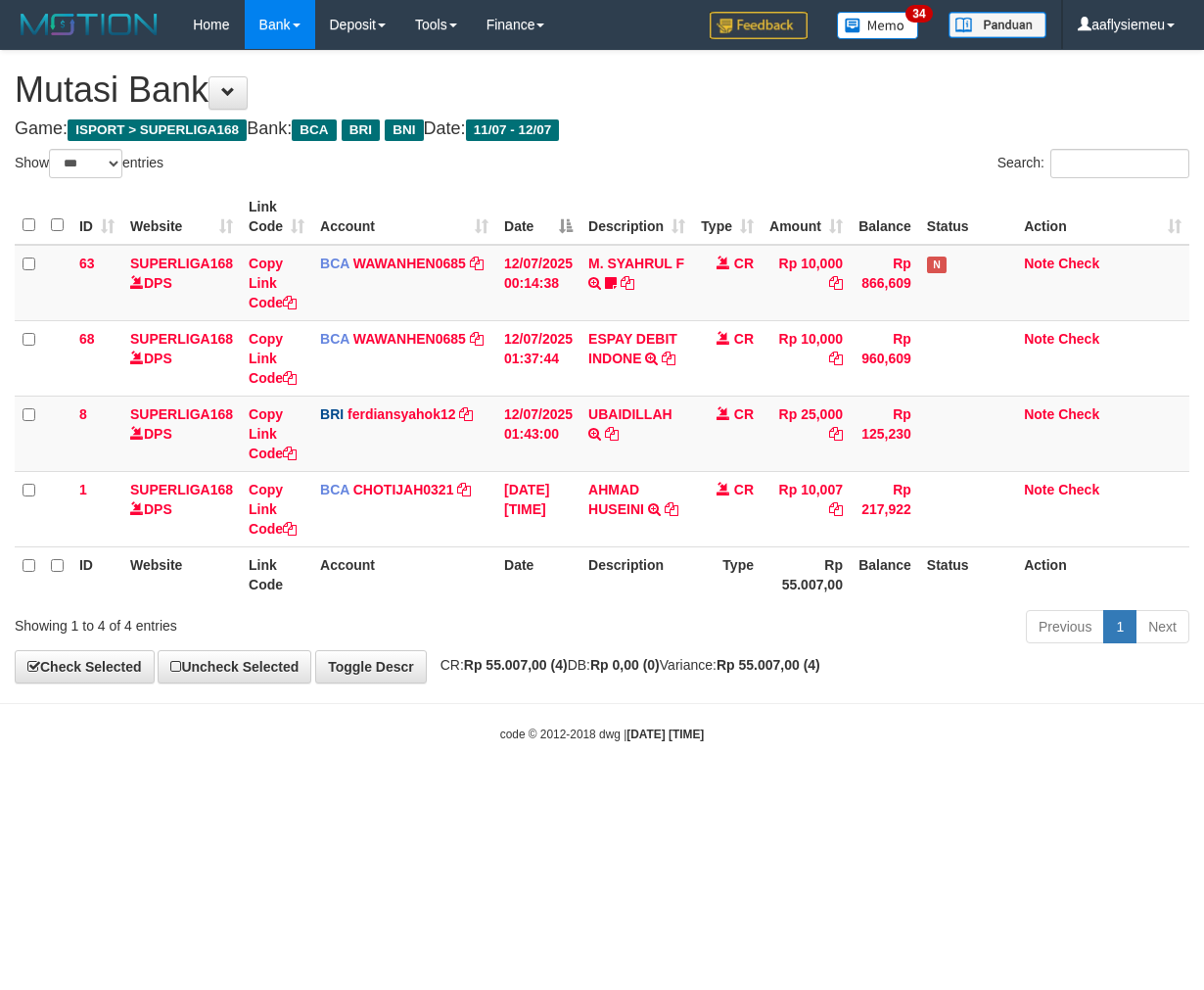 scroll, scrollTop: 0, scrollLeft: 0, axis: both 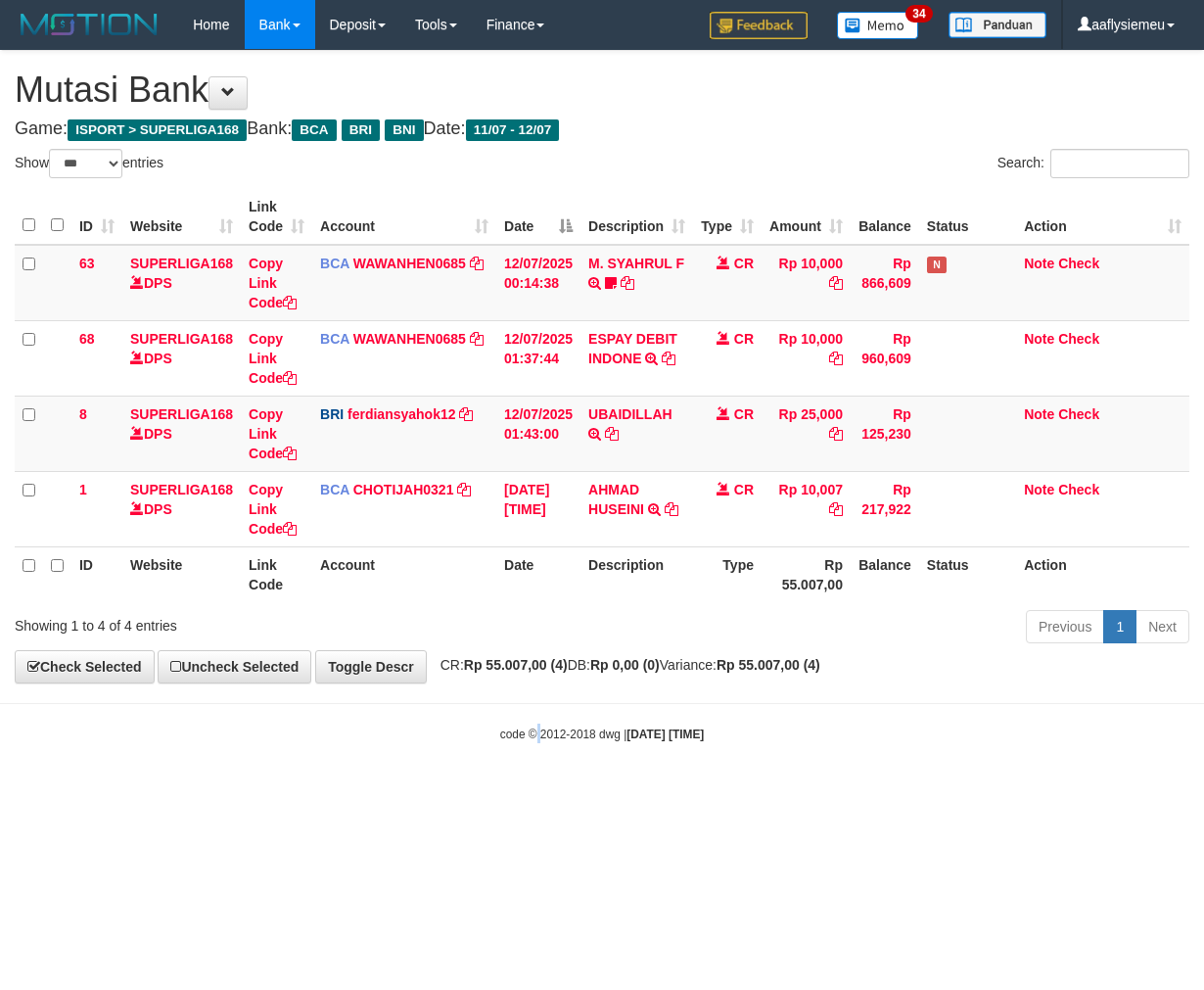 click on "Toggle navigation
Home
Bank
Account List
Load
By Website
Group
[ISPORT]													SUPERLIGA168
By Load Group (DPS)
34" at bounding box center [602, 396] 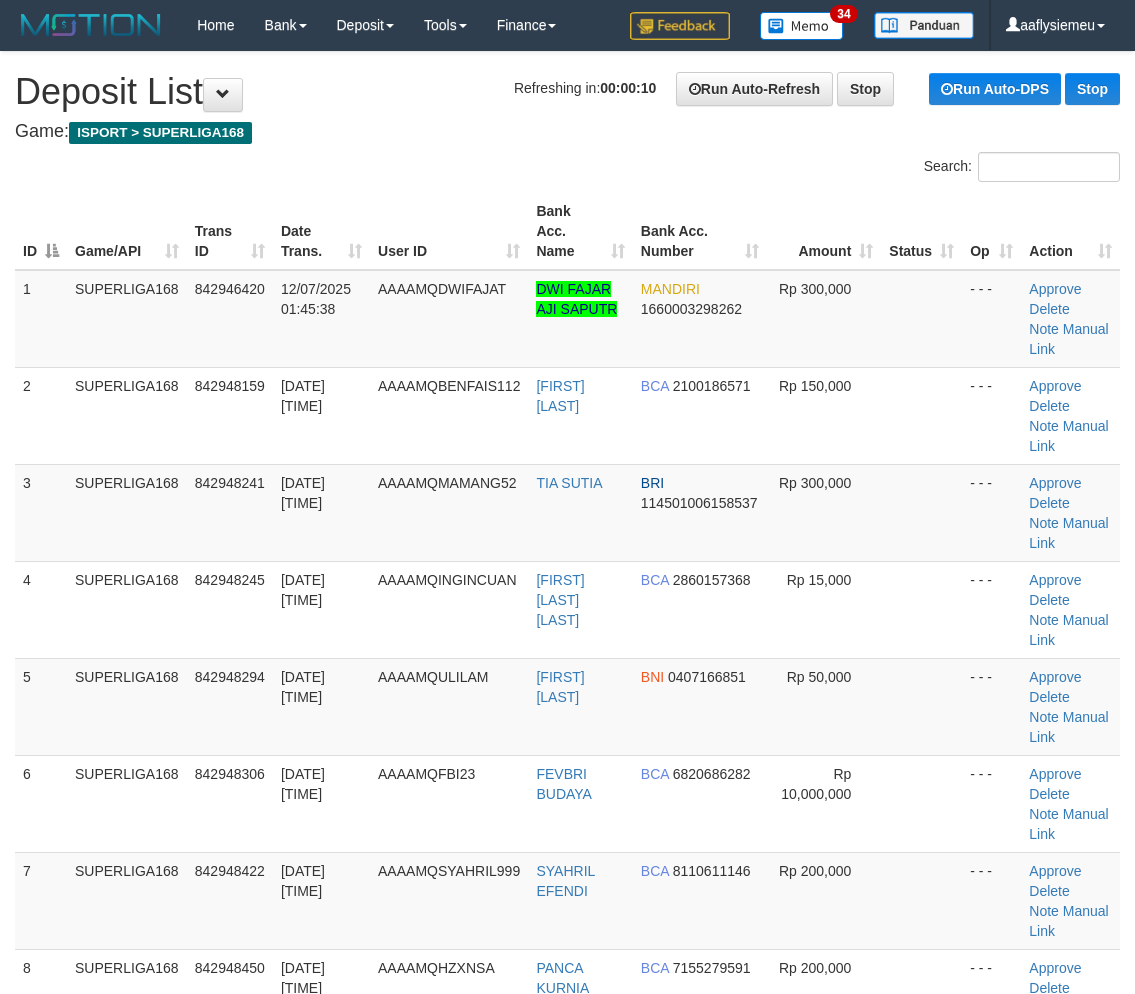 scroll, scrollTop: 0, scrollLeft: 0, axis: both 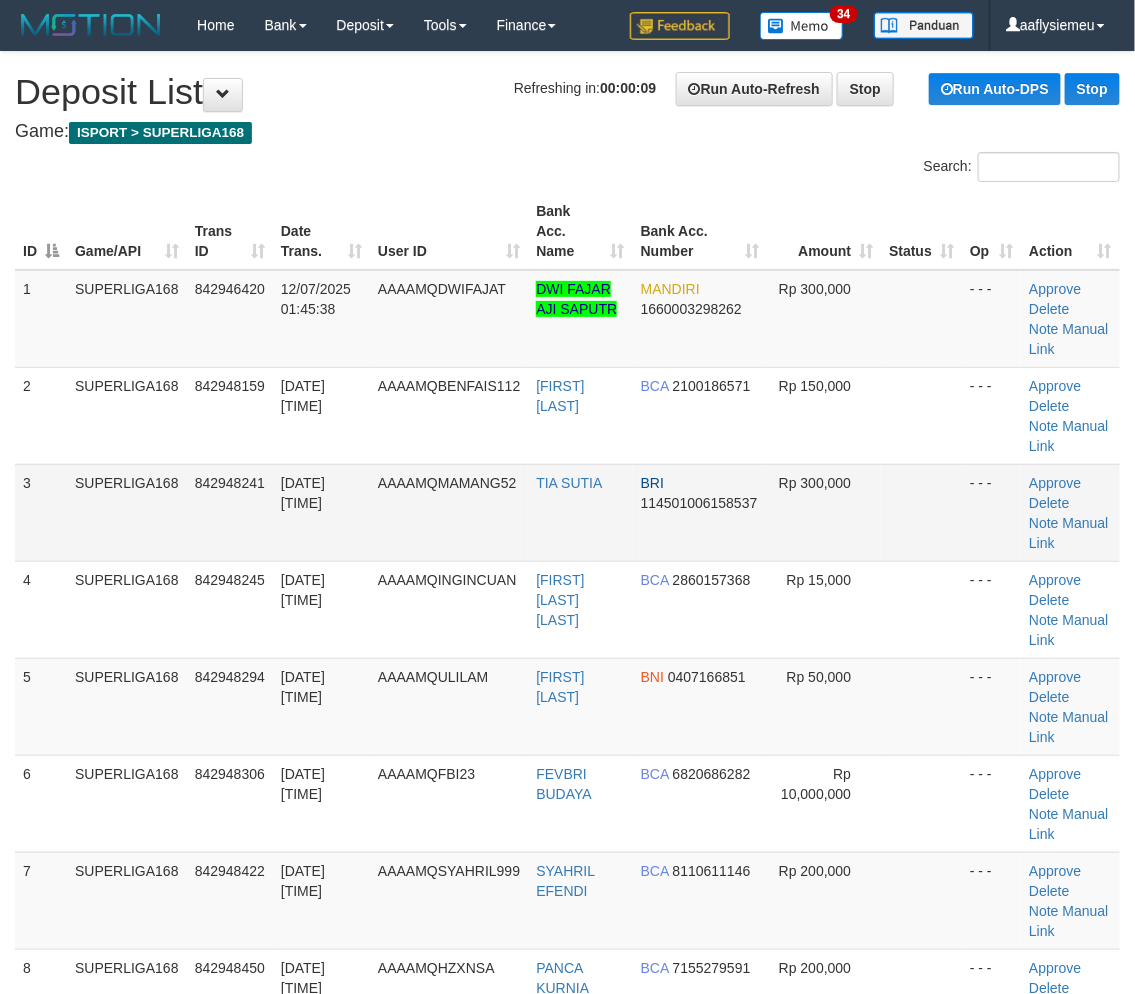 click on "12/07/2025 01:50:28" at bounding box center (321, 512) 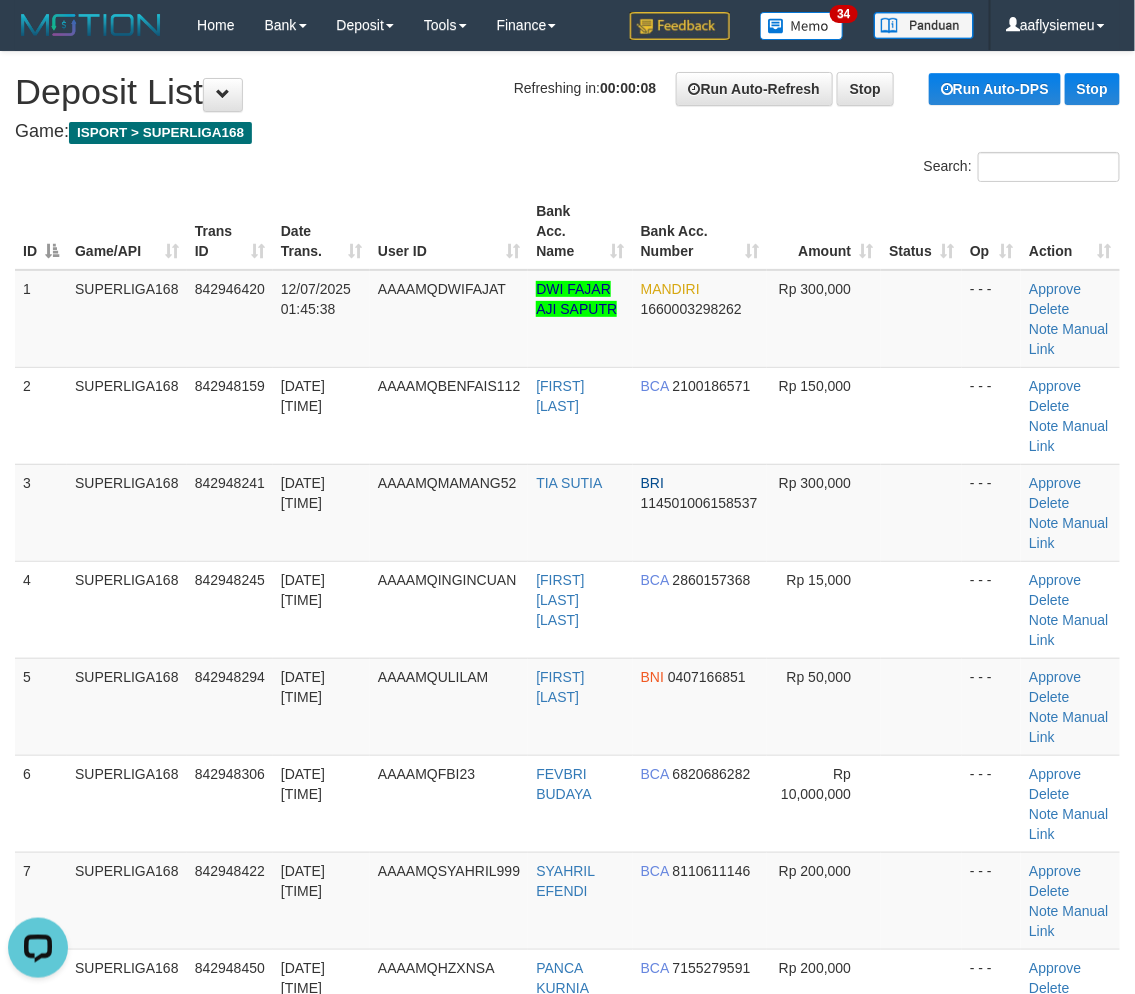 scroll, scrollTop: 0, scrollLeft: 0, axis: both 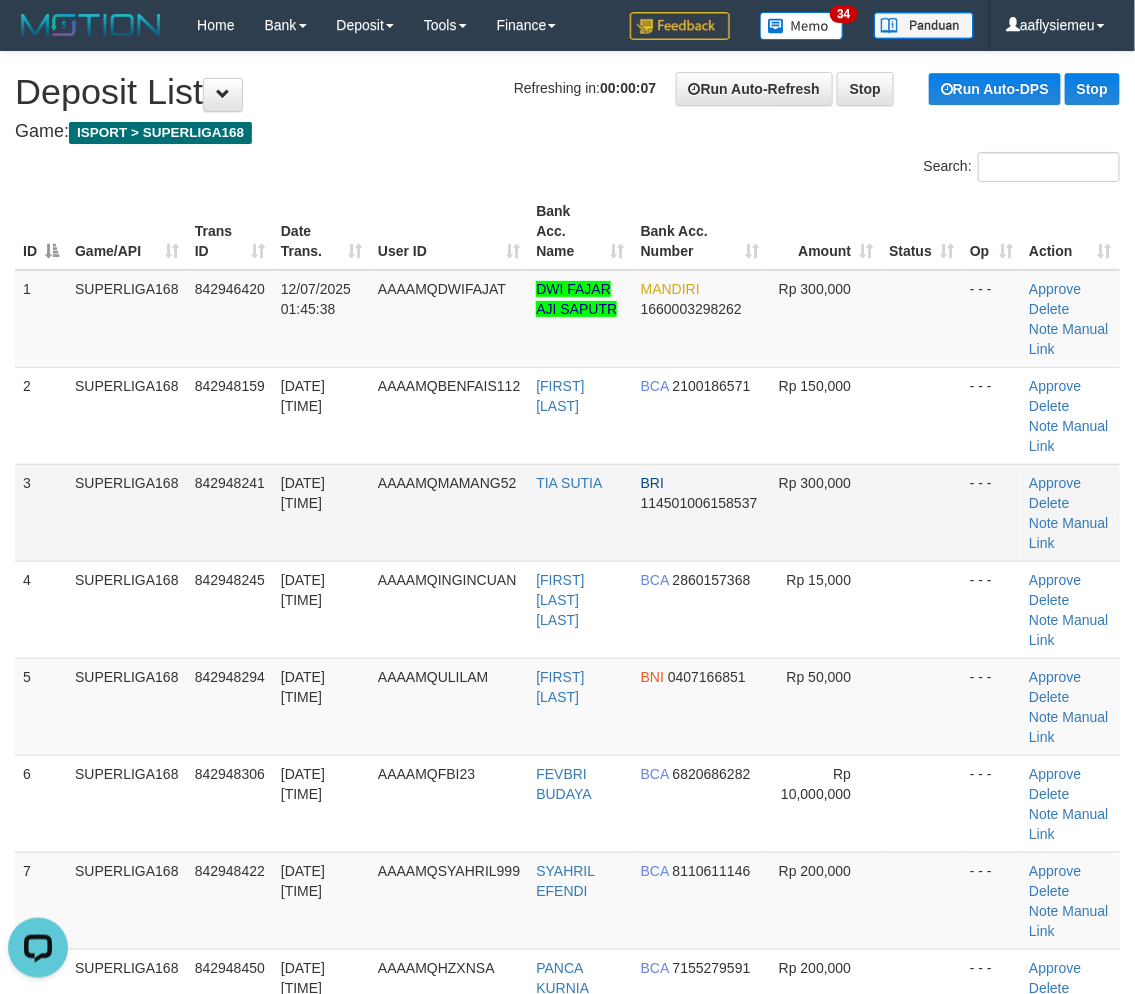 click on "3" at bounding box center [41, 512] 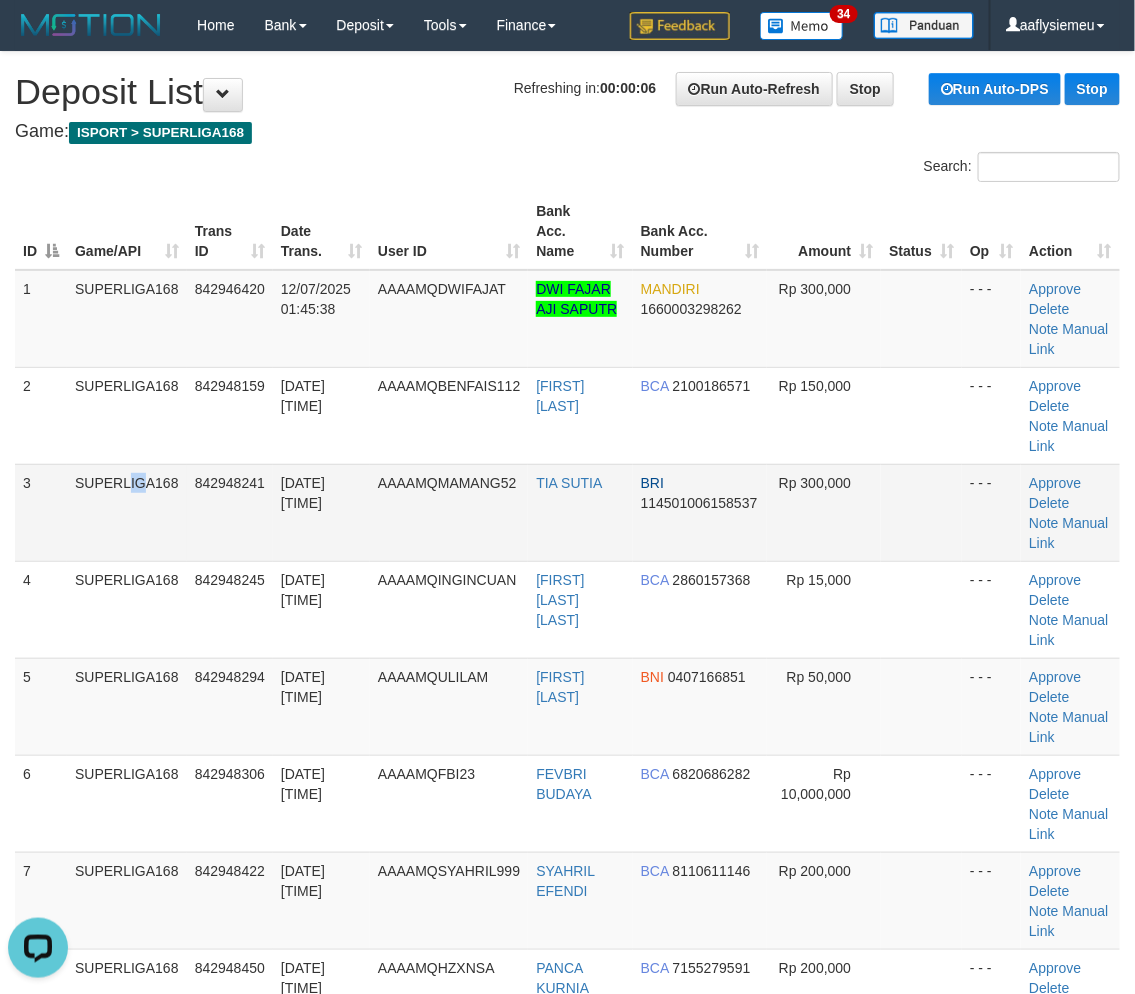 click on "SUPERLIGA168" at bounding box center (127, 512) 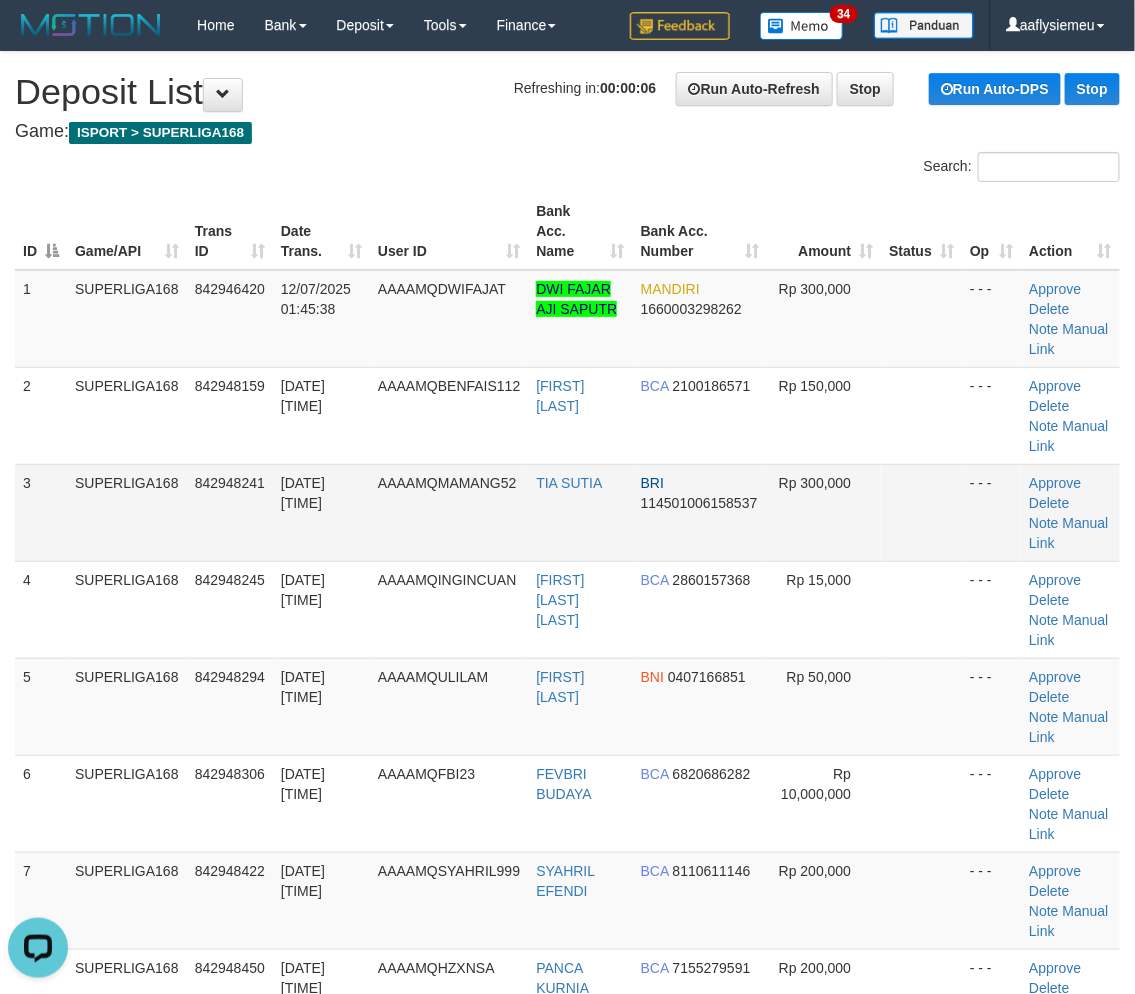 click on "12/07/2025 01:50:28" at bounding box center (321, 512) 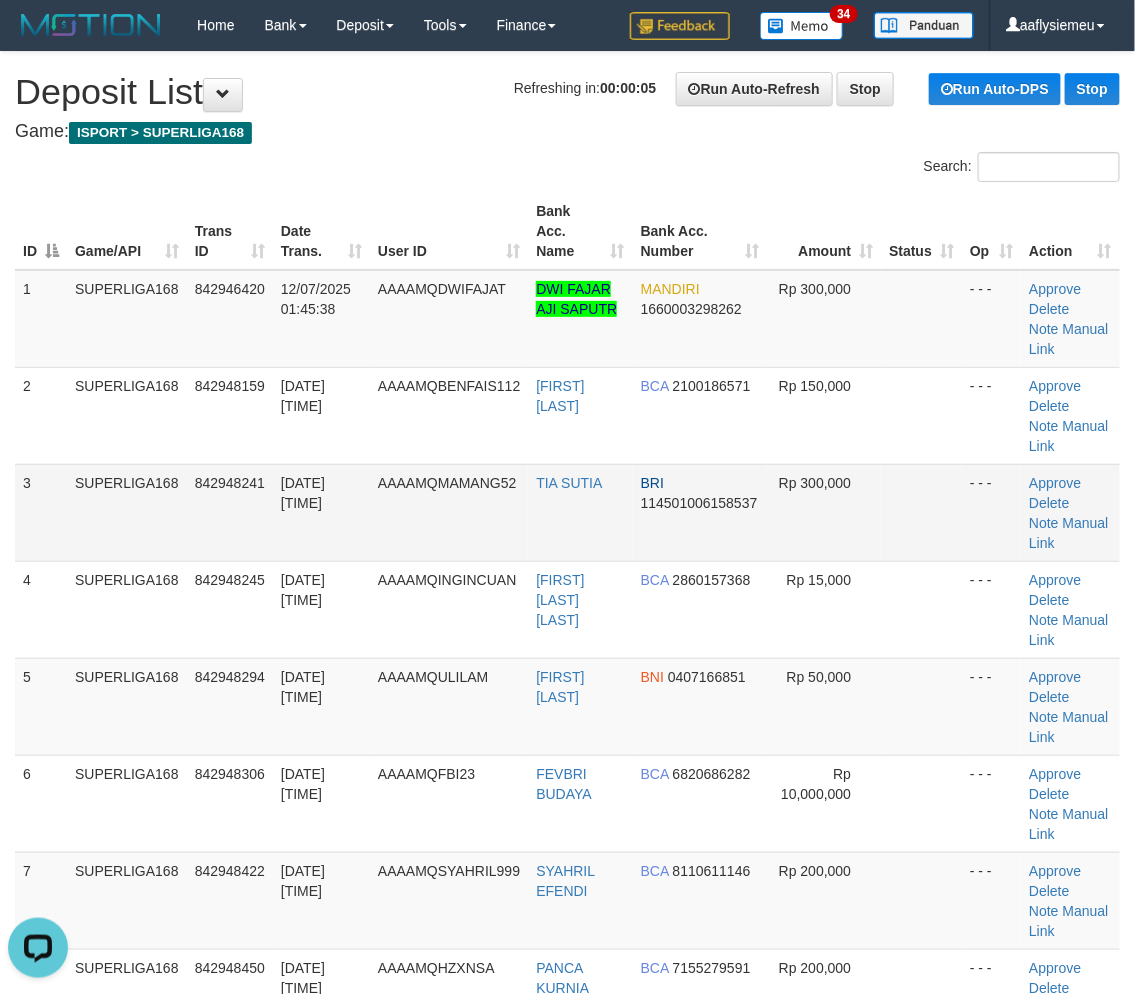 click on "SUPERLIGA168" at bounding box center [127, 512] 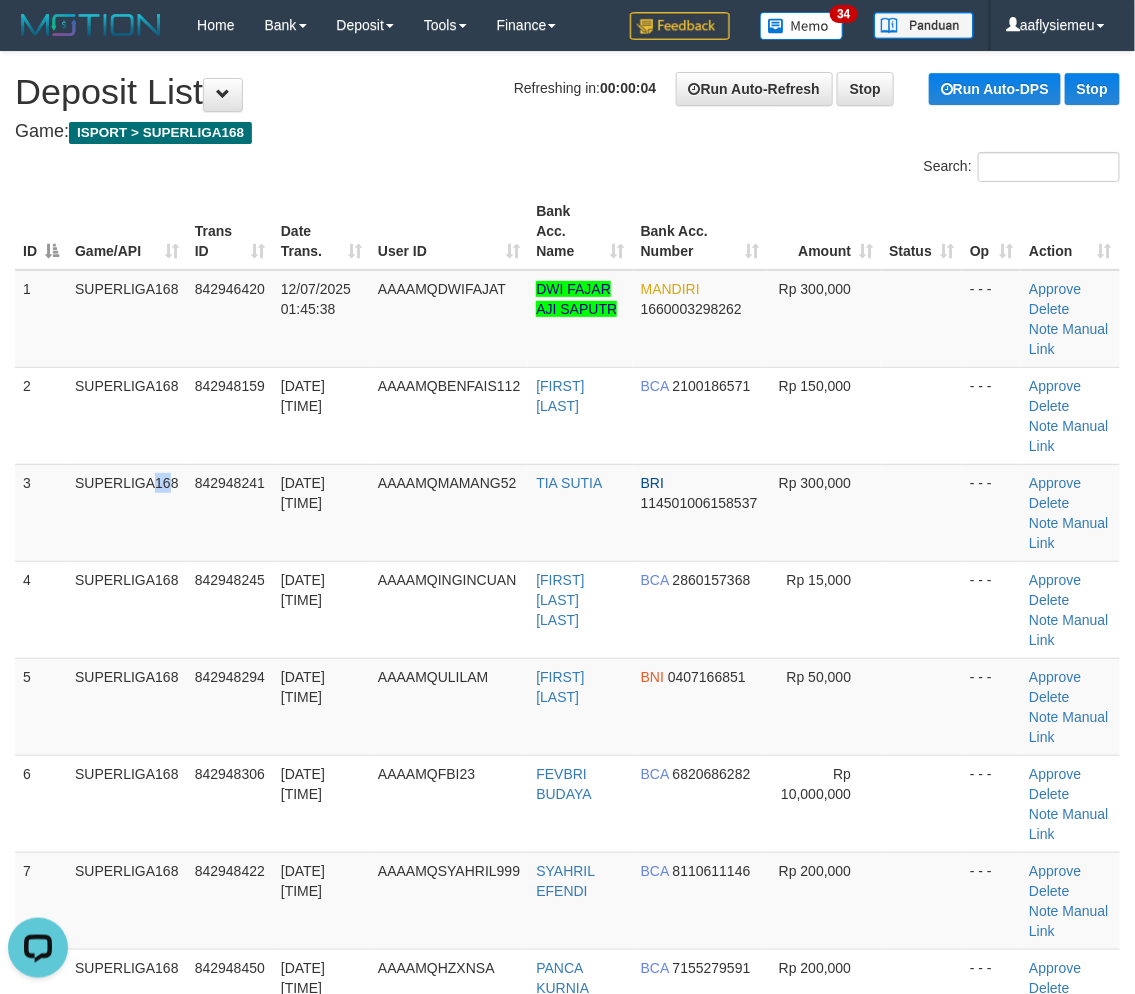drag, startPoint x: 105, startPoint y: 574, endPoint x: 0, endPoint y: 614, distance: 112.36102 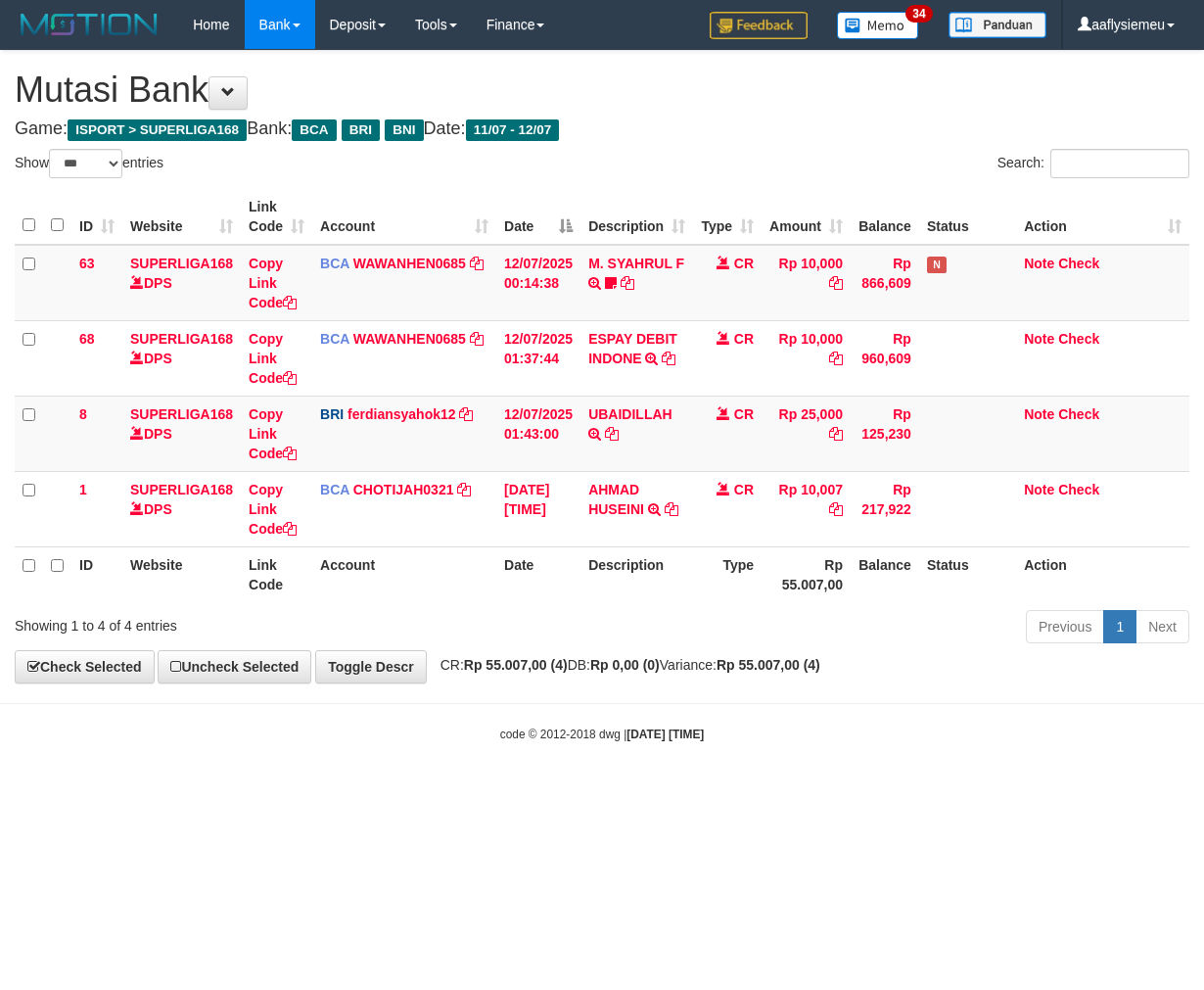 select on "***" 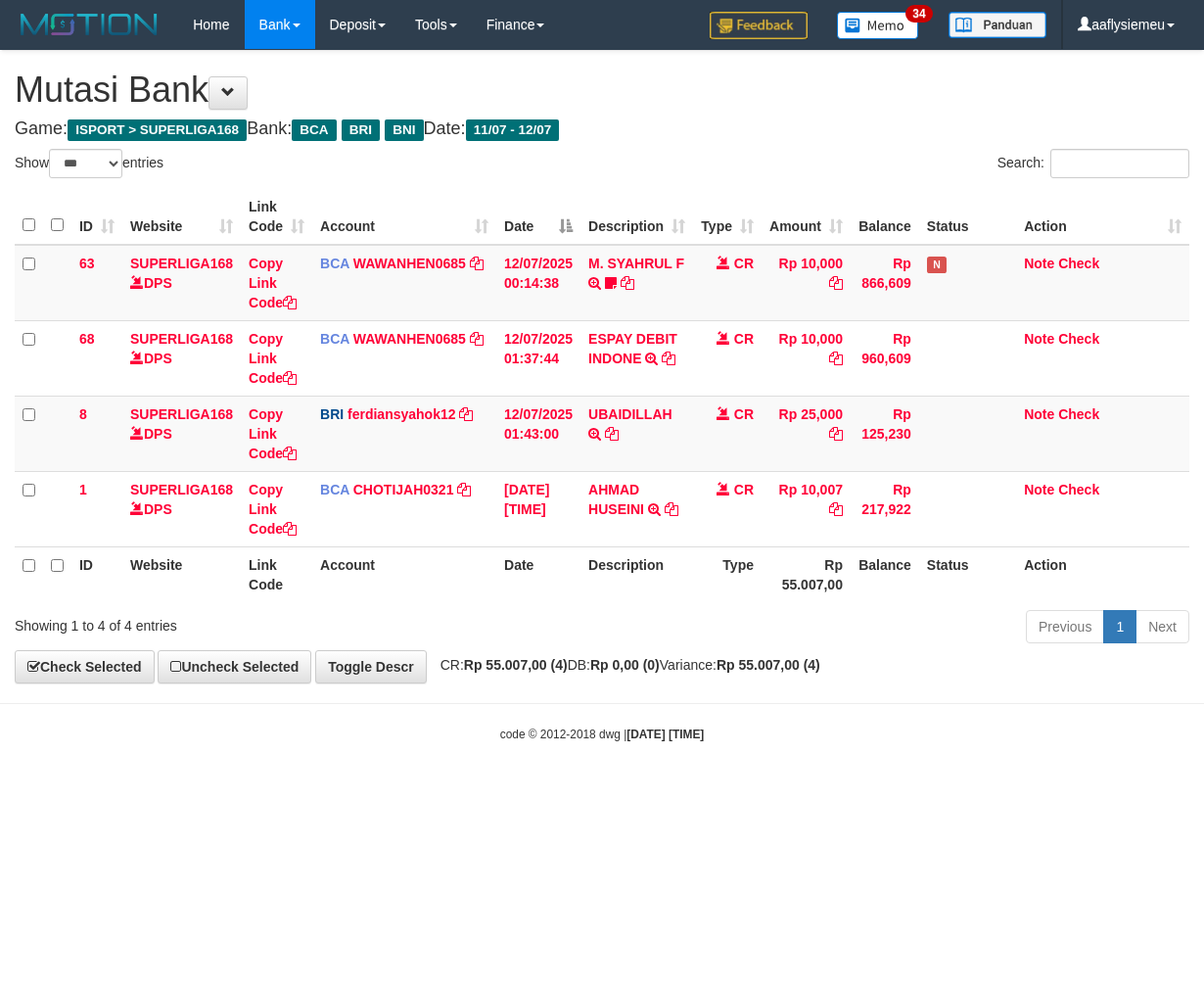 scroll, scrollTop: 0, scrollLeft: 0, axis: both 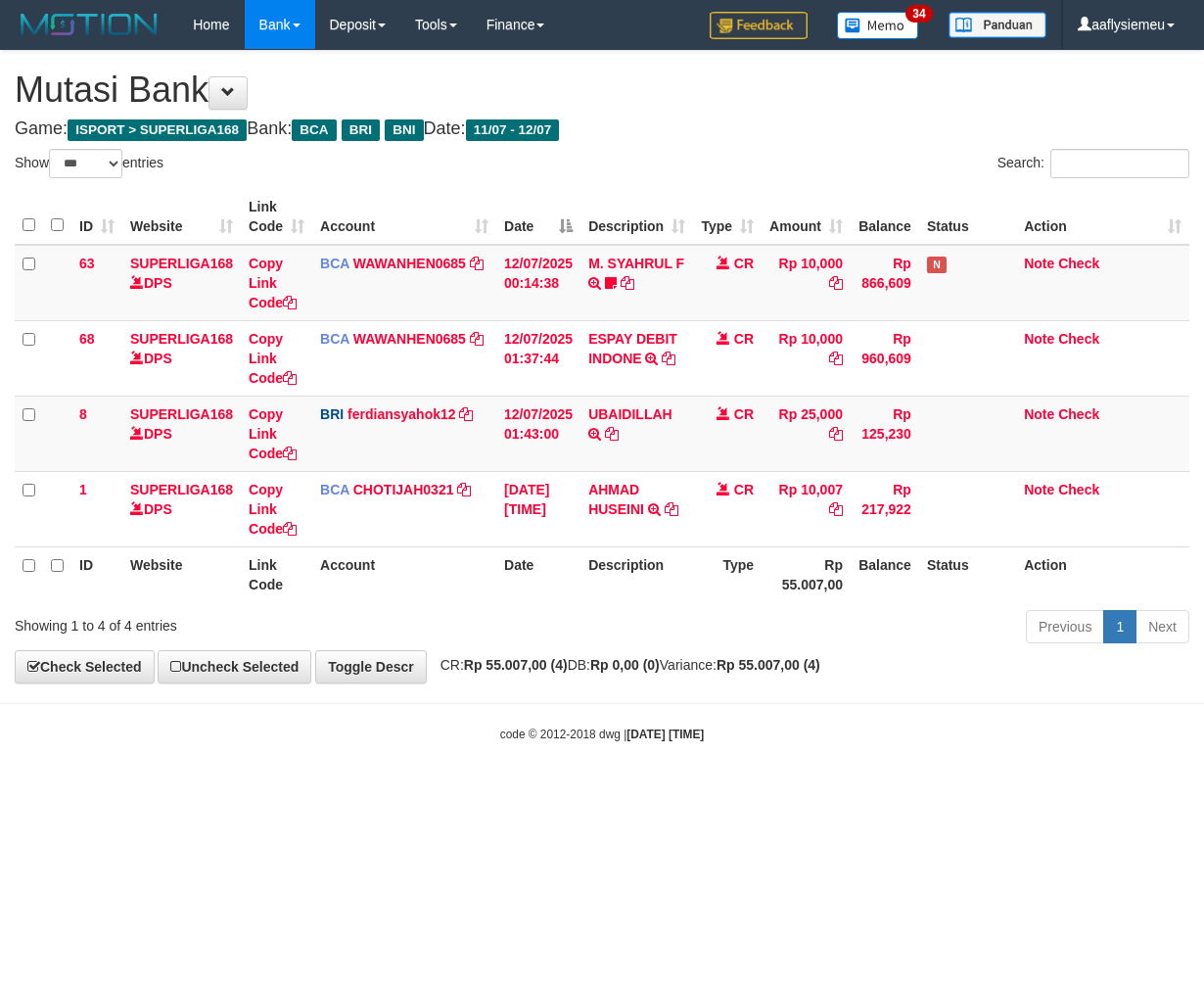 select on "***" 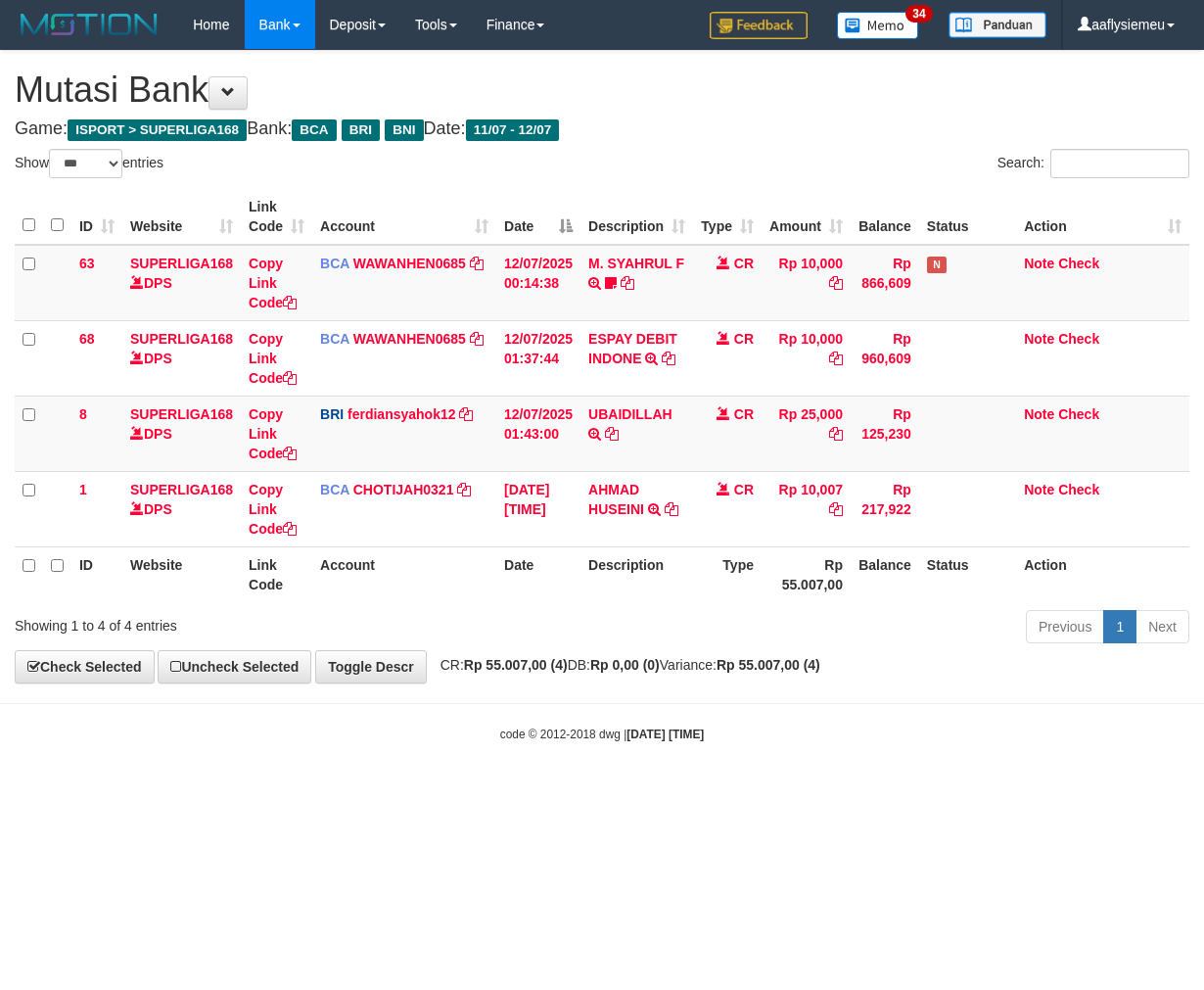 scroll, scrollTop: 0, scrollLeft: 0, axis: both 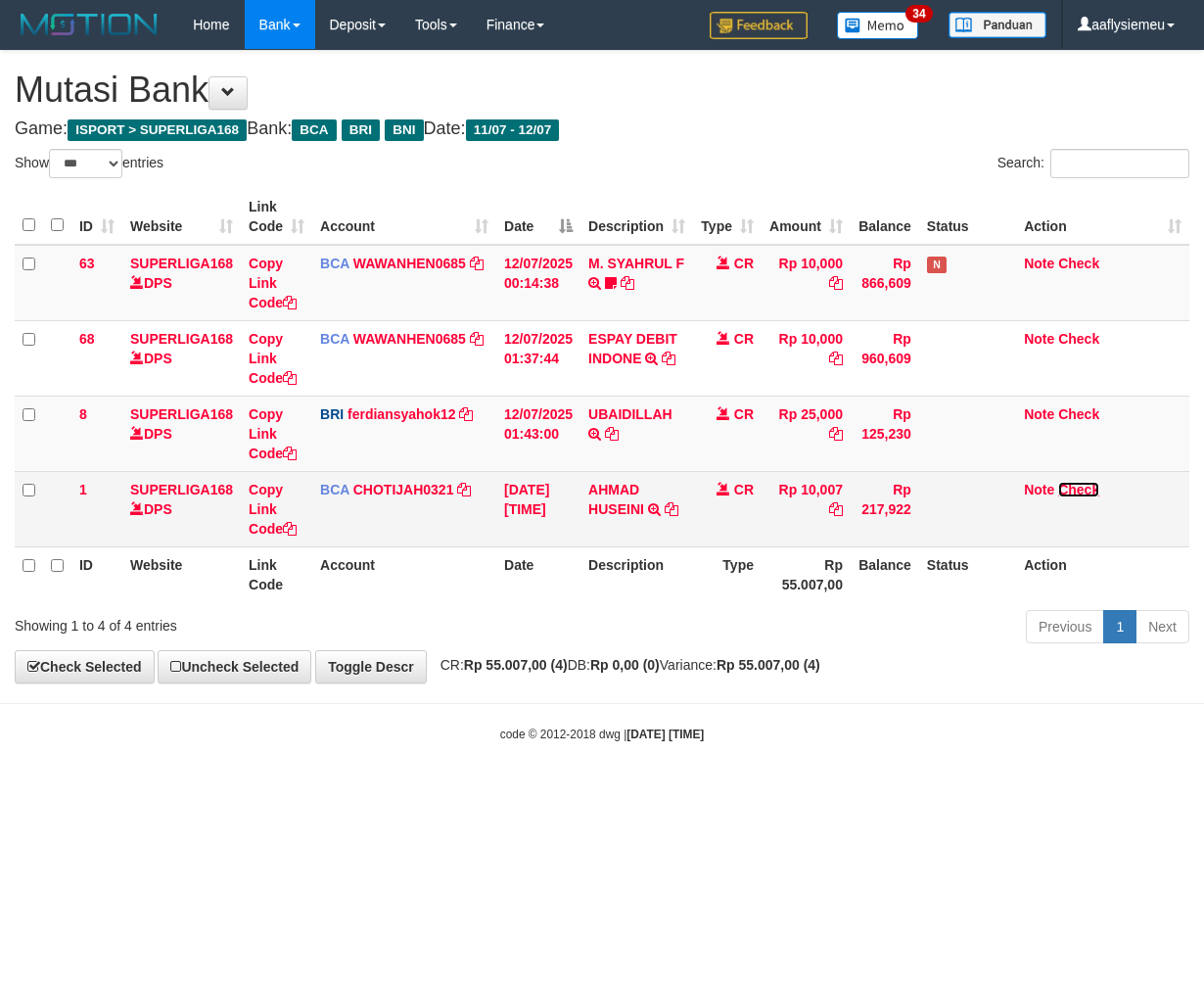 click on "Check" at bounding box center (1079, 490) 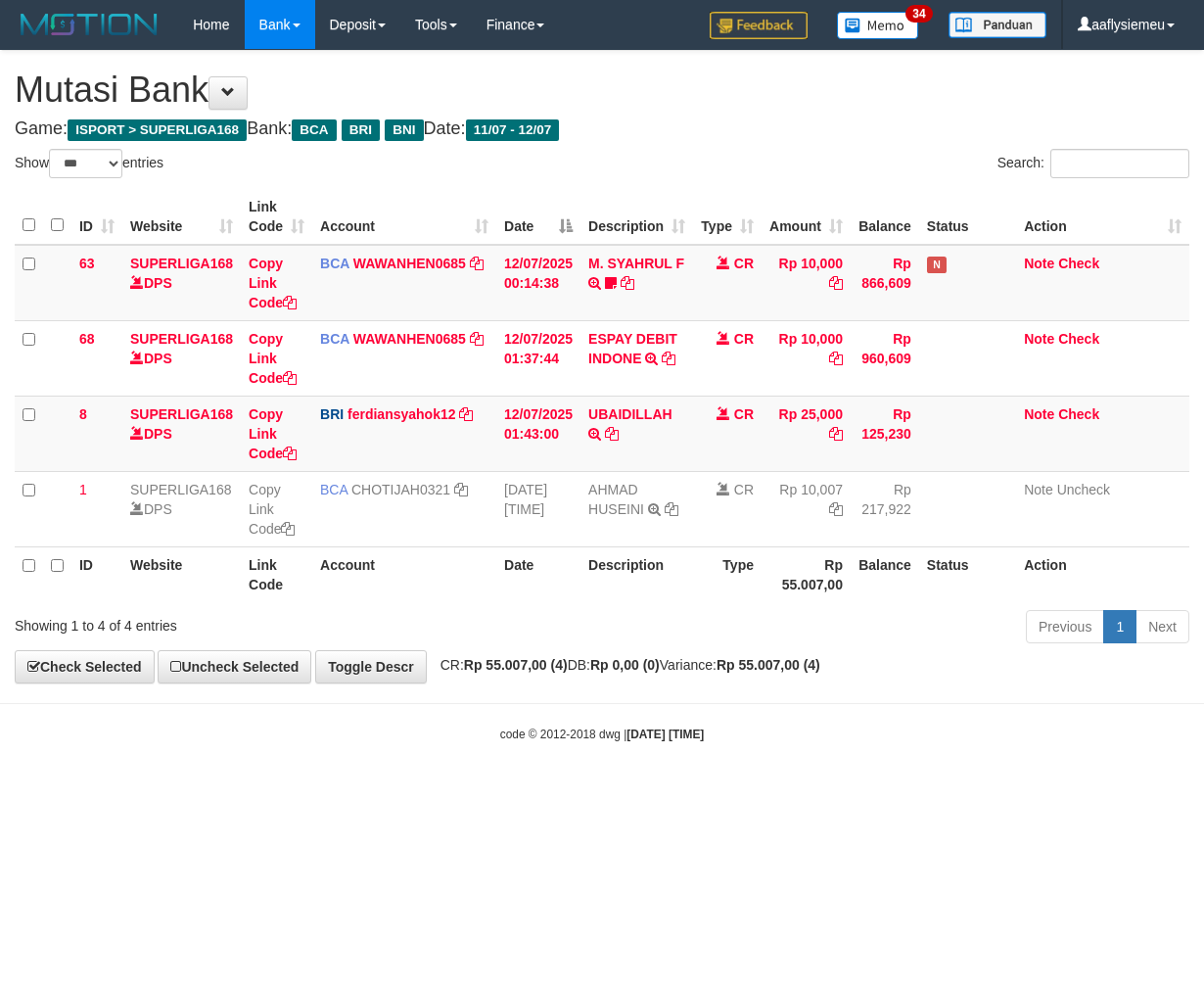 click on "code © 2012-2018 dwg |  [DATE] [TIME]" at bounding box center (602, 733) 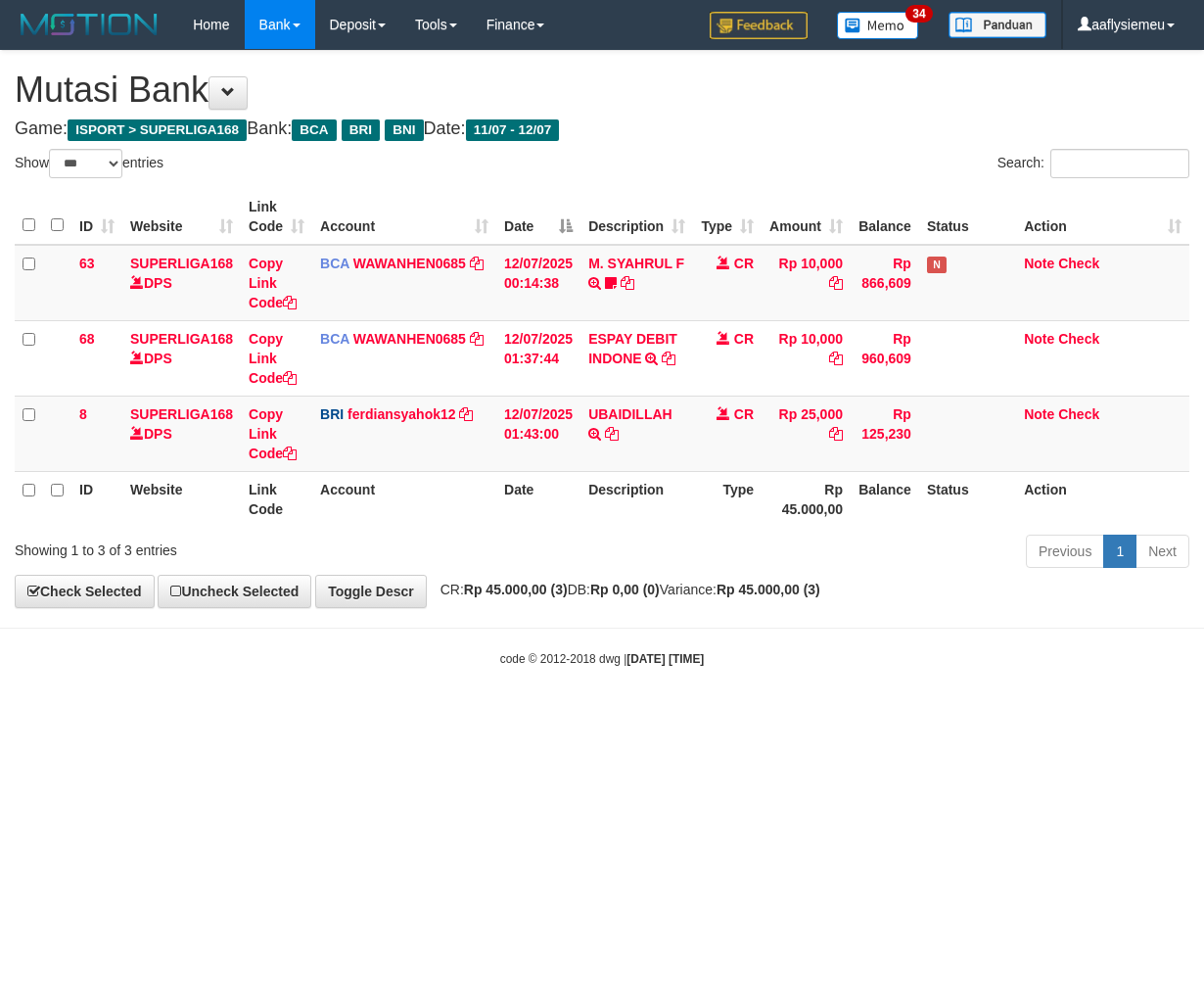 select on "***" 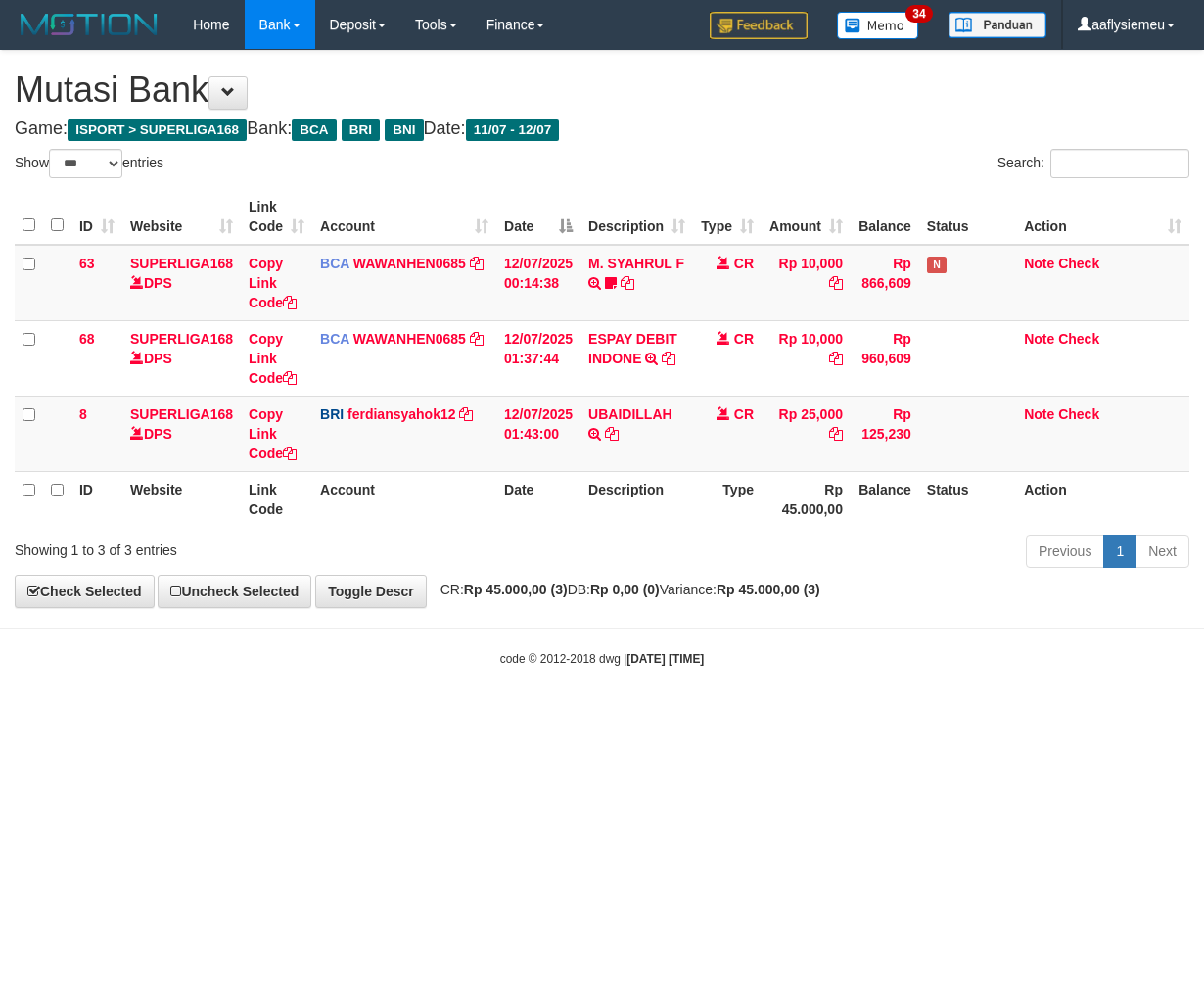 scroll, scrollTop: 0, scrollLeft: 0, axis: both 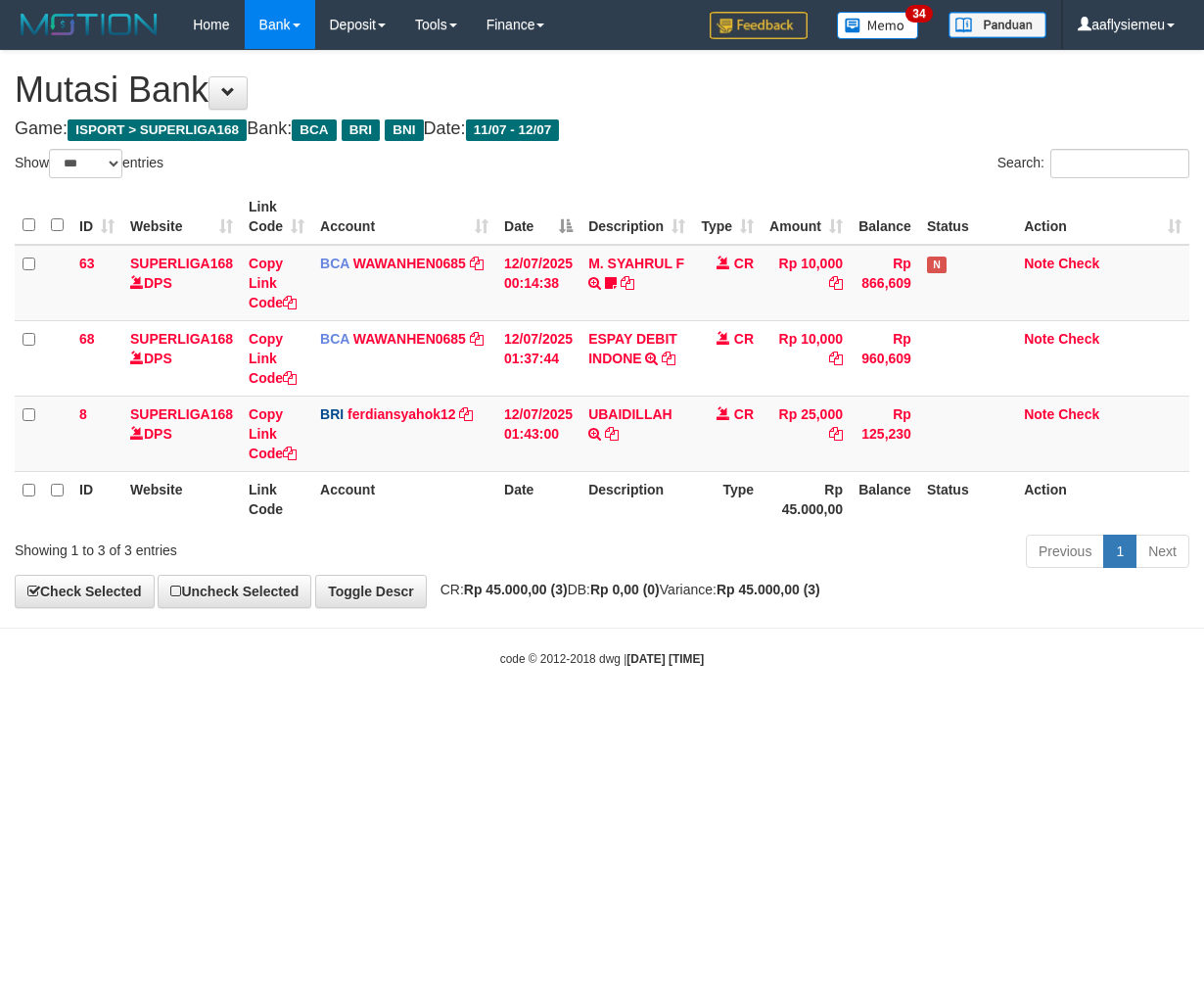 select on "***" 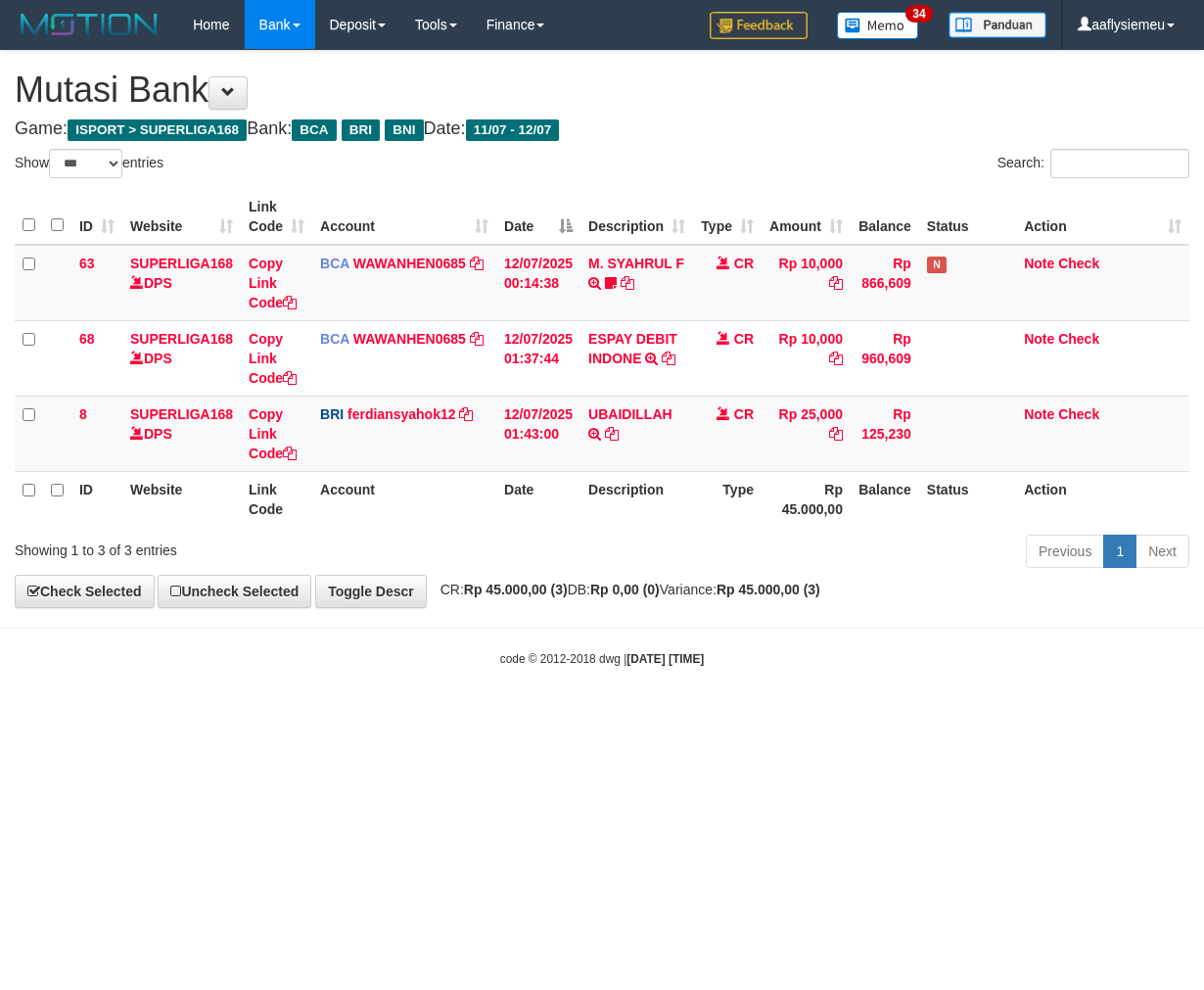 scroll, scrollTop: 0, scrollLeft: 0, axis: both 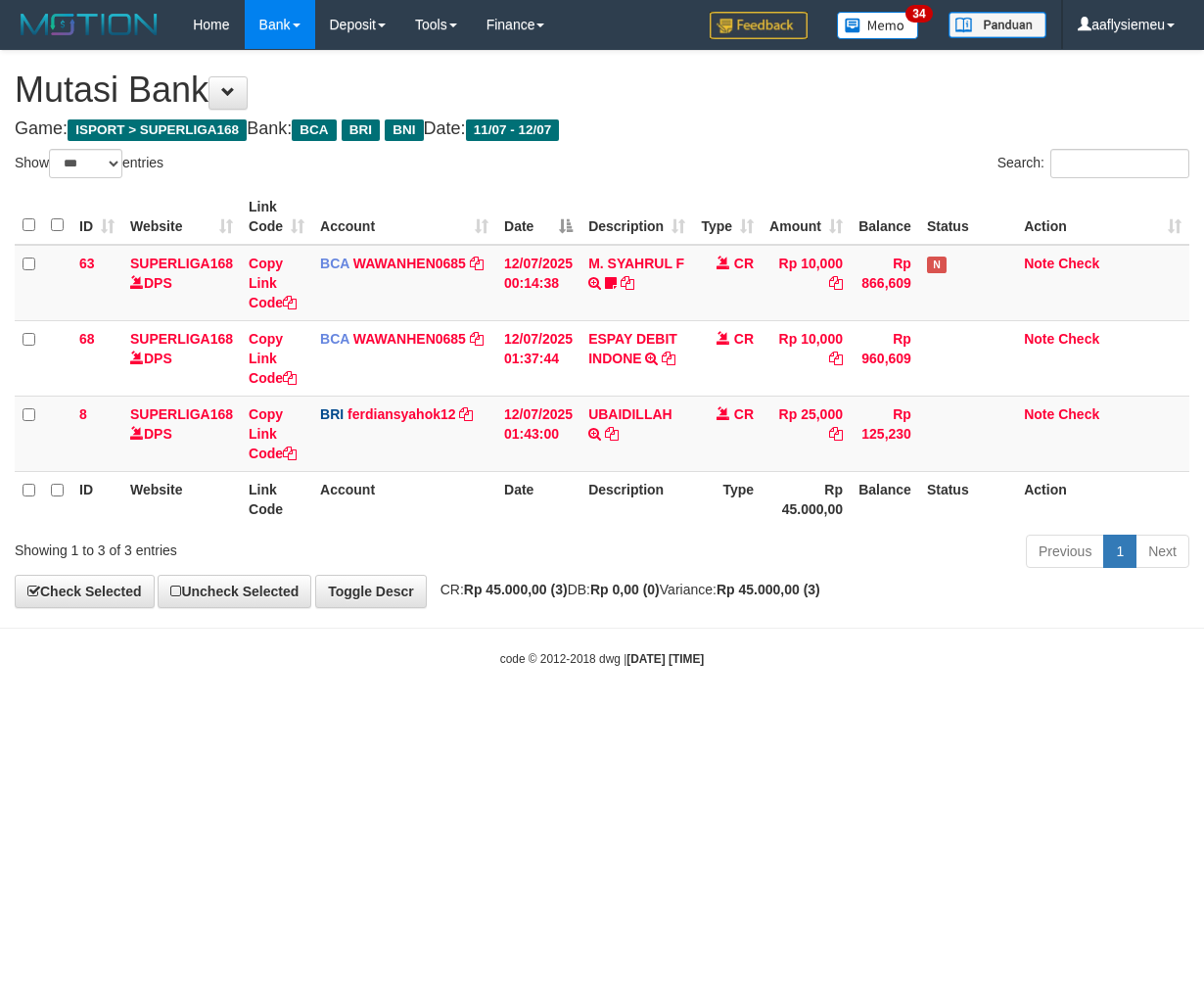 select on "***" 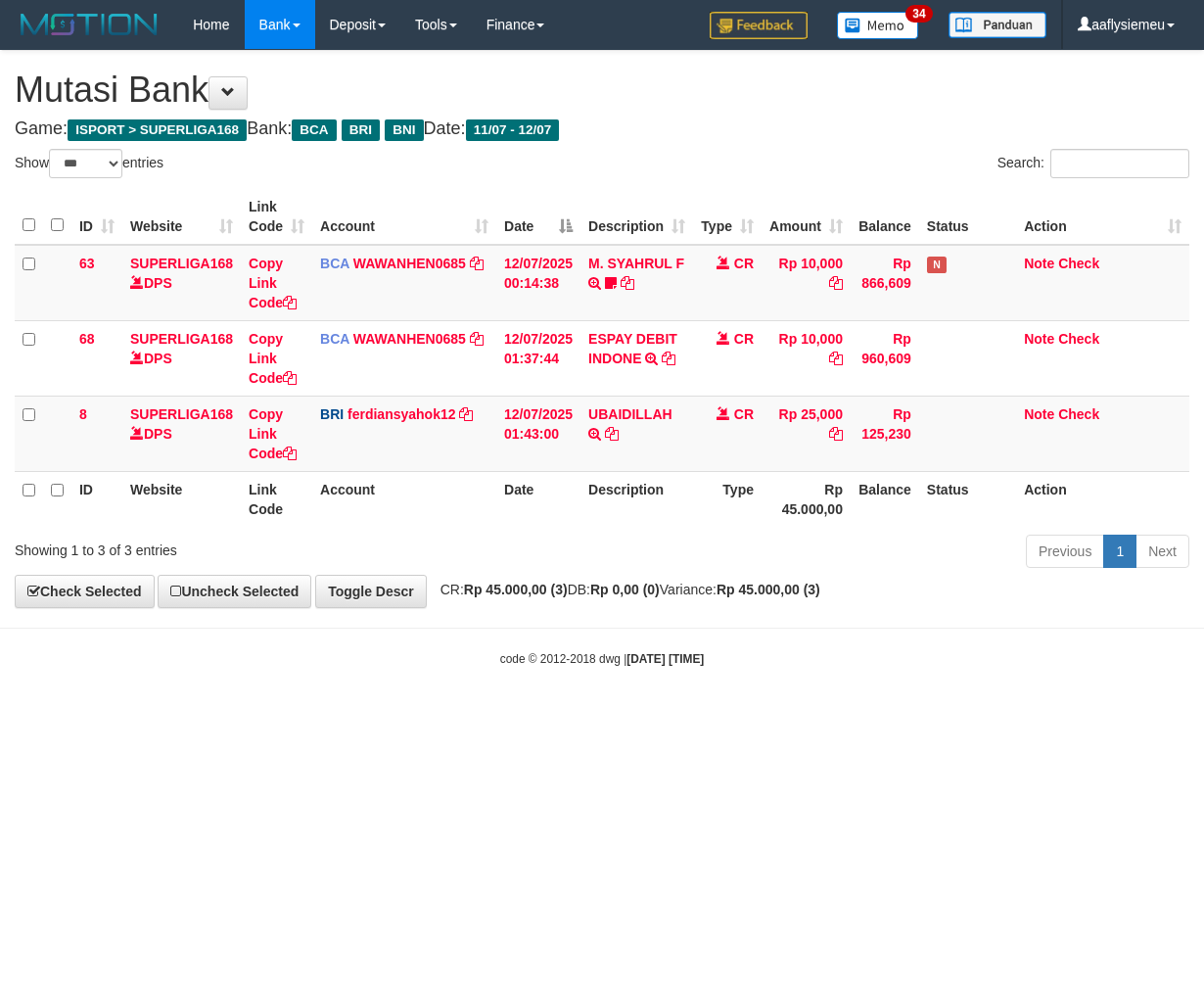 scroll, scrollTop: 0, scrollLeft: 0, axis: both 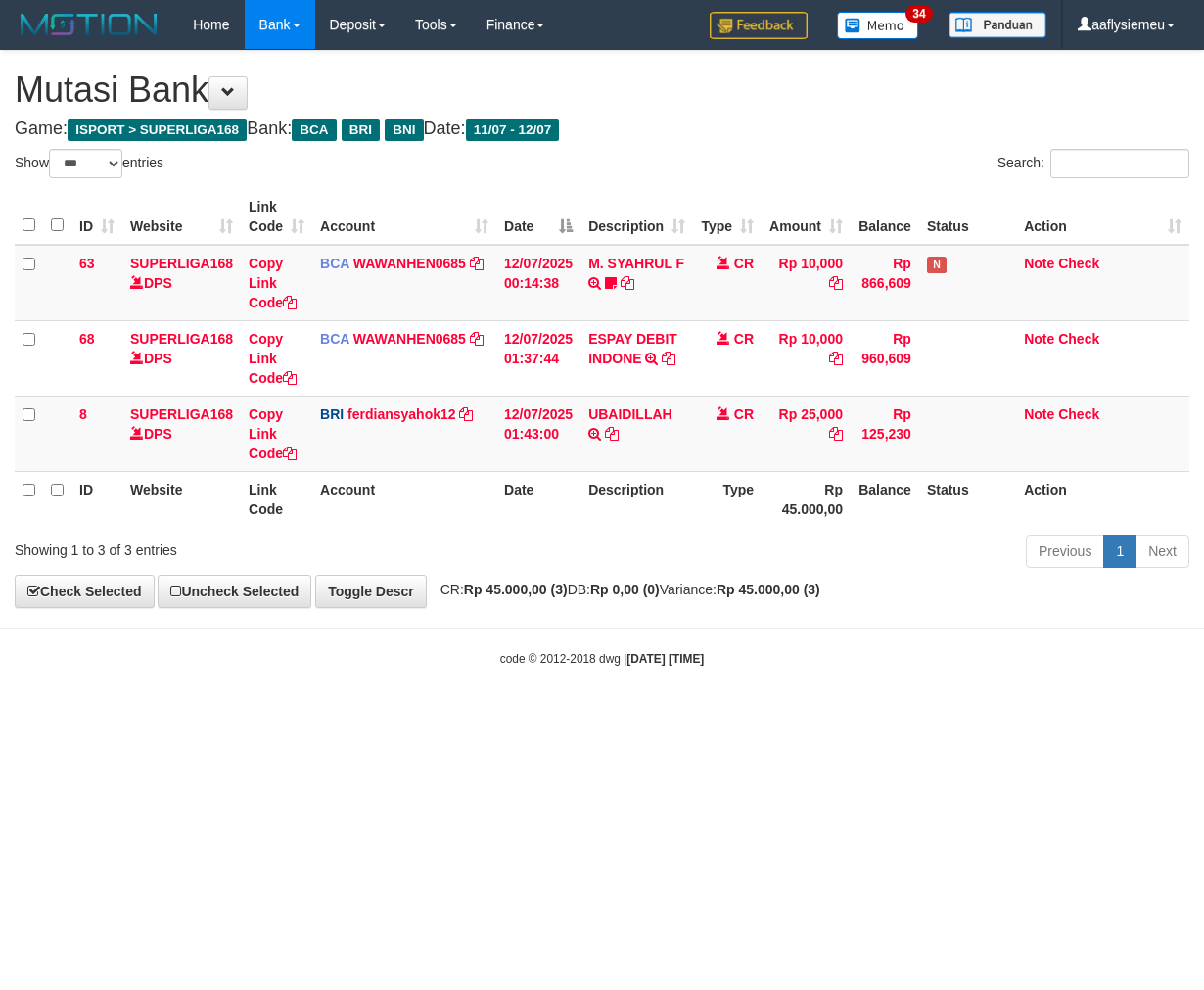 select on "***" 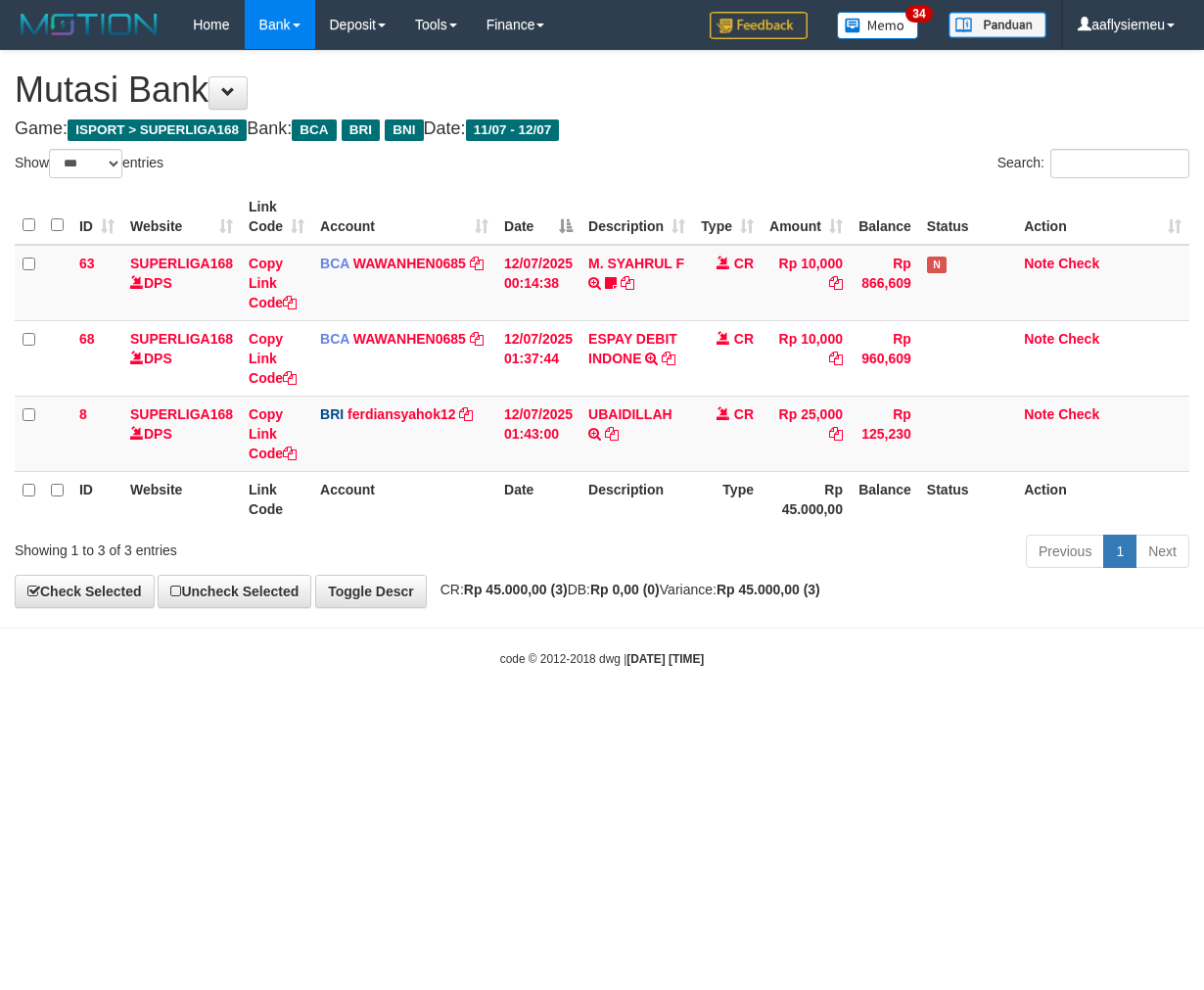 click on "Toggle navigation
Home
Bank
Account List
Load
By Website
Group
[ISPORT]													SUPERLIGA168
By Load Group (DPS)" at bounding box center [602, 358] 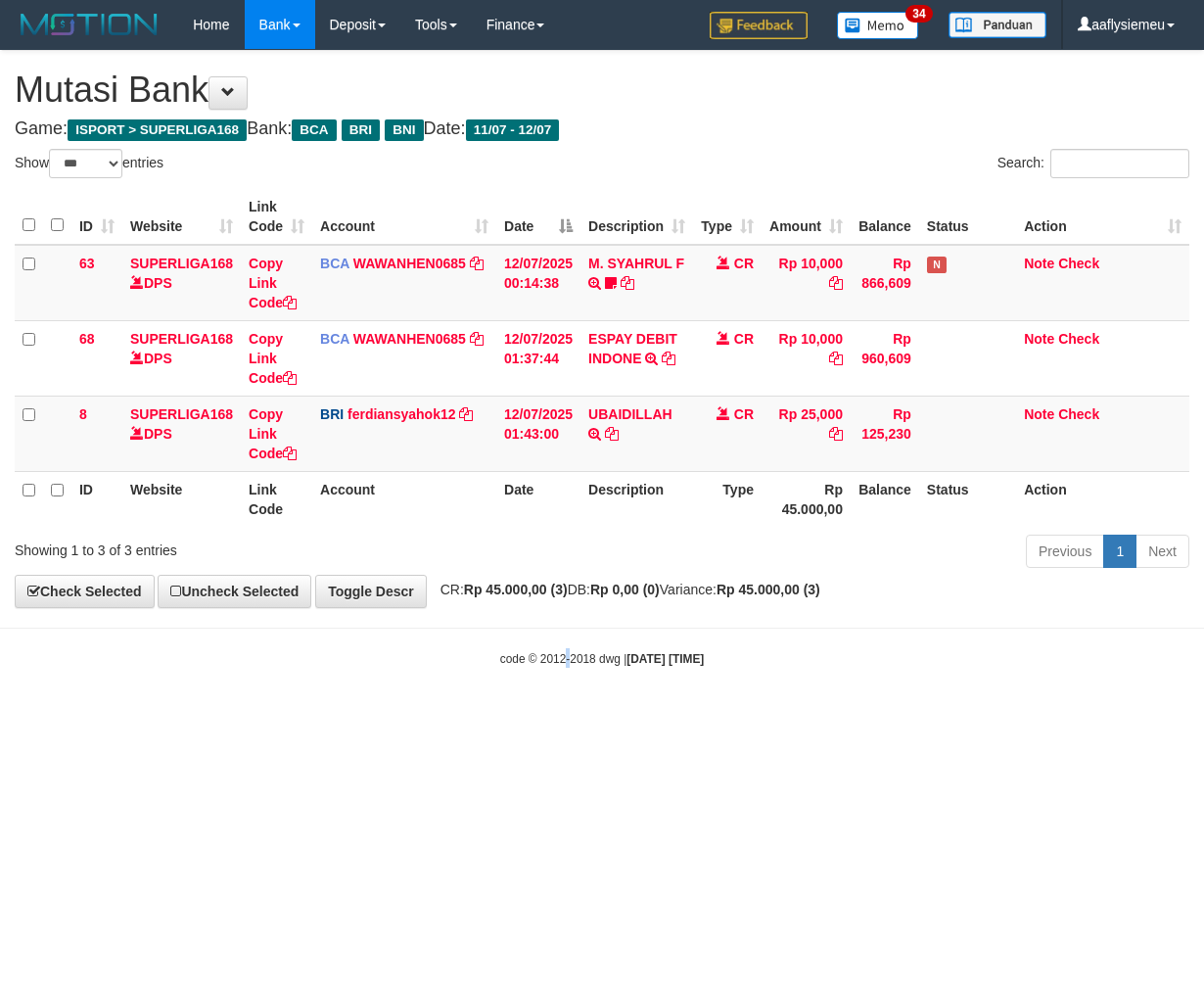 click on "Toggle navigation
Home
Bank
Account List
Load
By Website
Group
[ISPORT]													SUPERLIGA168
By Load Group (DPS)
34" at bounding box center (602, 358) 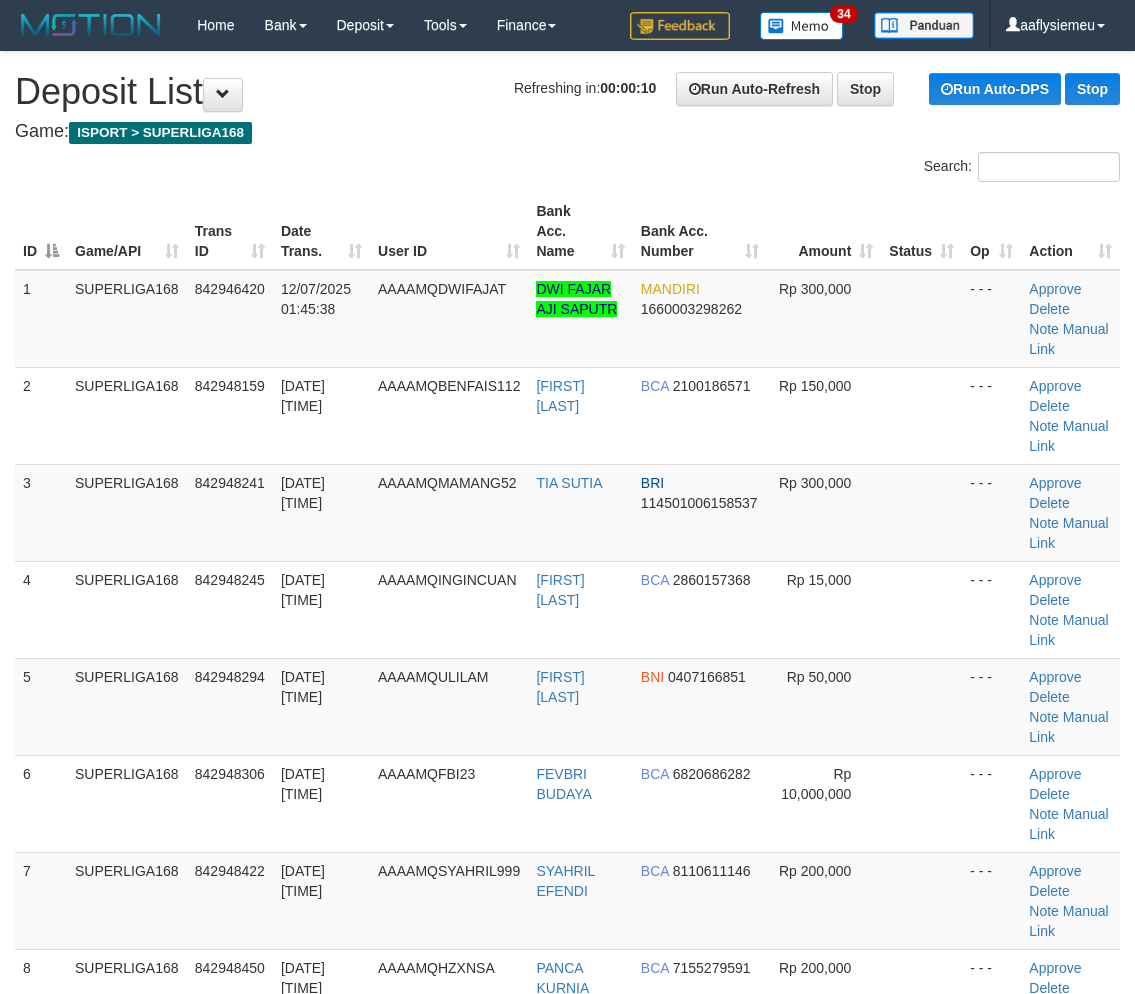 scroll, scrollTop: 0, scrollLeft: 0, axis: both 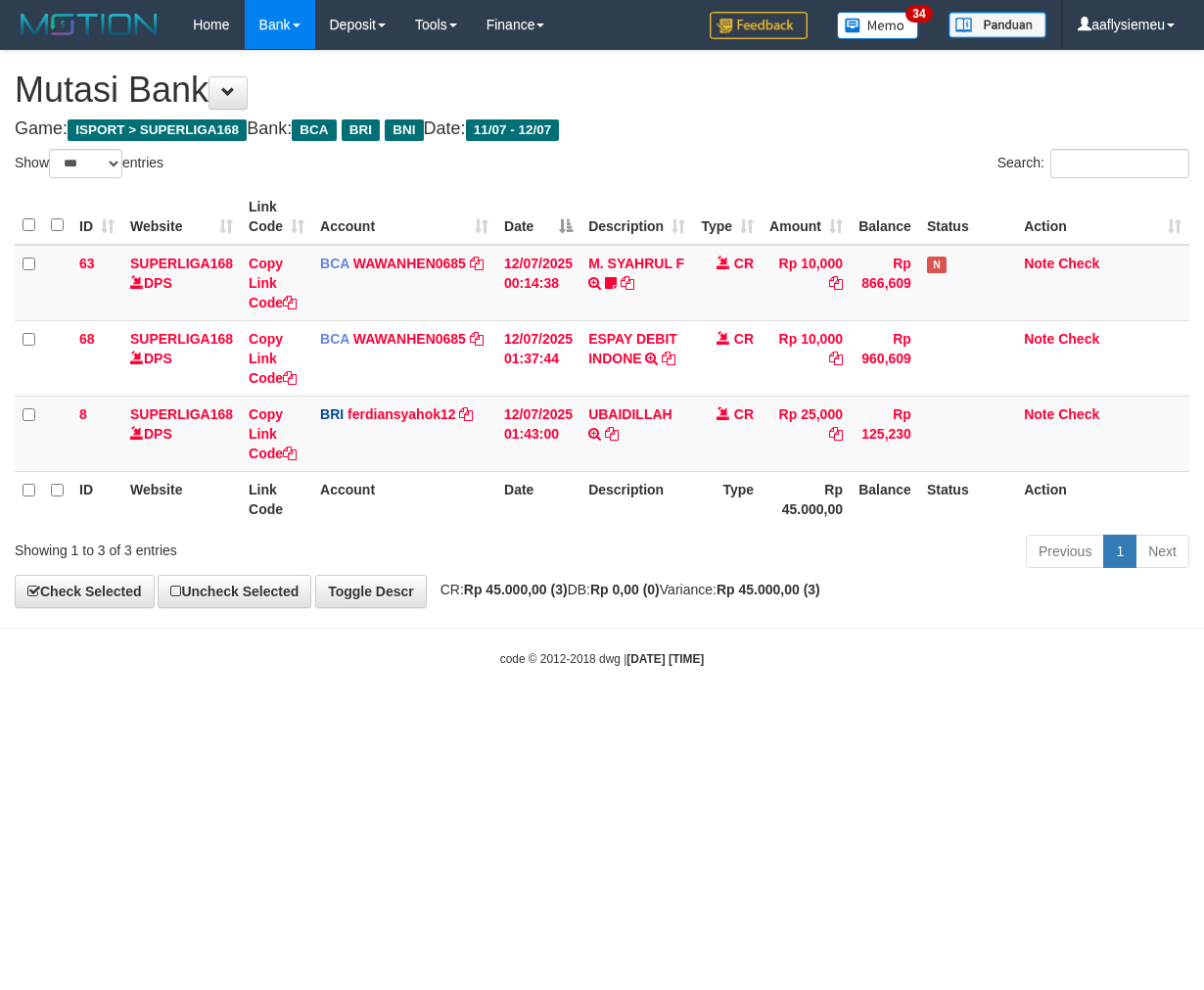 select on "***" 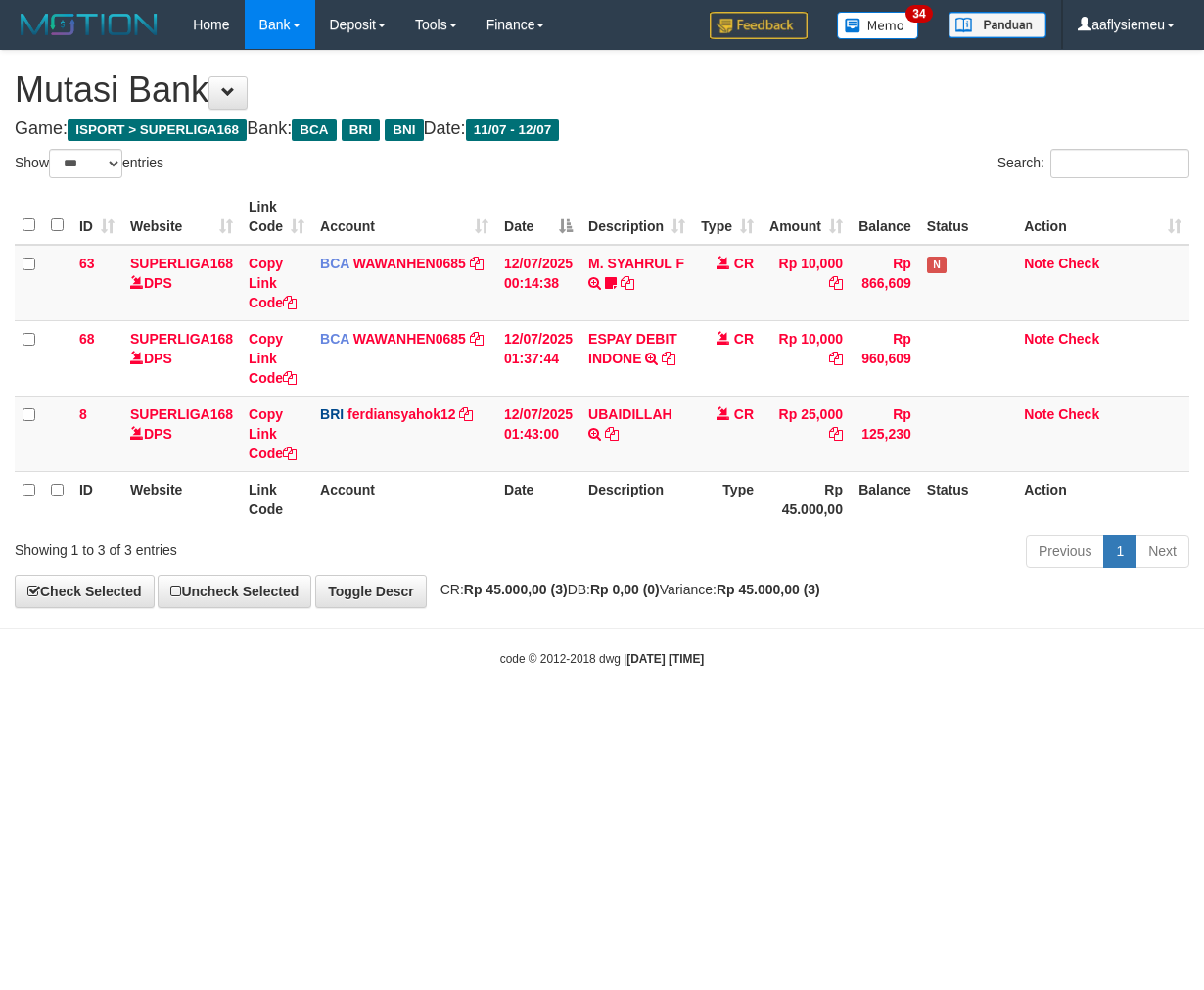 scroll, scrollTop: 0, scrollLeft: 0, axis: both 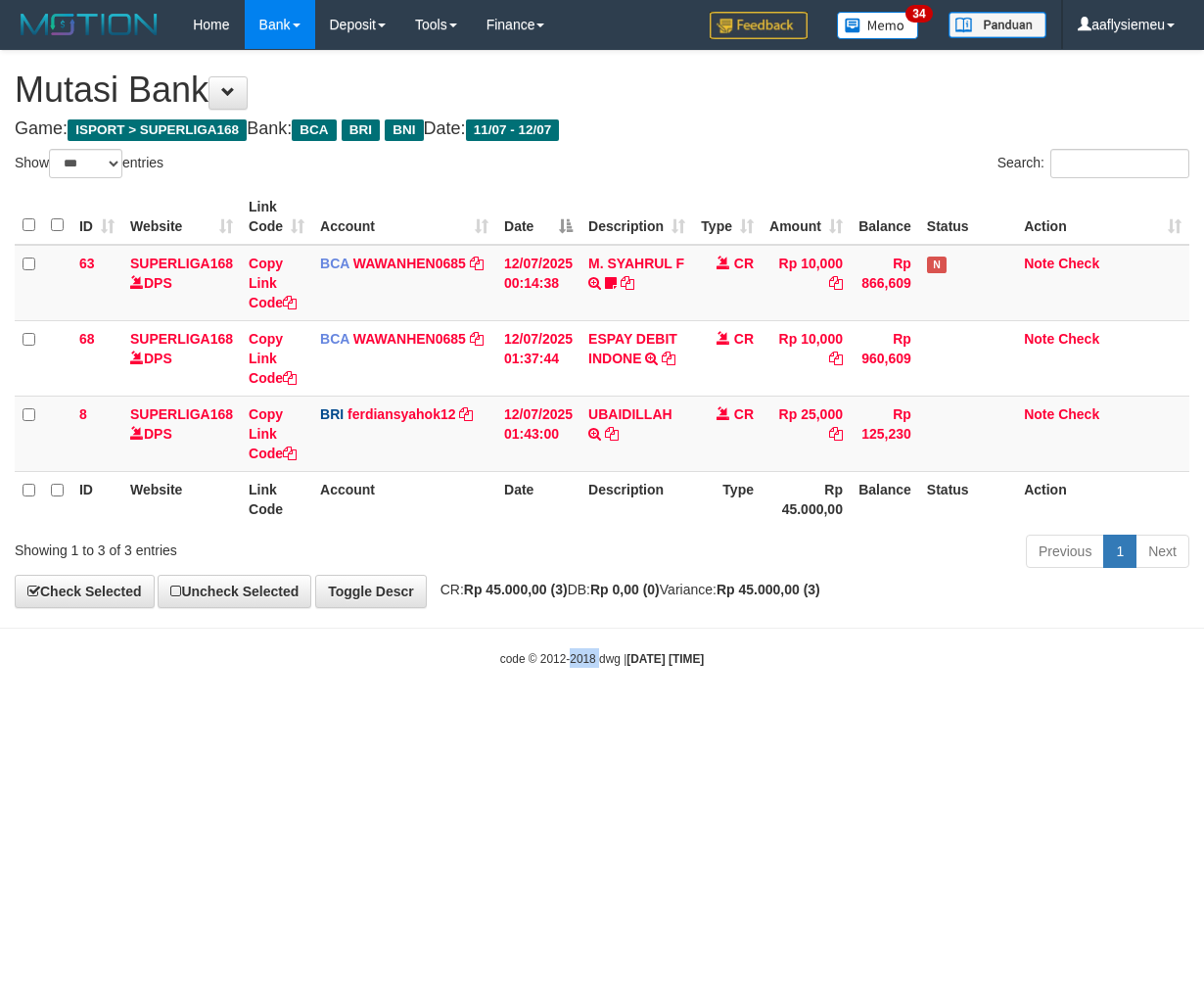 click on "Toggle navigation
Home
Bank
Account List
Load
By Website
Group
[ISPORT]													SUPERLIGA168
By Load Group (DPS)
34" at bounding box center (602, 358) 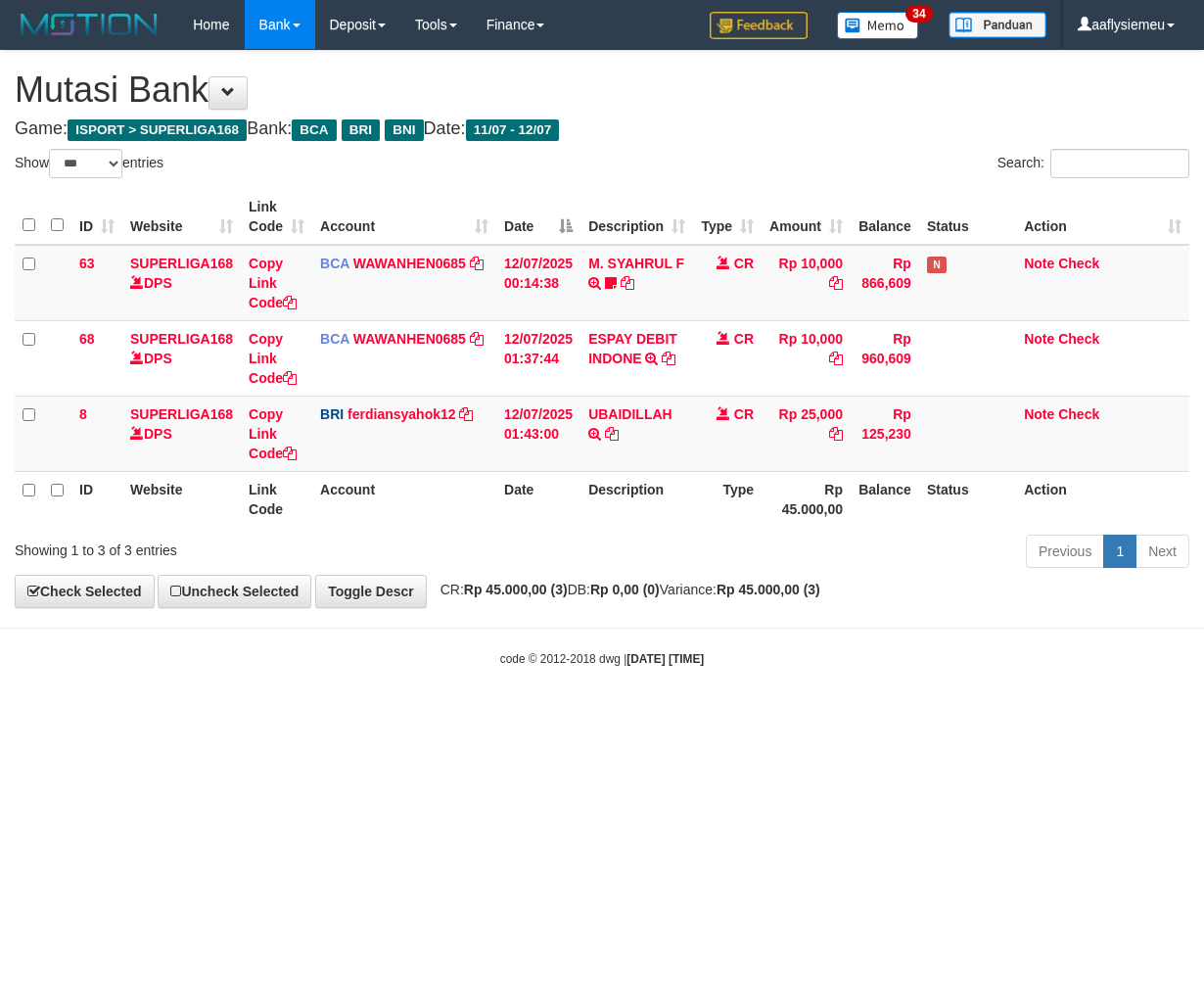 select on "***" 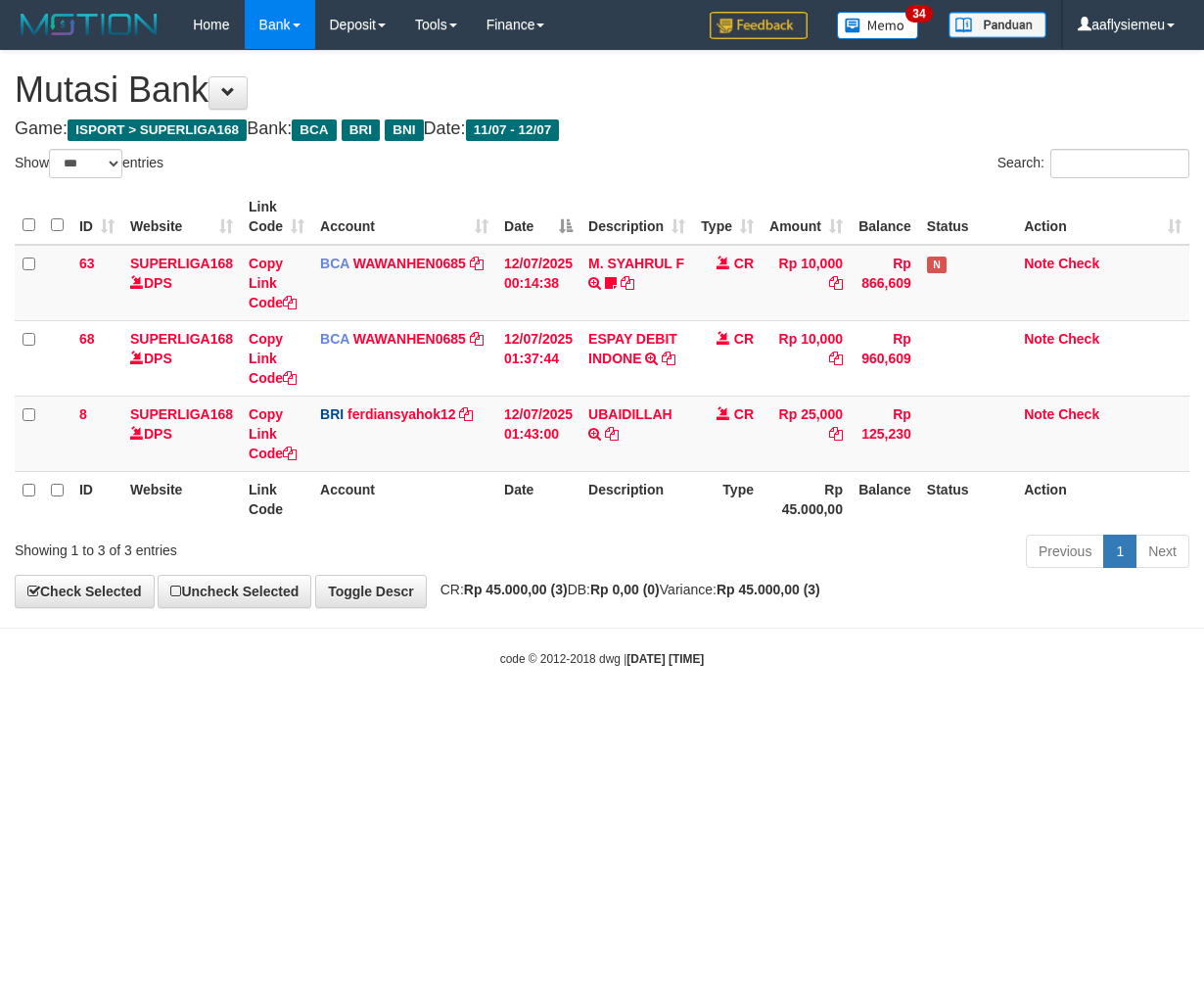 scroll, scrollTop: 0, scrollLeft: 0, axis: both 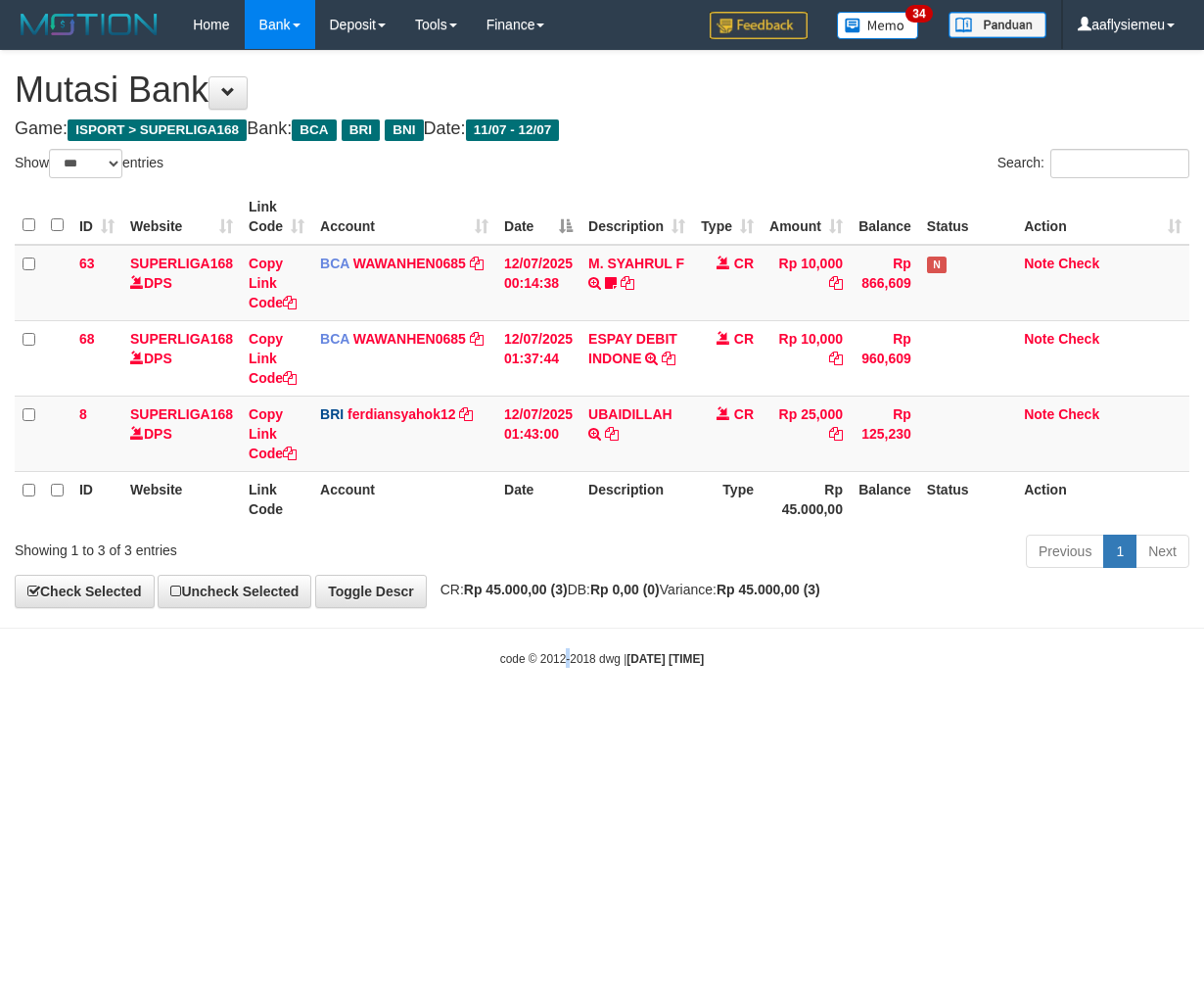 click on "Toggle navigation
Home
Bank
Account List
Load
By Website
Group
[ISPORT]													SUPERLIGA168
By Load Group (DPS)" at bounding box center (602, 358) 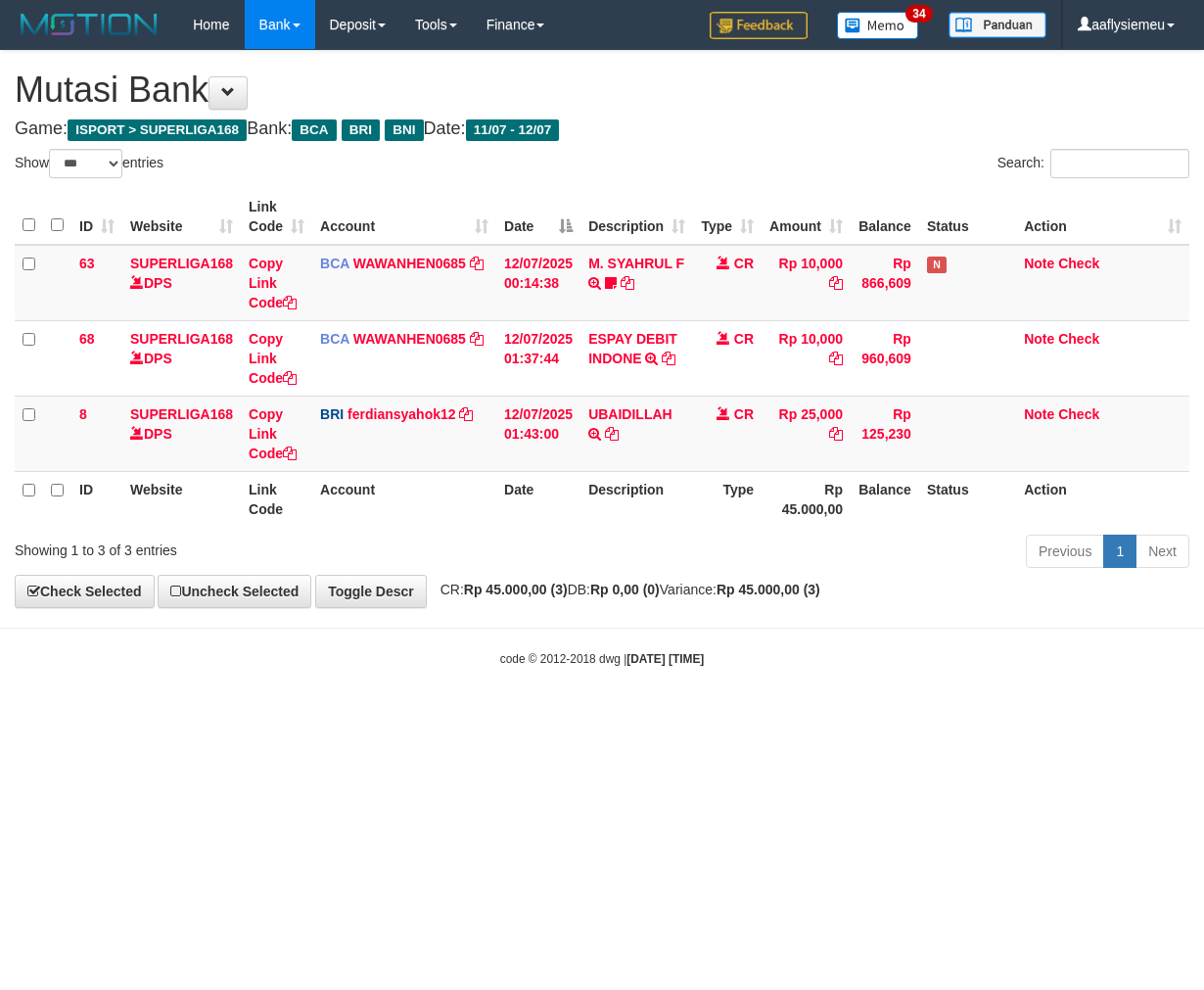 select on "***" 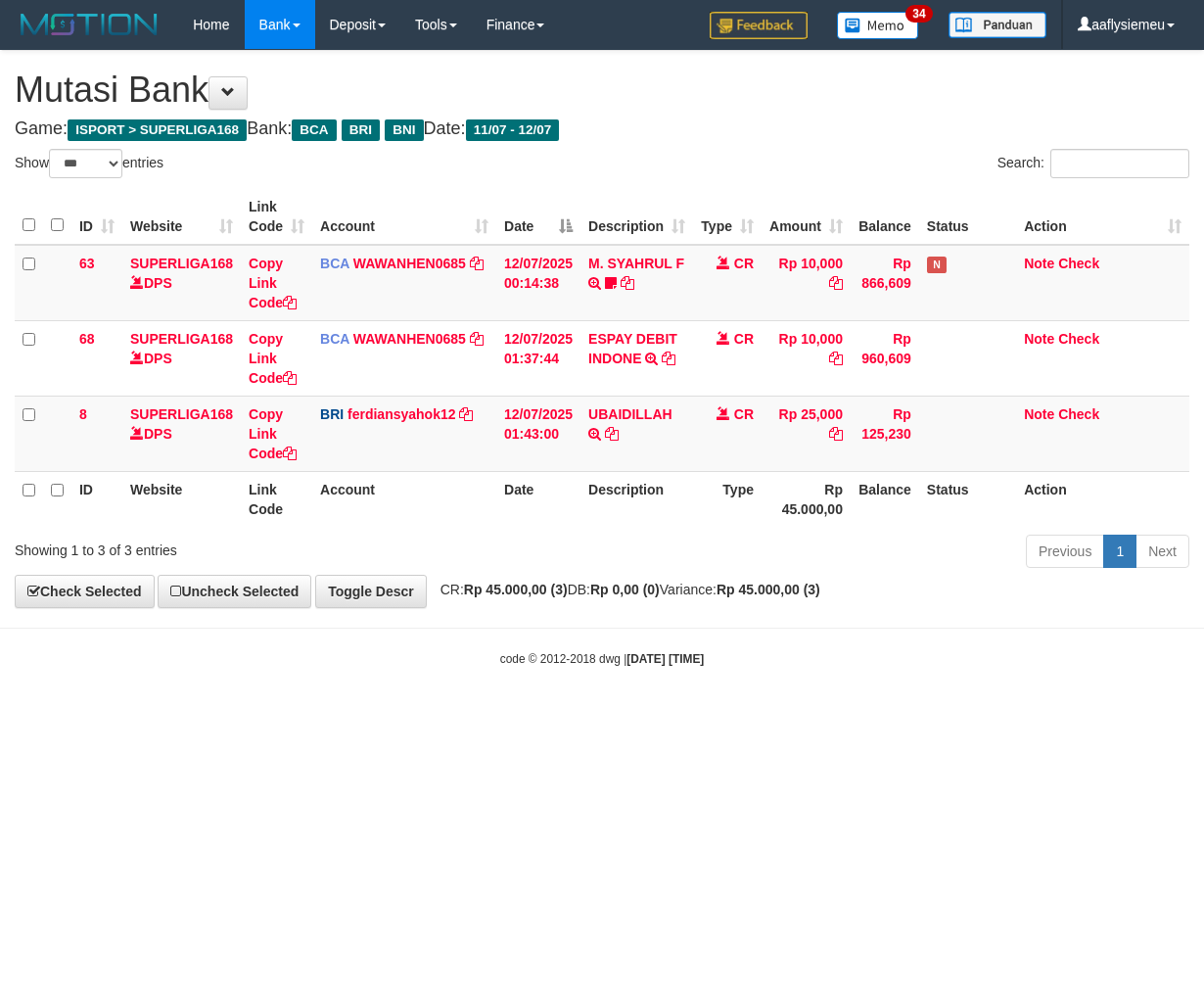 scroll, scrollTop: 0, scrollLeft: 0, axis: both 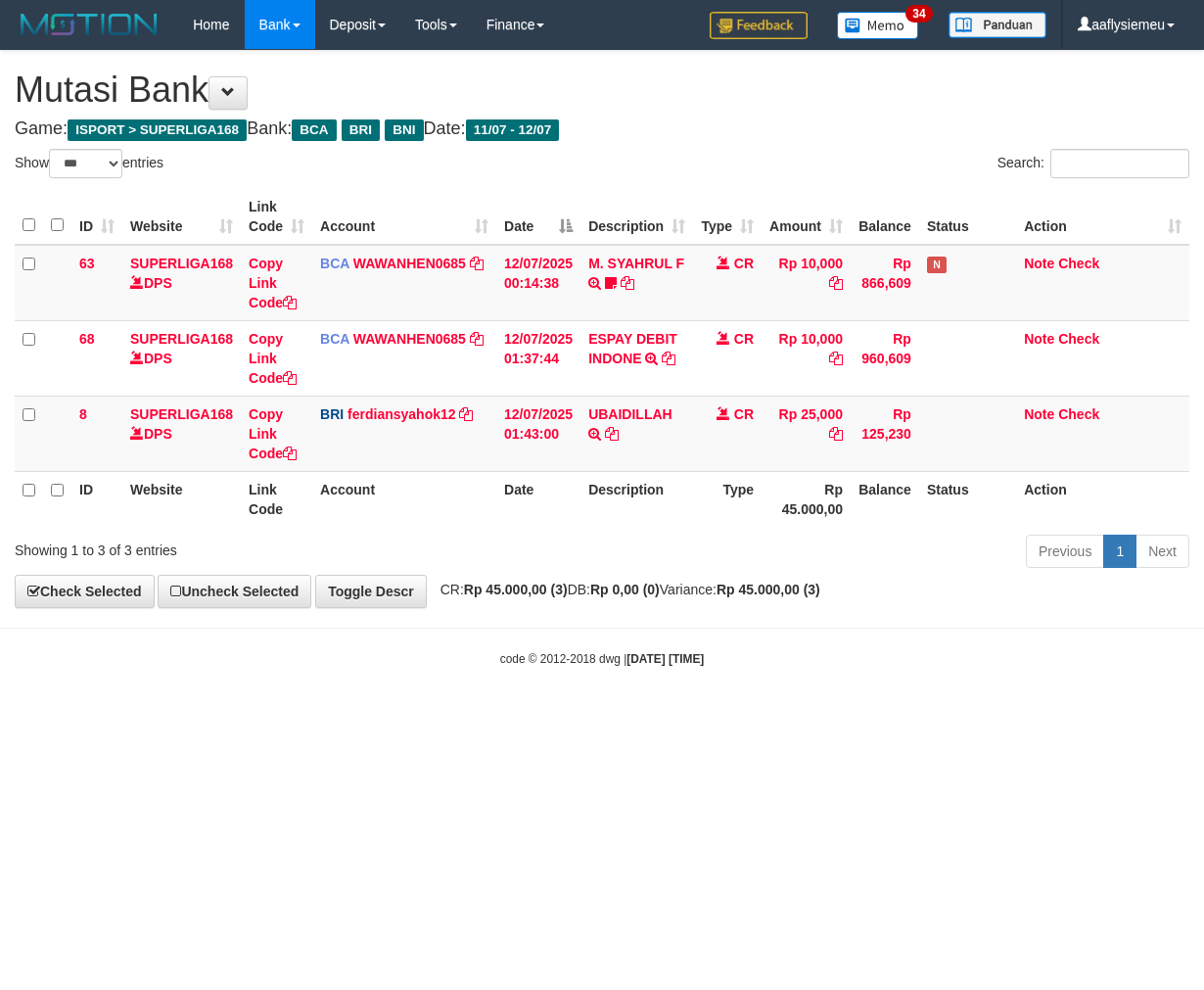 select on "***" 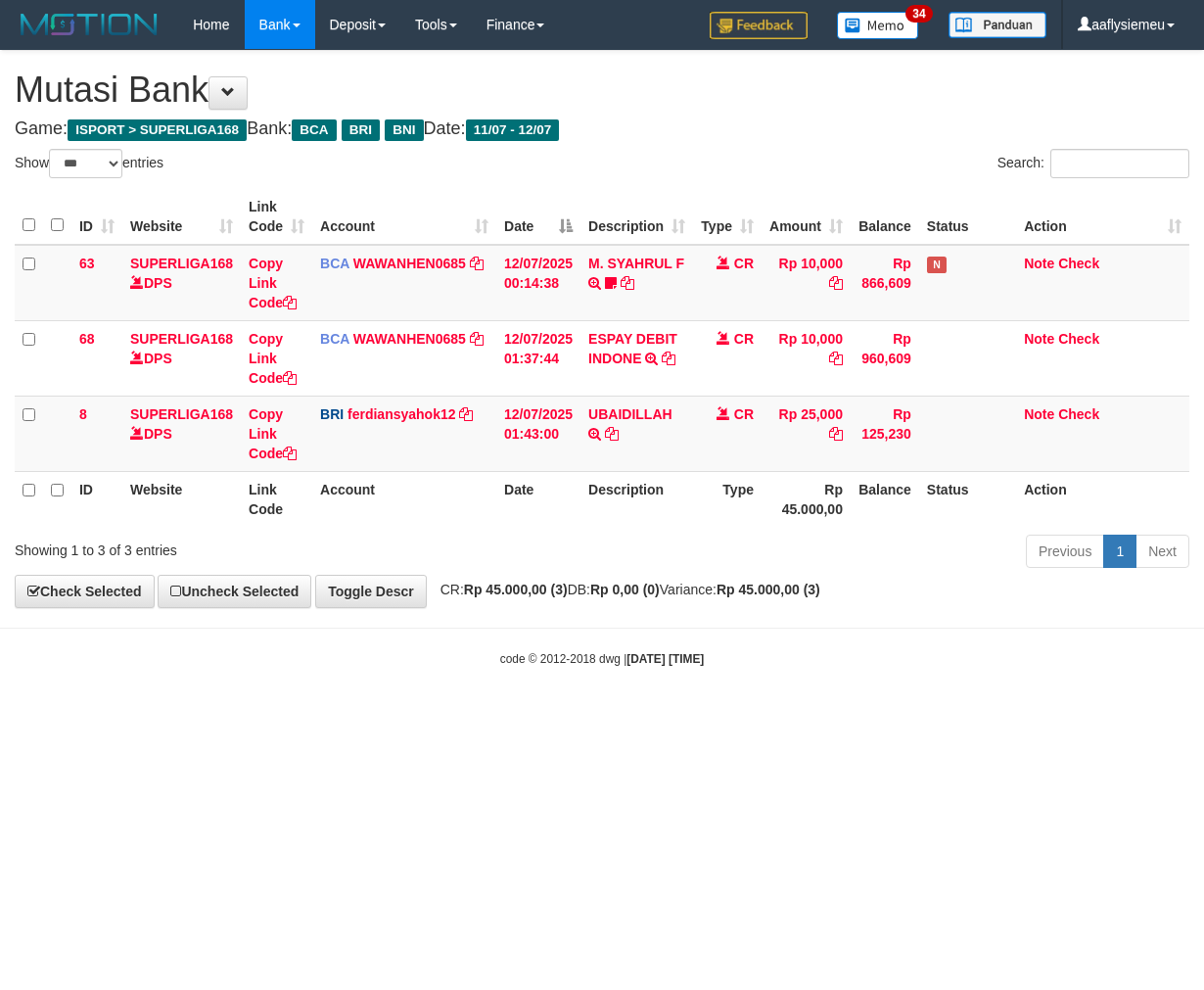 scroll, scrollTop: 0, scrollLeft: 0, axis: both 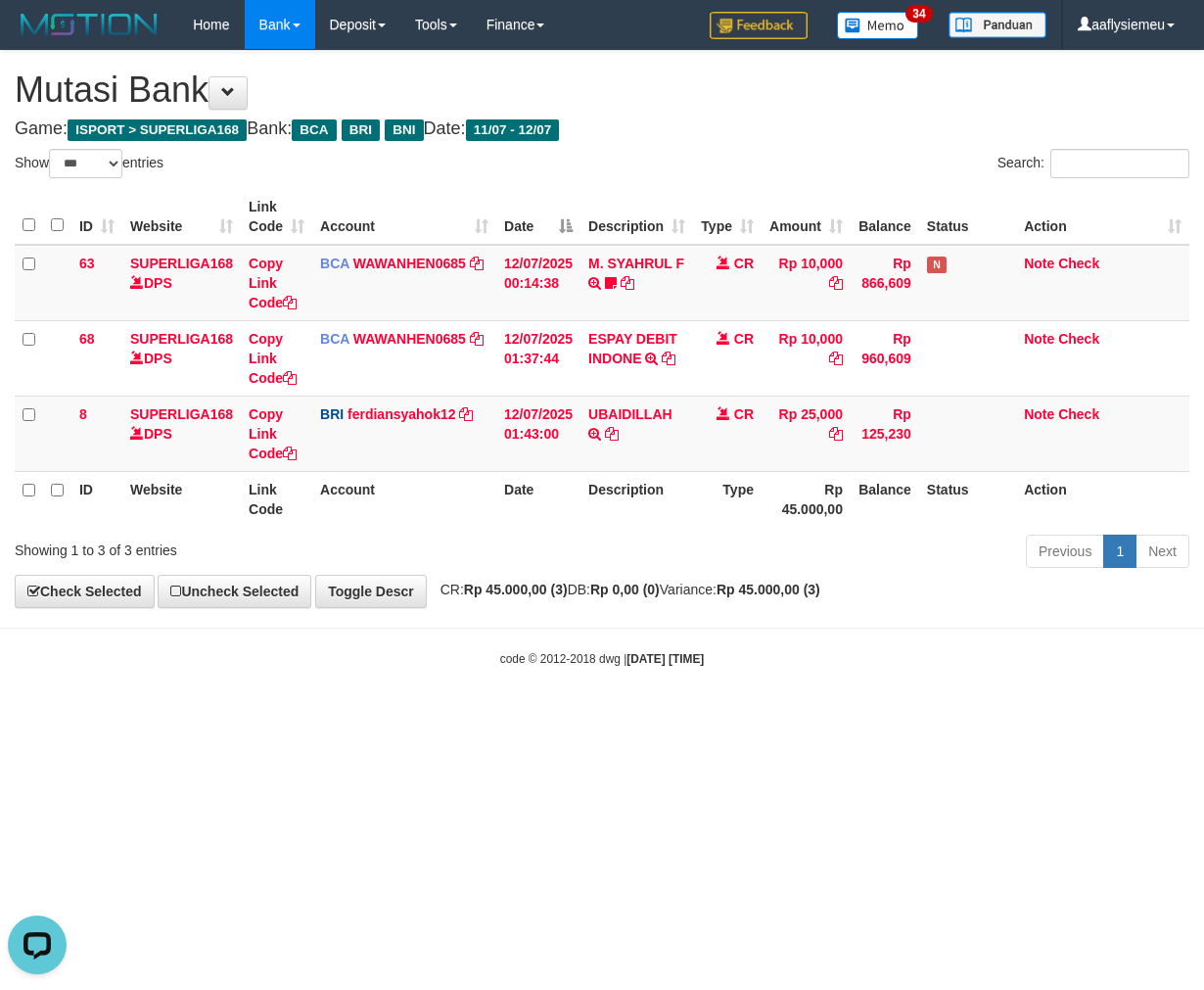 click on "Toggle navigation
Home
Bank
Account List
Load
By Website
Group
[ISPORT]													SUPERLIGA168
By Load Group (DPS)
34" at bounding box center [602, 358] 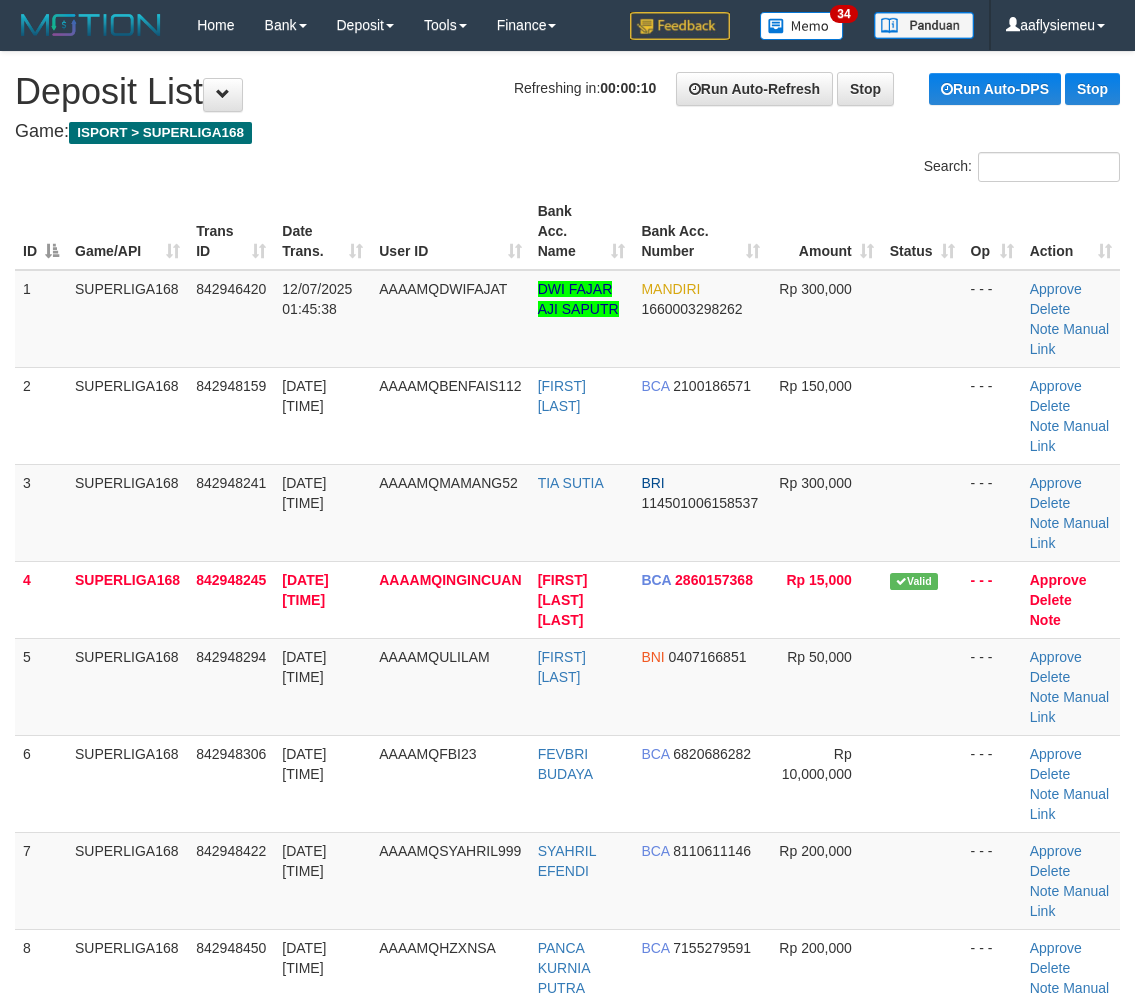 scroll, scrollTop: 0, scrollLeft: 0, axis: both 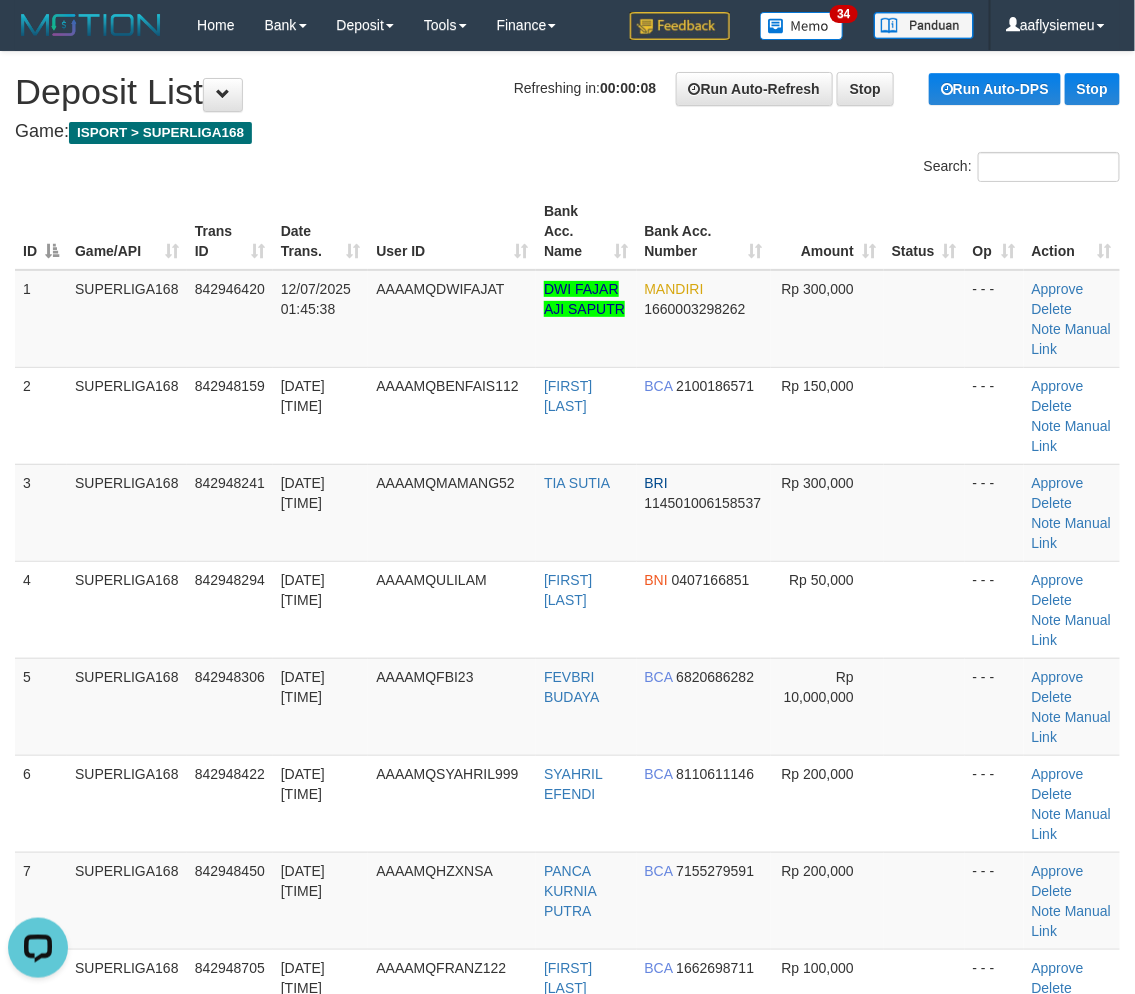 click on "3" at bounding box center [41, 512] 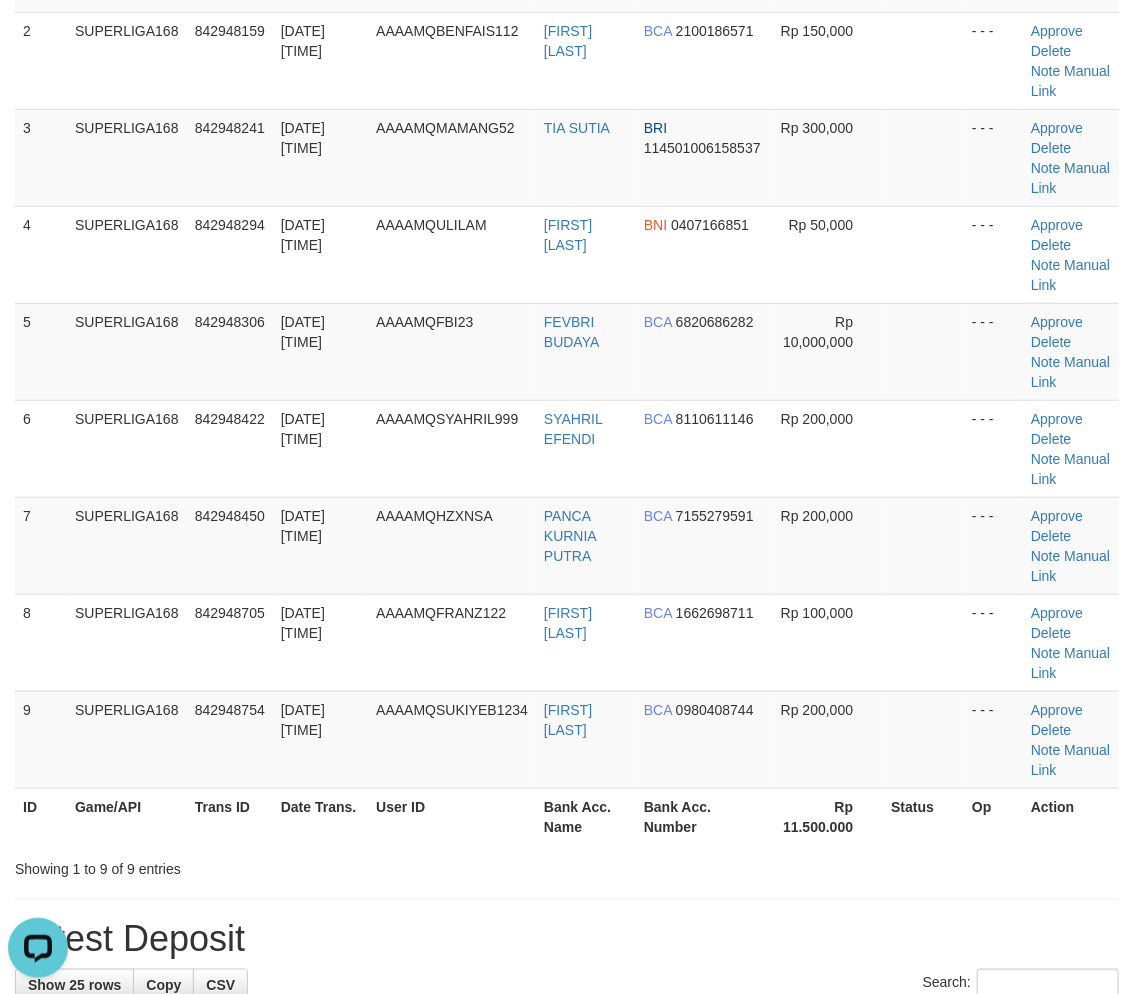 scroll, scrollTop: 444, scrollLeft: 0, axis: vertical 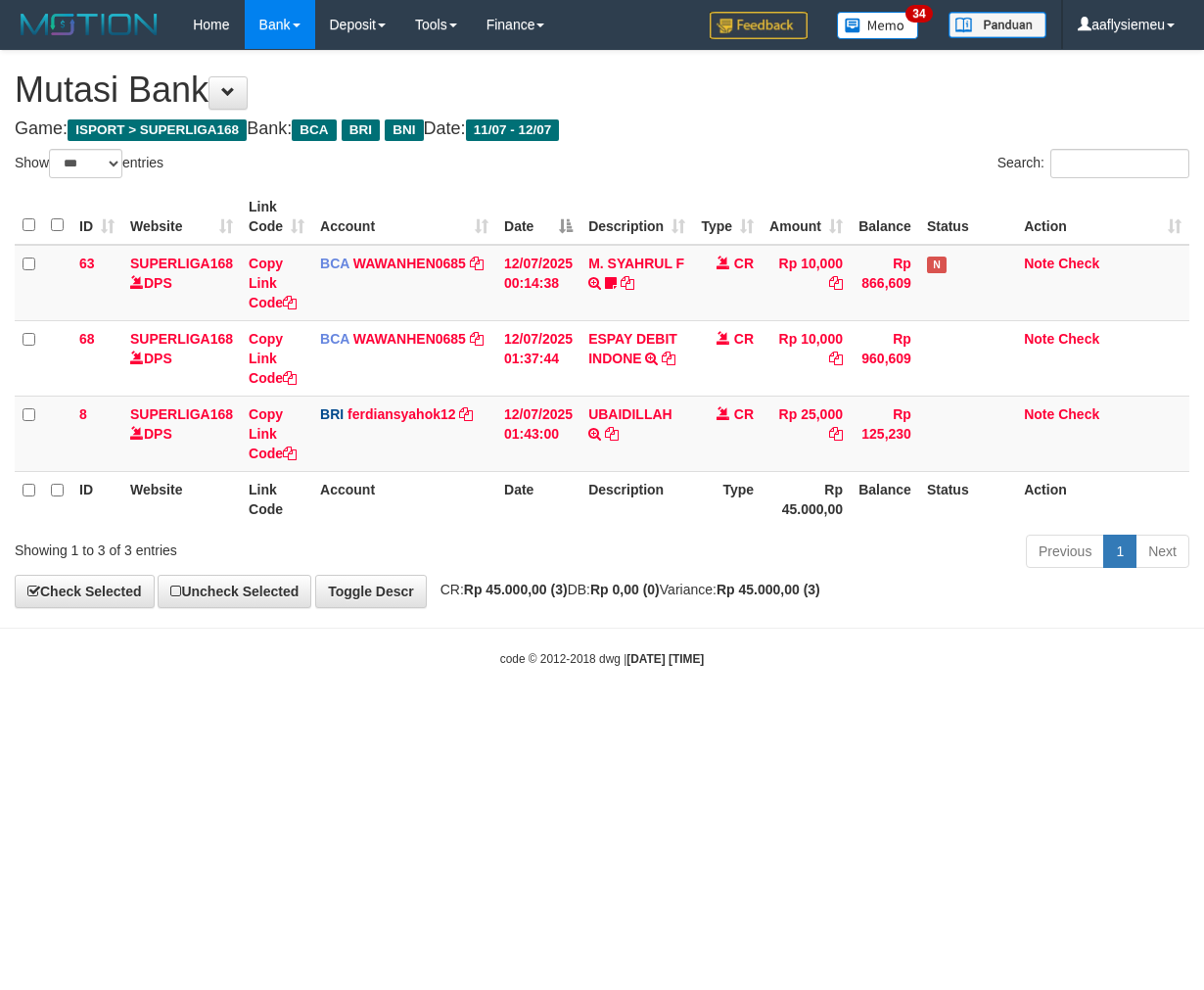 select on "***" 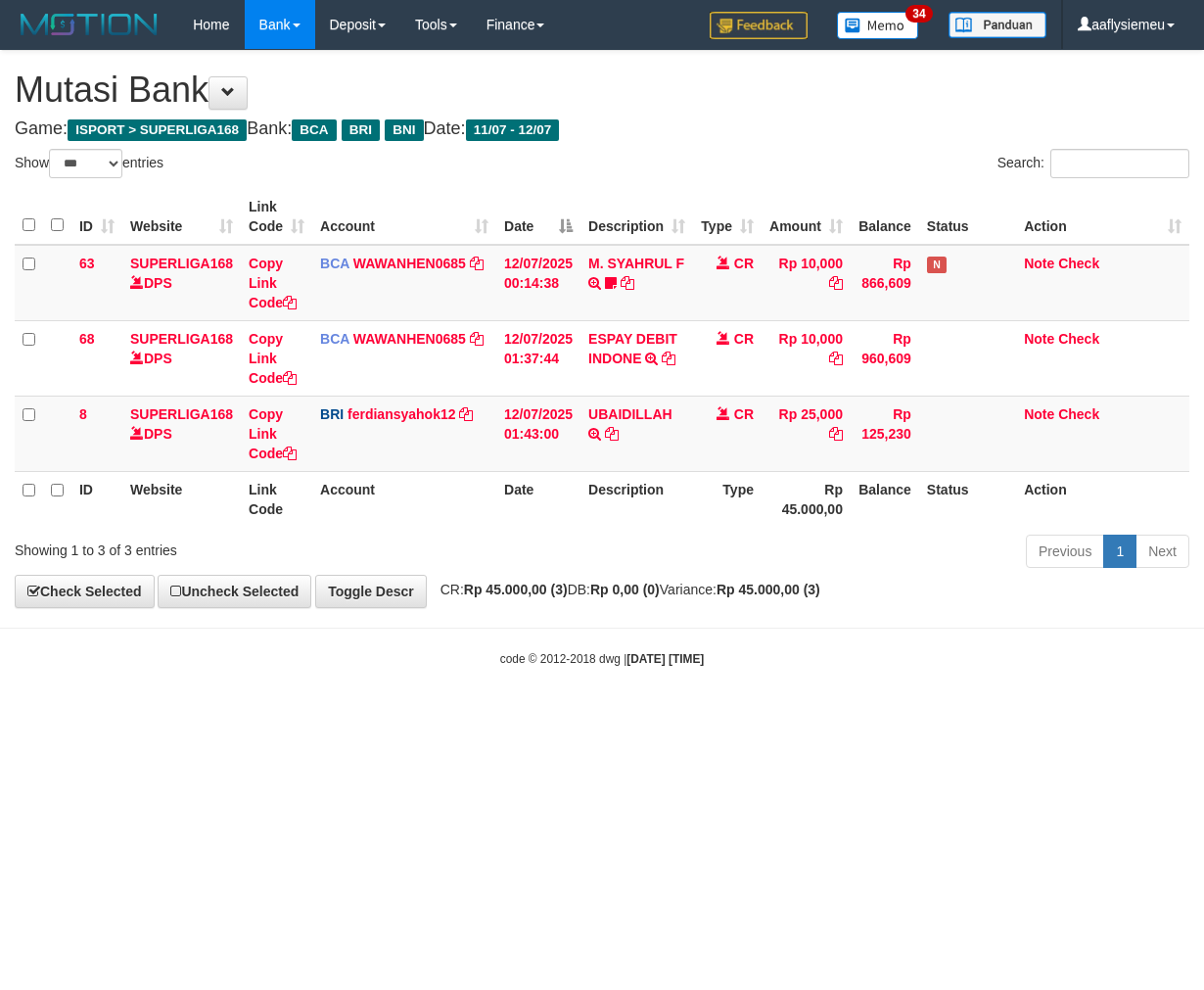 scroll, scrollTop: 0, scrollLeft: 0, axis: both 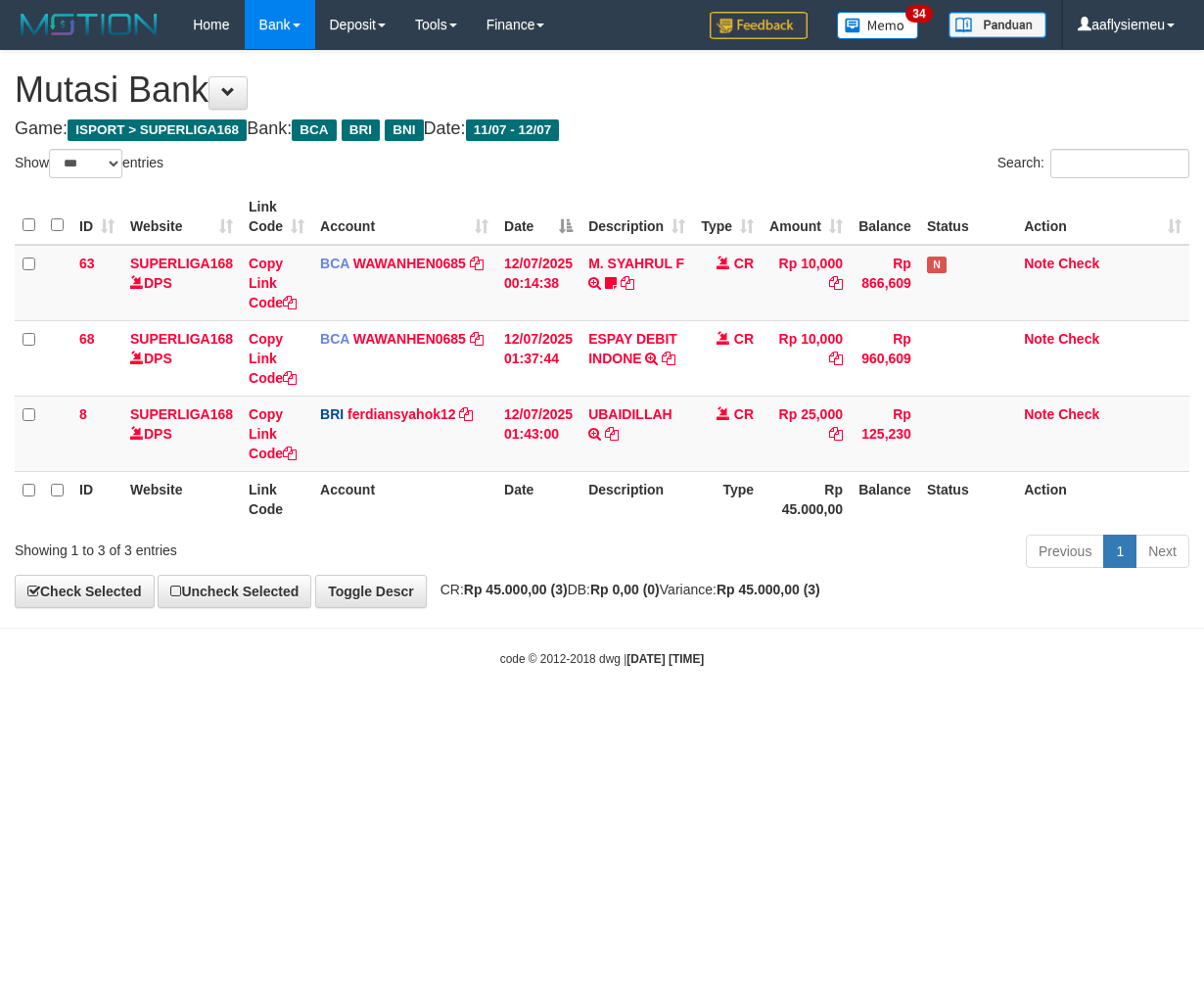 select on "***" 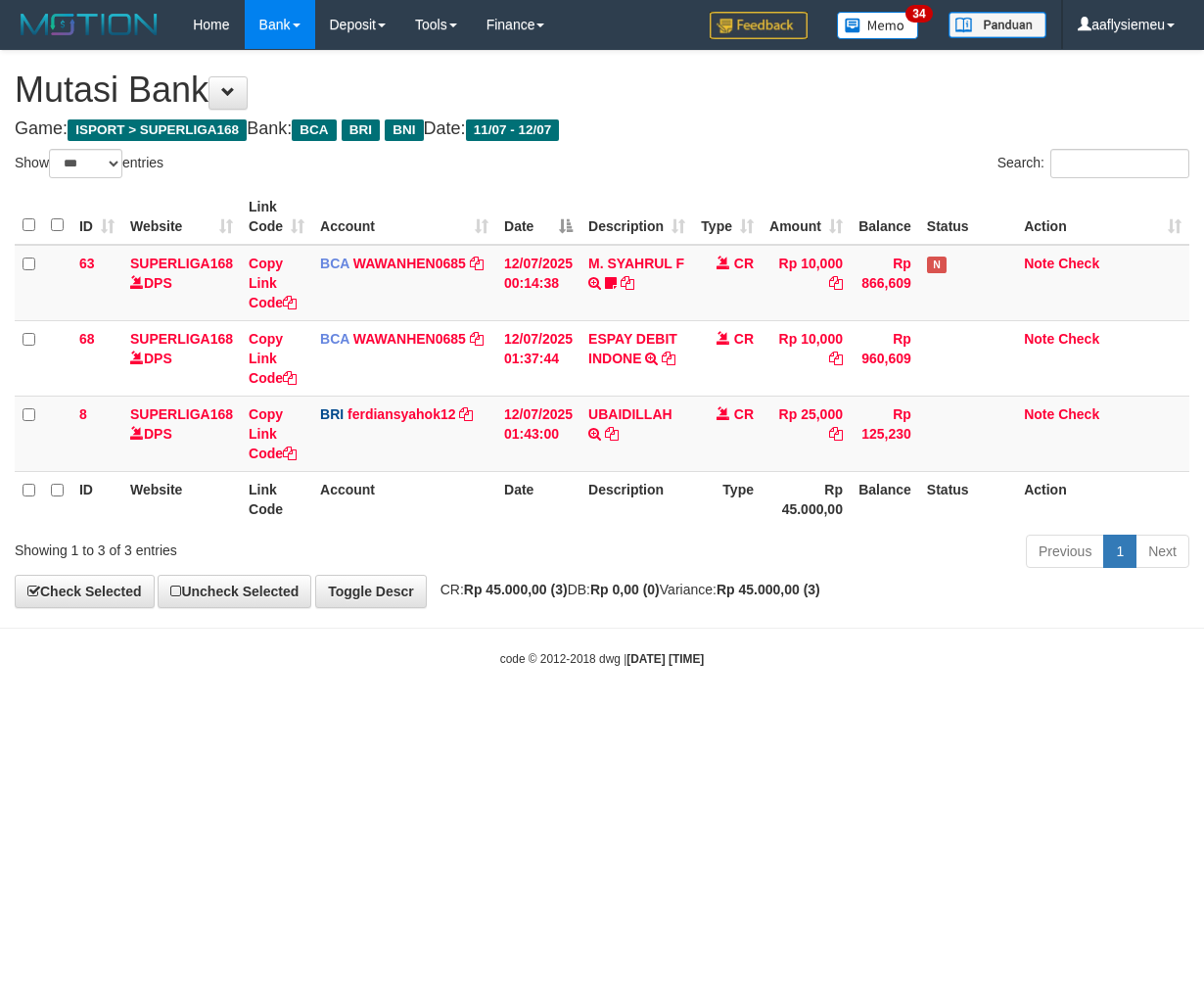 scroll, scrollTop: 0, scrollLeft: 0, axis: both 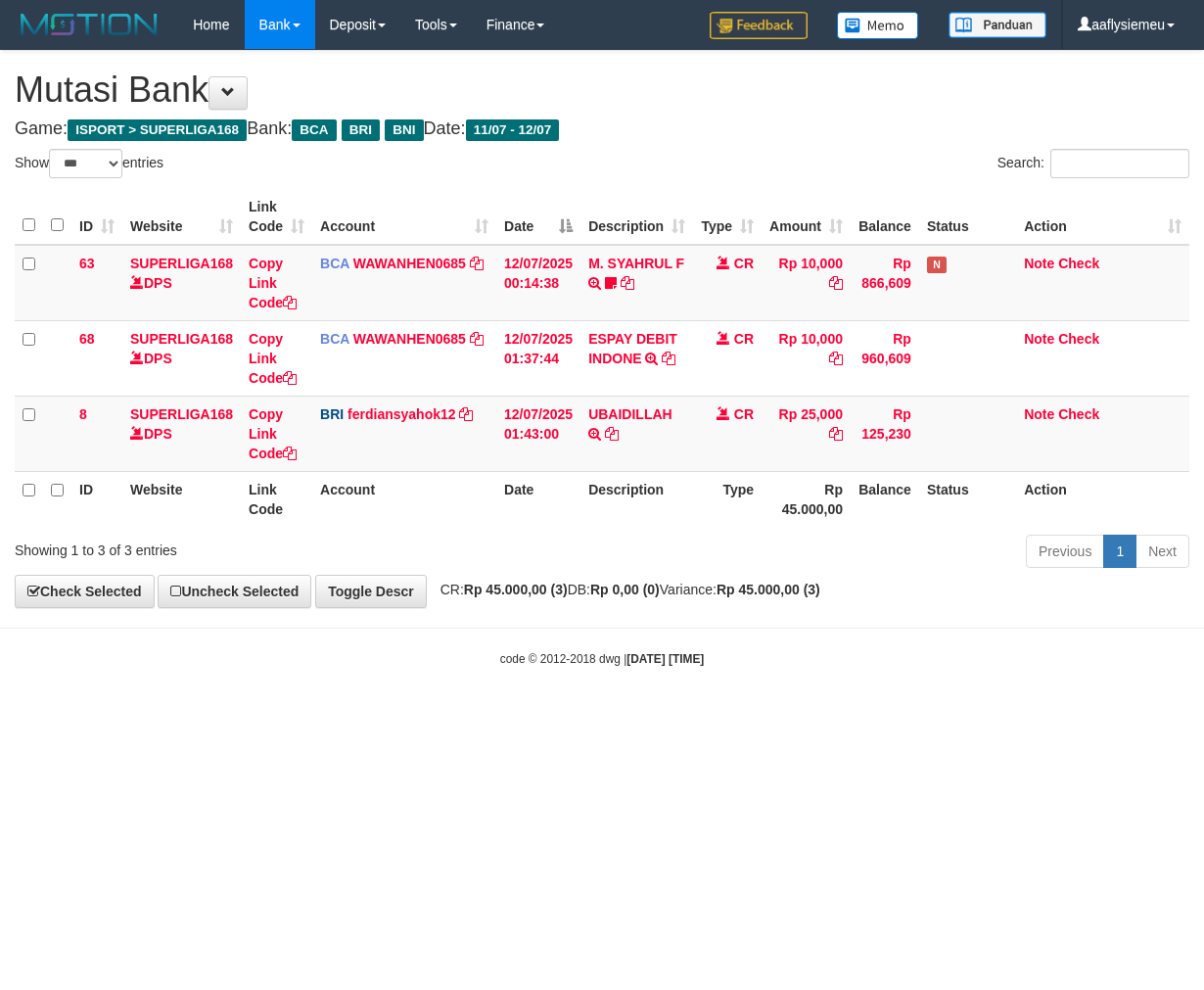 select on "***" 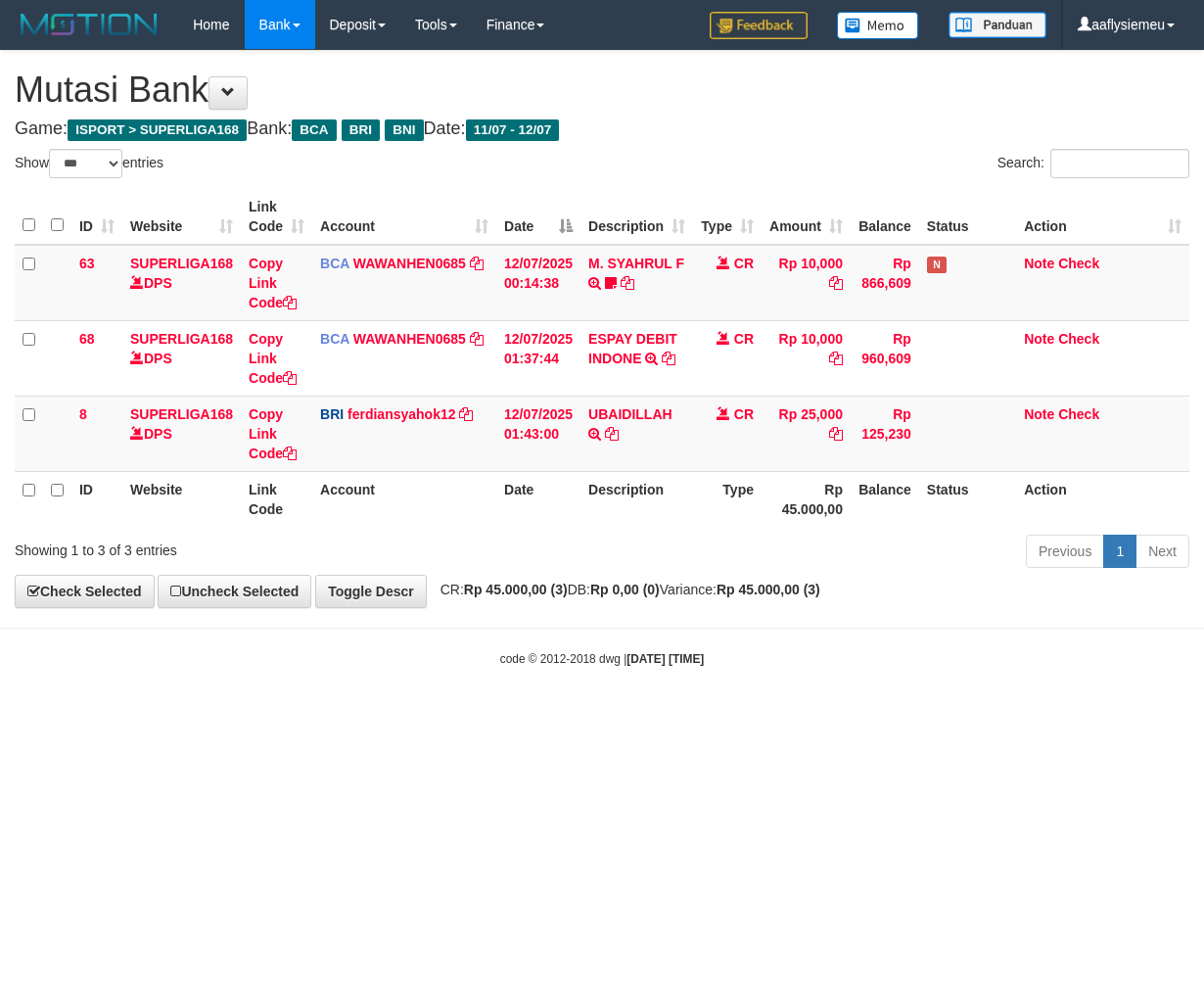 scroll, scrollTop: 0, scrollLeft: 0, axis: both 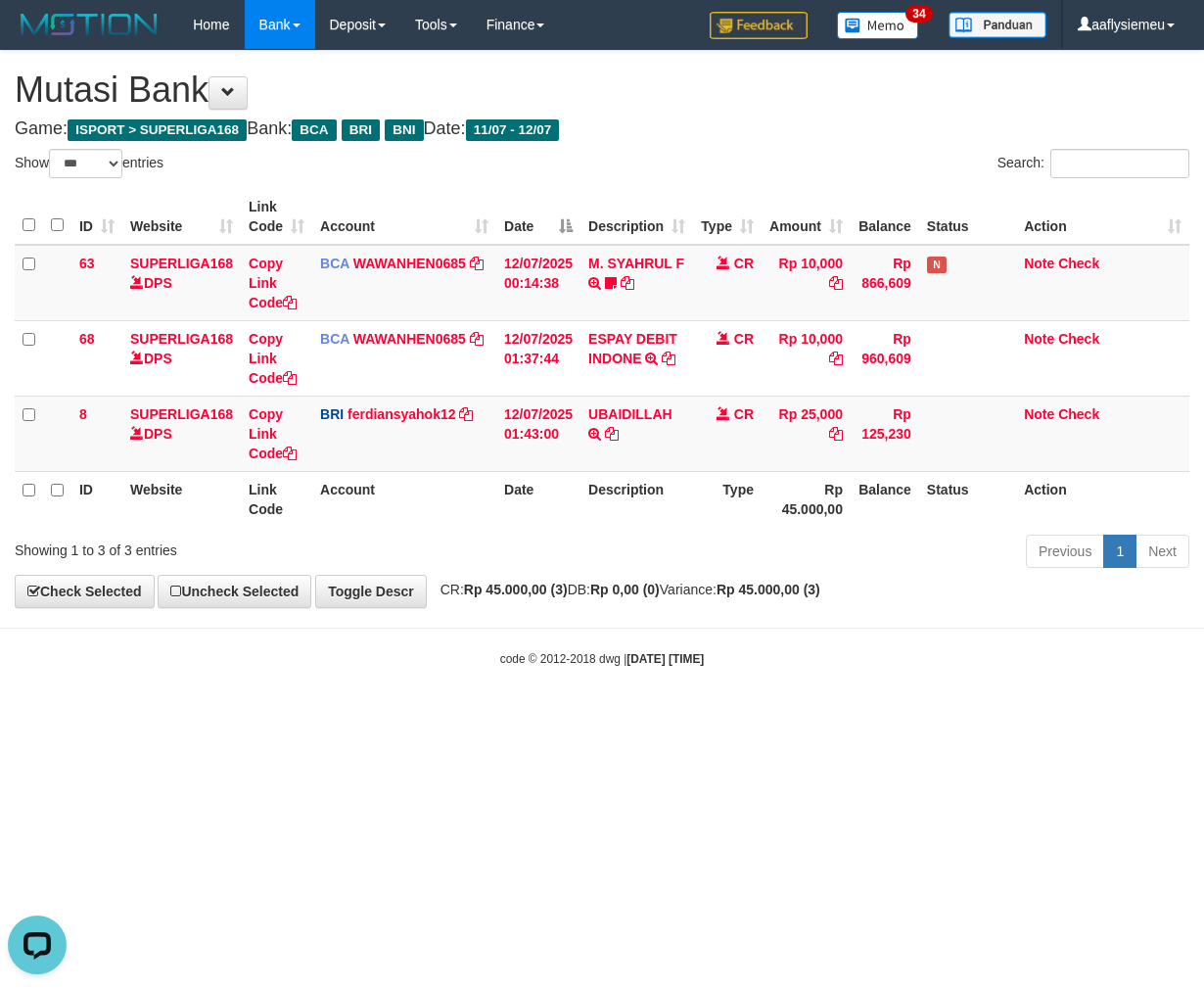 click on "Toggle navigation
Home
Bank
Account List
Load
By Website
Group
[ISPORT]													SUPERLIGA168
By Load Group (DPS)
34" at bounding box center (602, 358) 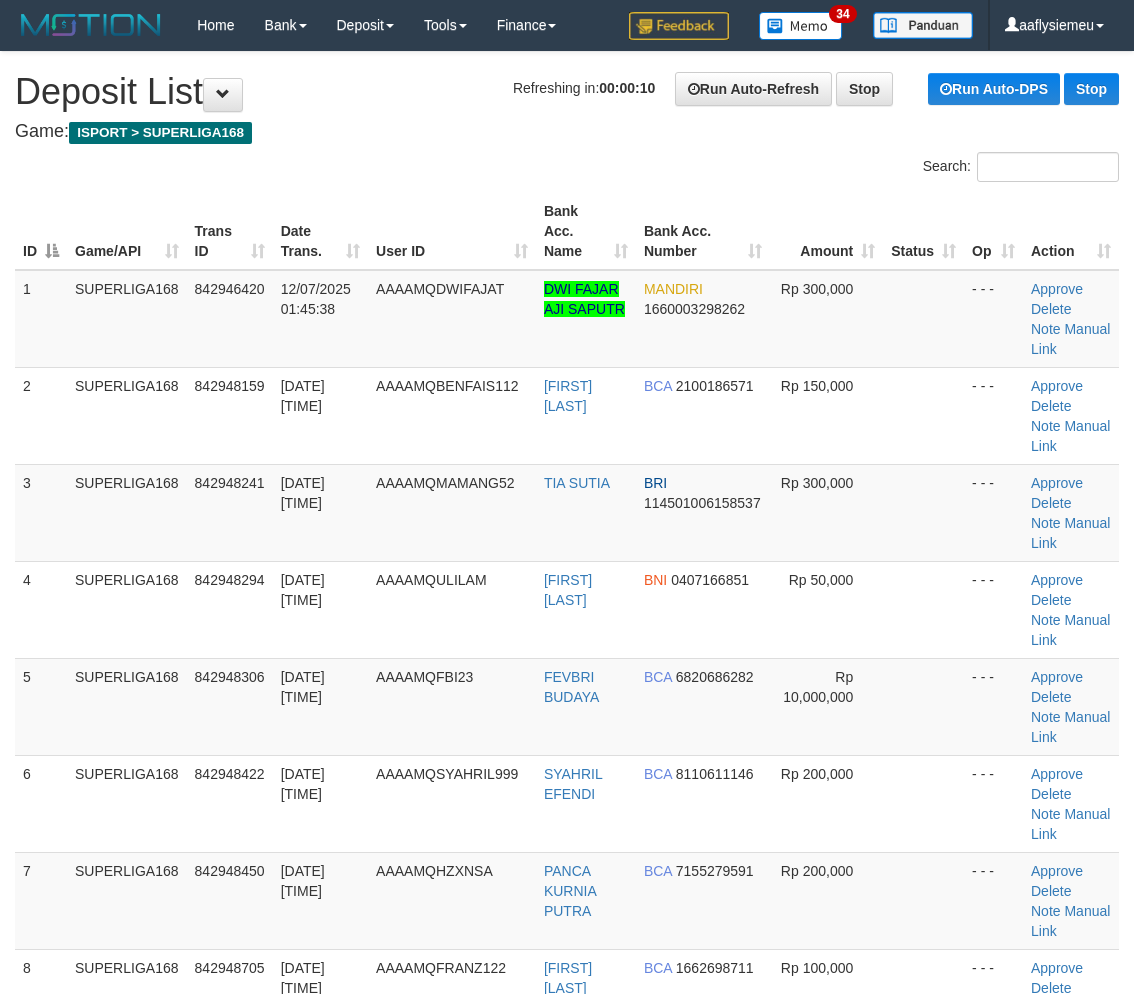 scroll, scrollTop: 0, scrollLeft: 0, axis: both 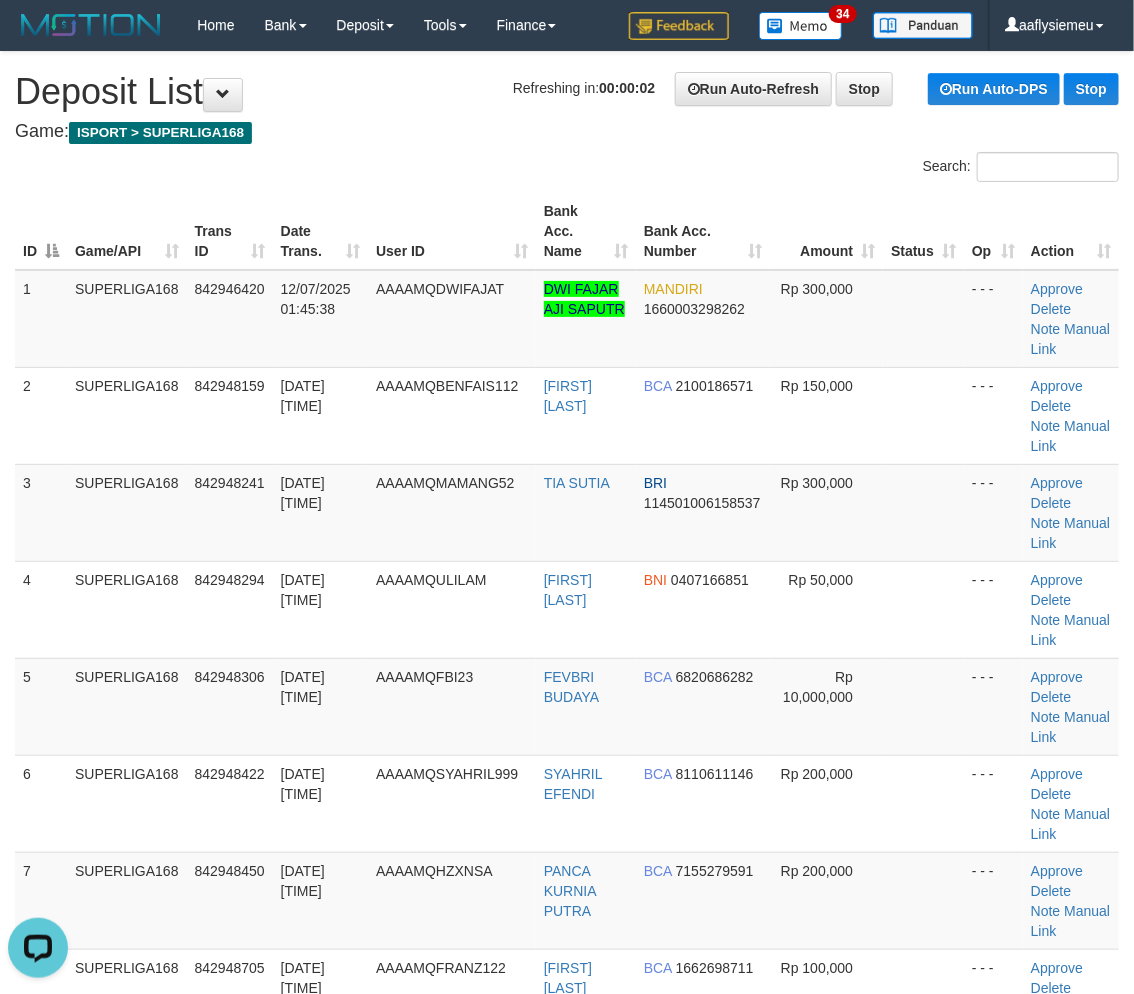 click on "3" at bounding box center [41, 512] 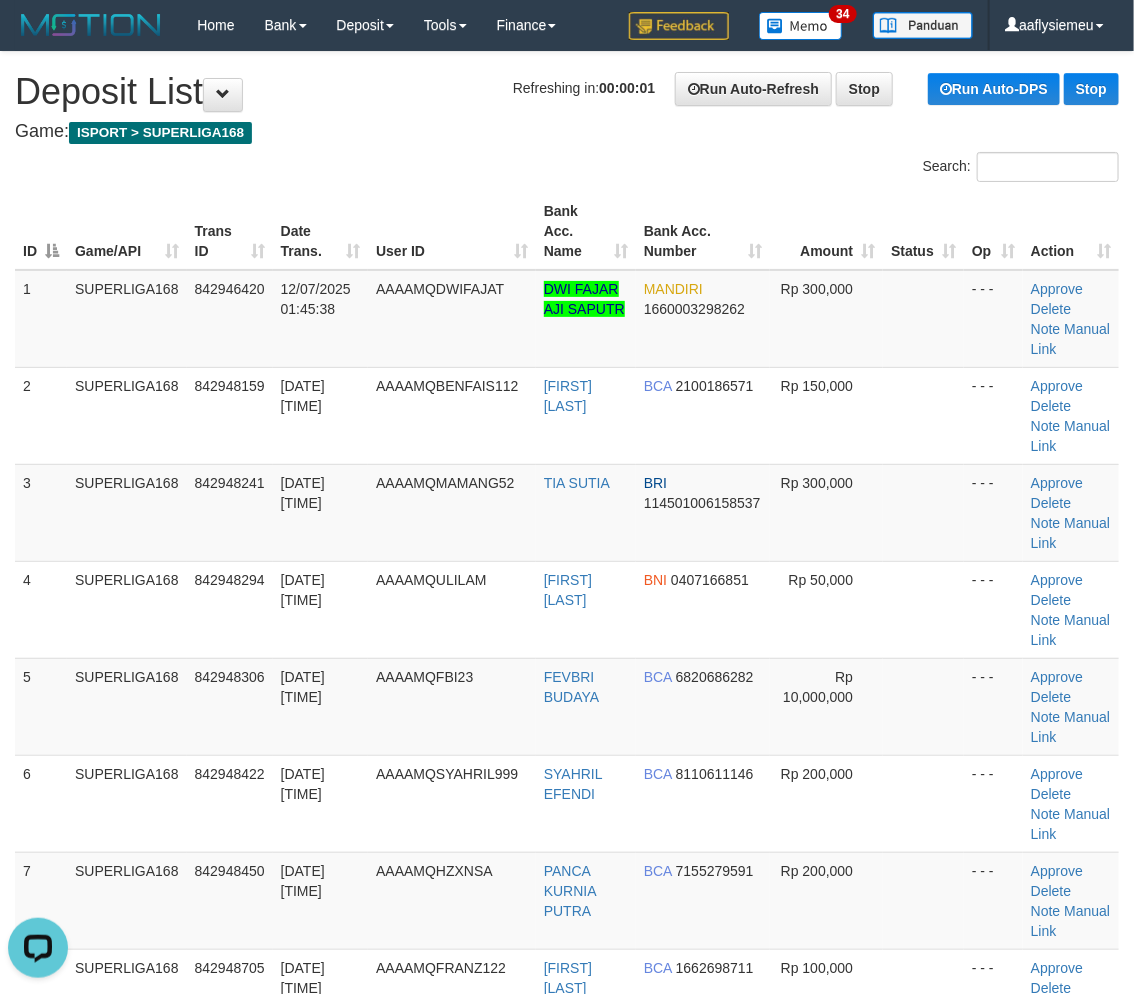click on "3" at bounding box center [41, 512] 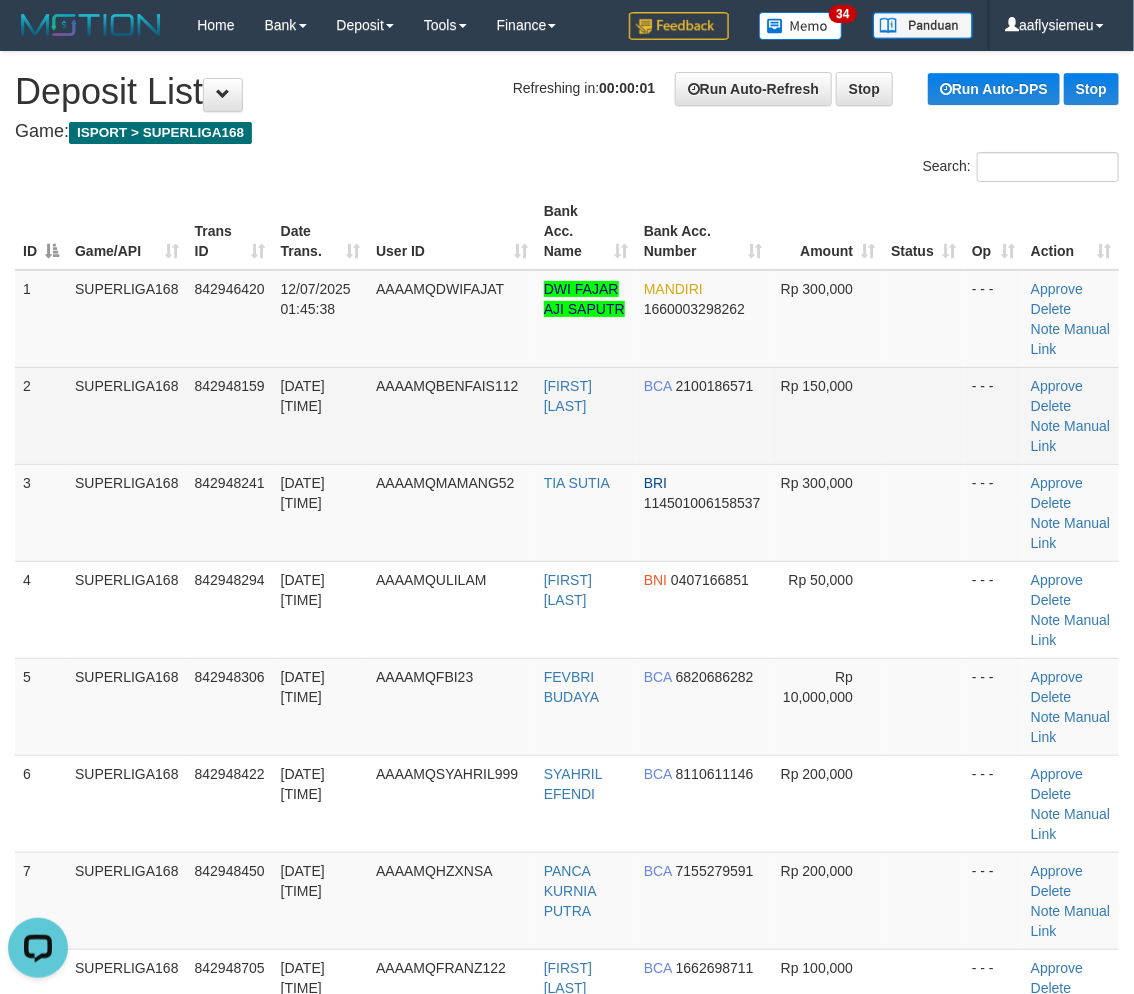 click on "842948159" at bounding box center [230, 415] 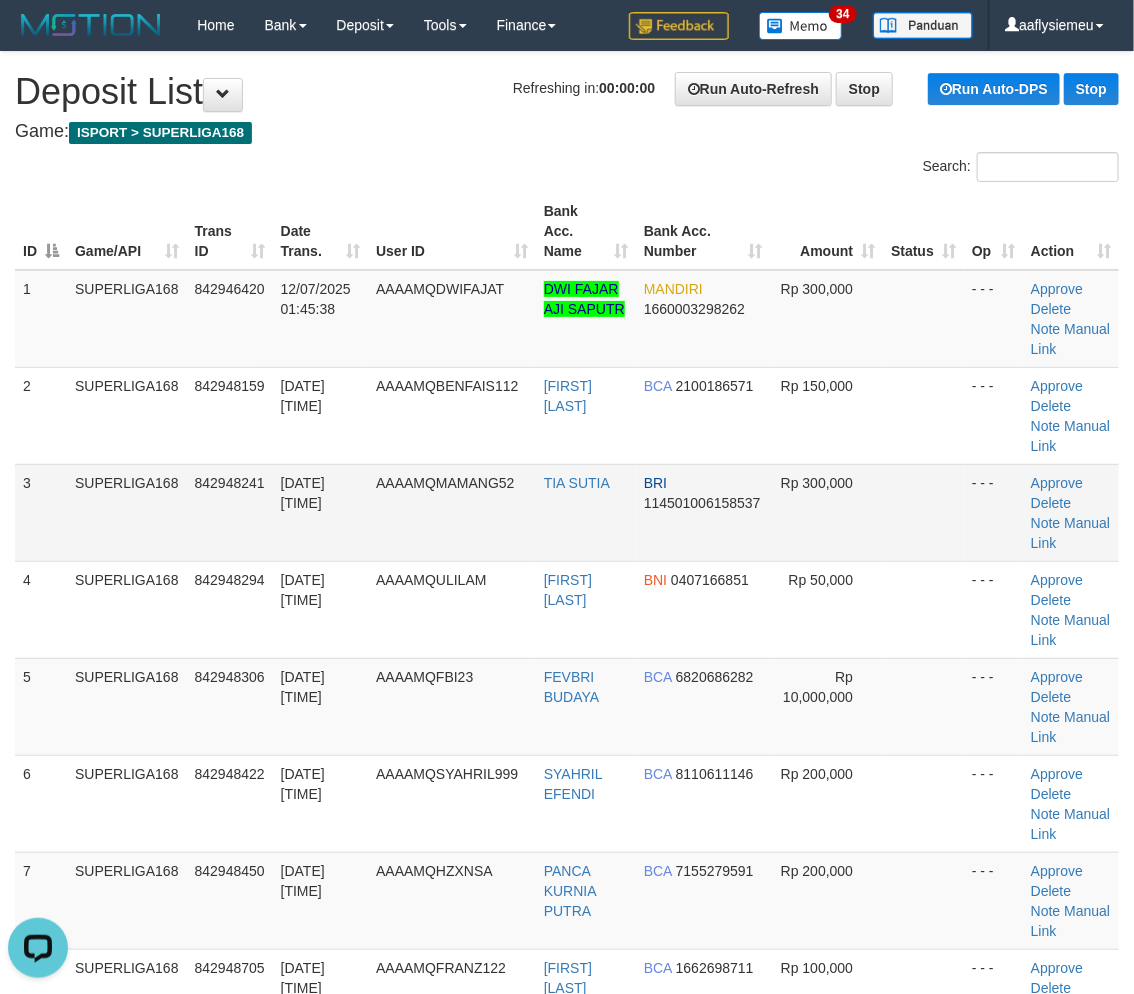 click on "AAAAMQMAMANG52" at bounding box center (452, 512) 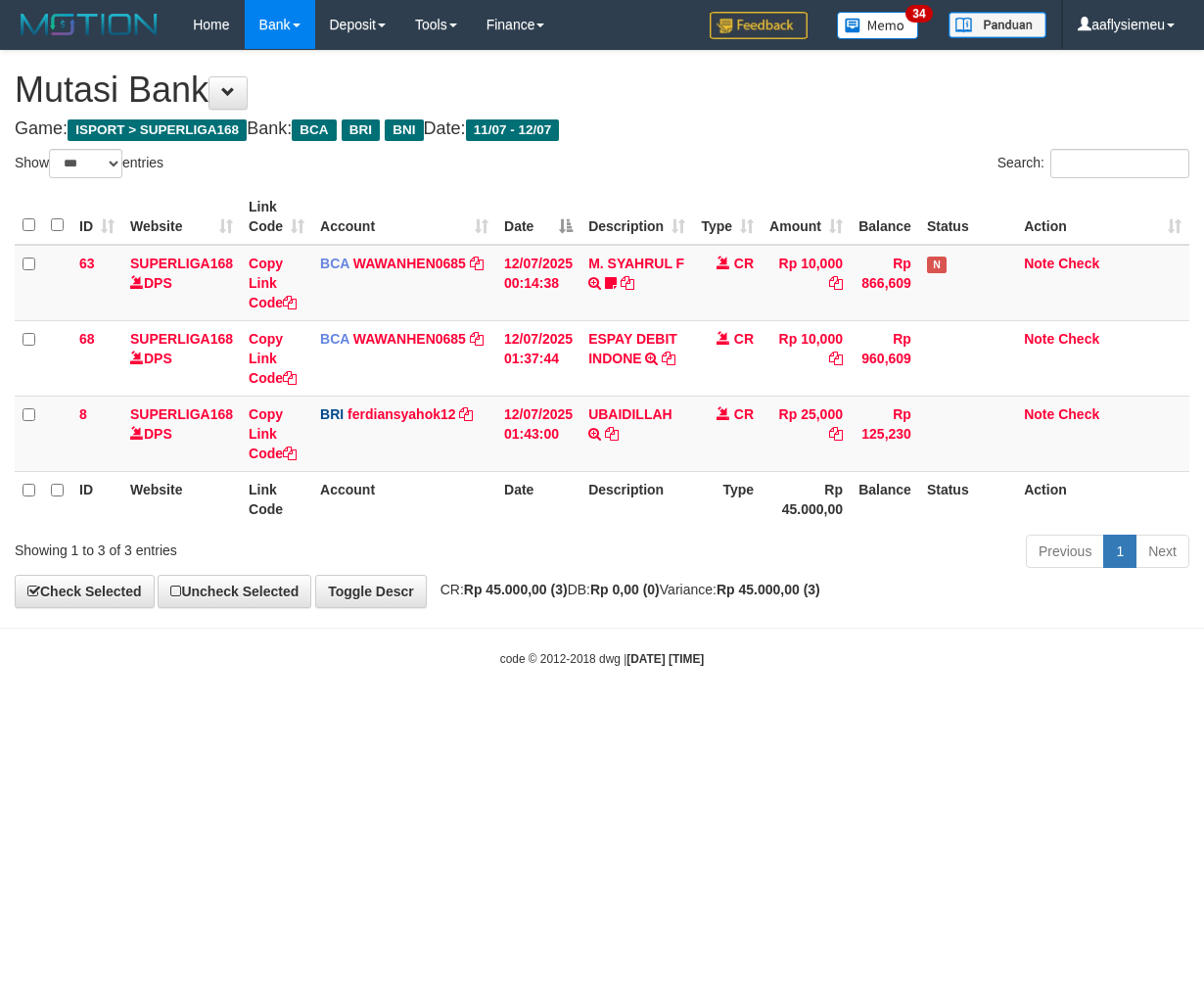 select on "***" 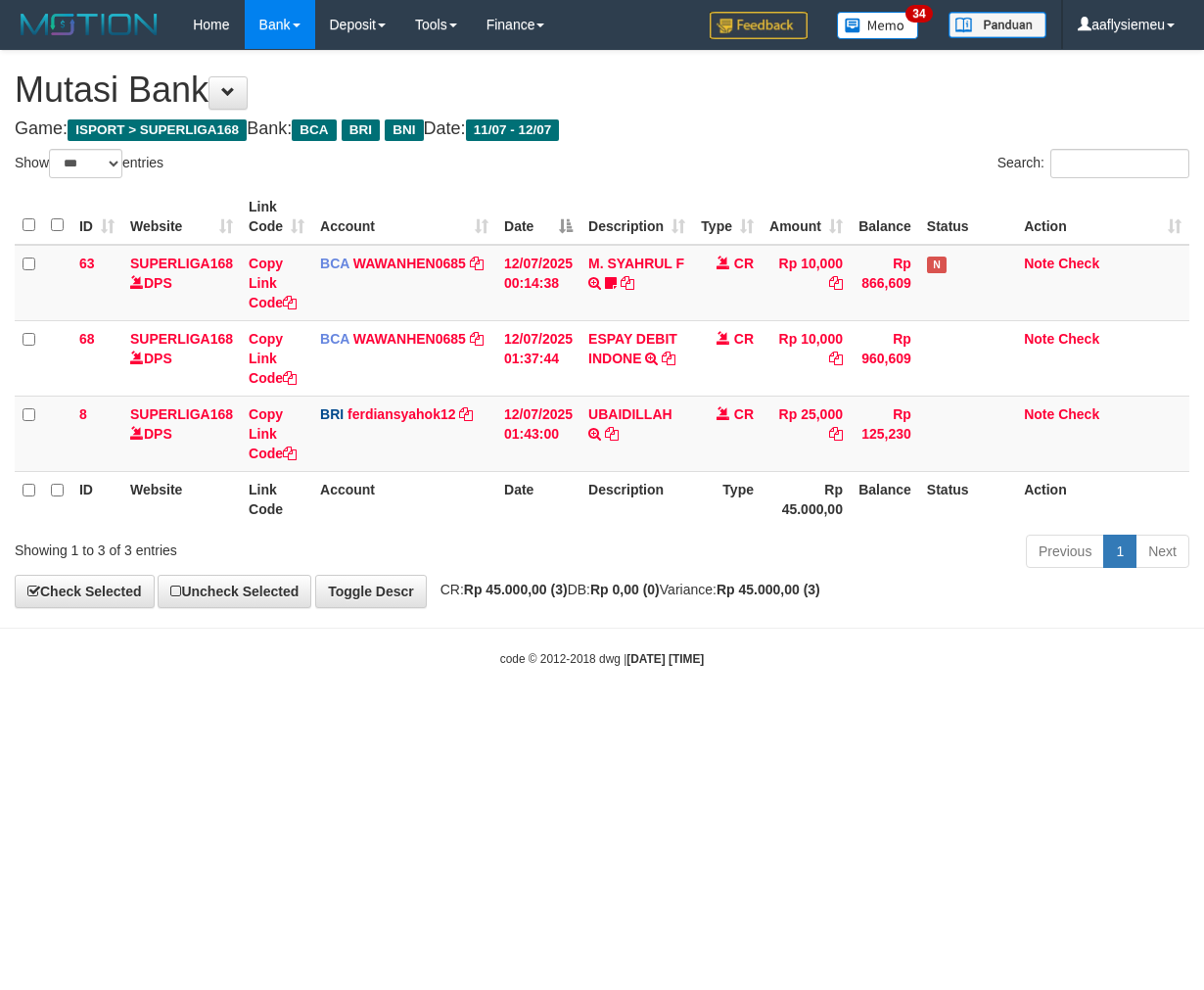scroll, scrollTop: 0, scrollLeft: 0, axis: both 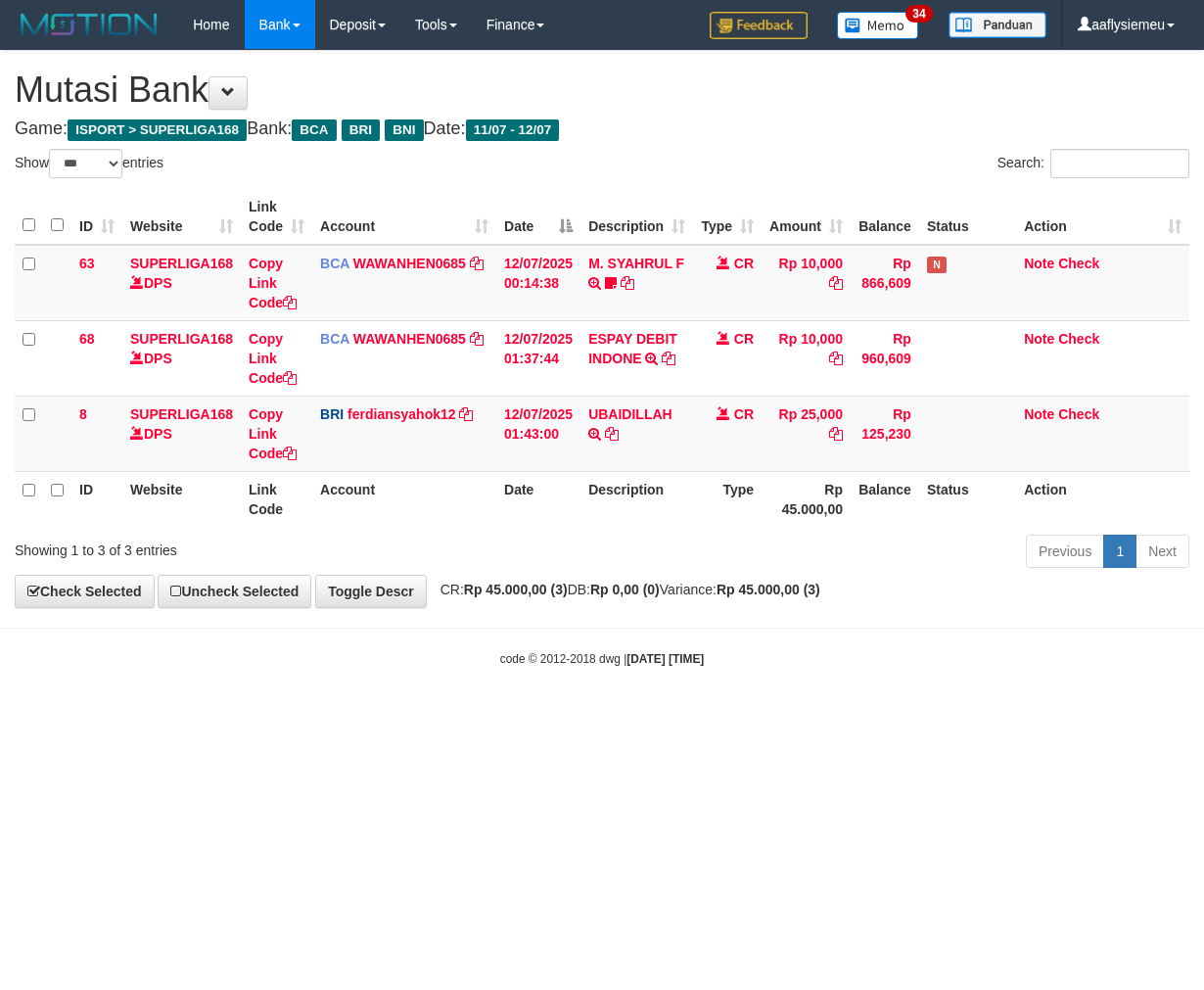select on "***" 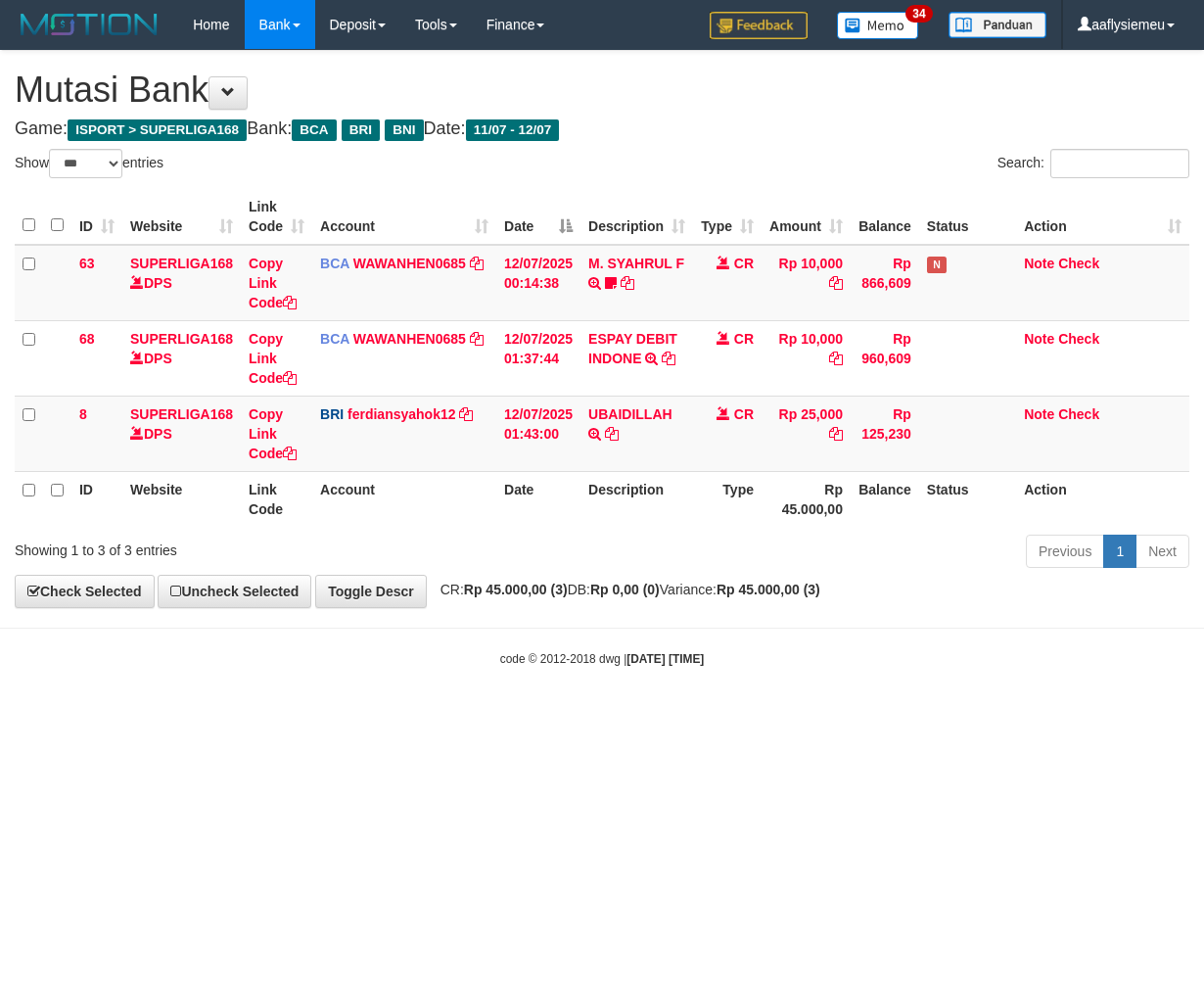 scroll, scrollTop: 0, scrollLeft: 0, axis: both 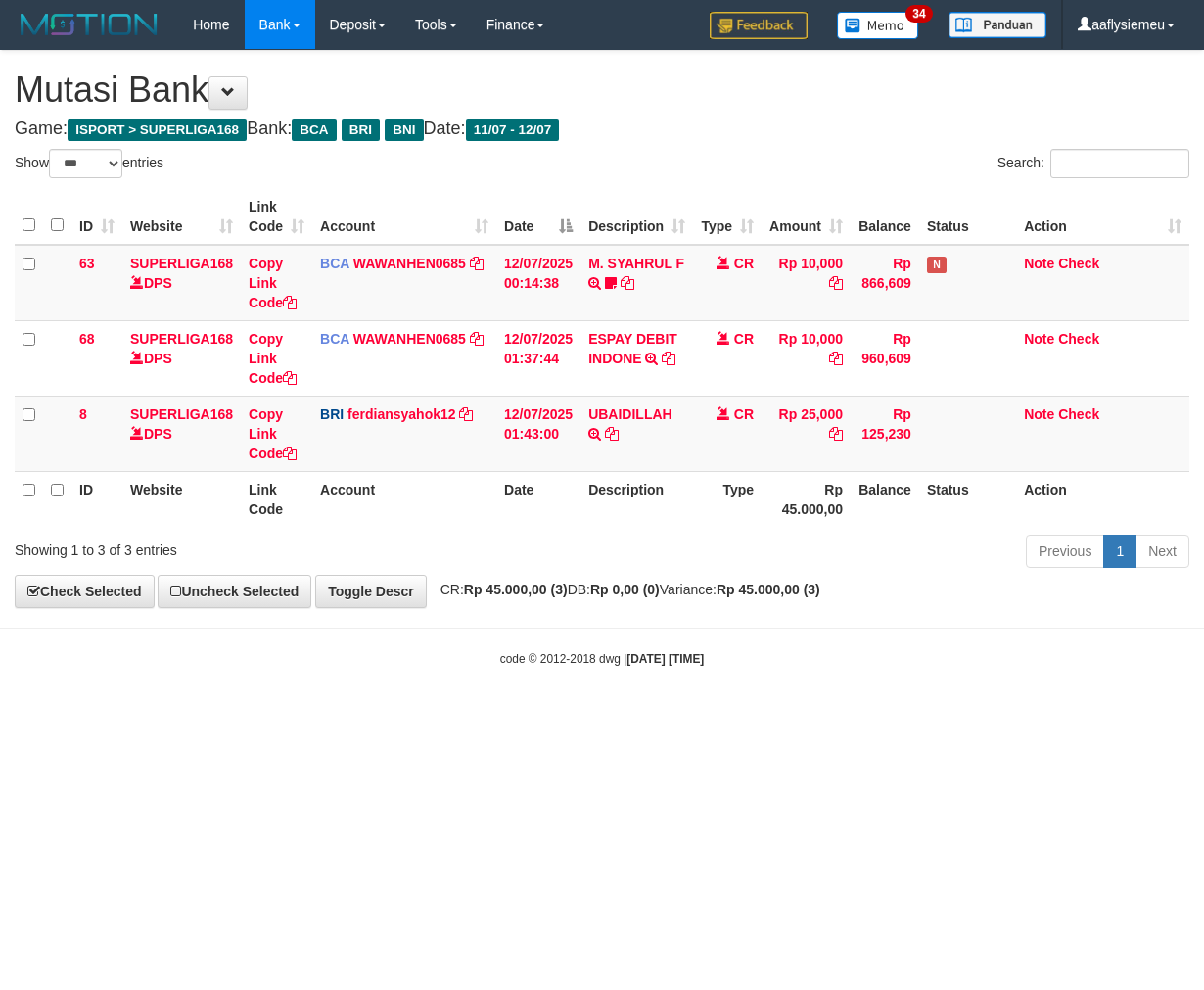 select on "***" 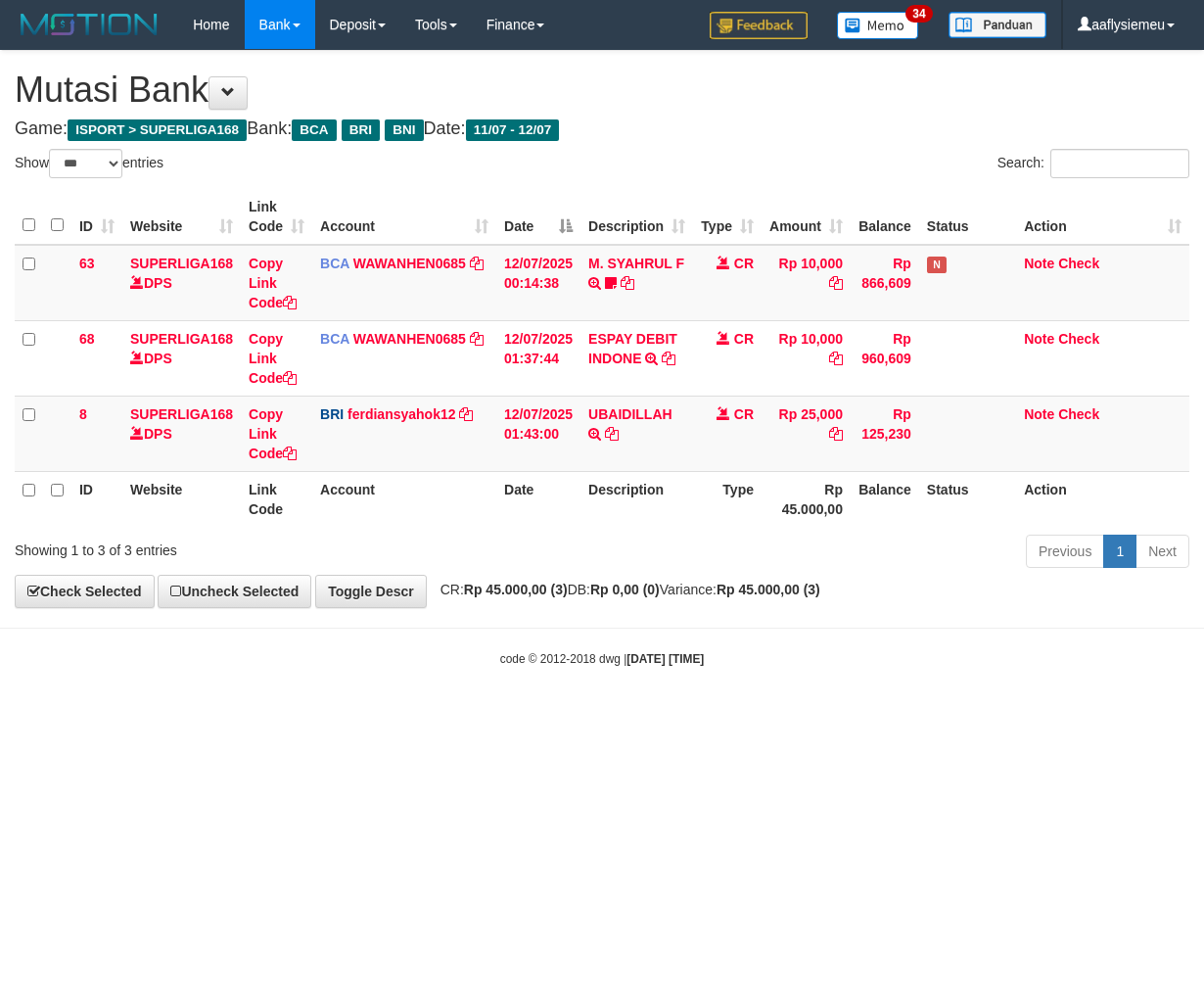 scroll, scrollTop: 0, scrollLeft: 0, axis: both 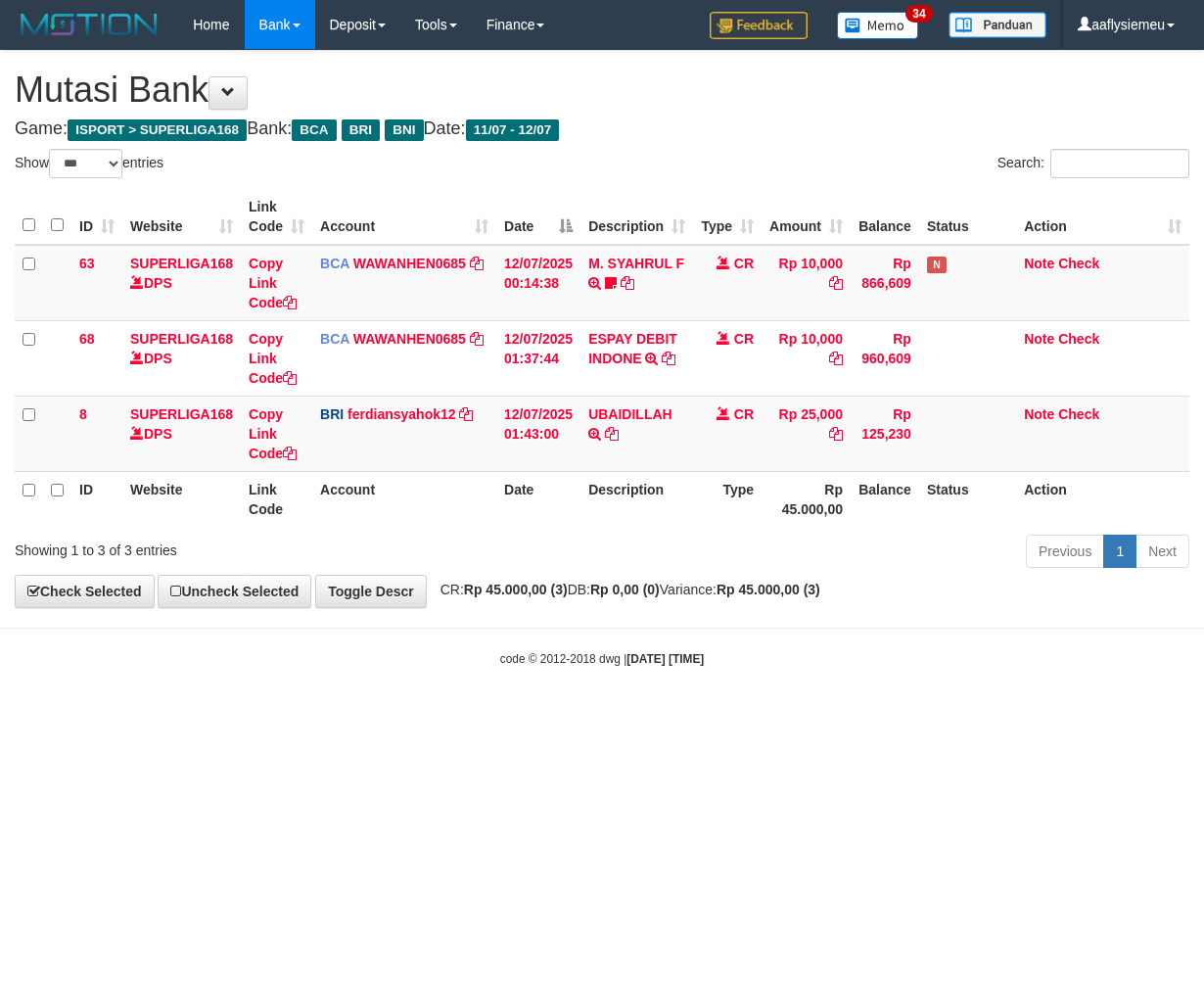 select on "***" 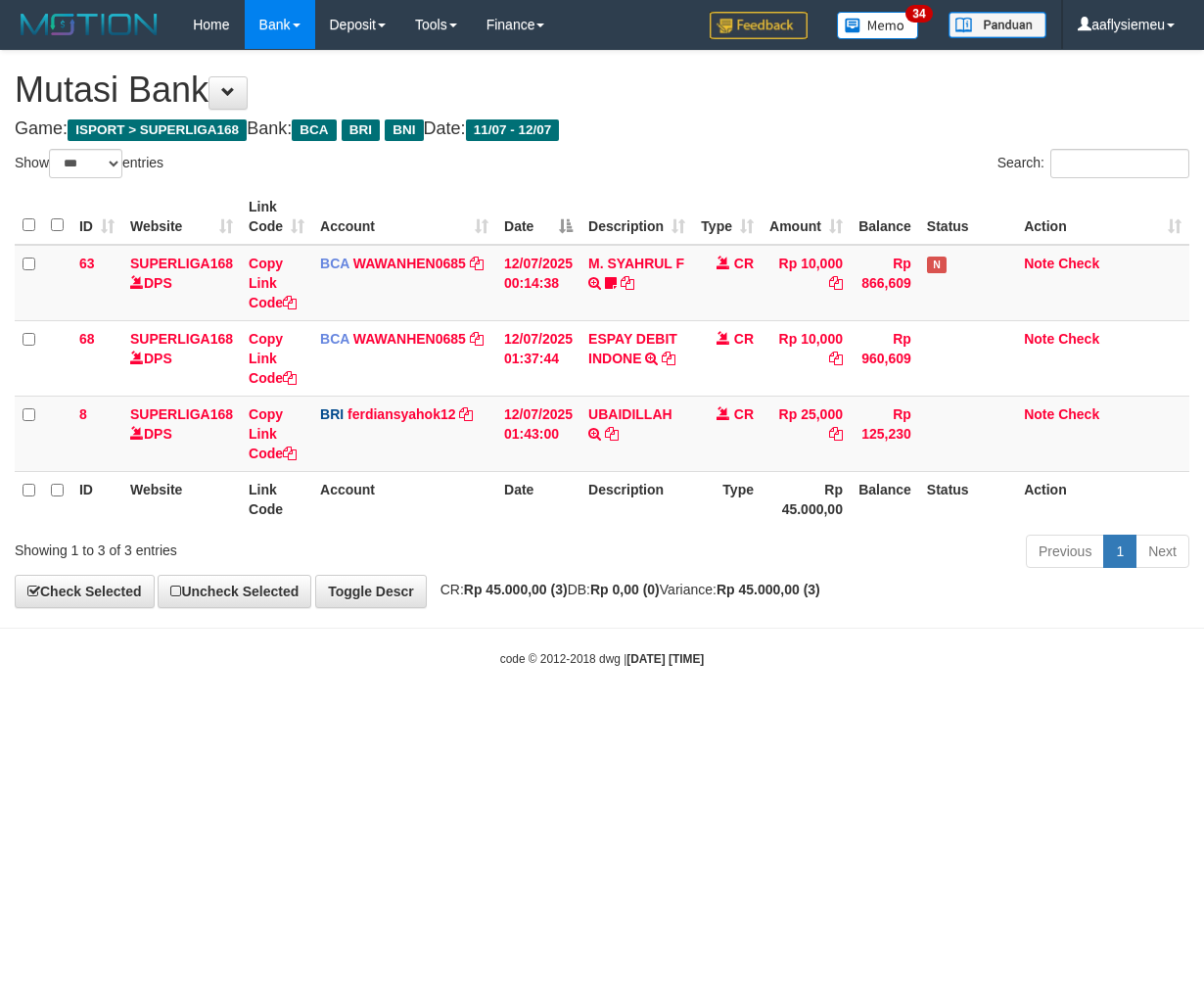 scroll, scrollTop: 0, scrollLeft: 0, axis: both 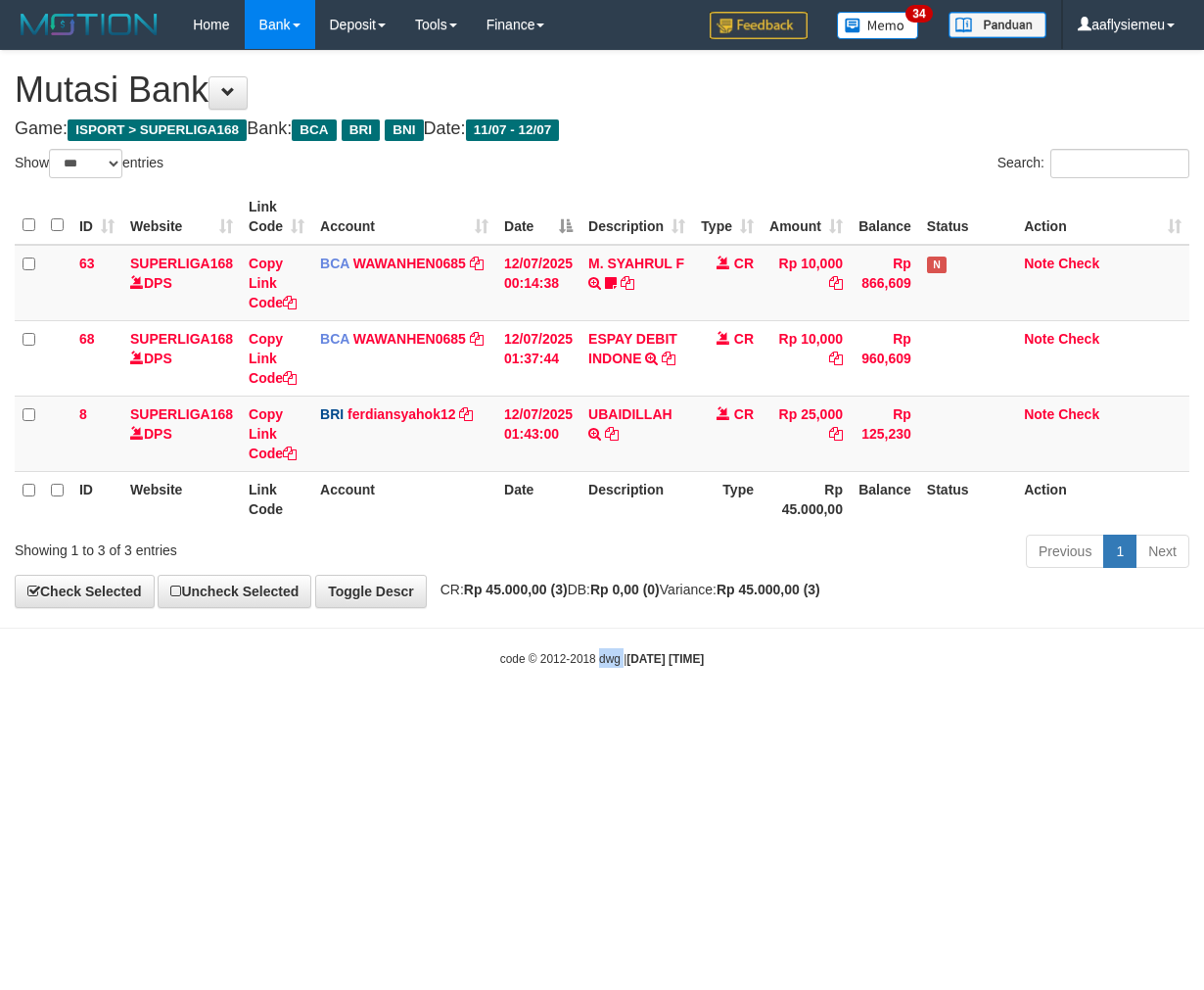 click on "Toggle navigation
Home
Bank
Account List
Load
By Website
Group
[ISPORT]													SUPERLIGA168
By Load Group (DPS)" at bounding box center [602, 358] 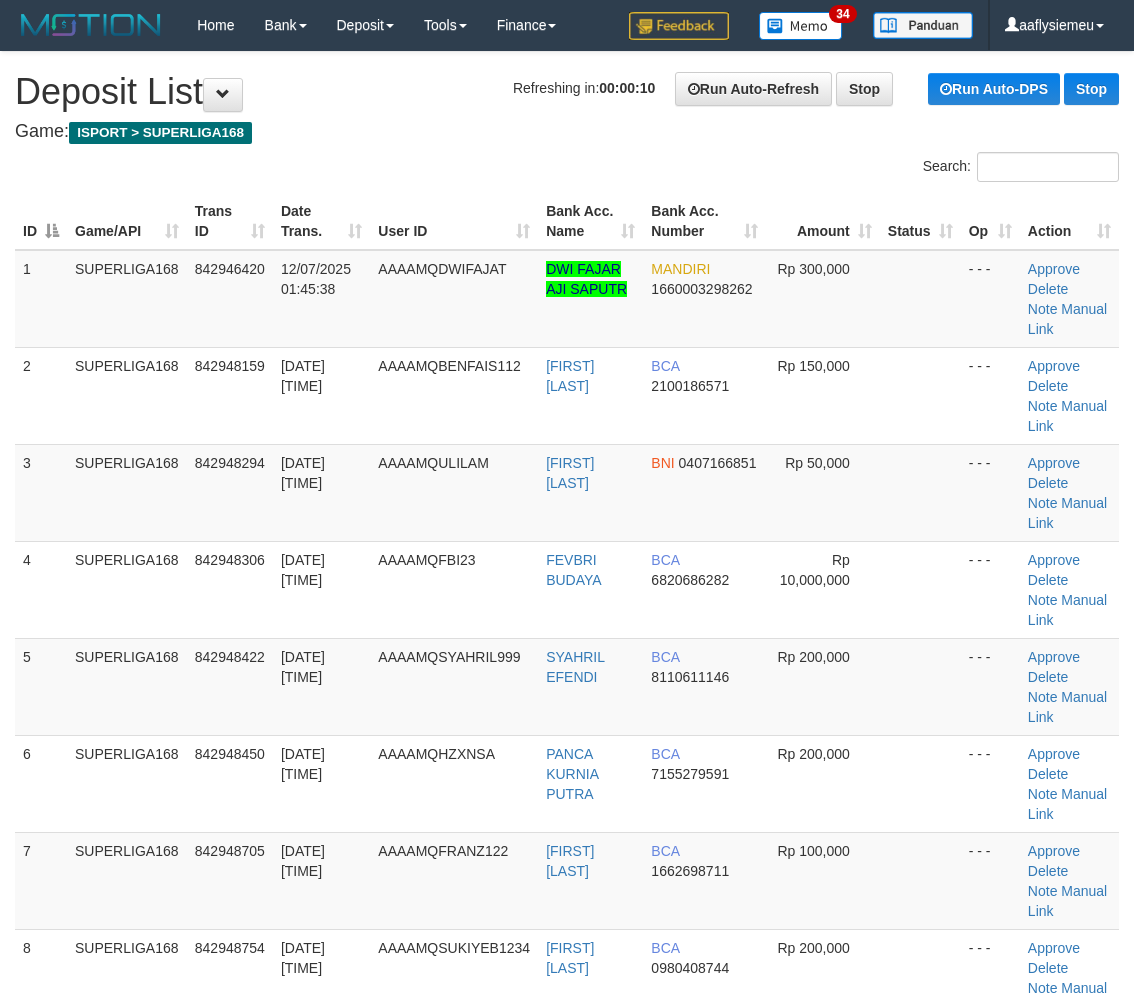 scroll, scrollTop: 0, scrollLeft: 0, axis: both 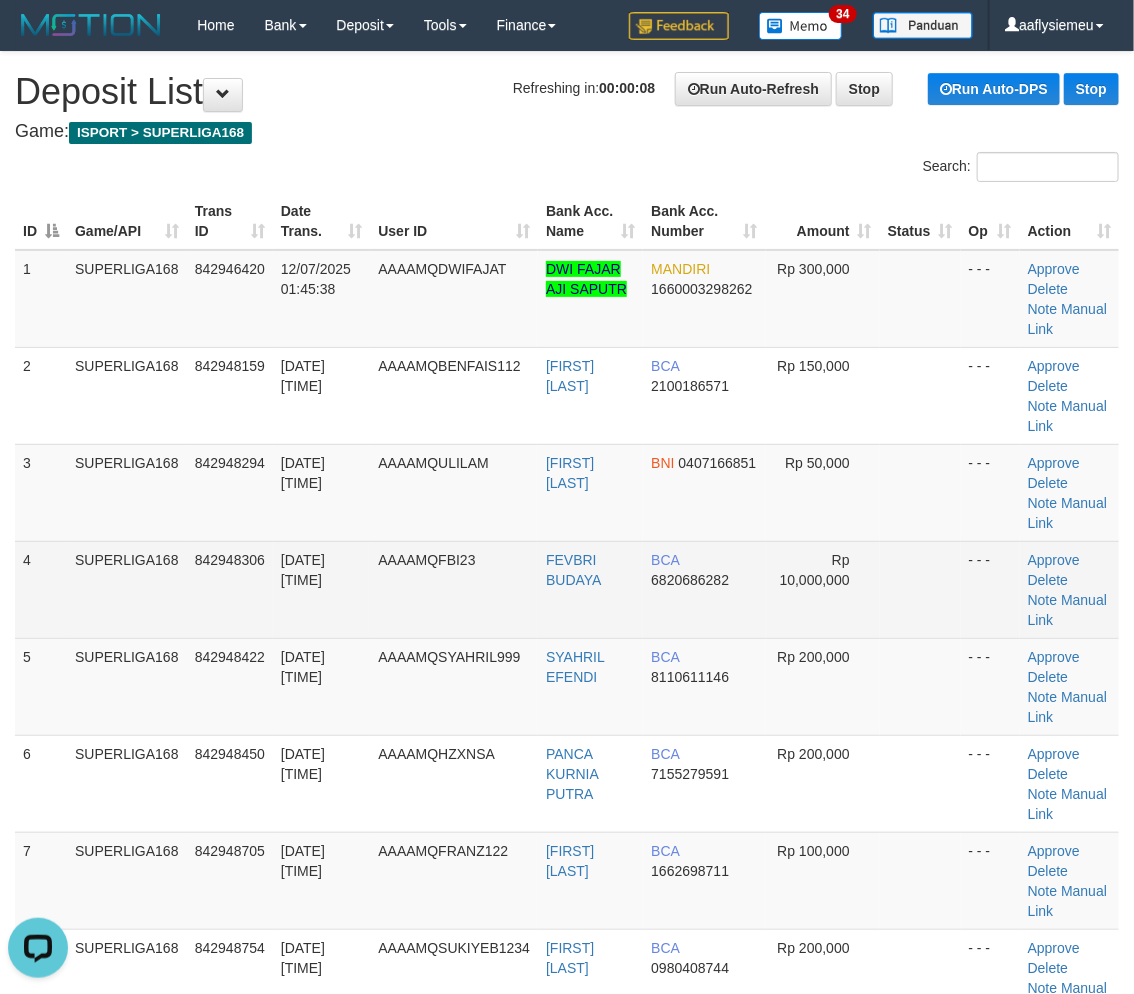 click on "4" at bounding box center (41, 589) 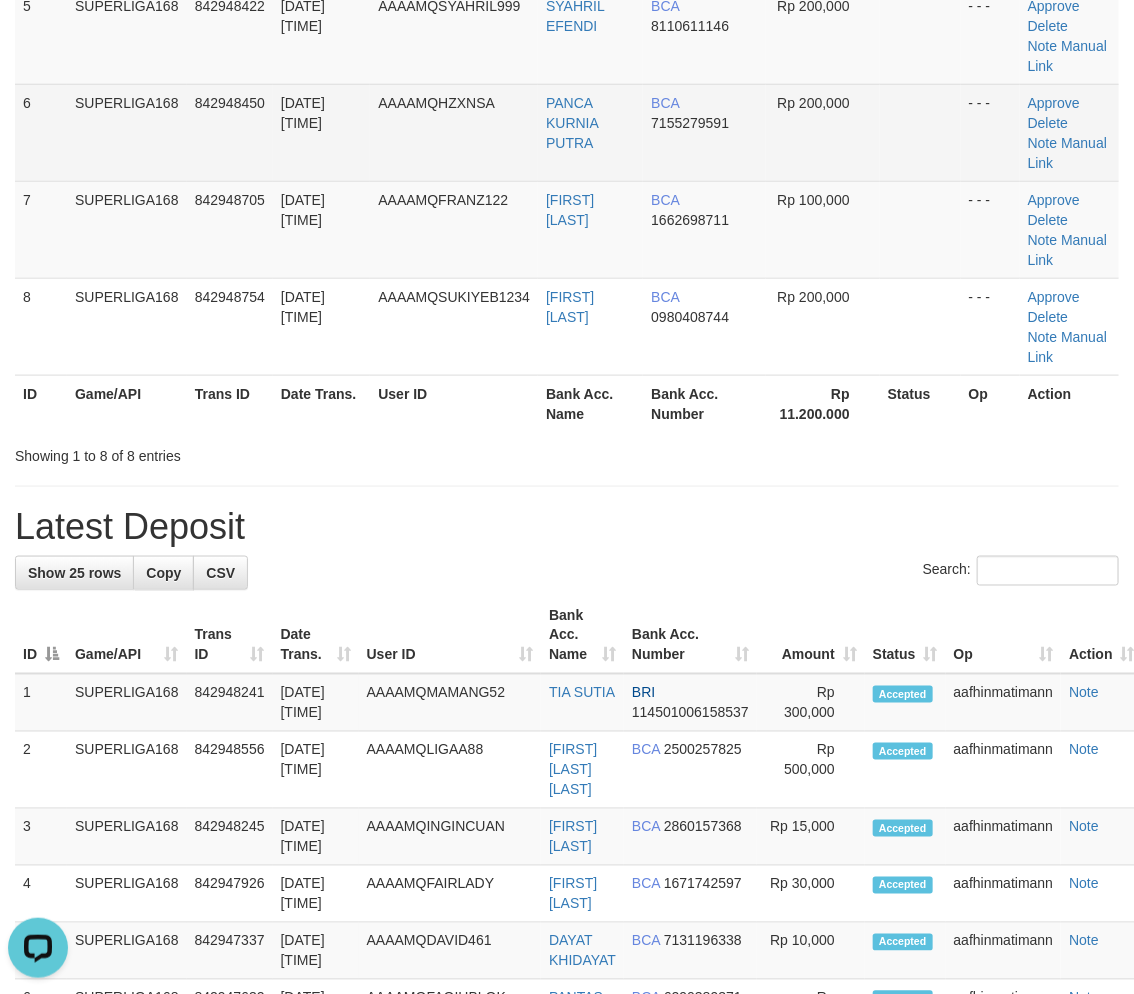 scroll, scrollTop: 333, scrollLeft: 0, axis: vertical 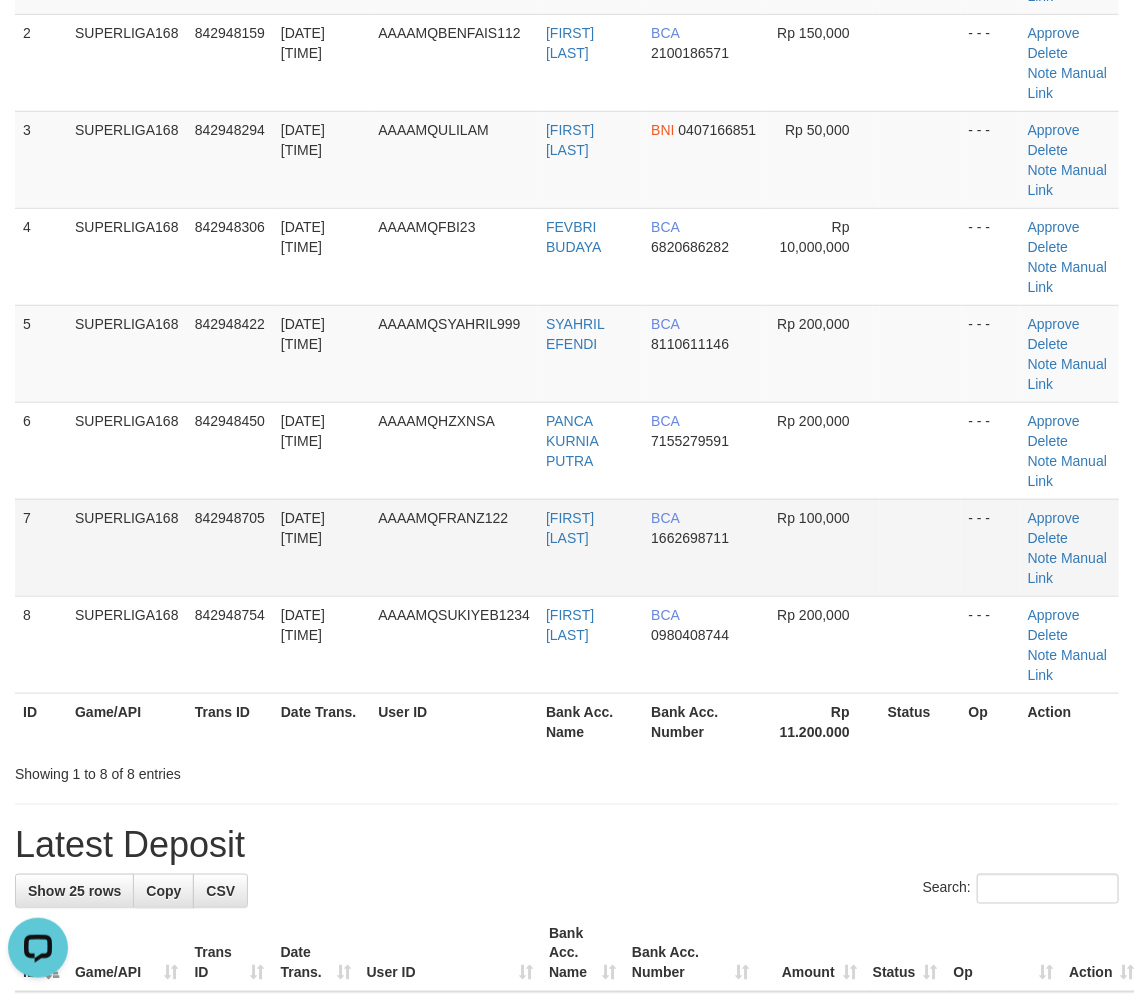 click on "[DATE] [TIME]
SUPERLIGA168
842948705
[DATE] [TIME]
AAAAMQFRANZ122
[FIRST] [LAST]
BCA
1662698711
Rp 100,000
- - -
Approve
Delete
Note
Manual Link" at bounding box center (567, 547) 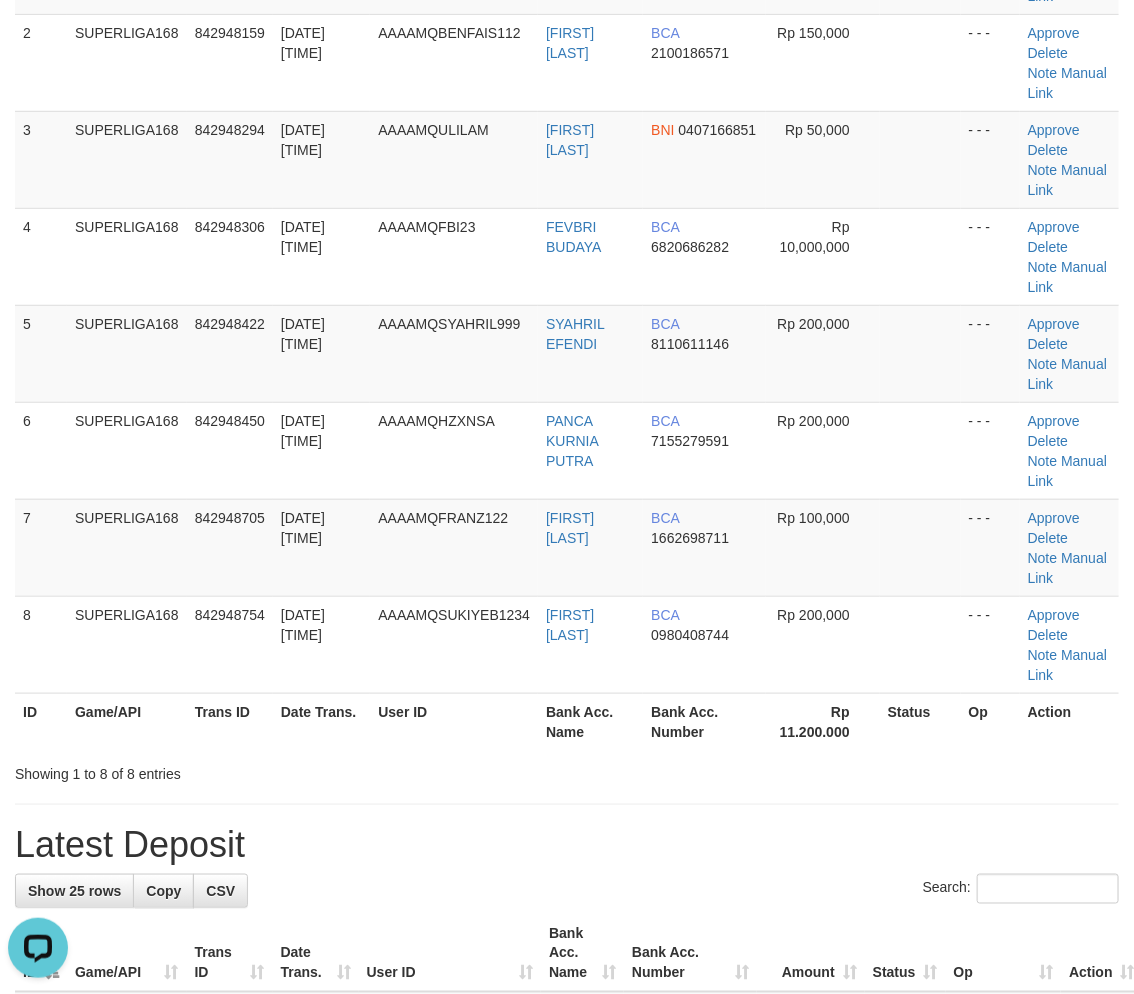 drag, startPoint x: 316, startPoint y: 470, endPoint x: 2, endPoint y: 583, distance: 333.71396 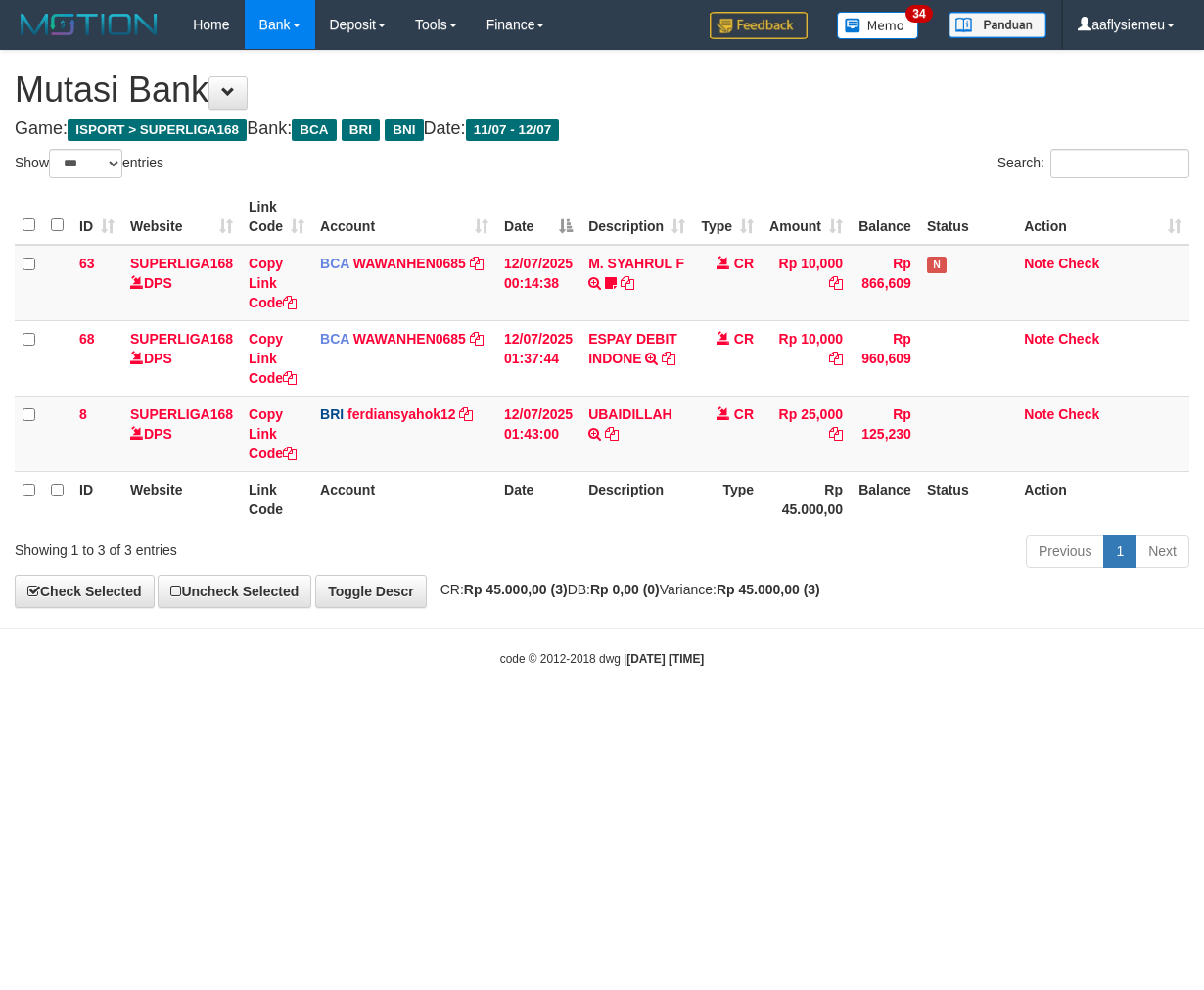 select on "***" 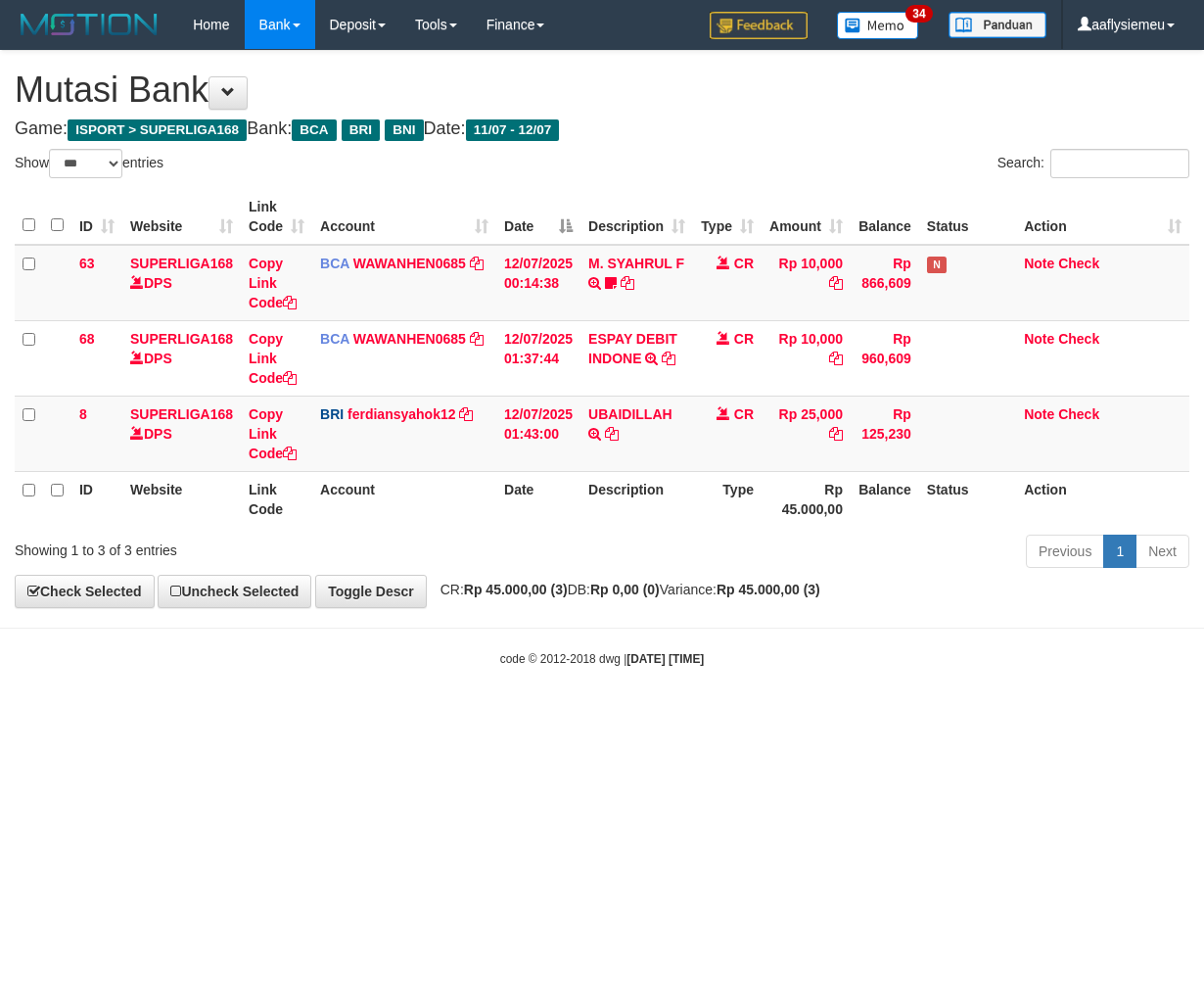 scroll, scrollTop: 0, scrollLeft: 0, axis: both 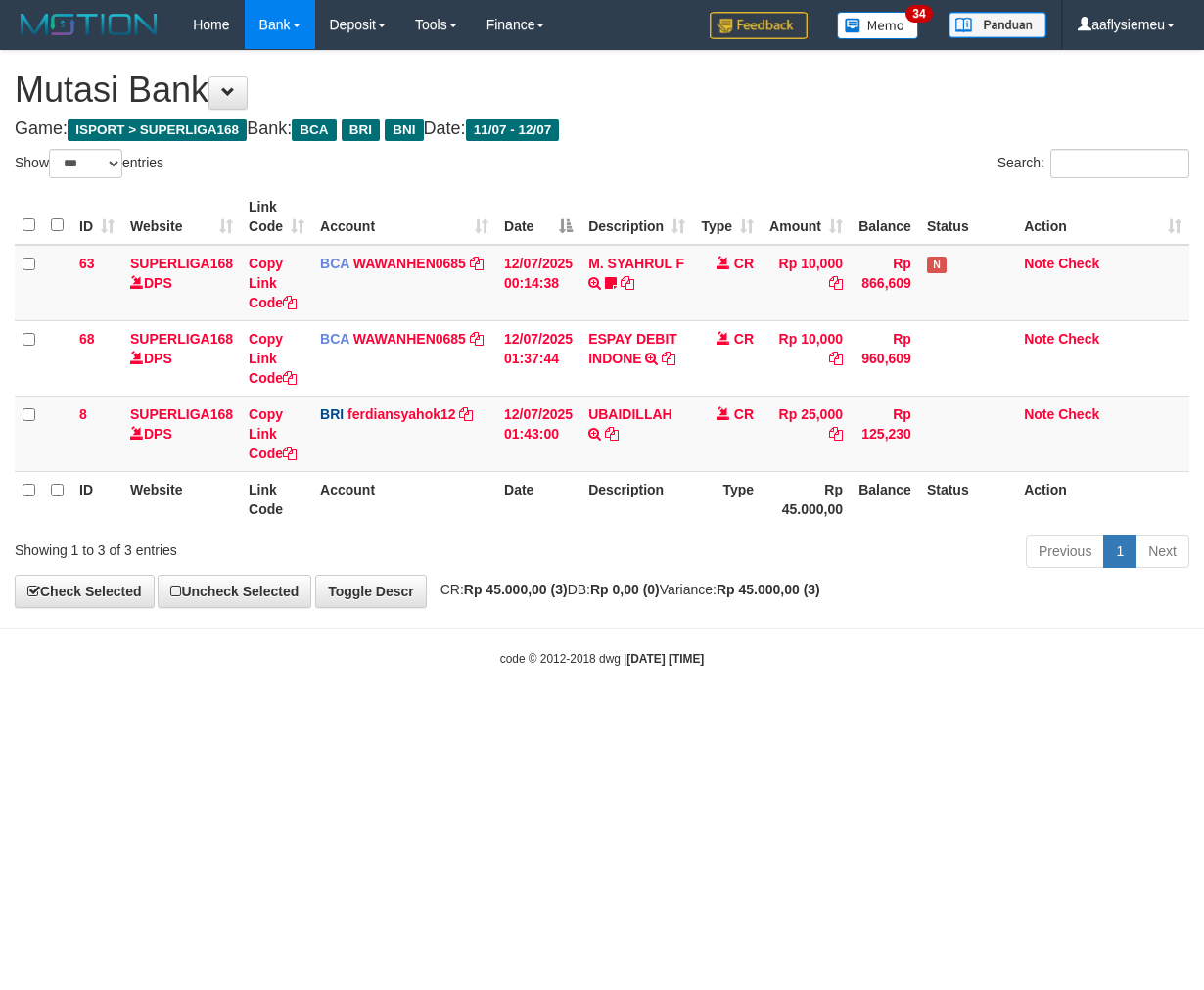 select on "***" 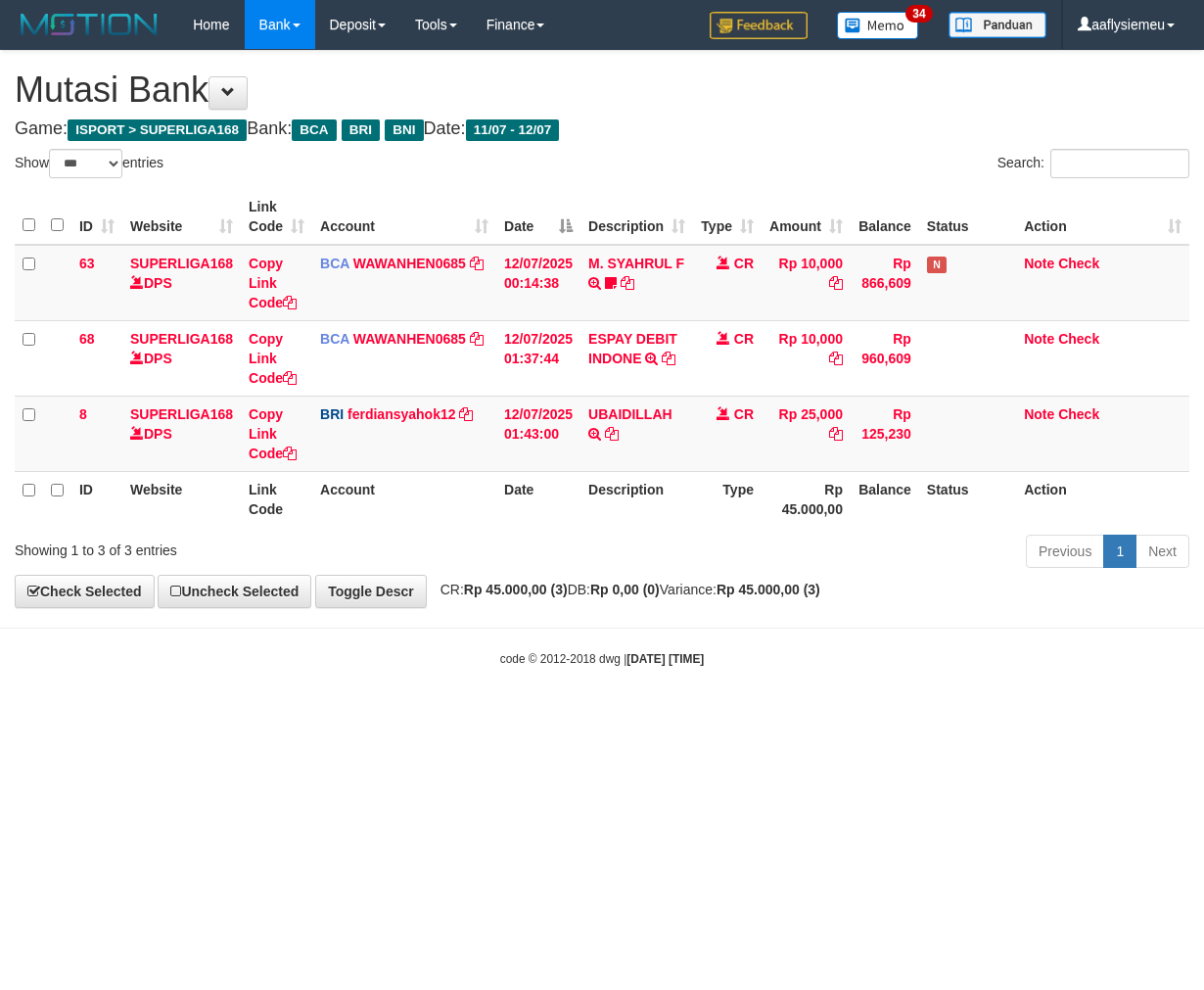scroll, scrollTop: 0, scrollLeft: 0, axis: both 